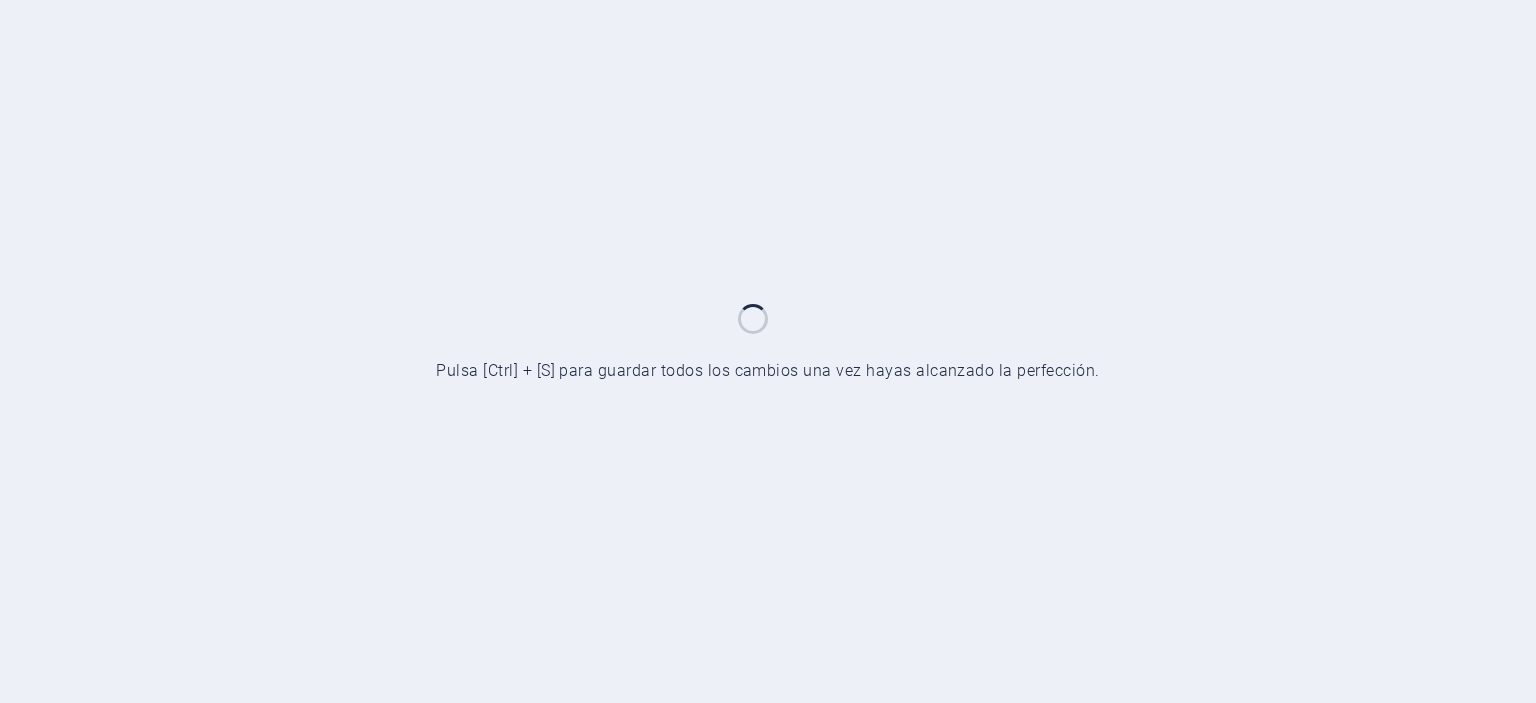 scroll, scrollTop: 0, scrollLeft: 0, axis: both 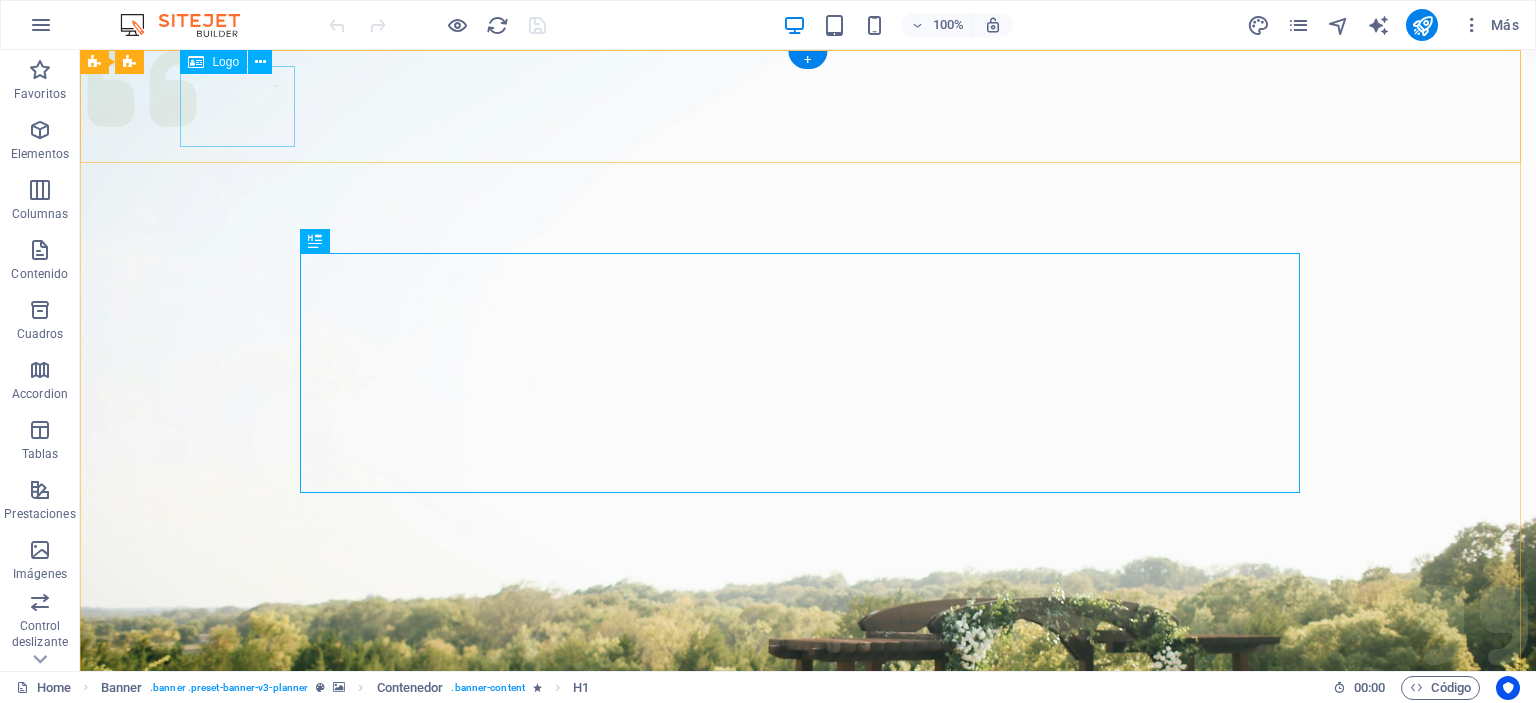 click at bounding box center [808, 1006] 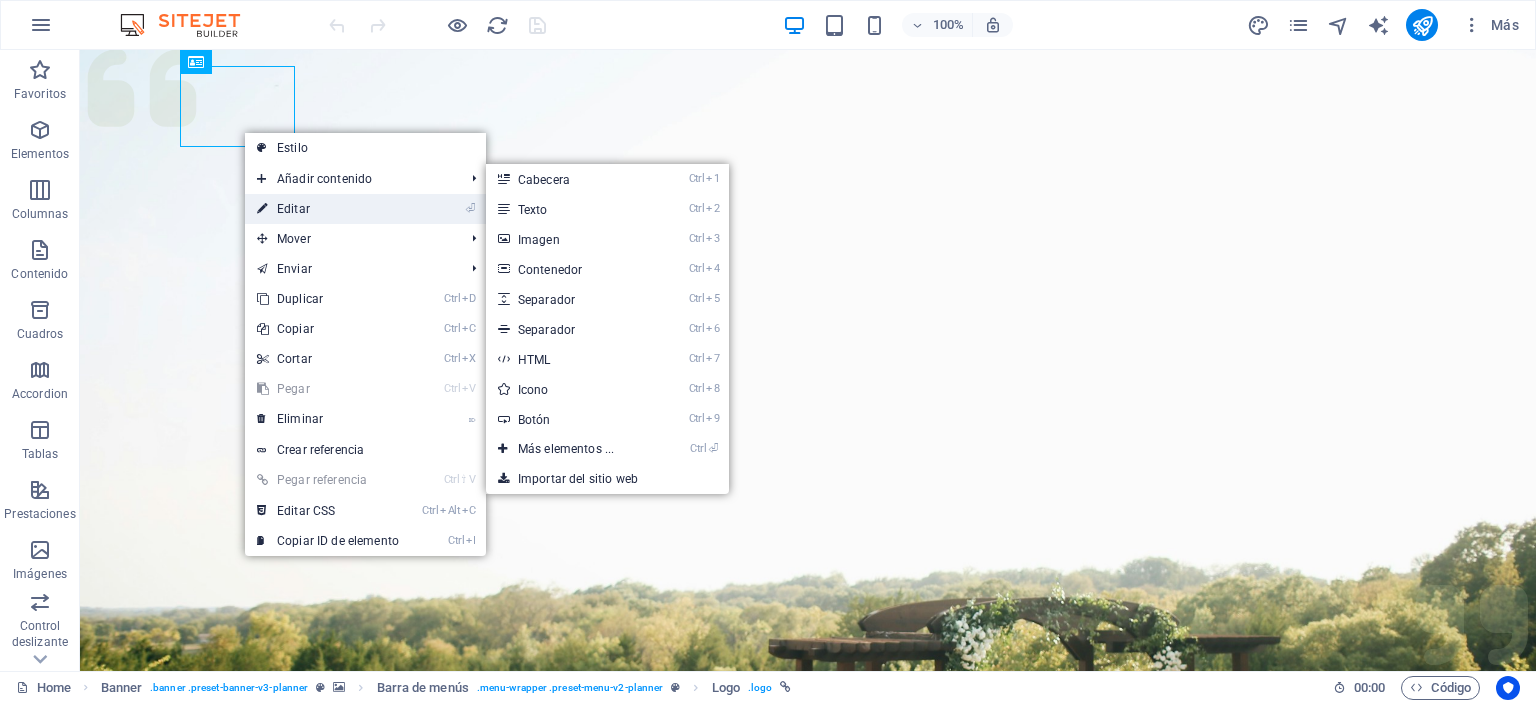 click on "⏎  Editar" at bounding box center (328, 209) 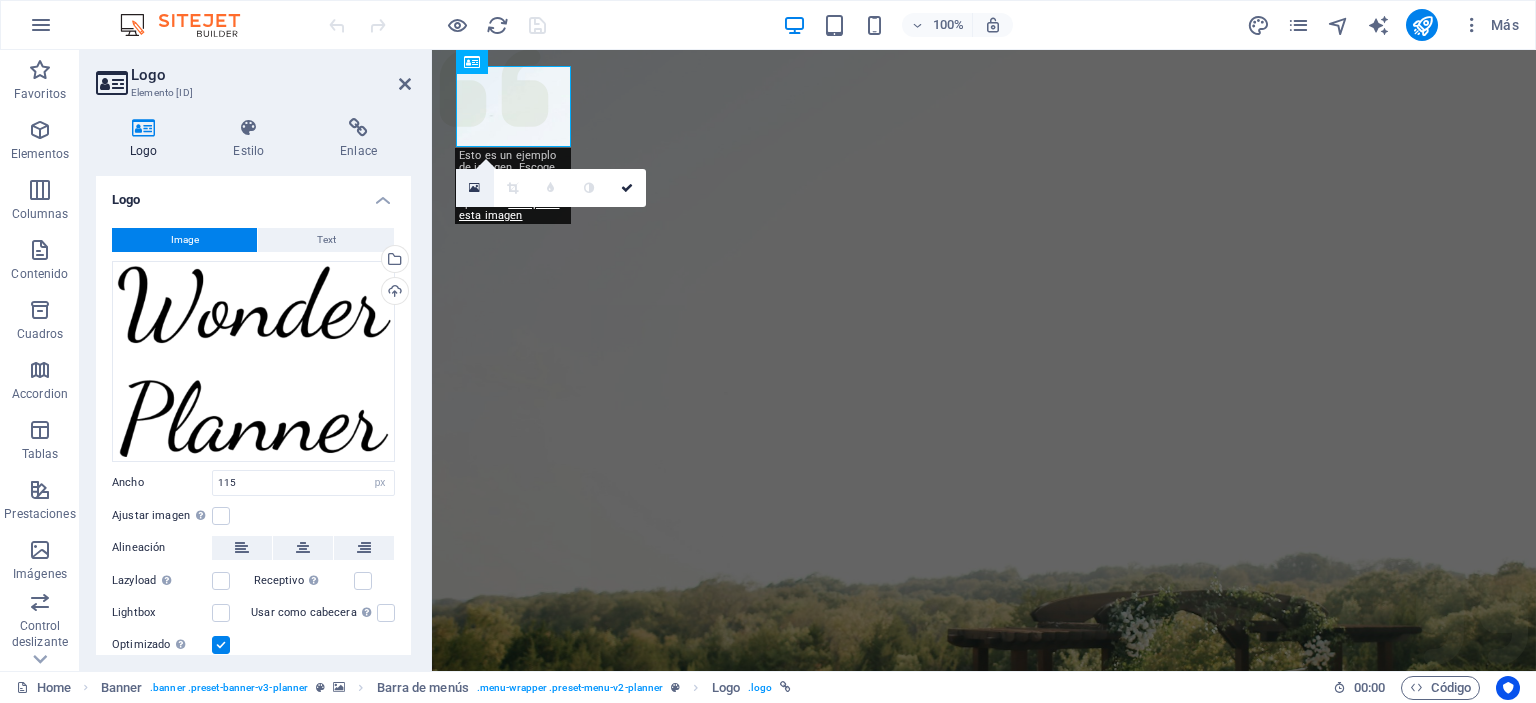 click at bounding box center (474, 188) 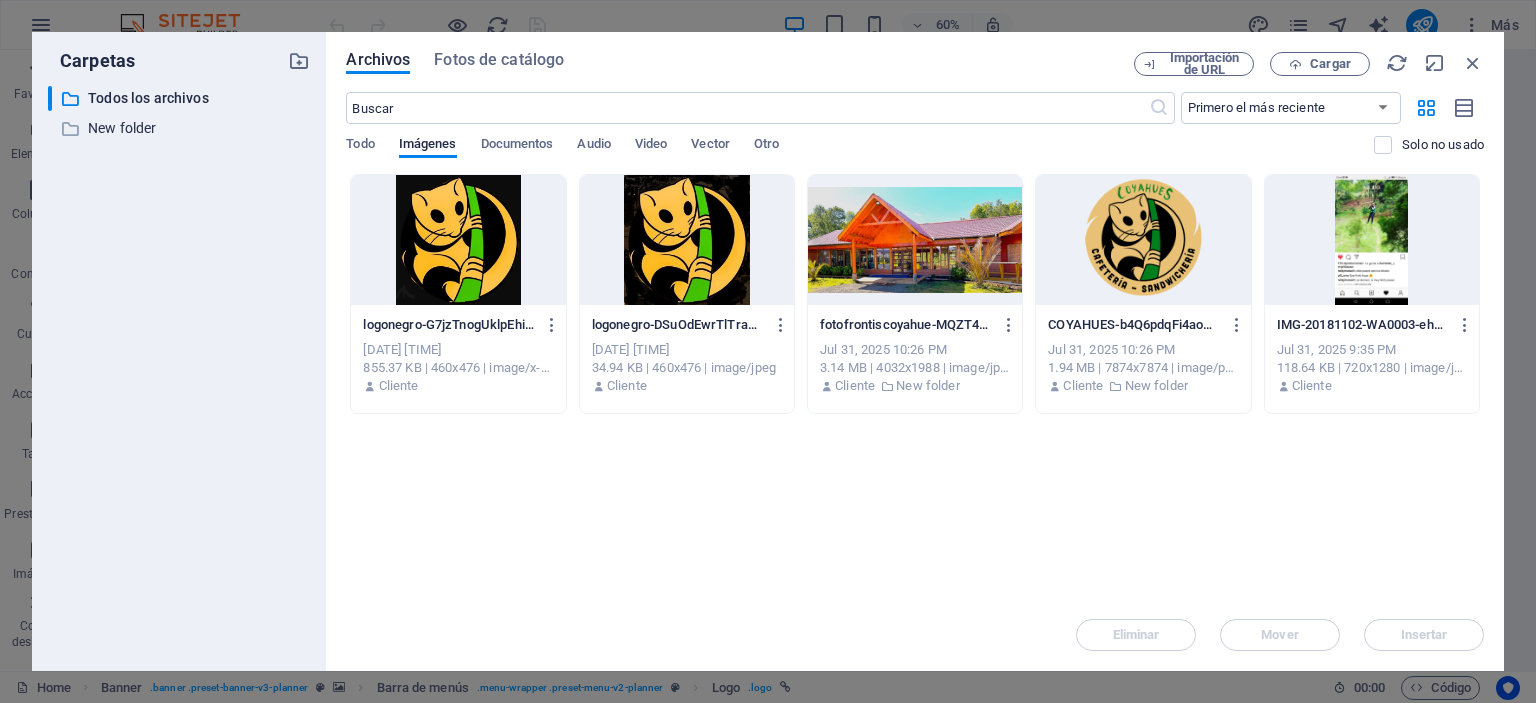 click at bounding box center (458, 240) 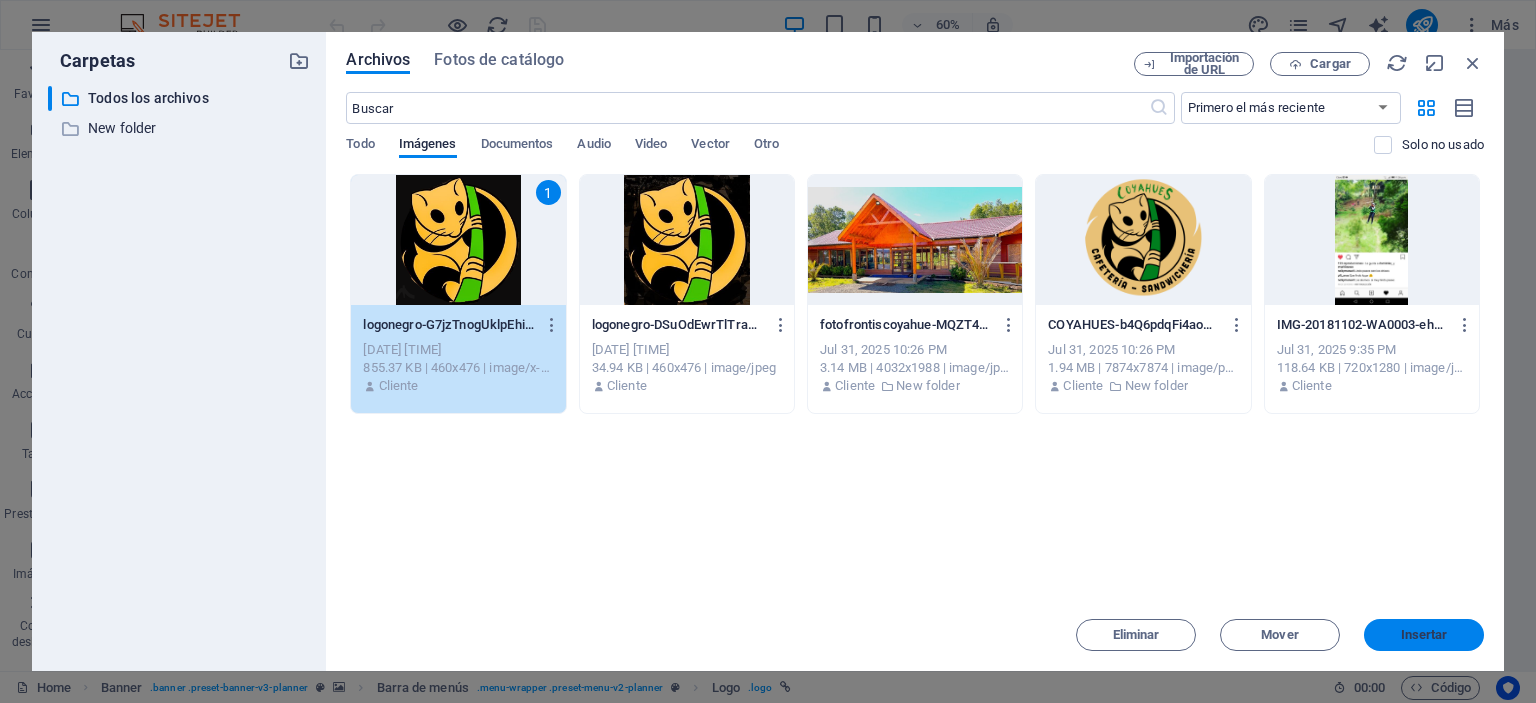 click on "Insertar" at bounding box center [1424, 635] 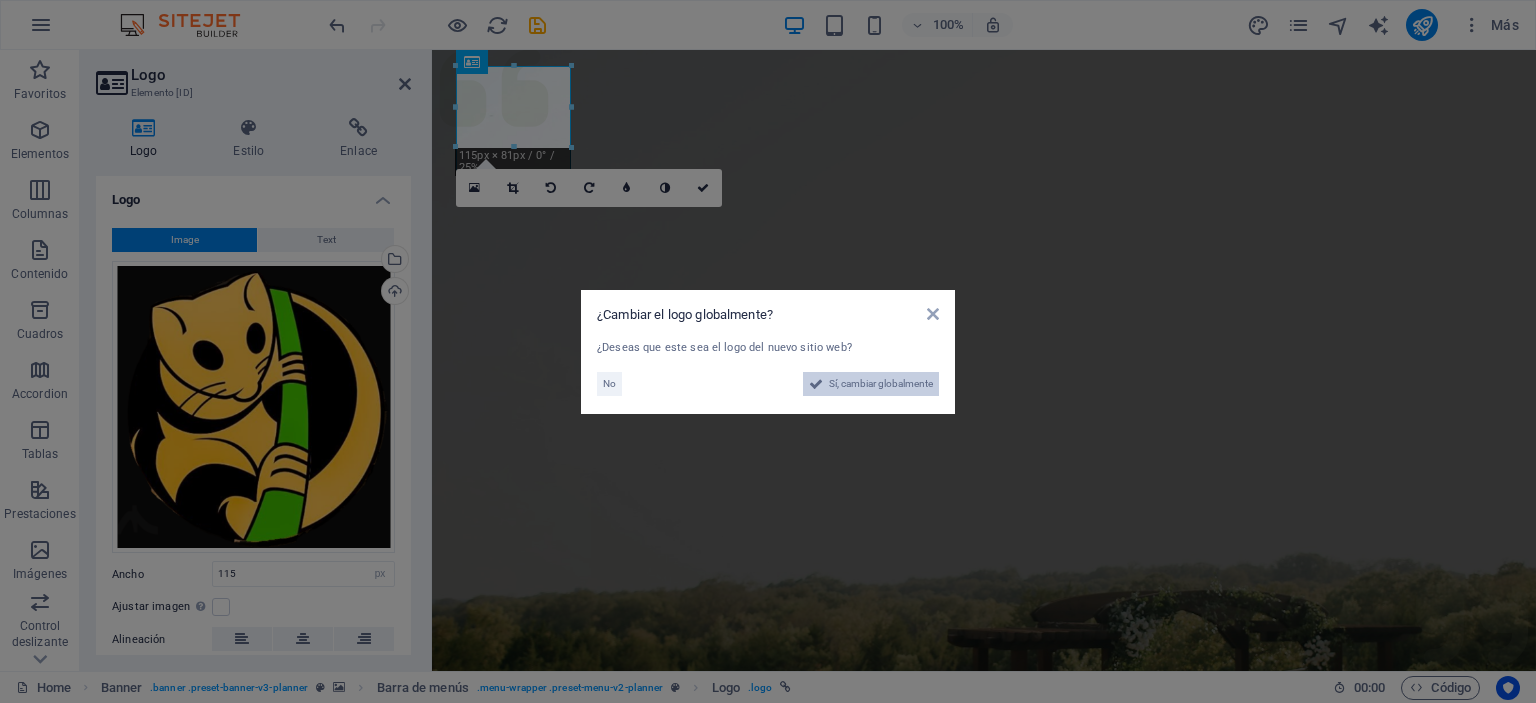 click on "Sí, cambiar globalmente" at bounding box center [881, 384] 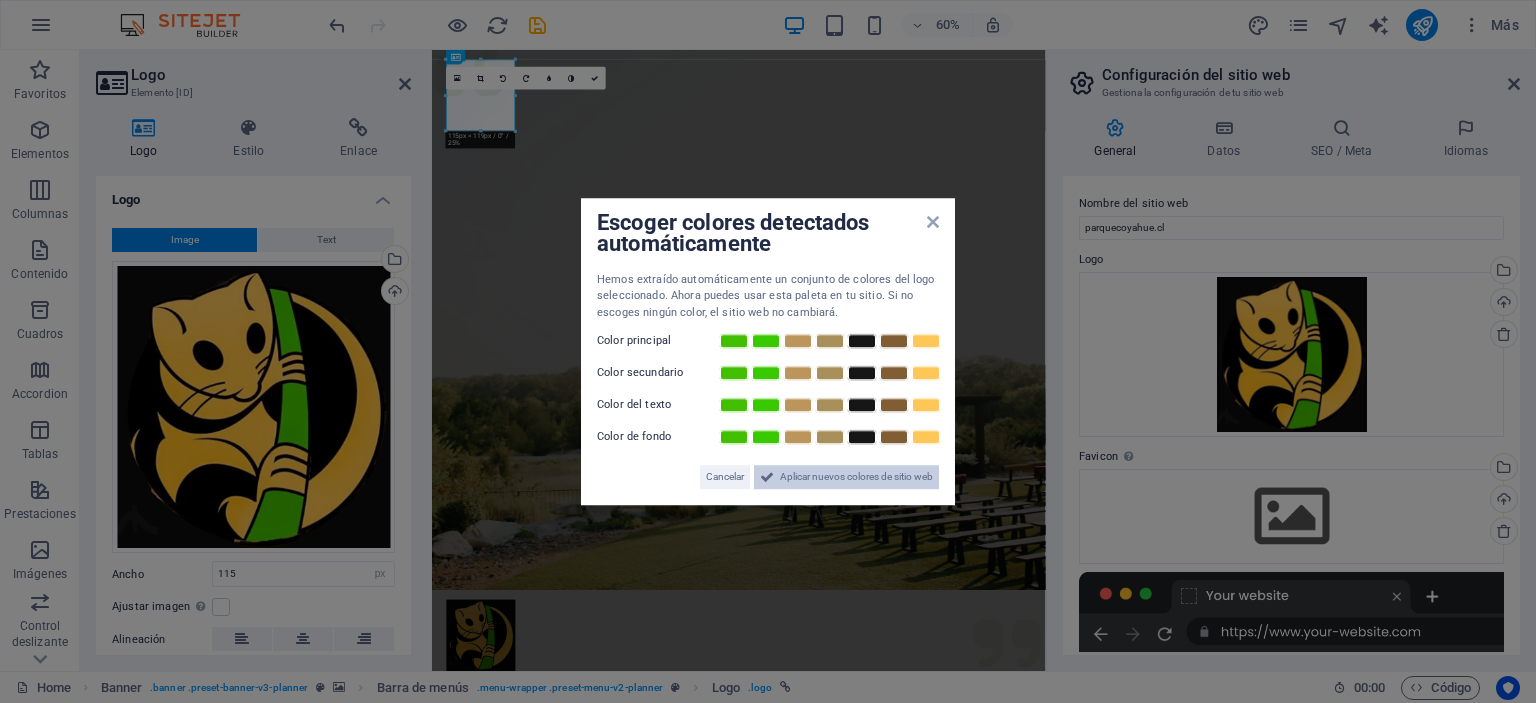 click on "Aplicar nuevos colores de sitio web" at bounding box center [856, 477] 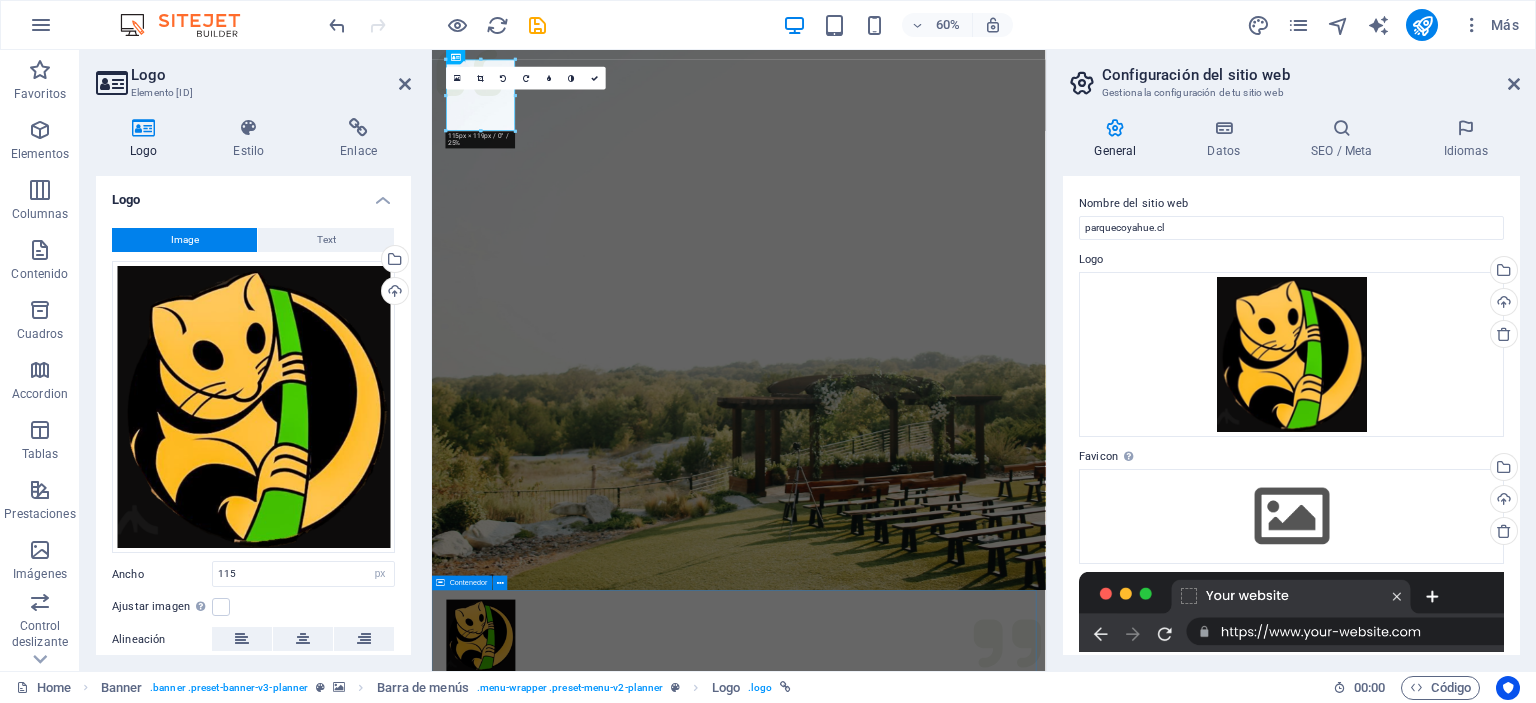 click on "Our 12 years of achievements 0 + Events 0 + Clients 0 k+ Guests 0 Prizes" at bounding box center [943, 1360] 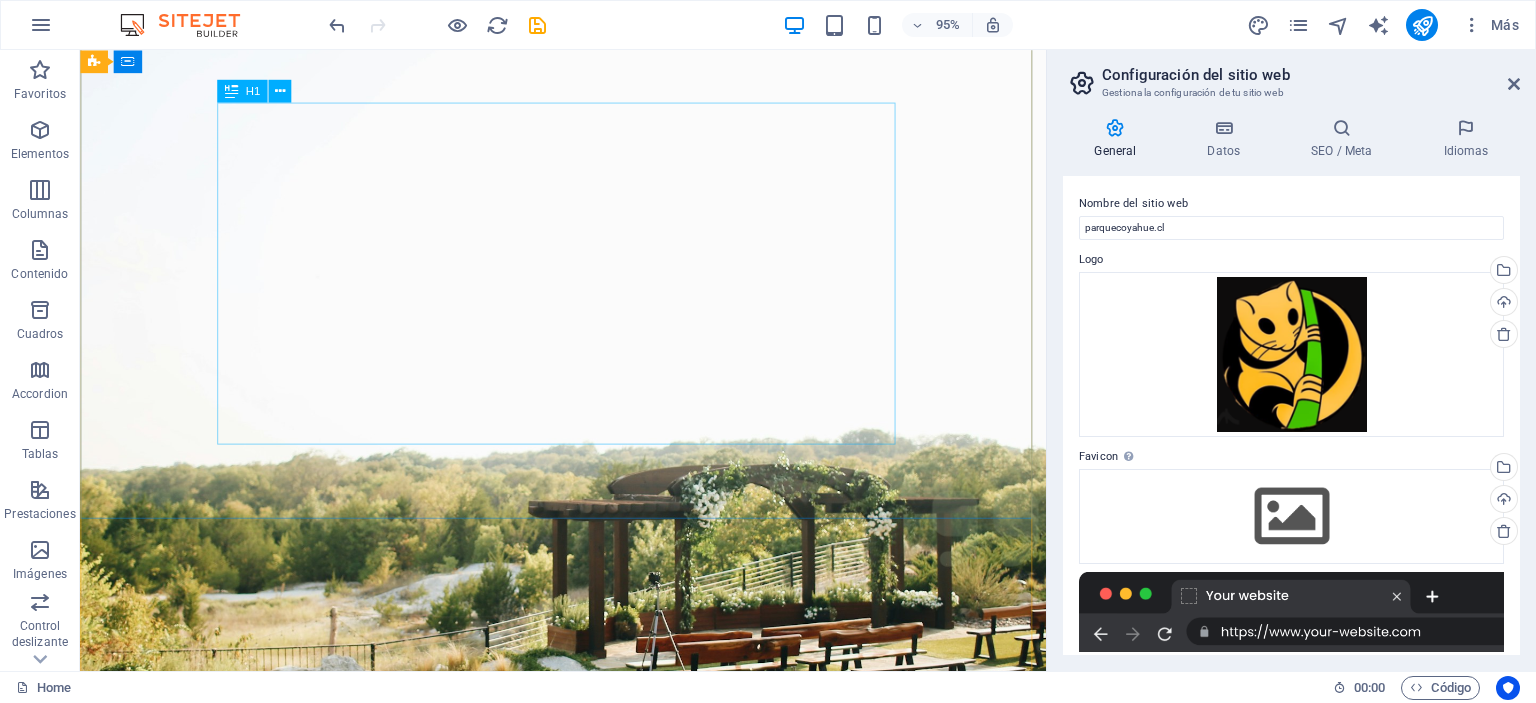 scroll, scrollTop: 0, scrollLeft: 0, axis: both 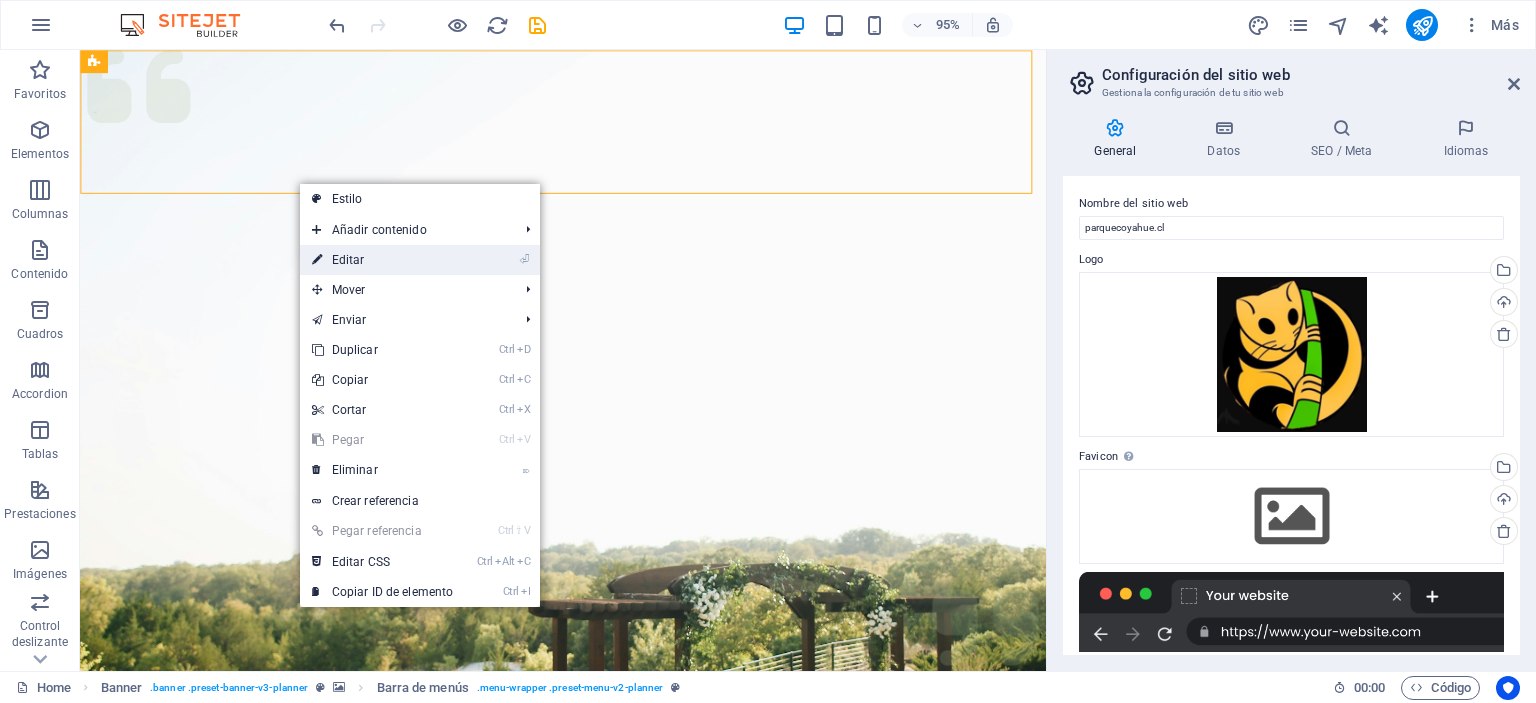 click on "⏎  Editar" at bounding box center (383, 260) 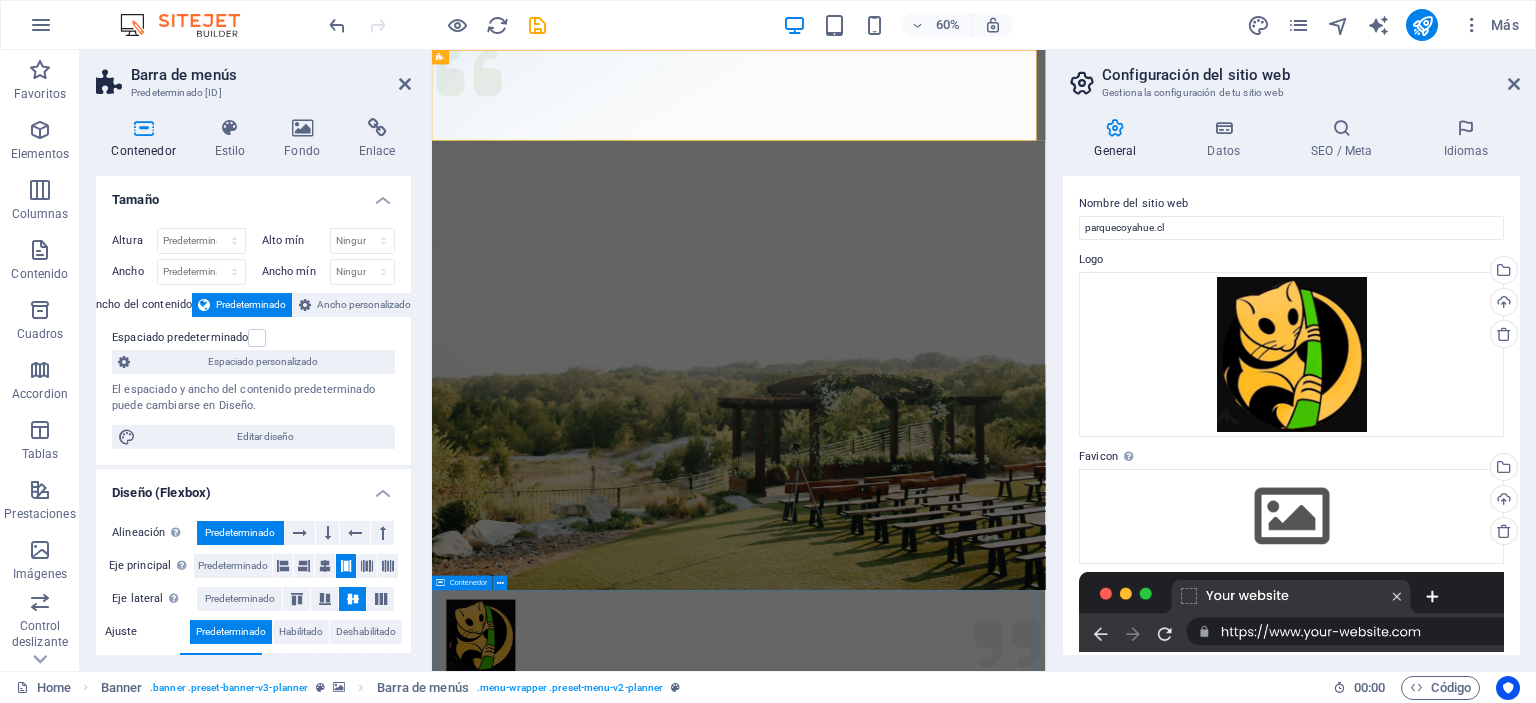 click on "Our 12 years of achievements 740 + Events 260 + Clients 130 k+ Guests 18 Prizes" at bounding box center [943, 1360] 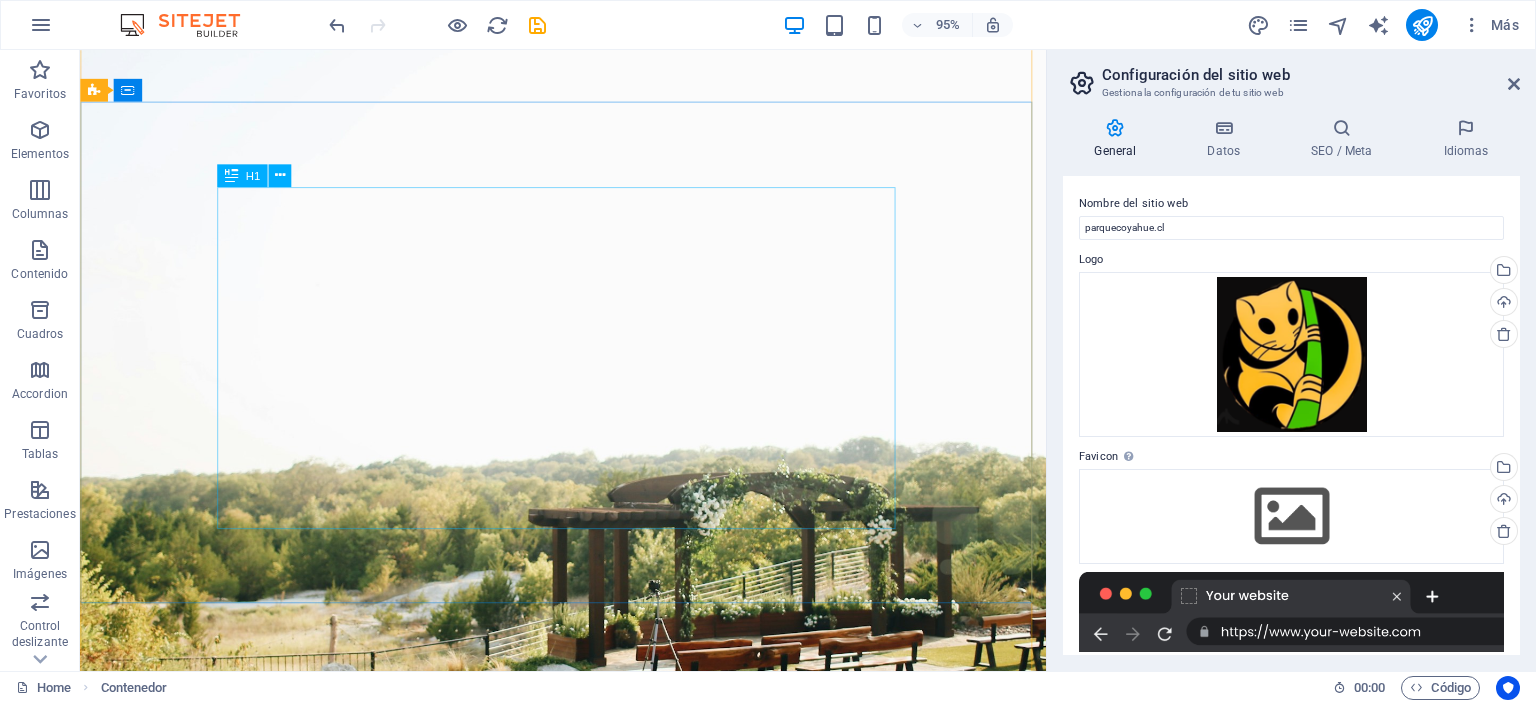 scroll, scrollTop: 0, scrollLeft: 0, axis: both 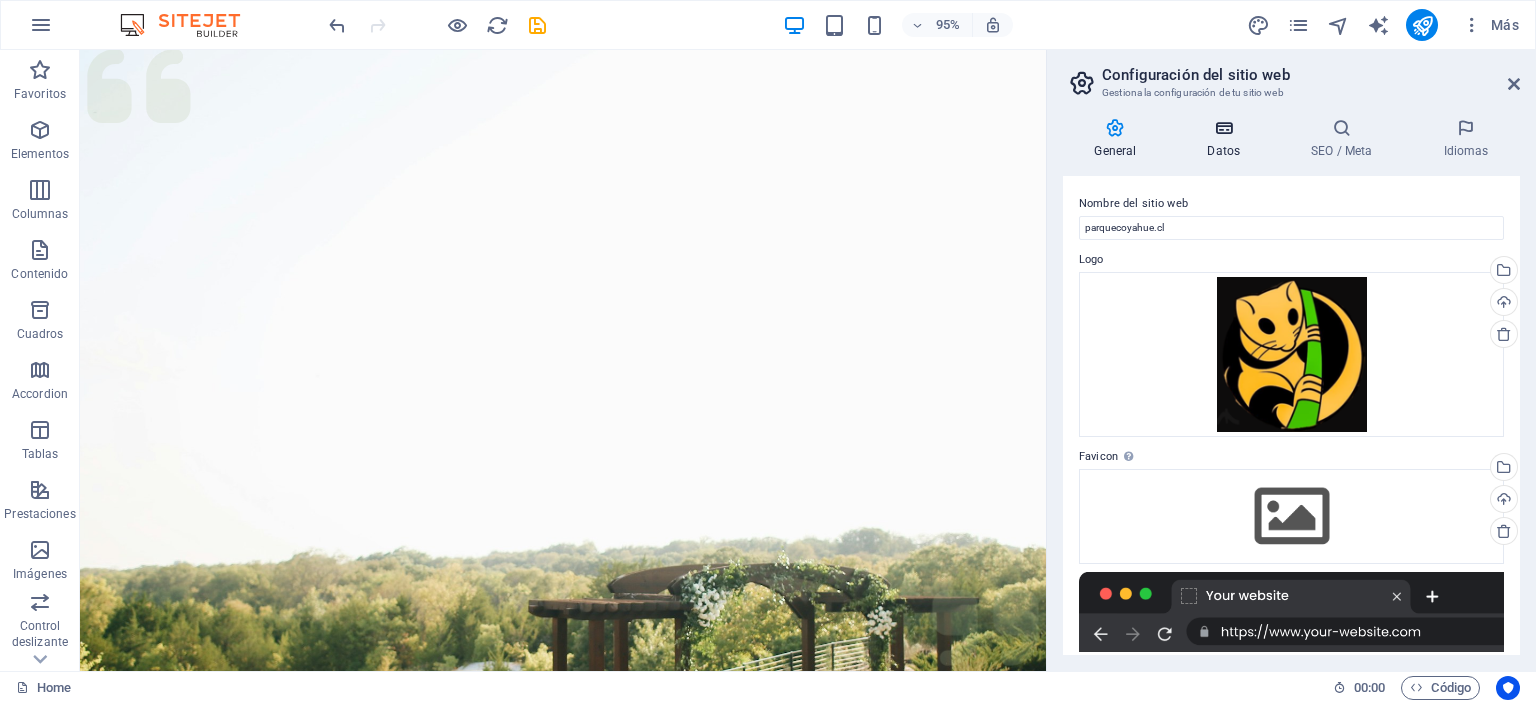 click on "Datos" at bounding box center [1228, 139] 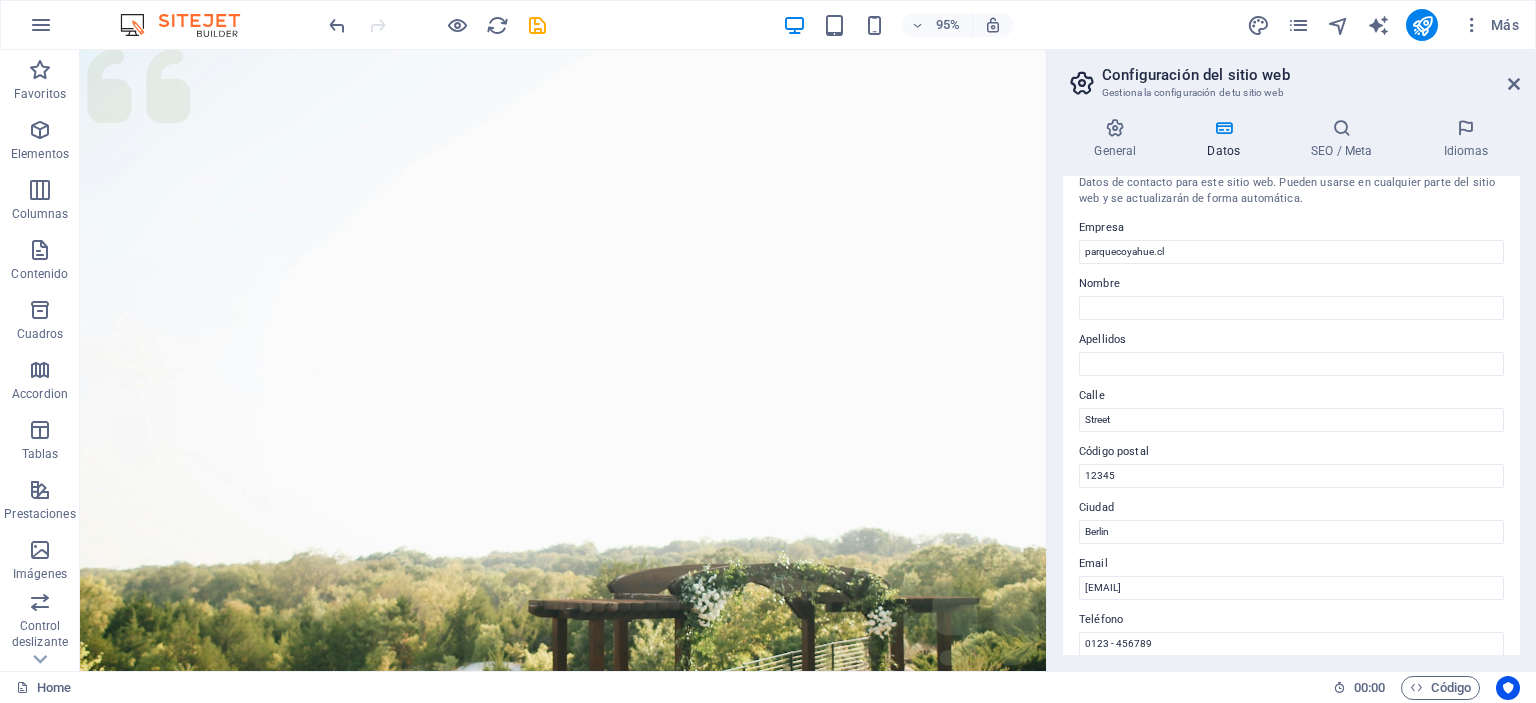 scroll, scrollTop: 0, scrollLeft: 0, axis: both 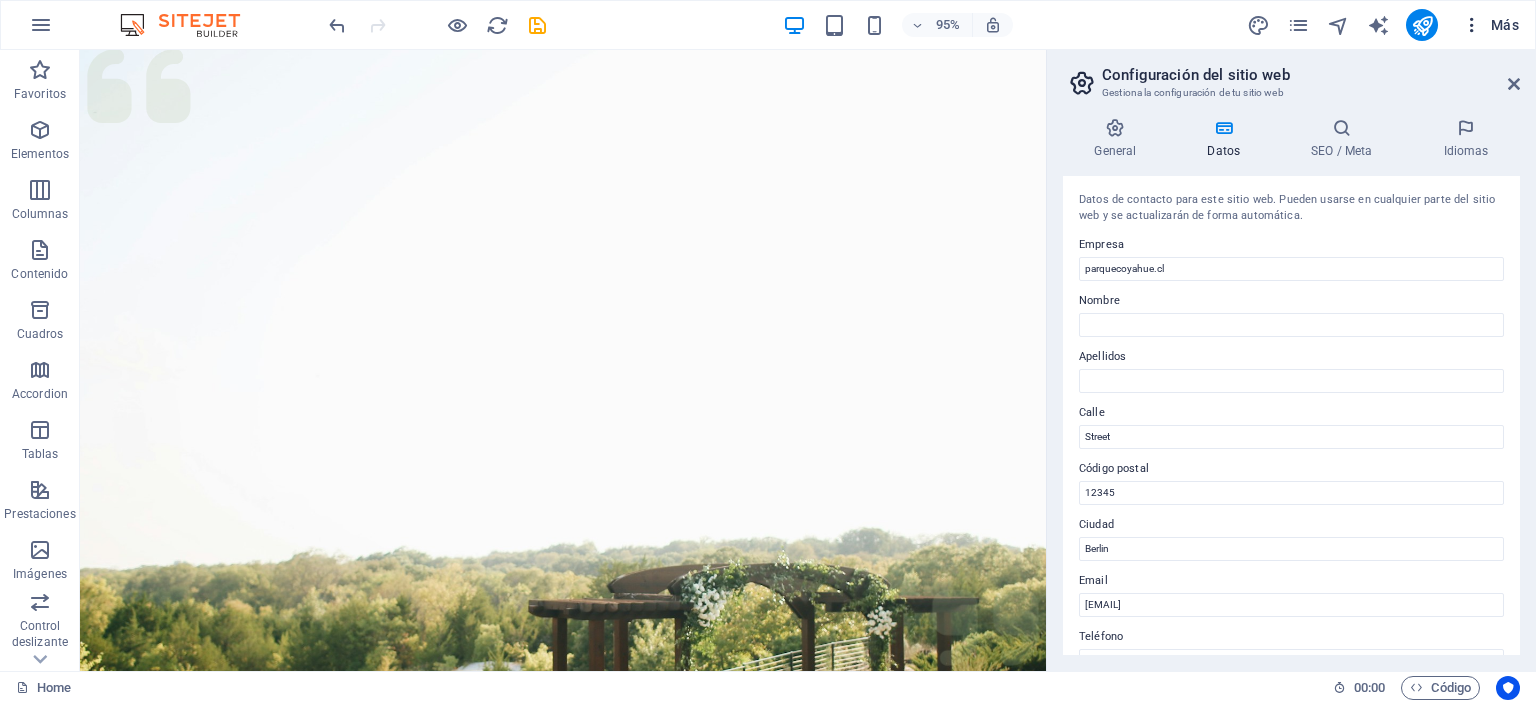 click on "Más" at bounding box center (1490, 25) 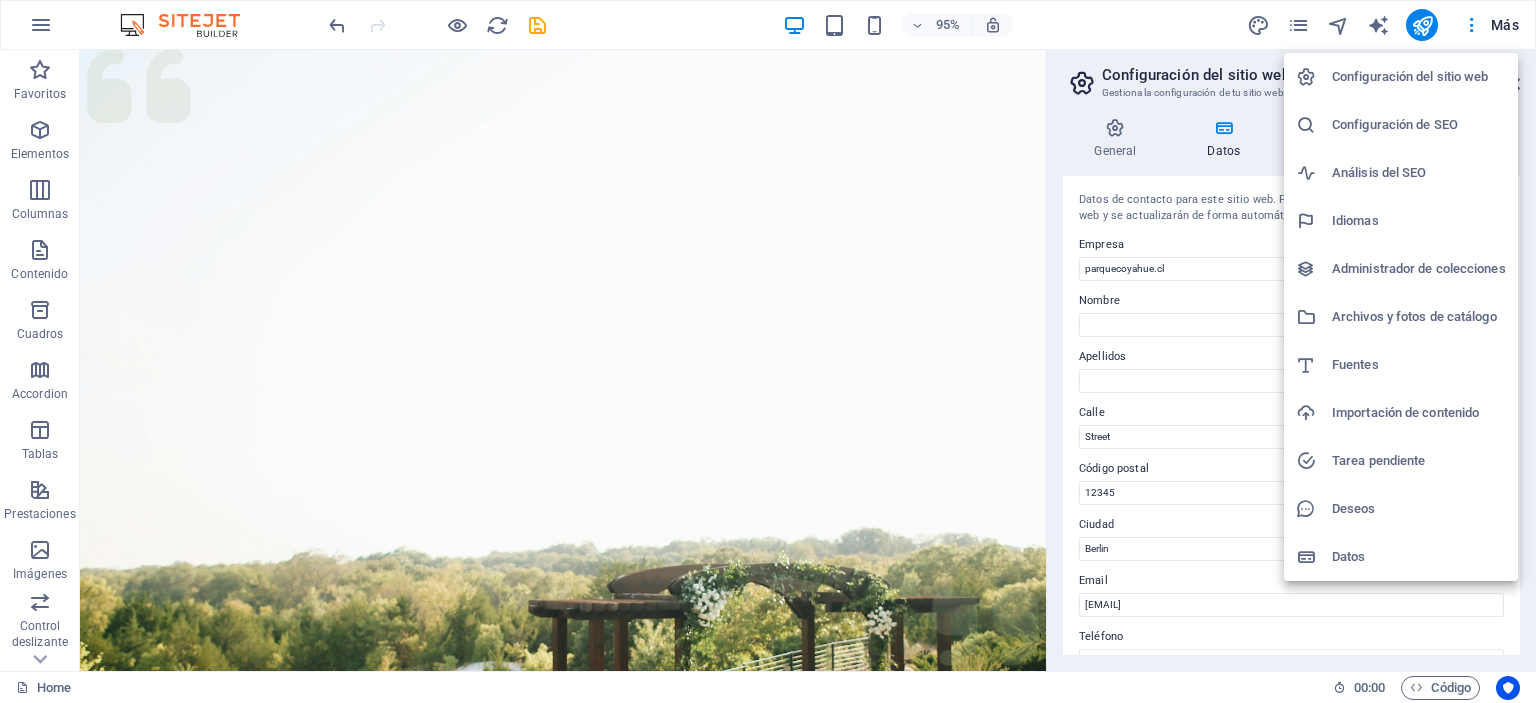 click on "Idiomas" at bounding box center (1419, 221) 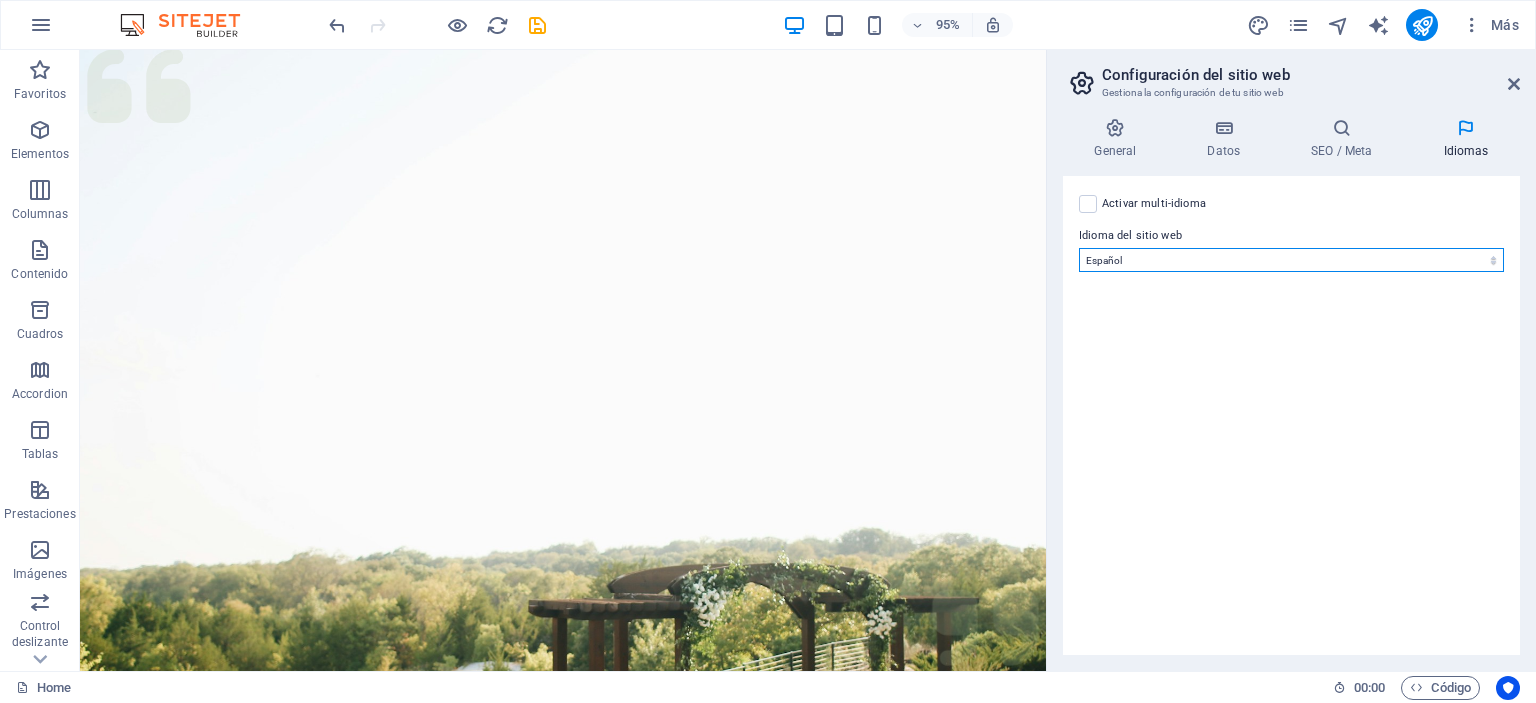 click on "Abkhazian Afar Afrikaans Akan Albanés Alemán Amharic Árabe Aragonese Armenian Assamese Avaric Avestan Aymara Azerbaijani Bambara Bashkir Basque Belarusian Bengalí Bihari languages Bislama Bokmål Bosnian Breton Búlgaro Burmese Catalán Central Khmer Chamorro Chechen Checo Chino Church Slavic Chuvash Coreano Cornish Corsican Cree Croata Danés Dzongkha Eslovaco Esloveno Español Esperanto Estonian Ewe Faroese Farsi (Persa) Fijian Finlandés Francés Fulah Gaelic Galician Ganda Georgian Greenlandic Griego Guaraní Gujarati Haitian Creole Hausa Hebreo Herero Hindi Hiri Motu Holandés Húngaro Ido Igbo Indonesio Inglés Interlingua Interlingue Inuktitut Inupiaq Irish Islandés Italiano Japonés Javanese Kannada Kanuri Kashmiri Kazakh Kikuyu Kinyarwanda Komi Kongo Kurdish Kwanyama Kyrgyz Lao Latín Letón Limburgish Lingala Lituano Luba-Katanga Luxembourgish Macedonio Malagasy Malay Malayalam Maldivian Maltés Manx Maori Marathi Marshallese Mongolian Nauru Navajo Ndonga Nepali North Ndebele Northern Sami Pali" at bounding box center (1291, 260) 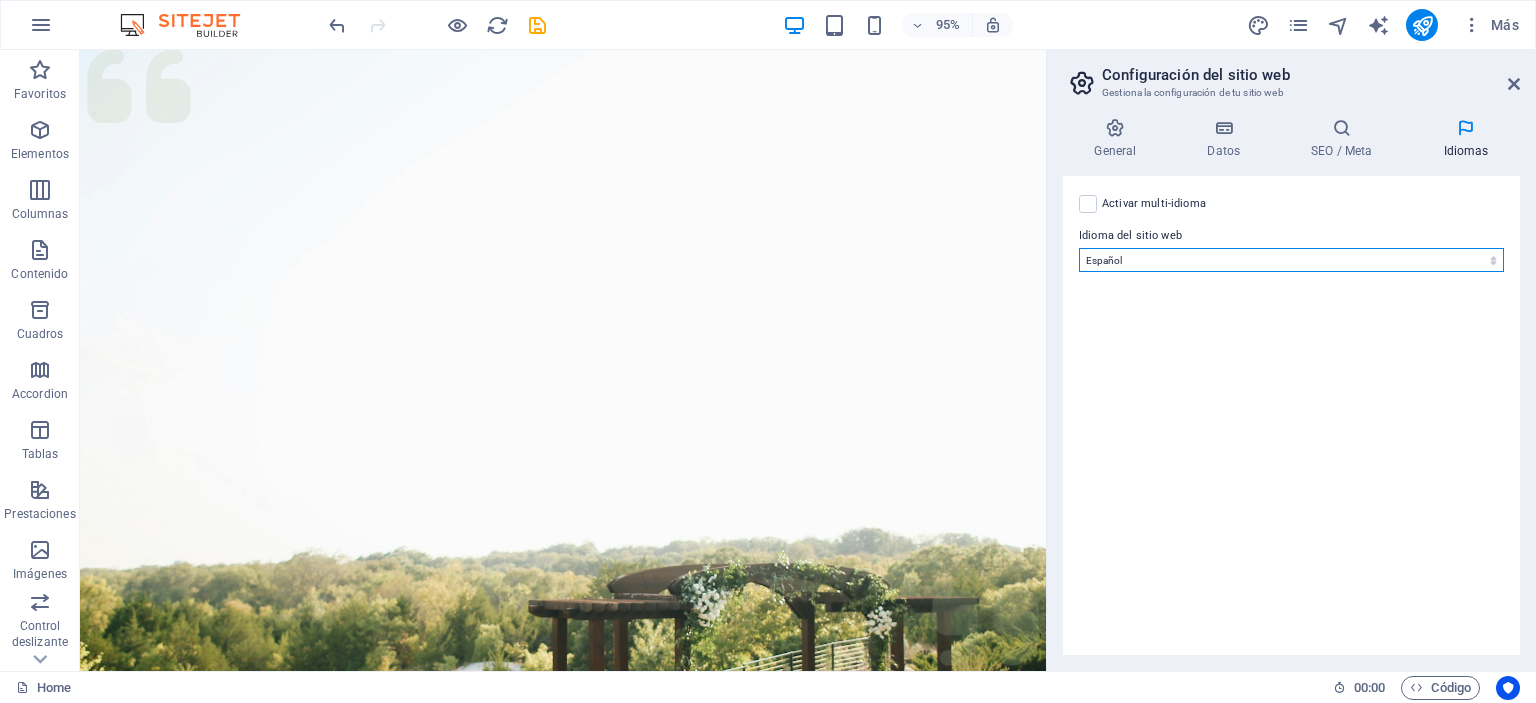 click on "Abkhazian Afar Afrikaans Akan Albanés Alemán Amharic Árabe Aragonese Armenian Assamese Avaric Avestan Aymara Azerbaijani Bambara Bashkir Basque Belarusian Bengalí Bihari languages Bislama Bokmål Bosnian Breton Búlgaro Burmese Catalán Central Khmer Chamorro Chechen Checo Chino Church Slavic Chuvash Coreano Cornish Corsican Cree Croata Danés Dzongkha Eslovaco Esloveno Español Esperanto Estonian Ewe Faroese Farsi (Persa) Fijian Finlandés Francés Fulah Gaelic Galician Ganda Georgian Greenlandic Griego Guaraní Gujarati Haitian Creole Hausa Hebreo Herero Hindi Hiri Motu Holandés Húngaro Ido Igbo Indonesio Inglés Interlingua Interlingue Inuktitut Inupiaq Irish Islandés Italiano Japonés Javanese Kannada Kanuri Kashmiri Kazakh Kikuyu Kinyarwanda Komi Kongo Kurdish Kwanyama Kyrgyz Lao Latín Letón Limburgish Lingala Lituano Luba-Katanga Luxembourgish Macedonio Malagasy Malay Malayalam Maldivian Maltés Manx Maori Marathi Marshallese Mongolian Nauru Navajo Ndonga Nepali North Ndebele Northern Sami Pali" at bounding box center [1291, 260] 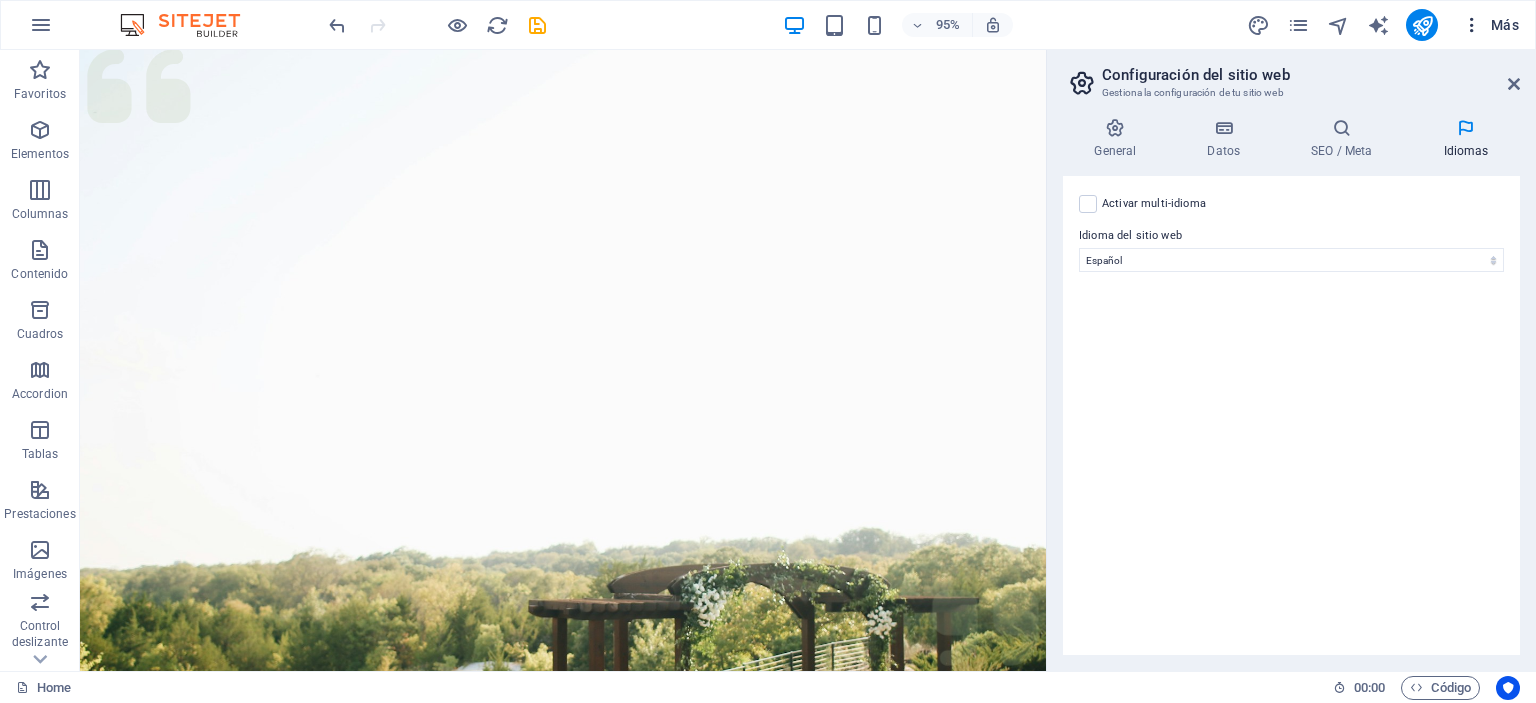 click at bounding box center (1472, 25) 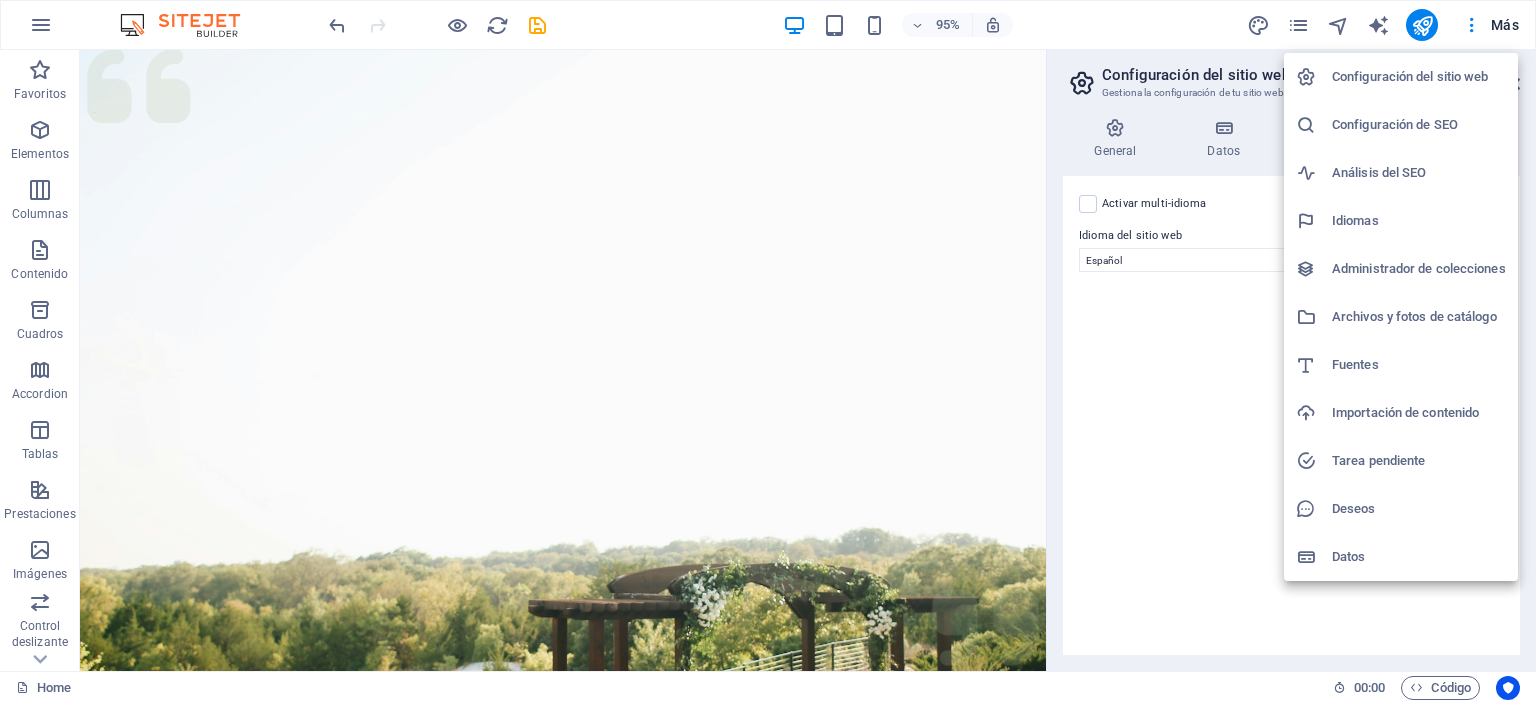 click on "Fuentes" at bounding box center [1419, 365] 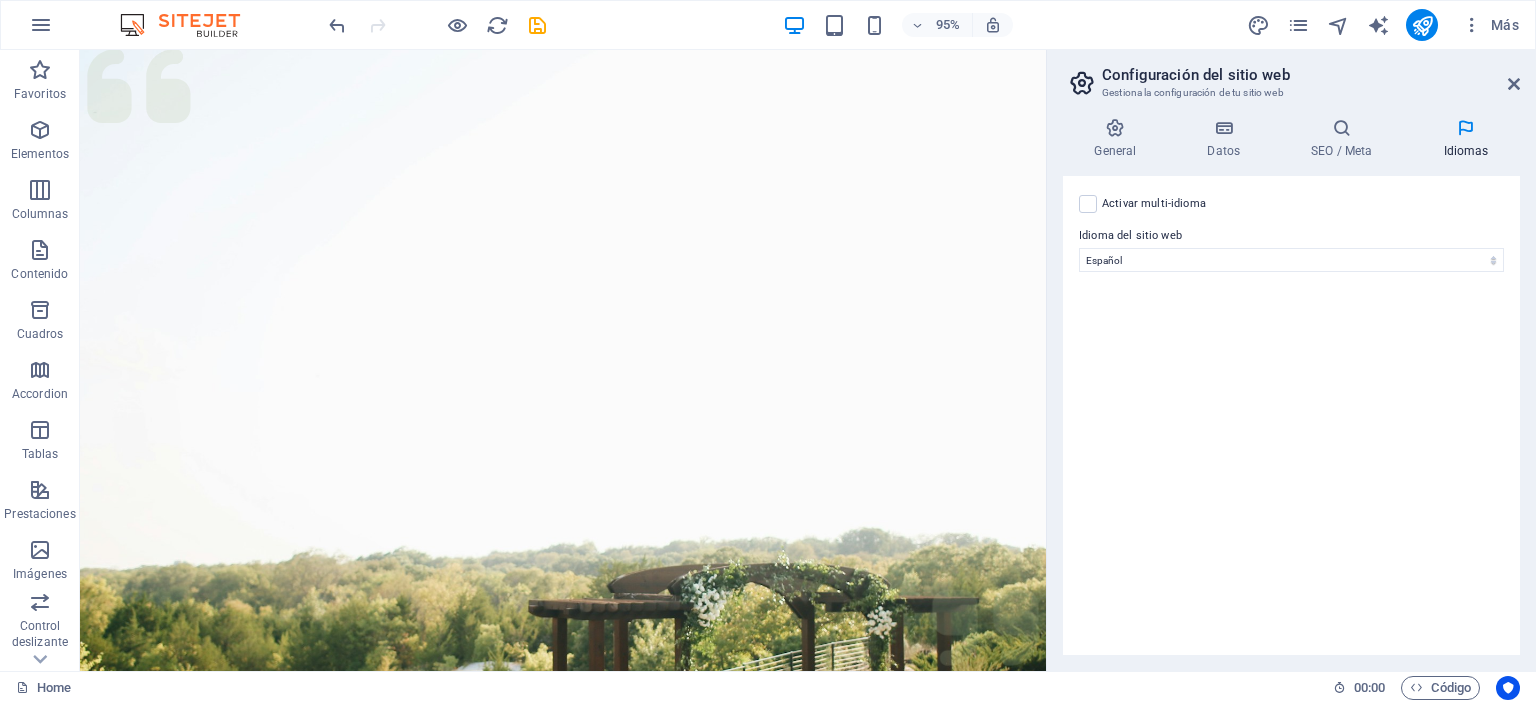 select on "popularity" 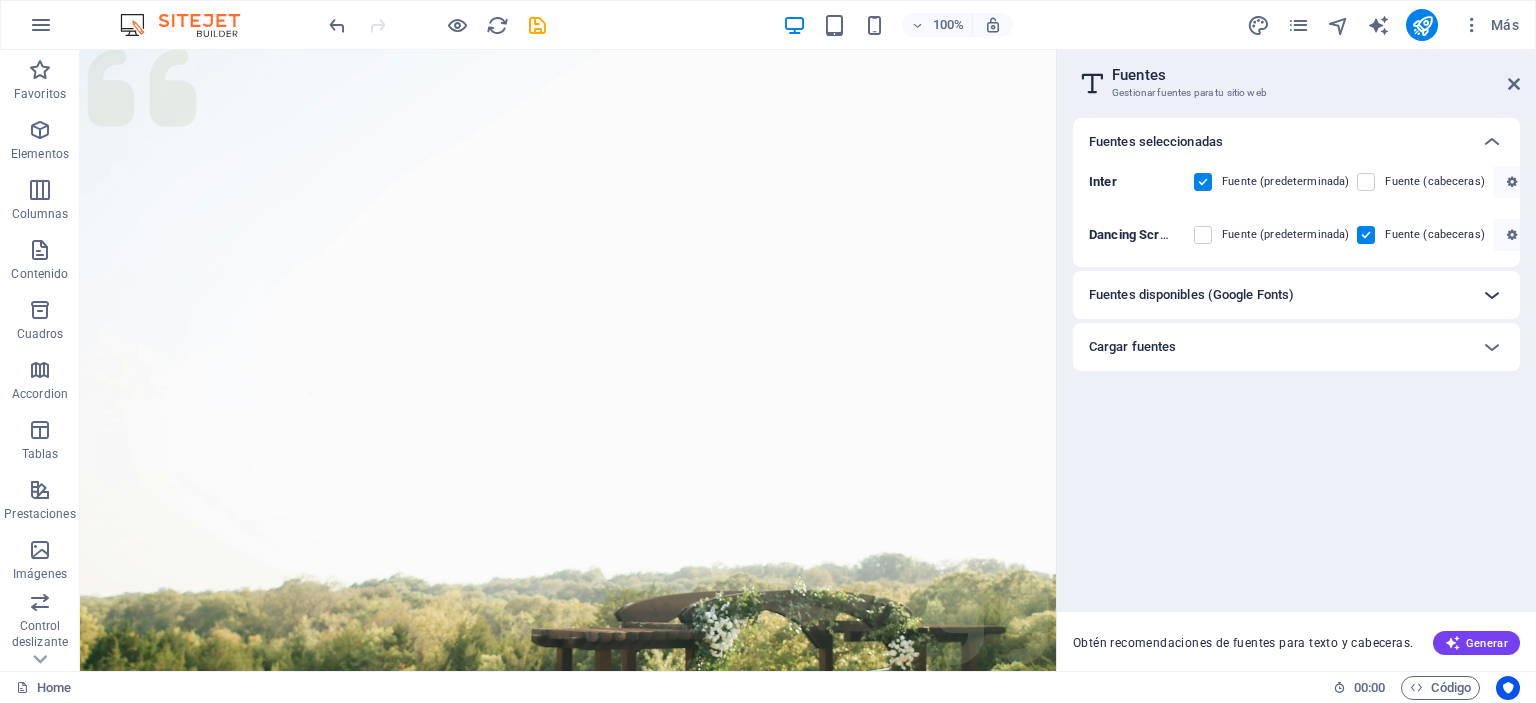 click at bounding box center (1492, 295) 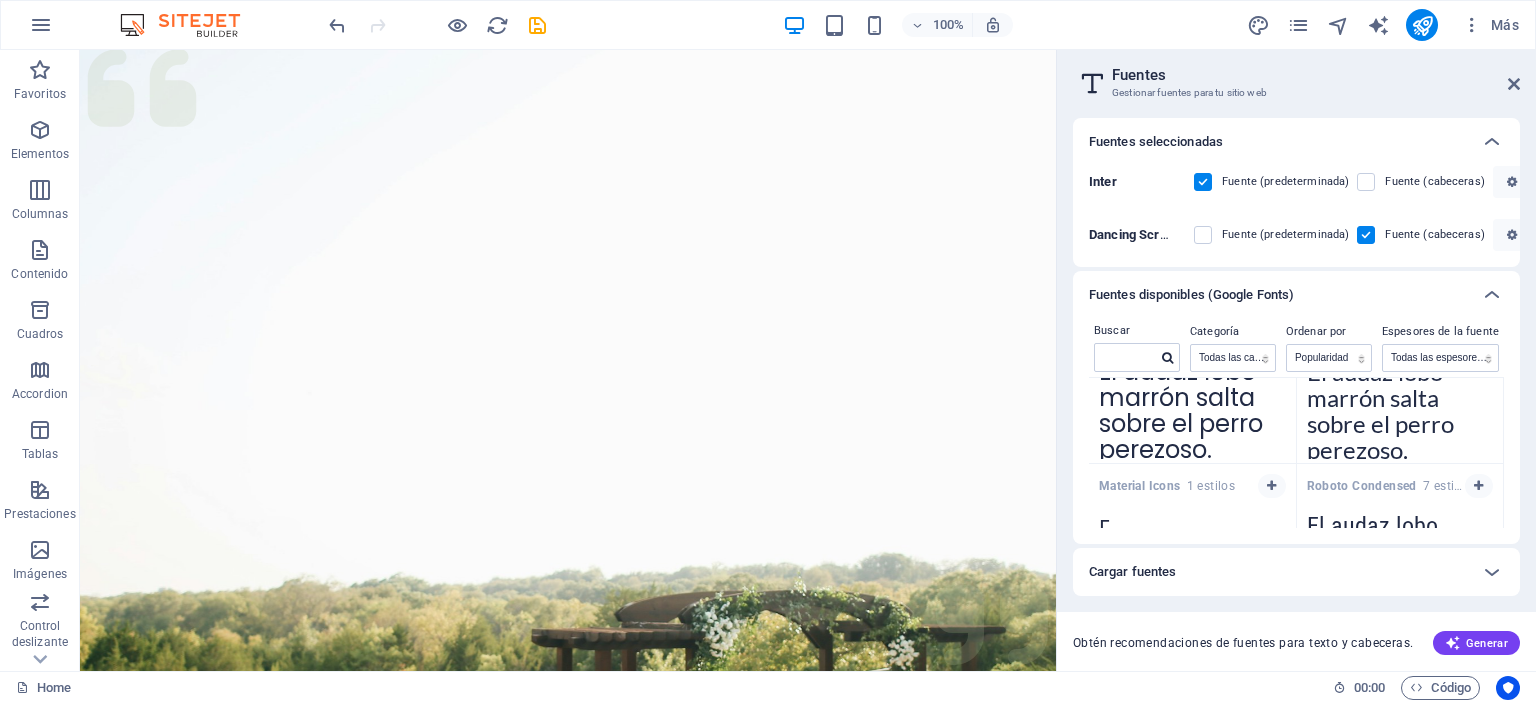 scroll, scrollTop: 400, scrollLeft: 0, axis: vertical 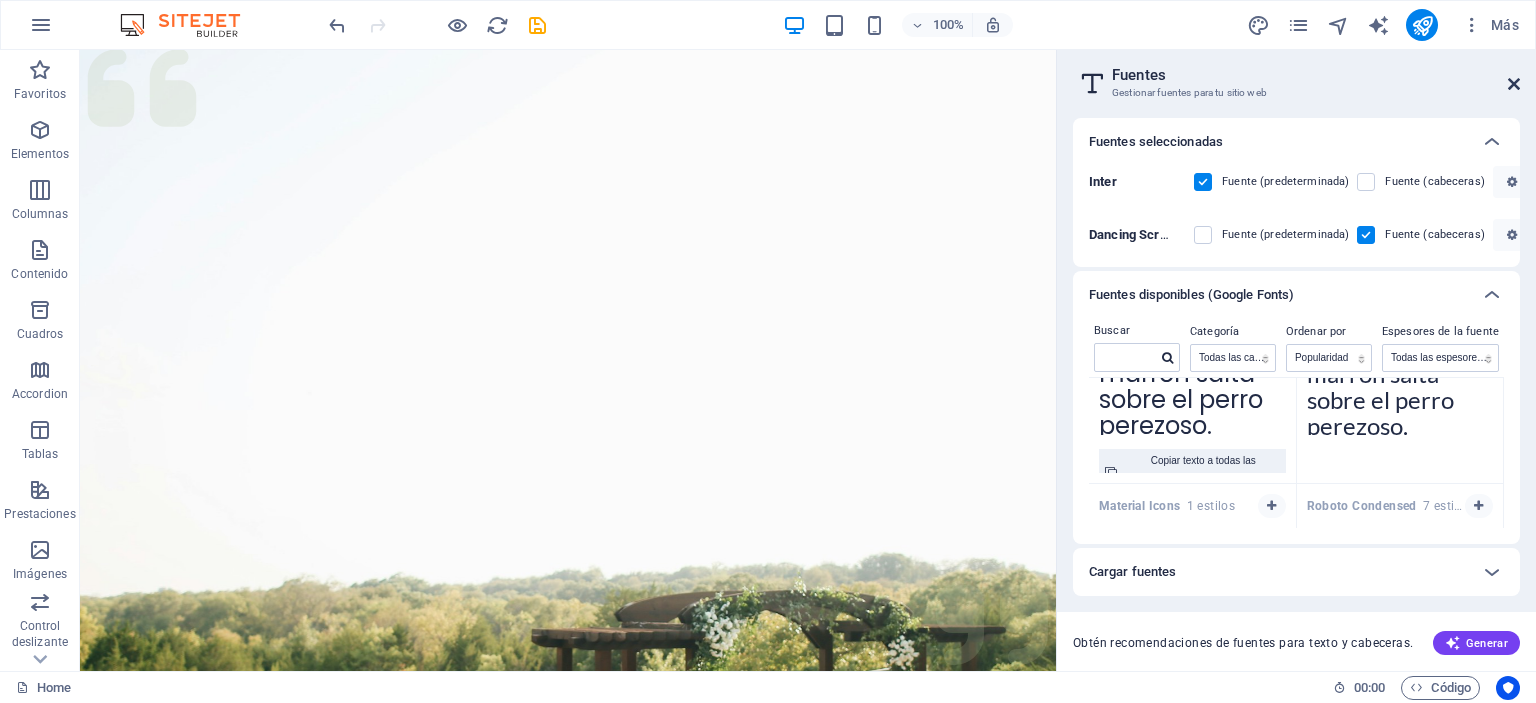 click at bounding box center (1514, 84) 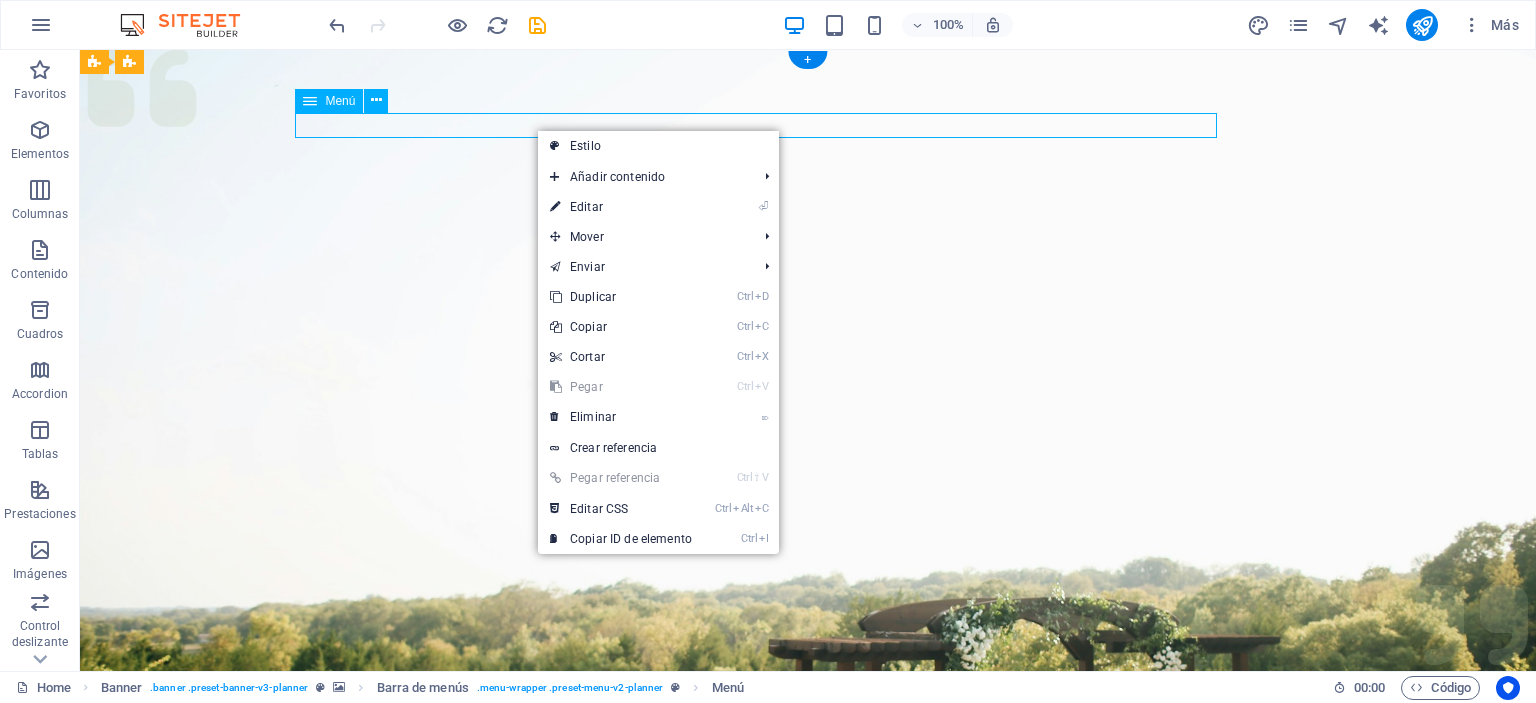 click on "Services About Team Gallery Contact" at bounding box center (808, 1097) 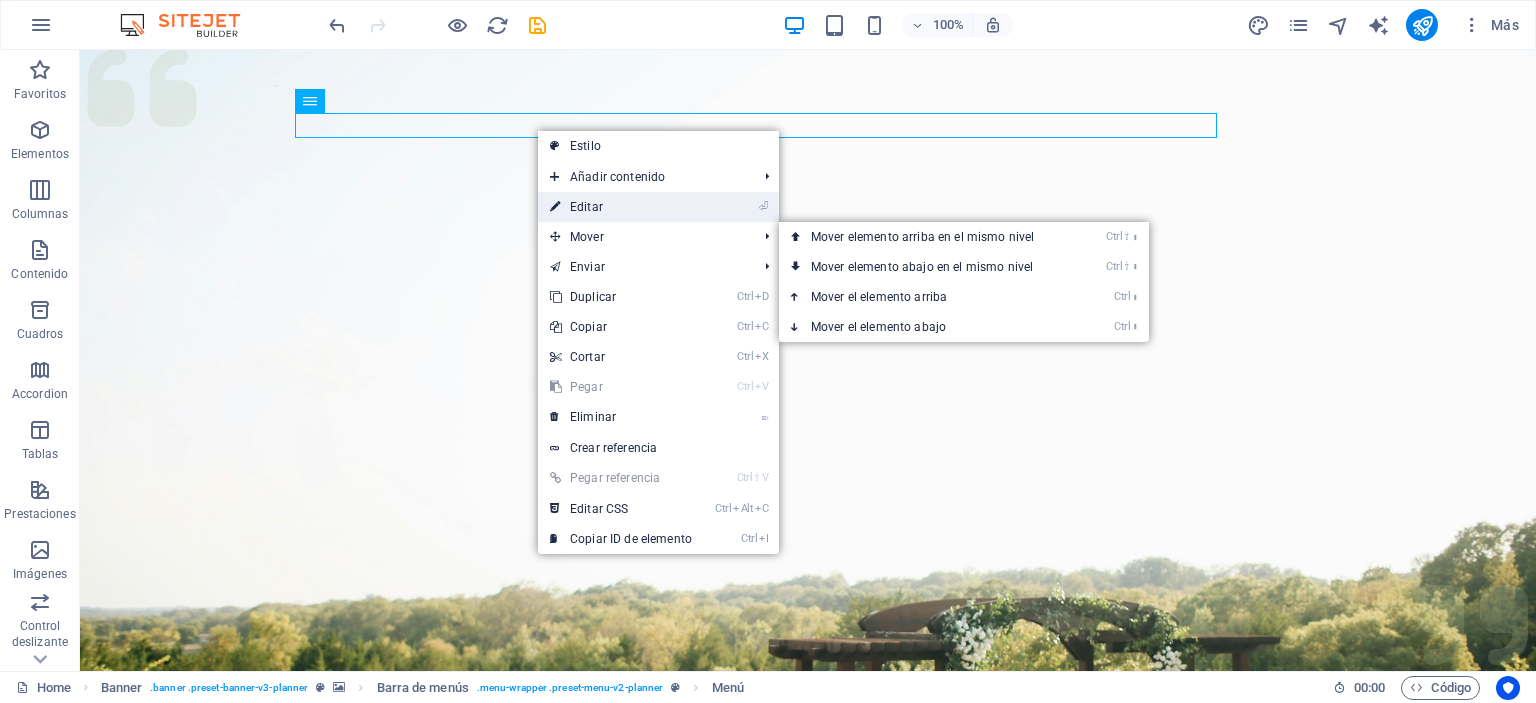 click on "⏎  Editar" at bounding box center [621, 207] 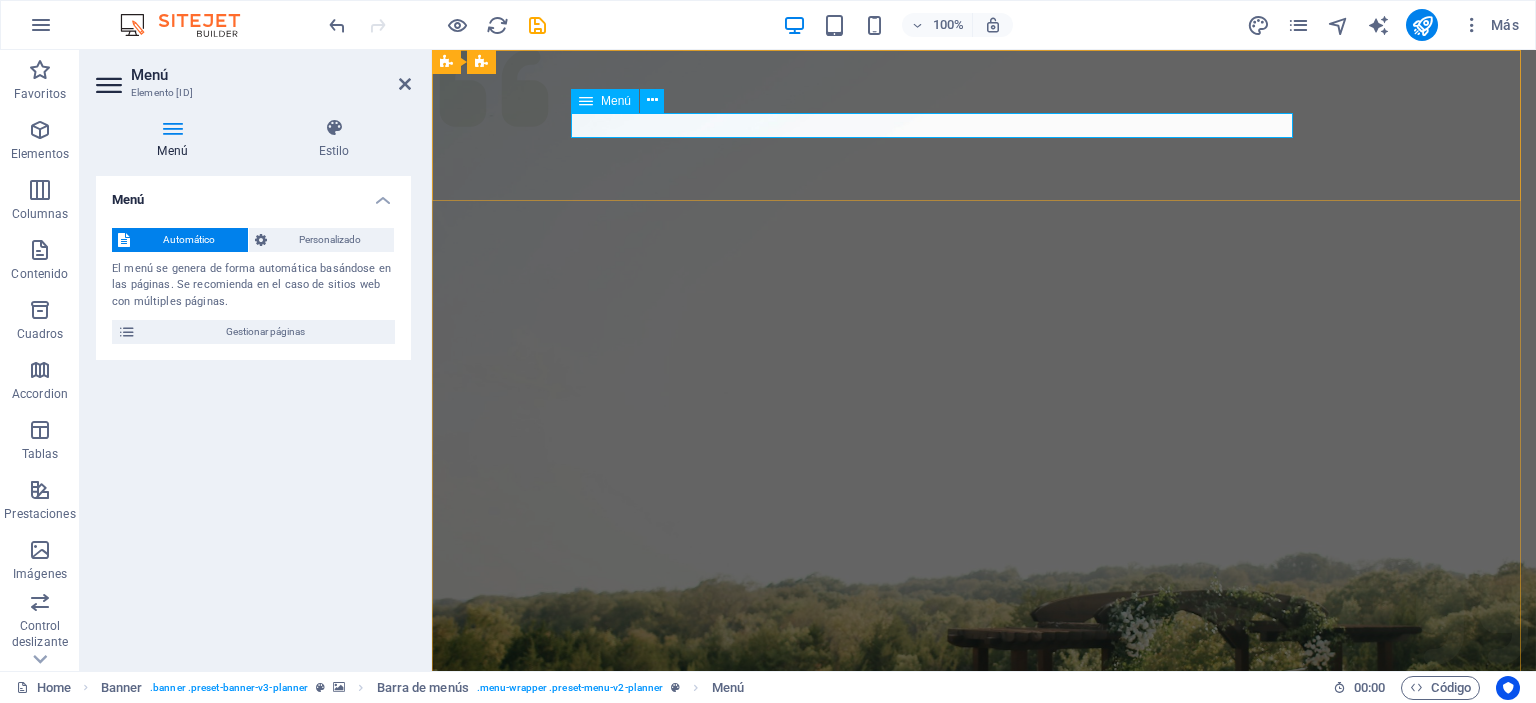 click on "Services About Team Gallery Contact" at bounding box center [984, 1097] 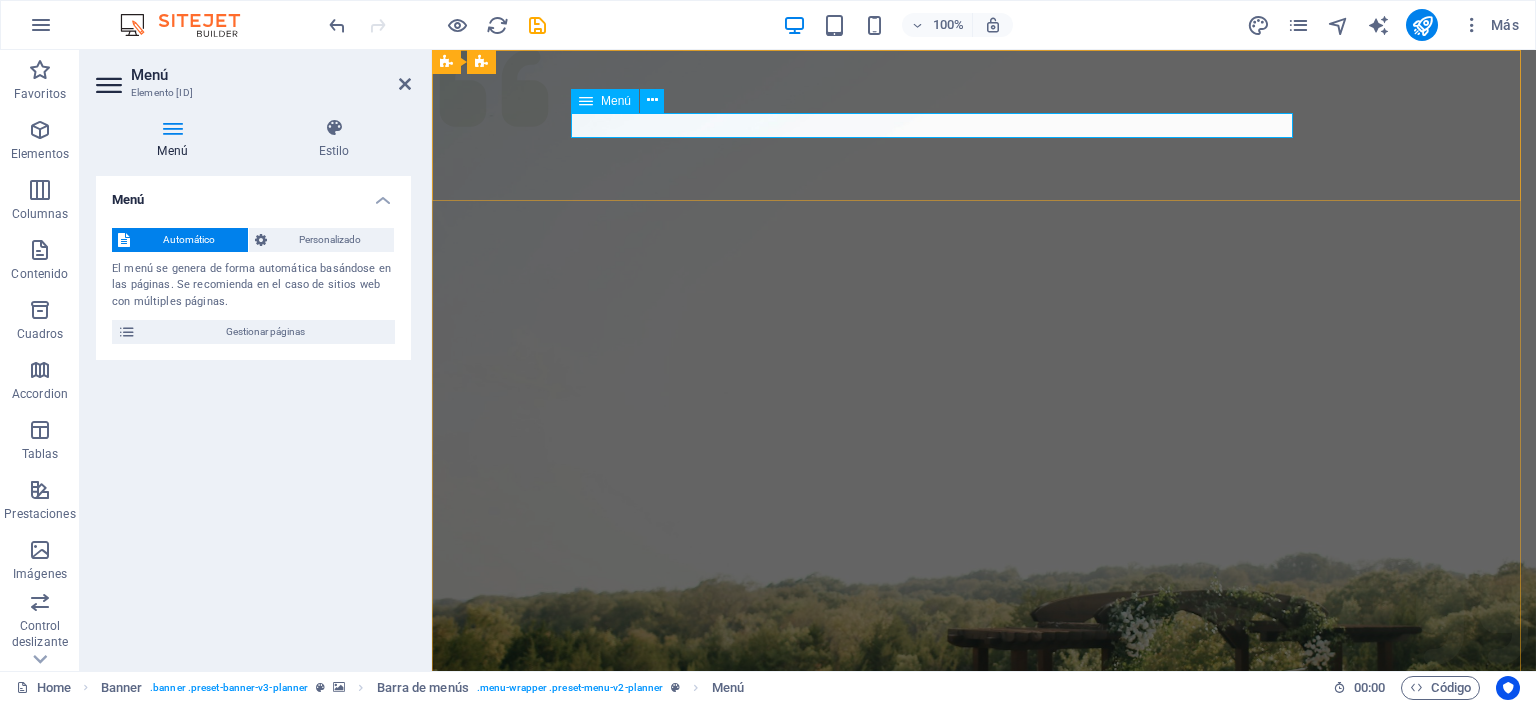 click on "Services About Team Gallery Contact" at bounding box center [984, 1097] 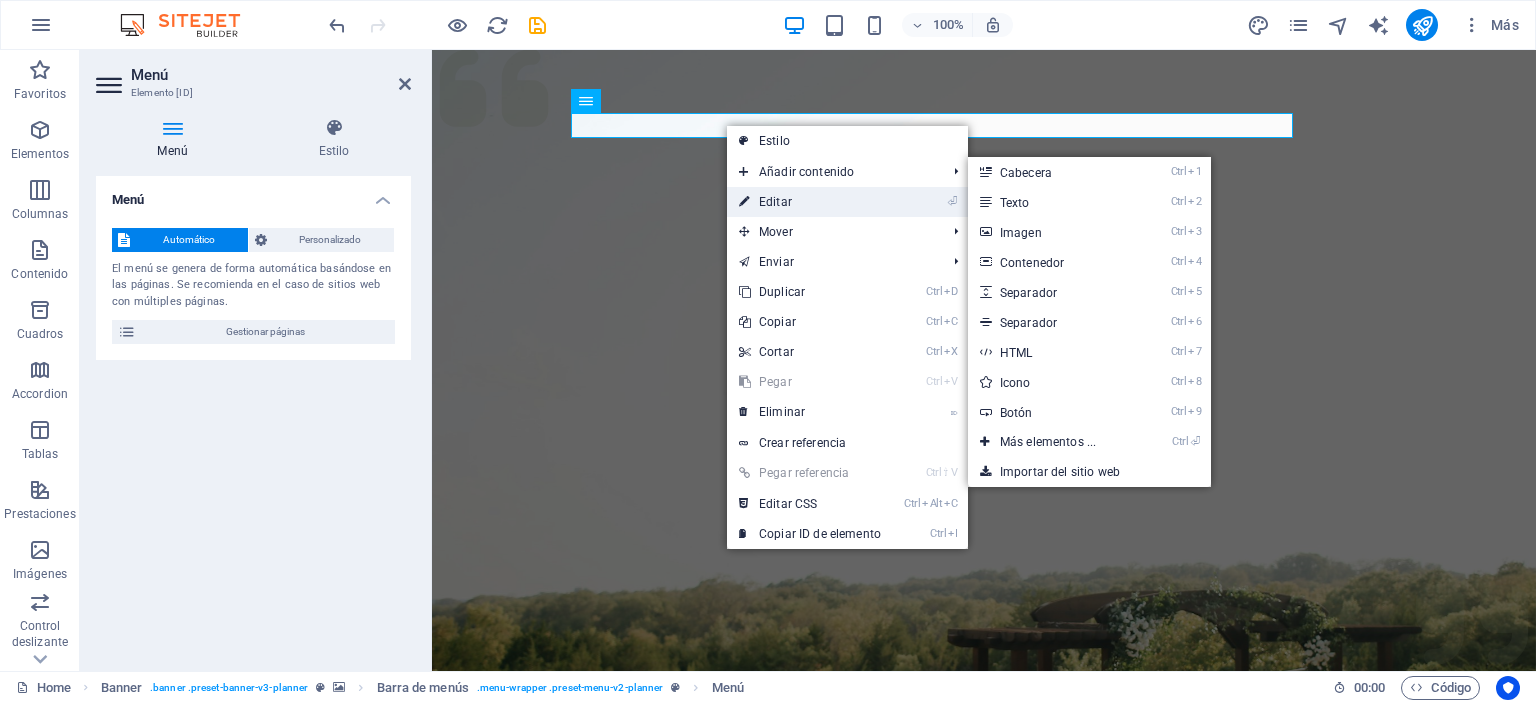 click on "⏎  Editar" at bounding box center [810, 202] 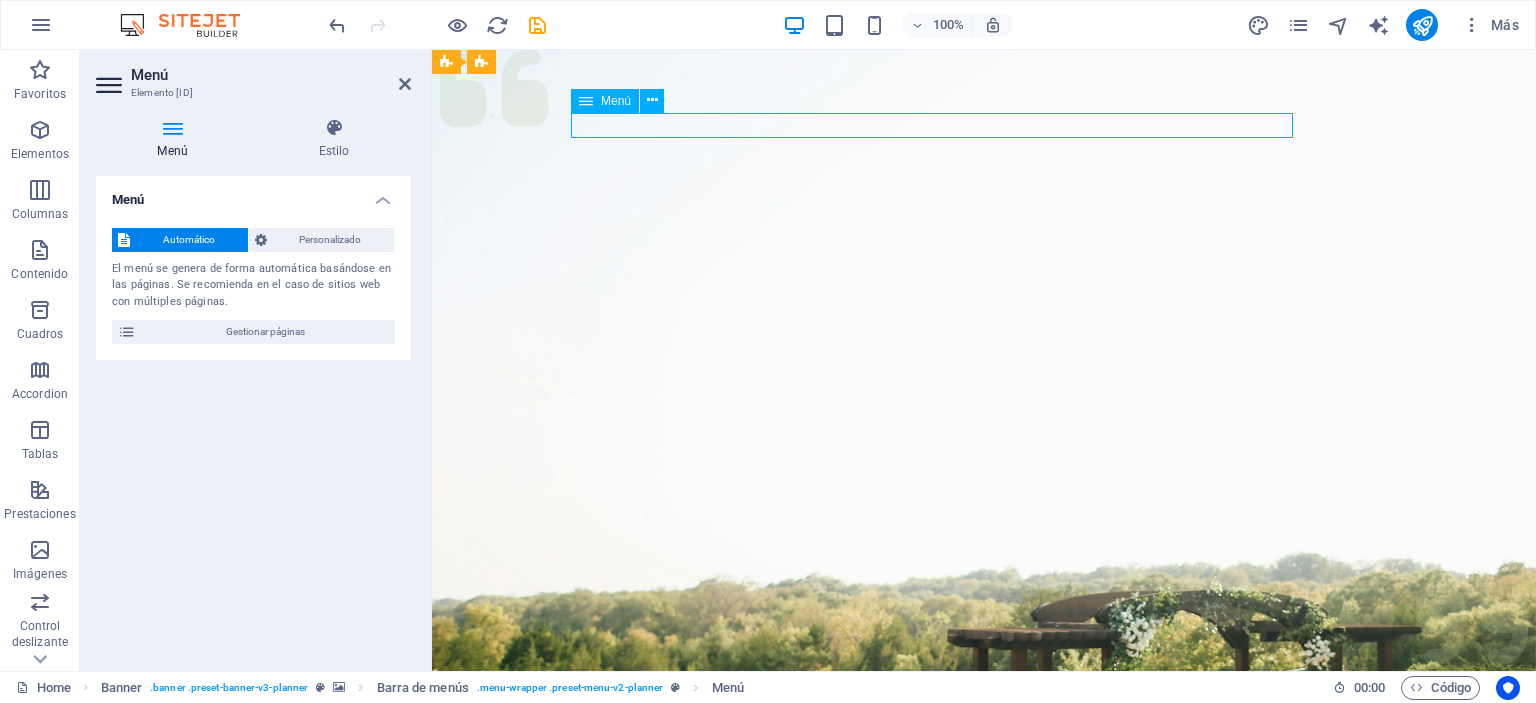 drag, startPoint x: 764, startPoint y: 129, endPoint x: 710, endPoint y: 129, distance: 54 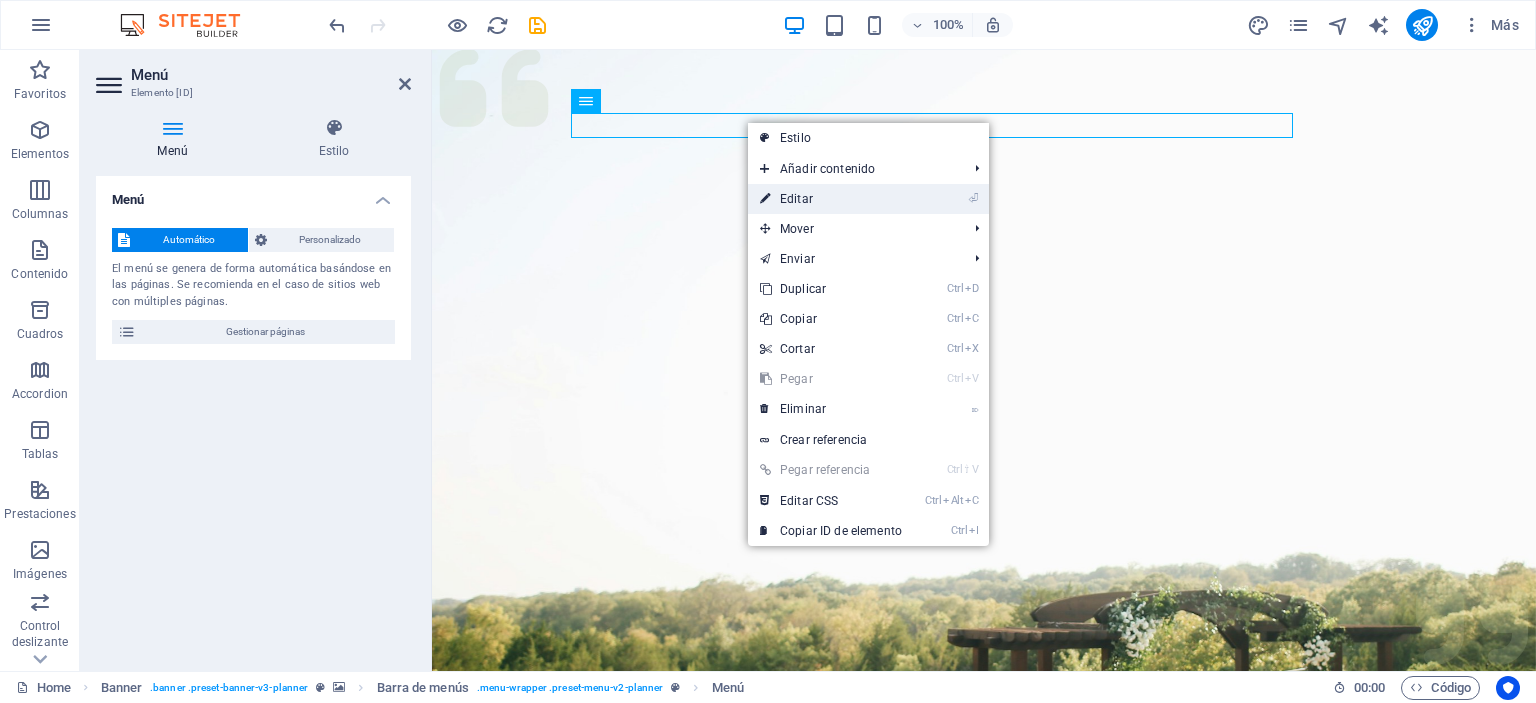 click on "⏎  Editar" at bounding box center (831, 199) 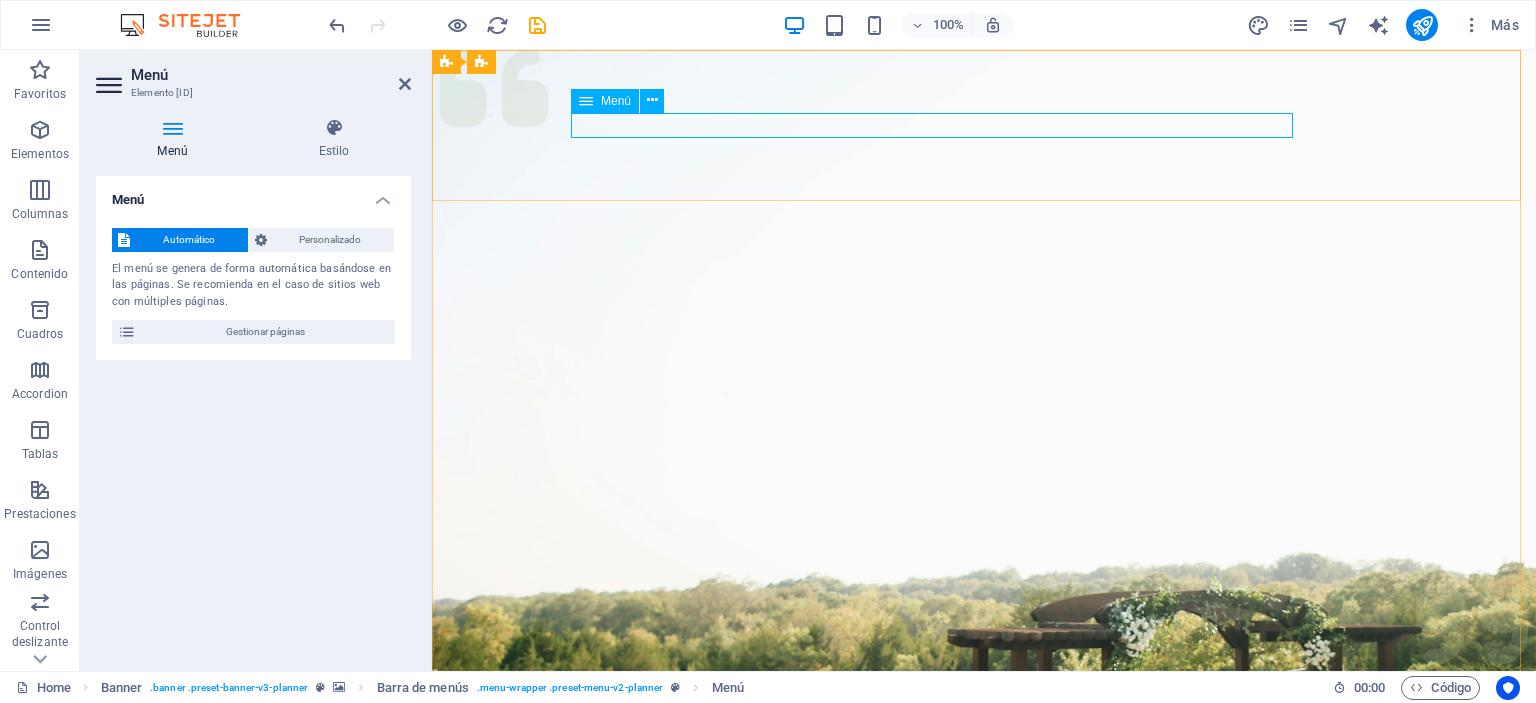 click on "Services About Team Gallery Contact" at bounding box center [984, 1097] 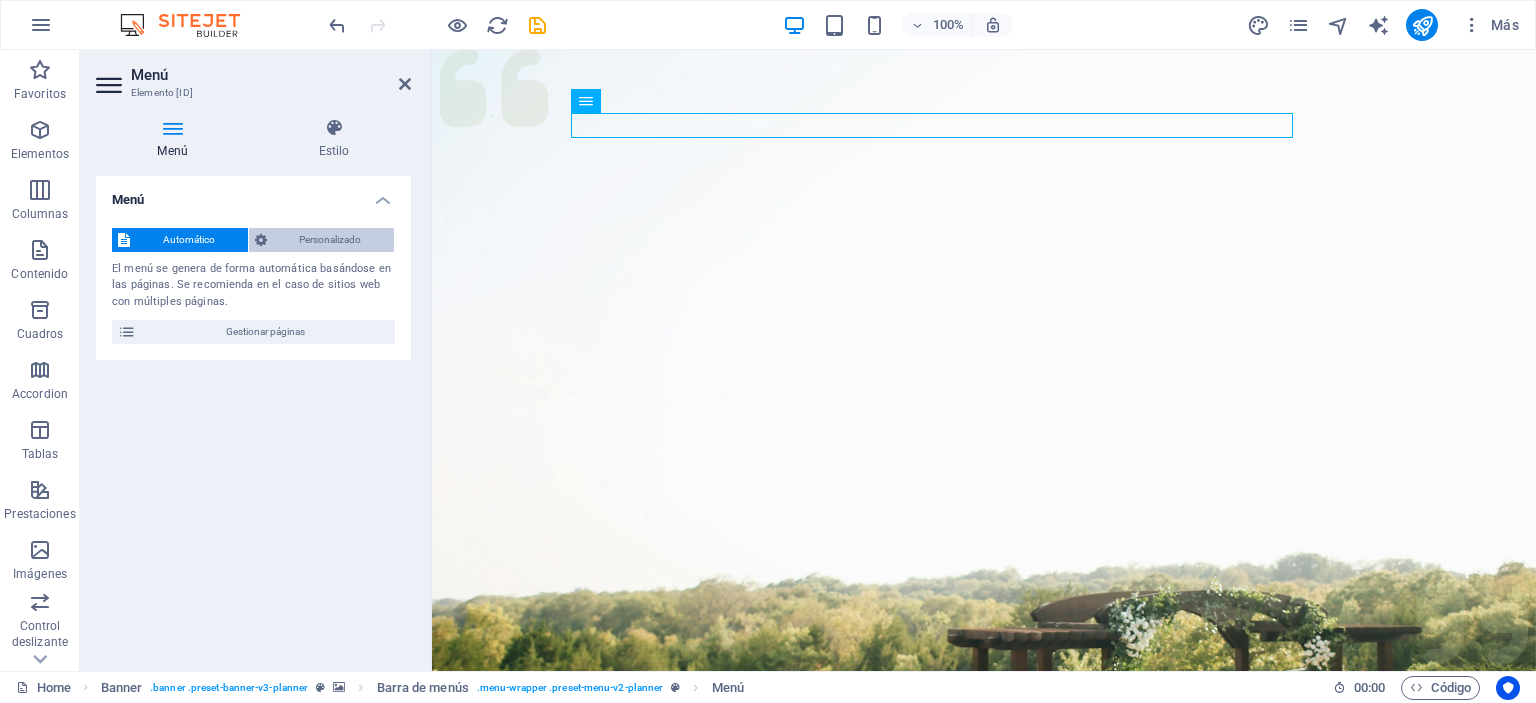click on "Personalizado" at bounding box center (331, 240) 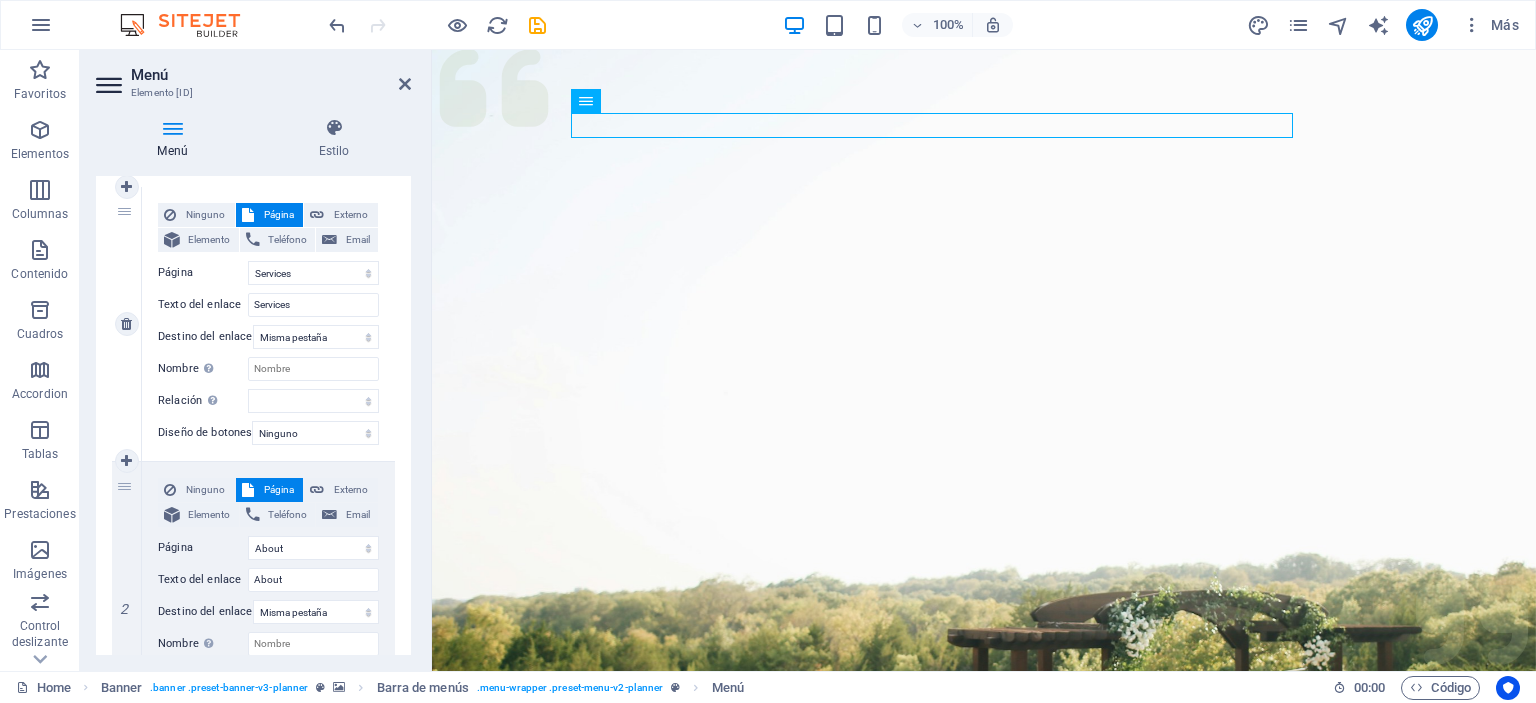 scroll, scrollTop: 200, scrollLeft: 0, axis: vertical 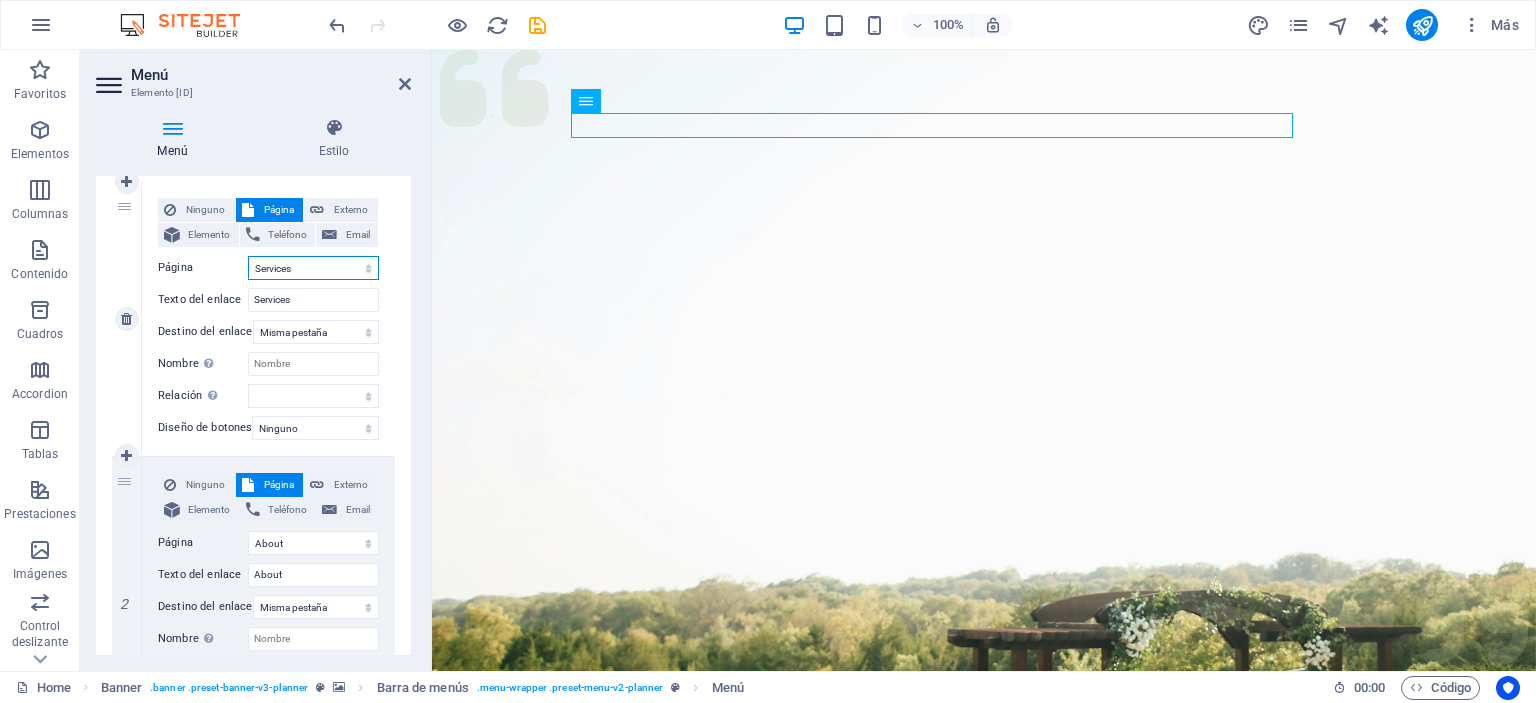 click on "Home Services About Team Gallery Contact Legal Notice Privacy" at bounding box center (313, 268) 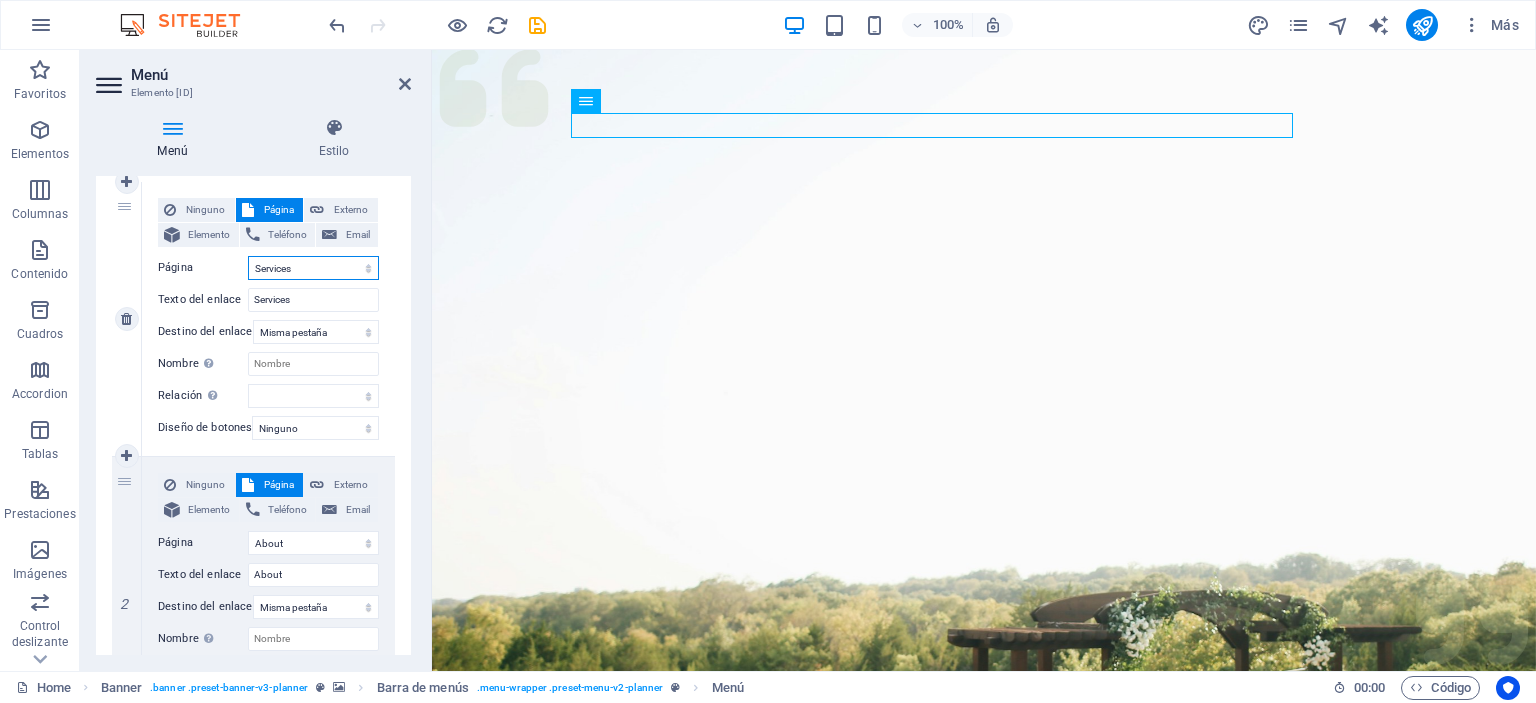 click on "Home Services About Team Gallery Contact Legal Notice Privacy" at bounding box center (313, 268) 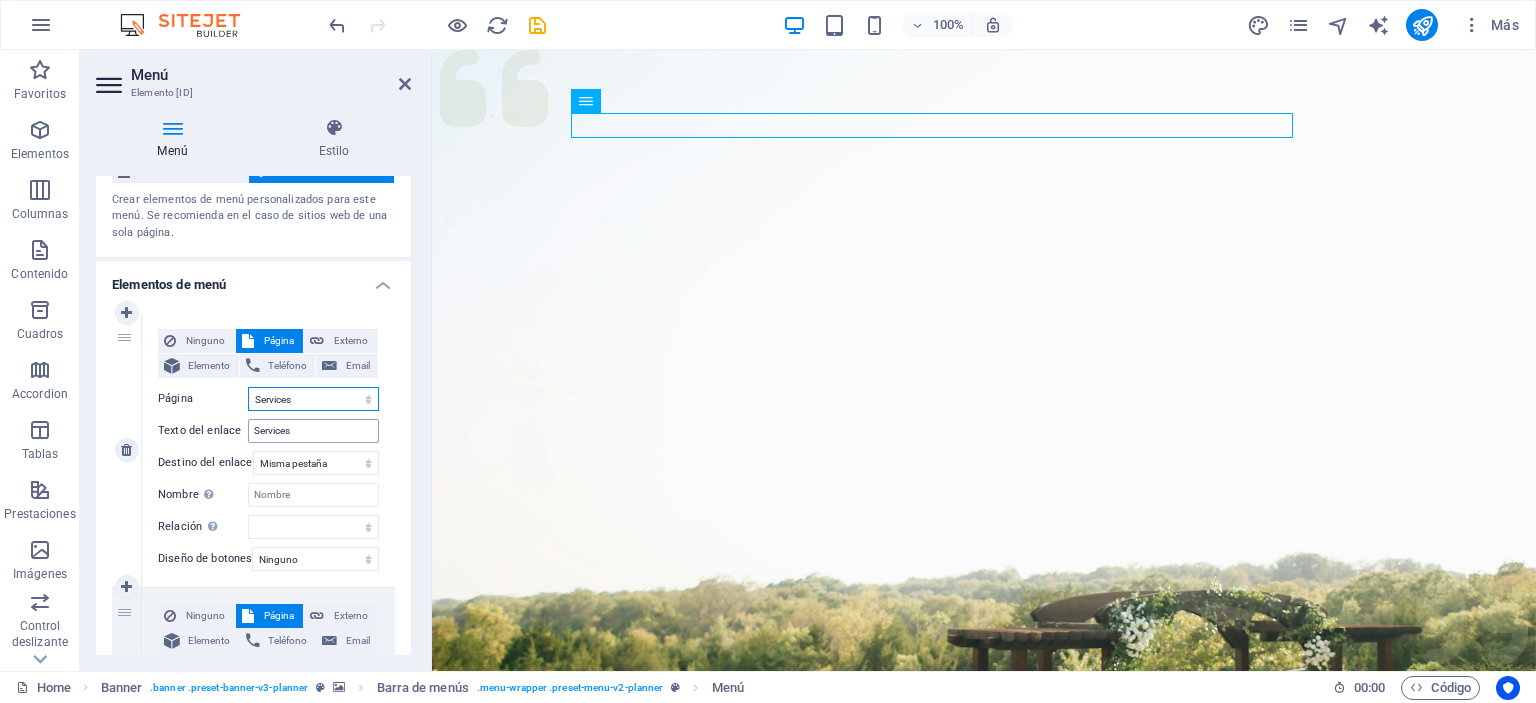 scroll, scrollTop: 0, scrollLeft: 0, axis: both 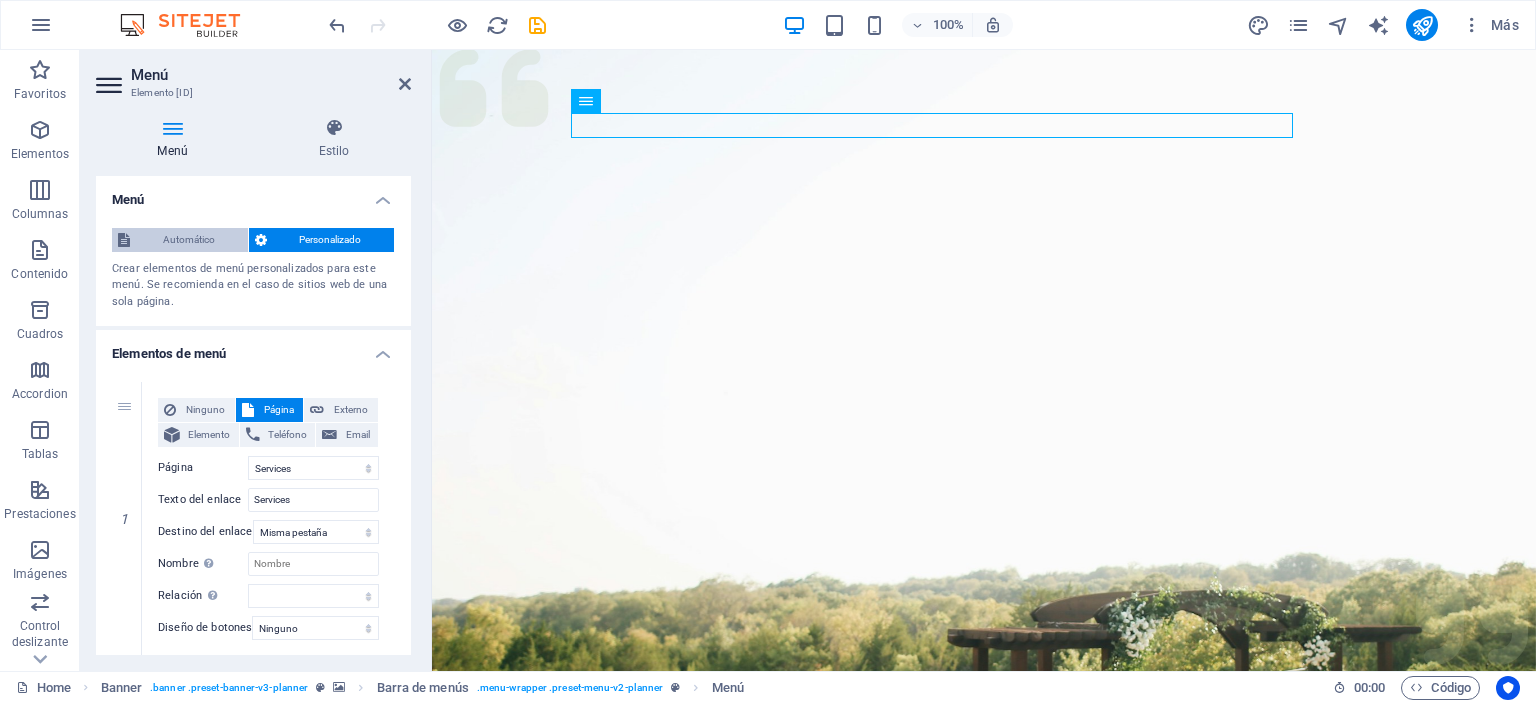 click on "Automático" at bounding box center (189, 240) 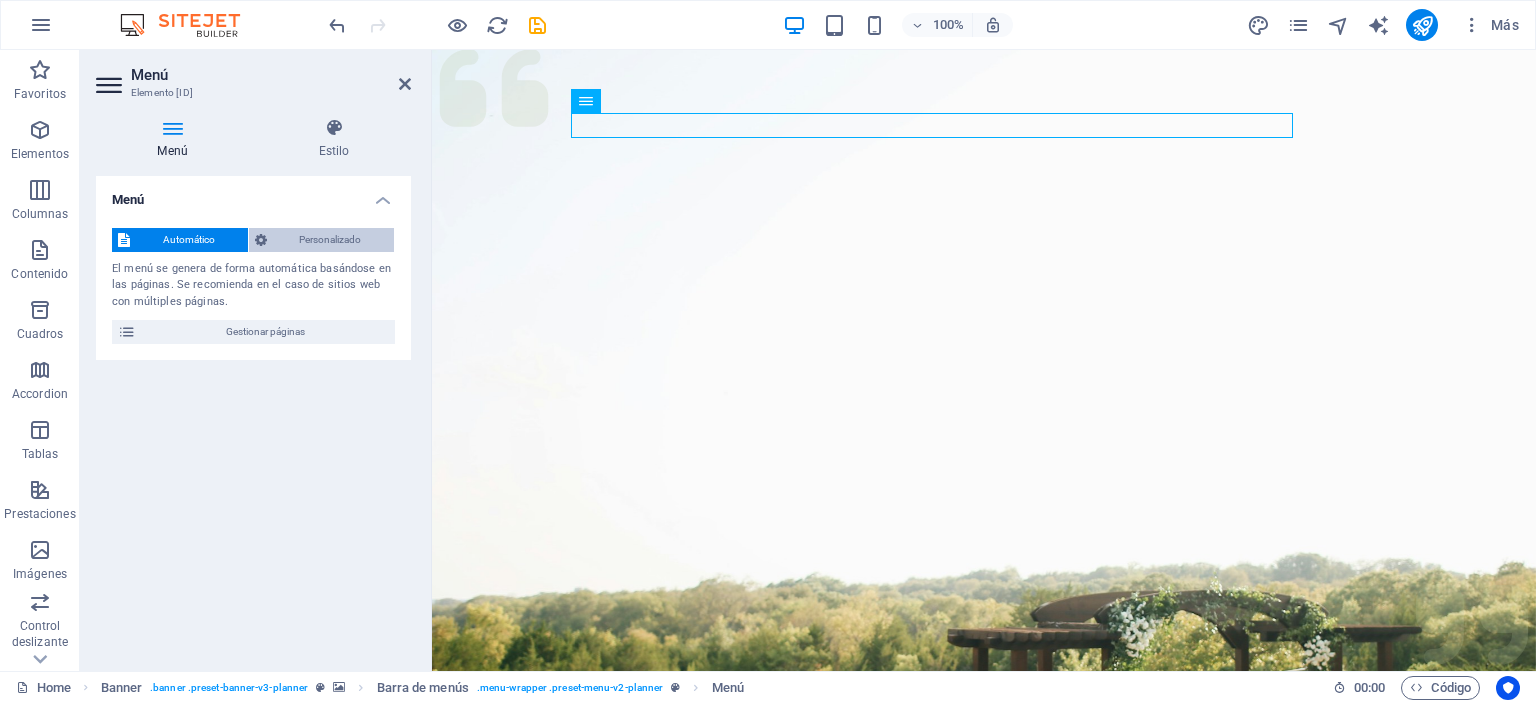 click on "Personalizado" at bounding box center (331, 240) 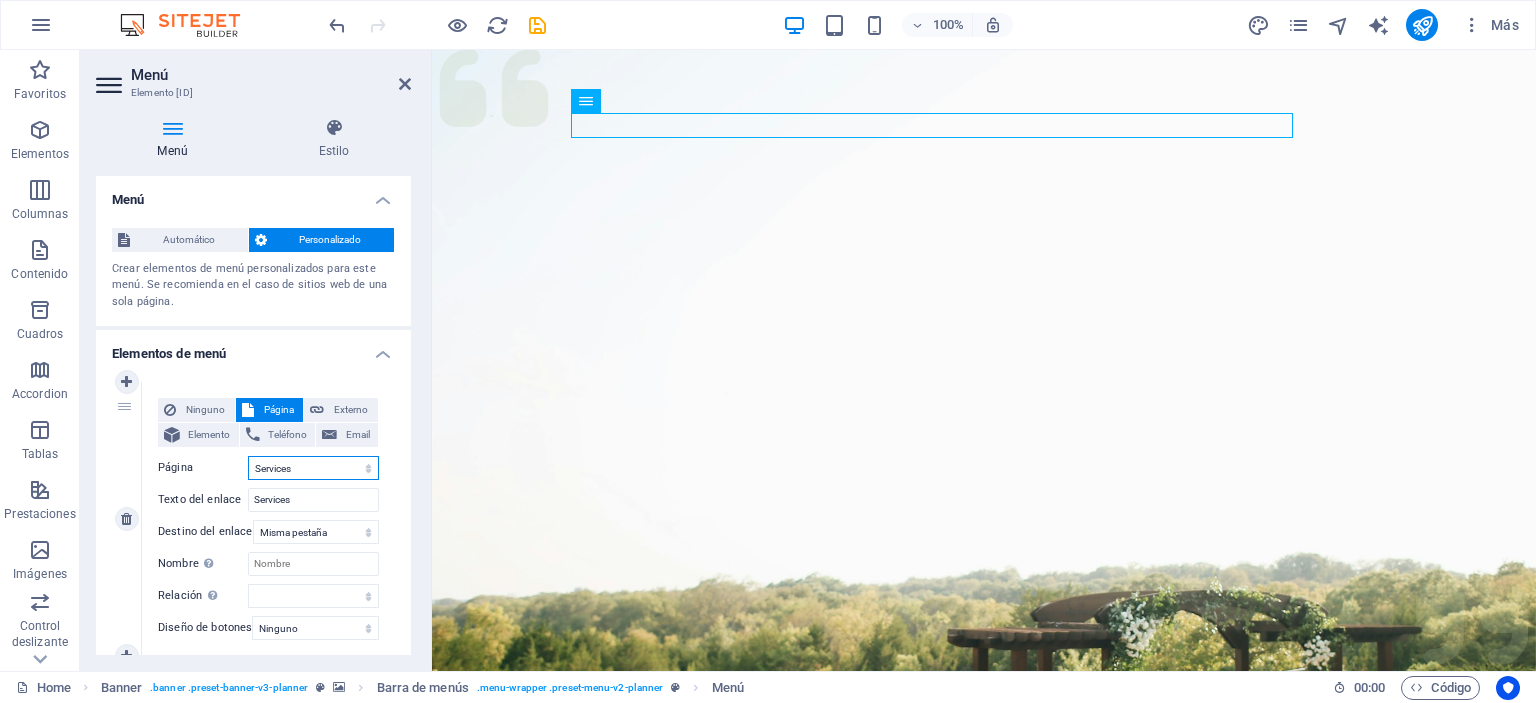 click on "Home Services About Team Gallery Contact Legal Notice Privacy" at bounding box center [313, 468] 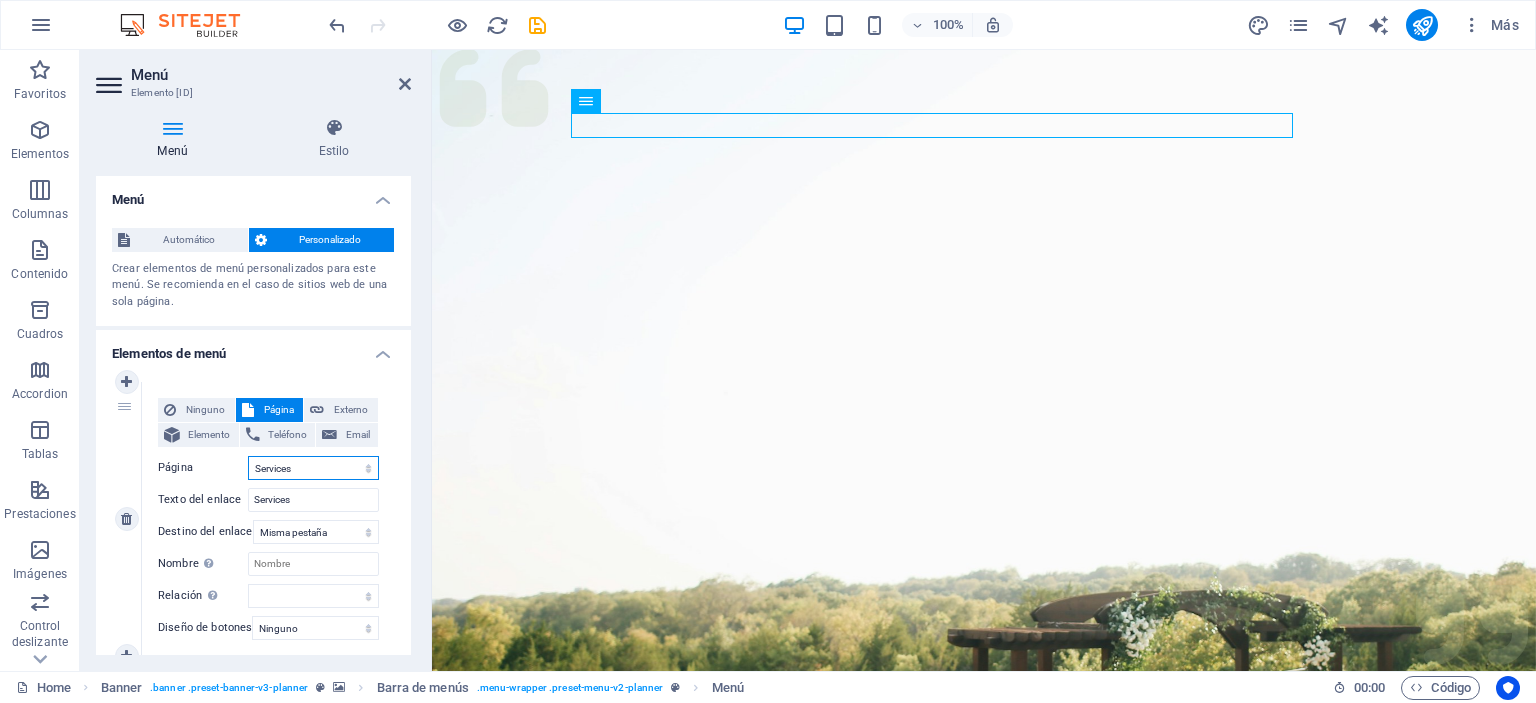 click on "Home Services About Team Gallery Contact Legal Notice Privacy" at bounding box center [313, 468] 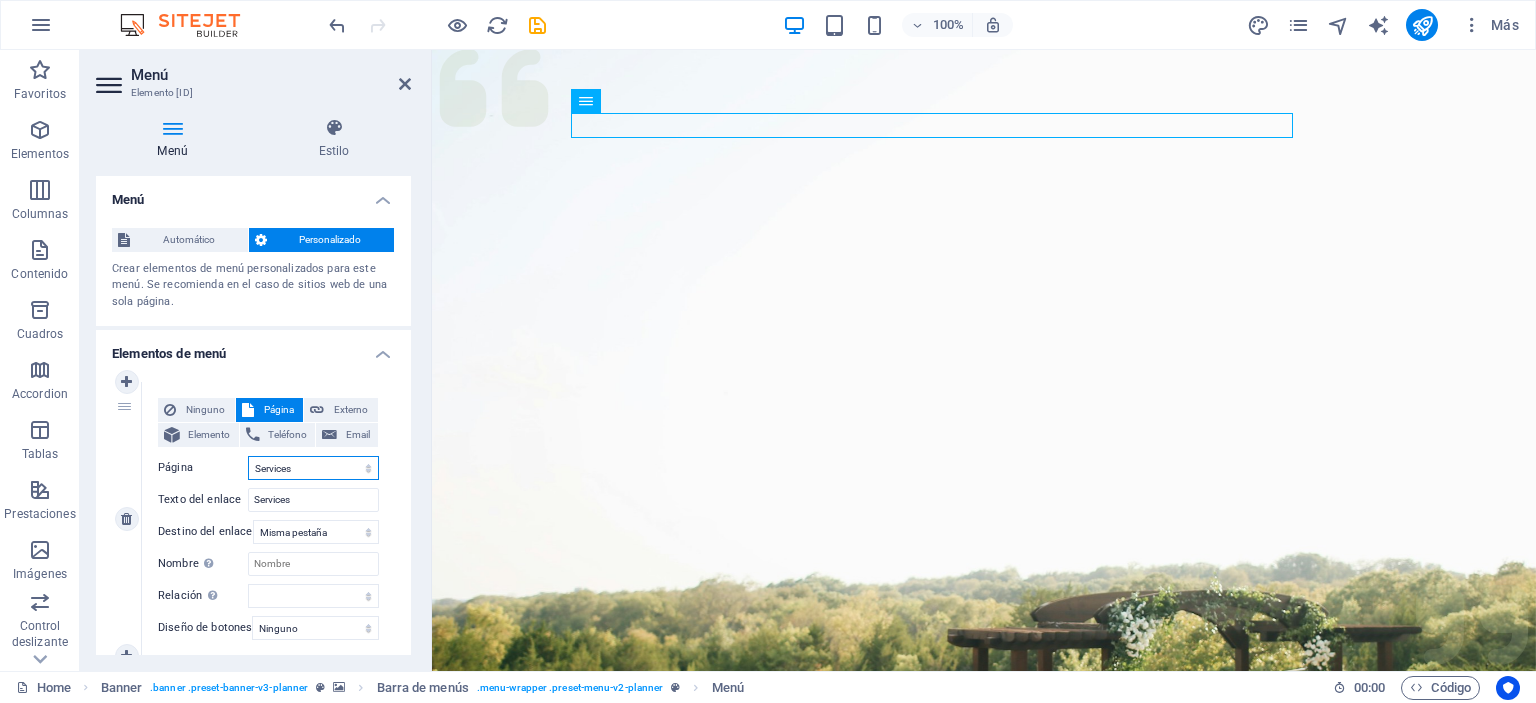 click on "Home Services About Team Gallery Contact Legal Notice Privacy" at bounding box center (313, 468) 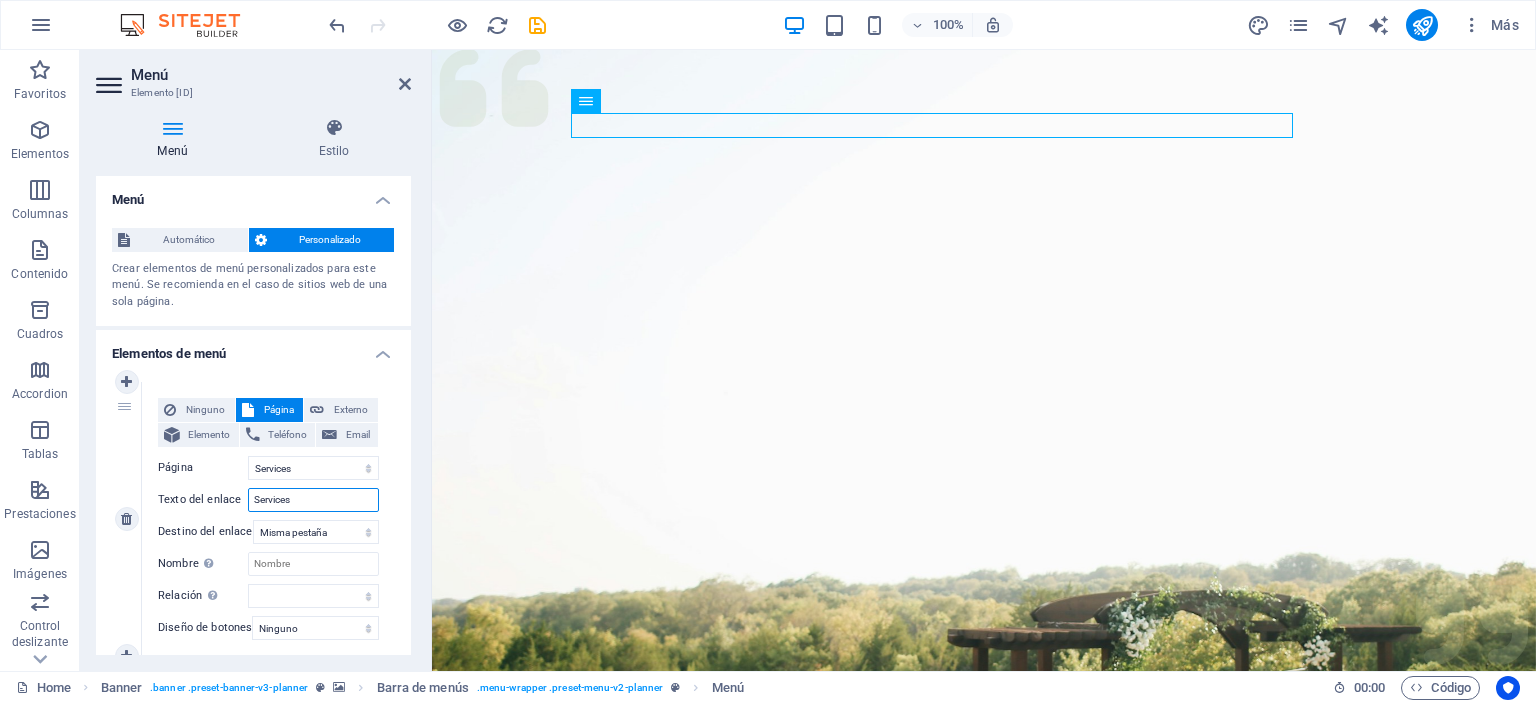 drag, startPoint x: 312, startPoint y: 499, endPoint x: 224, endPoint y: 511, distance: 88.814415 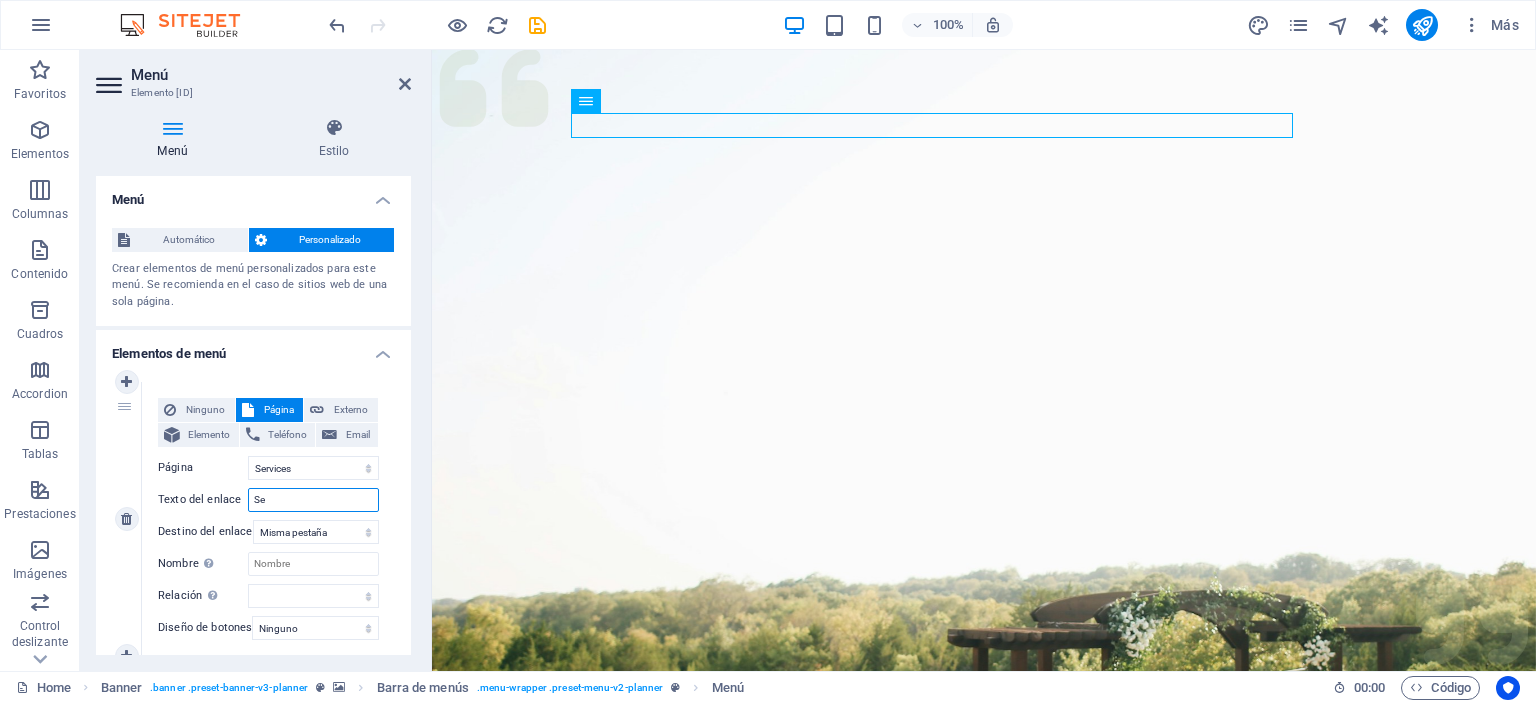 type on "Ser" 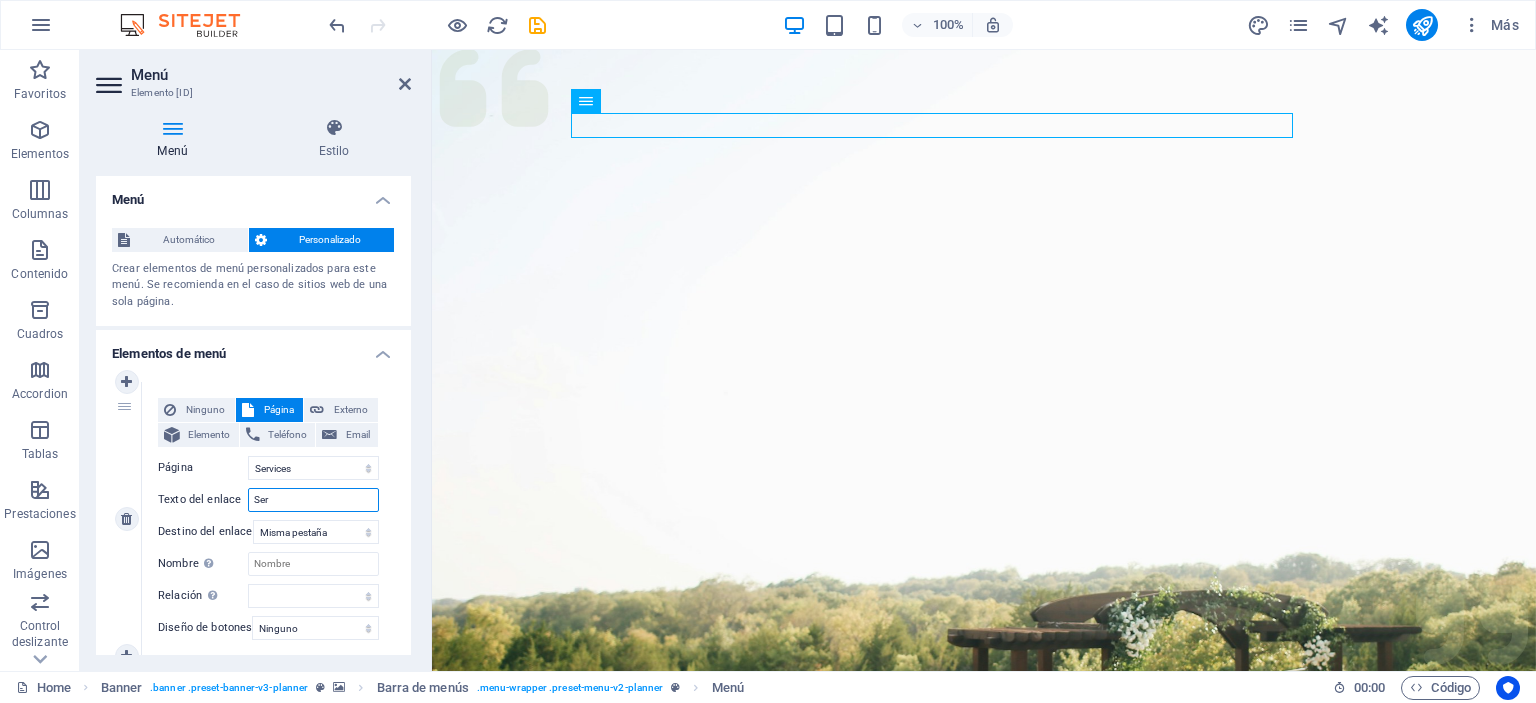 select 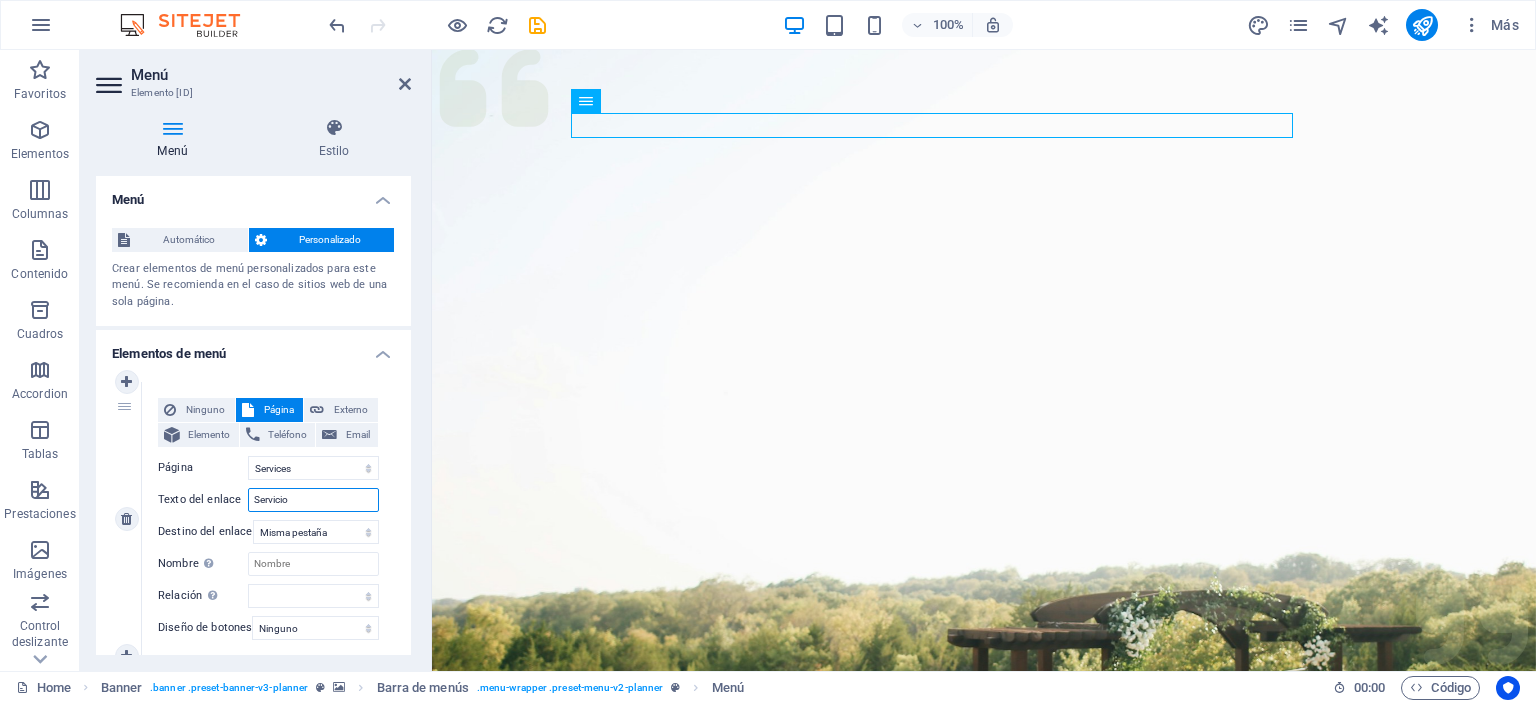 type on "Servicios" 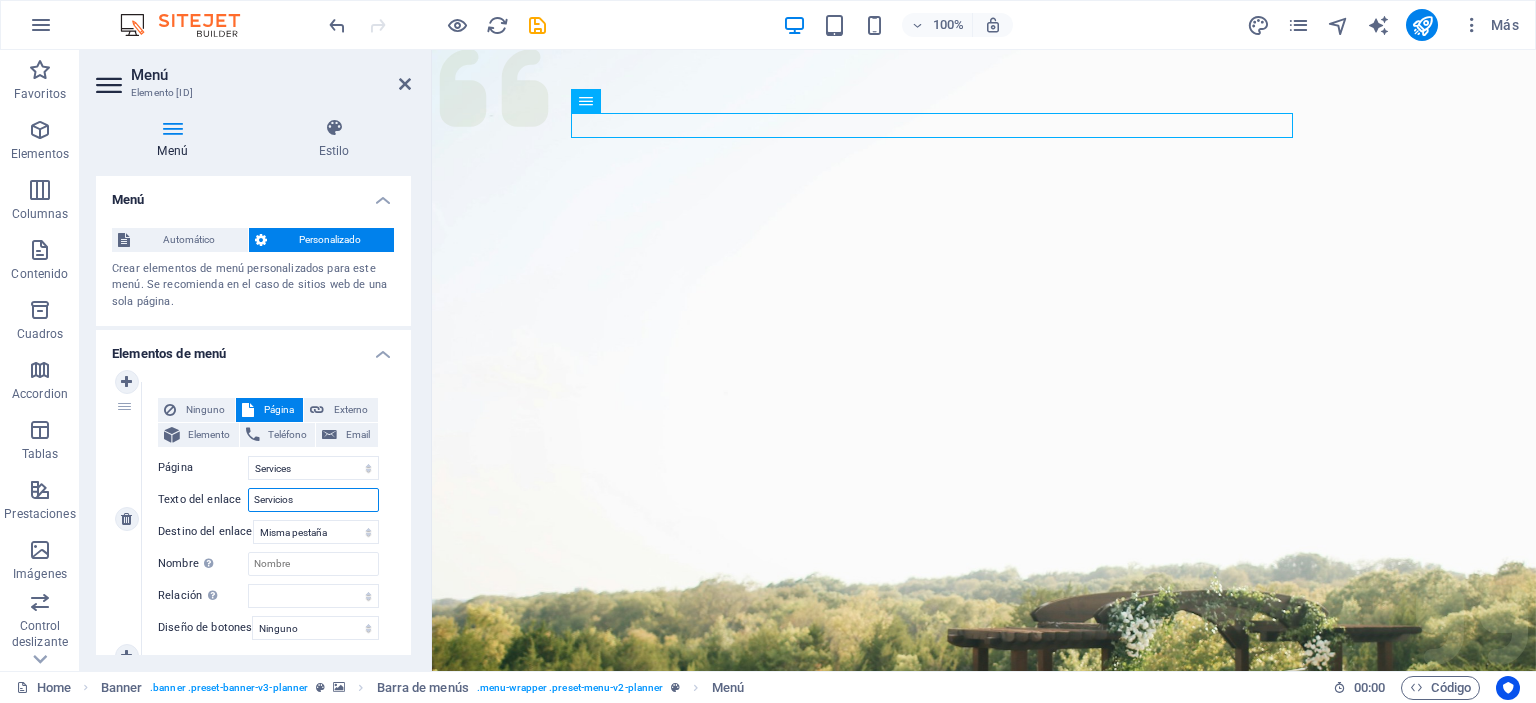 select 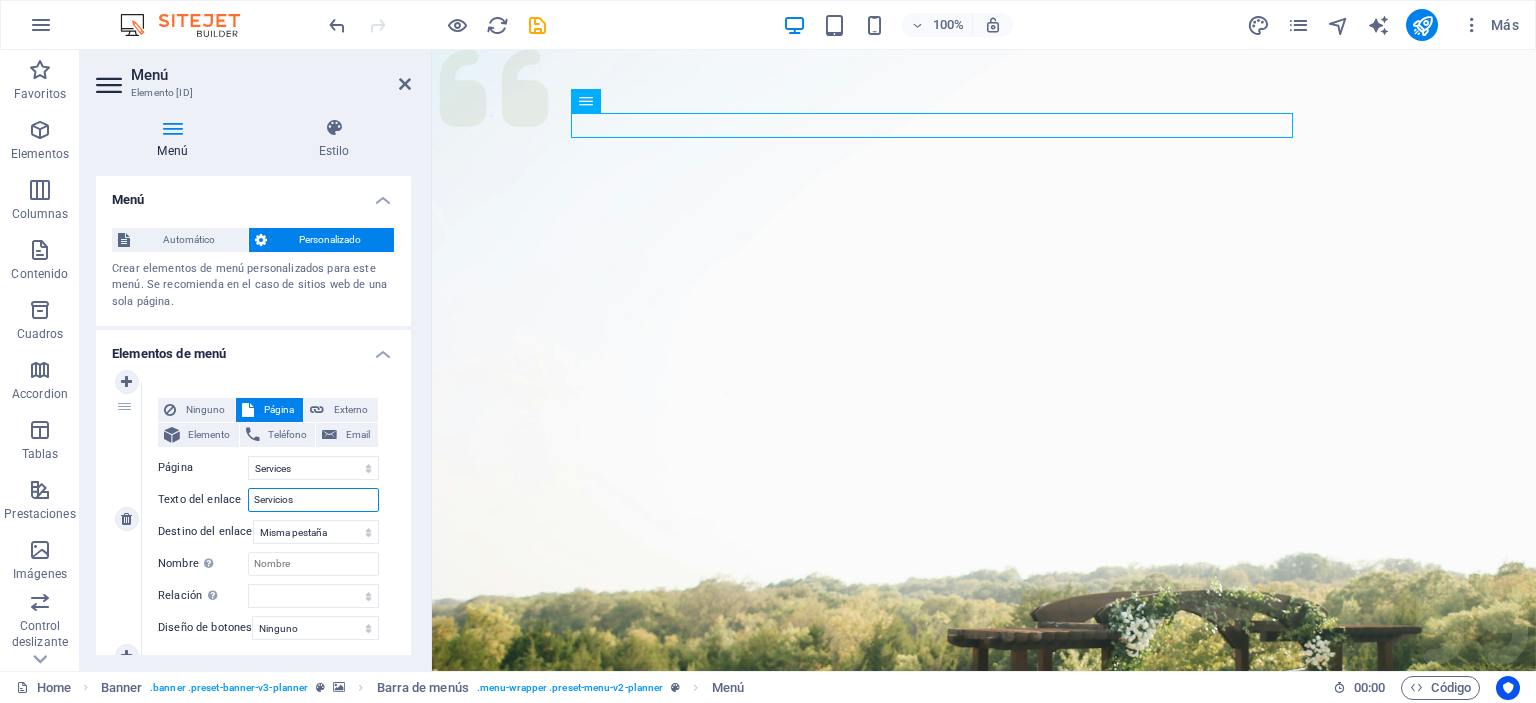 type on "Servicios" 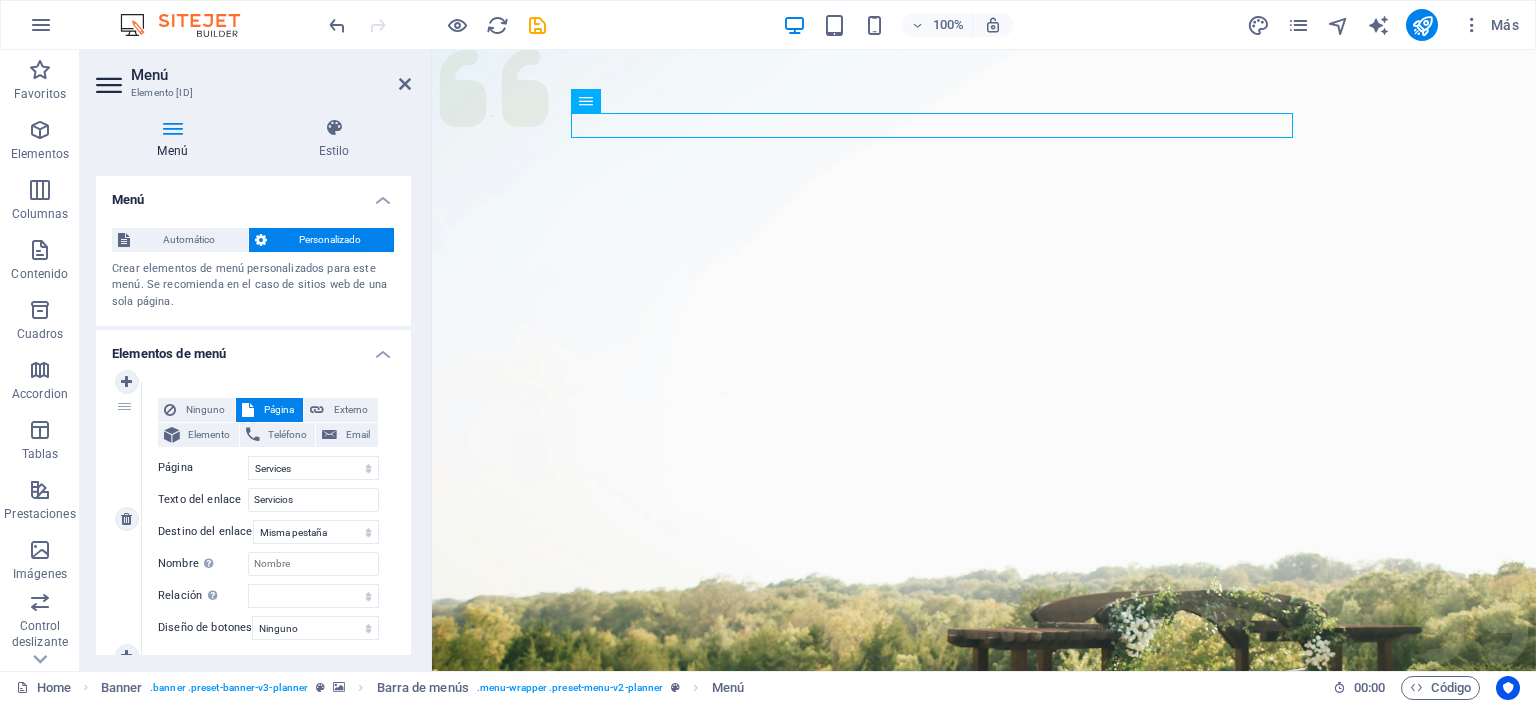 click on "Ninguno Página Externo Elemento Teléfono Email Página Home Services About Team Gallery Contact Legal Notice Privacy Elemento
URL /services Teléfono Email Texto del enlace Servicios Destino del enlace Nueva pestaña Misma pestaña Superposición Nombre Una descripción adicional del enlace no debería ser igual al texto del enlace. El título suele mostrarse como un texto de información cuando se mueve el ratón por encima del elemento. Déjalo en blanco en caso de dudas. Relación Define la  relación de este enlace con el destino del enlace . Por ejemplo, el valor "nofollow" indica a los buscadores que no sigan al enlace. Puede dejarse vacío. alternativo autor marcador externo ayuda licencia siguiente nofollow noreferrer noopener ant buscar etiqueta Diseño de botones Ninguno Predeterminado Principal Secundario" at bounding box center (268, 519) 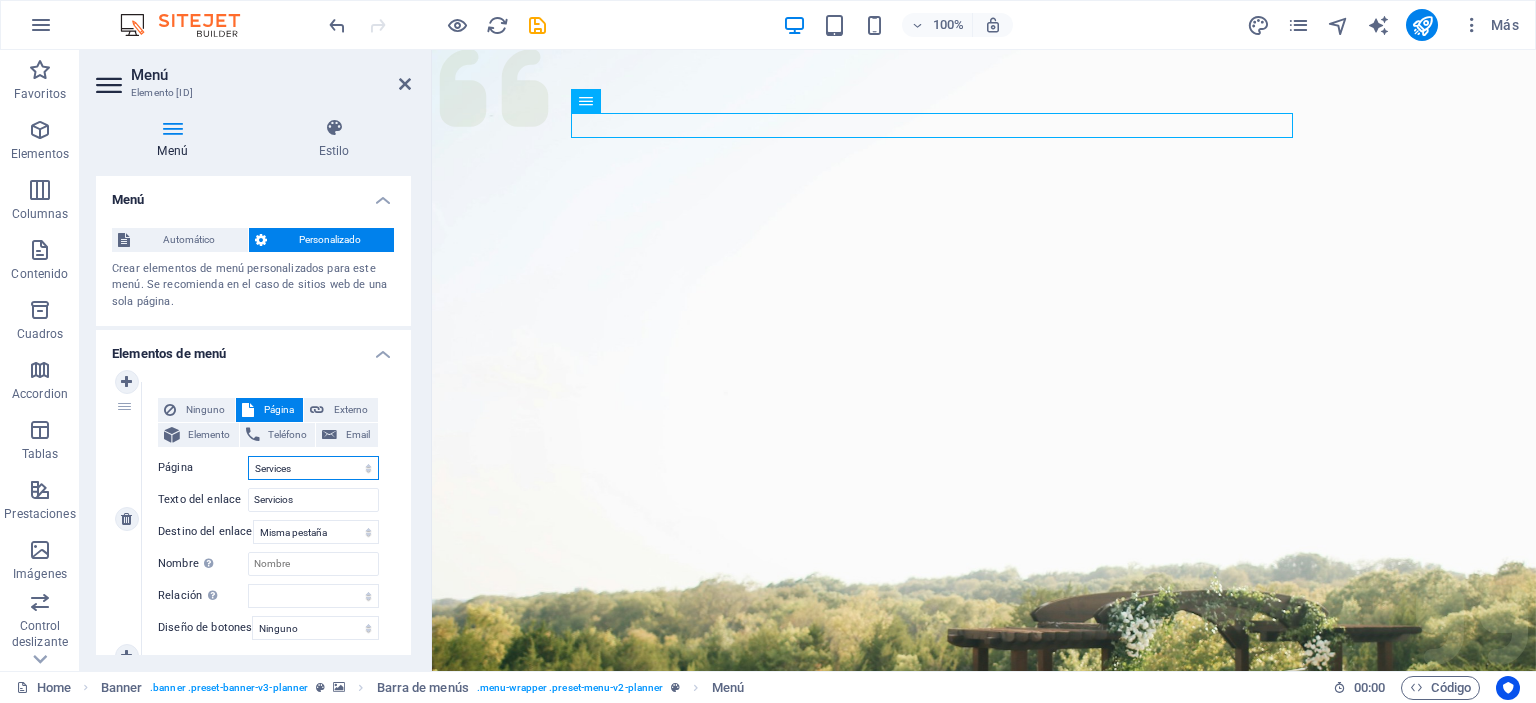 click on "Home Services About Team Gallery Contact Legal Notice Privacy" at bounding box center [313, 468] 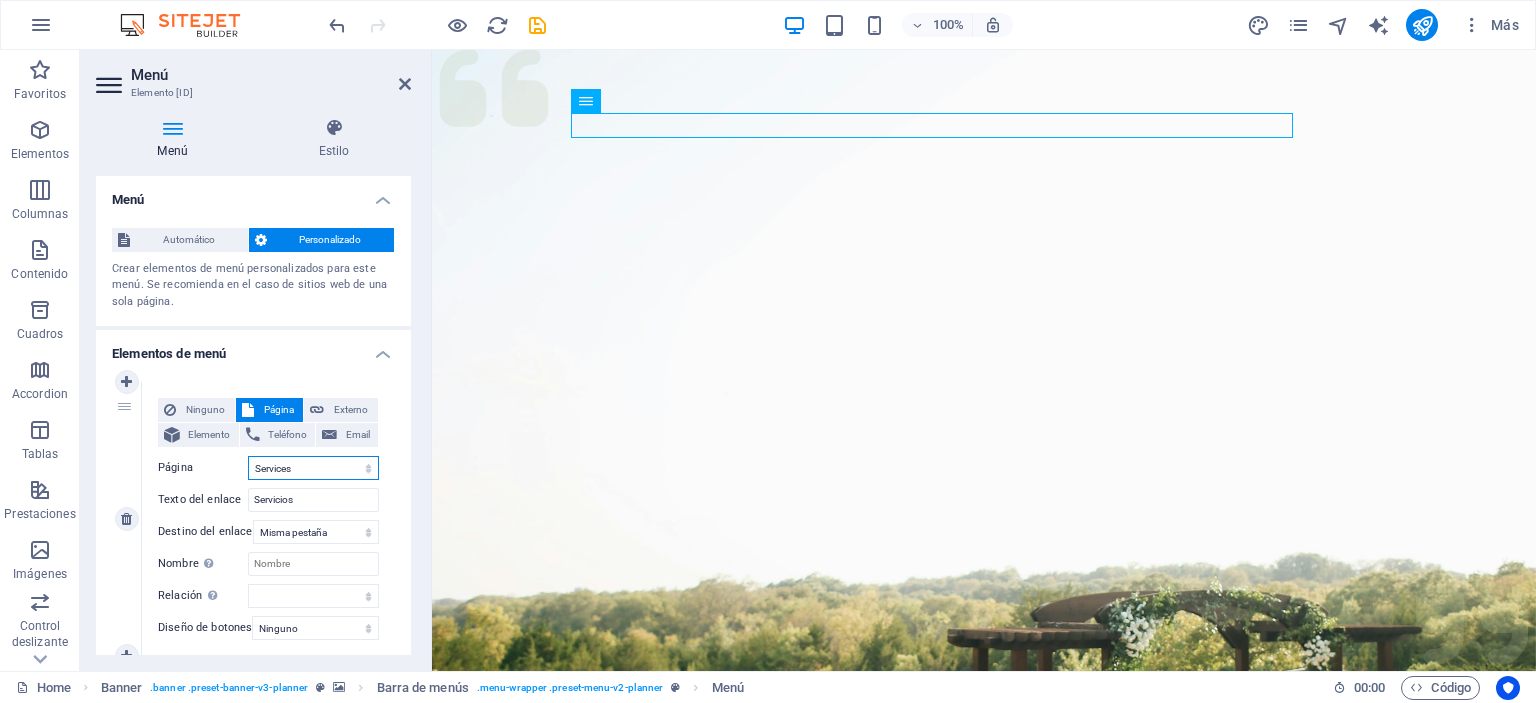 select on "2" 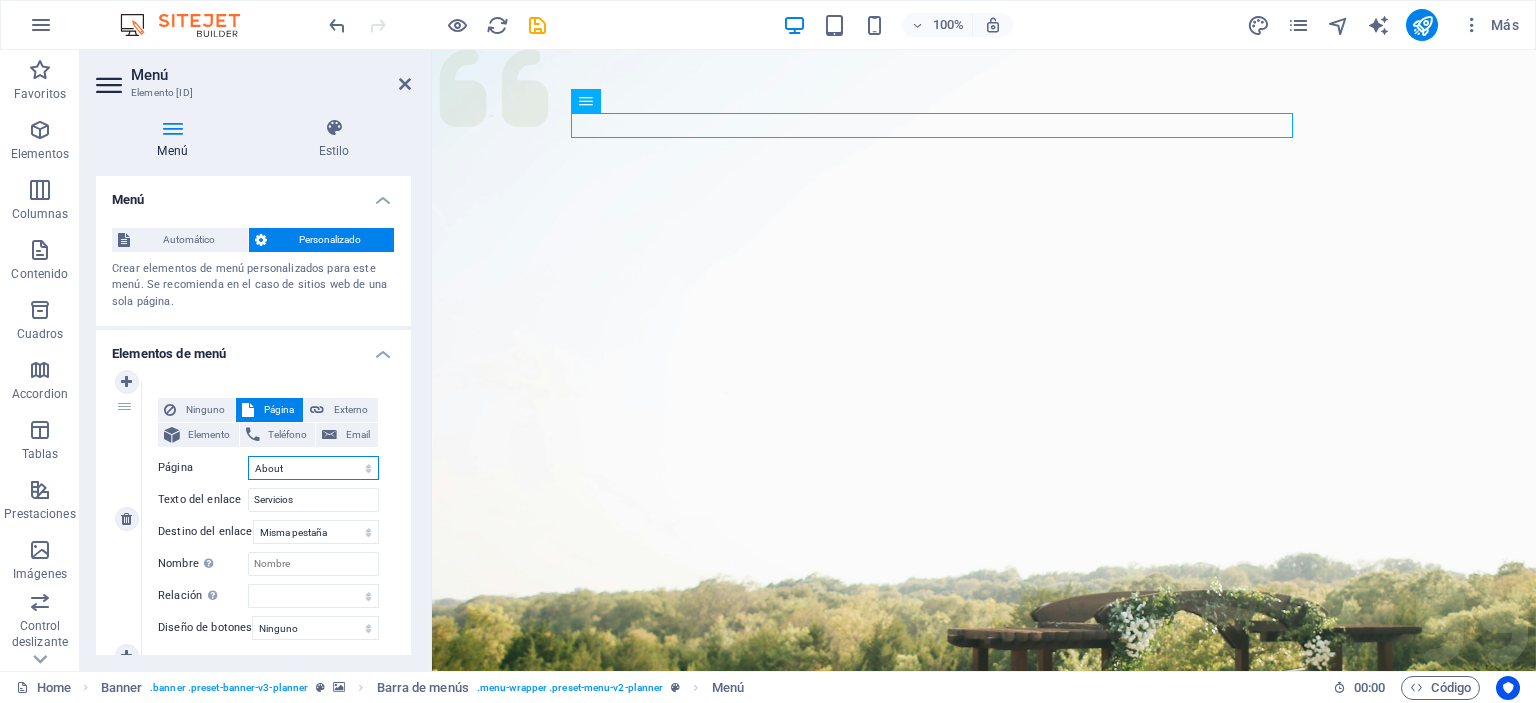 click on "Home Services About Team Gallery Contact Legal Notice Privacy" at bounding box center (313, 468) 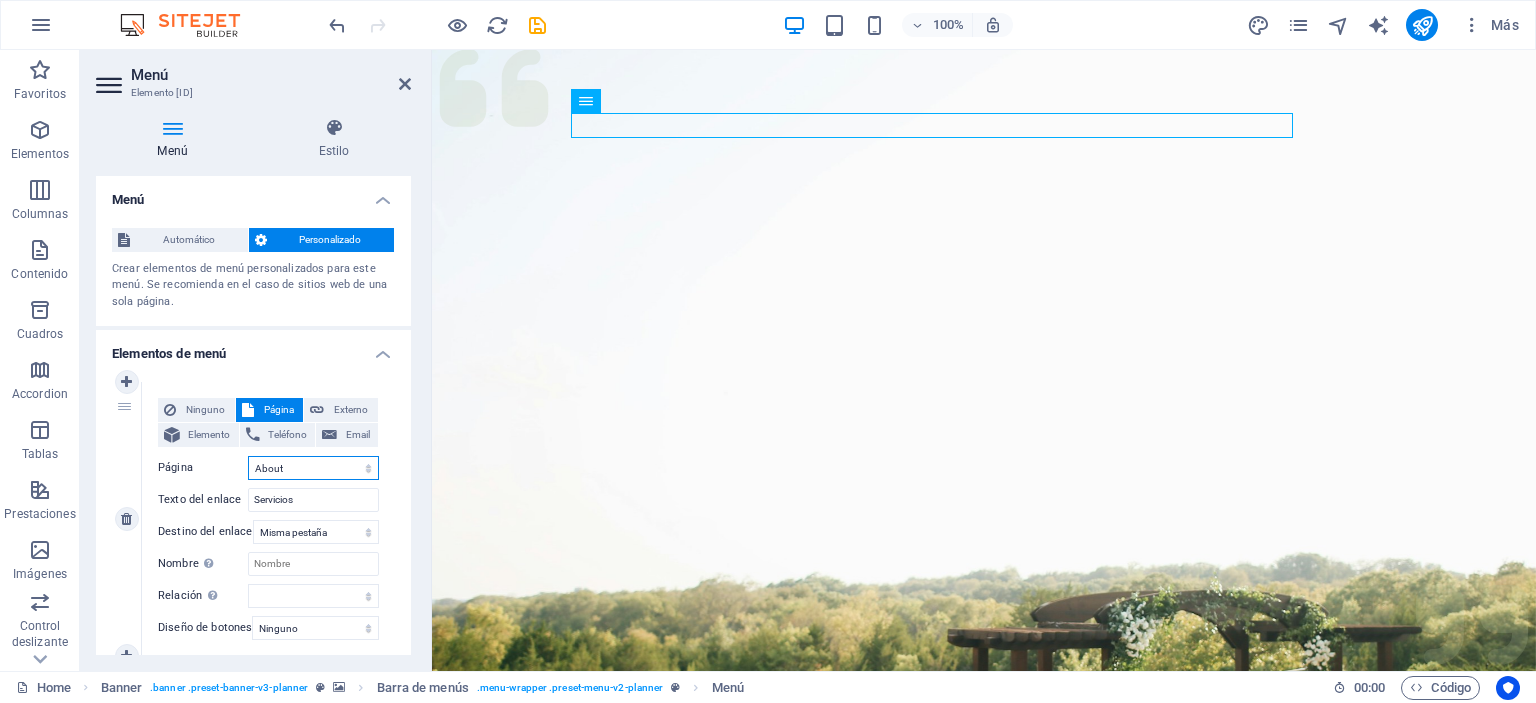 click on "Home Services About Team Gallery Contact Legal Notice Privacy" at bounding box center (313, 468) 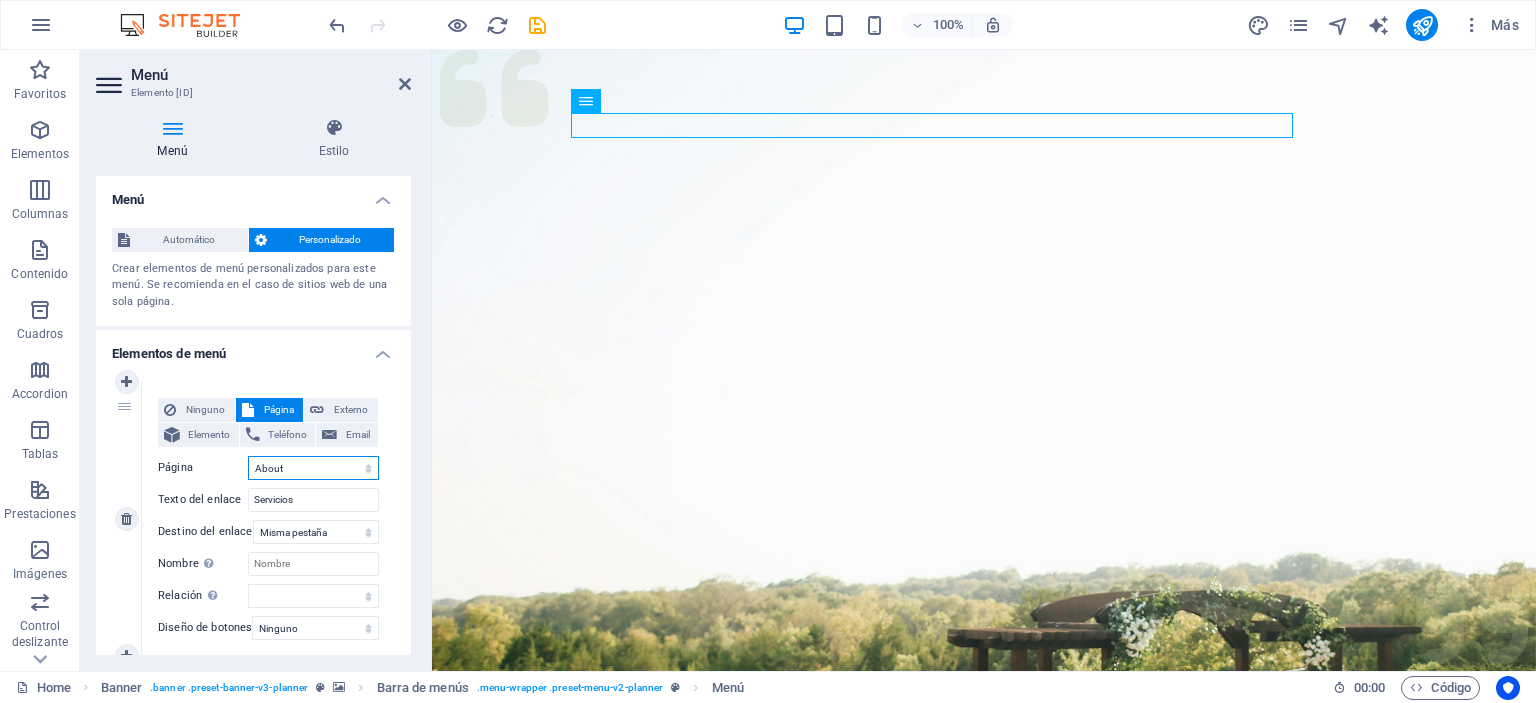click on "Home Services About Team Gallery Contact Legal Notice Privacy" at bounding box center (313, 468) 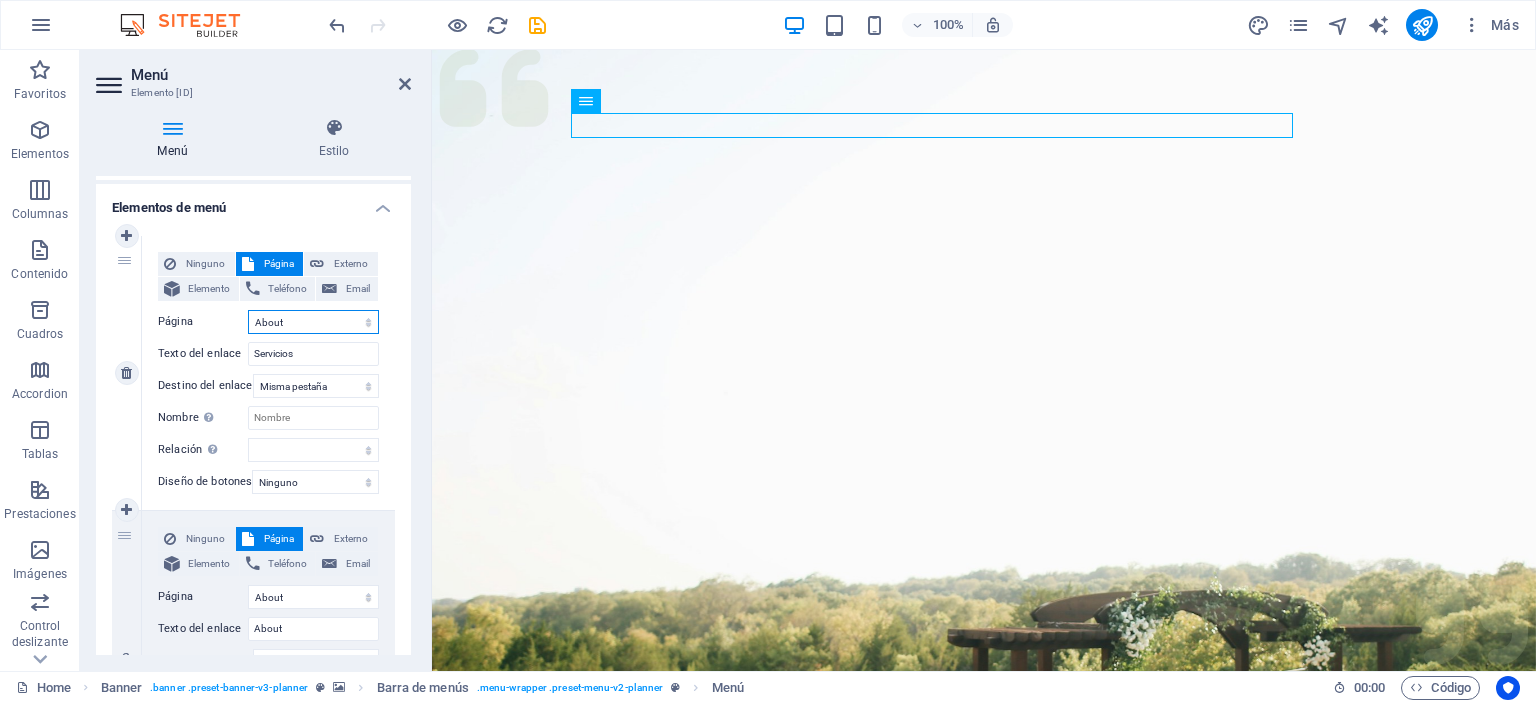 scroll, scrollTop: 200, scrollLeft: 0, axis: vertical 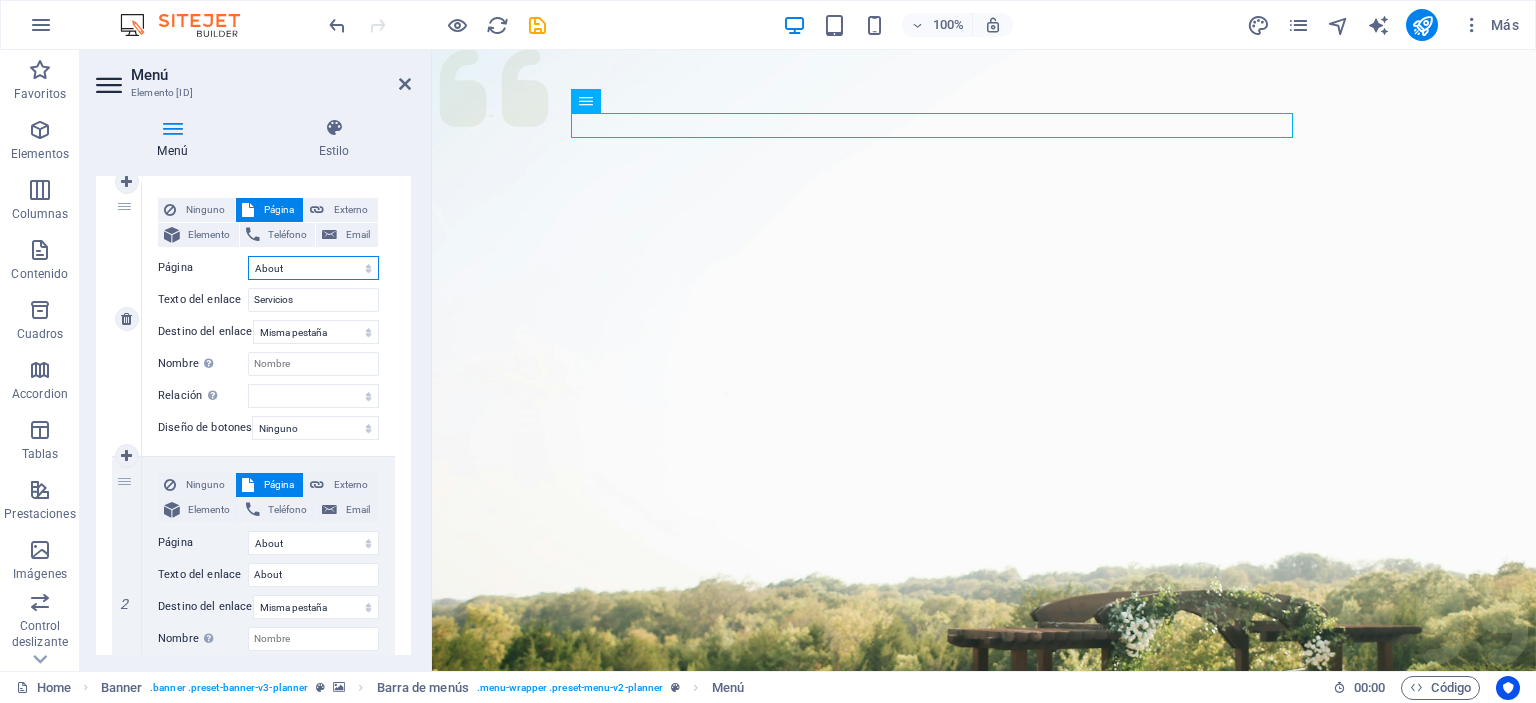 click on "Home Services About Team Gallery Contact Legal Notice Privacy" at bounding box center (313, 268) 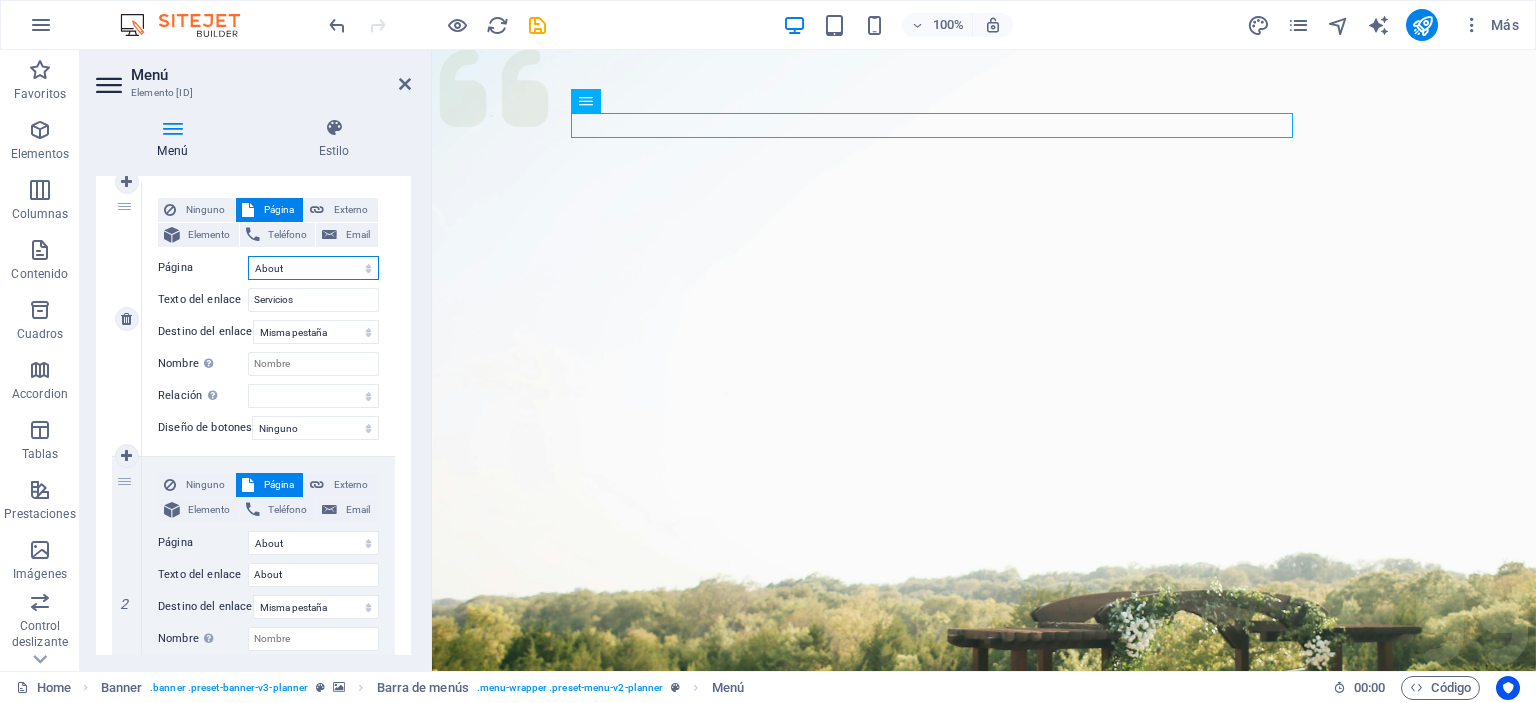 click on "Home Services About Team Gallery Contact Legal Notice Privacy" at bounding box center (313, 268) 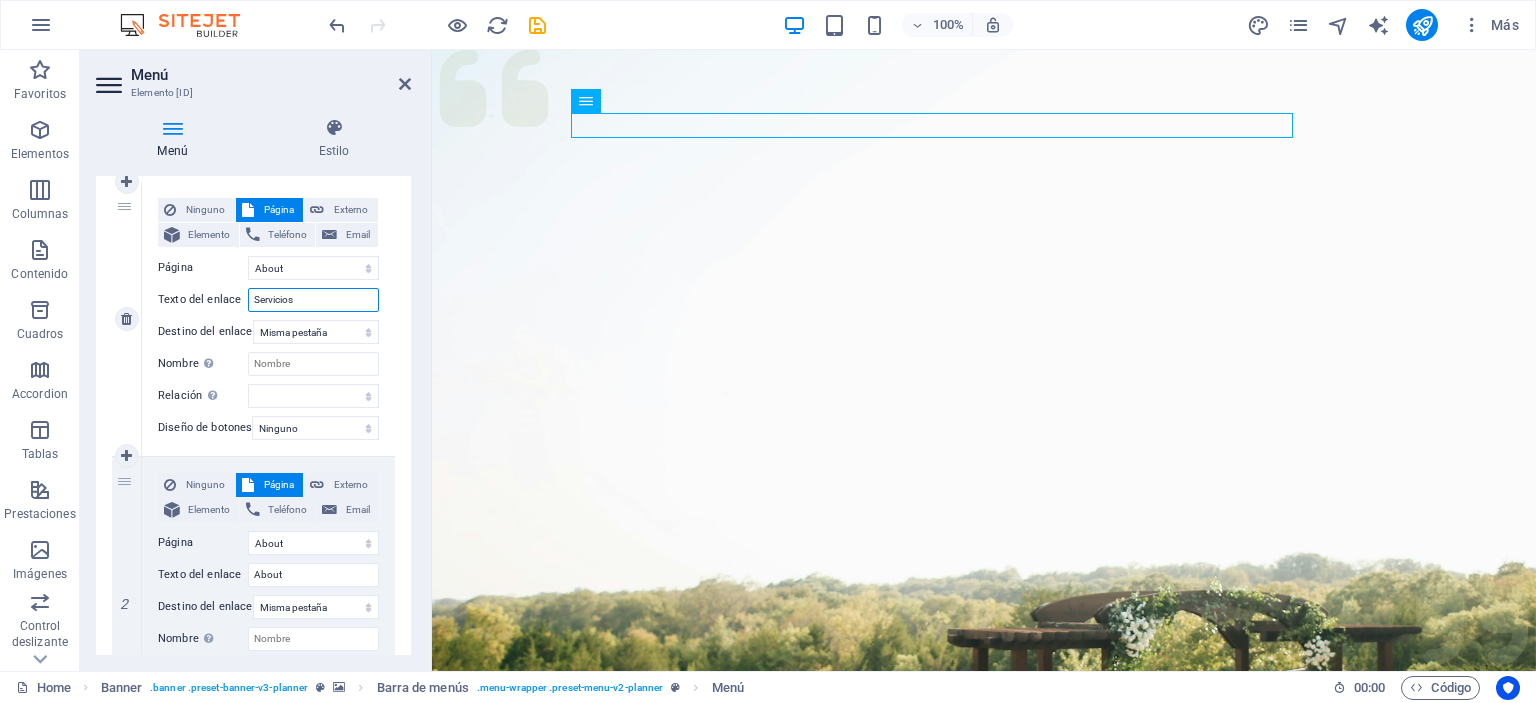 click on "Servicios" at bounding box center (313, 300) 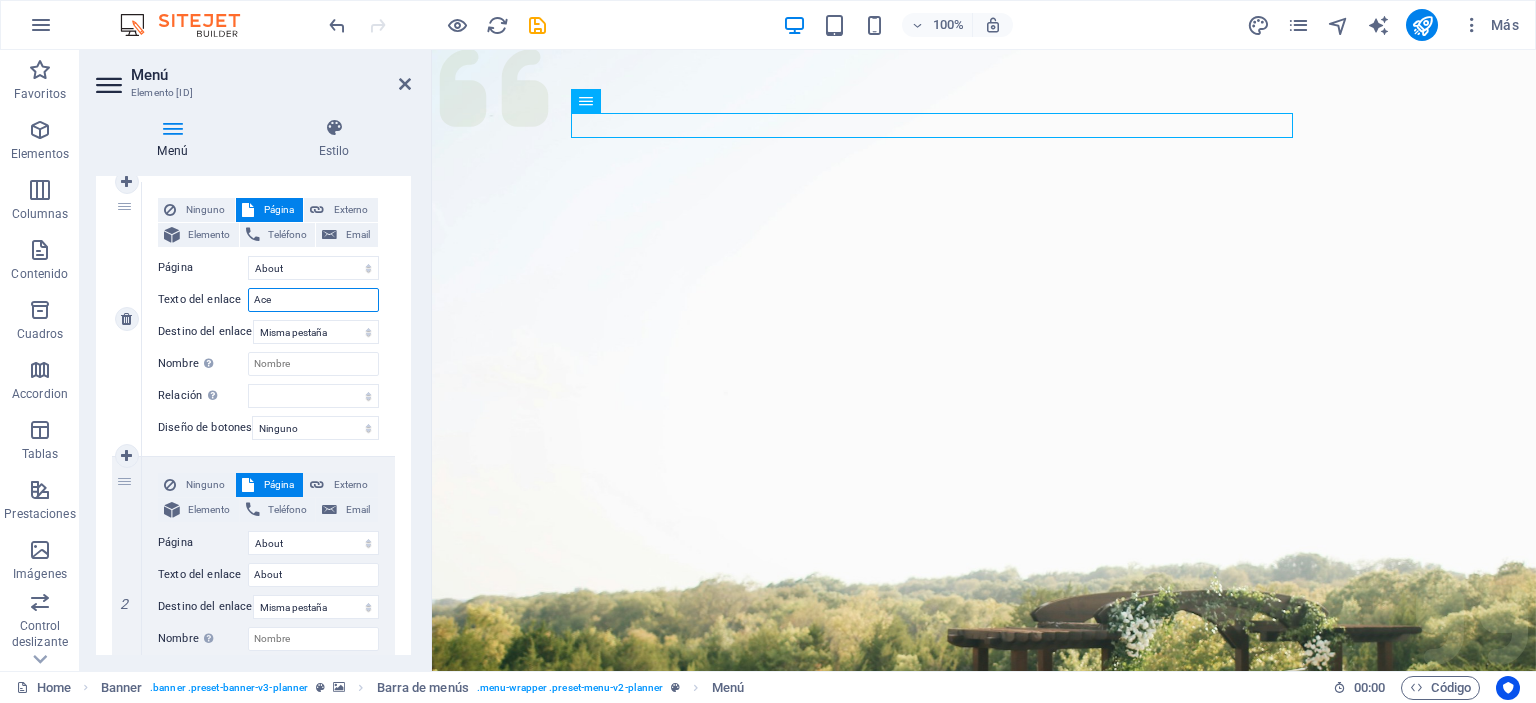 type on "Acer" 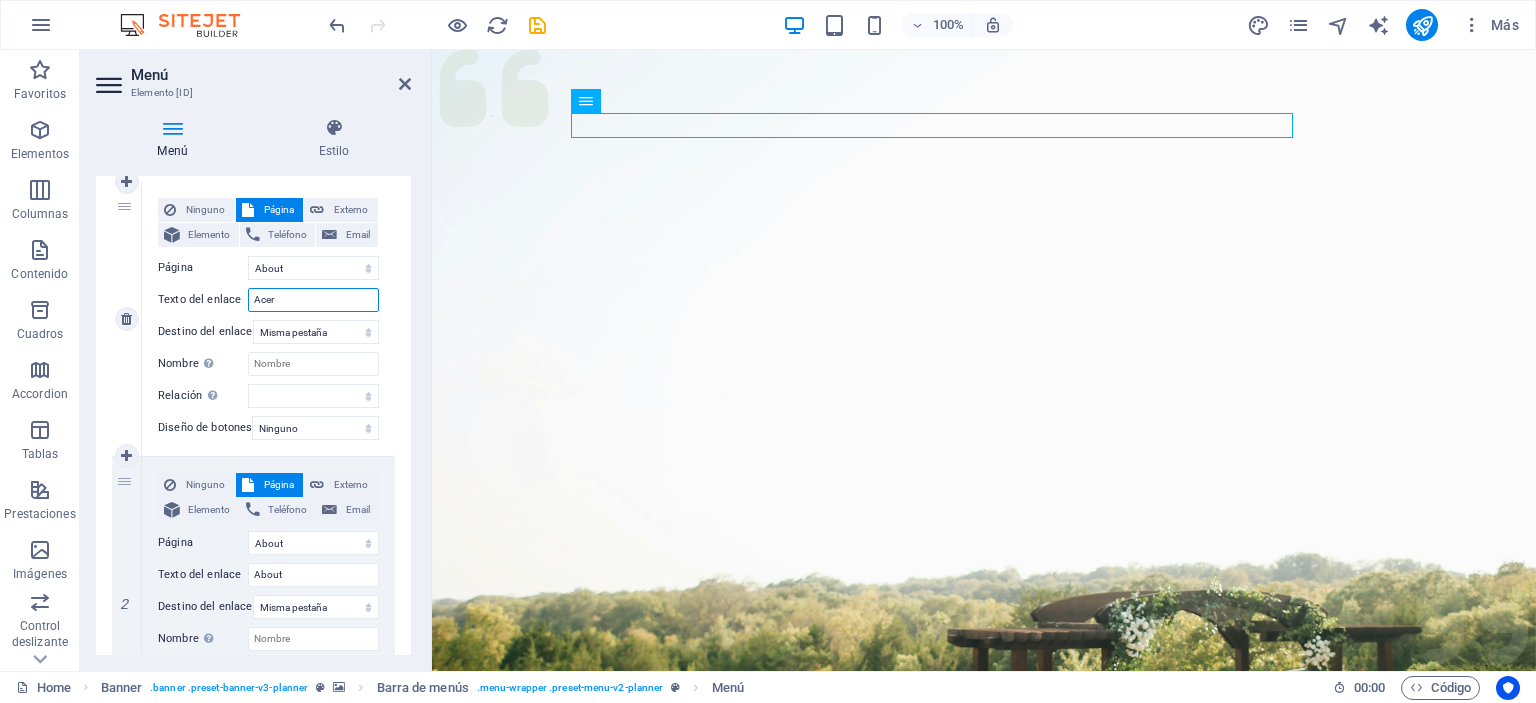 select 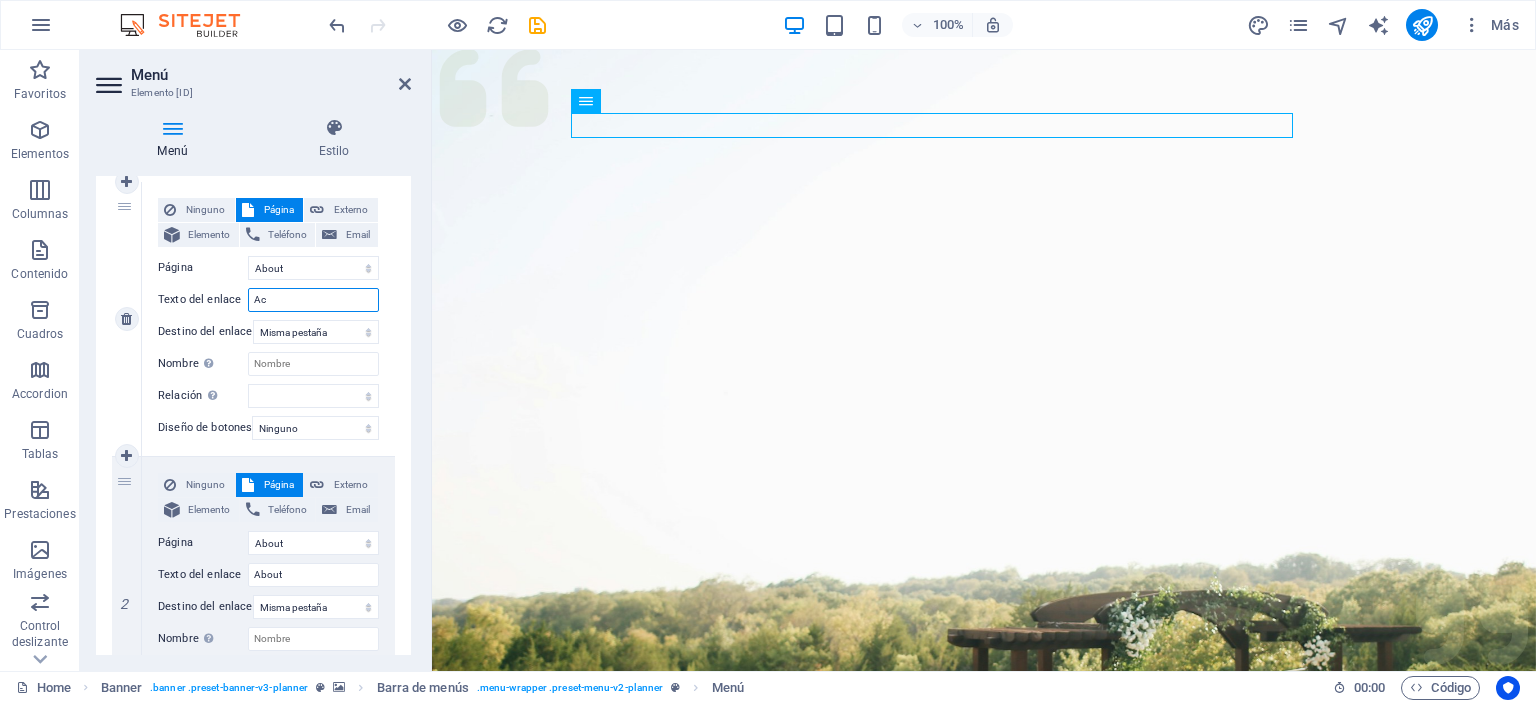 type on "A" 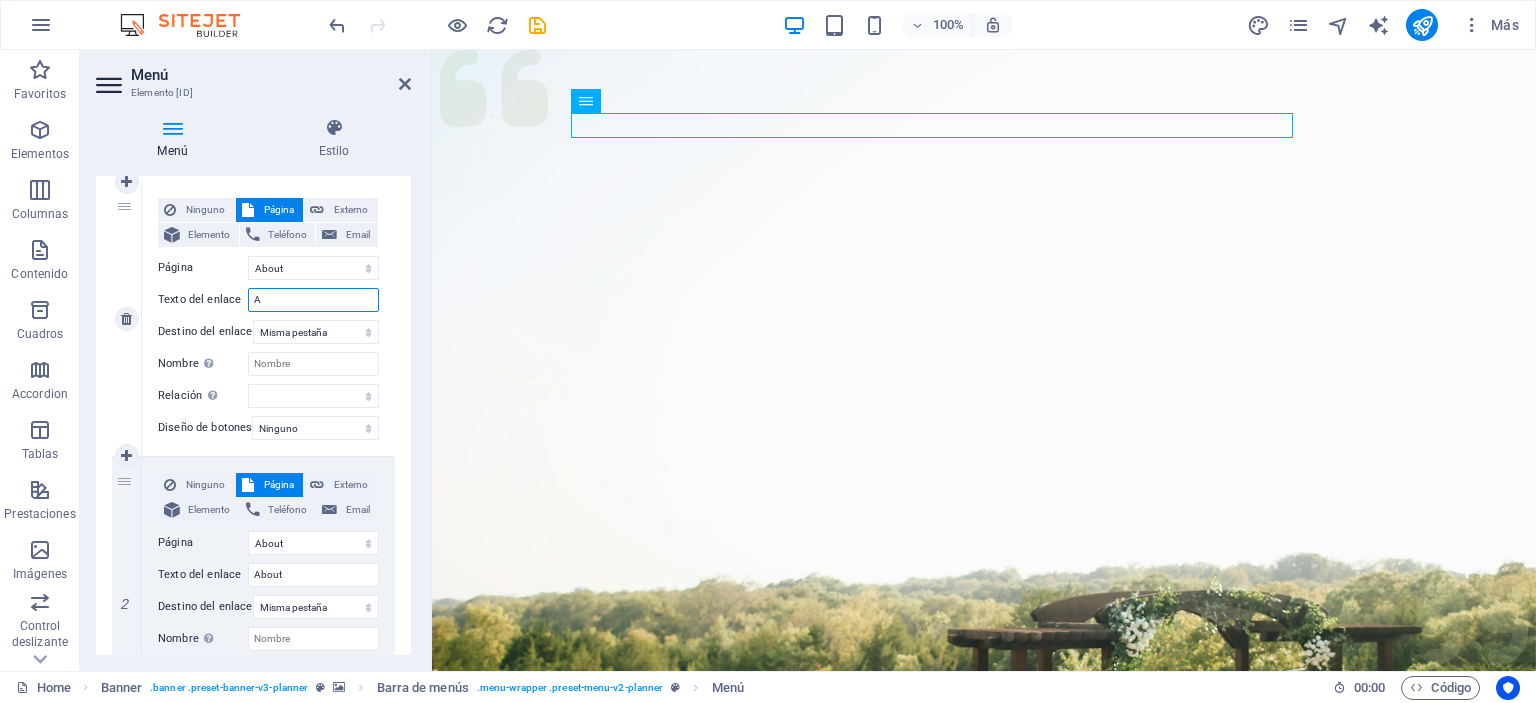 type 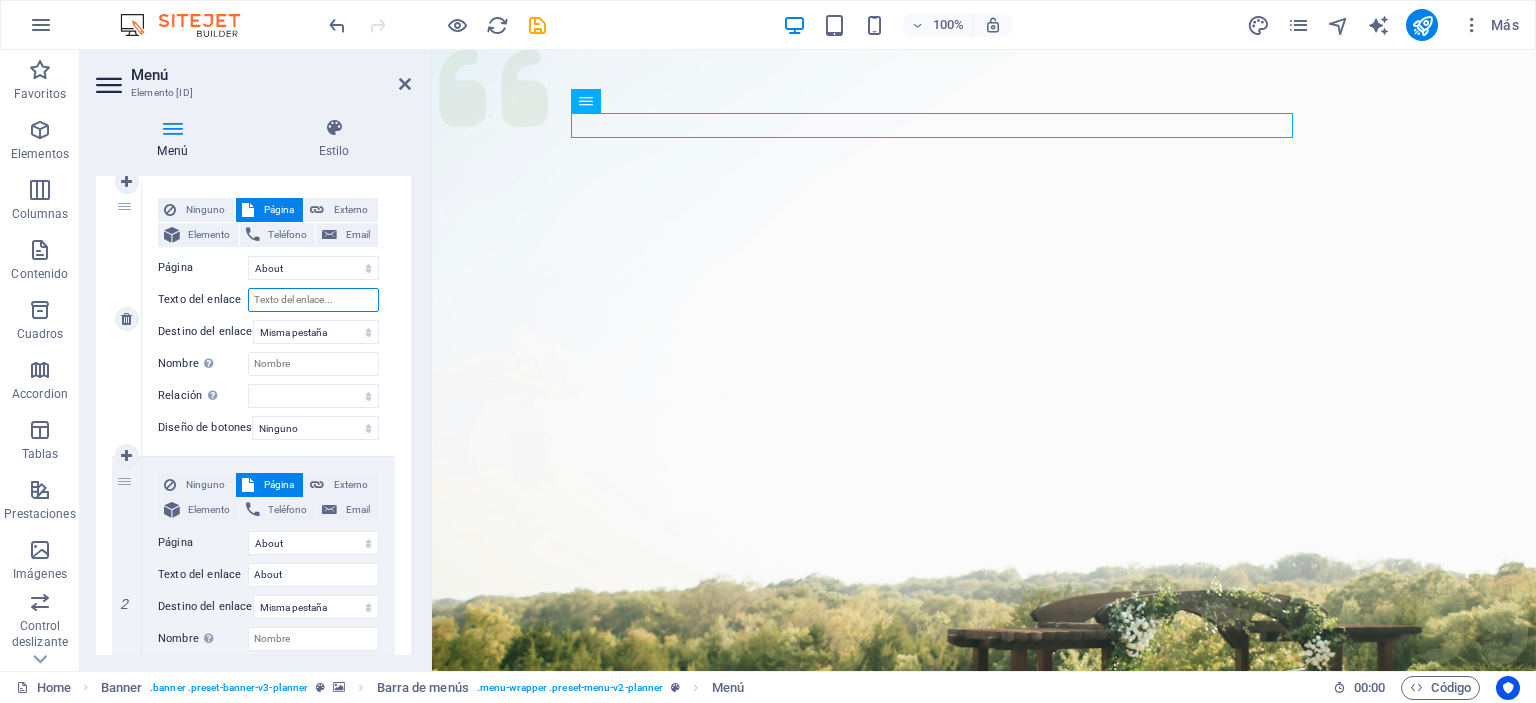 select 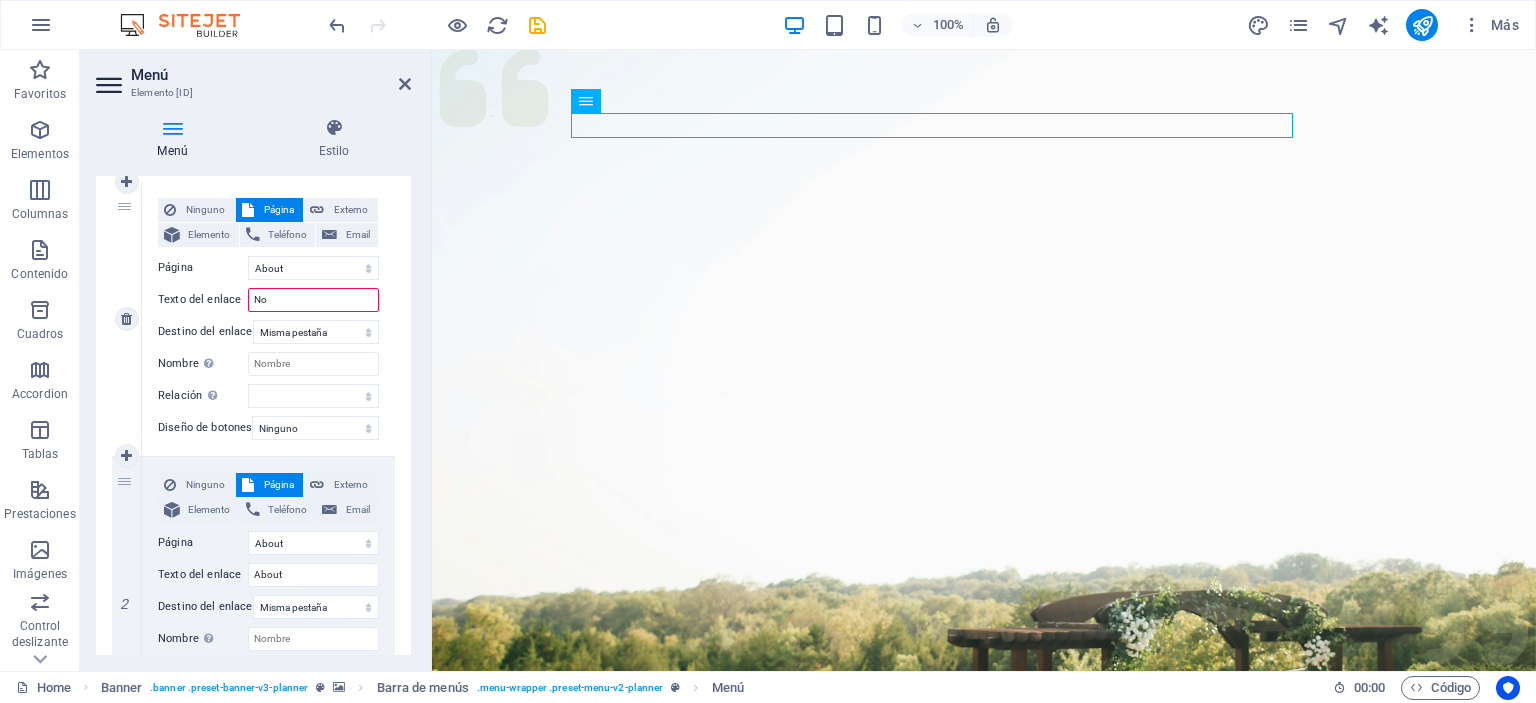 type on "Nos" 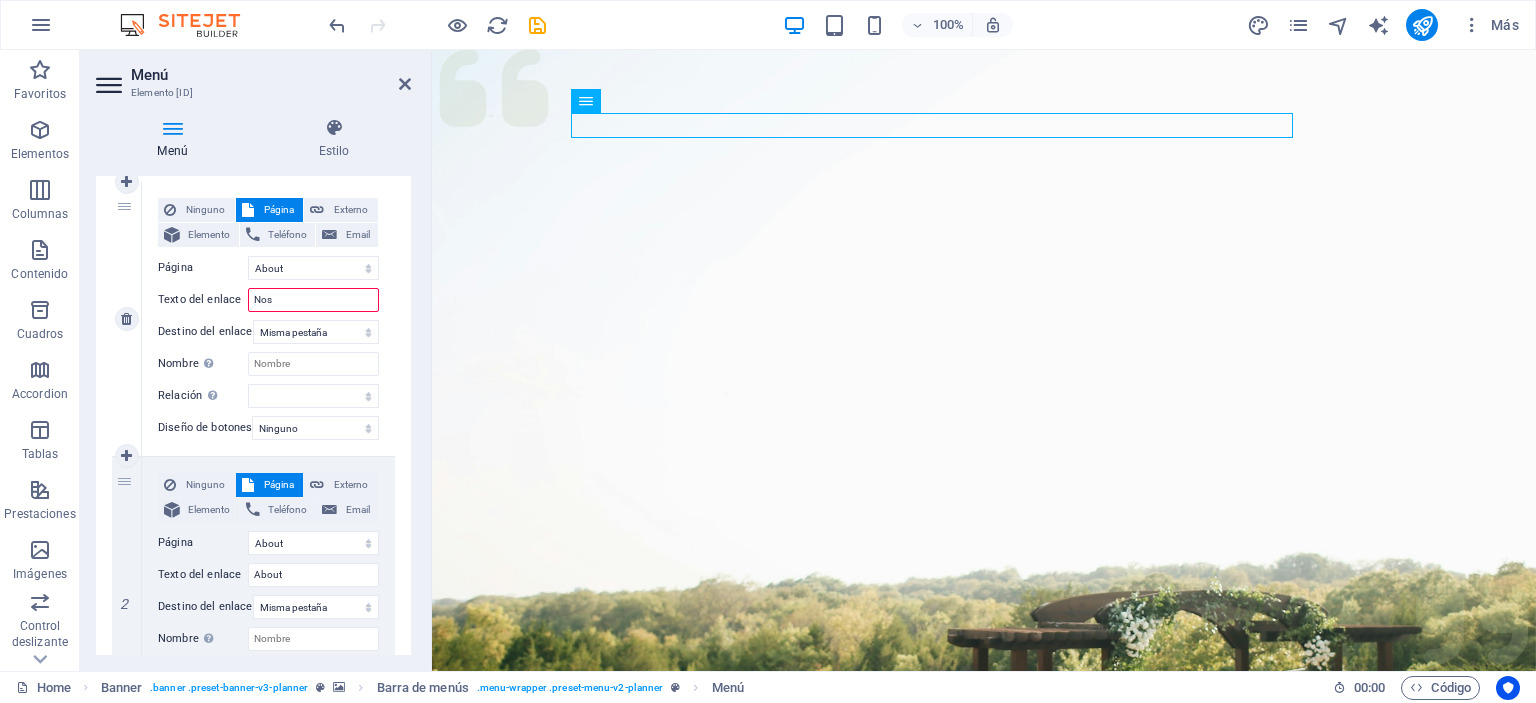 select 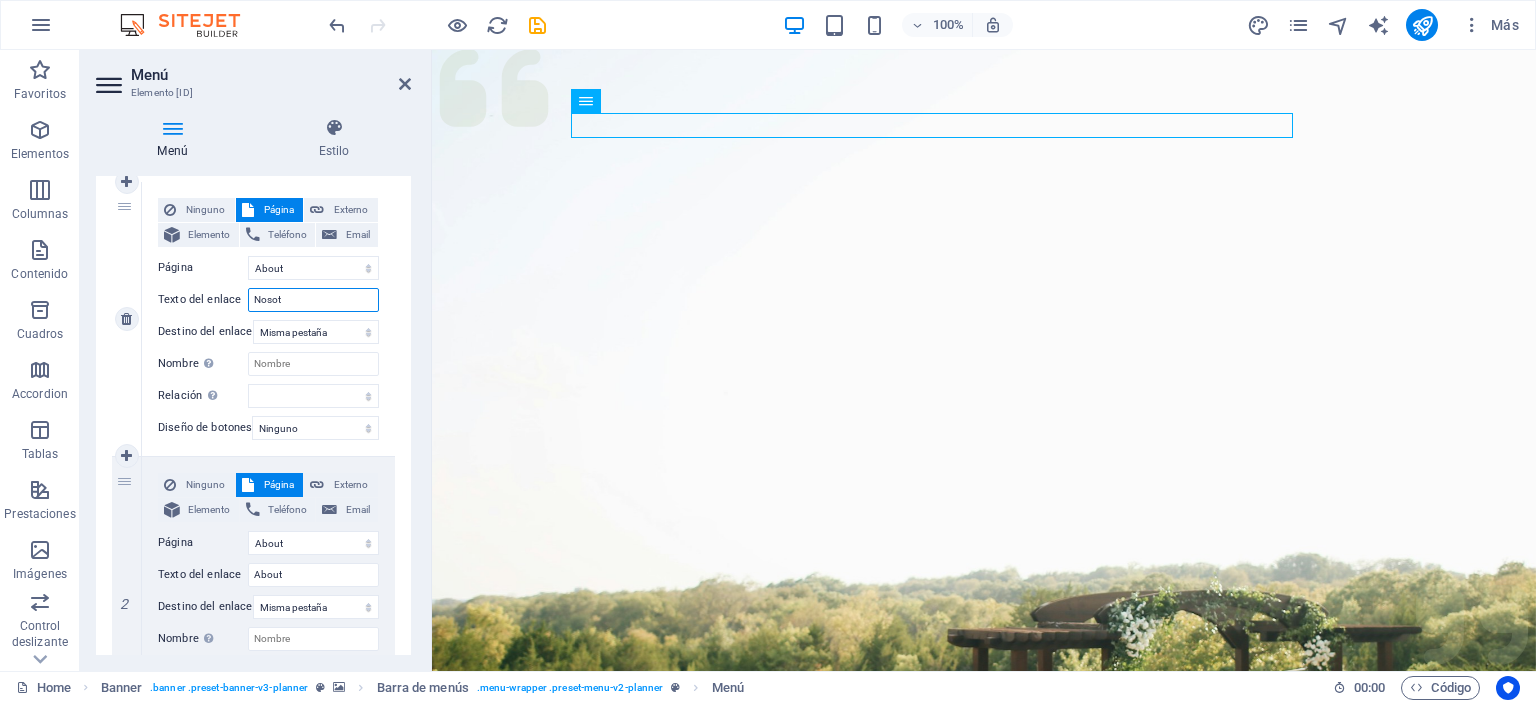 type on "Nosotr" 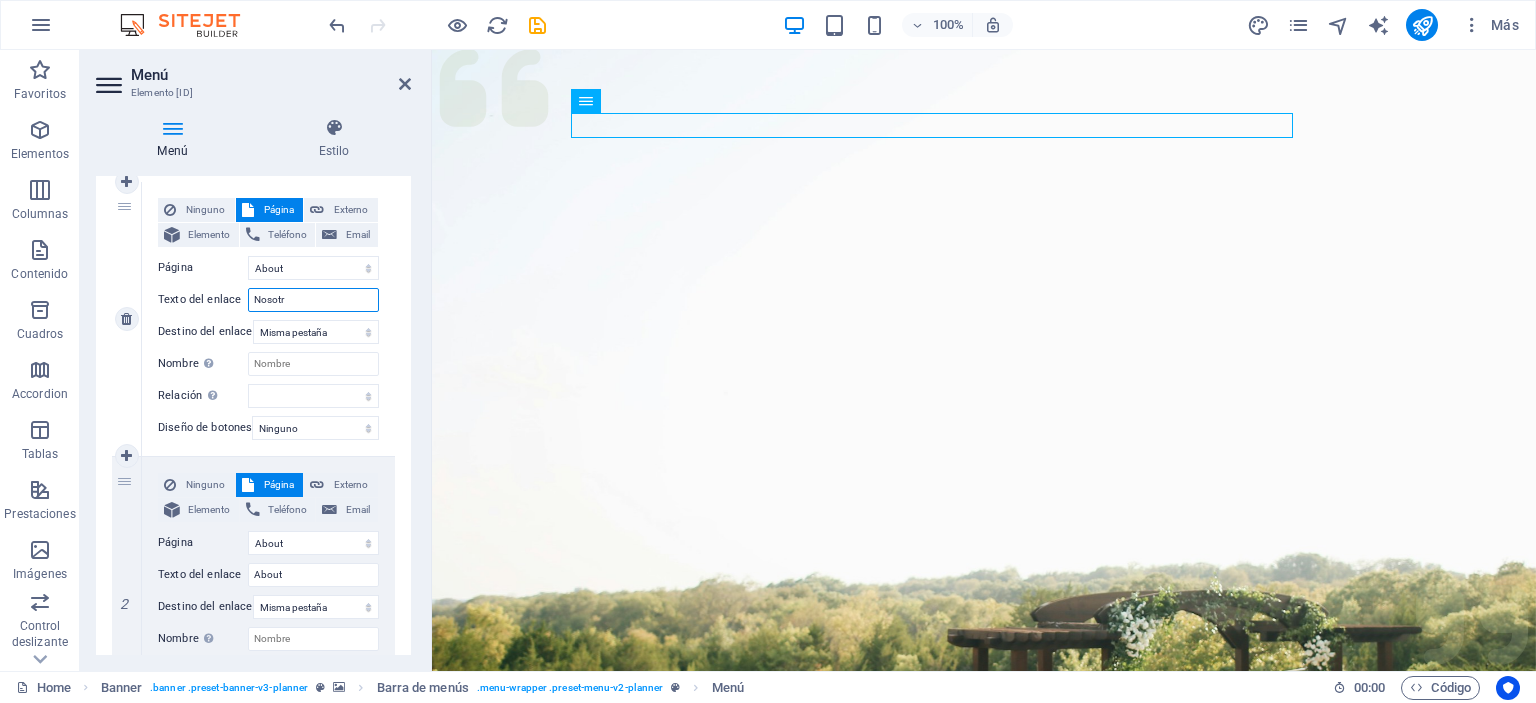 select 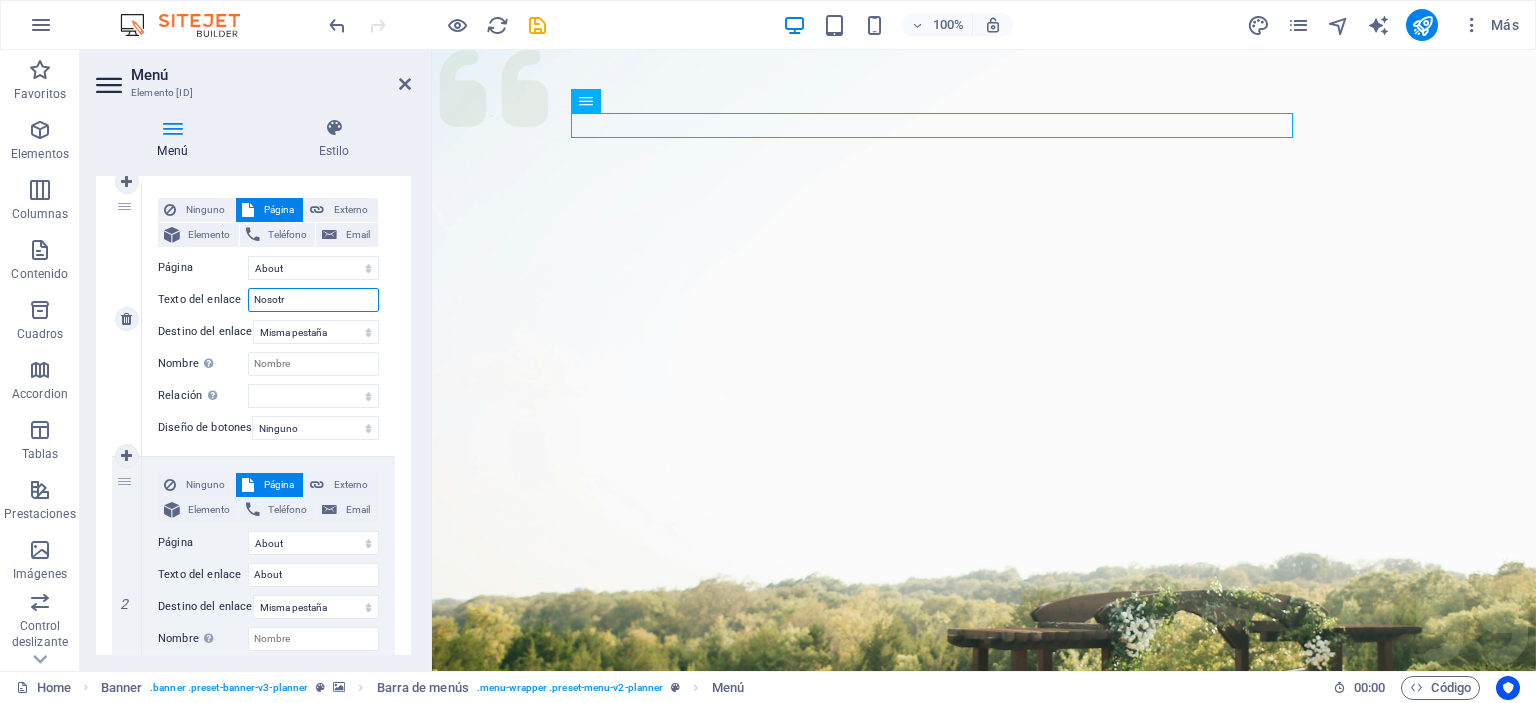 select 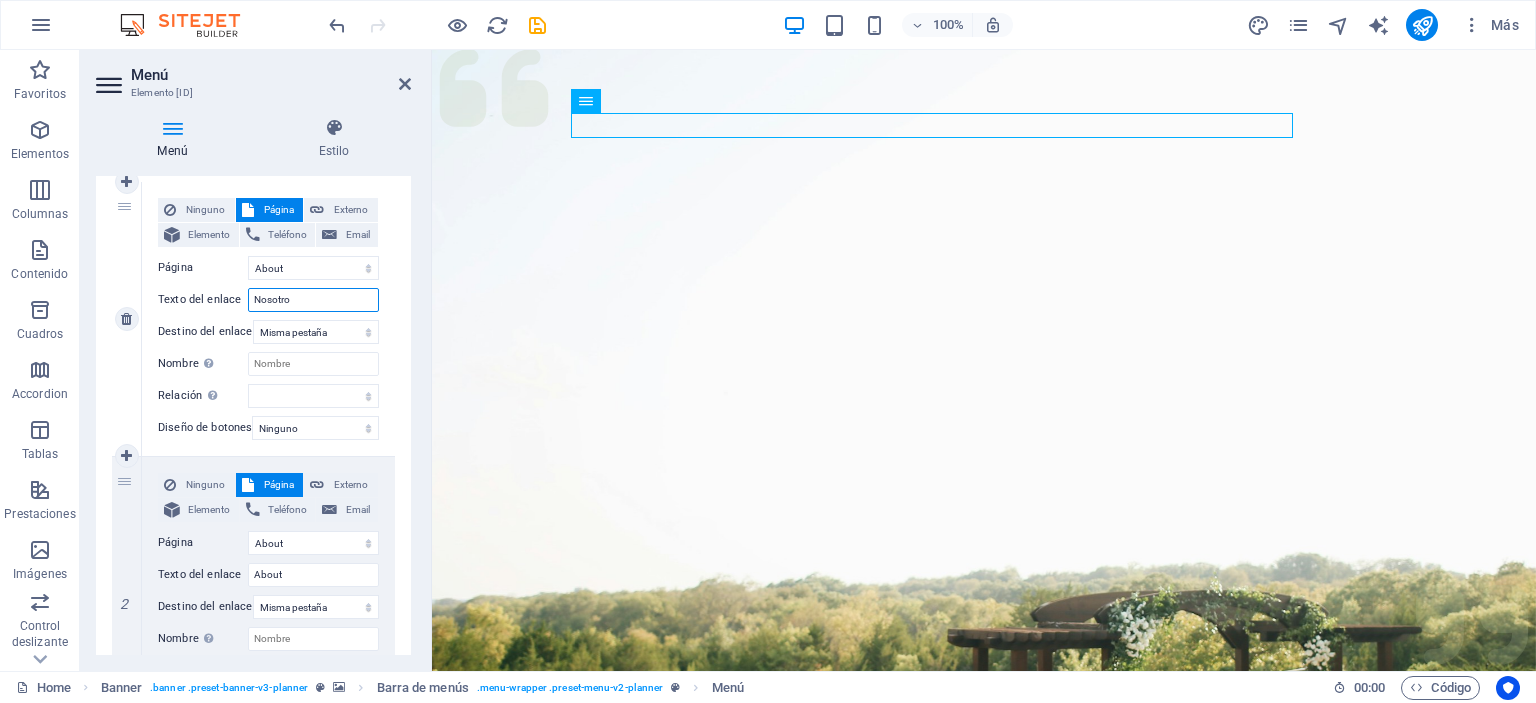 type on "Nosotros" 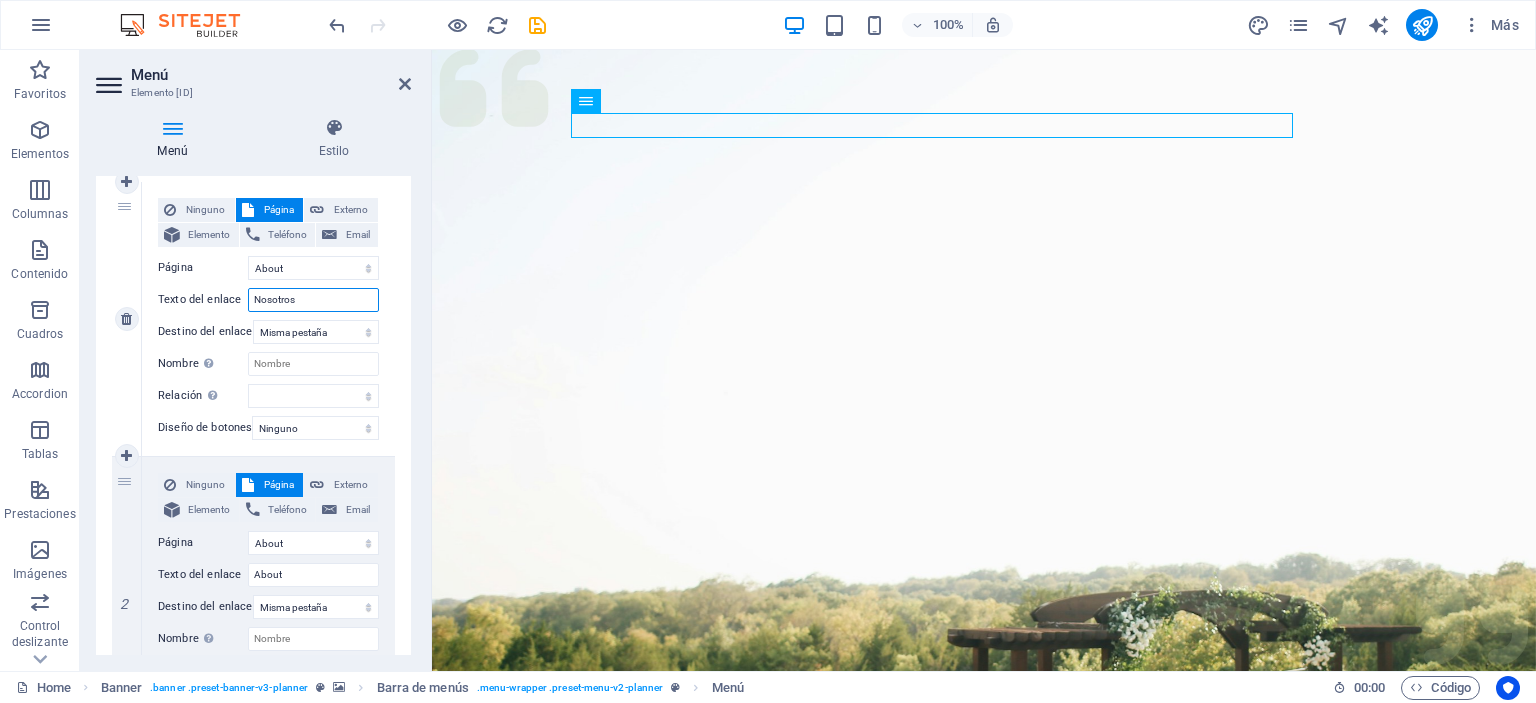 select 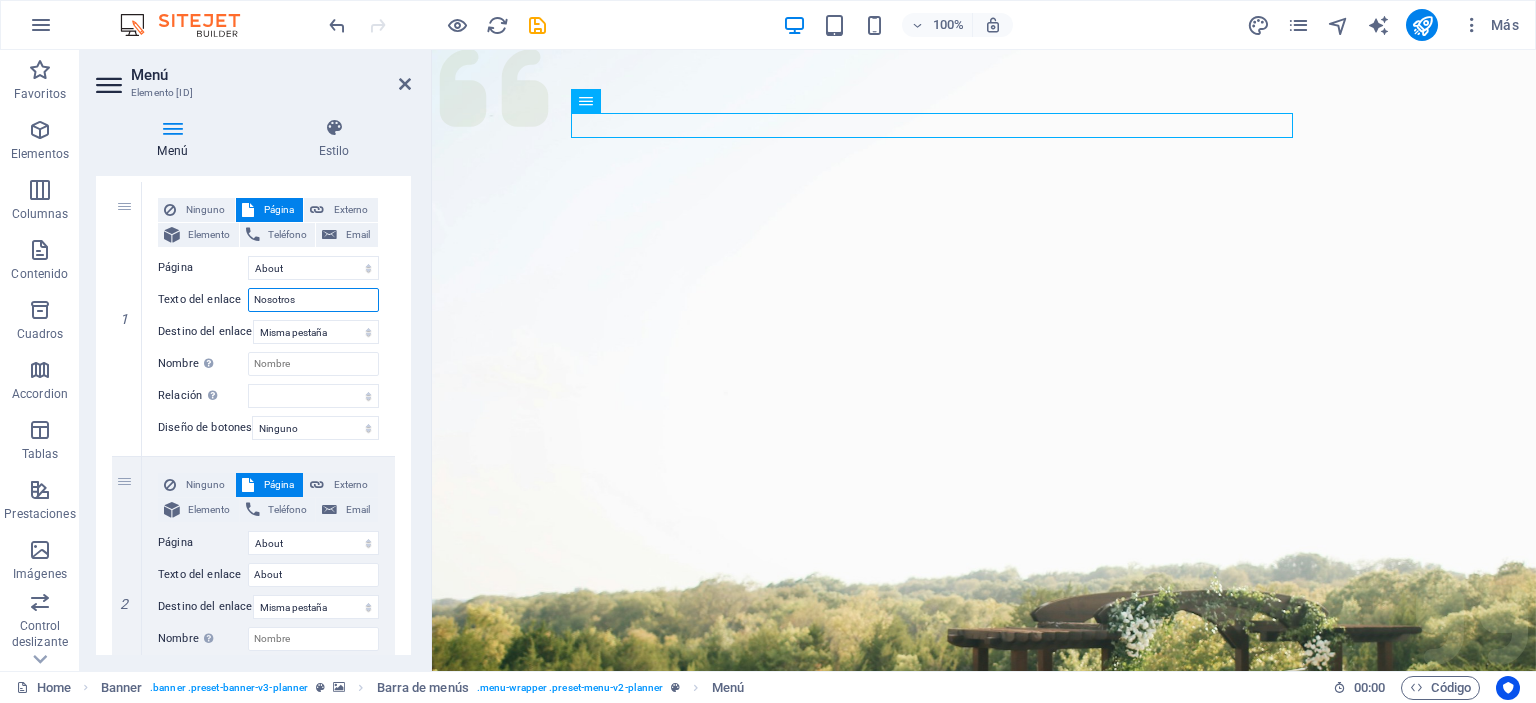 type on "Nosotros" 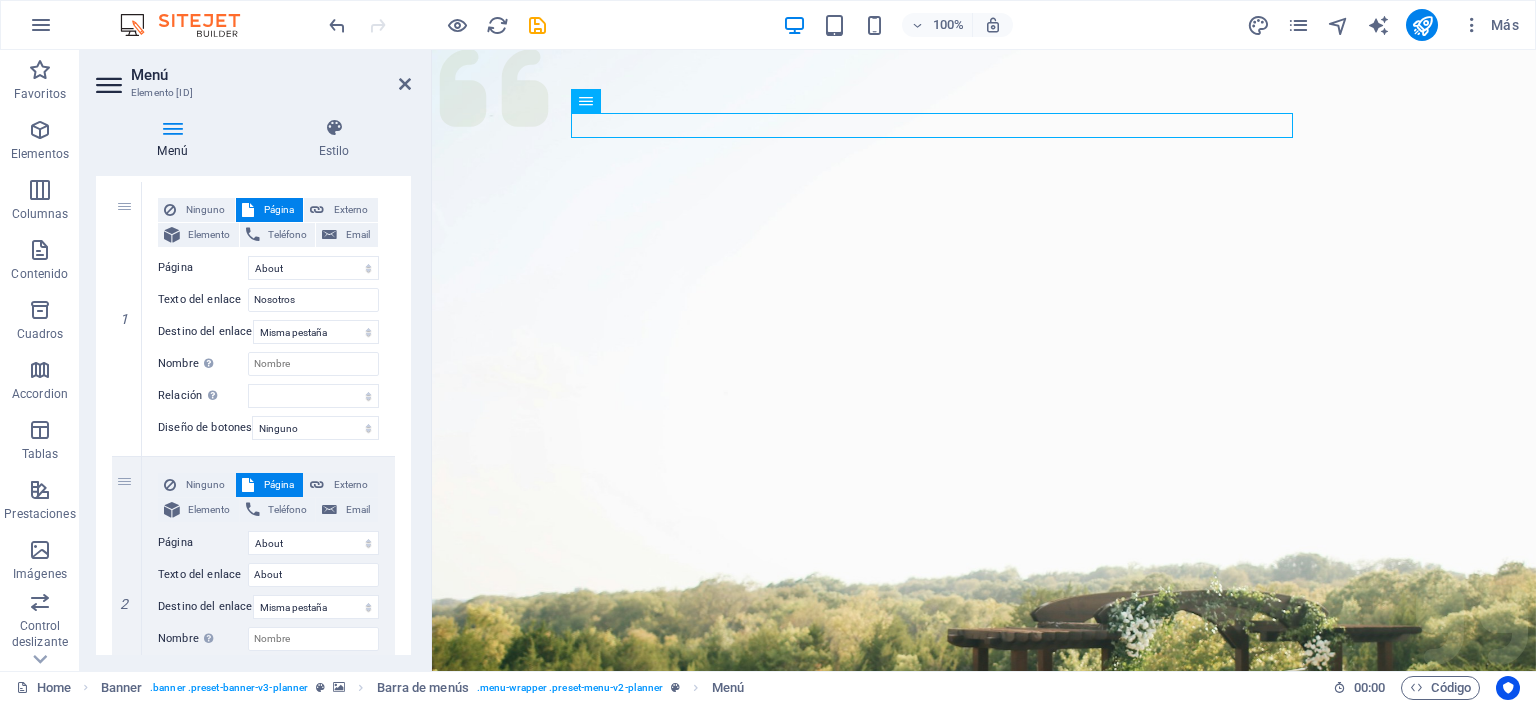 click on "1 Ninguno Página Externo Elemento Teléfono Email Página Home Services About Team Gallery Contact Legal Notice Privacy Elemento
URL /services Teléfono Email Texto del enlace Nosotros Destino del enlace Nueva pestaña Misma pestaña Superposición Nombre Una descripción adicional del enlace no debería ser igual al texto del enlace. El título suele mostrarse como un texto de información cuando se mueve el ratón por encima del elemento. Déjalo en blanco en caso de dudas. Relación Define la  relación de este enlace con el destino del enlace . Por ejemplo, el valor "nofollow" indica a los buscadores que no sigan al enlace. Puede dejarse vacío. alternativo autor marcador externo ayuda licencia siguiente nofollow noreferrer noopener ant buscar etiqueta Diseño de botones Ninguno Predeterminado Principal Secundario 2 Ninguno Página Externo Elemento Teléfono Email Página Home Services About Team Gallery Contact Legal Notice Privacy Elemento
URL /about ant" at bounding box center (253, 869) 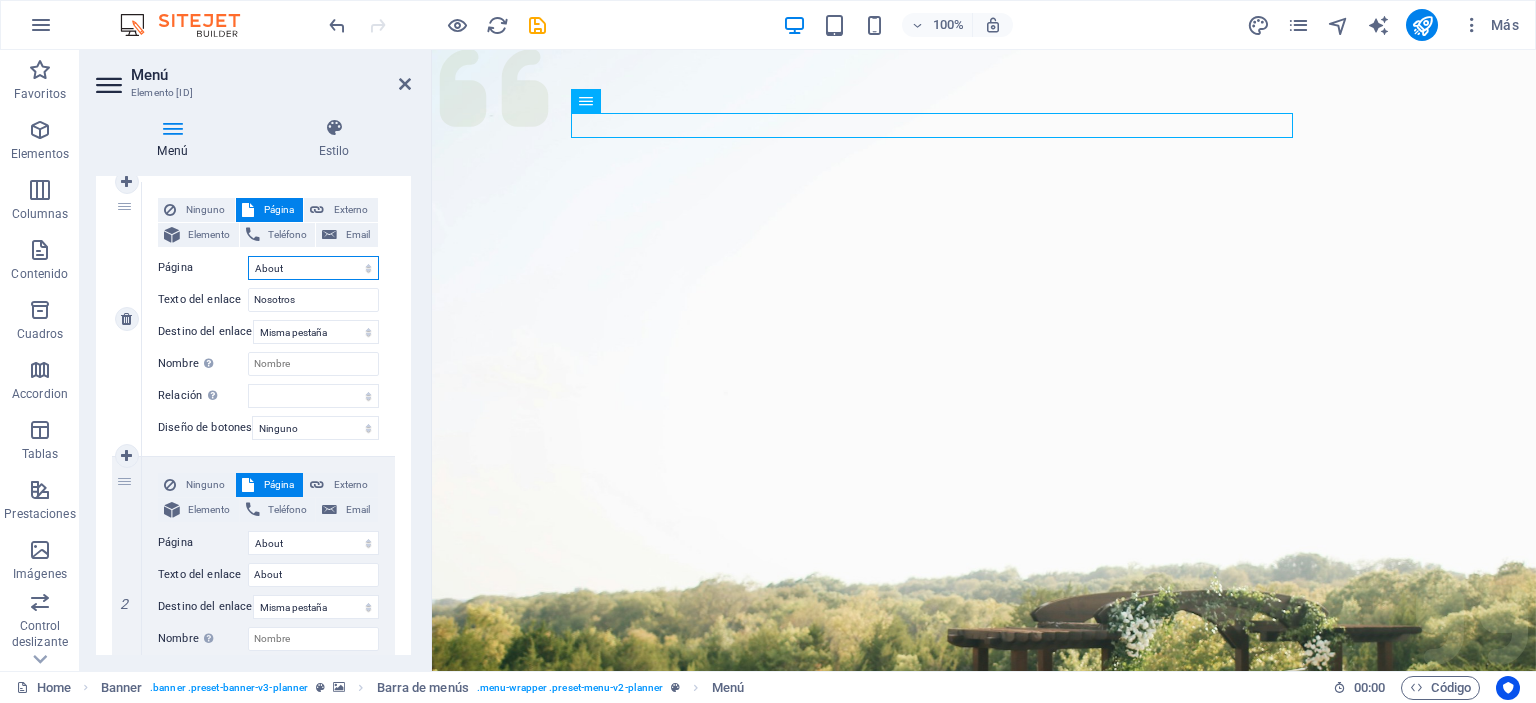 click on "Home Services About Team Gallery Contact Legal Notice Privacy" at bounding box center (313, 268) 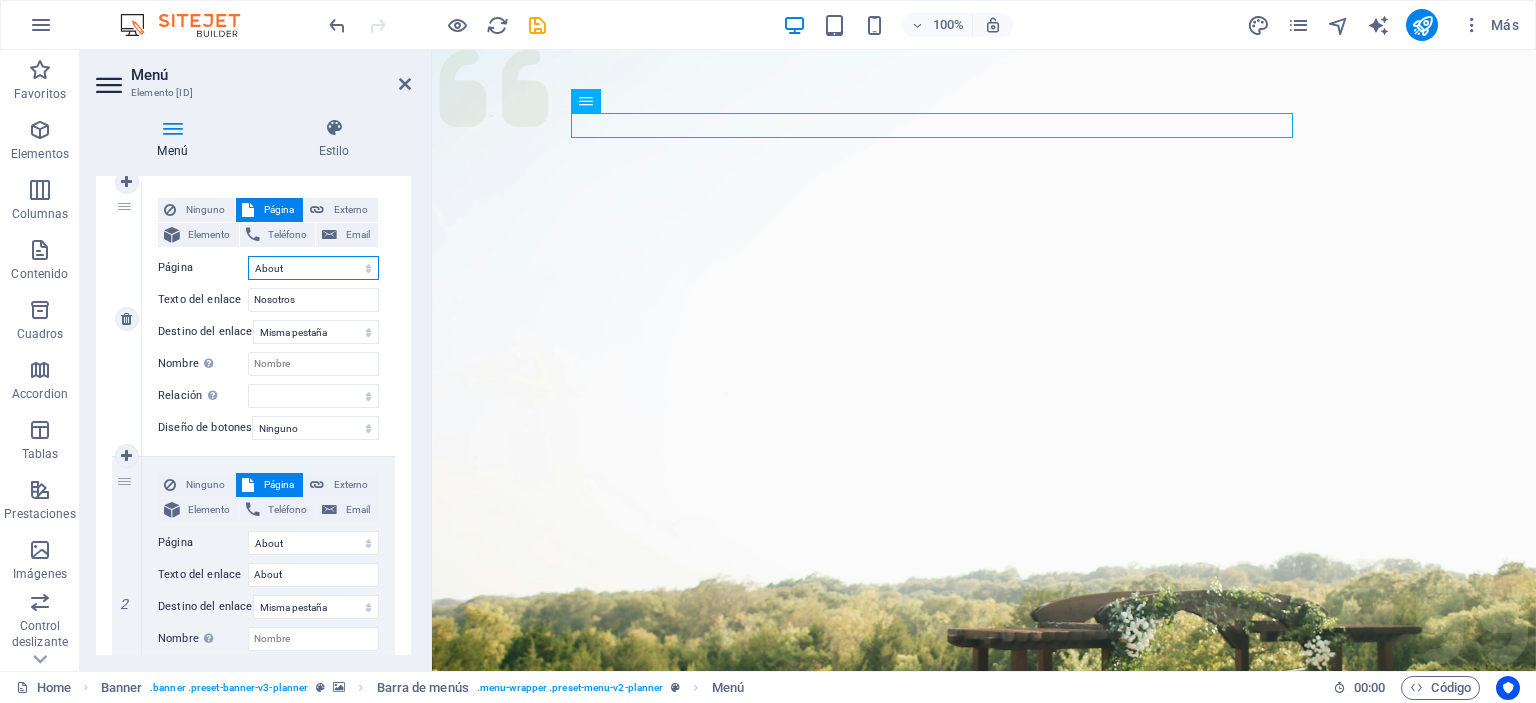 select on "0" 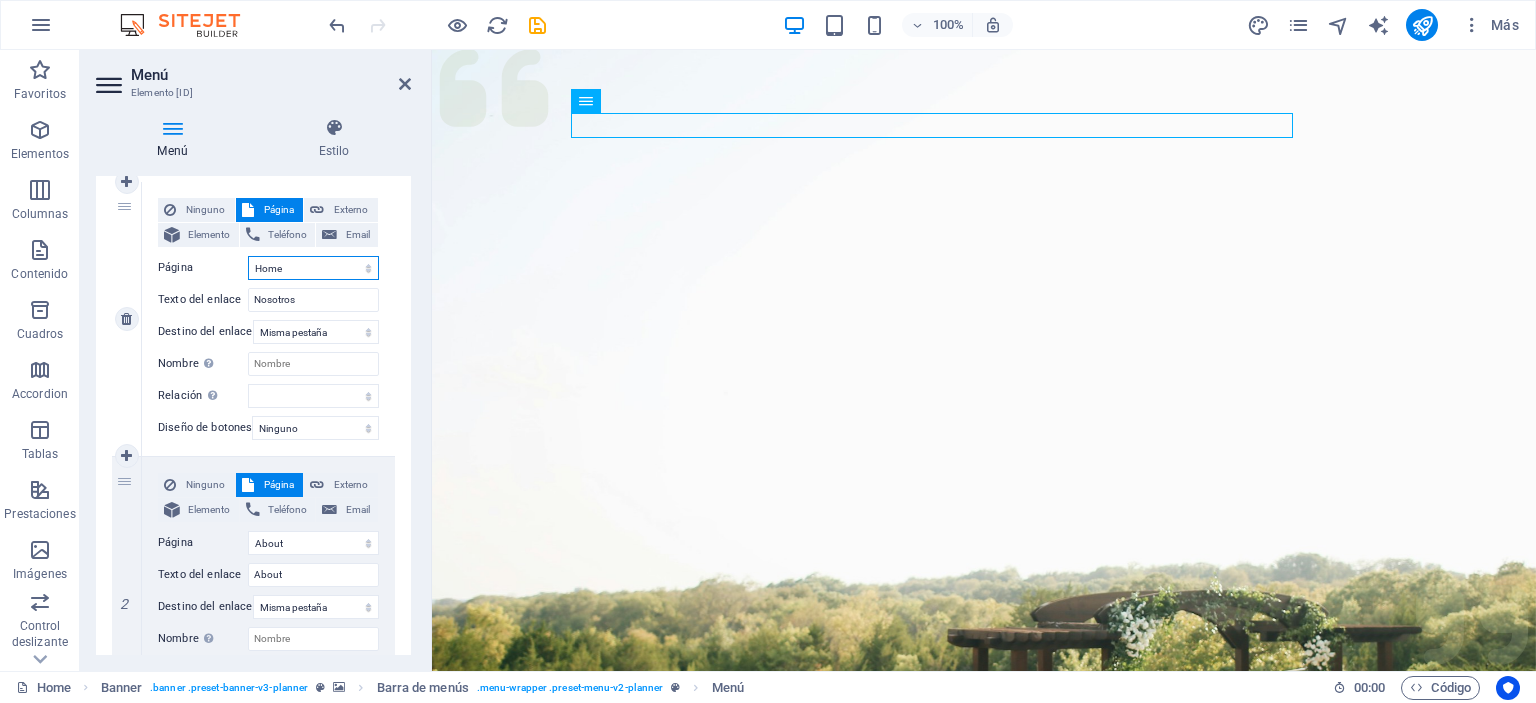 click on "Home Services About Team Gallery Contact Legal Notice Privacy" at bounding box center (313, 268) 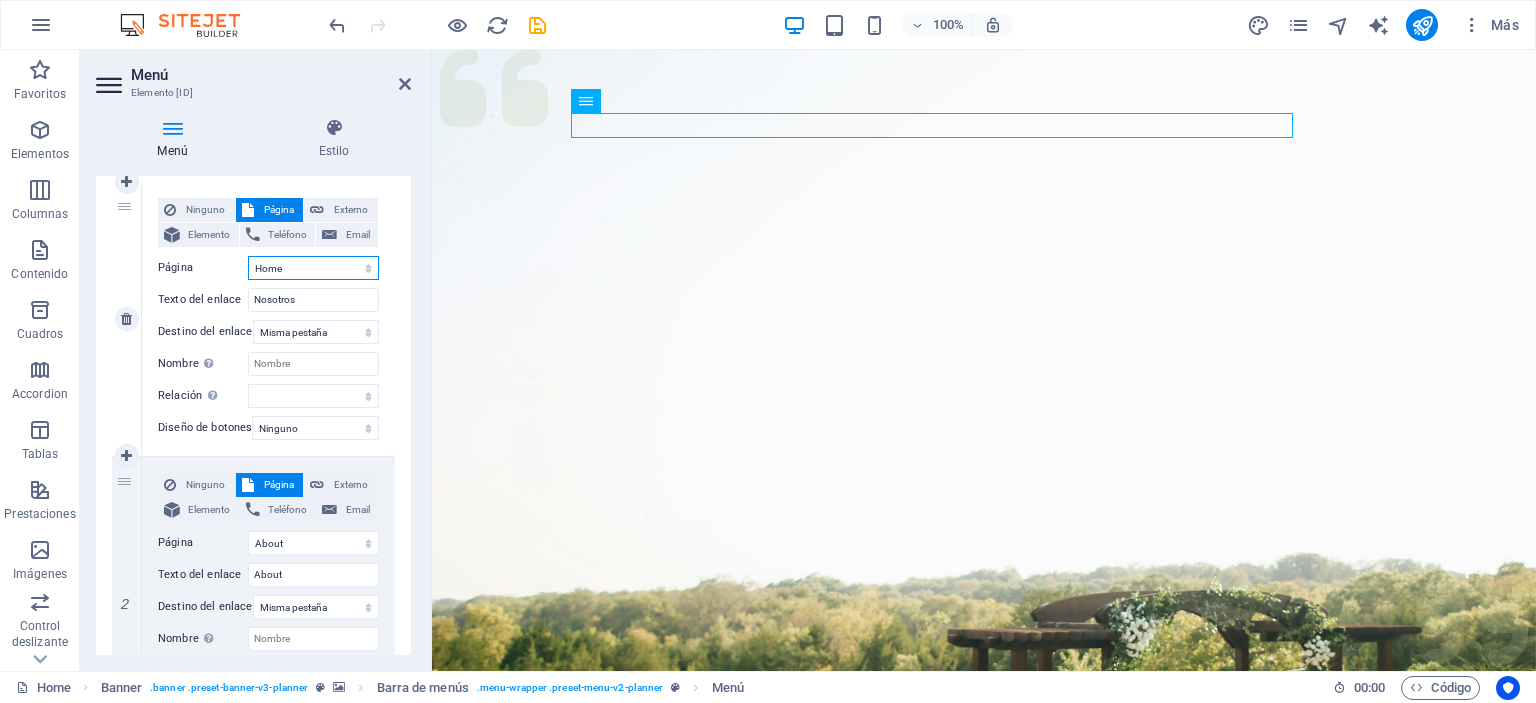 click on "Home Services About Team Gallery Contact Legal Notice Privacy" at bounding box center [313, 268] 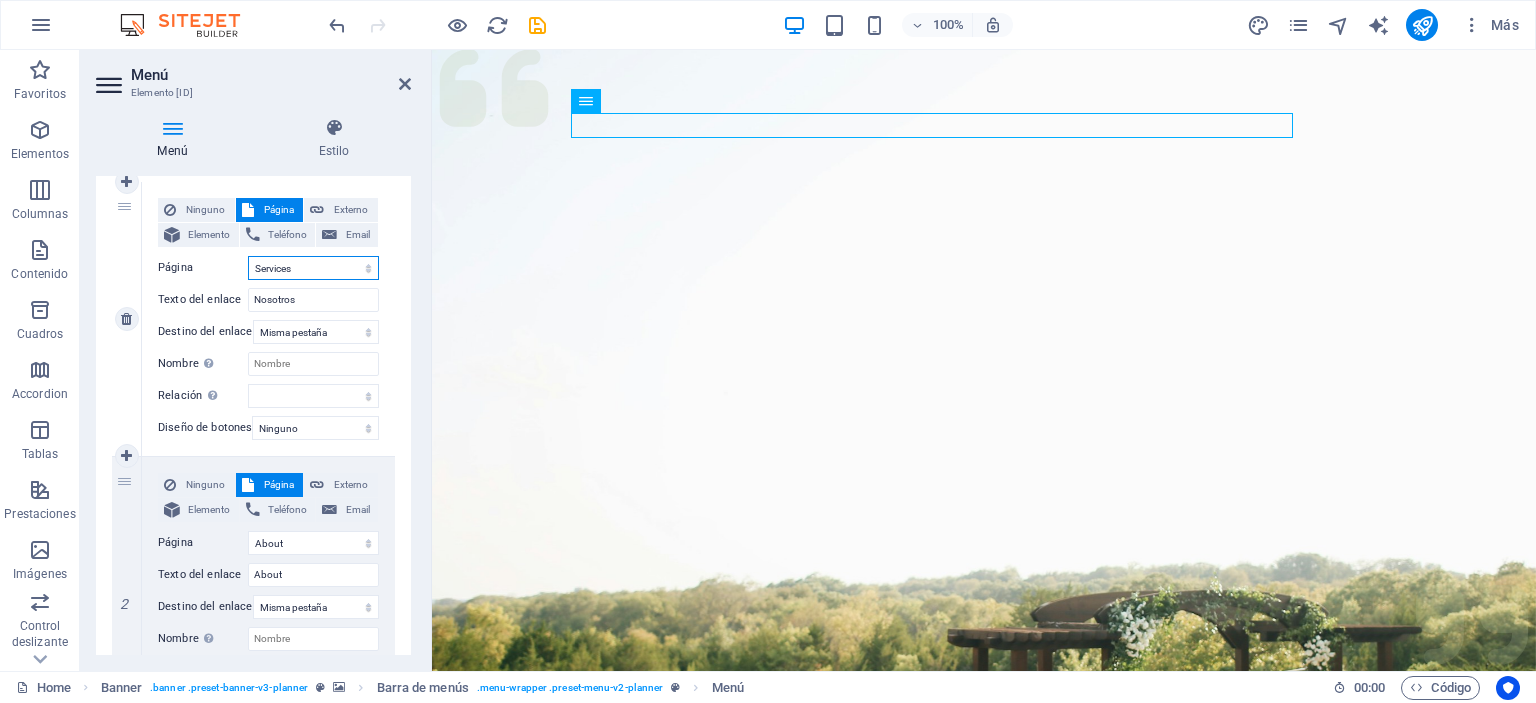 click on "Home Services About Team Gallery Contact Legal Notice Privacy" at bounding box center (313, 268) 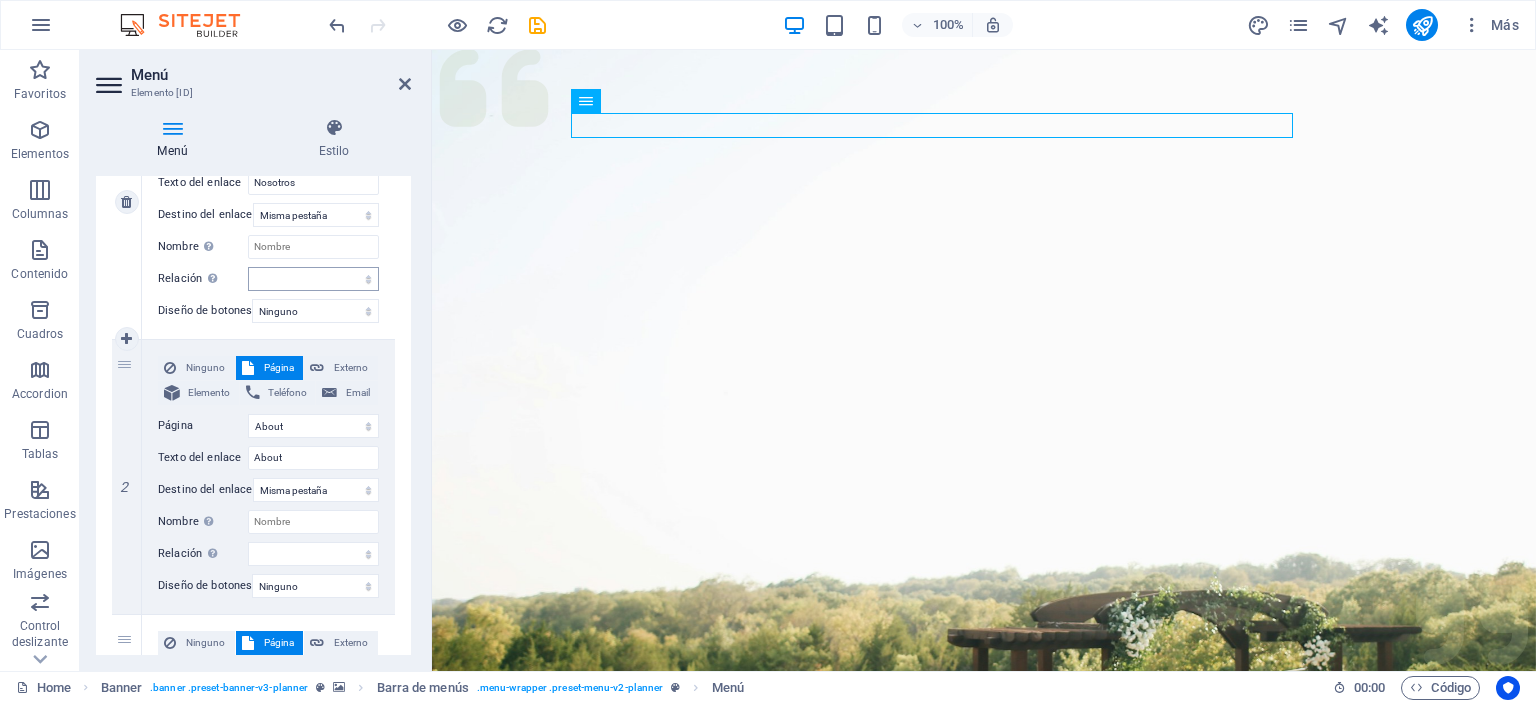 scroll, scrollTop: 200, scrollLeft: 0, axis: vertical 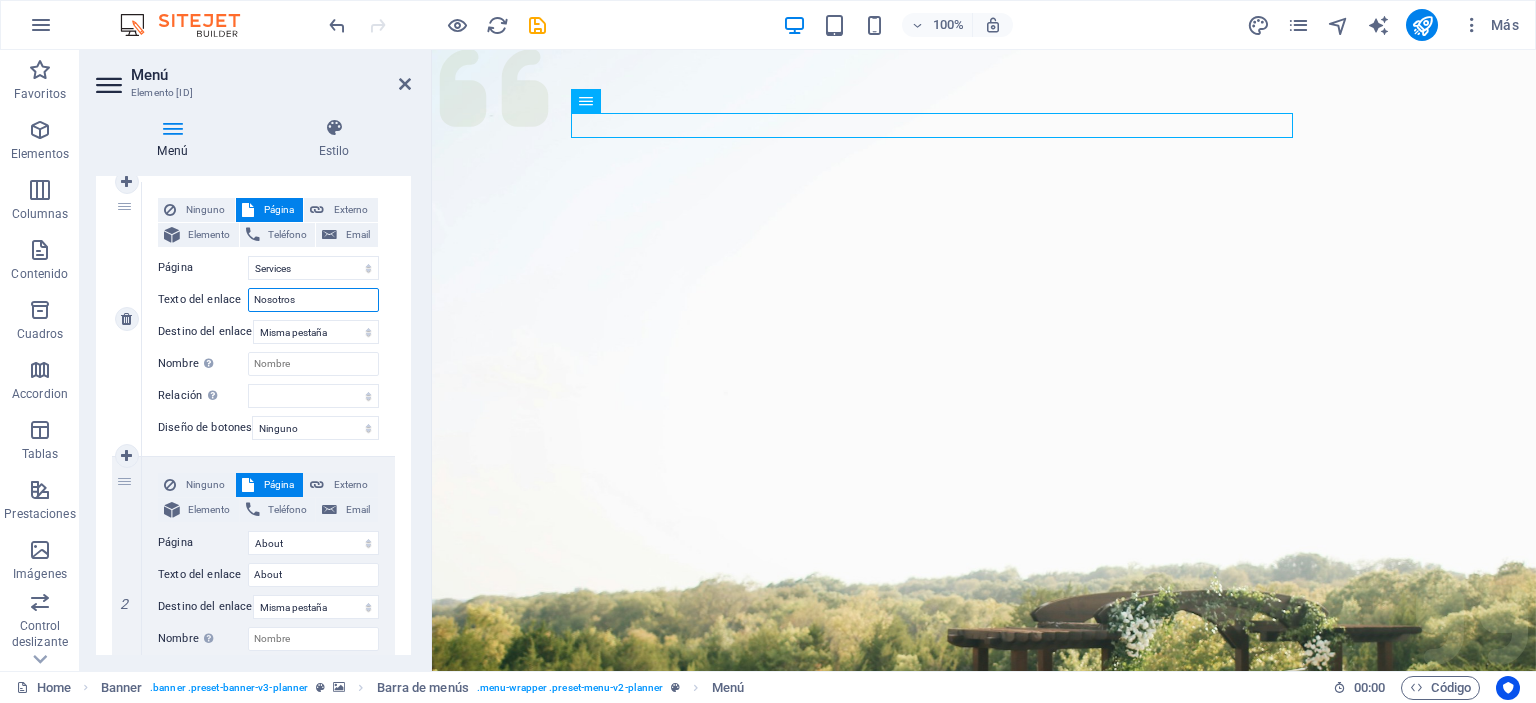 drag, startPoint x: 304, startPoint y: 303, endPoint x: 208, endPoint y: 326, distance: 98.71677 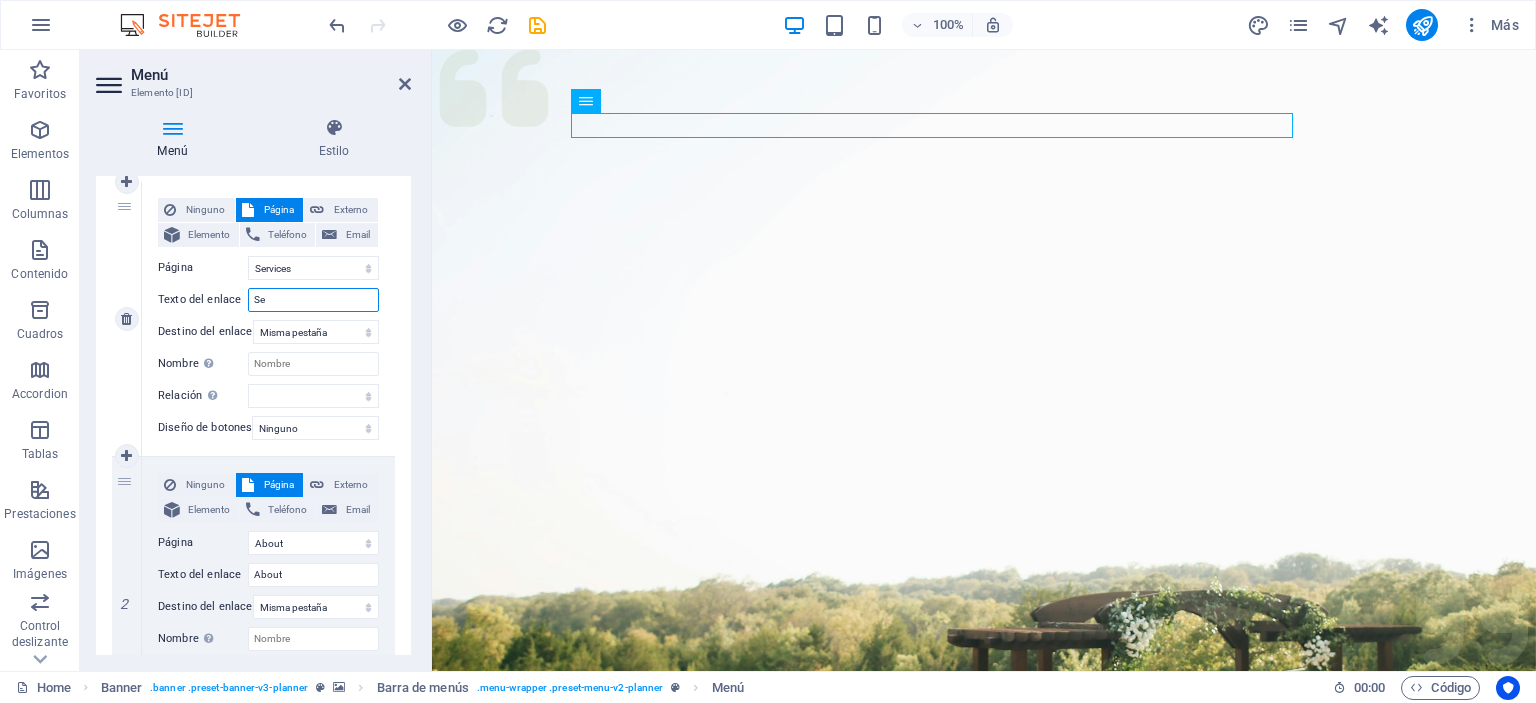 type on "Ser" 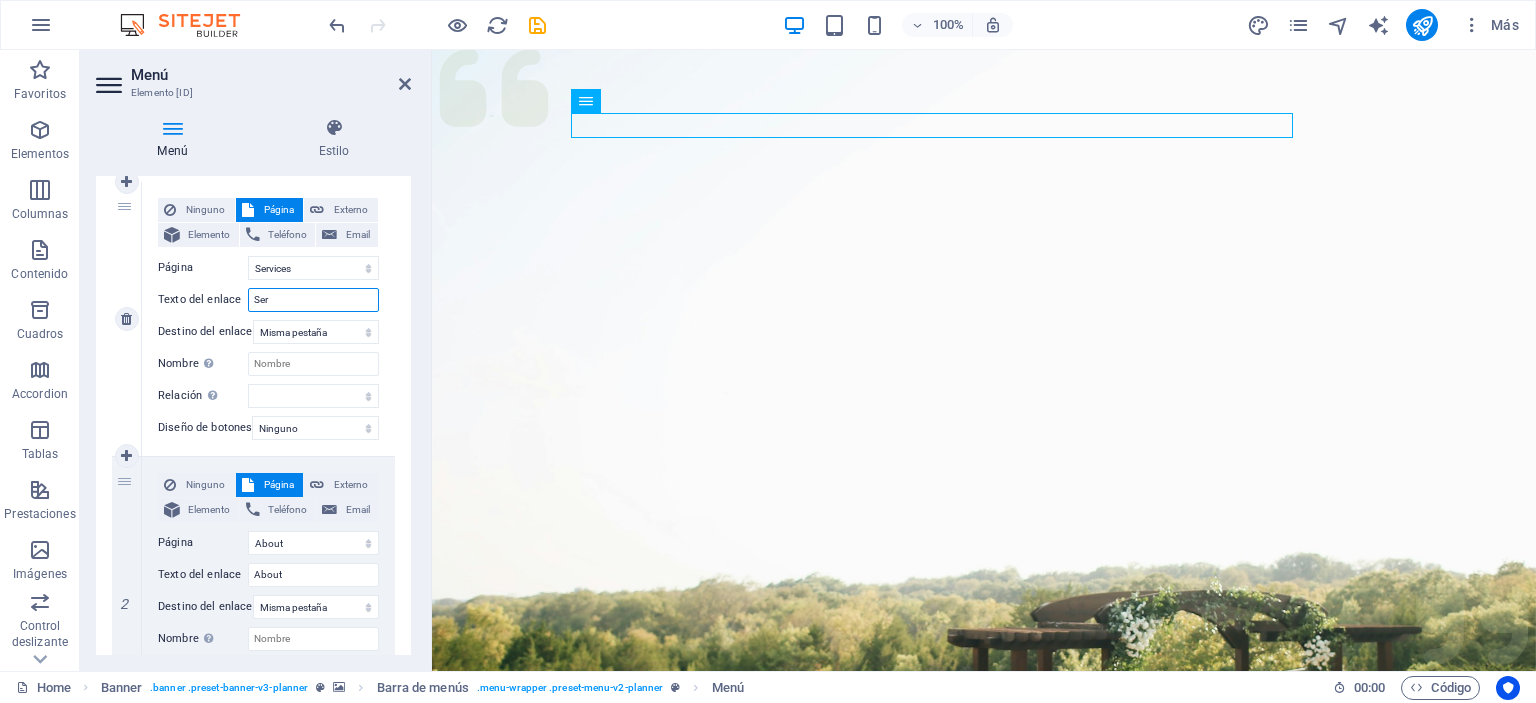 select 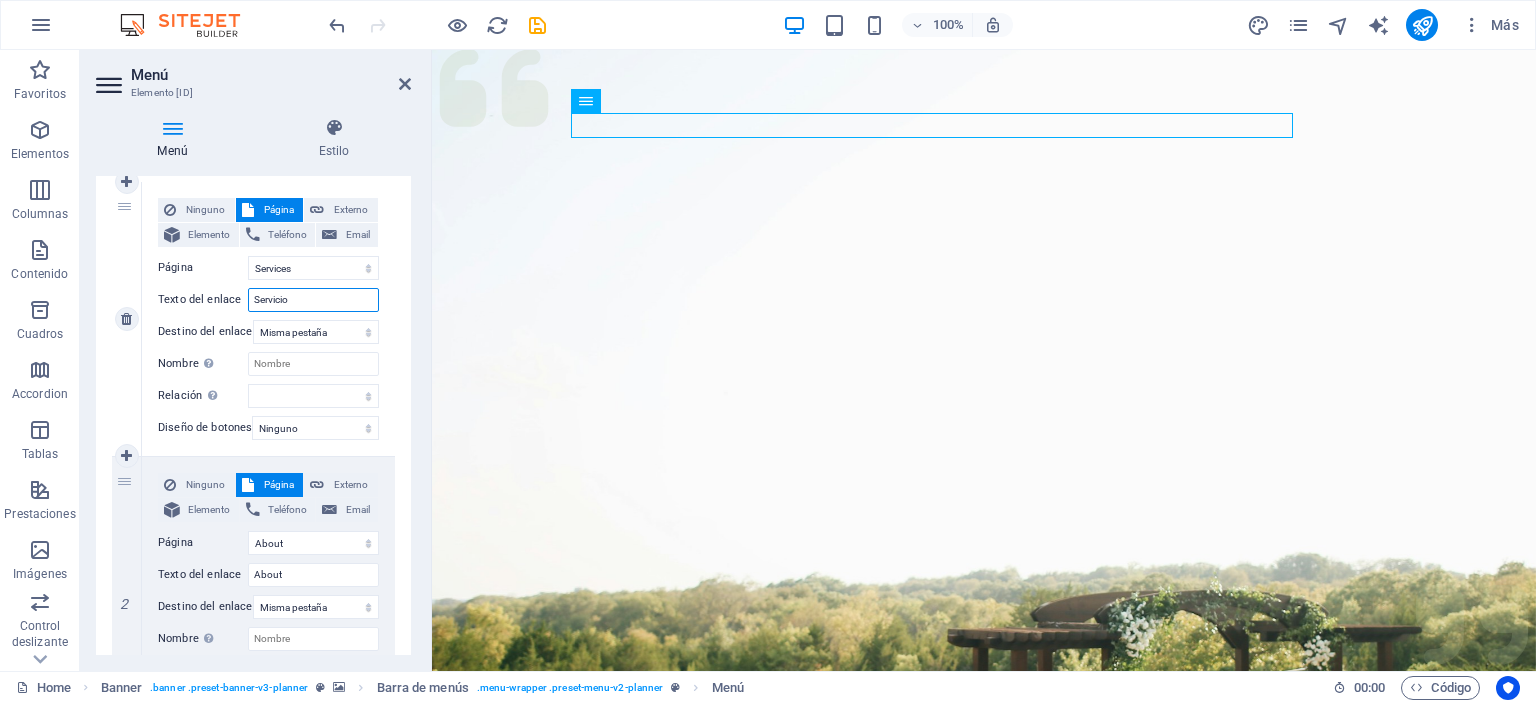 type on "Servicios" 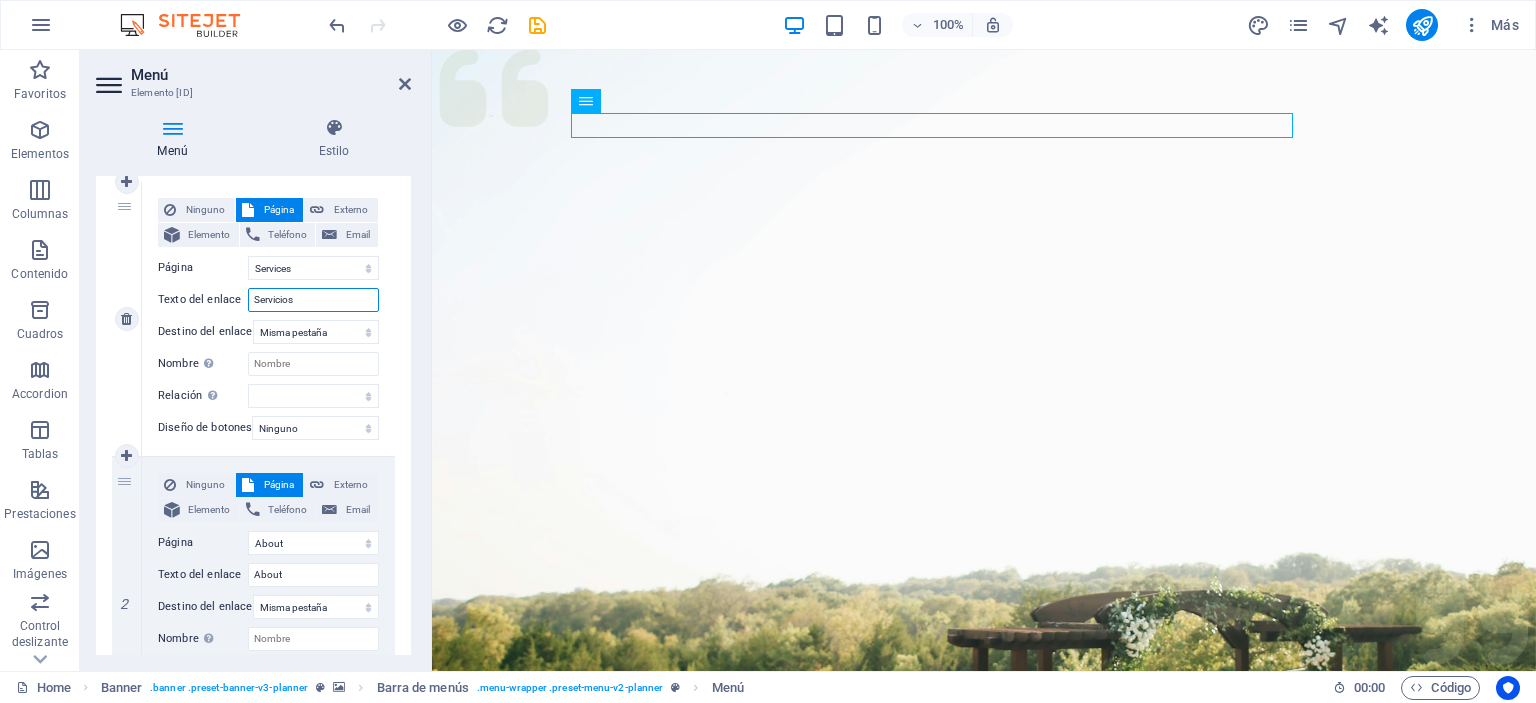 select 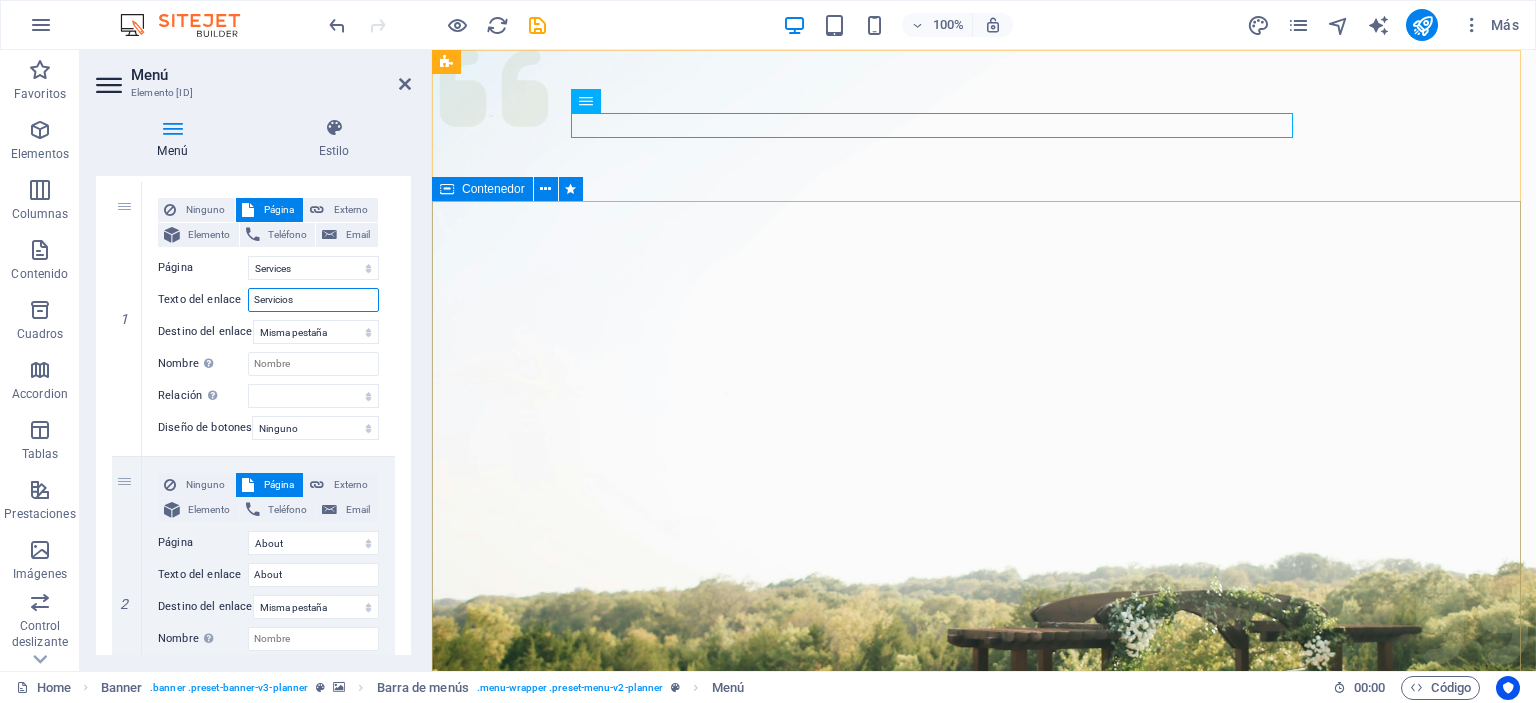 type on "Servicios" 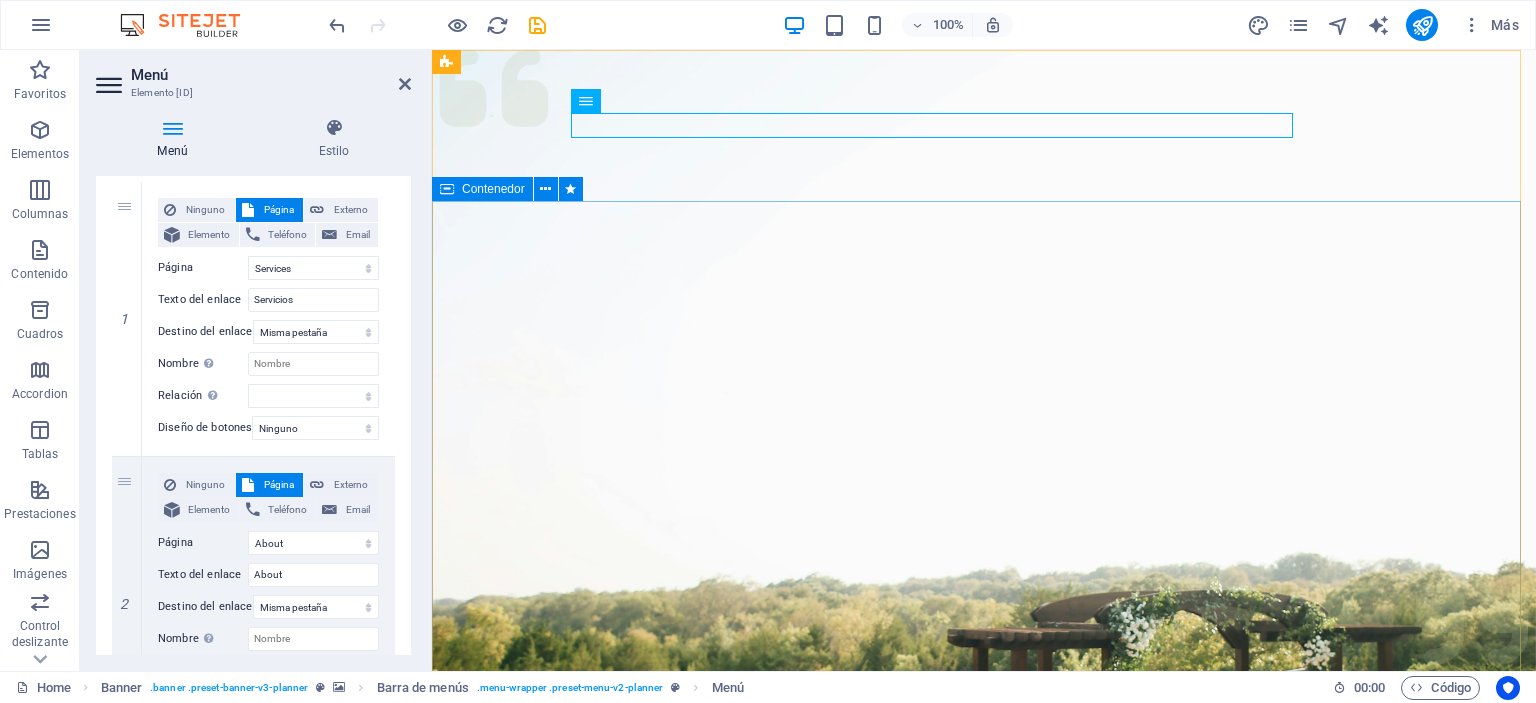 click on "Experience extraordinary life moments Plan your next event with us" at bounding box center (984, 1452) 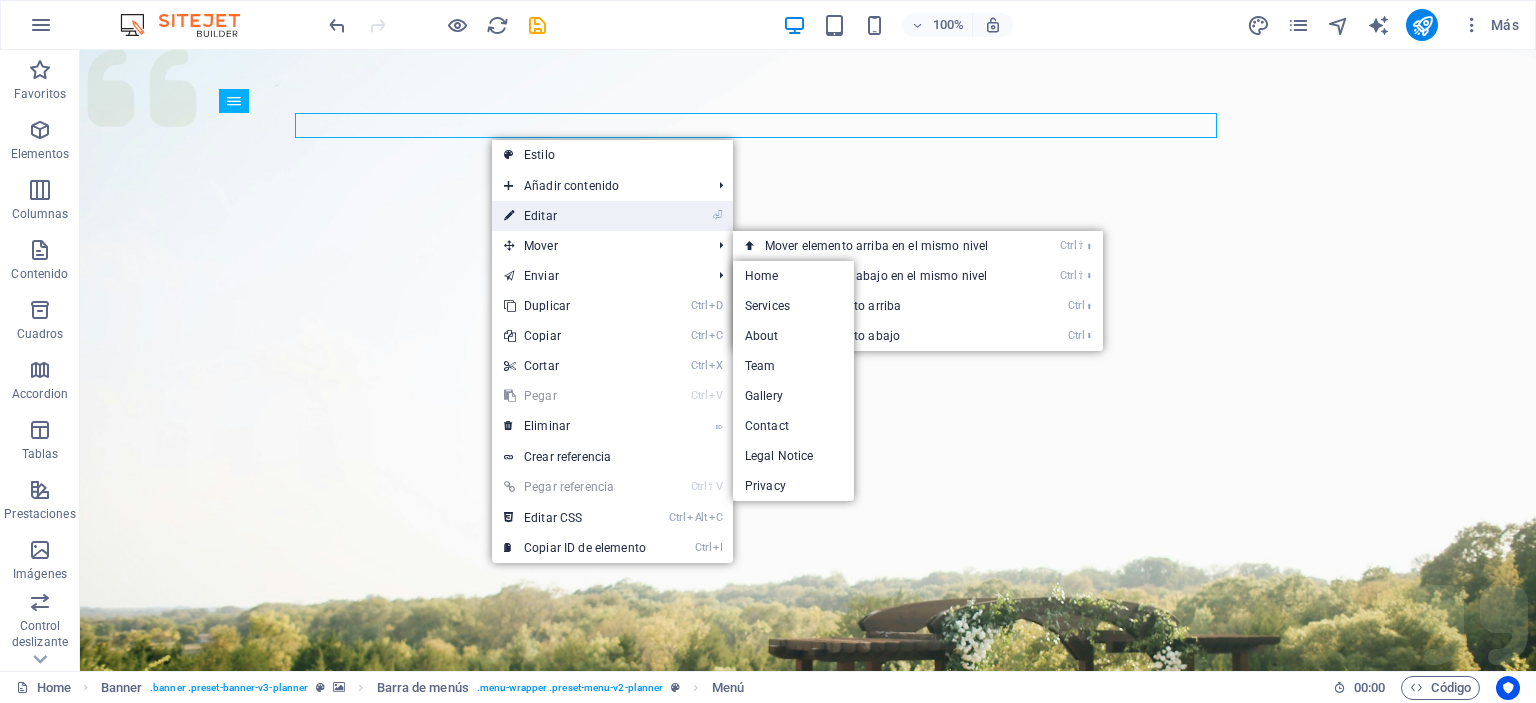 click on "⏎  Editar" at bounding box center (575, 216) 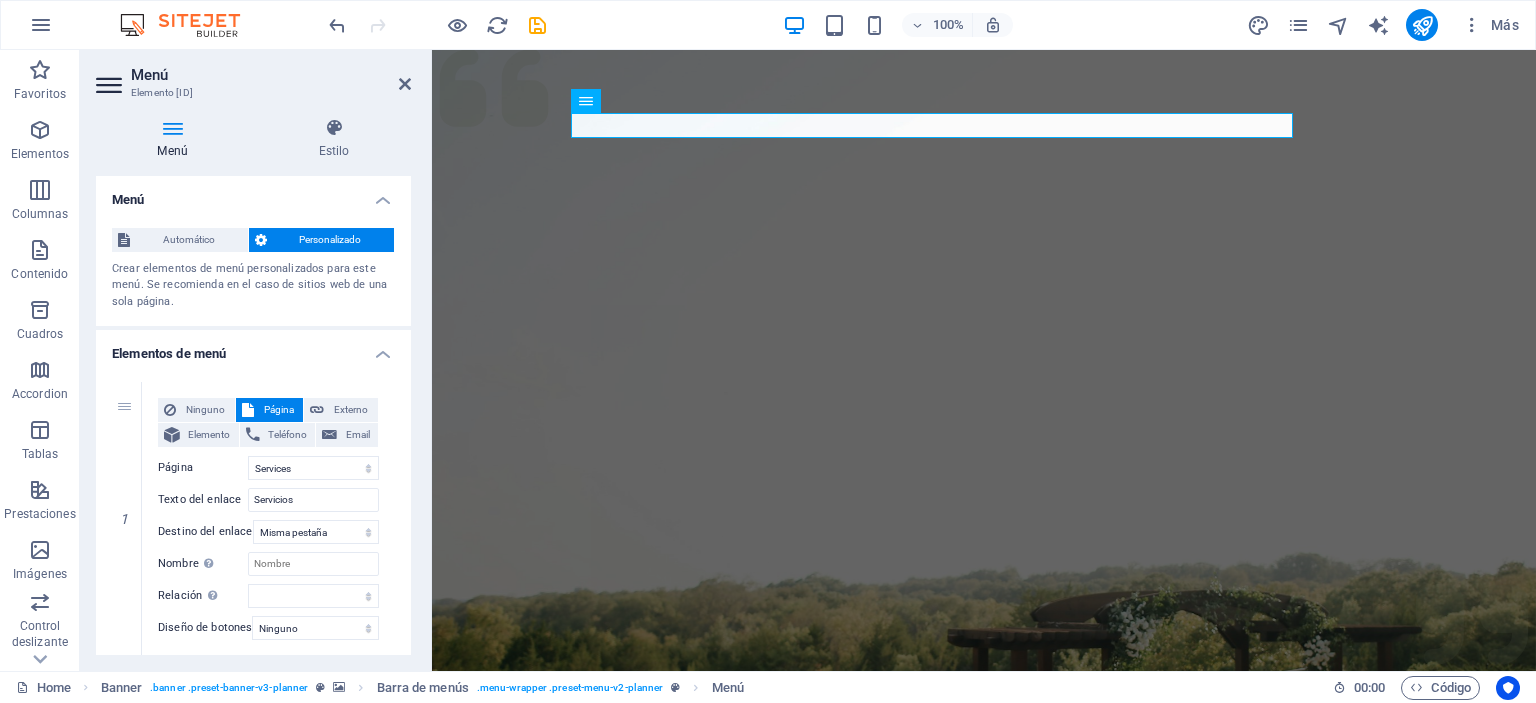 click on "Personalizado" at bounding box center [331, 240] 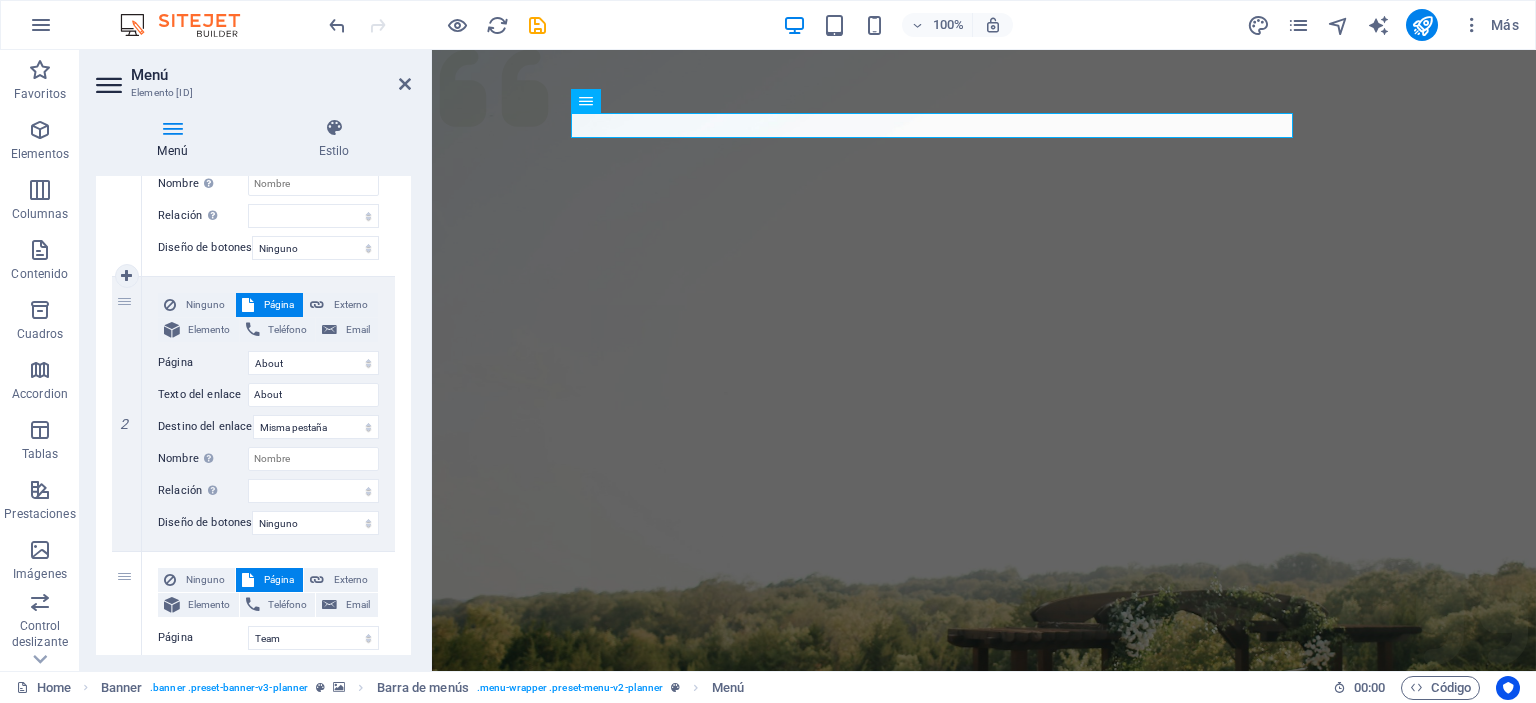 scroll, scrollTop: 400, scrollLeft: 0, axis: vertical 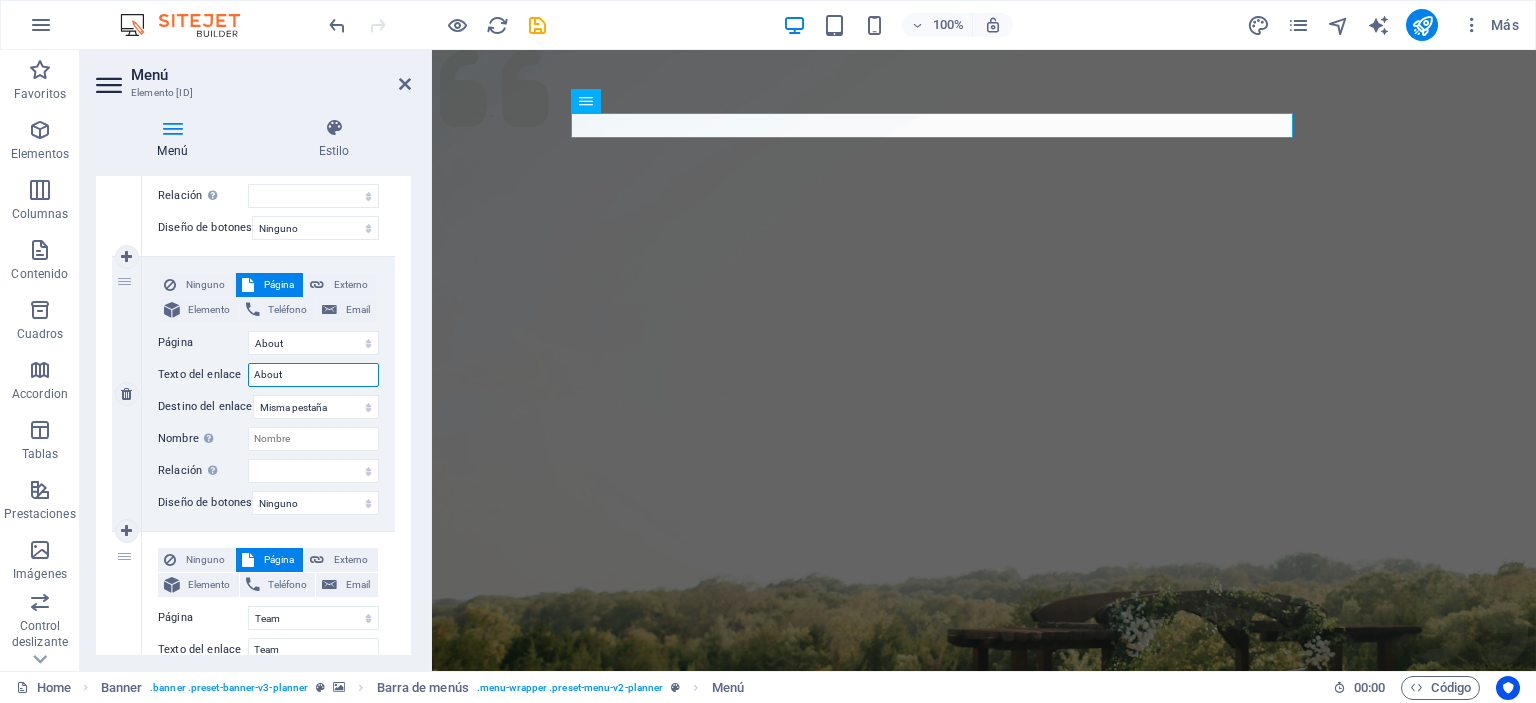 drag, startPoint x: 321, startPoint y: 372, endPoint x: 243, endPoint y: 384, distance: 78.91768 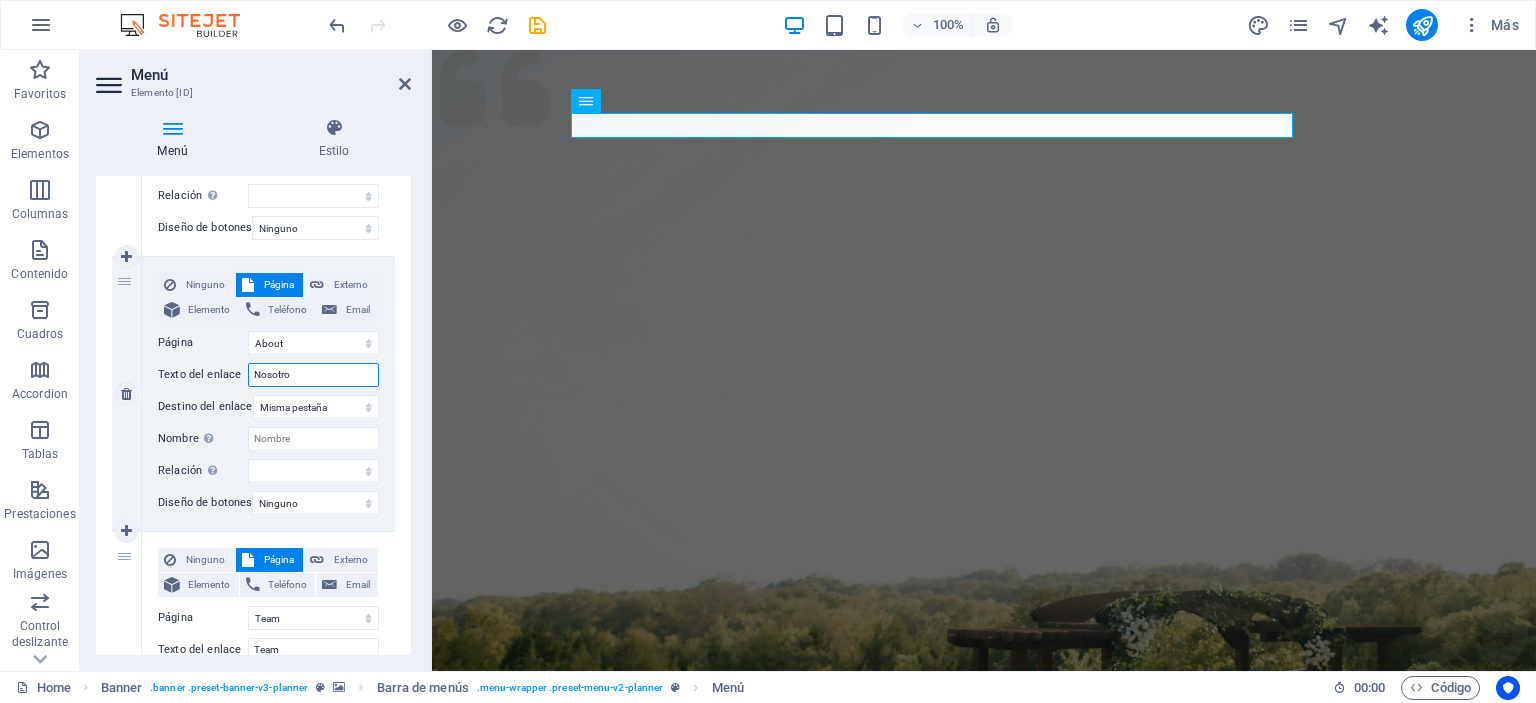 type on "Nosotros" 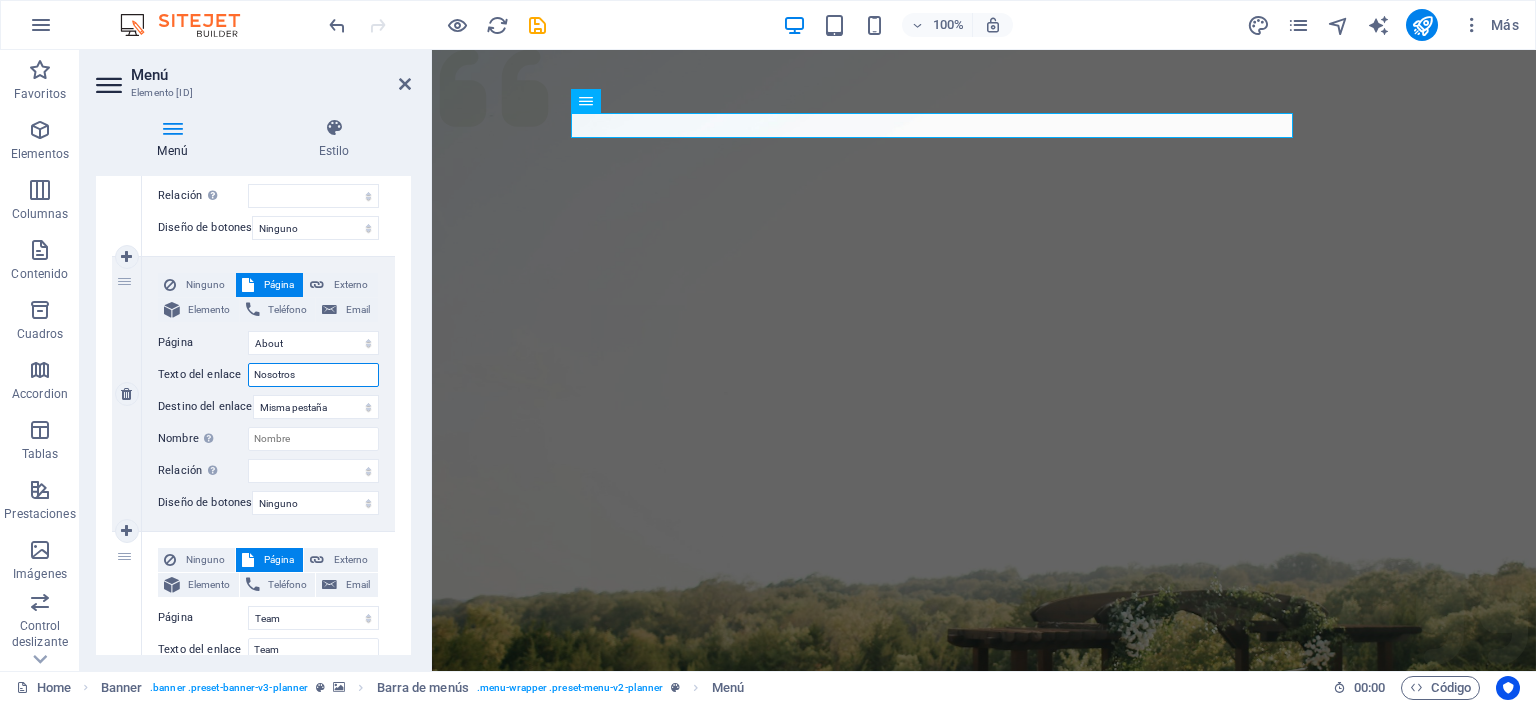 select 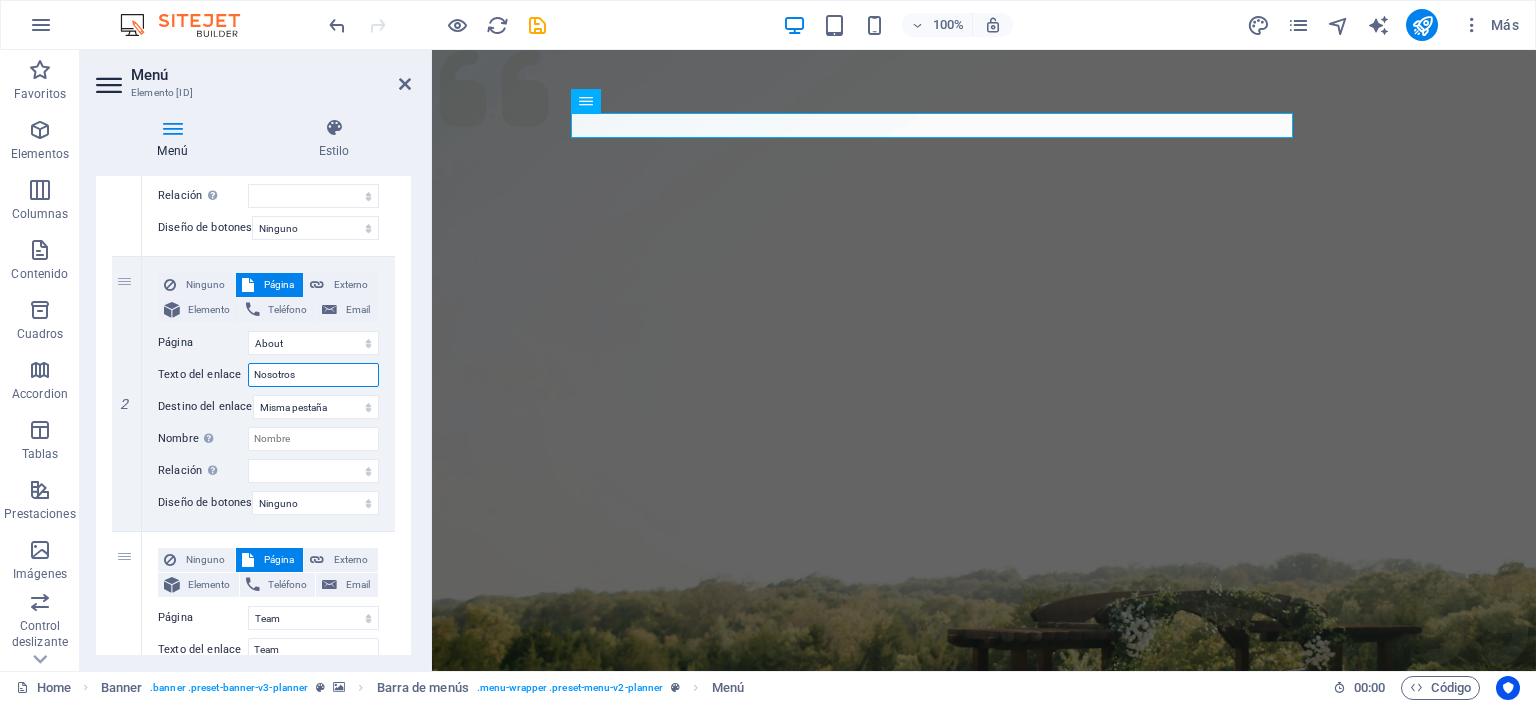 type on "Nosotros" 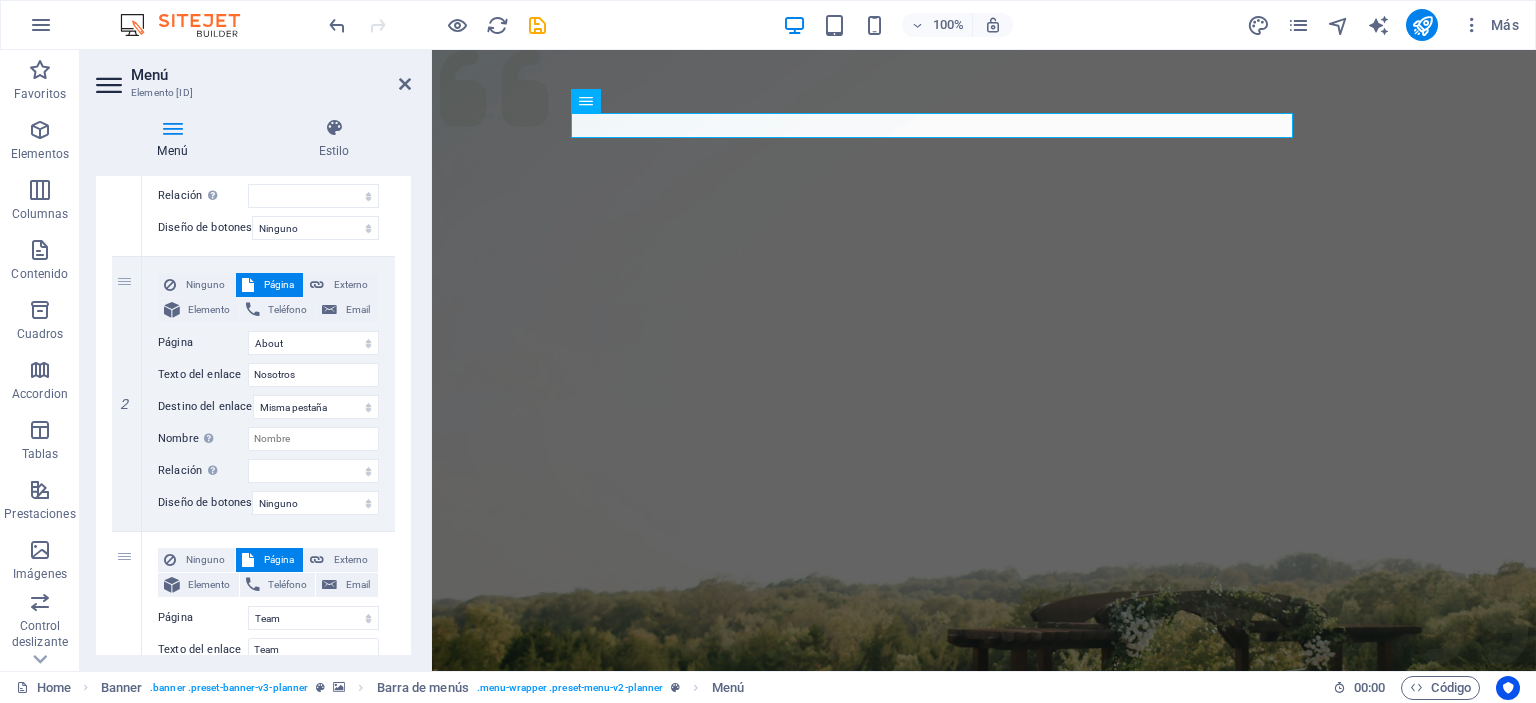 click on "Elemento #ed-new-1671 URL /services Teléfono Email Texto del enlace Servicios Destino del enlace Nueva pestaña Misma pestaña Superposición Nombre Una descripción adicional del enlace no debería ser igual al texto del enlace. El título suele mostrarse como un texto de información cuando se mueve el ratón por encima del elemento. Déjalo en blanco en caso de dudas. Relación Define la relaci[PHONE]n de este enlace con el destino del enlace . Por ejemplo, el valor "nofollow" indica a los buscadores que no sigan al enlace. Puede dejarse vacío. alternativo autor marcador externo ayuda licencia siguiente nofollow noreferrer noopener ant buscar etiqueta Diseño de botones Ninguno Predeterminado Principal Secundario 2 Ninguno Página Externo Elemento Teléfono Email Página Home Services About Team Gallery Contact Legal Notice Privacy Elemento
URL /about ant" at bounding box center [253, 669] 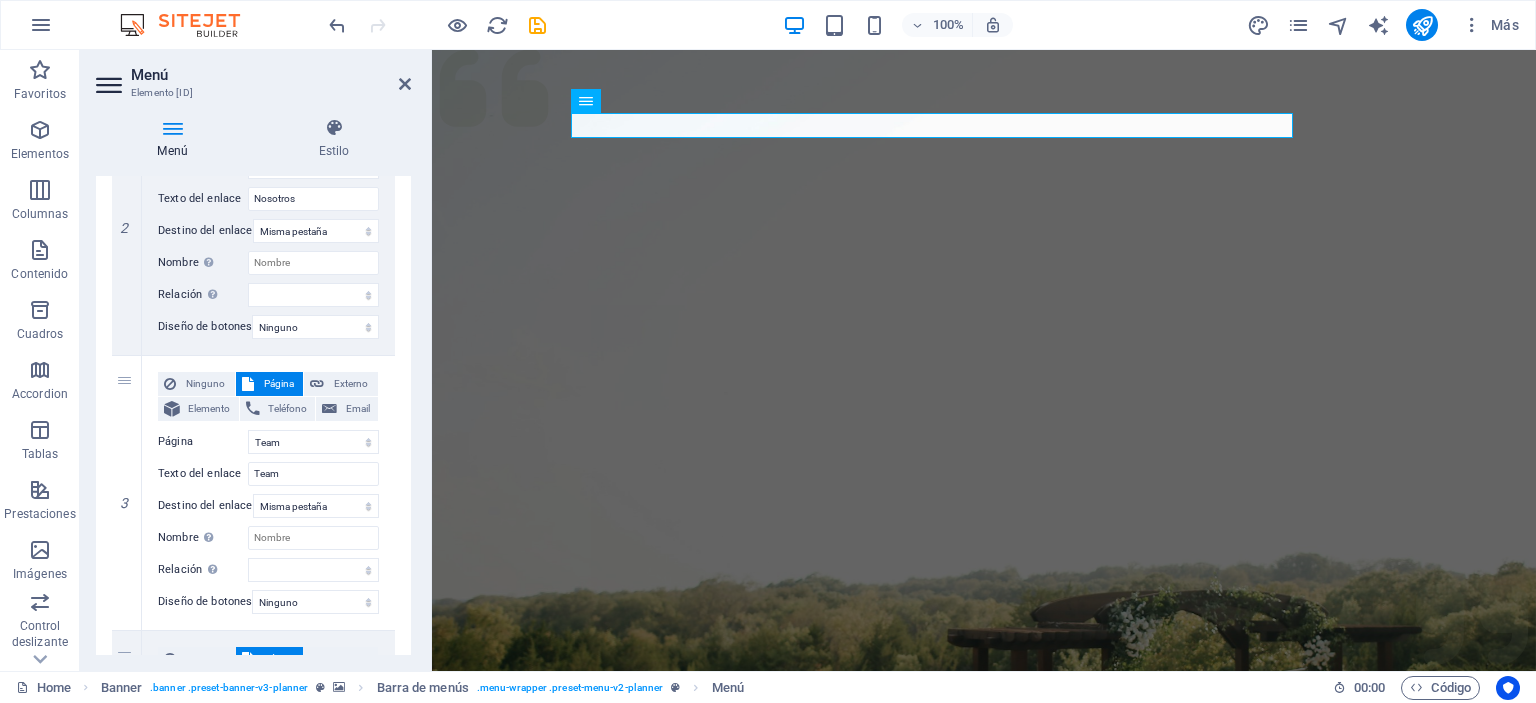 scroll, scrollTop: 600, scrollLeft: 0, axis: vertical 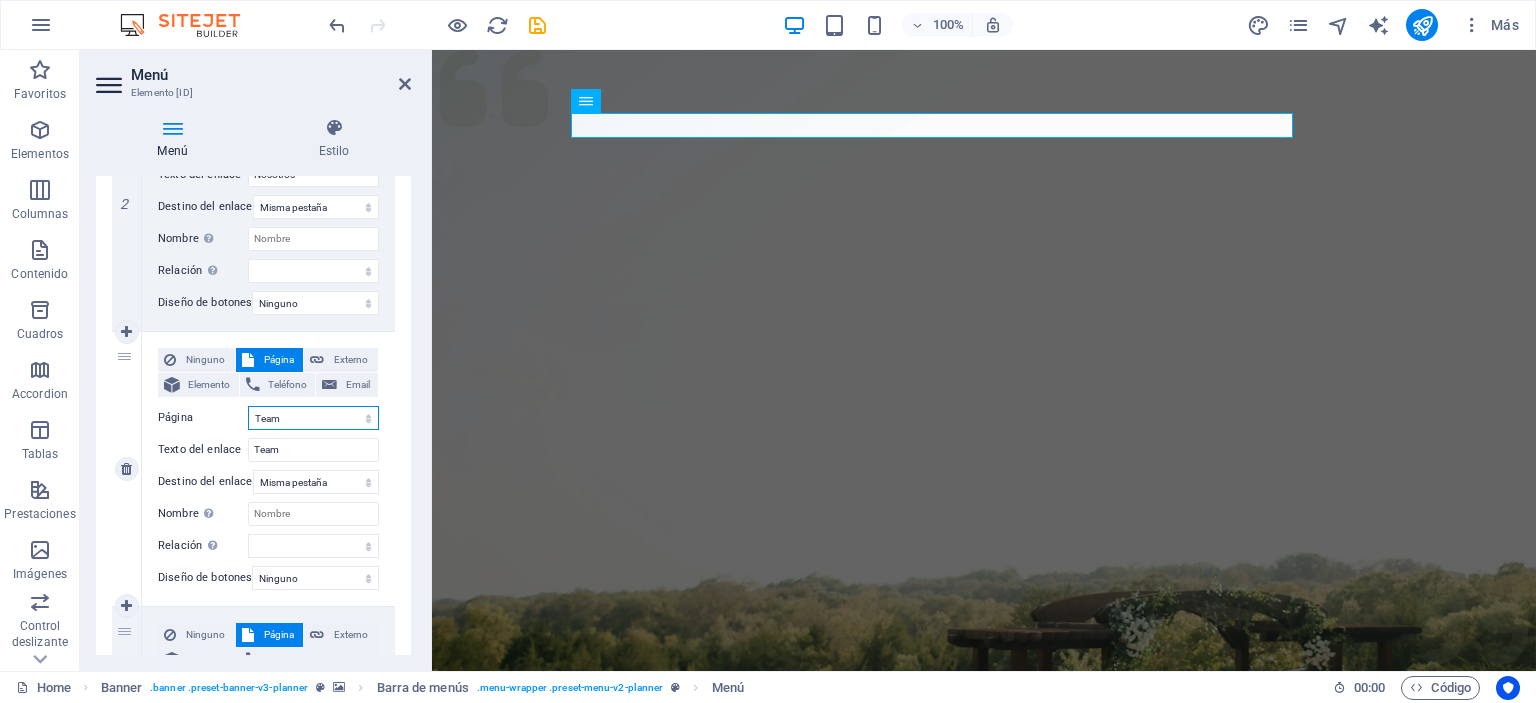click on "Home Services About Team Gallery Contact Legal Notice Privacy" at bounding box center [313, 418] 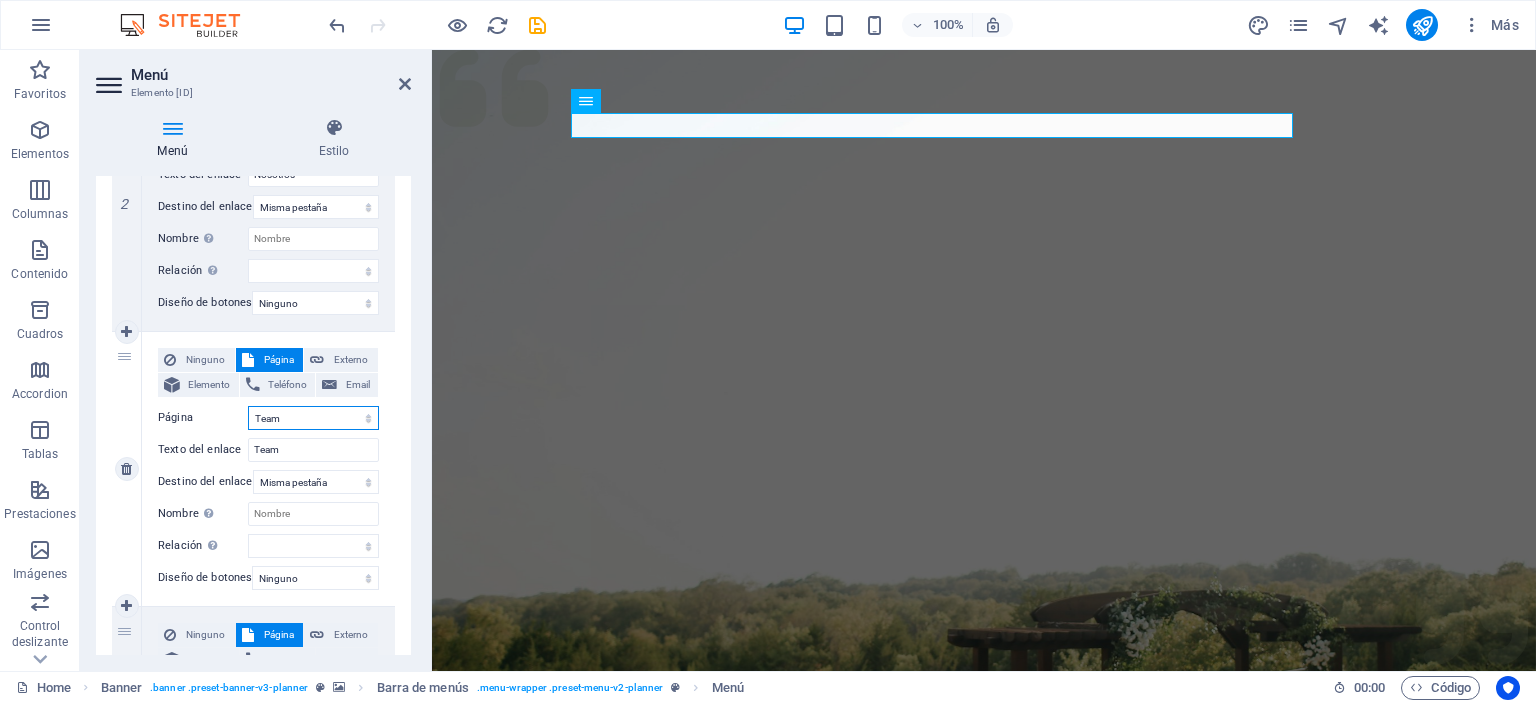 click on "Home Services About Team Gallery Contact Legal Notice Privacy" at bounding box center [313, 418] 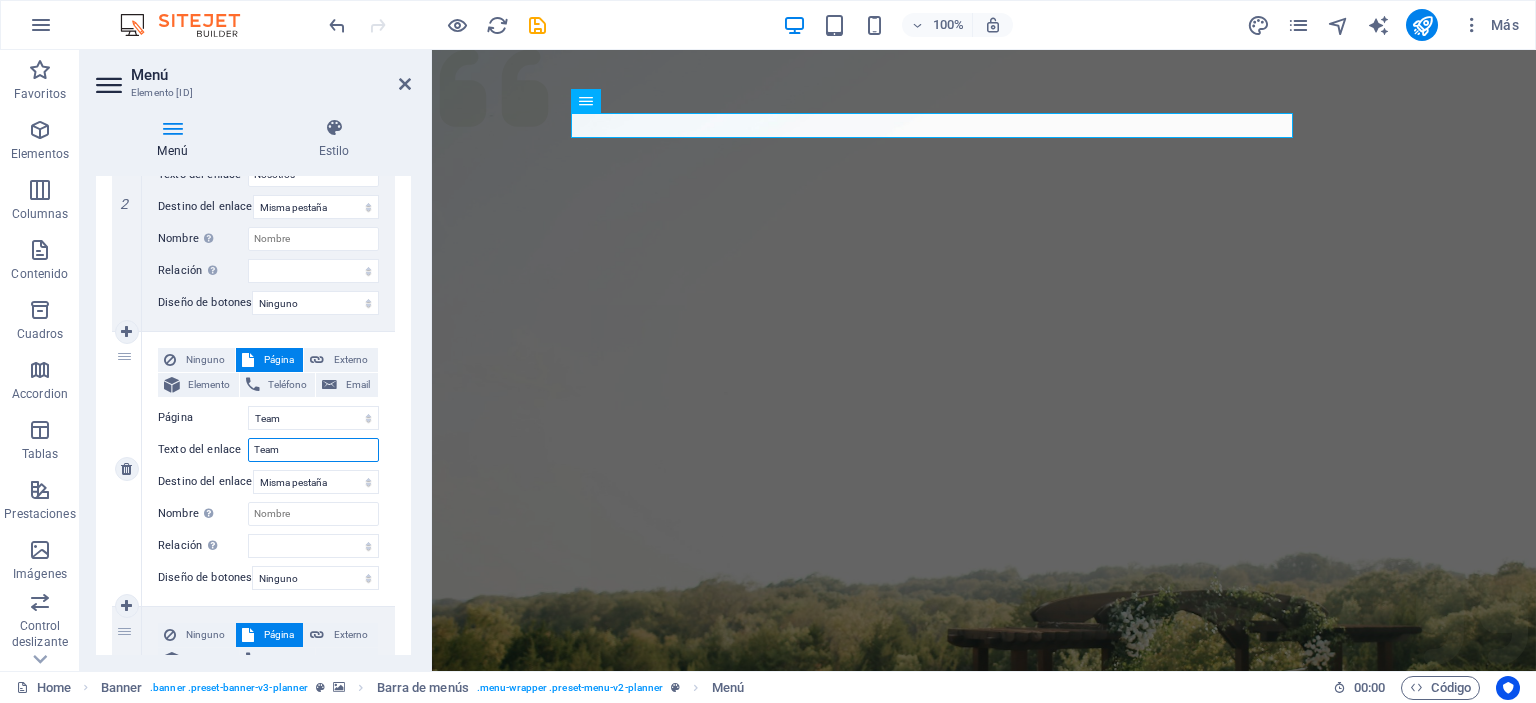 drag, startPoint x: 294, startPoint y: 443, endPoint x: 229, endPoint y: 456, distance: 66.287254 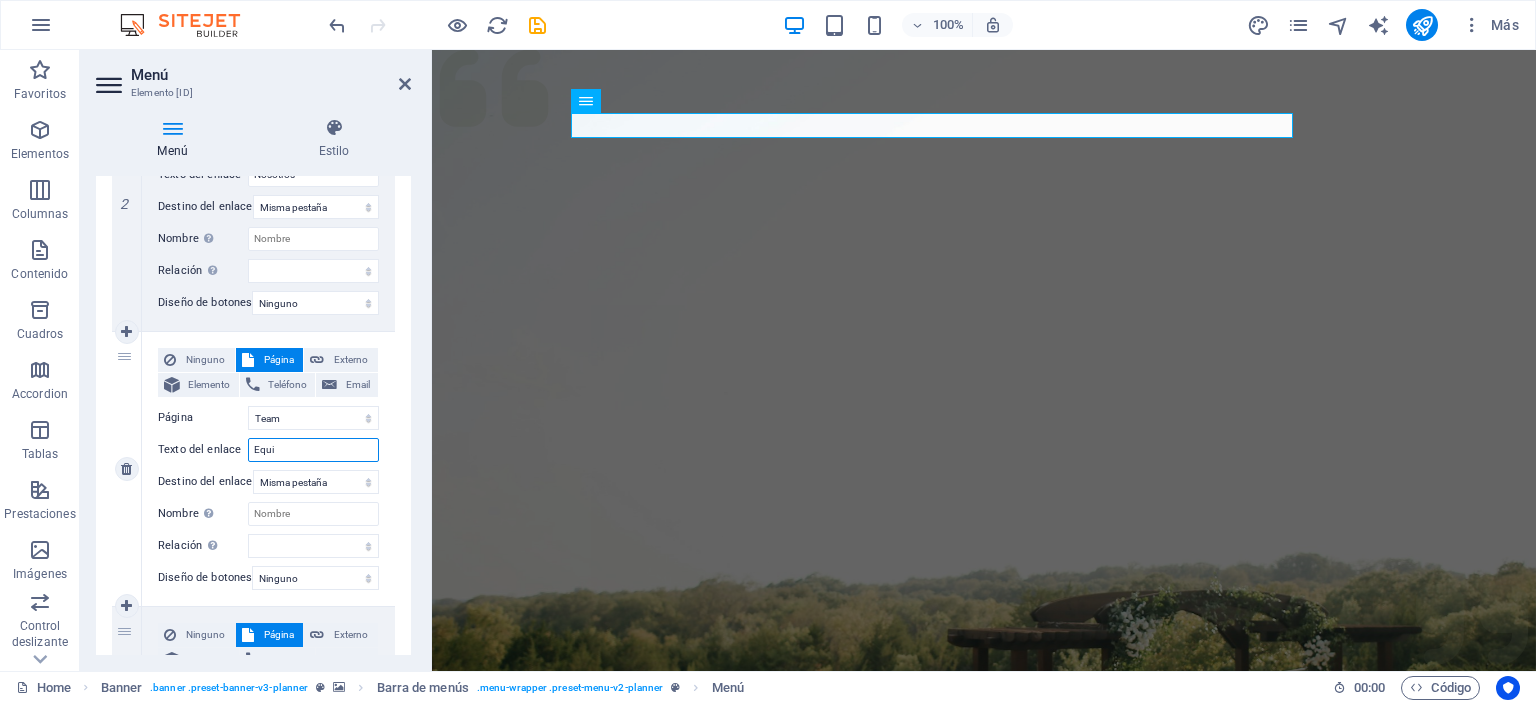 type on "Equip" 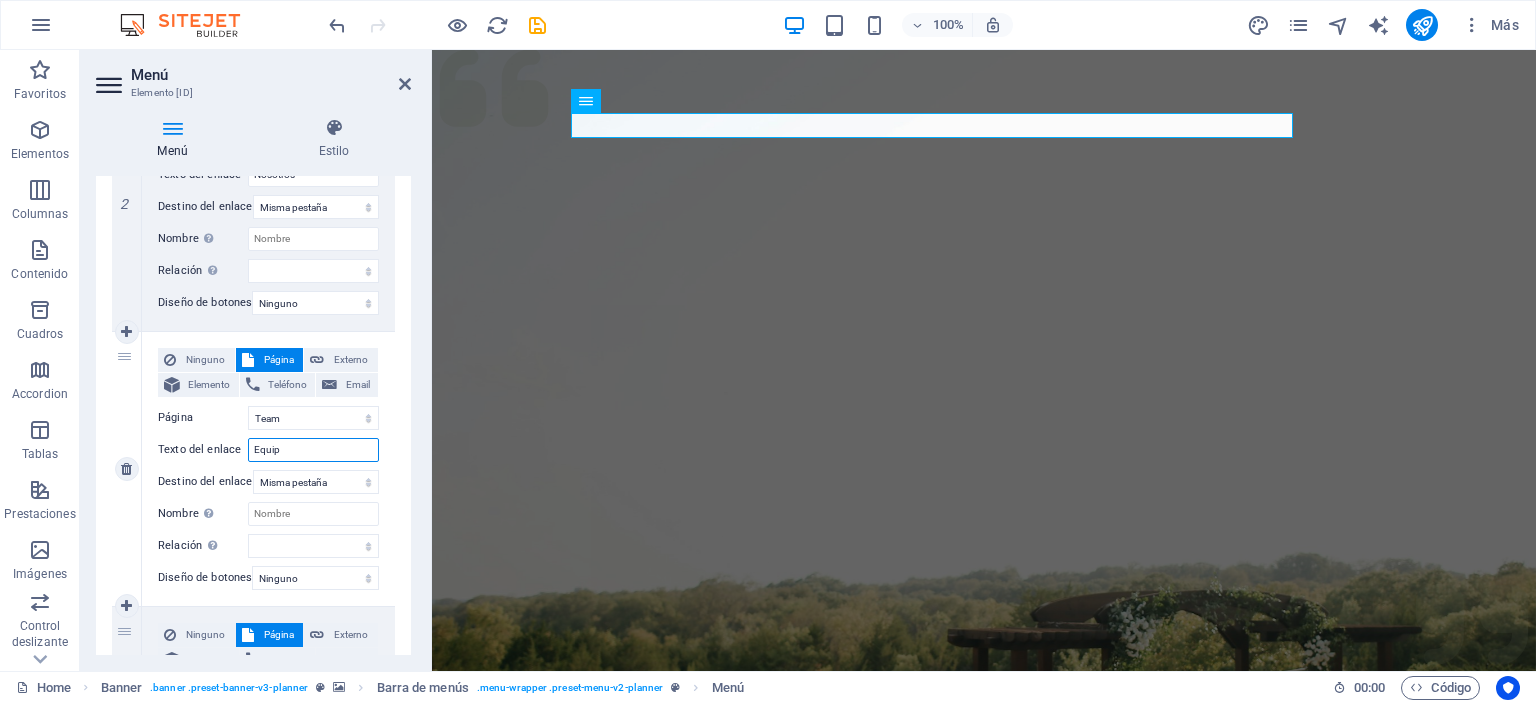 select 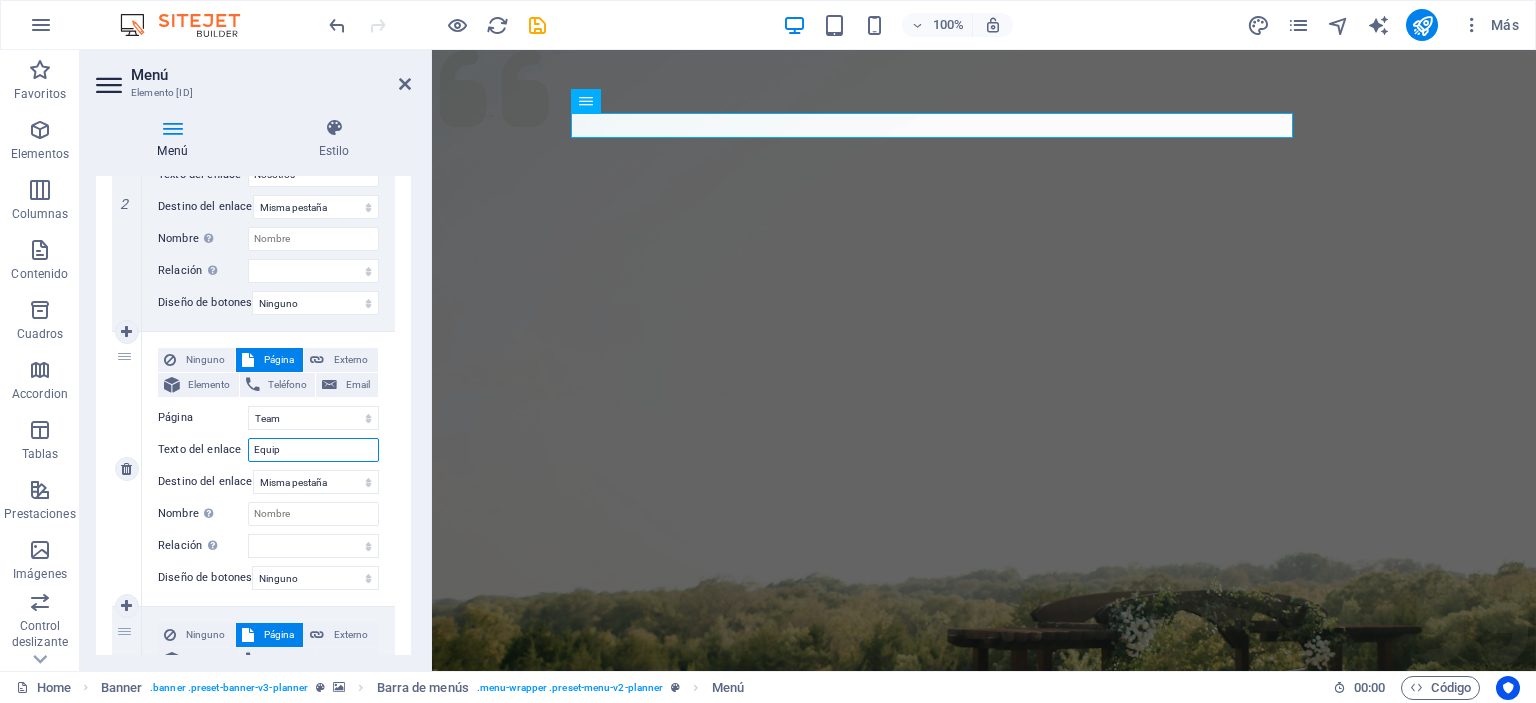 type on "Equipo" 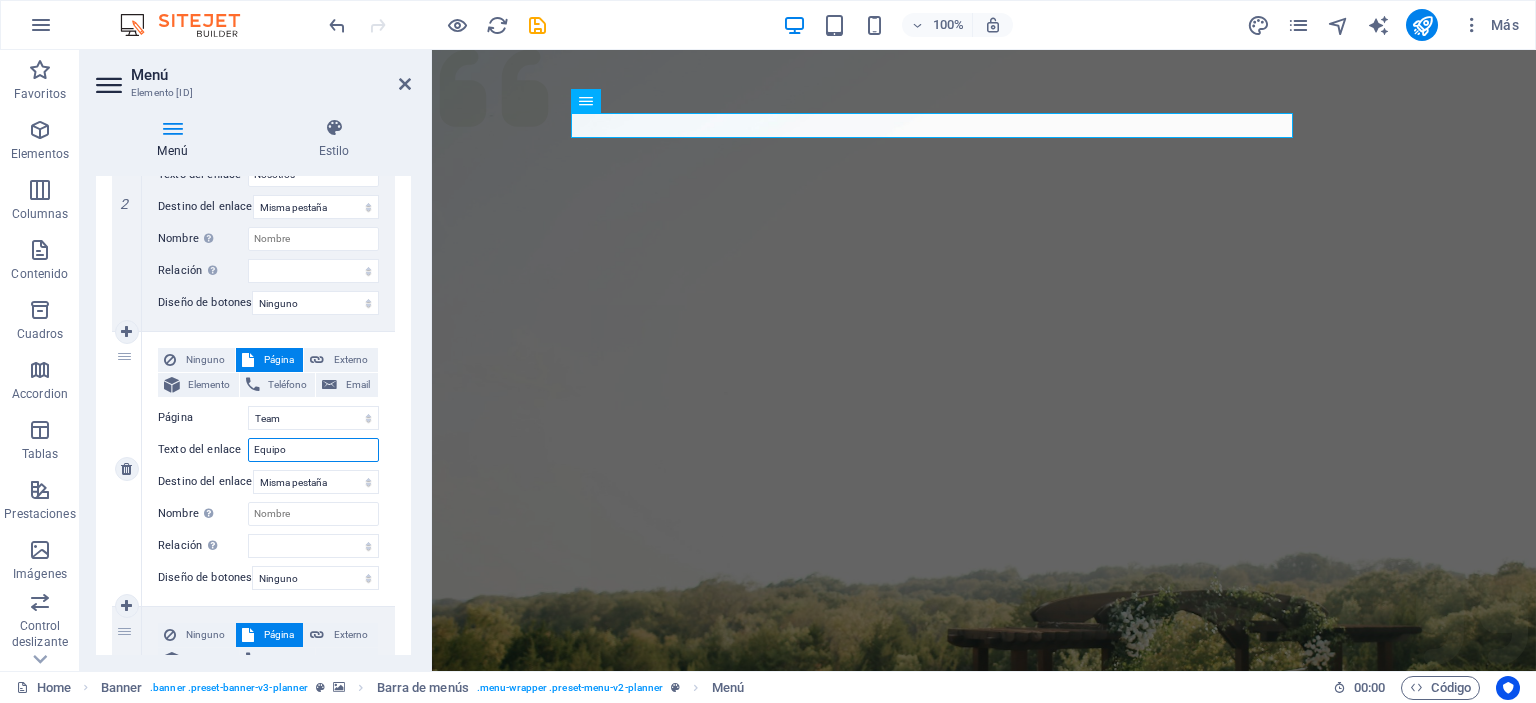 select 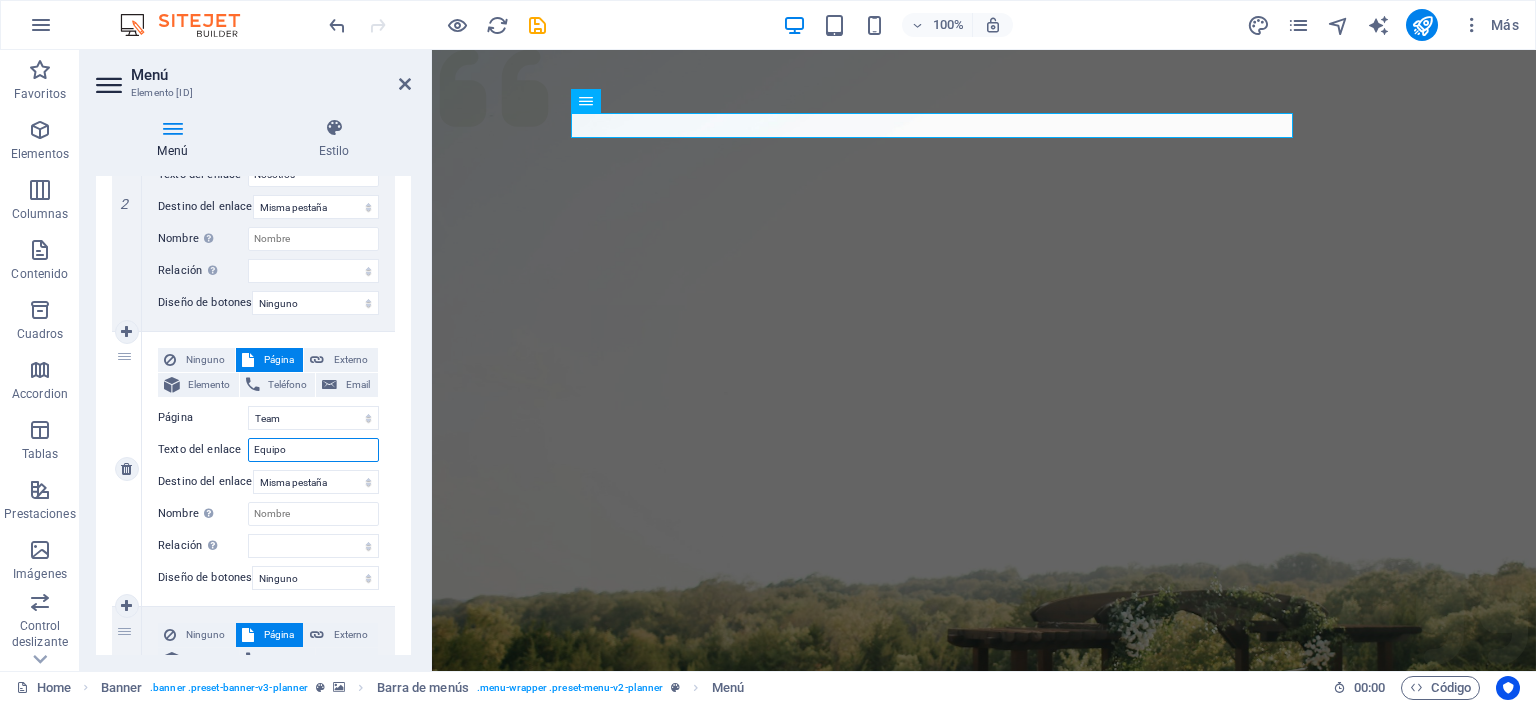 type on "Equipos" 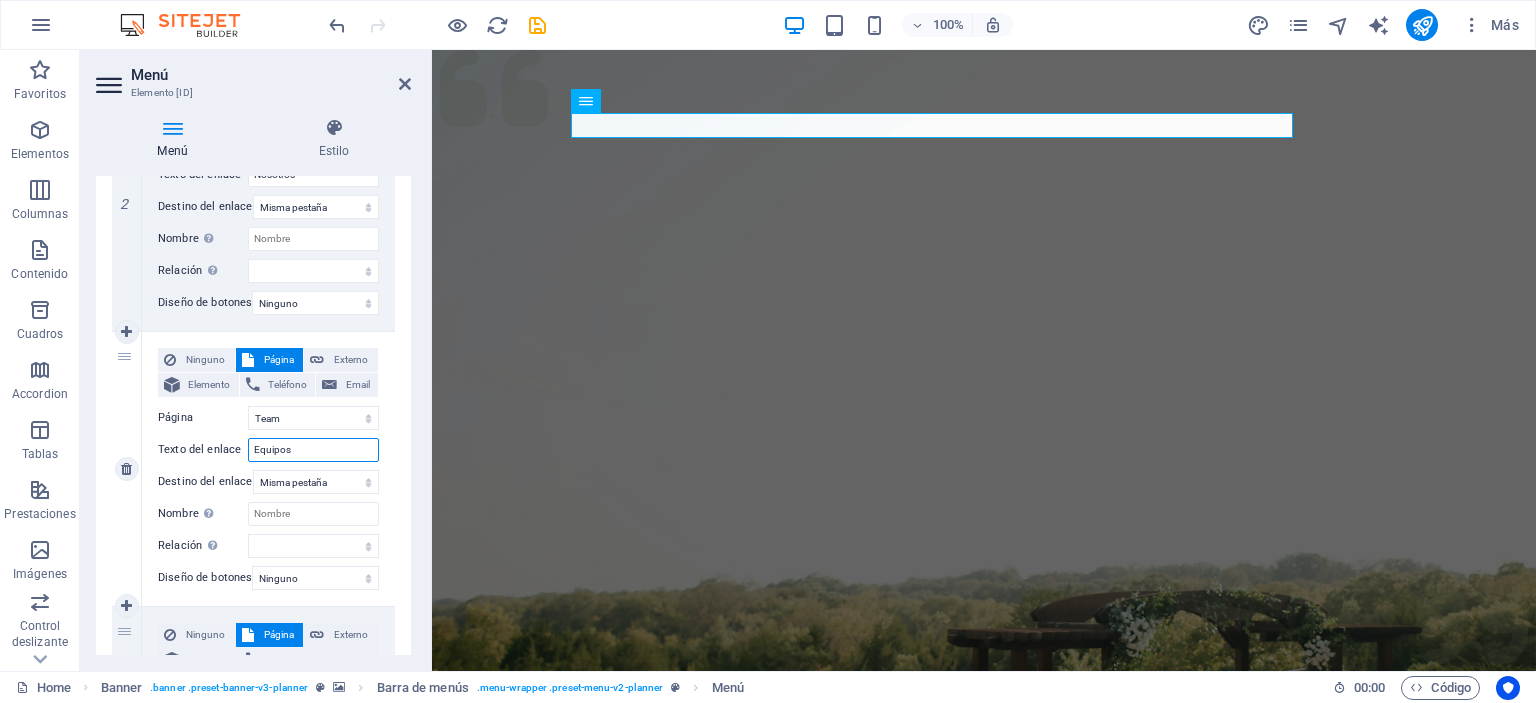 select 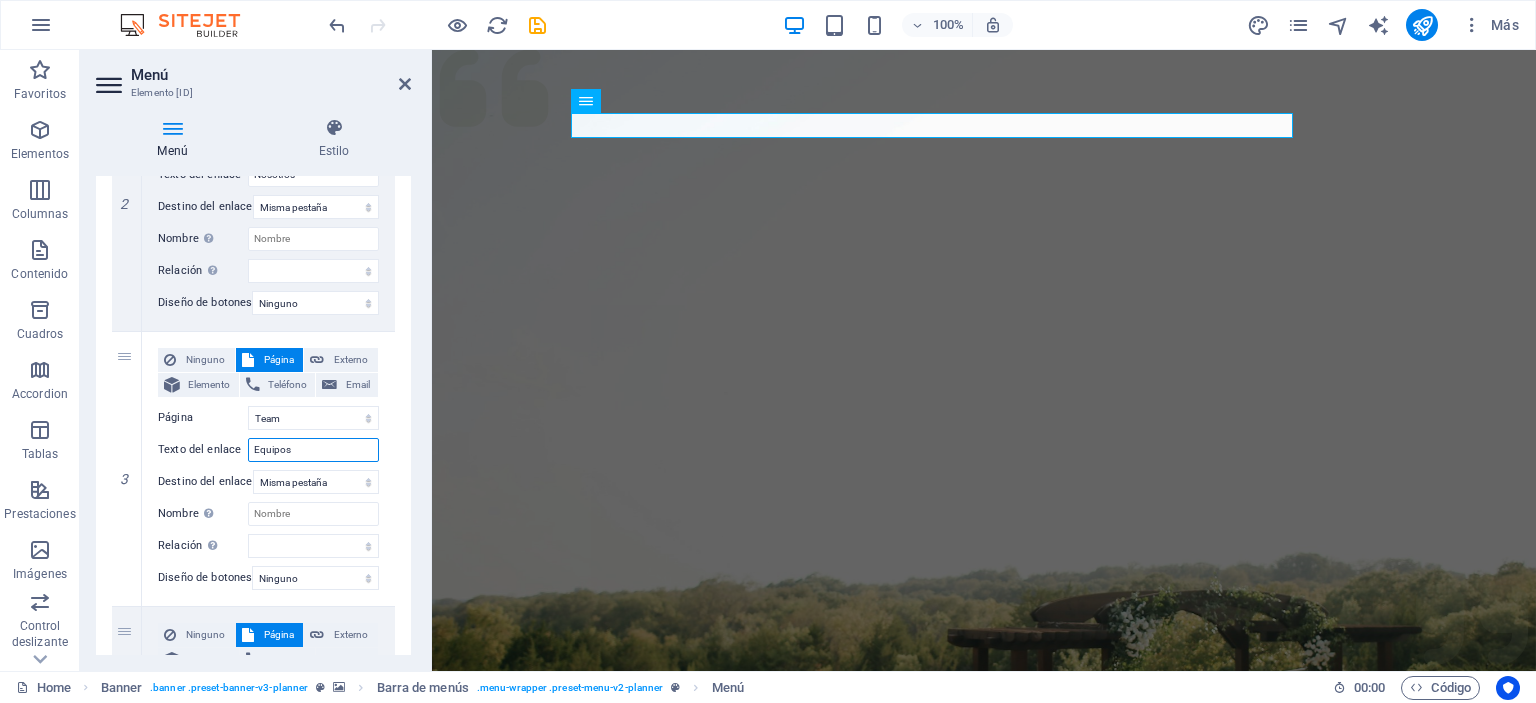 type on "Equipos" 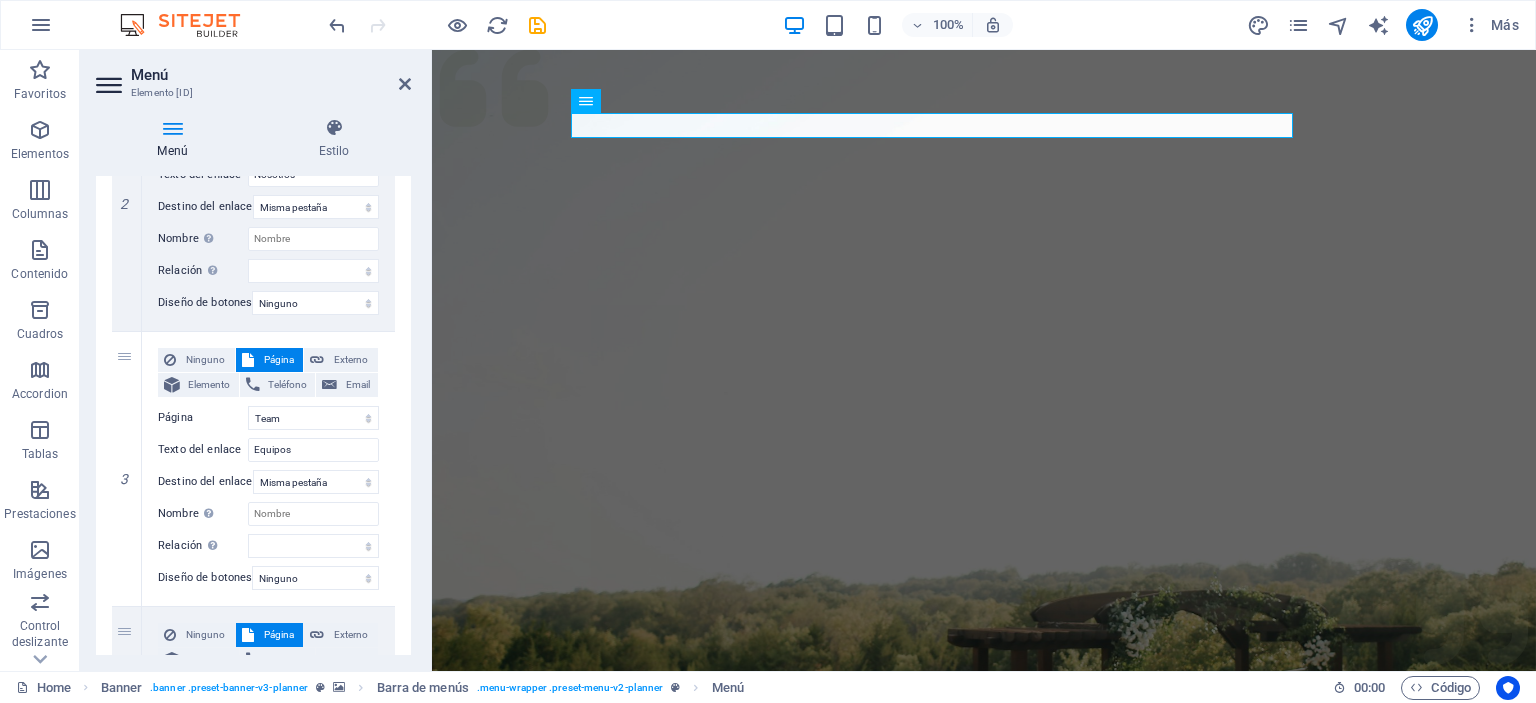 click on "Elemento #ed-new-1671 URL /services Teléfono Email Texto del enlace Servicios Destino del enlace Nueva pestaña Misma pestaña Superposición Nombre Una descripción adicional del enlace no debería ser igual al texto del enlace. El título suele mostrarse como un texto de información cuando se mueve el ratón por encima del elemento. Déjalo en blanco en caso de dudas. Relación Define la relaci[PHONE]n de este enlace con el destino del enlace . Por ejemplo, el valor "nofollow" indica a los buscadores que no sigan al enlace. Puede dejarse vacío. alternativo autor marcador externo ayuda licencia siguiente nofollow noreferrer noopener ant buscar etiqueta Diseño de botones Ninguno Predeterminado Principal Secundario 2 Ninguno Página Externo Elemento Teléfono Email Página Home Services About Team Gallery Contact Legal Notice Privacy Elemento
URL /about ant" at bounding box center [253, 469] 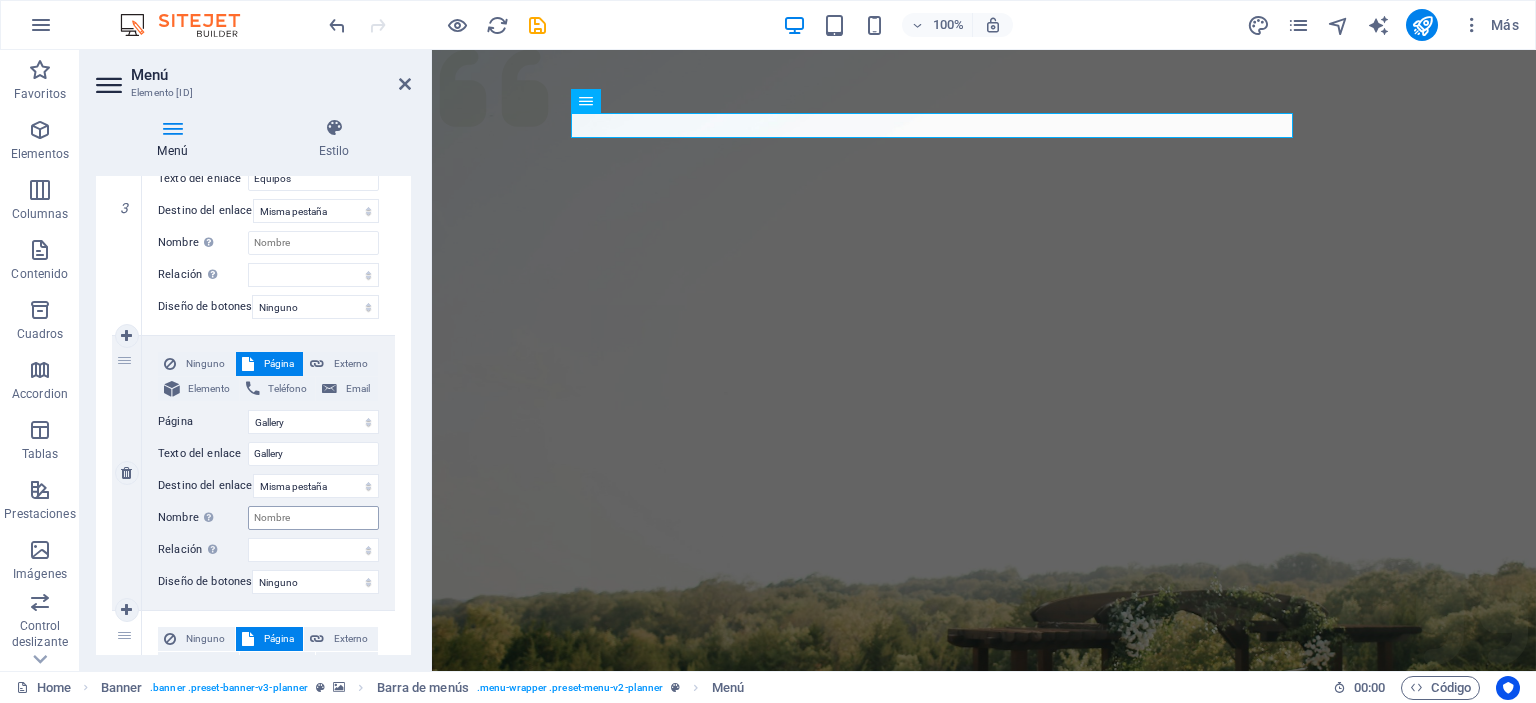 scroll, scrollTop: 900, scrollLeft: 0, axis: vertical 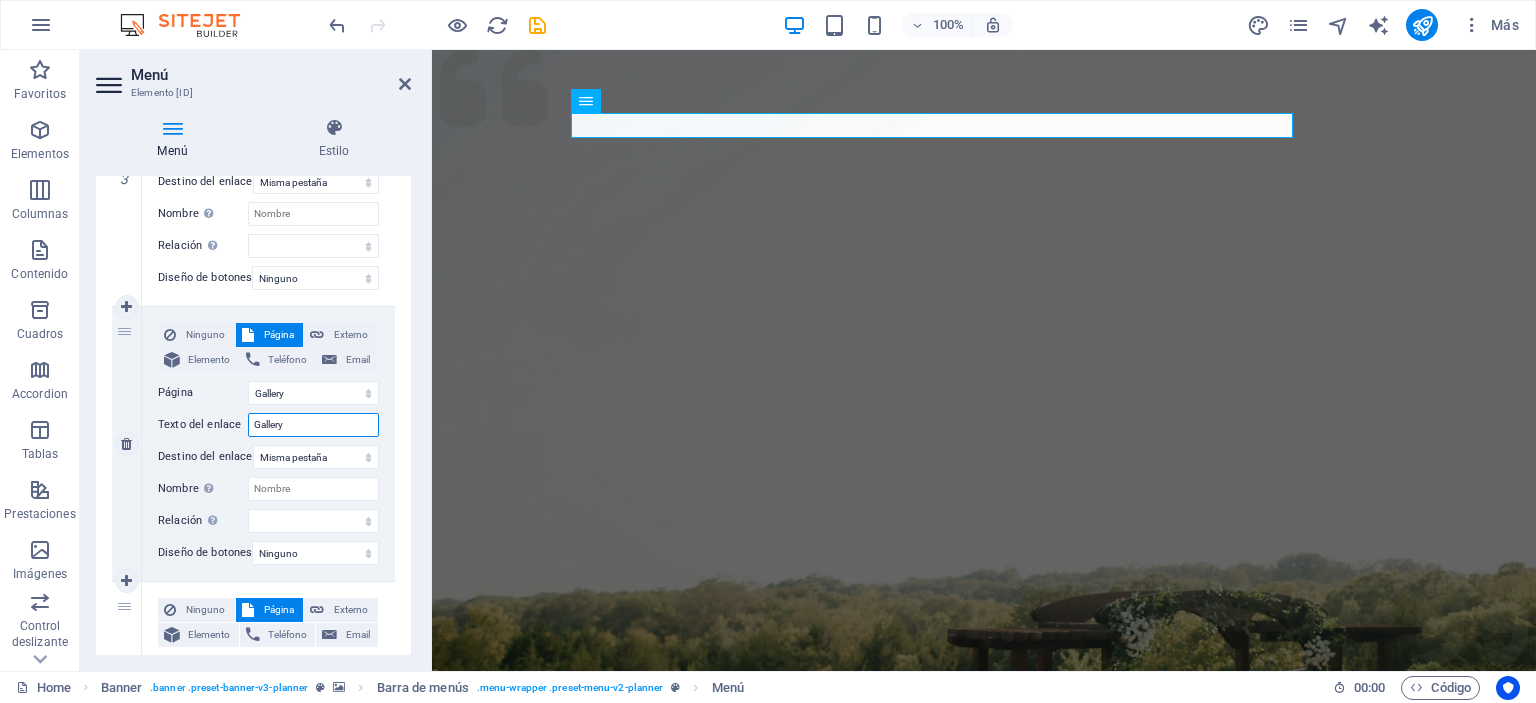 drag, startPoint x: 295, startPoint y: 423, endPoint x: 216, endPoint y: 435, distance: 79.9062 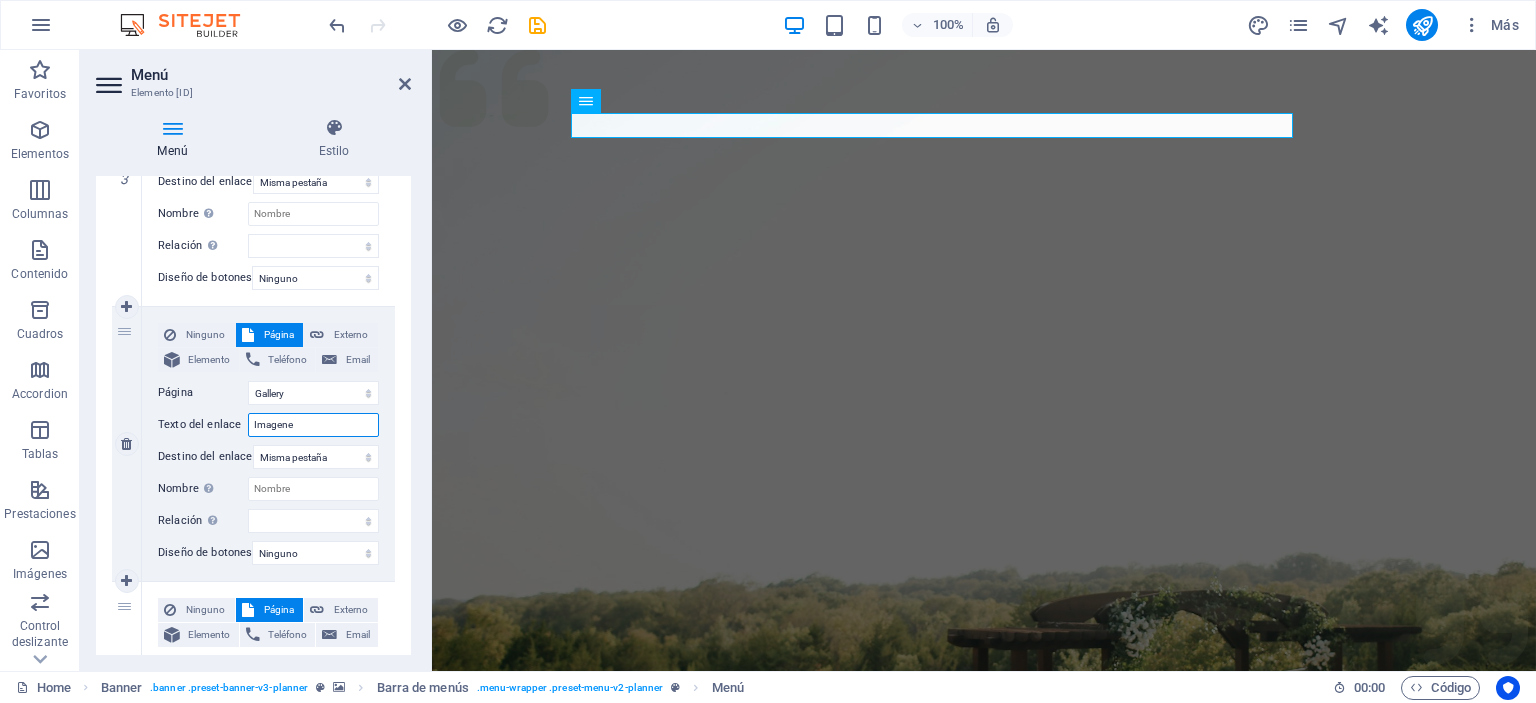 type on "Imagenes" 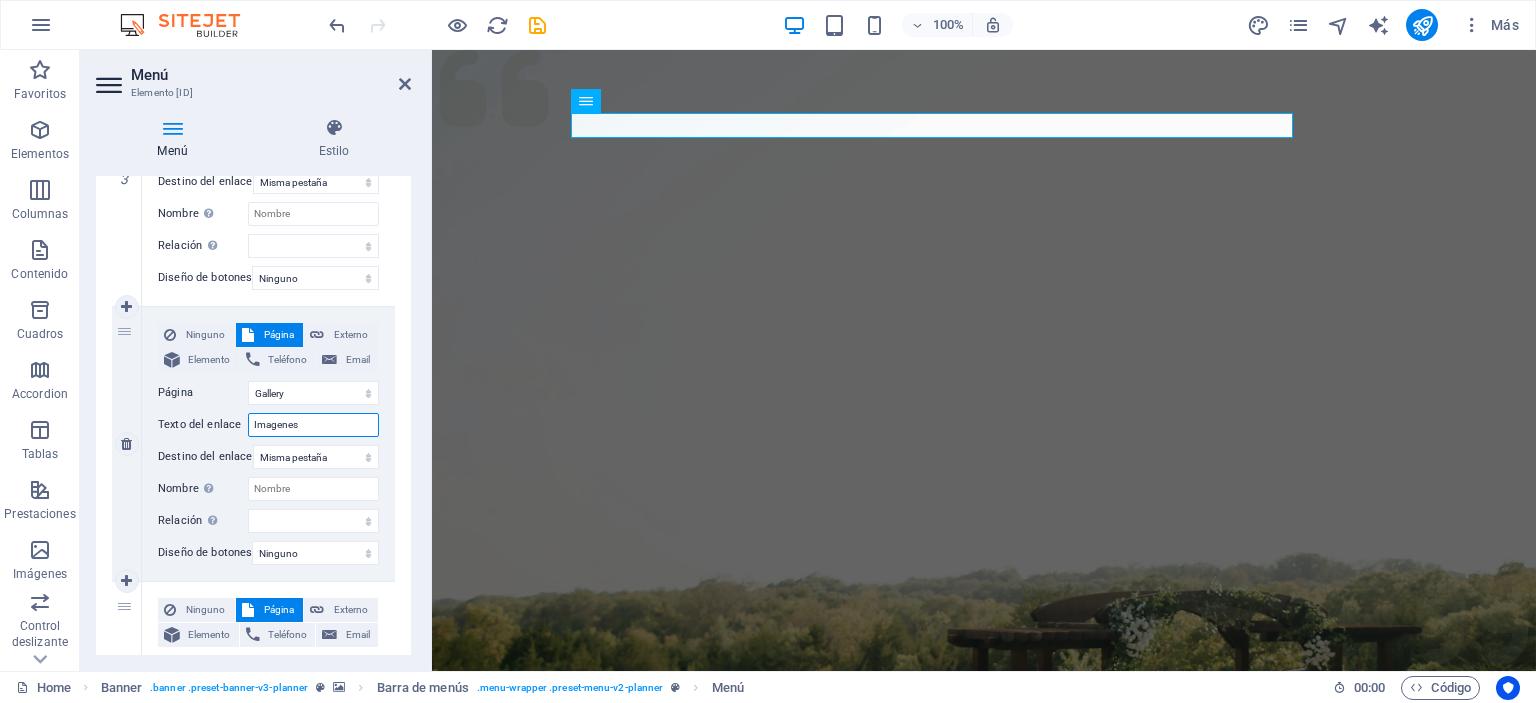 select 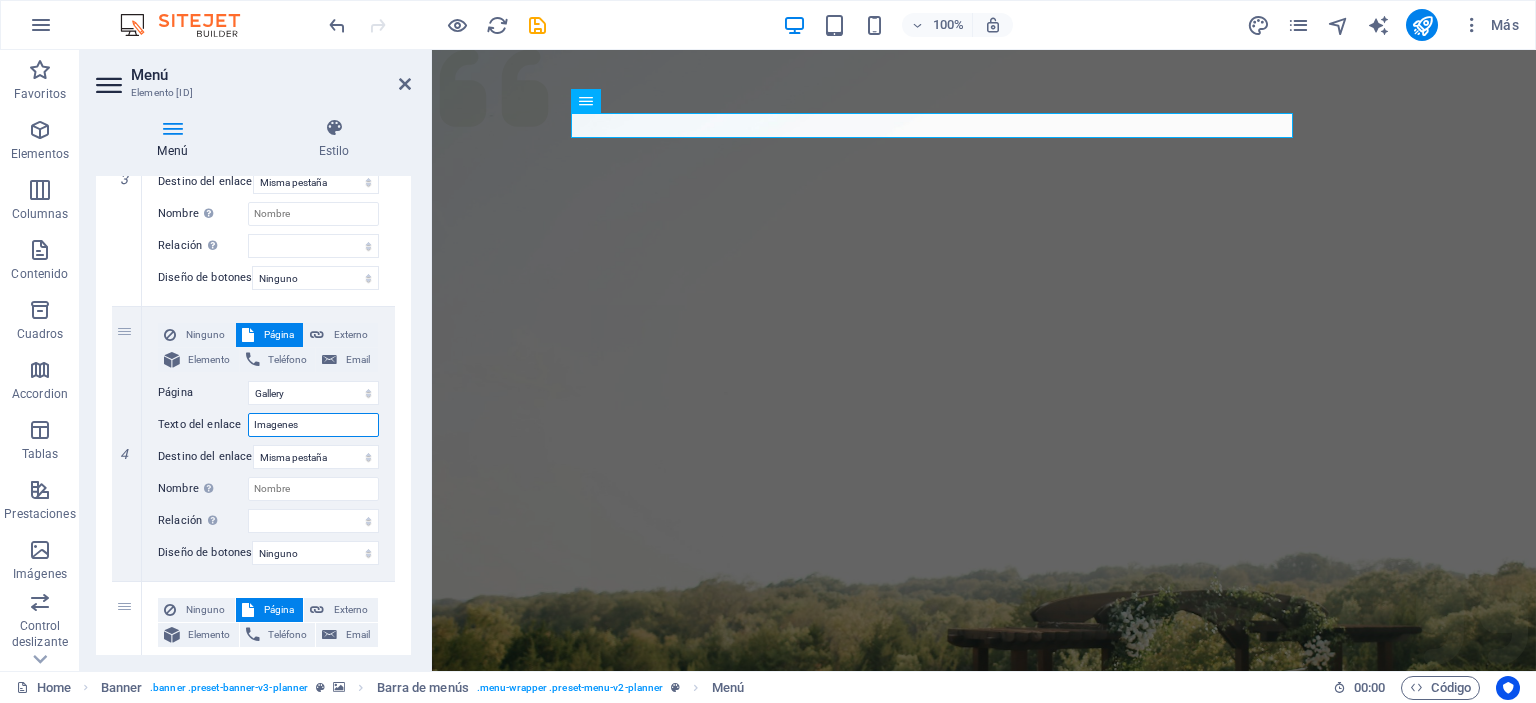 type on "Imagenes" 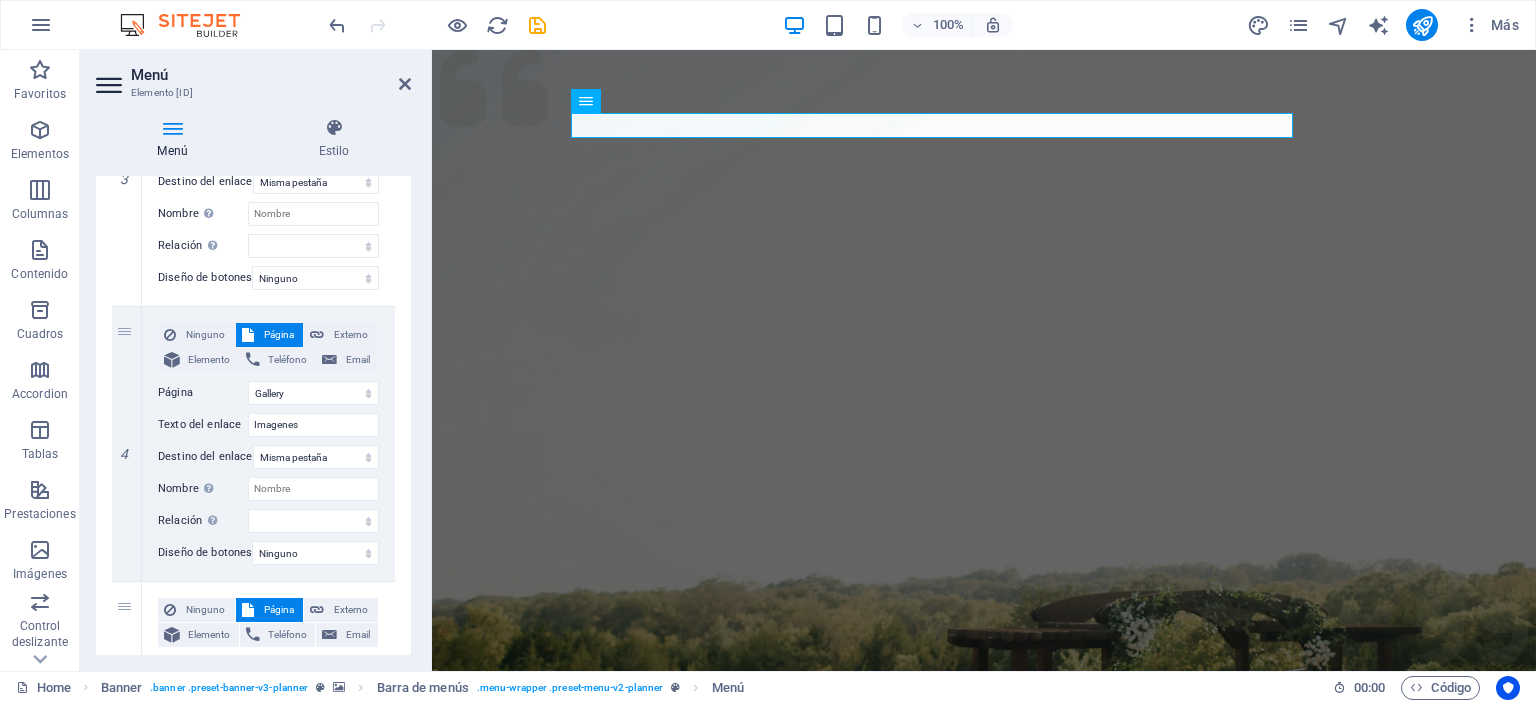 click on "Elemento #ed-new-1671 URL /services Teléfono Email Texto del enlace Servicios Destino del enlace Nueva pestaña Misma pestaña Superposición Nombre Una descripción adicional del enlace no debería ser igual al texto del enlace. El título suele mostrarse como un texto de información cuando se mueve el ratón por encima del elemento. Déjalo en blanco en caso de dudas. Relación Define la relaci[PHONE]n de este enlace con el destino del enlace . Por ejemplo, el valor "nofollow" indica a los buscadores que no sigan al enlace. Puede dejarse vacío. alternativo autor marcador externo ayuda licencia siguiente nofollow noreferrer noopener ant buscar etiqueta Diseño de botones Ninguno Predeterminado Principal Secundario 2 Ninguno Página Externo Elemento Teléfono Email Página Home Services About Team Gallery Contact Legal Notice Privacy Elemento
URL /about ant" at bounding box center (253, 169) 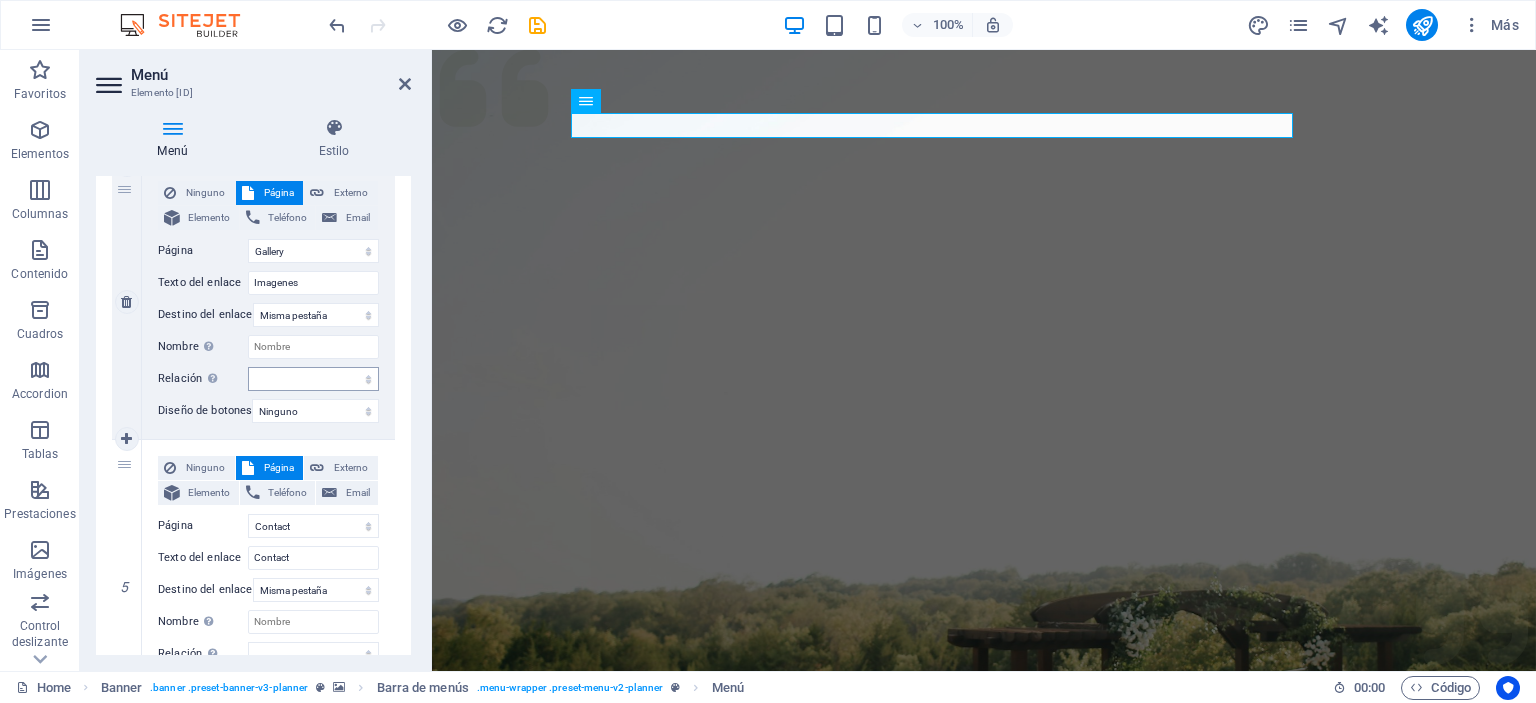 scroll, scrollTop: 1100, scrollLeft: 0, axis: vertical 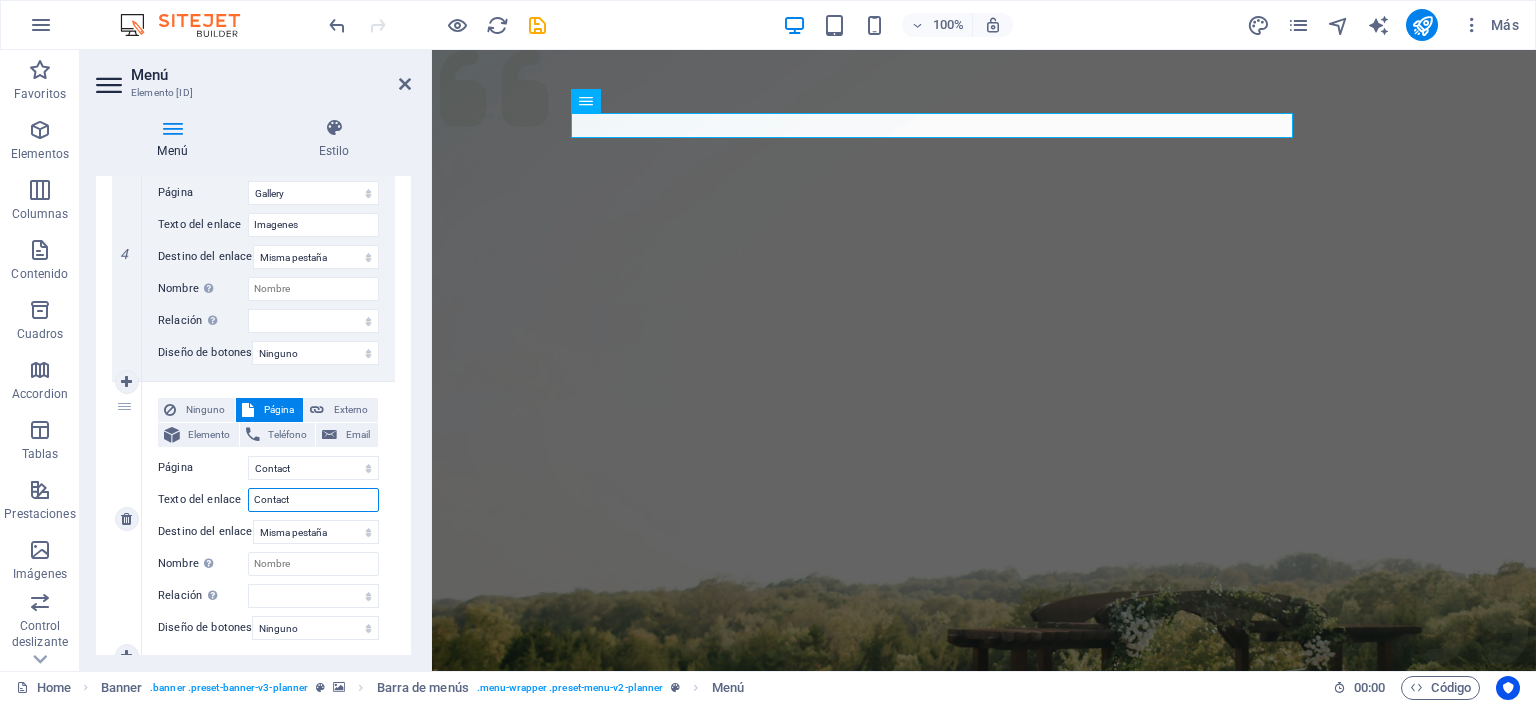 drag, startPoint x: 272, startPoint y: 499, endPoint x: 217, endPoint y: 507, distance: 55.578773 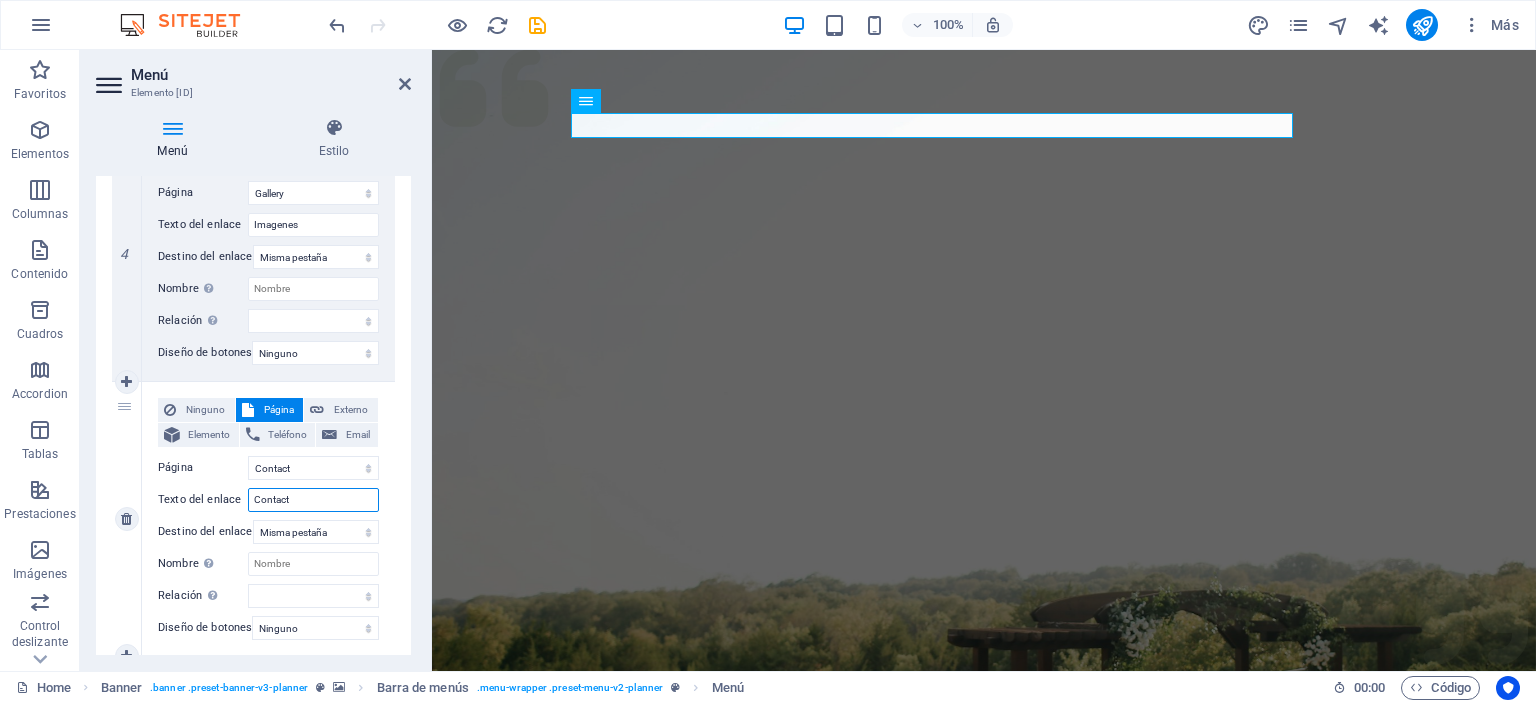 type on "Contacto" 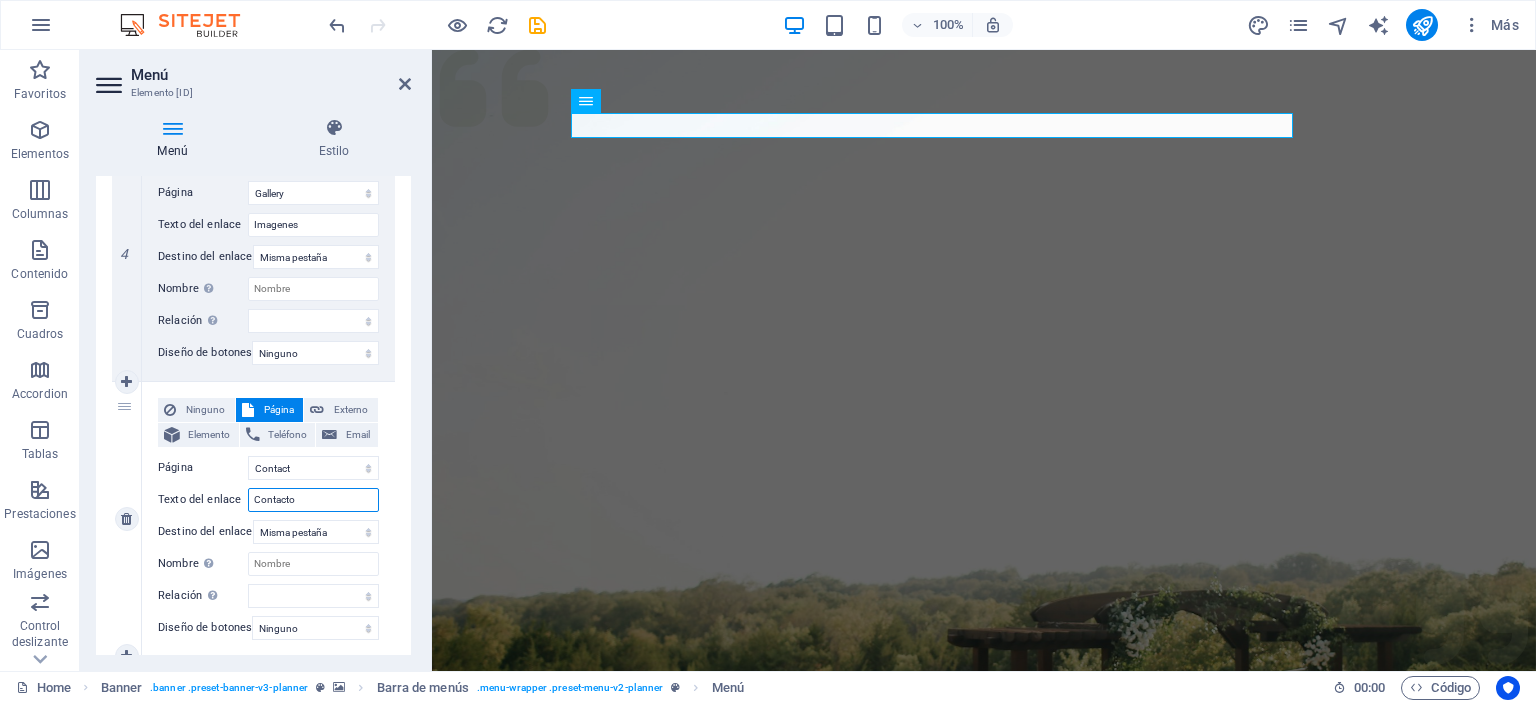 select 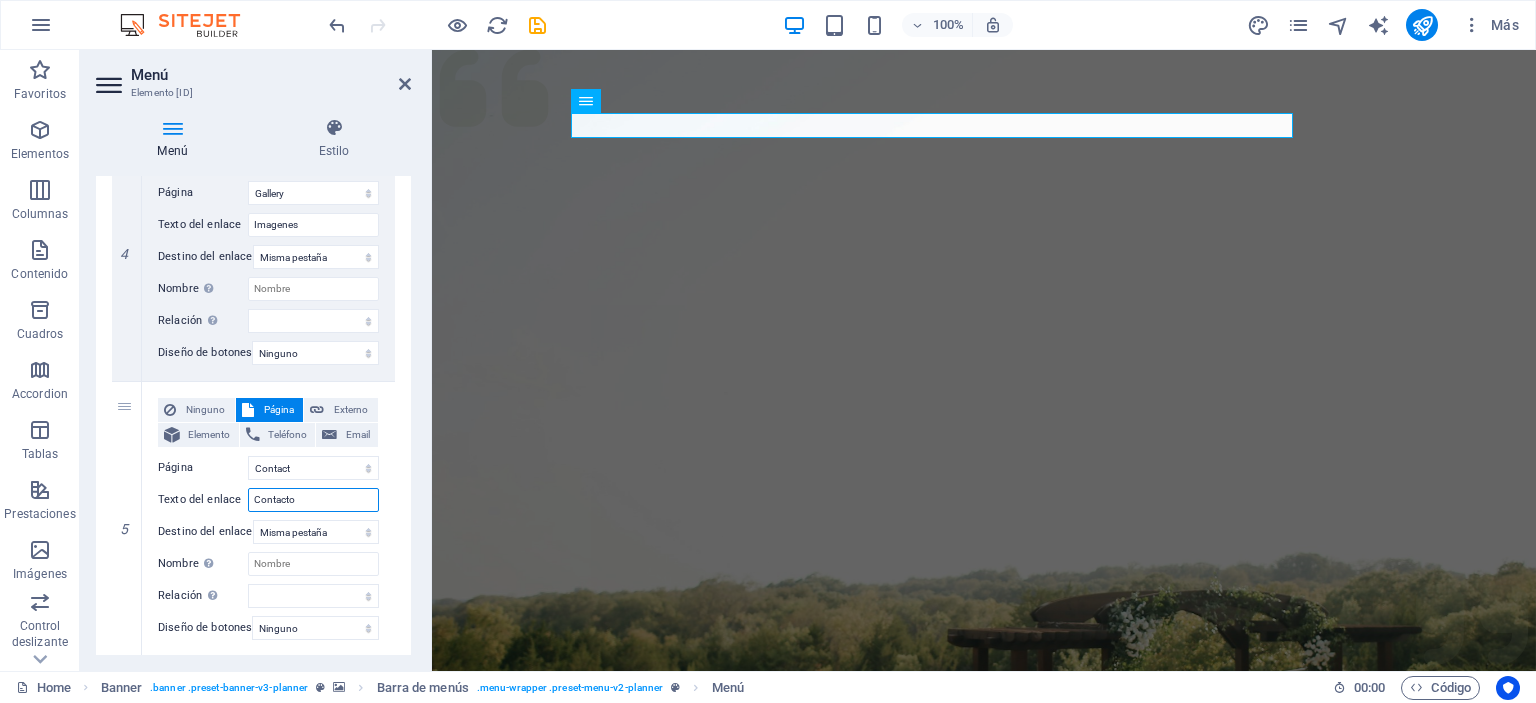 type on "Contacto" 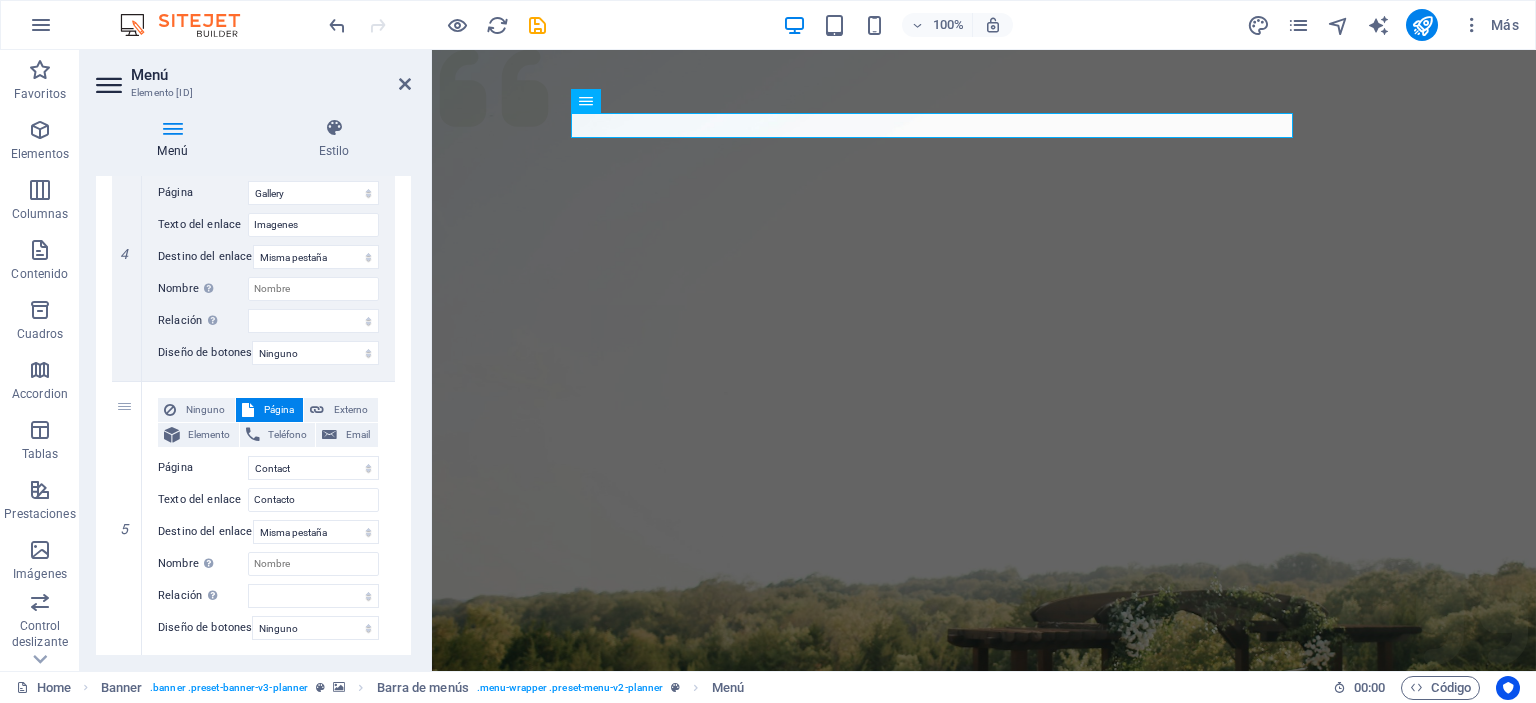 click on "Elemento #ed-new-1671 URL /services Teléfono Email Texto del enlace Servicios Destino del enlace Nueva pestaña Misma pestaña Superposición Nombre Una descripción adicional del enlace no debería ser igual al texto del enlace. El título suele mostrarse como un texto de información cuando se mueve el ratón por encima del elemento. Déjalo en blanco en caso de dudas. Relación Define la relaci[PHONE]n de este enlace con el destino del enlace . Por ejemplo, el valor "nofollow" indica a los buscadores que no sigan al enlace. Puede dejarse vacío. alternativo autor marcador externo ayuda licencia siguiente nofollow noreferrer noopener ant buscar etiqueta Diseño de botones Ninguno Predeterminado Principal Secundario 2 Ninguno Página Externo Elemento Teléfono Email Página Home Services About Team Gallery Contact Legal Notice Privacy Elemento
URL /about ant" at bounding box center (253, -31) 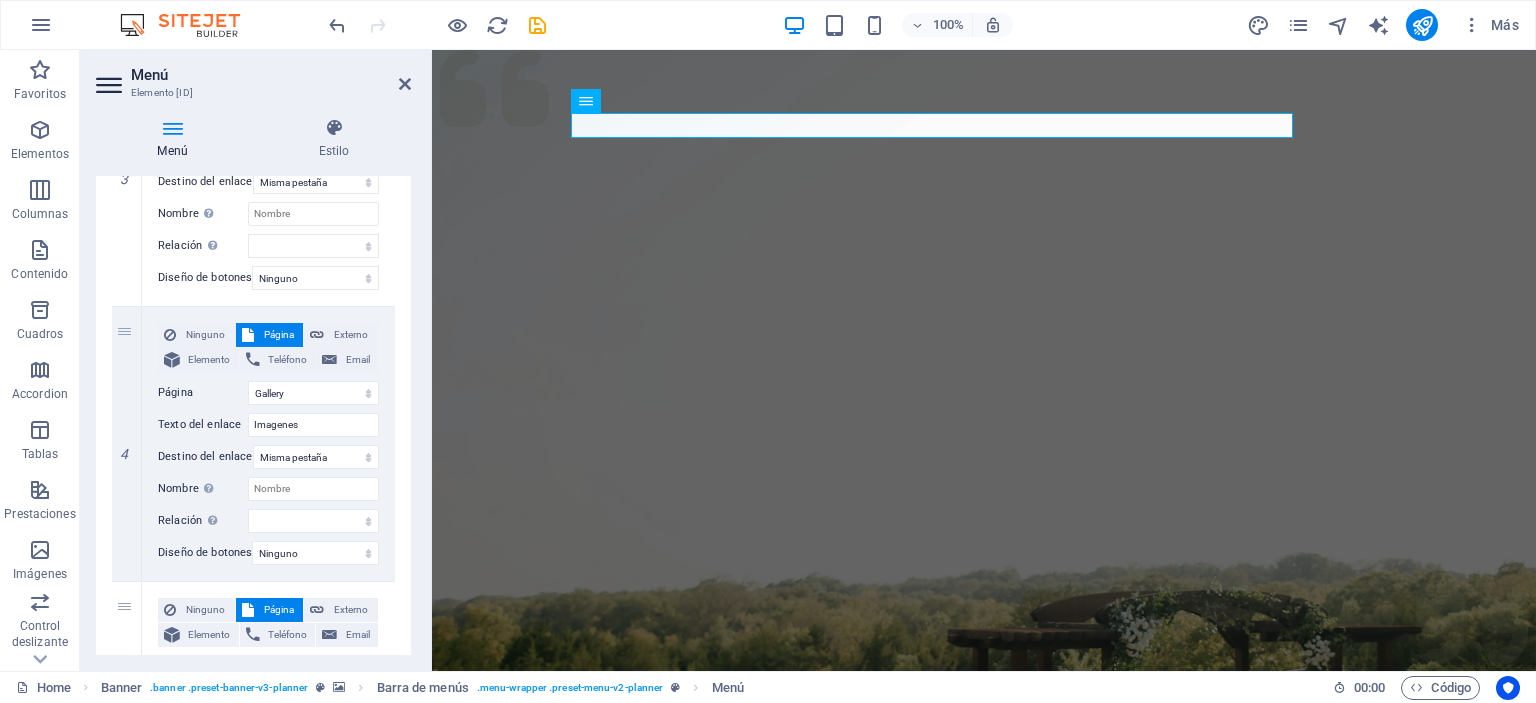 scroll, scrollTop: 869, scrollLeft: 0, axis: vertical 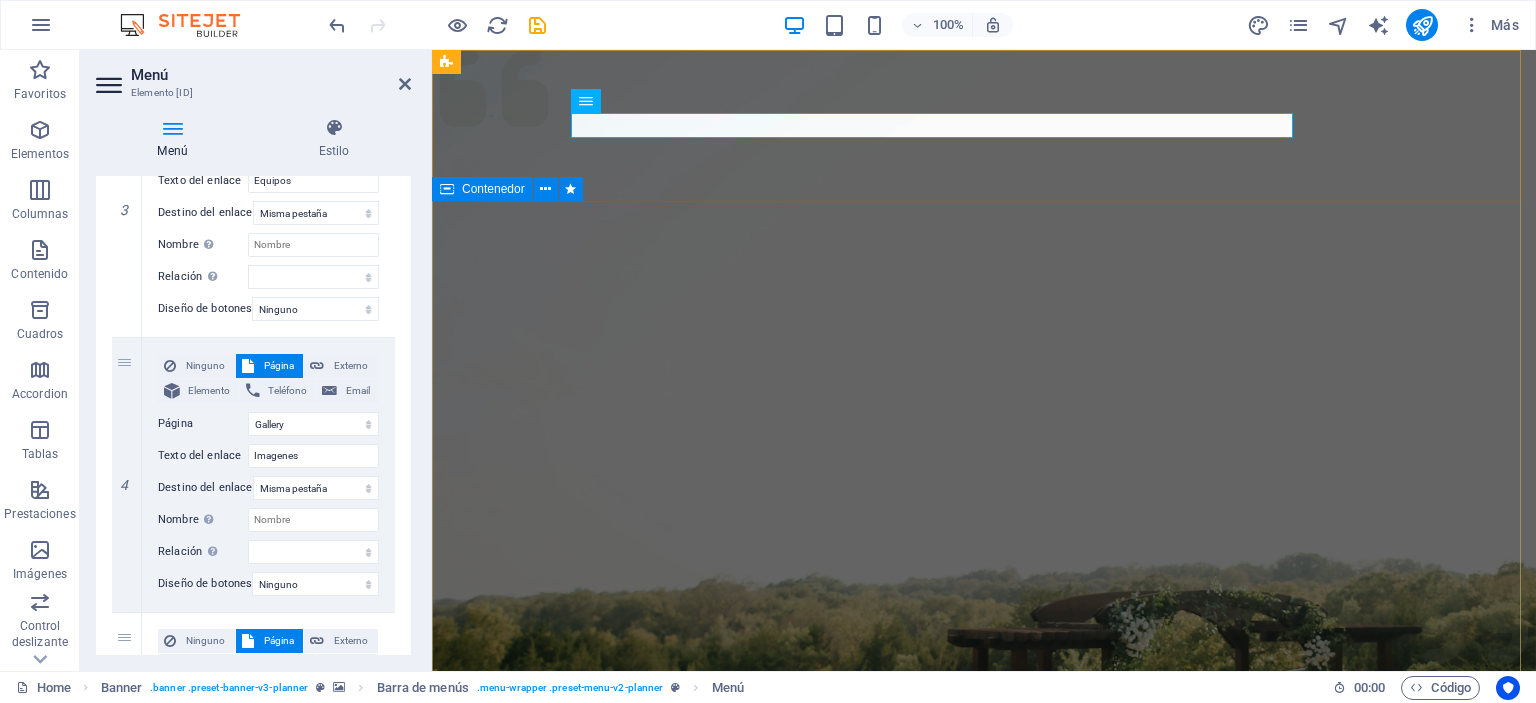 click on "Experience extraordinary life moments Plan your next event with us" at bounding box center [984, 1452] 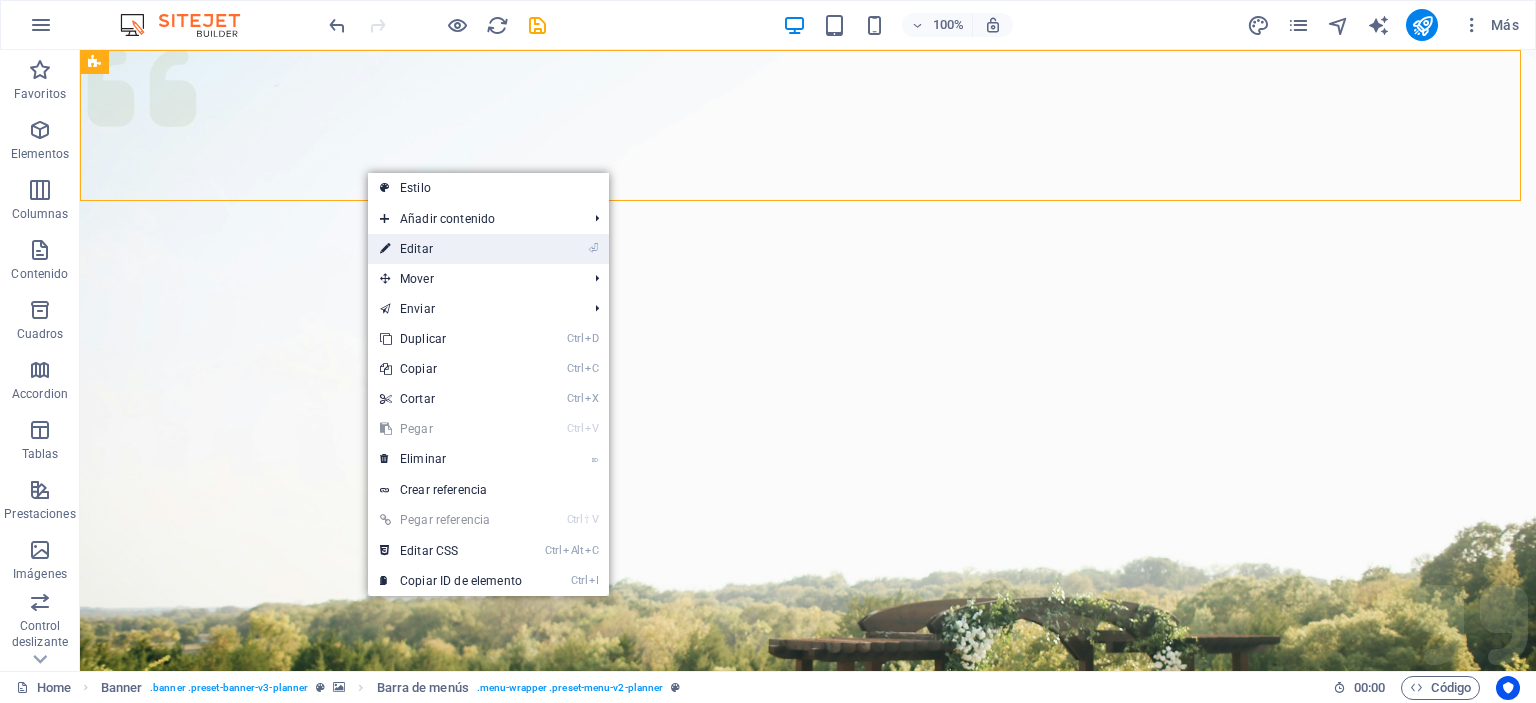 click on "⏎  Editar" at bounding box center (451, 249) 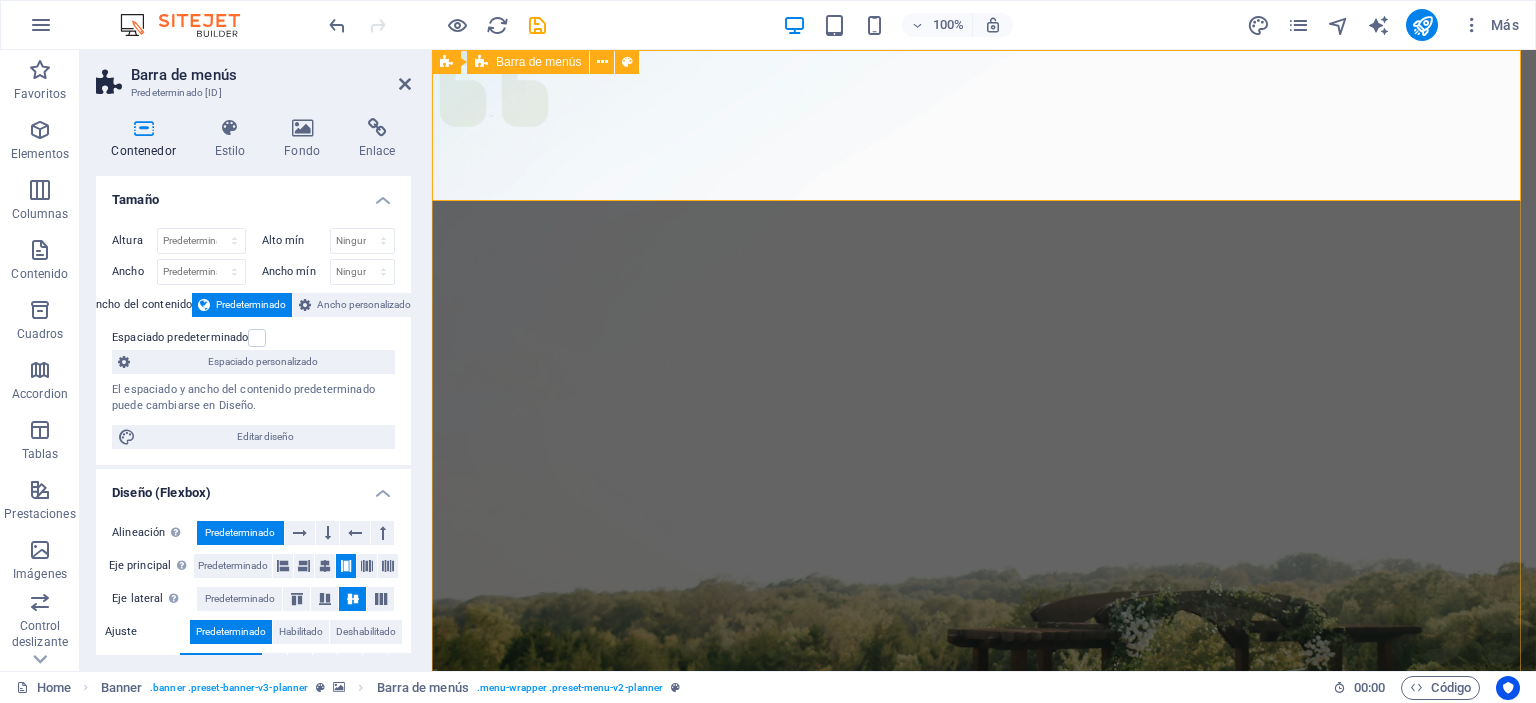 click on "Menu Servicios Nosotros Equipos Imagenes Contacto Get in touch" at bounding box center [984, 1069] 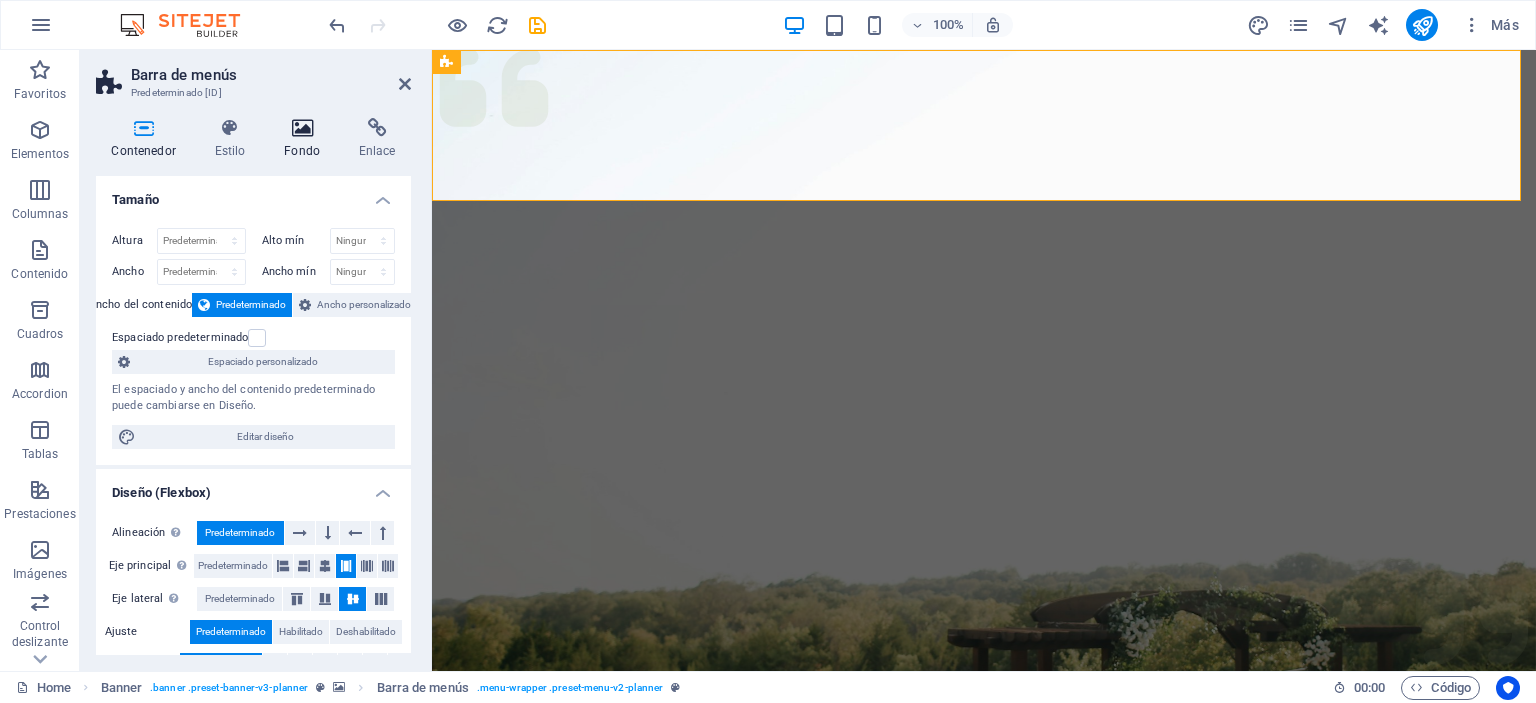click at bounding box center (302, 128) 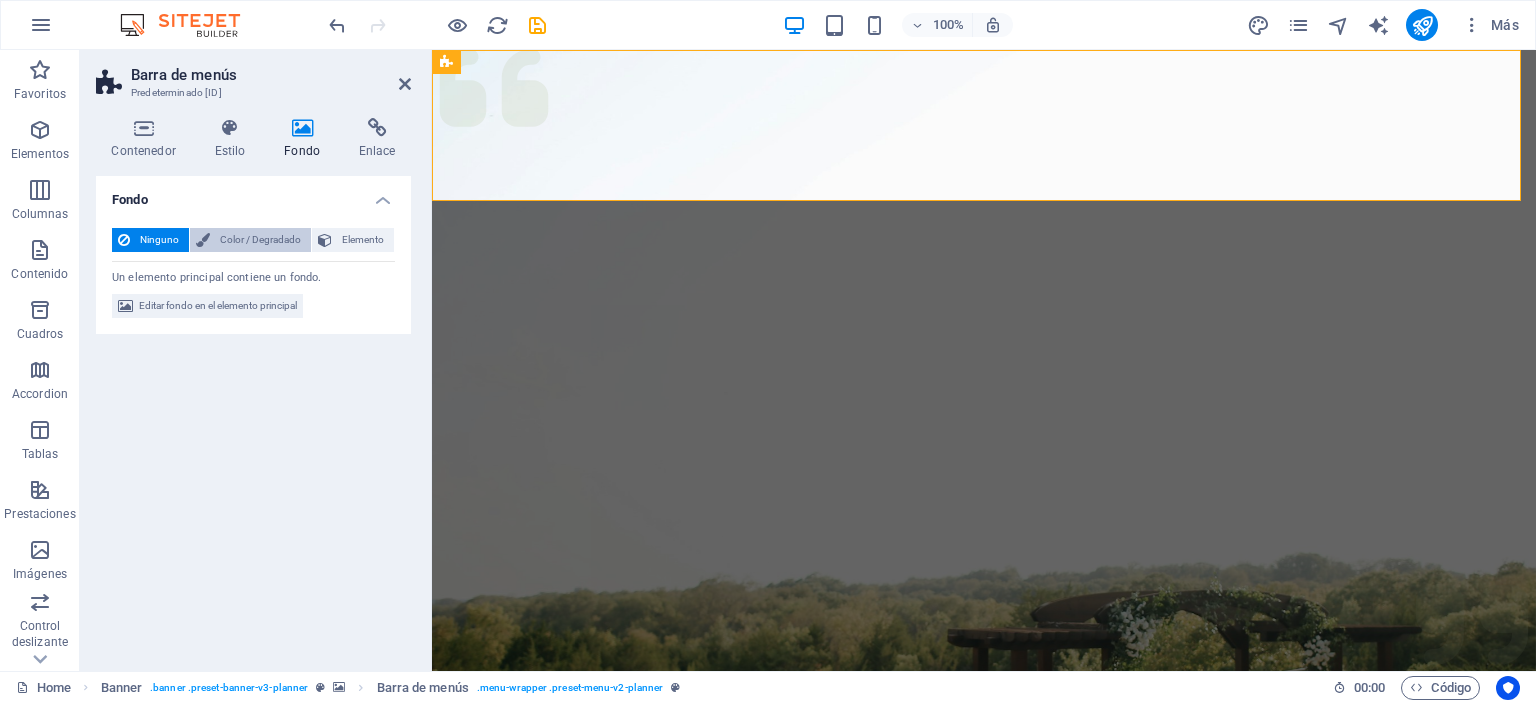 click on "Color / Degradado" at bounding box center (260, 240) 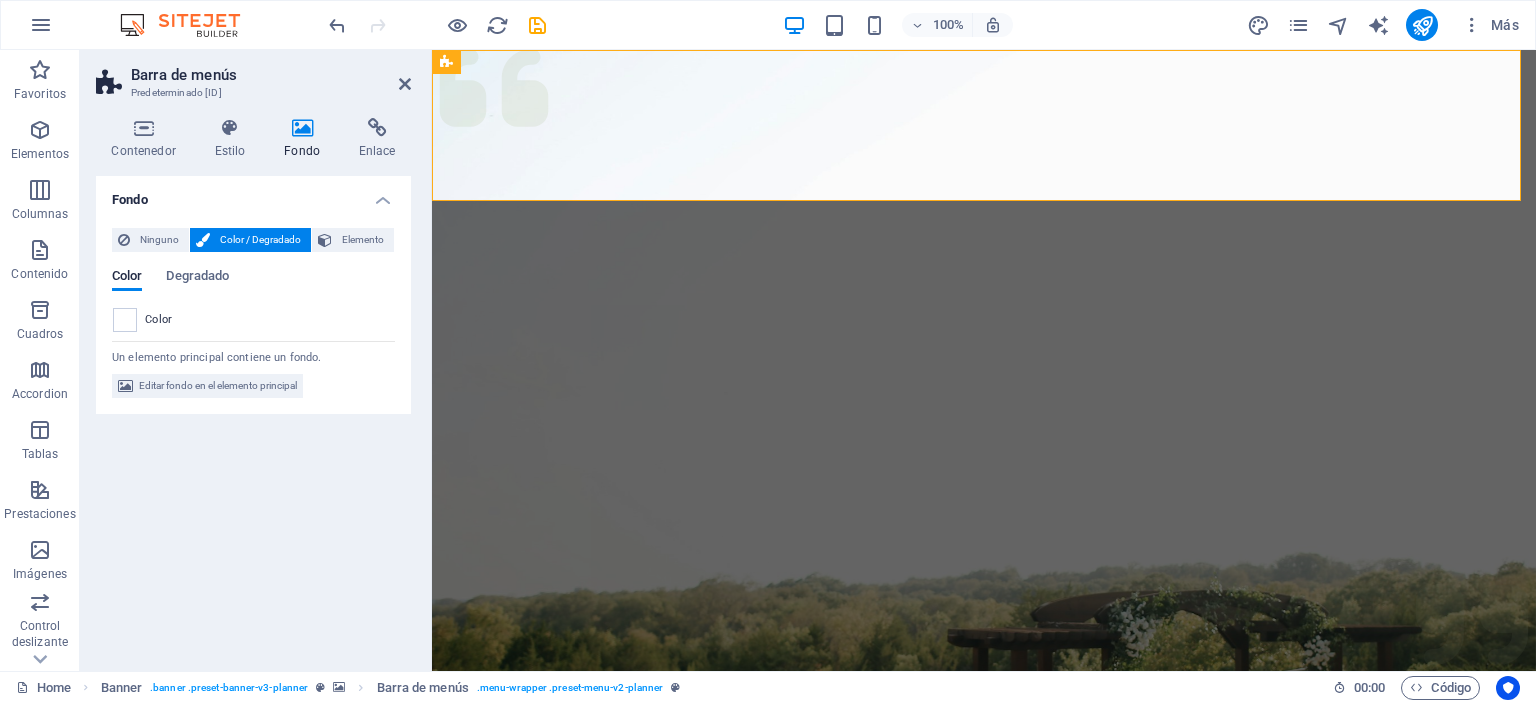 click on "Color" at bounding box center [159, 320] 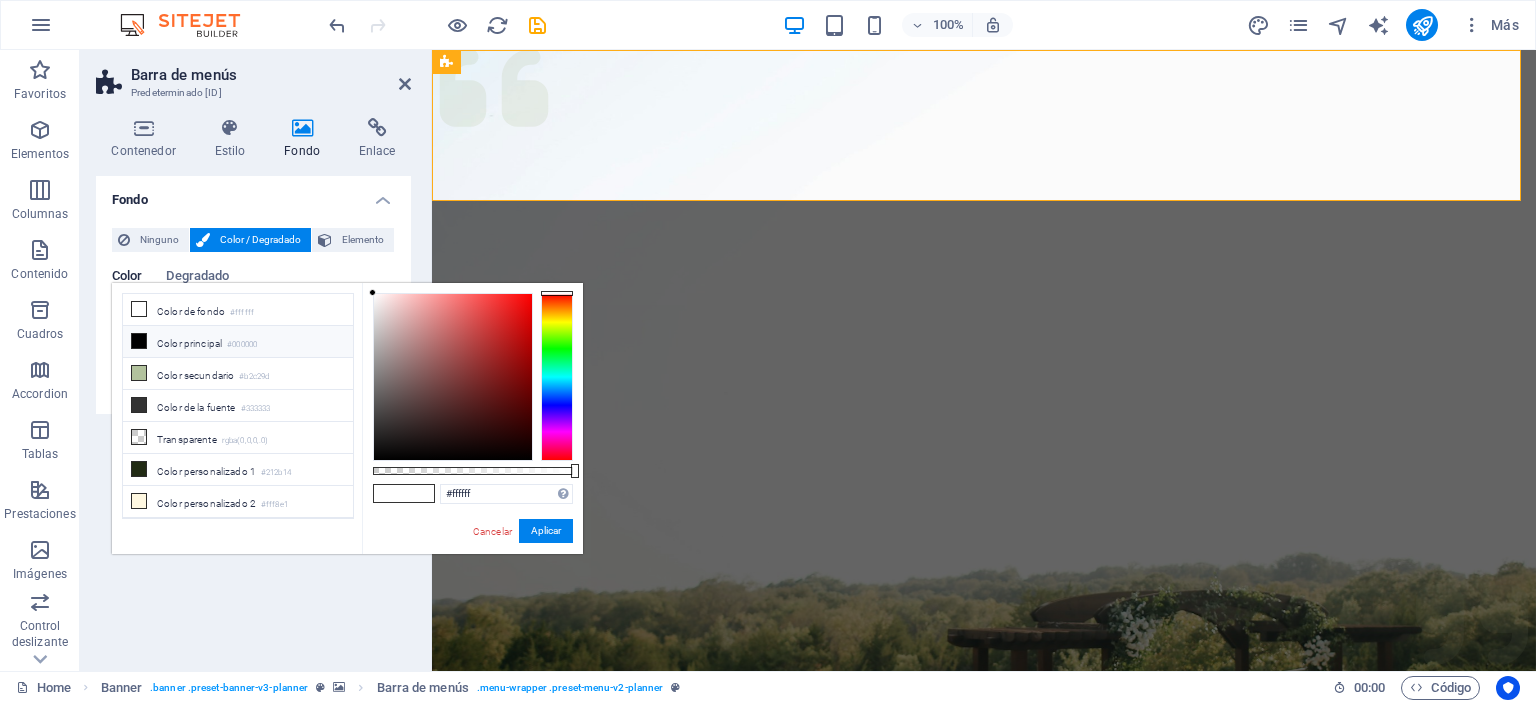 click at bounding box center (139, 341) 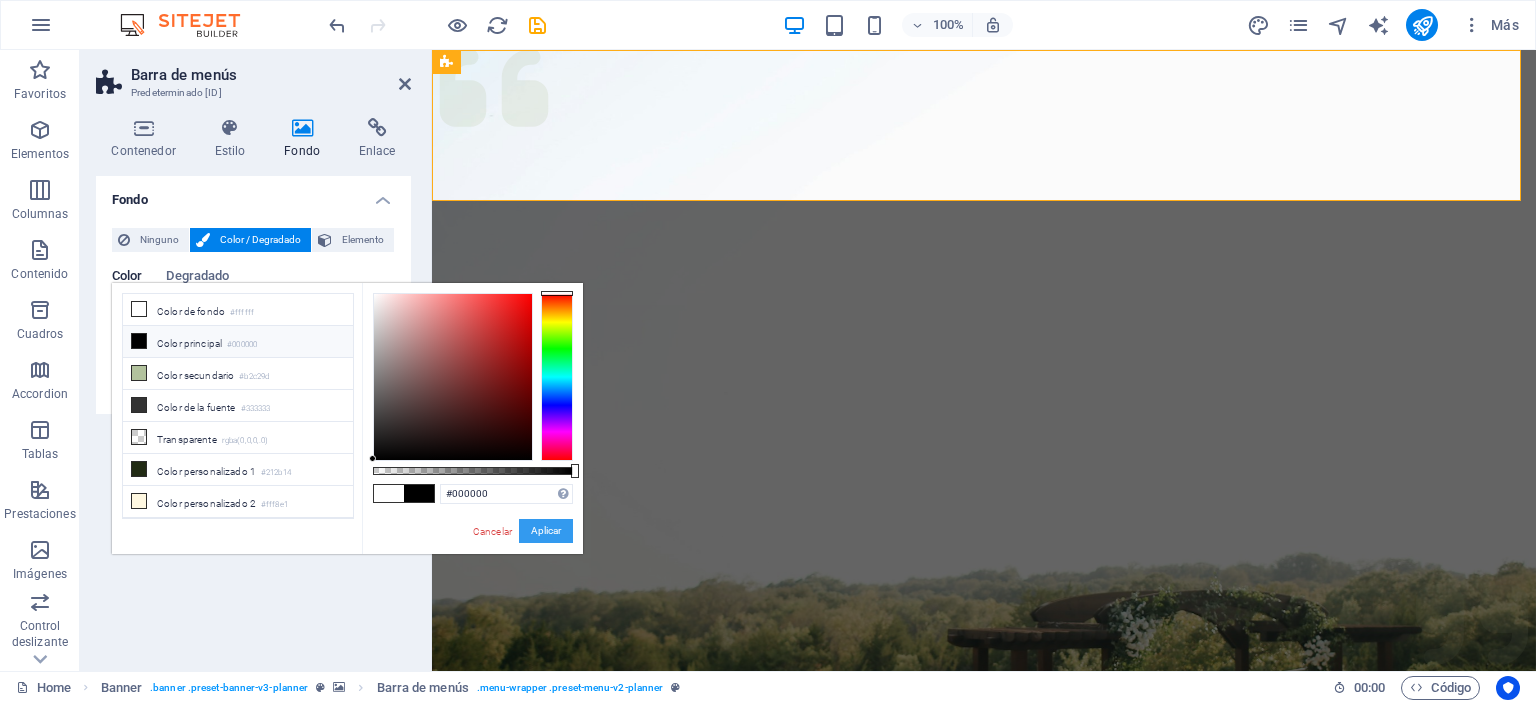 click on "Aplicar" at bounding box center [546, 531] 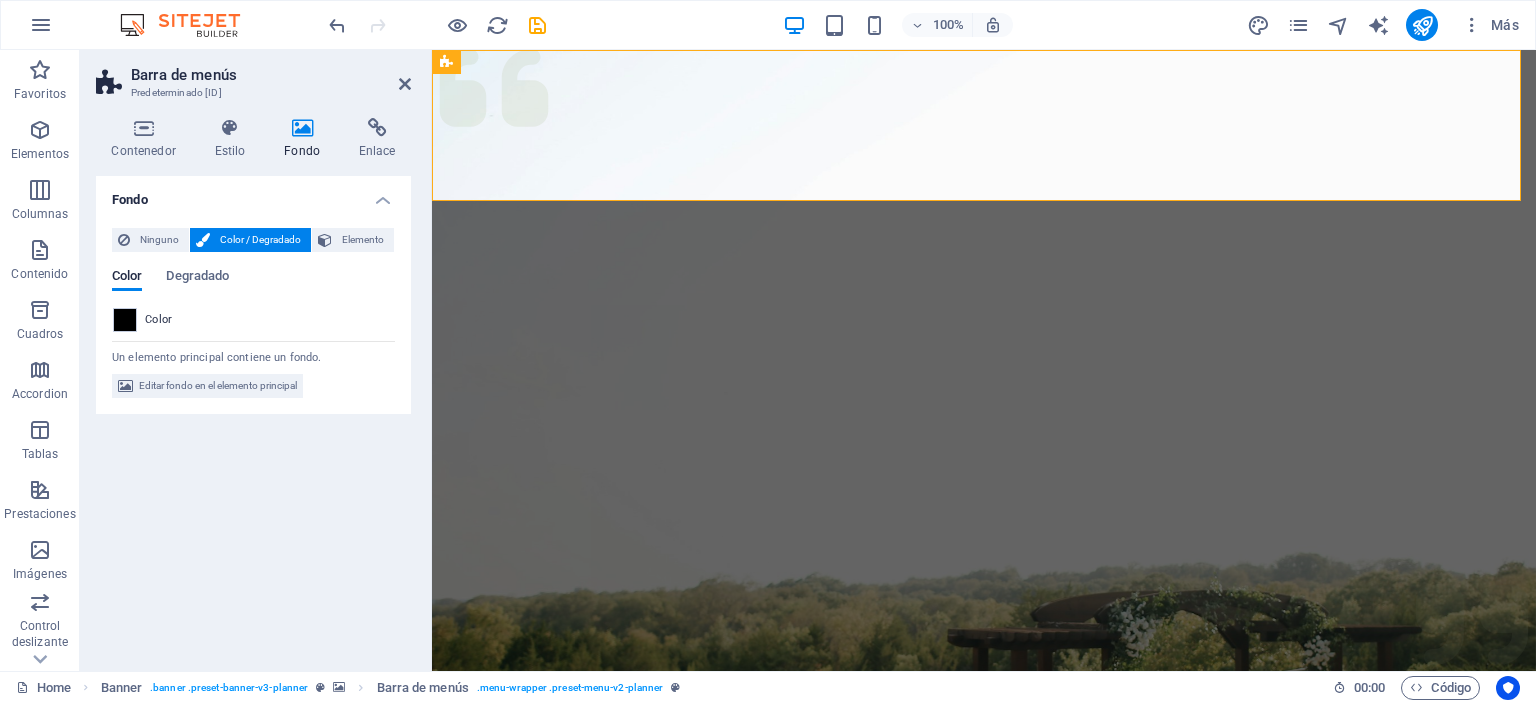 click on "Fondo Ninguno Color / Degradado Elemento Estirar fondo a ancho completo Superposición de colores Sitúa una superposición sobre el fondo para colorearla Parallax 0 % Imagen Control deslizante de imágenes Mapa Video YouTube Vimeo HTML Color Degradado Color Un elemento principal contiene un fondo. Editar fondo en el elemento principal" at bounding box center [253, 415] 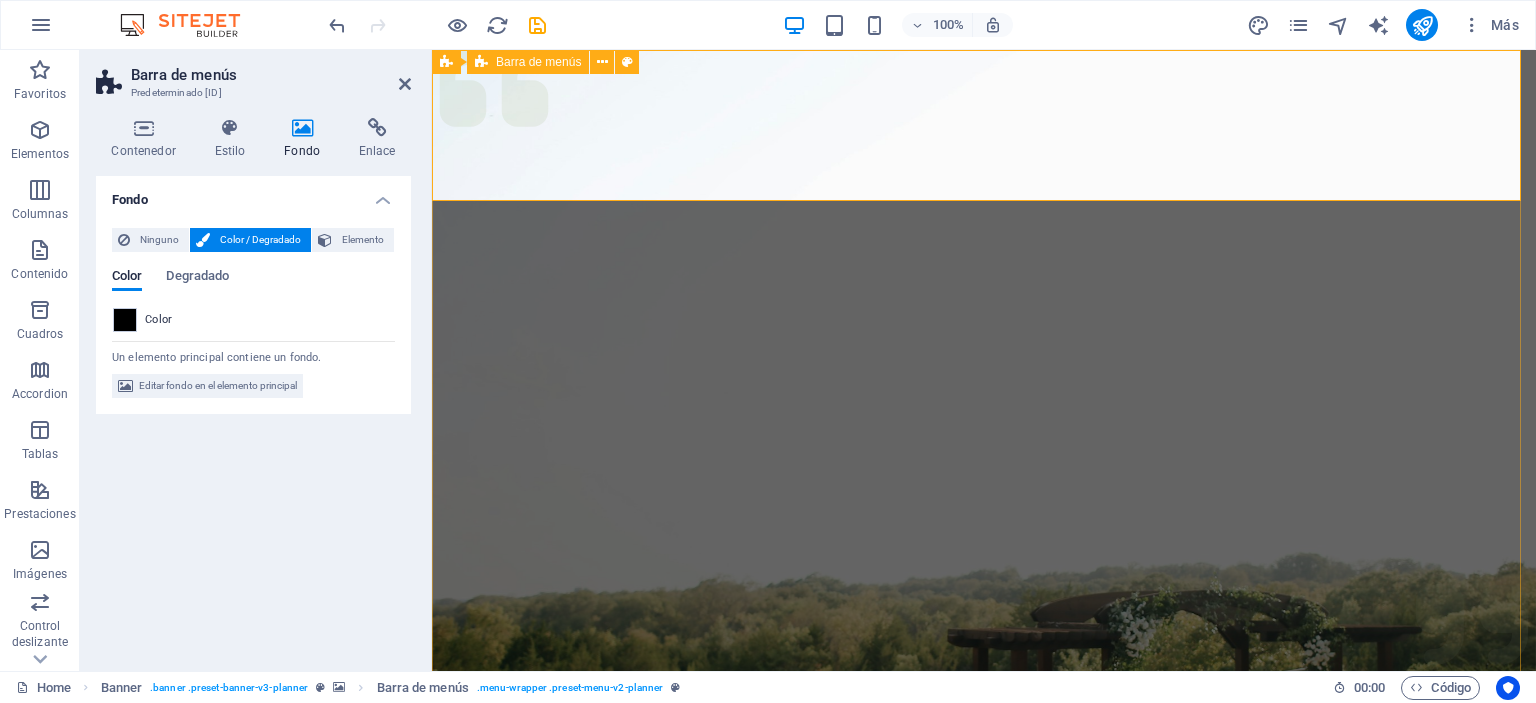 click on "Menu Servicios Nosotros Equipos Imagenes Contacto Get in touch" at bounding box center [984, 1069] 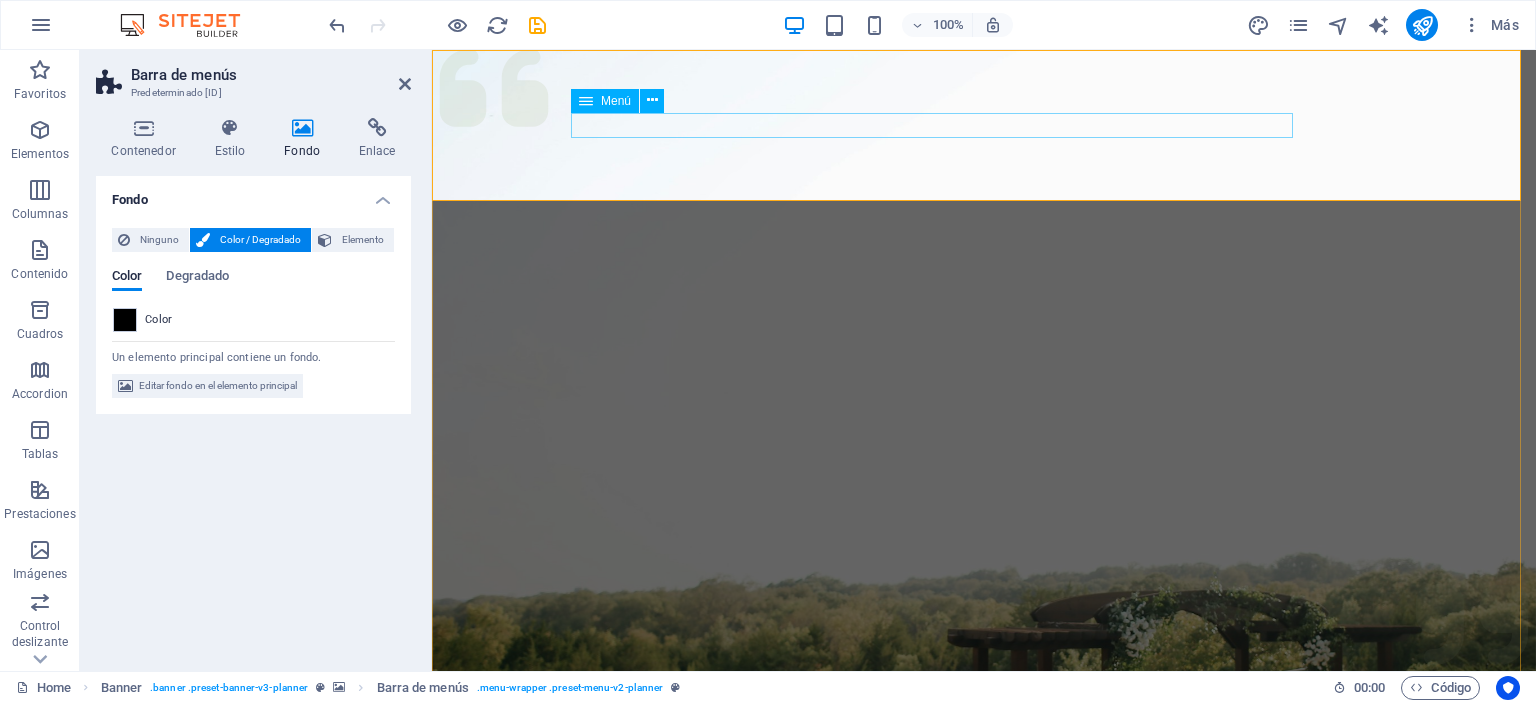 click on "Servicios Nosotros Equipos Imagenes Contacto" at bounding box center [984, 1097] 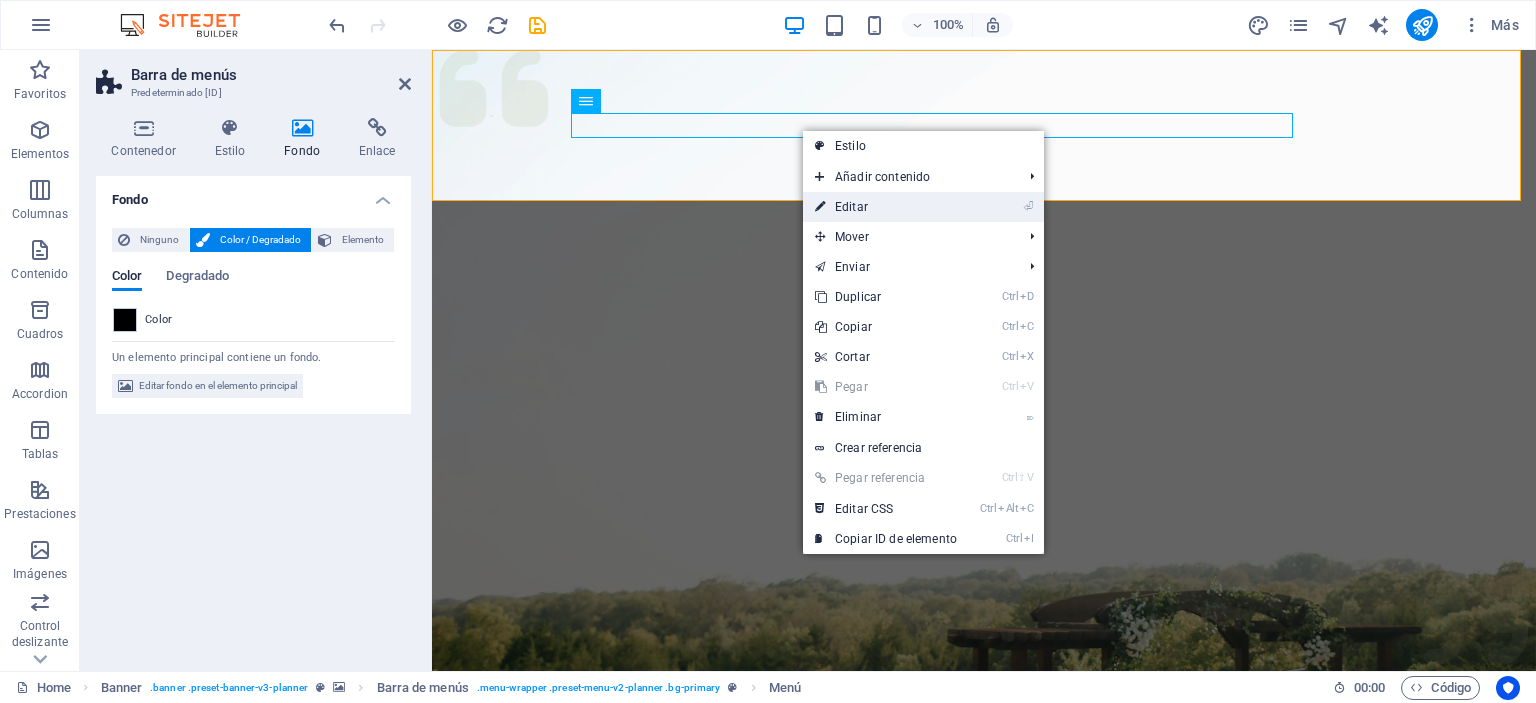 drag, startPoint x: 855, startPoint y: 203, endPoint x: 425, endPoint y: 154, distance: 432.78287 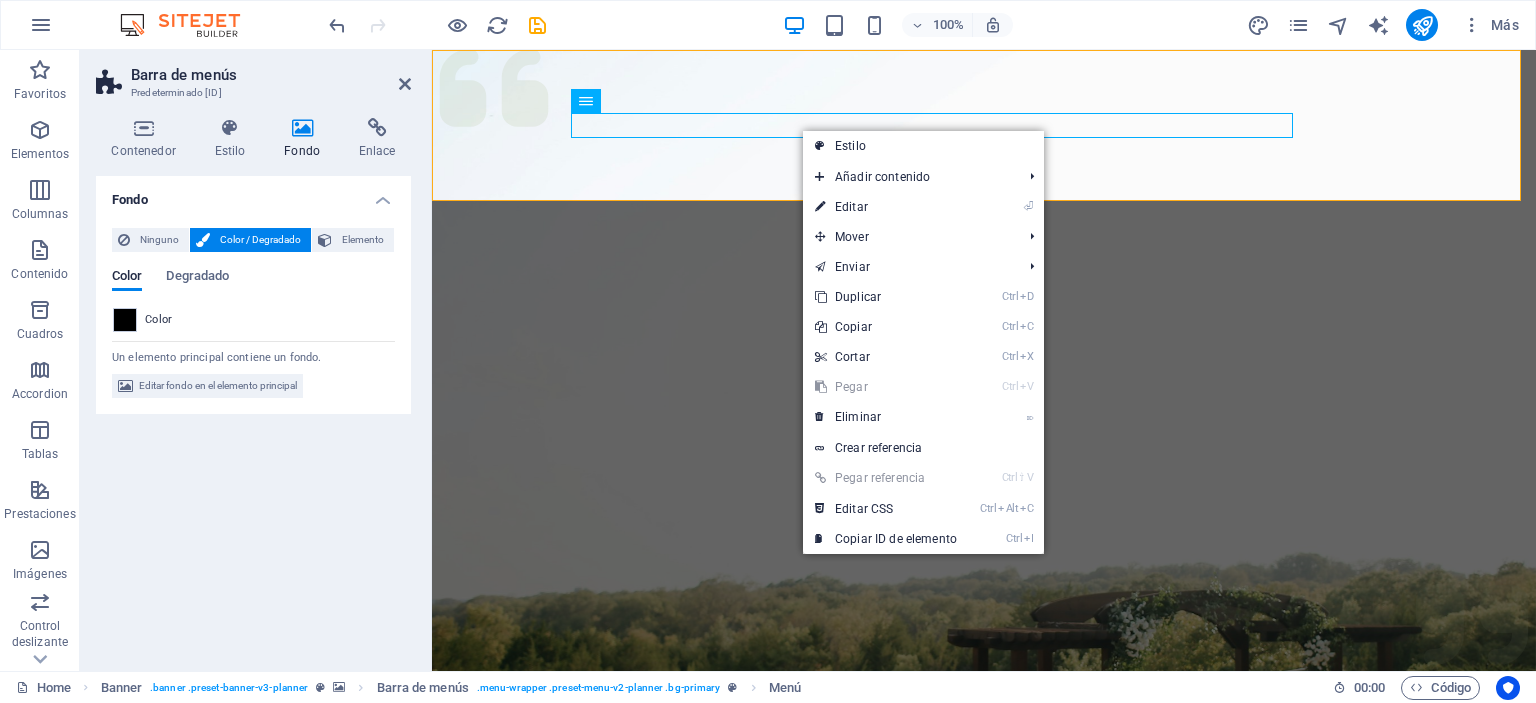select on "1" 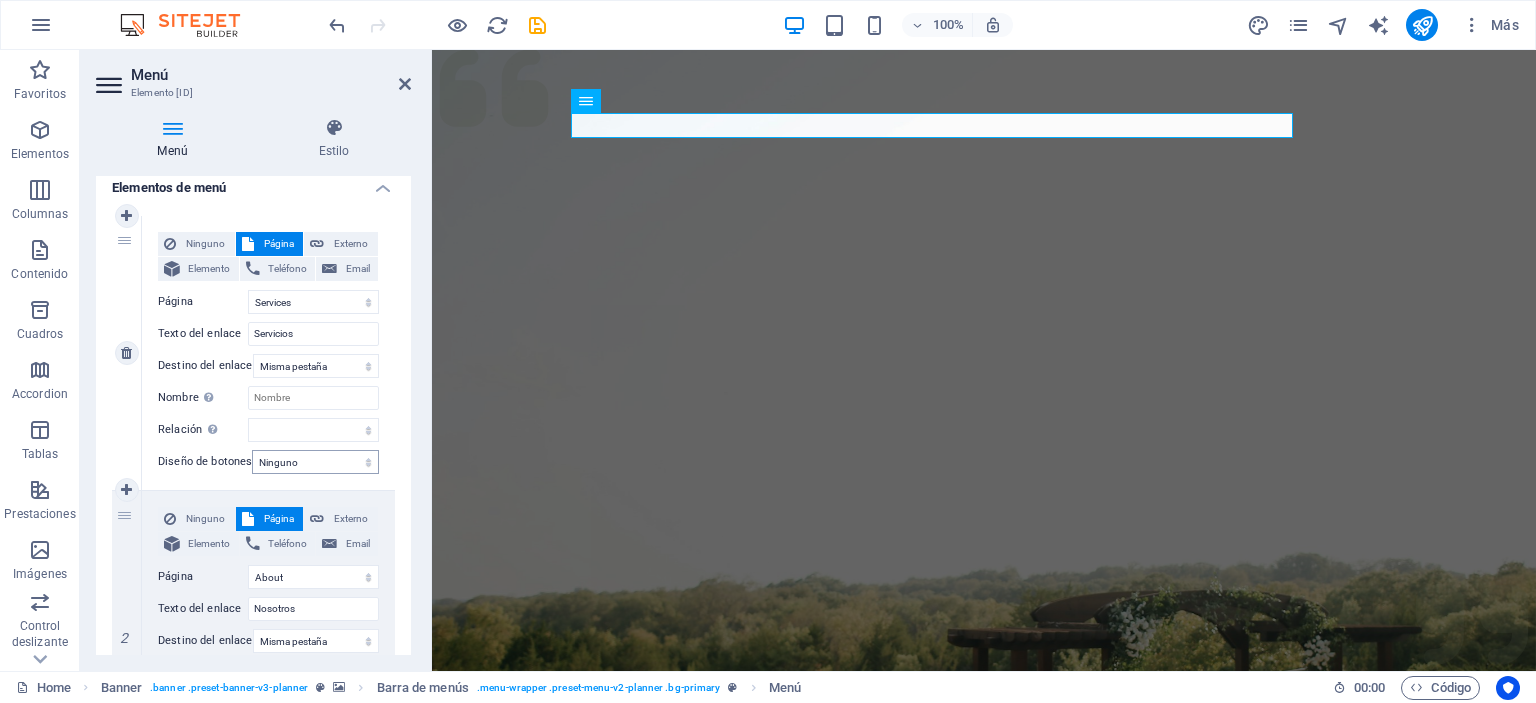 scroll, scrollTop: 200, scrollLeft: 0, axis: vertical 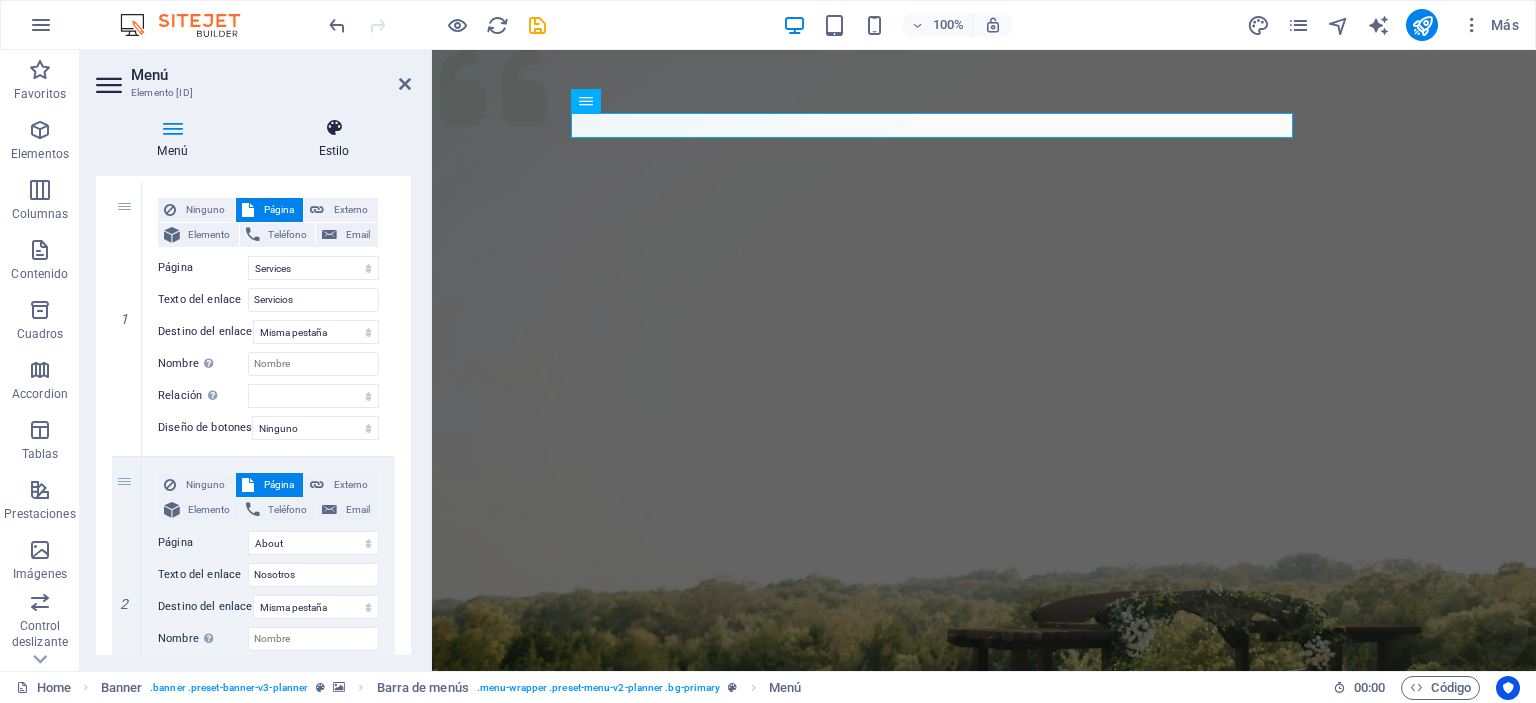 click at bounding box center [334, 128] 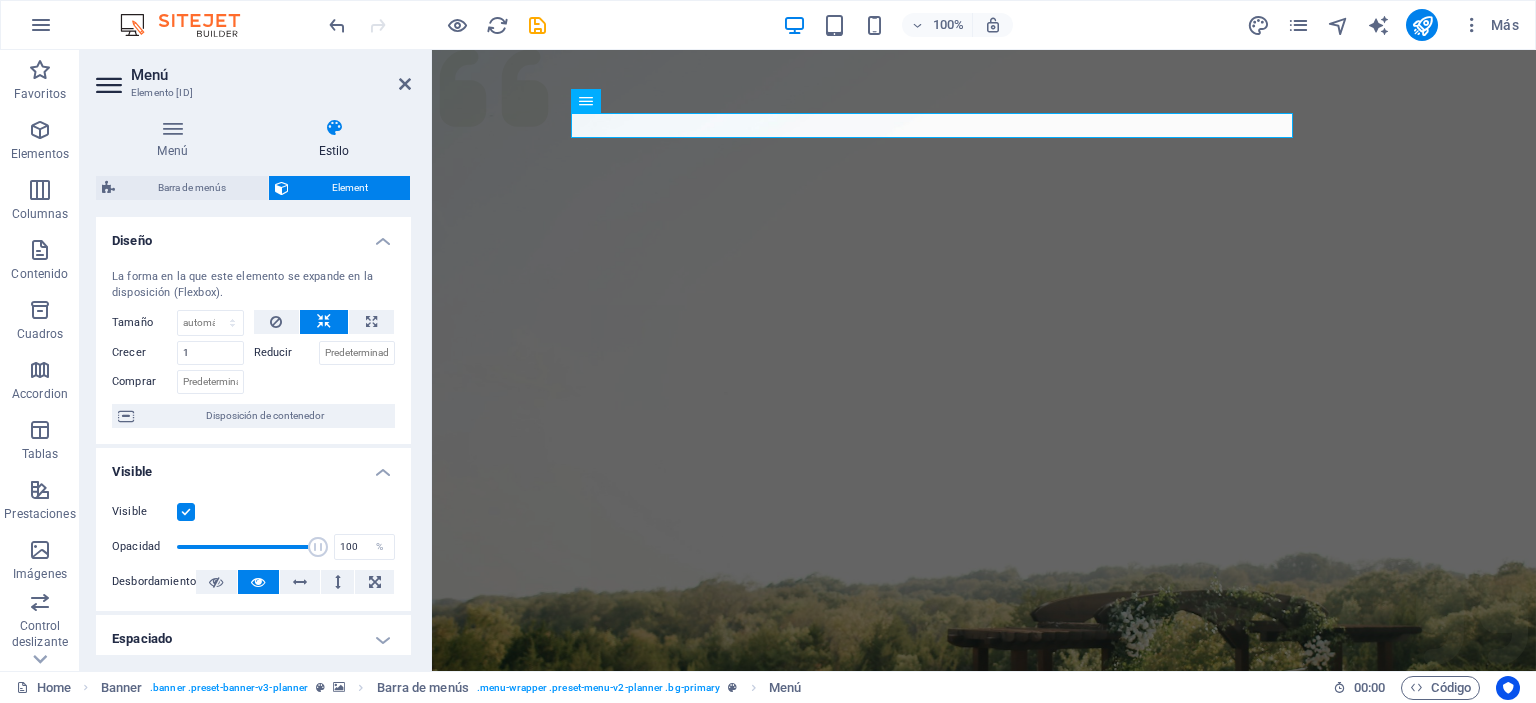 scroll, scrollTop: 100, scrollLeft: 0, axis: vertical 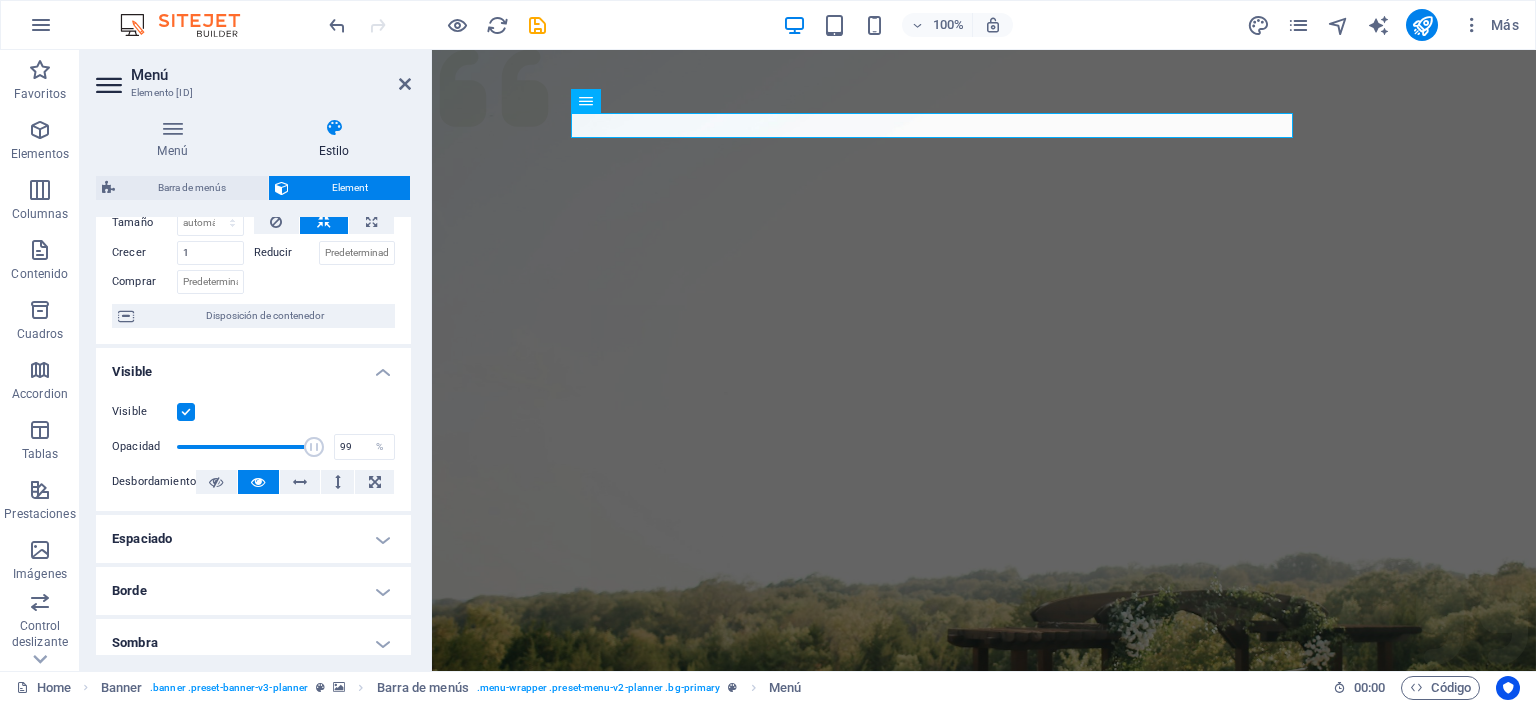 type on "100" 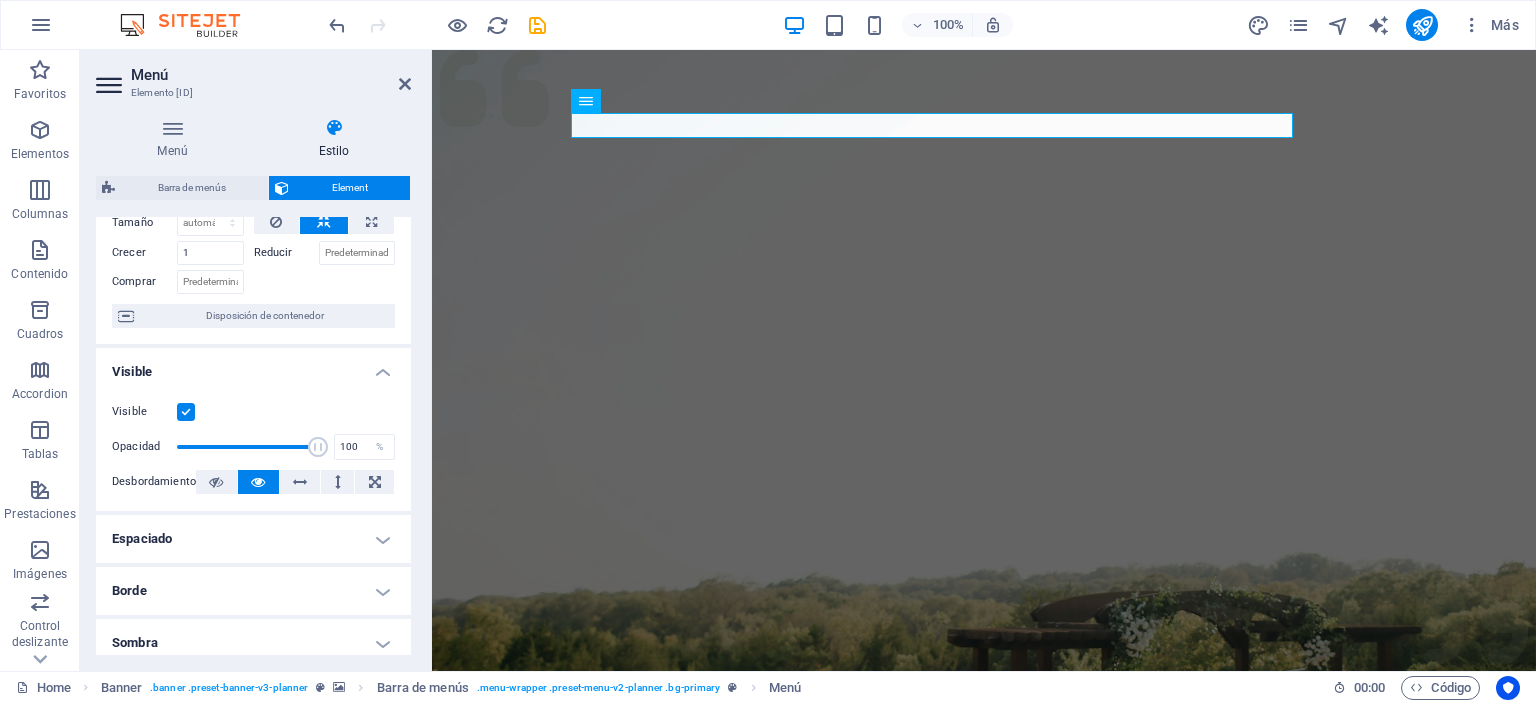 drag, startPoint x: 308, startPoint y: 443, endPoint x: 316, endPoint y: 450, distance: 10.630146 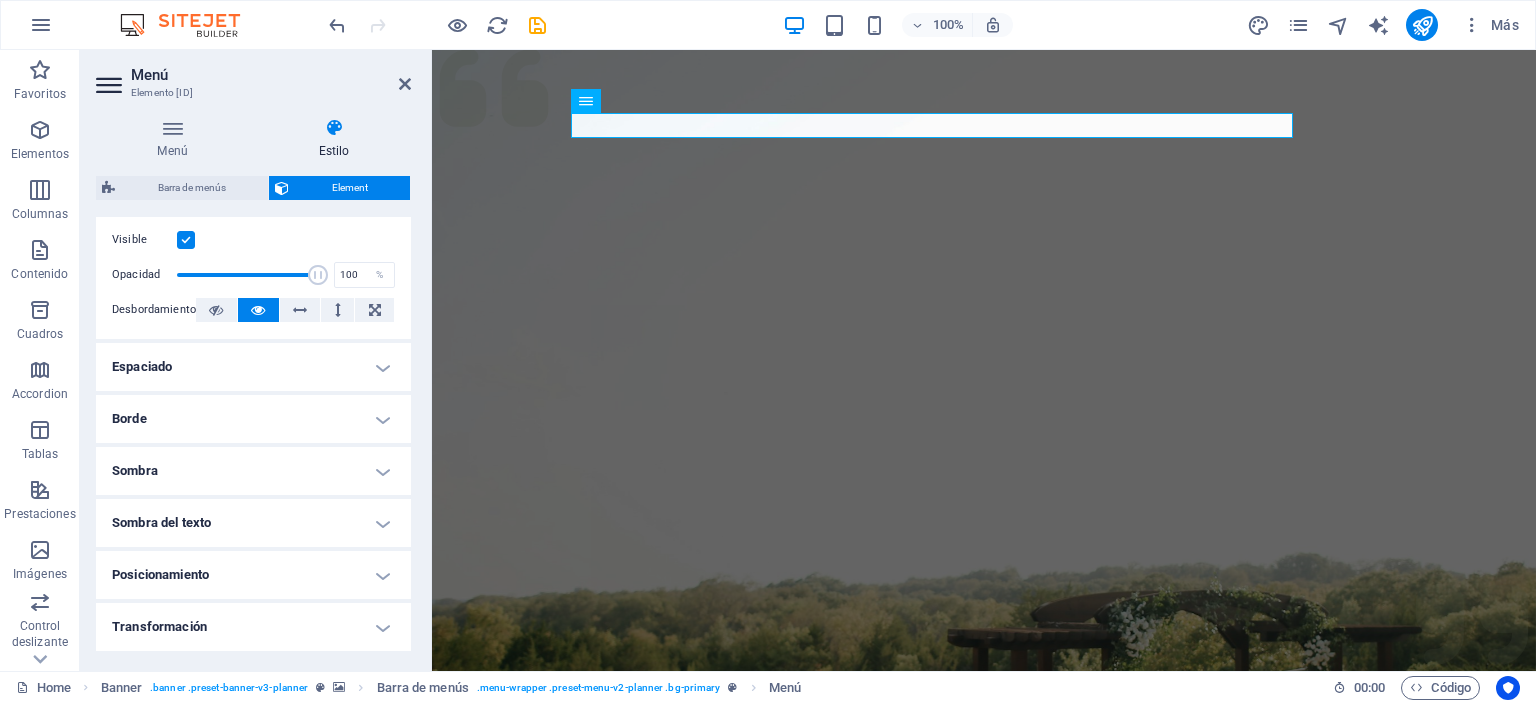 scroll, scrollTop: 300, scrollLeft: 0, axis: vertical 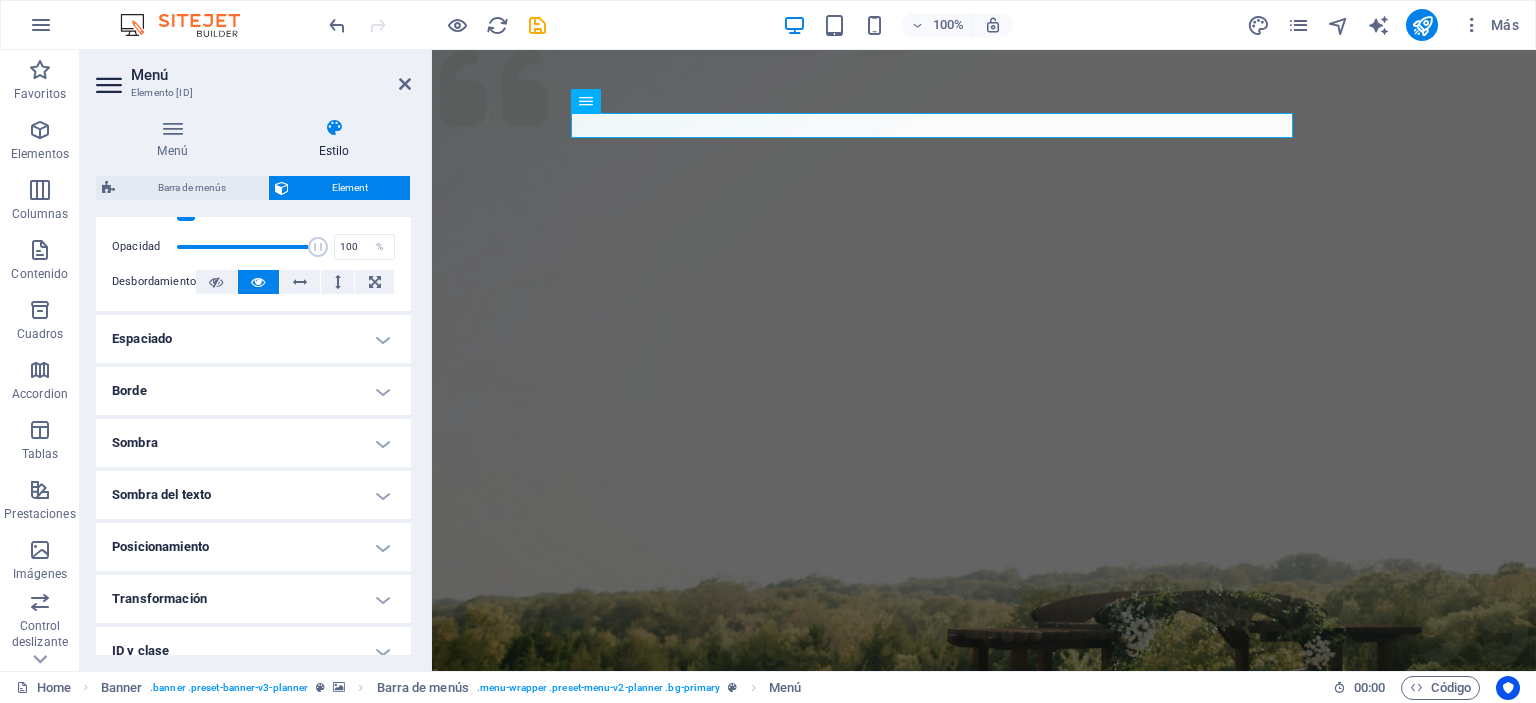 click on "Borde" at bounding box center [253, 391] 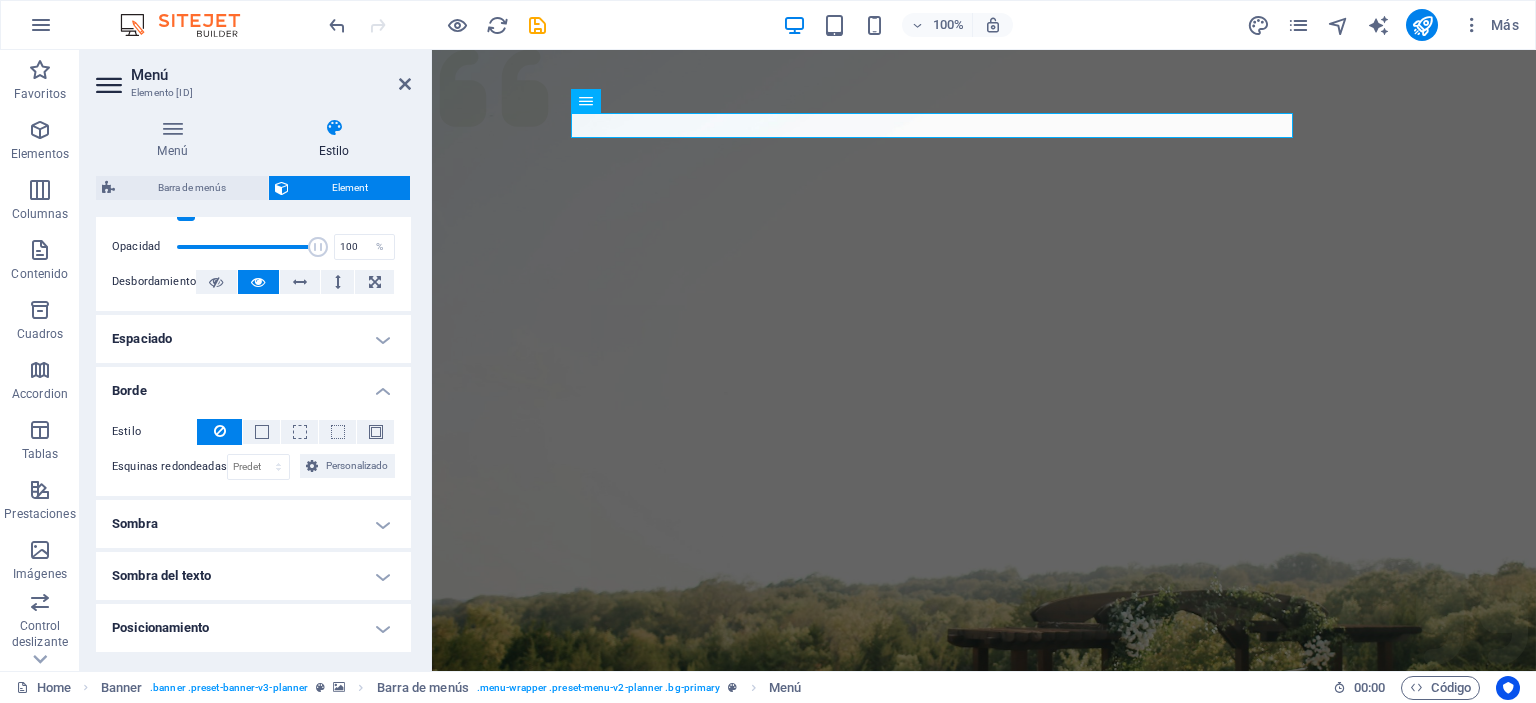 click on "Borde" at bounding box center (253, 385) 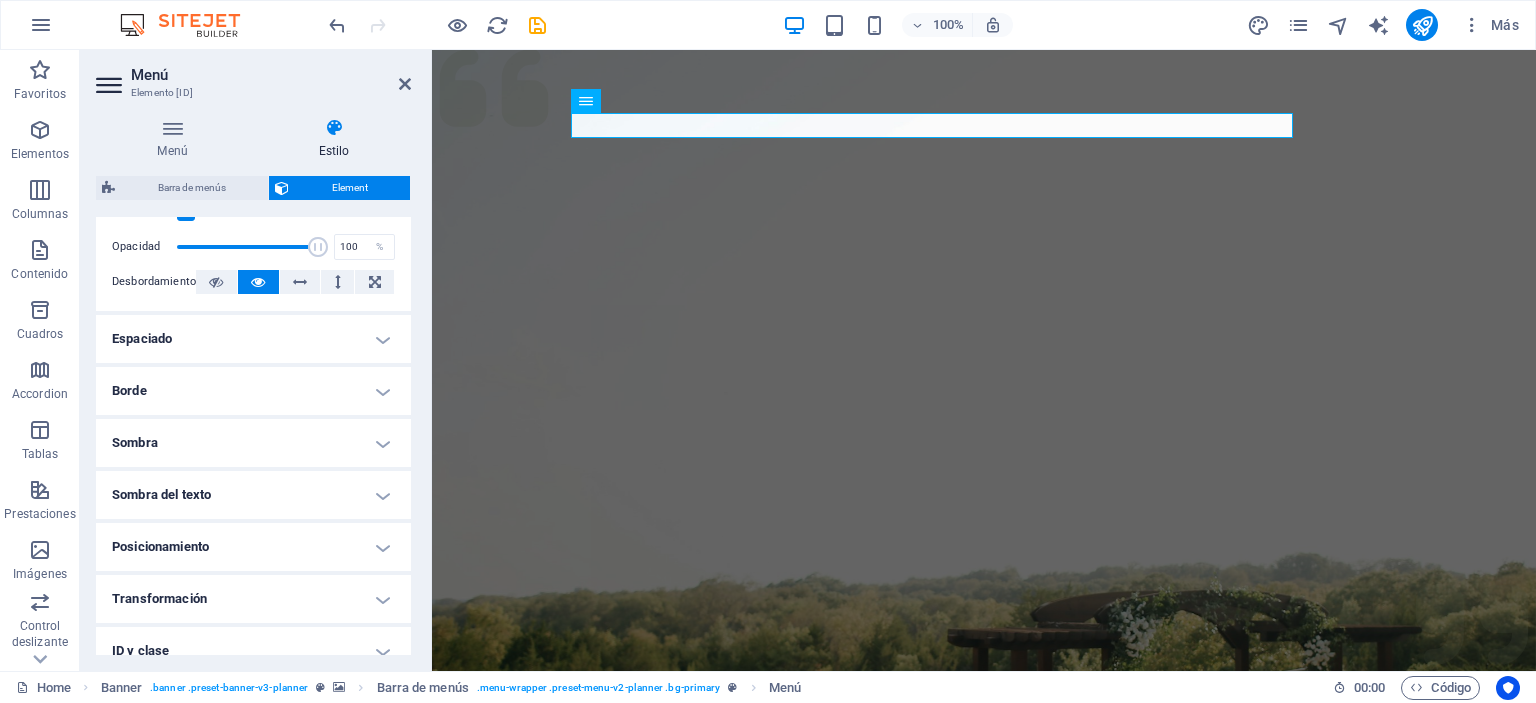scroll, scrollTop: 423, scrollLeft: 0, axis: vertical 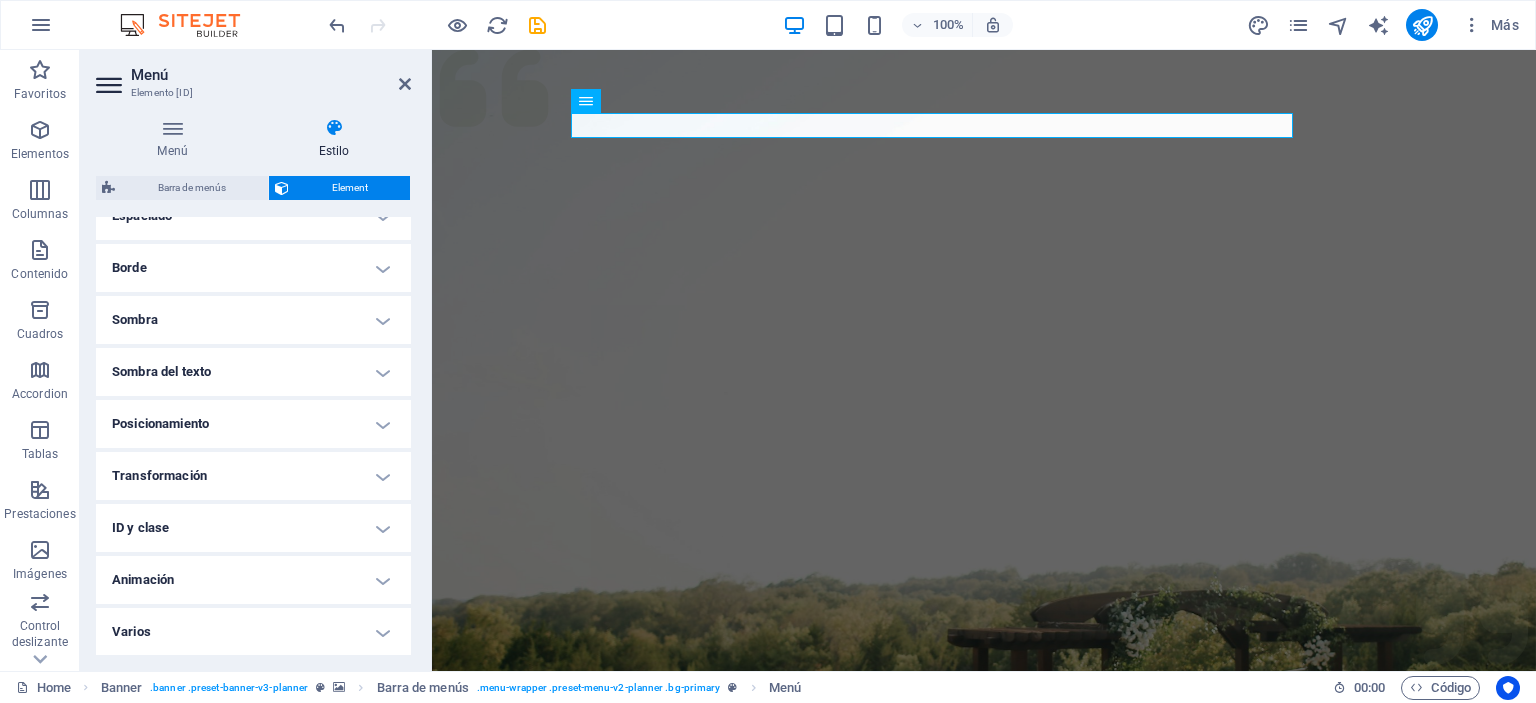 click on "Varios" at bounding box center [253, 632] 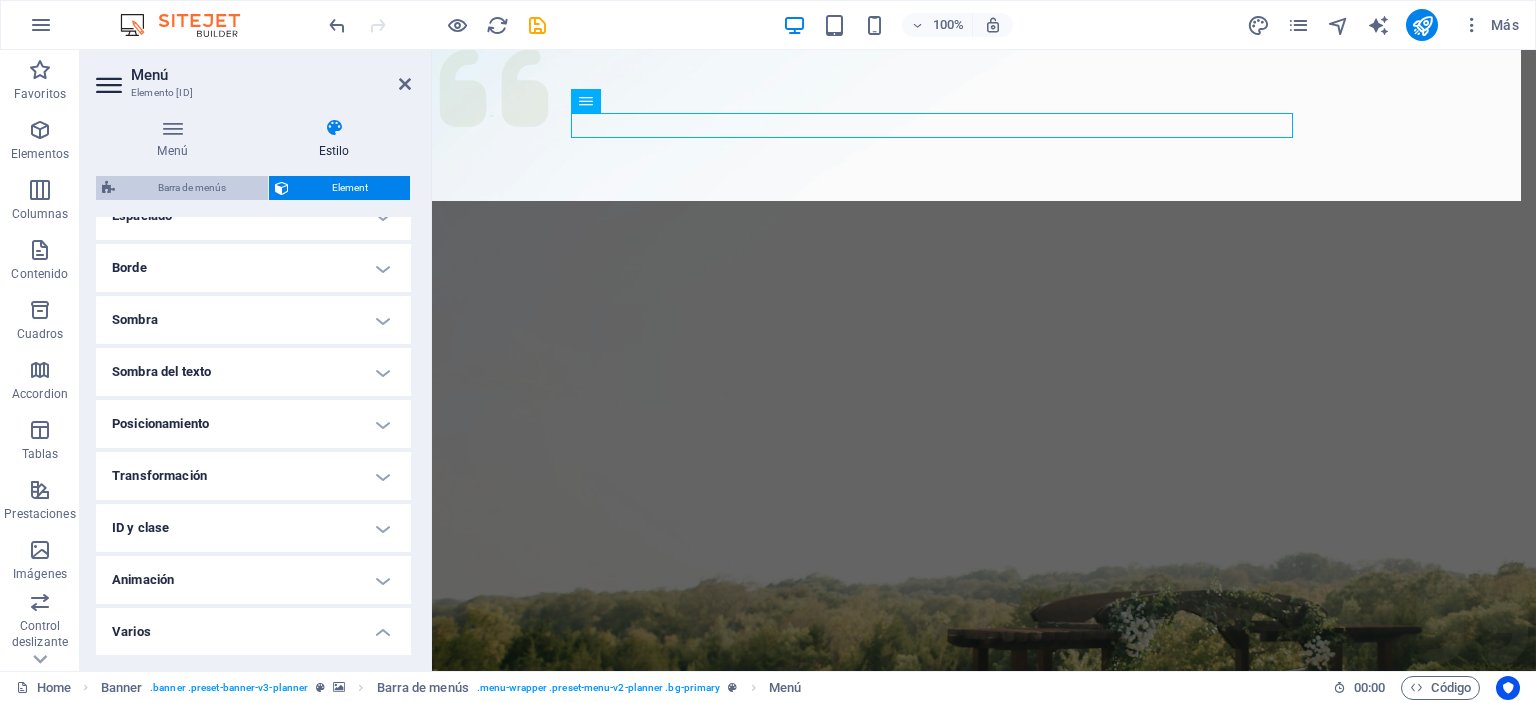 click on "Barra de menús" at bounding box center [191, 188] 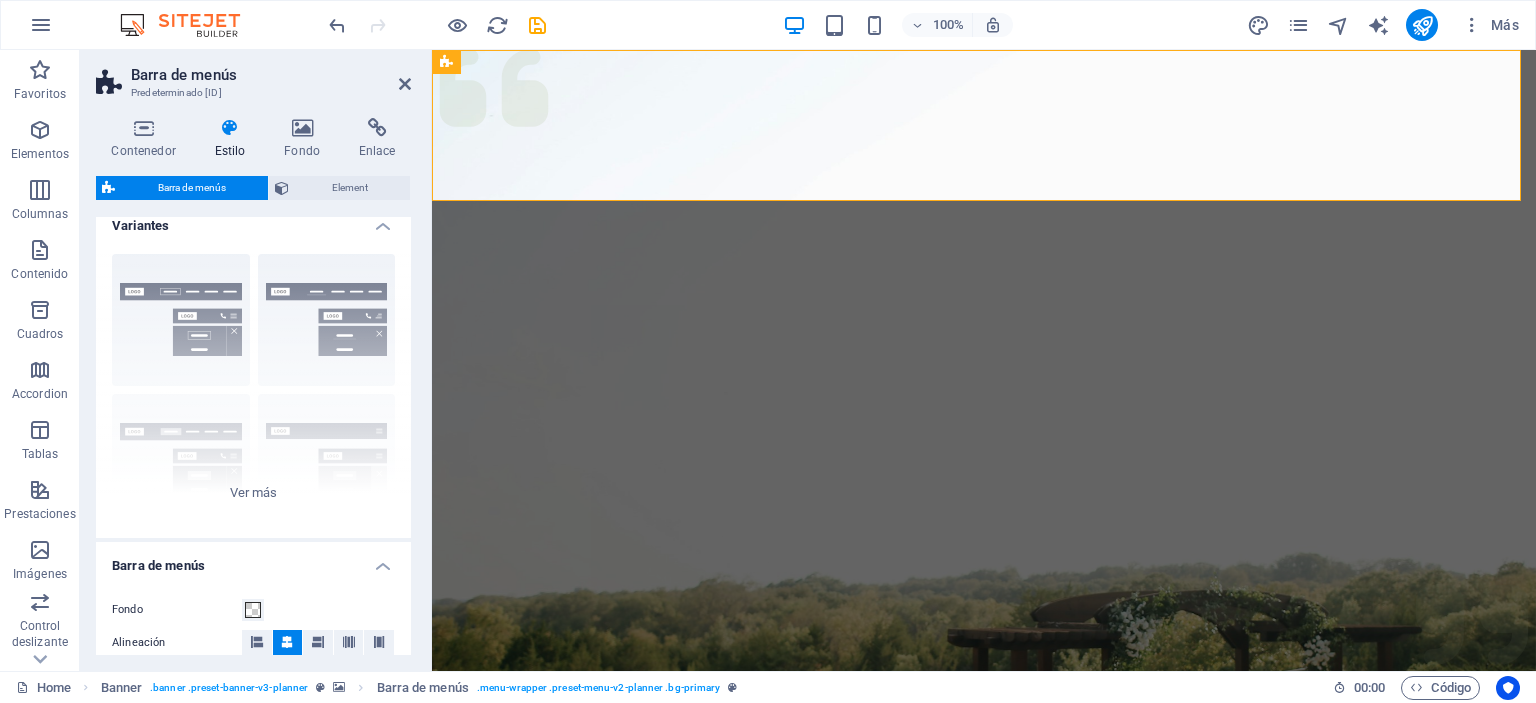 scroll, scrollTop: 0, scrollLeft: 0, axis: both 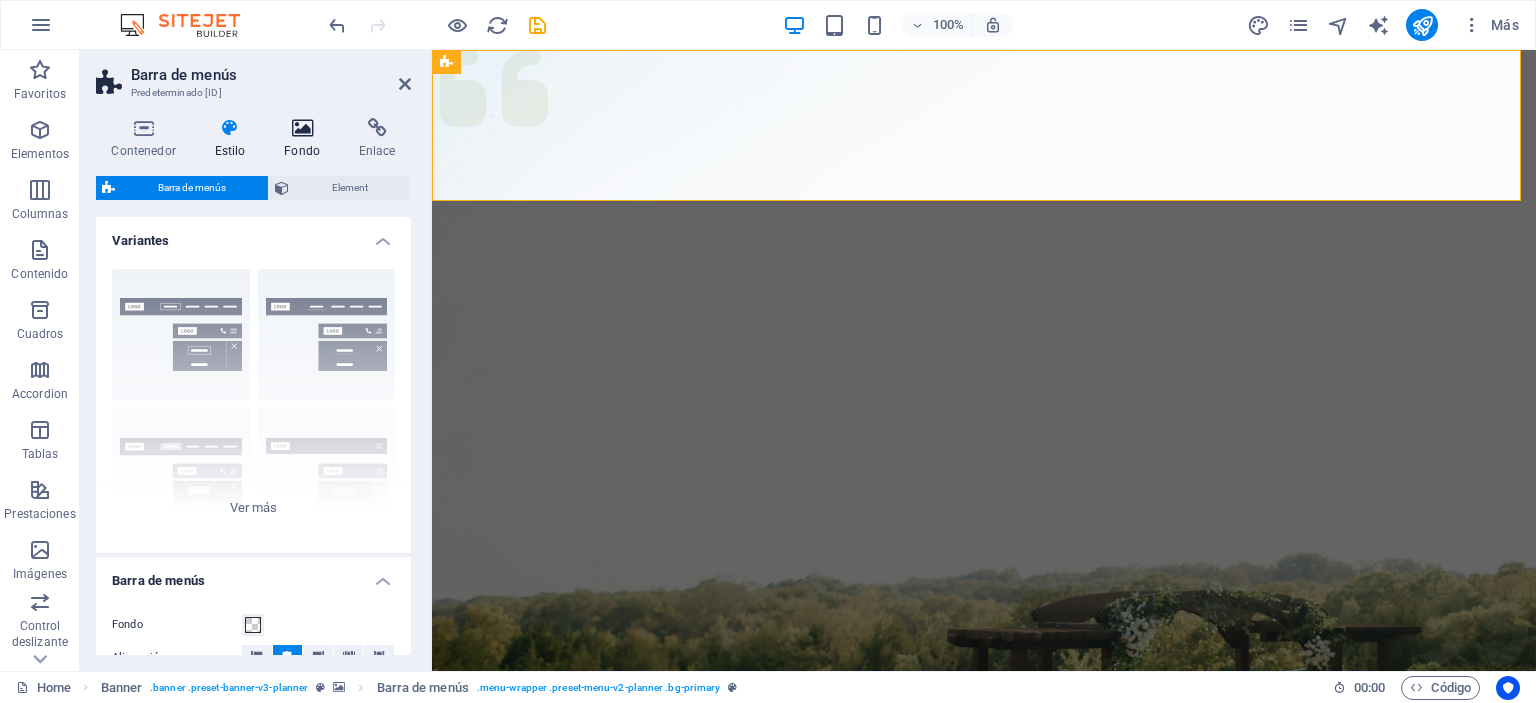 click at bounding box center [302, 128] 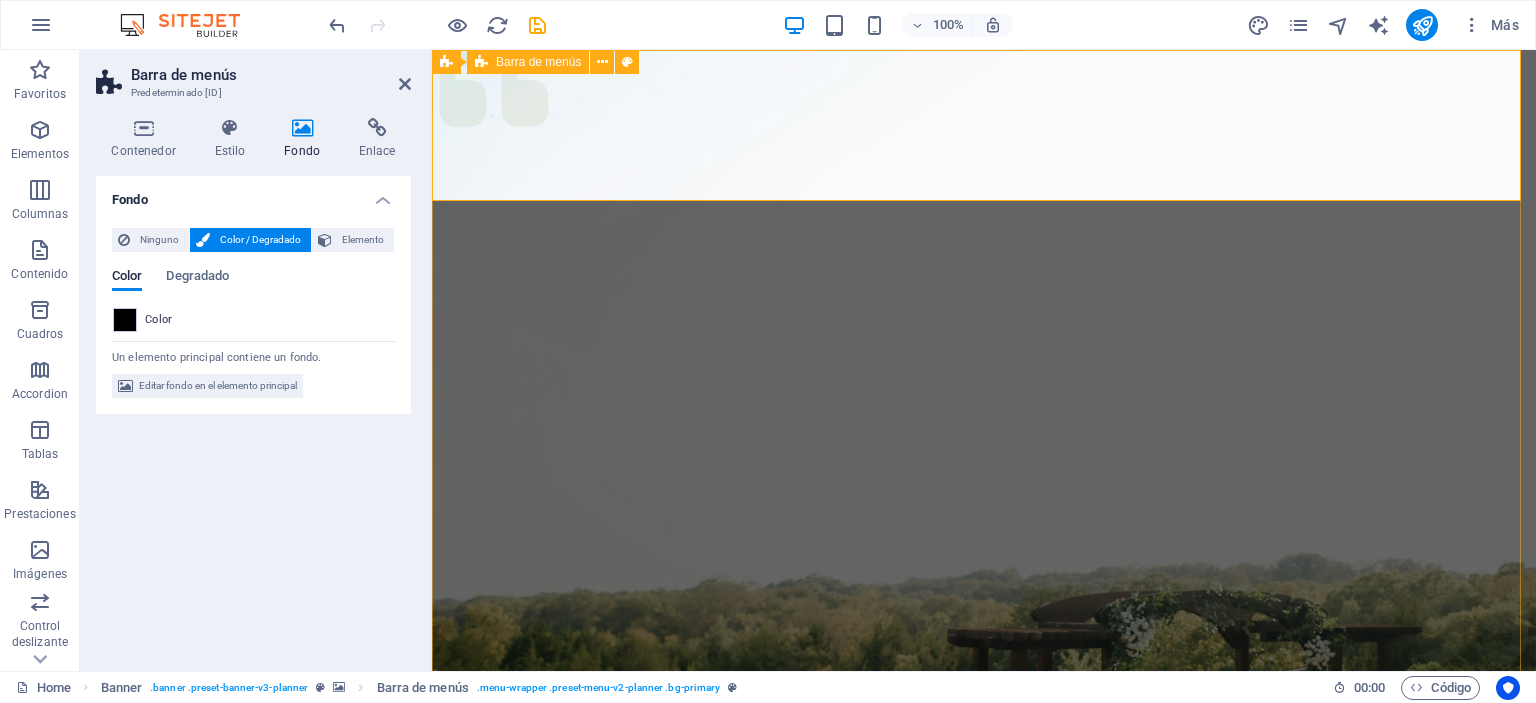 click on "Menu Servicios Nosotros Equipos Imagenes Contacto Get in touch" at bounding box center (984, 1069) 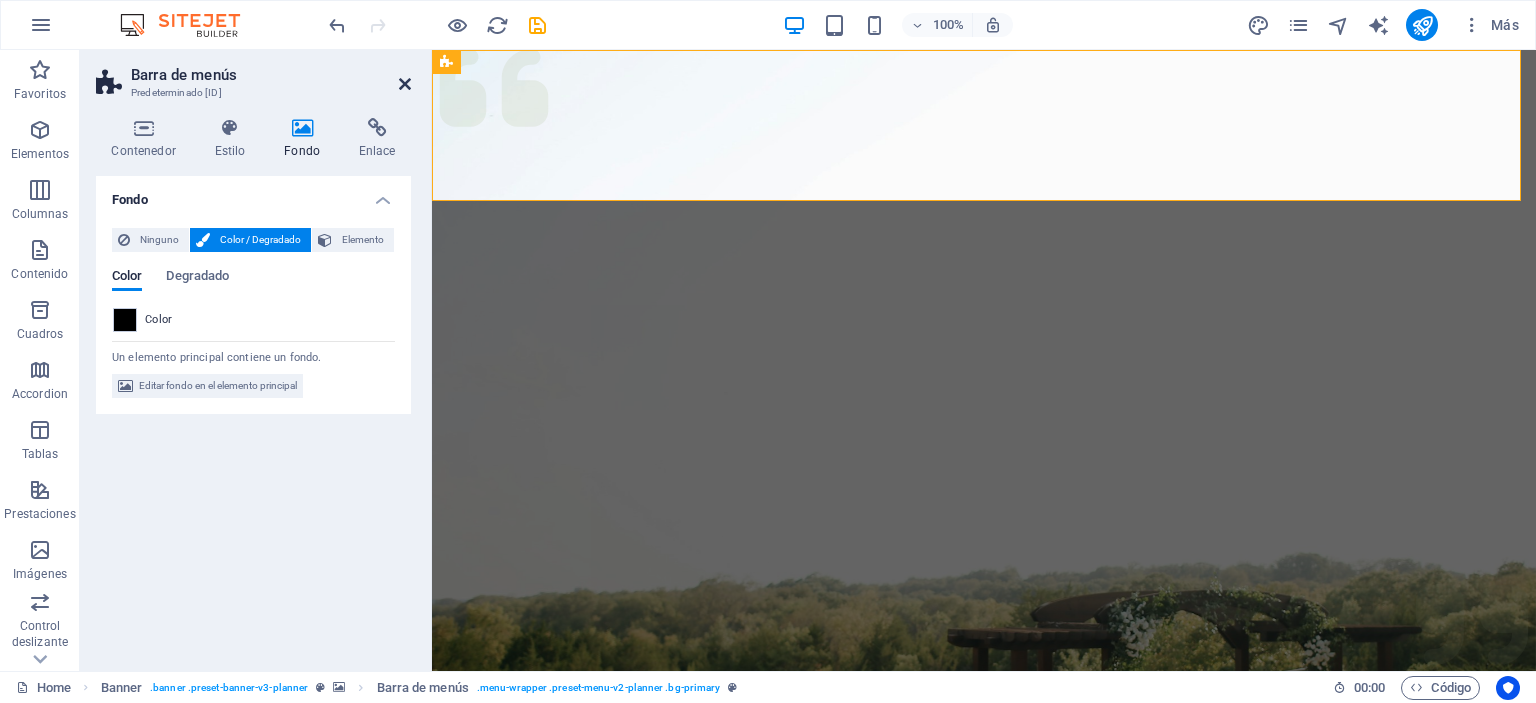 click at bounding box center (405, 84) 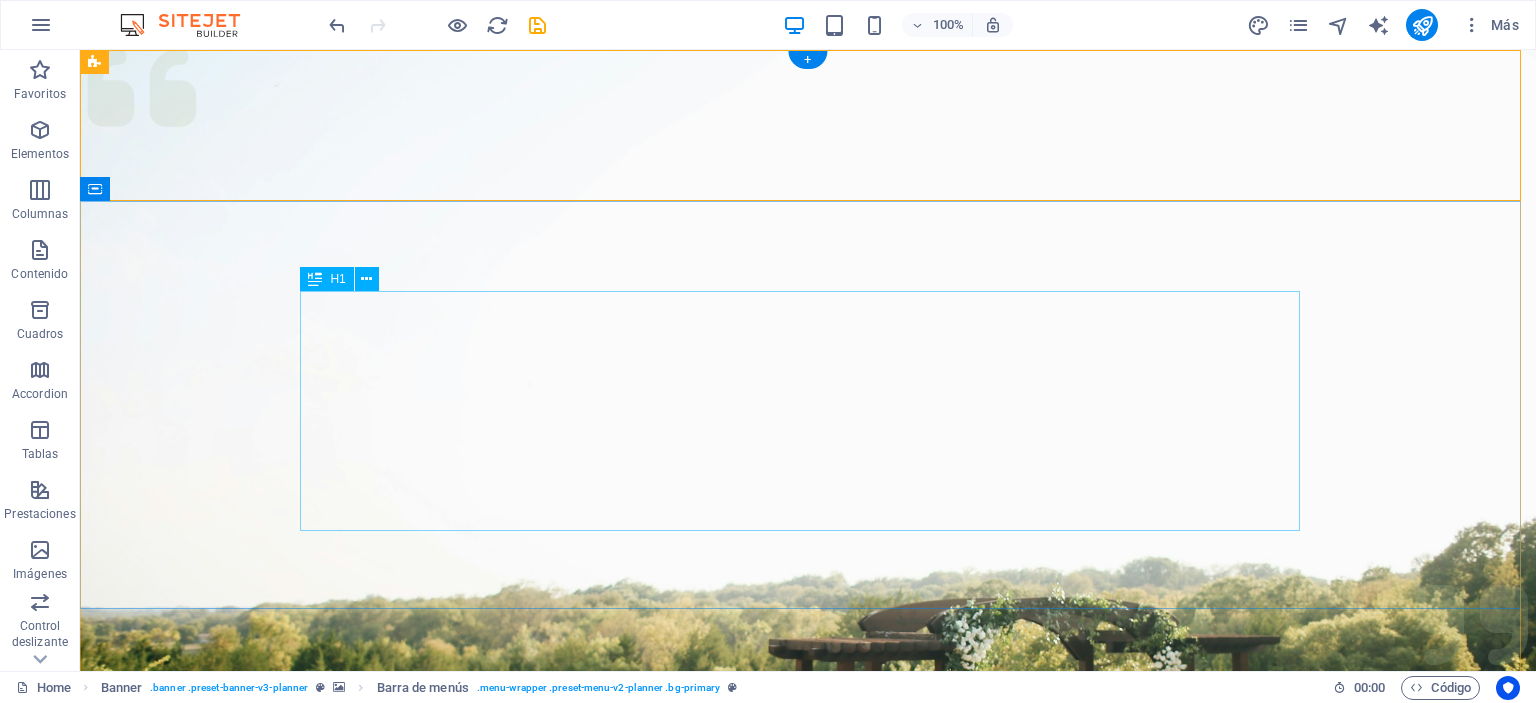 drag, startPoint x: 1076, startPoint y: 447, endPoint x: 1056, endPoint y: 448, distance: 20.024984 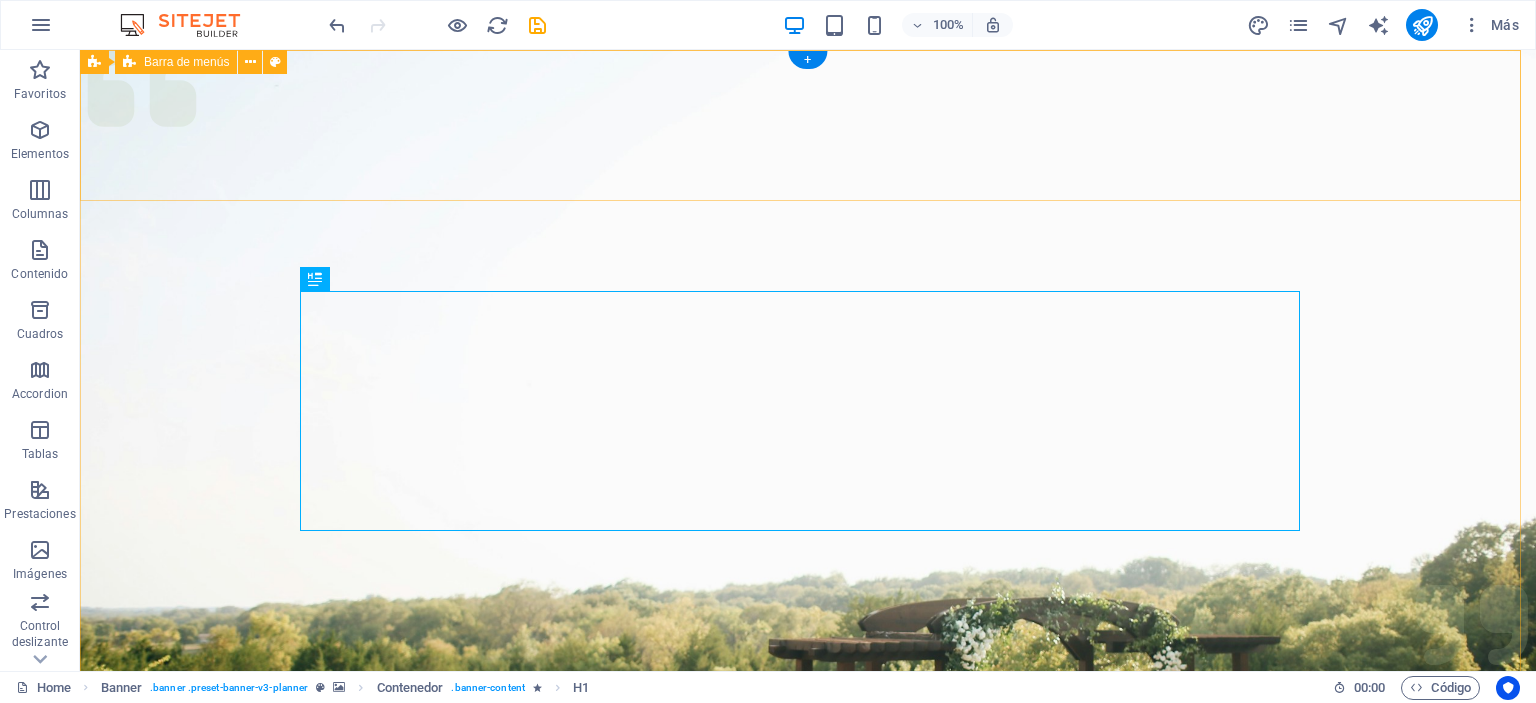 click on "Menu Servicios Nosotros Equipos Imagenes Contacto Get in touch" at bounding box center [808, 1069] 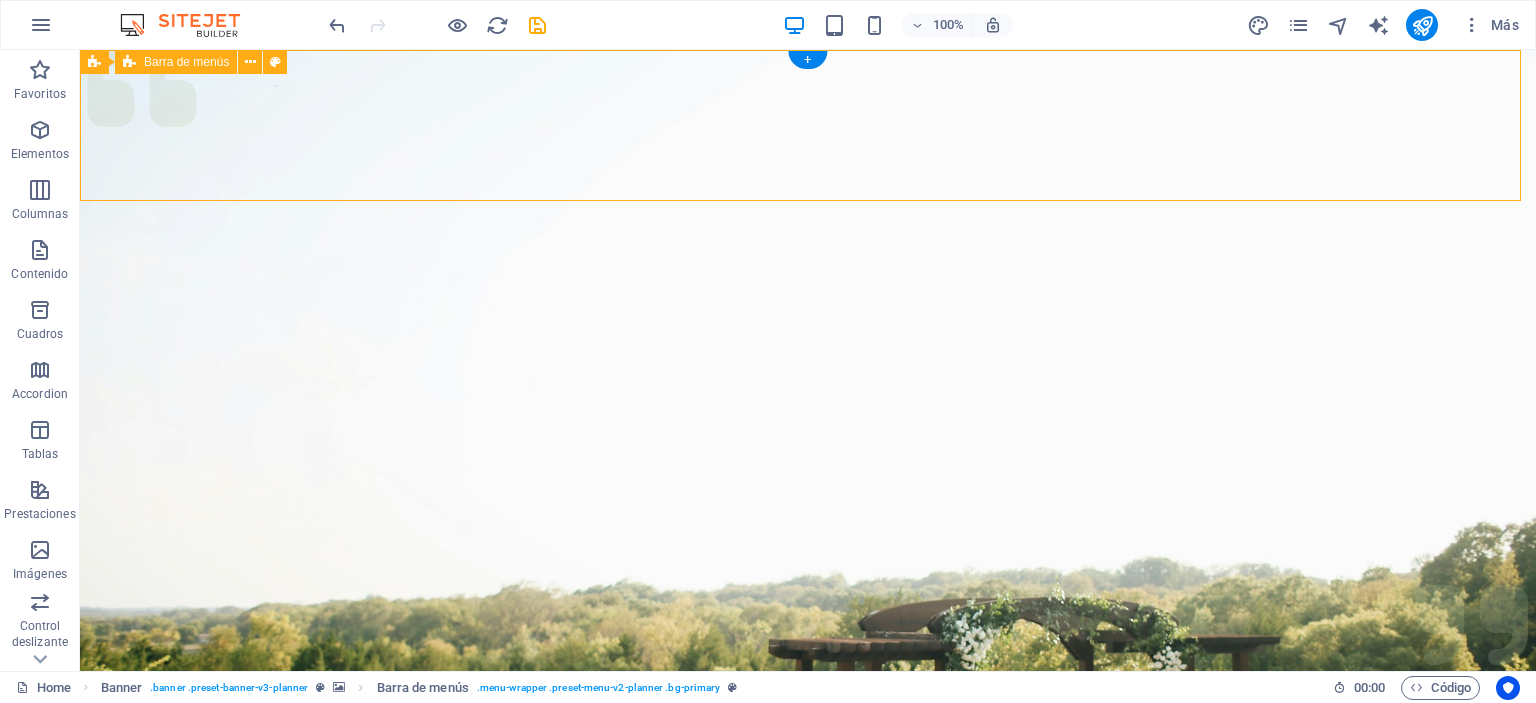 click on "Menu Servicios Nosotros Equipos Imagenes Contacto Get in touch" at bounding box center (808, 1069) 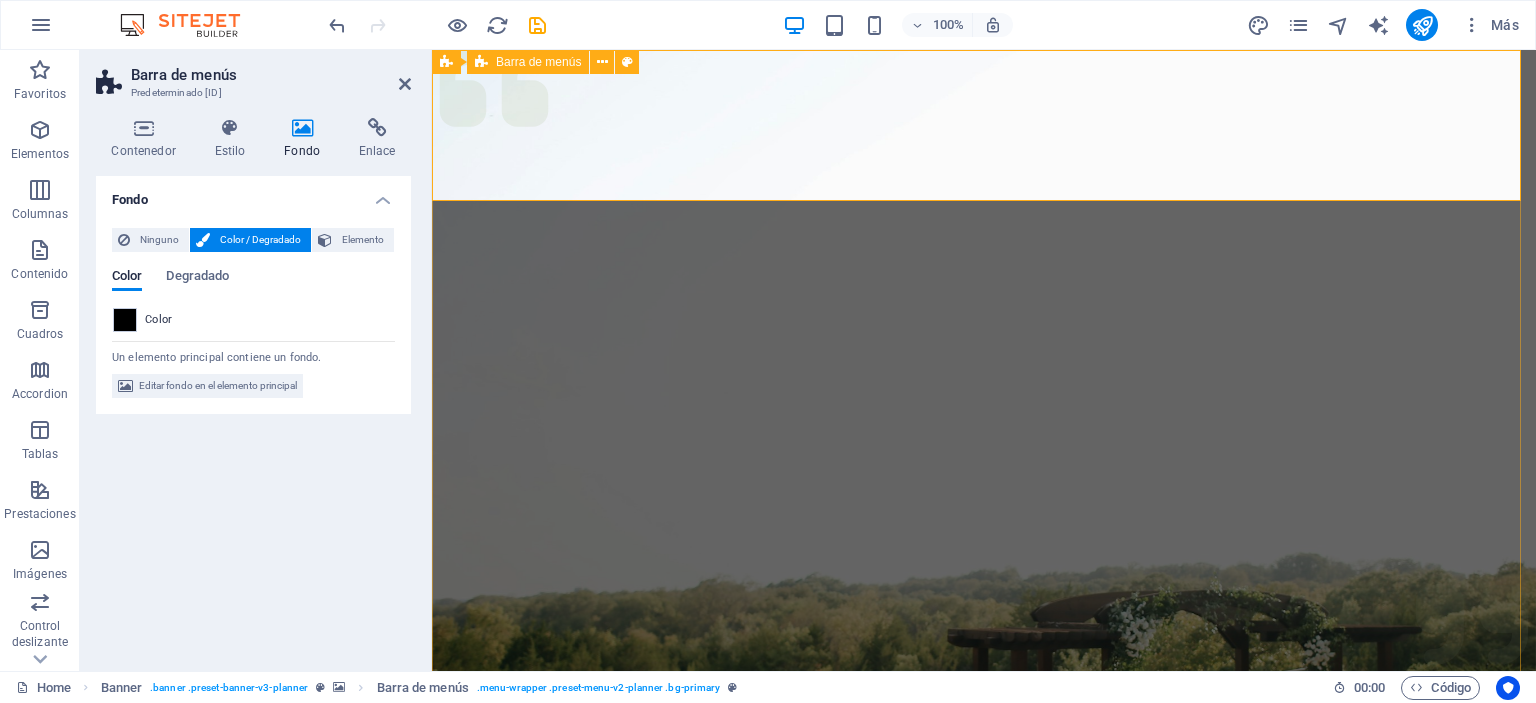 click on "Menu Servicios Nosotros Equipos Imagenes Contacto Get in touch" at bounding box center (984, 1069) 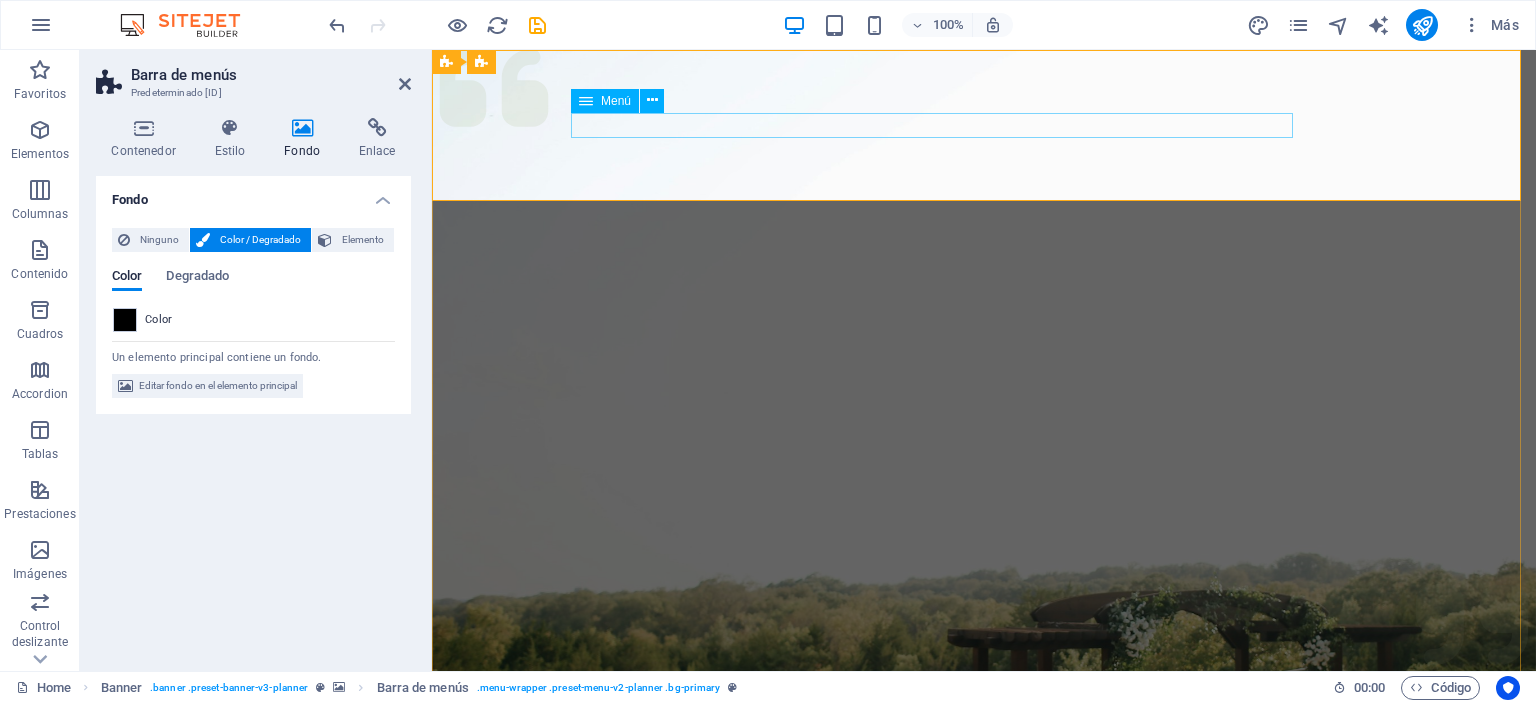 click on "Servicios Nosotros Equipos Imagenes Contacto" at bounding box center (984, 1097) 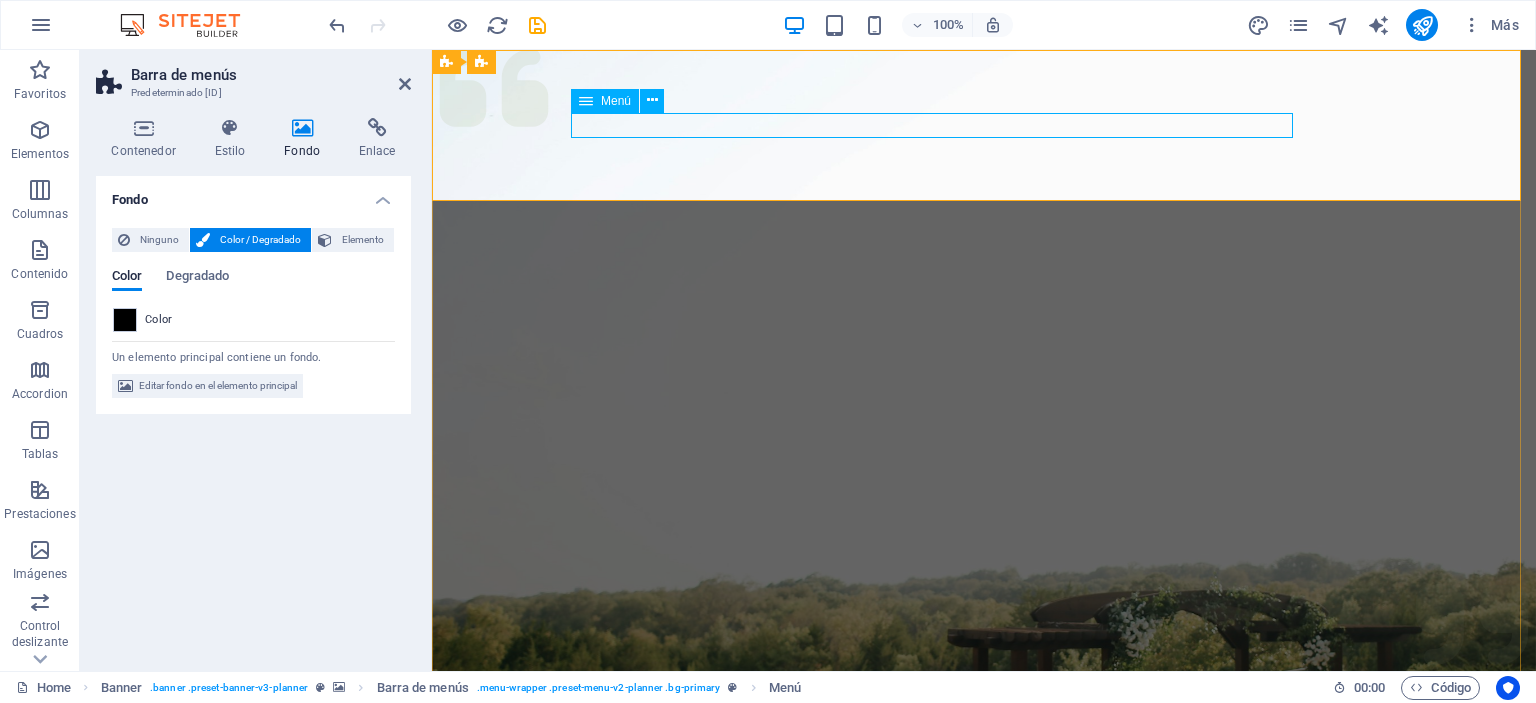click at bounding box center [586, 101] 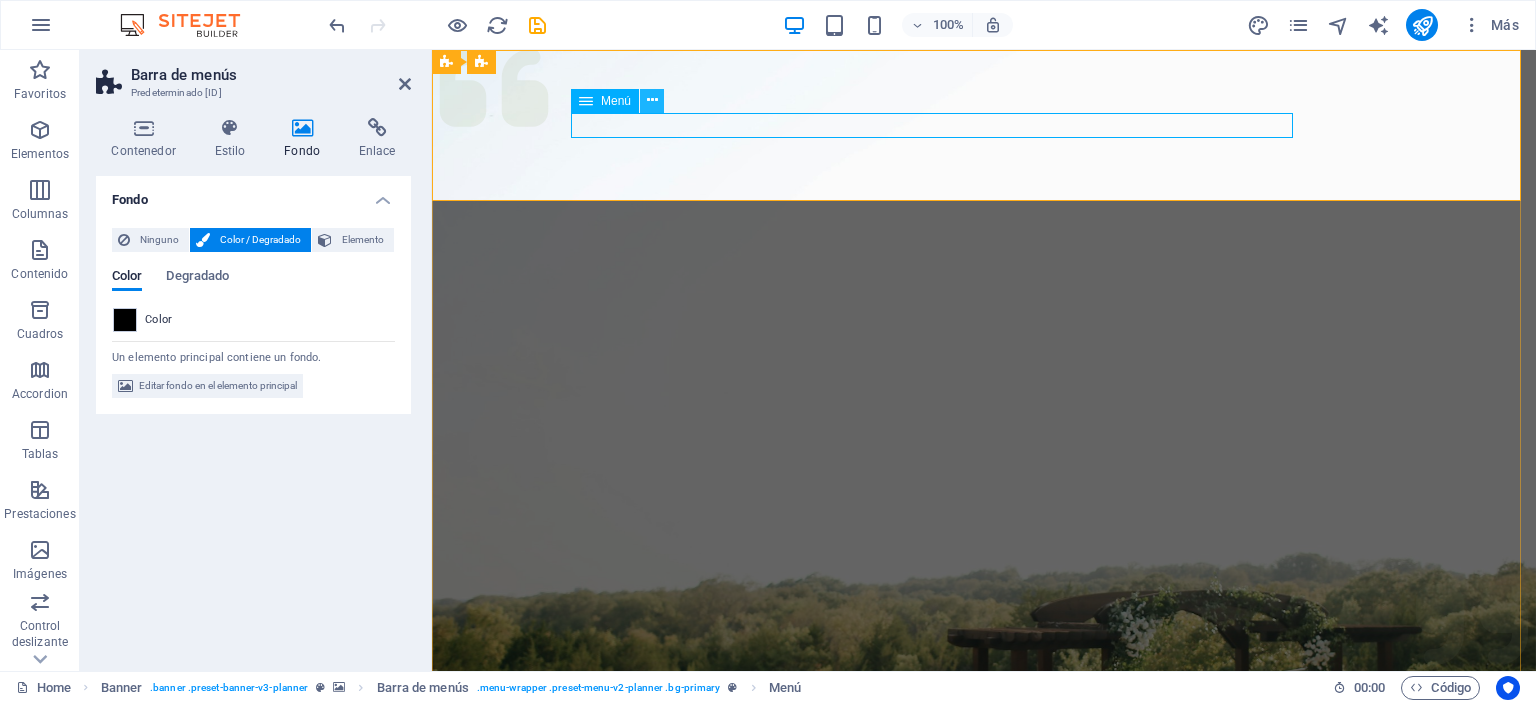 click at bounding box center [652, 100] 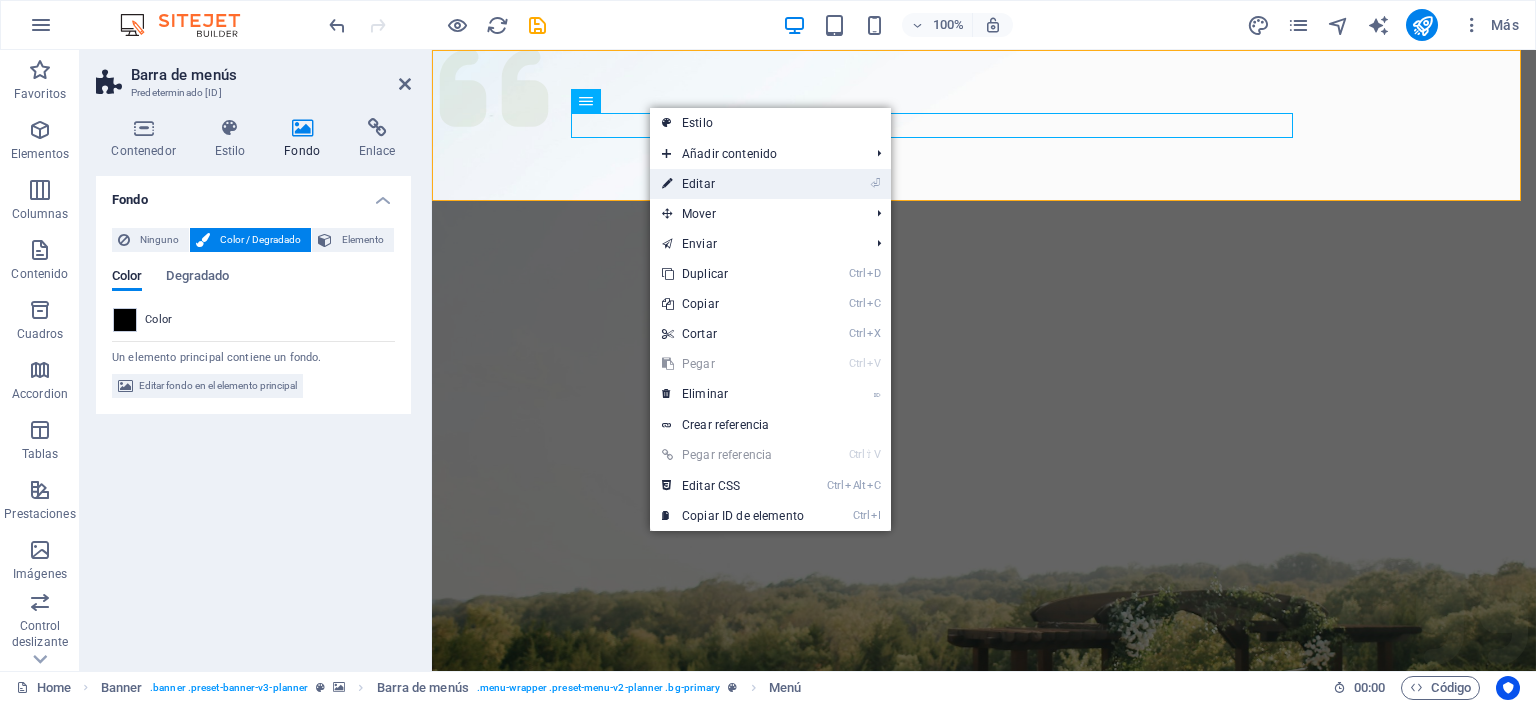 click on "⏎  Editar" at bounding box center [733, 184] 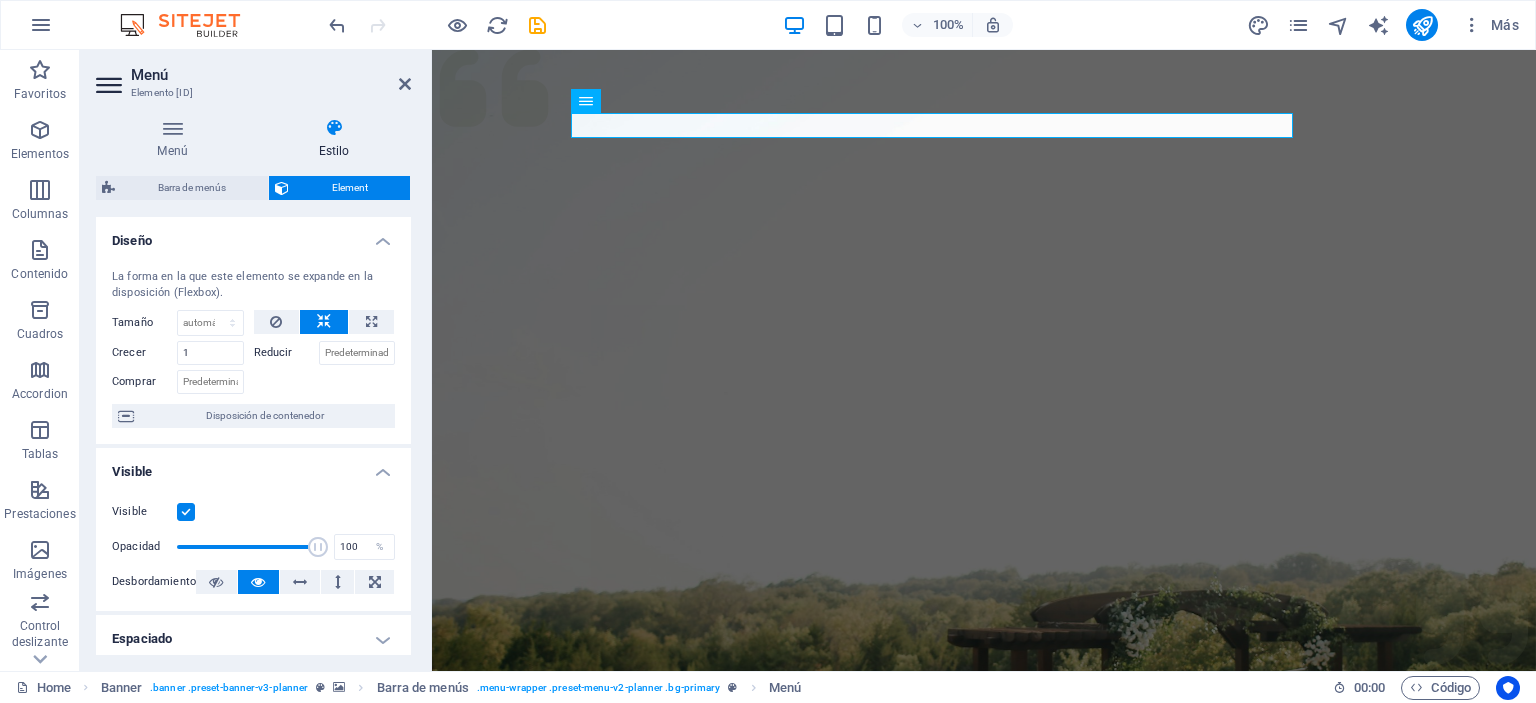 click at bounding box center [334, 128] 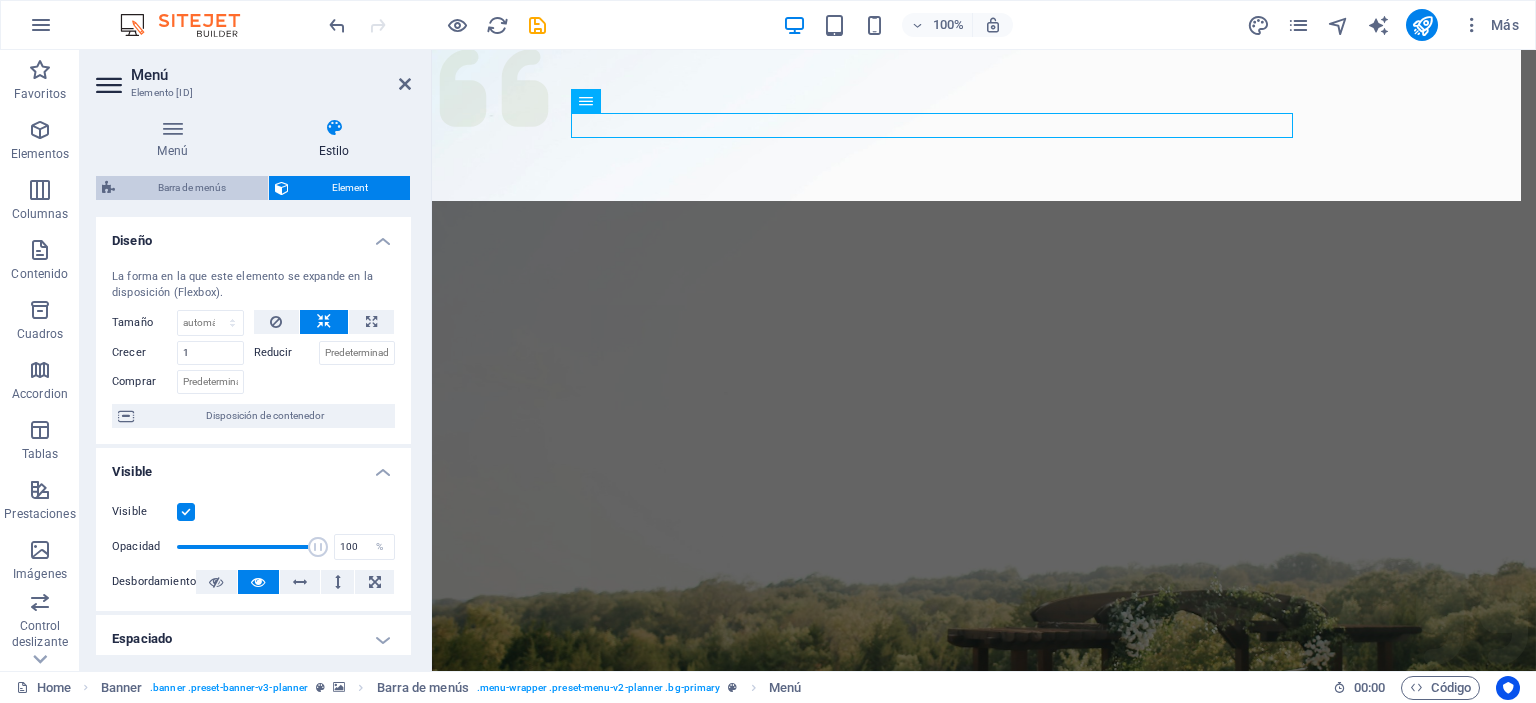 click on "Barra de menús" at bounding box center [191, 188] 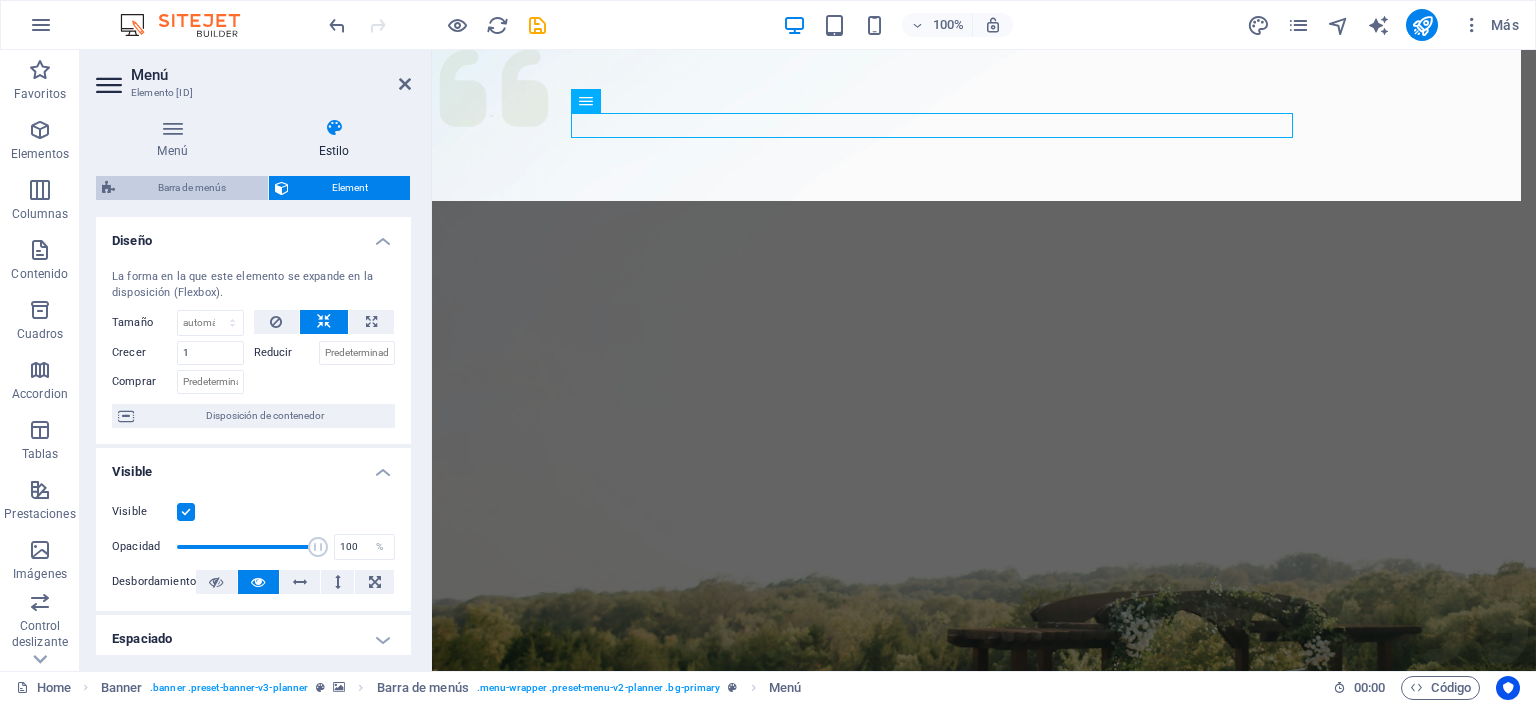 select on "rem" 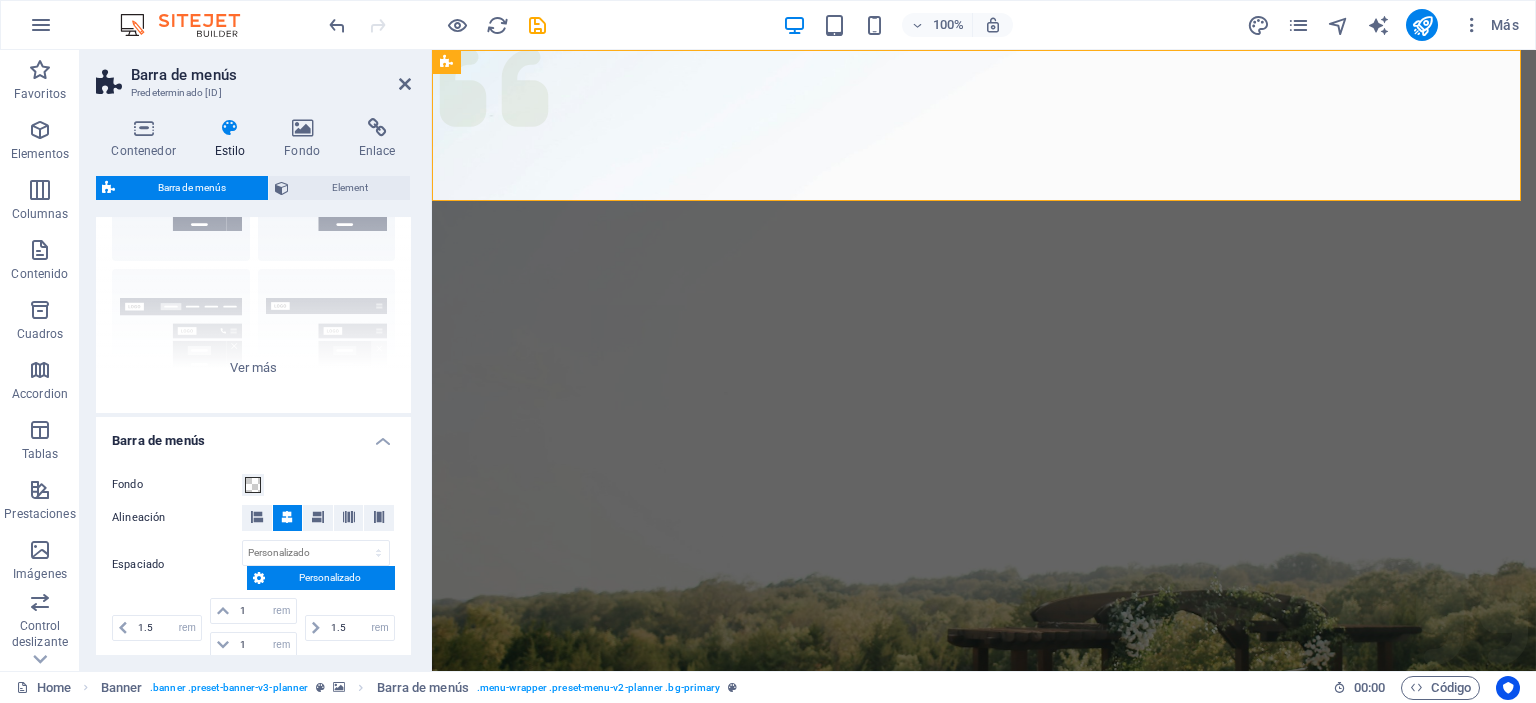 scroll, scrollTop: 139, scrollLeft: 0, axis: vertical 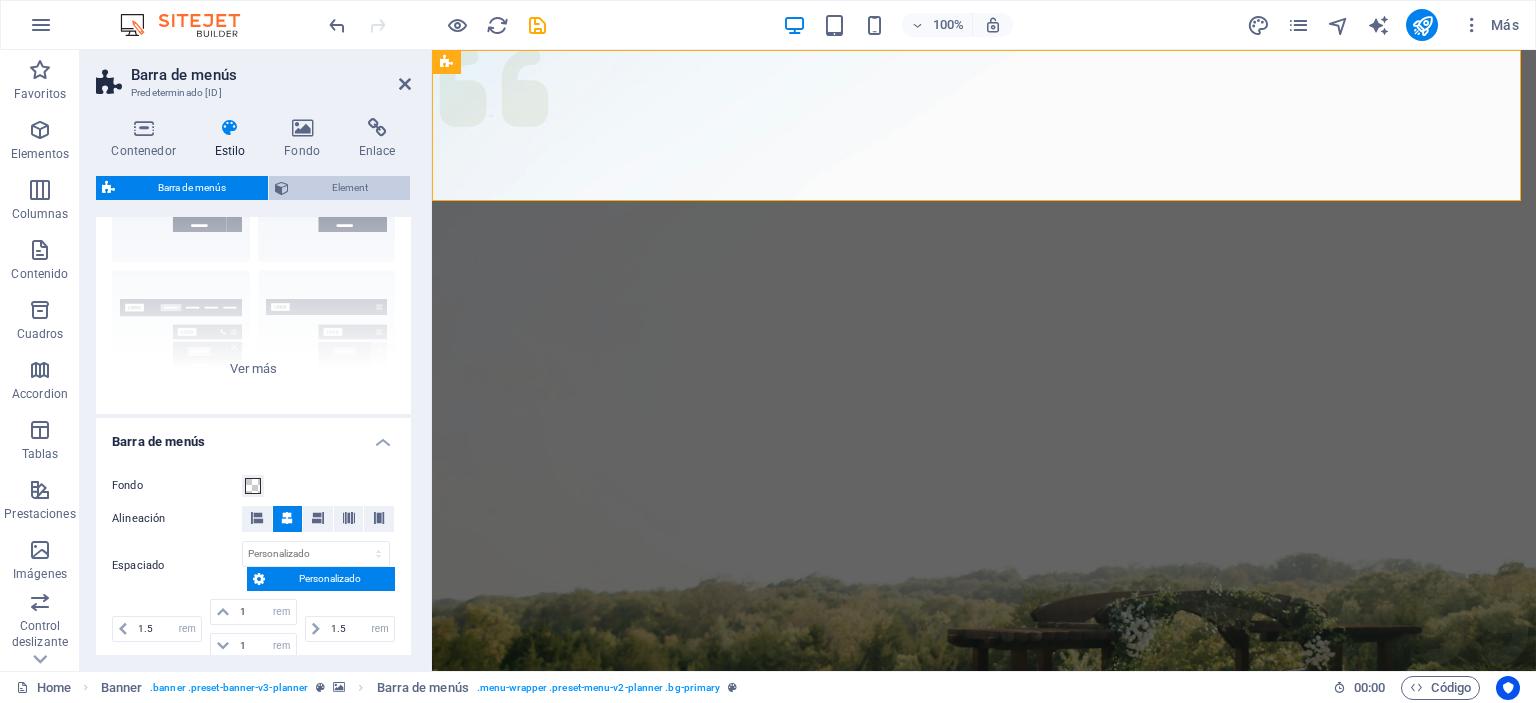 click on "Element" at bounding box center [349, 188] 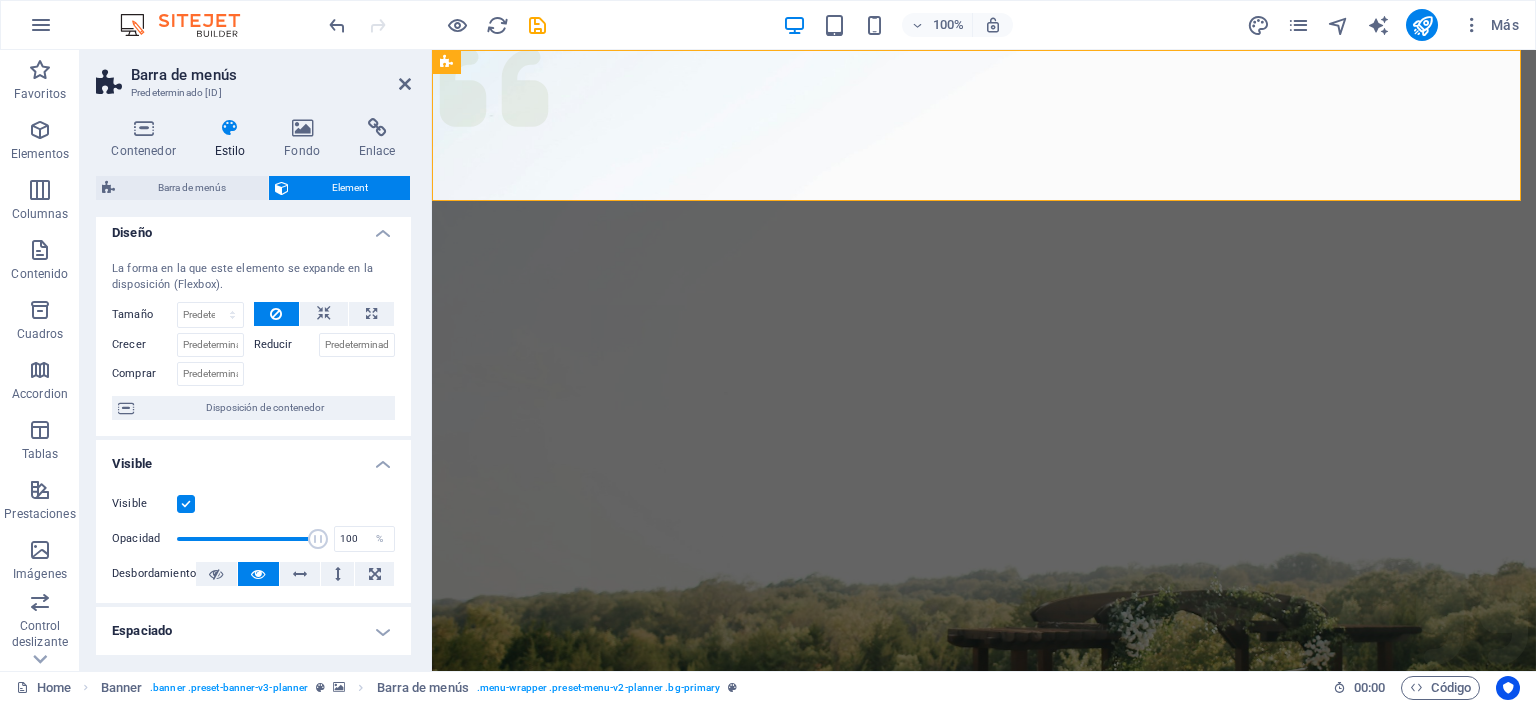 scroll, scrollTop: 0, scrollLeft: 0, axis: both 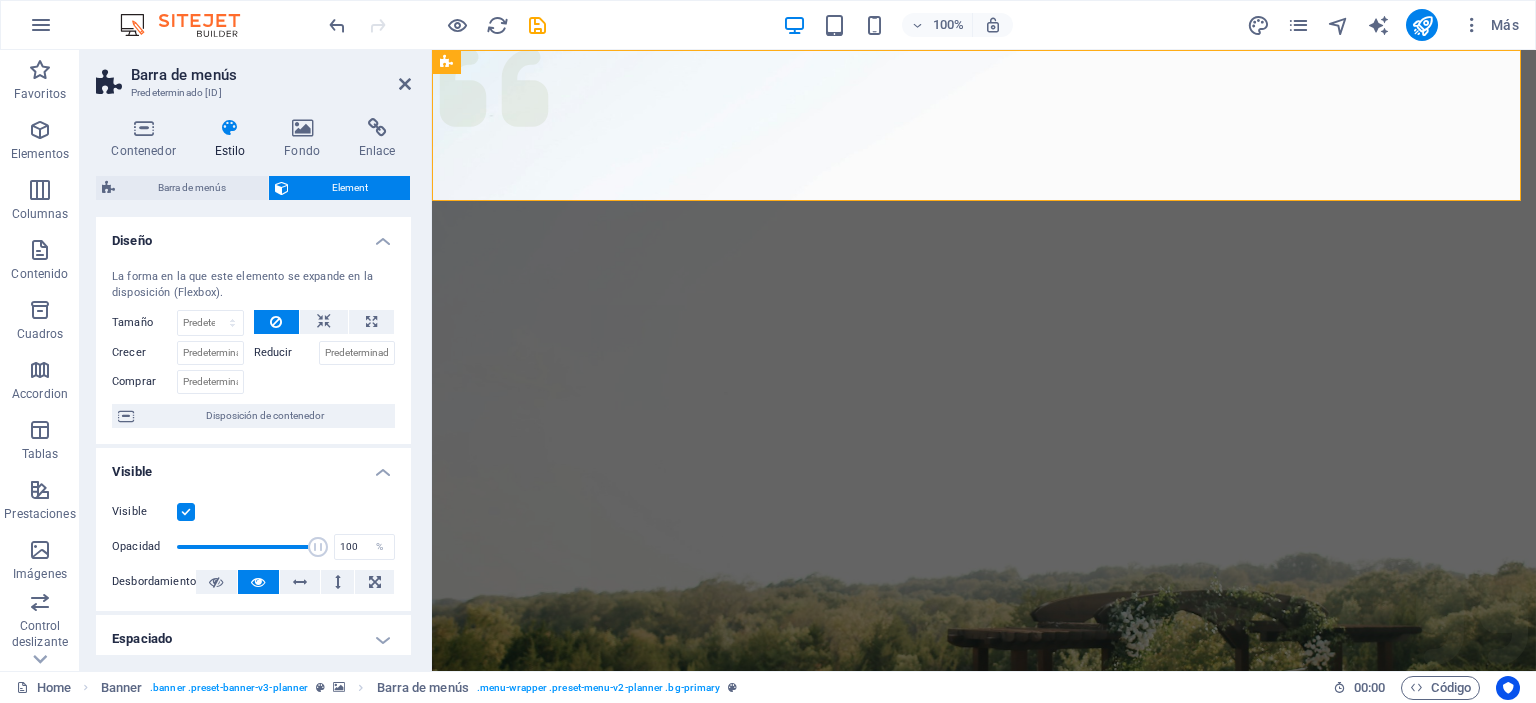 click on "Estilo" at bounding box center (234, 139) 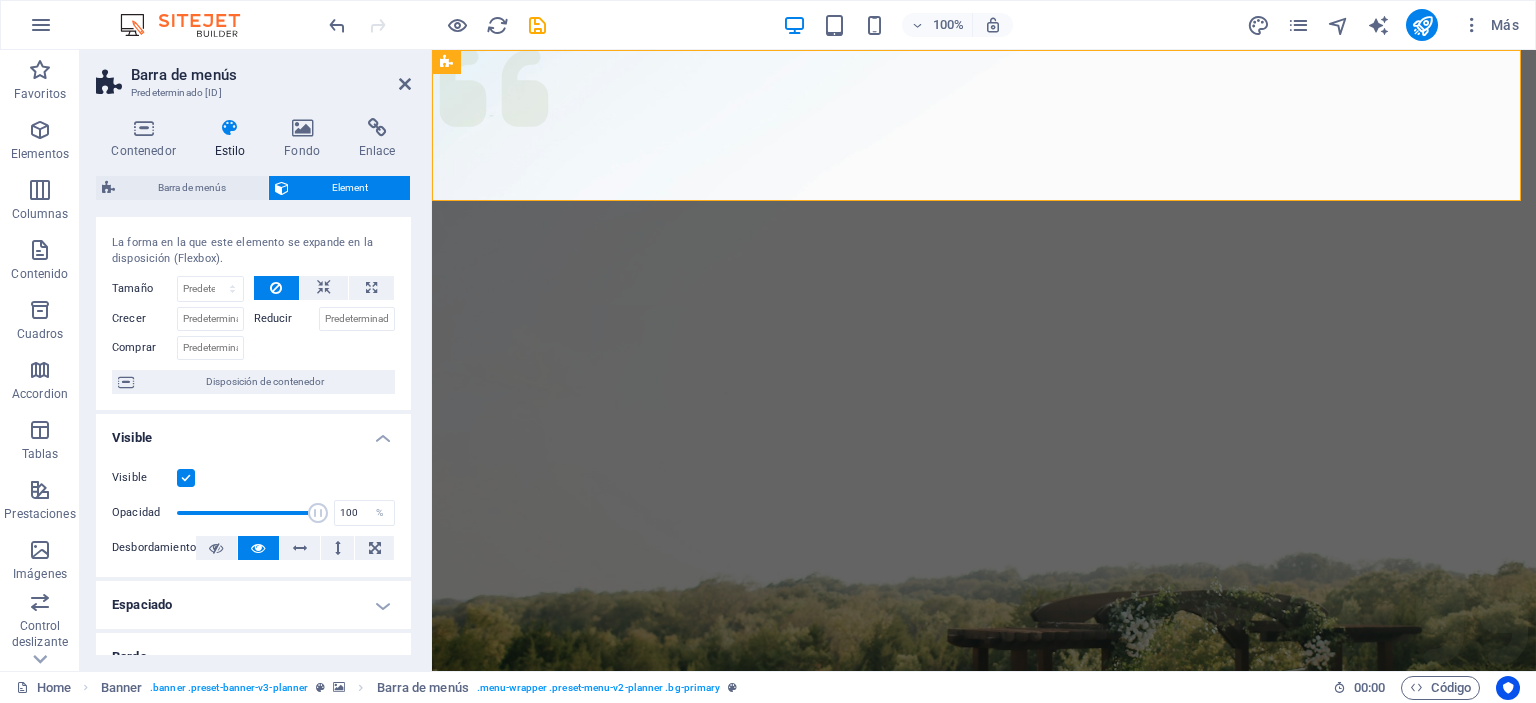 scroll, scrollTop: 0, scrollLeft: 0, axis: both 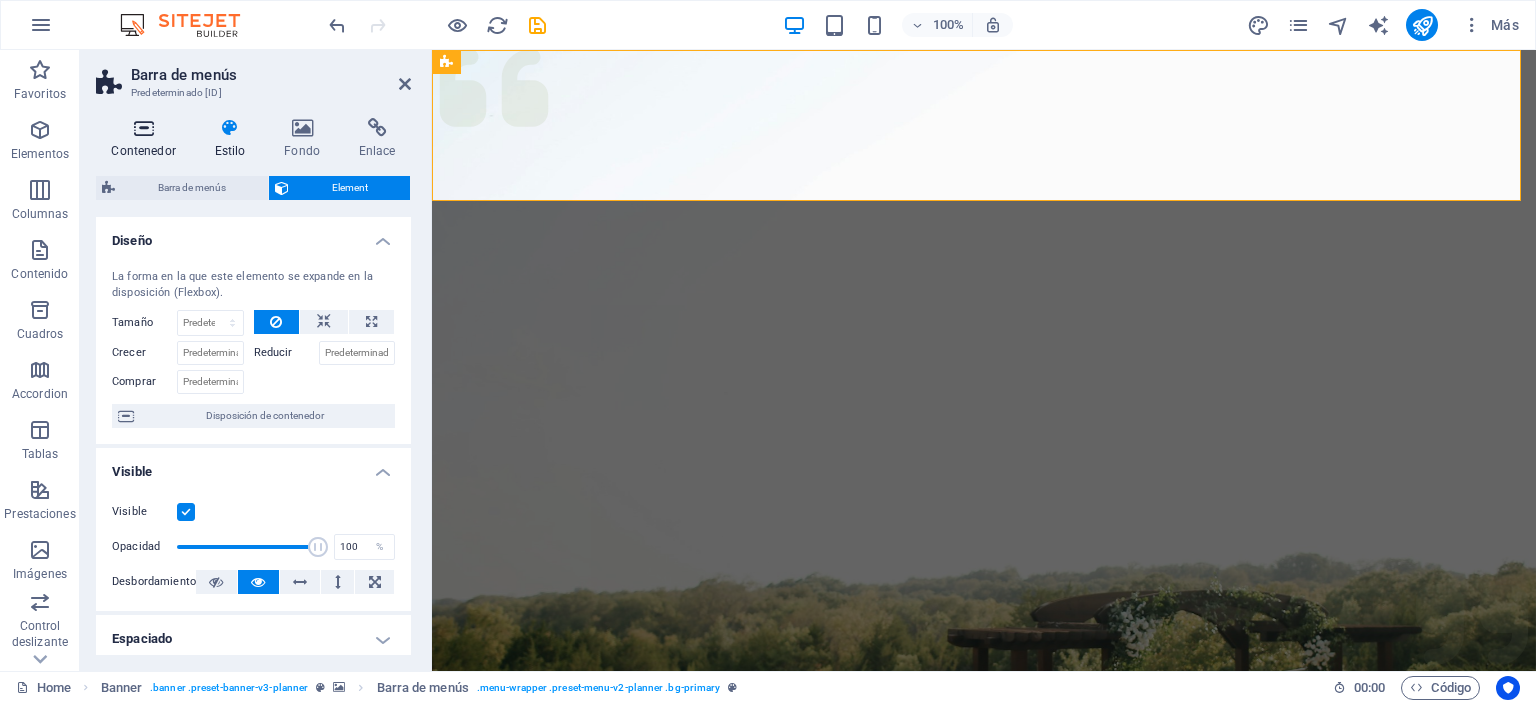 click at bounding box center [143, 128] 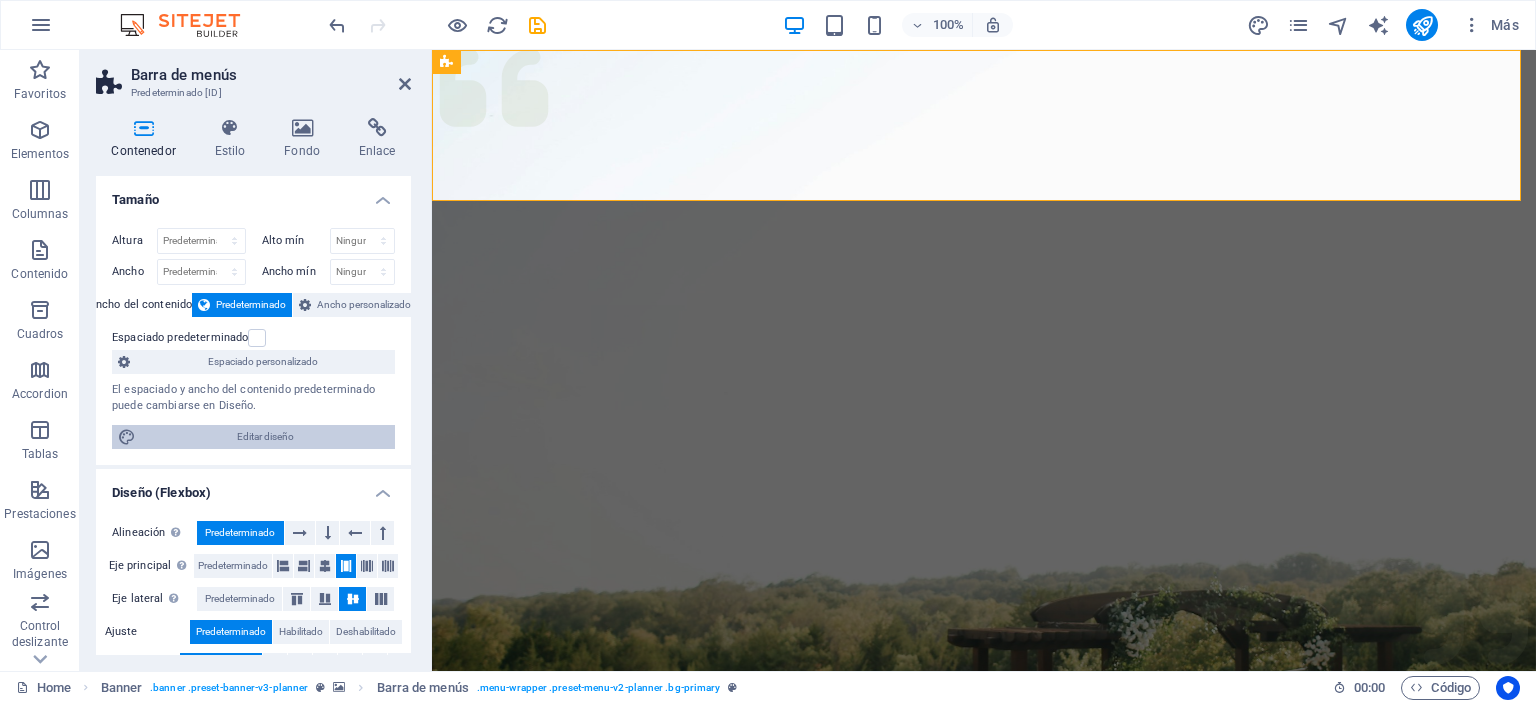 click on "Editar diseño" at bounding box center [265, 437] 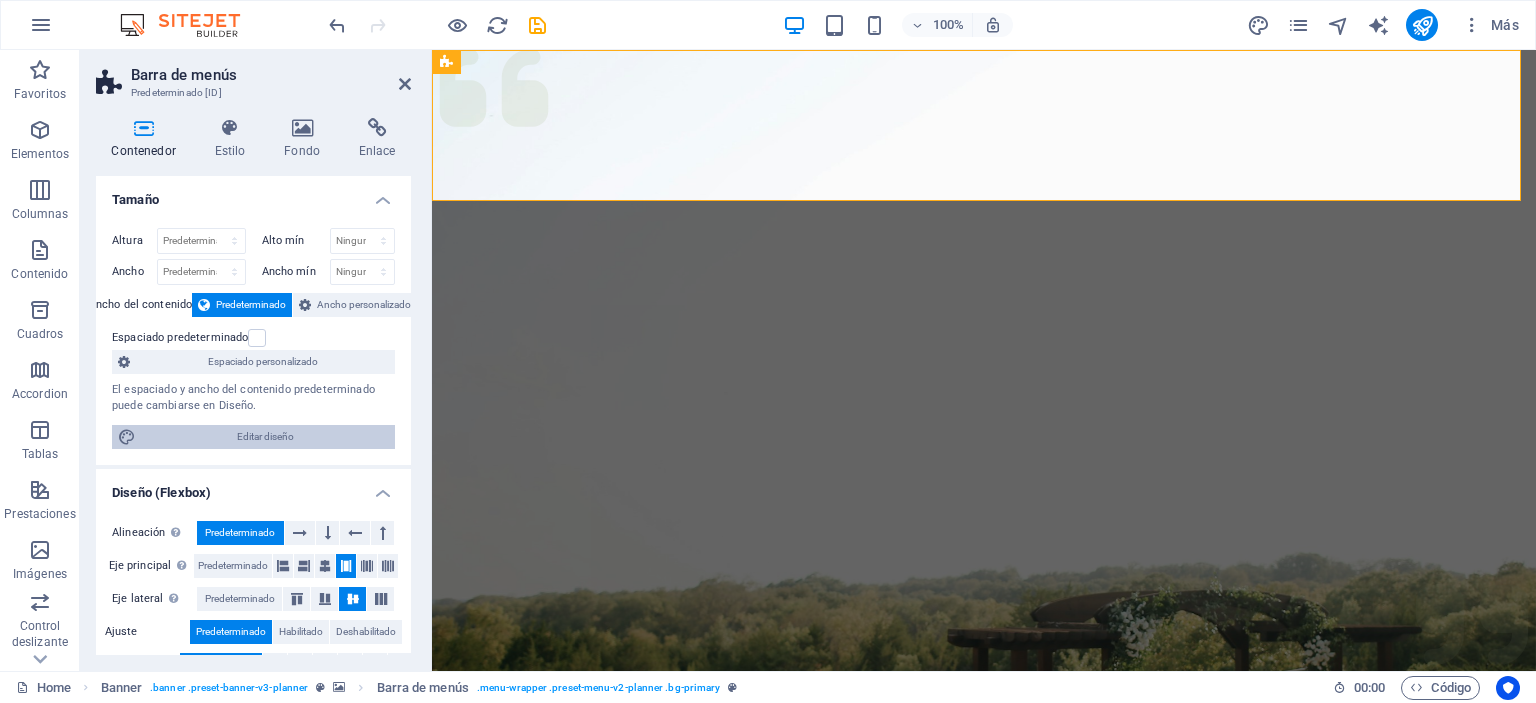 select on "px" 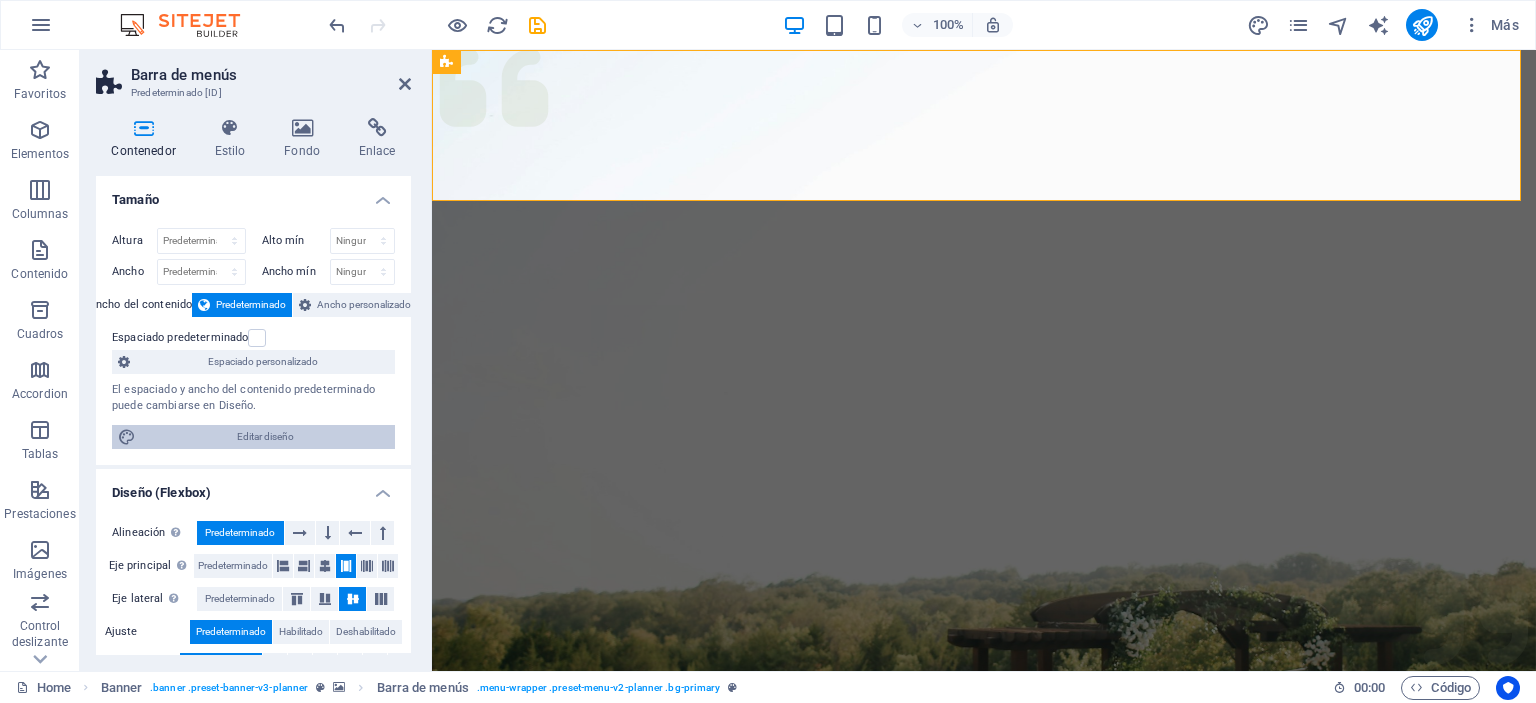 select on "300" 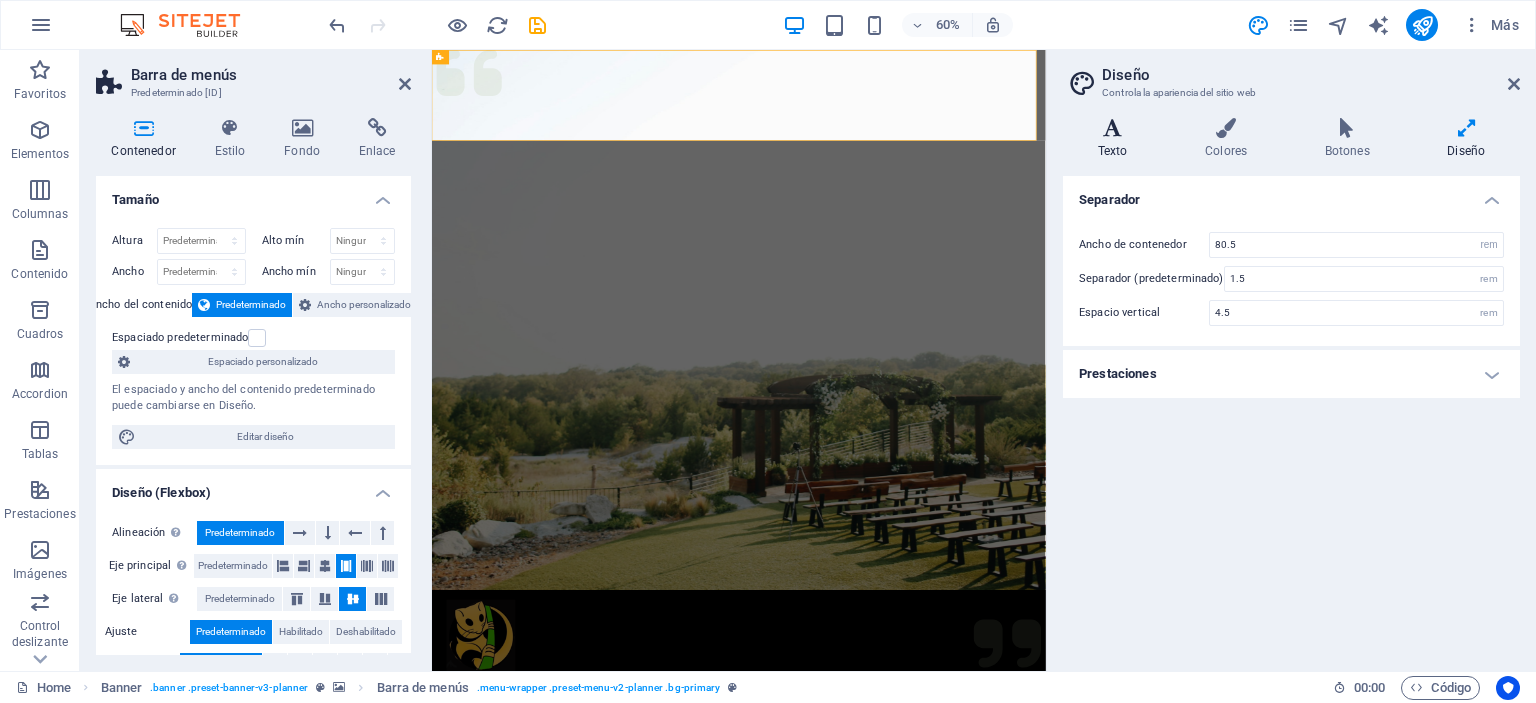 click on "Texto" at bounding box center [1116, 139] 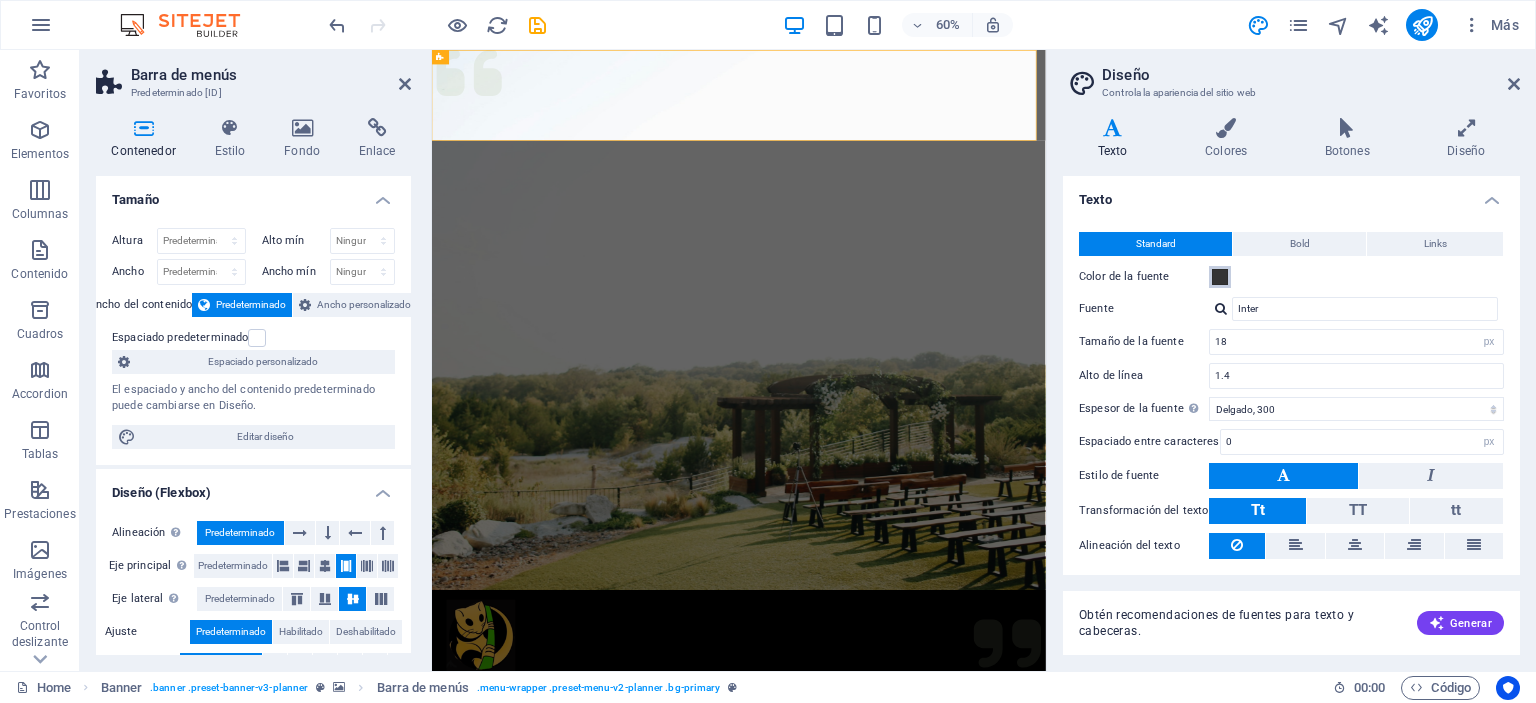 click at bounding box center [1220, 277] 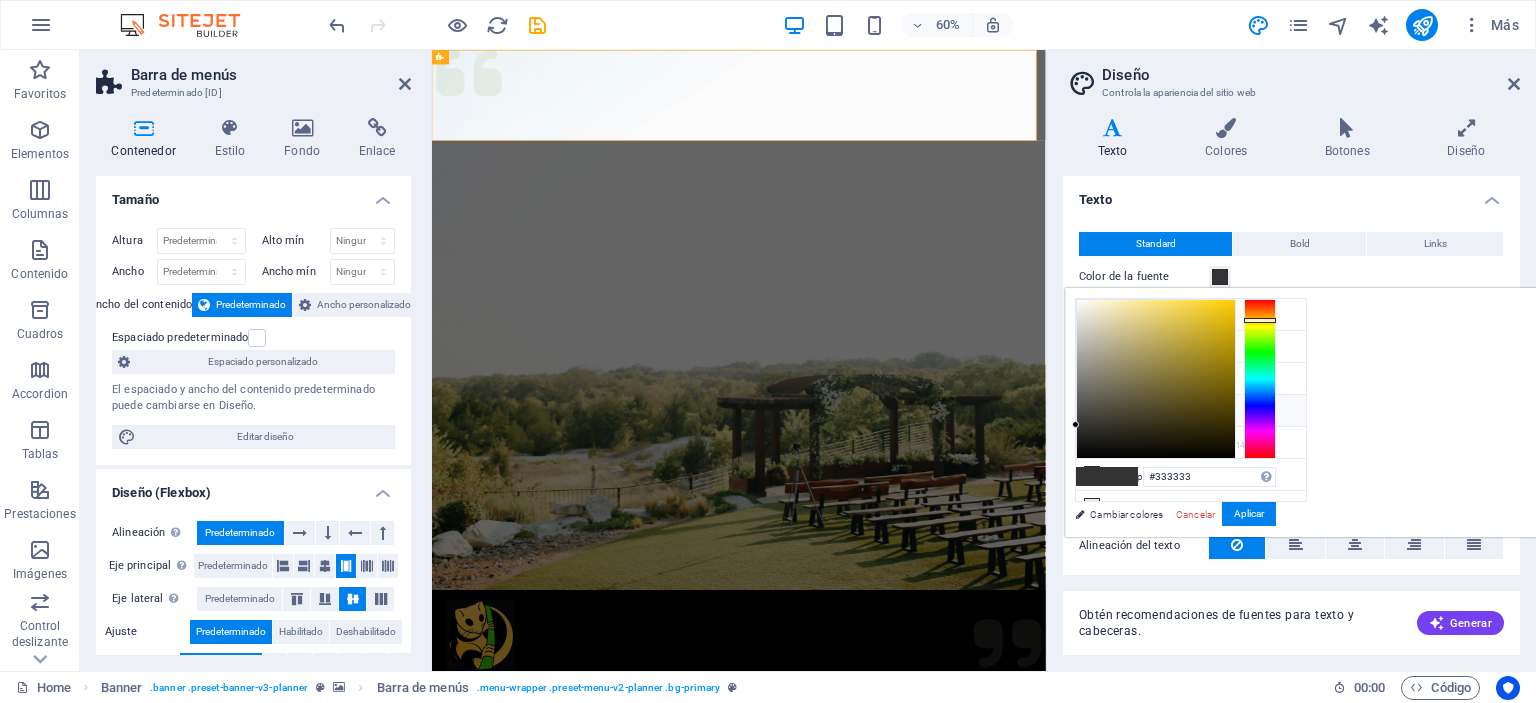 click at bounding box center (1260, 379) 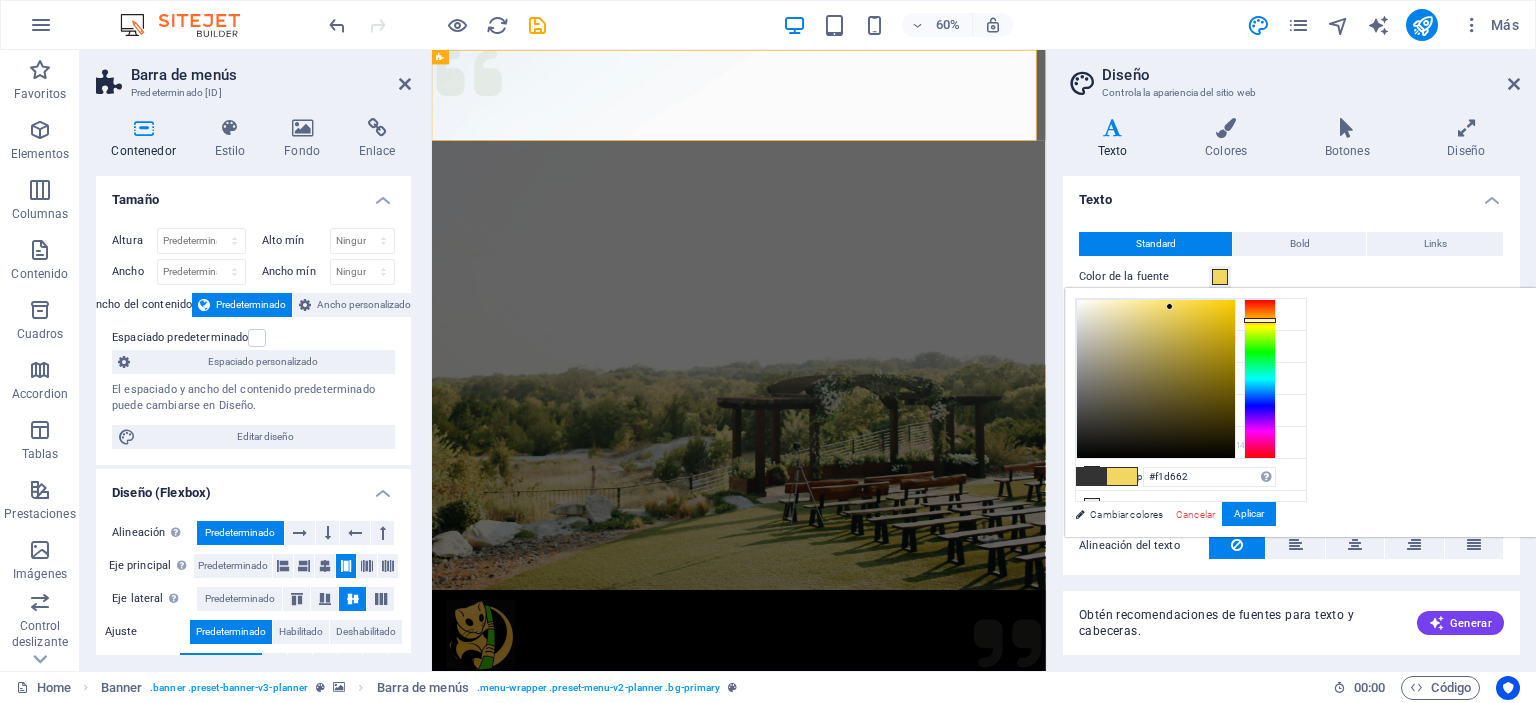 click at bounding box center (1156, 379) 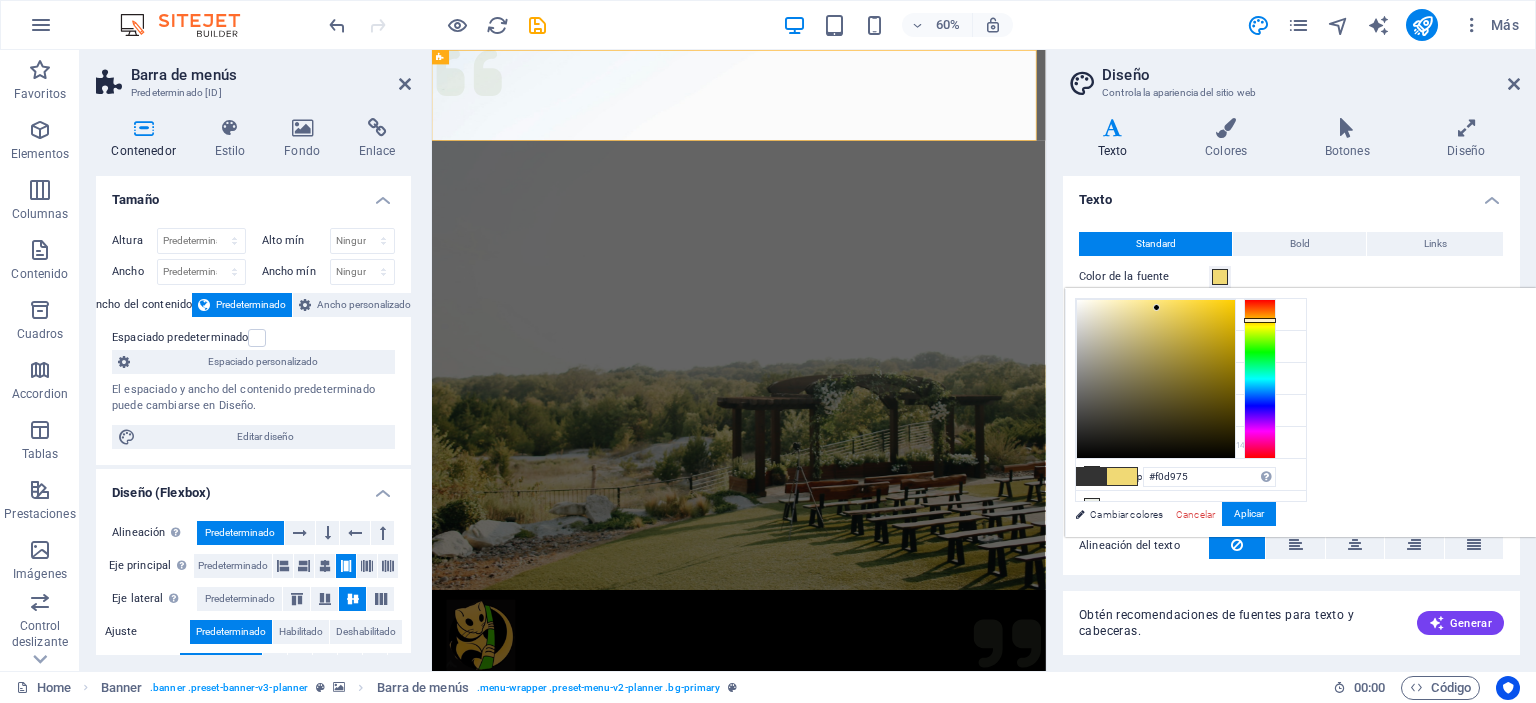 click at bounding box center [1156, 379] 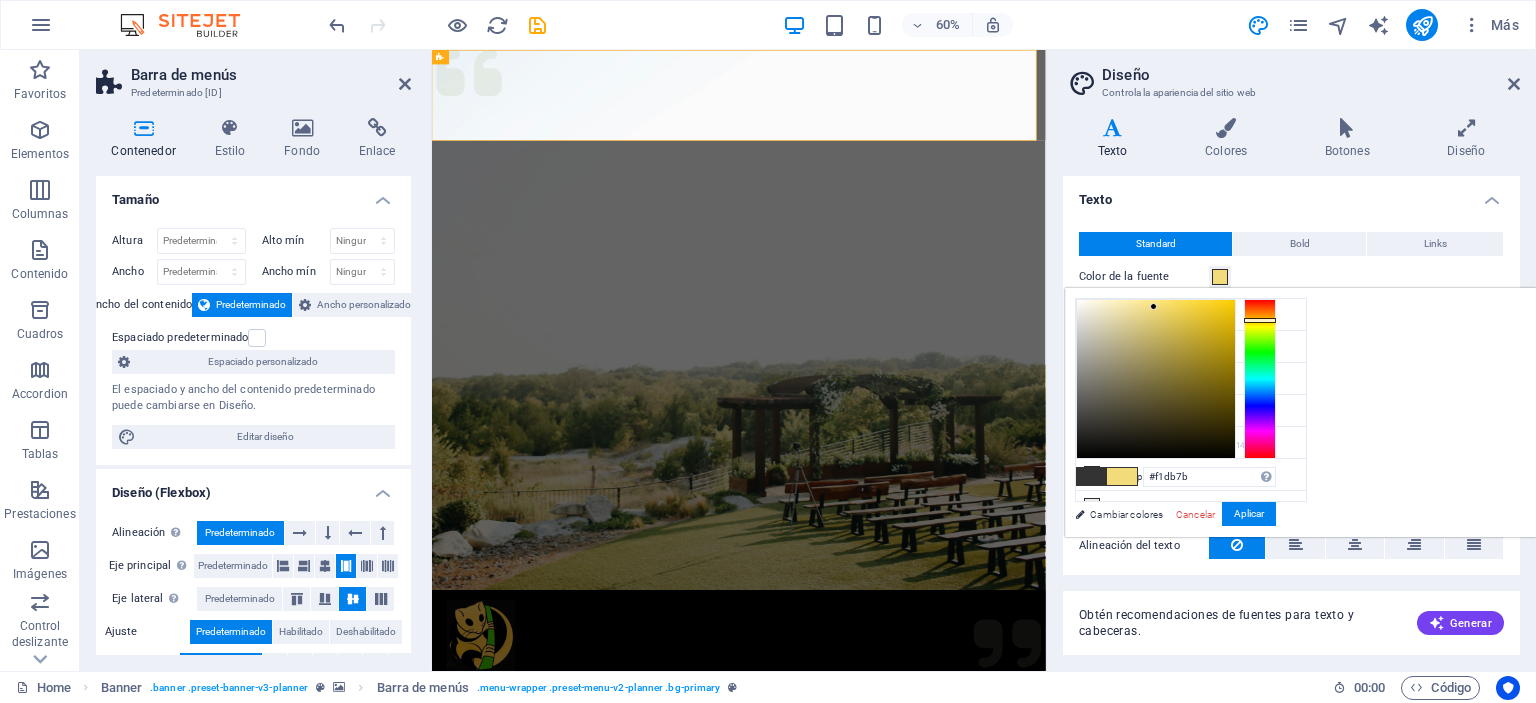 type on "#f5de7e" 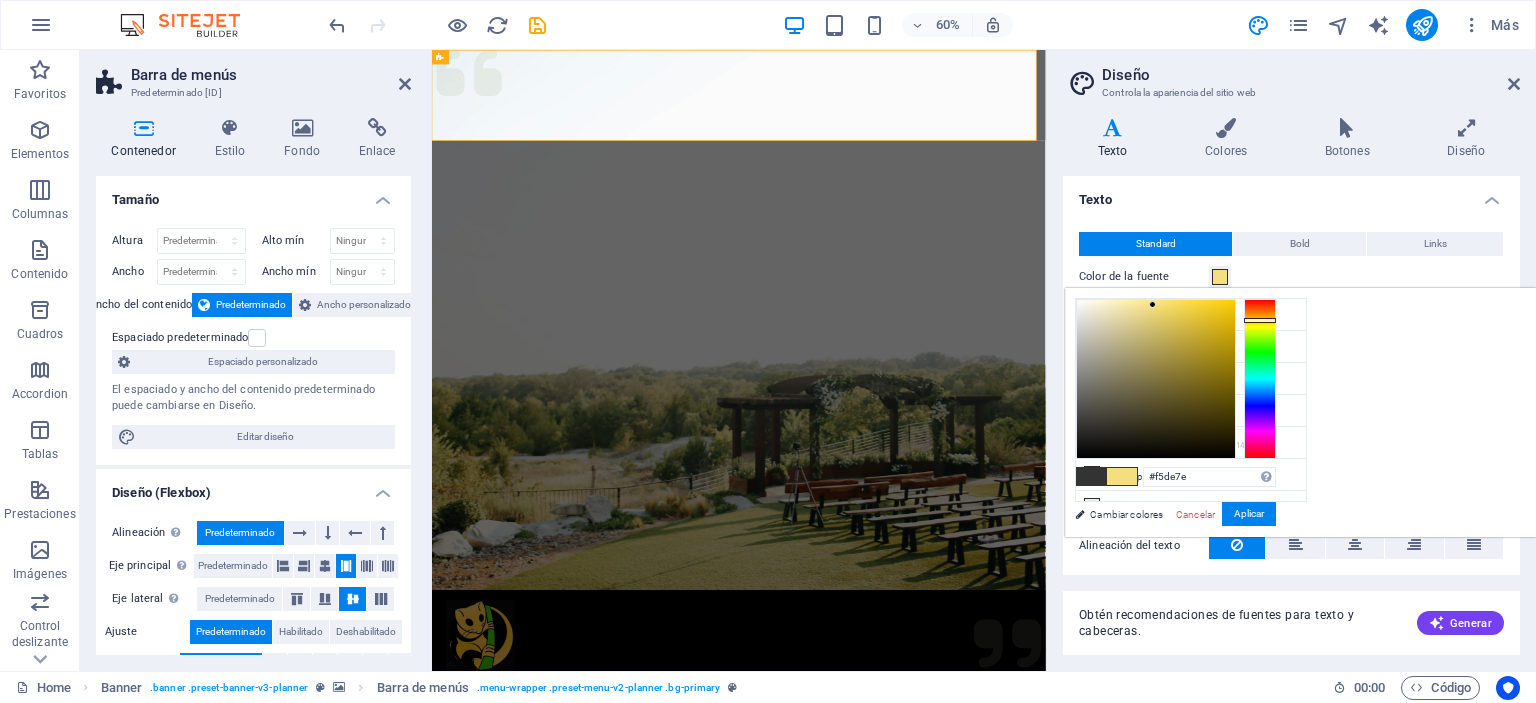 click at bounding box center [1152, 304] 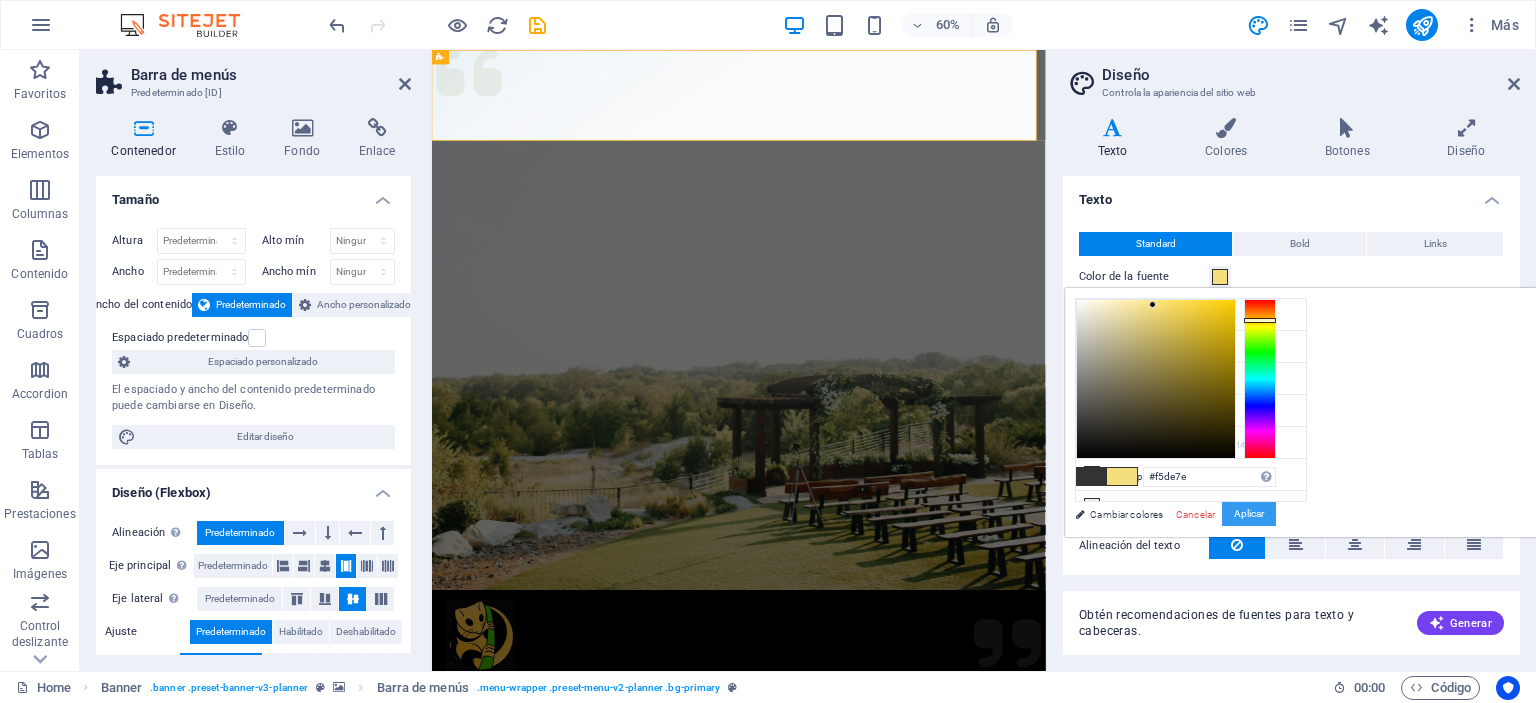 click on "Aplicar" at bounding box center [1249, 514] 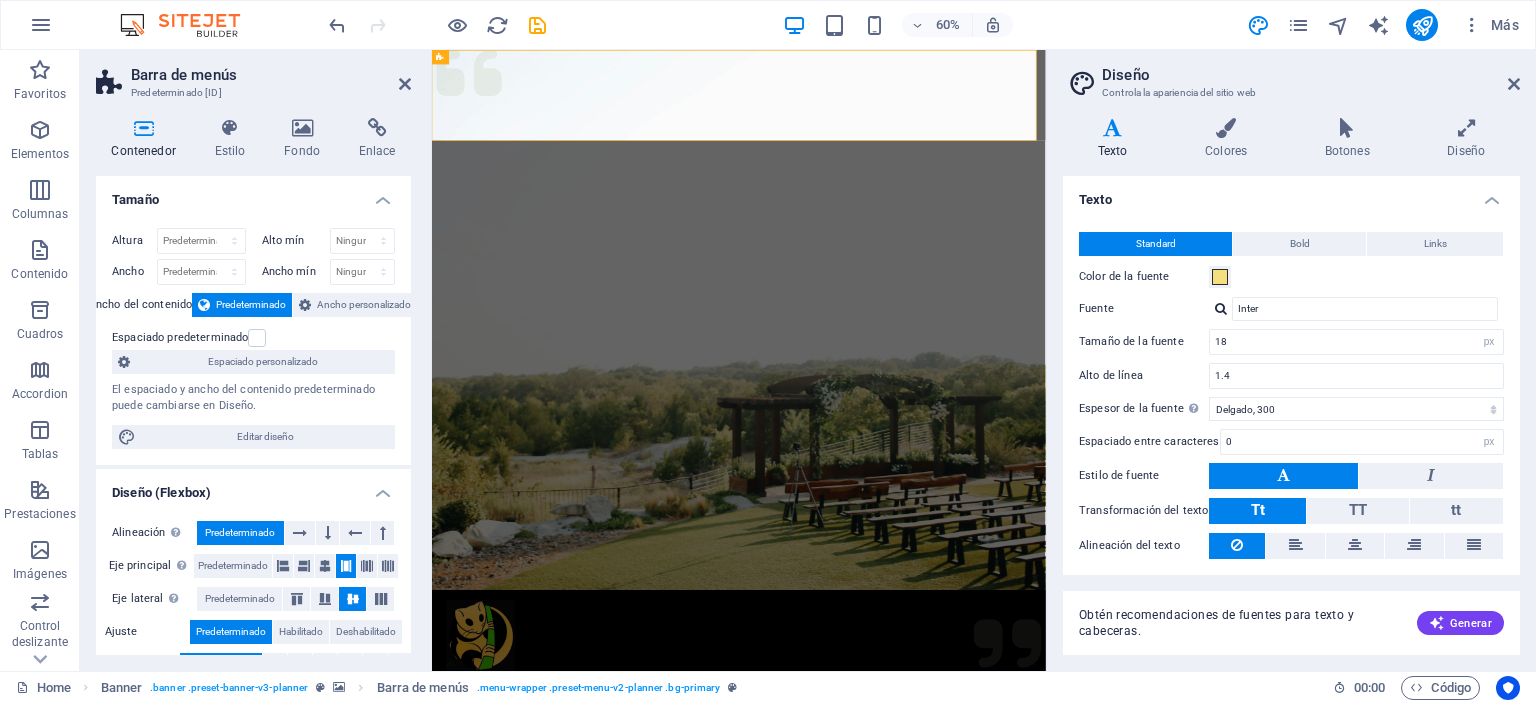 click at bounding box center [1283, 476] 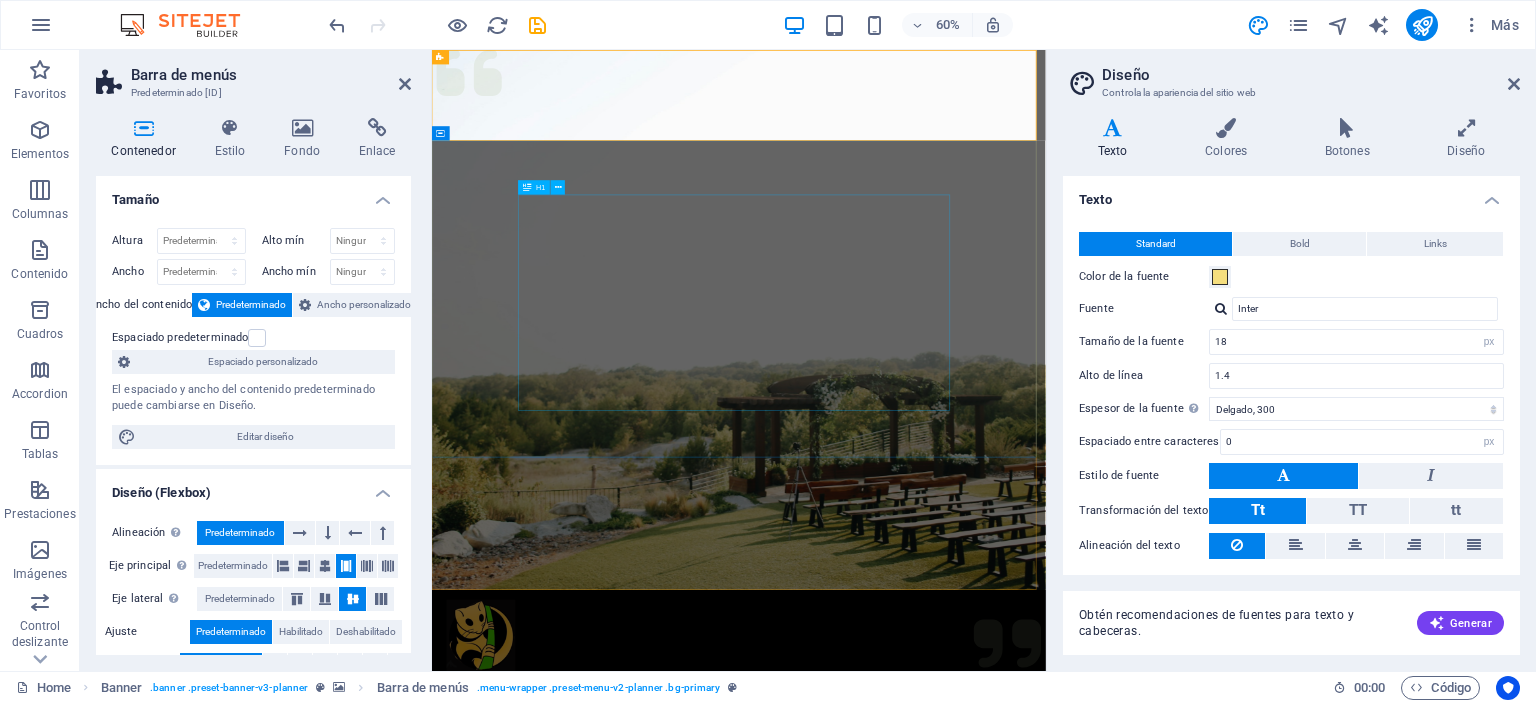 click on "Experience extraordinary life moments" at bounding box center [943, 1458] 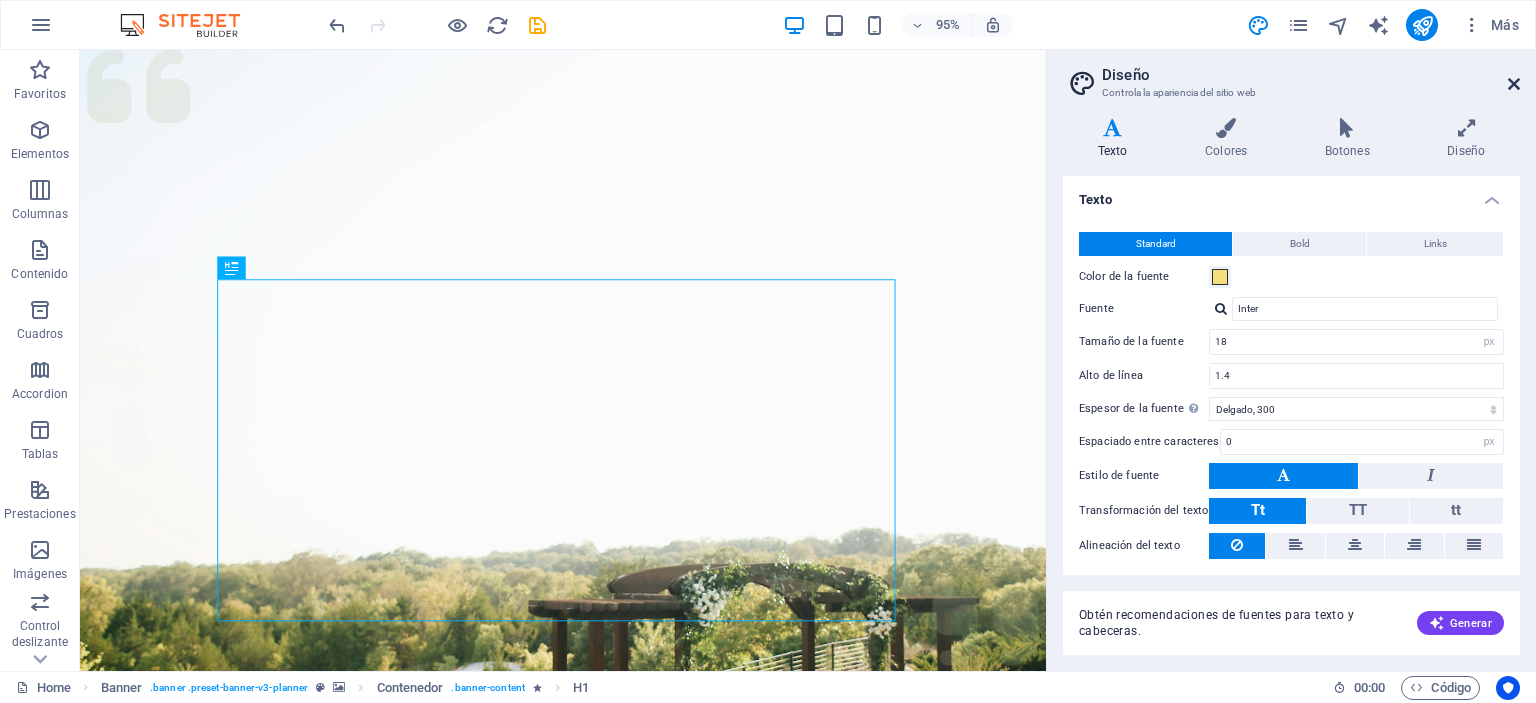 click at bounding box center (1514, 84) 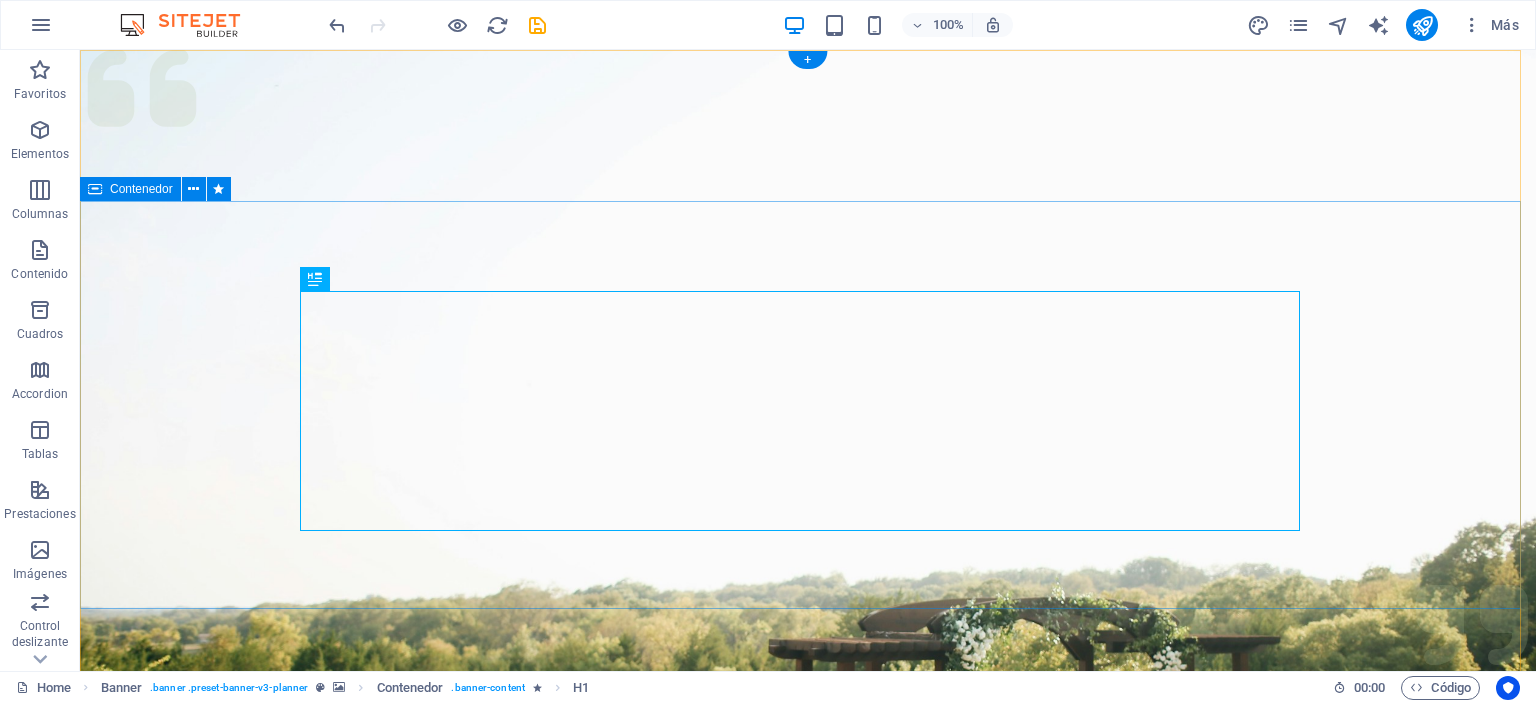 click on "Experience extraordinary life moments Plan your next event with us" at bounding box center (808, 1392) 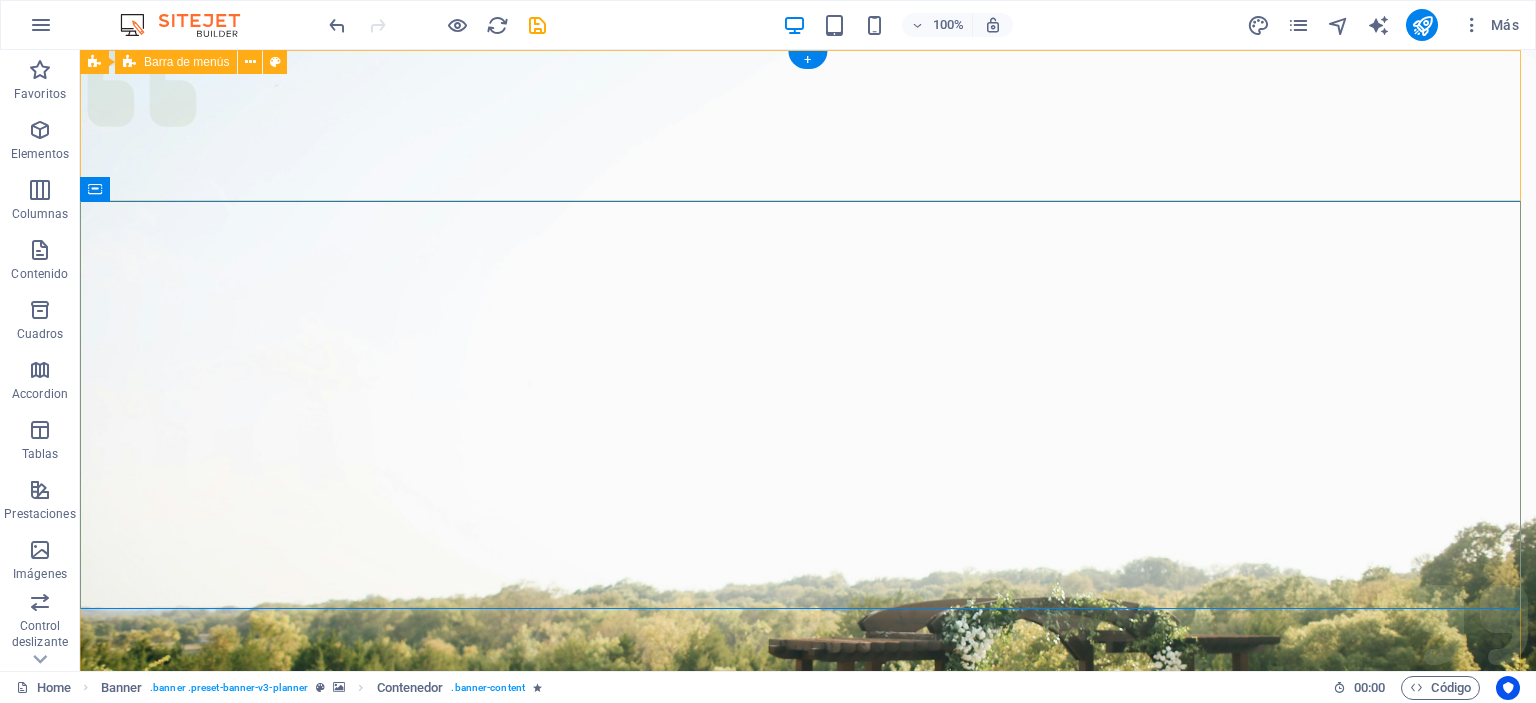 click on "Servicios Nosotros Equipos Imagenes Contacto" at bounding box center [808, 1097] 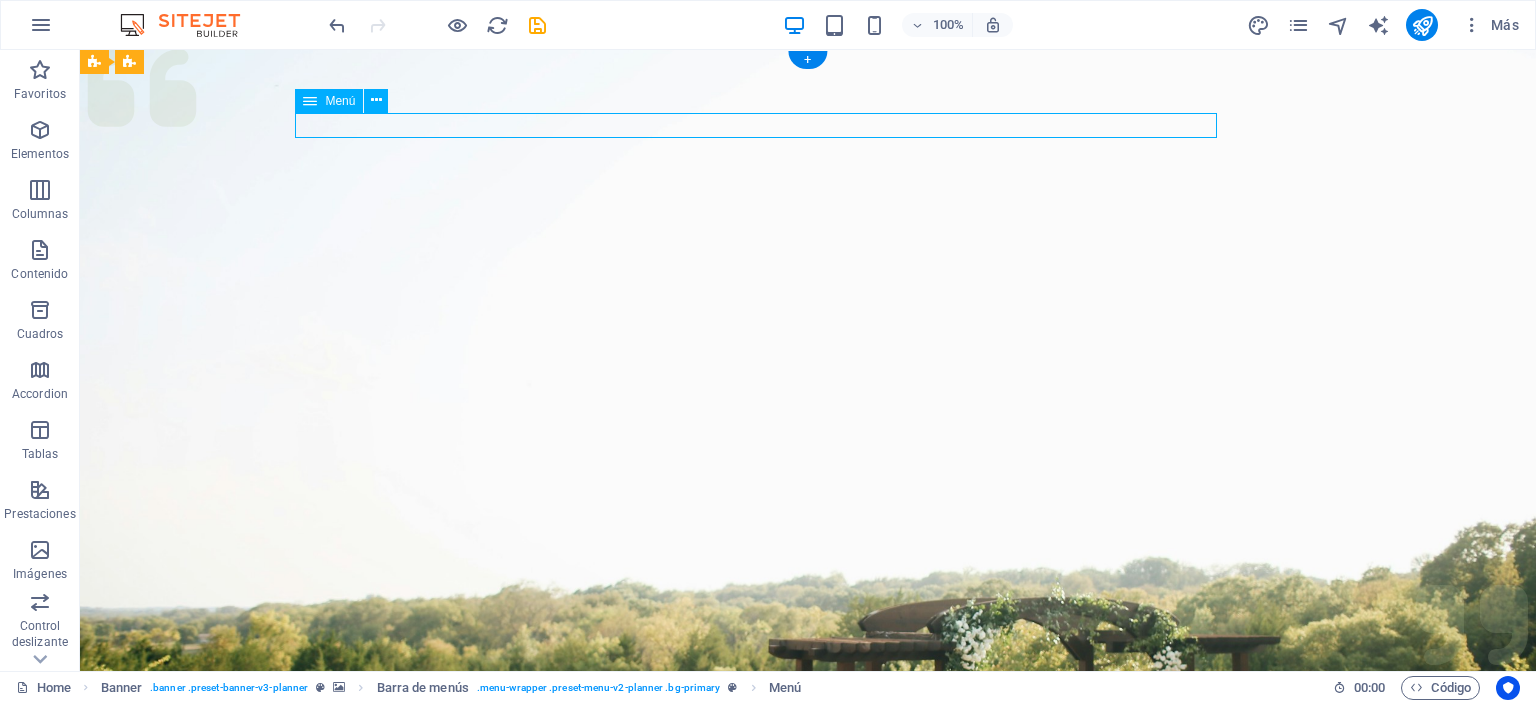 click on "Servicios Nosotros Equipos Imagenes Contacto" at bounding box center [808, 1097] 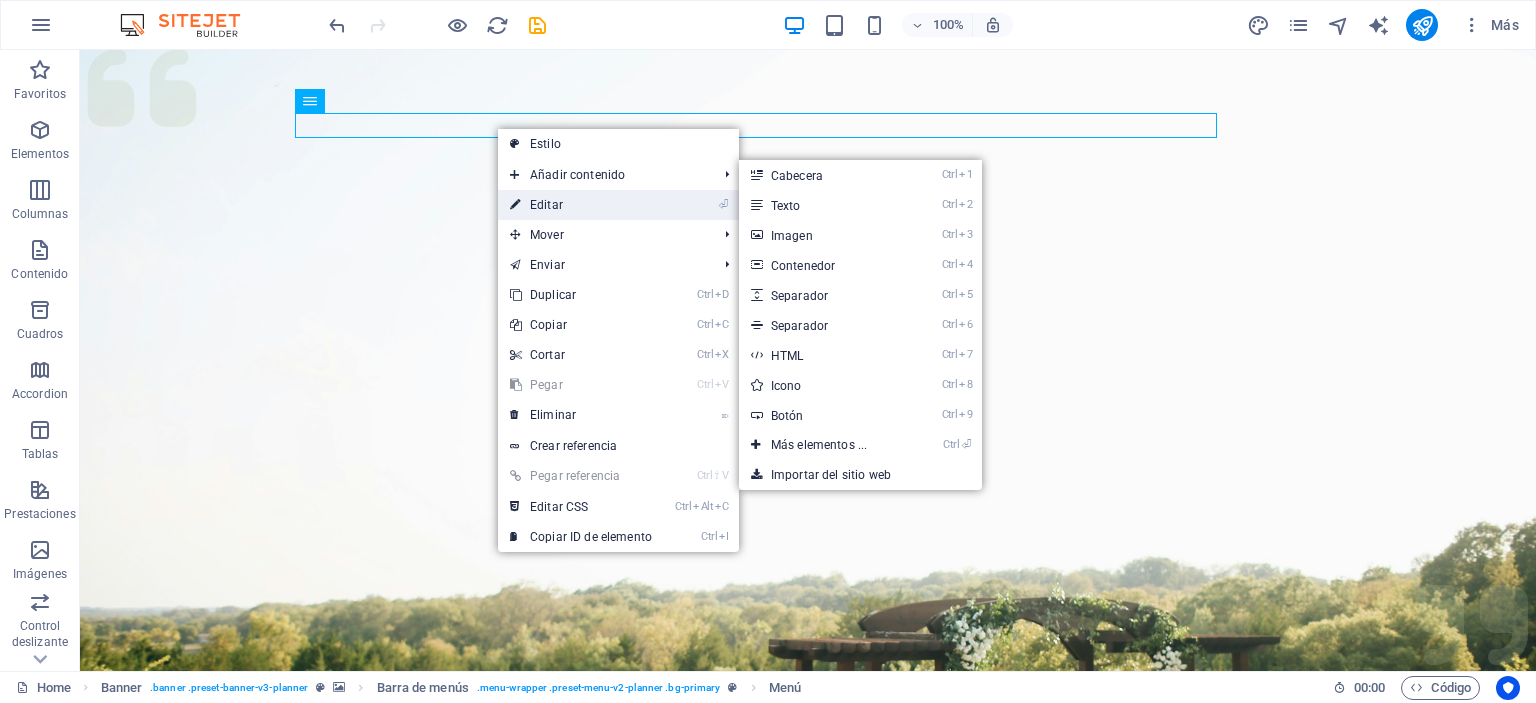 click on "⏎  Editar" at bounding box center [581, 205] 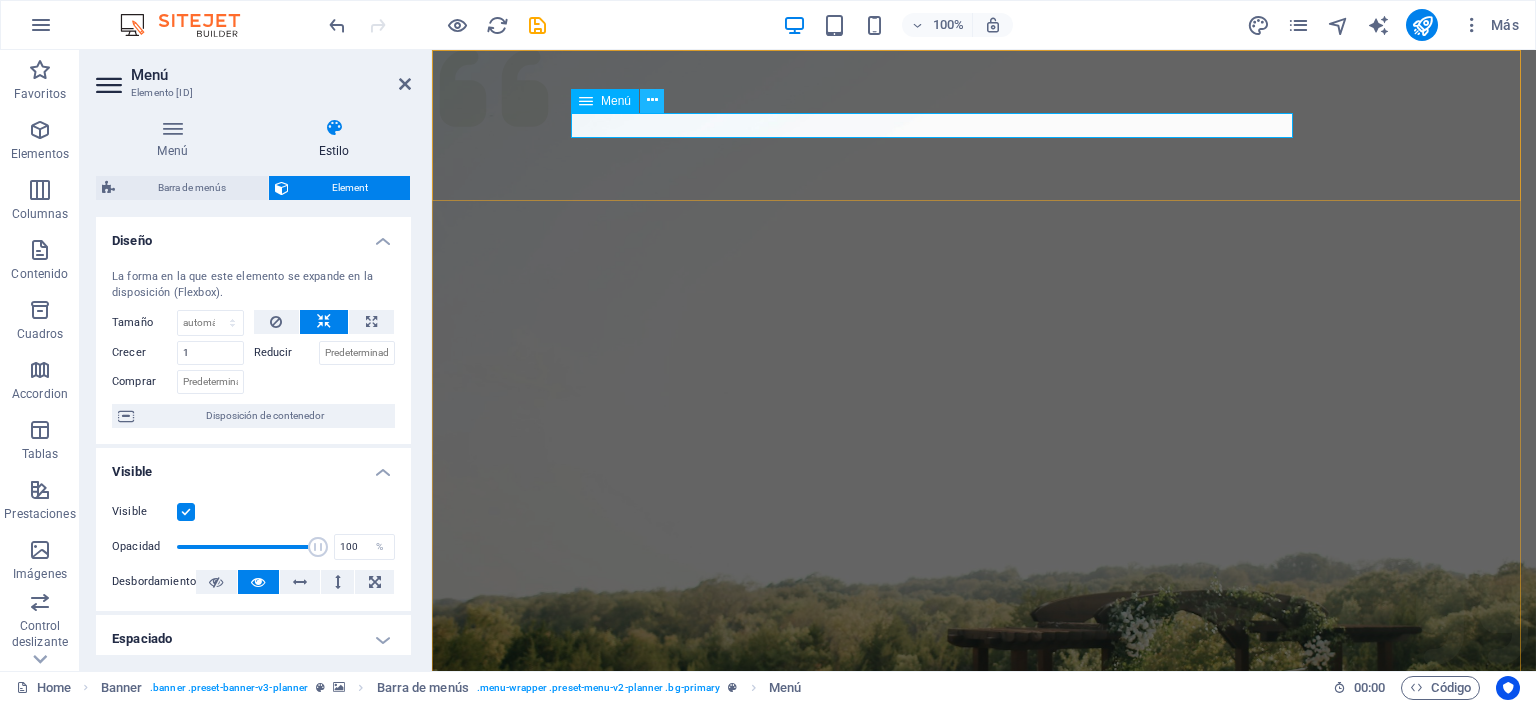 click at bounding box center (652, 100) 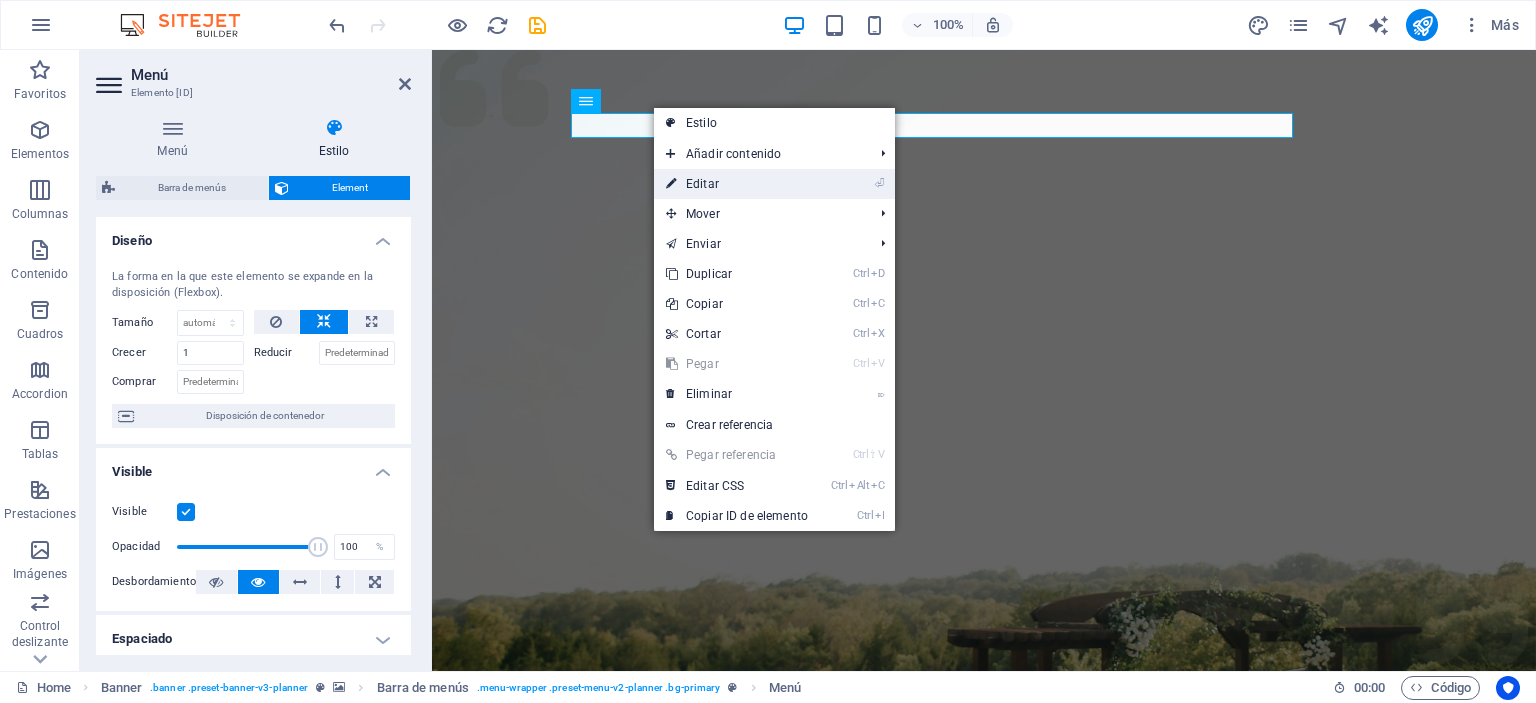 click on "⏎  Editar" at bounding box center (774, 184) 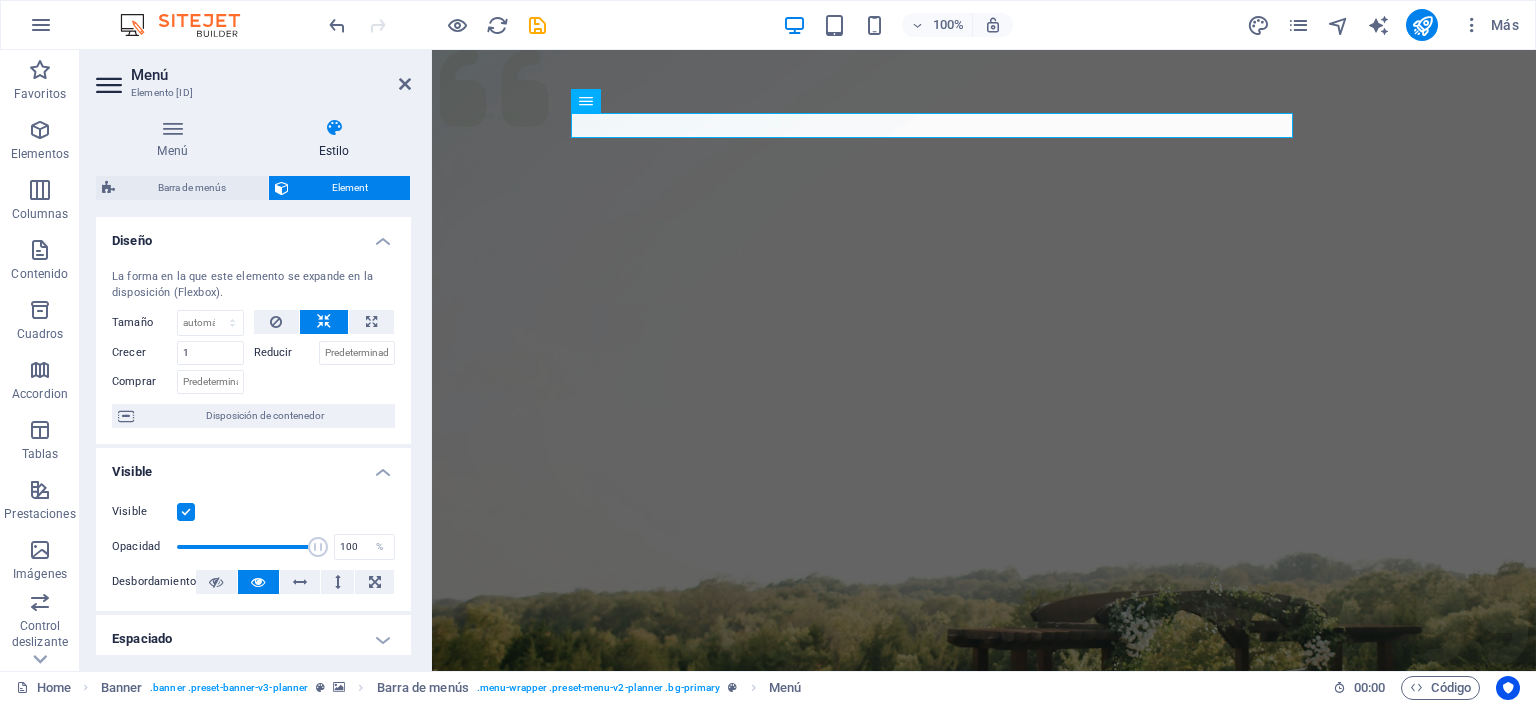 click on "Element" at bounding box center (349, 188) 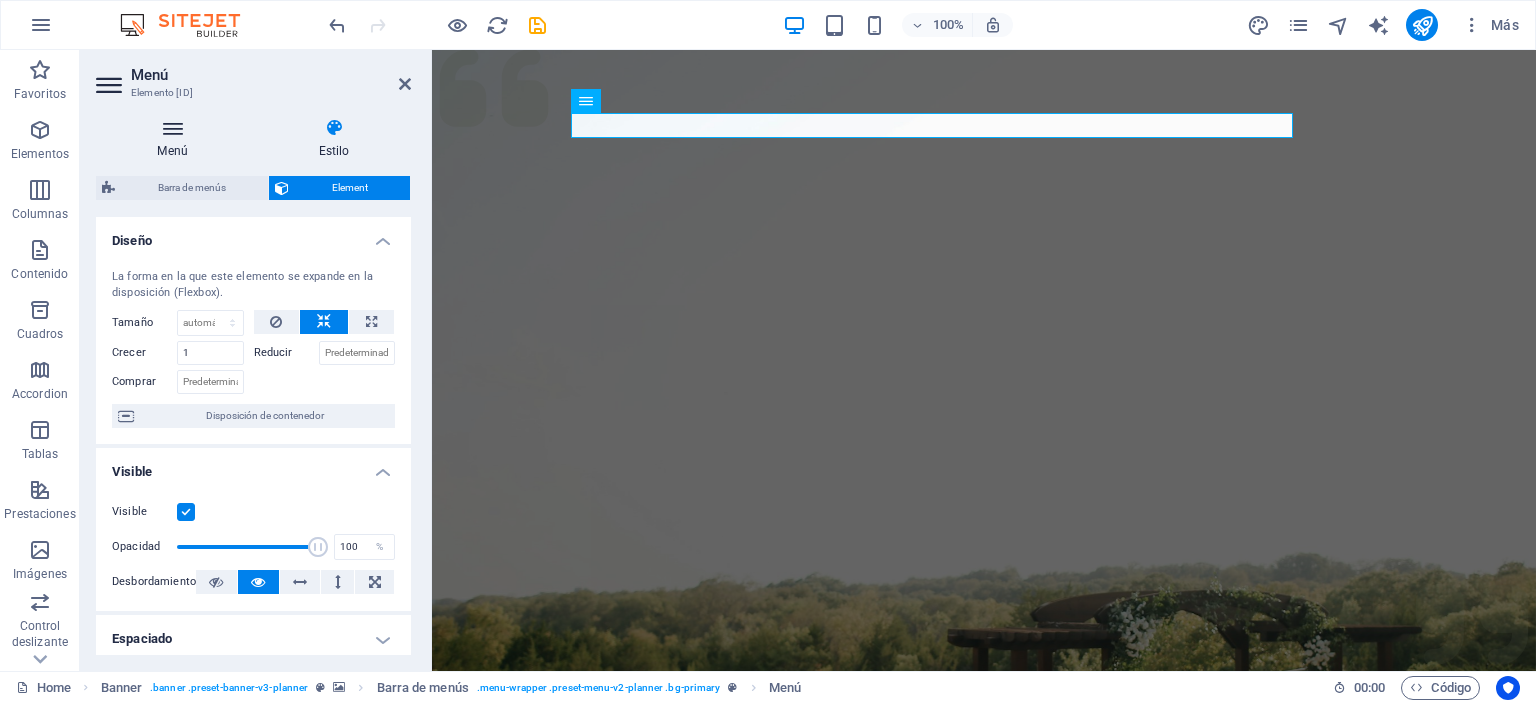click at bounding box center (172, 128) 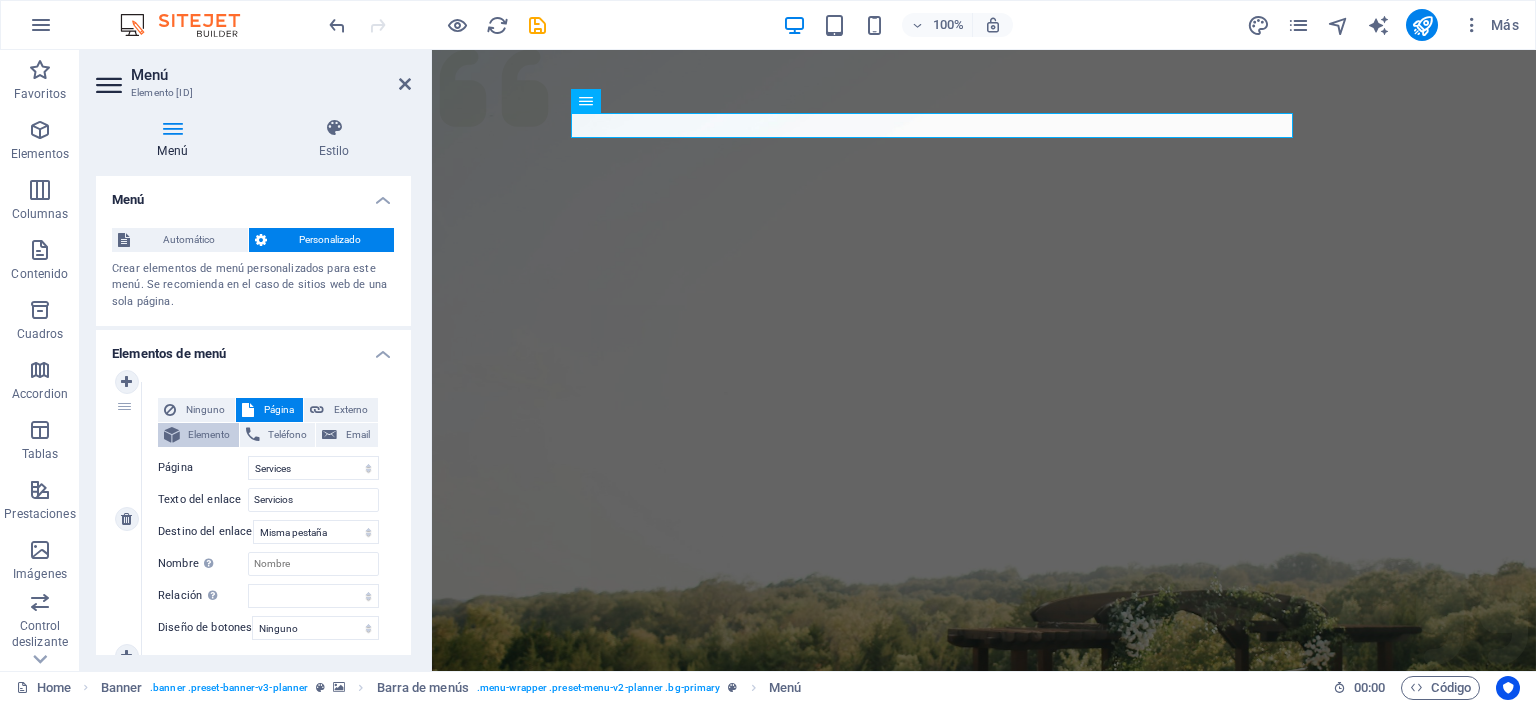 click on "Elemento" at bounding box center (209, 435) 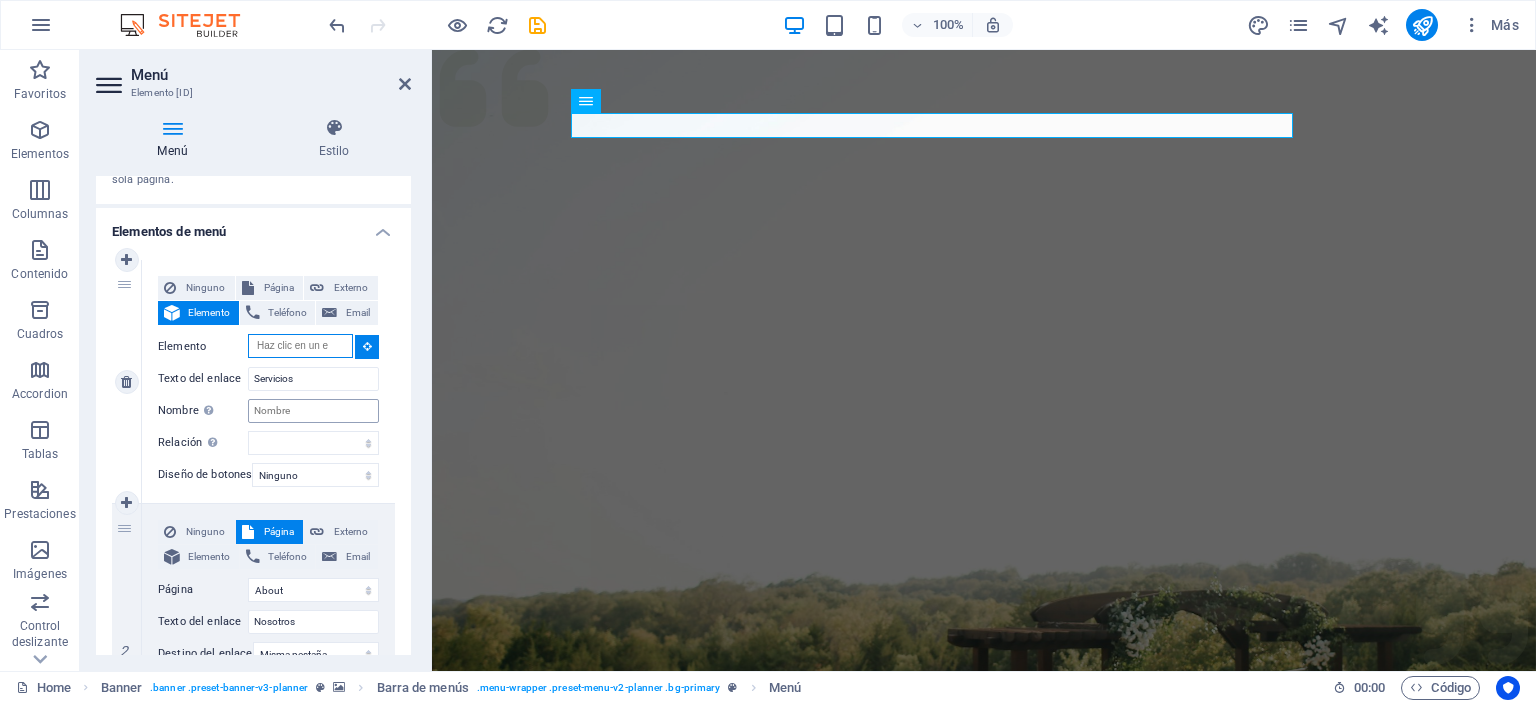 scroll, scrollTop: 100, scrollLeft: 0, axis: vertical 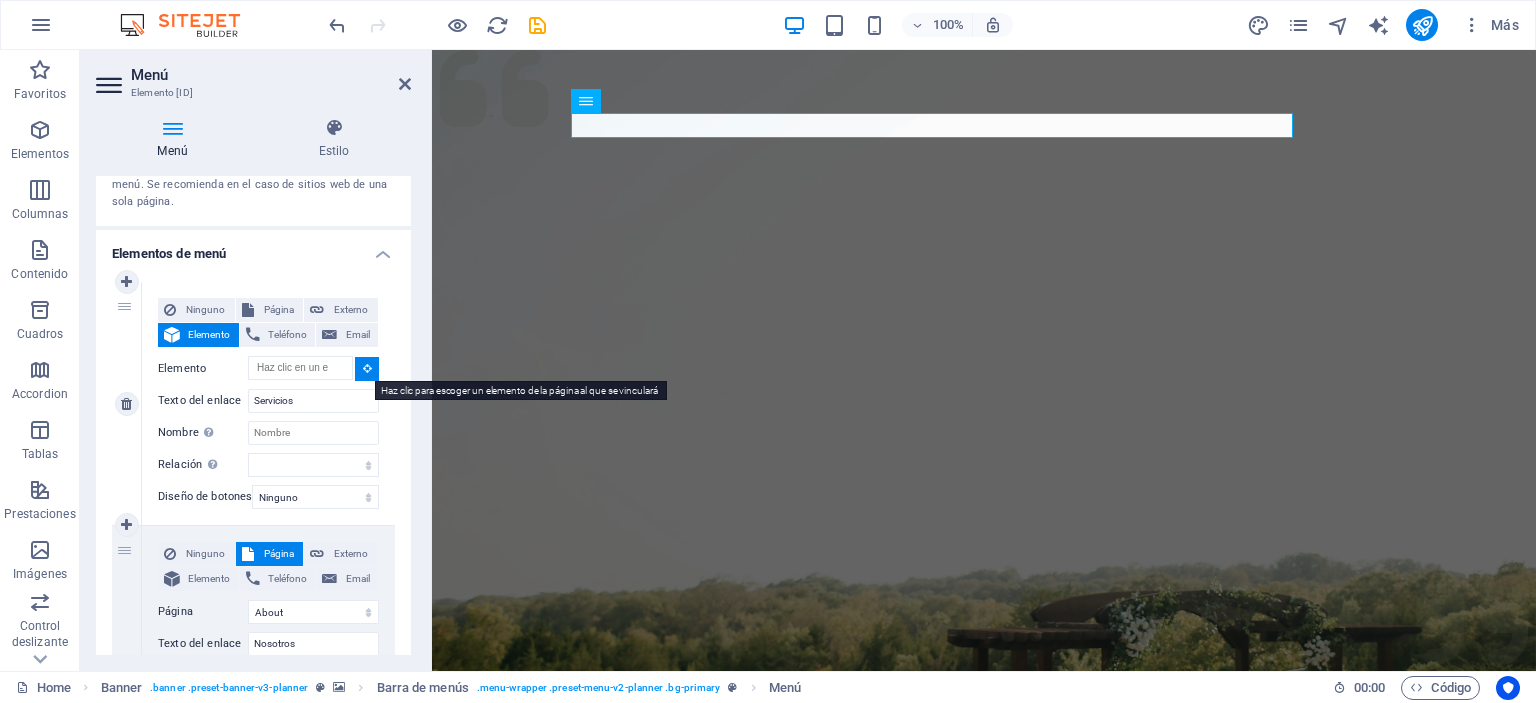 click at bounding box center (367, 368) 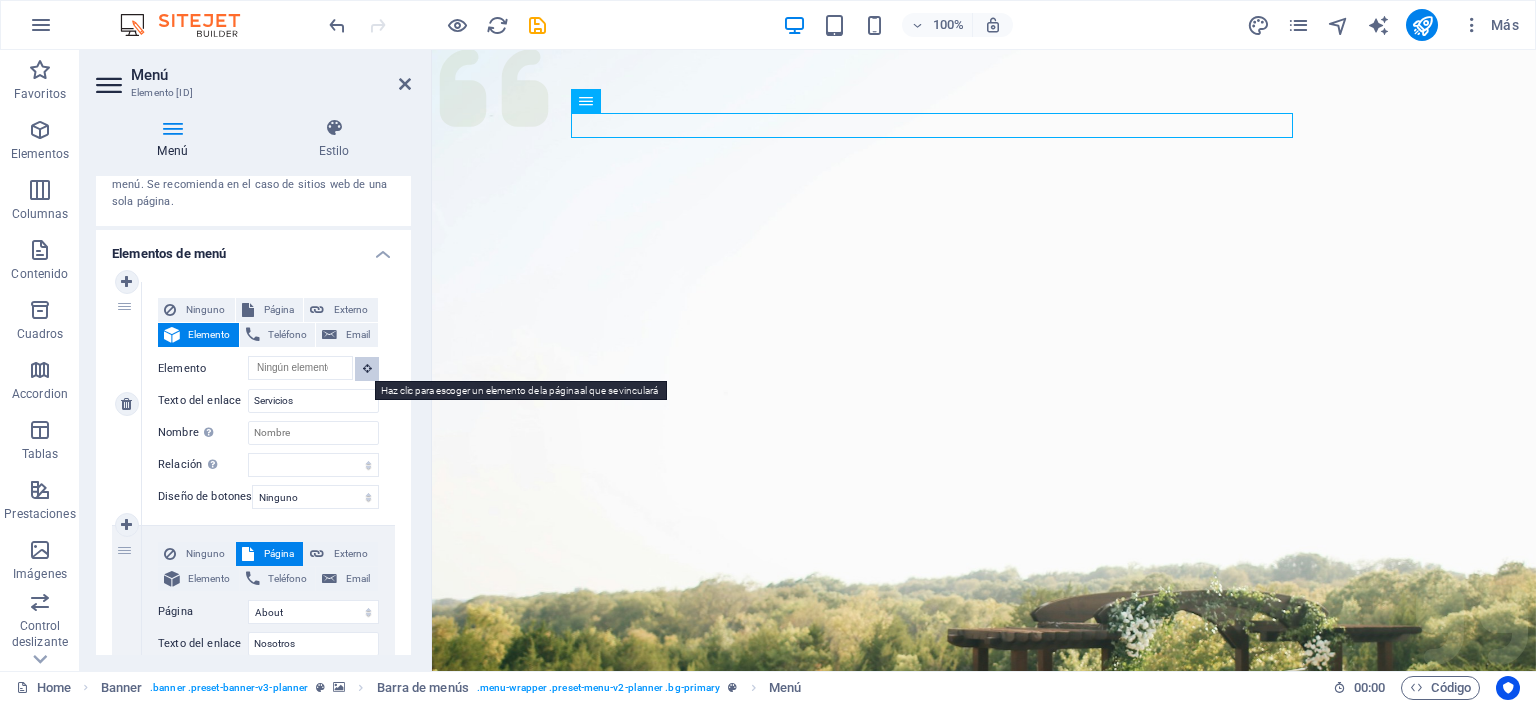 click at bounding box center (367, 368) 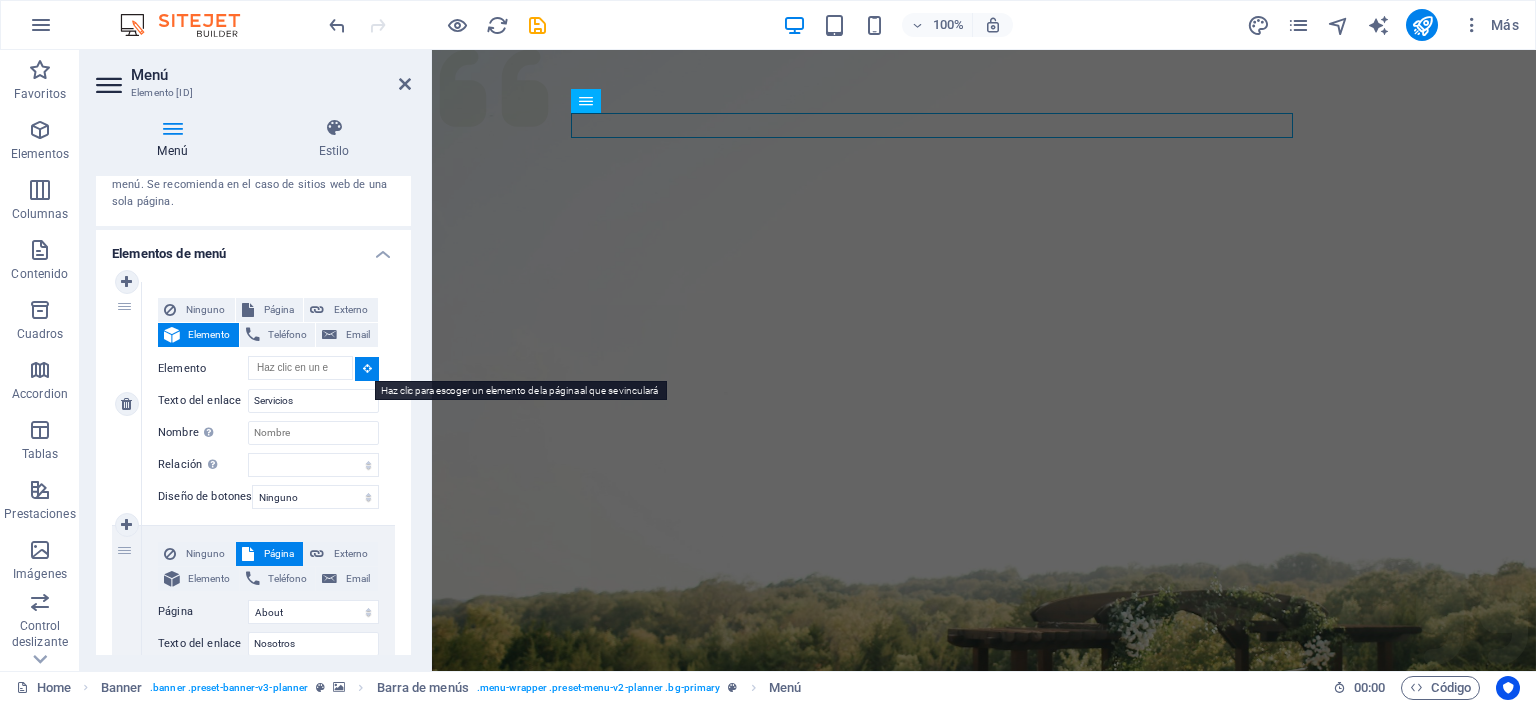 click at bounding box center [367, 368] 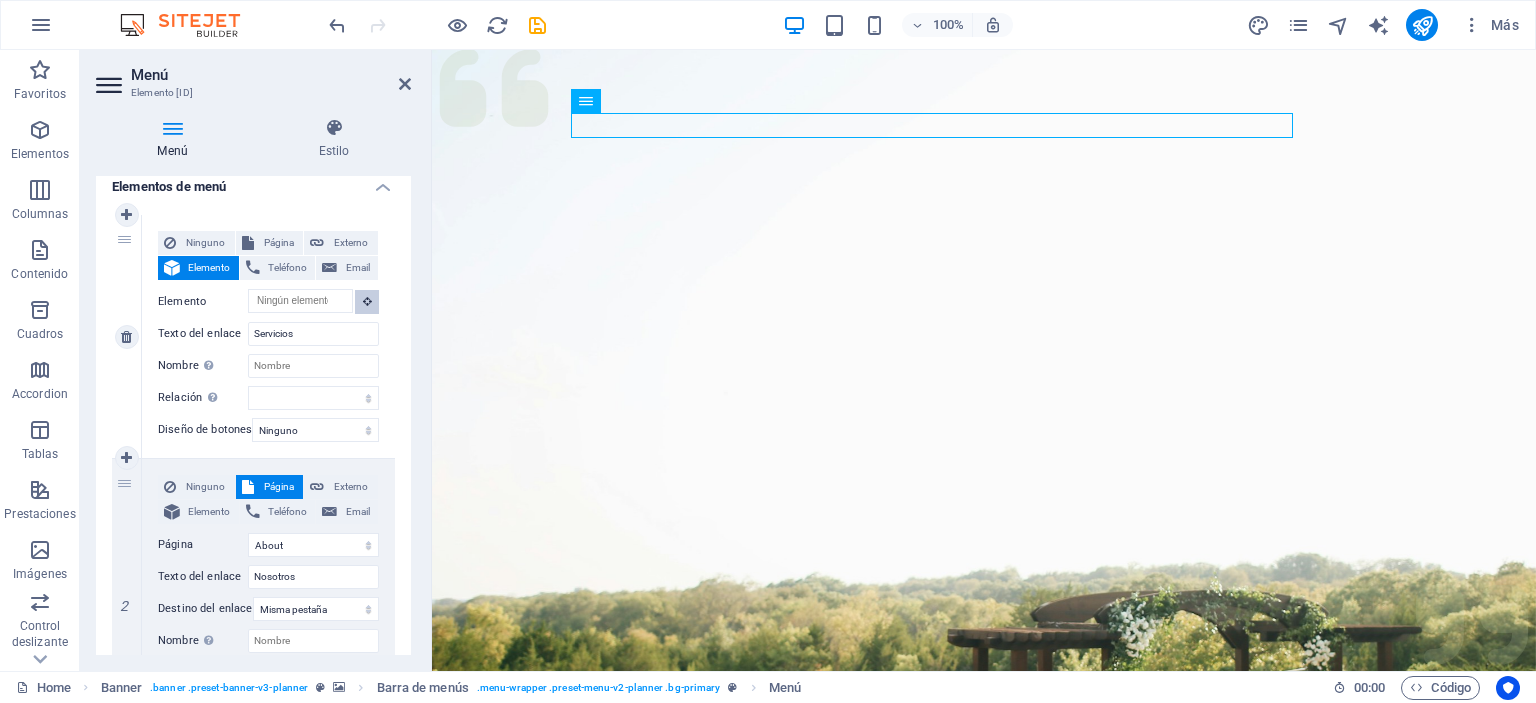 scroll, scrollTop: 200, scrollLeft: 0, axis: vertical 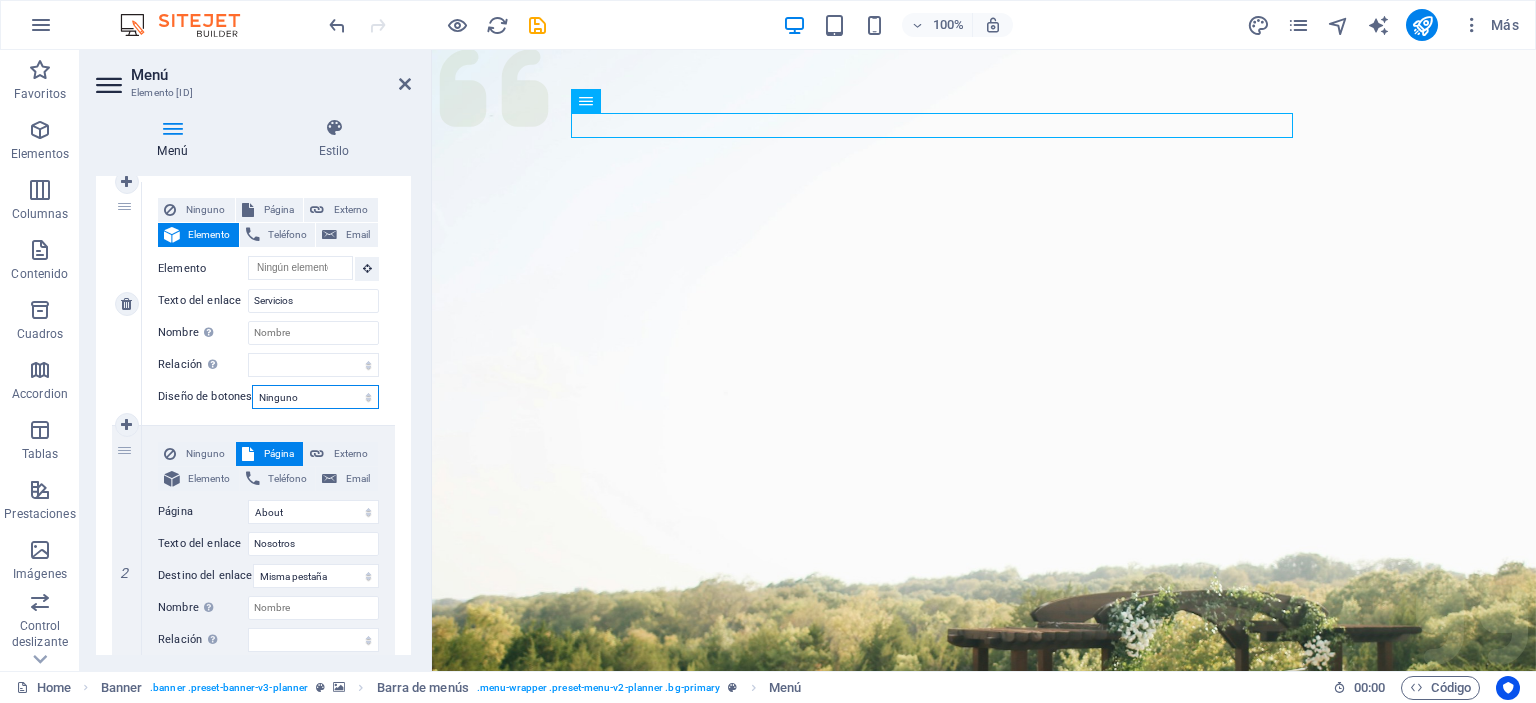 click on "Ninguno Predeterminado Principal Secundario" at bounding box center [315, 397] 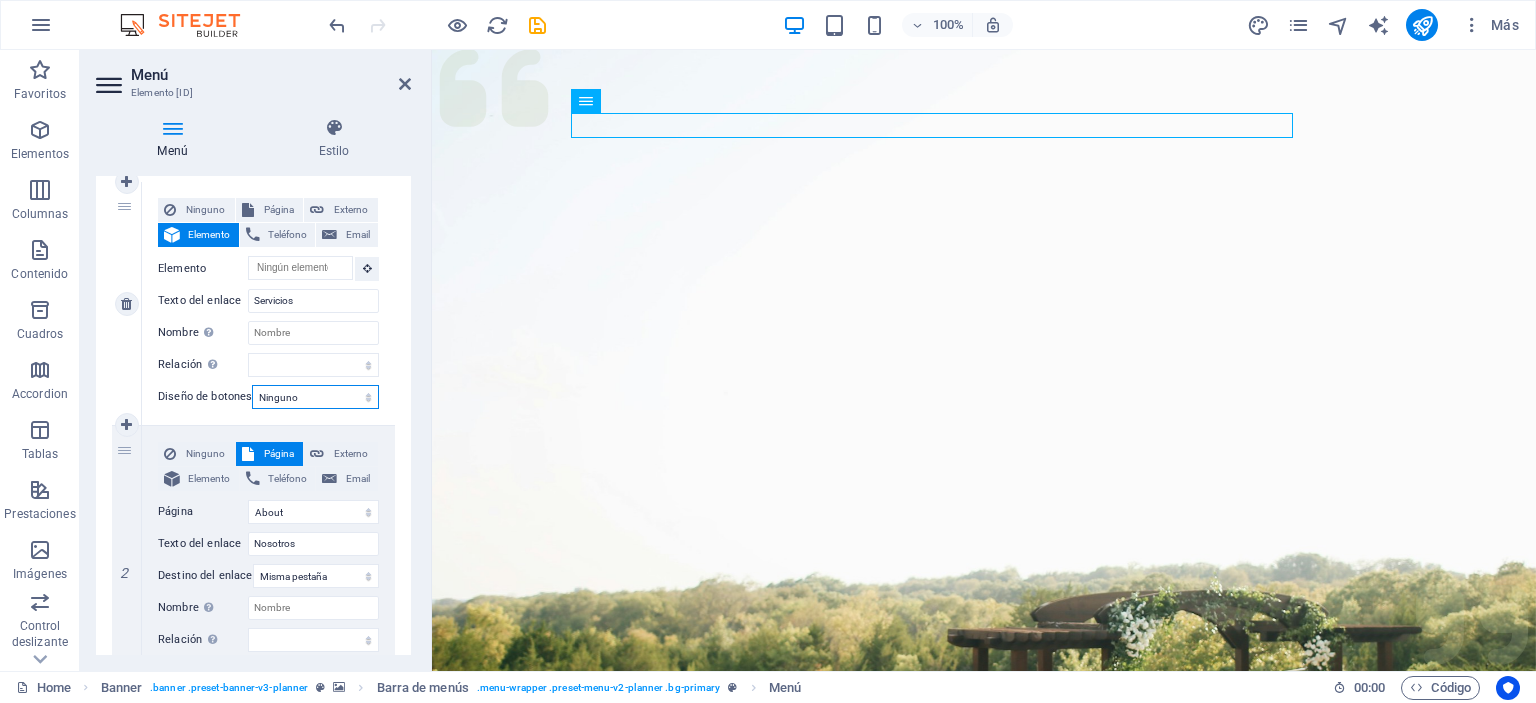 click on "Ninguno Predeterminado Principal Secundario" at bounding box center [315, 397] 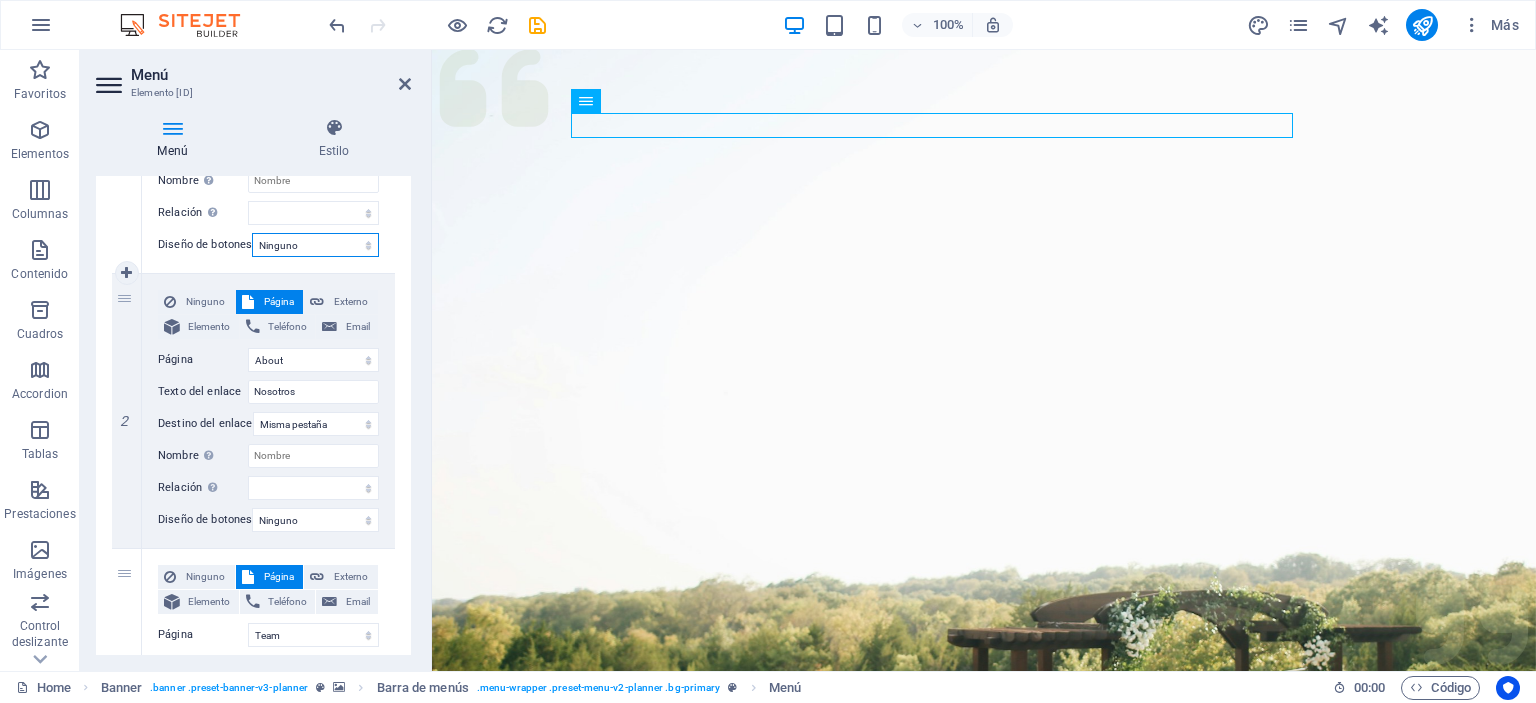 scroll, scrollTop: 400, scrollLeft: 0, axis: vertical 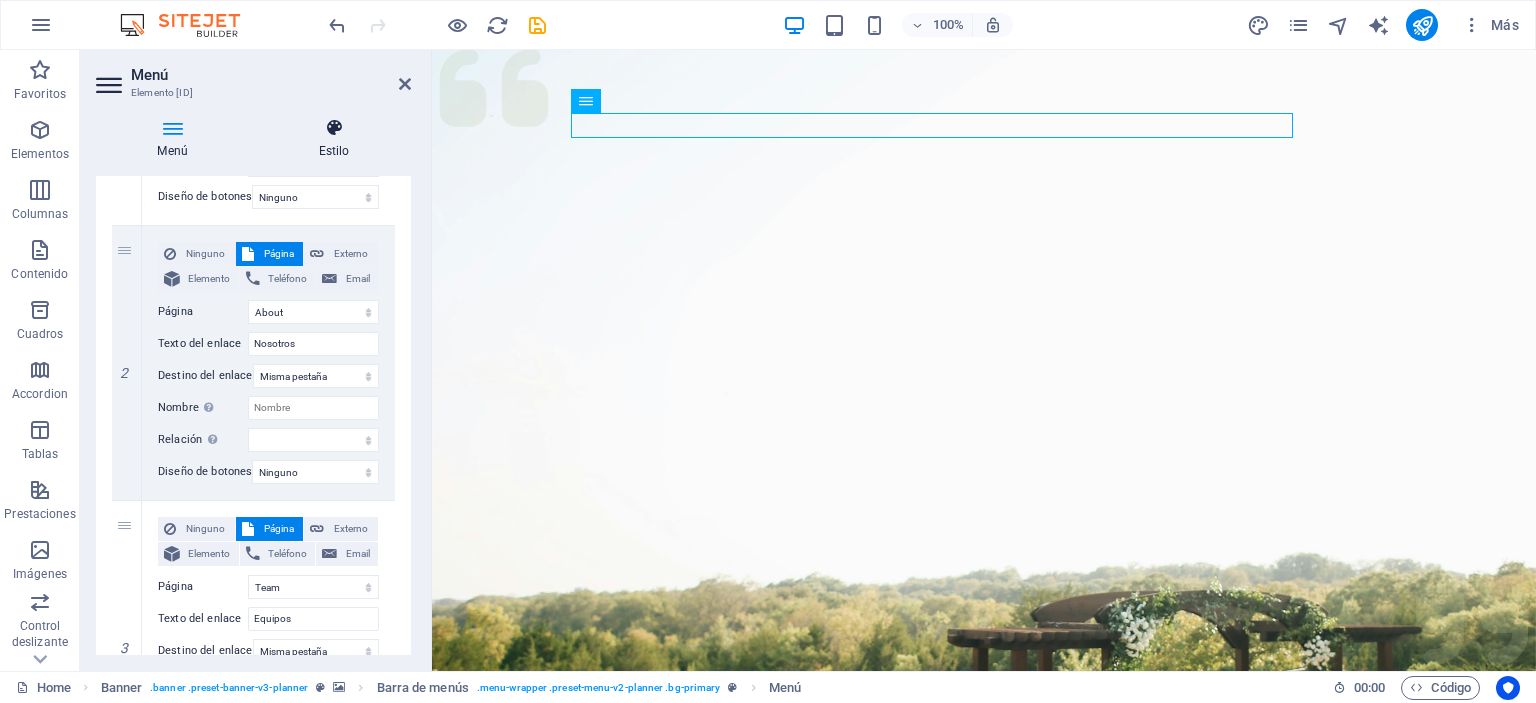 click on "Estilo" at bounding box center (334, 139) 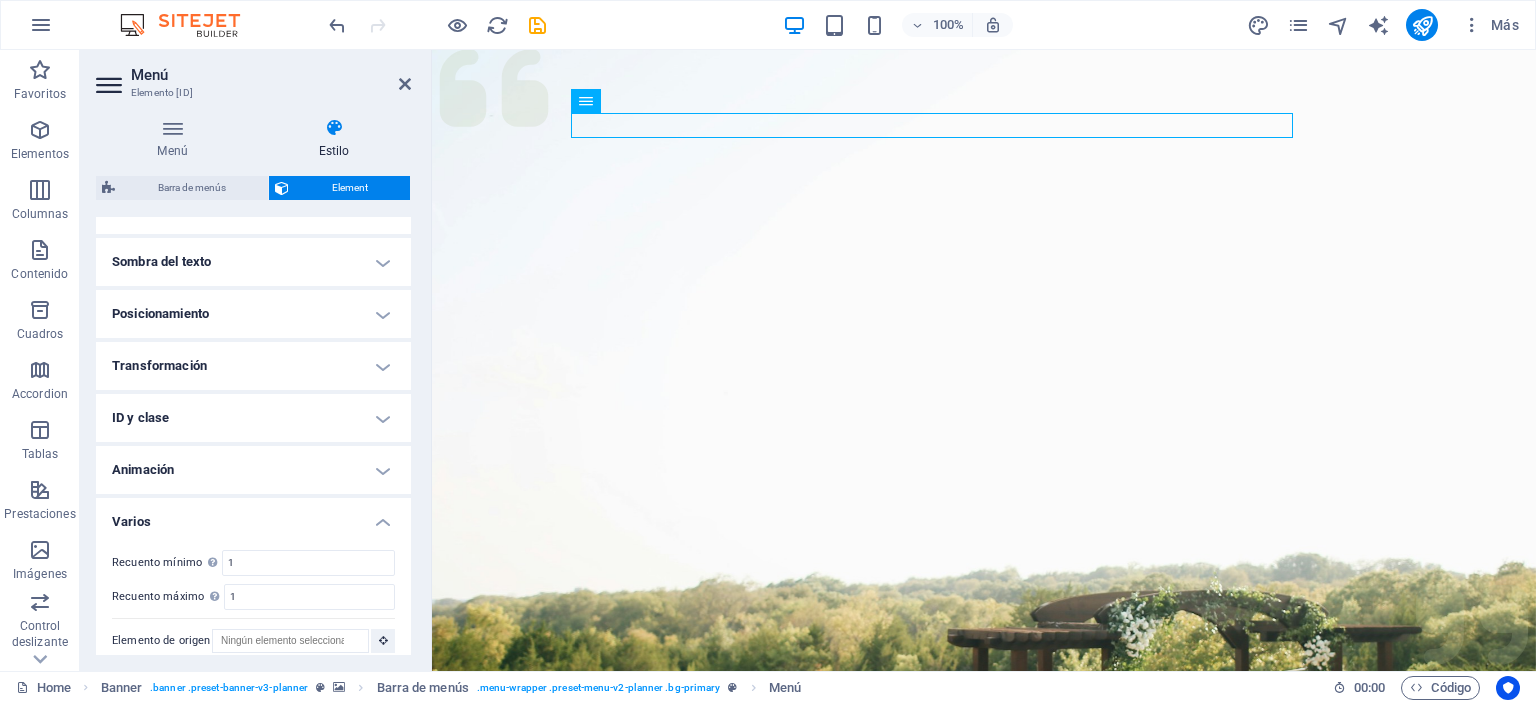 scroll, scrollTop: 546, scrollLeft: 0, axis: vertical 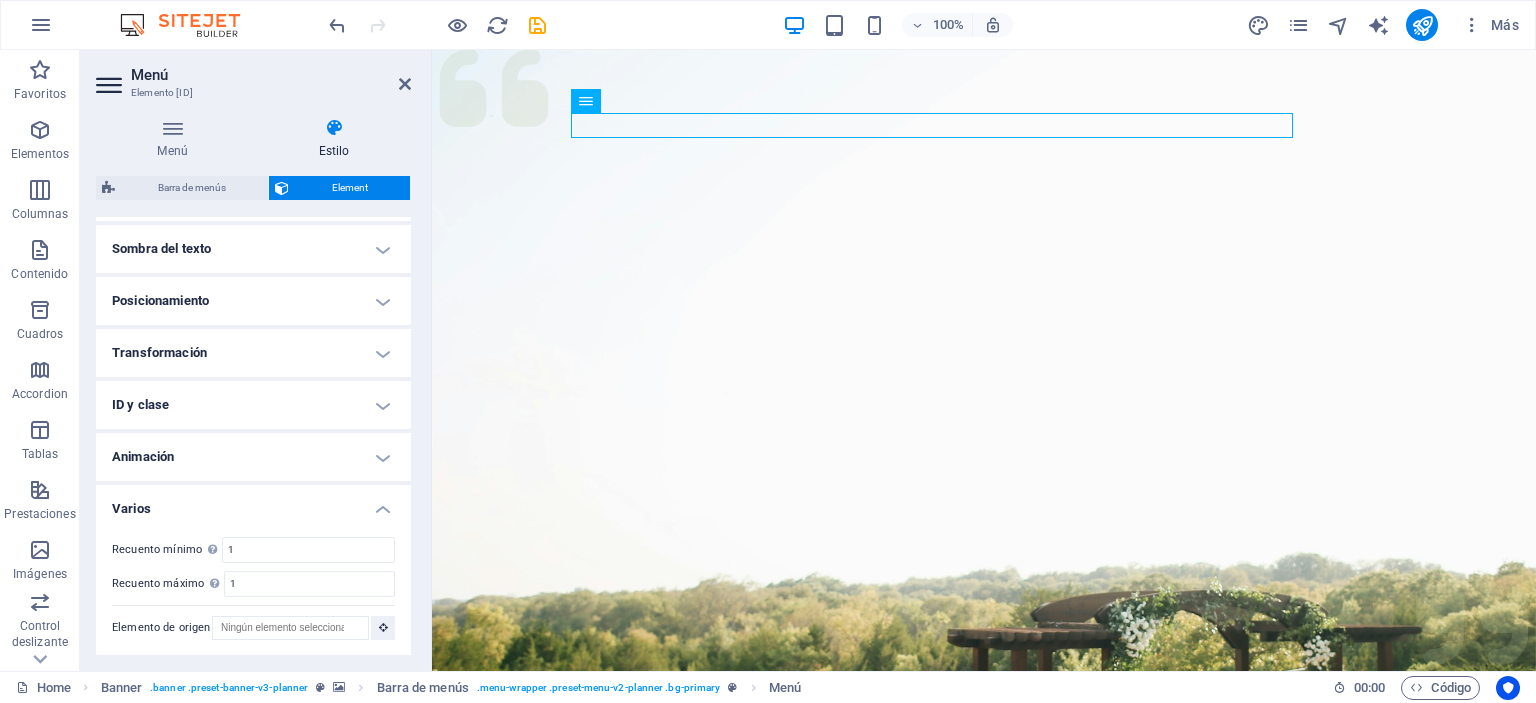 click on "Transformación" at bounding box center [253, 353] 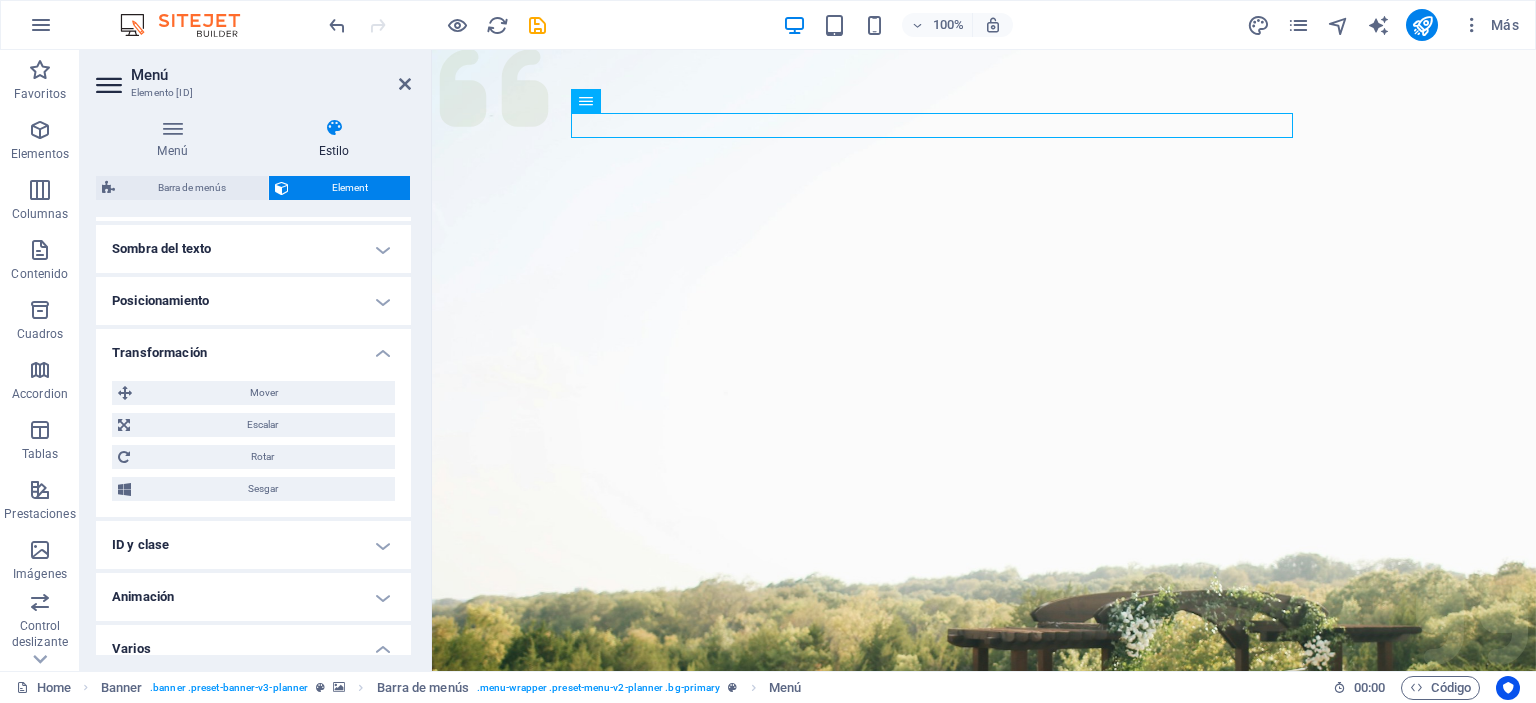 click on "Transformación" at bounding box center (253, 347) 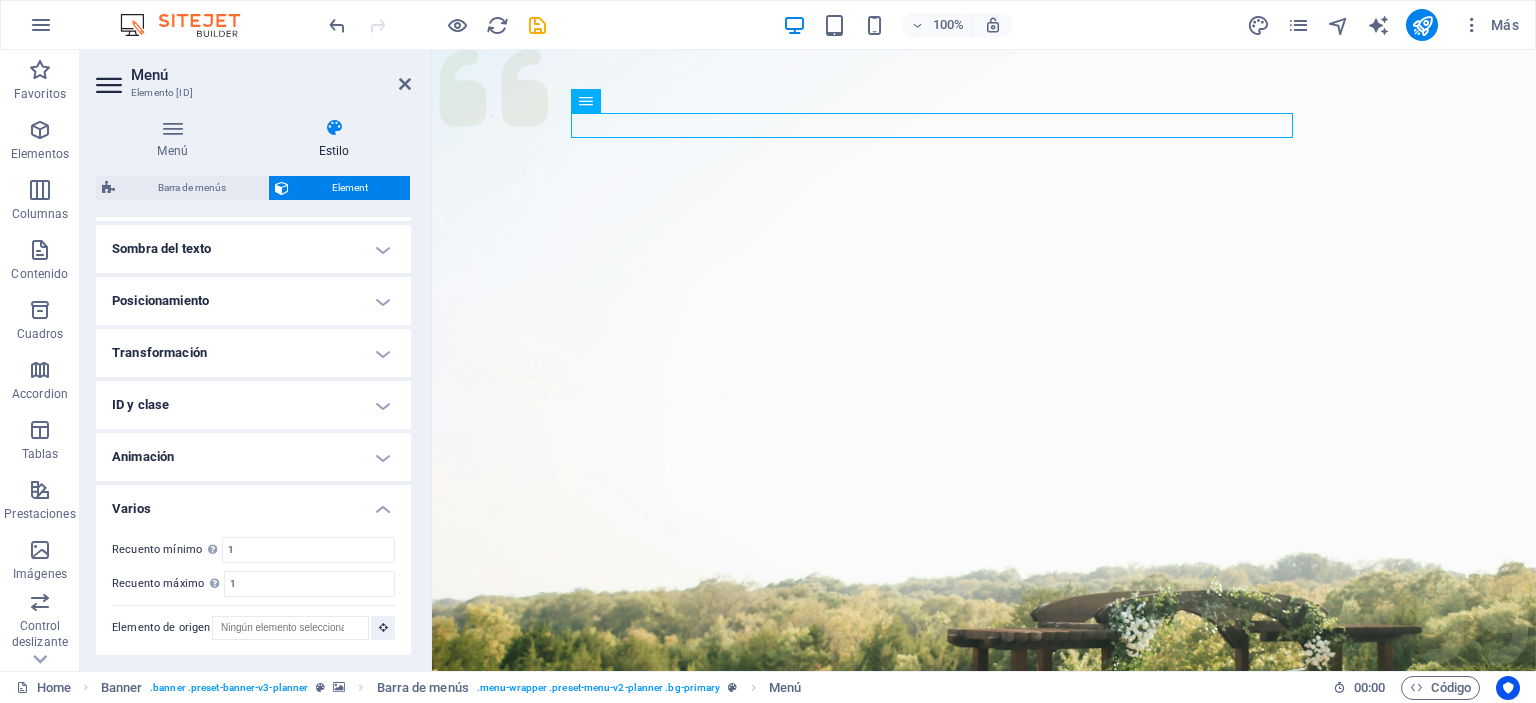 click on "Posicionamiento" at bounding box center [253, 301] 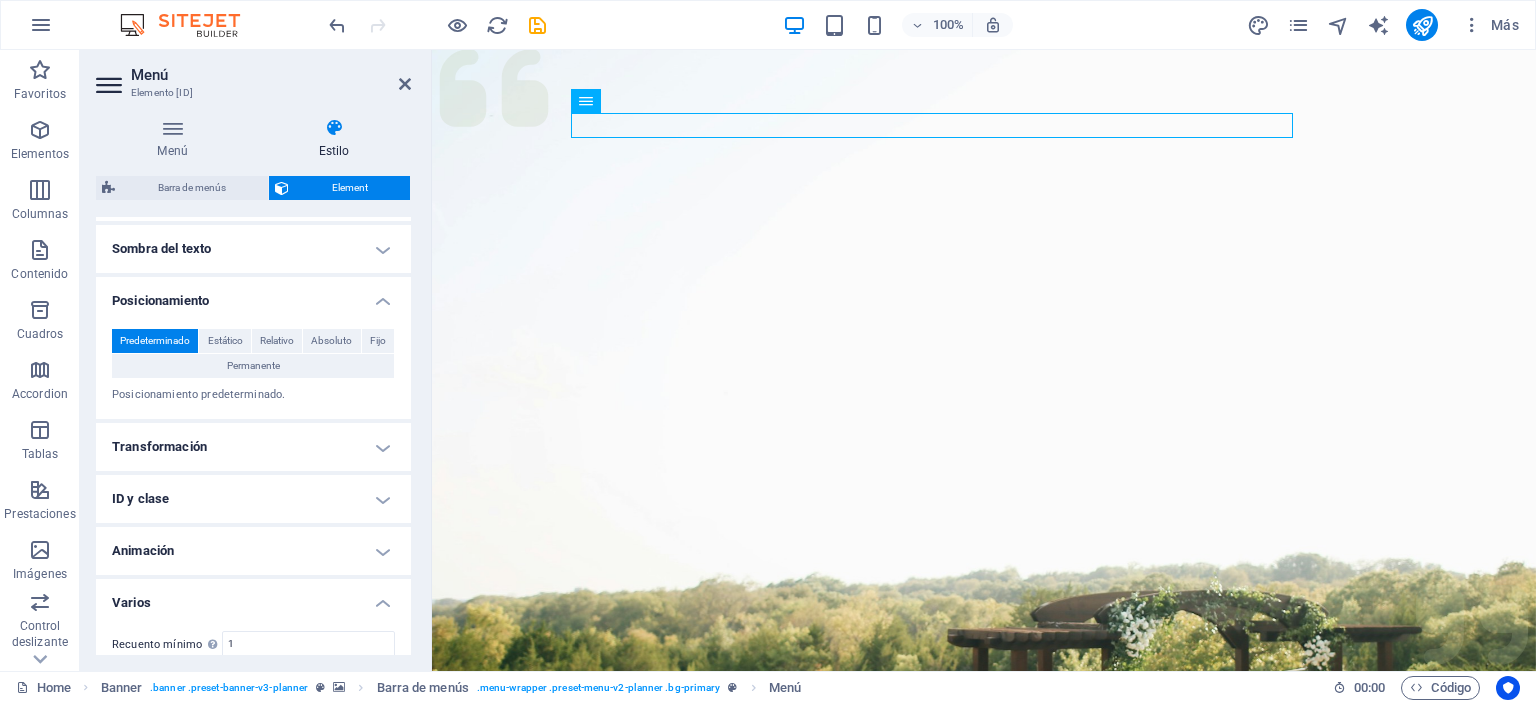 click on "Posicionamiento" at bounding box center [253, 295] 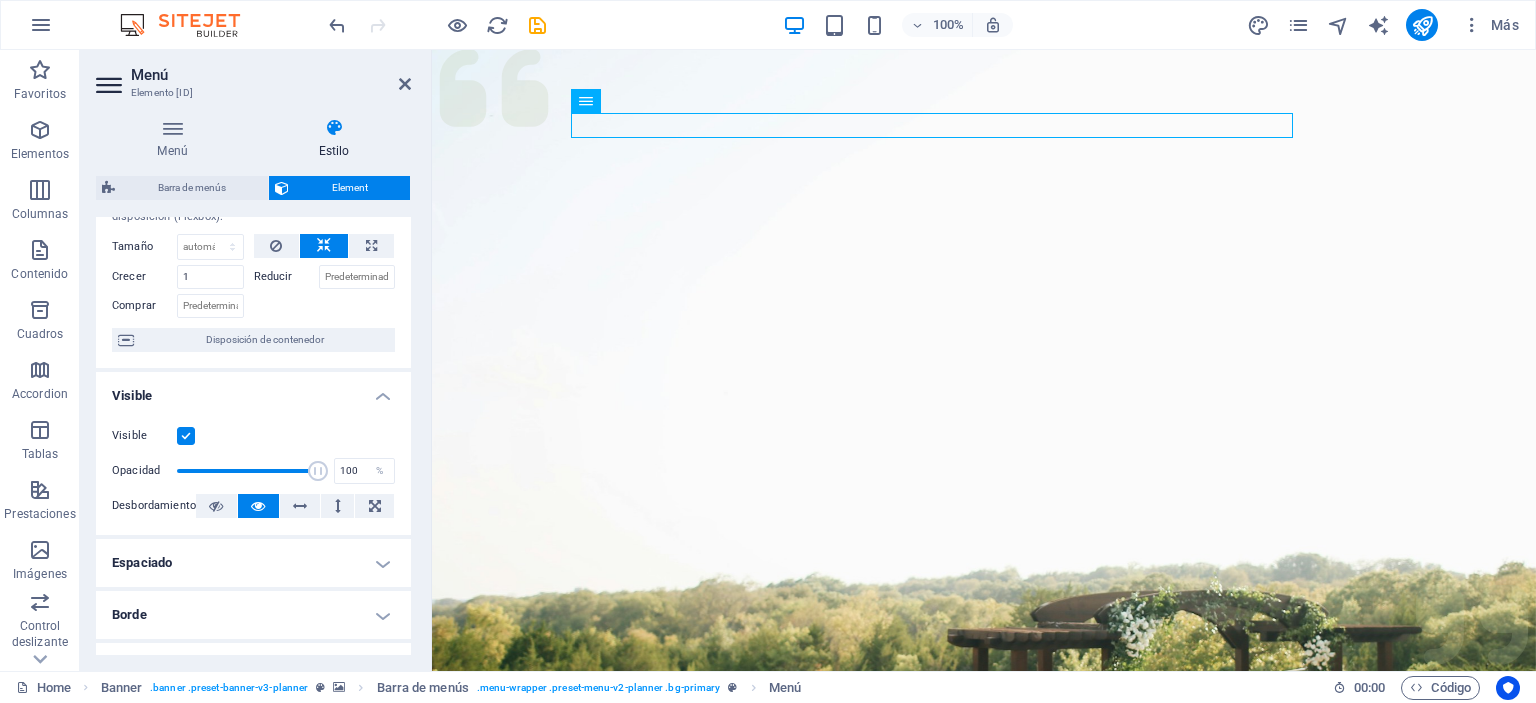 scroll, scrollTop: 0, scrollLeft: 0, axis: both 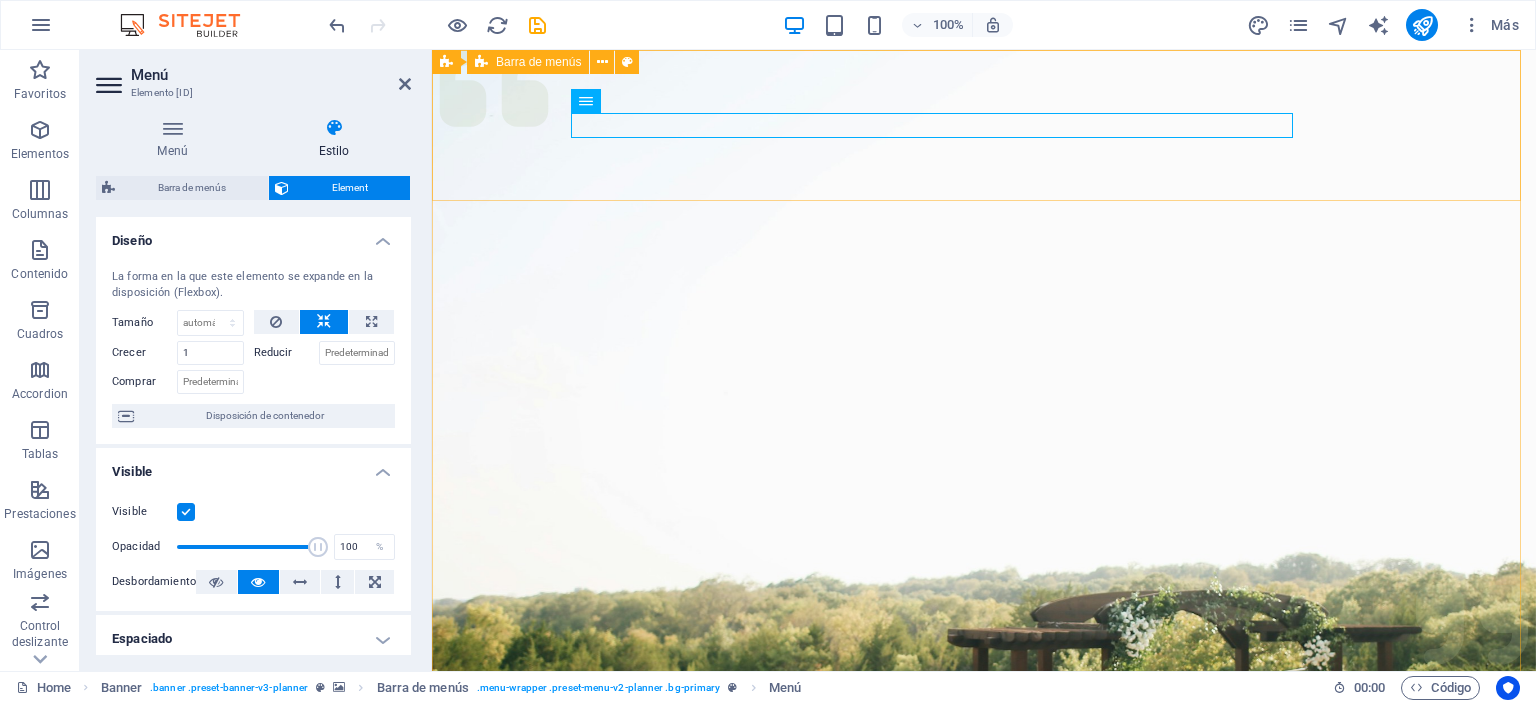 click on "Menu Servicios Nosotros Equipos Imagenes Contacto Get in touch" at bounding box center [984, 1069] 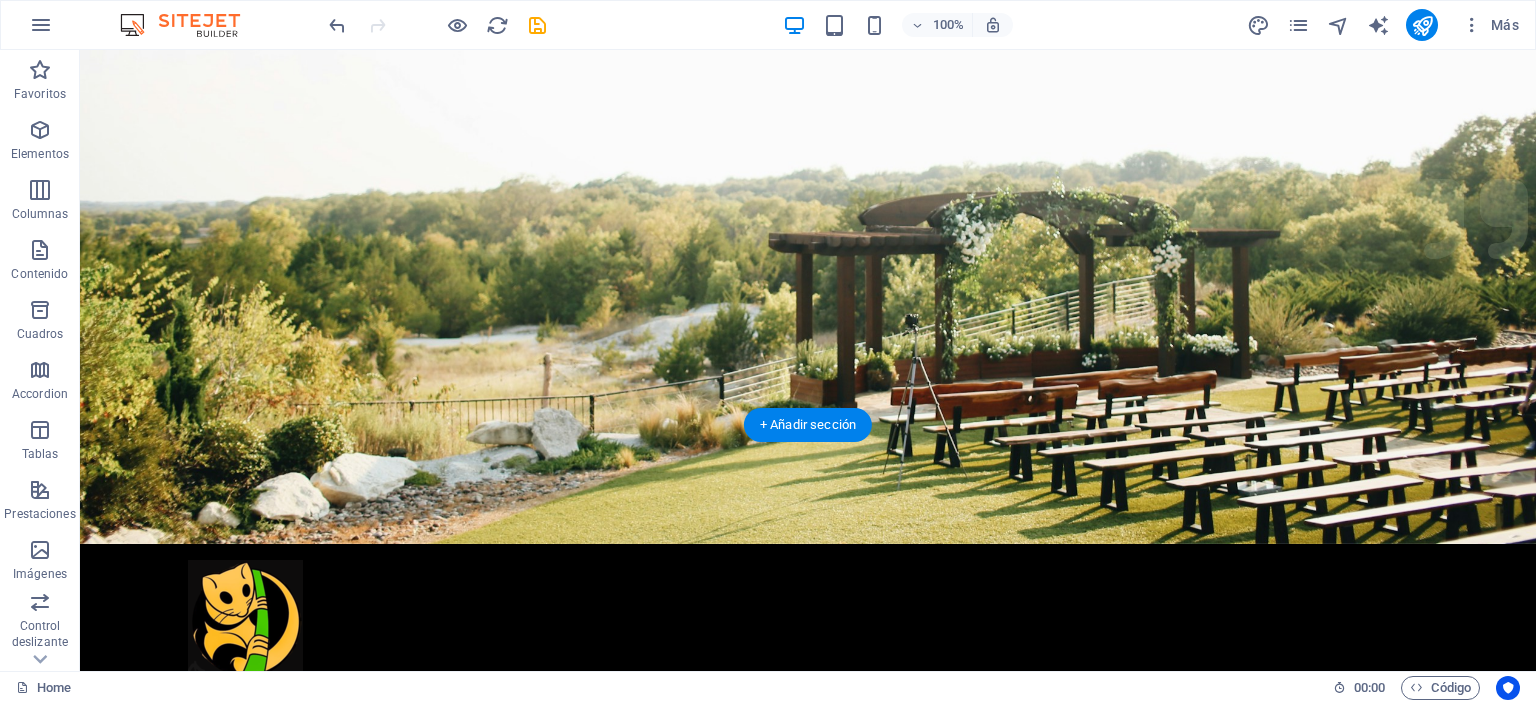 scroll, scrollTop: 400, scrollLeft: 0, axis: vertical 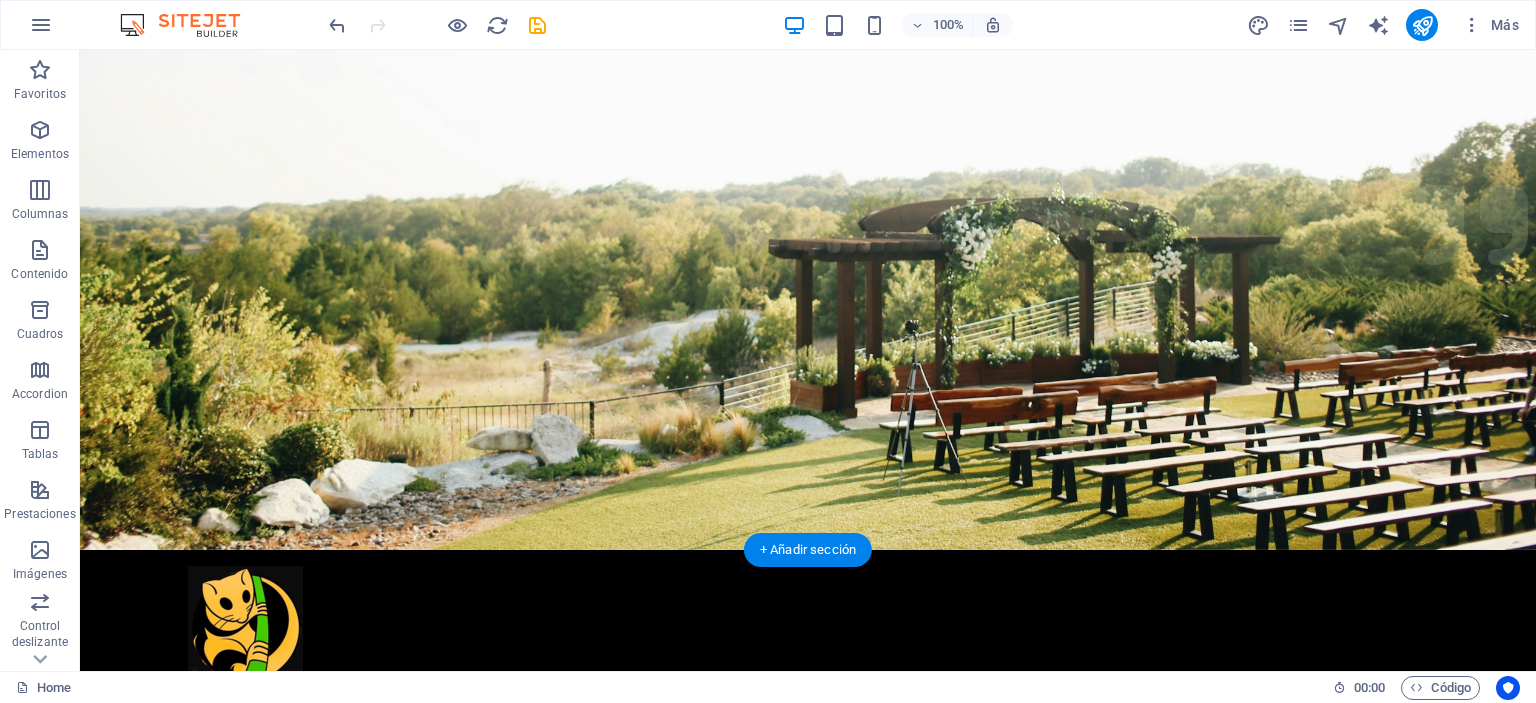 click at bounding box center (808, 100) 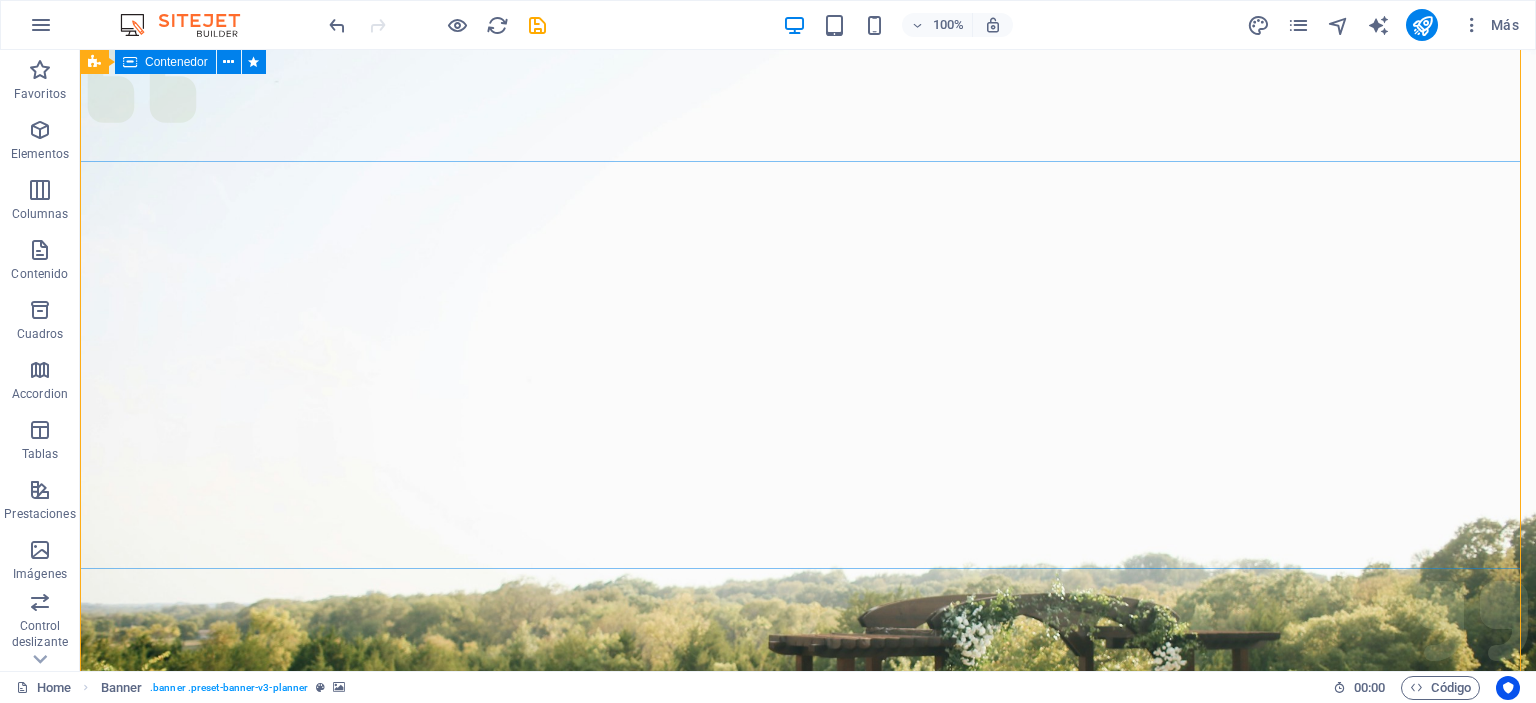 scroll, scrollTop: 0, scrollLeft: 0, axis: both 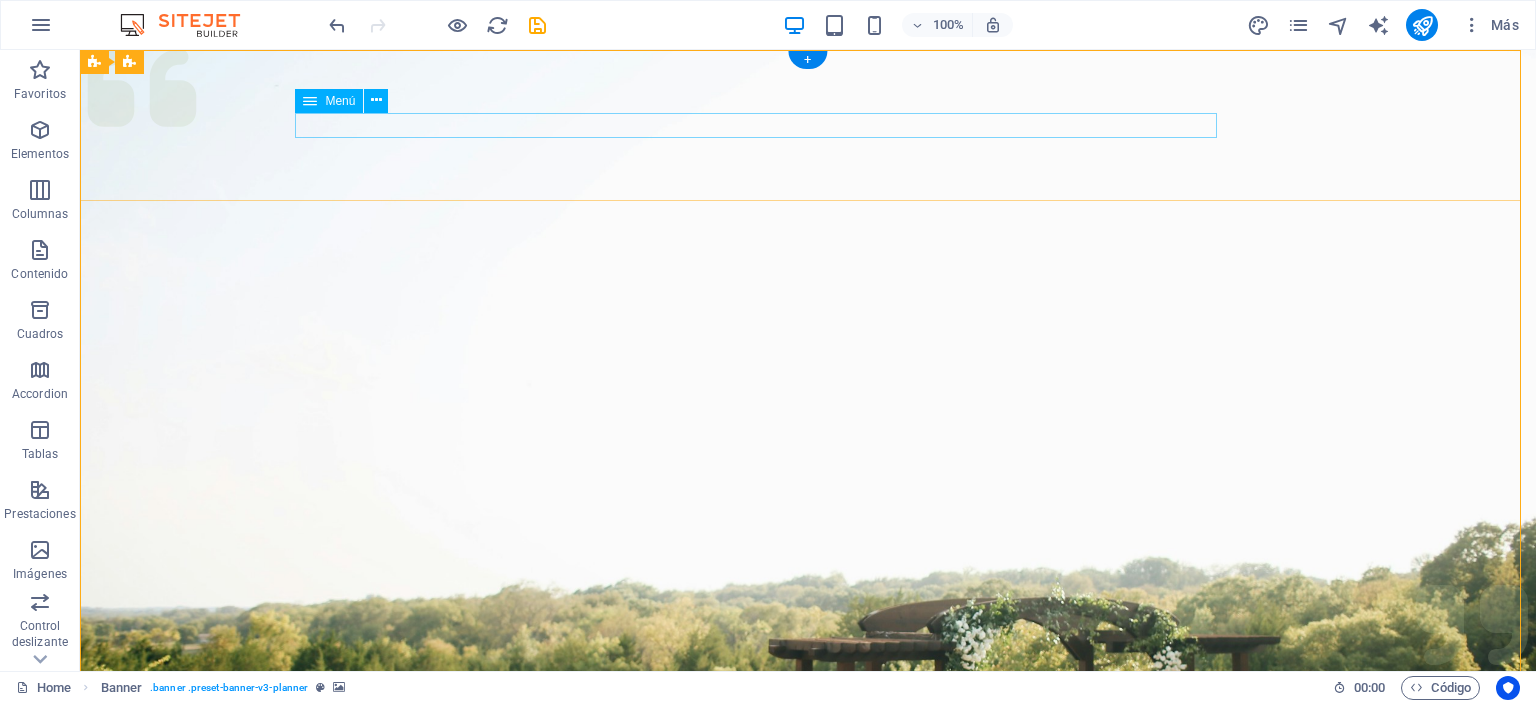 click on "Servicios Nosotros Equipos Imagenes Contacto" at bounding box center (808, 1097) 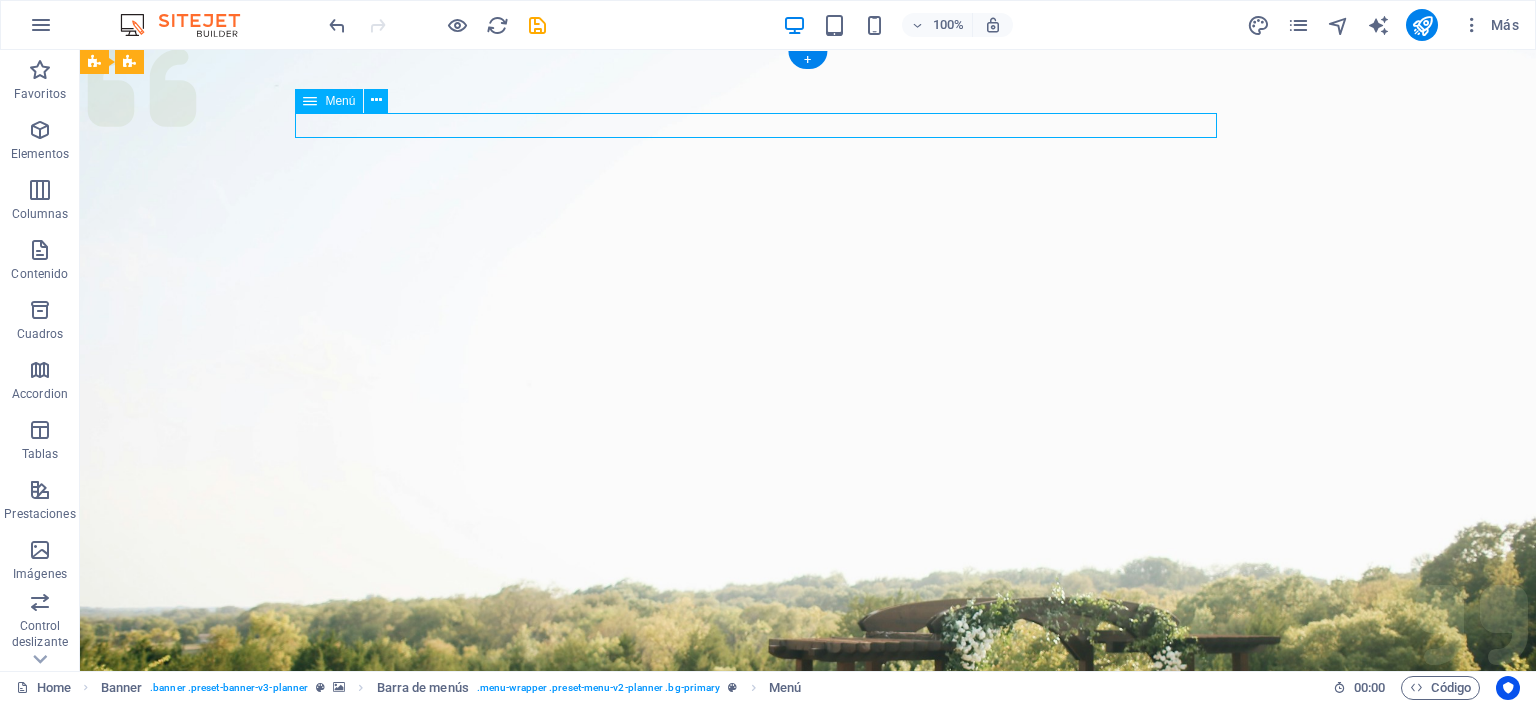 click on "Servicios Nosotros Equipos Imagenes Contacto" at bounding box center [808, 1097] 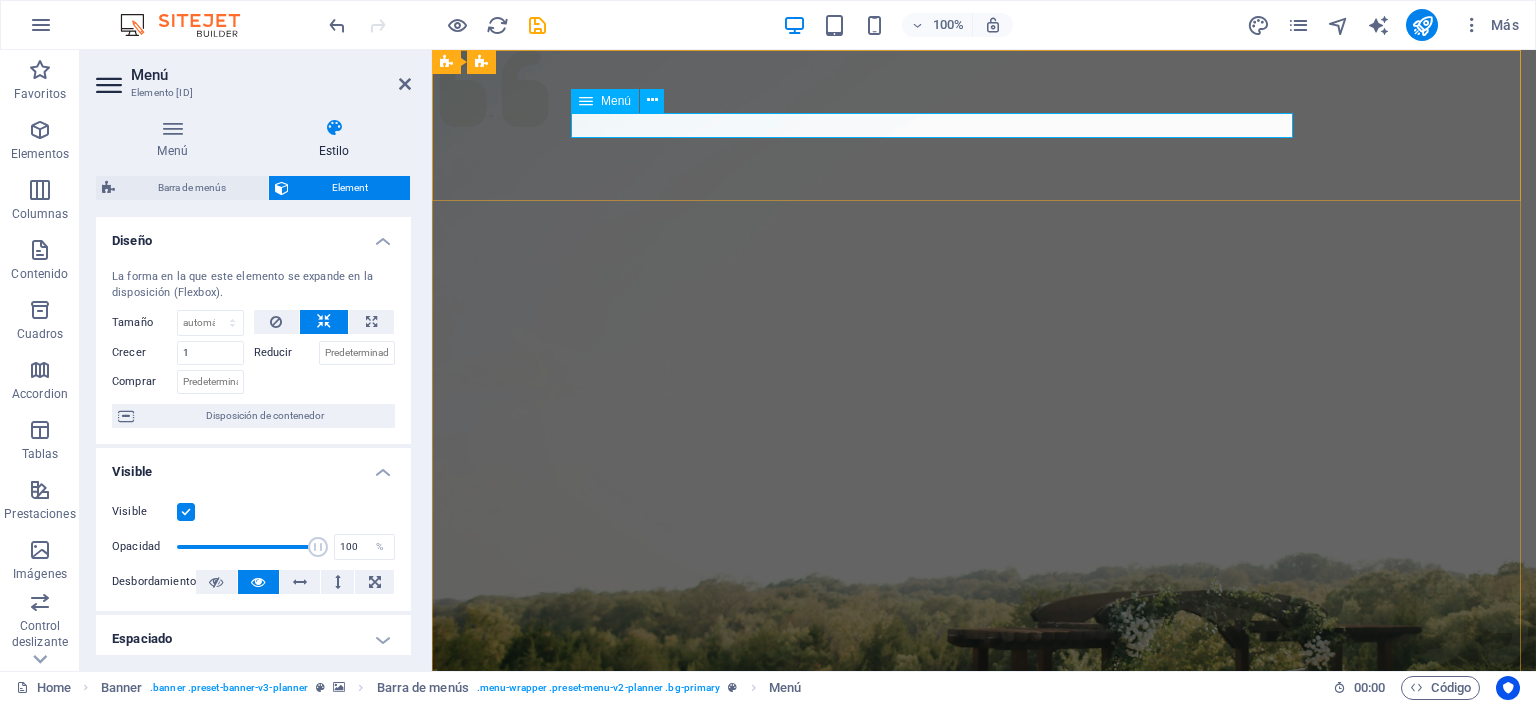 click on "Servicios Nosotros Equipos Imagenes Contacto" at bounding box center [984, 1097] 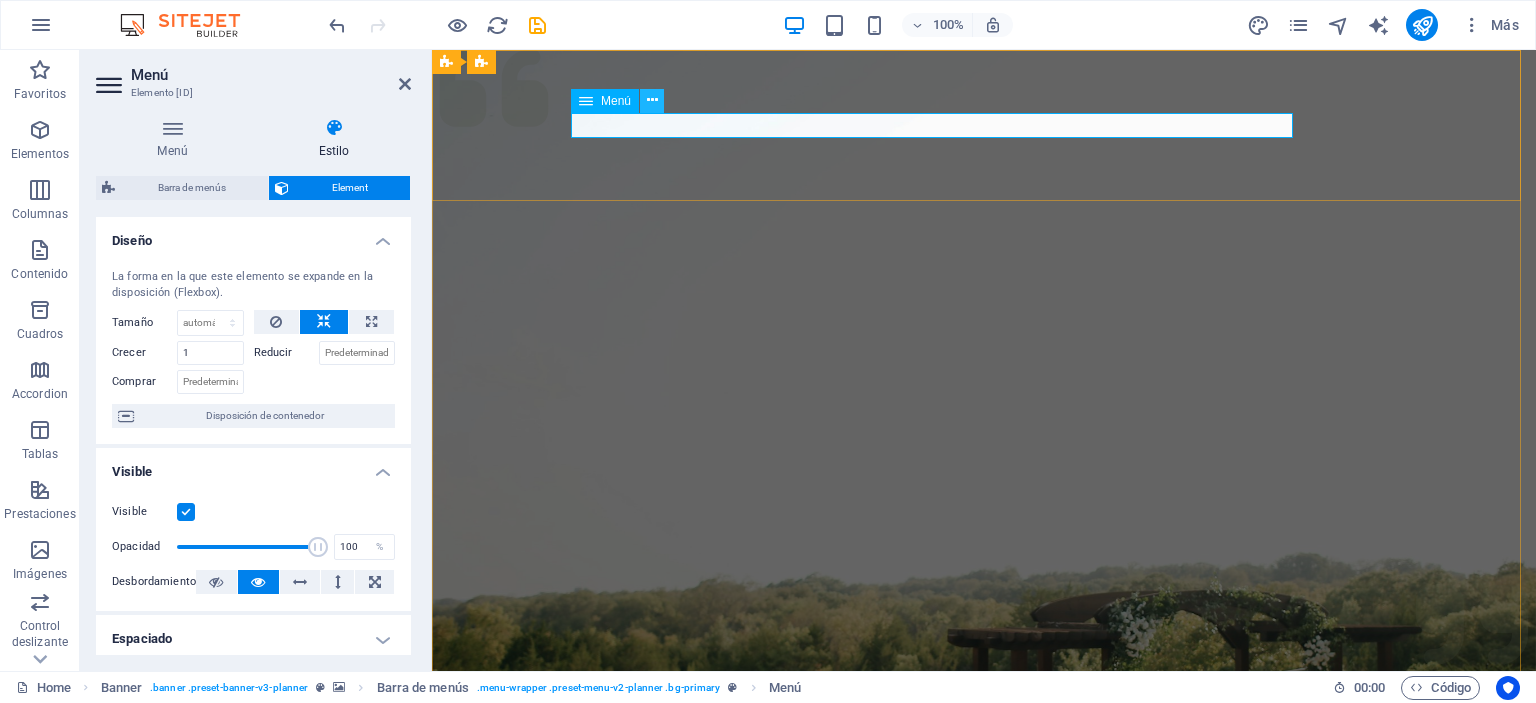 click at bounding box center (652, 100) 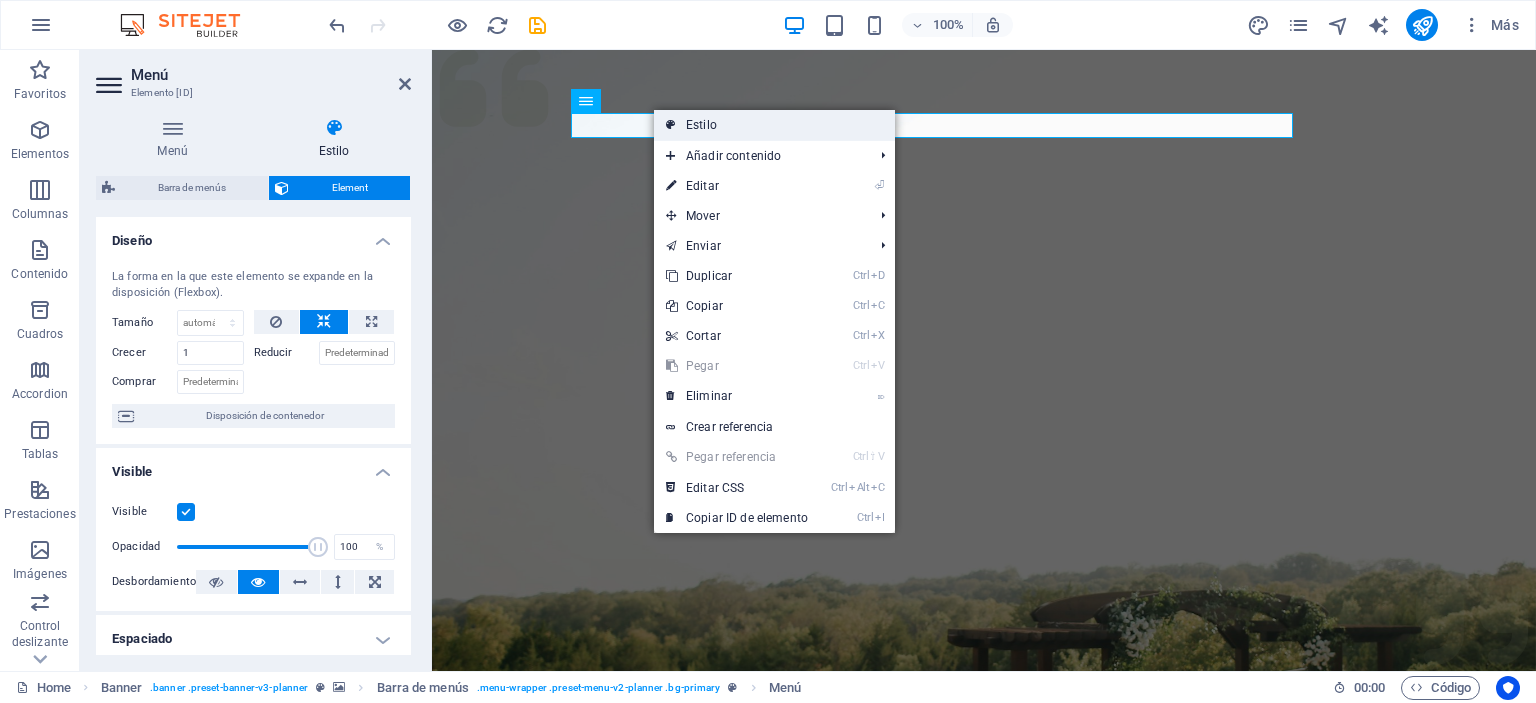 click on "Estilo" at bounding box center (774, 125) 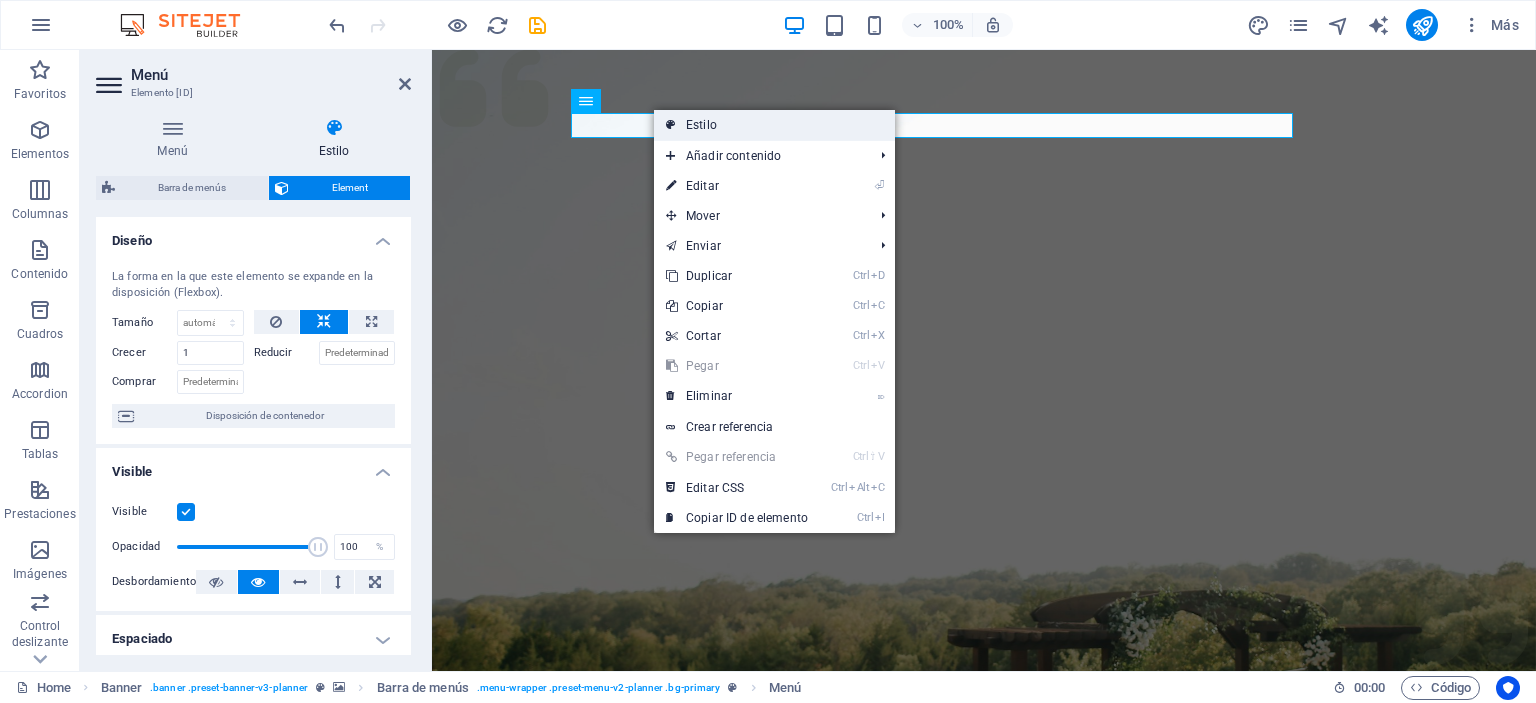 select on "rem" 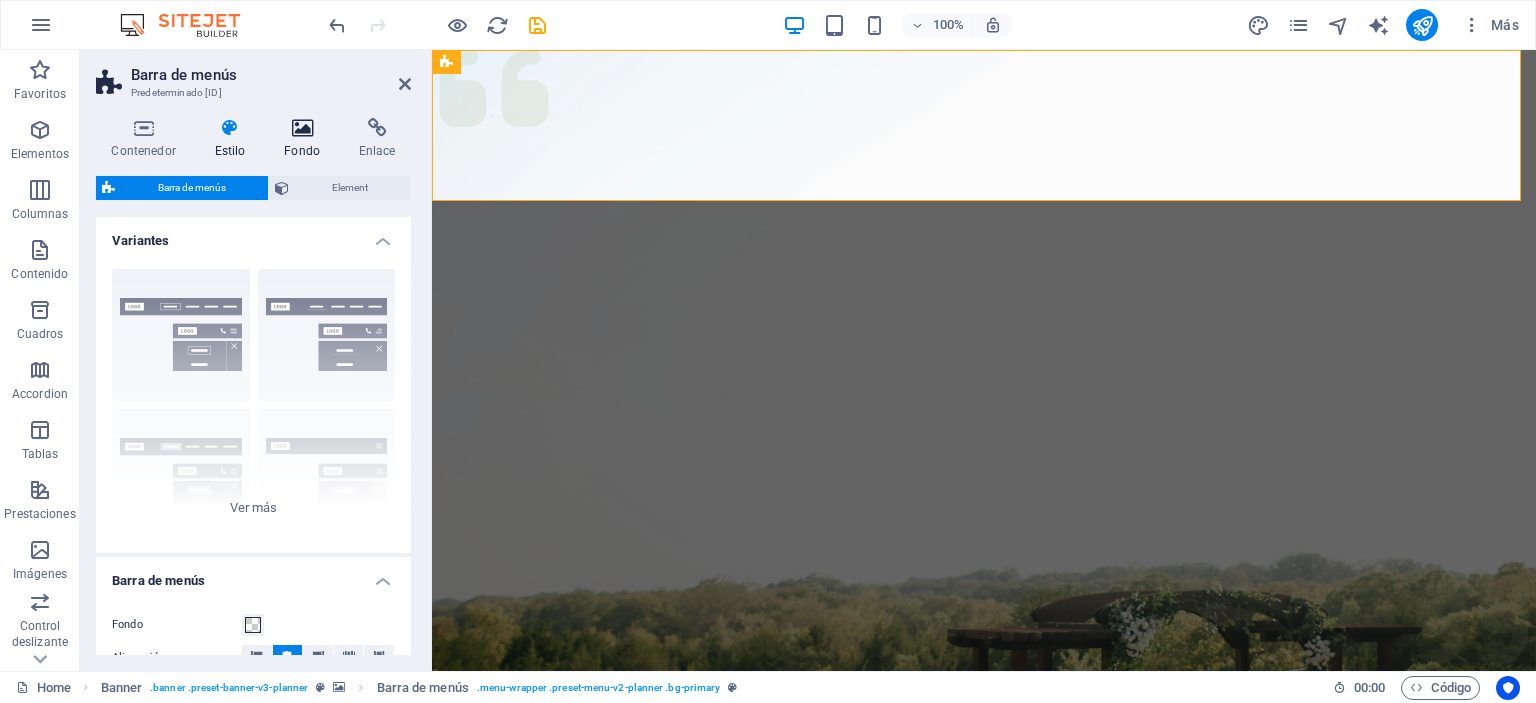 click at bounding box center [302, 128] 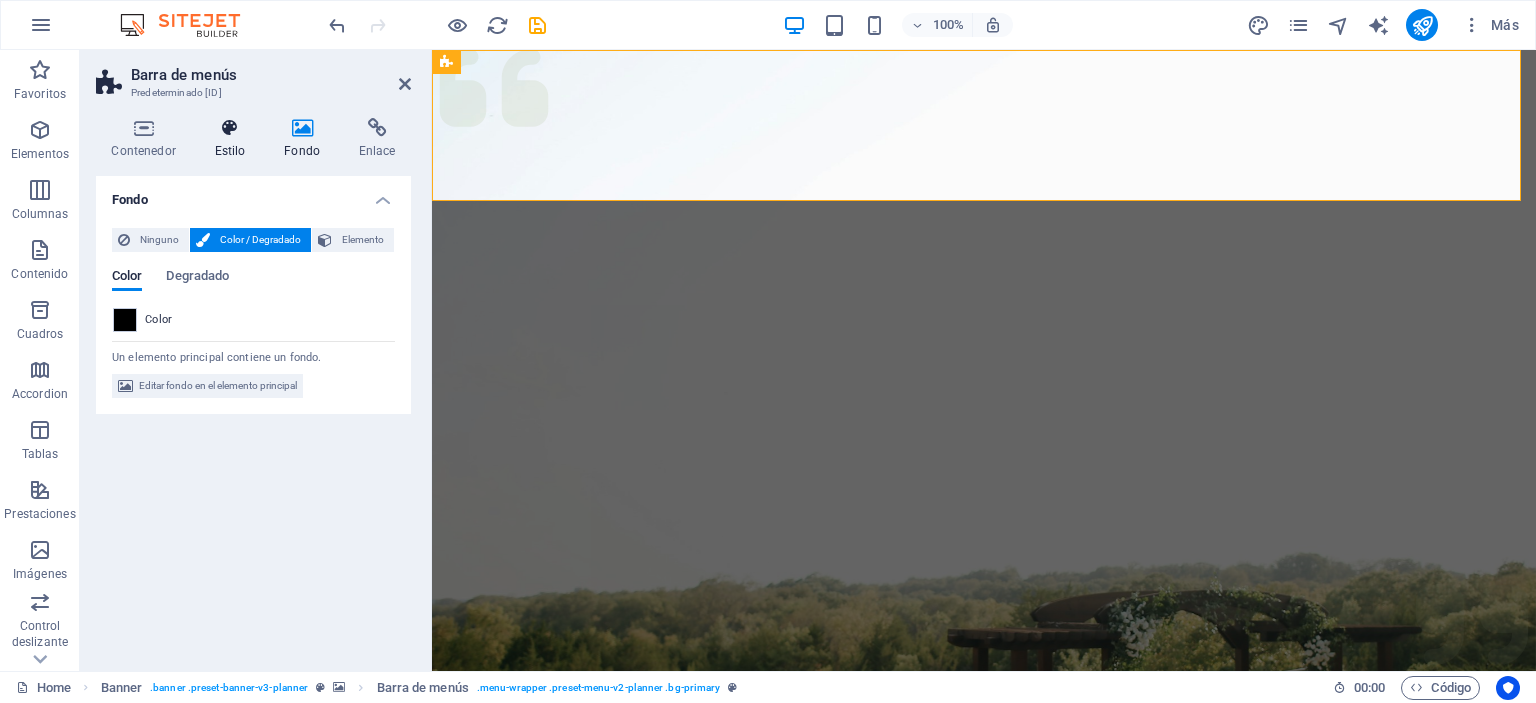 click at bounding box center [230, 128] 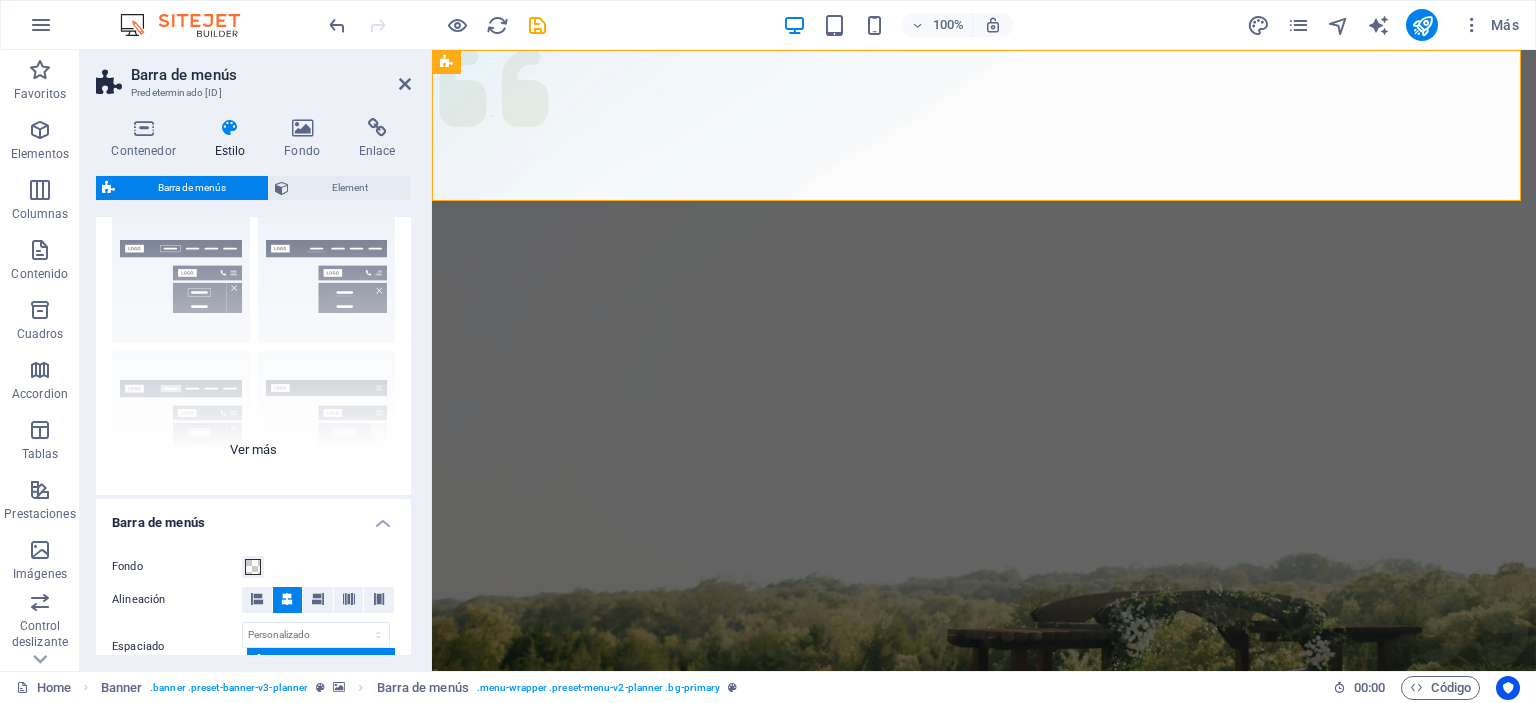 scroll, scrollTop: 0, scrollLeft: 0, axis: both 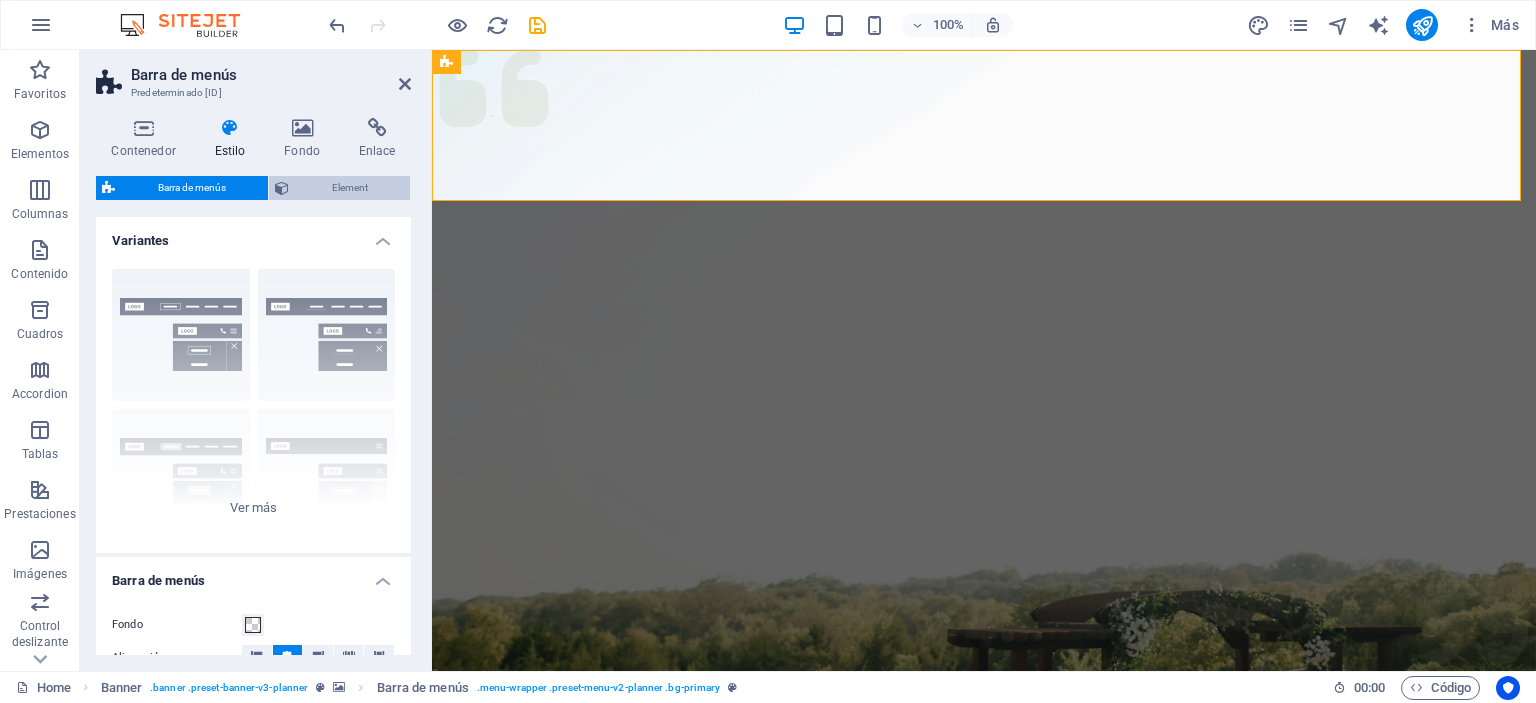 click on "Element" at bounding box center [349, 188] 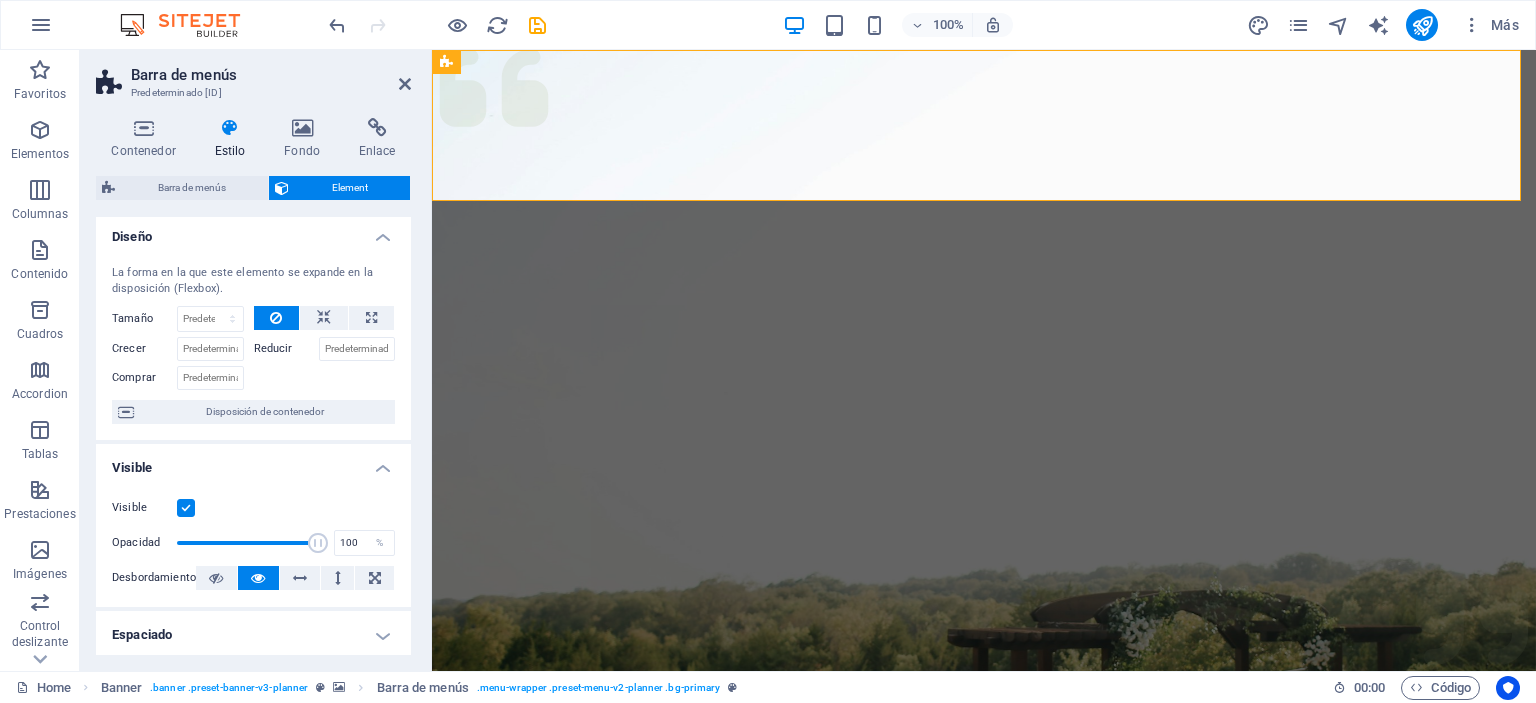 scroll, scrollTop: 0, scrollLeft: 0, axis: both 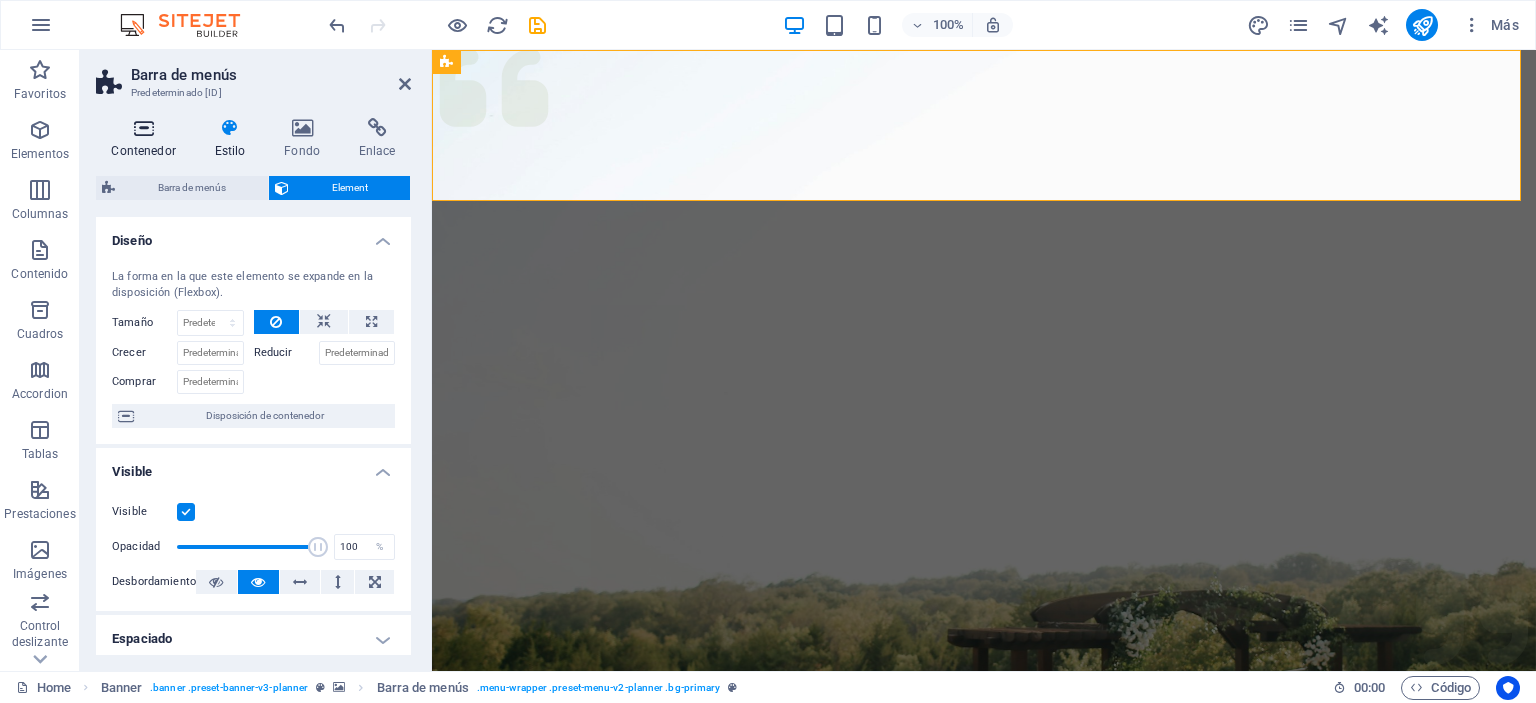 click at bounding box center [143, 128] 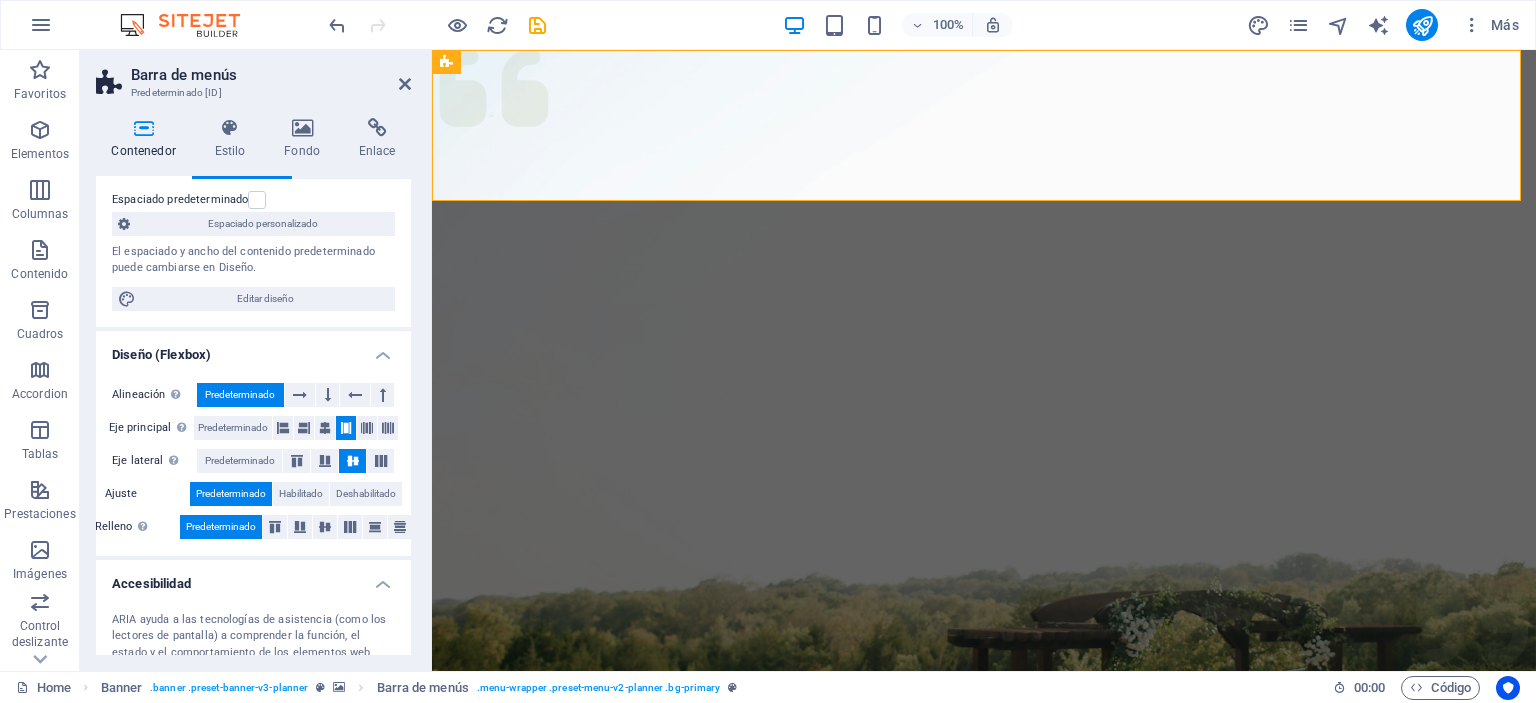 scroll, scrollTop: 0, scrollLeft: 0, axis: both 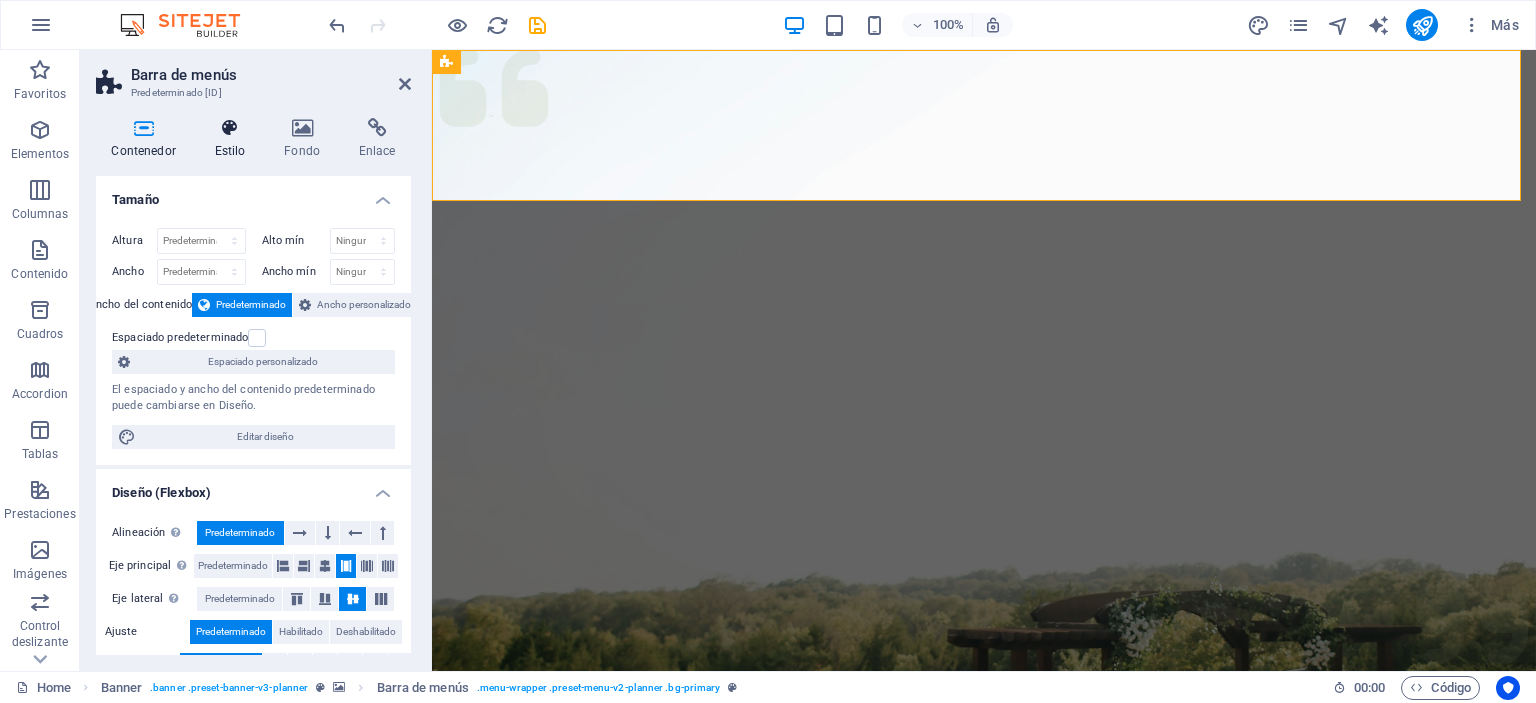 click on "Estilo" at bounding box center (234, 139) 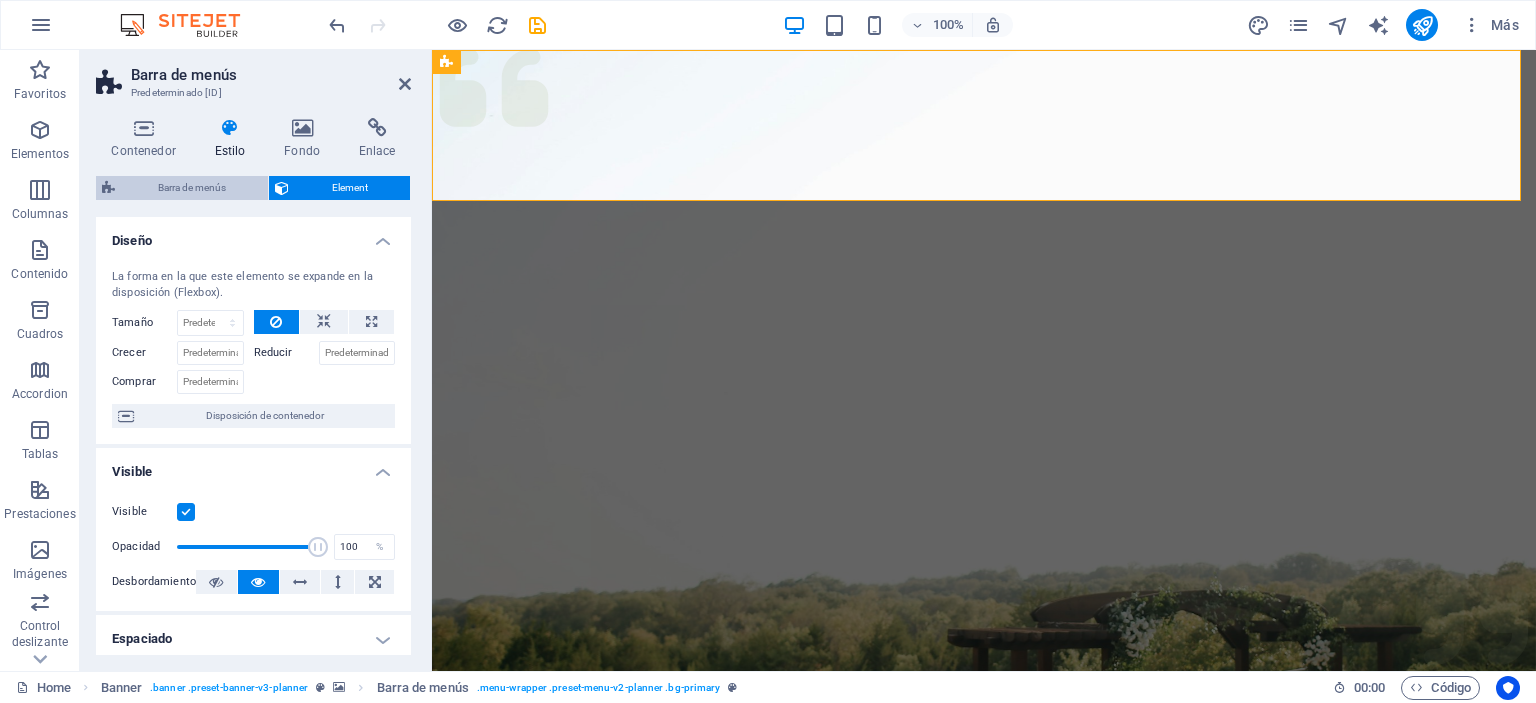 click on "Barra de menús" at bounding box center [191, 188] 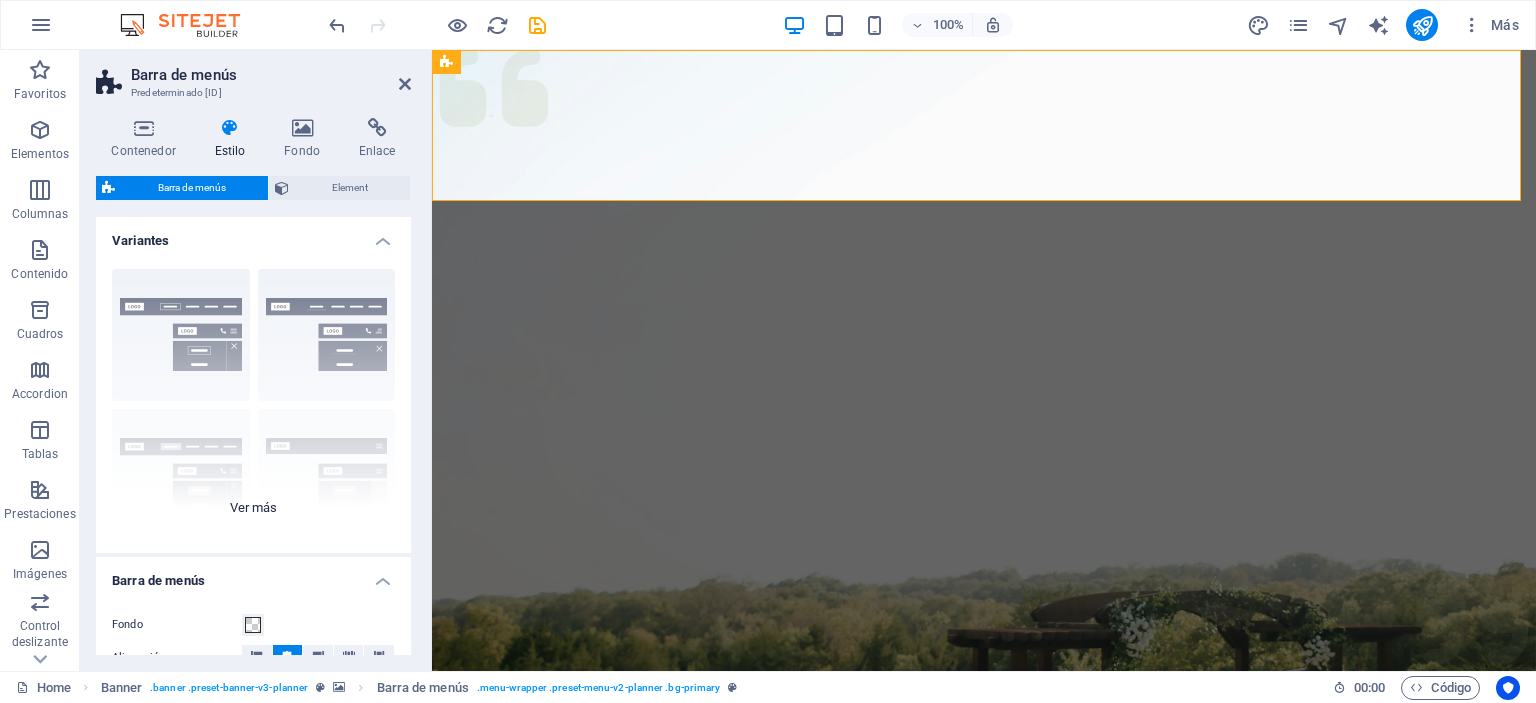 click on "Borde Centrado Predeterminado Fijo Loki Desencadenador Ancho XXL" at bounding box center [253, 403] 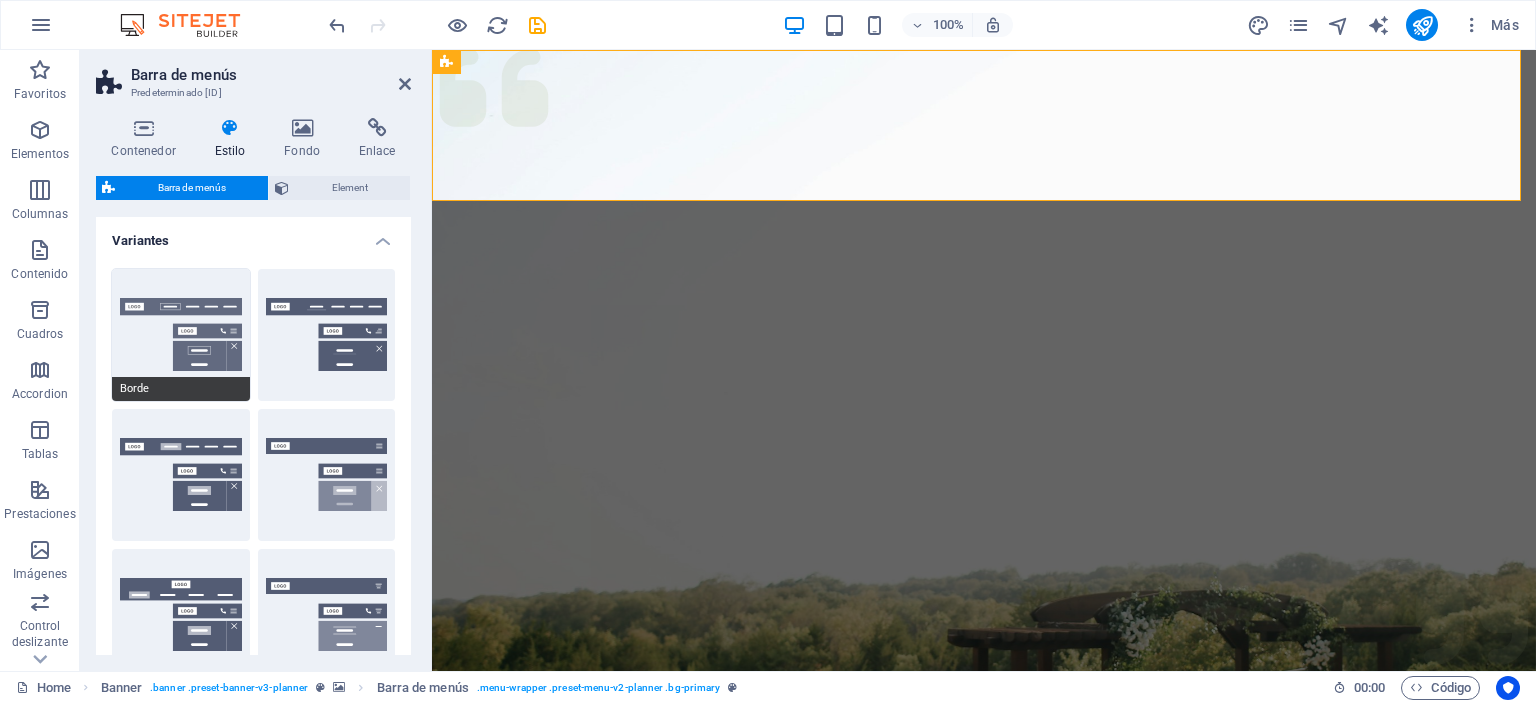click on "Borde" at bounding box center [181, 389] 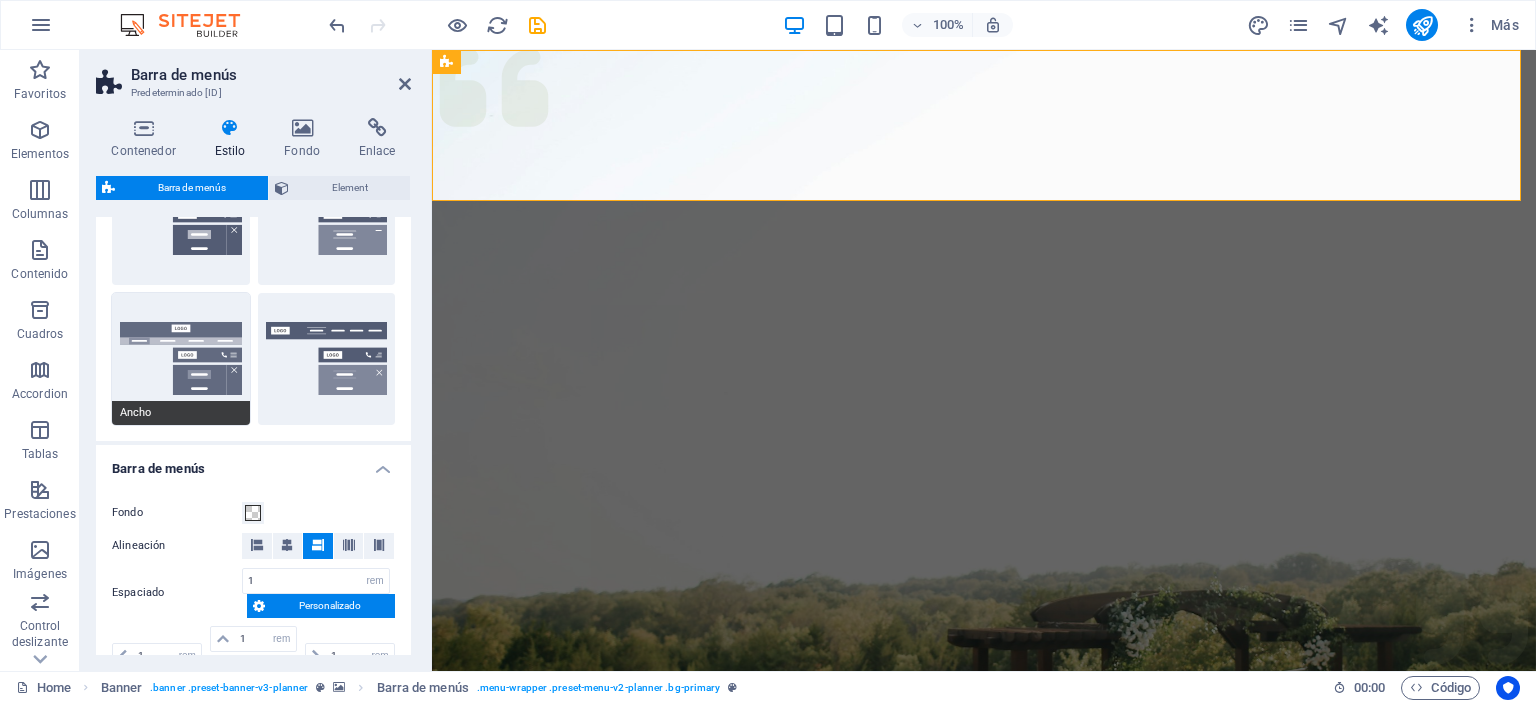 scroll, scrollTop: 500, scrollLeft: 0, axis: vertical 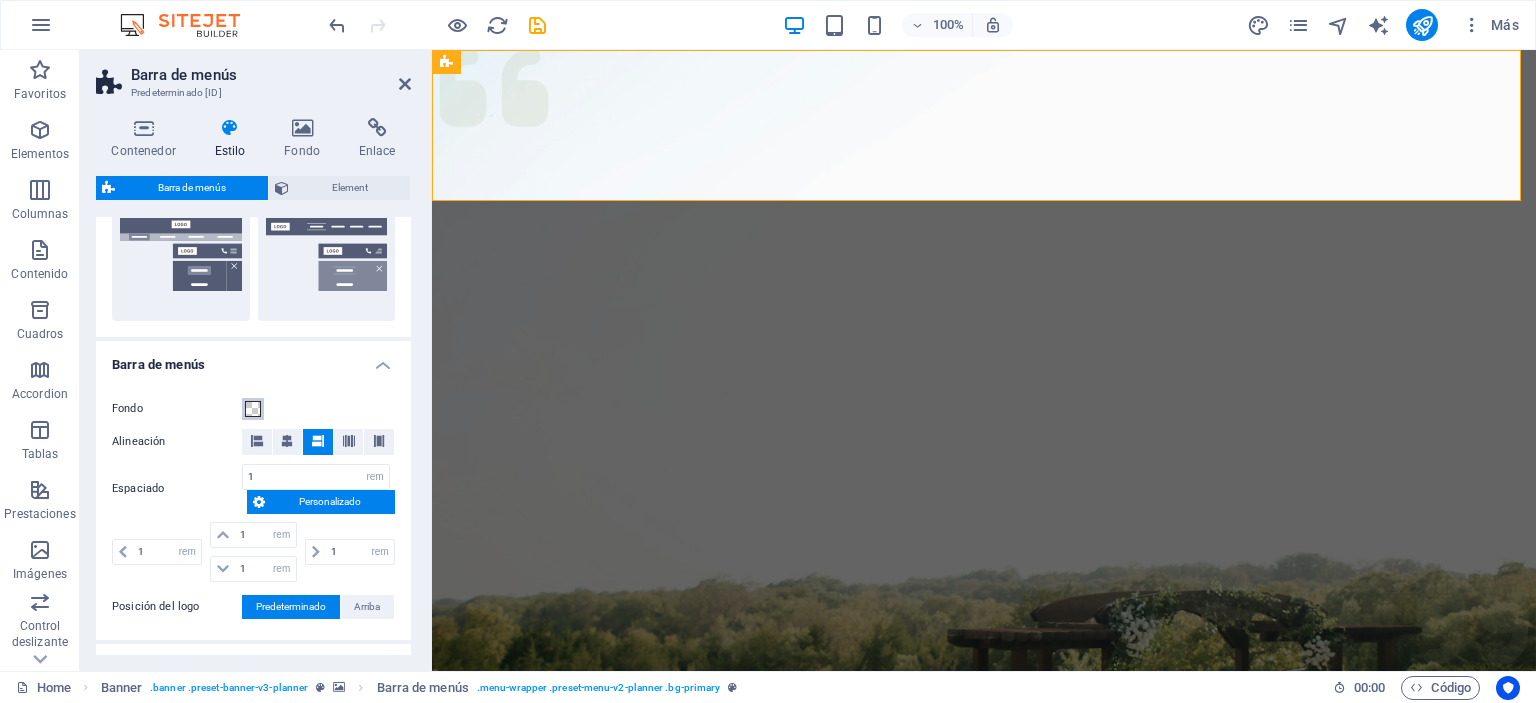 click at bounding box center [253, 409] 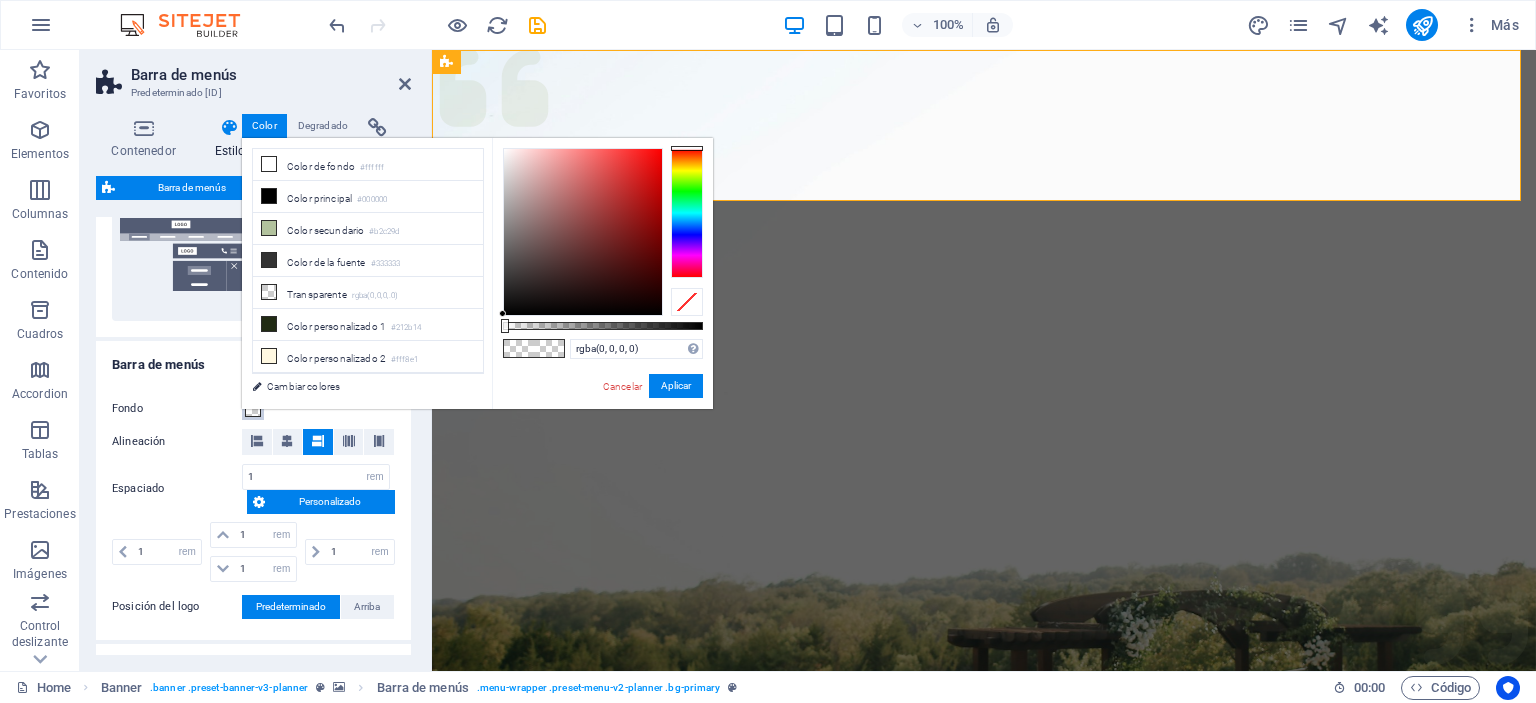click at bounding box center [687, 213] 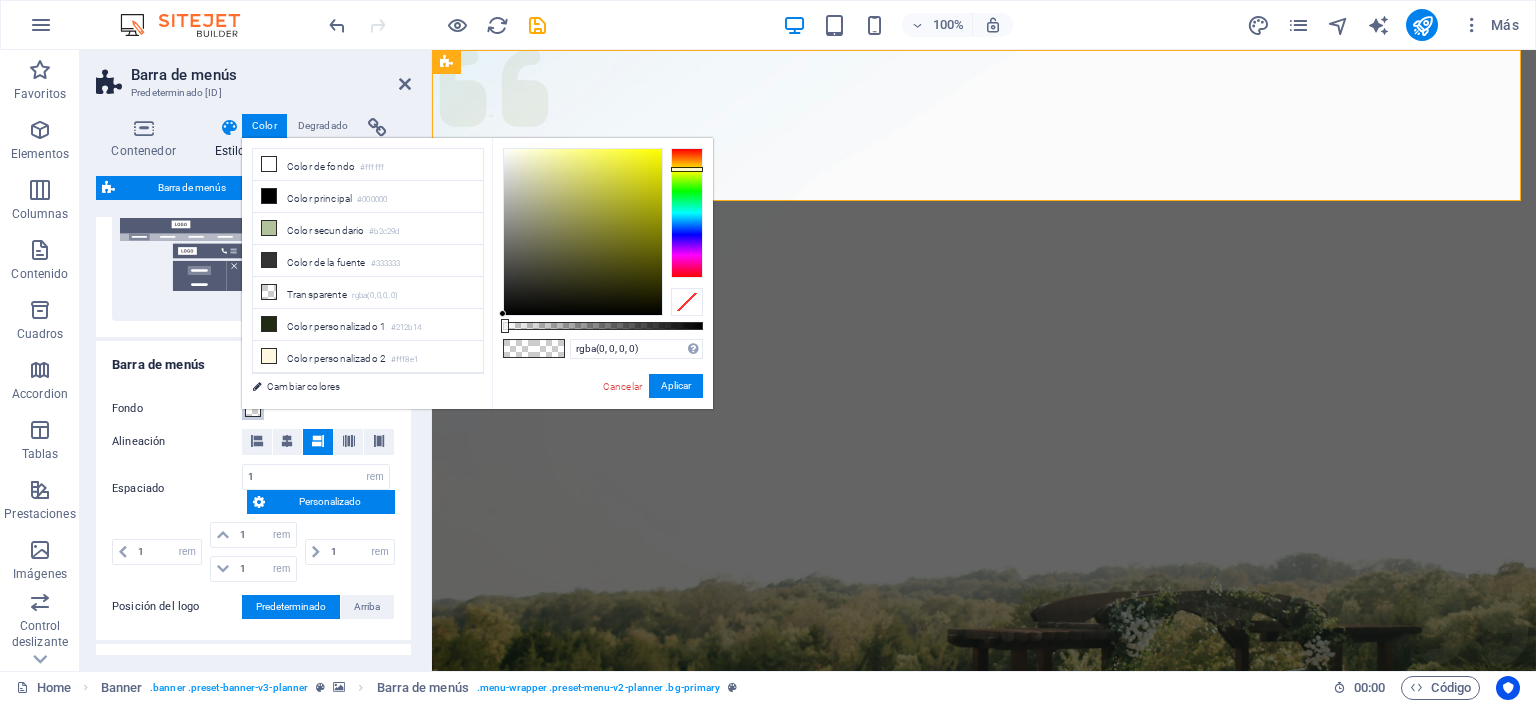 type on "rgba(215, 214, 44, 0)" 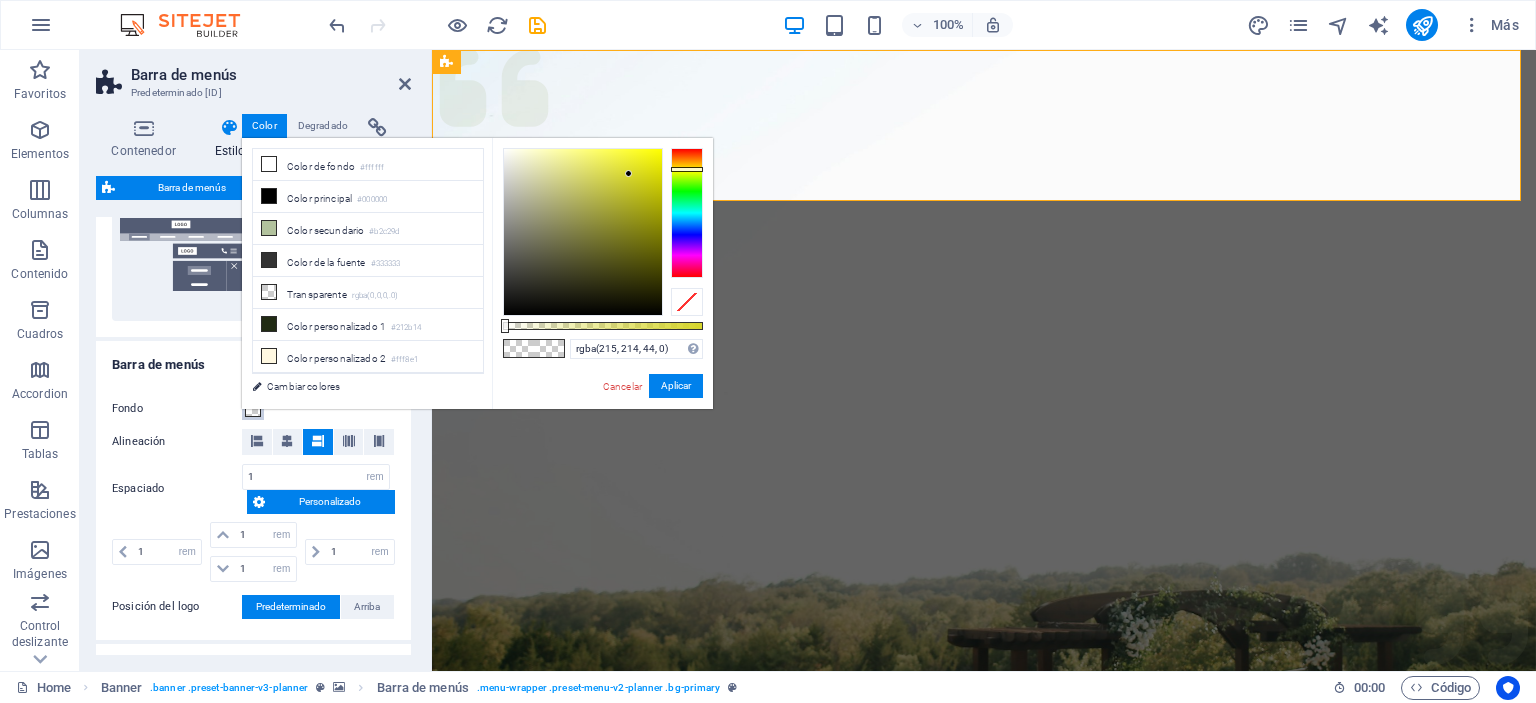 click at bounding box center [583, 232] 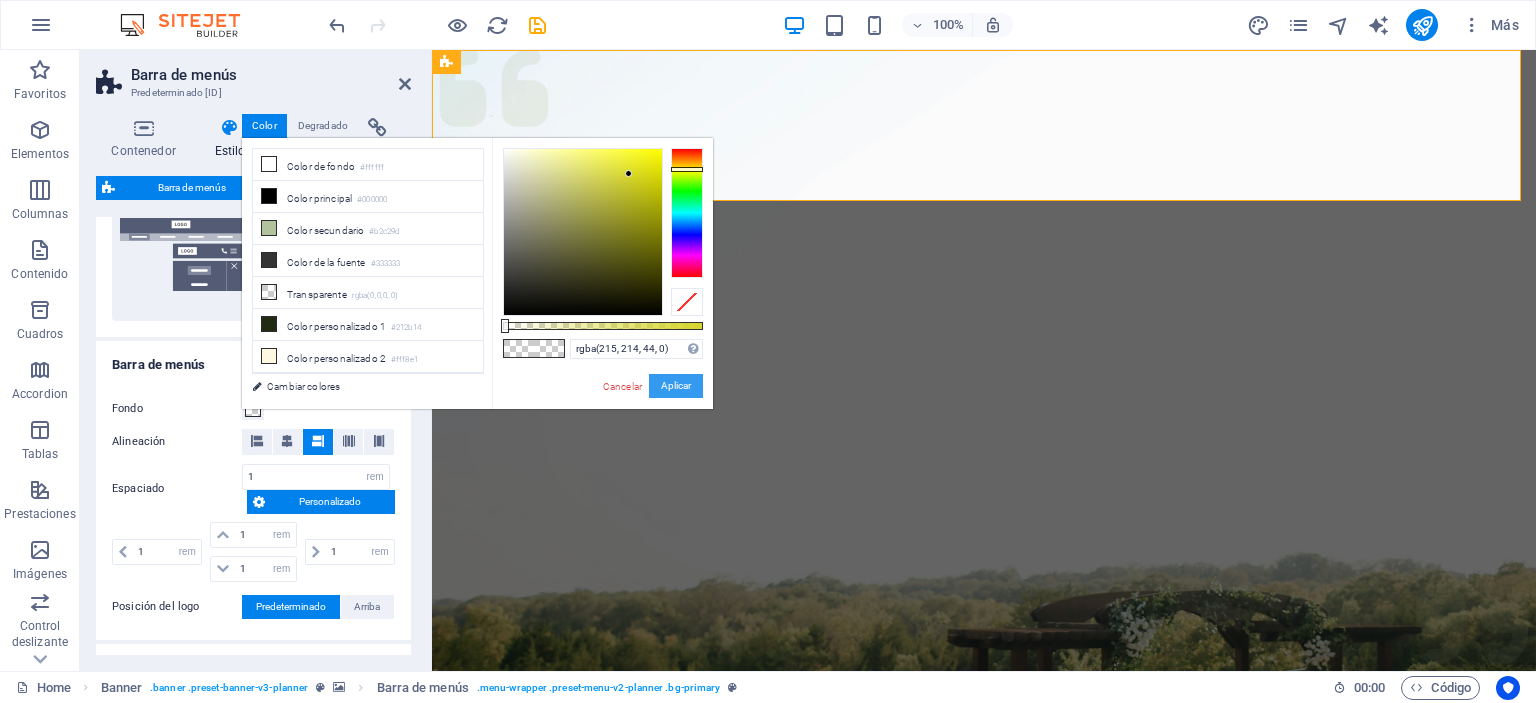 click on "Aplicar" at bounding box center [676, 386] 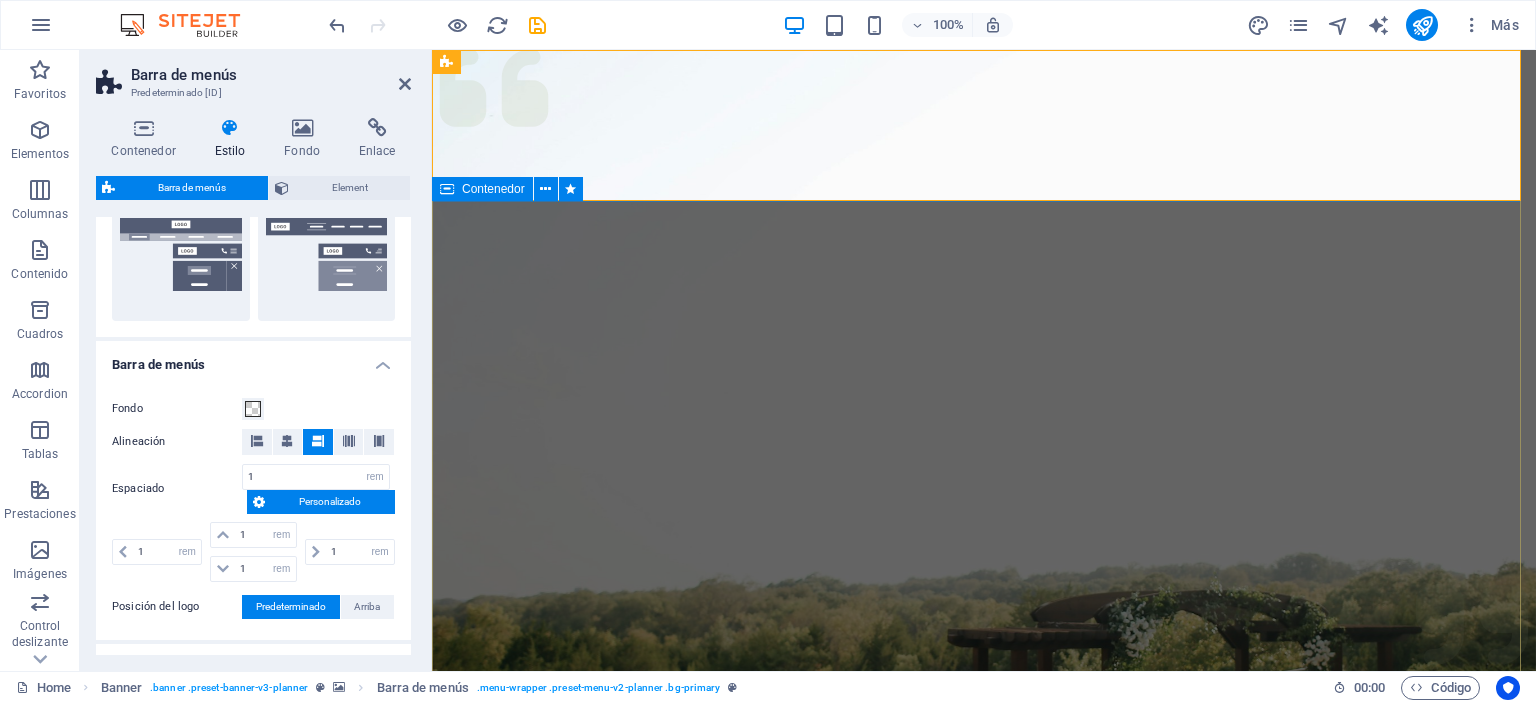 click on "Experience extraordinary life moments Plan your next event with us" at bounding box center (984, 1477) 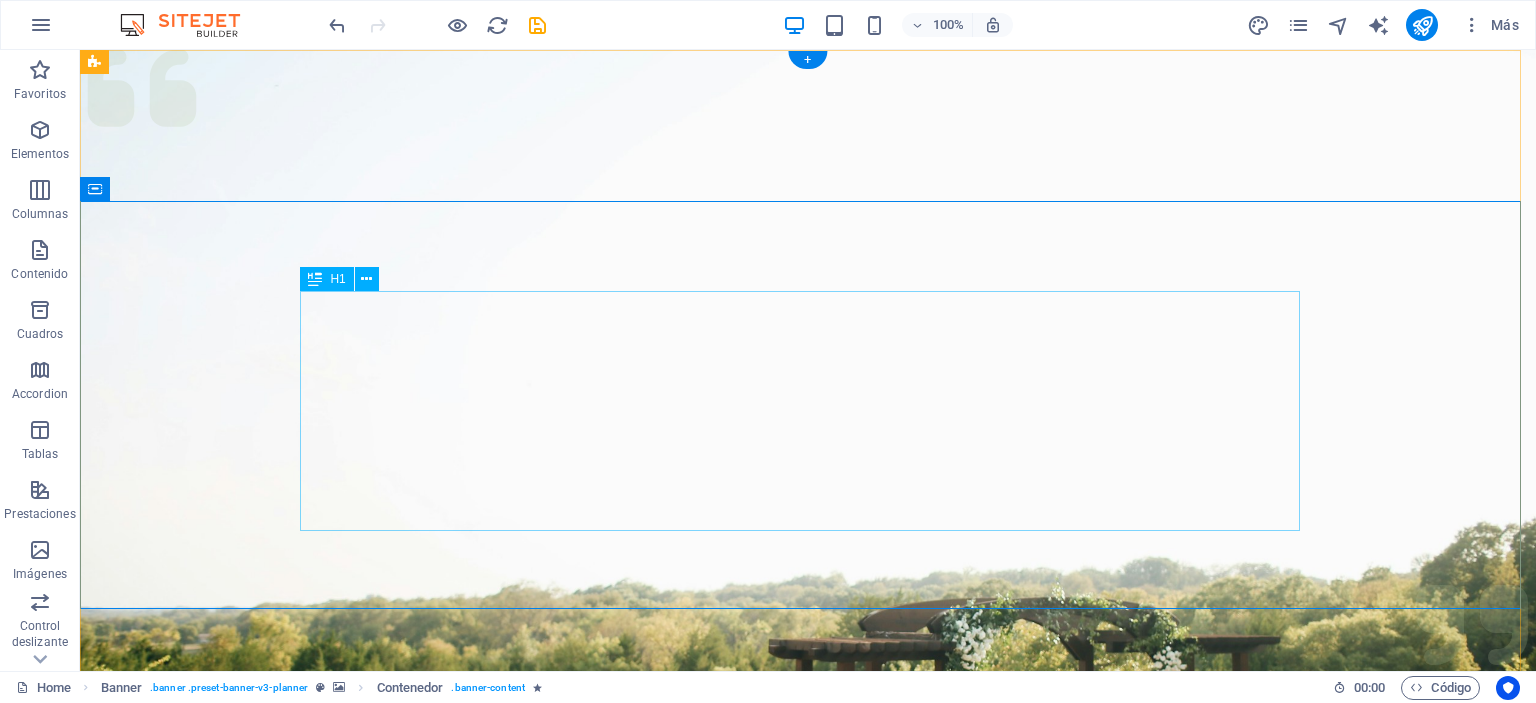 click on "Experience extraordinary life moments" at bounding box center [808, 1423] 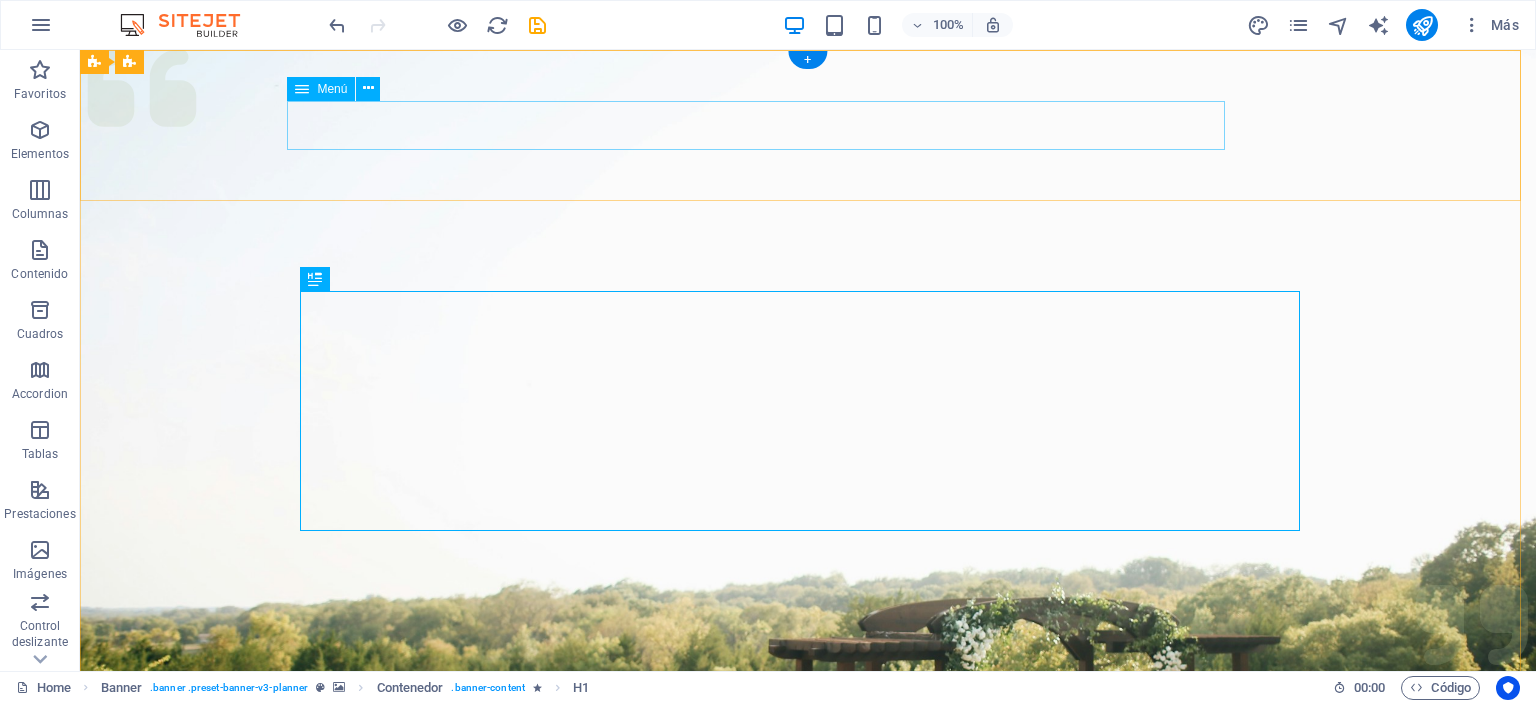 click on "Servicios Nosotros Equipos Imagenes Contacto" at bounding box center (808, 1110) 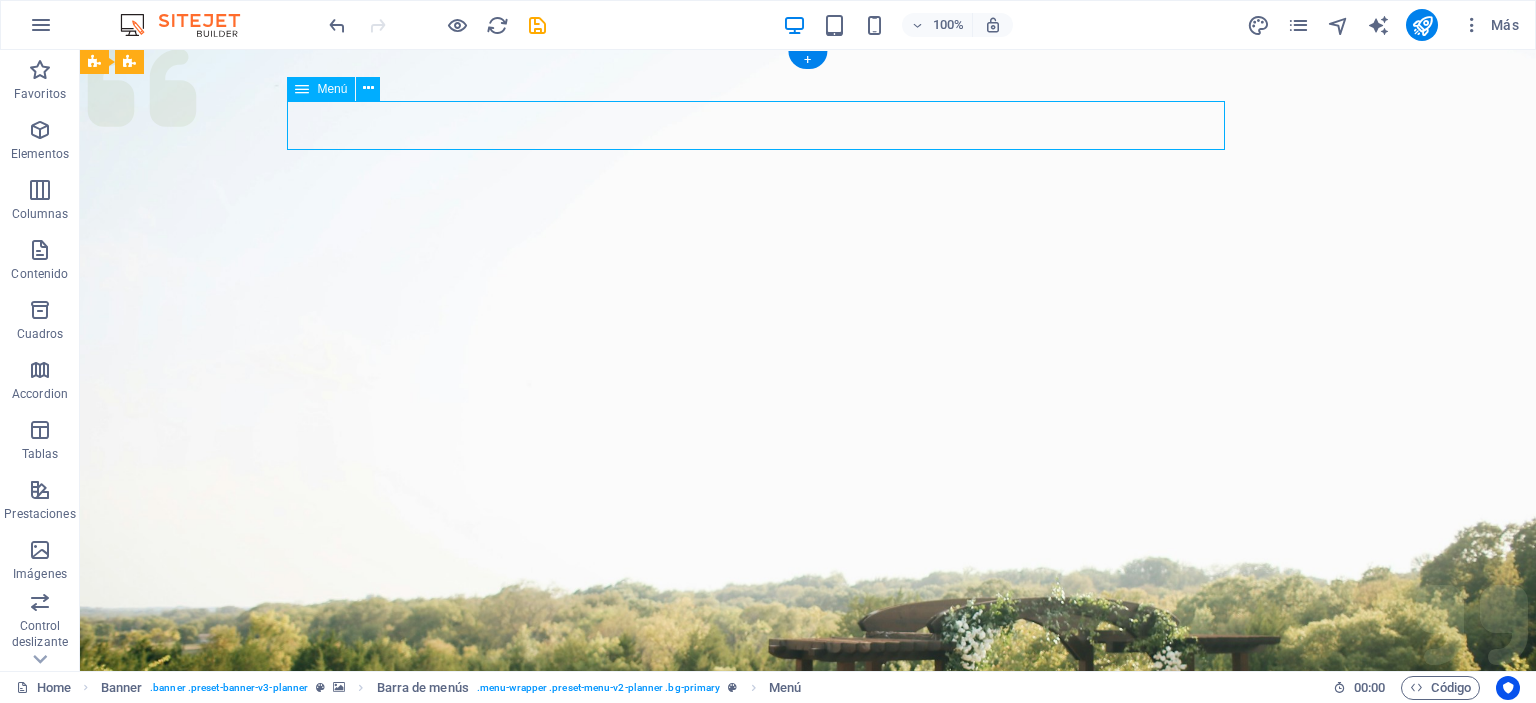 click on "Servicios Nosotros Equipos Imagenes Contacto" at bounding box center (808, 1110) 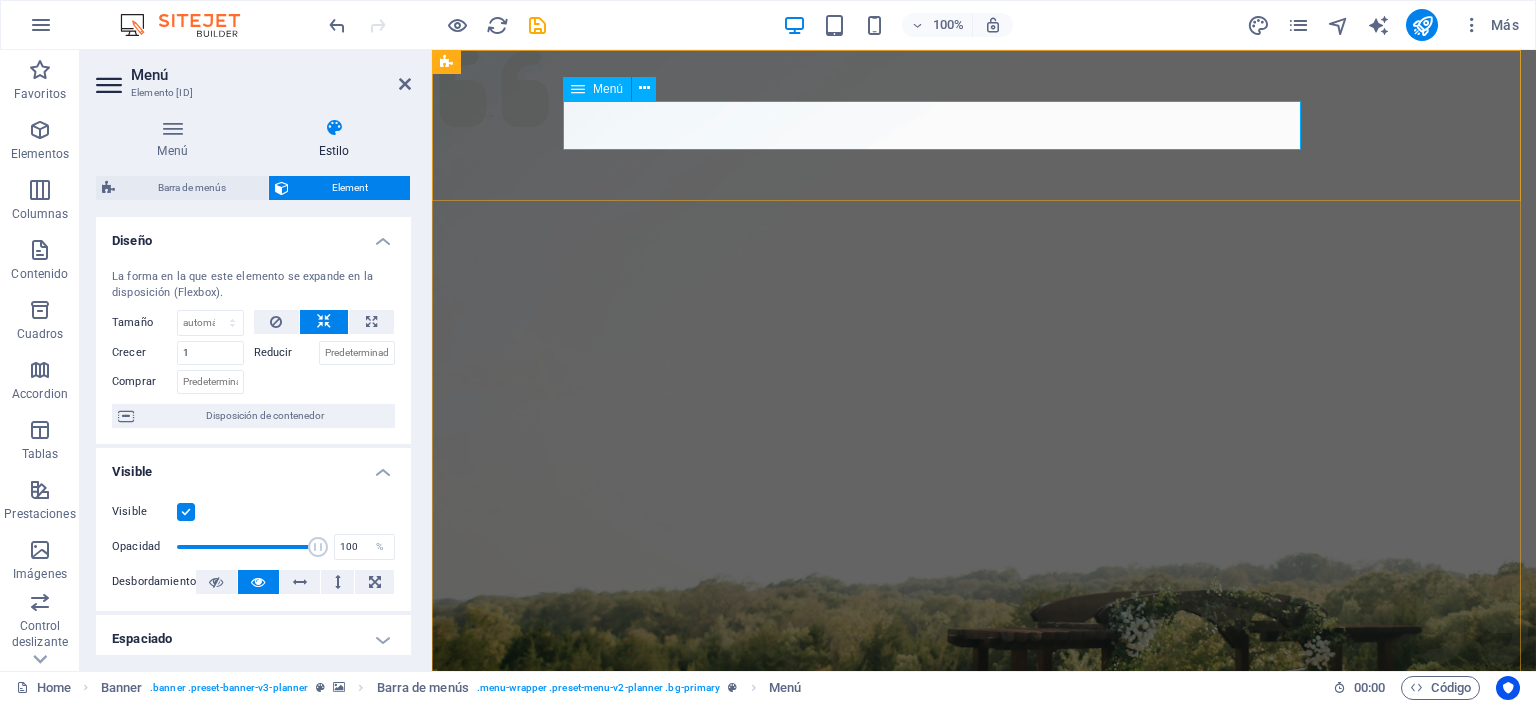 click at bounding box center [578, 89] 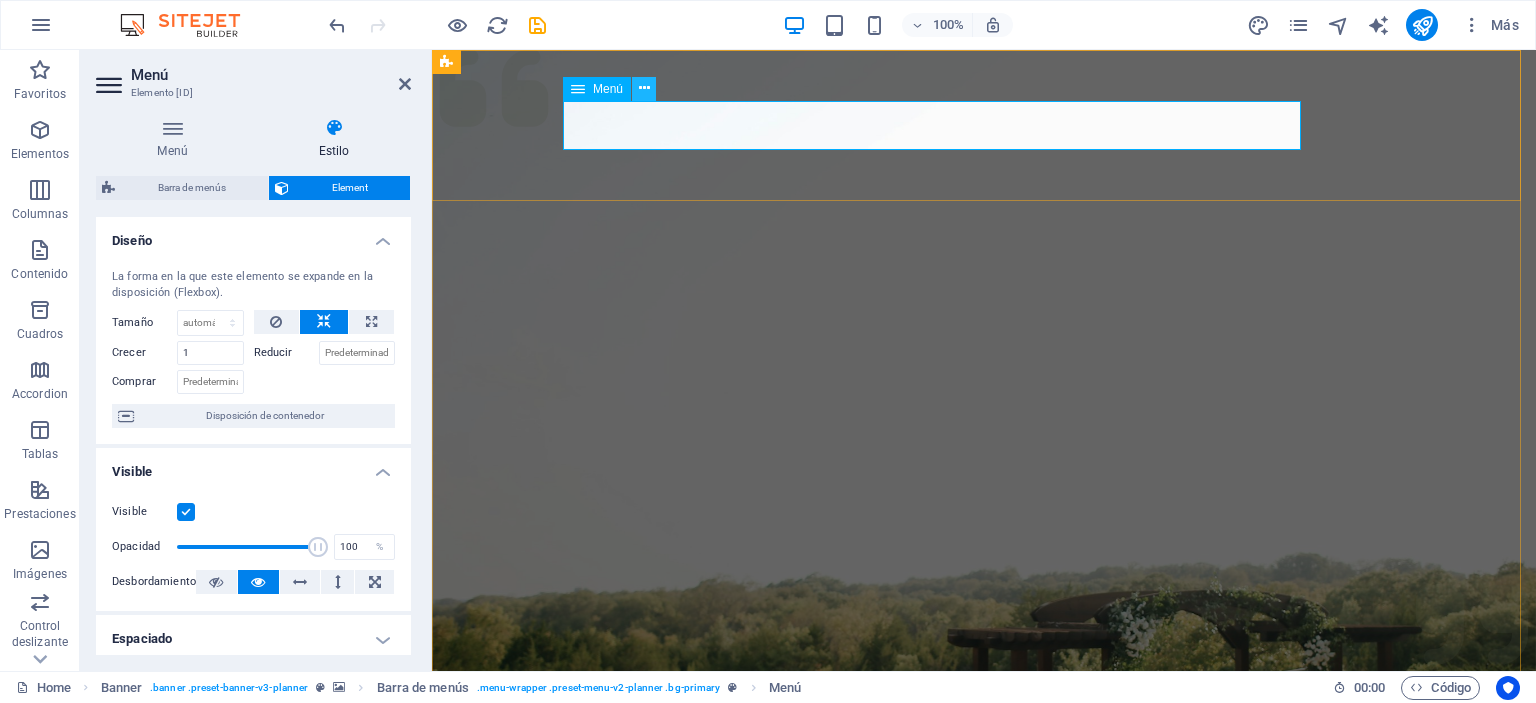 click at bounding box center [644, 88] 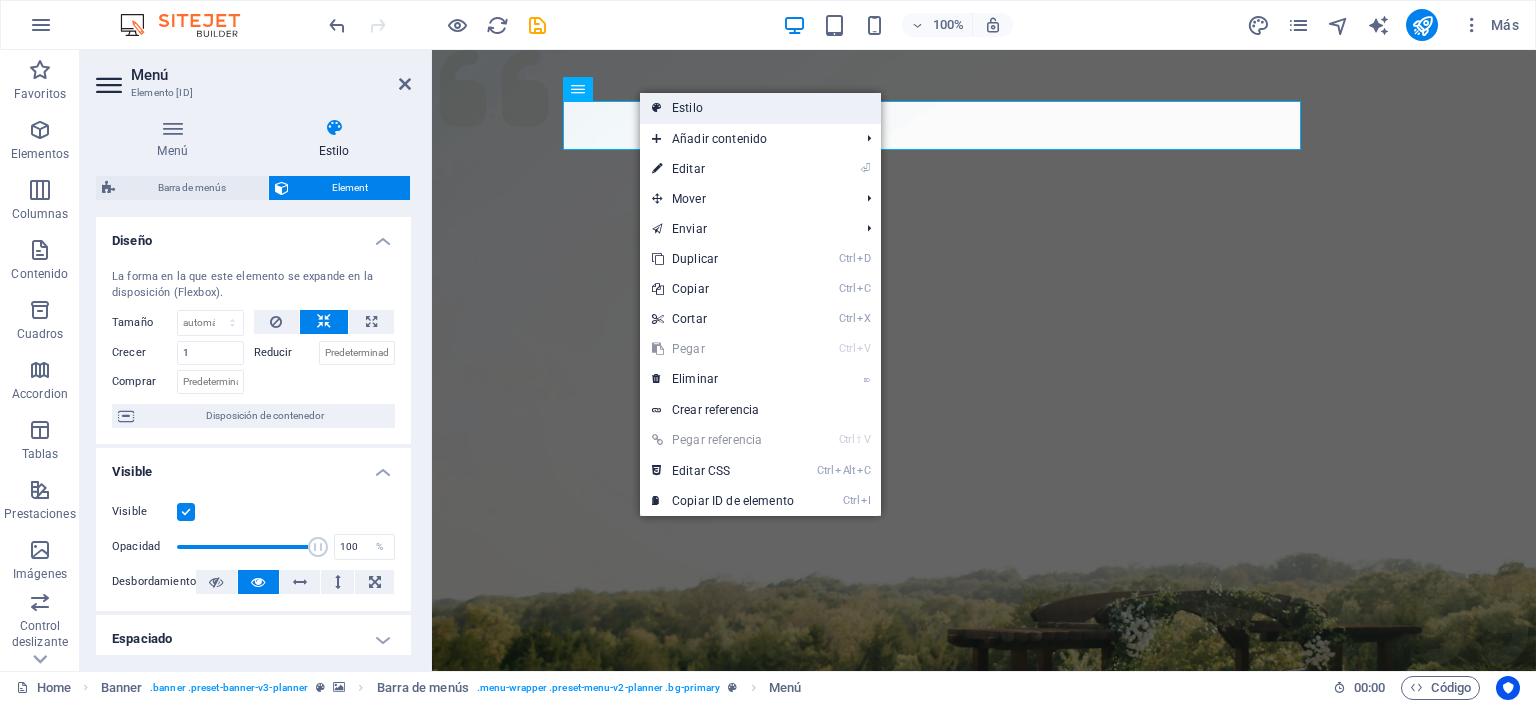 click on "Estilo" at bounding box center (760, 108) 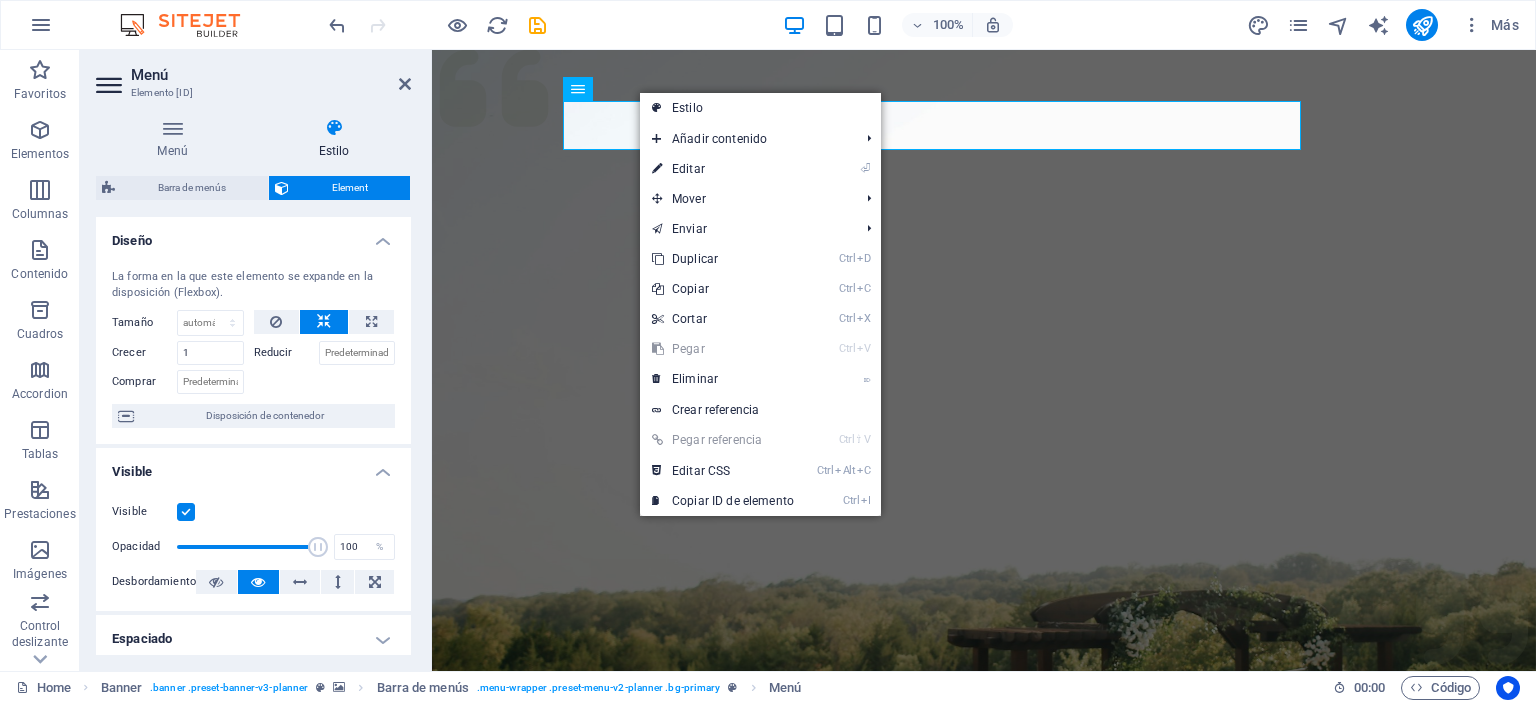 select on "rem" 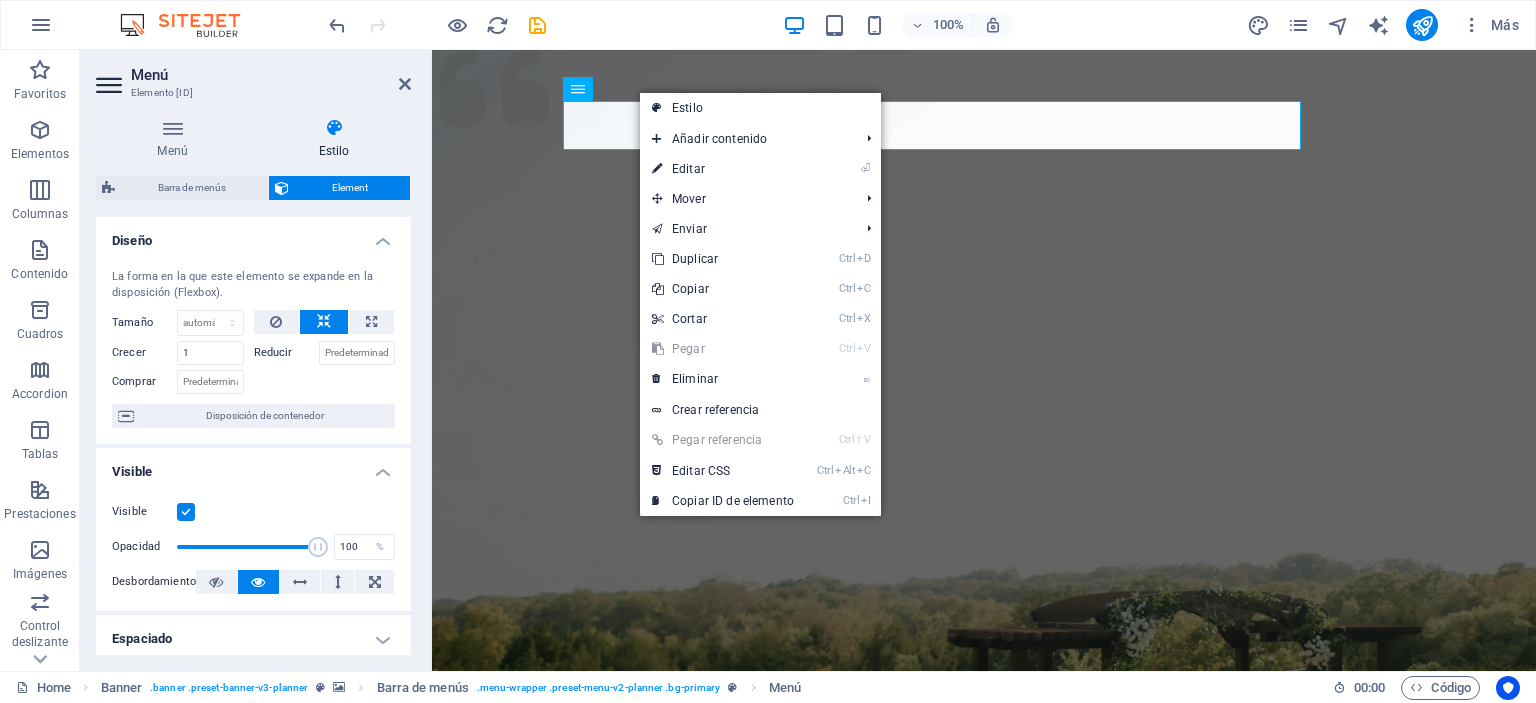 select on "rem" 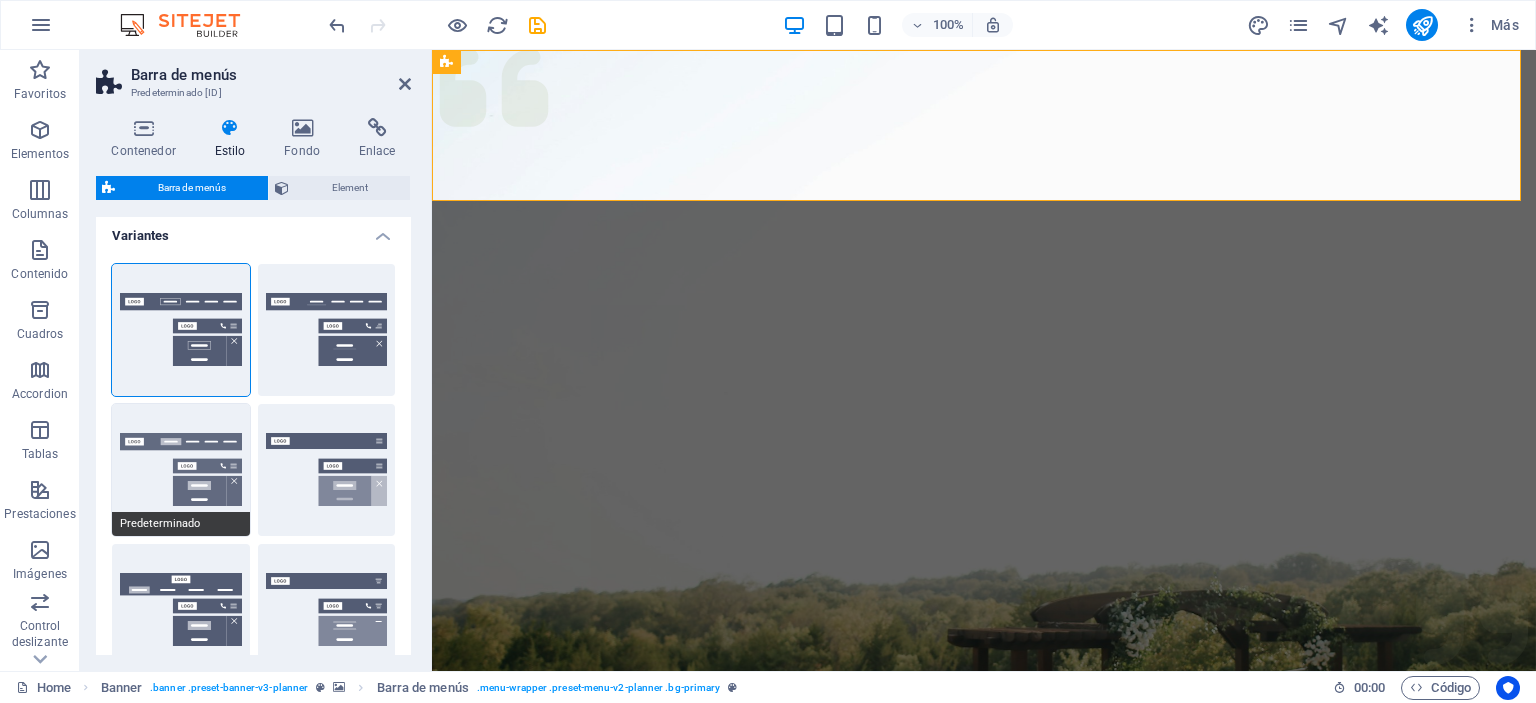 scroll, scrollTop: 0, scrollLeft: 0, axis: both 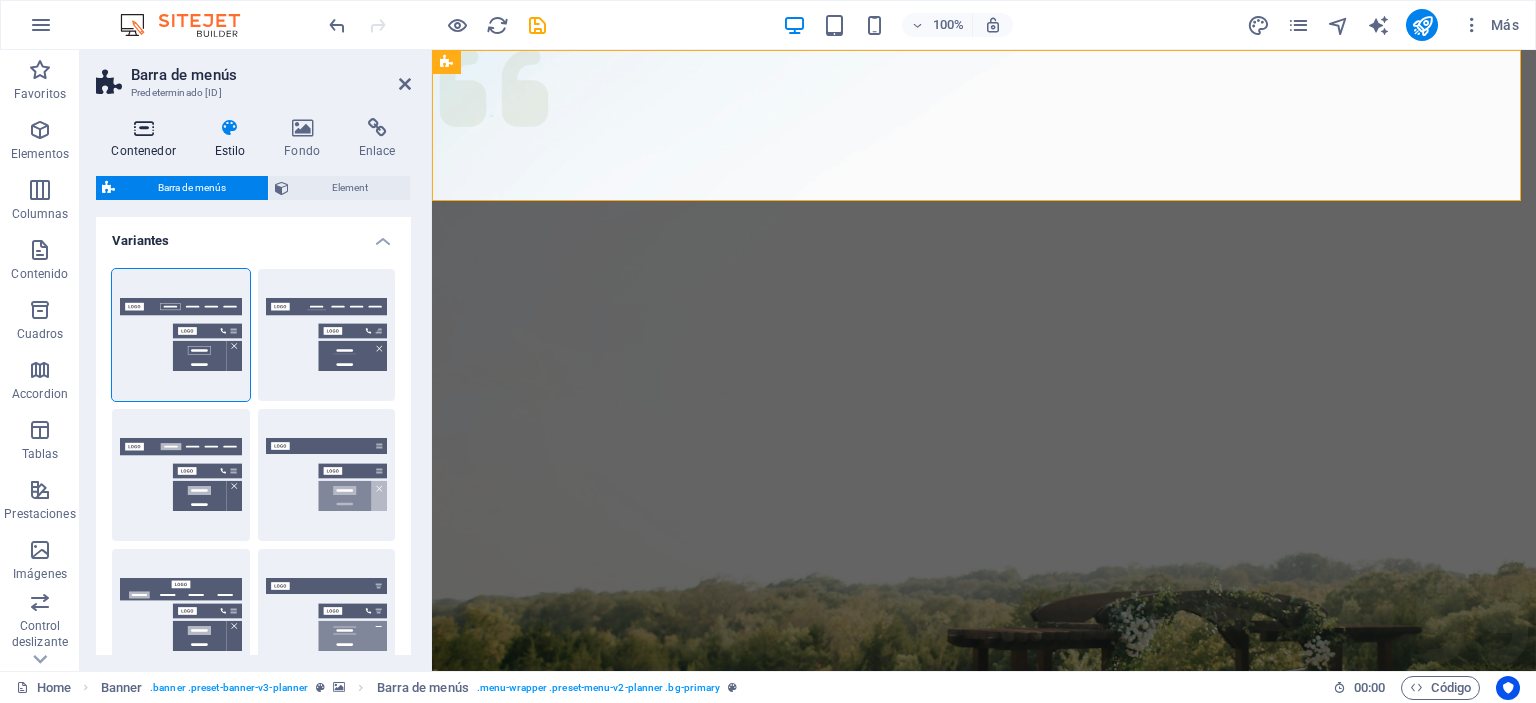 click at bounding box center (143, 128) 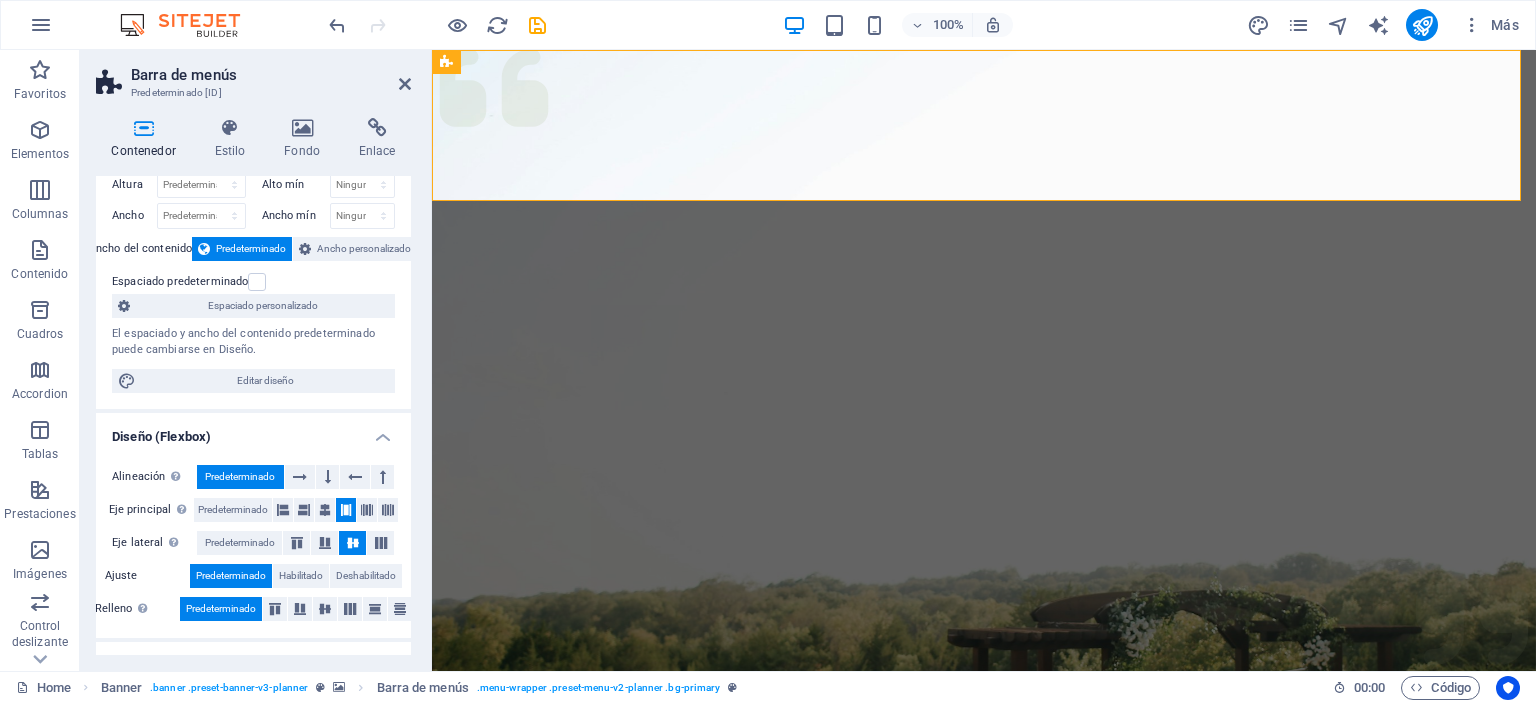 scroll, scrollTop: 0, scrollLeft: 0, axis: both 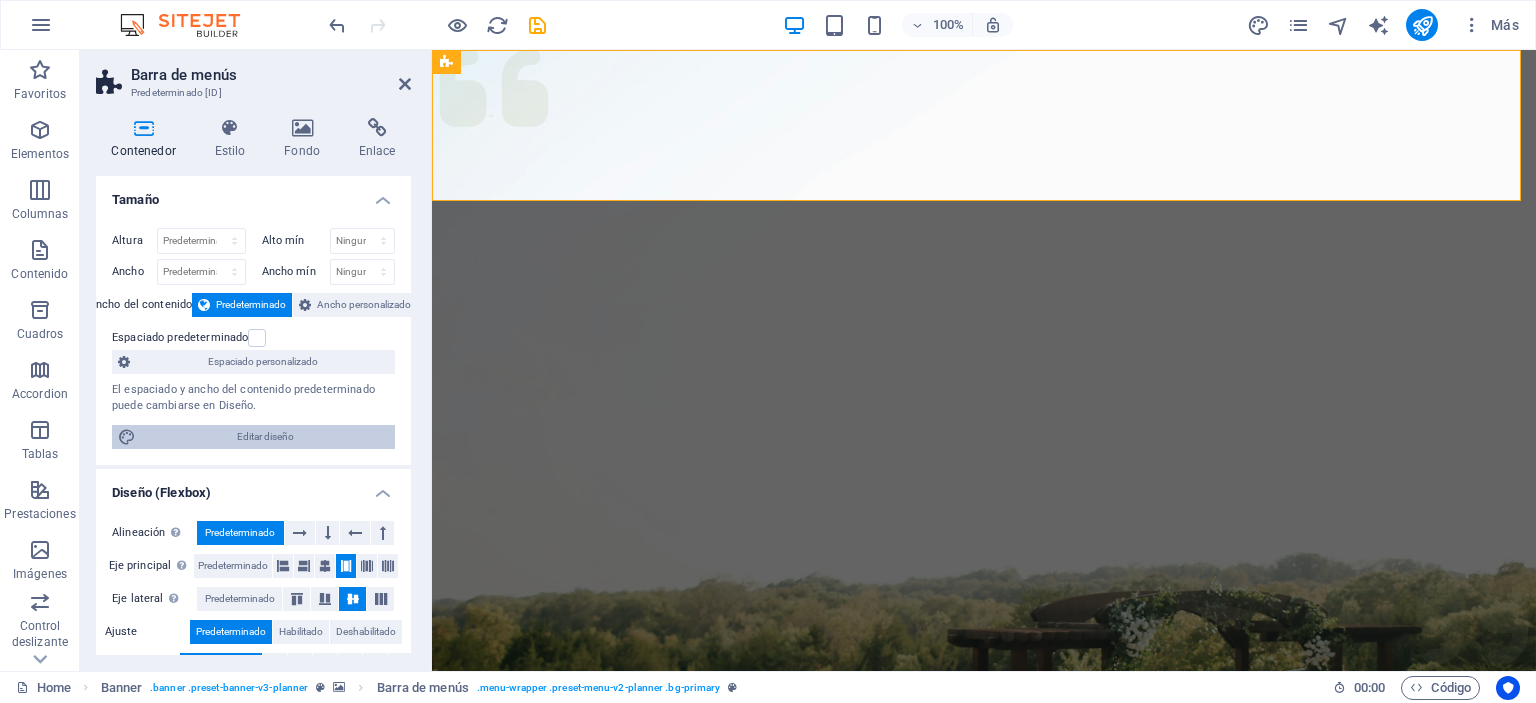 click on "Editar diseño" at bounding box center (265, 437) 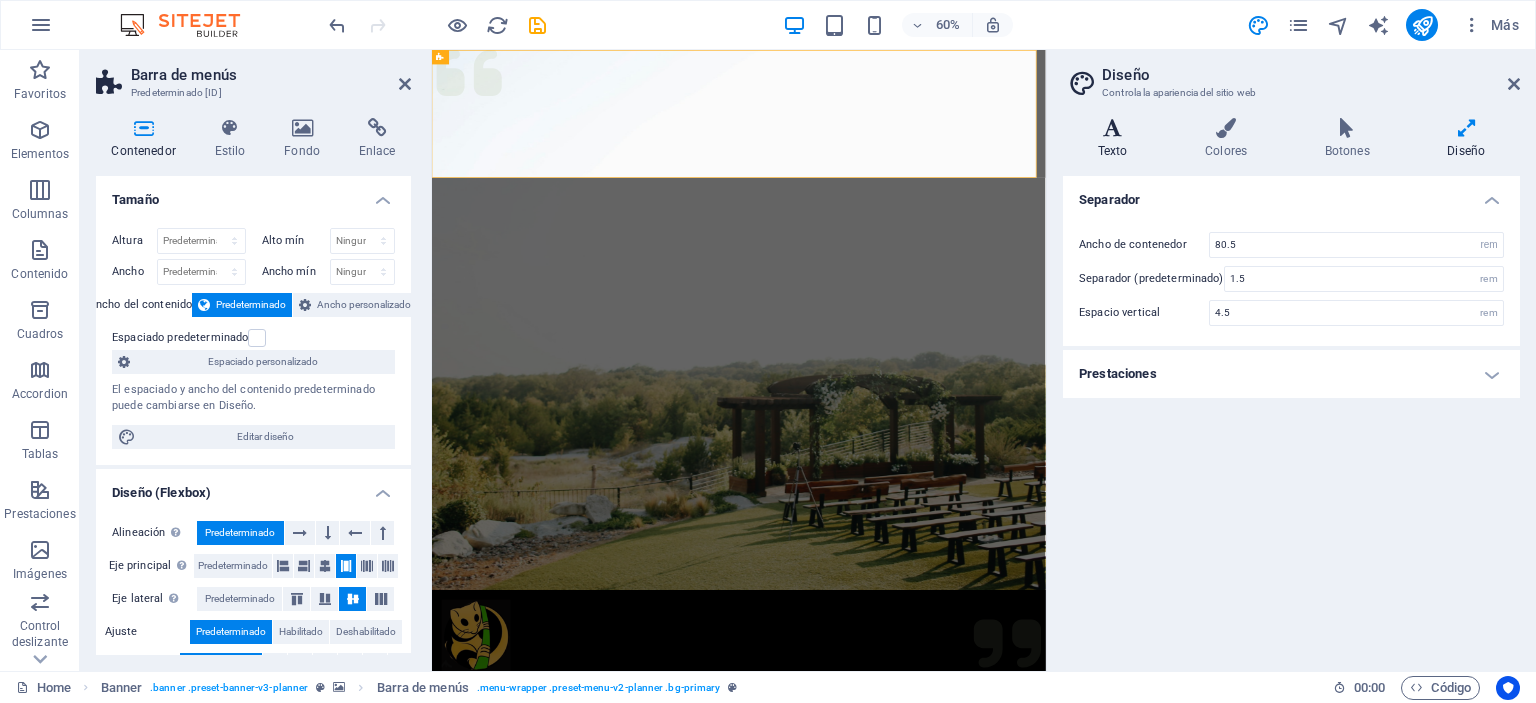 click on "Texto" at bounding box center [1116, 139] 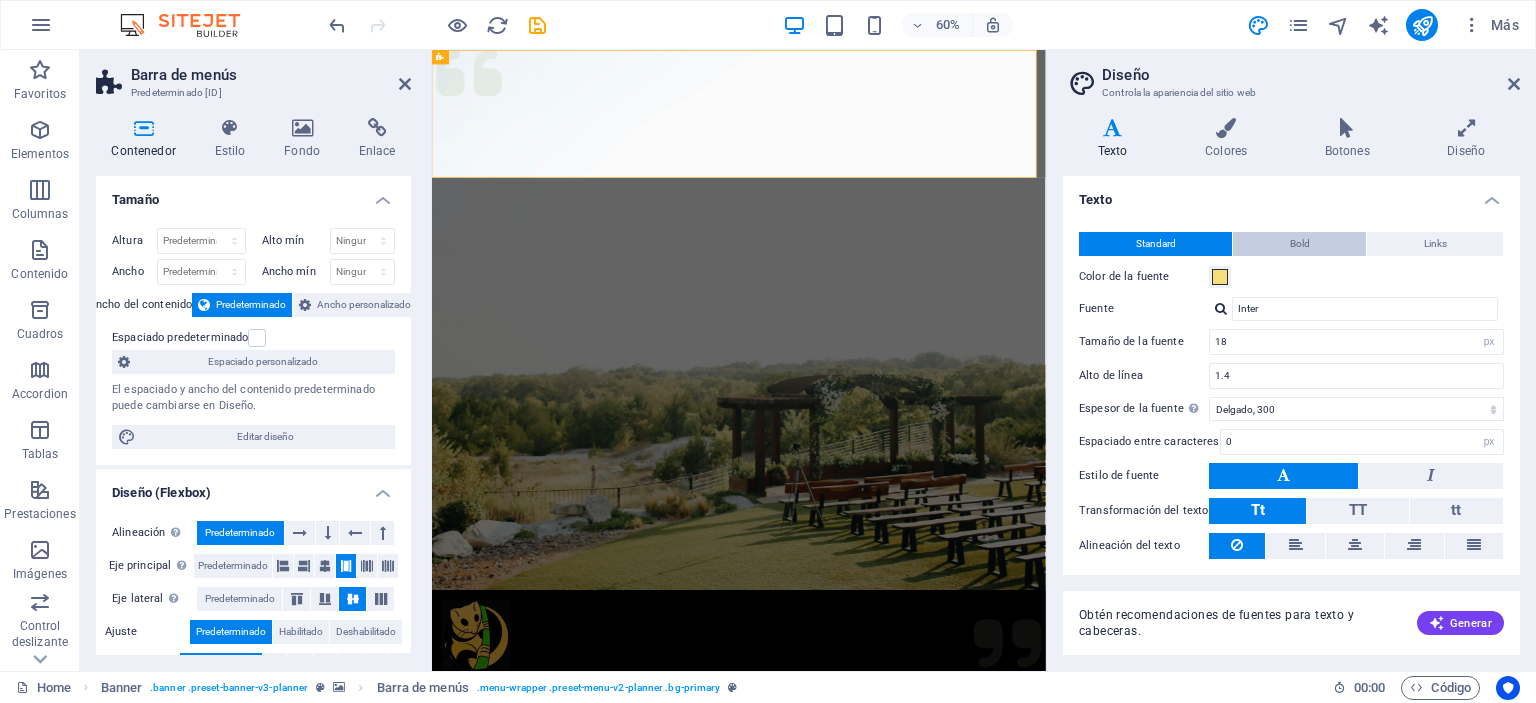 click on "Bold" at bounding box center (1300, 244) 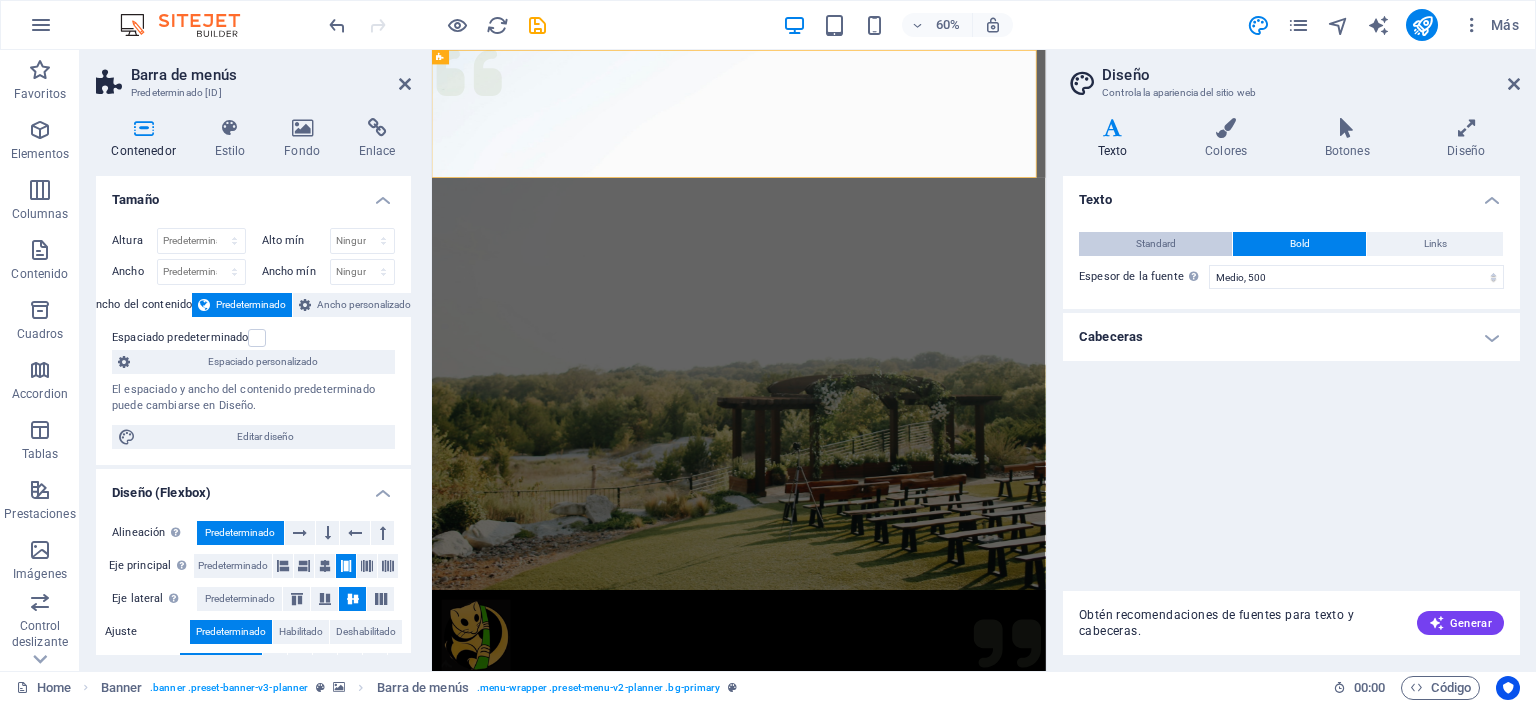 click on "Standard" at bounding box center (1156, 244) 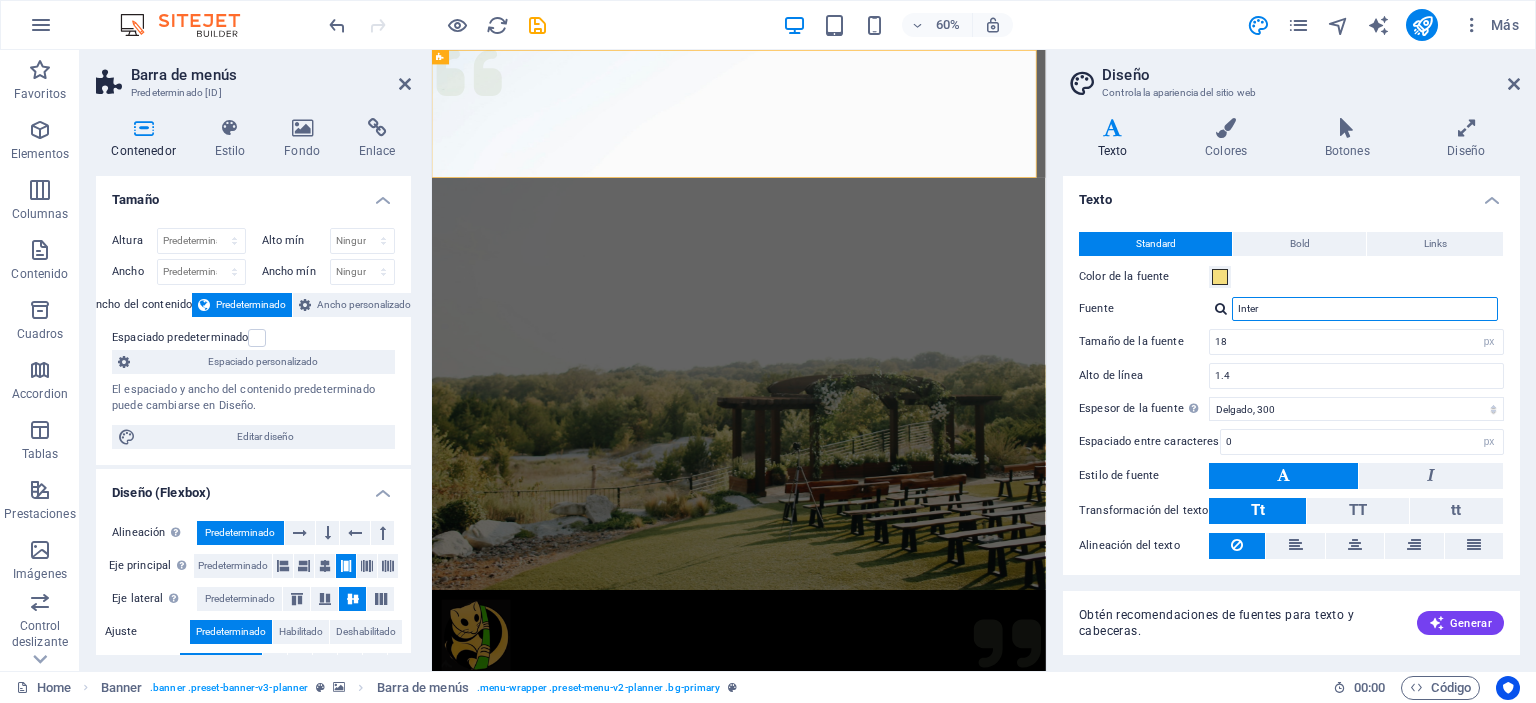 click on "Inter" at bounding box center [1365, 309] 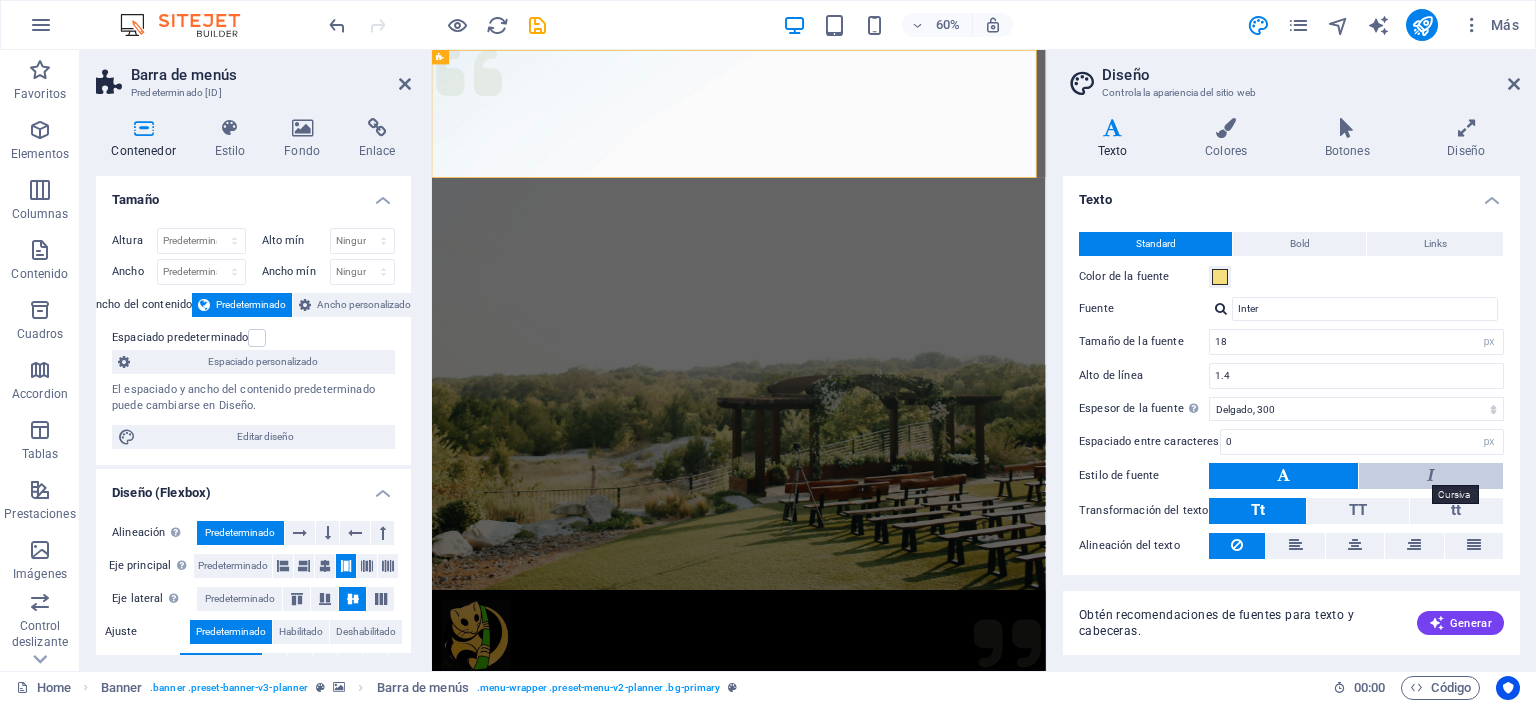 click at bounding box center (1431, 475) 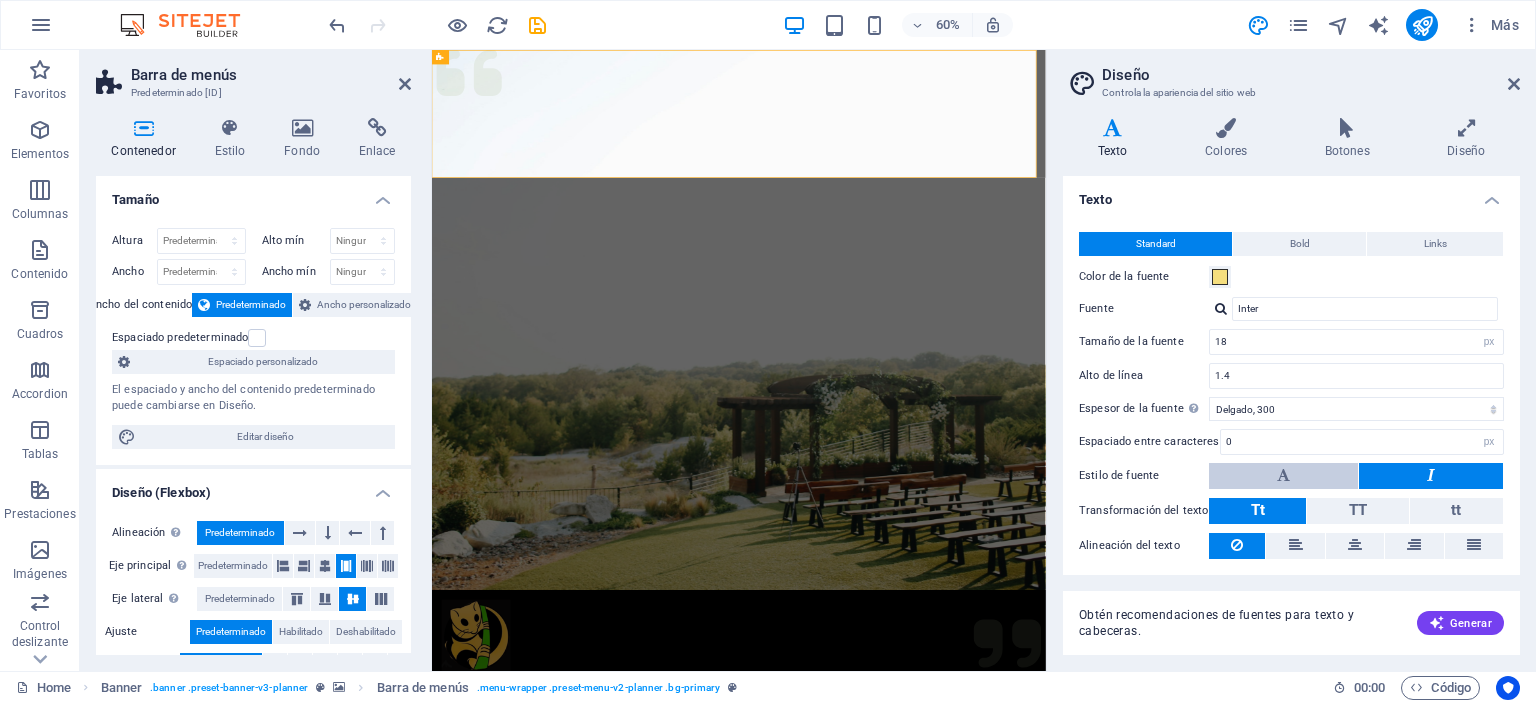 click at bounding box center [1283, 476] 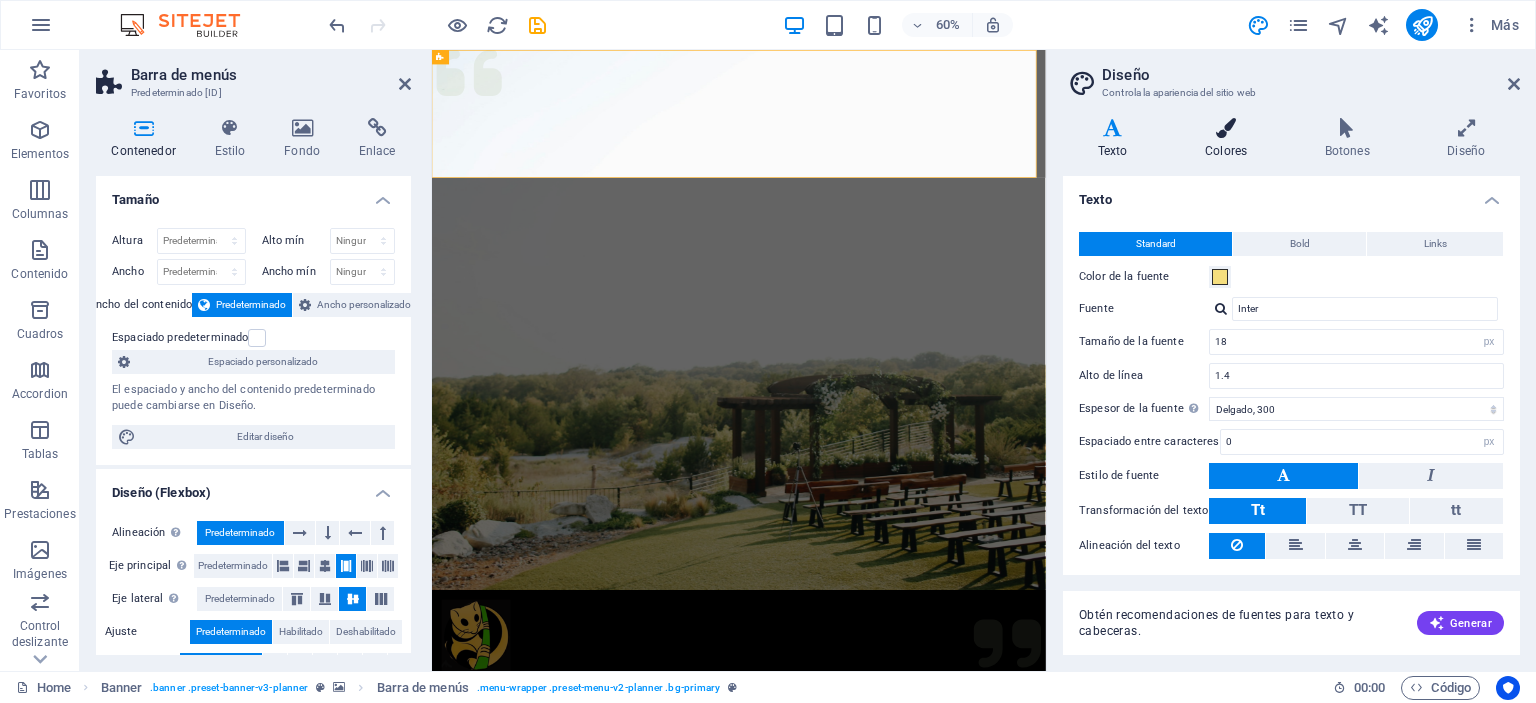 click on "Colores" at bounding box center [1230, 139] 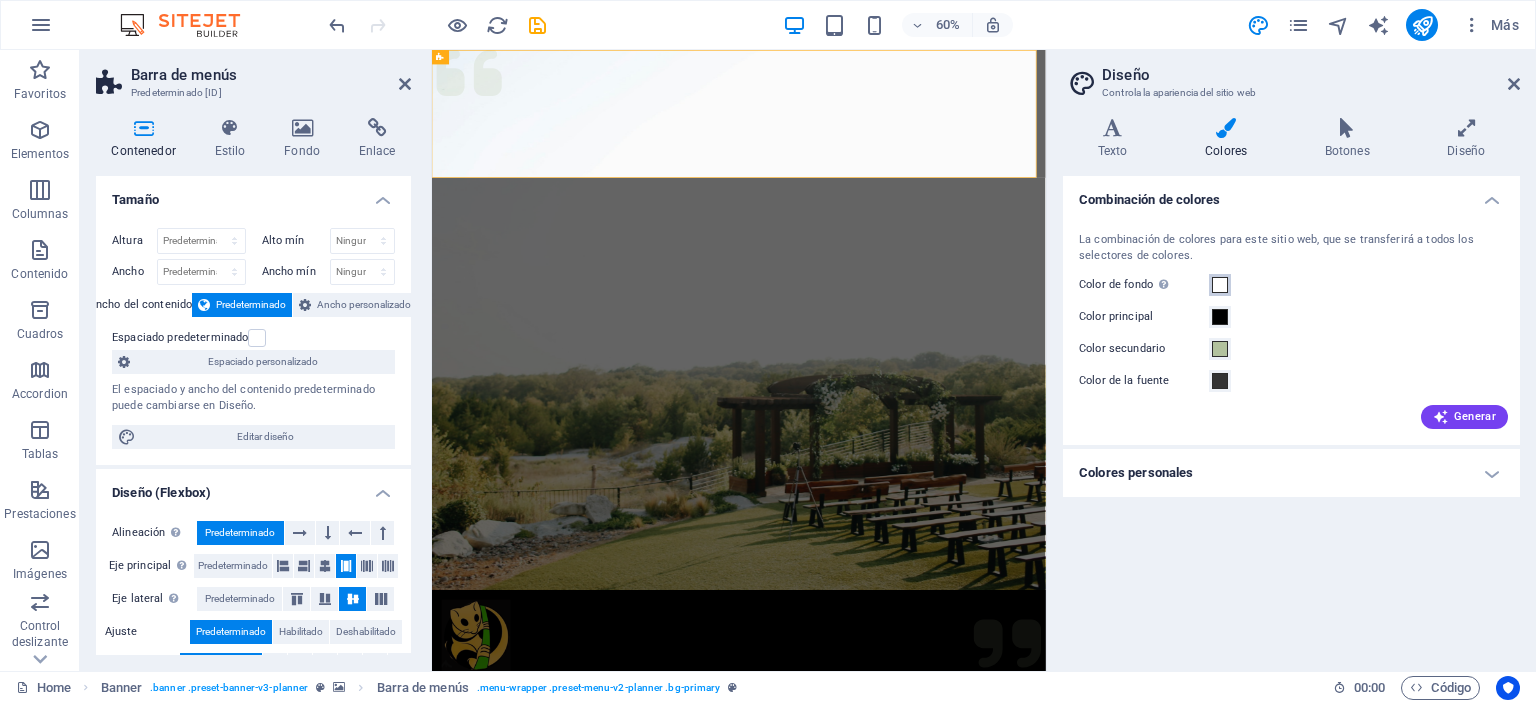 click at bounding box center [1220, 285] 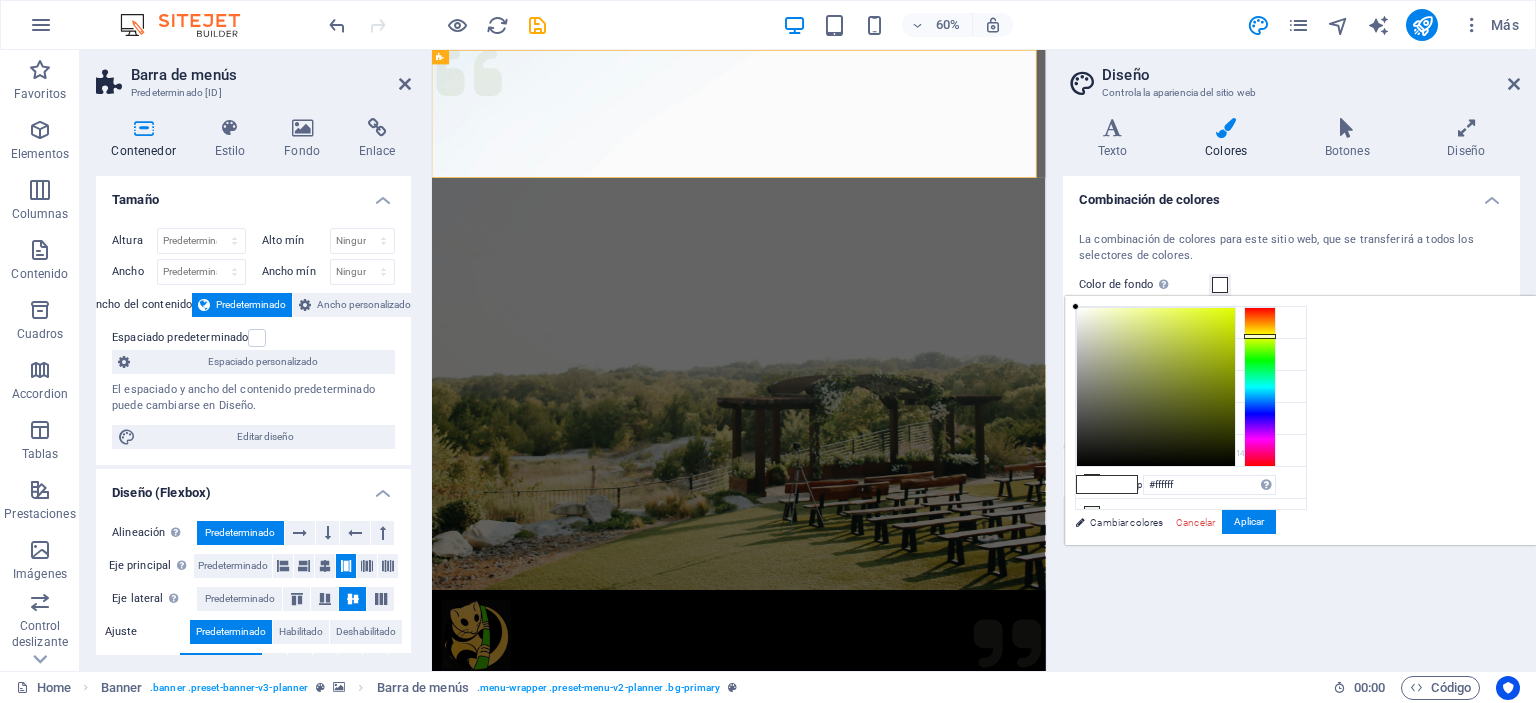 click at bounding box center [1260, 387] 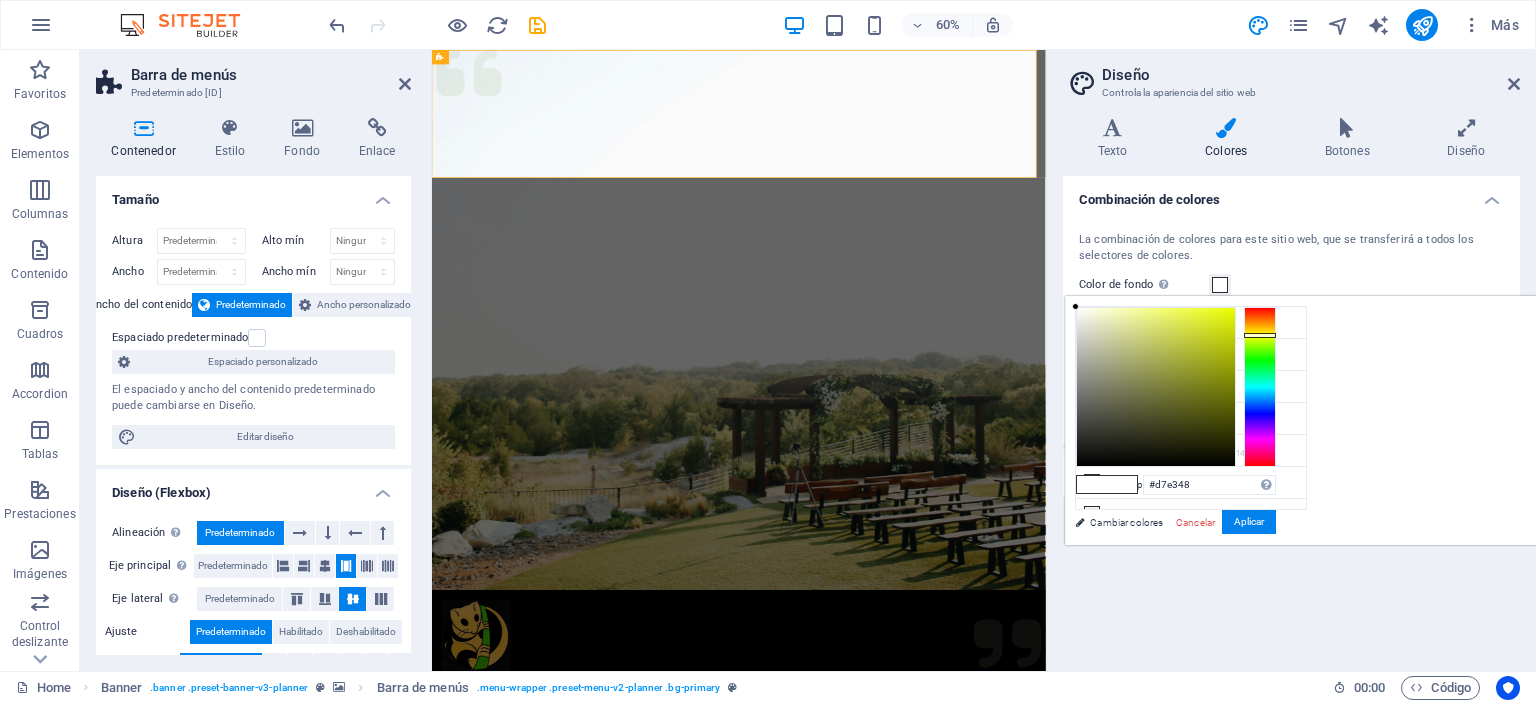 click at bounding box center (1156, 387) 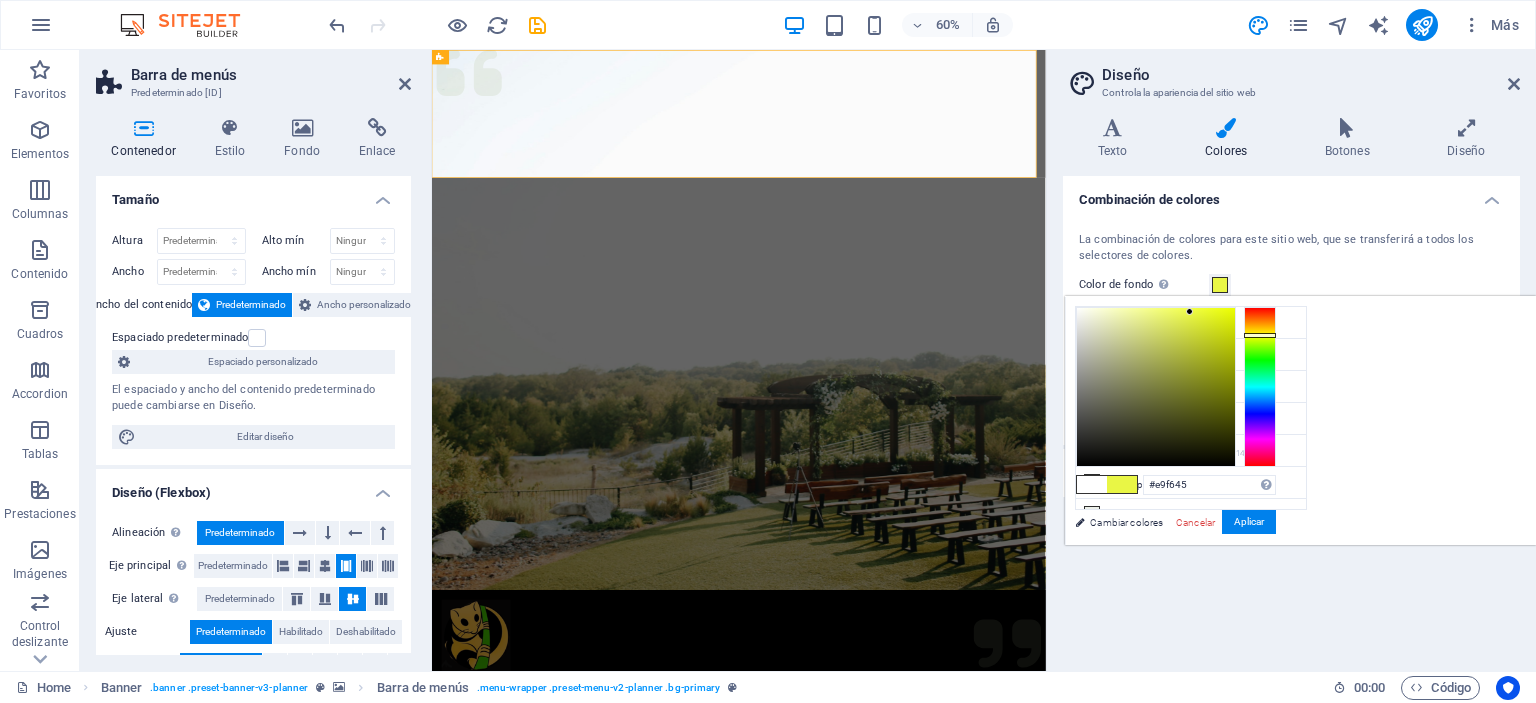 click at bounding box center (1156, 387) 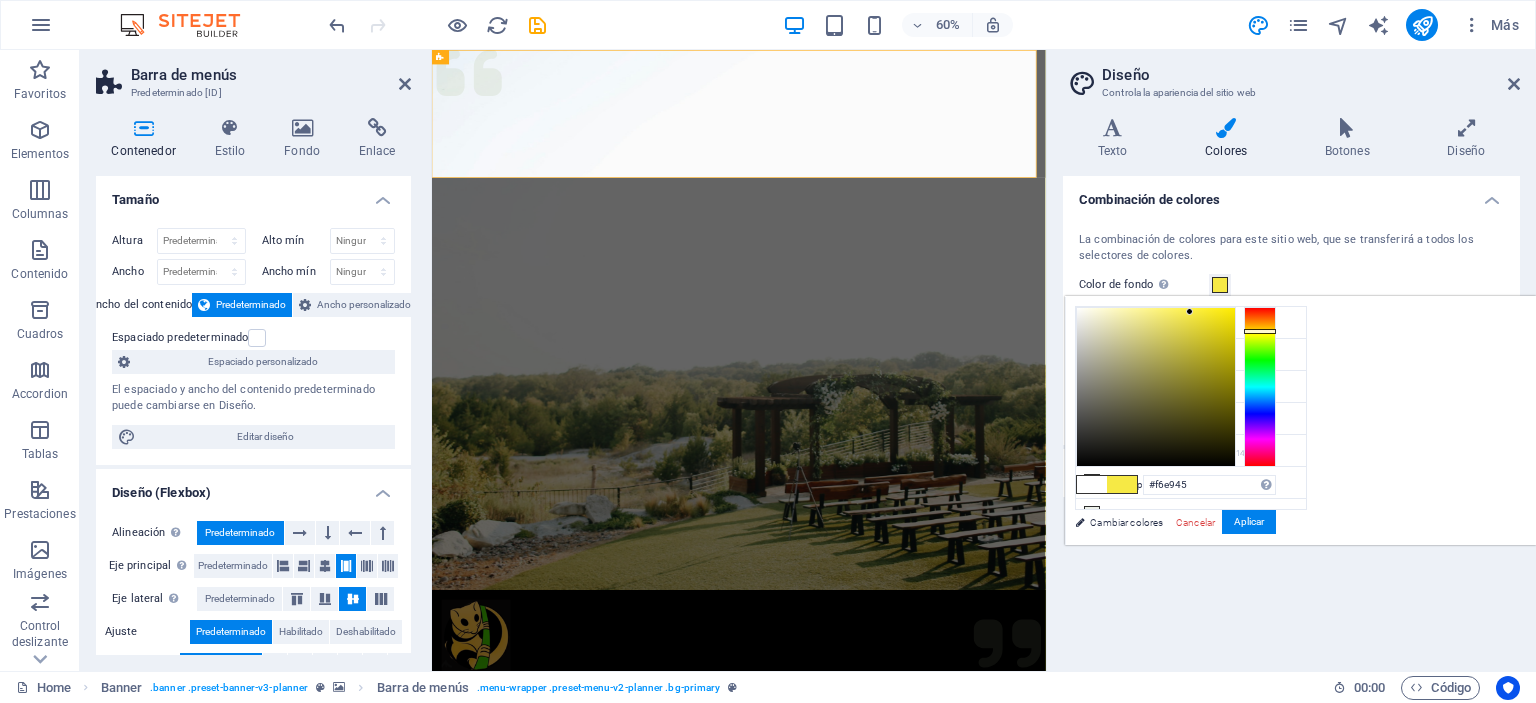 click at bounding box center (1260, 331) 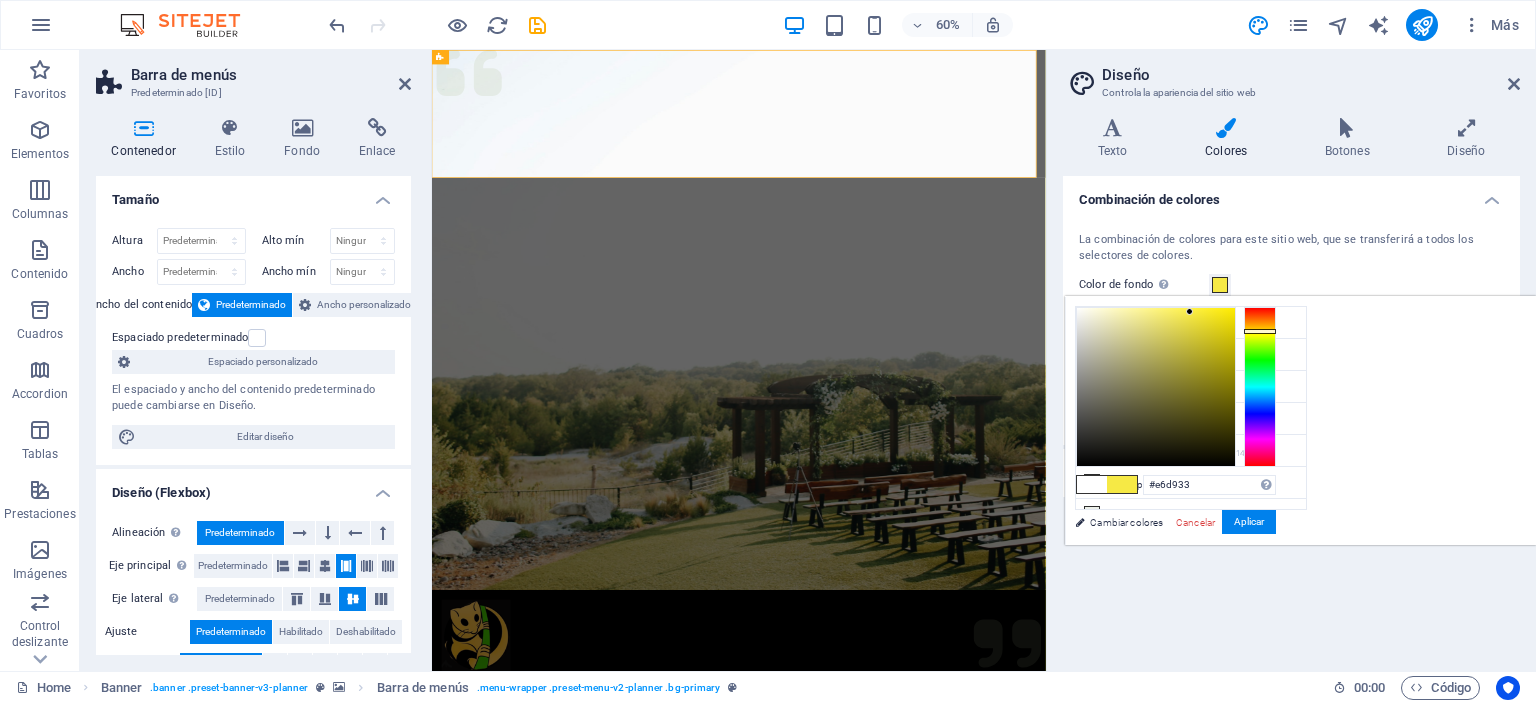 click at bounding box center (1156, 387) 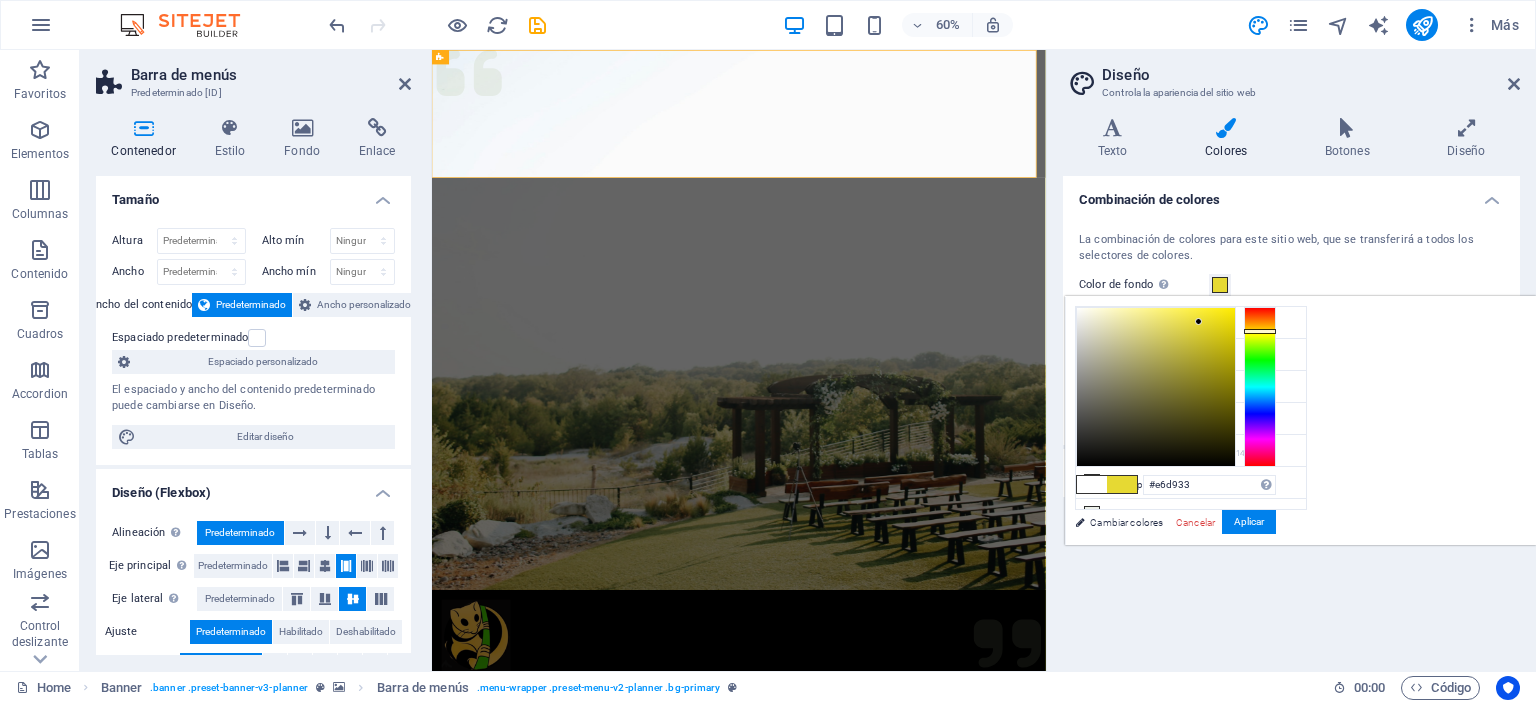 type on "#f6ea50" 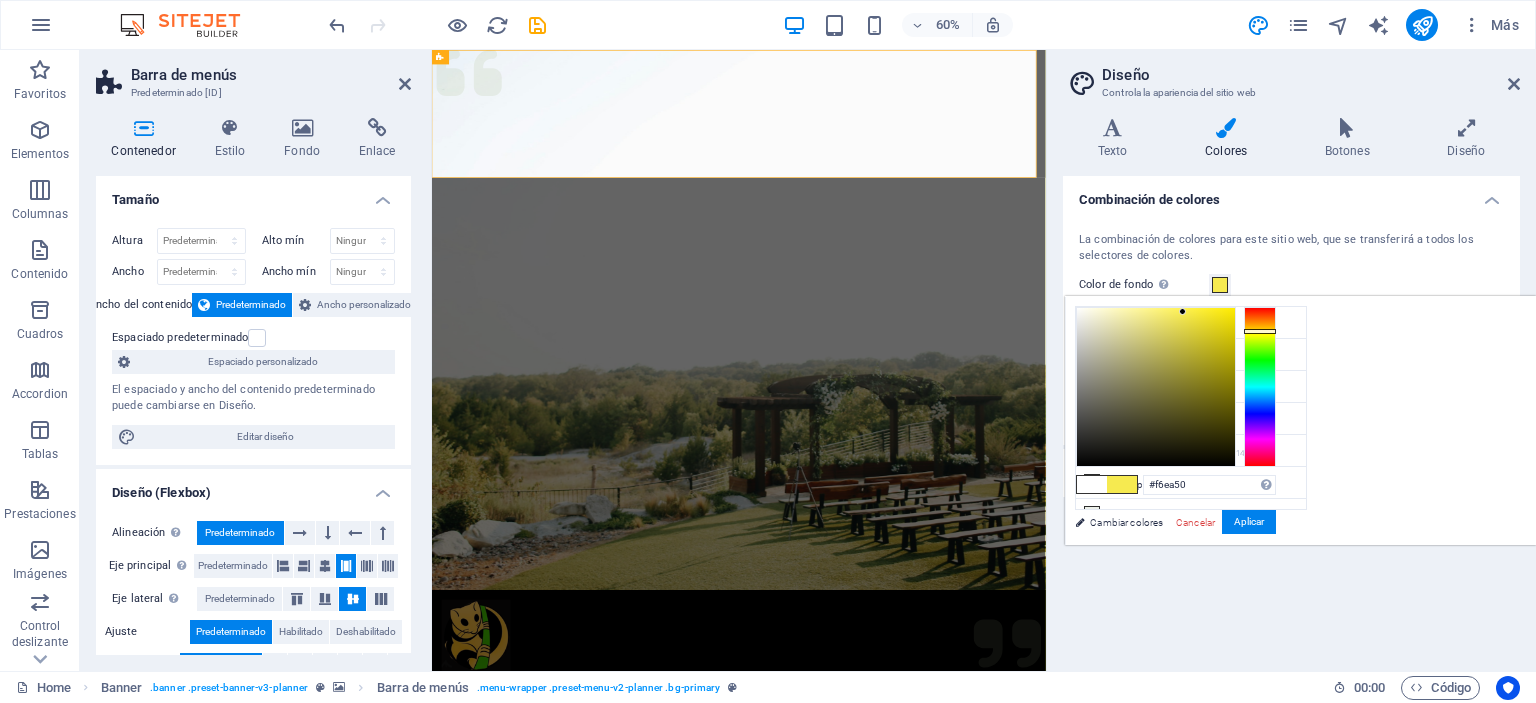 click at bounding box center [1156, 387] 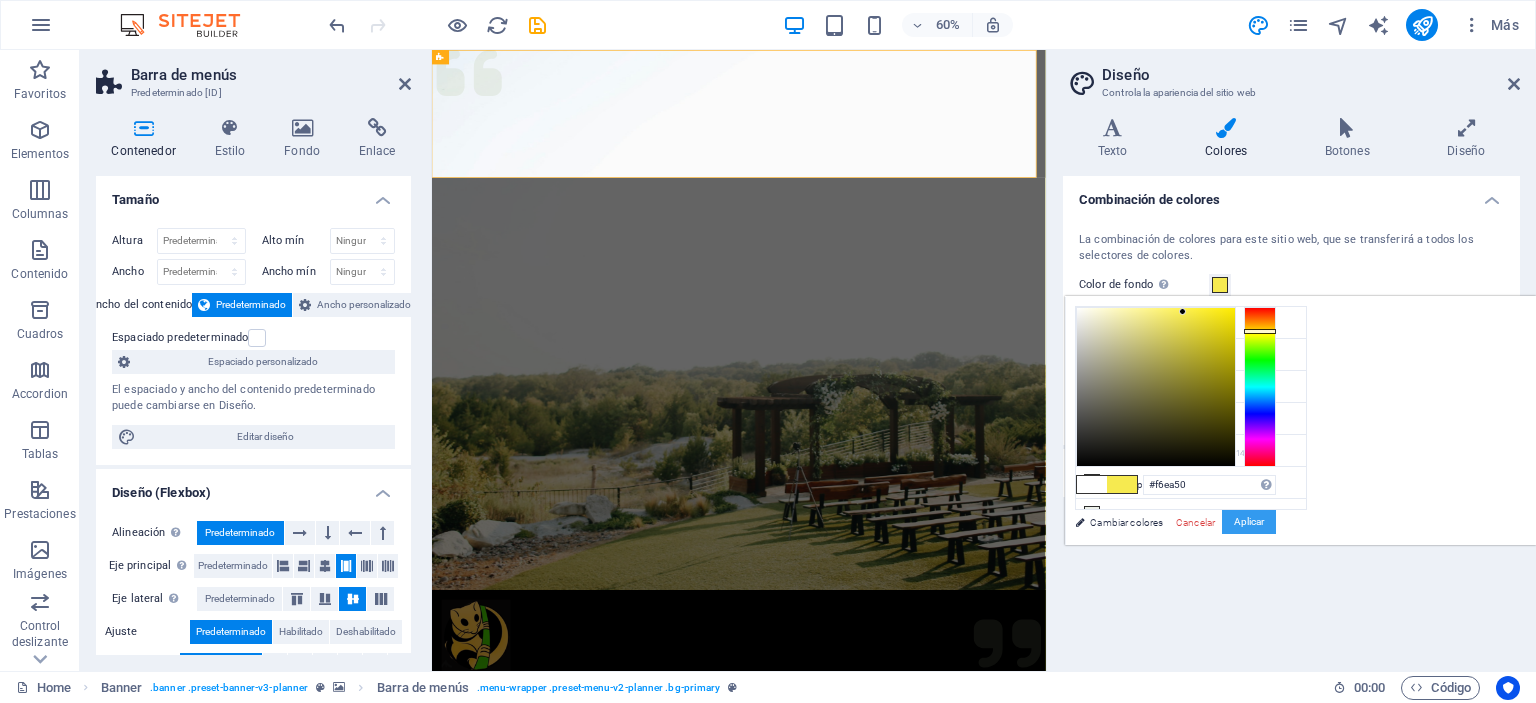 click on "Aplicar" at bounding box center (1249, 522) 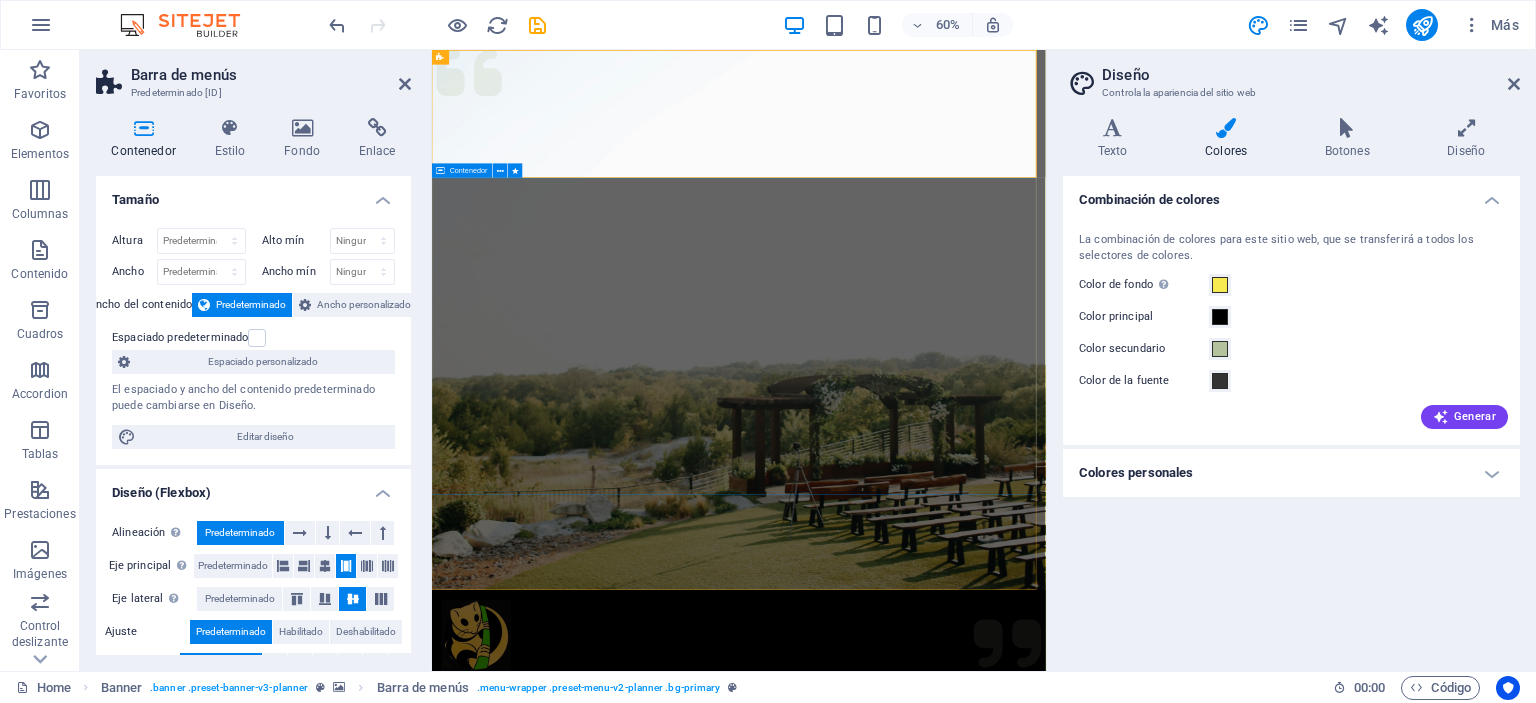 click on "Experience extraordinary life moments Plan your next event with us" at bounding box center [943, 1477] 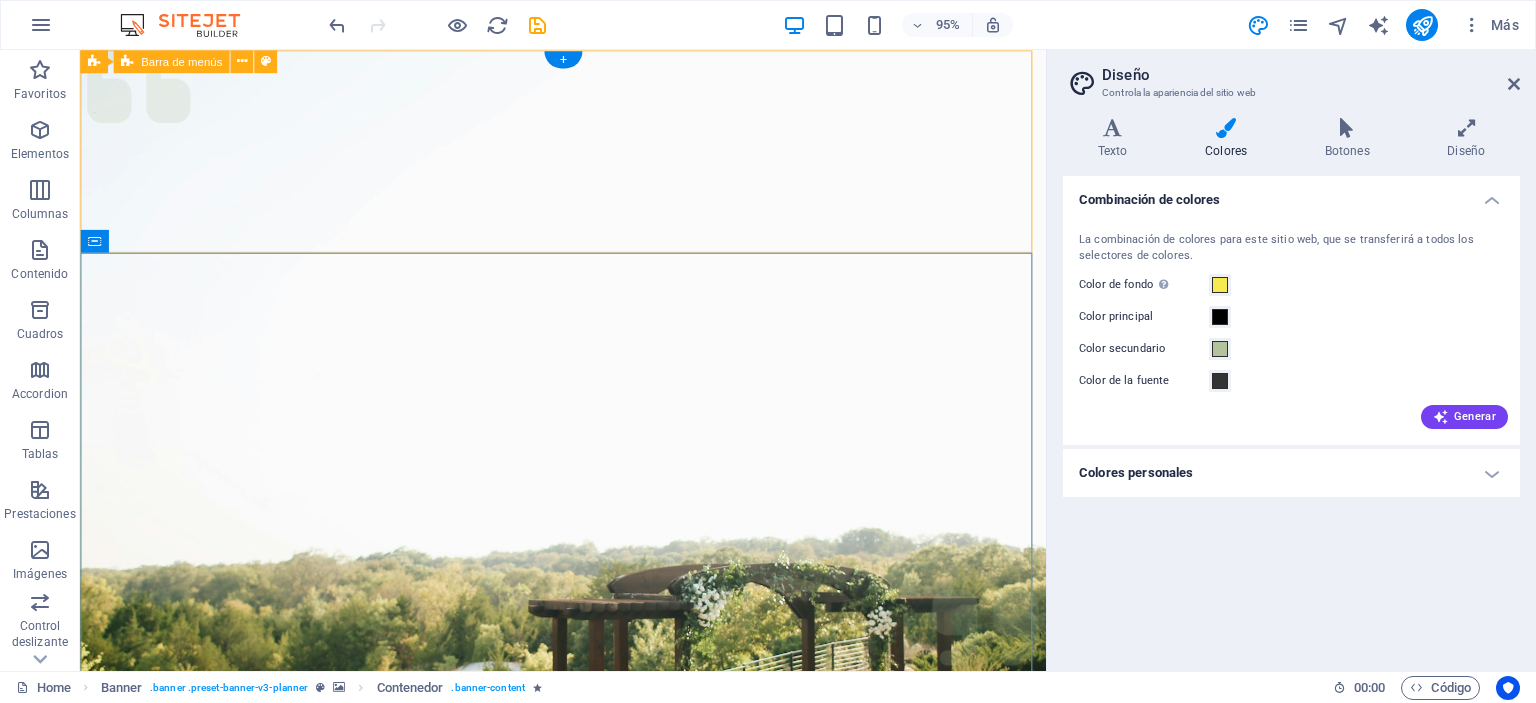 click on "Menu Servicios Nosotros Equipos Imagenes Contacto Get in touch" at bounding box center (588, 1081) 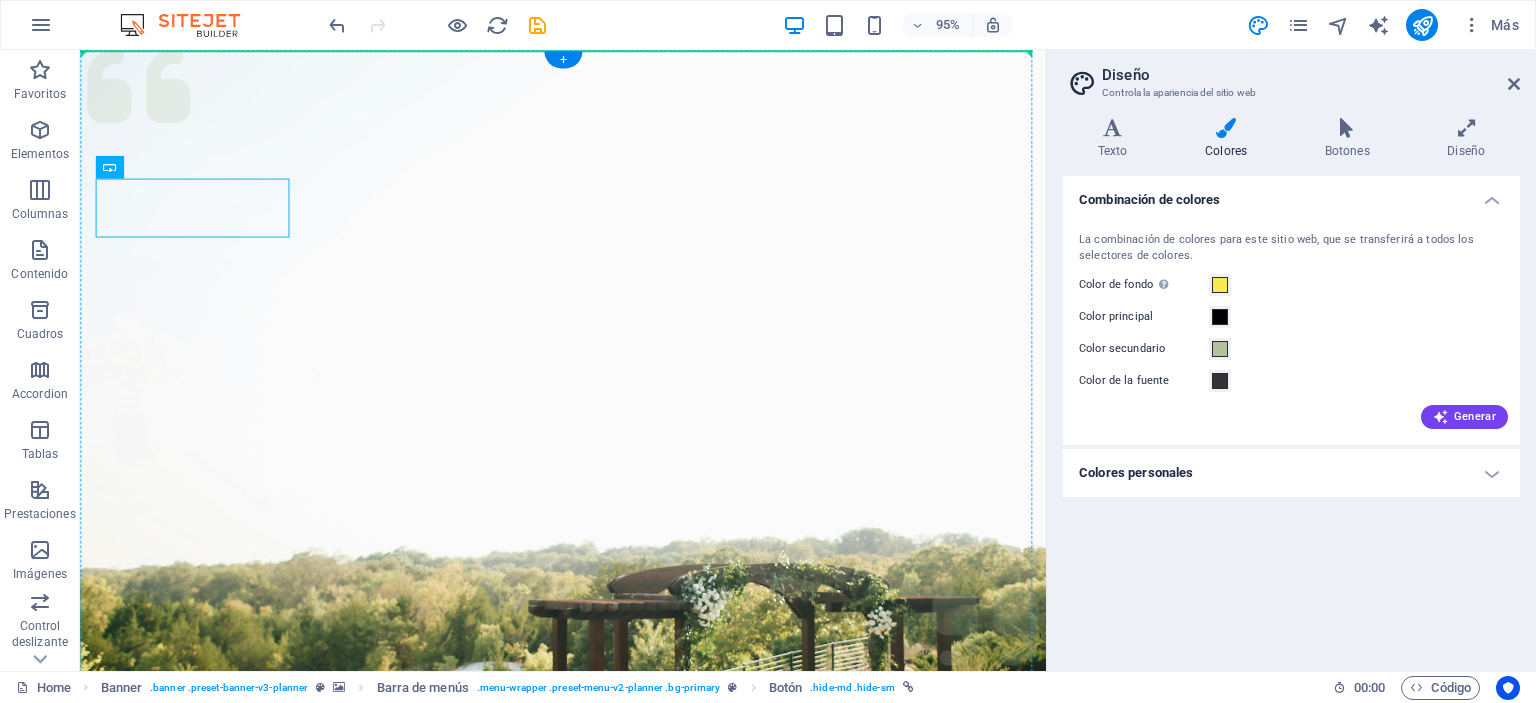 drag, startPoint x: 218, startPoint y: 224, endPoint x: 487, endPoint y: 210, distance: 269.36407 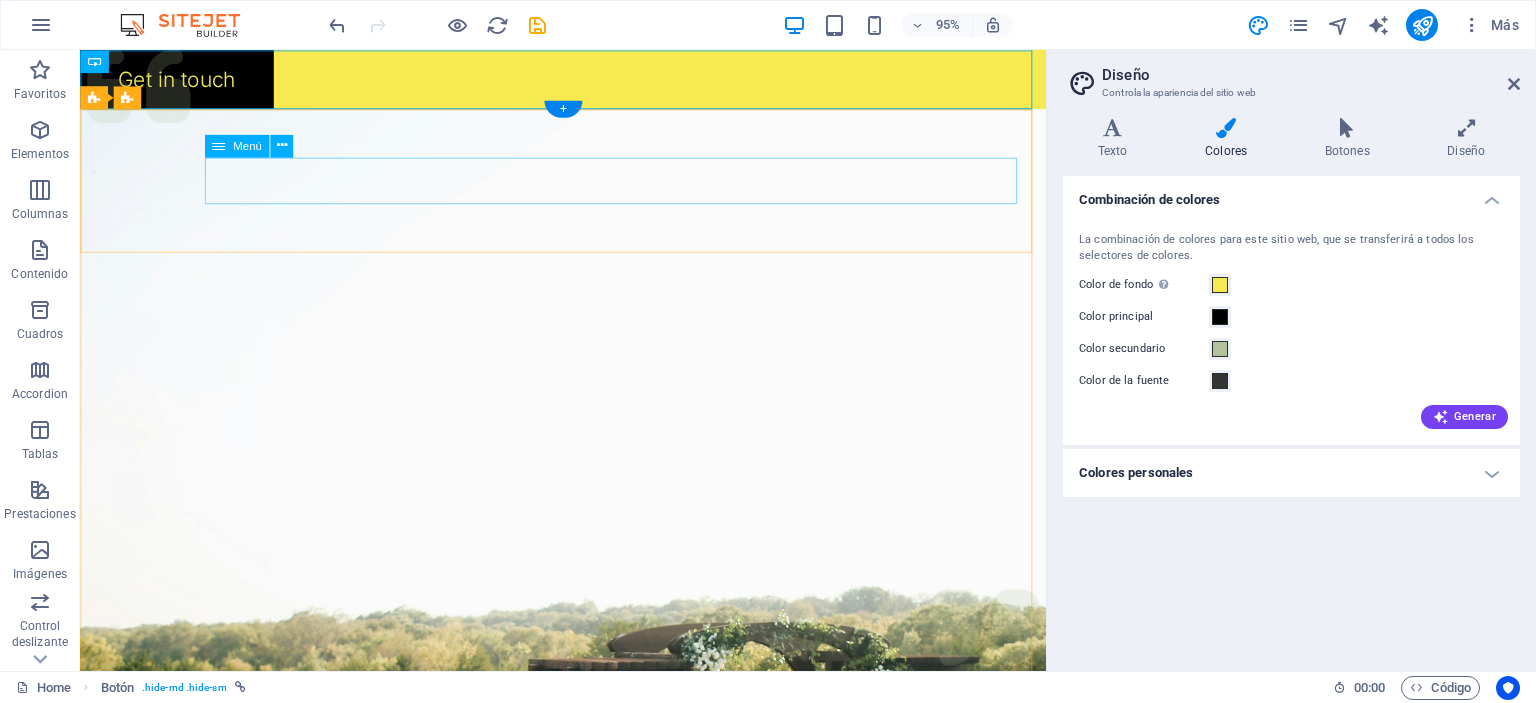 click on "Servicios Nosotros Equipos Imagenes Contacto" at bounding box center [588, 1172] 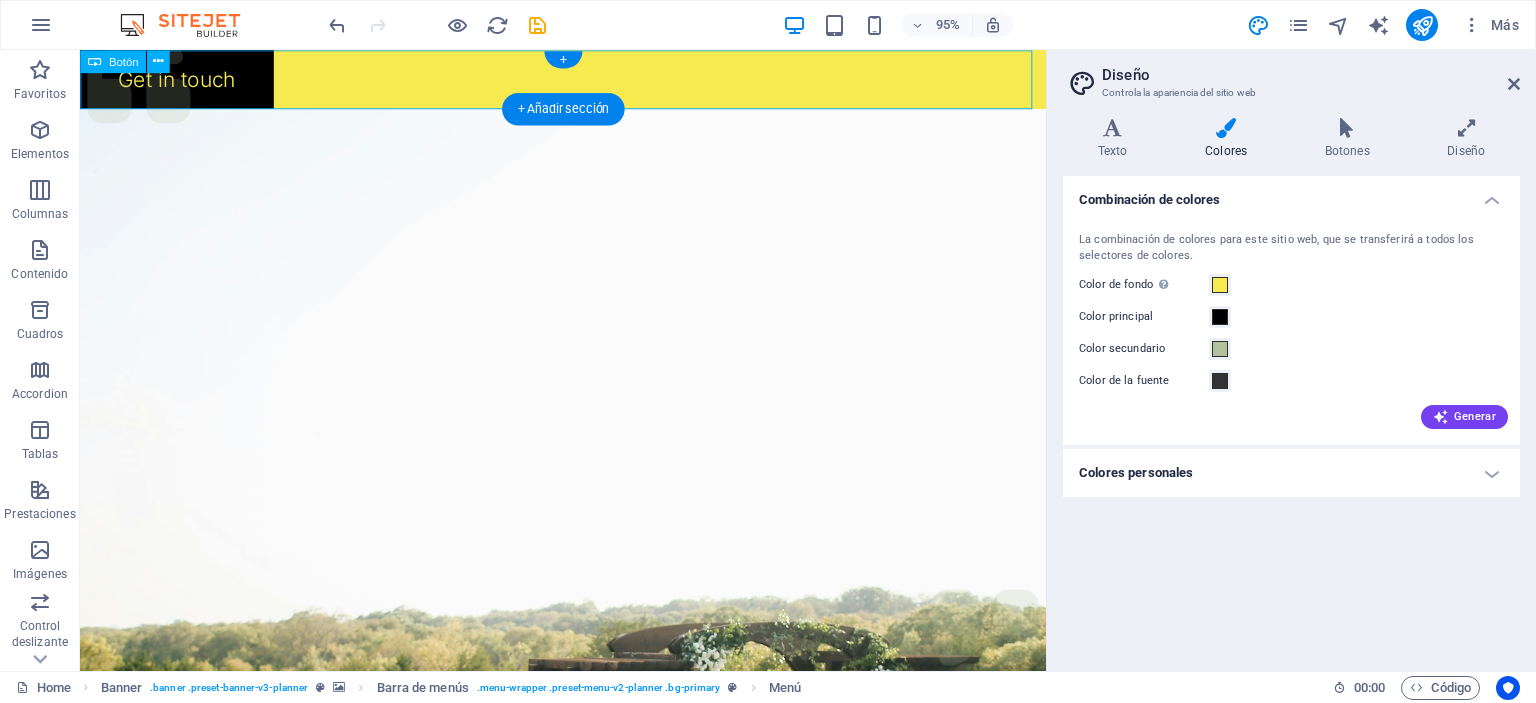 drag, startPoint x: 447, startPoint y: 96, endPoint x: 274, endPoint y: 95, distance: 173.00288 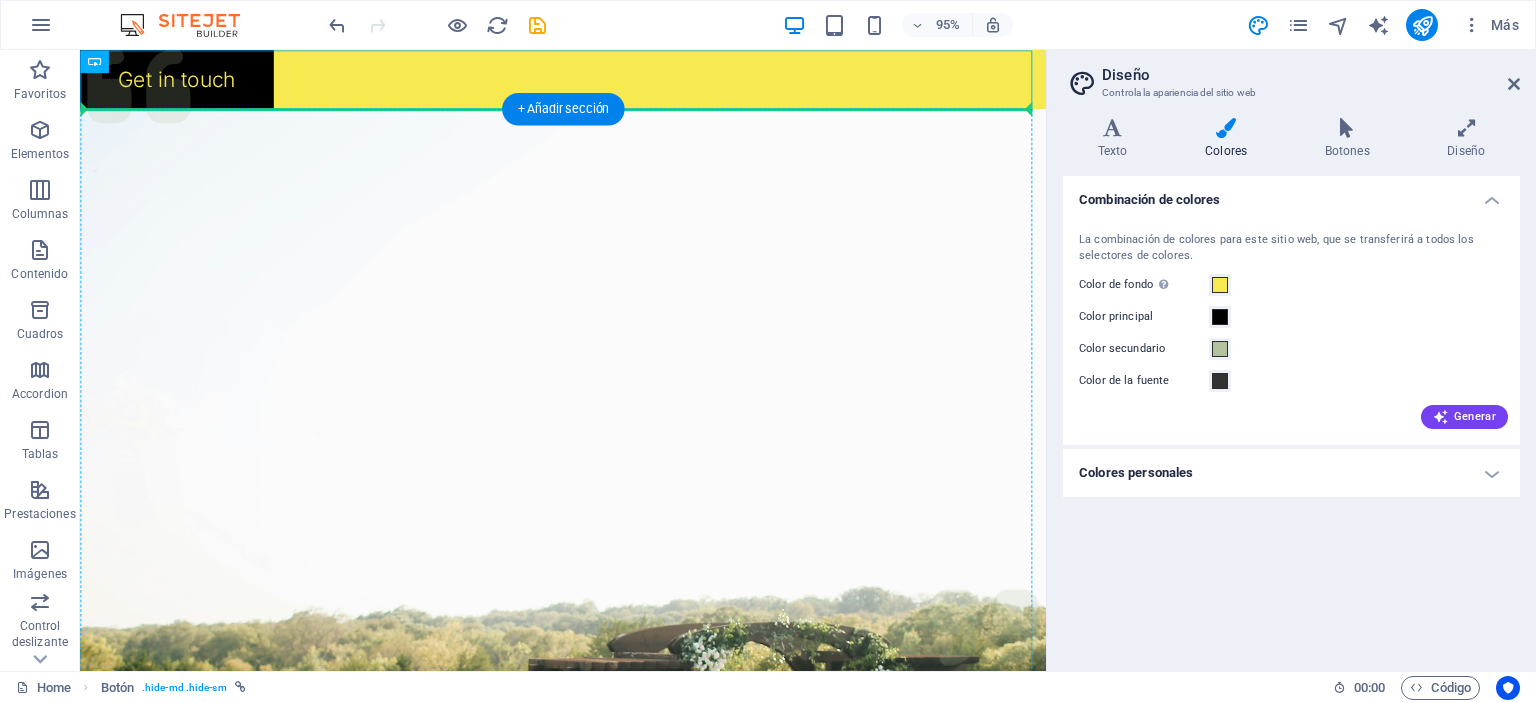 drag, startPoint x: 277, startPoint y: 141, endPoint x: 452, endPoint y: 147, distance: 175.10283 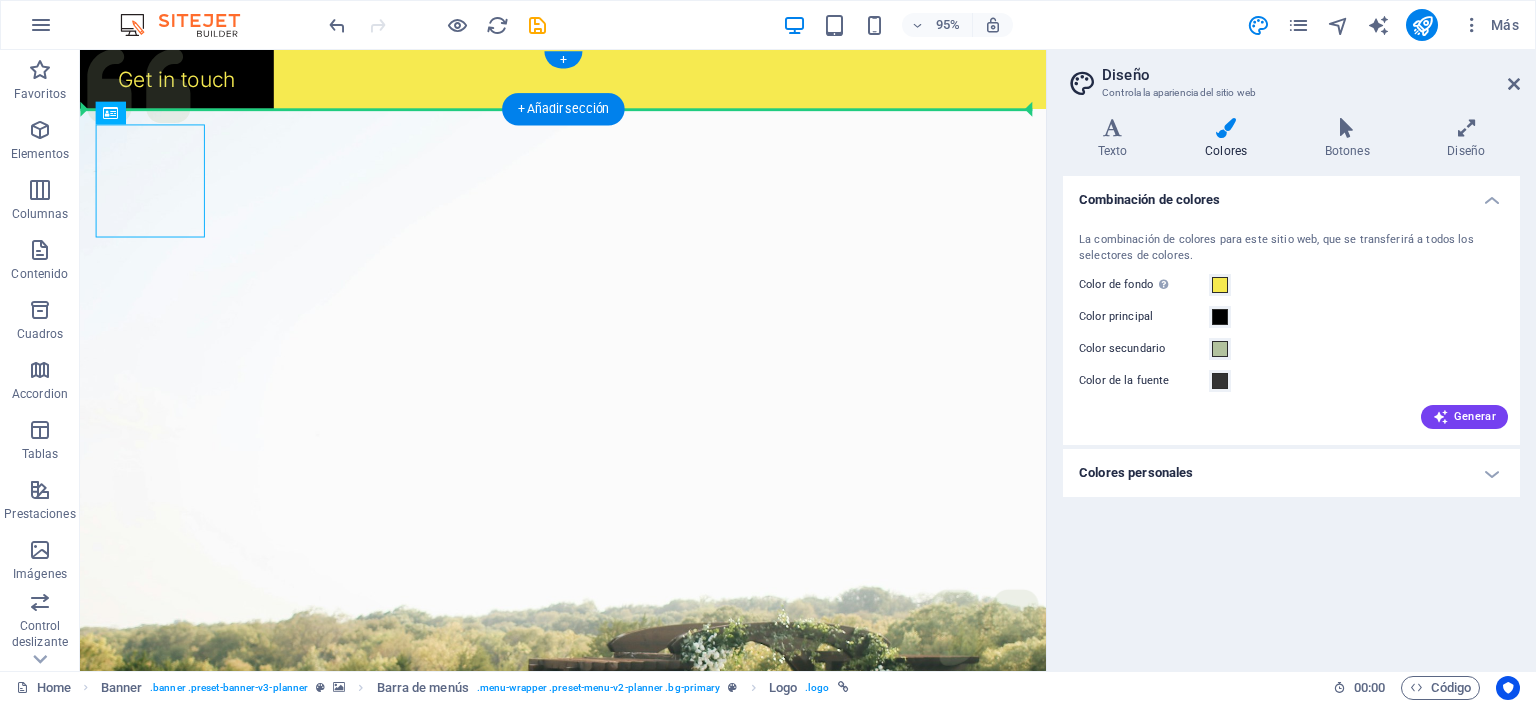 drag, startPoint x: 190, startPoint y: 182, endPoint x: 207, endPoint y: 78, distance: 105.380264 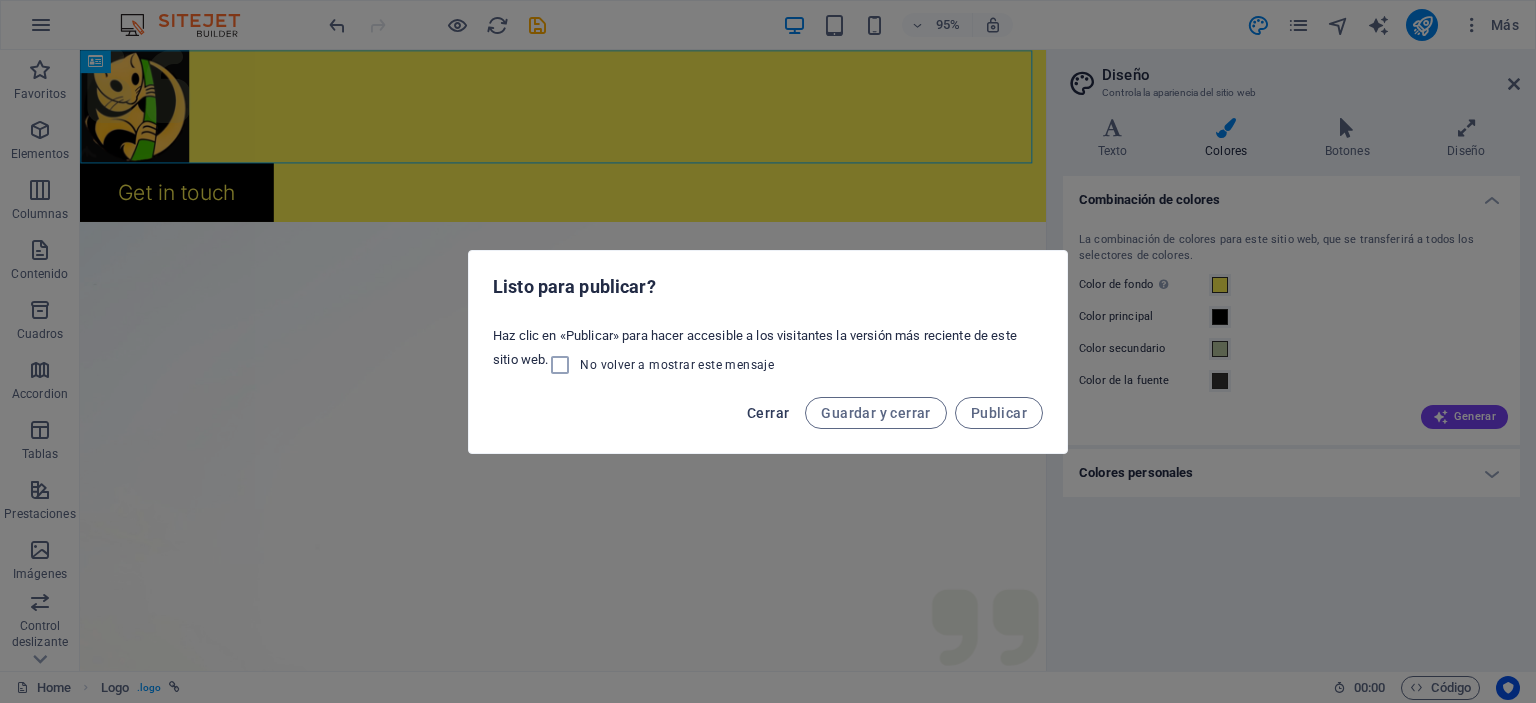 click on "Cerrar" at bounding box center [768, 413] 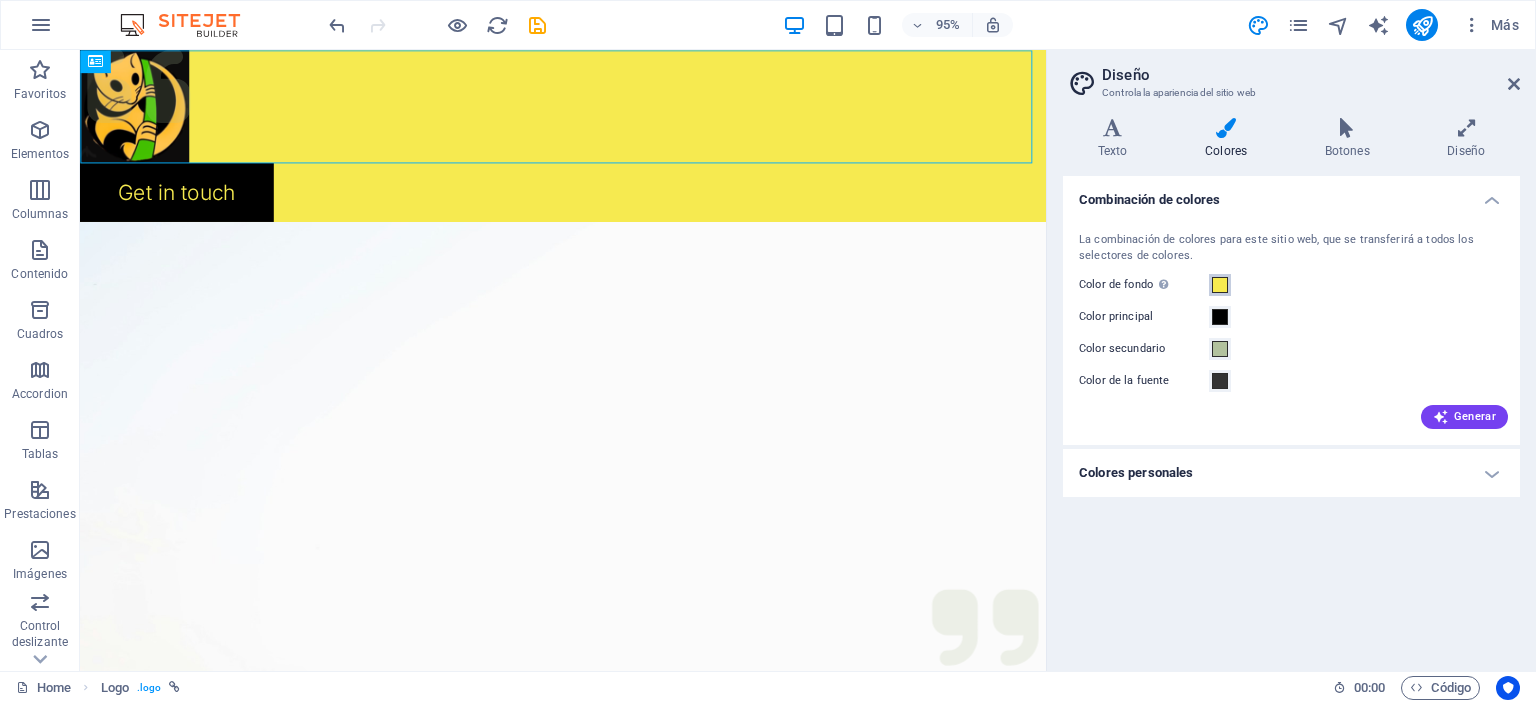 click on "Color de fondo Solo visible si no se encuentra cubierto por otros fondos." at bounding box center (1220, 285) 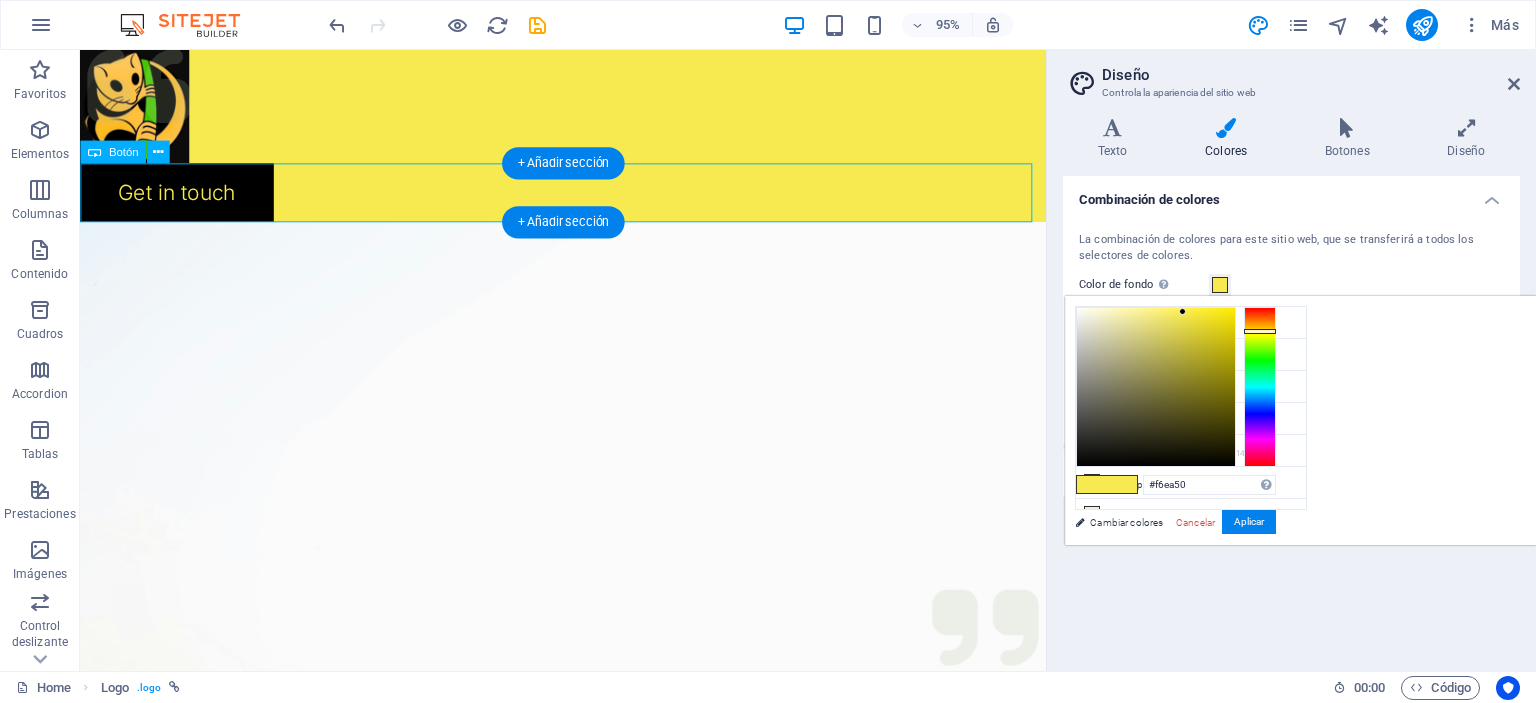 drag, startPoint x: 317, startPoint y: 184, endPoint x: 316, endPoint y: 174, distance: 10.049875 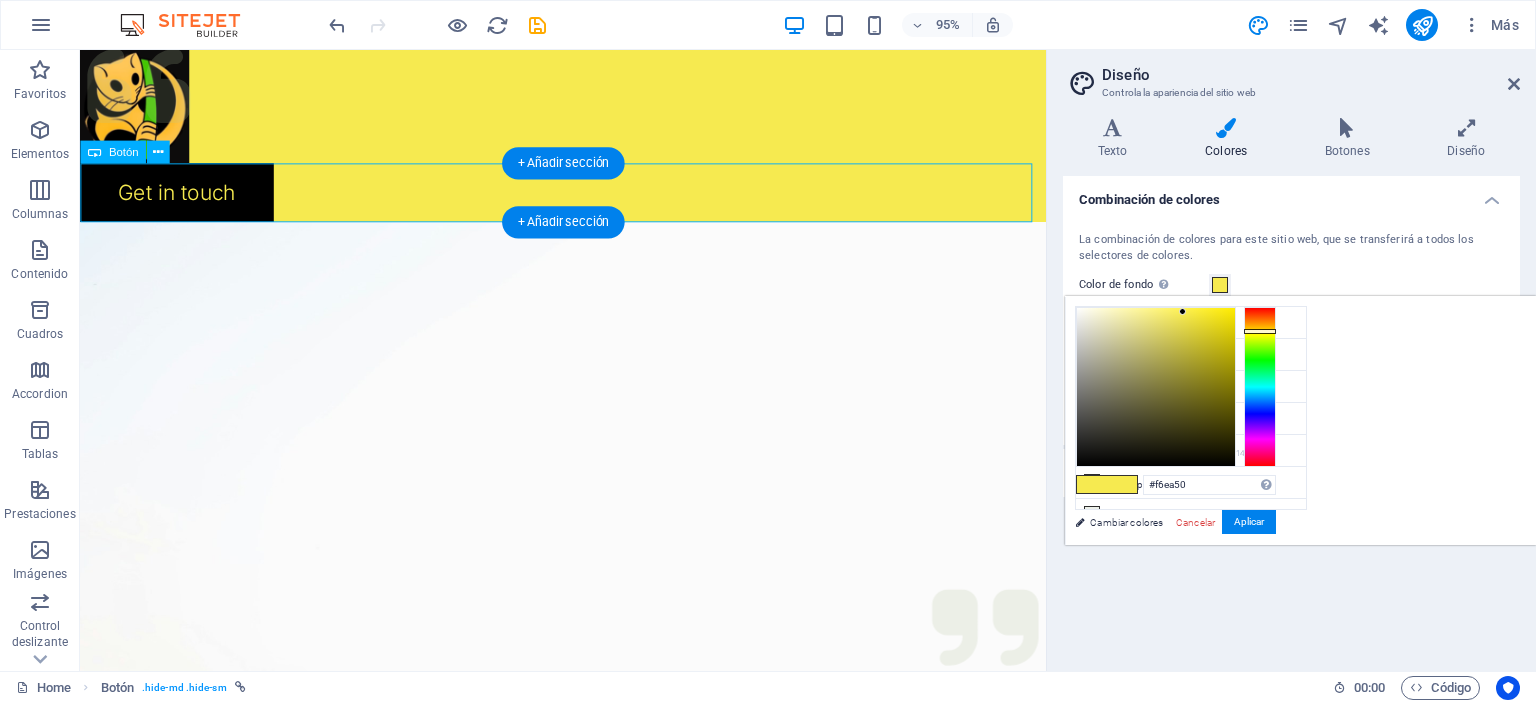 drag, startPoint x: 224, startPoint y: 218, endPoint x: 599, endPoint y: 205, distance: 375.22528 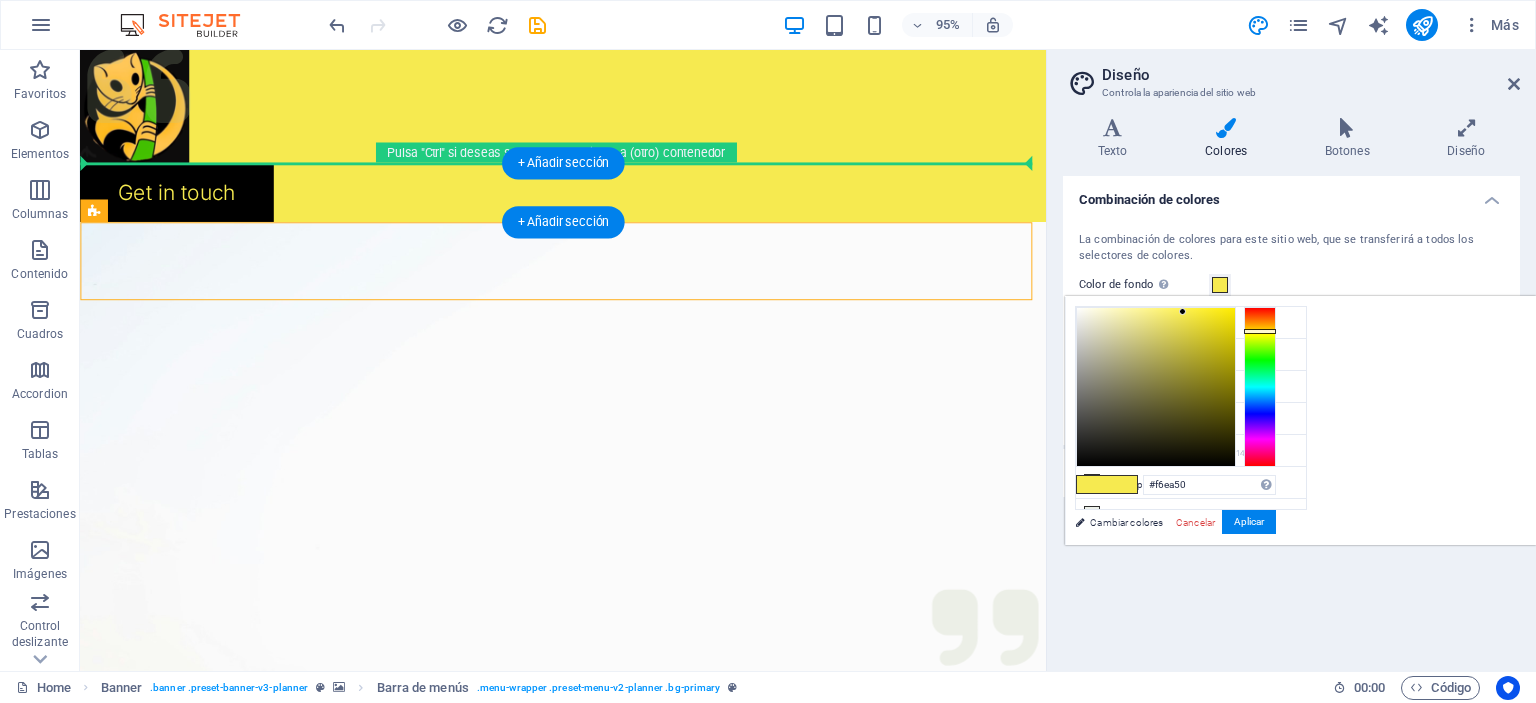 drag, startPoint x: 725, startPoint y: 238, endPoint x: 727, endPoint y: 181, distance: 57.035076 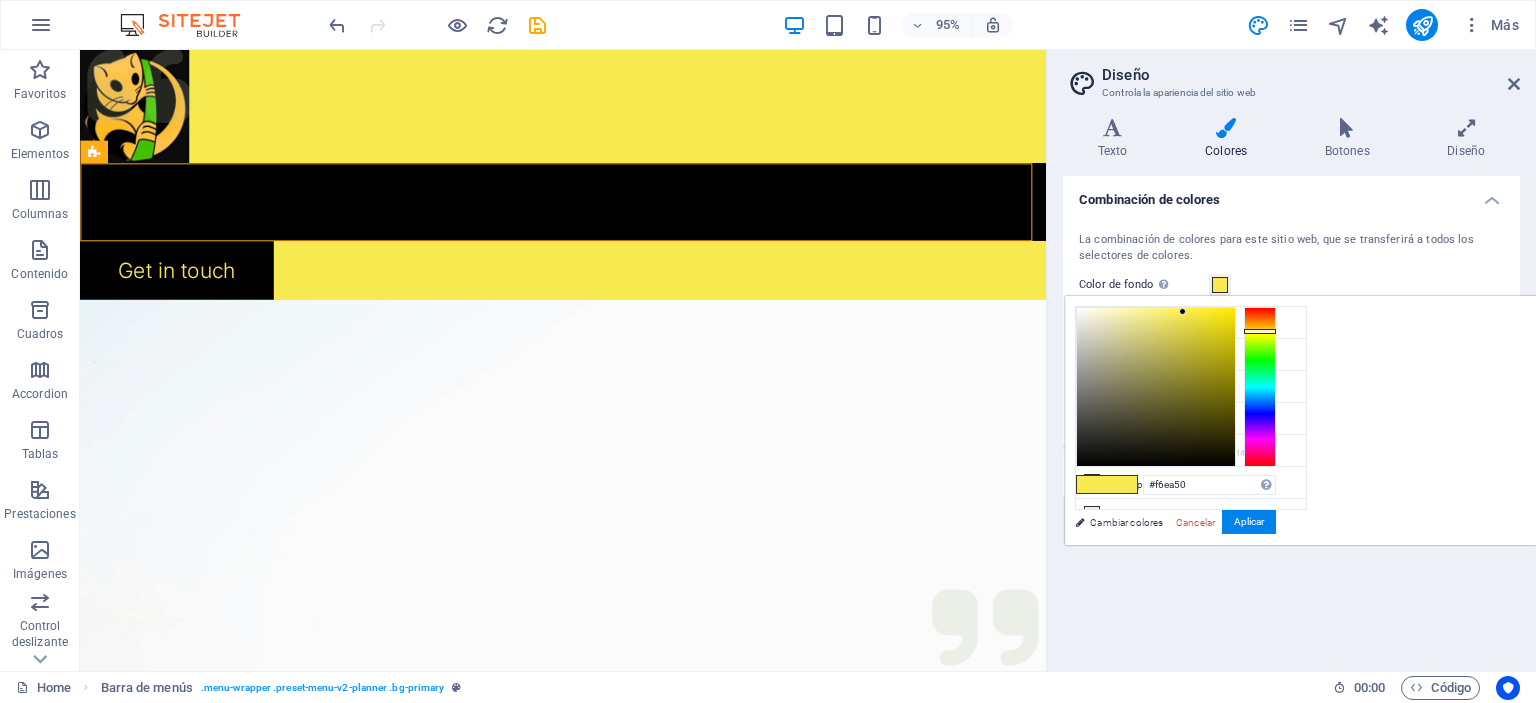 click on "Diseño Controla la apariencia del sitio web Variantes  Texto  Colores  Botones  Diseño Texto Standard Bold Links Color de la fuente Fuente Inter Tamaño de la fuente 18 rem px Alto de línea 1.4 Espesor de la fuente Para mostrar el espesor de la fuente correctamente, puede que deba activarse.  Gestionar fuentes Fino, 100 Extra delgado, 200 Delgado, 300 Normal, 400 Medio, 500 Seminegrita, 600 Negrita, 700 Extra negrita, 800 Negro, 900 Espaciado entre caracteres 0 rem px Estilo de fuente Transformación del texto Tt TT tt Alineación del texto Espesor de la fuente Para mostrar el espesor de la fuente correctamente, puede que deba activarse.  Gestionar fuentes Fino, 100 Extra delgado, 200 Delgado, 300 Normal, 400 Medio, 500 Seminegrita, 600 Negrita, 700 Extra negrita, 800 Negro, 900 Default Hover / Active Color de la fuente Color de la fuente Decoración Ninguno Decoración Ninguno Duración de la transición 0.3 s Función de la transición Lentitud Entrada lenta Salida lenta Entrada/salida lenta Lineal Todo" at bounding box center (1291, 360) 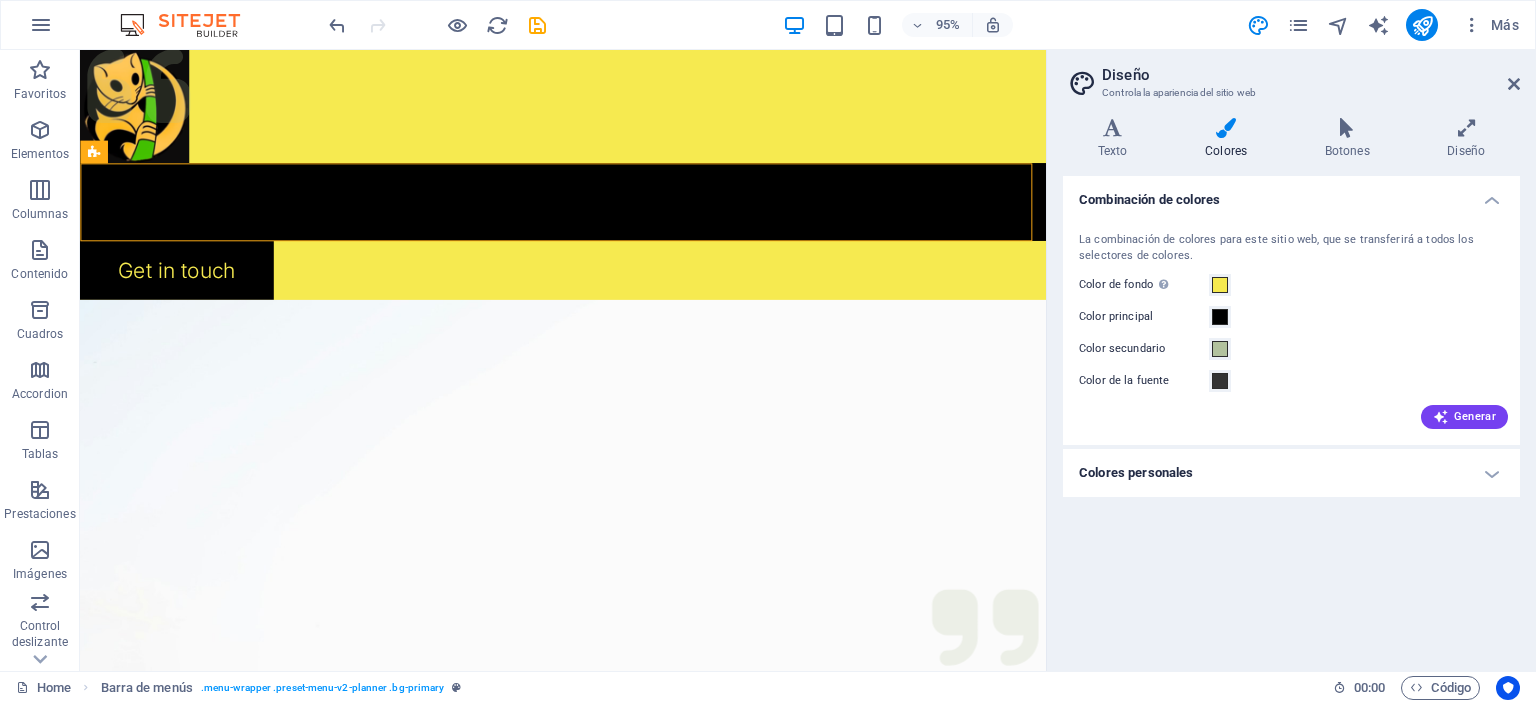 click on "Diseño Controla la apariencia del sitio web" at bounding box center [1293, 76] 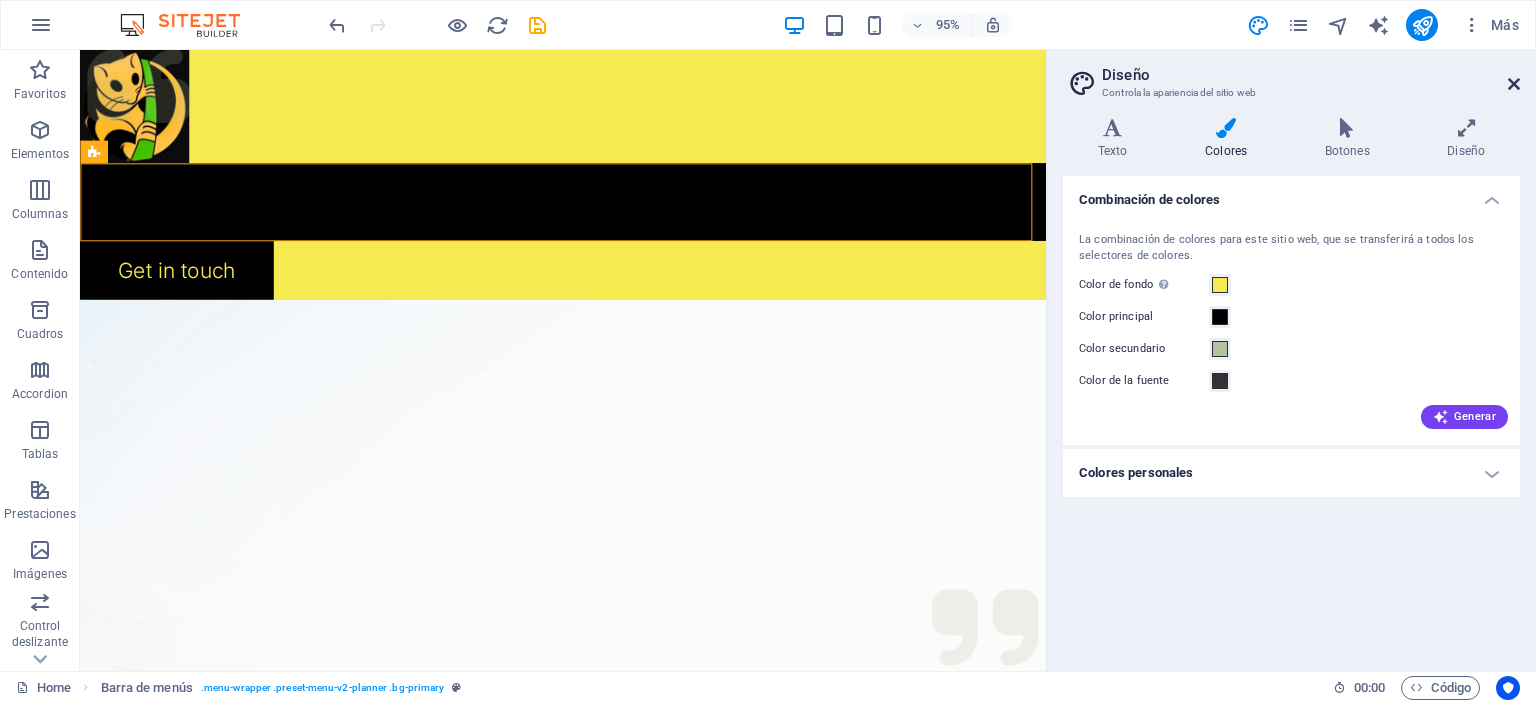 click at bounding box center [1514, 84] 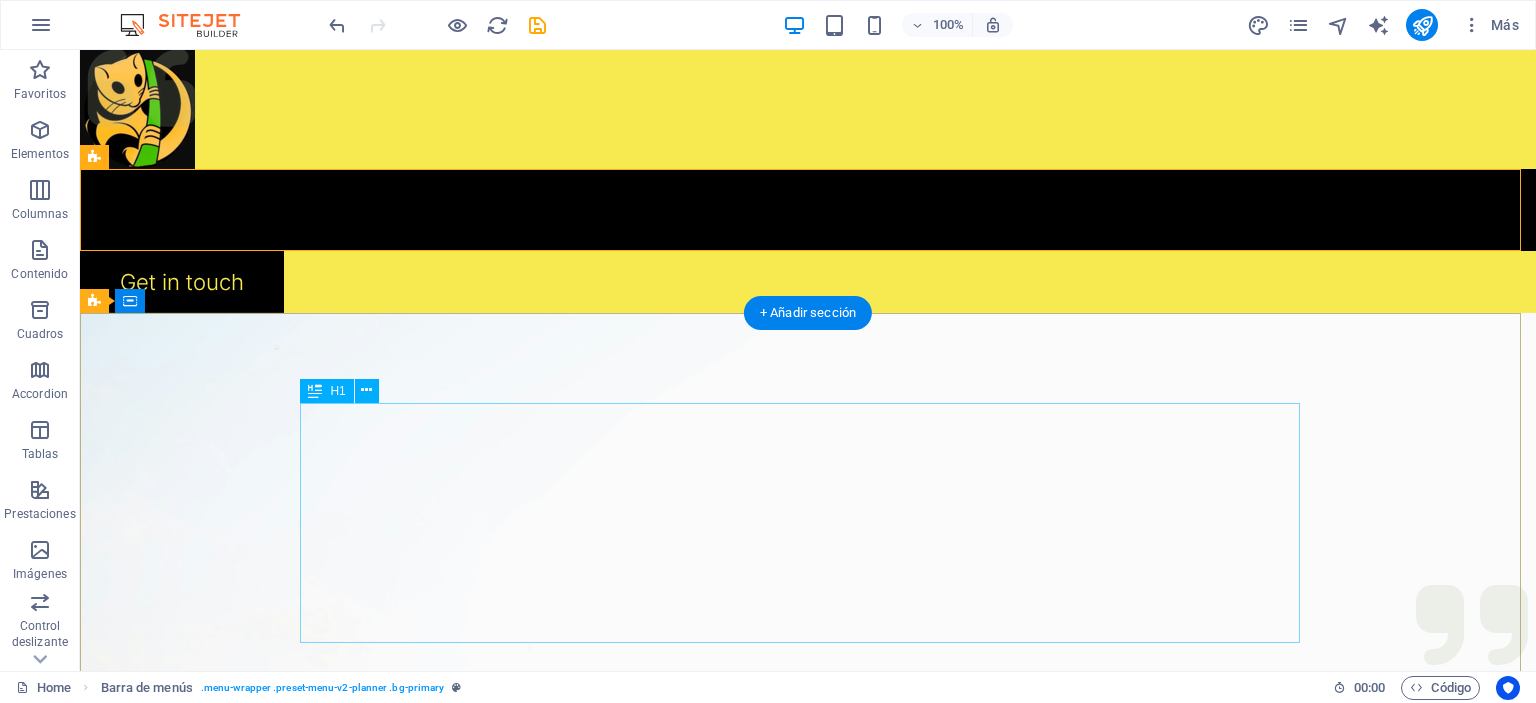 click on "Experience extraordinary life moments" at bounding box center [808, 1423] 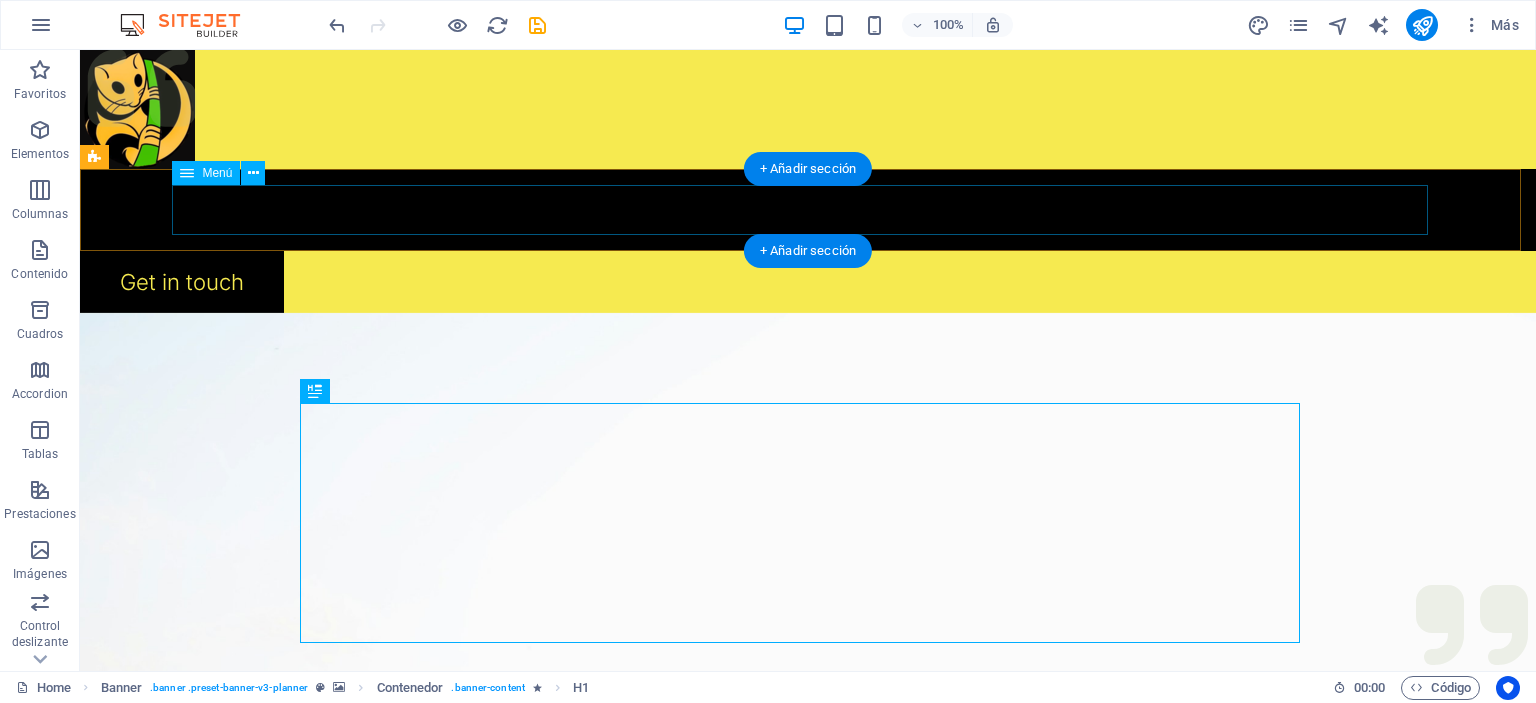 click on "Servicios Nosotros Equipos Imagenes Contacto" at bounding box center (808, 210) 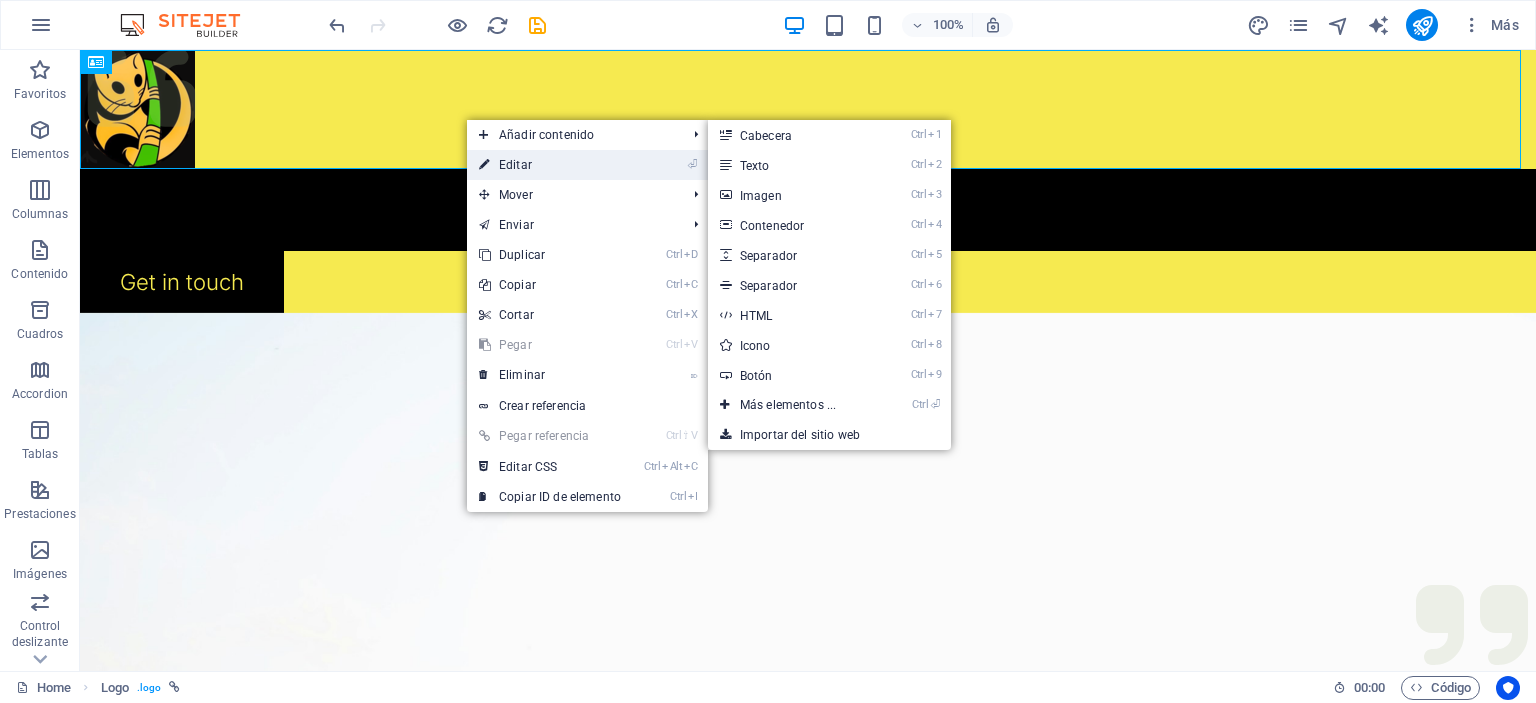 click on "⏎  Editar" at bounding box center [550, 165] 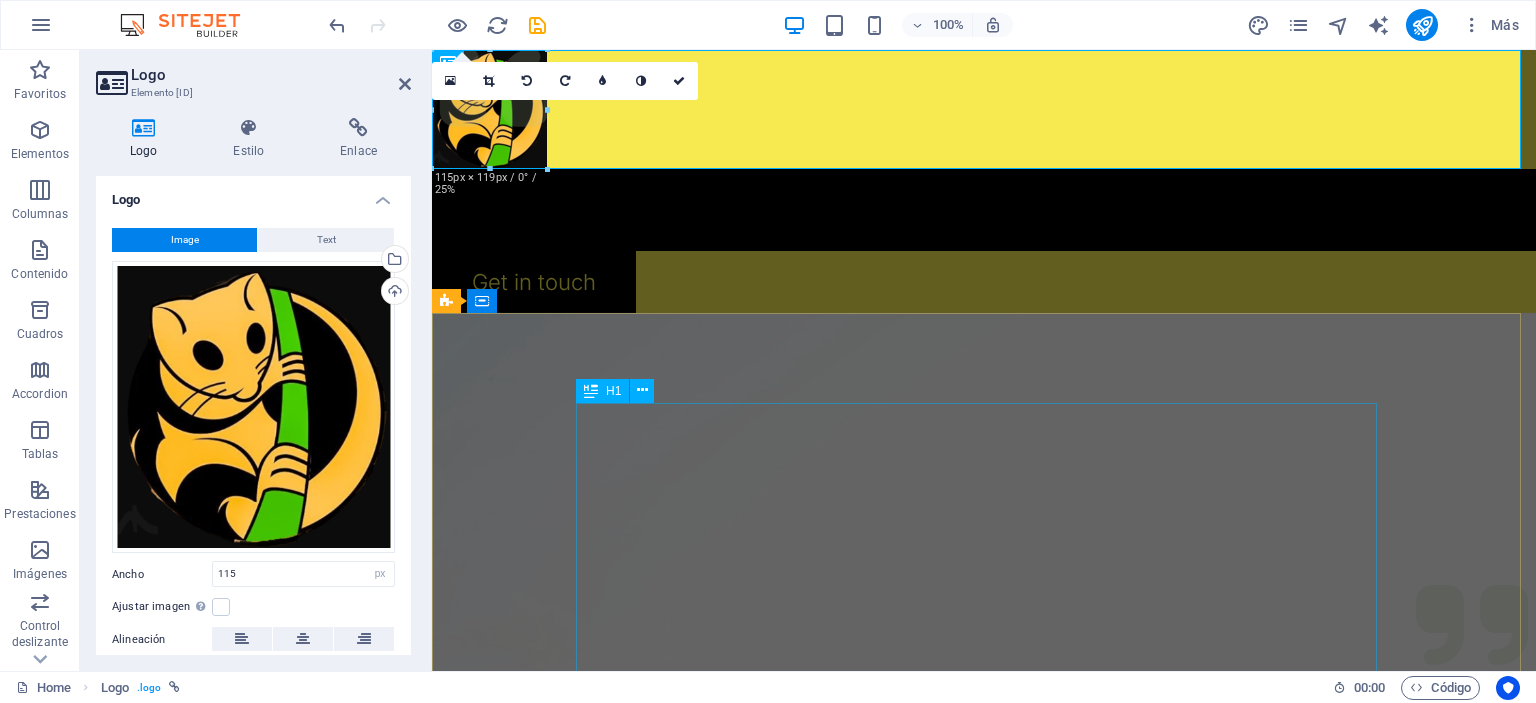 click on "Experience extraordinary life moments" at bounding box center [984, 1483] 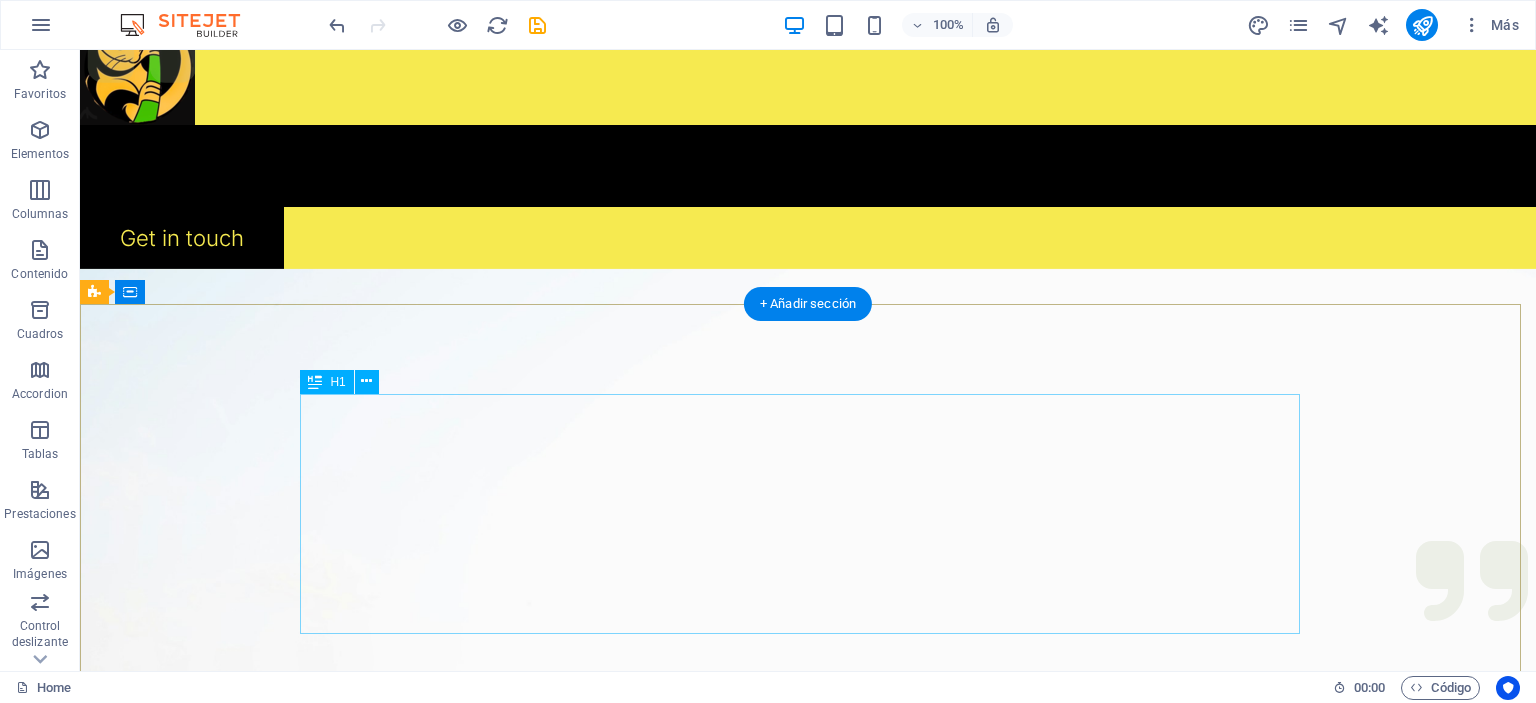 scroll, scrollTop: 0, scrollLeft: 0, axis: both 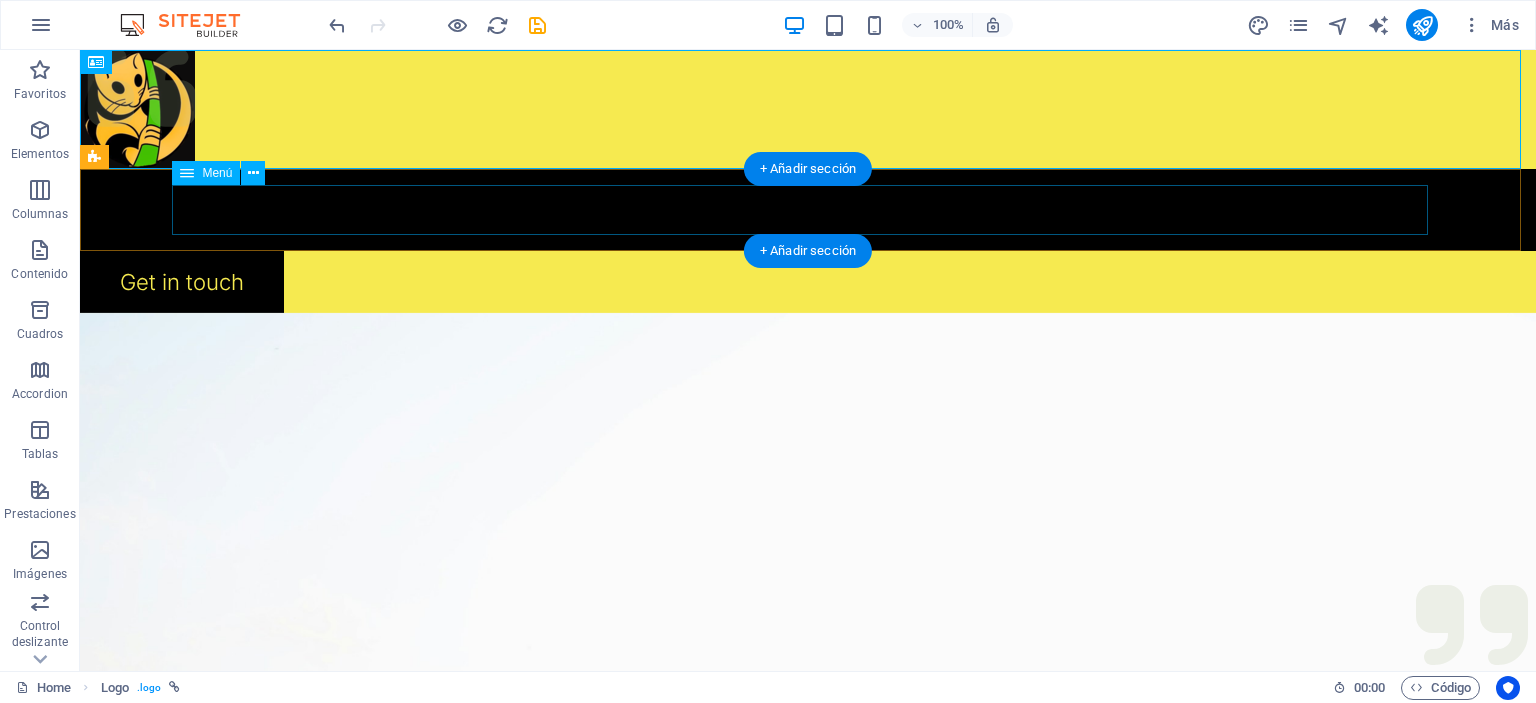click on "Servicios Nosotros Equipos Imagenes Contacto" at bounding box center (808, 210) 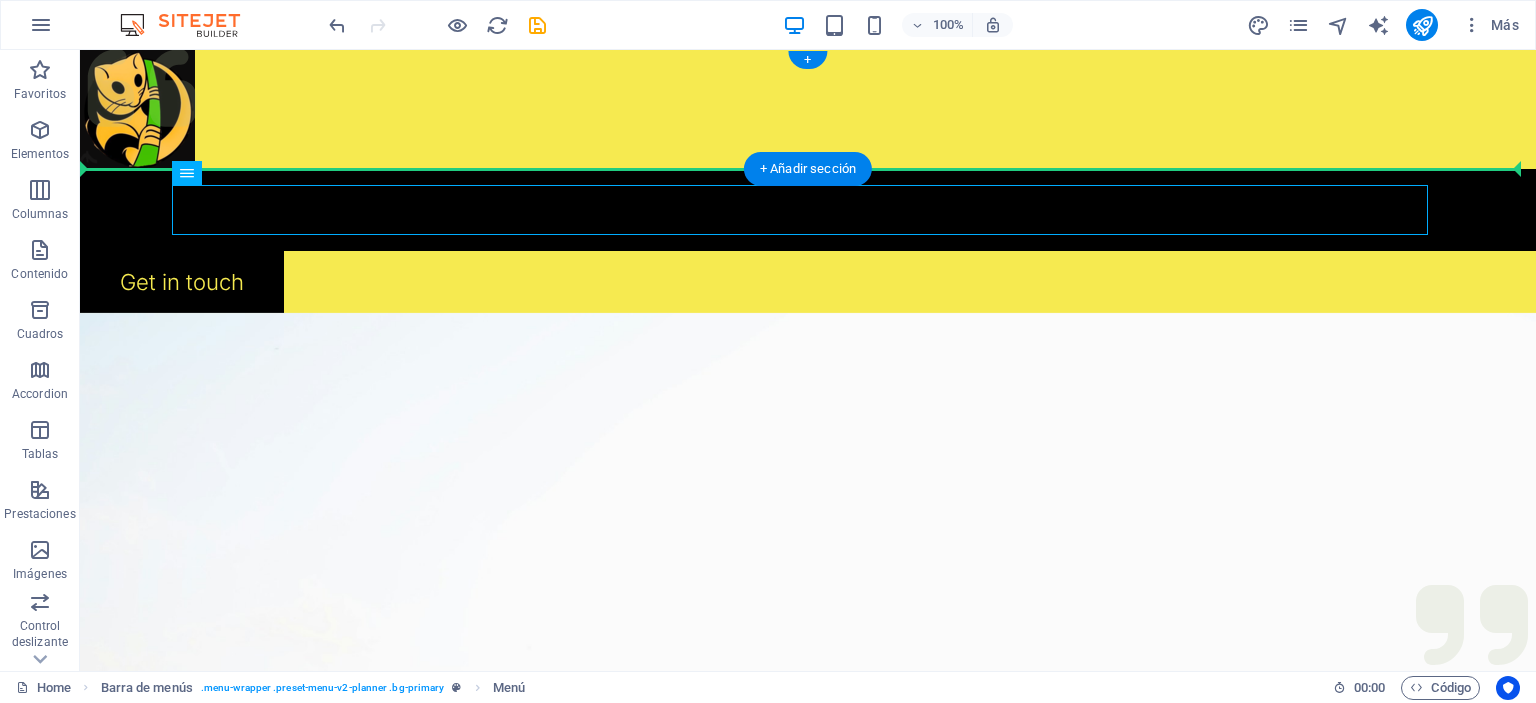 drag, startPoint x: 417, startPoint y: 207, endPoint x: 428, endPoint y: 123, distance: 84.71718 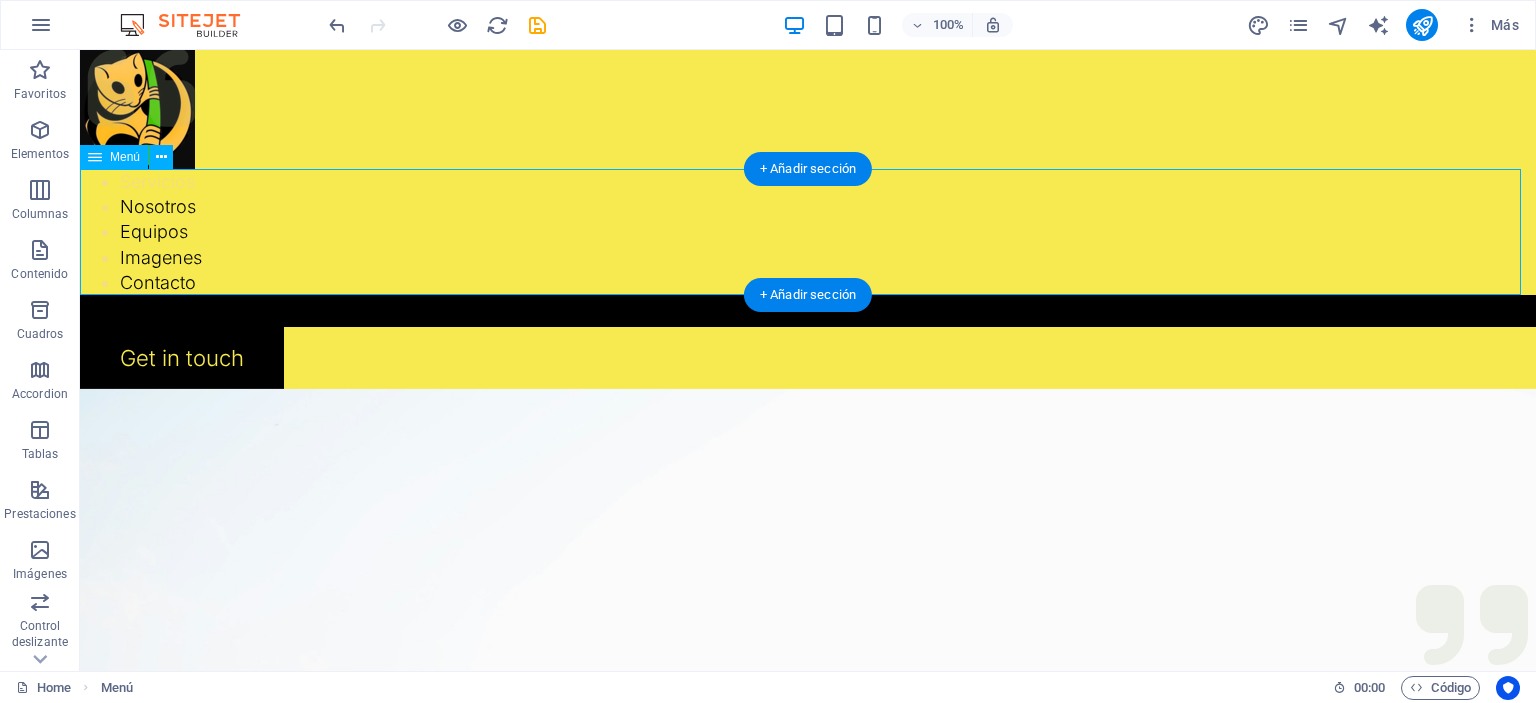click on "Servicios Nosotros Equipos Imagenes Contacto" at bounding box center [808, 232] 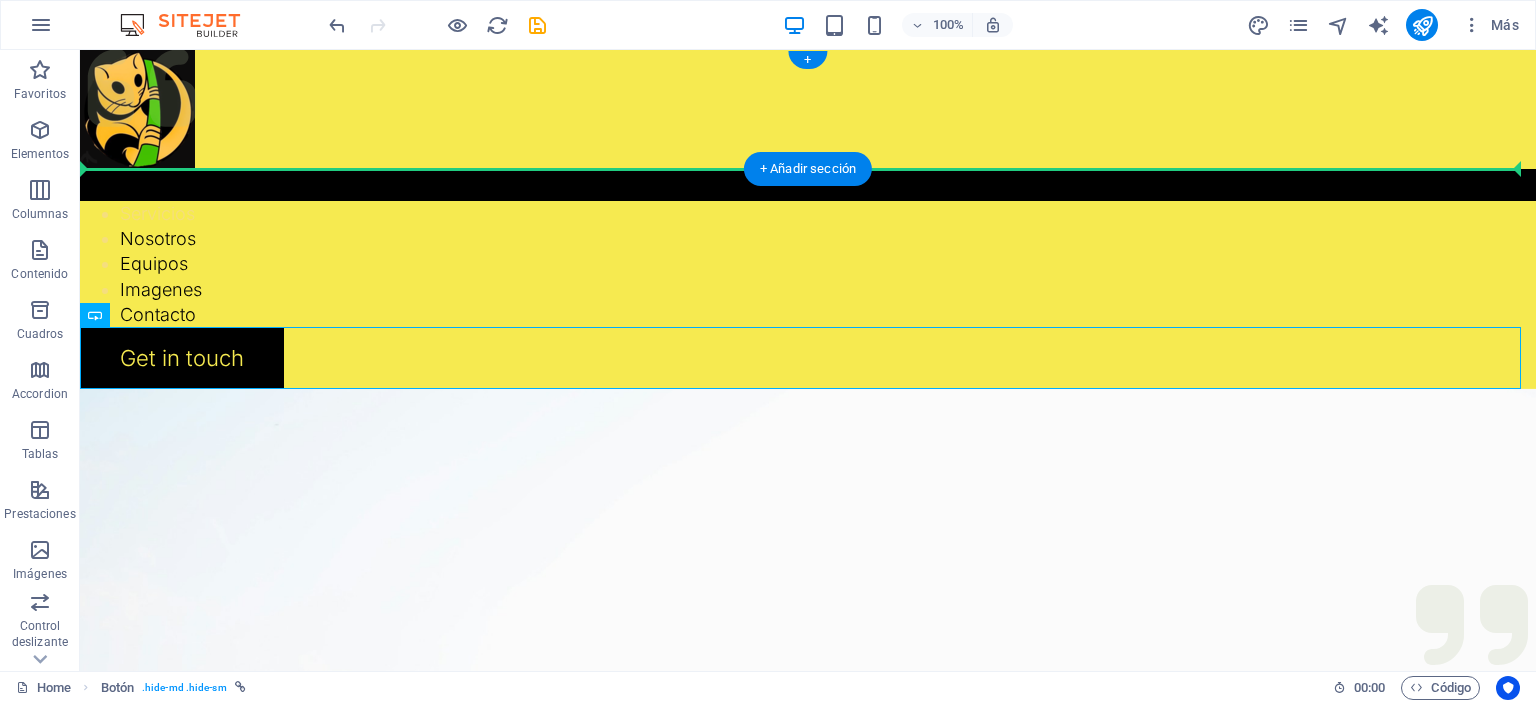 drag, startPoint x: 224, startPoint y: 368, endPoint x: 303, endPoint y: 154, distance: 228.1162 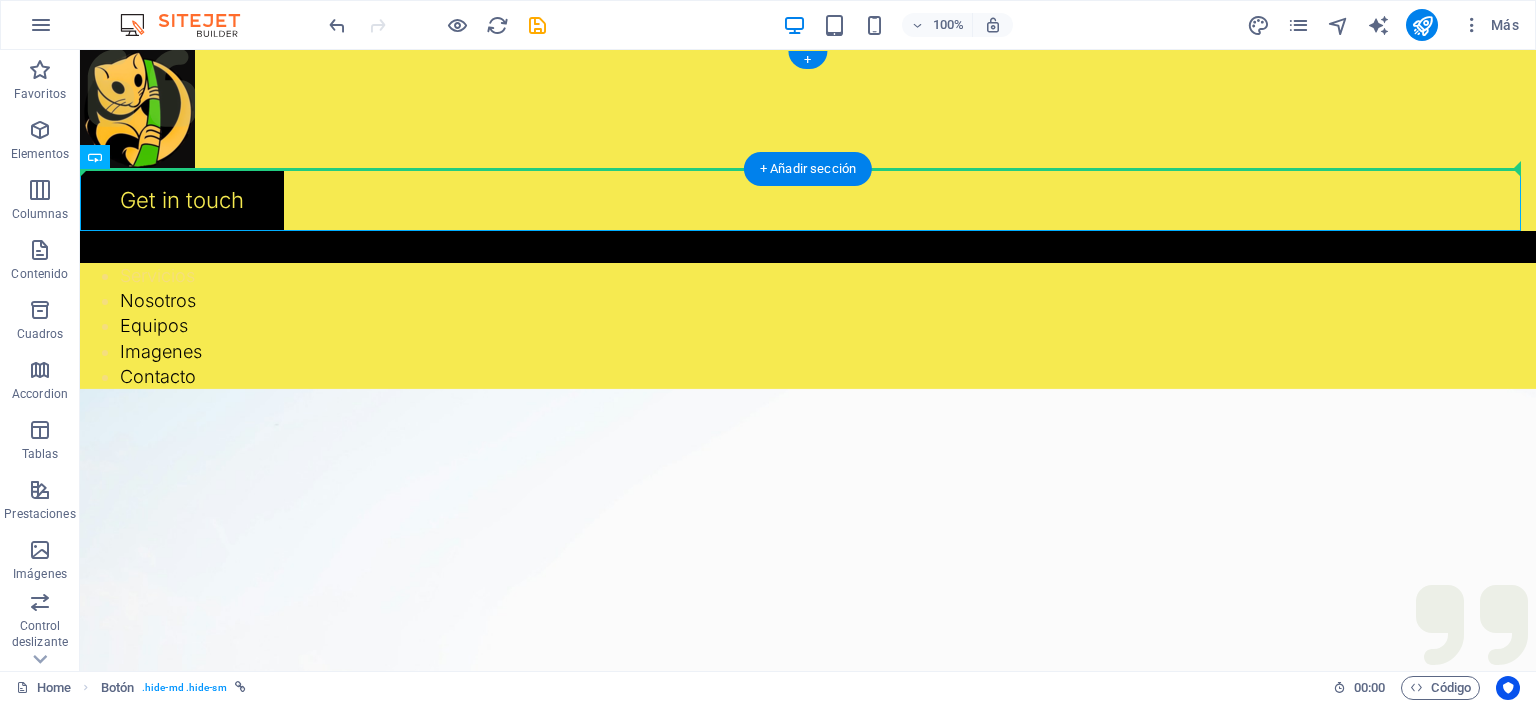 drag, startPoint x: 235, startPoint y: 195, endPoint x: 1417, endPoint y: 155, distance: 1182.6766 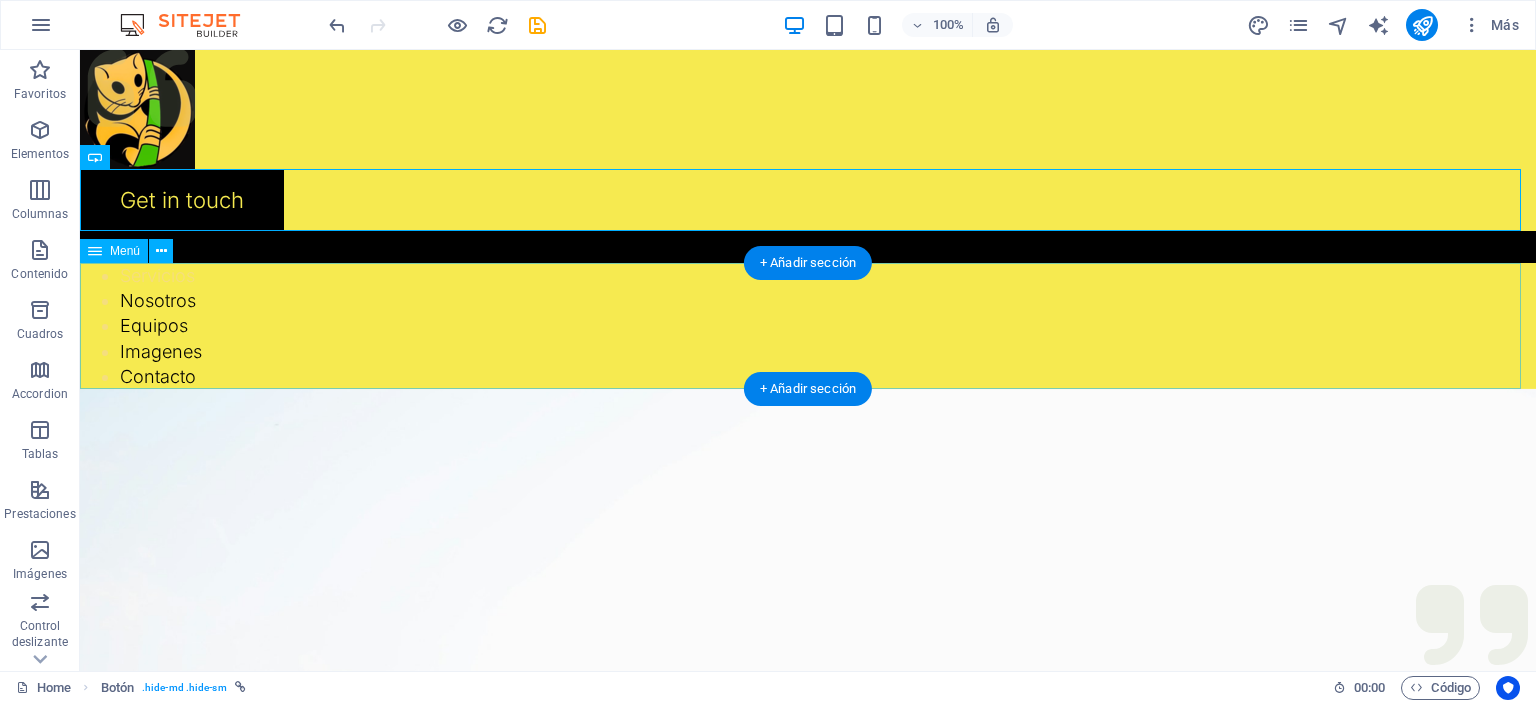 click on "Servicios Nosotros Equipos Imagenes Contacto" at bounding box center (808, 326) 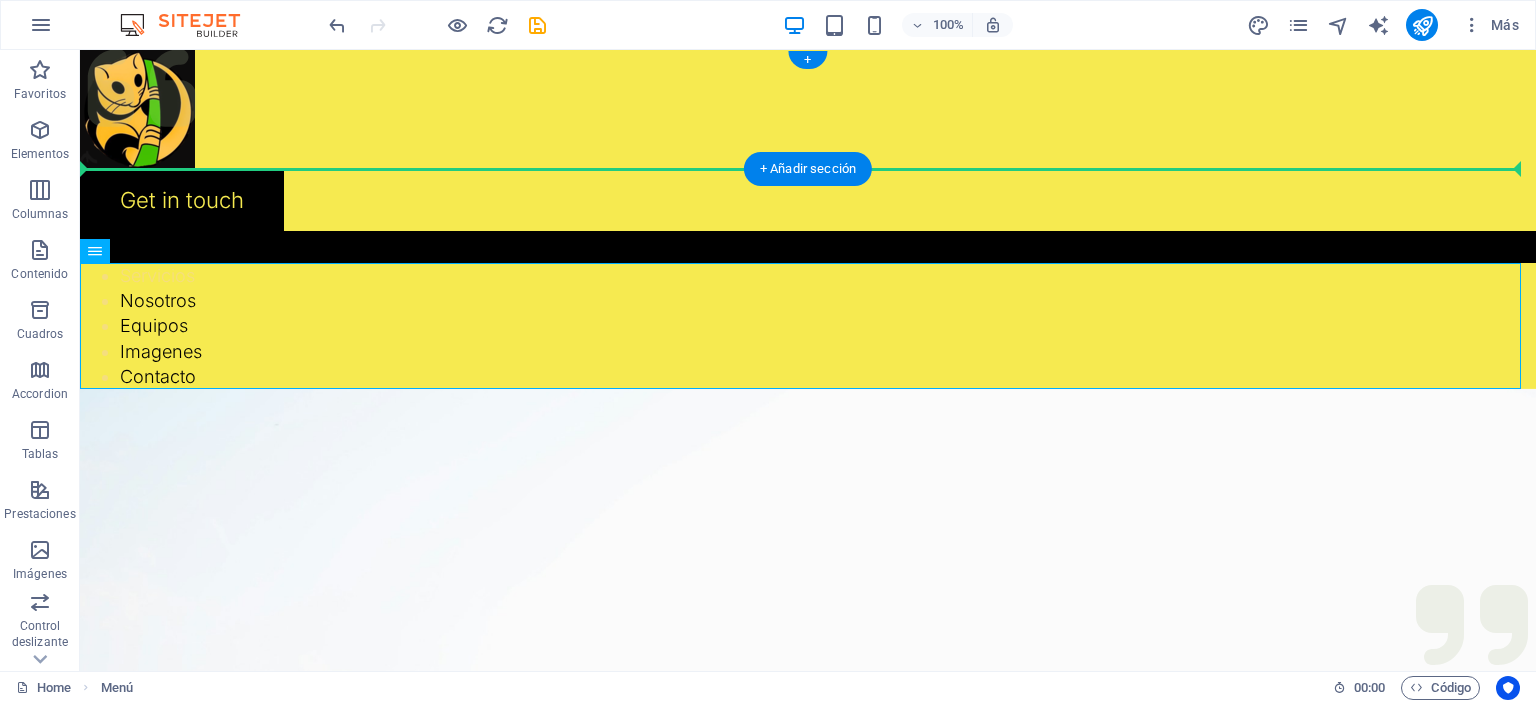 drag, startPoint x: 189, startPoint y: 295, endPoint x: 300, endPoint y: 102, distance: 222.64322 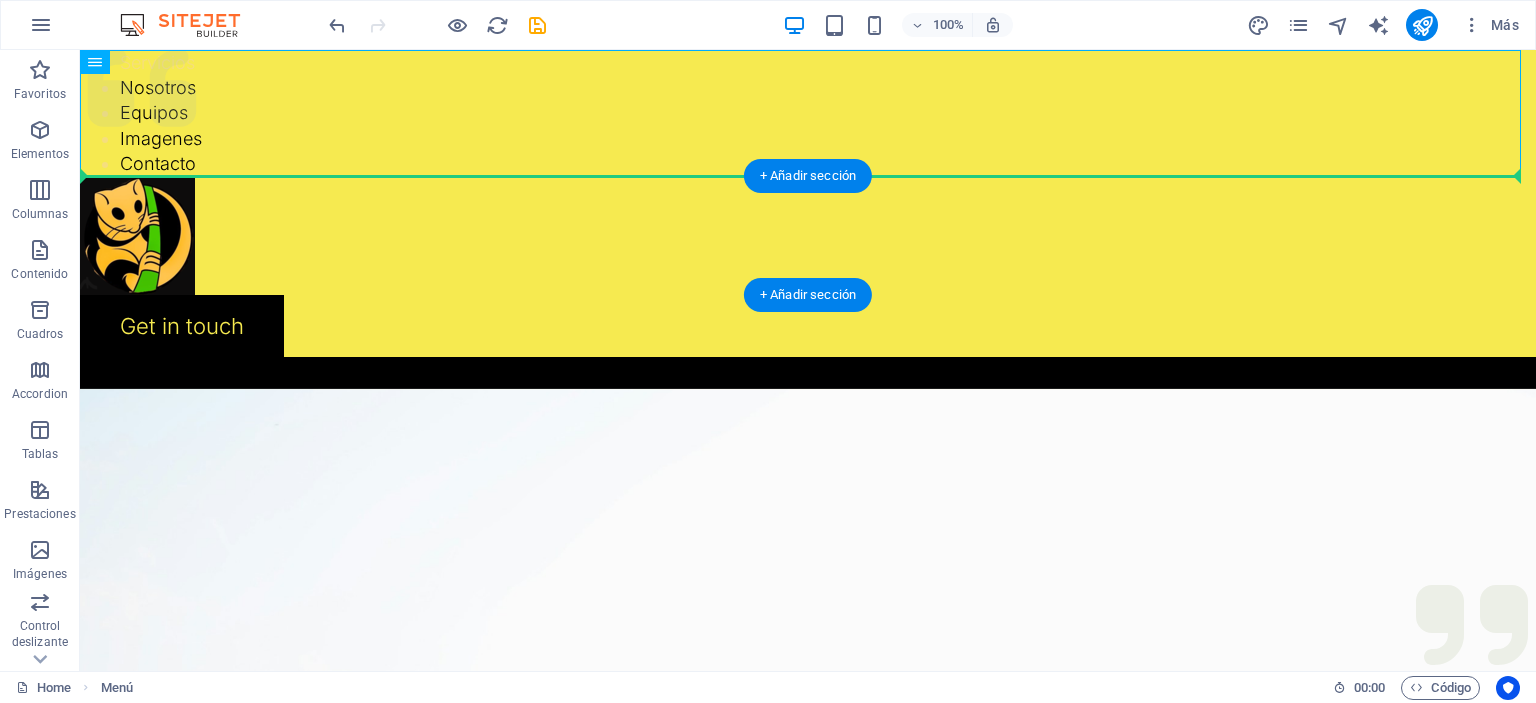 drag, startPoint x: 344, startPoint y: 100, endPoint x: 376, endPoint y: 241, distance: 144.58562 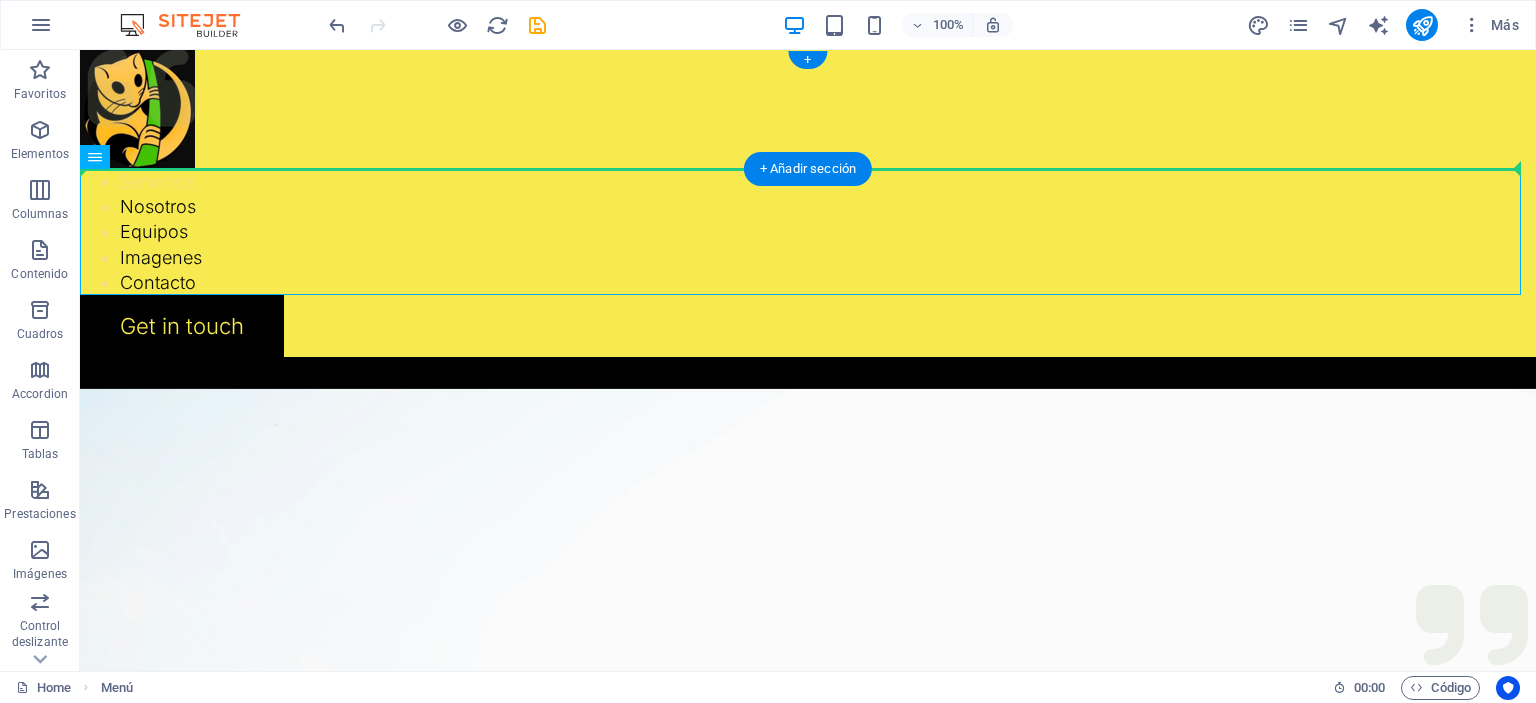 drag, startPoint x: 445, startPoint y: 235, endPoint x: 461, endPoint y: 162, distance: 74.73286 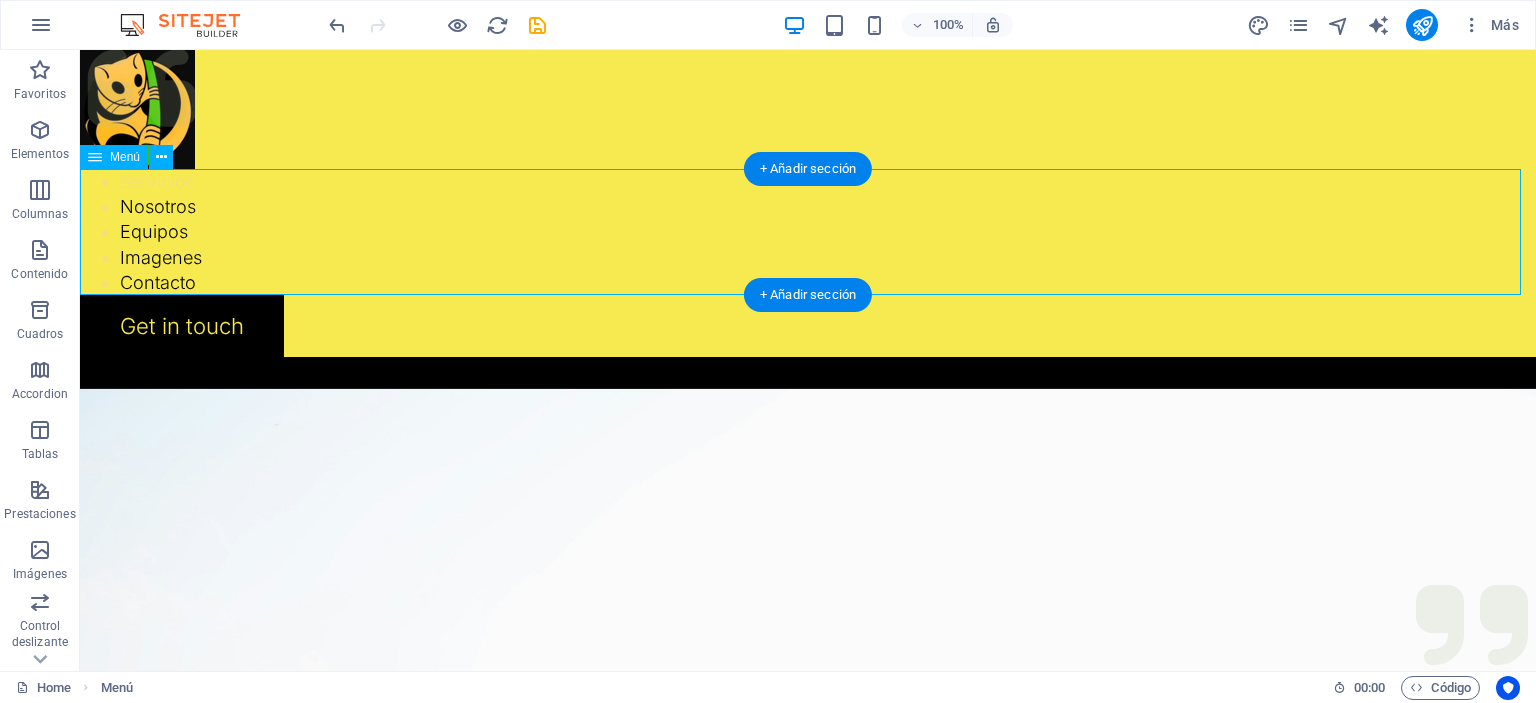 click on "Servicios Nosotros Equipos Imagenes Contacto" at bounding box center (808, 232) 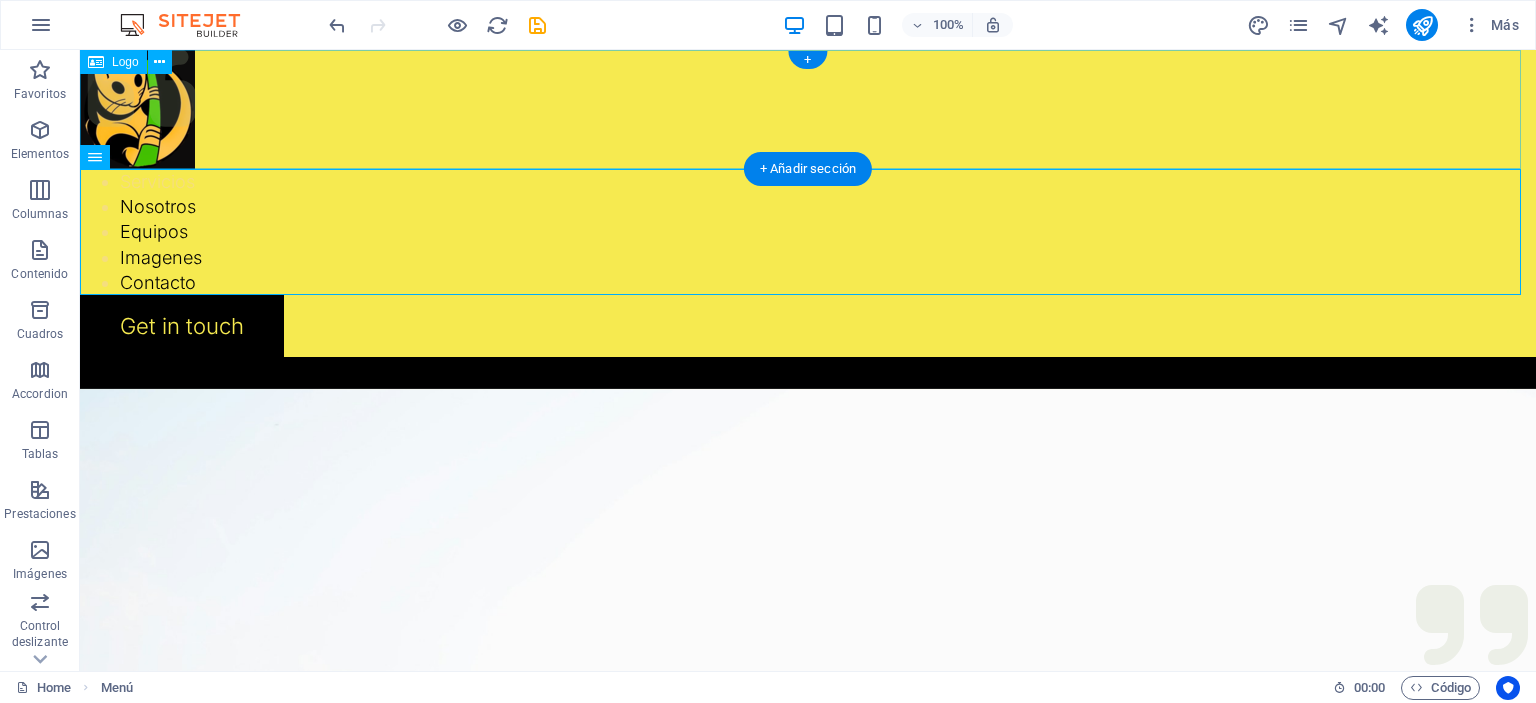 click at bounding box center [808, 109] 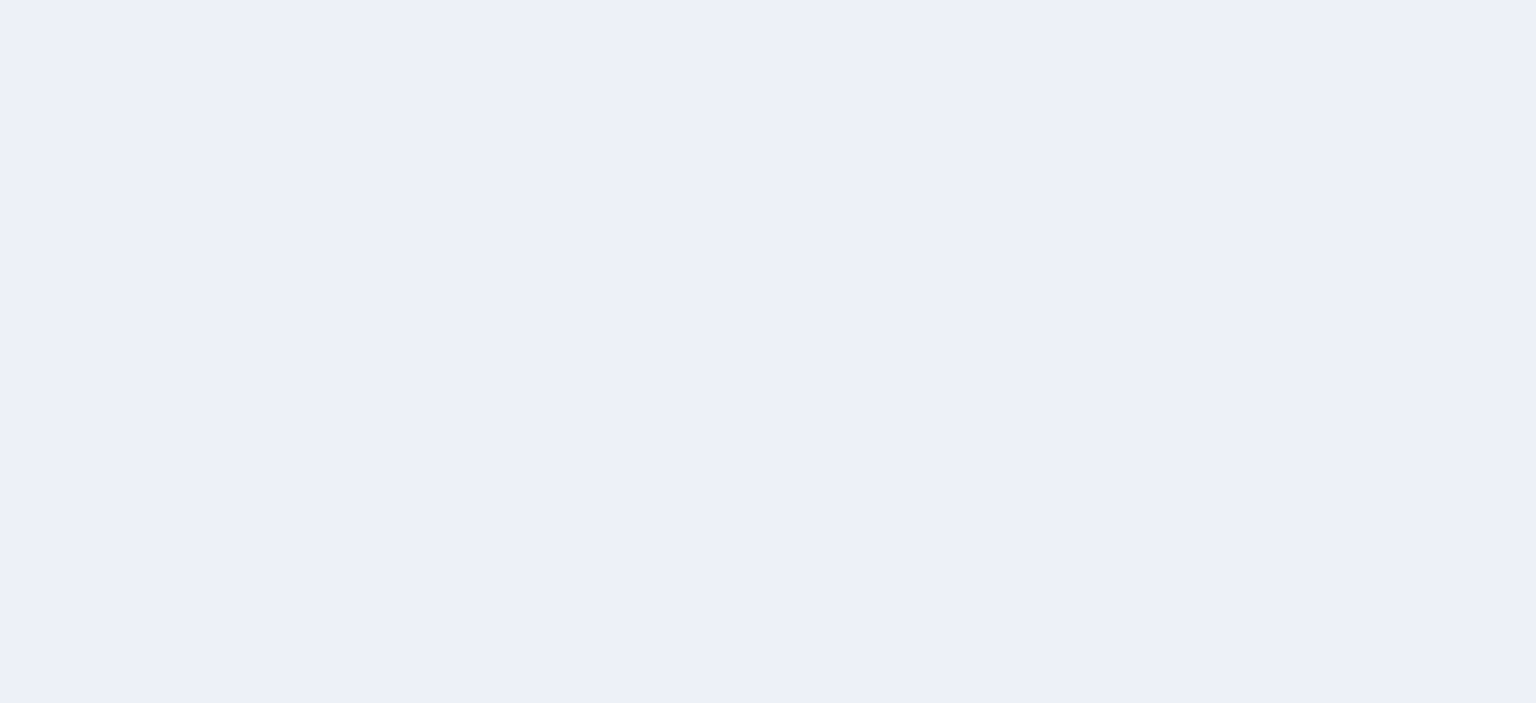 scroll, scrollTop: 0, scrollLeft: 0, axis: both 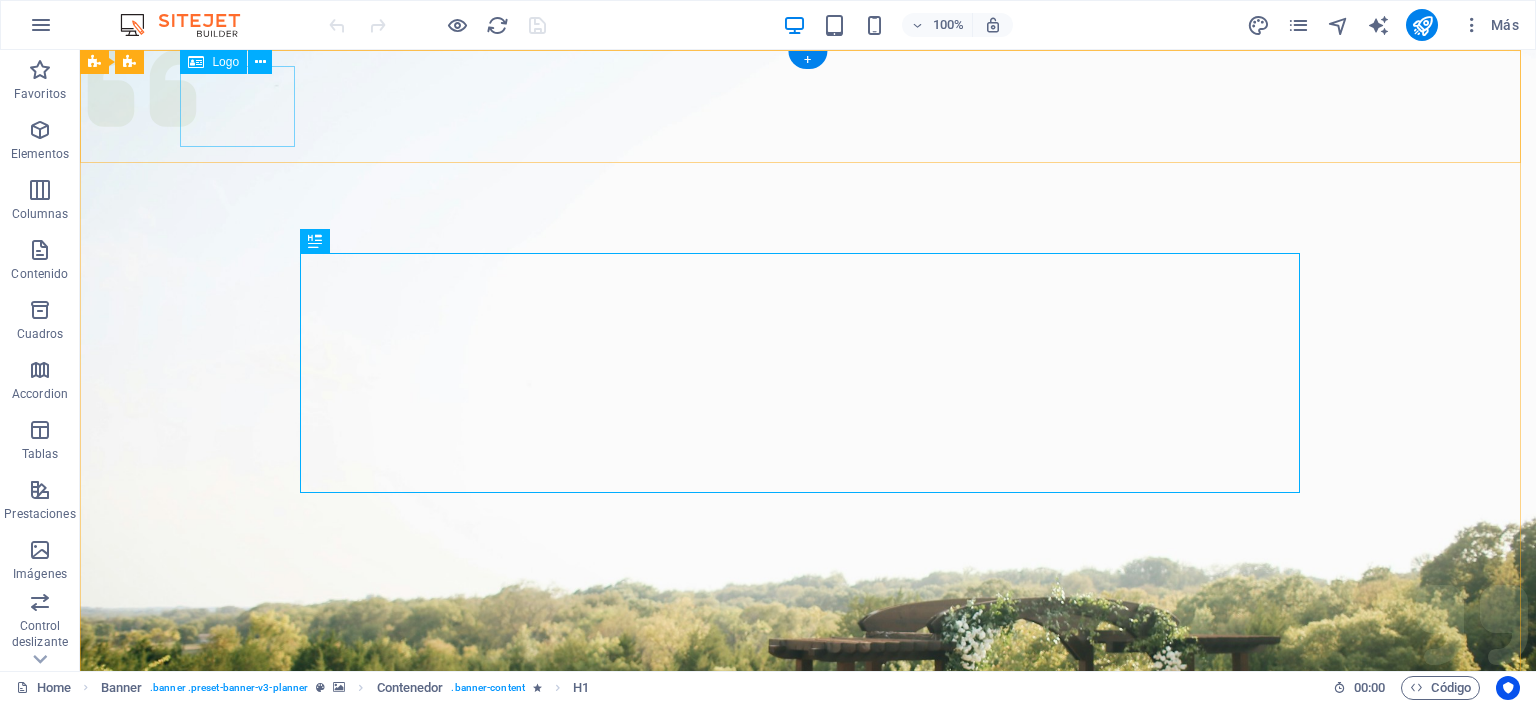 click at bounding box center (808, 1006) 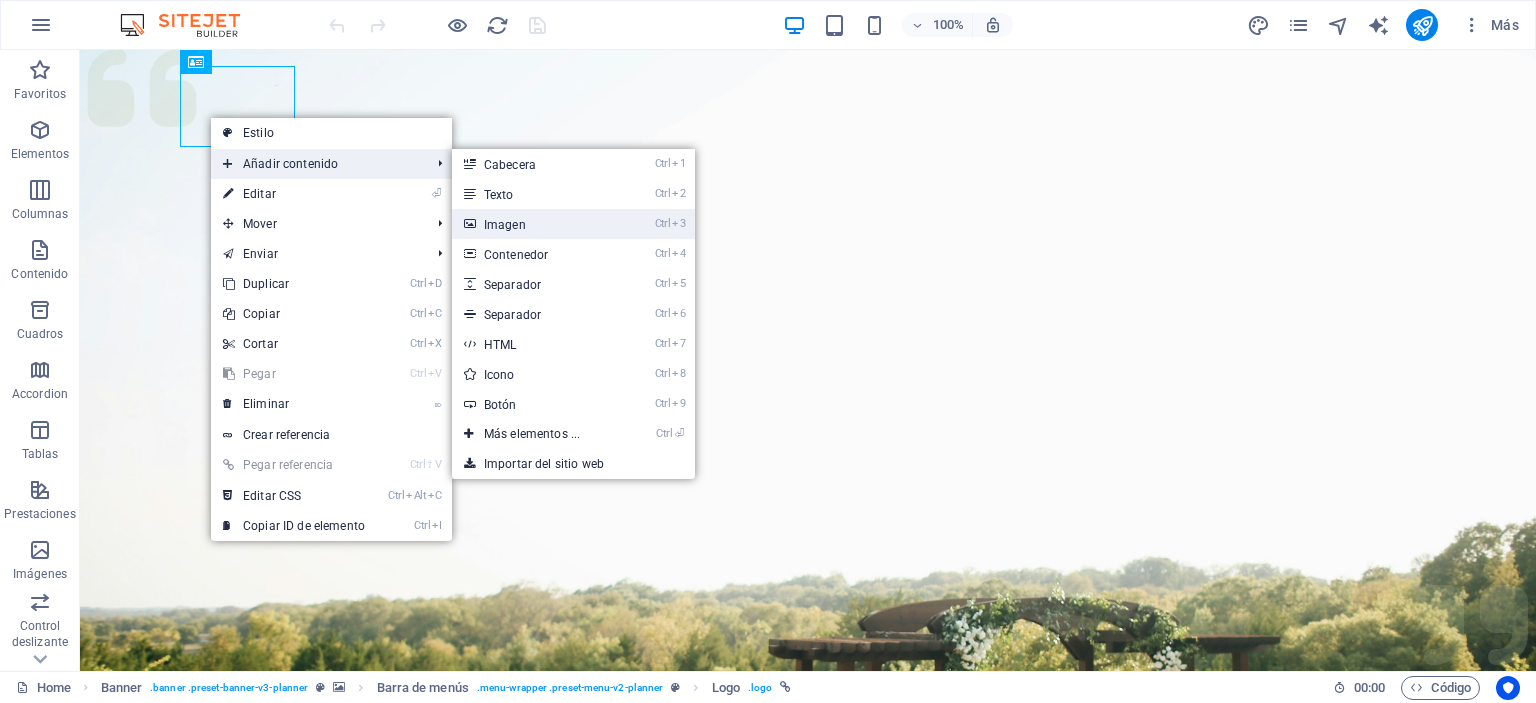 click on "Ctrl 3  Imagen" at bounding box center [536, 224] 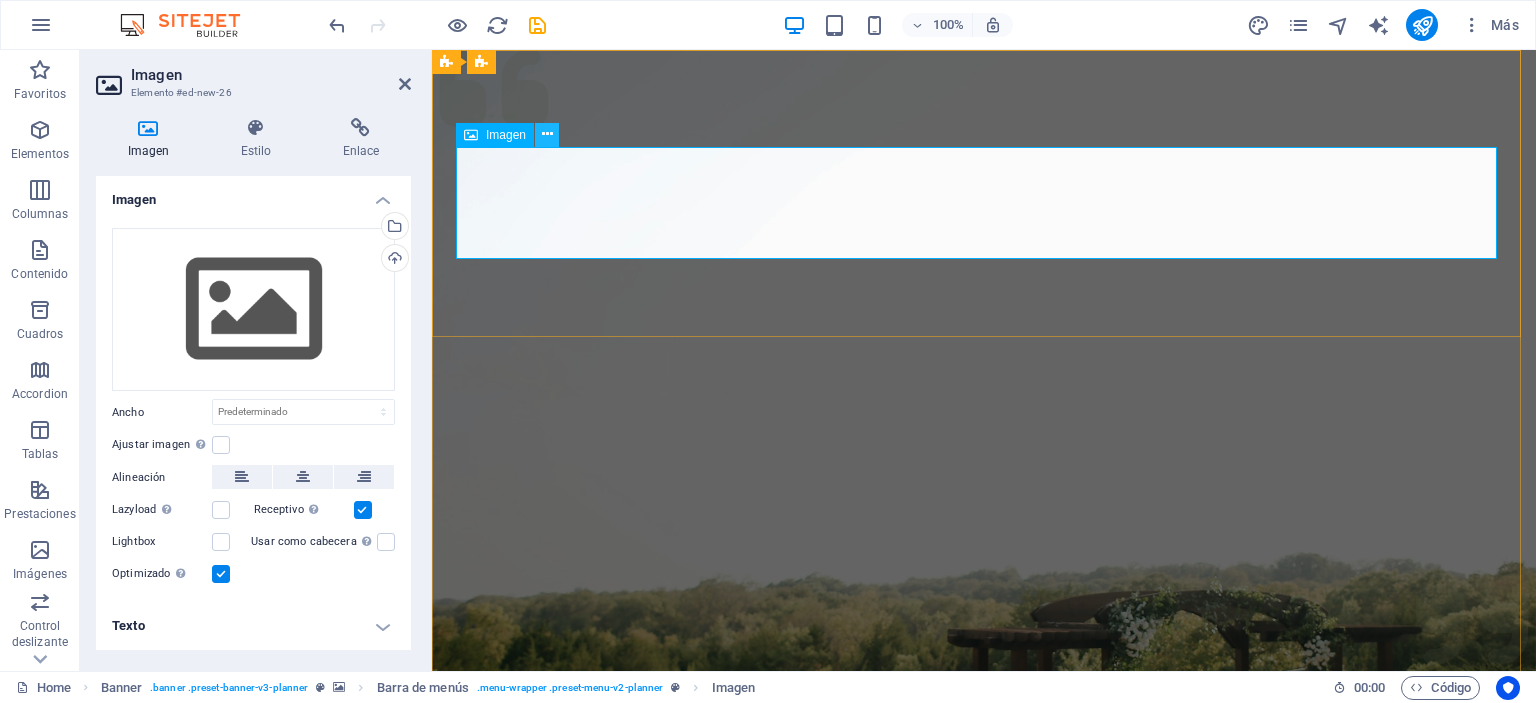 click at bounding box center (547, 134) 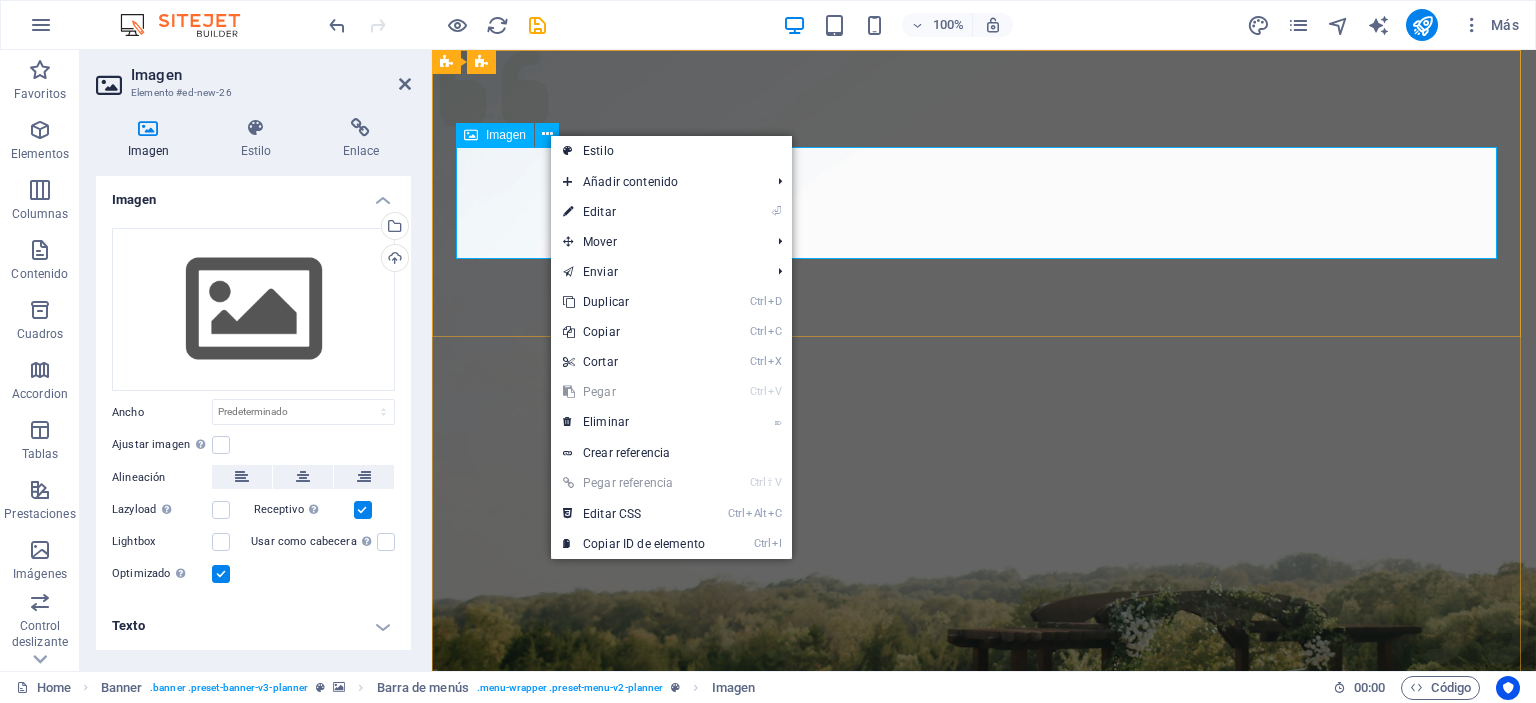 click at bounding box center (984, 1159) 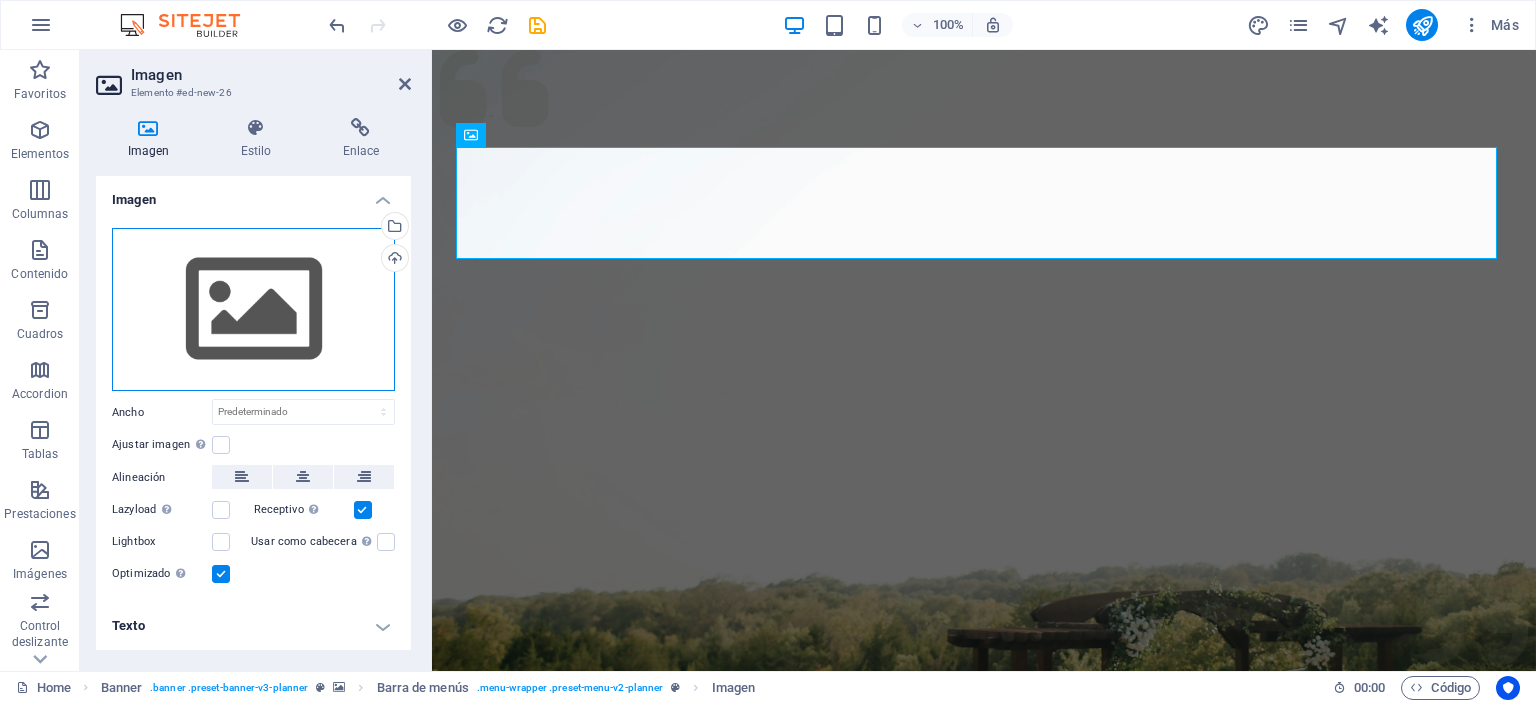 click on "Arrastra archivos aquí, haz clic para escoger archivos o  selecciona archivos de Archivos o de nuestra galería gratuita de fotos y vídeos" at bounding box center [253, 310] 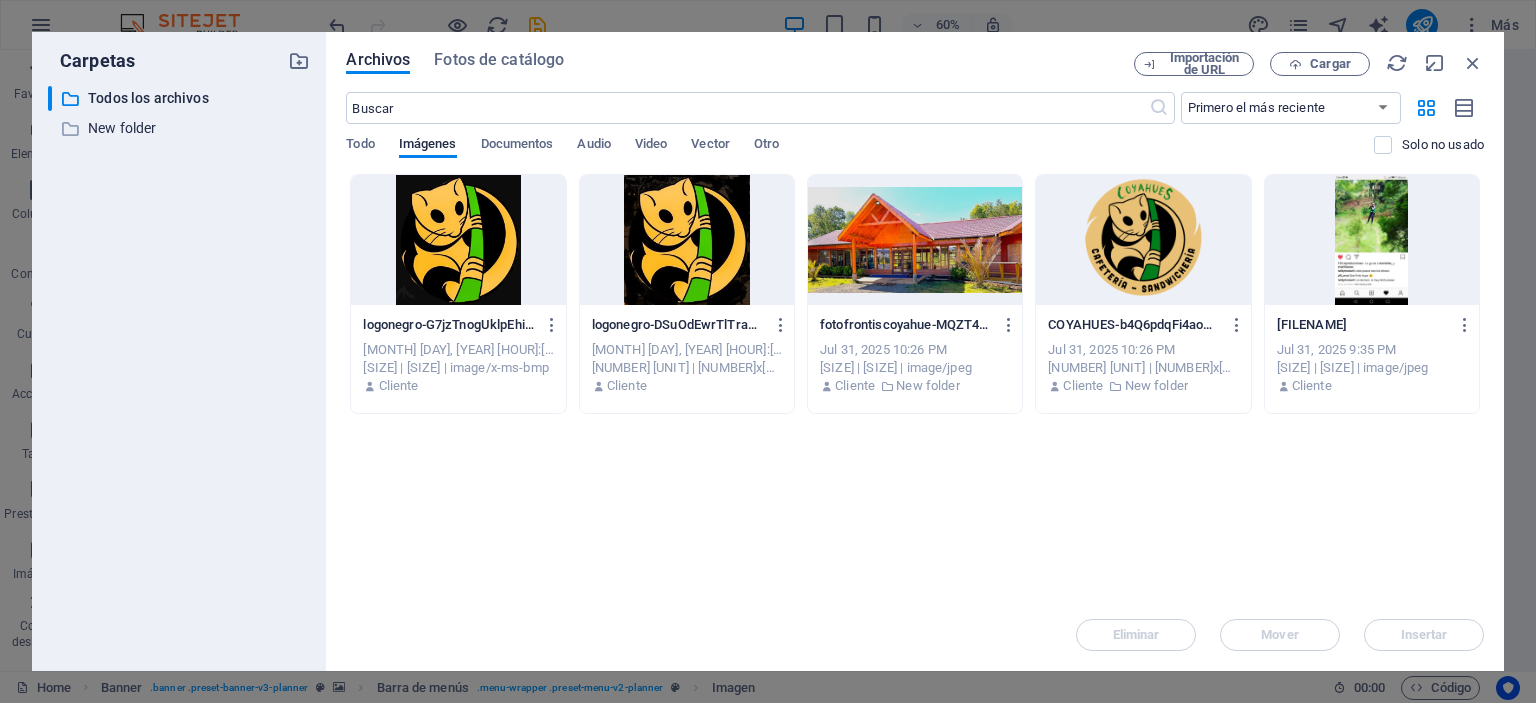 click at bounding box center [1143, 240] 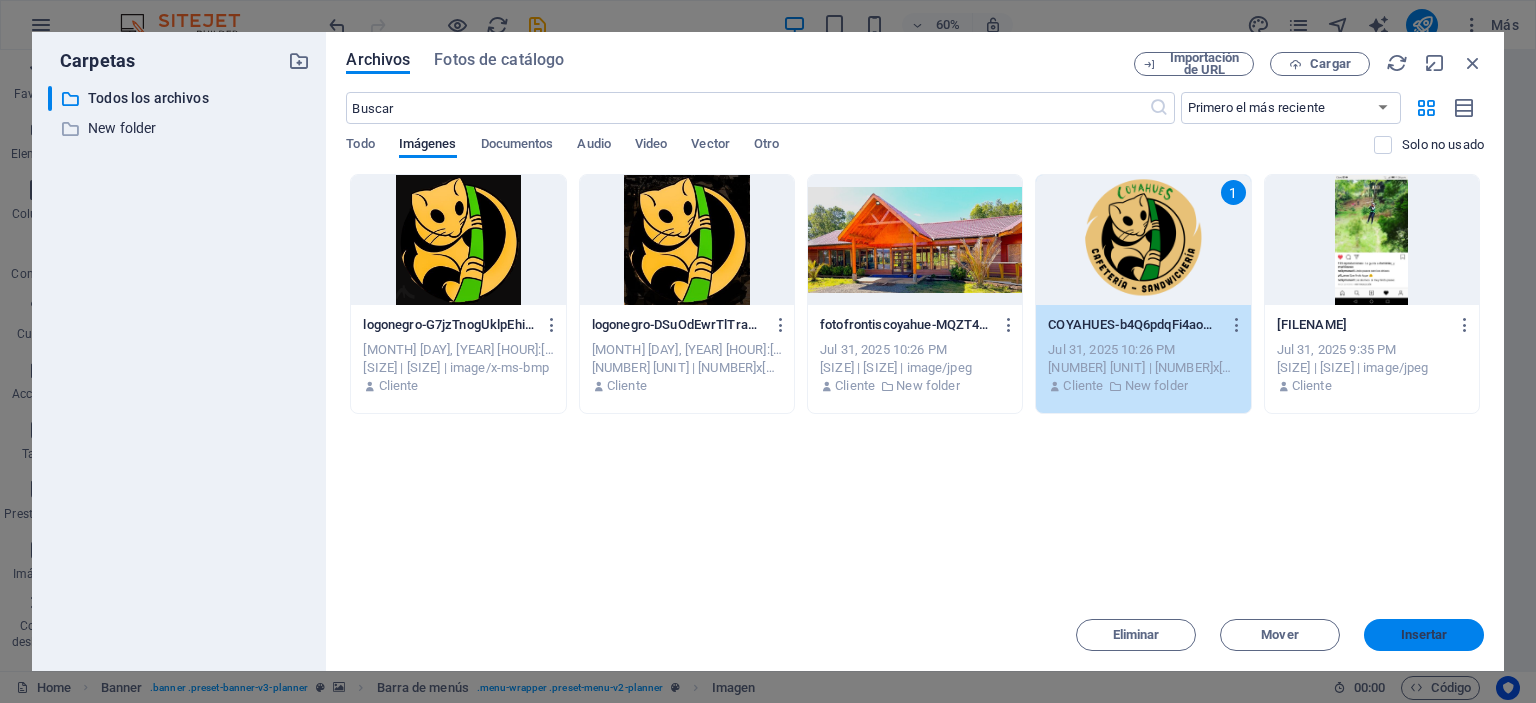 click on "Insertar" at bounding box center [1424, 635] 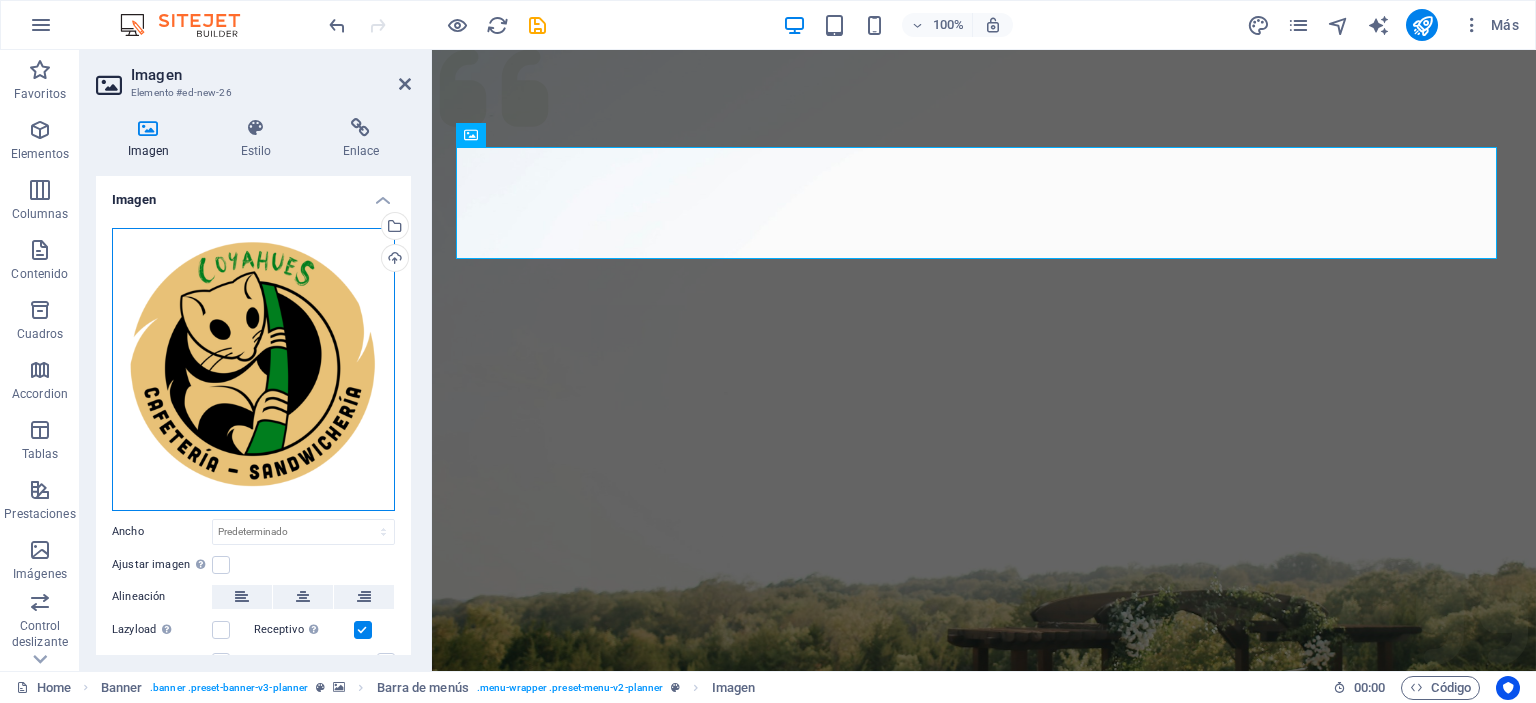 click on "Arrastra archivos aquí, haz clic para escoger archivos o  selecciona archivos de Archivos o de nuestra galería gratuita de fotos y vídeos" at bounding box center [253, 369] 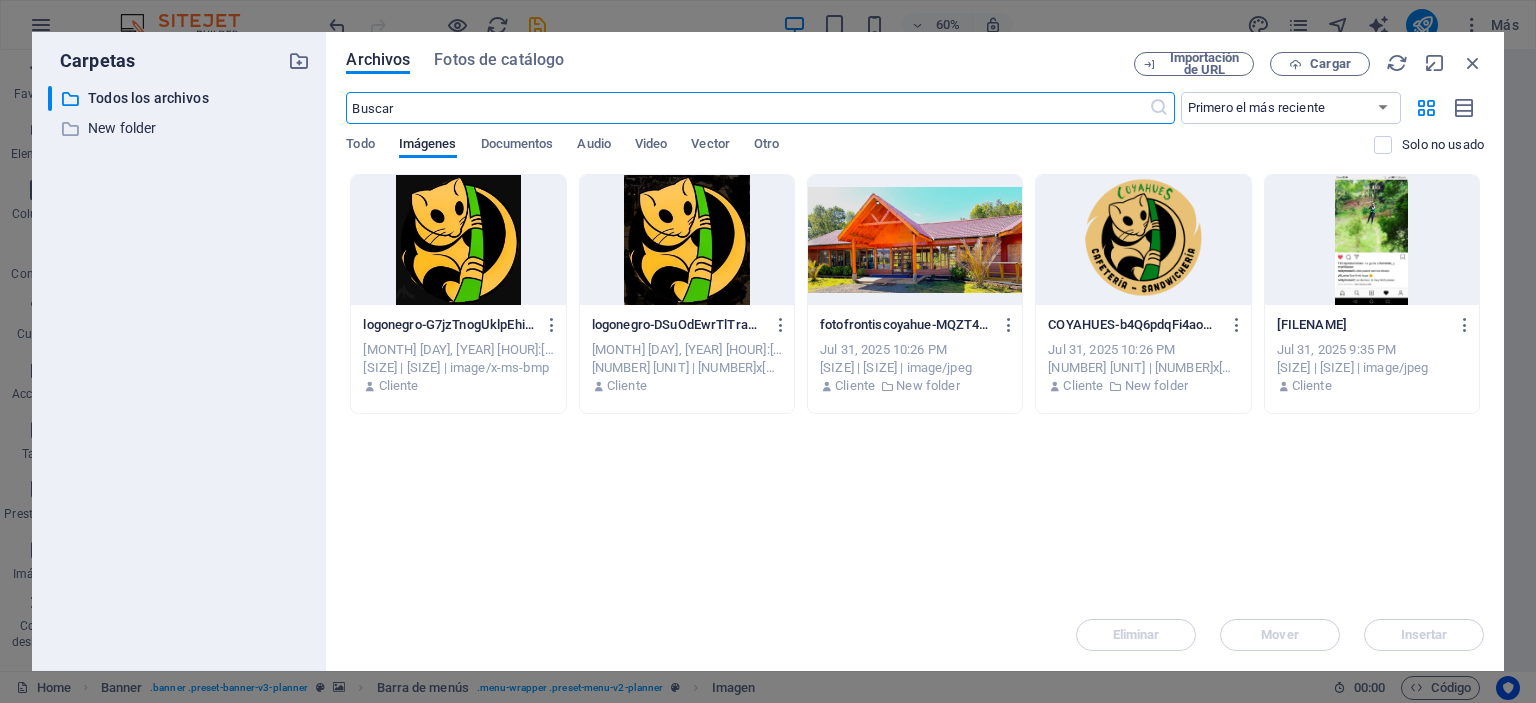 click at bounding box center [1143, 240] 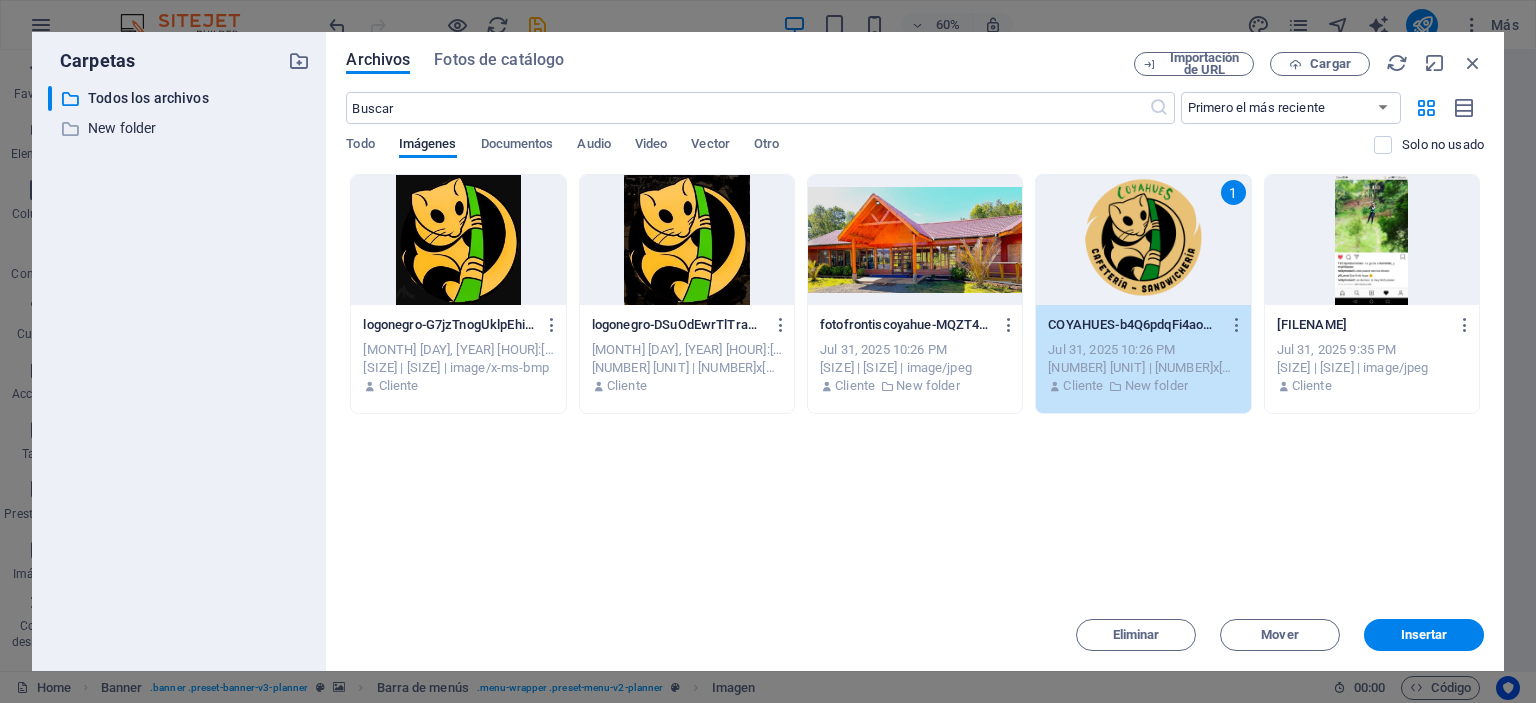 drag, startPoint x: 1149, startPoint y: 266, endPoint x: 716, endPoint y: 215, distance: 435.99313 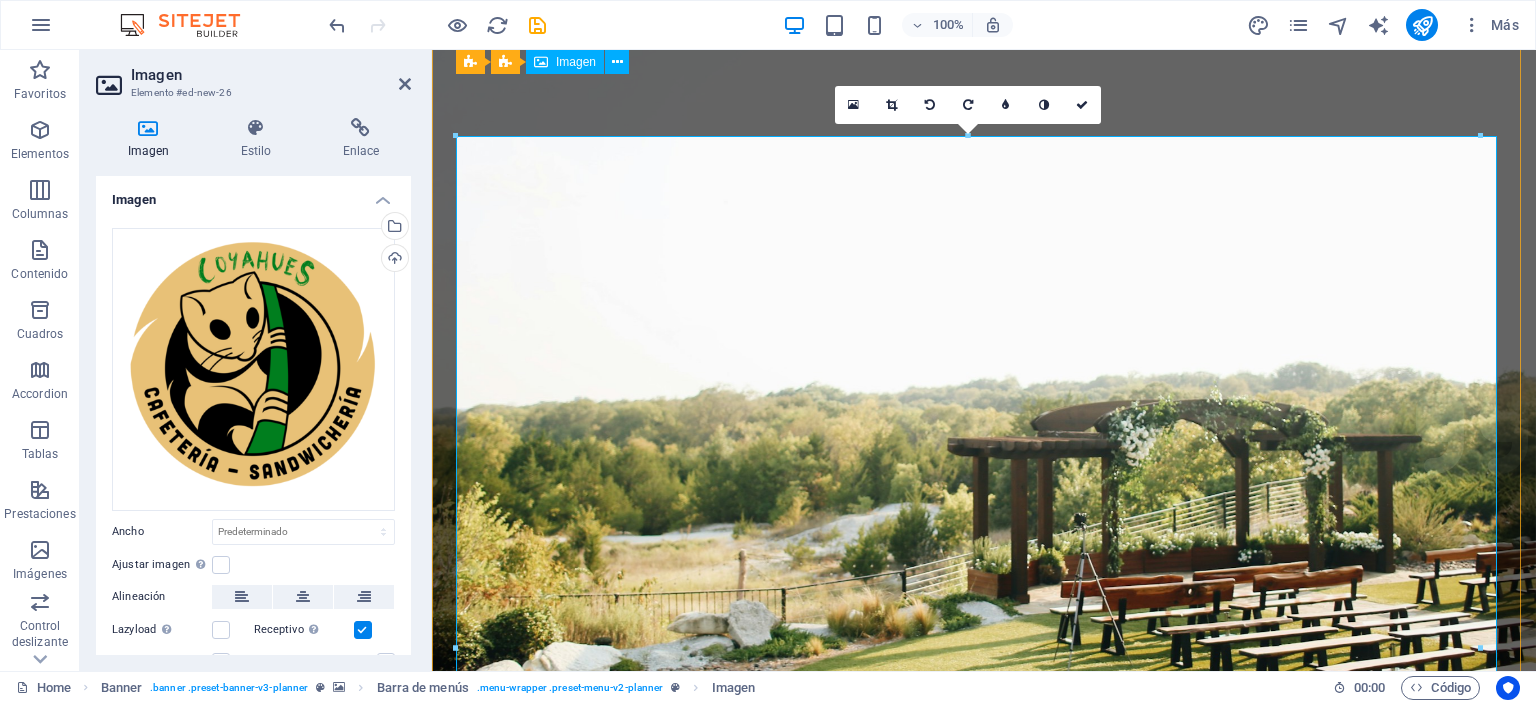 scroll, scrollTop: 0, scrollLeft: 0, axis: both 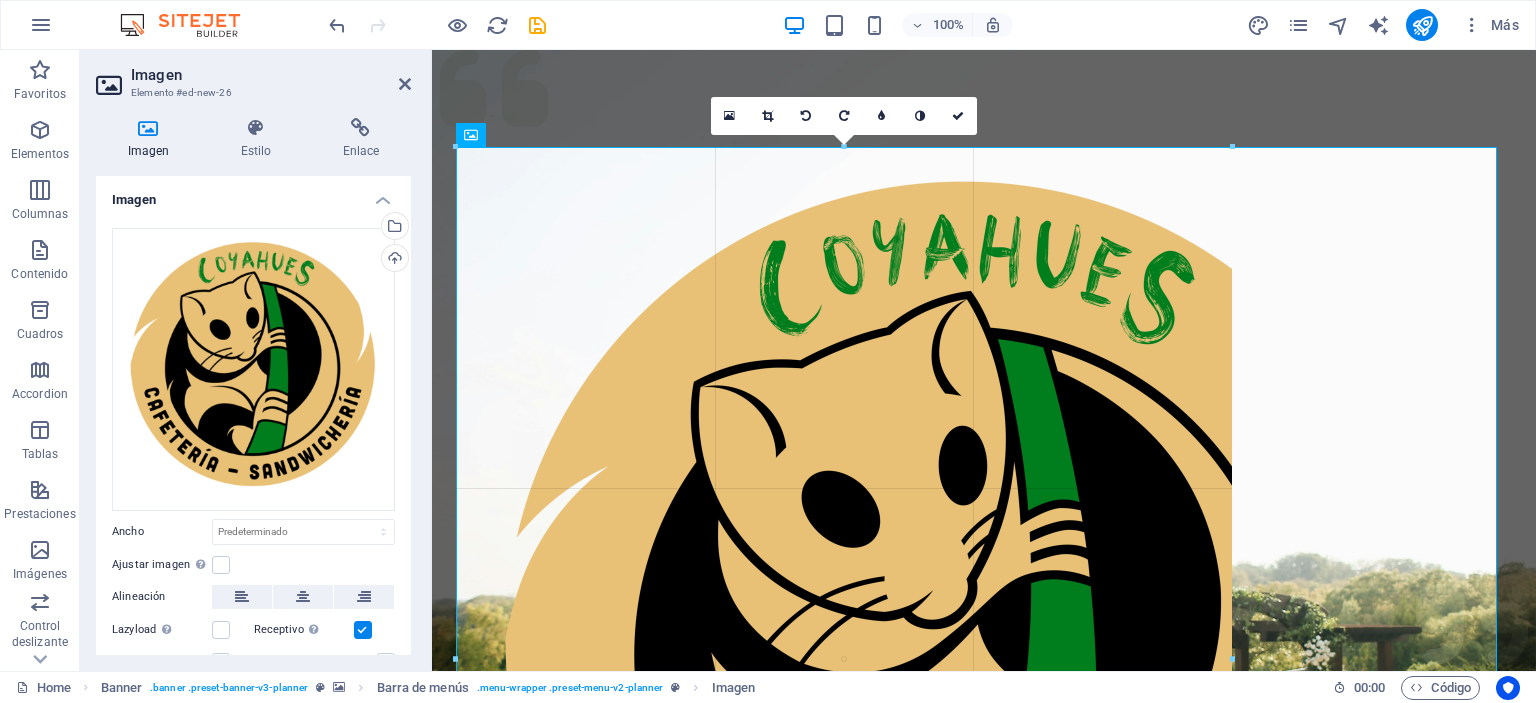 drag, startPoint x: 457, startPoint y: 146, endPoint x: 867, endPoint y: 394, distance: 479.1701 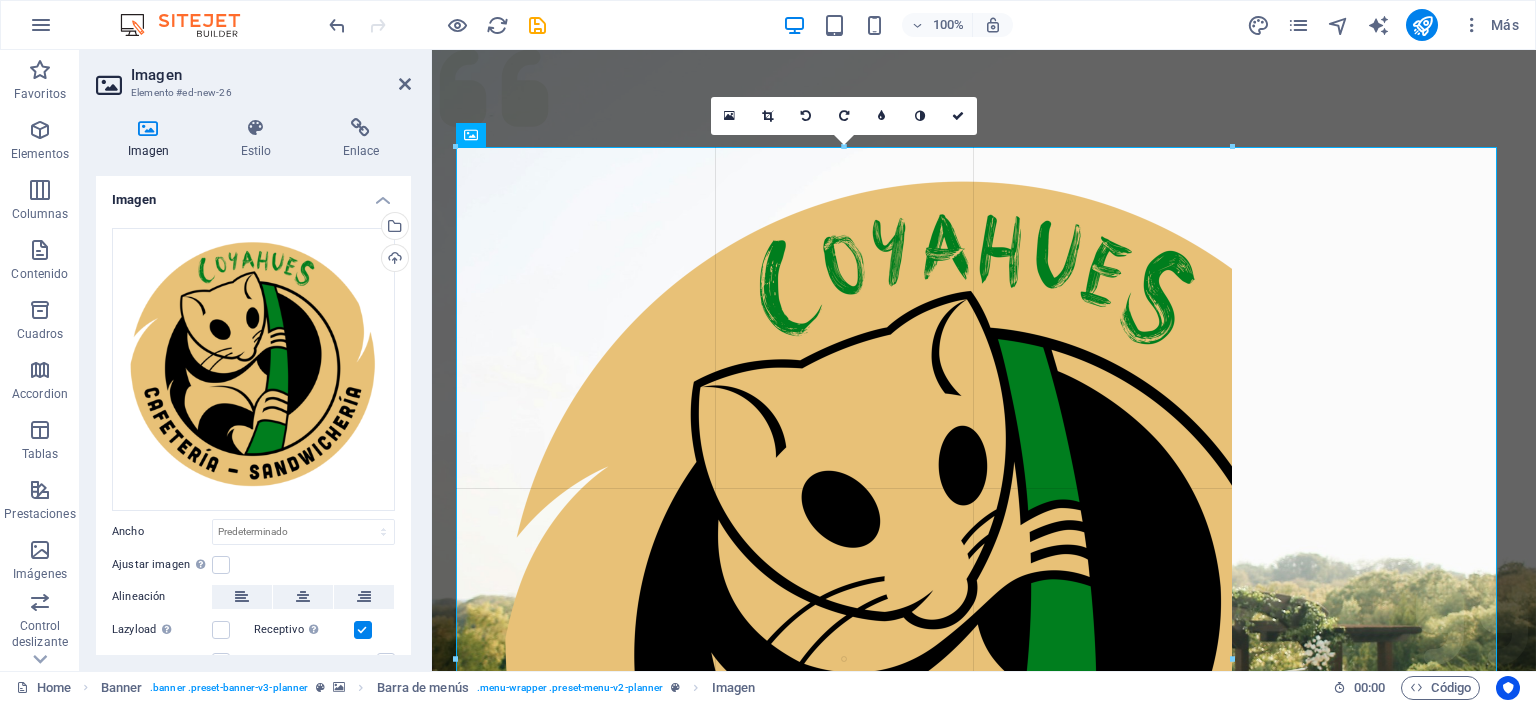 type on "854" 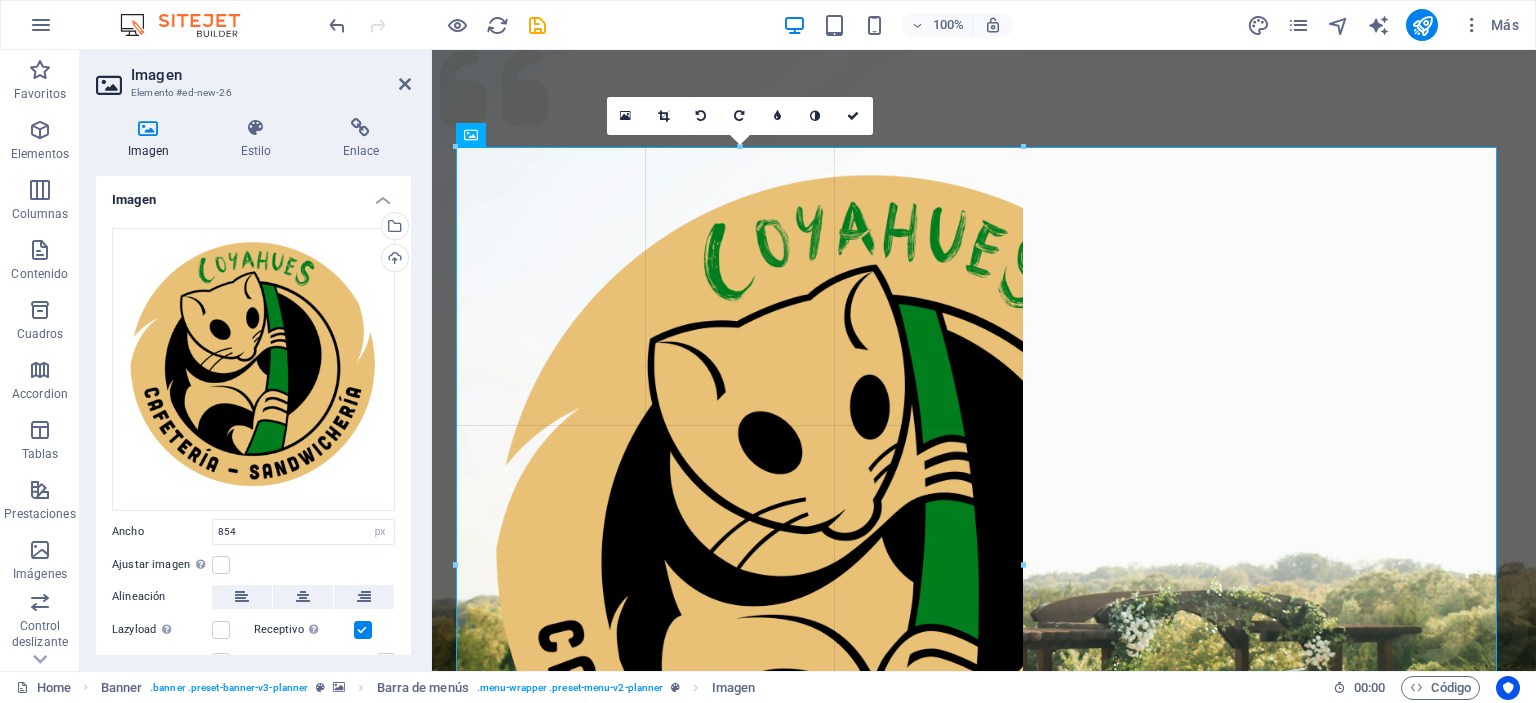 drag, startPoint x: 453, startPoint y: 148, endPoint x: 335, endPoint y: 385, distance: 264.75082 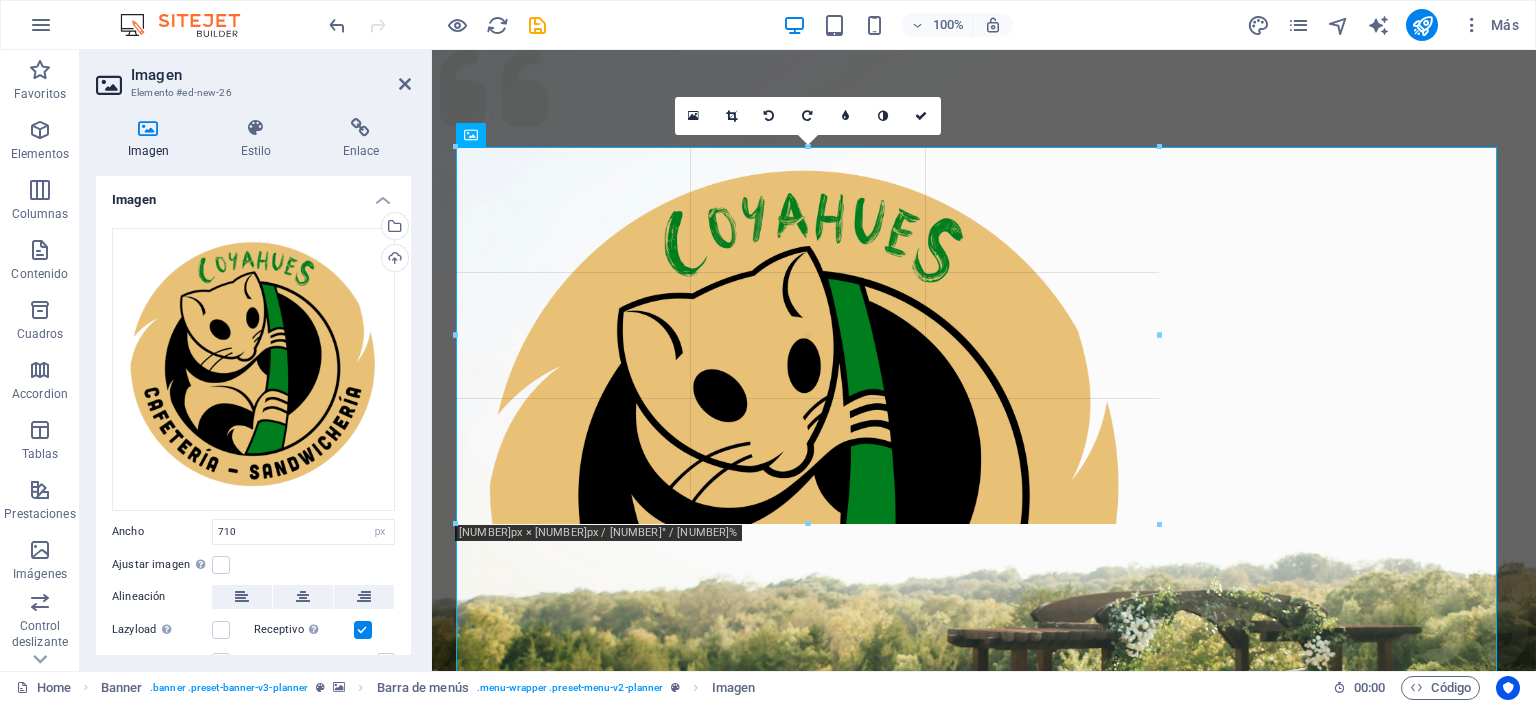 drag, startPoint x: 452, startPoint y: 149, endPoint x: 256, endPoint y: 365, distance: 291.67105 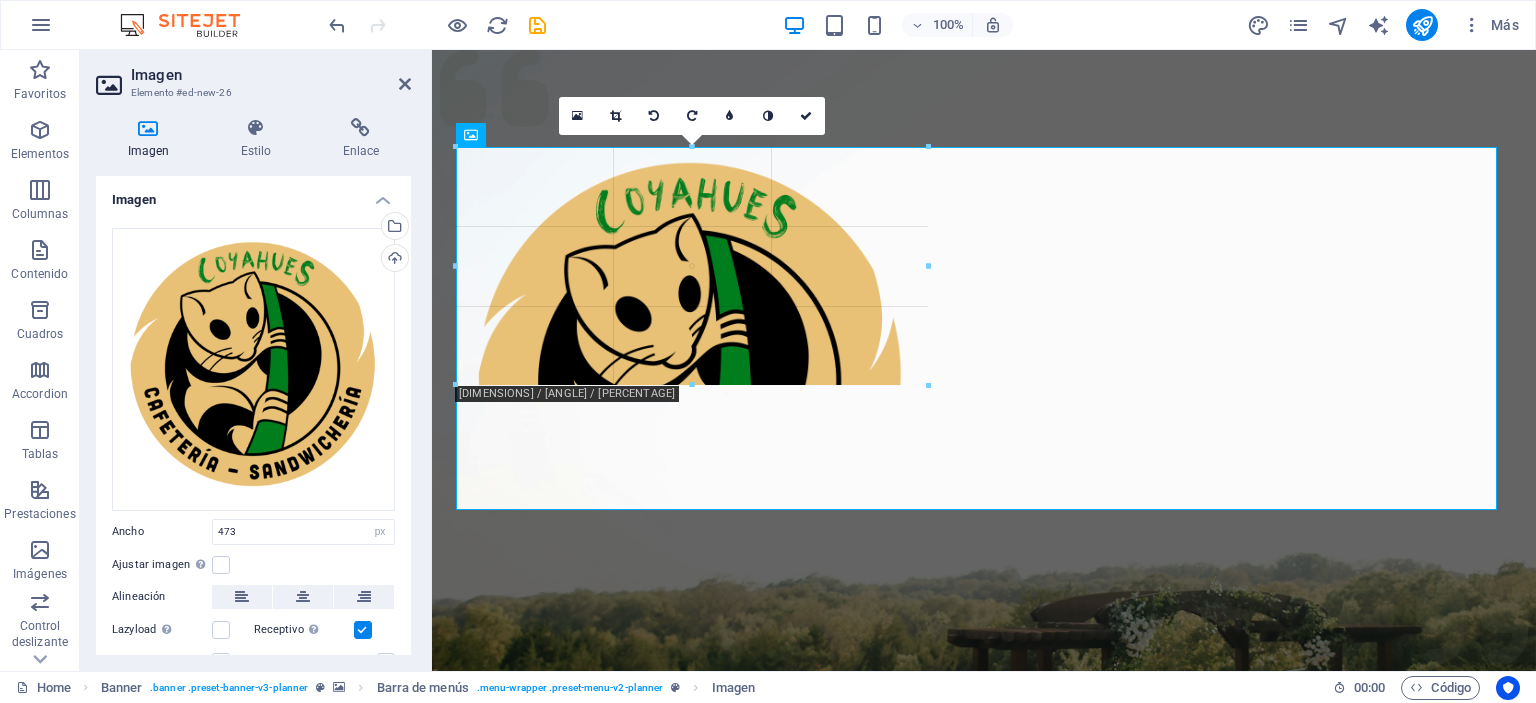drag, startPoint x: 452, startPoint y: 143, endPoint x: 194, endPoint y: 309, distance: 306.78983 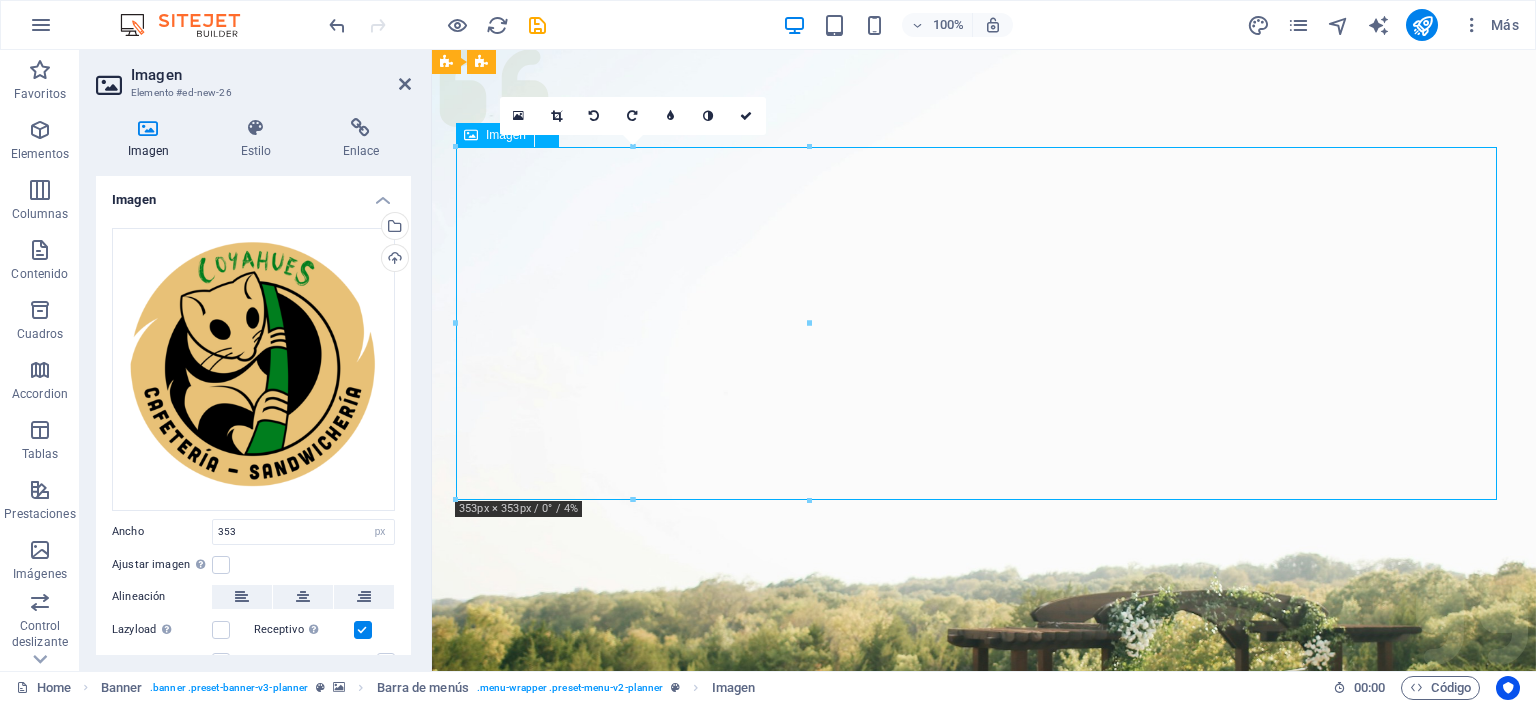 click at bounding box center (984, 1223) 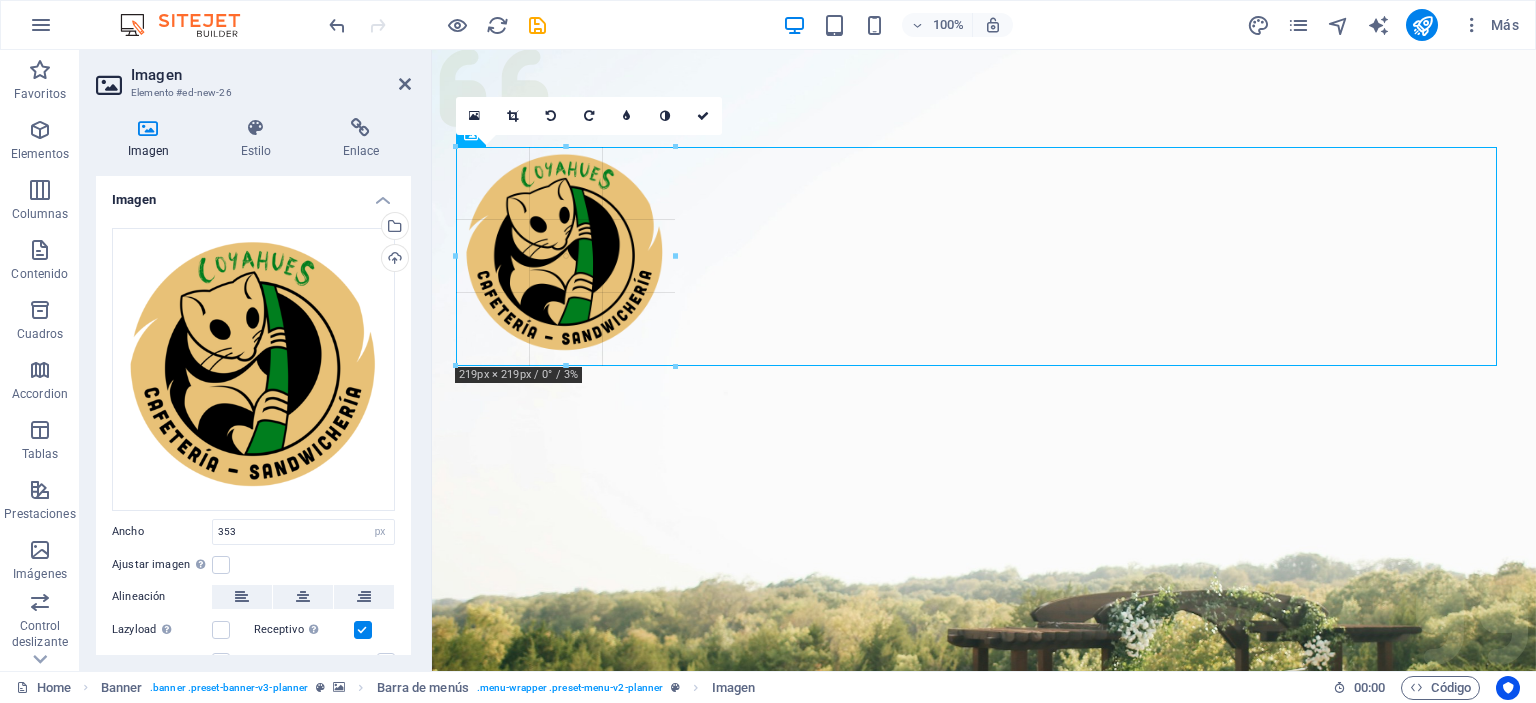 drag, startPoint x: 455, startPoint y: 324, endPoint x: 587, endPoint y: 327, distance: 132.03409 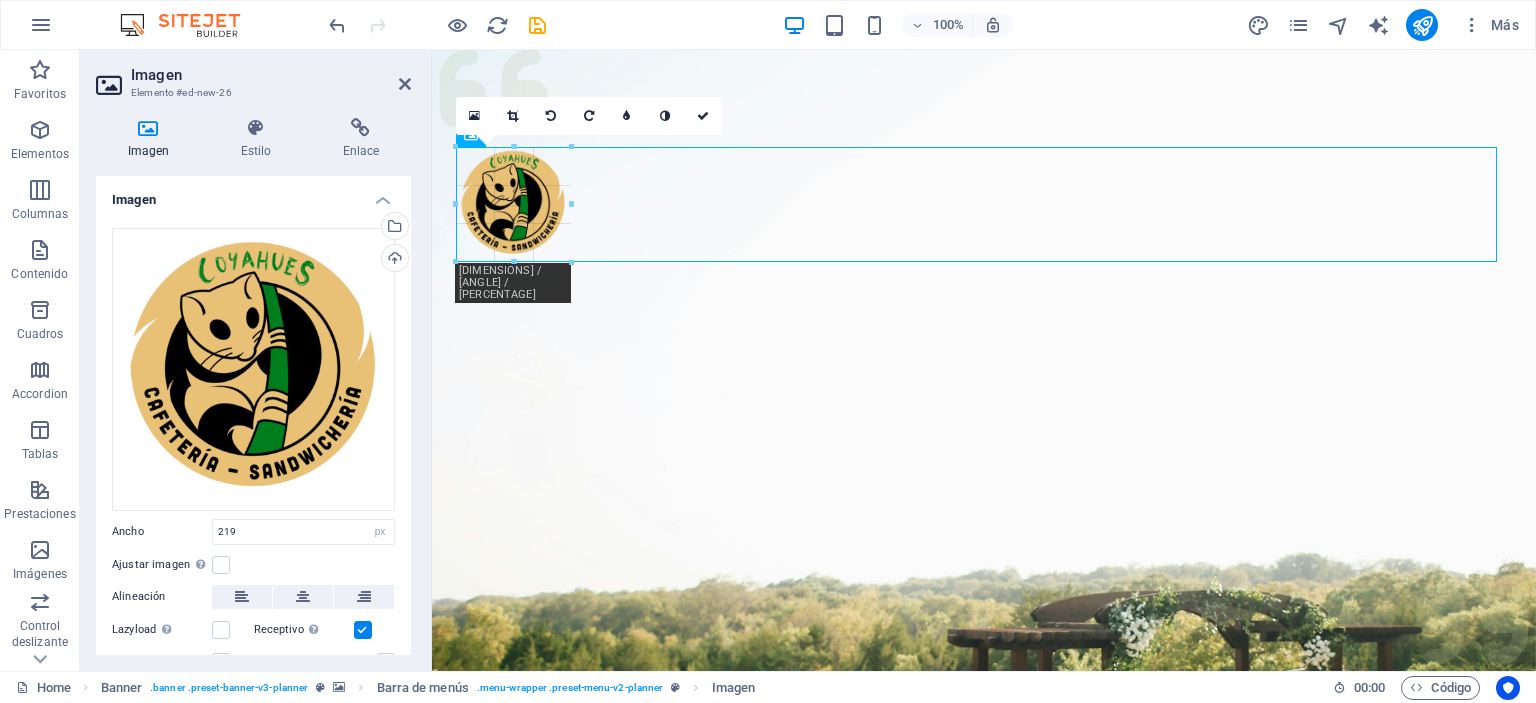 drag, startPoint x: 456, startPoint y: 253, endPoint x: 554, endPoint y: 279, distance: 101.390335 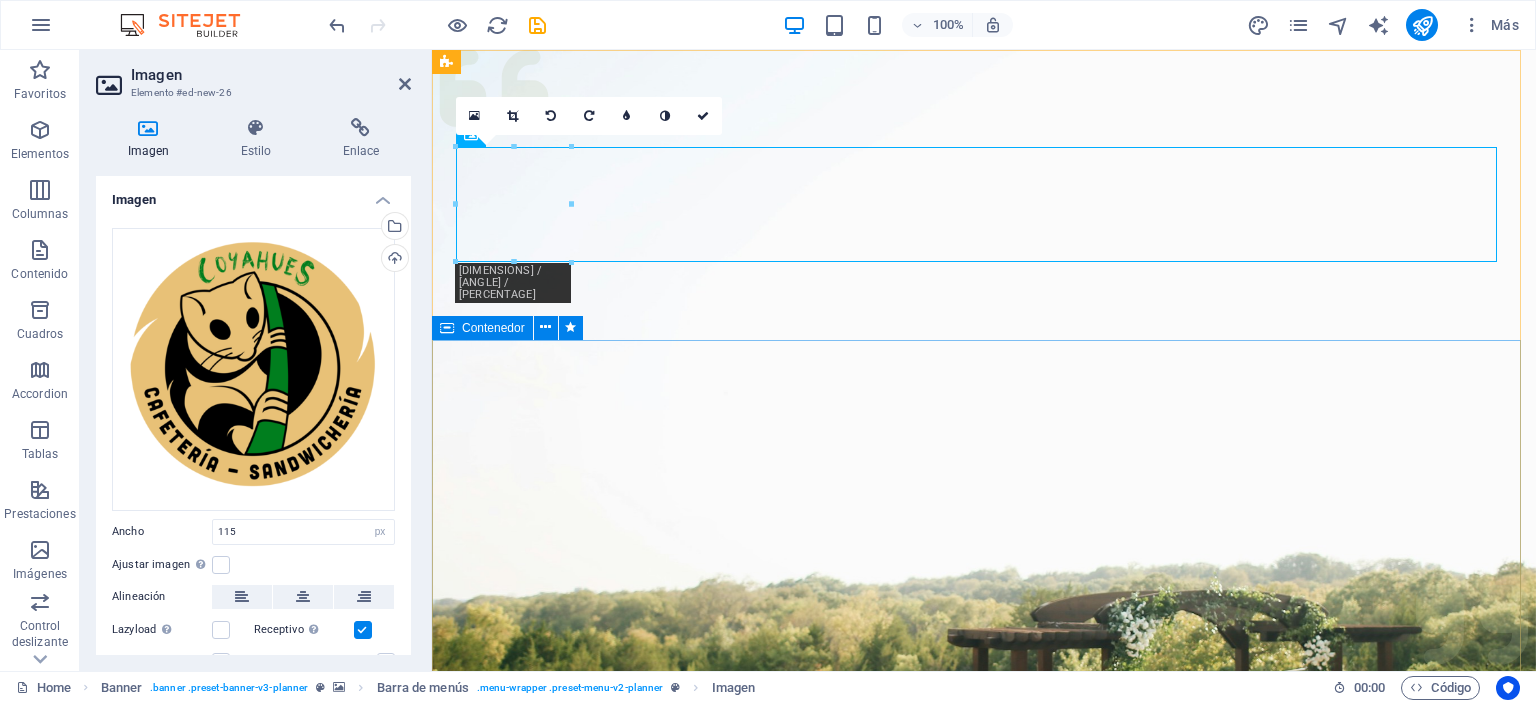 click on "Experience extraordinary life moments Plan your next event with us" at bounding box center [984, 1529] 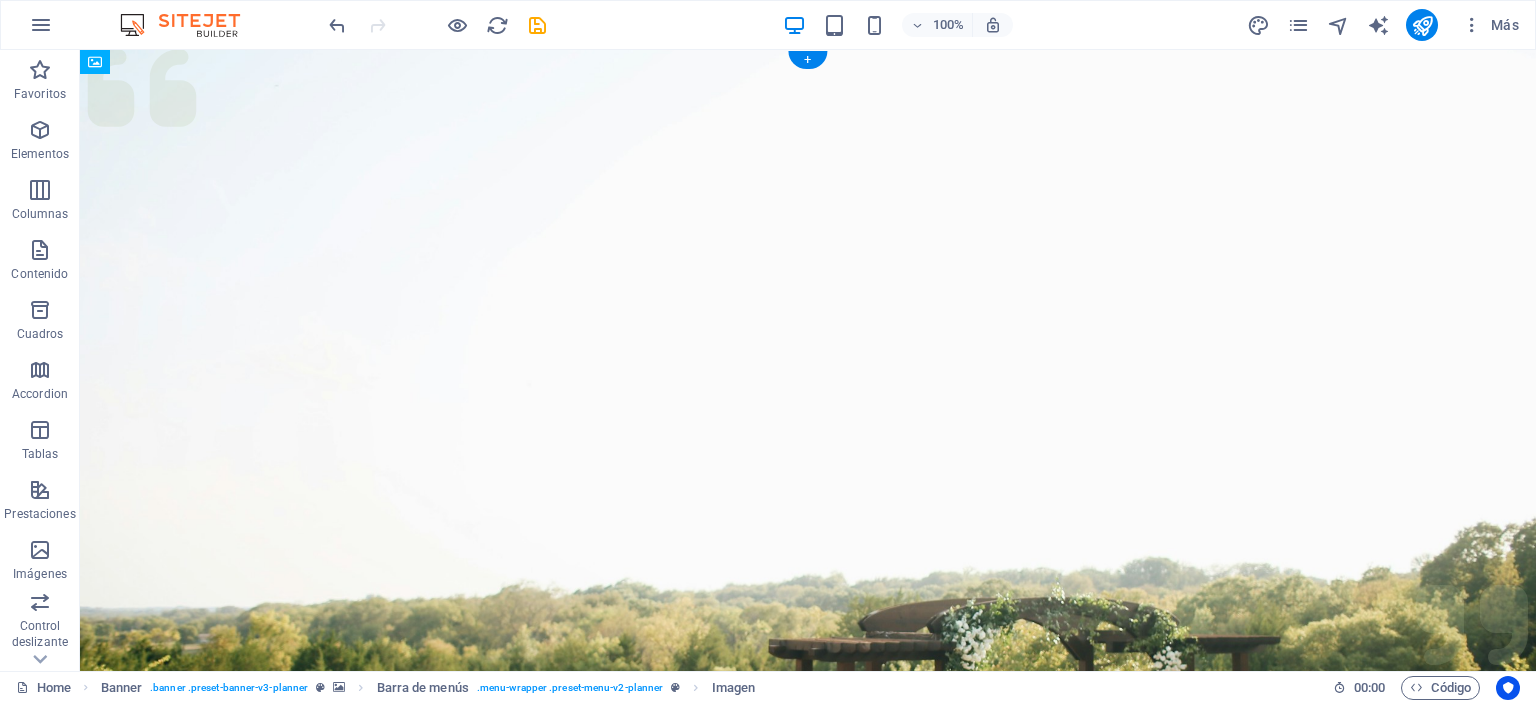 drag, startPoint x: 263, startPoint y: 197, endPoint x: 268, endPoint y: 116, distance: 81.154175 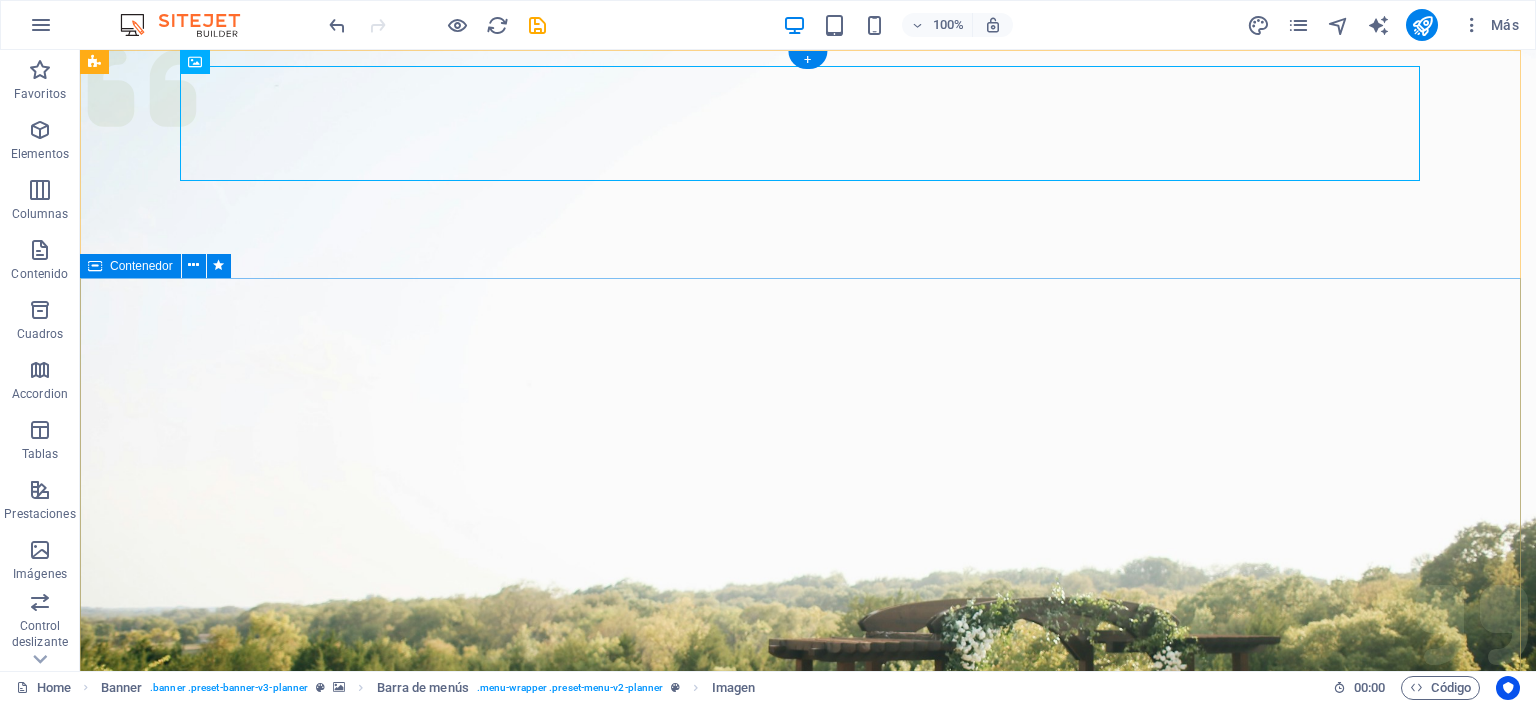 click on "Experience extraordinary life moments Plan your next event with us" at bounding box center (808, 1469) 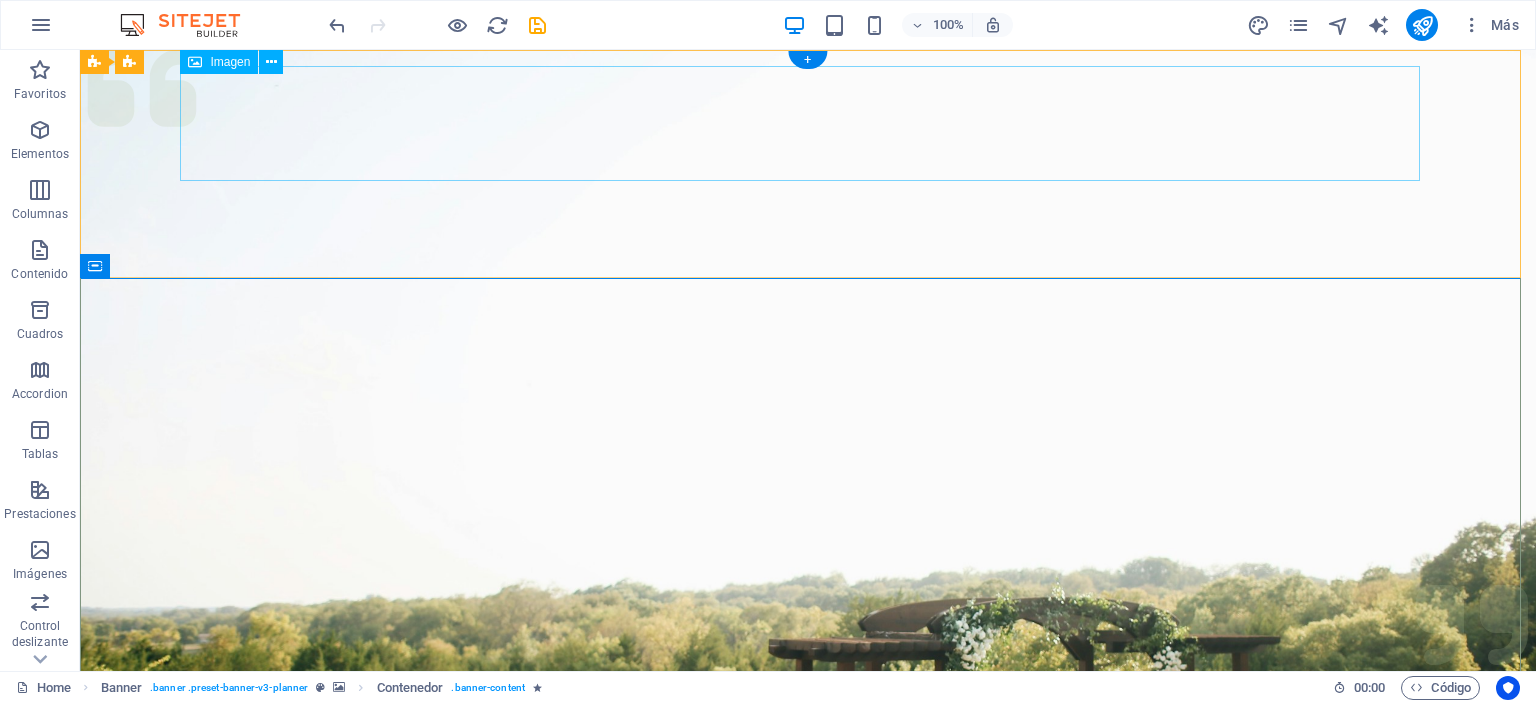 click at bounding box center (808, 1023) 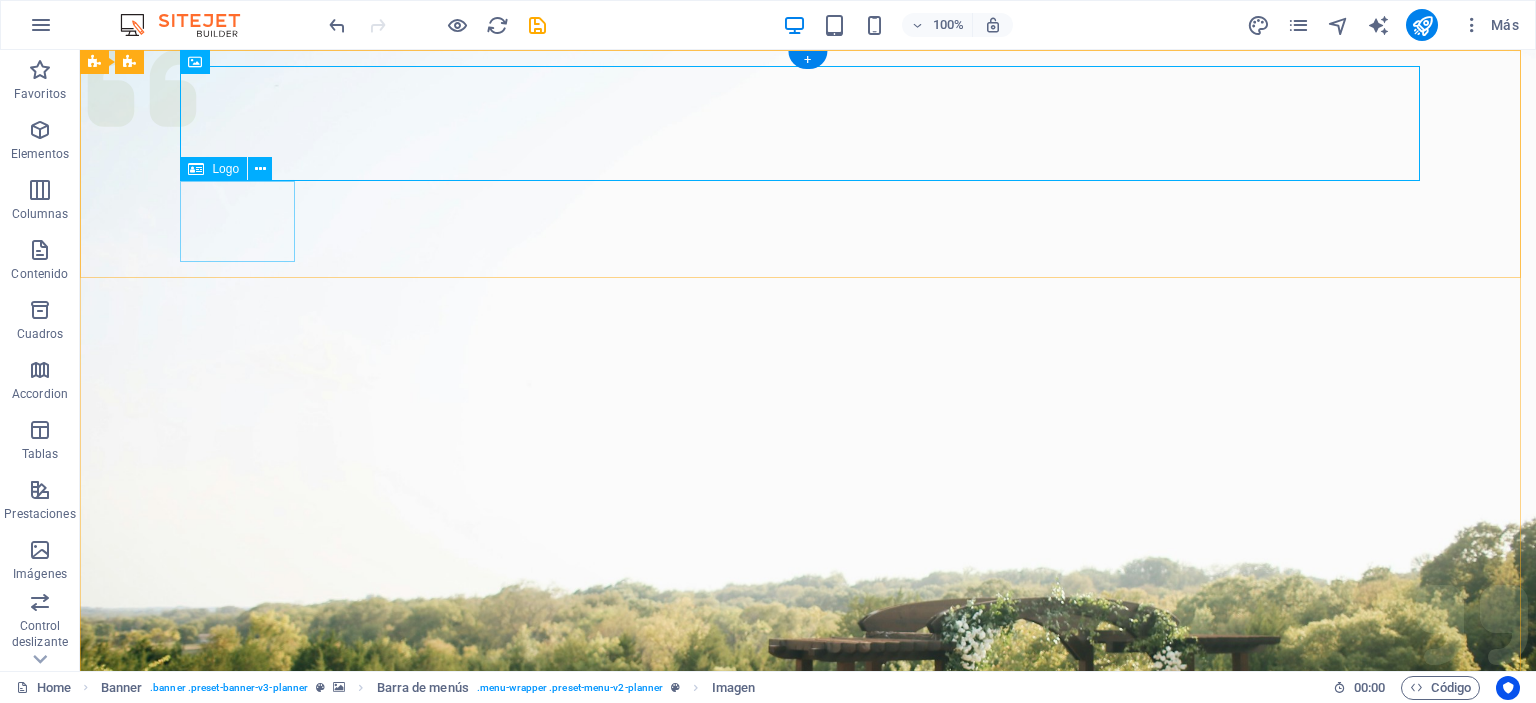 click at bounding box center (808, 1121) 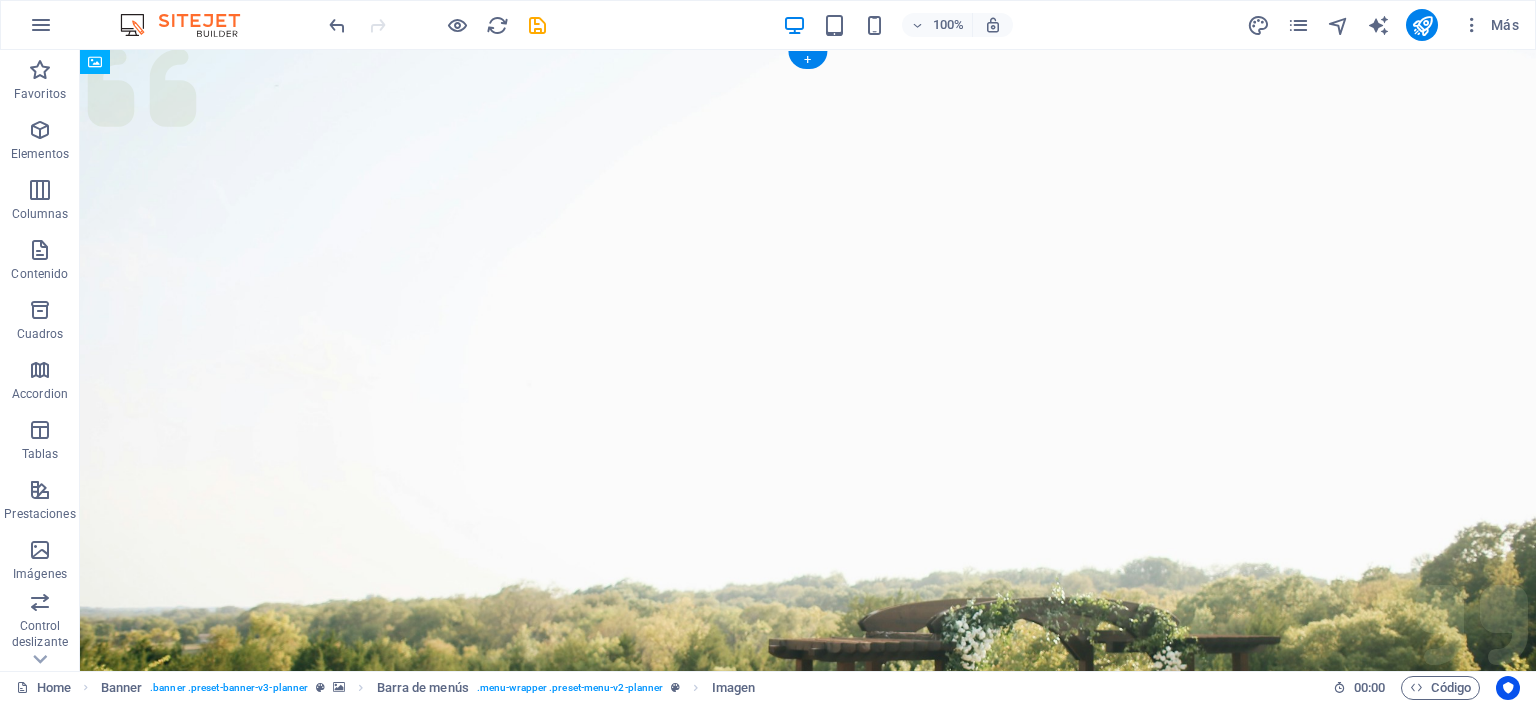 drag, startPoint x: 276, startPoint y: 136, endPoint x: 268, endPoint y: 214, distance: 78.40918 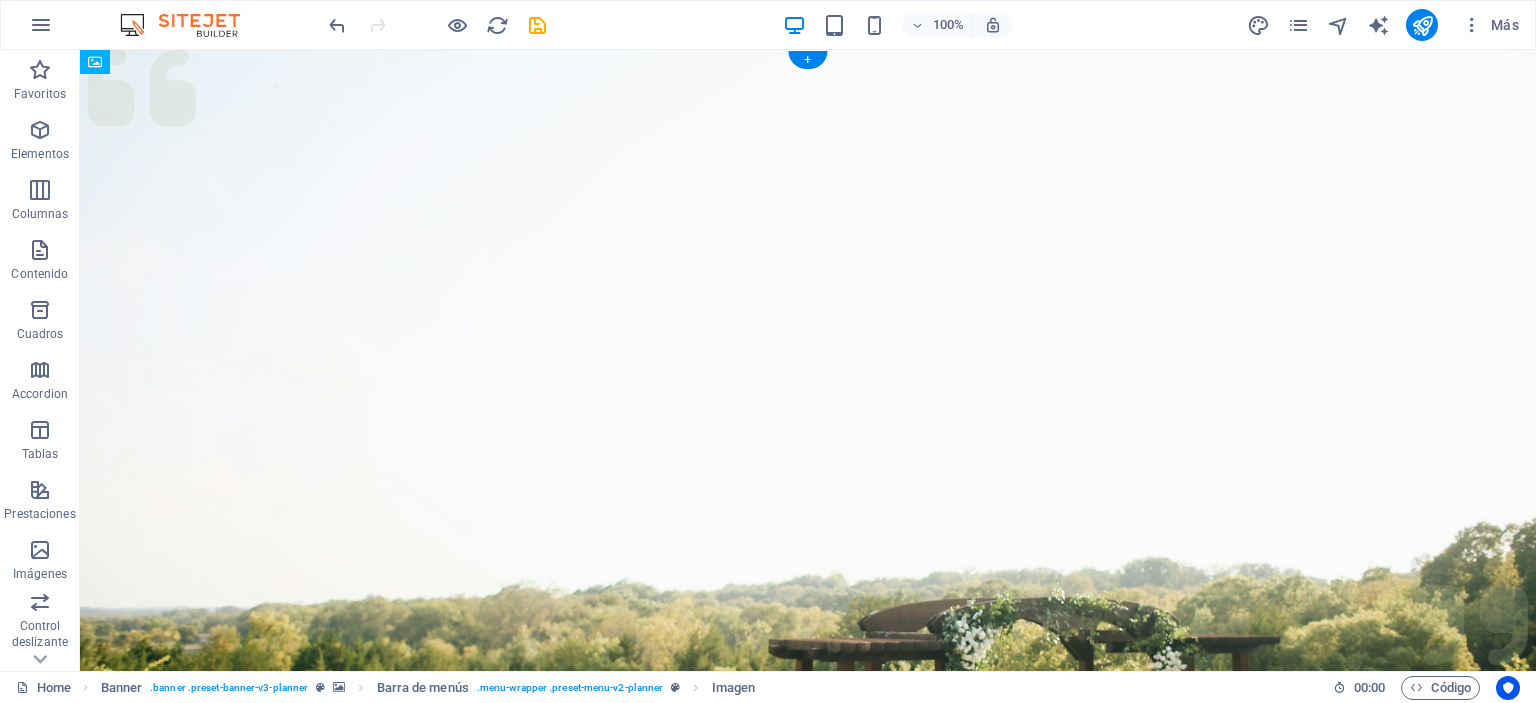 drag, startPoint x: 268, startPoint y: 199, endPoint x: 265, endPoint y: 131, distance: 68.06615 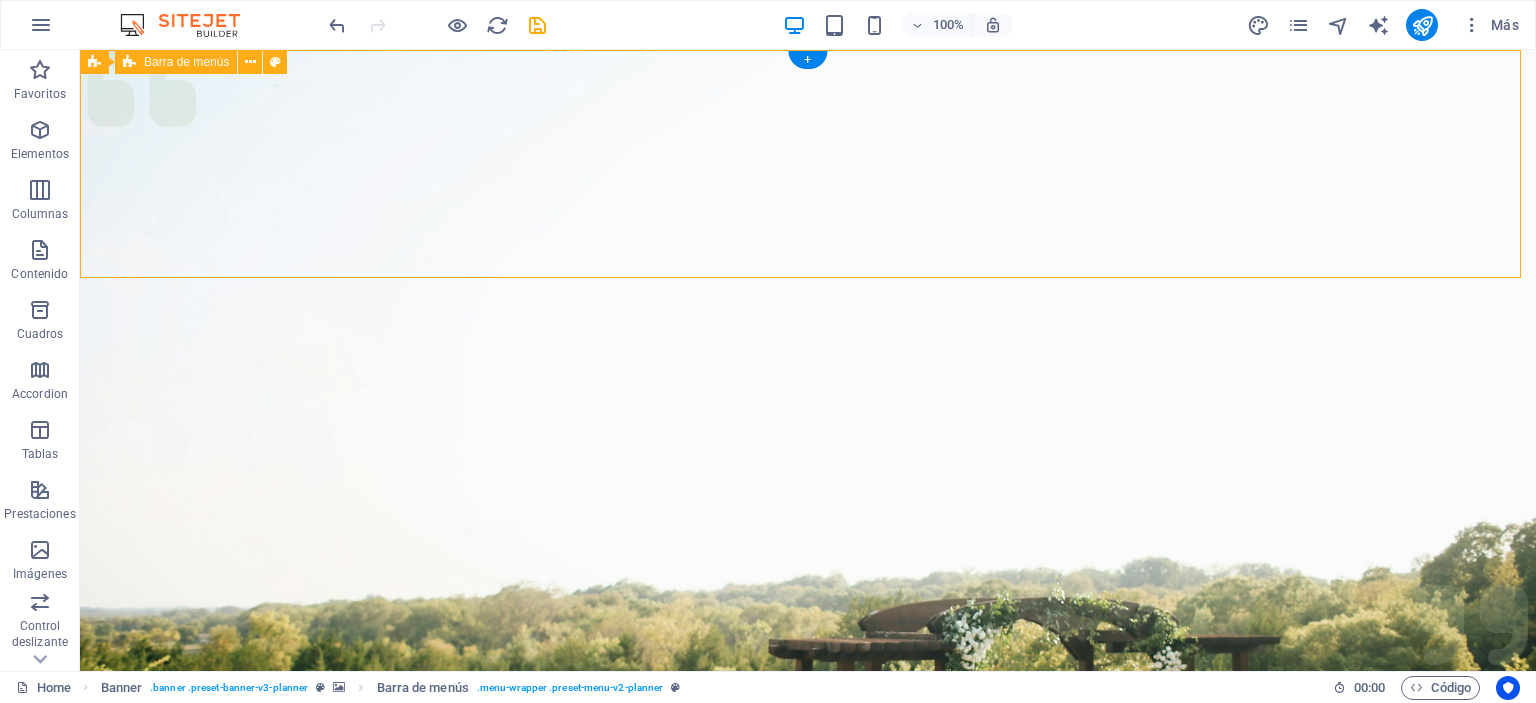 drag, startPoint x: 659, startPoint y: 257, endPoint x: 667, endPoint y: 215, distance: 42.755116 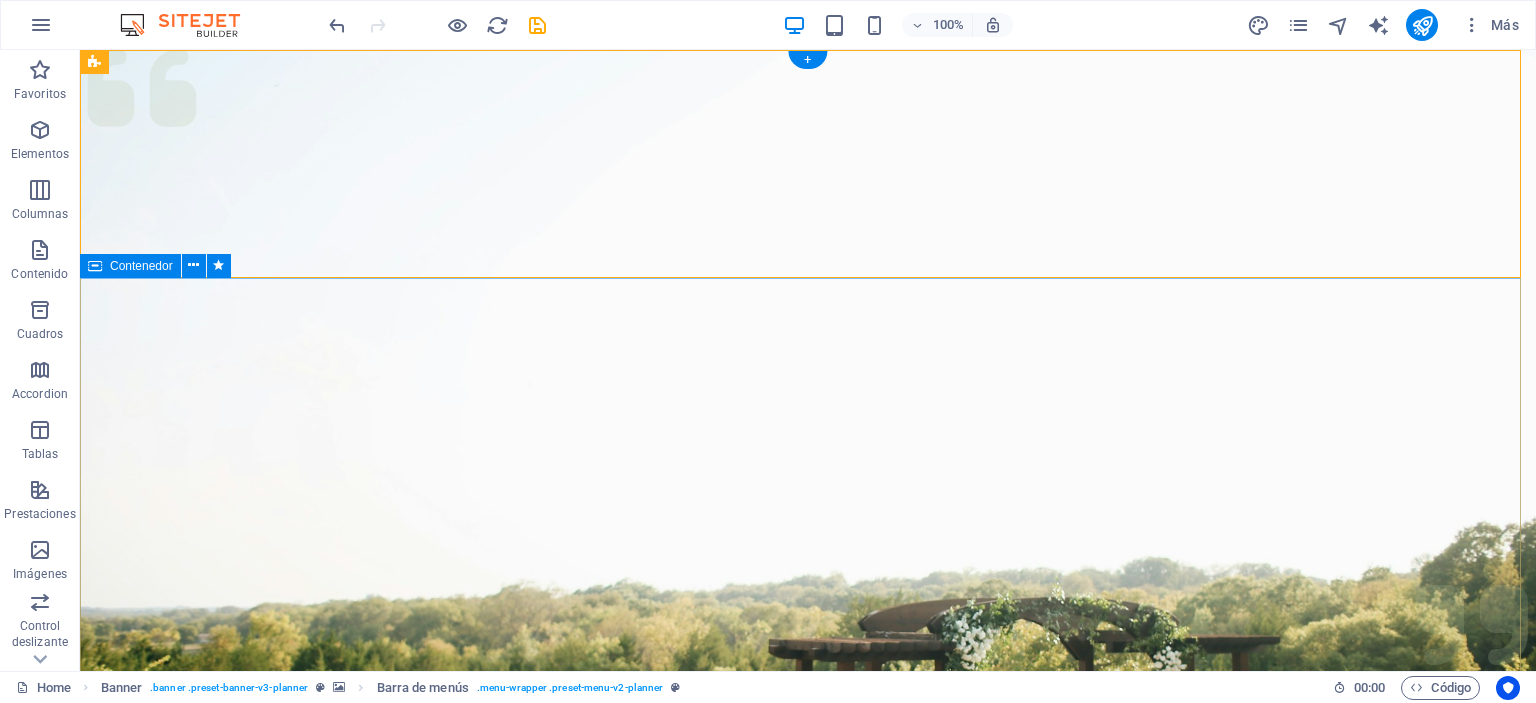 click on "Experience extraordinary life moments Plan your next event with us" at bounding box center (808, 1469) 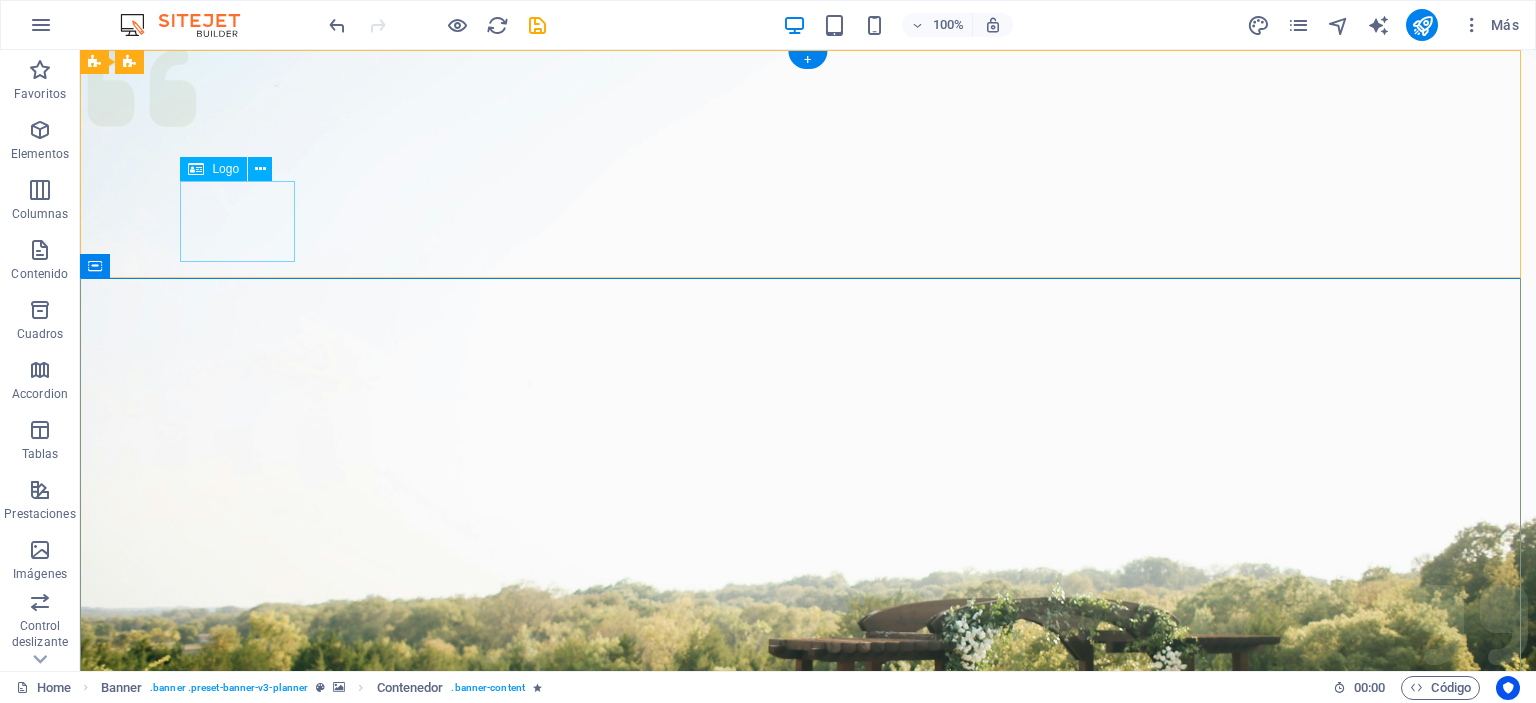 click at bounding box center [808, 1121] 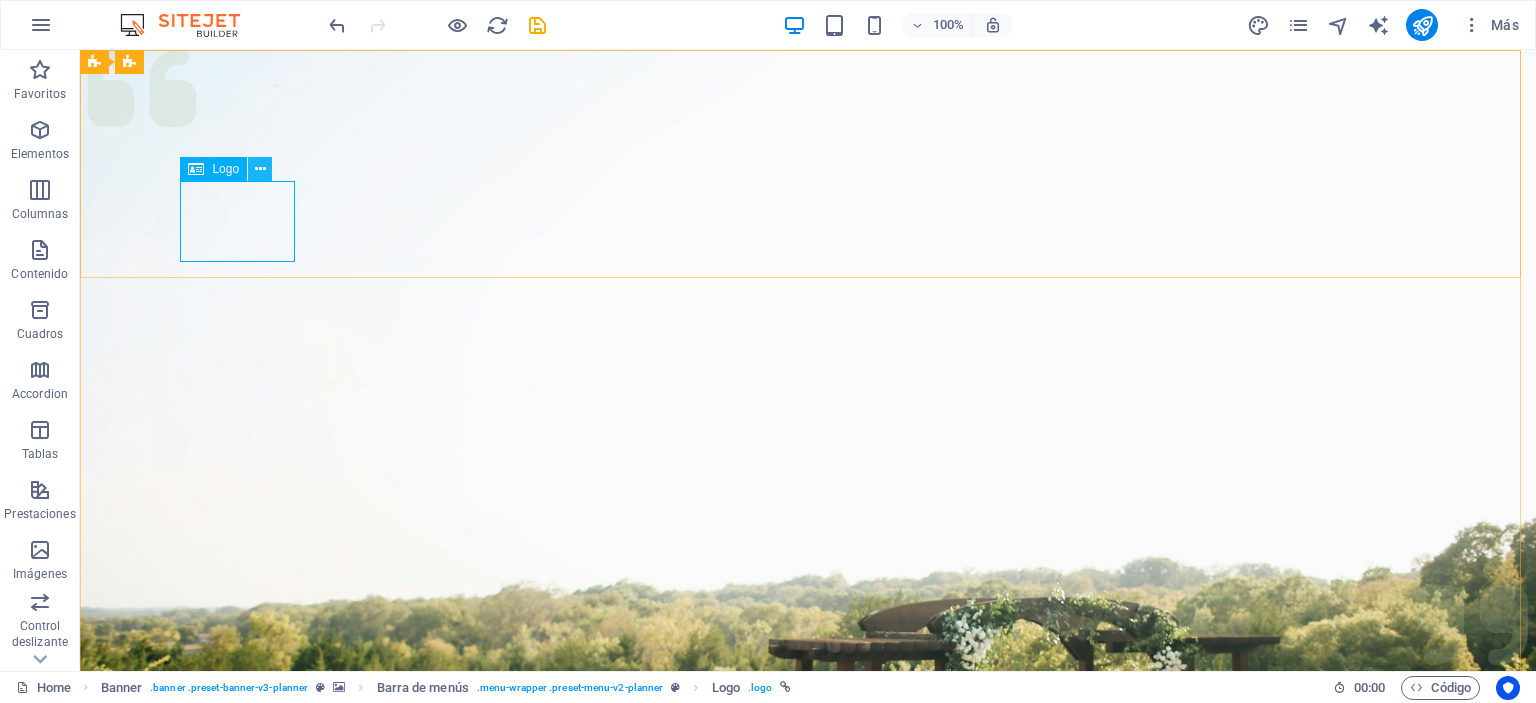 click at bounding box center (260, 169) 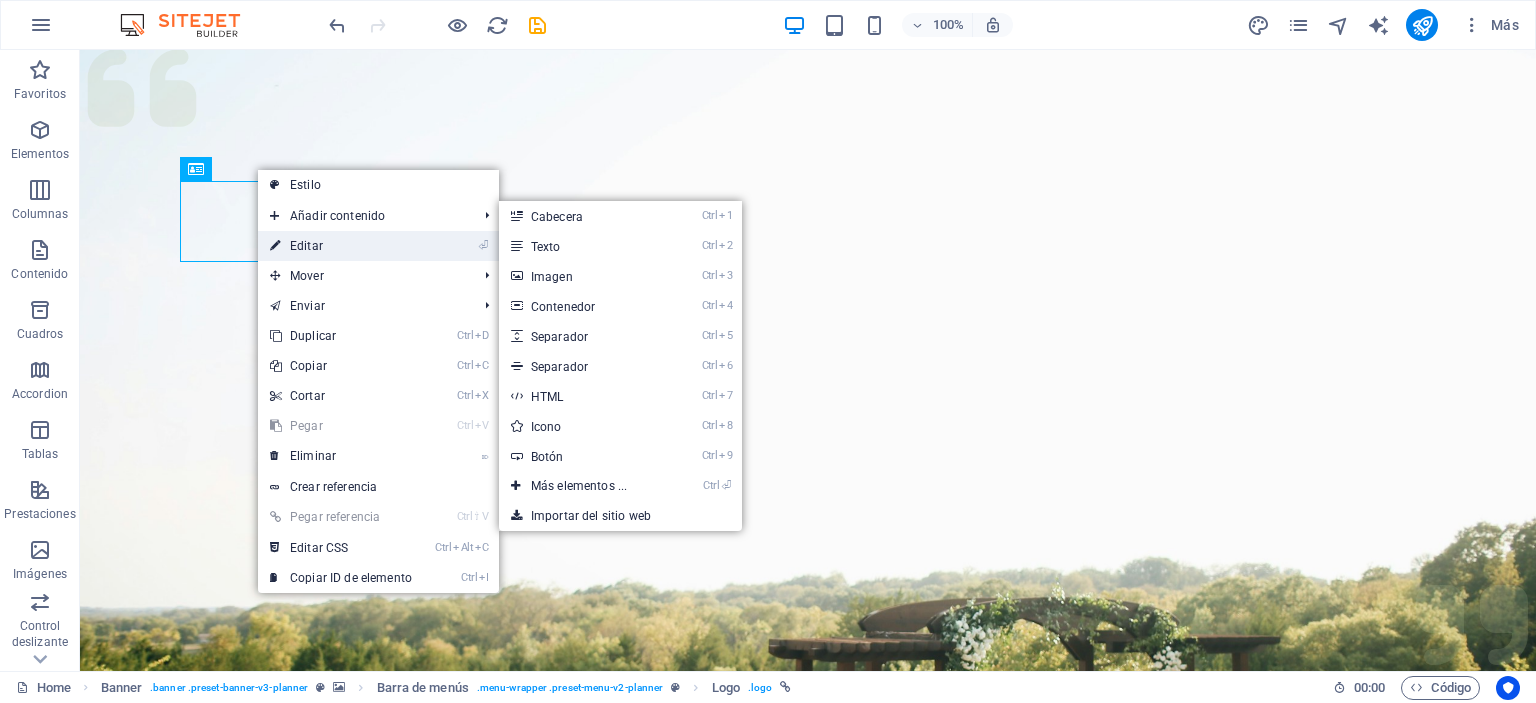 click on "⏎  Editar" at bounding box center [341, 246] 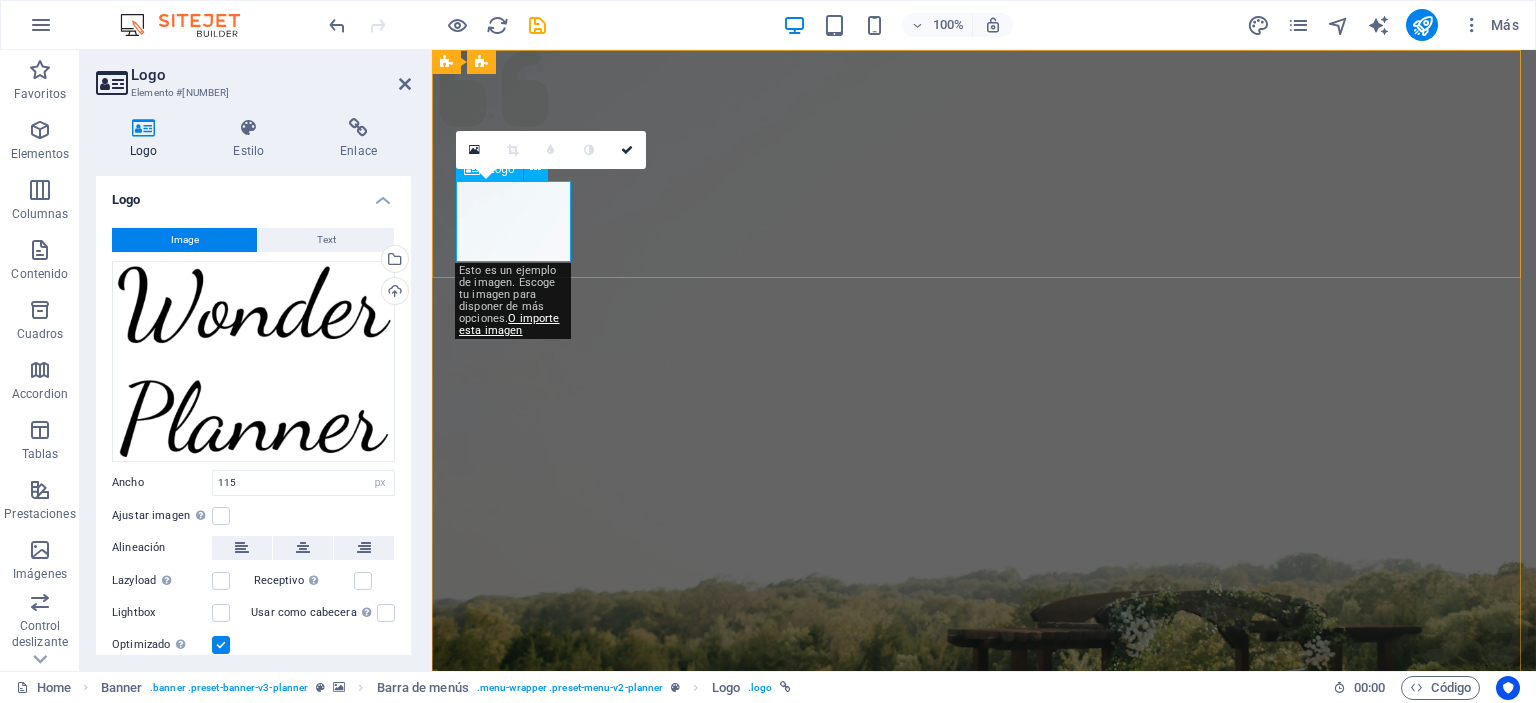 click at bounding box center (984, 1121) 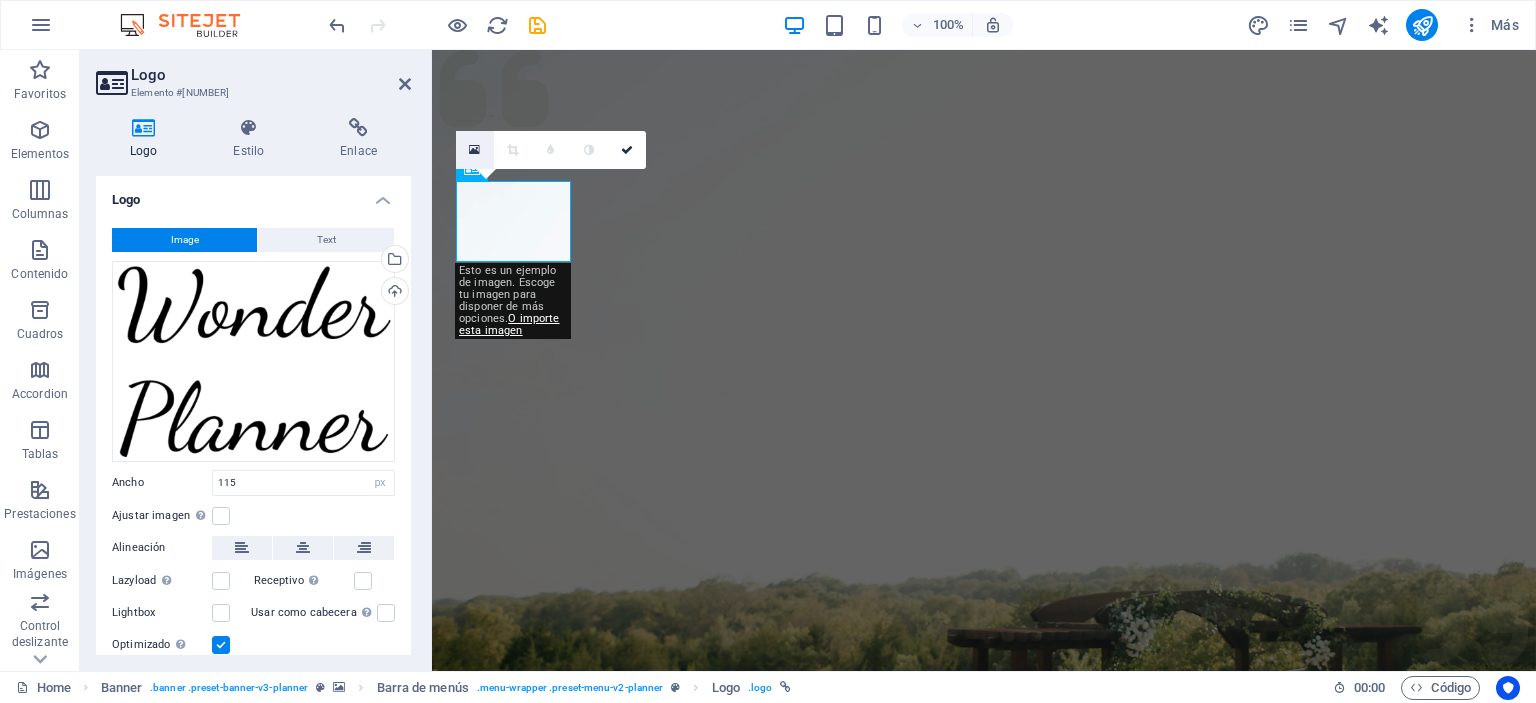 click at bounding box center (475, 150) 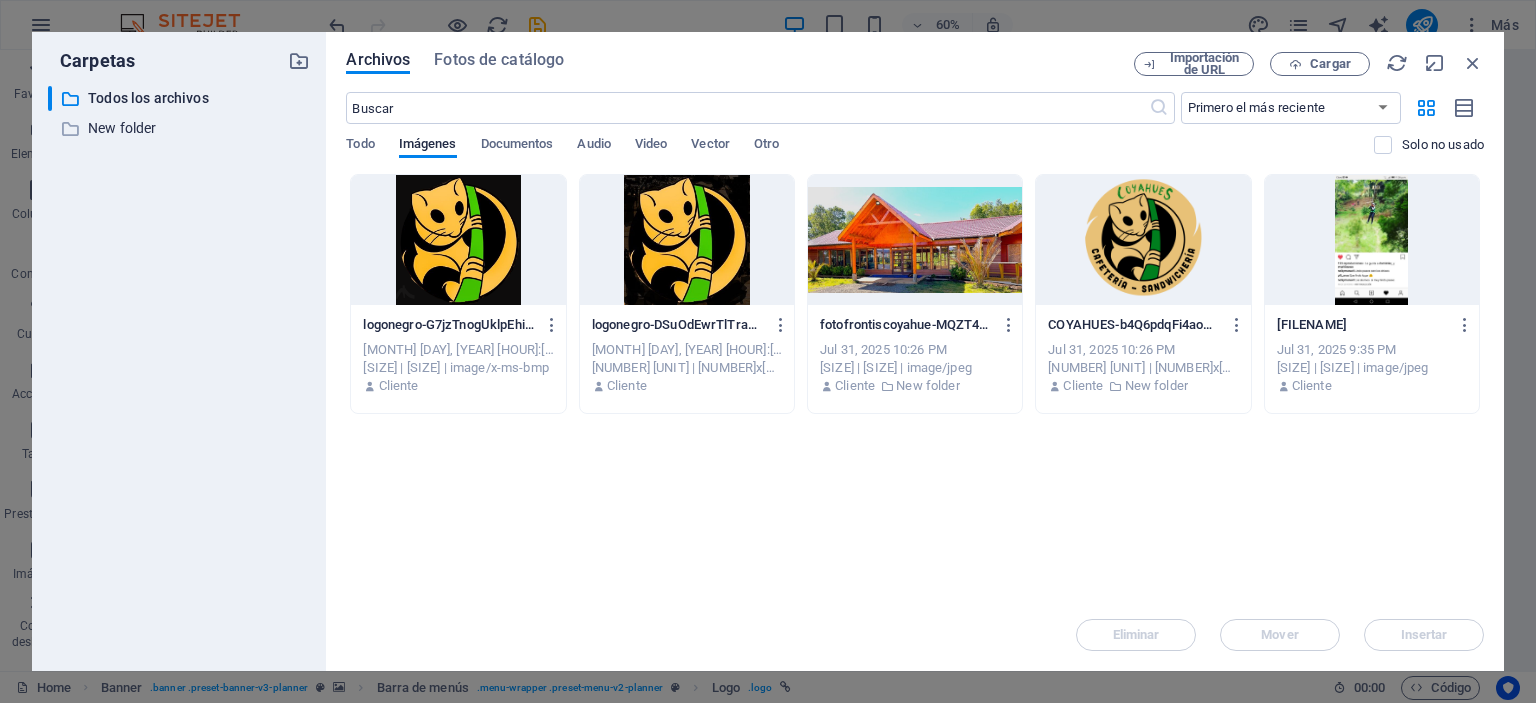 click at bounding box center [1143, 240] 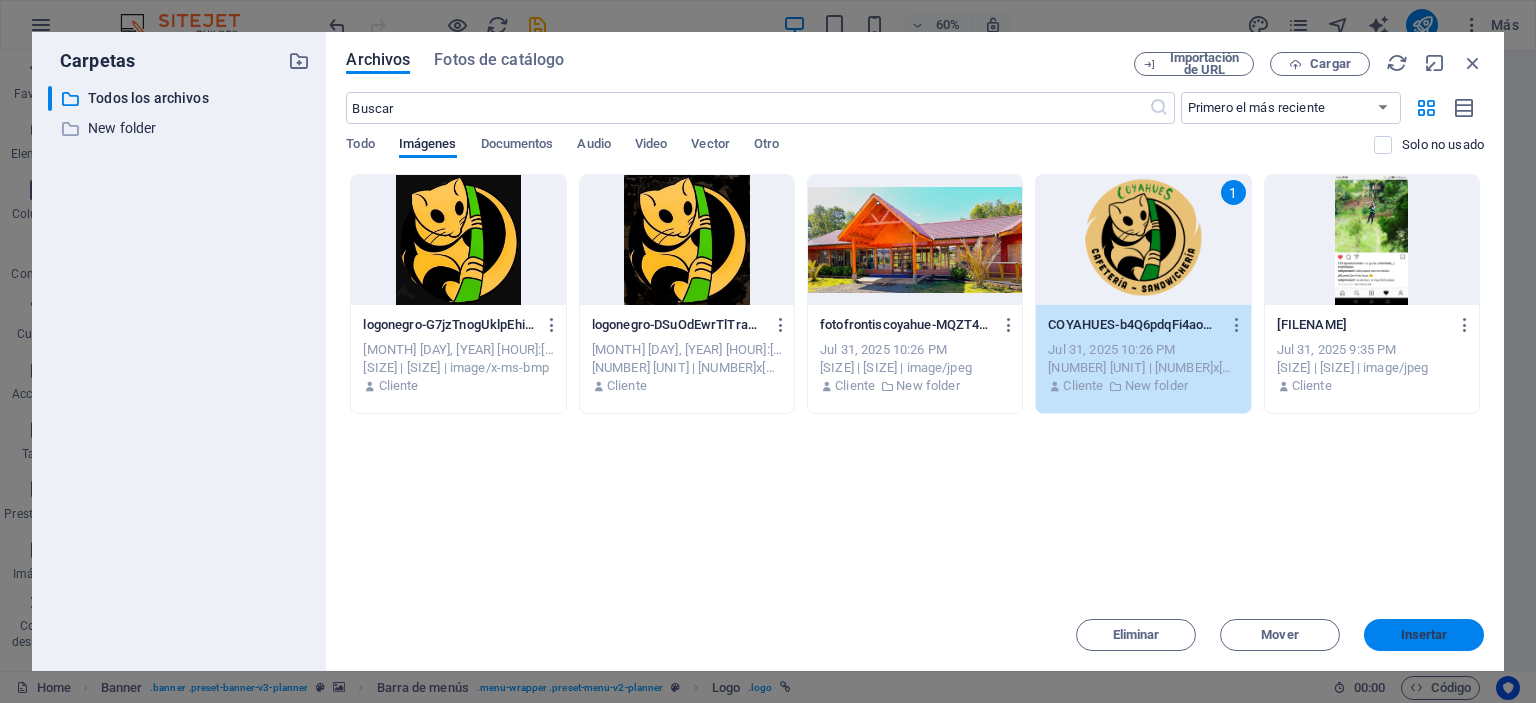 click on "Insertar" at bounding box center [1424, 635] 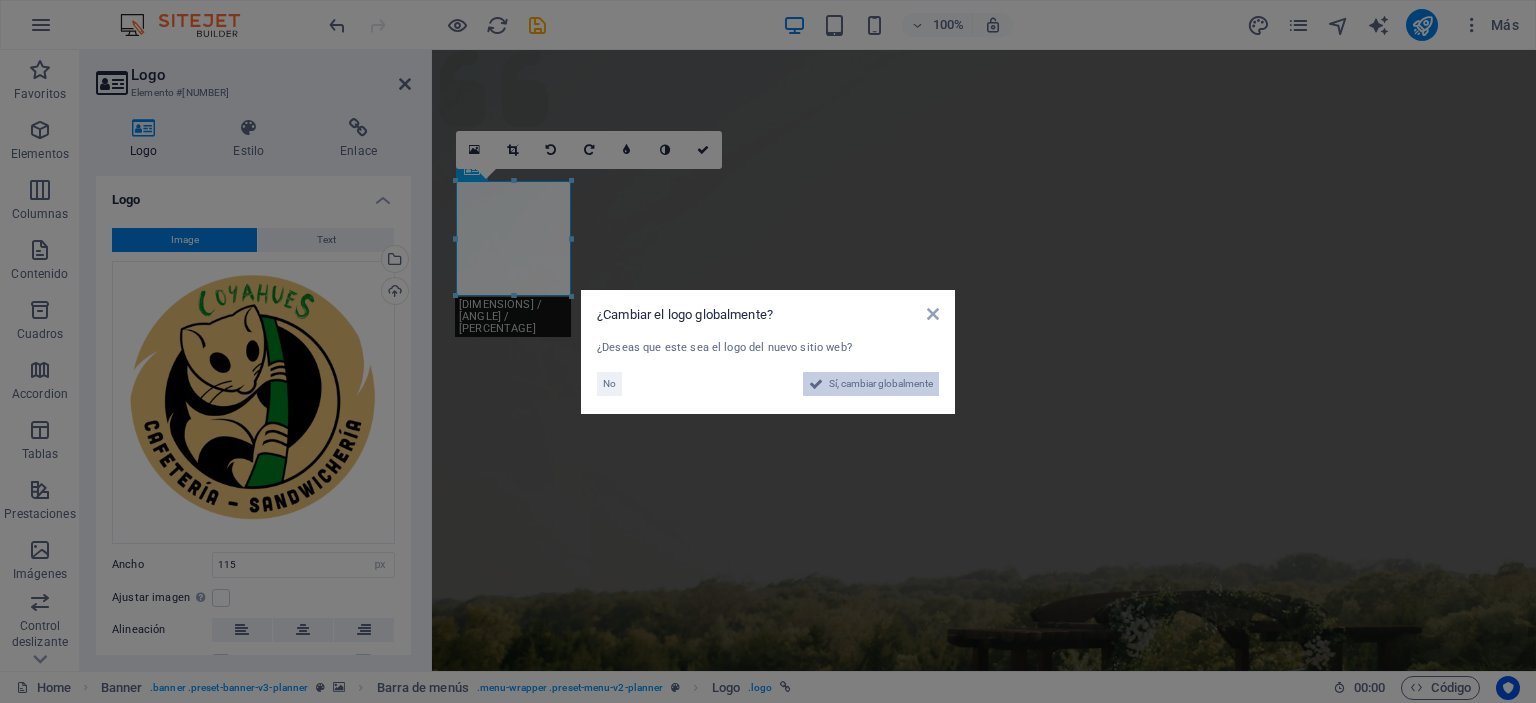 click on "Sí, cambiar globalmente" at bounding box center [881, 384] 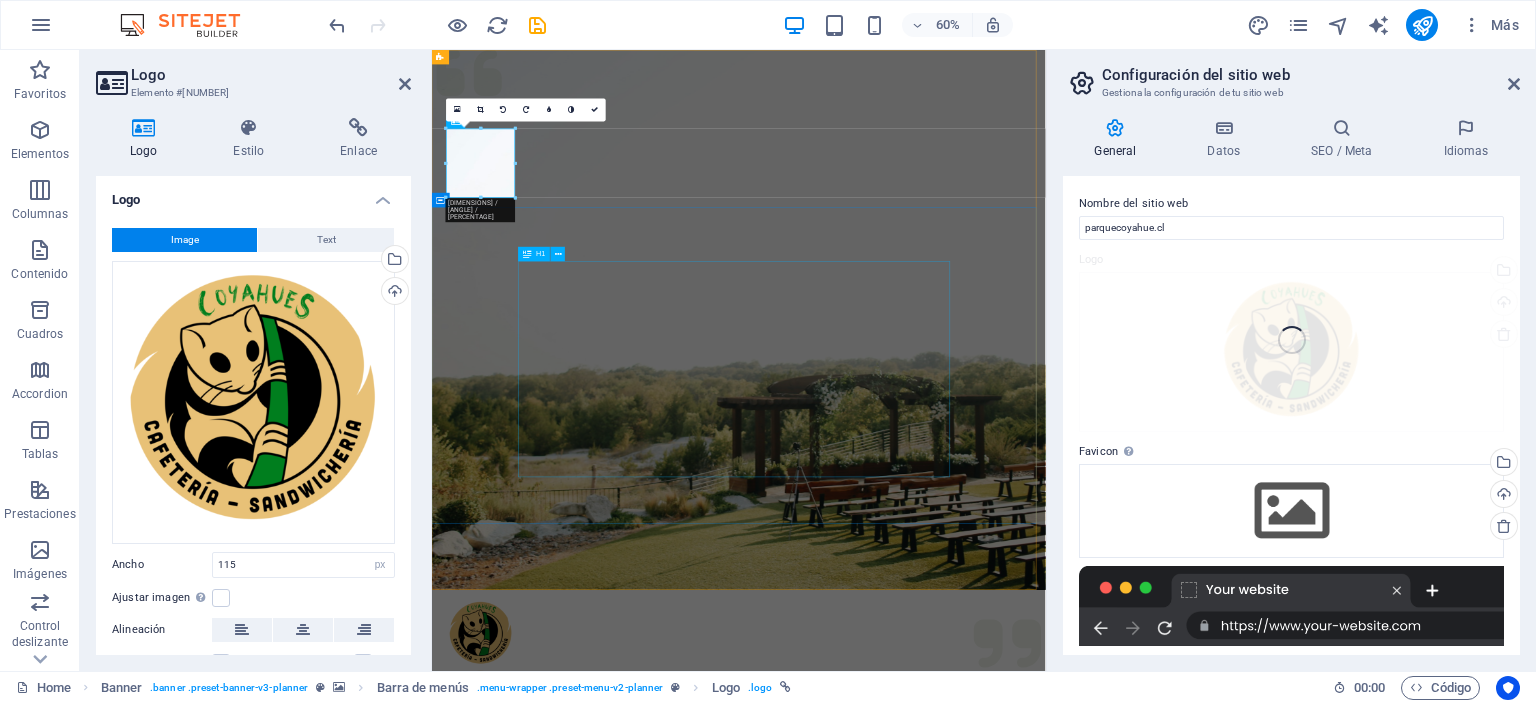 click on "Experience extraordinary life moments" at bounding box center (943, 1569) 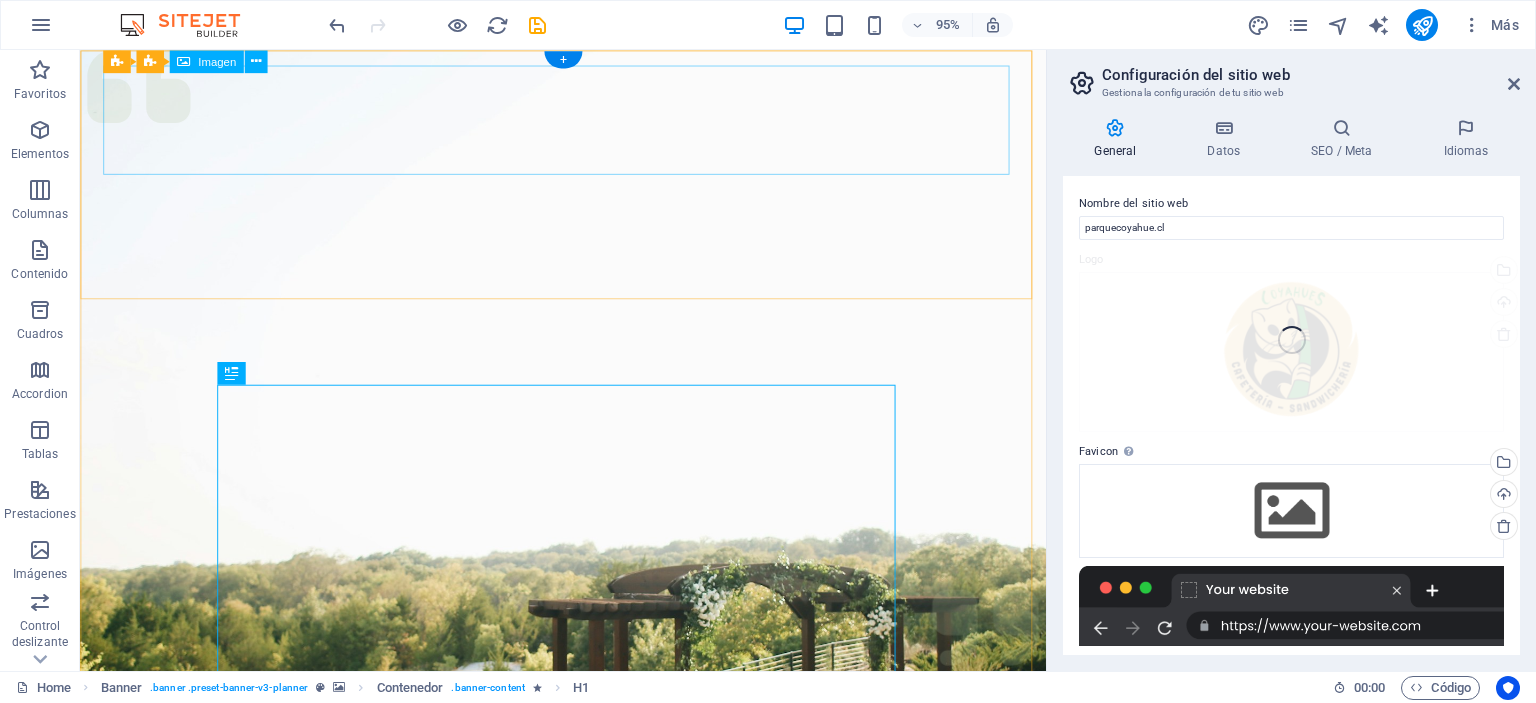 click at bounding box center (588, 1023) 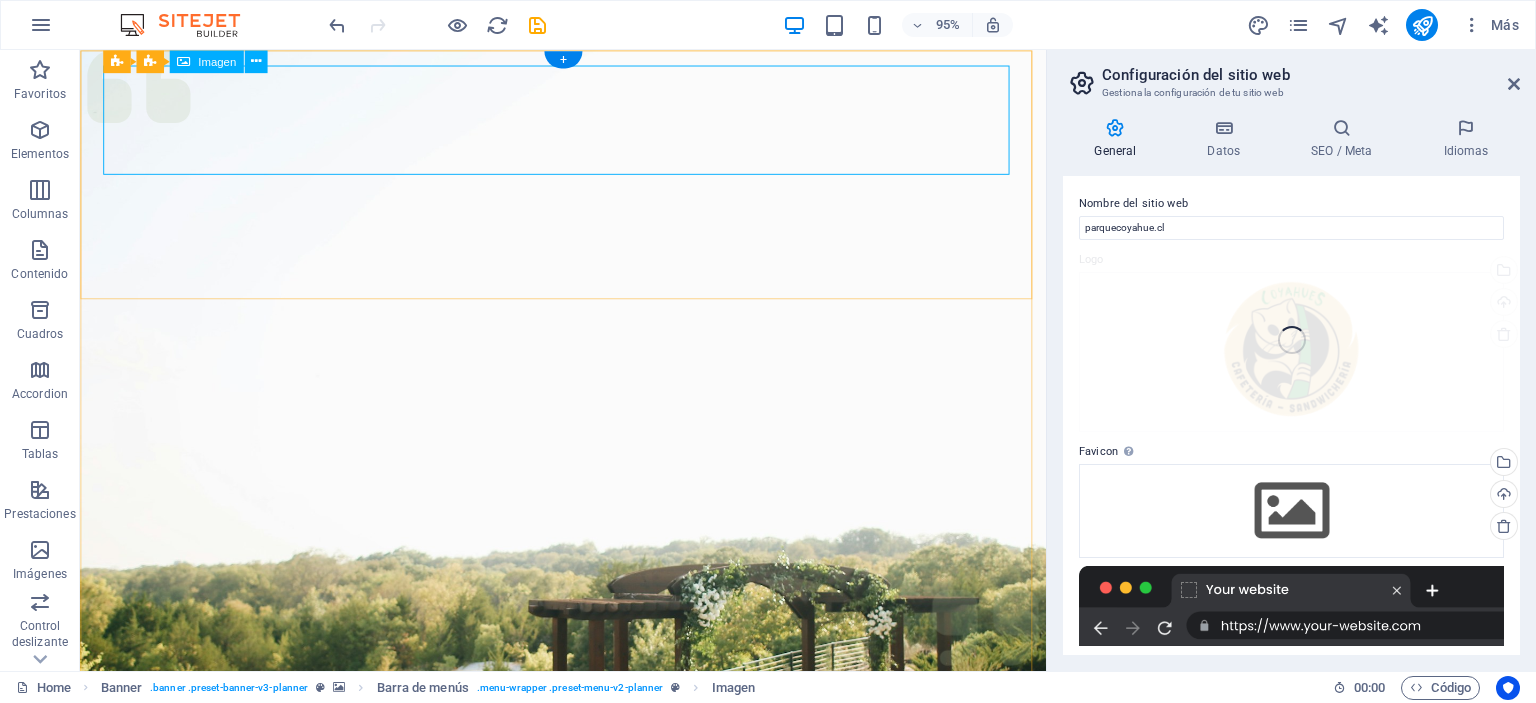 click at bounding box center [588, 1023] 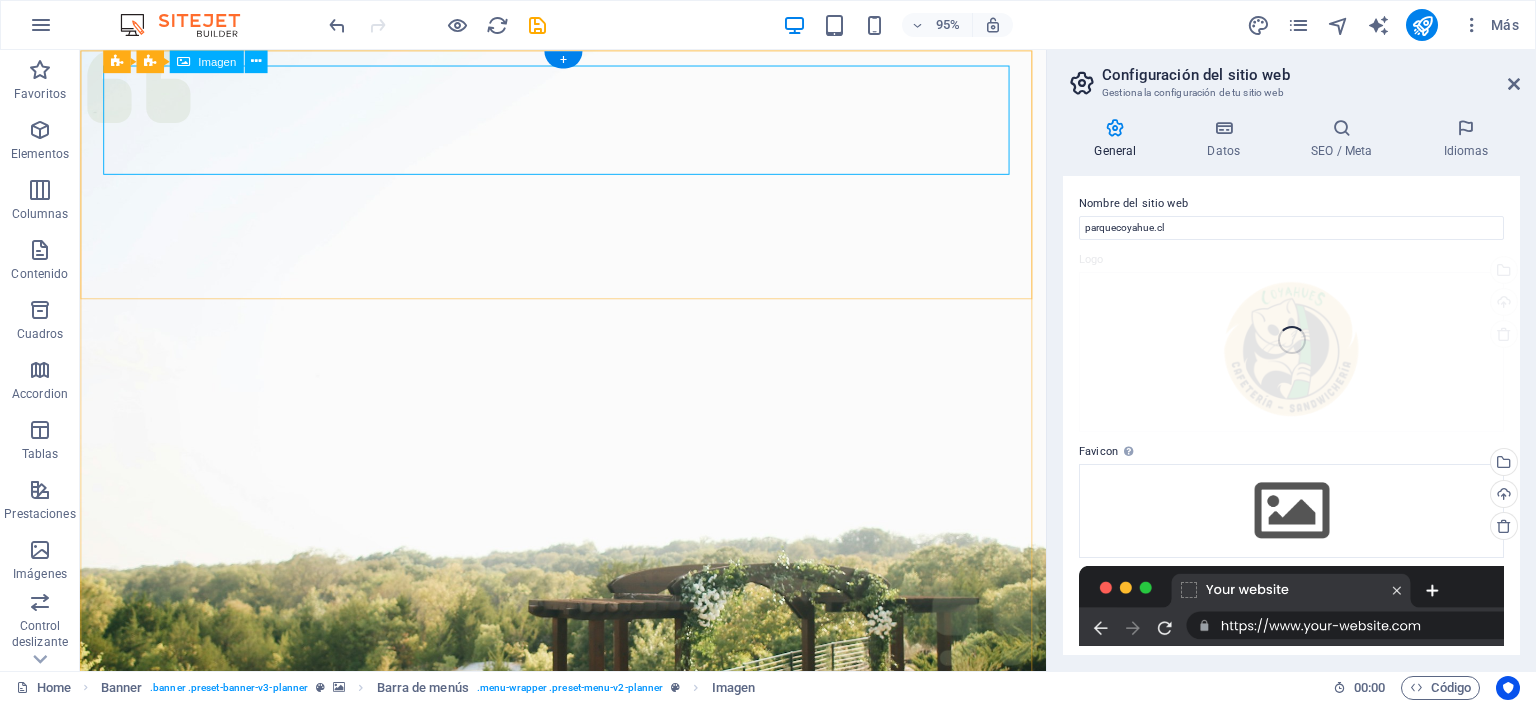 click at bounding box center (588, 1023) 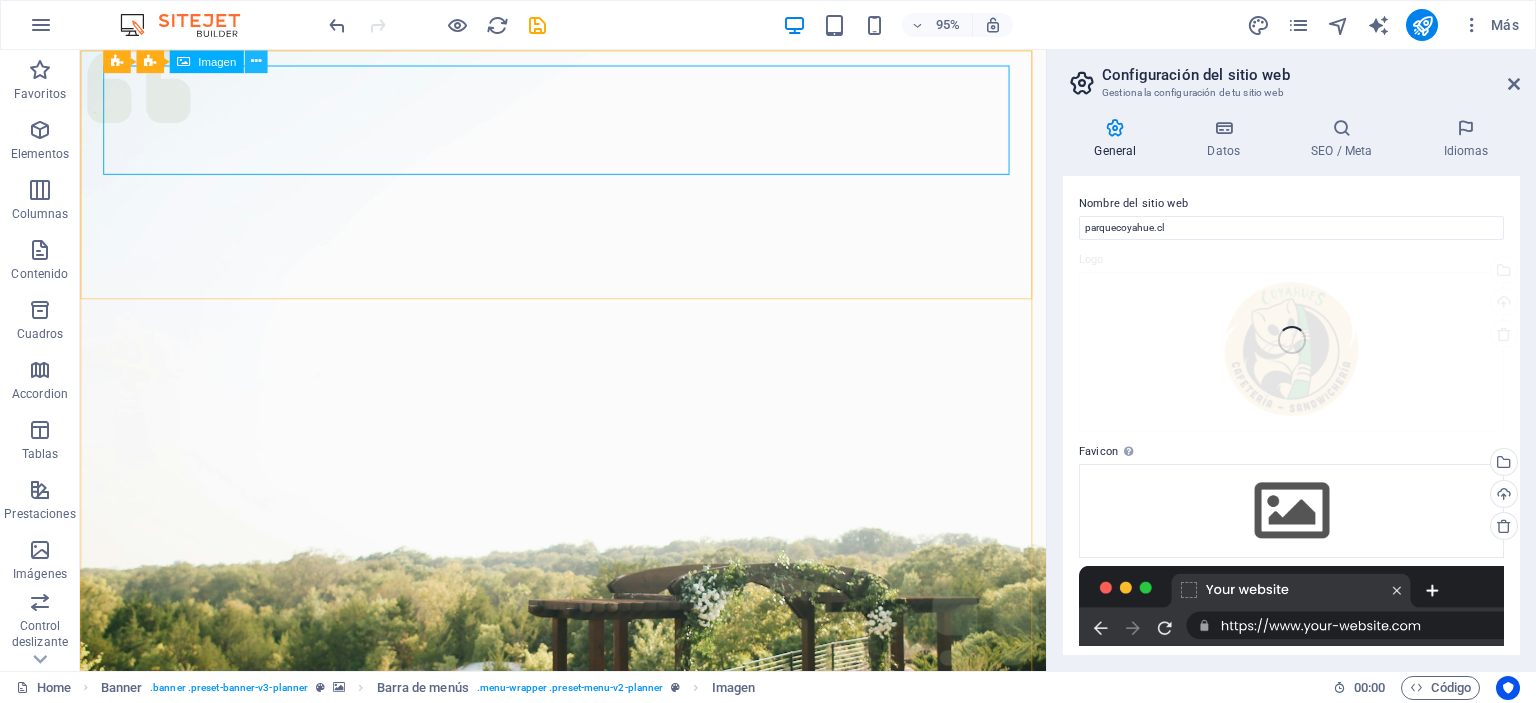 click at bounding box center [256, 61] 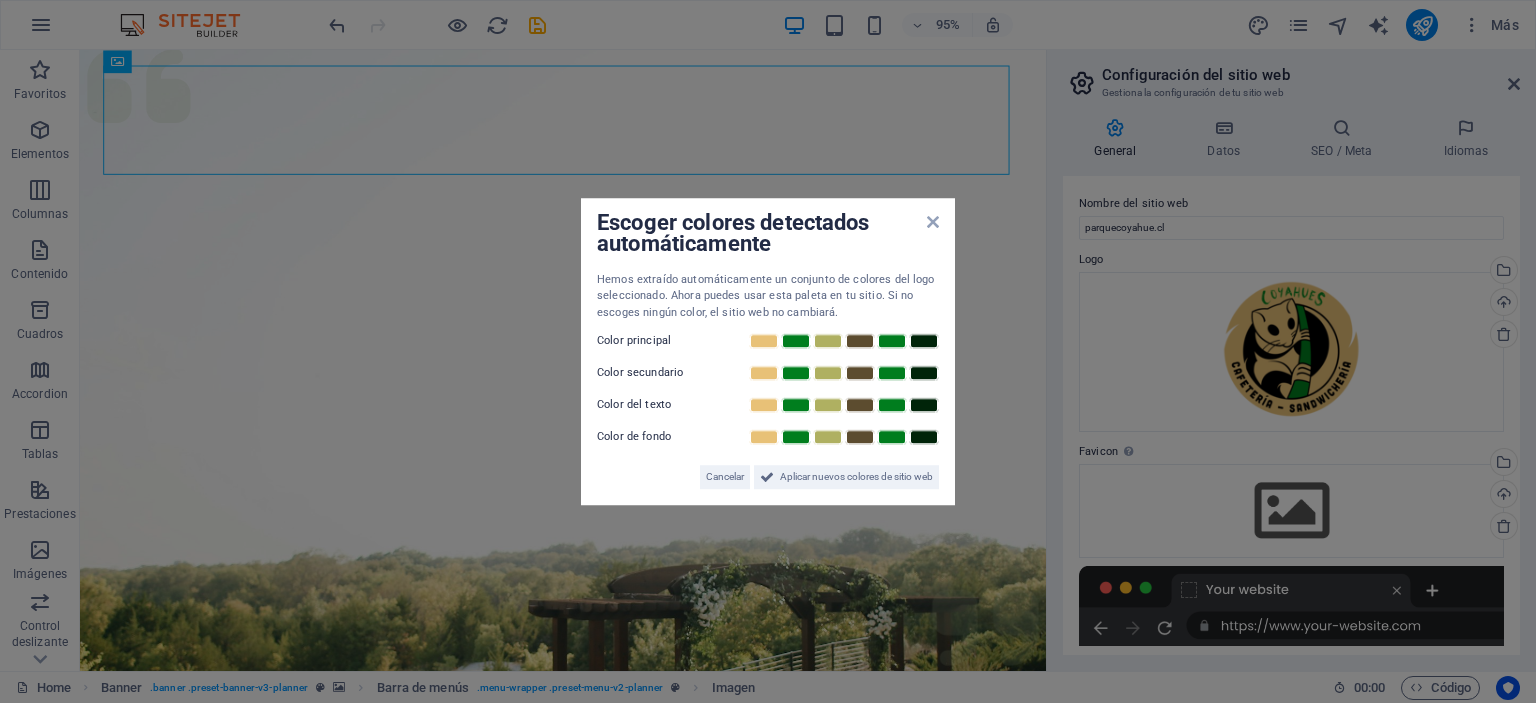 click on "Escoger colores detectados automáticamente Hemos extraído automáticamente un conjunto de colores del logo seleccionado. Ahora puedes usar esta paleta en tu sitio. Si no escoges ningún color, el sitio web no cambiará.  Color principal Color secundario Color del texto Color de fondo Cancelar Aplicar nuevos colores de sitio web" at bounding box center (768, 351) 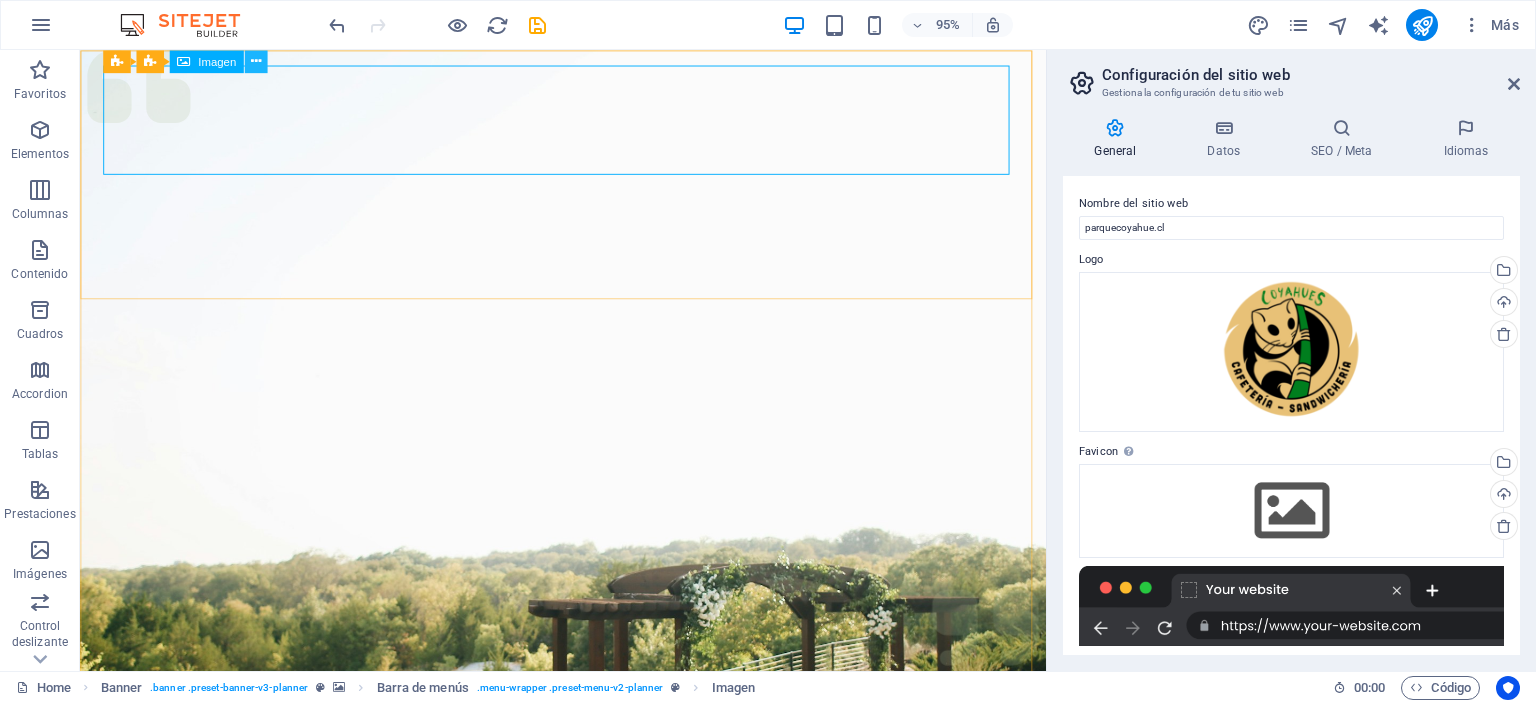click at bounding box center (255, 61) 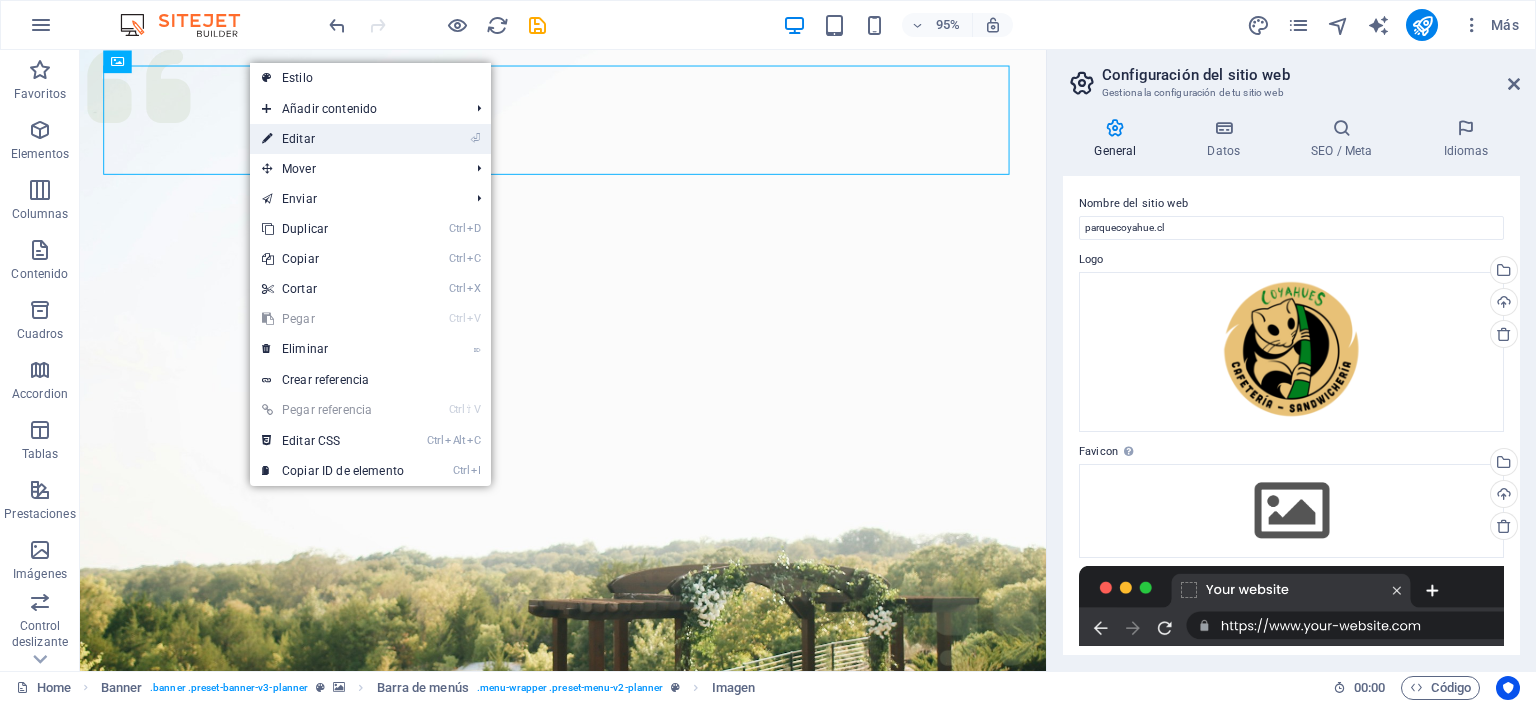 click on "⏎  Editar" at bounding box center (333, 139) 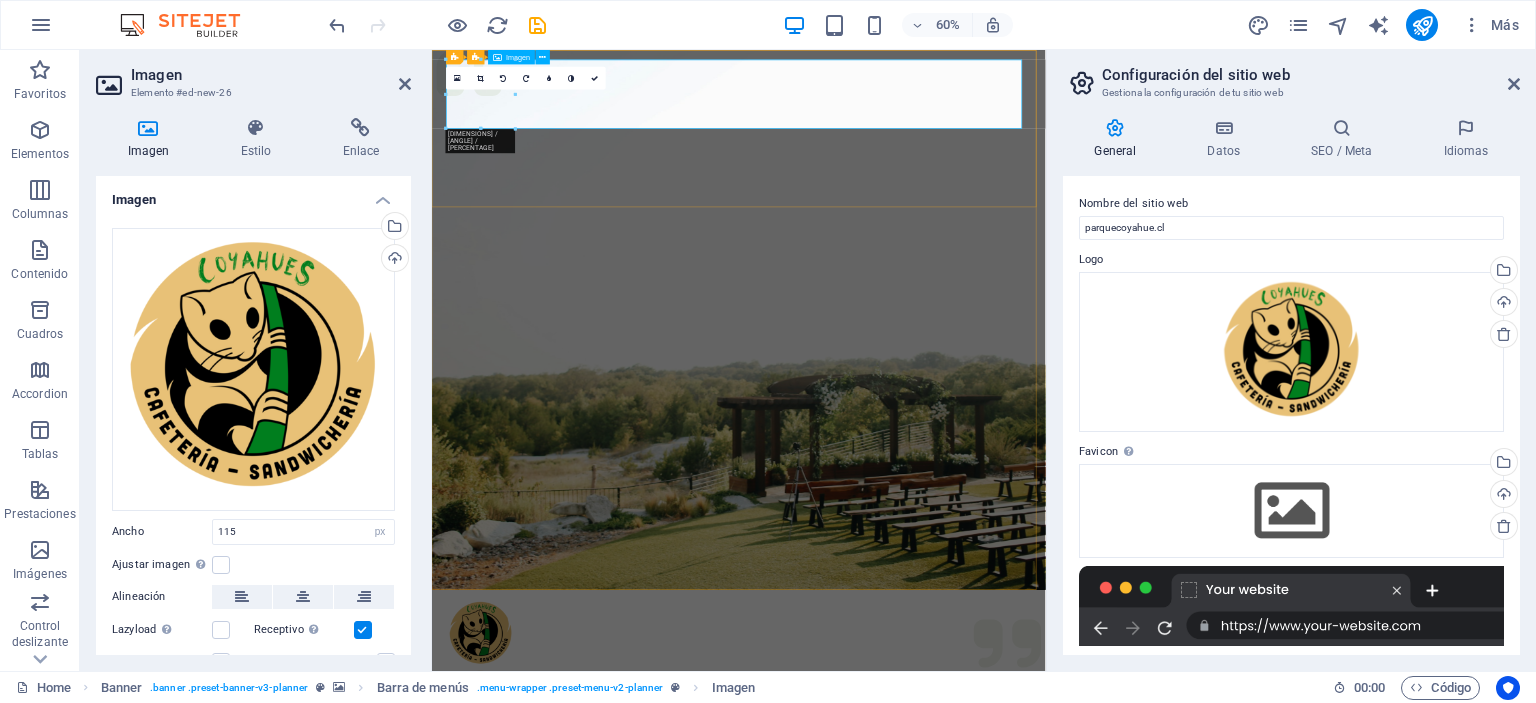 click at bounding box center (943, 1023) 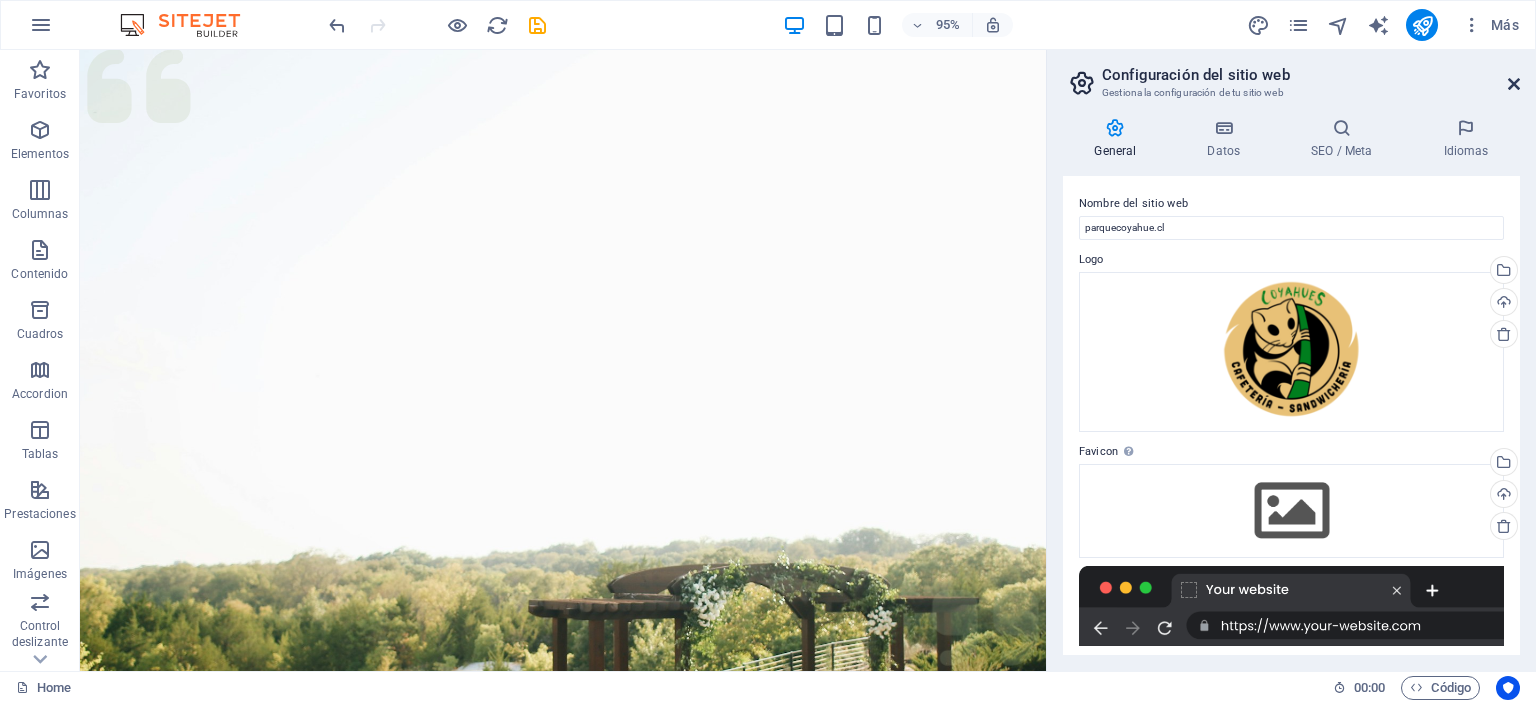 click at bounding box center (1514, 84) 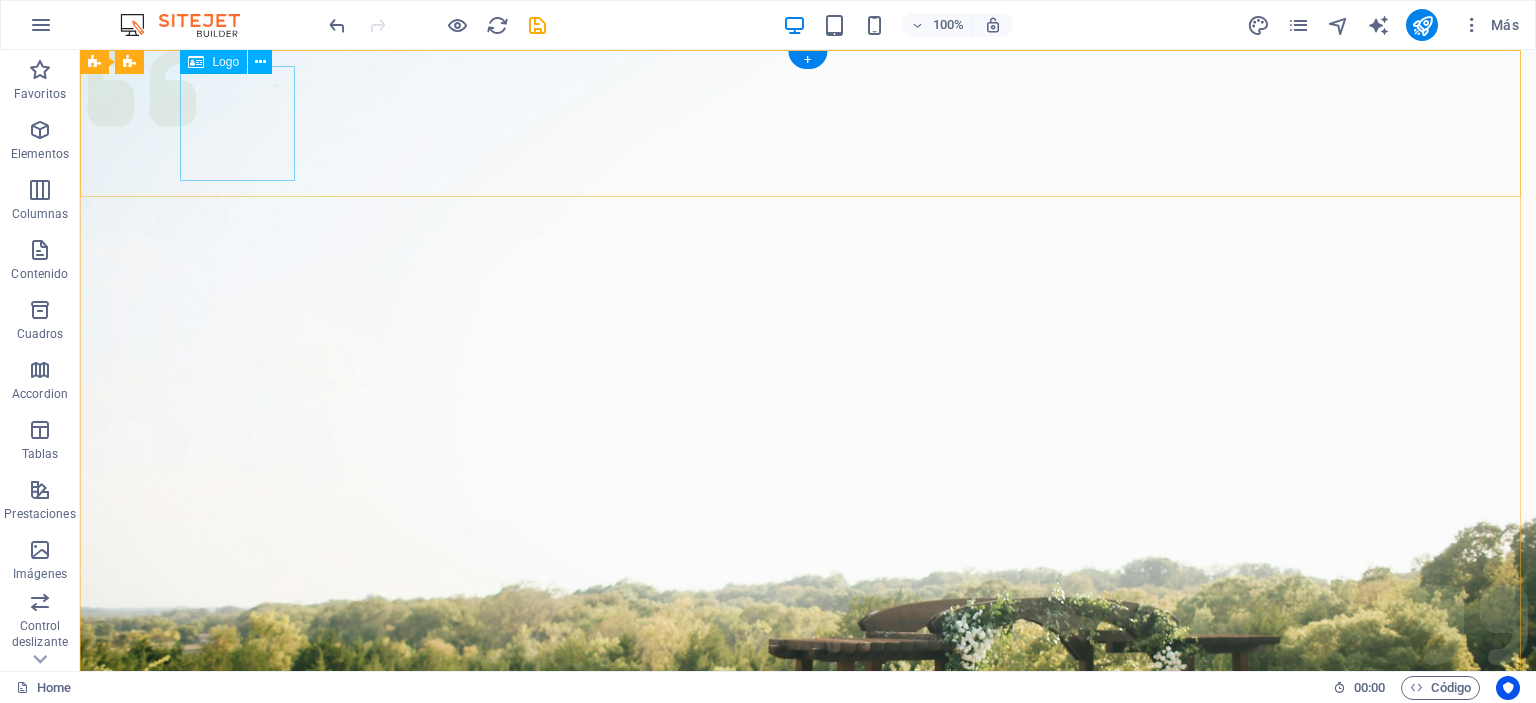 click at bounding box center [808, 1023] 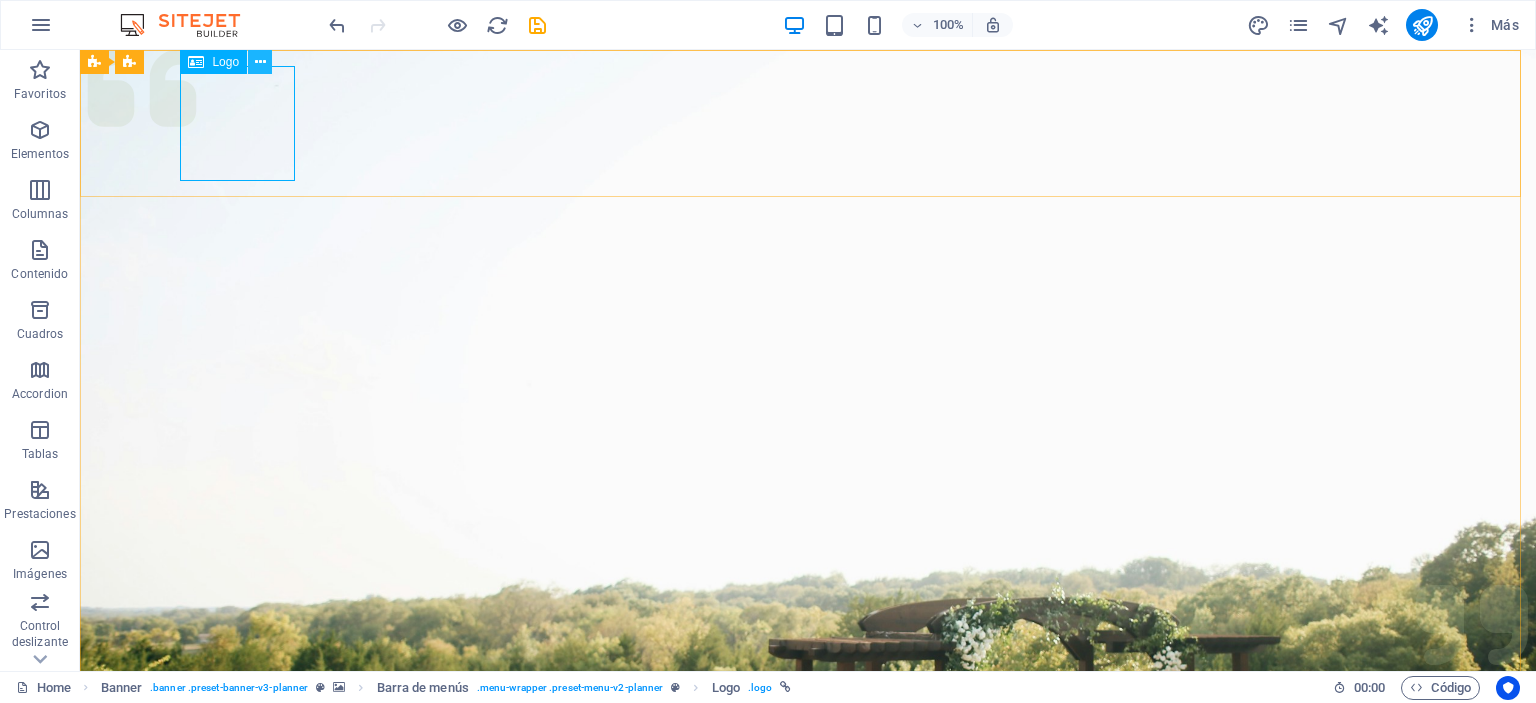 click at bounding box center [260, 62] 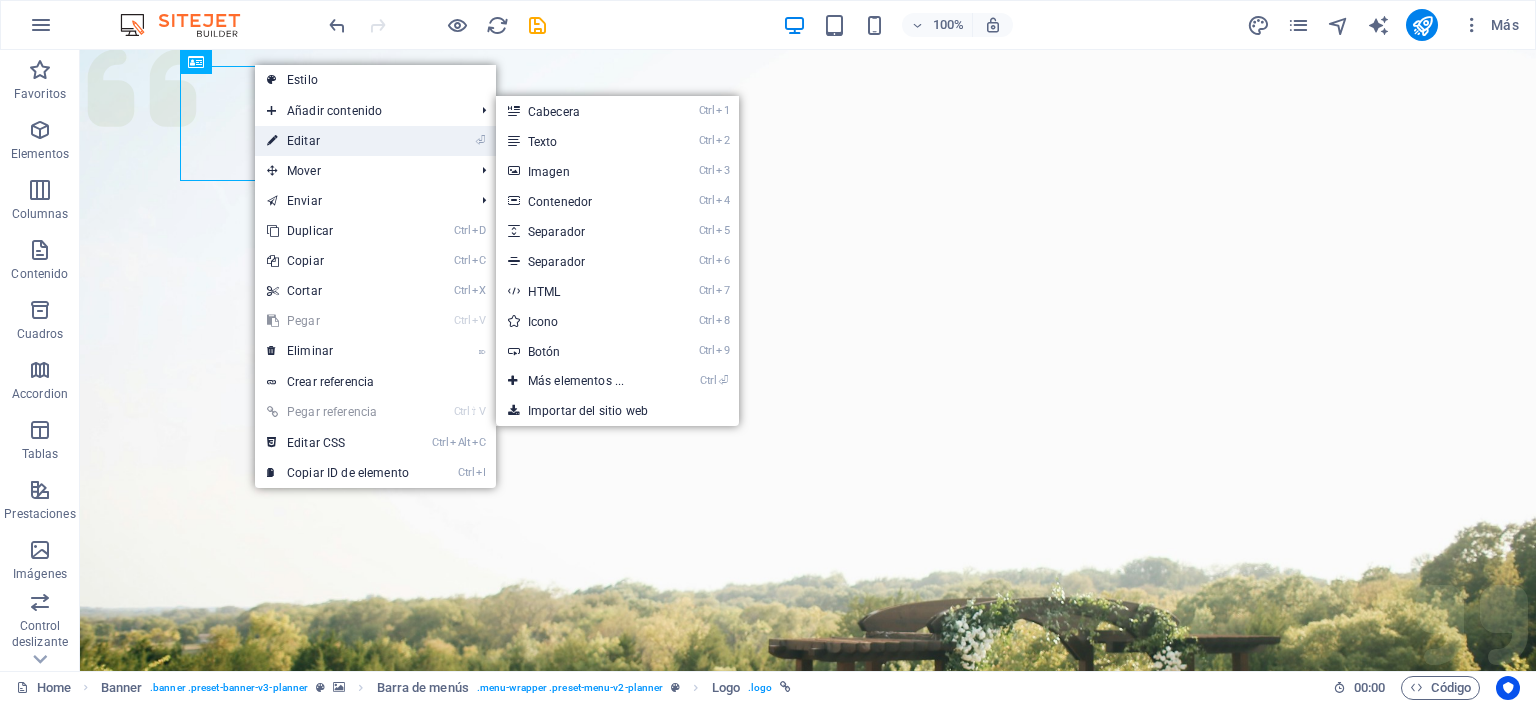 click on "⏎  Editar" at bounding box center (338, 141) 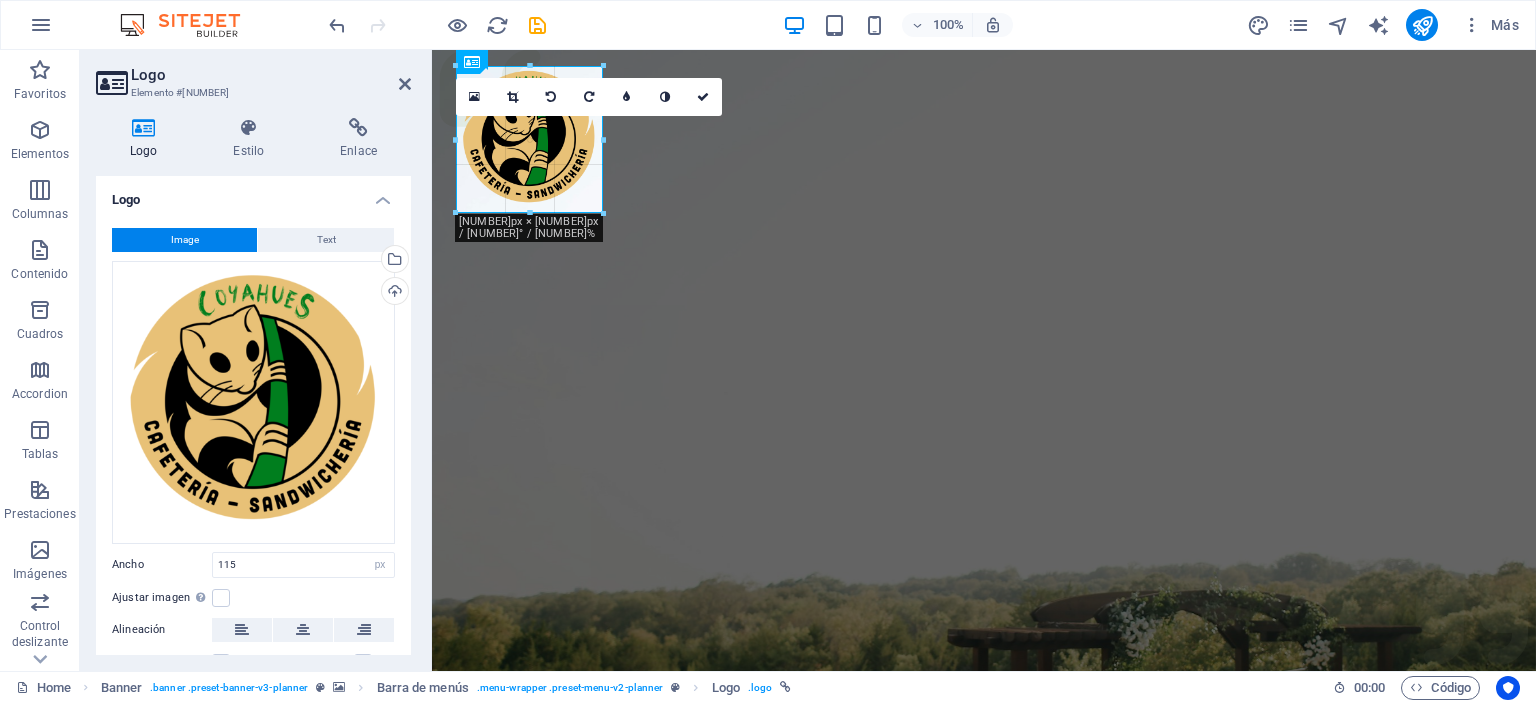 drag, startPoint x: 567, startPoint y: 181, endPoint x: 601, endPoint y: 203, distance: 40.496914 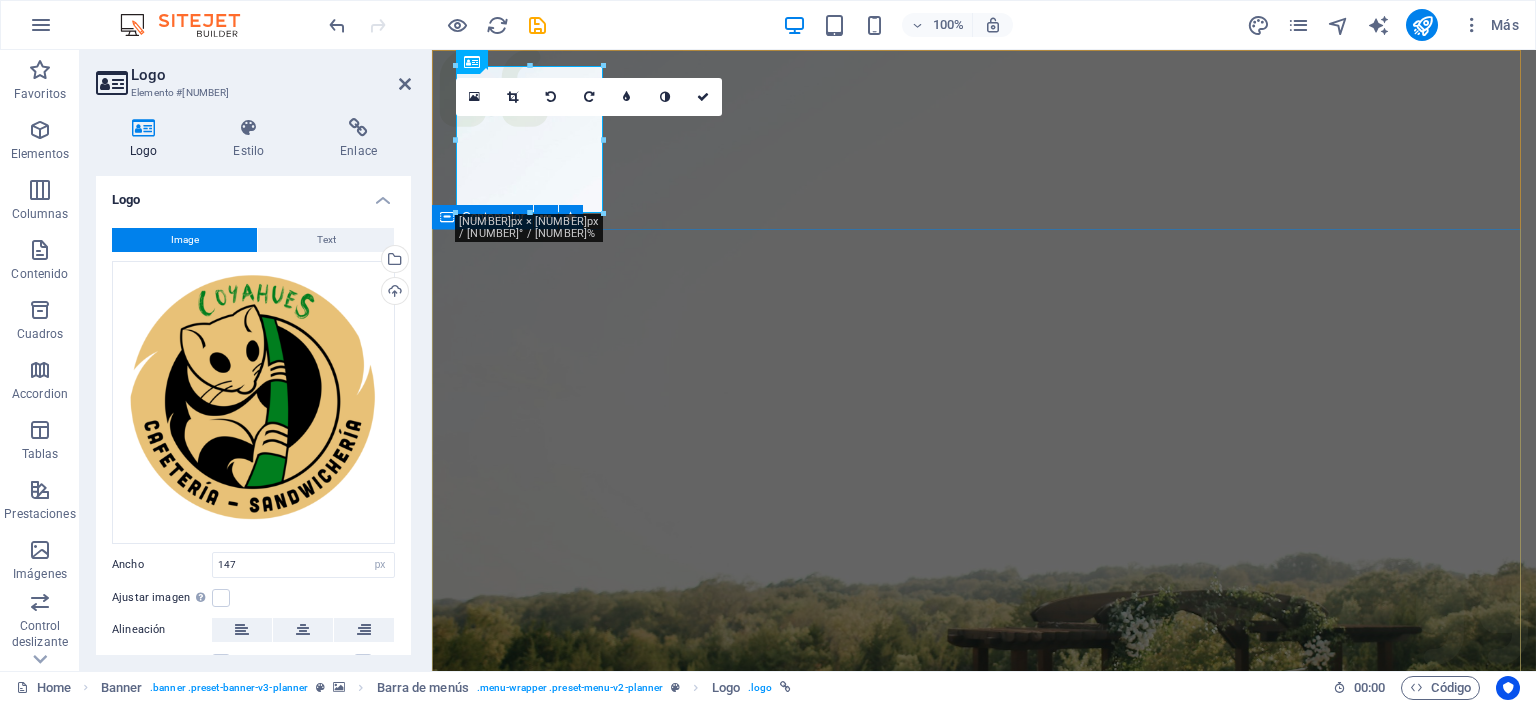 click on "Experience extraordinary life moments Plan your next event with us" at bounding box center (984, 1480) 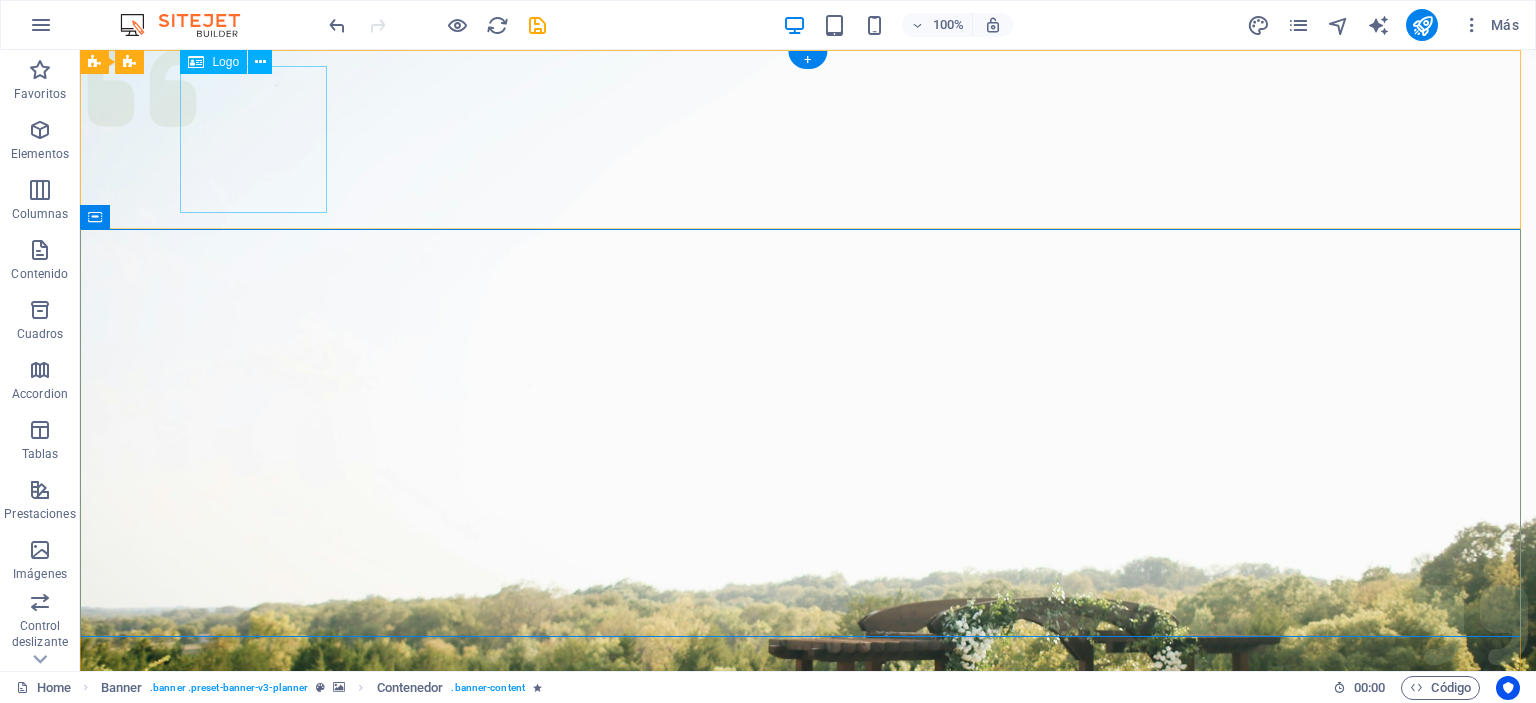 click at bounding box center [808, 1039] 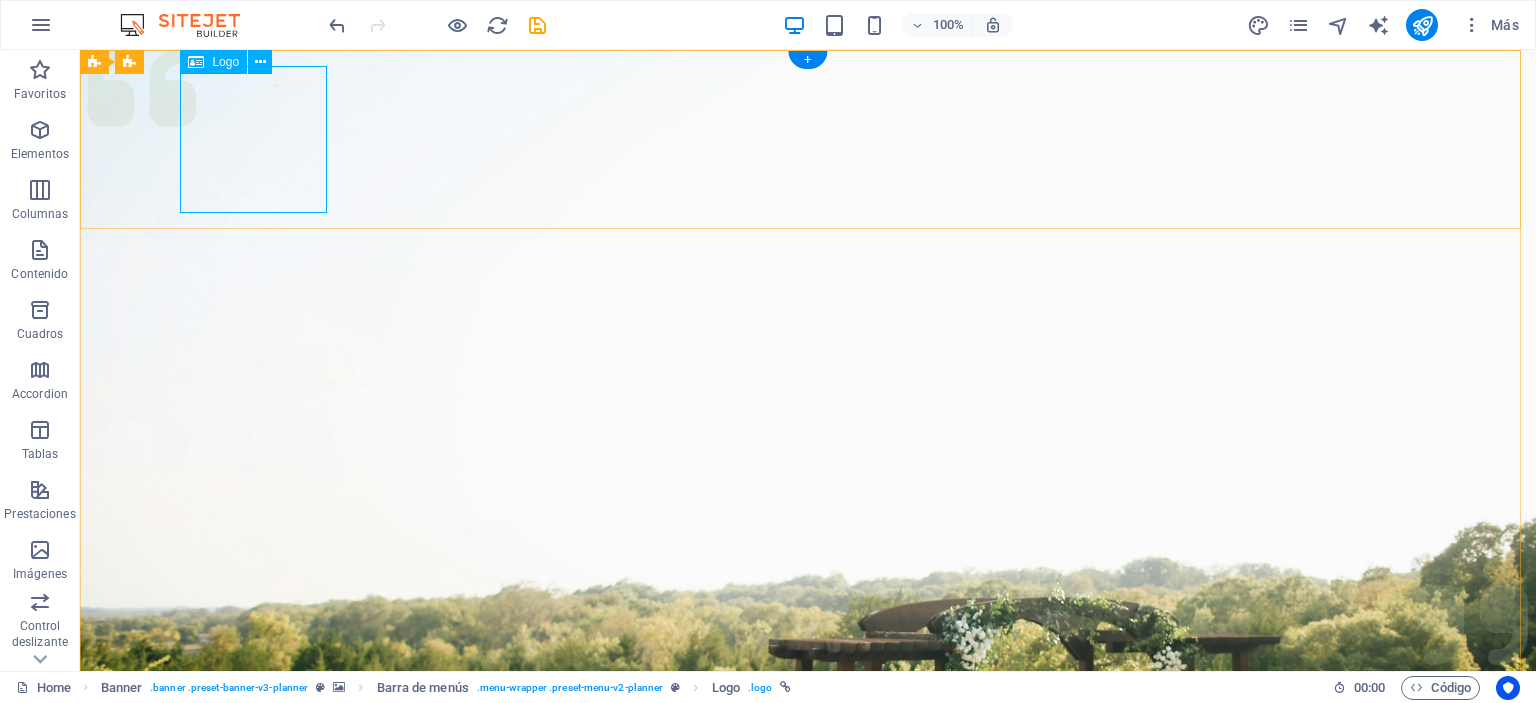 click at bounding box center (808, 1039) 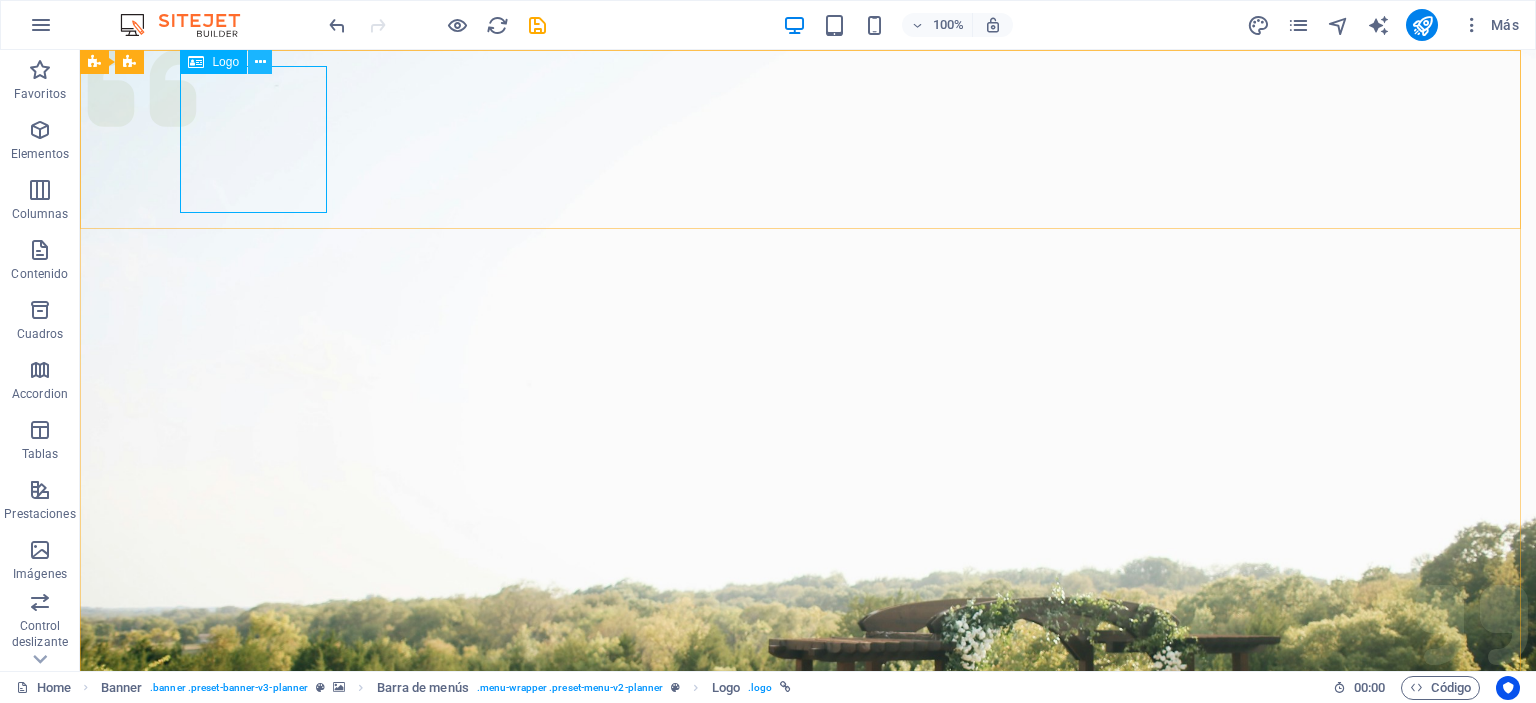 click at bounding box center (260, 62) 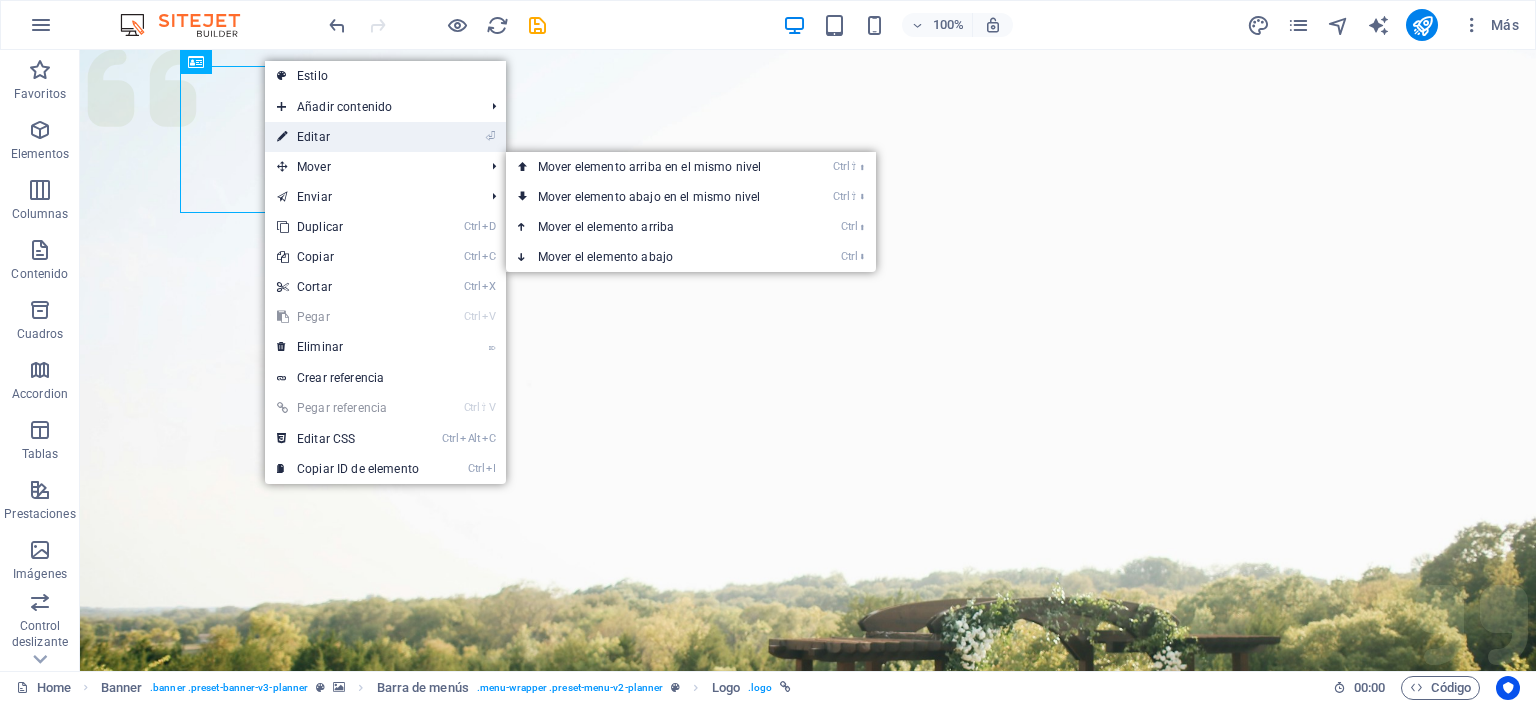click on "⏎  Editar" at bounding box center [348, 137] 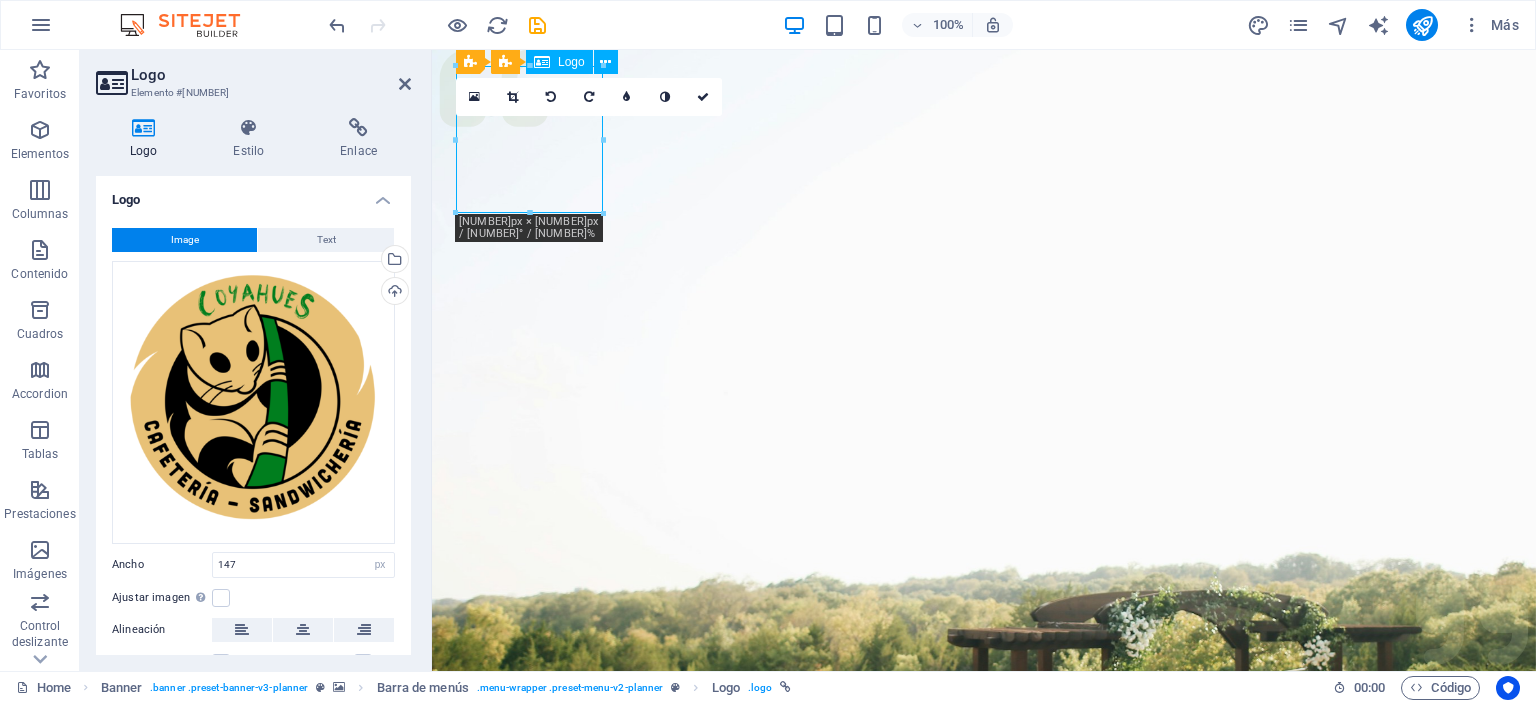 drag, startPoint x: 480, startPoint y: 199, endPoint x: 468, endPoint y: 198, distance: 12.0415945 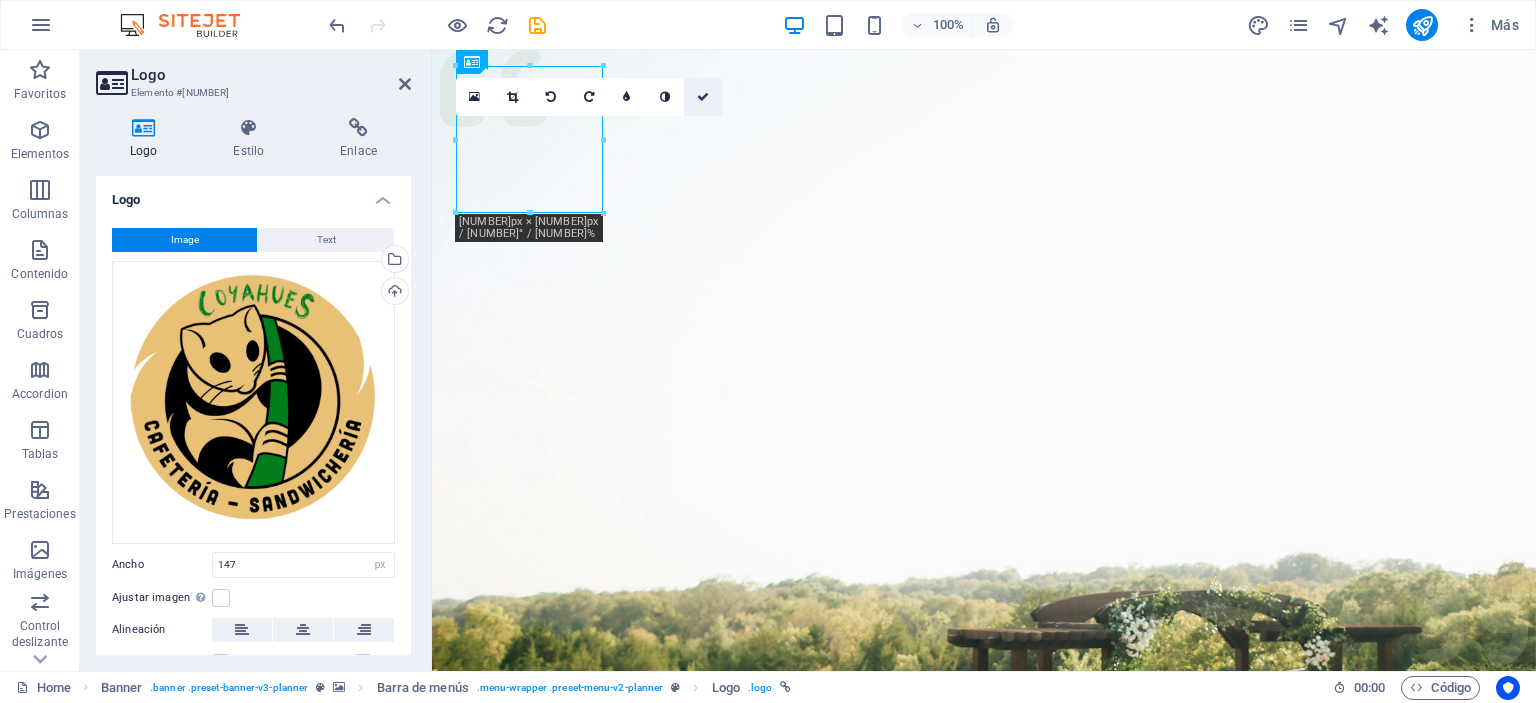 click at bounding box center [703, 97] 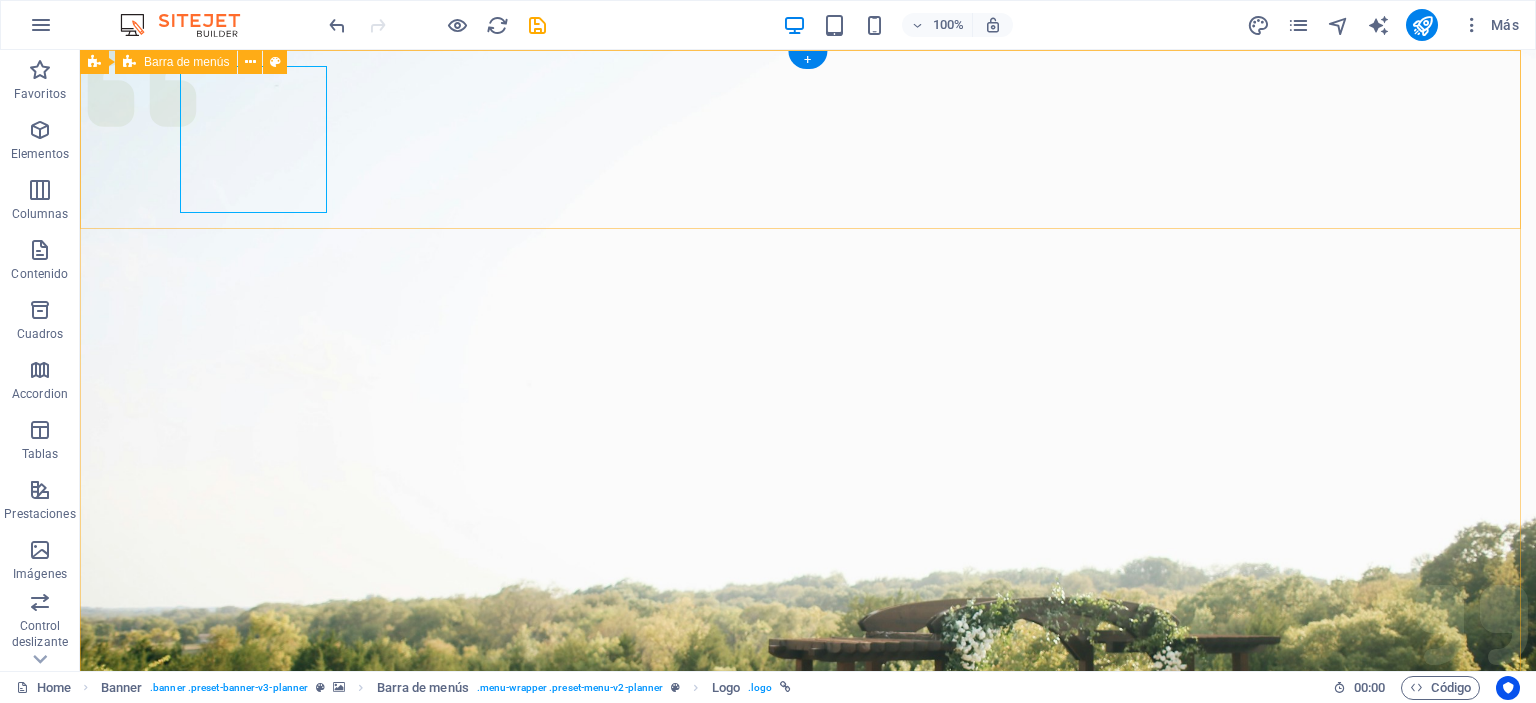 click on "Menu Services About Team Gallery Contact Get in touch" at bounding box center [808, 1083] 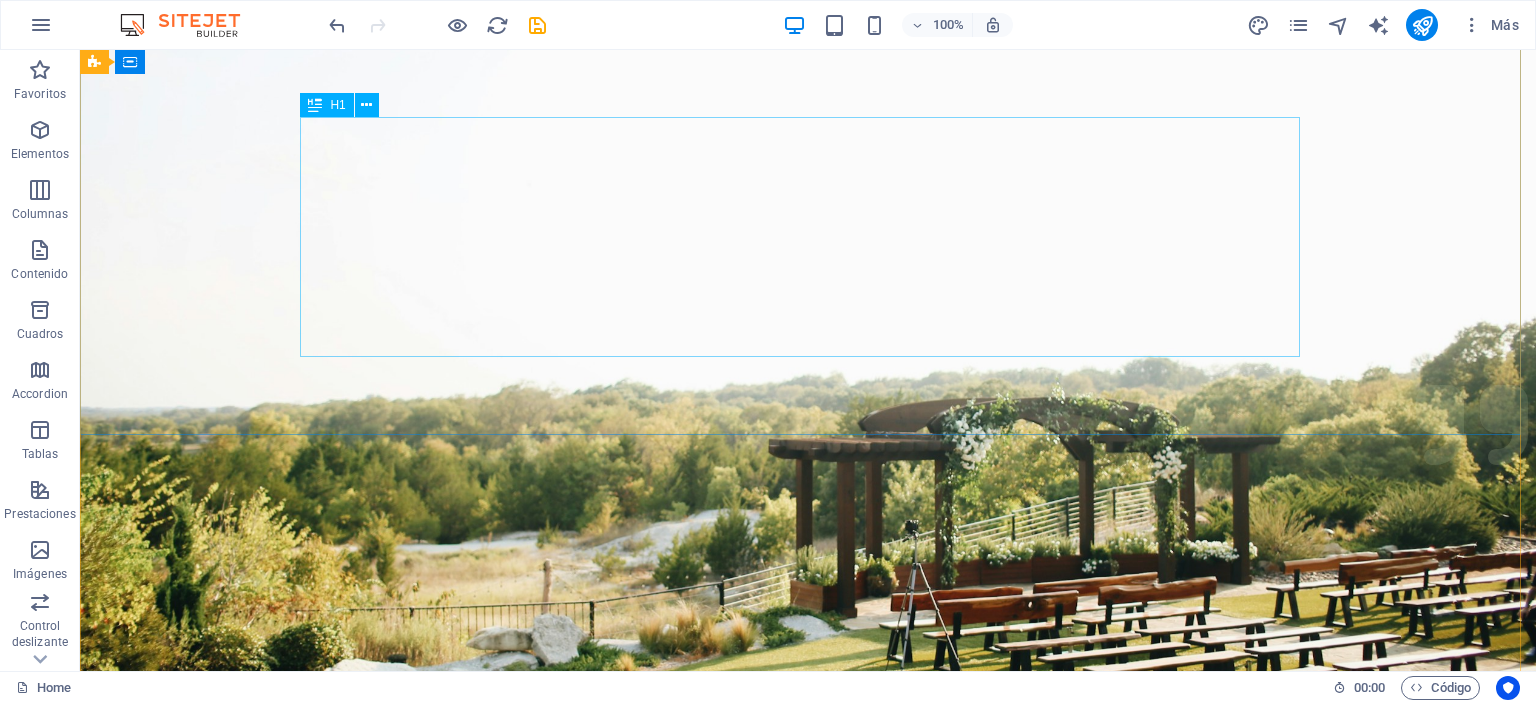 scroll, scrollTop: 300, scrollLeft: 0, axis: vertical 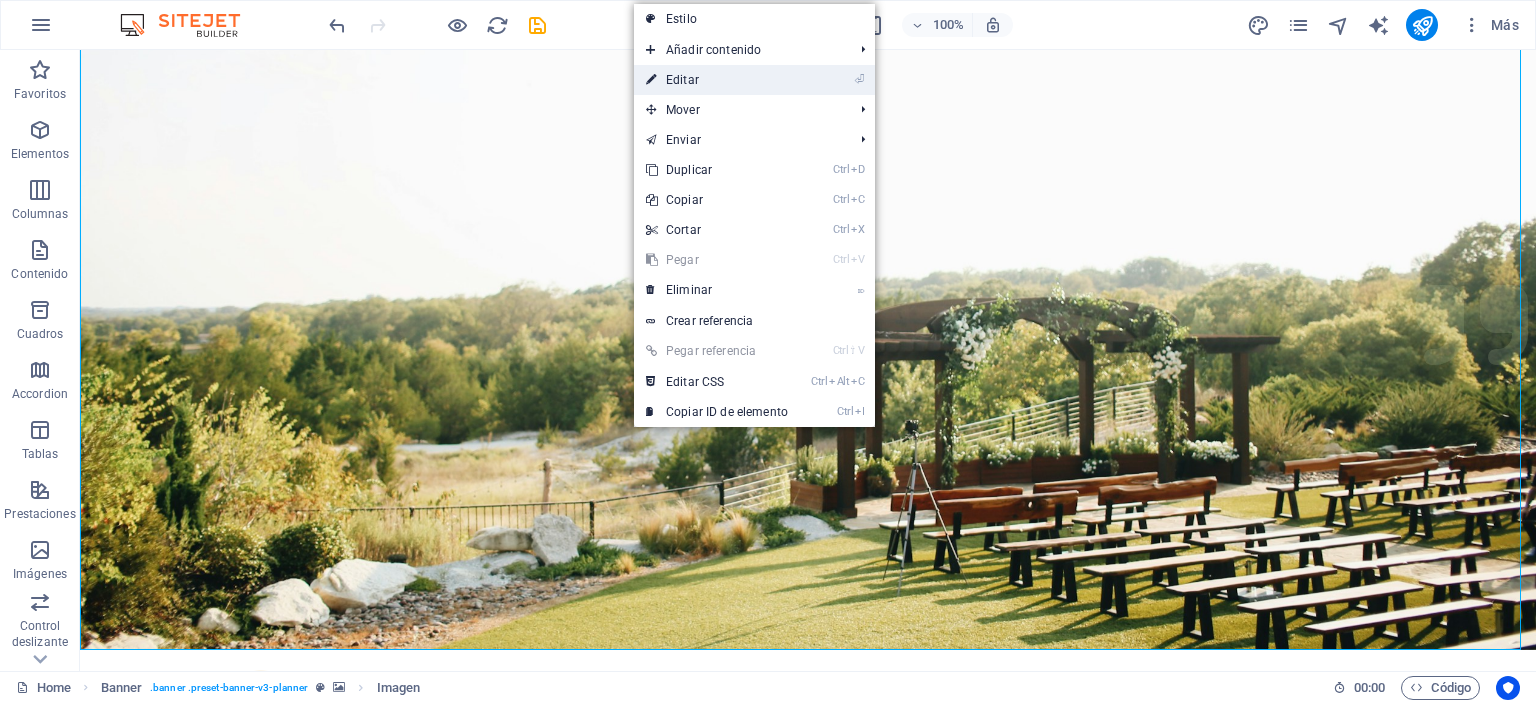click on "⏎  Editar" at bounding box center (717, 80) 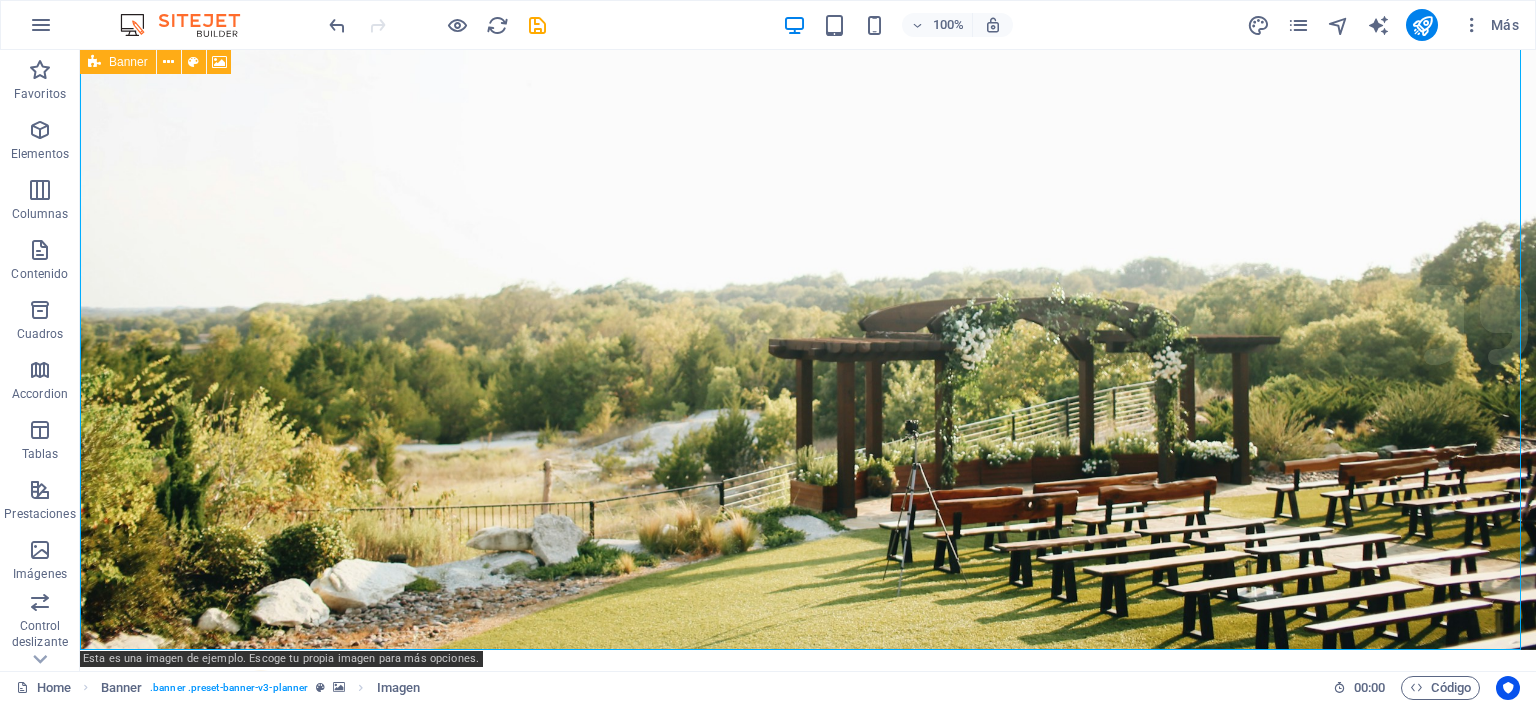 click at bounding box center (808, 200) 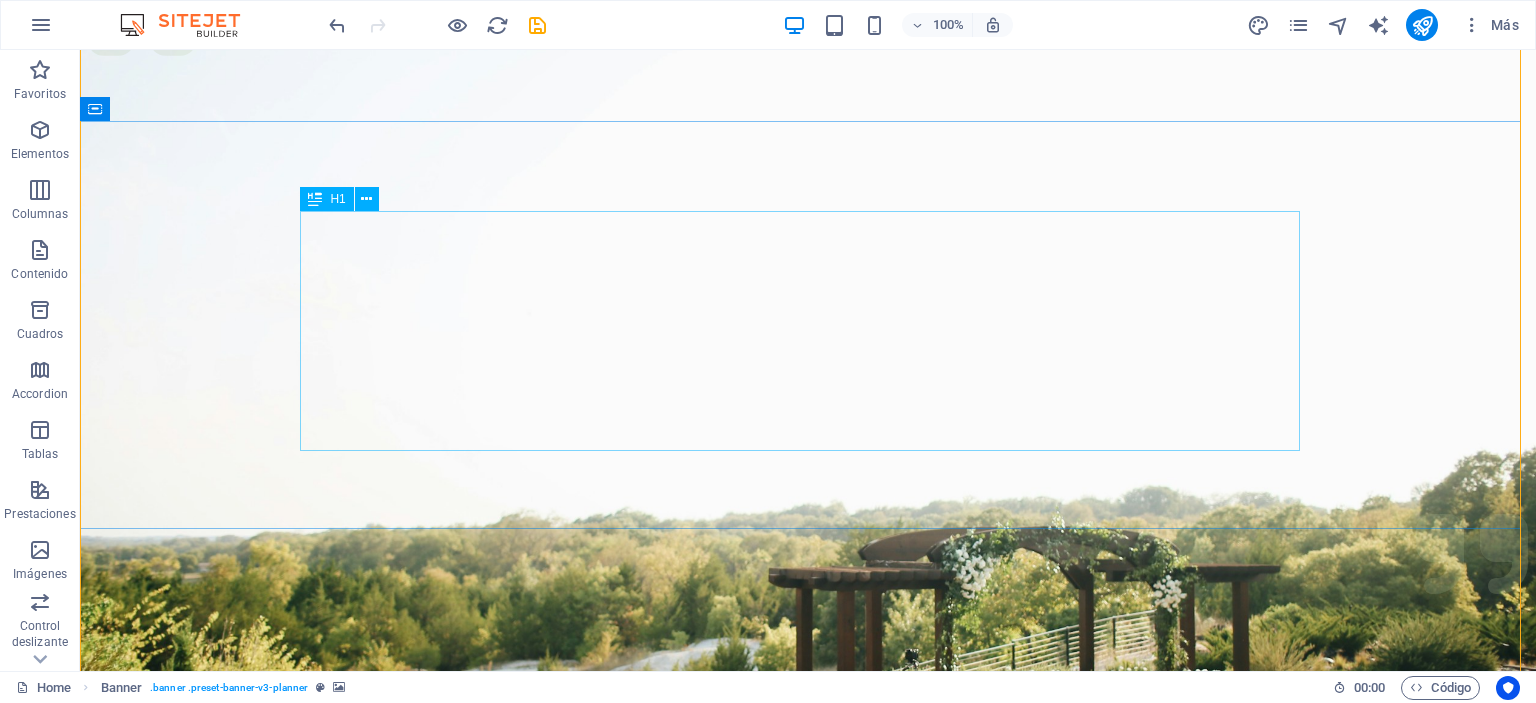 scroll, scrollTop: 200, scrollLeft: 0, axis: vertical 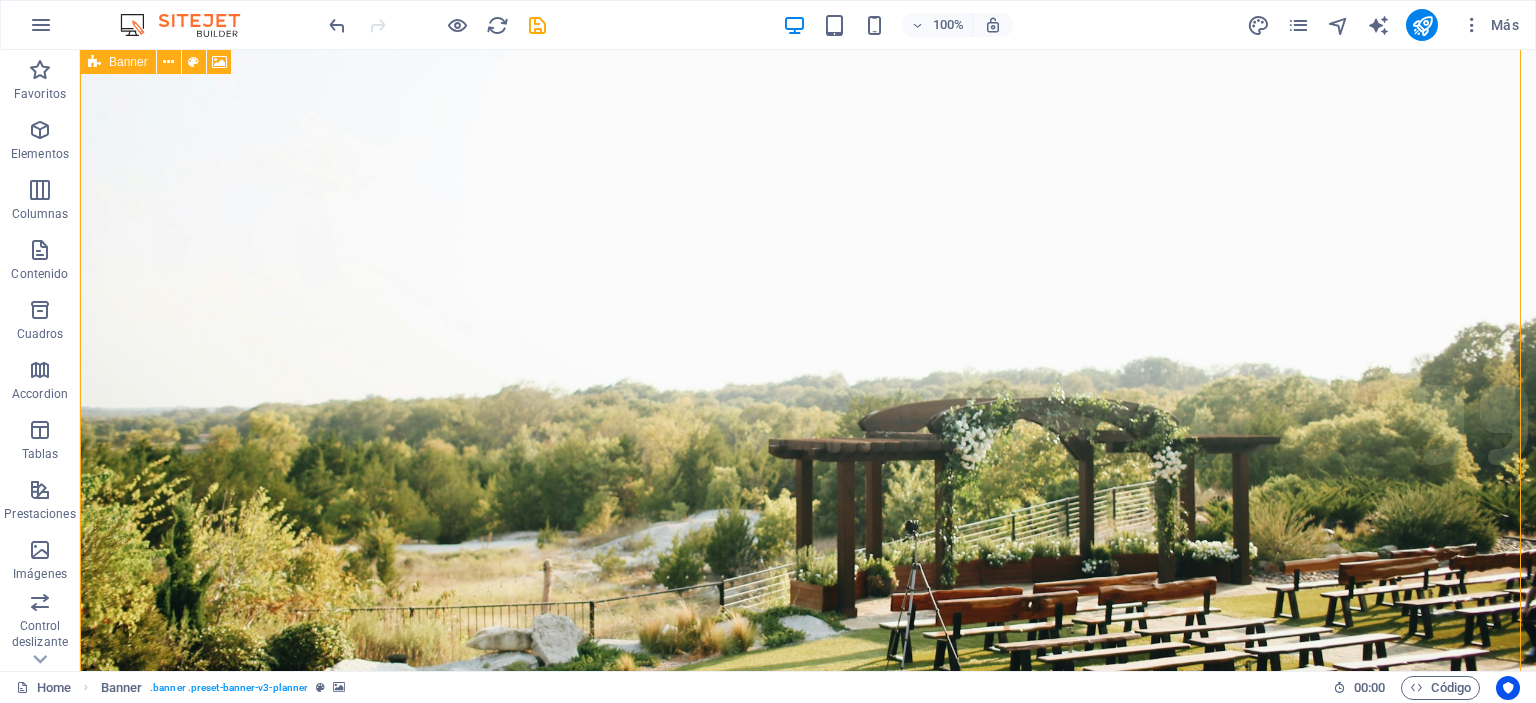 click at bounding box center [808, 300] 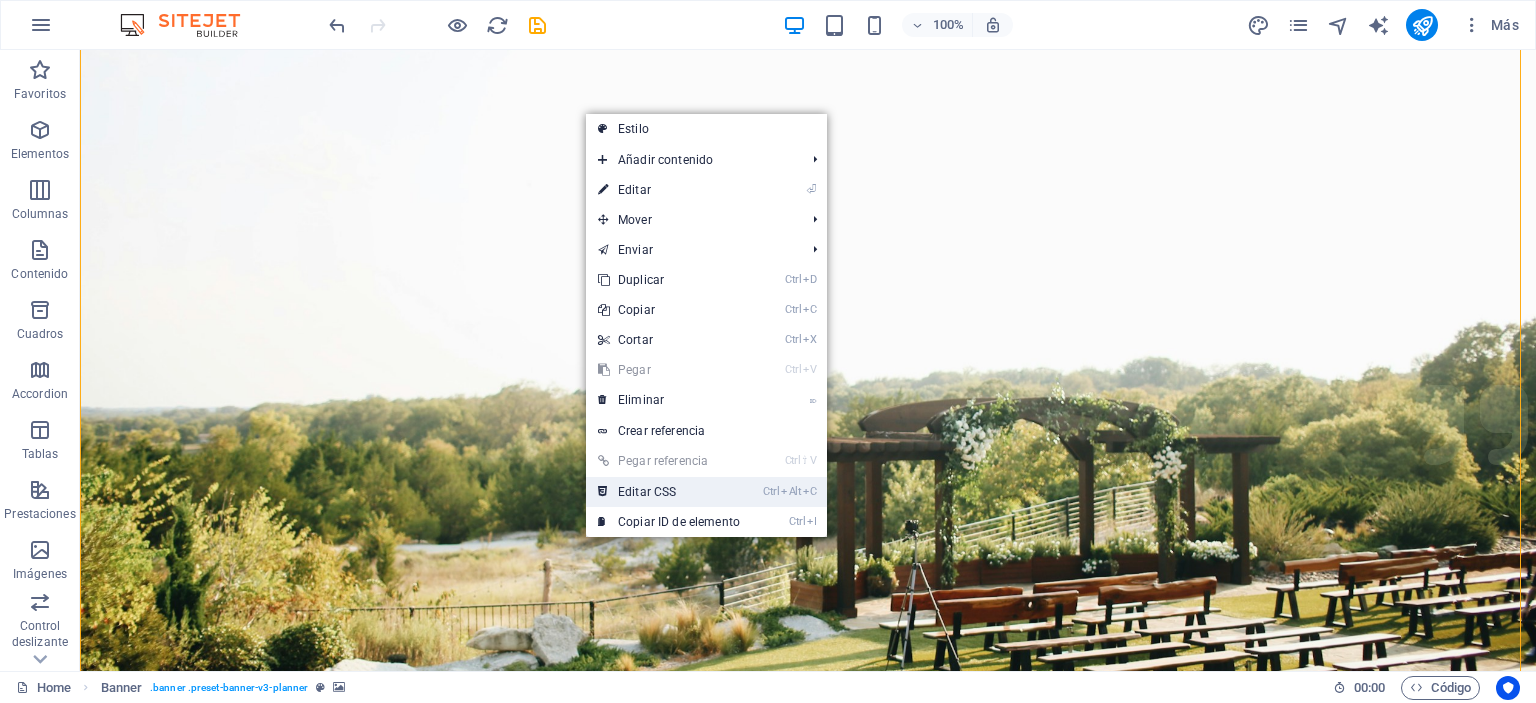 click on "Ctrl Alt C  Editar CSS" at bounding box center (669, 492) 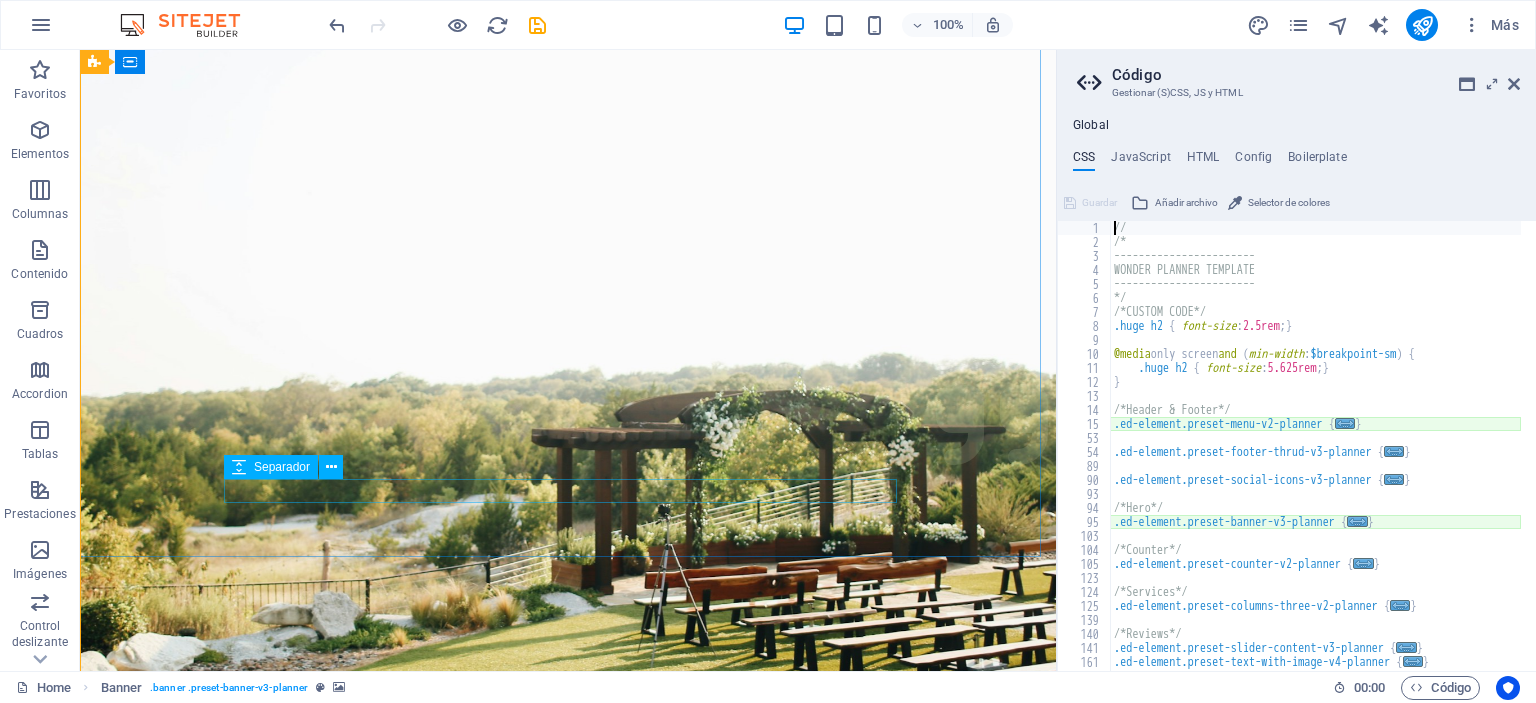 type on "@include banner-v3($arrow_no_label: none_default);" 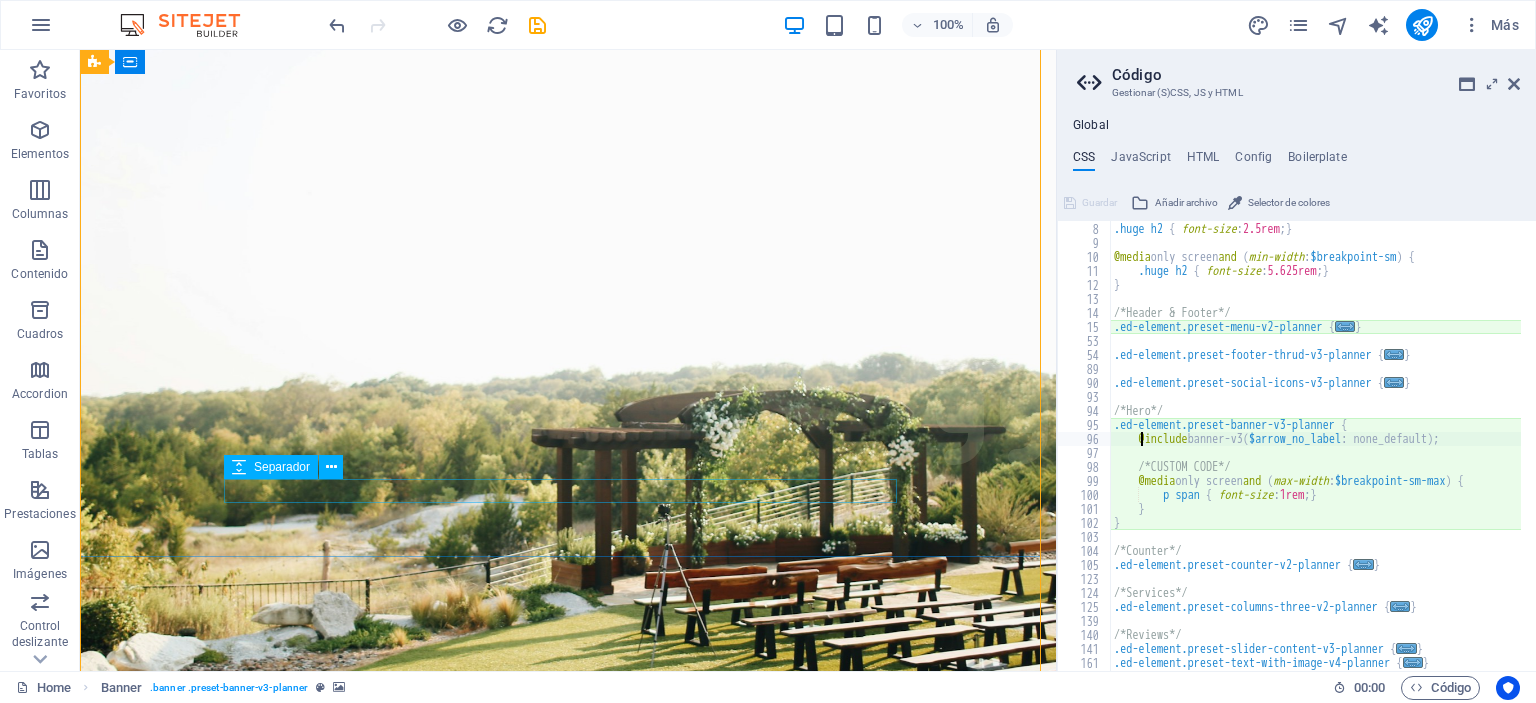 scroll, scrollTop: 96, scrollLeft: 0, axis: vertical 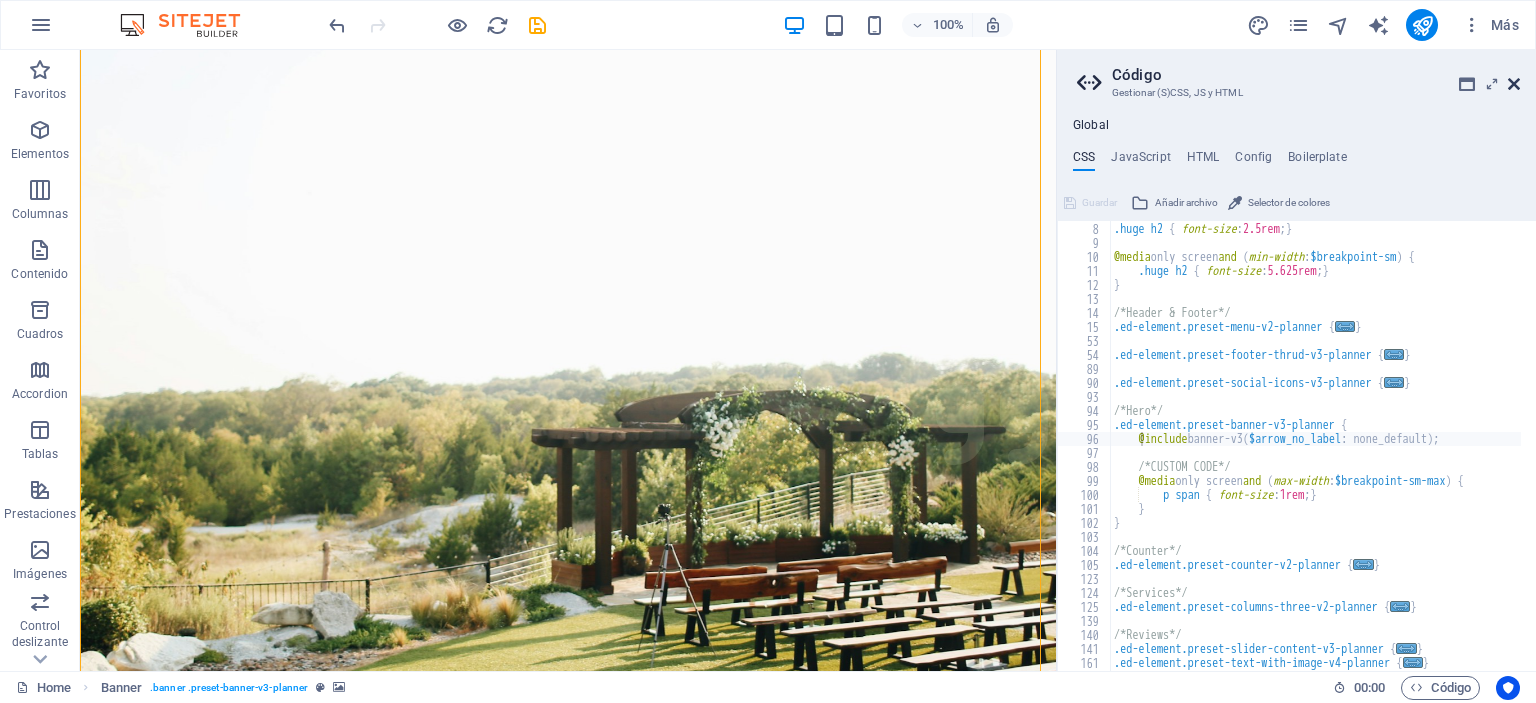 click at bounding box center [1514, 84] 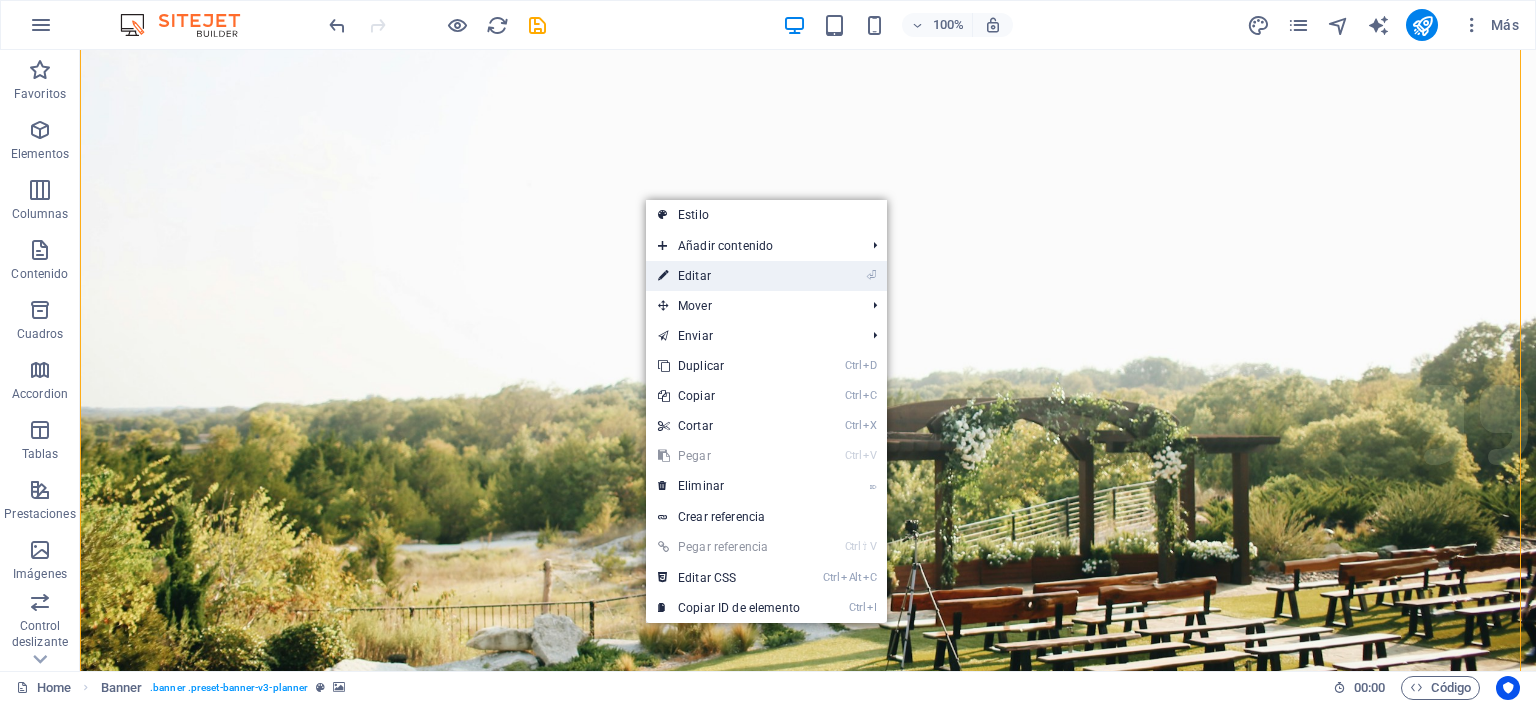 drag, startPoint x: 269, startPoint y: 227, endPoint x: 694, endPoint y: 277, distance: 427.93106 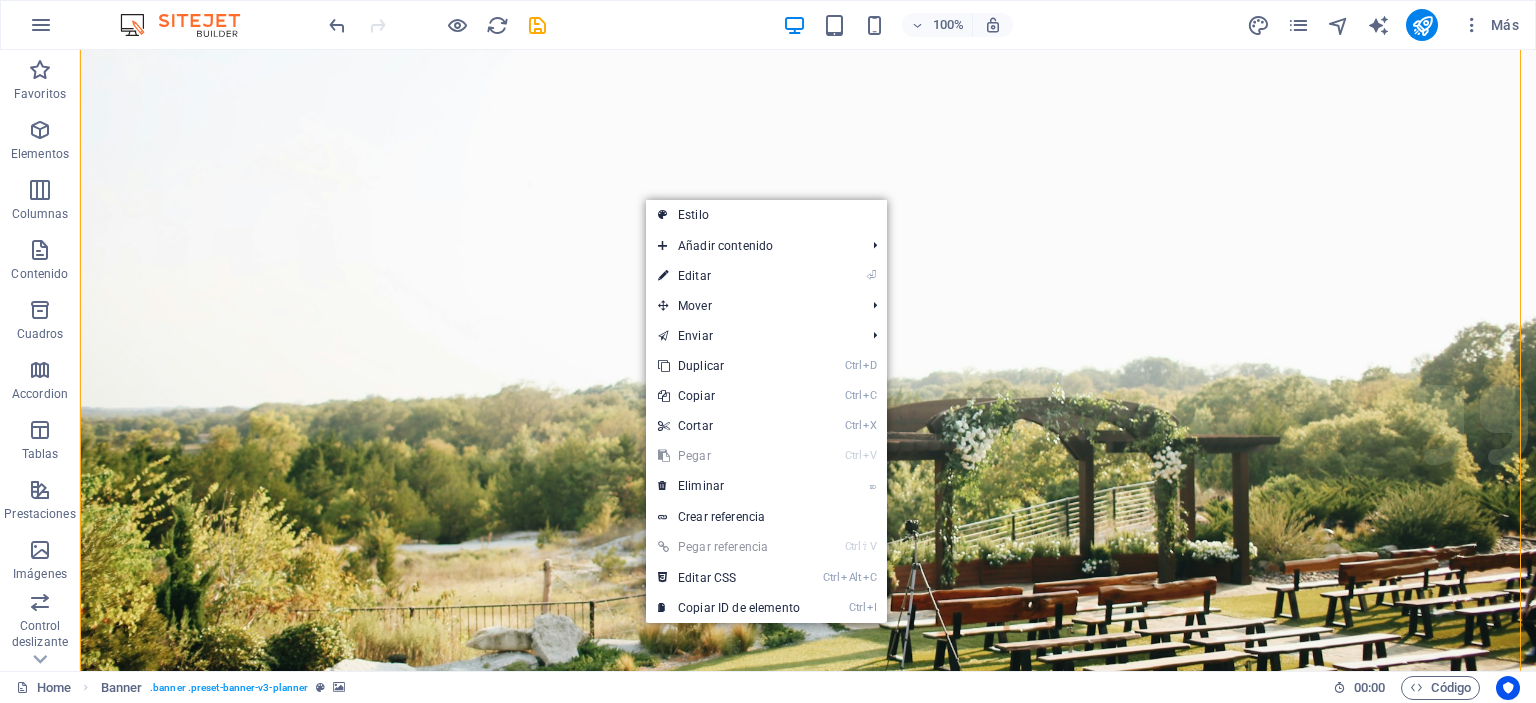 select on "px" 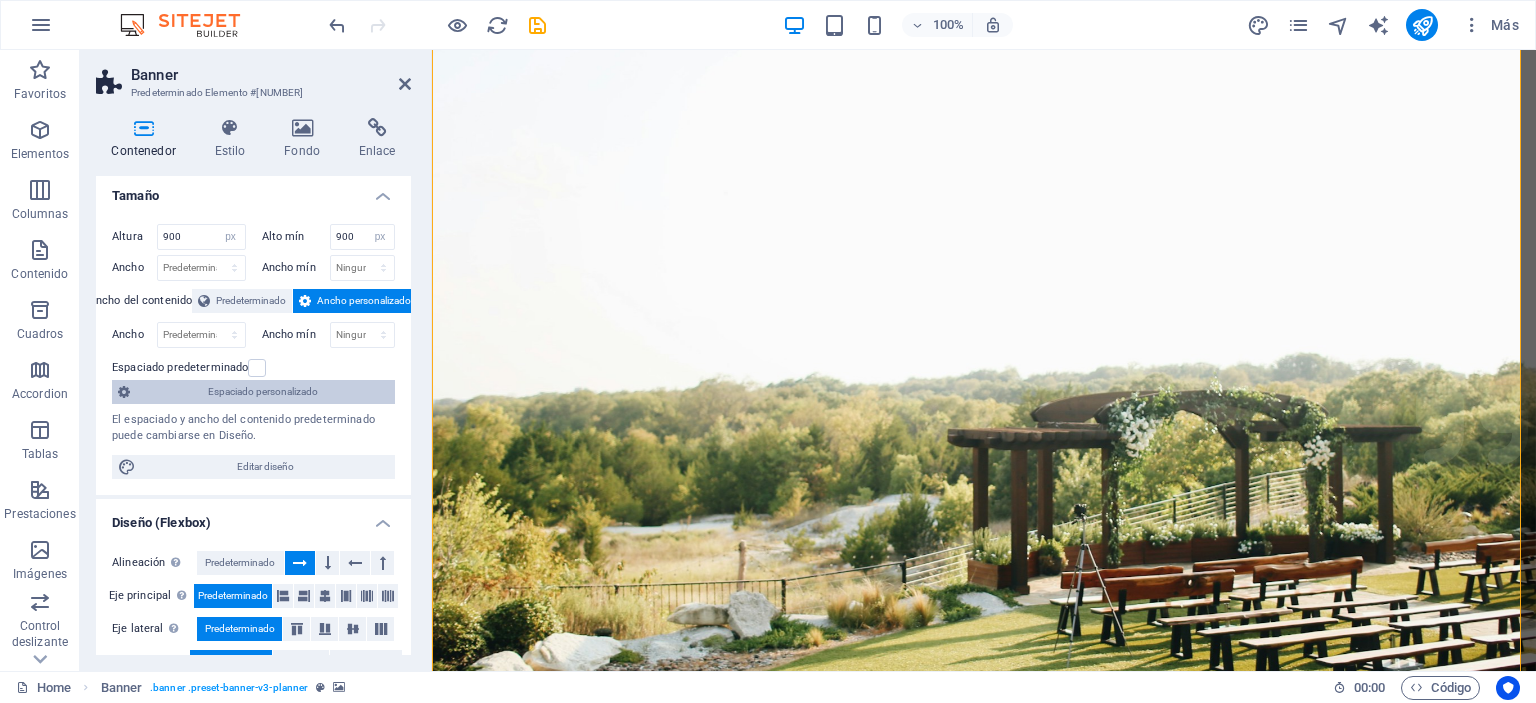 scroll, scrollTop: 0, scrollLeft: 0, axis: both 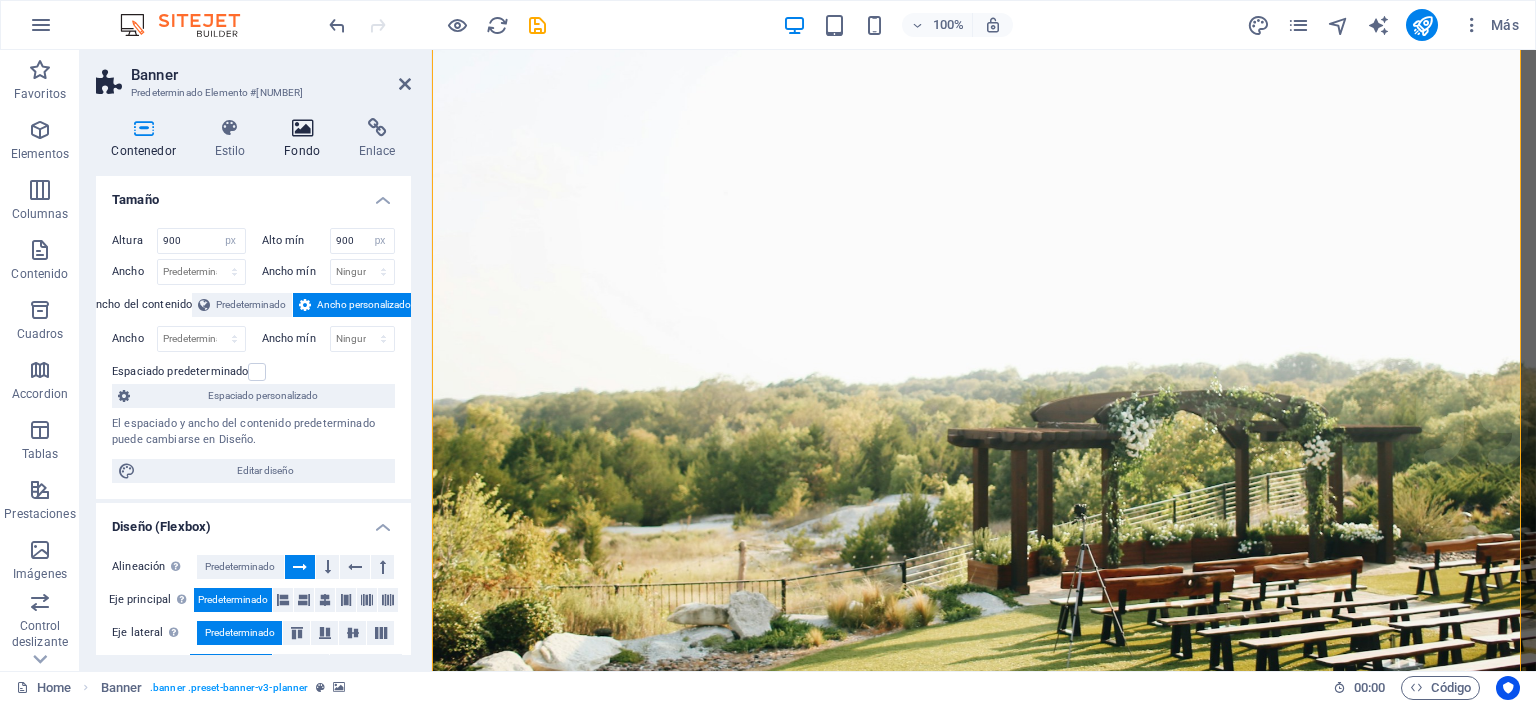 click at bounding box center [302, 128] 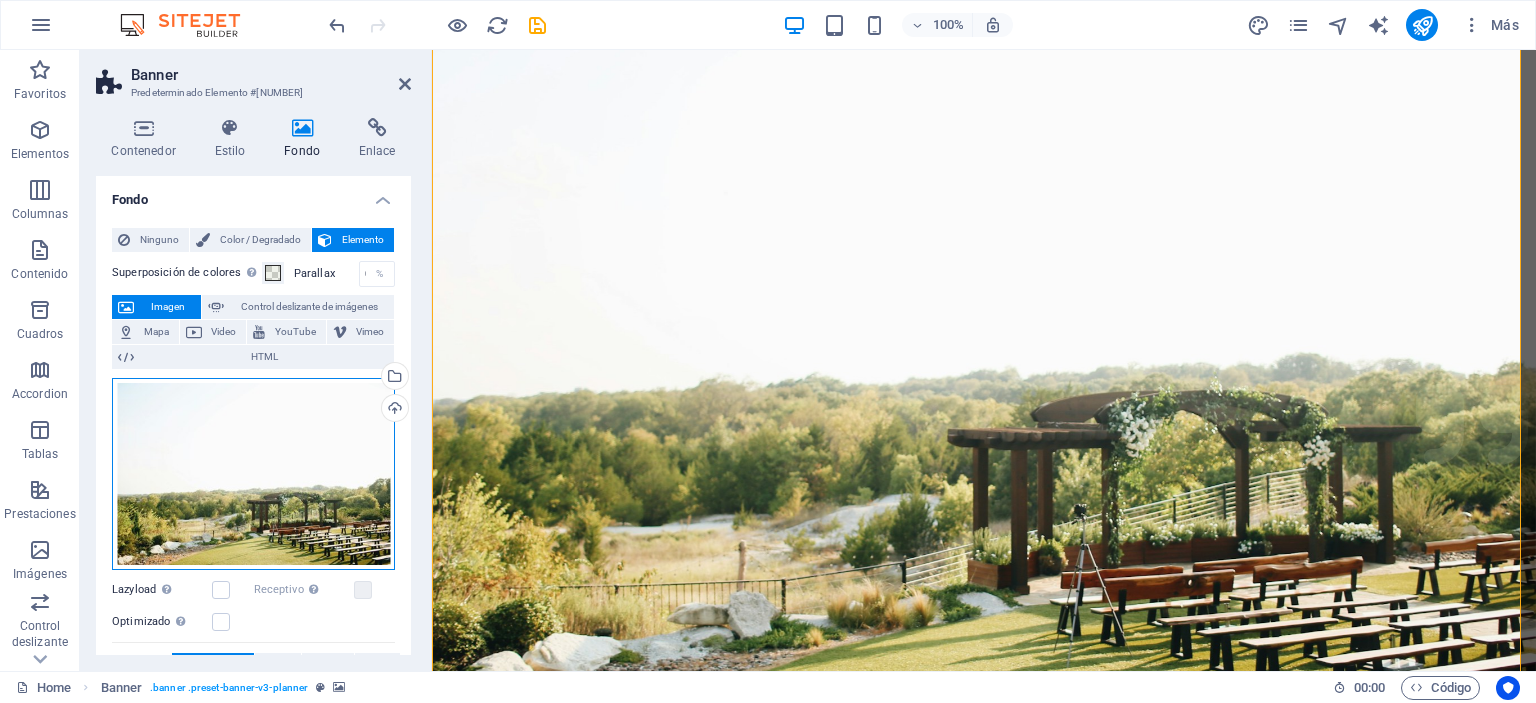 click on "Arrastra archivos aquí, haz clic para escoger archivos o  selecciona archivos de Archivos o de nuestra galería gratuita de fotos y vídeos" at bounding box center (253, 474) 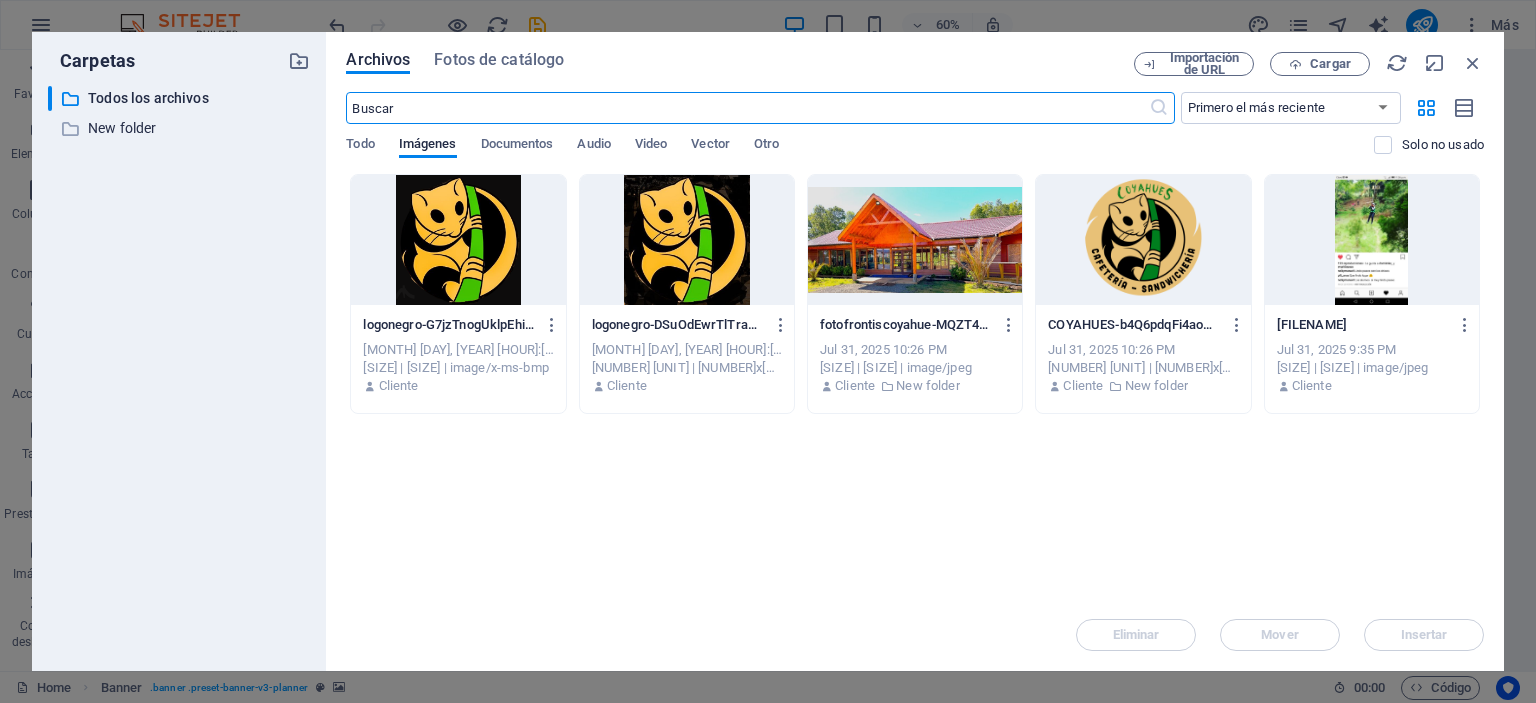click at bounding box center (915, 240) 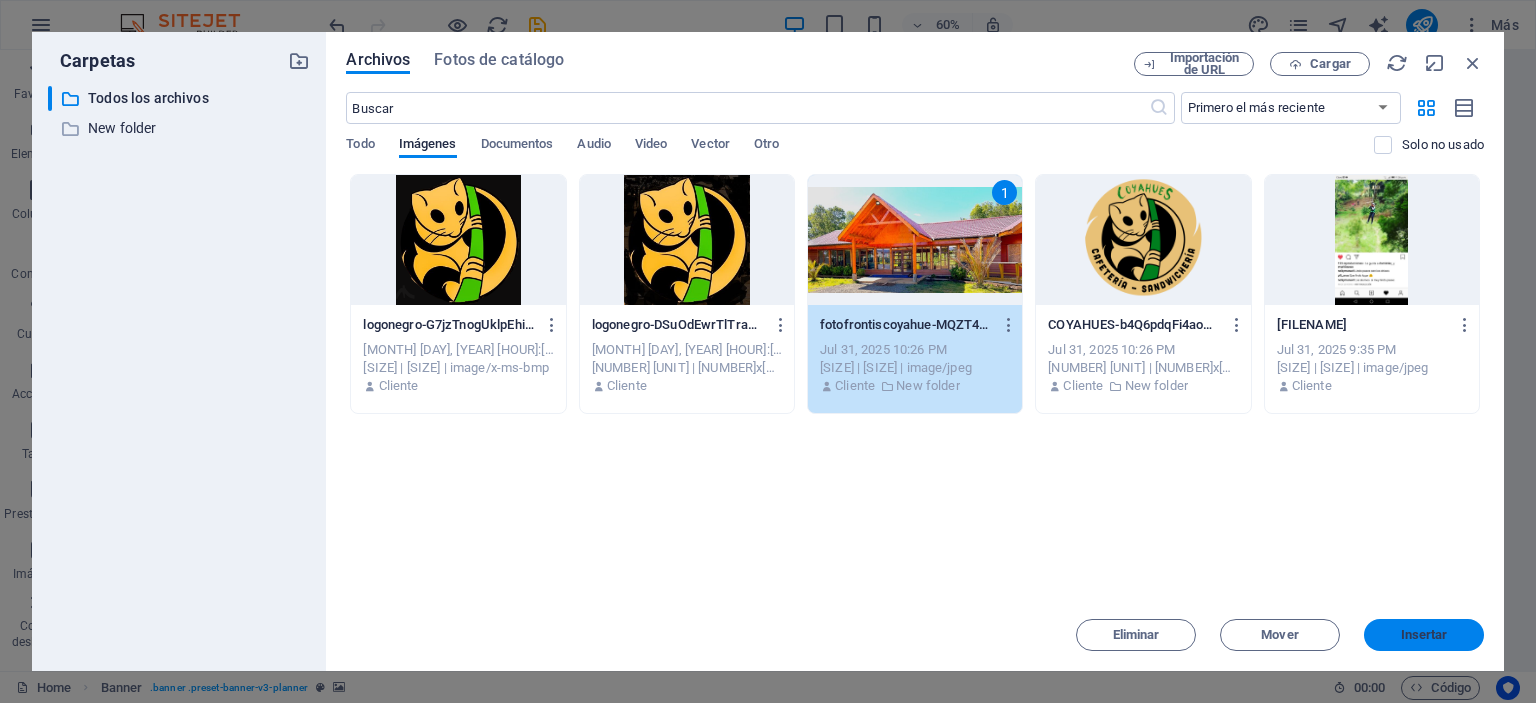 click on "Insertar" at bounding box center [1424, 635] 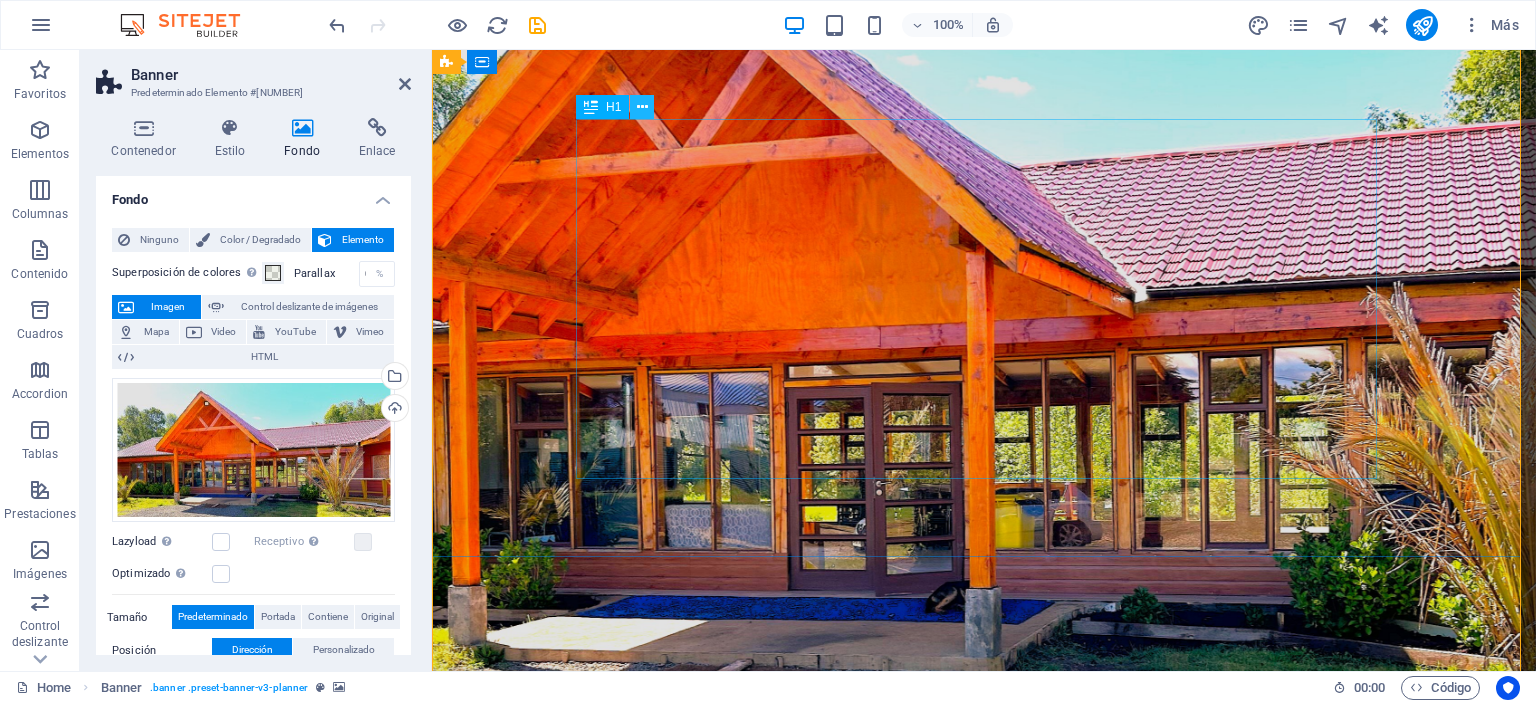 click at bounding box center [642, 107] 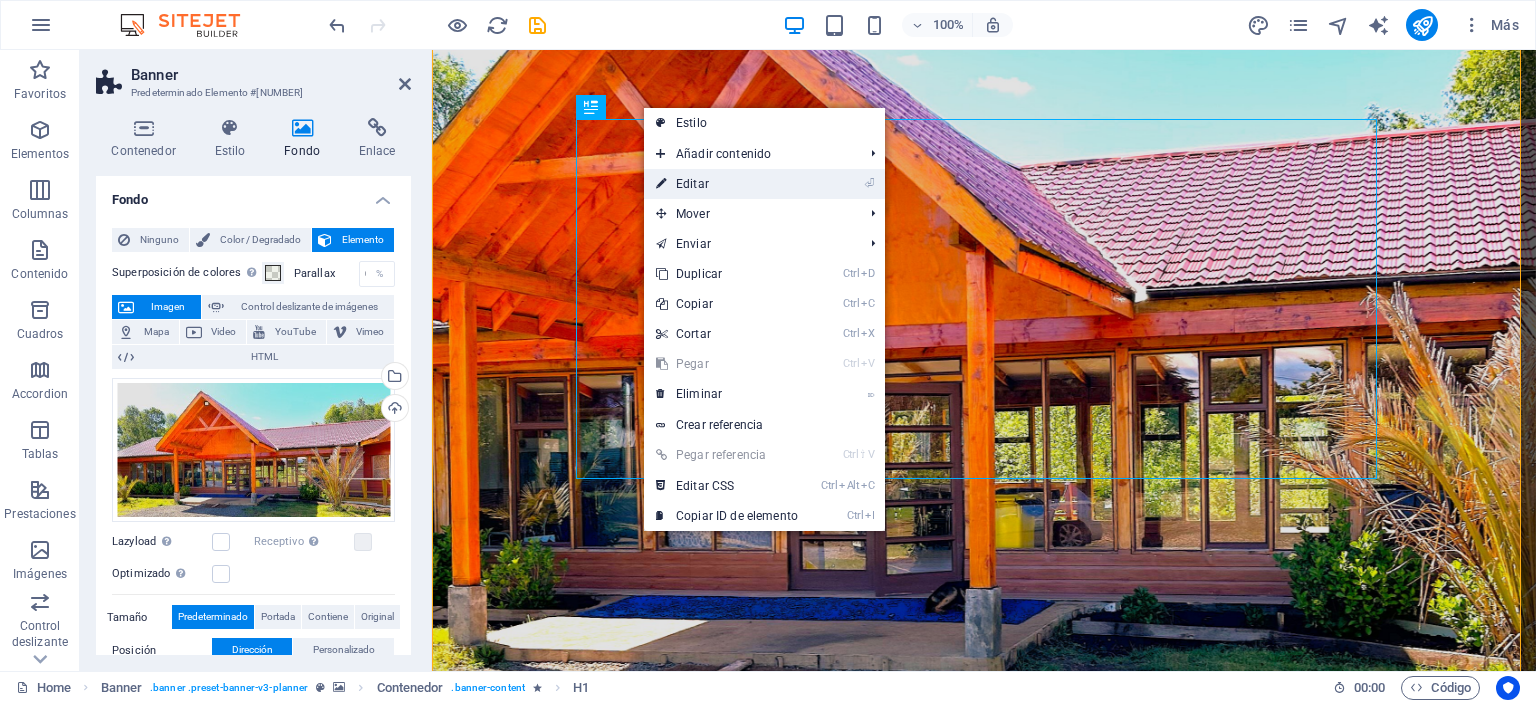 click on "⏎  Editar" at bounding box center [727, 184] 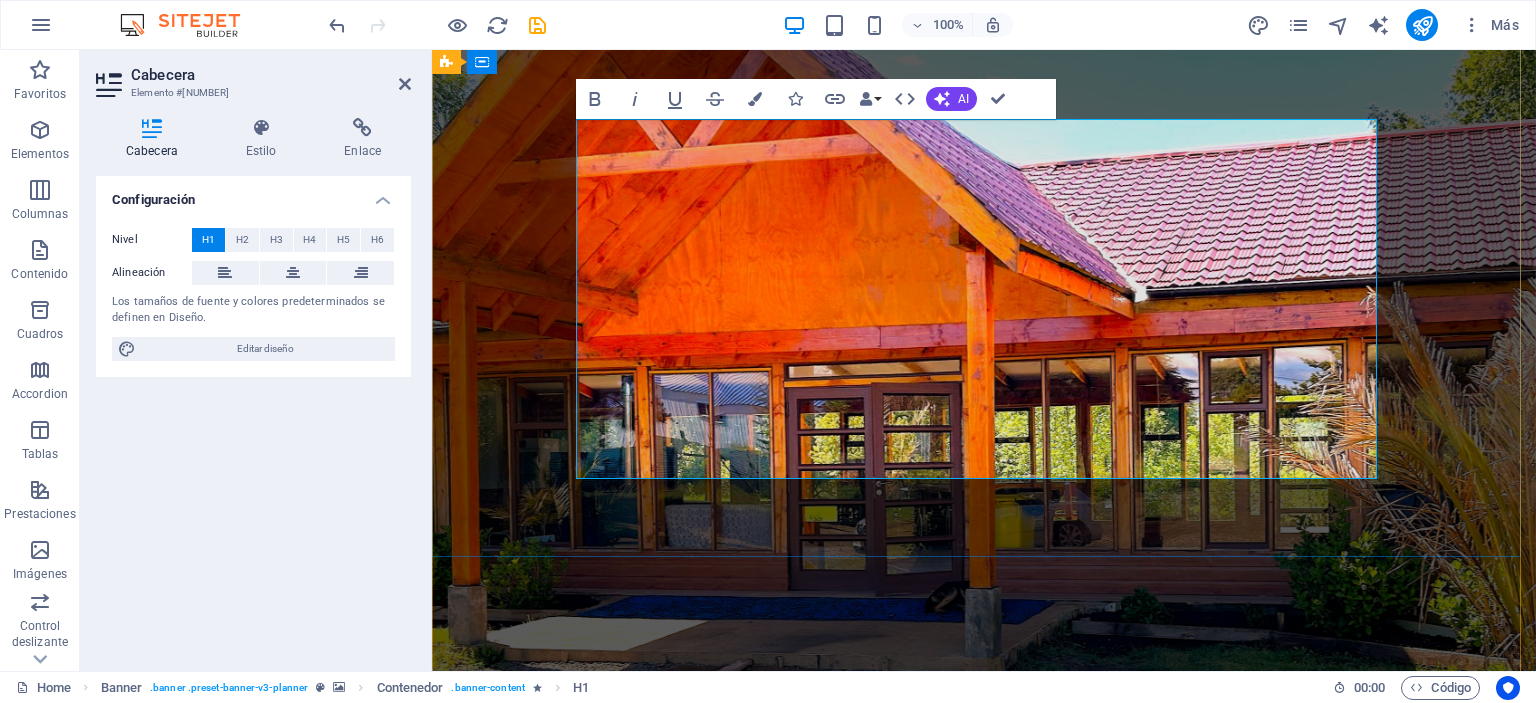 click on "Experience extraordinary life moments" at bounding box center (984, 1286) 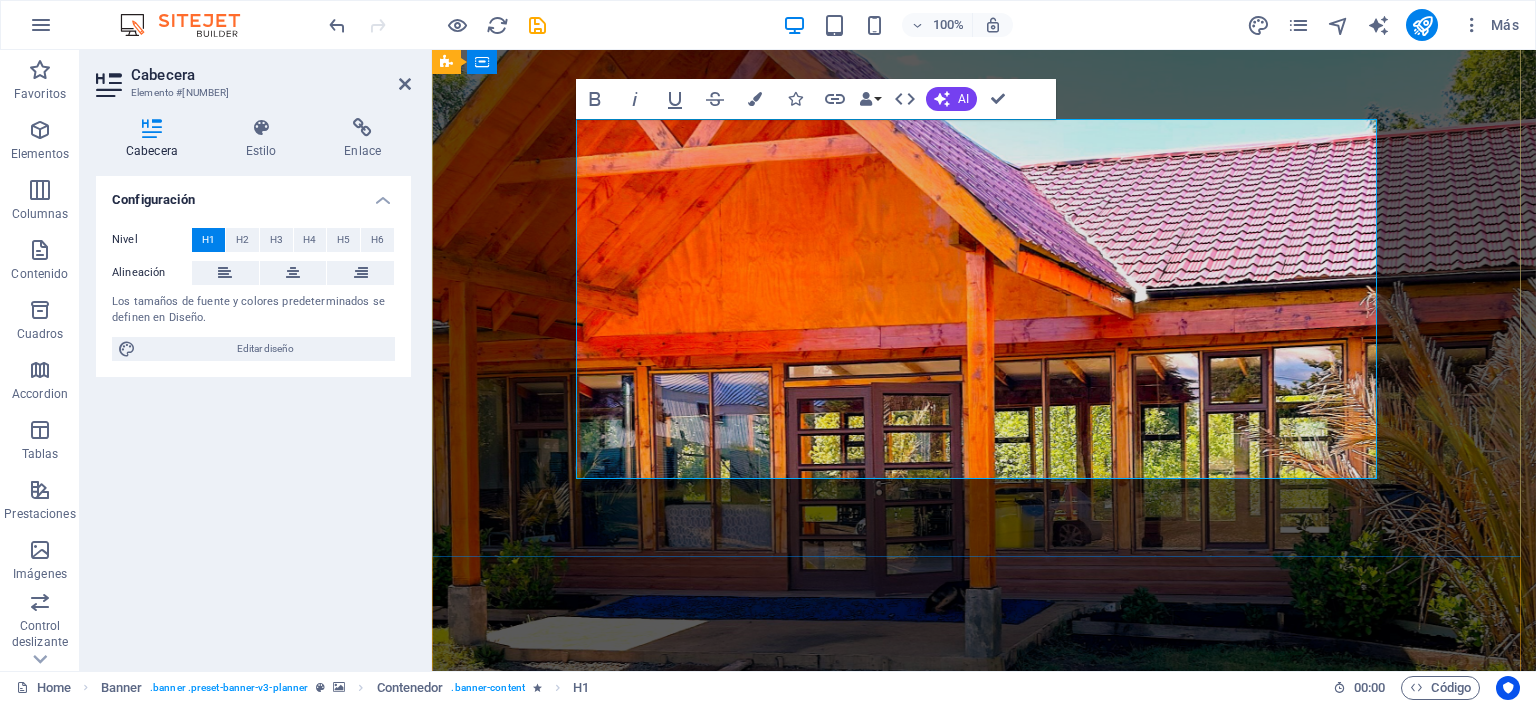 click on "Experience extraordinary life moments" at bounding box center [984, 1286] 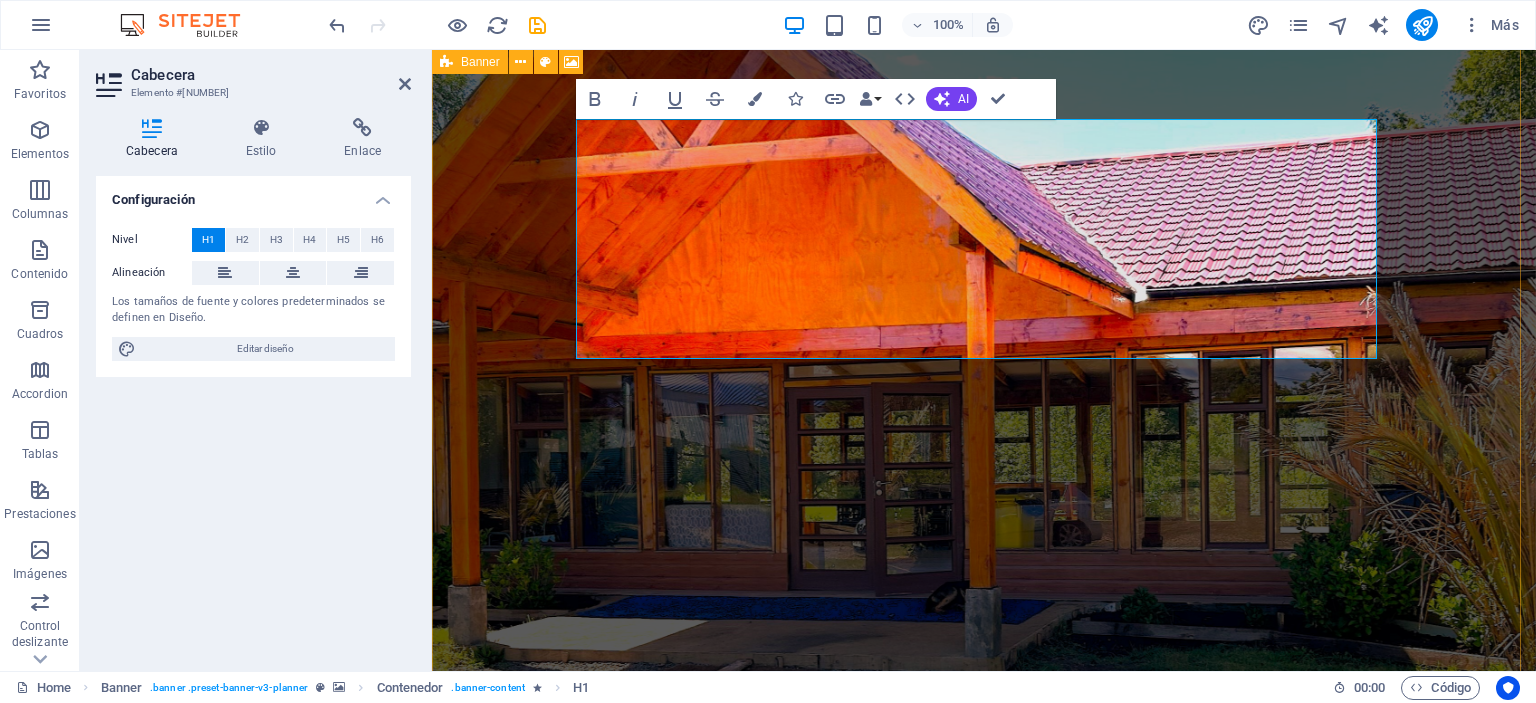 click at bounding box center (984, 300) 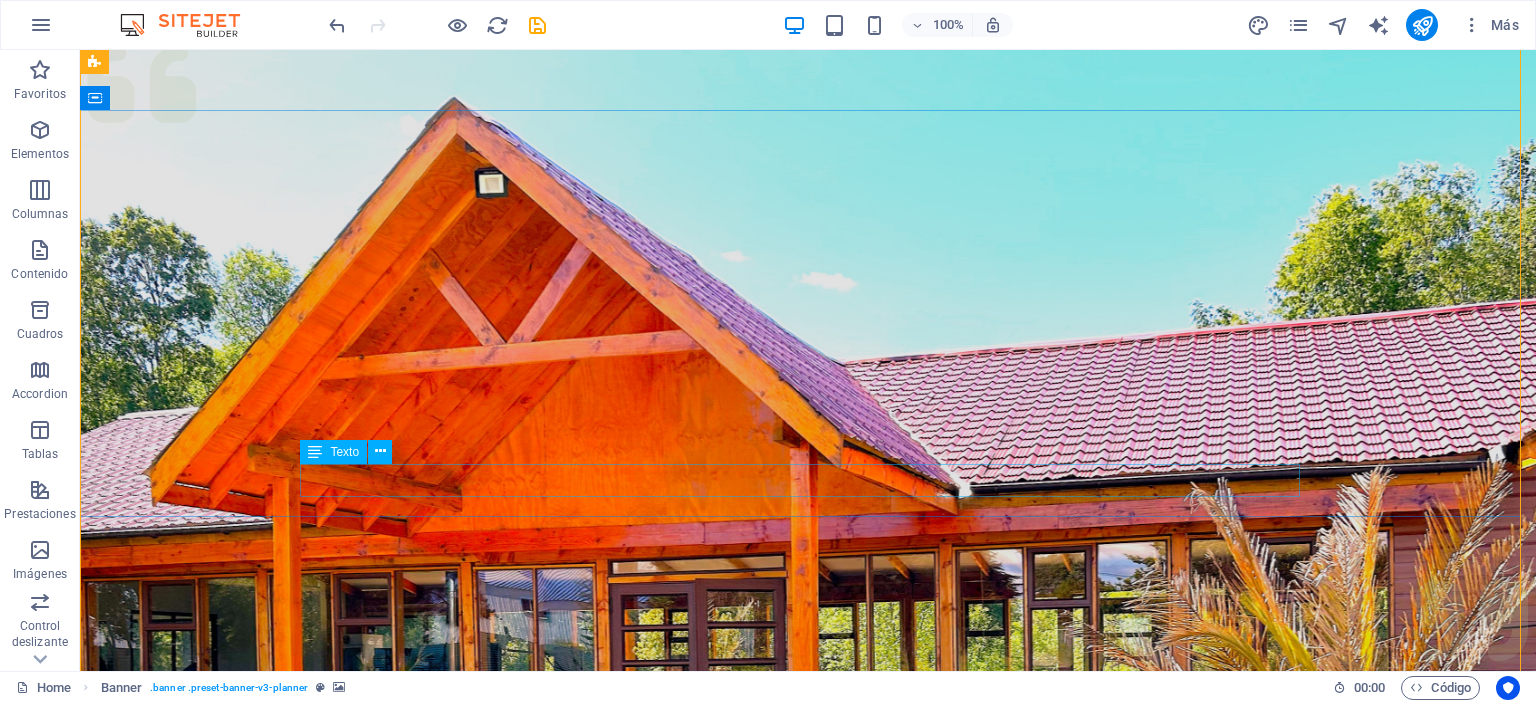 scroll, scrollTop: 0, scrollLeft: 0, axis: both 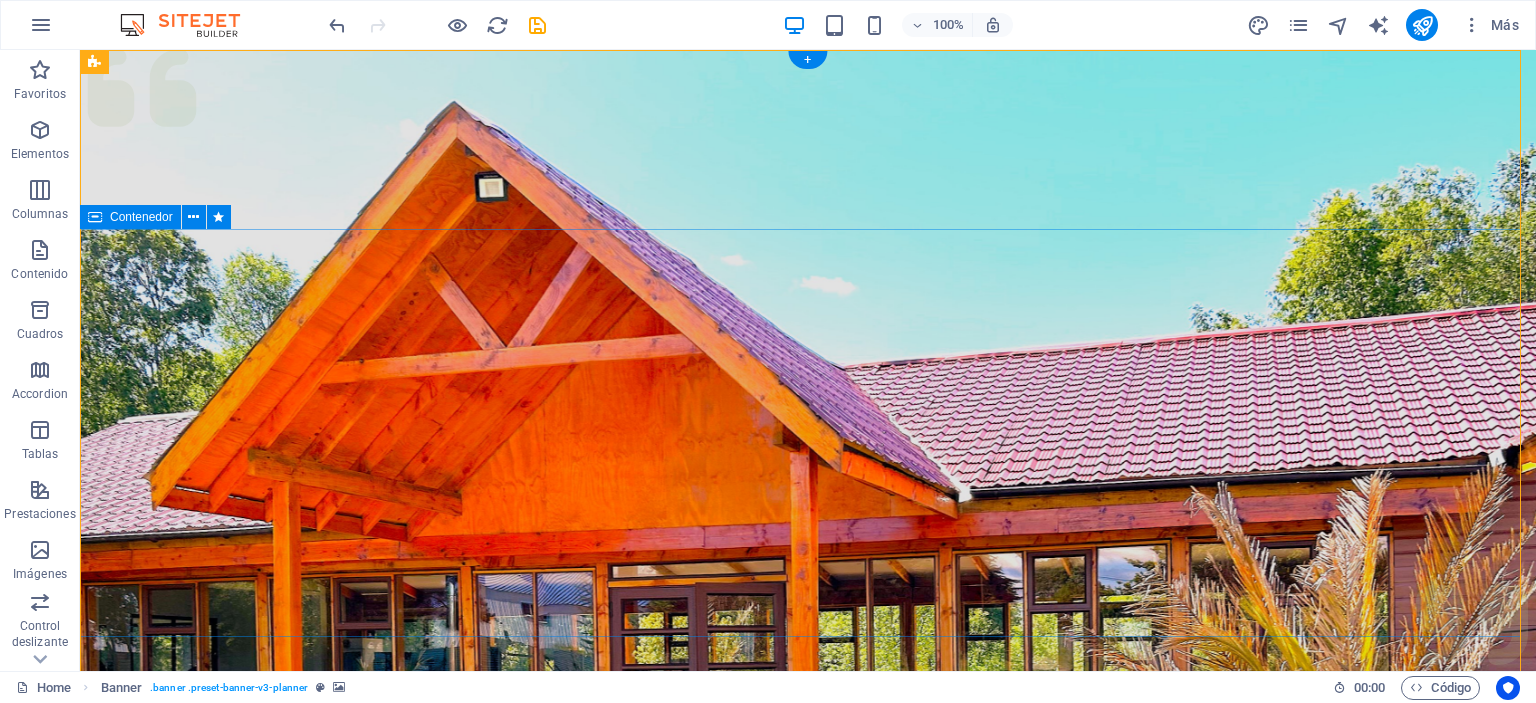 click on "Descubre la magia de nuestras brasas Plan your next event with us" at bounding box center (808, 1420) 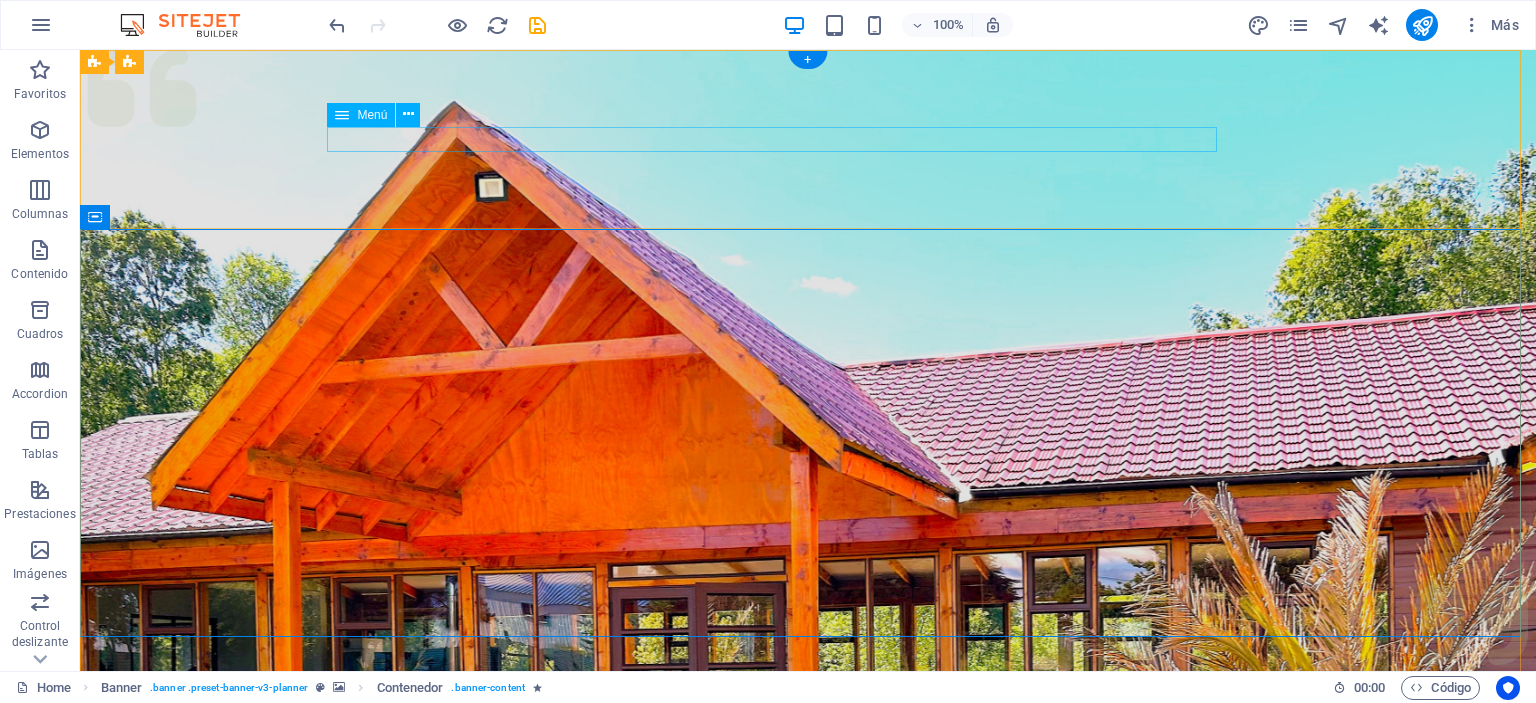click on "Services About Team Gallery Contact" at bounding box center [808, 1125] 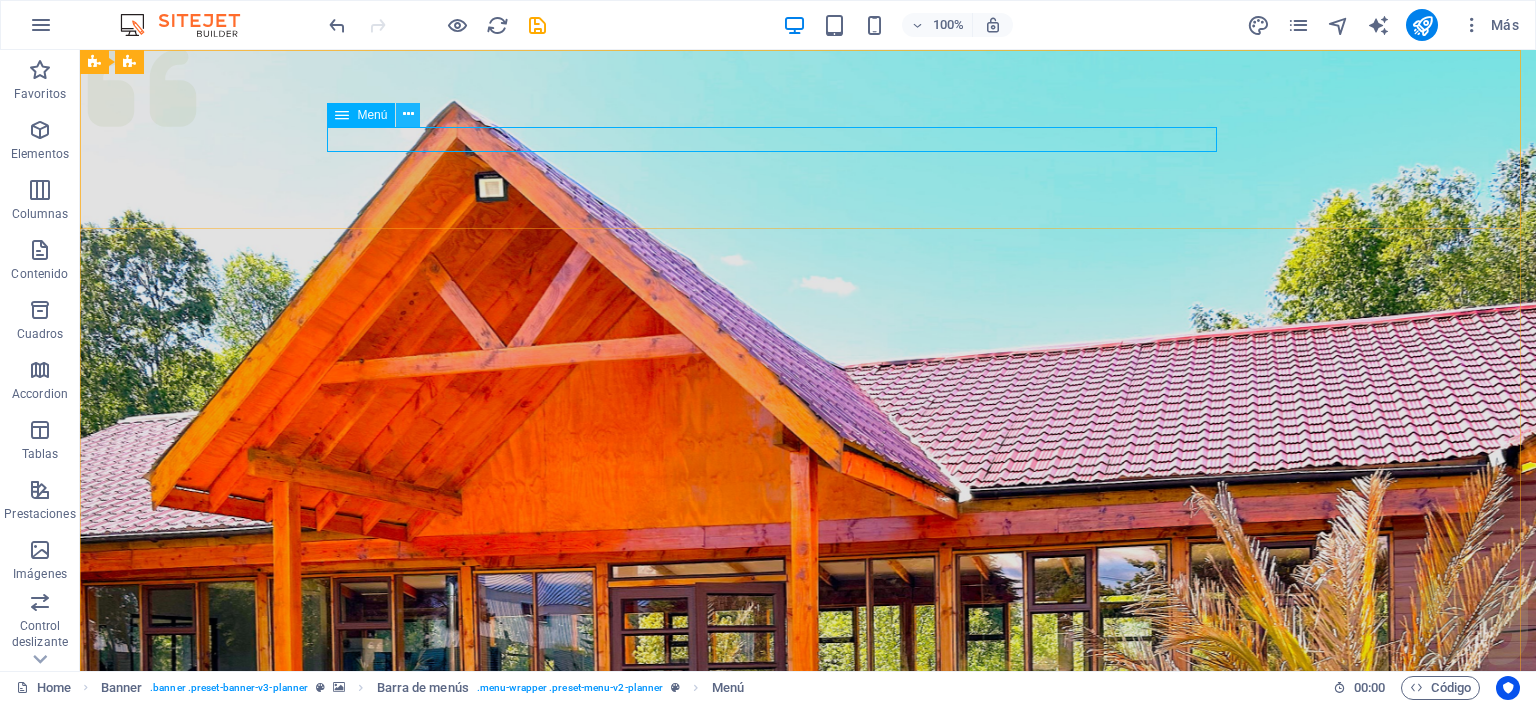 click at bounding box center (408, 114) 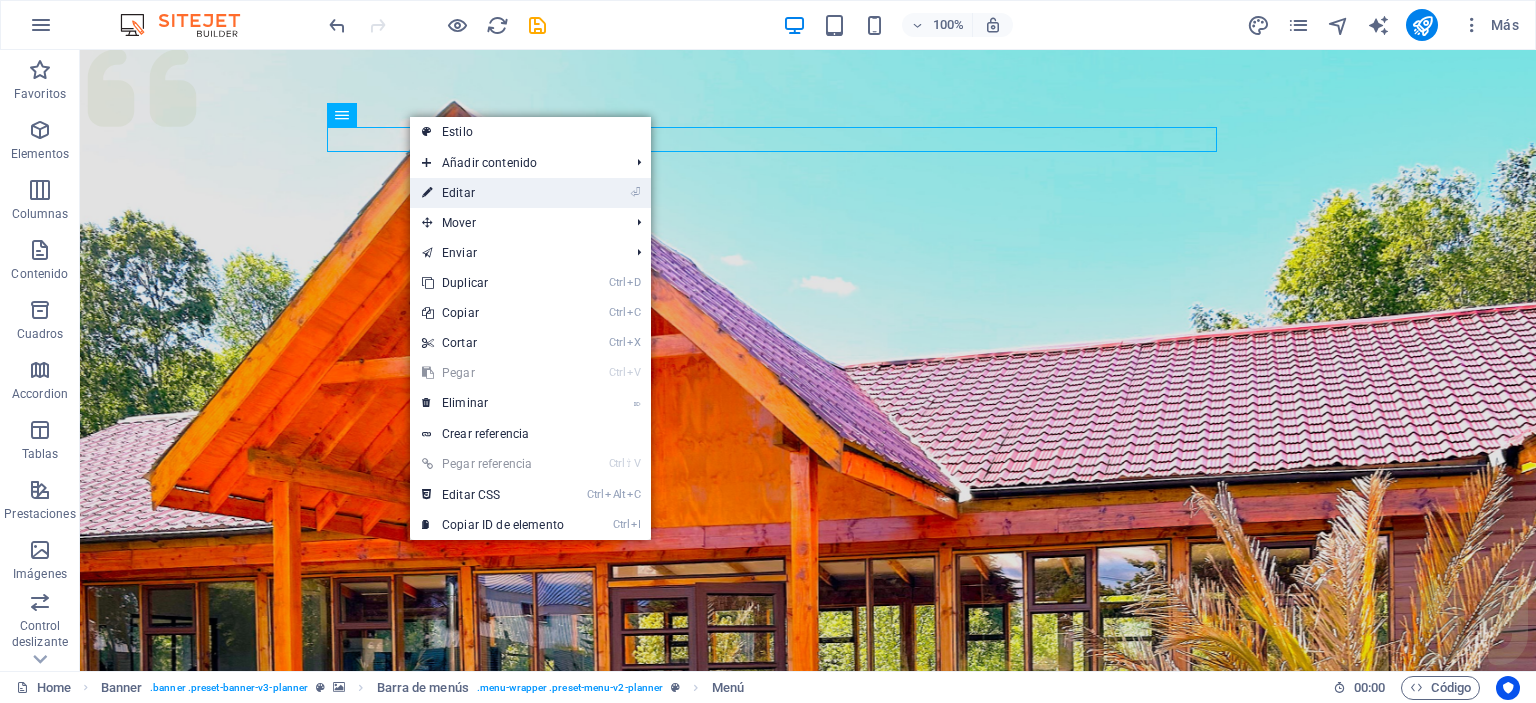 click on "⏎  Editar" at bounding box center [493, 193] 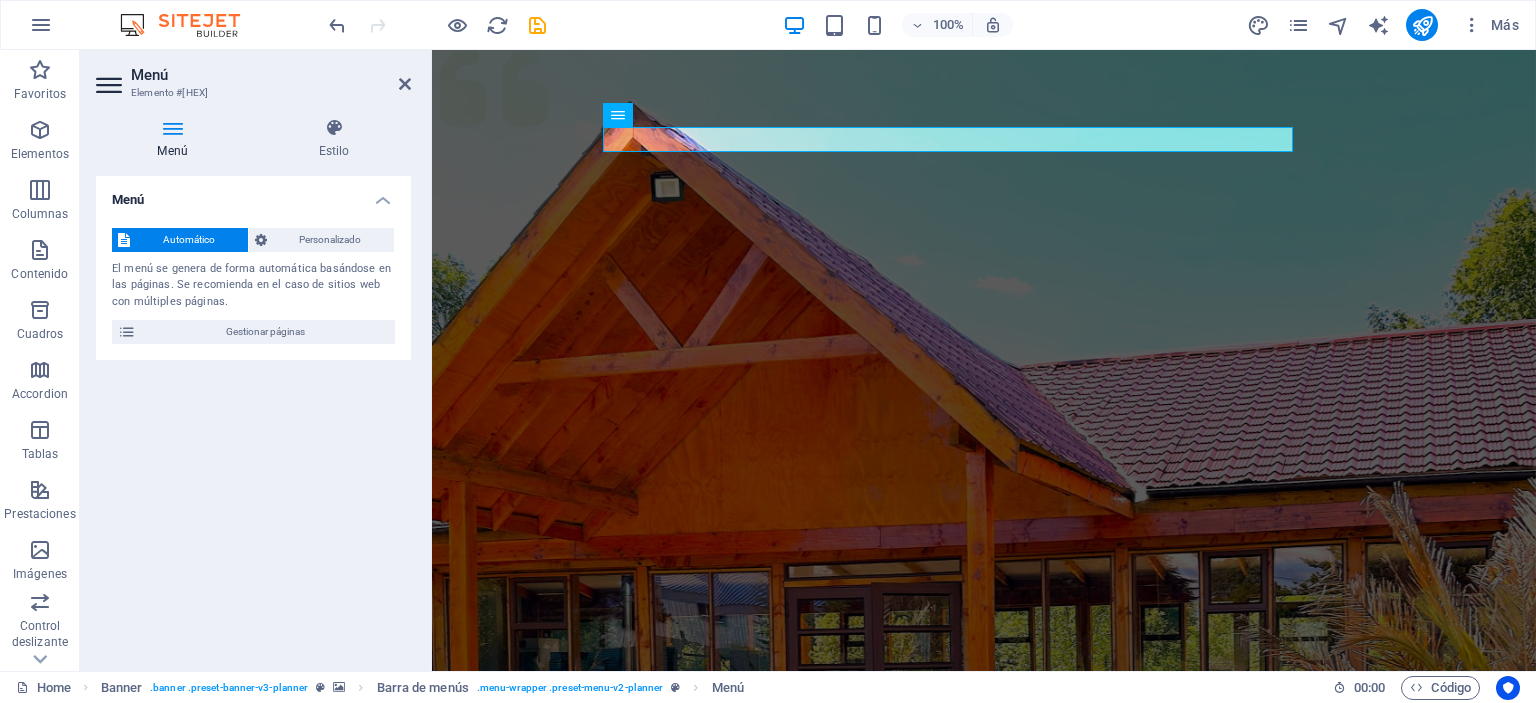 click on "Menú" at bounding box center (176, 139) 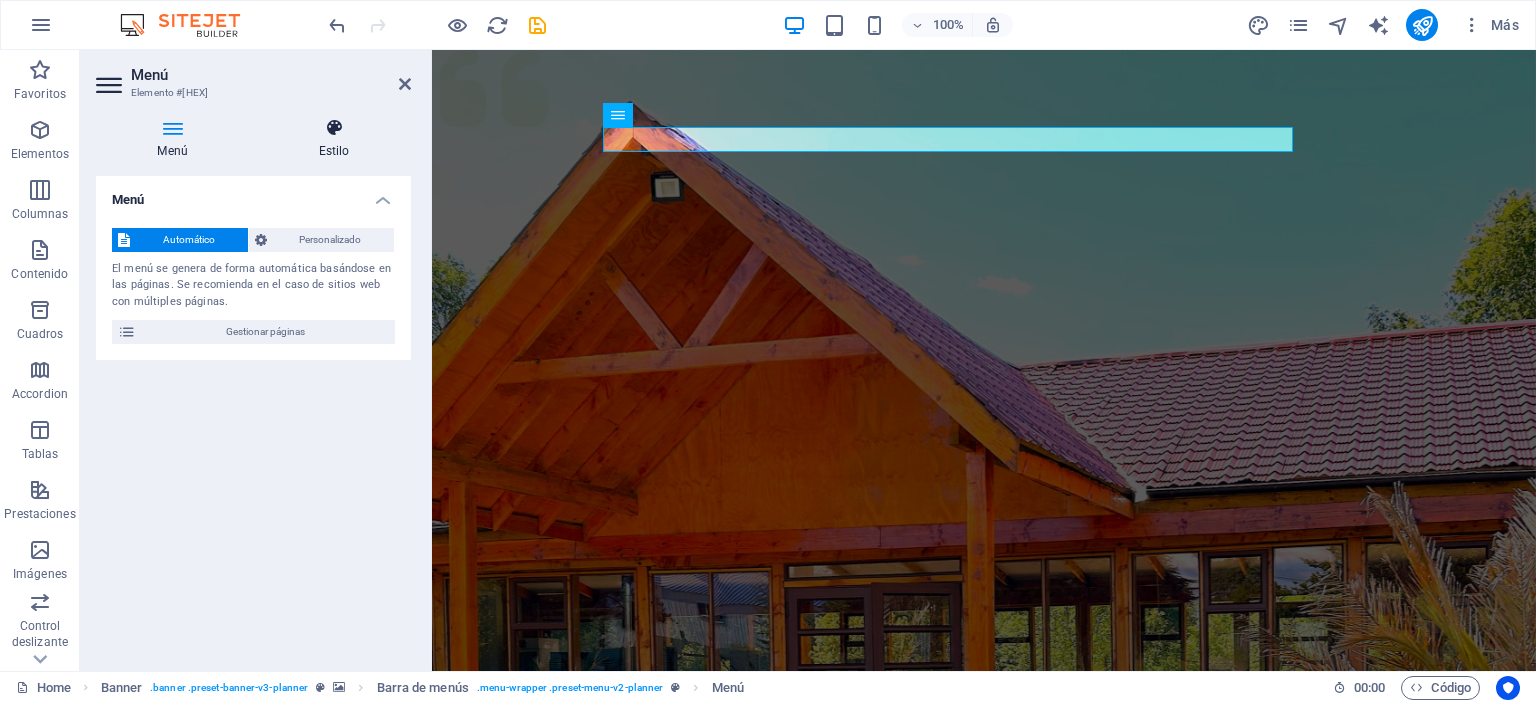 click at bounding box center (334, 128) 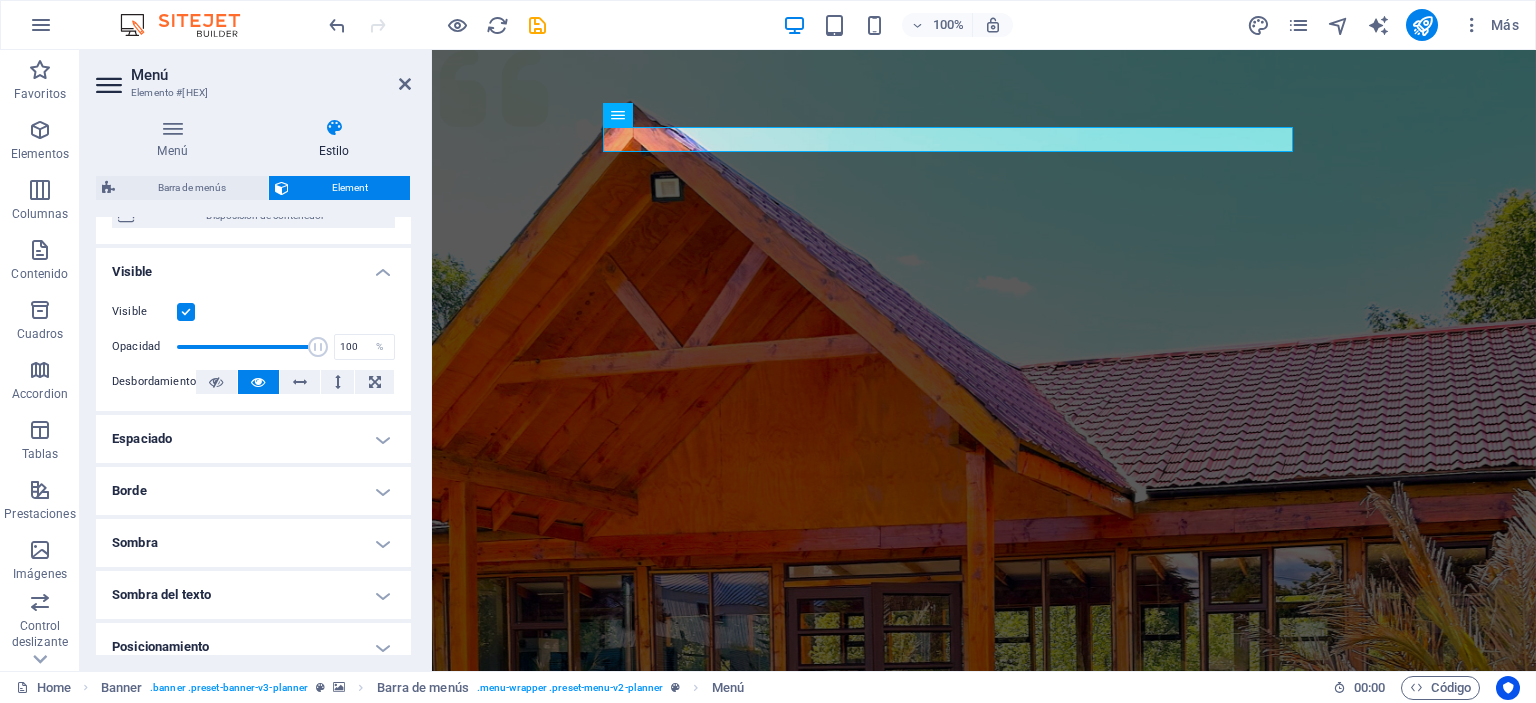 scroll, scrollTop: 0, scrollLeft: 0, axis: both 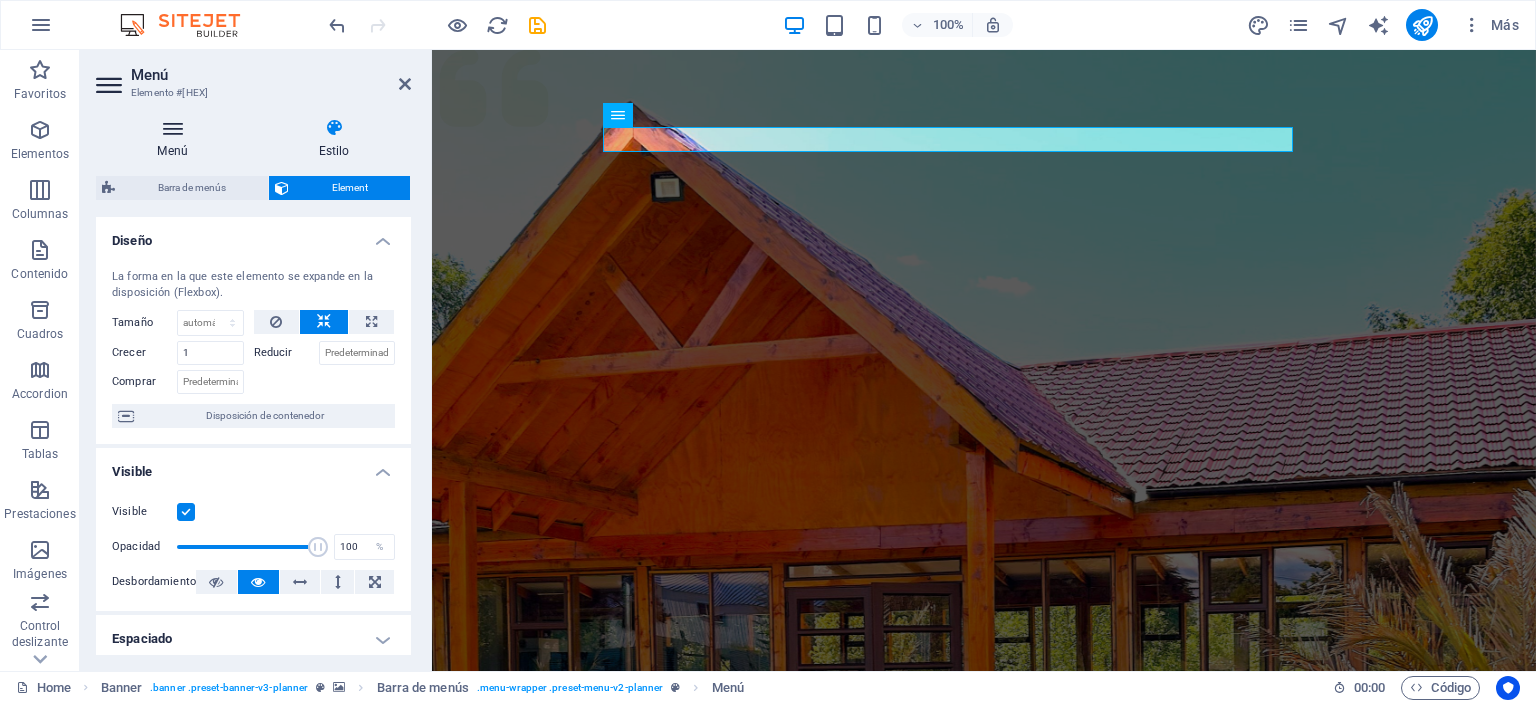 click at bounding box center (172, 128) 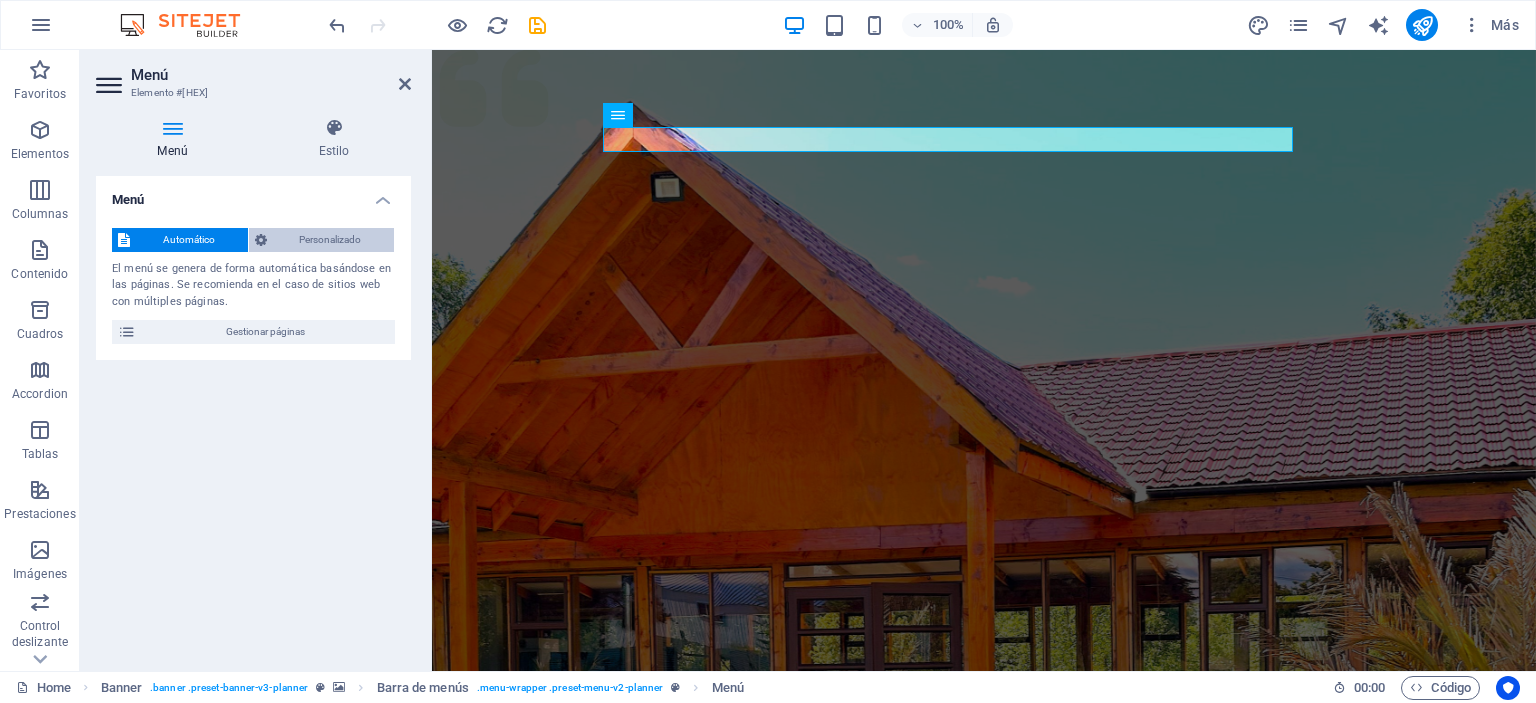click on "Personalizado" at bounding box center [331, 240] 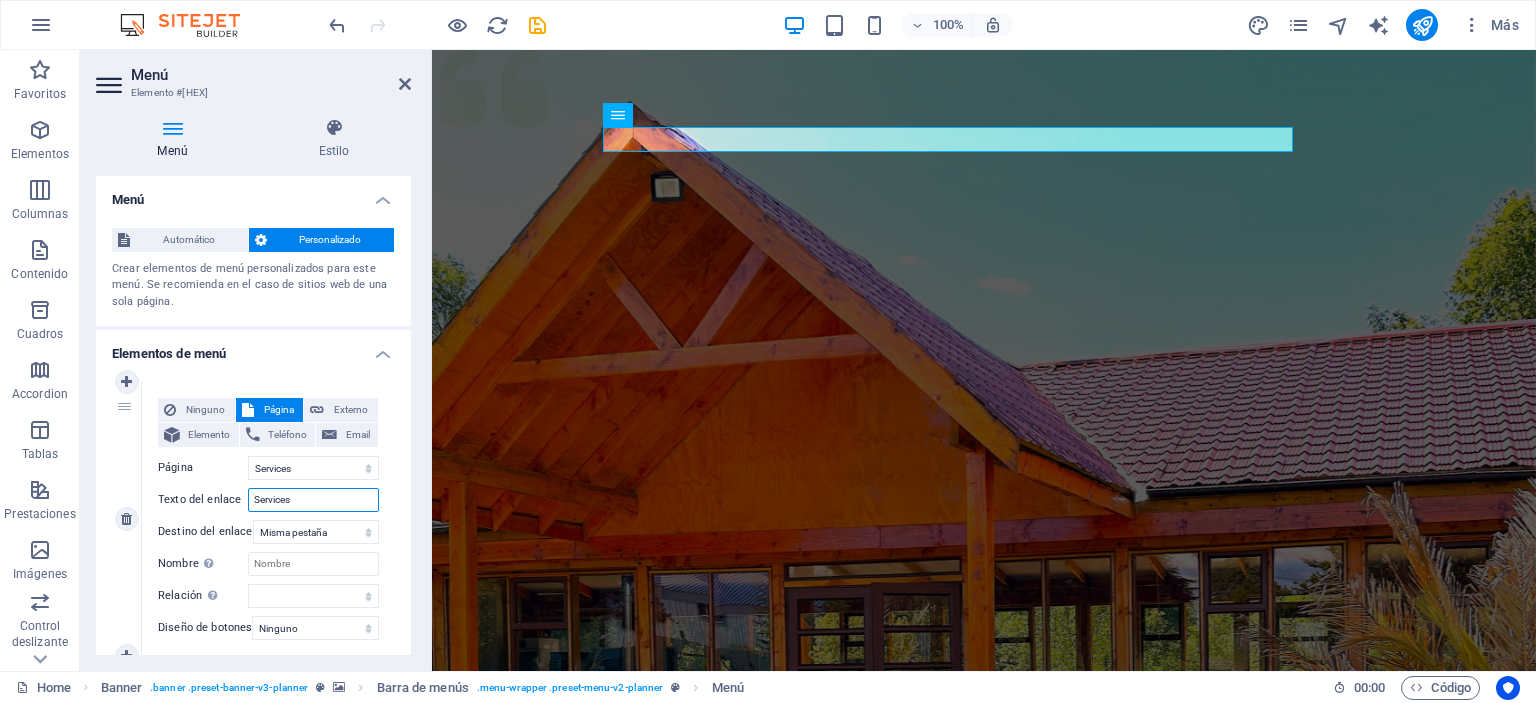 drag, startPoint x: 306, startPoint y: 498, endPoint x: 248, endPoint y: 503, distance: 58.21512 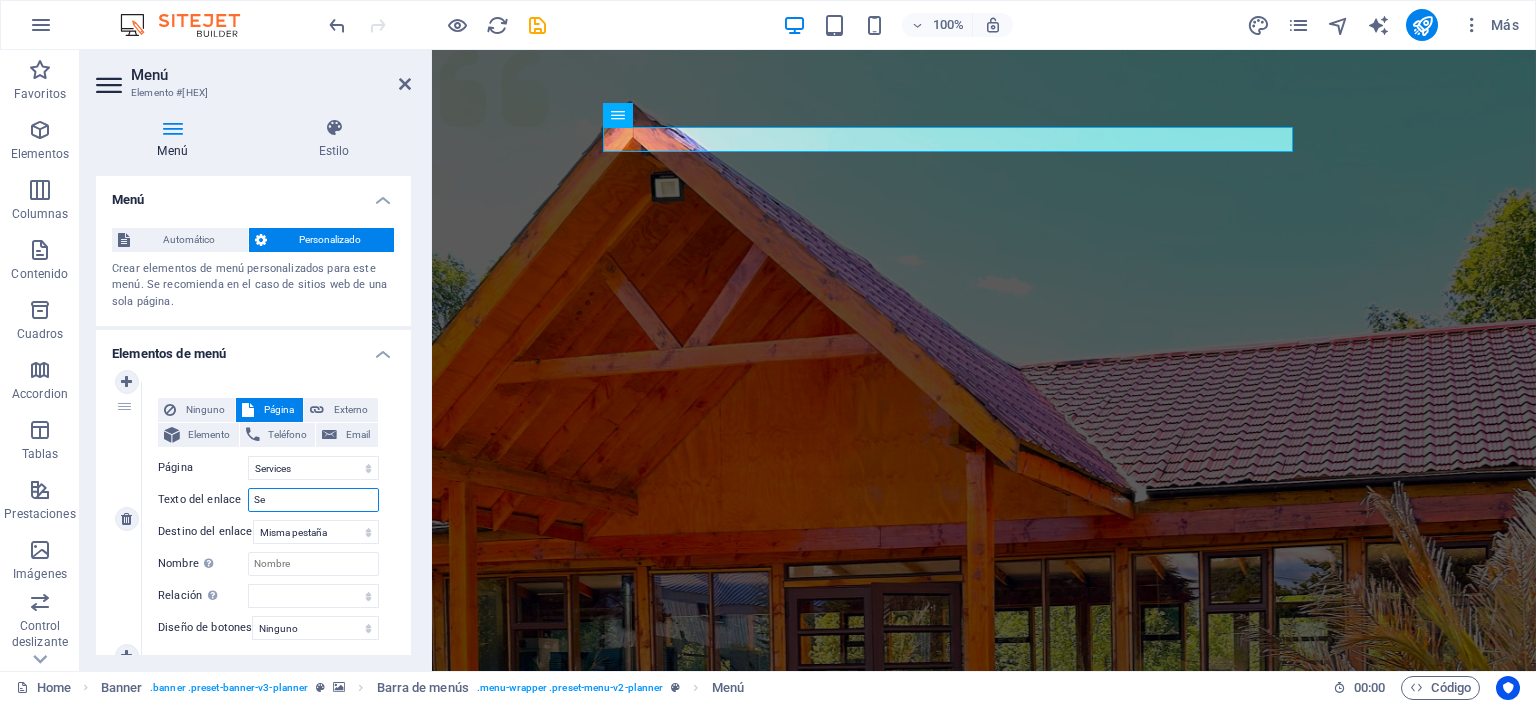 type on "Ser" 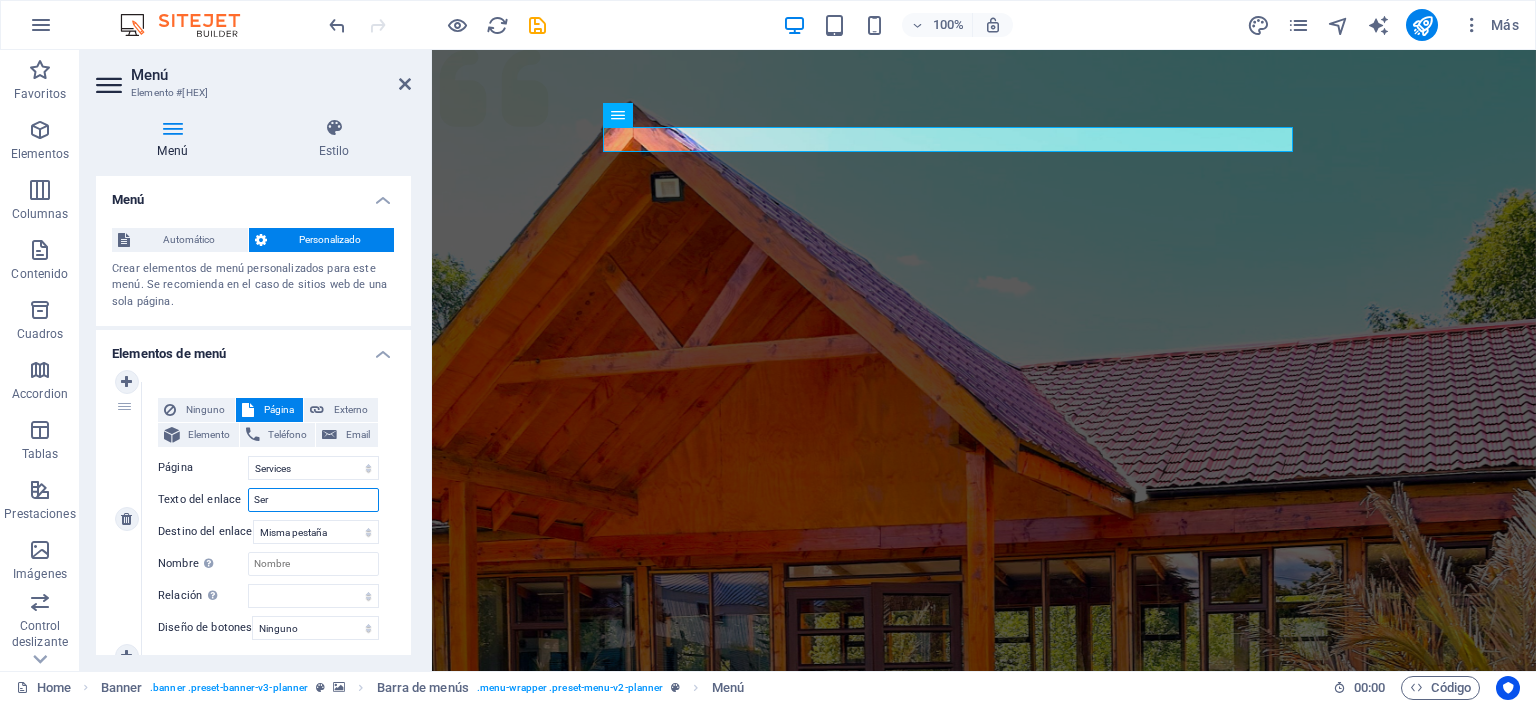 select 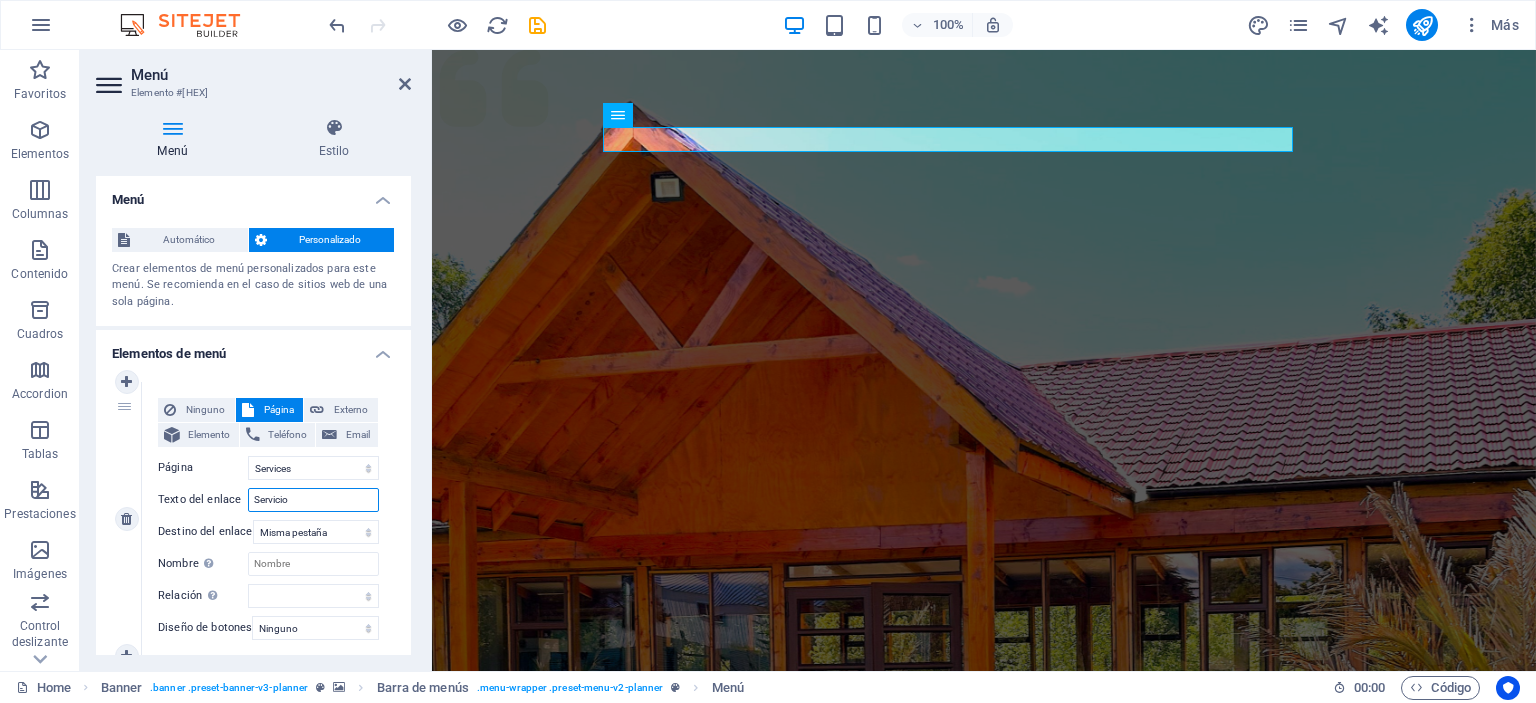 type on "Servicios" 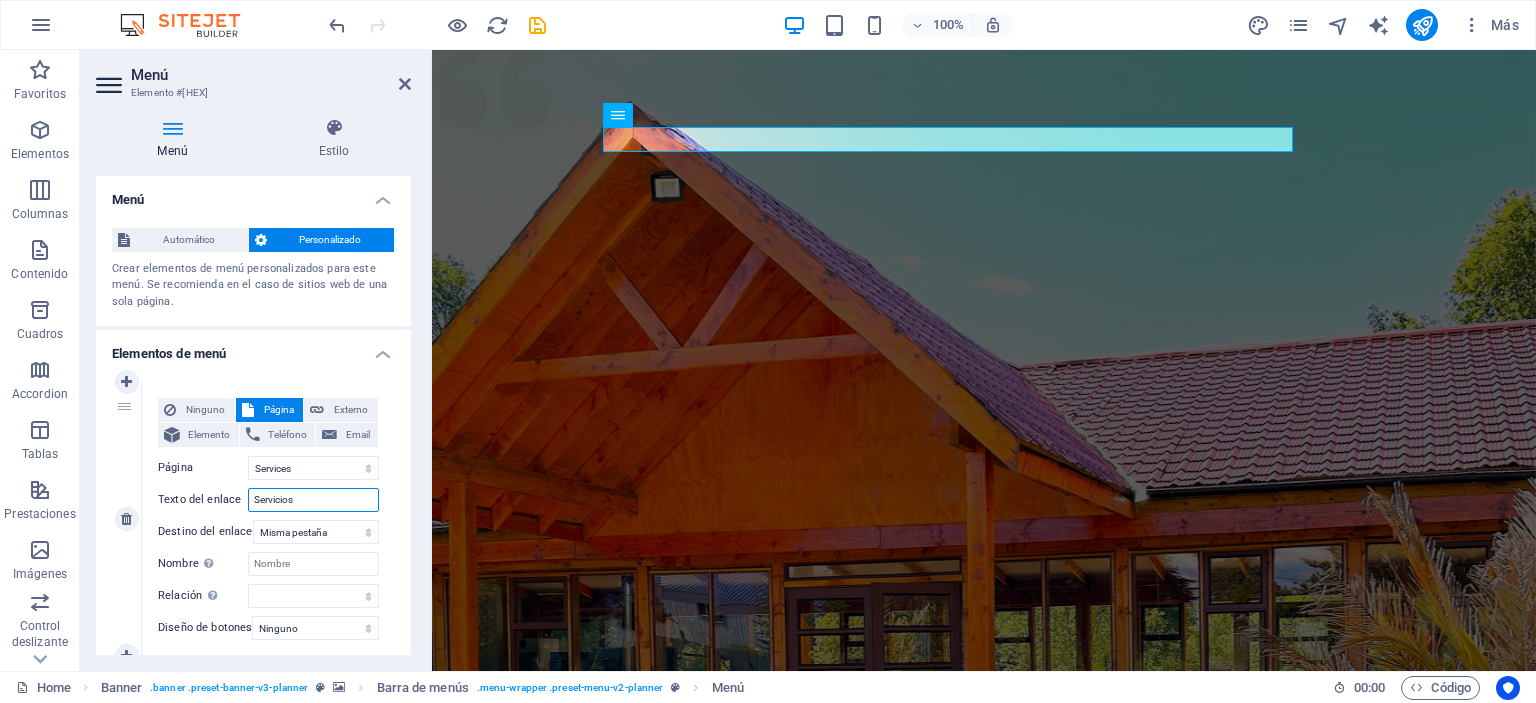 select 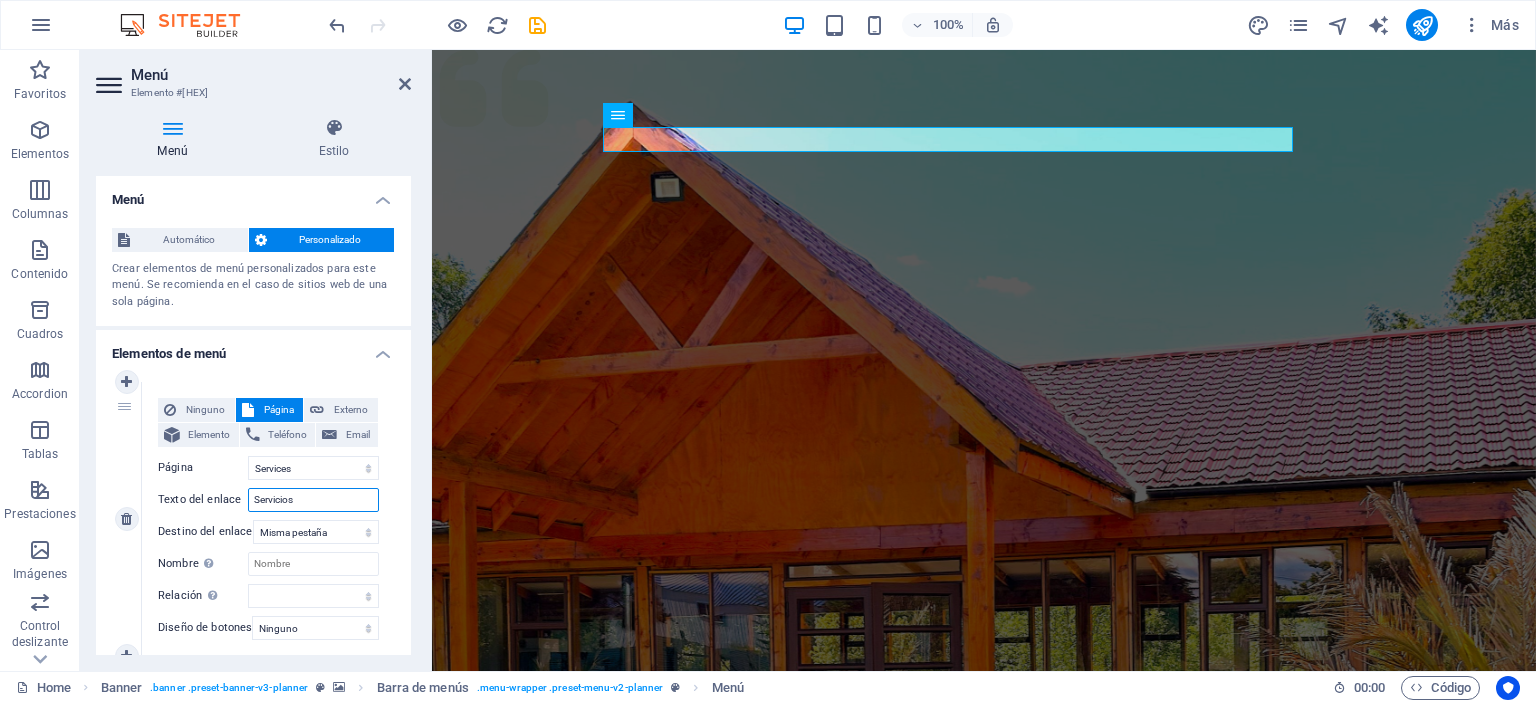 select 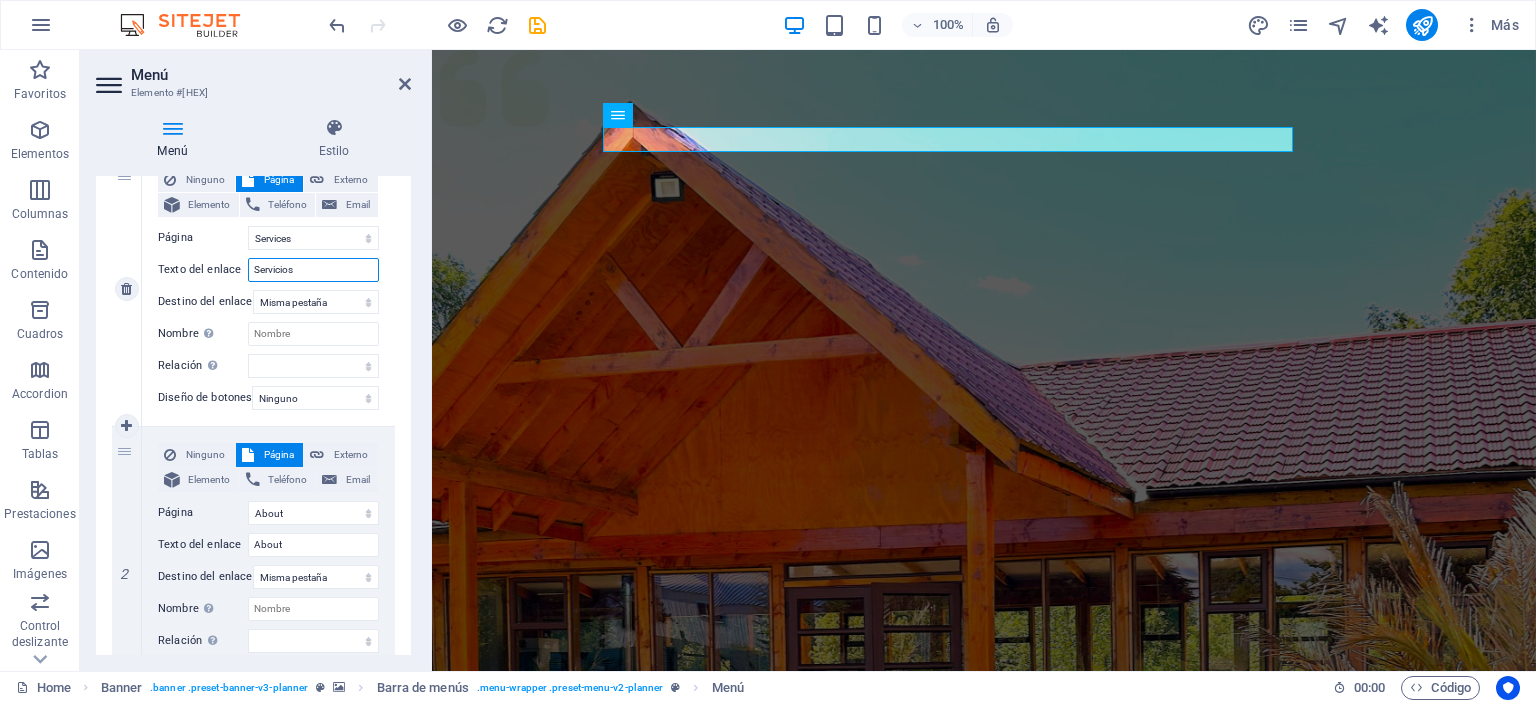 scroll, scrollTop: 300, scrollLeft: 0, axis: vertical 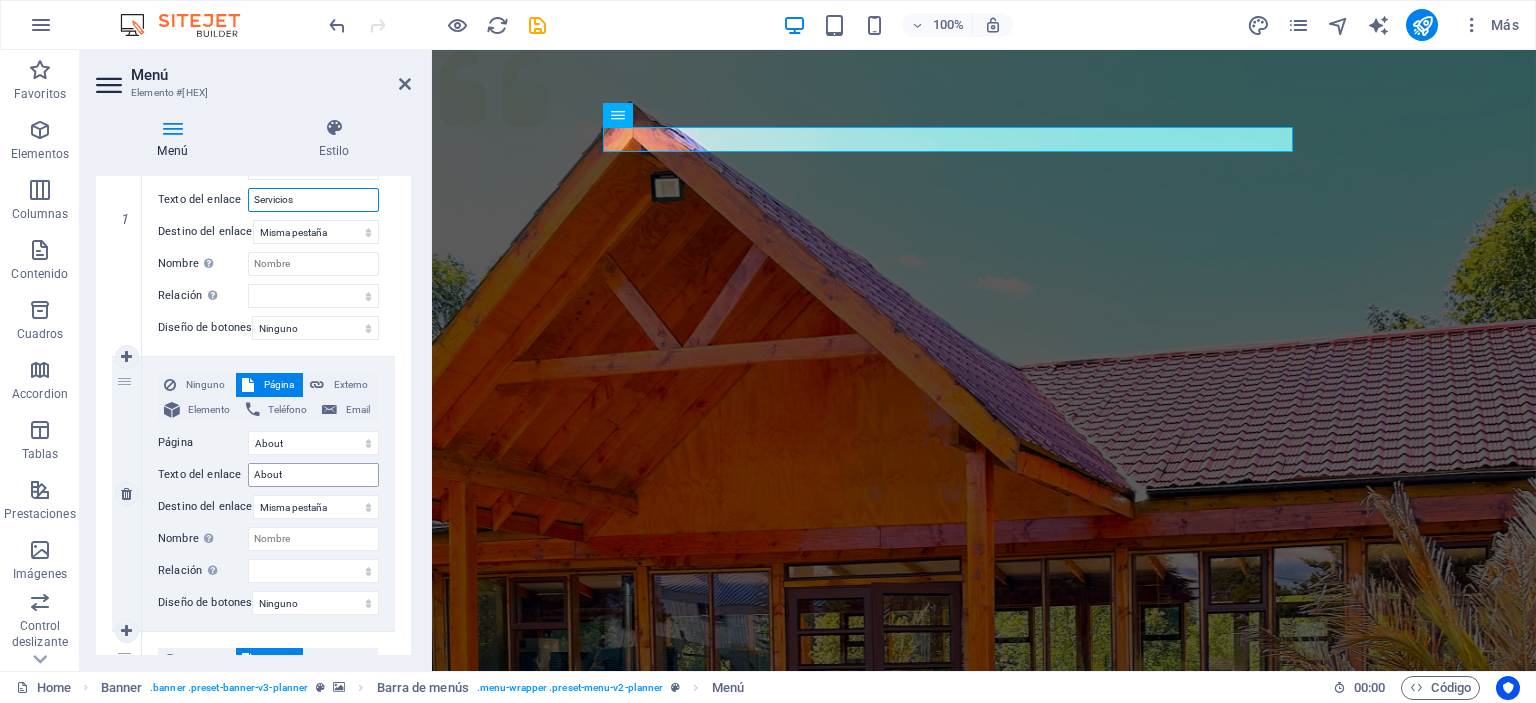 type on "Servicios" 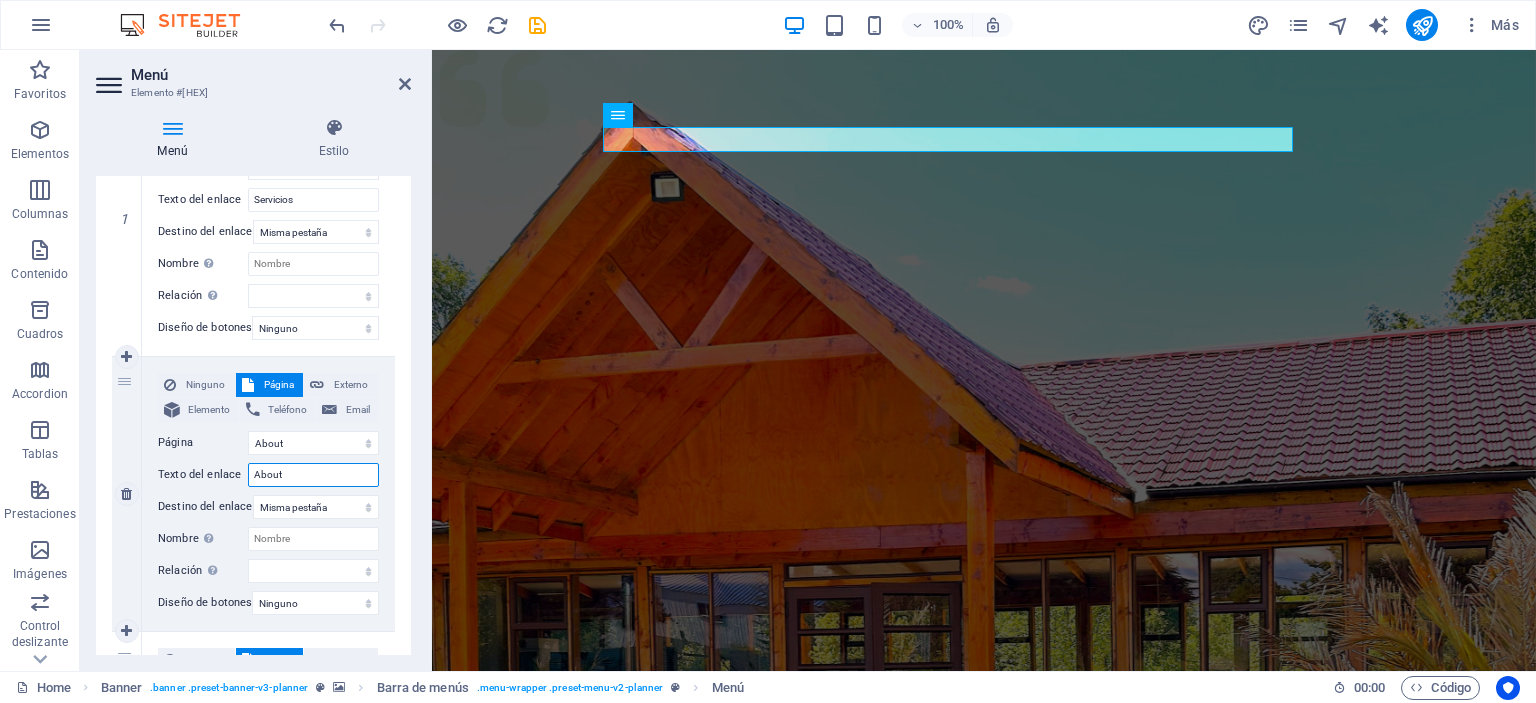 drag, startPoint x: 312, startPoint y: 472, endPoint x: 246, endPoint y: 471, distance: 66.007576 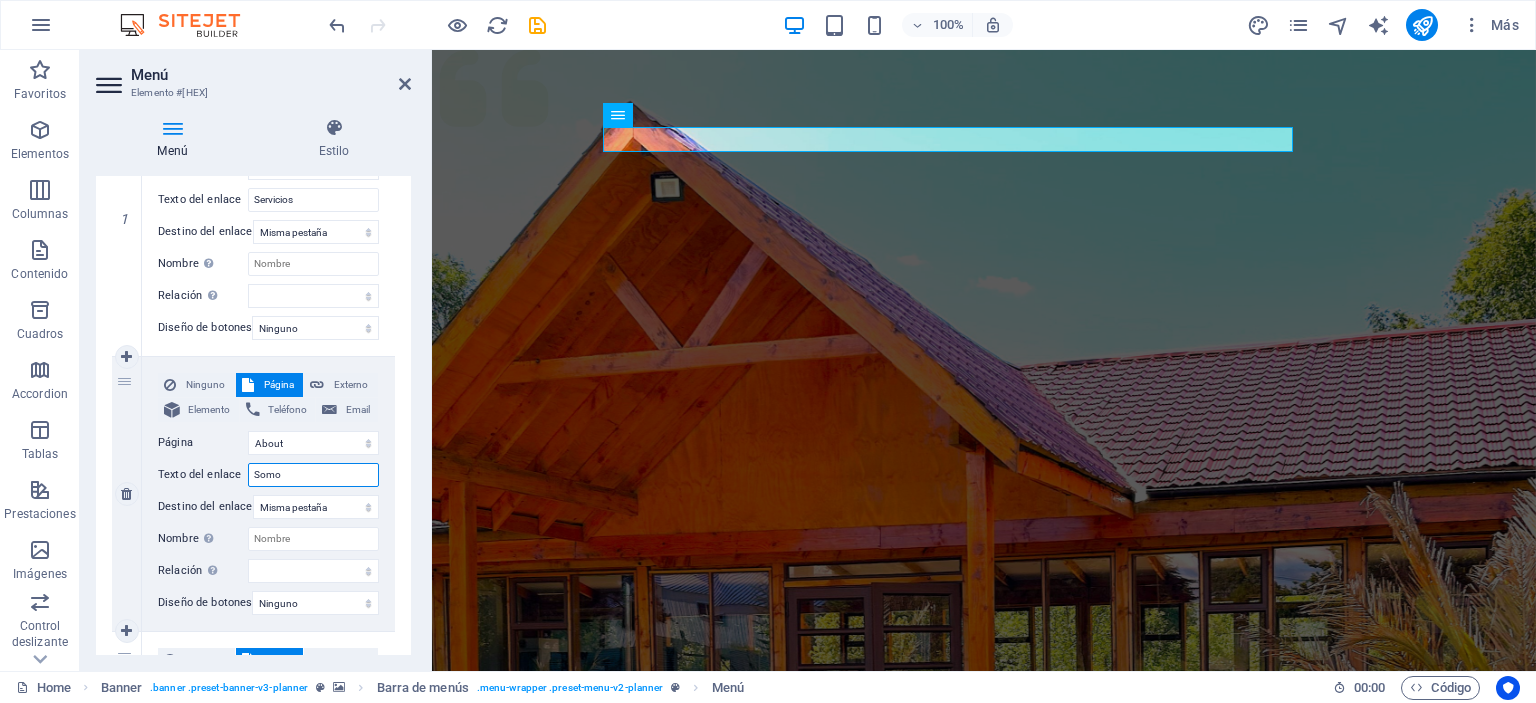 type on "Somos" 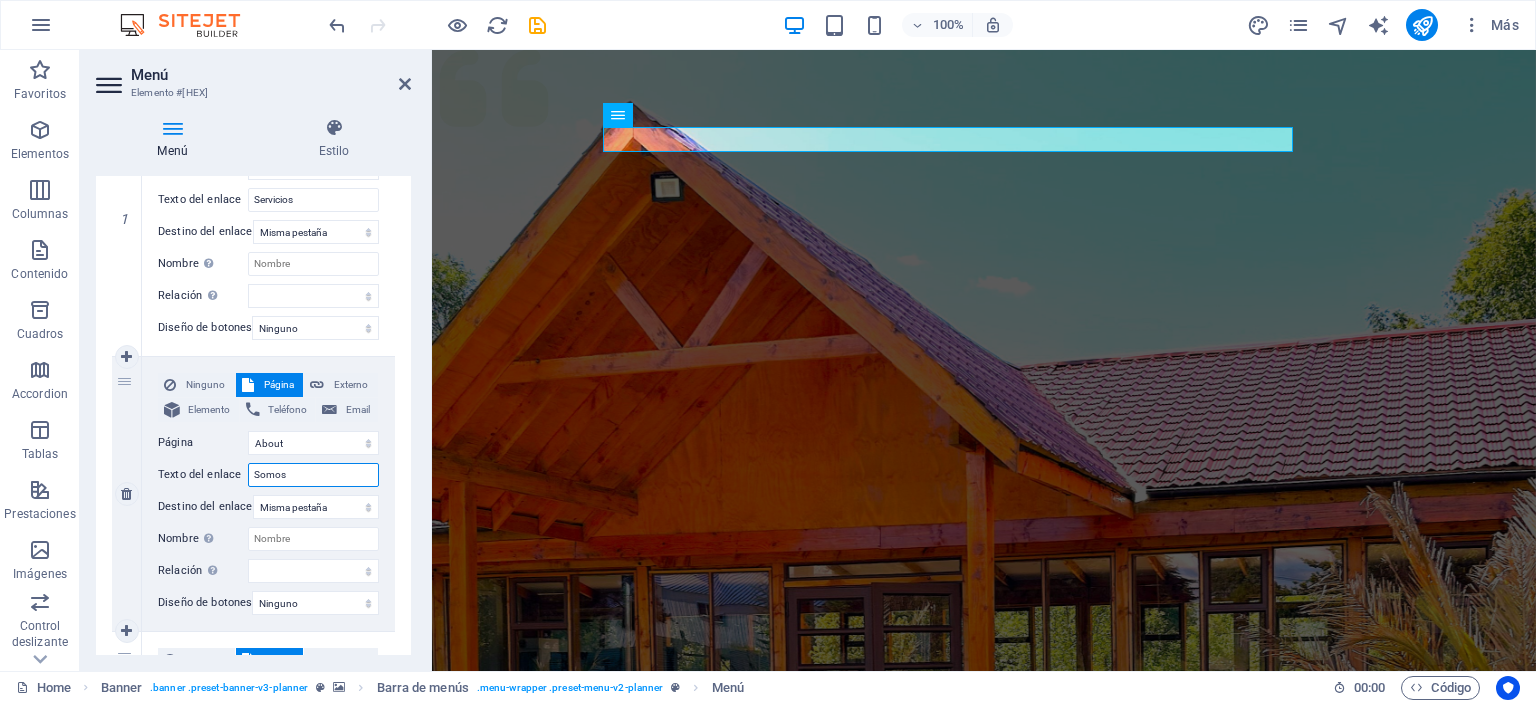 select 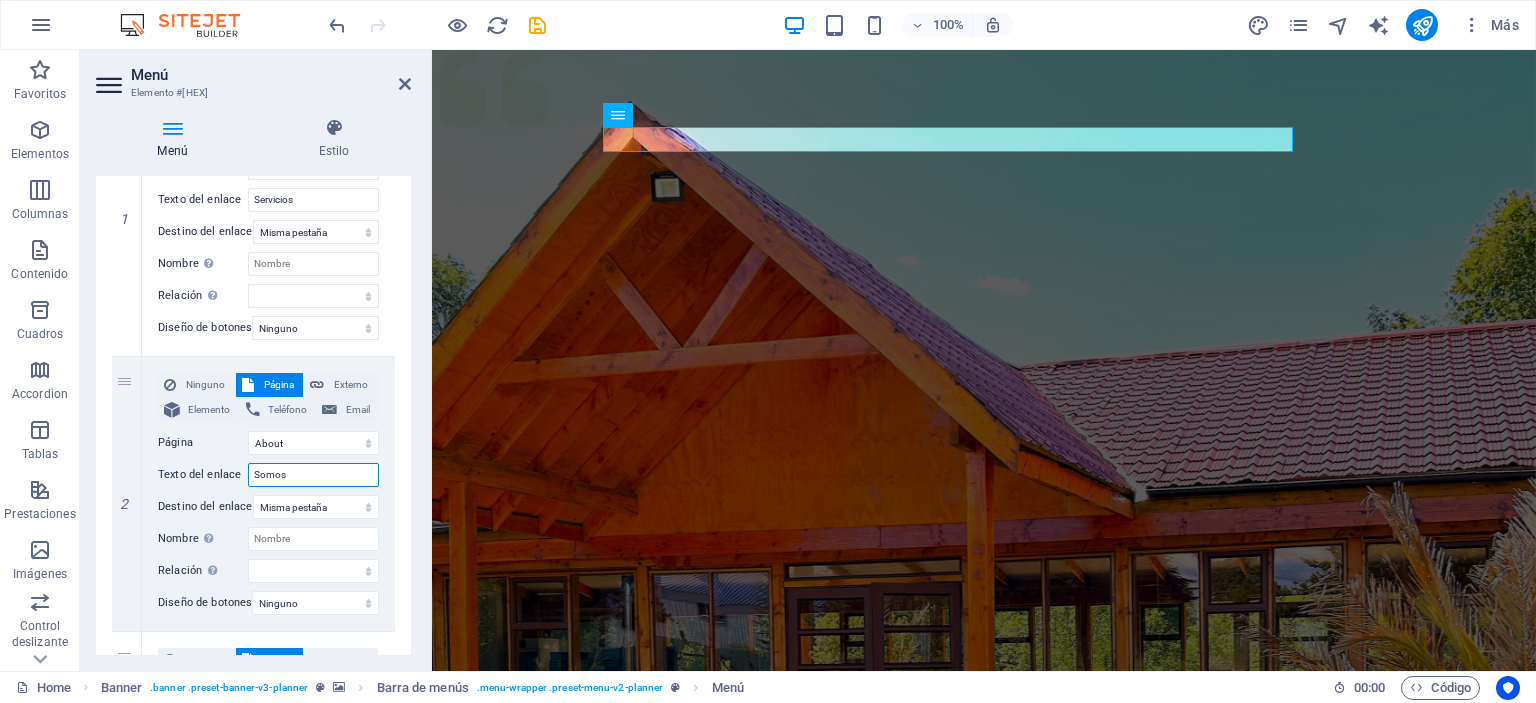 type on "Somos" 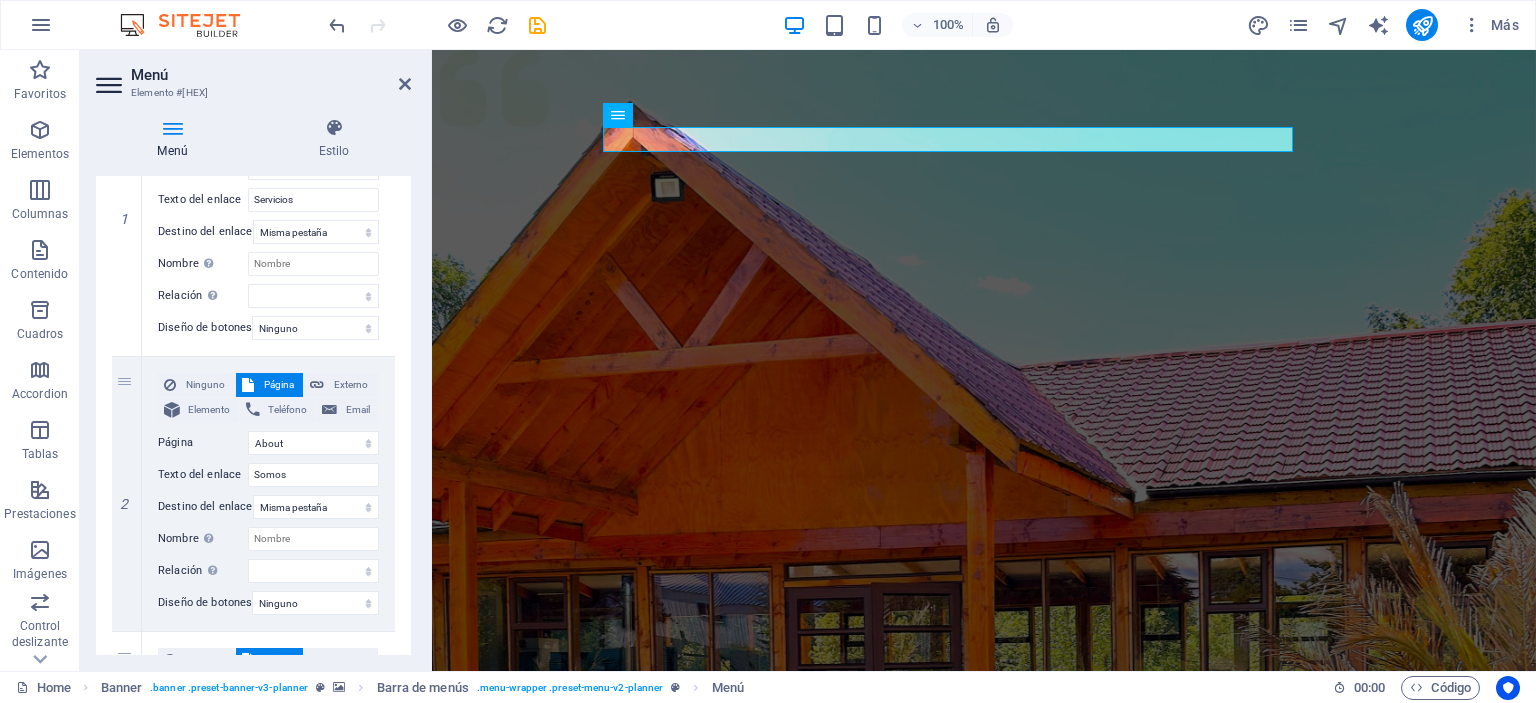 click on "Elemento #ed-new-1671 URL /services Teléfono Email Texto del enlace Servicios Destino del enlace Nueva pestaña Misma pestaña Superposición Nombre Una descripción adicional del enlace no debería ser igual al texto del enlace. El título suele mostrarse como un texto de información cuando se mueve el ratón por encima del elemento. Déjalo en blanco en caso de dudas. Relación Define la relaci[PHONE]n de este enlace con el destino del enlace . Por ejemplo, el valor "nofollow" indica a los buscadores que no sigan al enlace. Puede dejarse vacío. alternativo autor marcador externo ayuda licencia siguiente nofollow noreferrer noopener ant buscar etiqueta Diseño de botones Ninguno Predeterminado Principal Secundario 2 Ninguno Página Externo Elemento Teléfono Email Página Home Services About Team Gallery Contact Legal Notice Privacy Elemento
URL /about ant" at bounding box center (253, 769) 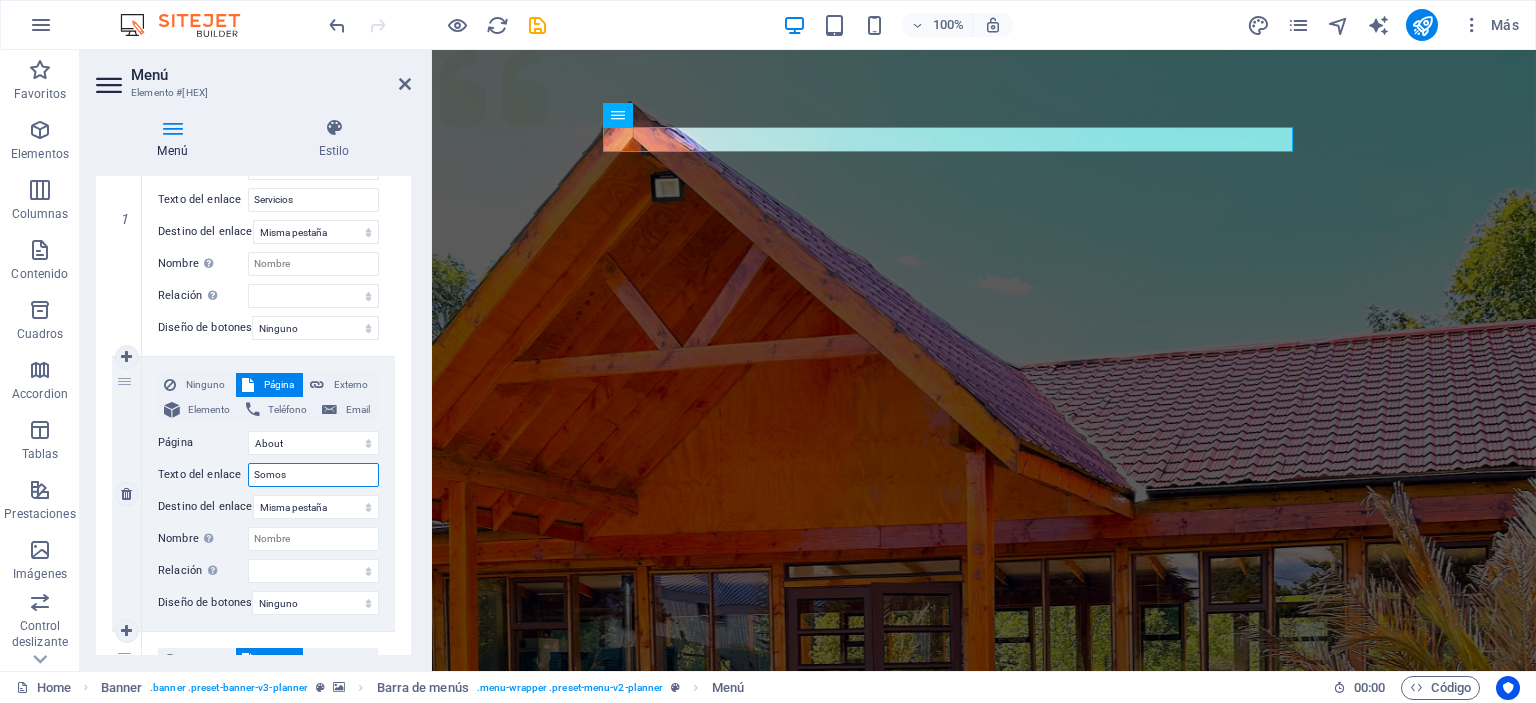 drag, startPoint x: 292, startPoint y: 475, endPoint x: 232, endPoint y: 482, distance: 60.40695 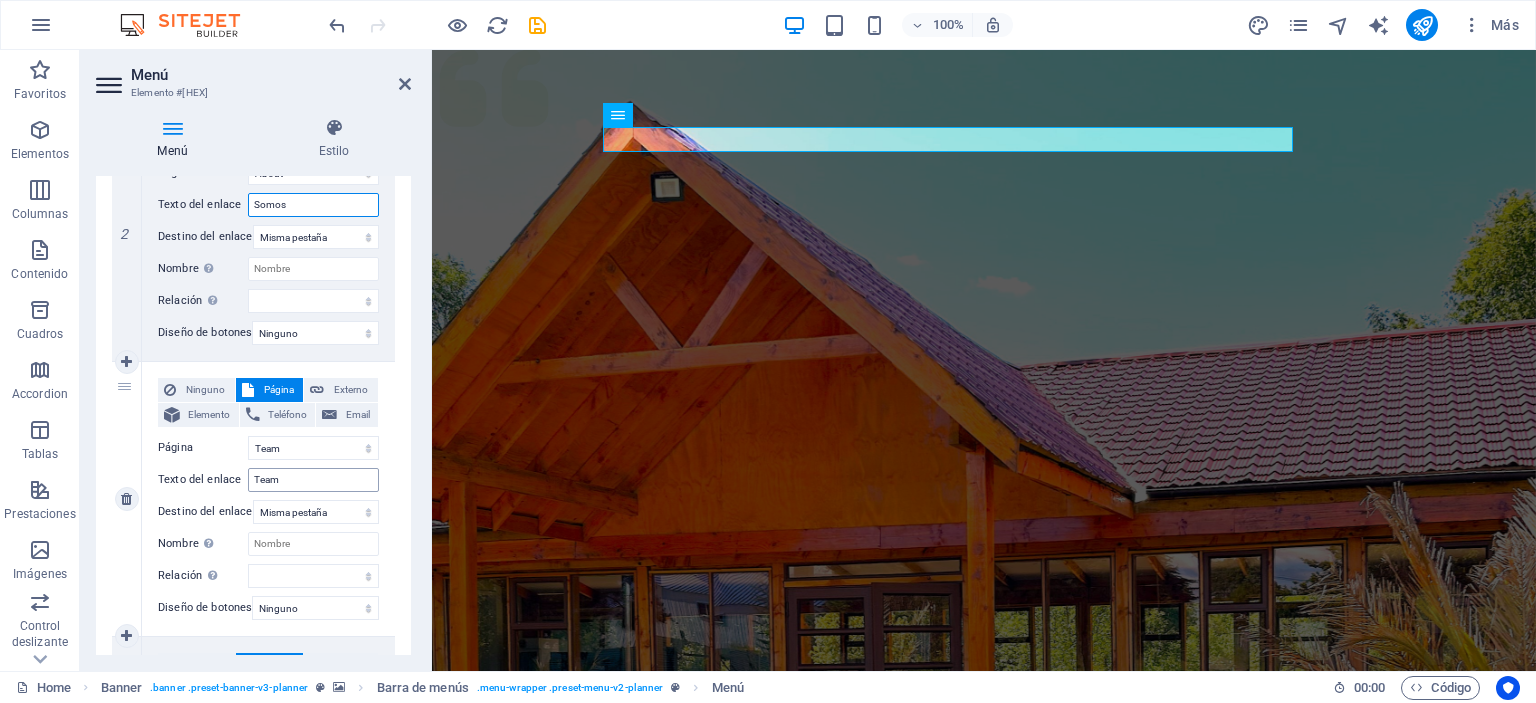 scroll, scrollTop: 600, scrollLeft: 0, axis: vertical 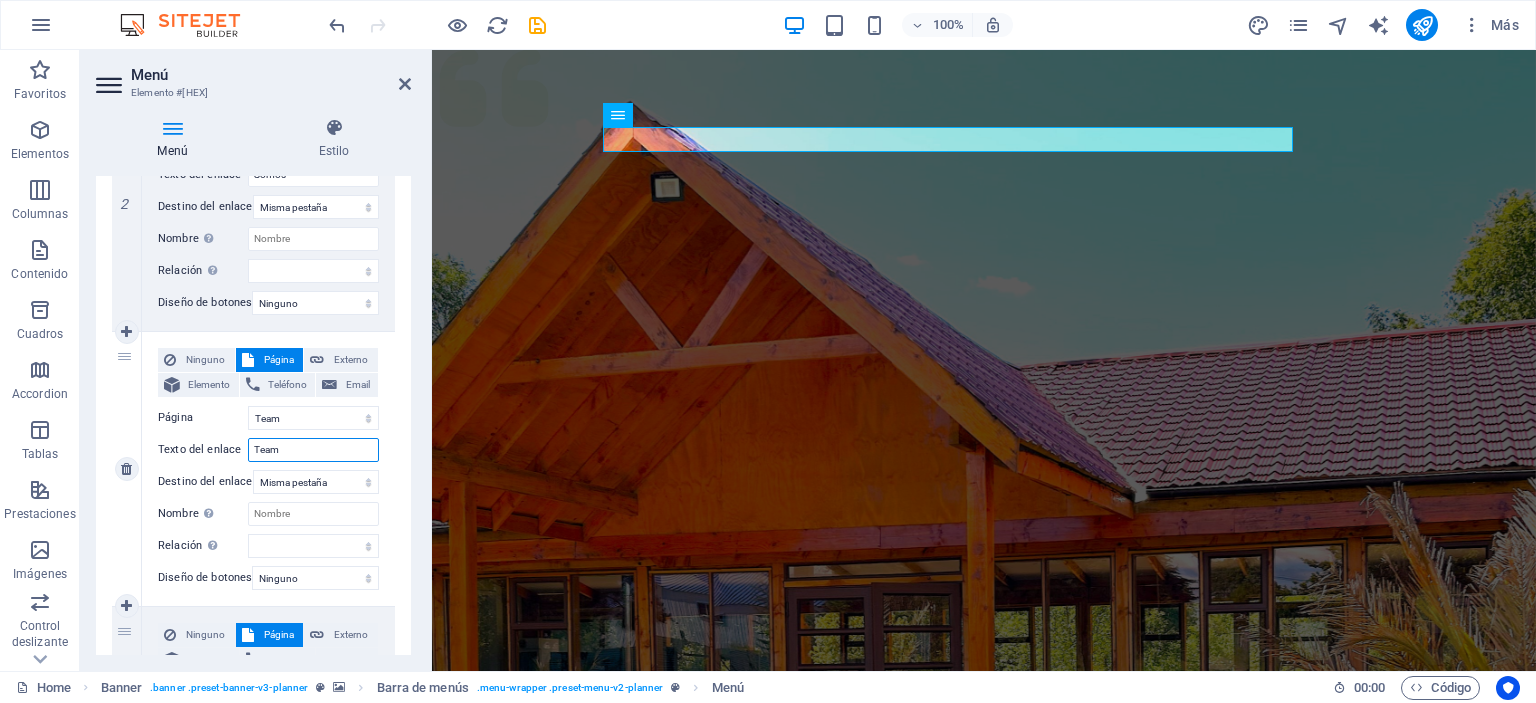 drag, startPoint x: 280, startPoint y: 441, endPoint x: 239, endPoint y: 448, distance: 41.59327 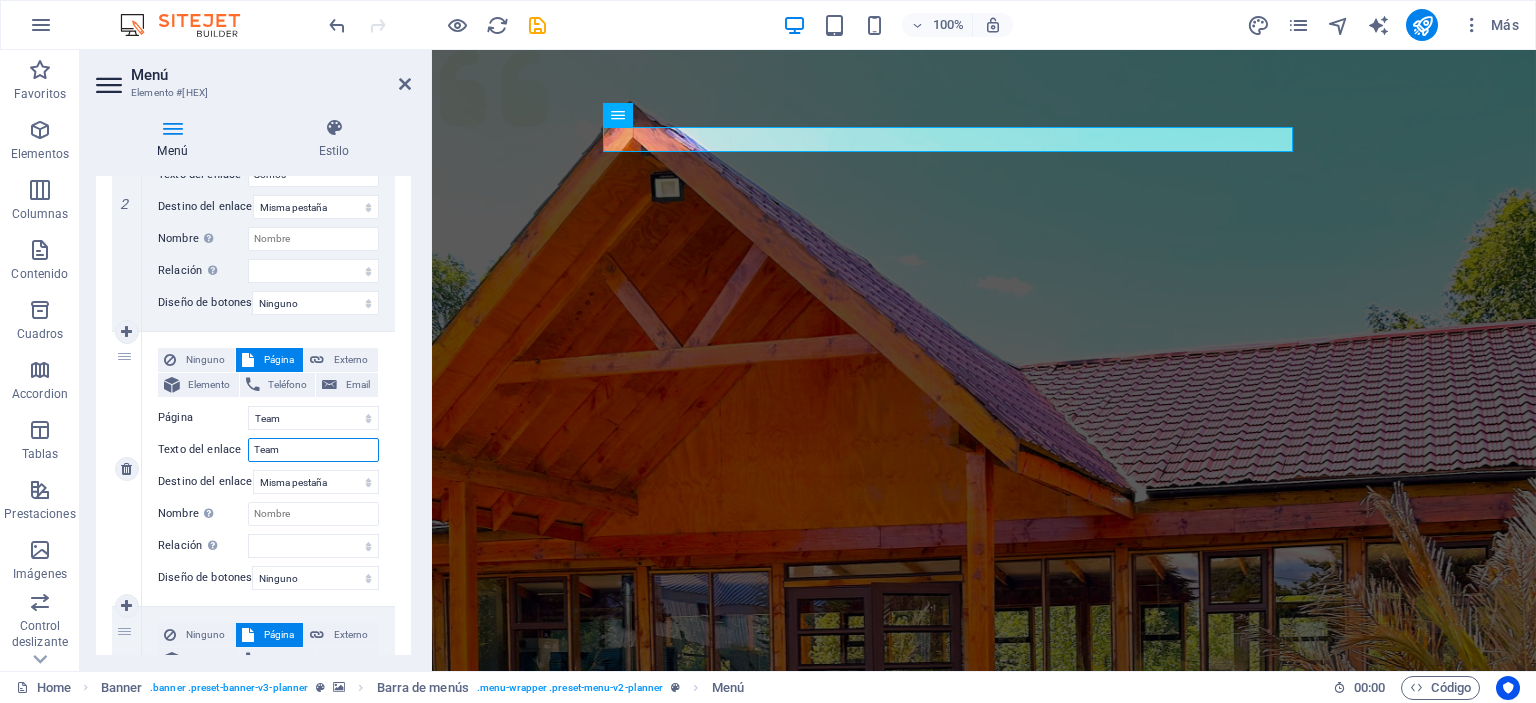 type on "E" 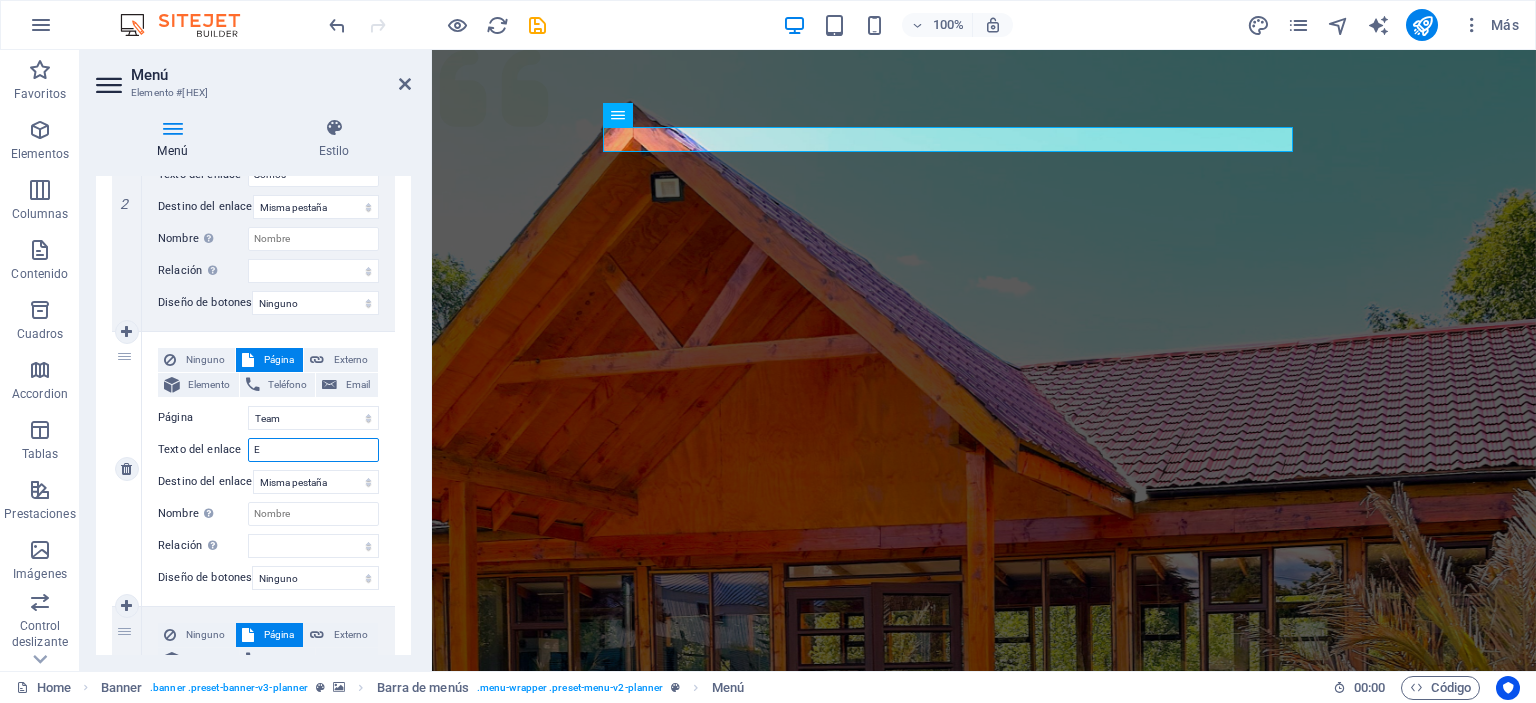 select 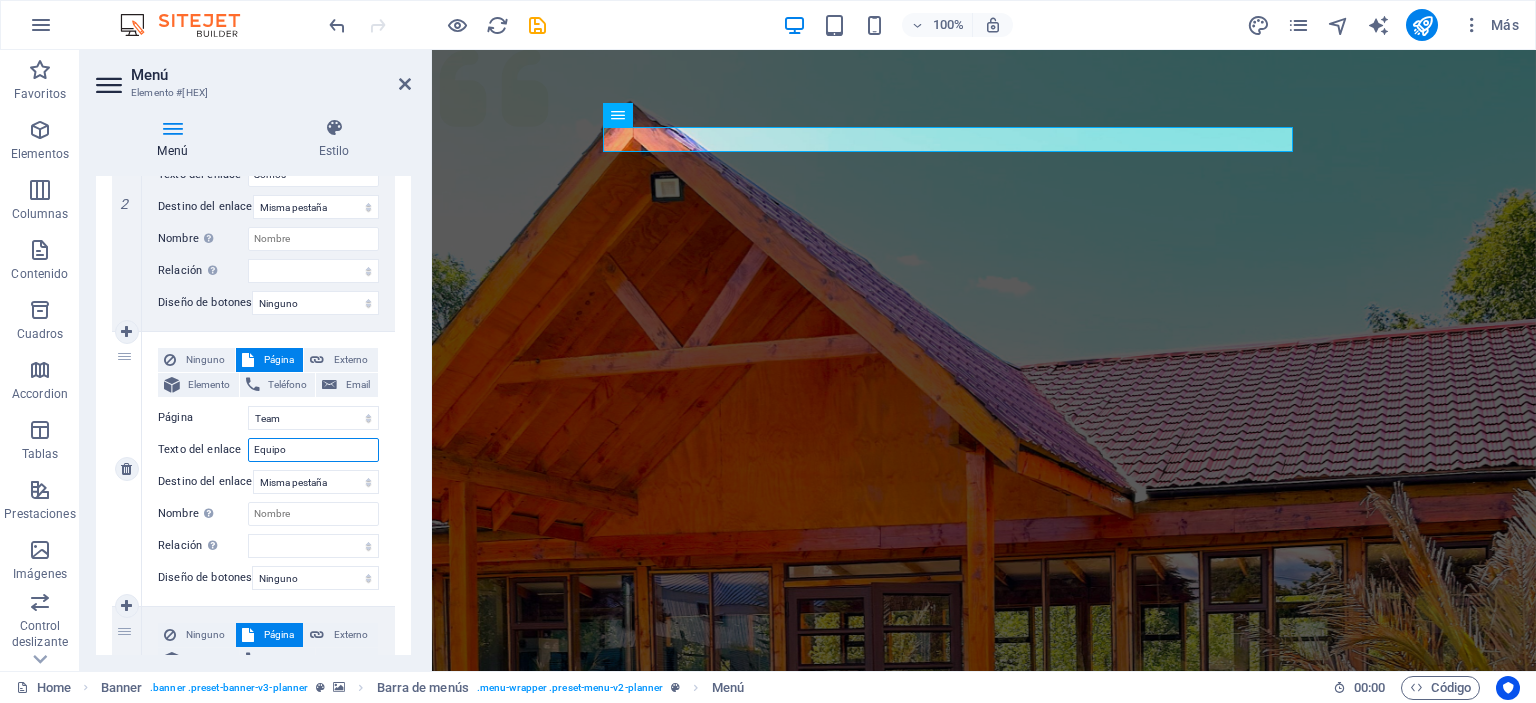 type on "Equipos" 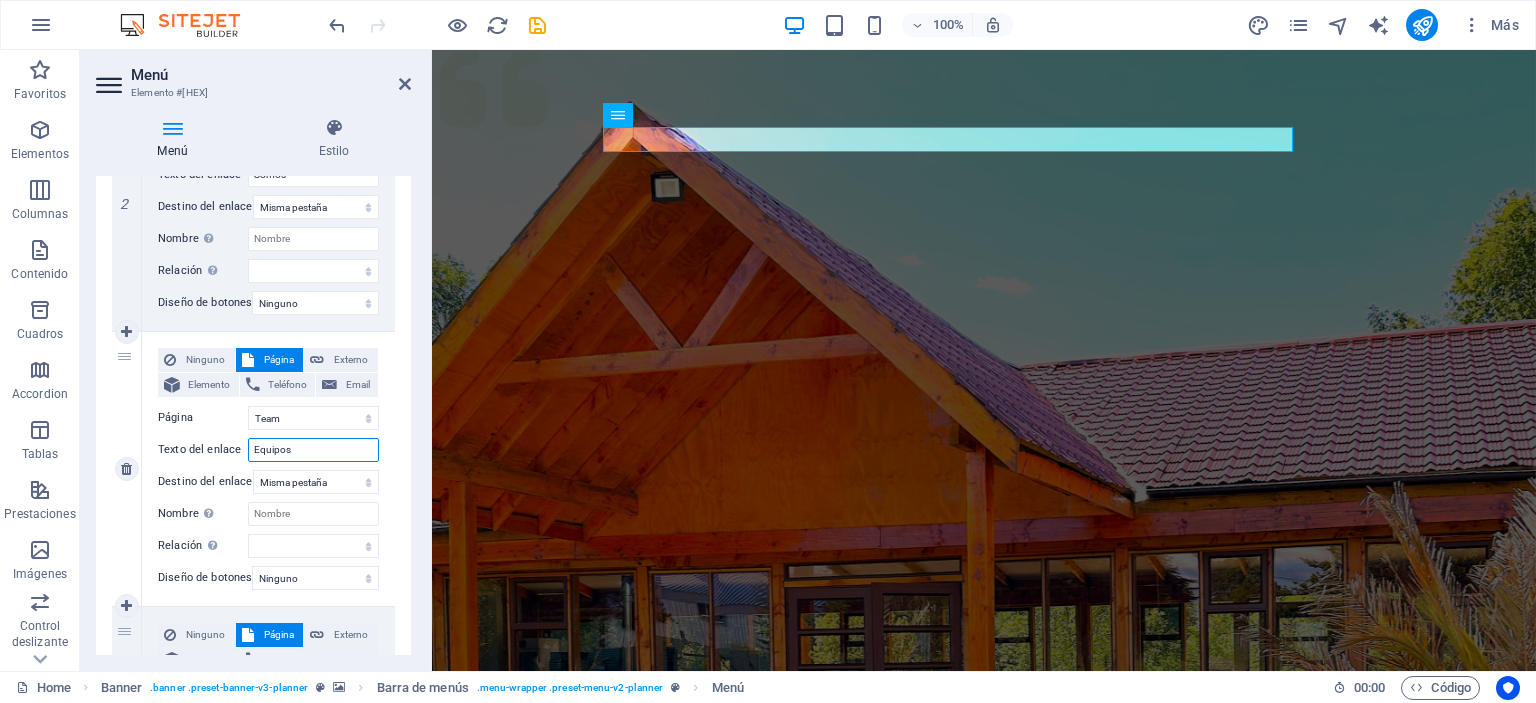 select 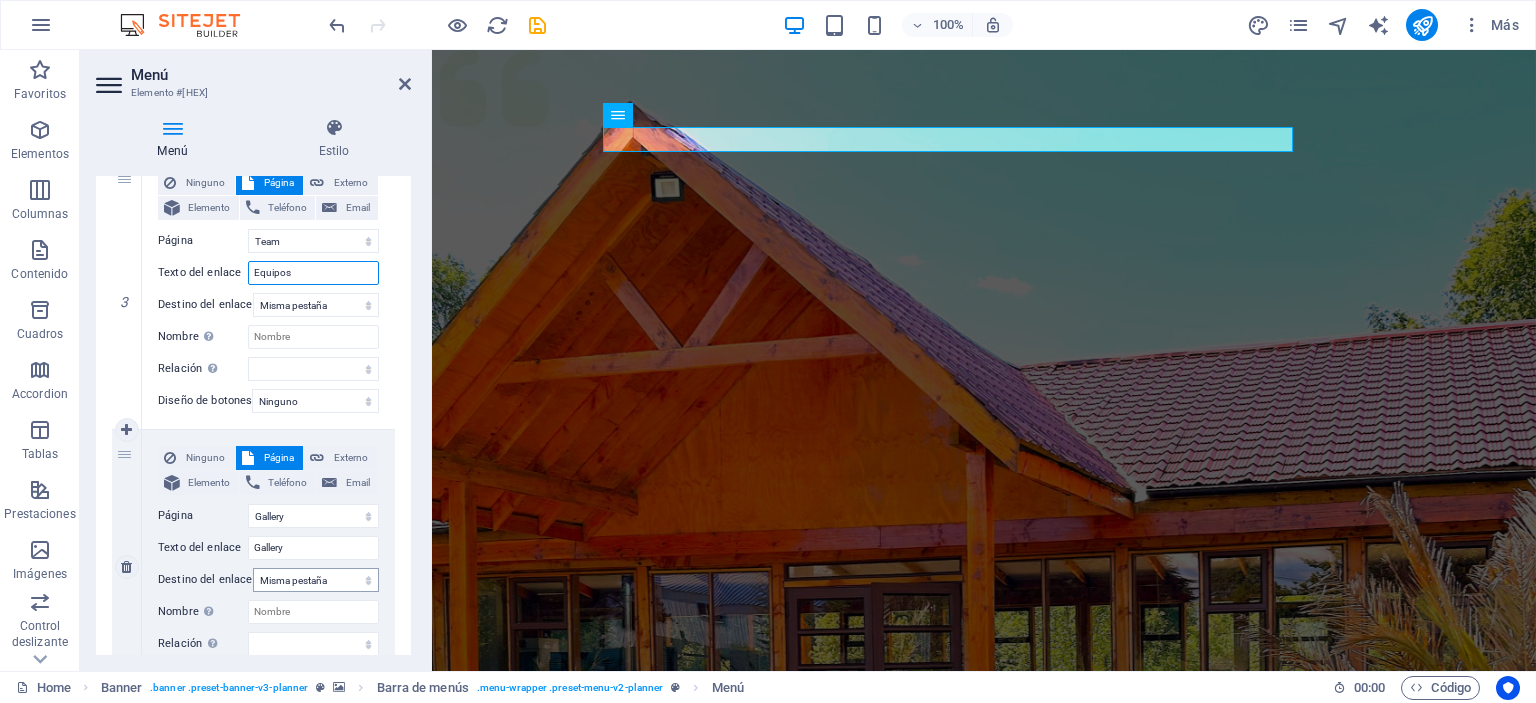 scroll, scrollTop: 800, scrollLeft: 0, axis: vertical 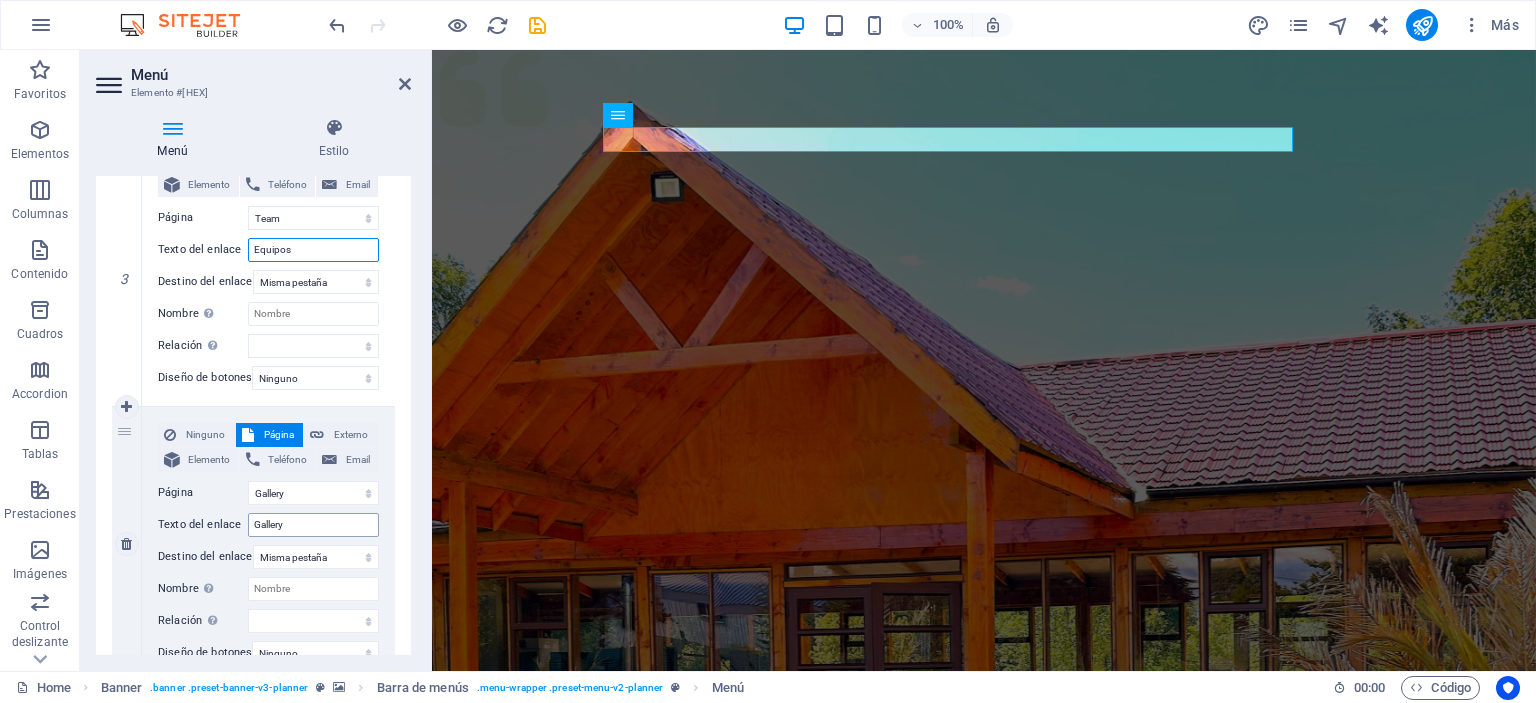 type on "Equipos" 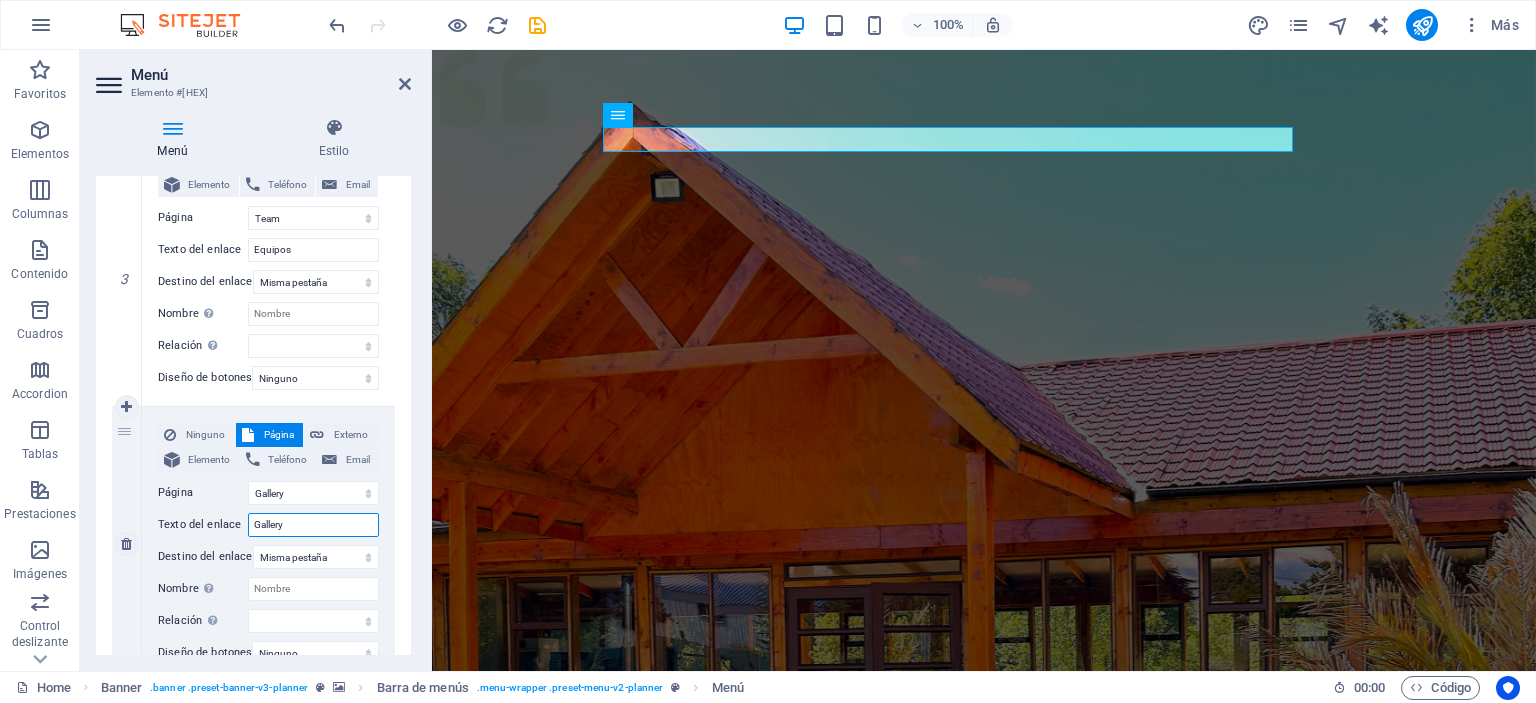 drag, startPoint x: 284, startPoint y: 523, endPoint x: 249, endPoint y: 525, distance: 35.057095 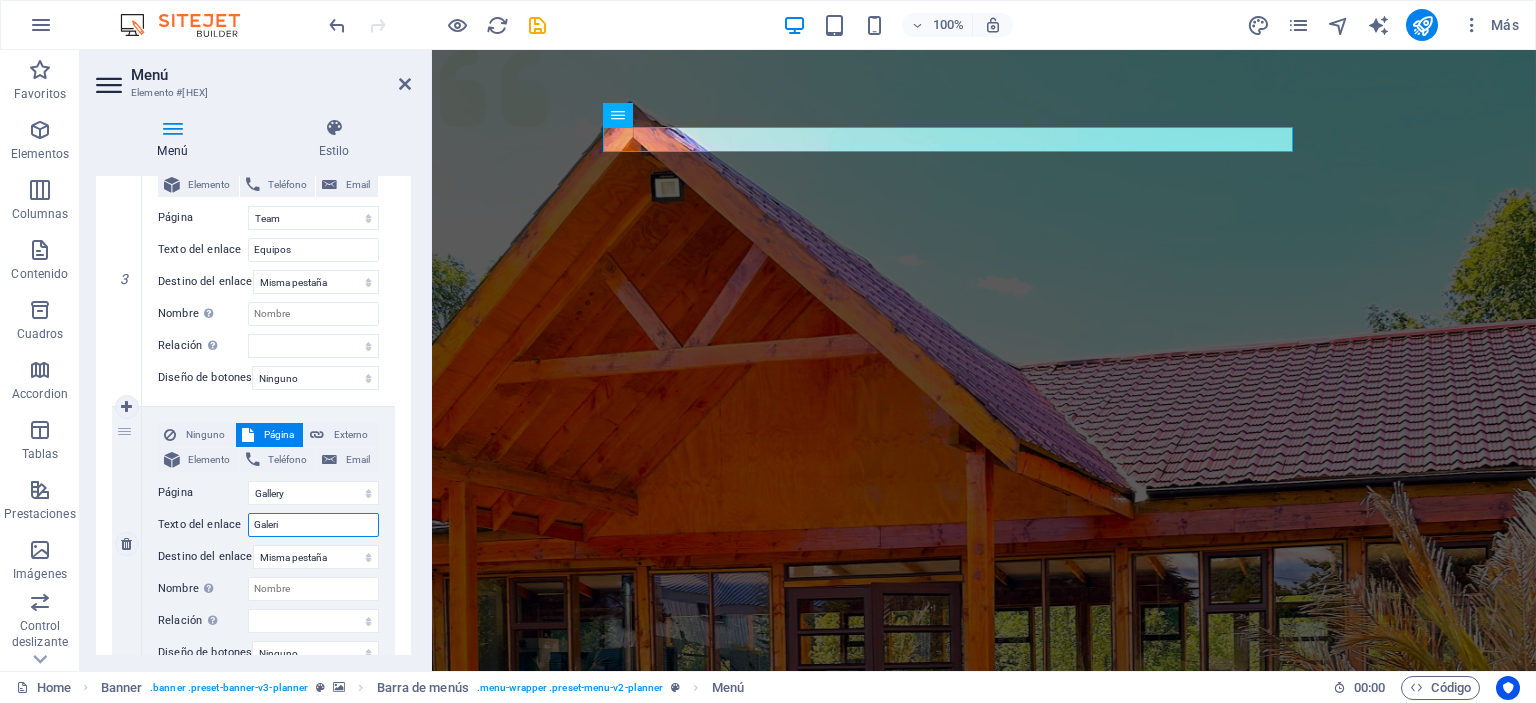 type on "Galeria" 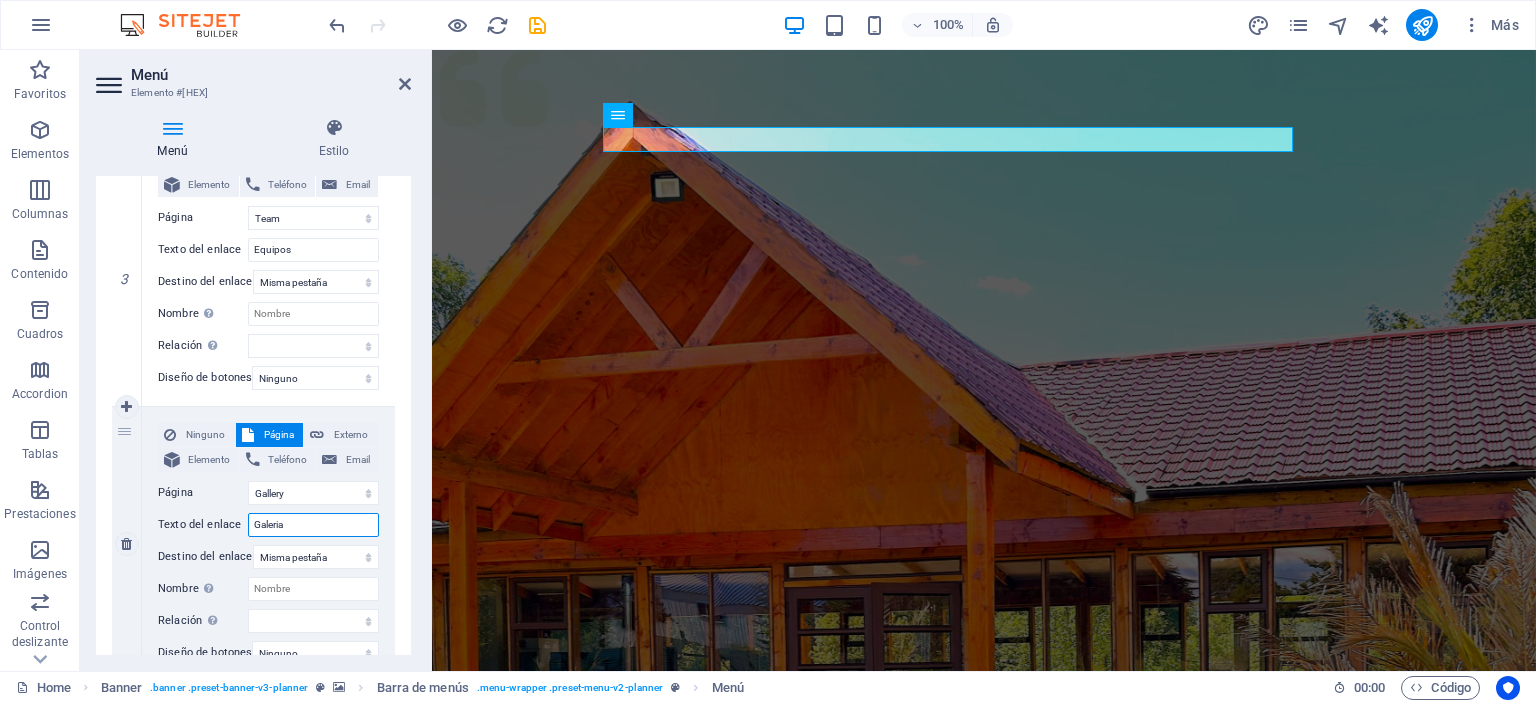 select 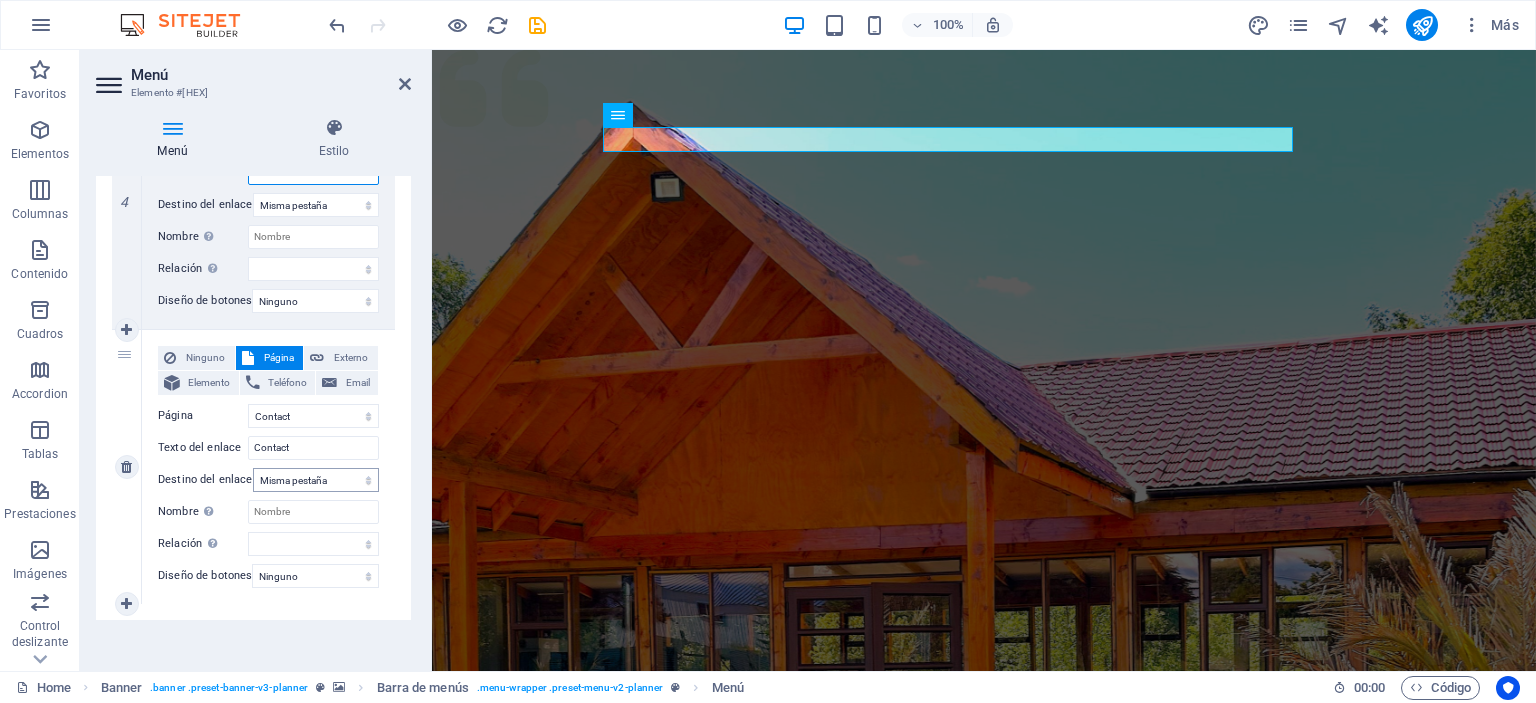 scroll, scrollTop: 1168, scrollLeft: 0, axis: vertical 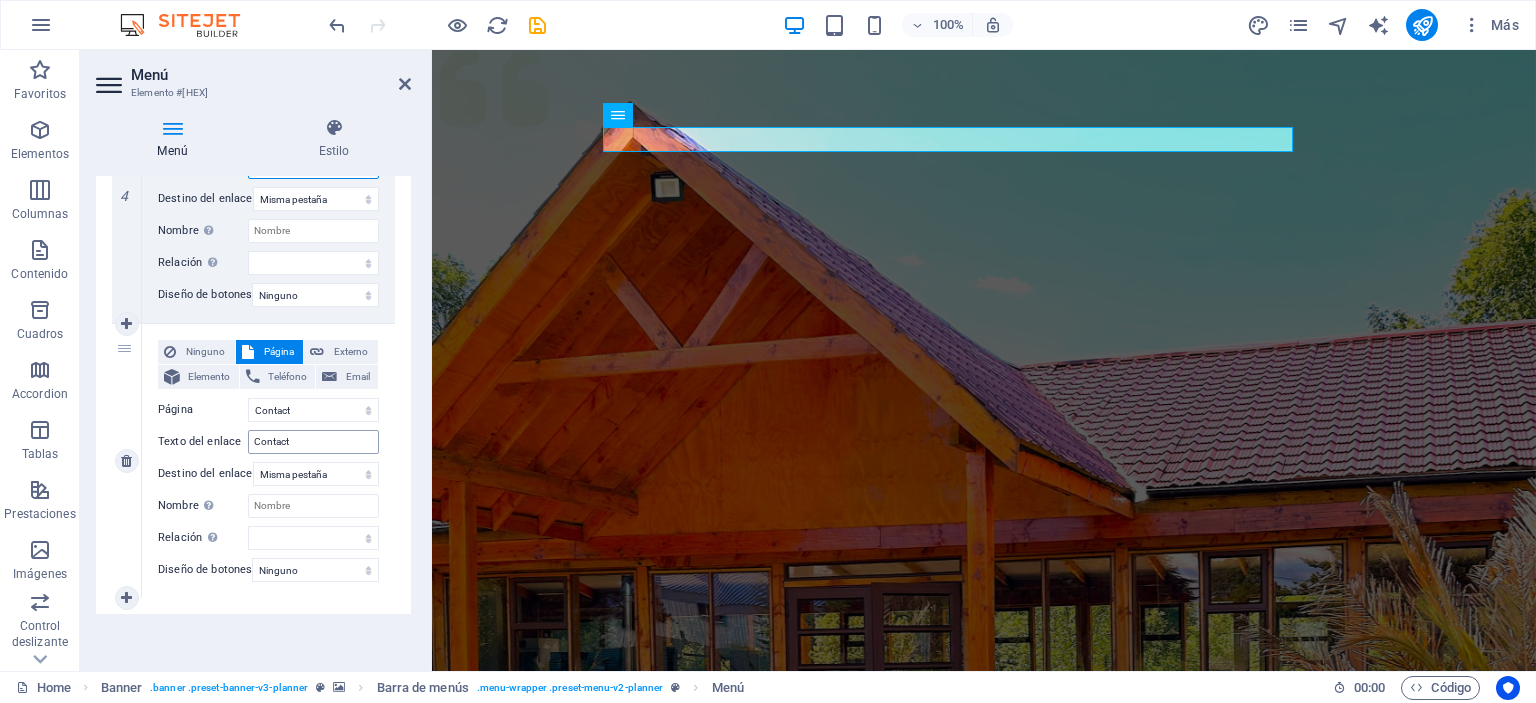 type on "Galeria" 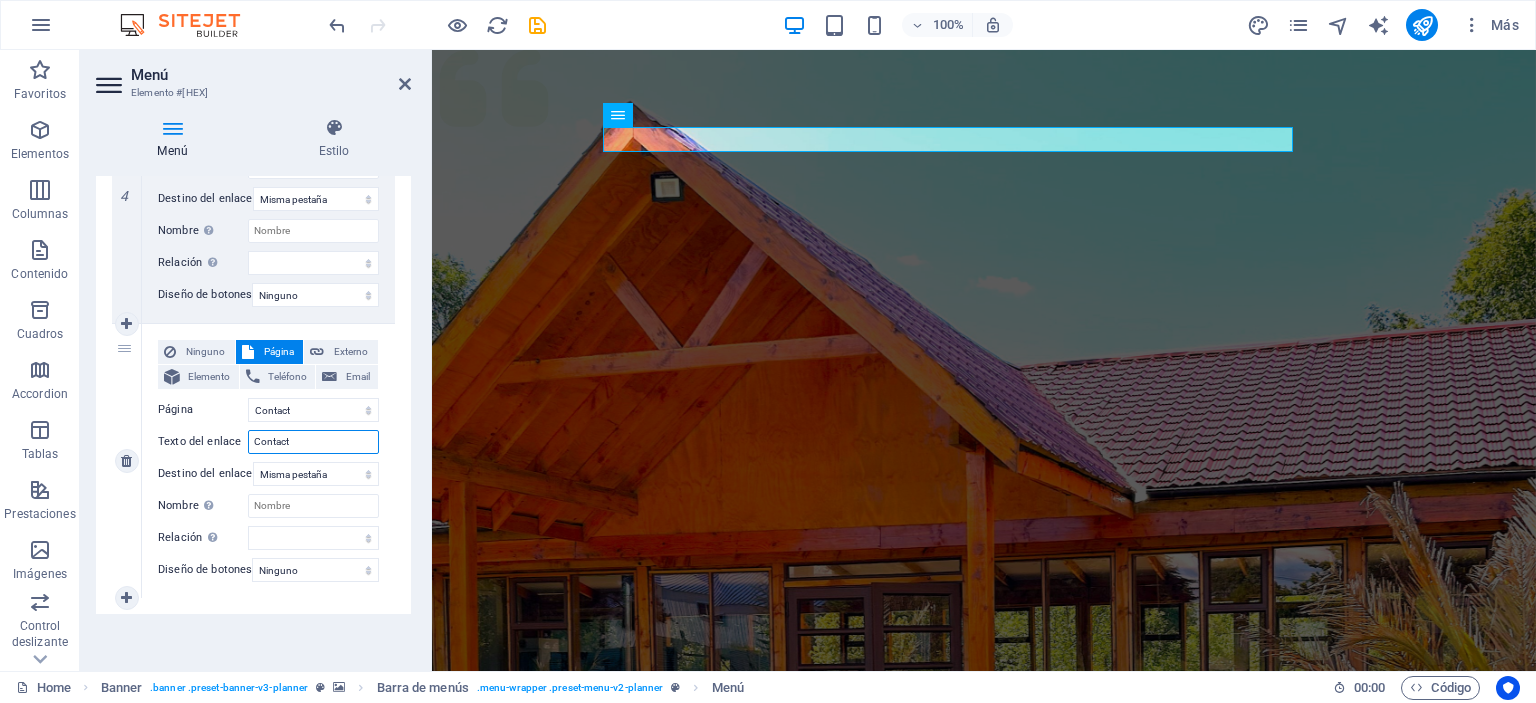 drag, startPoint x: 305, startPoint y: 431, endPoint x: 241, endPoint y: 436, distance: 64.195015 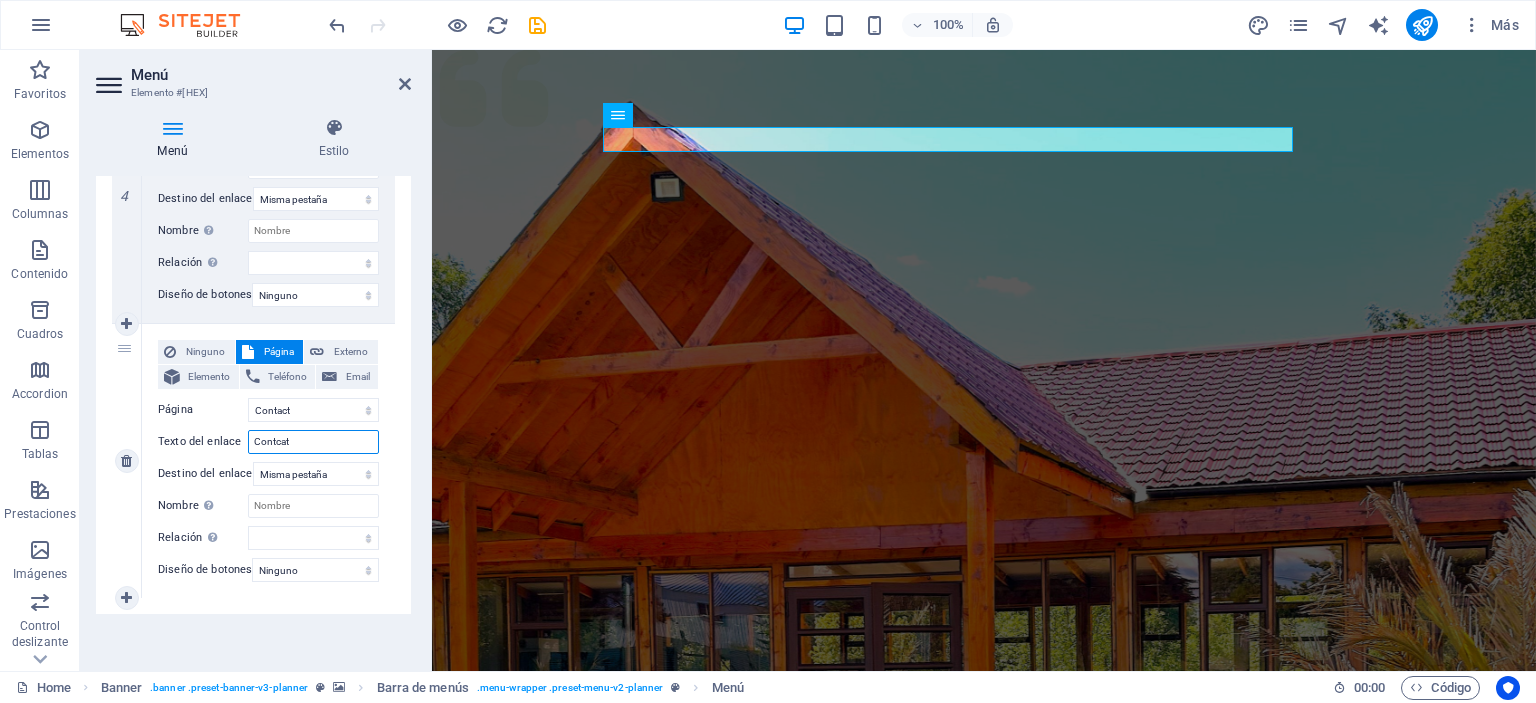 type on "Contcato" 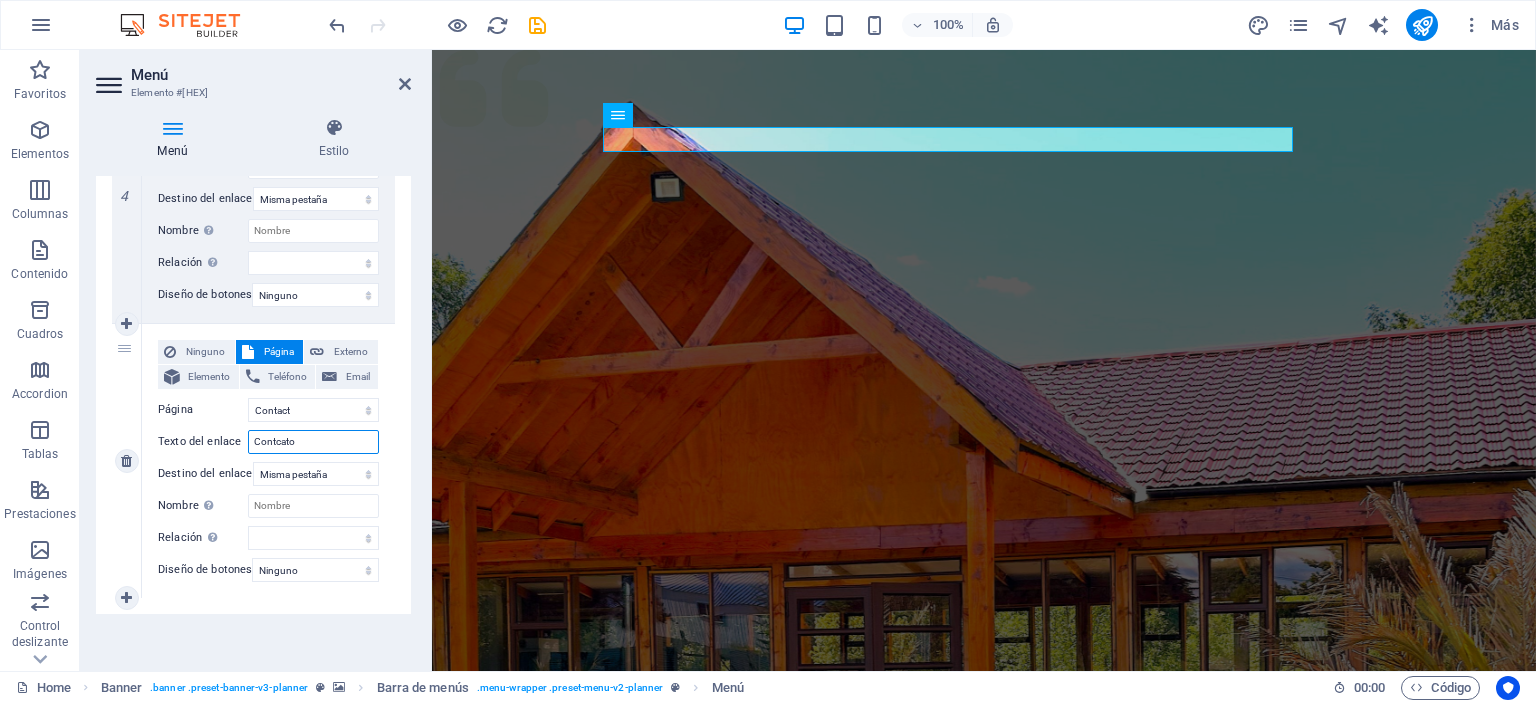 select 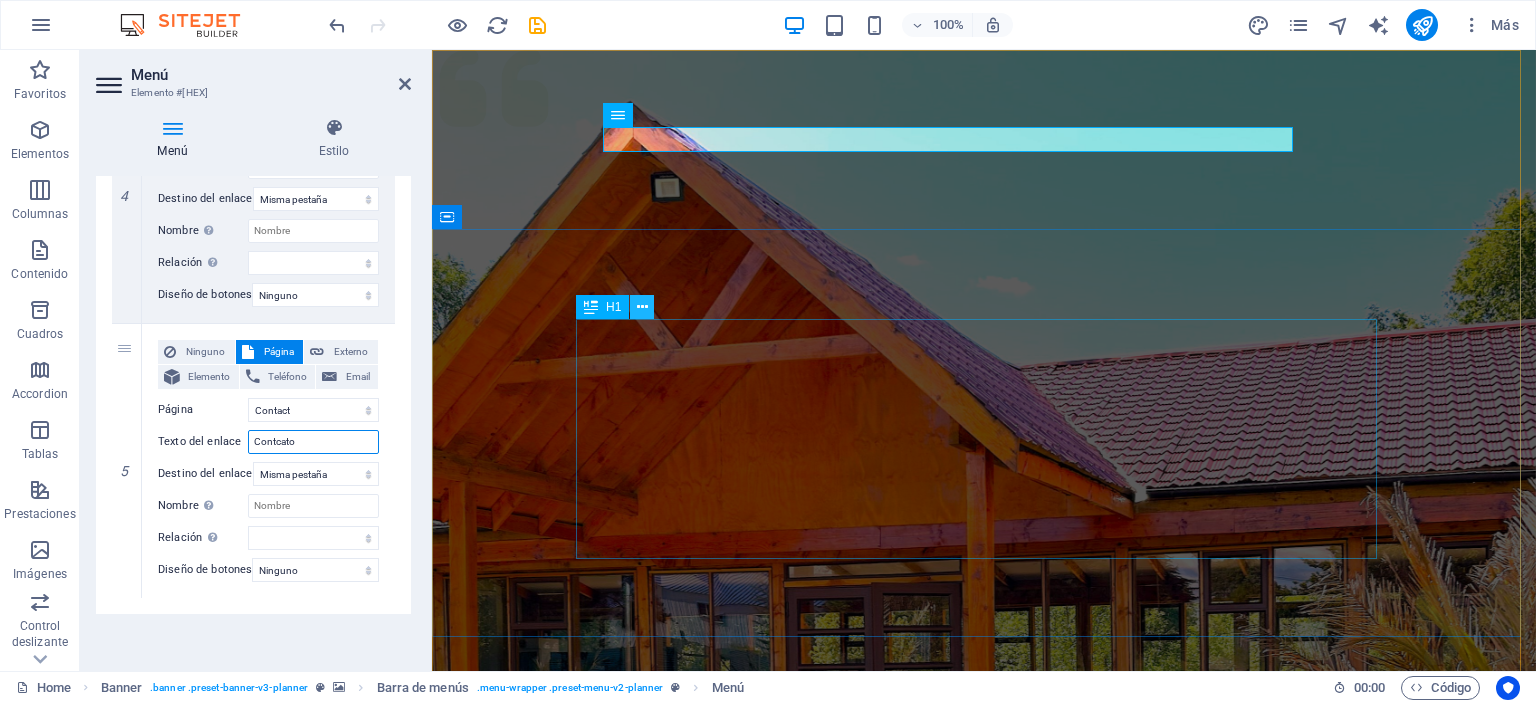 type on "Contcato" 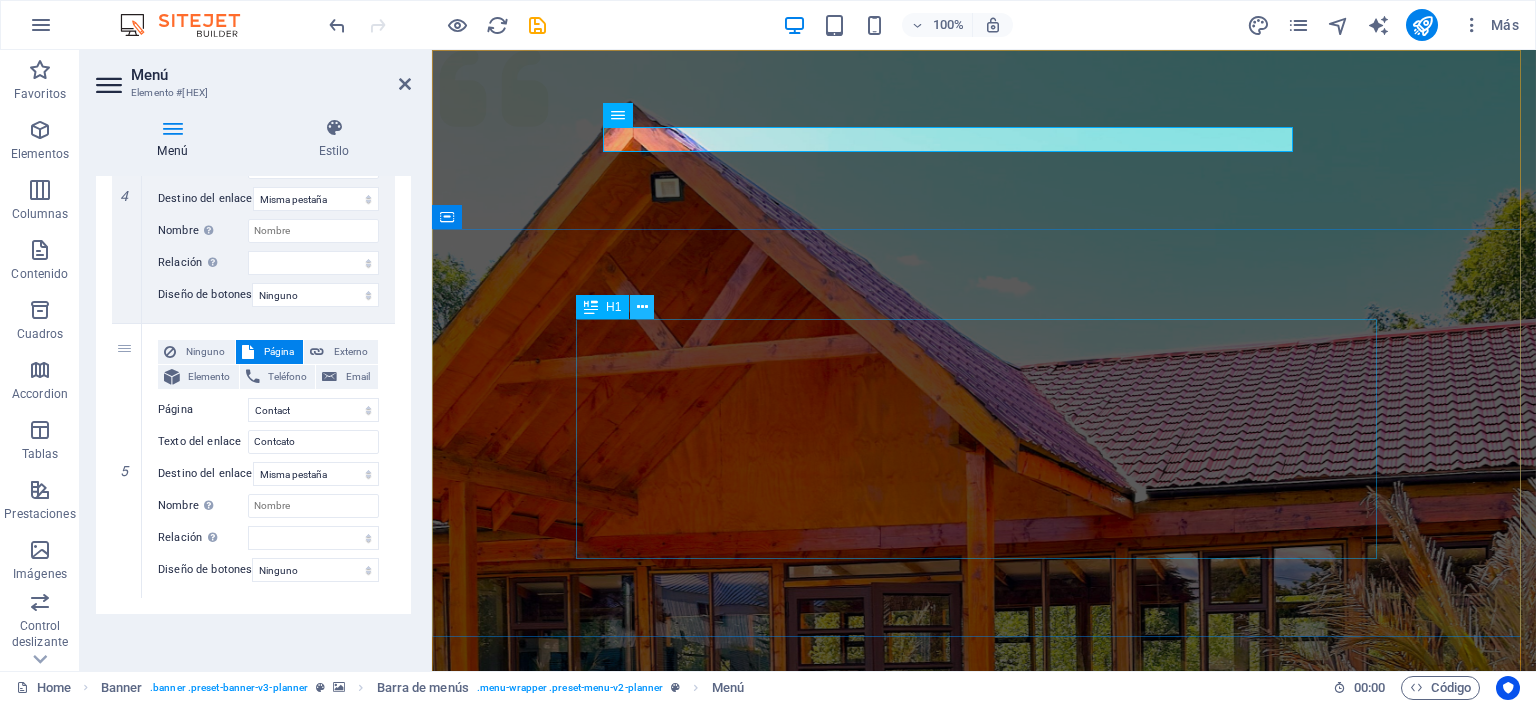 click at bounding box center [642, 307] 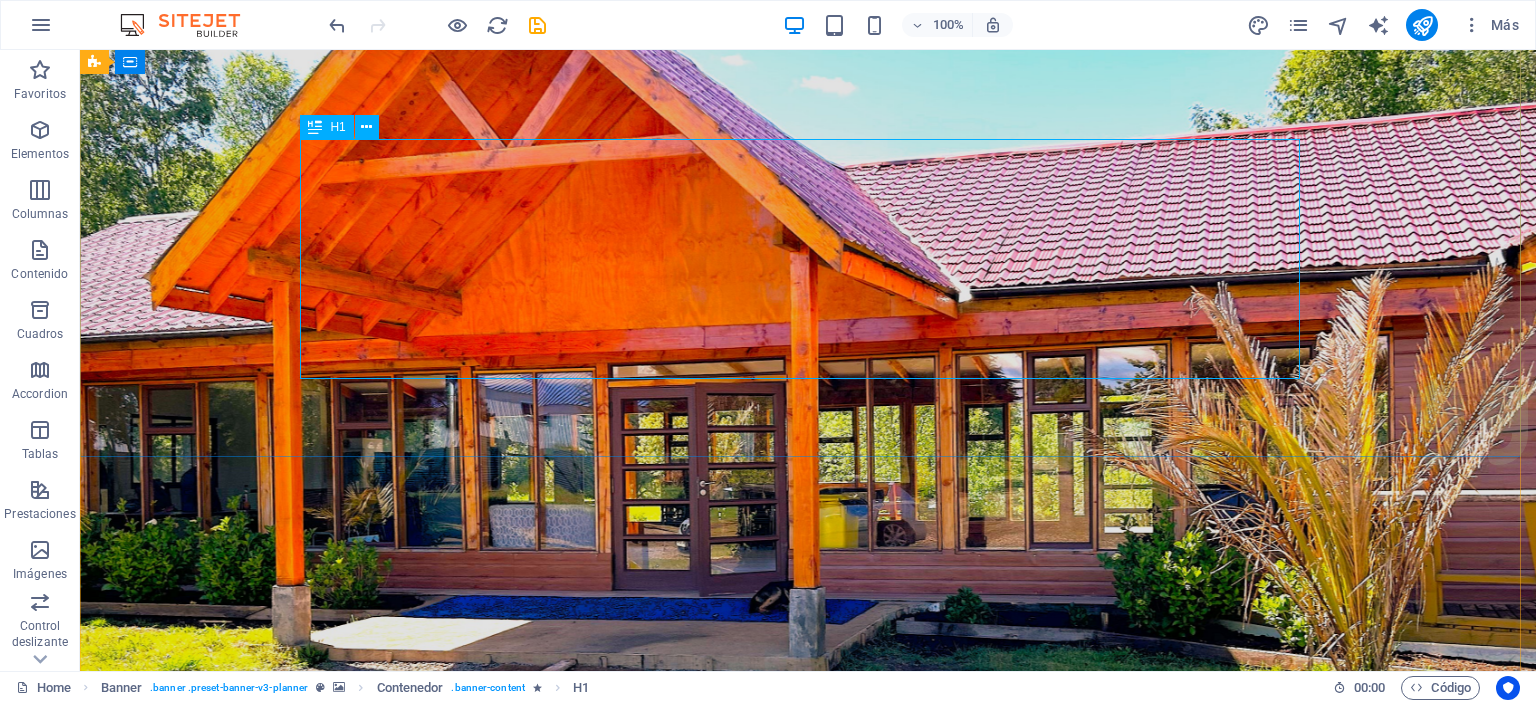 scroll, scrollTop: 0, scrollLeft: 0, axis: both 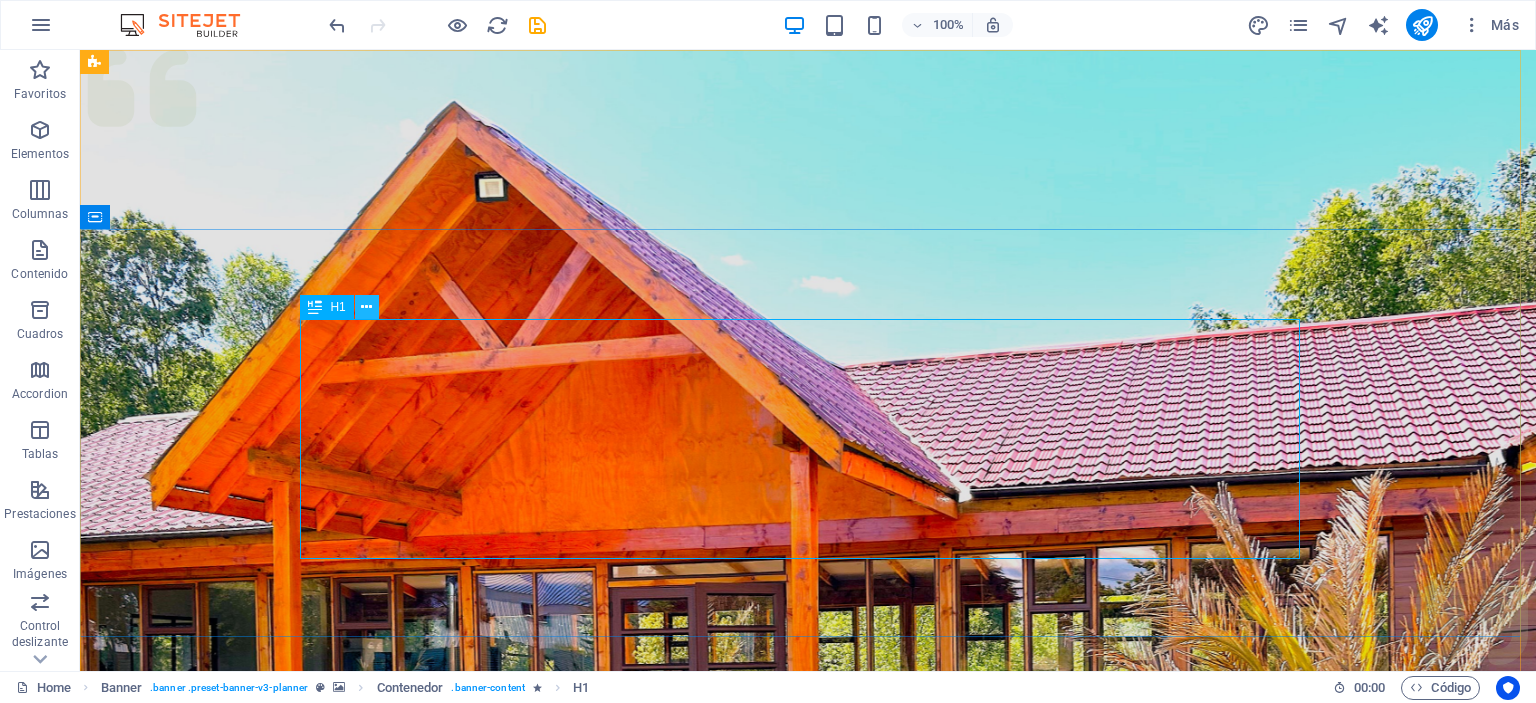 click at bounding box center (366, 307) 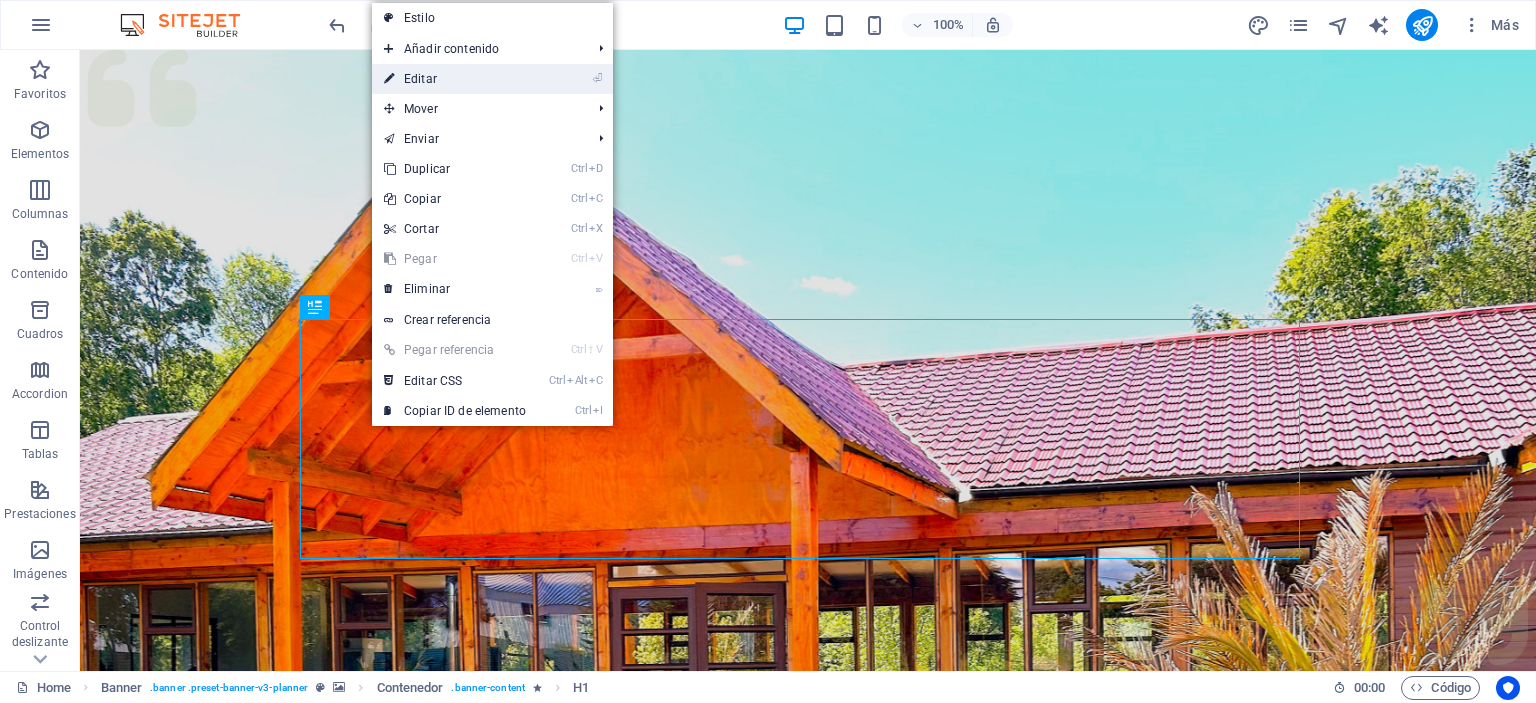 click on "⏎  Editar" at bounding box center (455, 79) 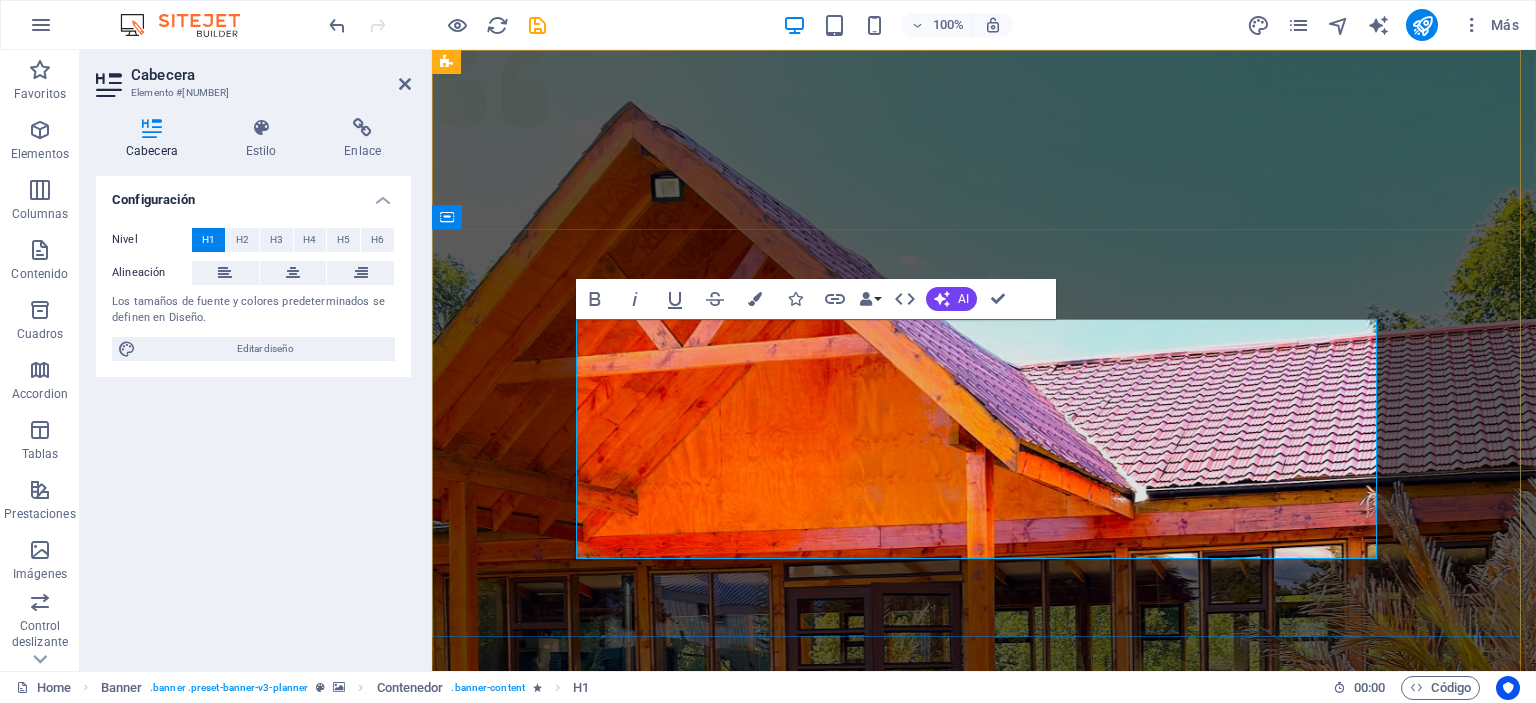 click on "Descubre la magia de nuestras brasas" at bounding box center (984, 1426) 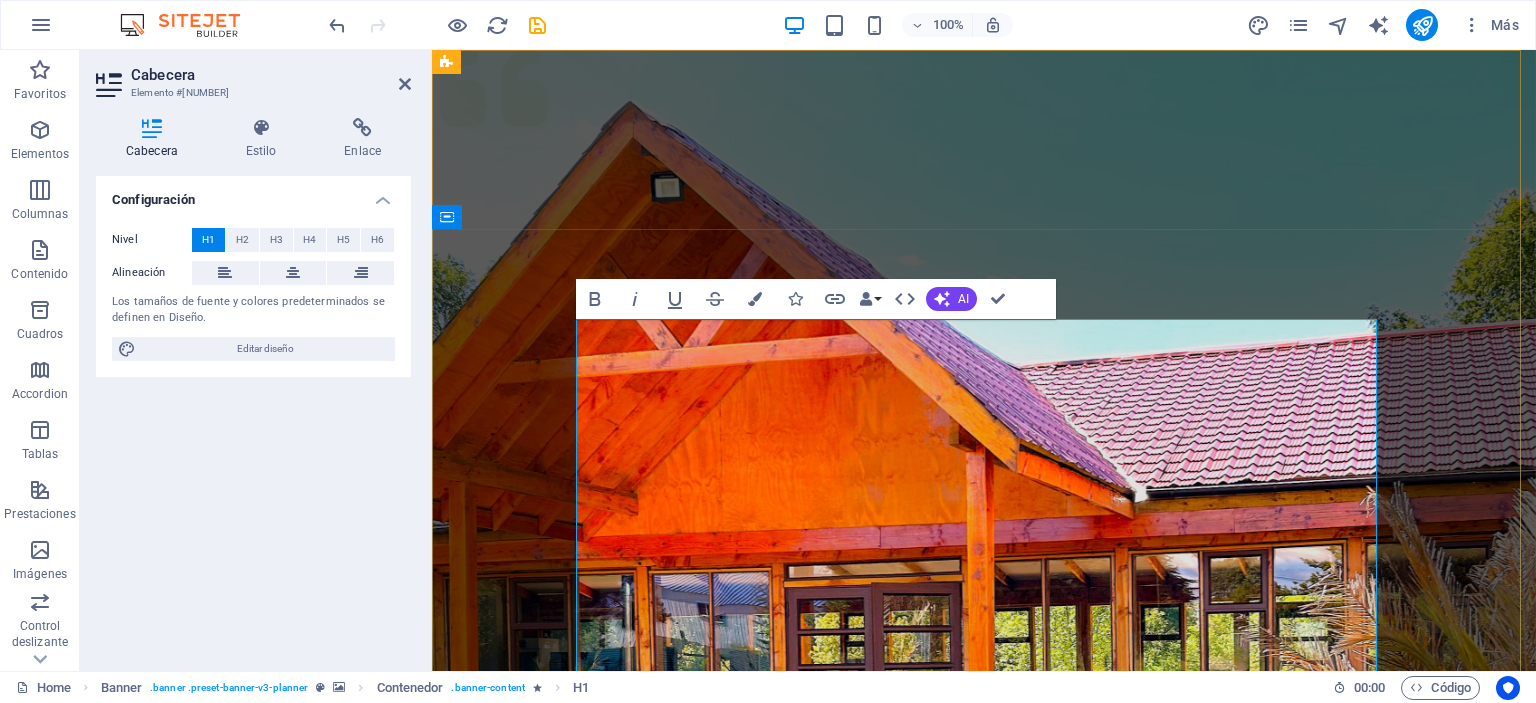 click on "‌Descubre la magia de nuestras brasas" at bounding box center (984, 1486) 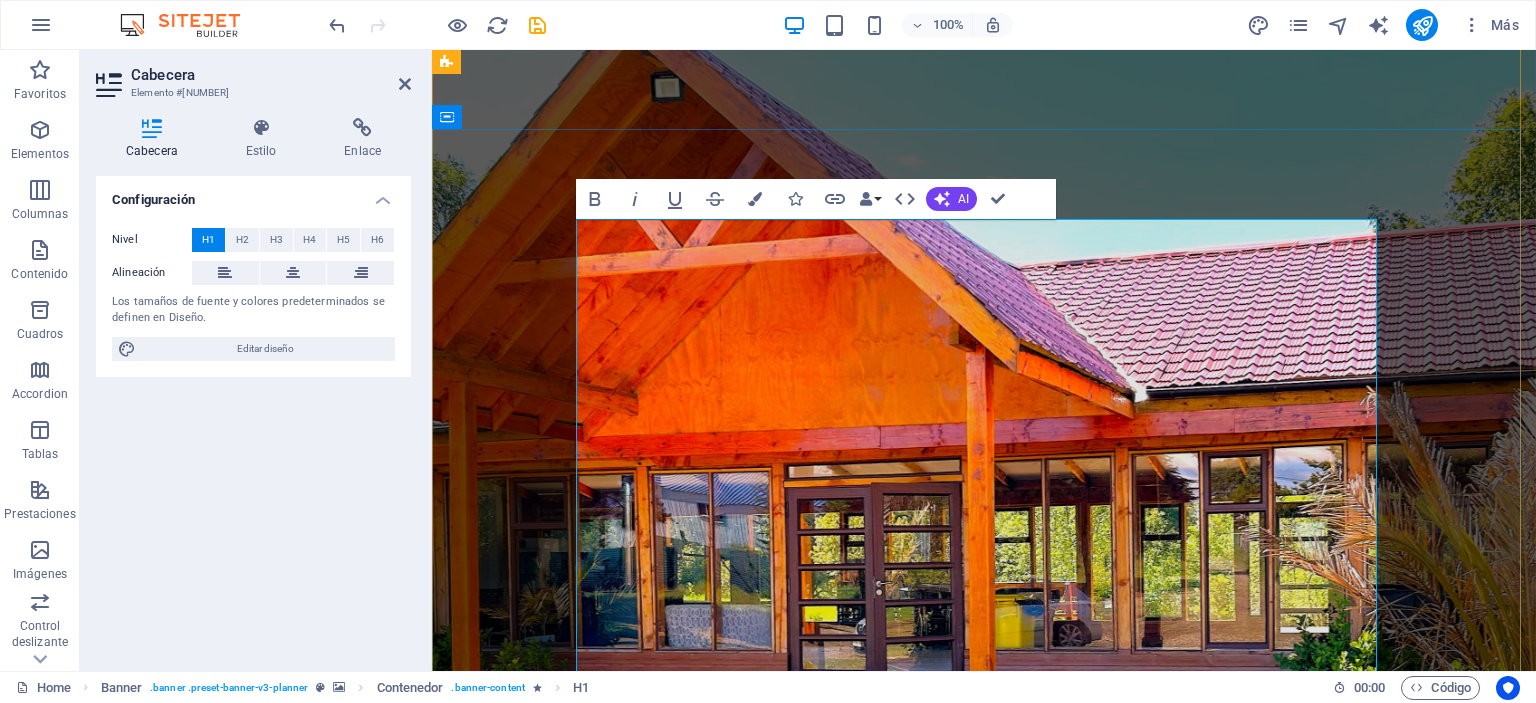 scroll, scrollTop: 200, scrollLeft: 0, axis: vertical 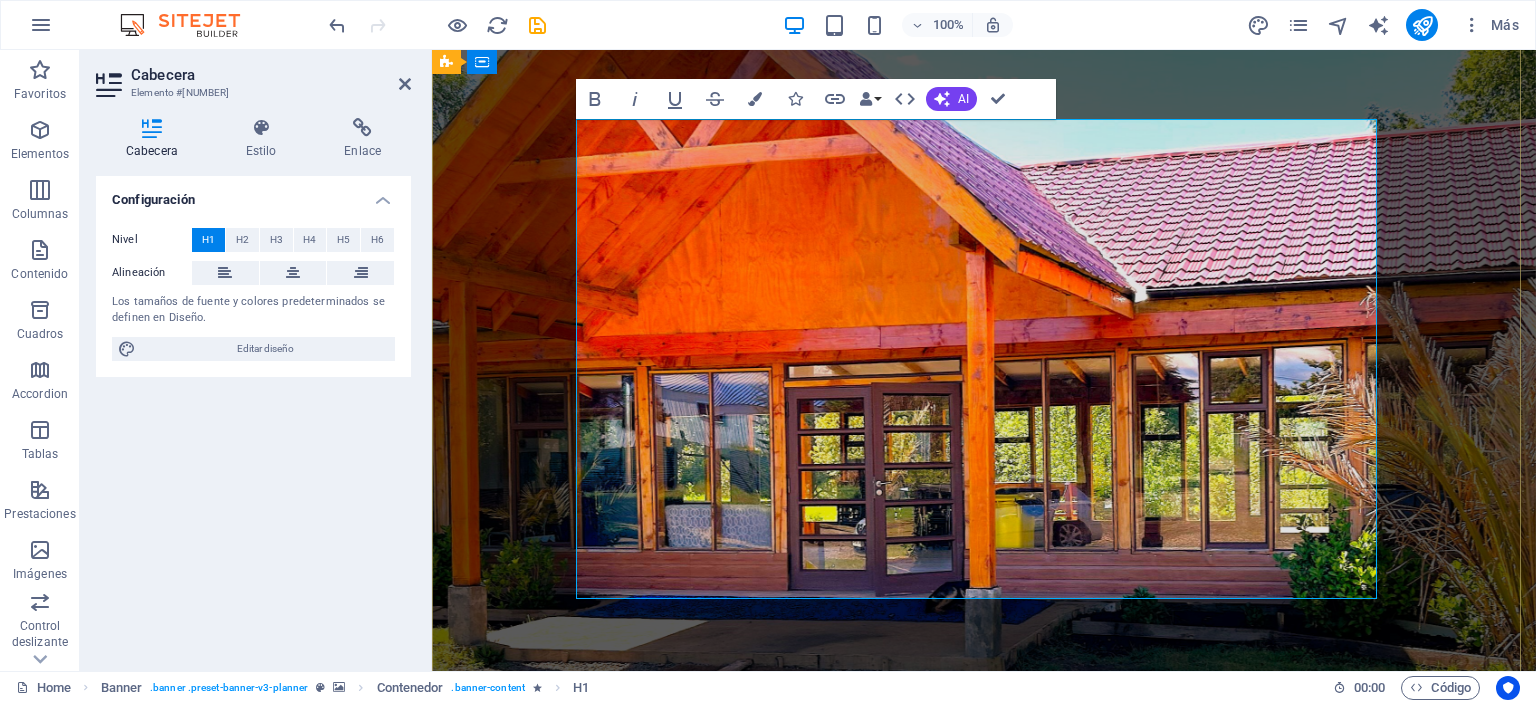drag, startPoint x: 1120, startPoint y: 315, endPoint x: 716, endPoint y: 211, distance: 417.17142 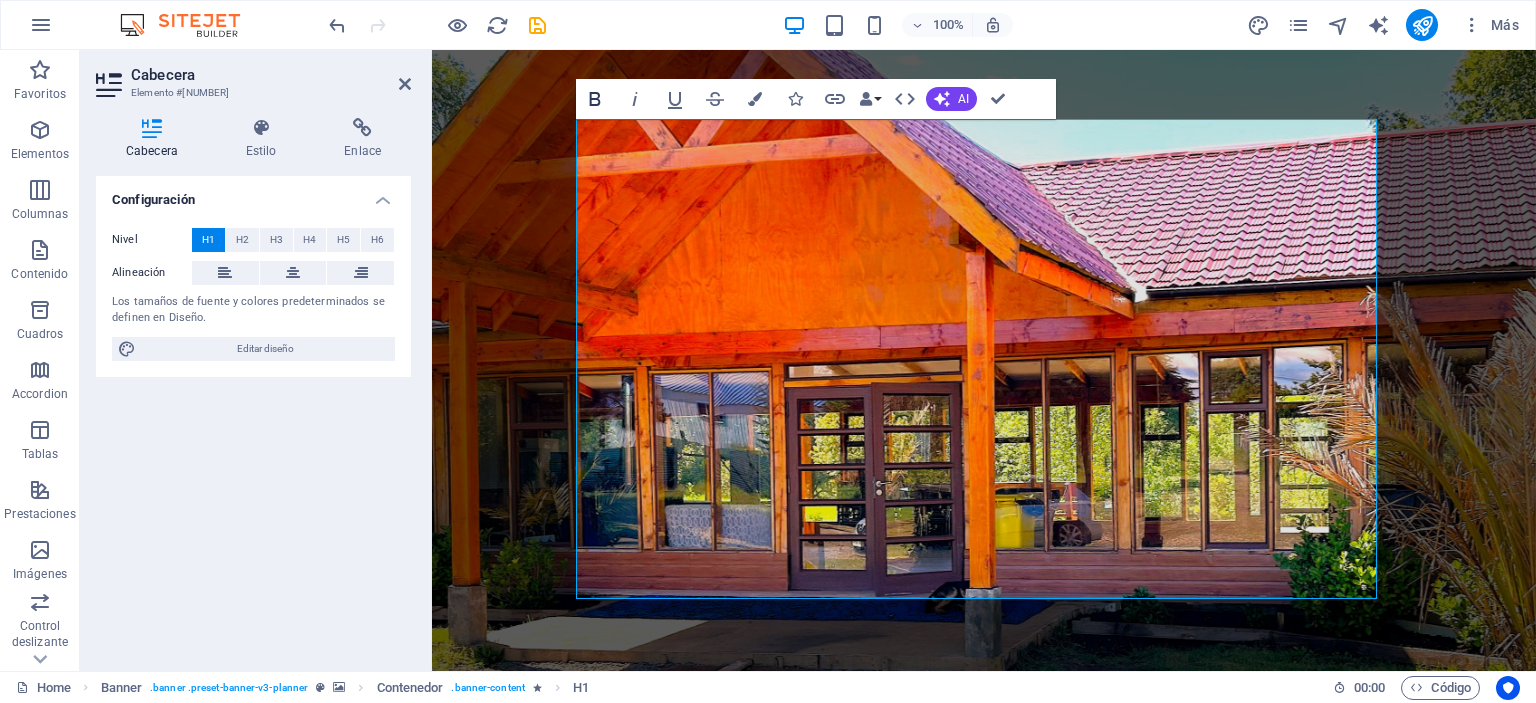 click 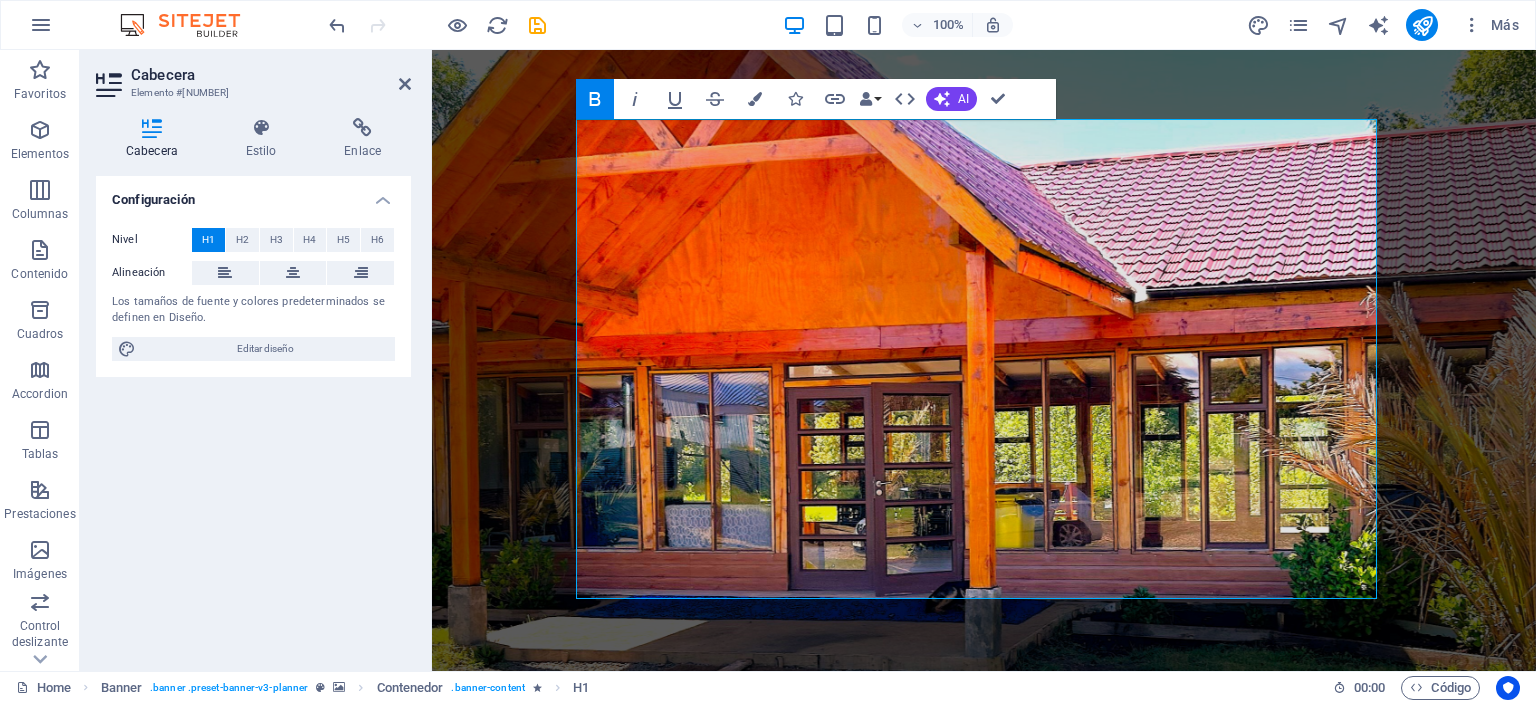 click 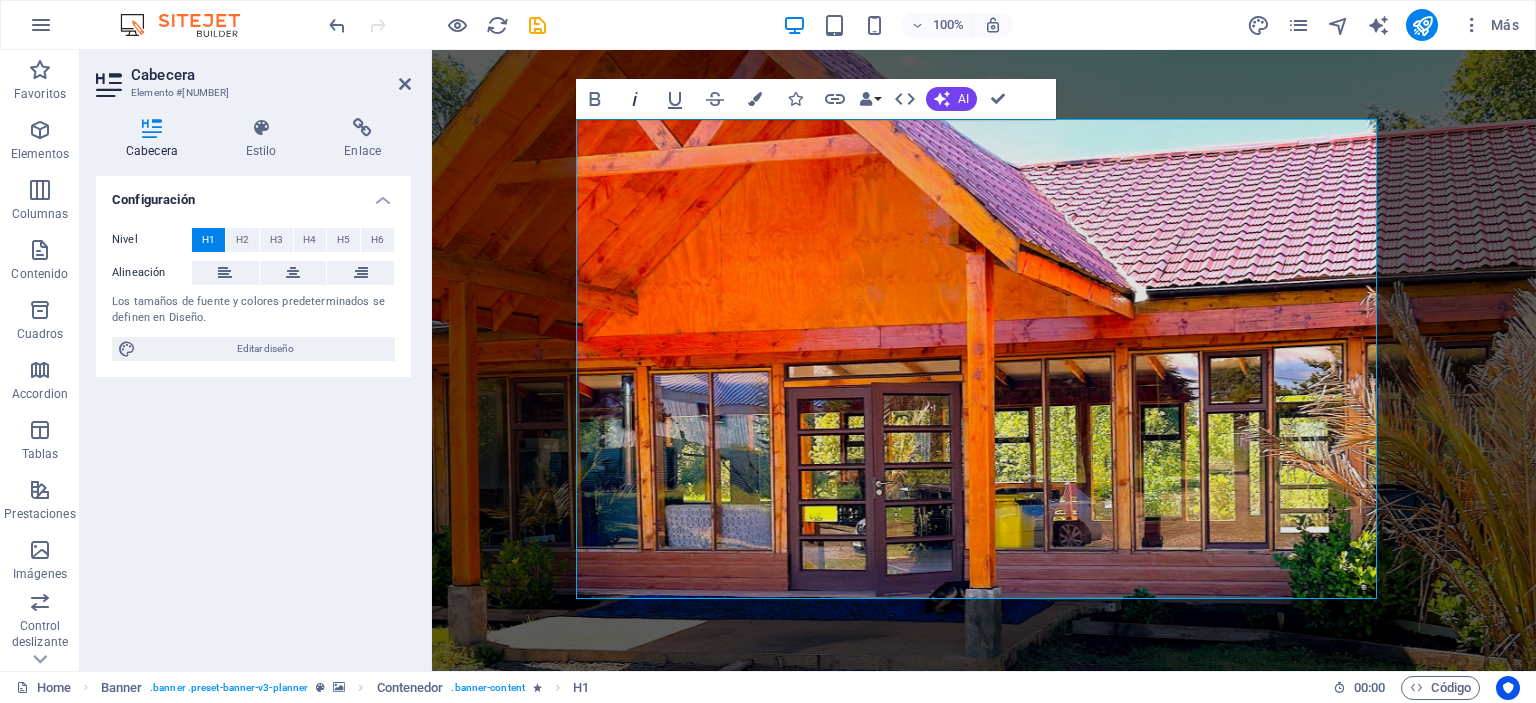 click 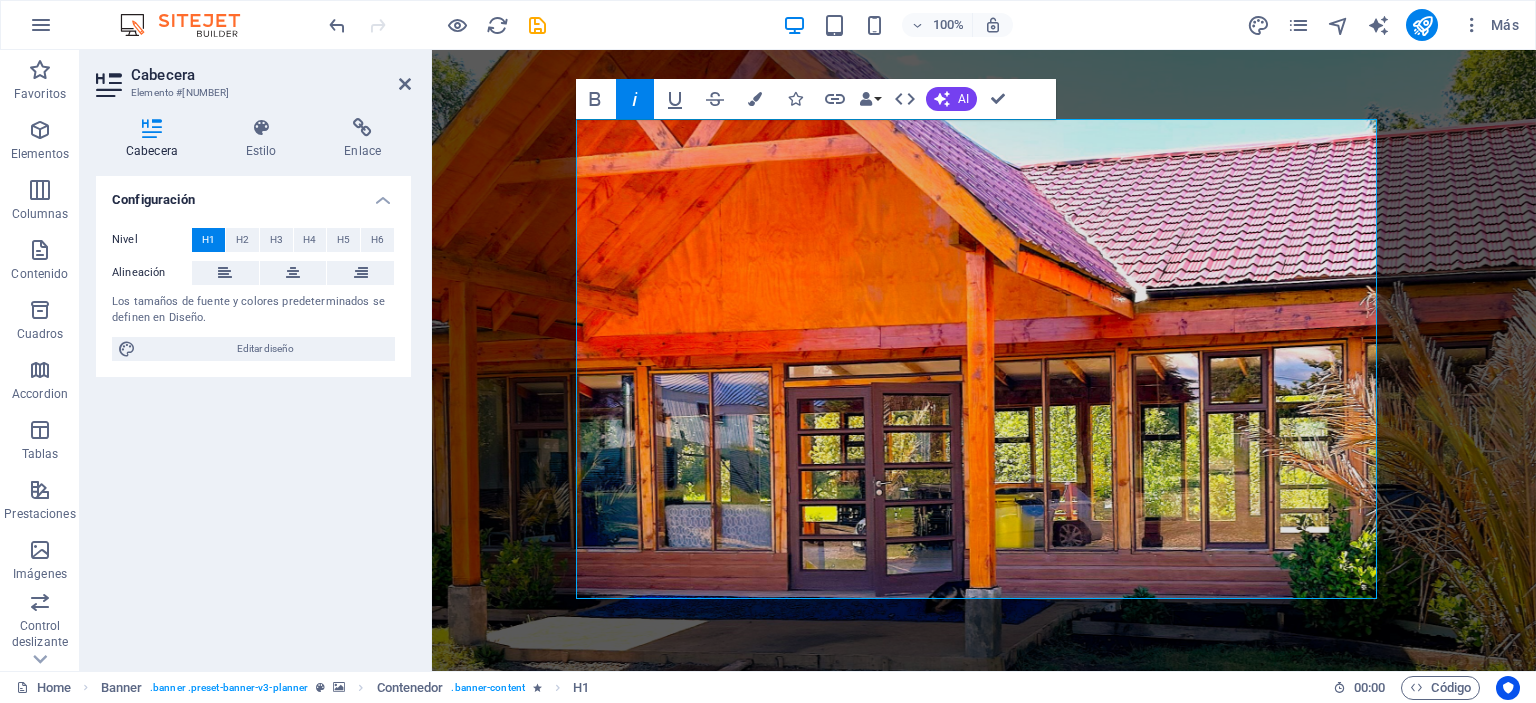 click 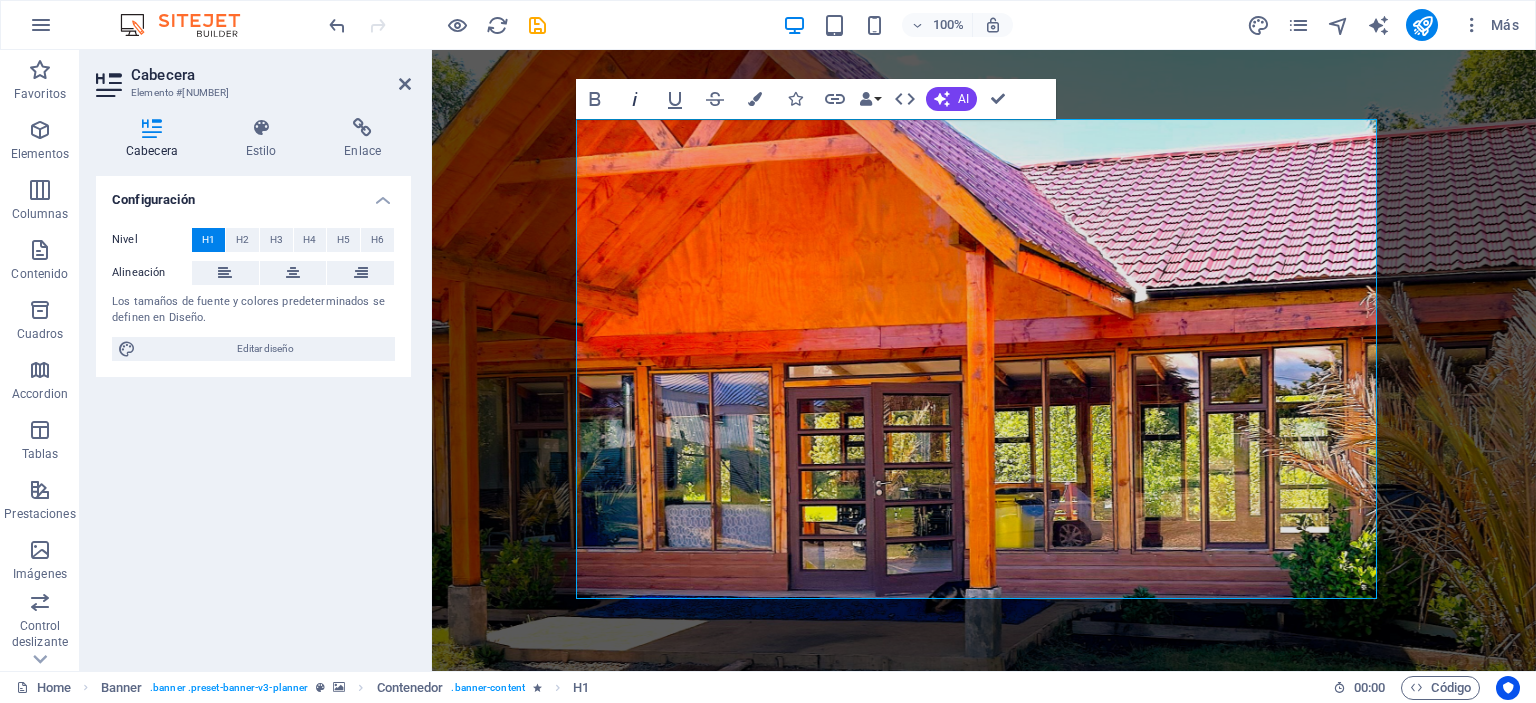 click 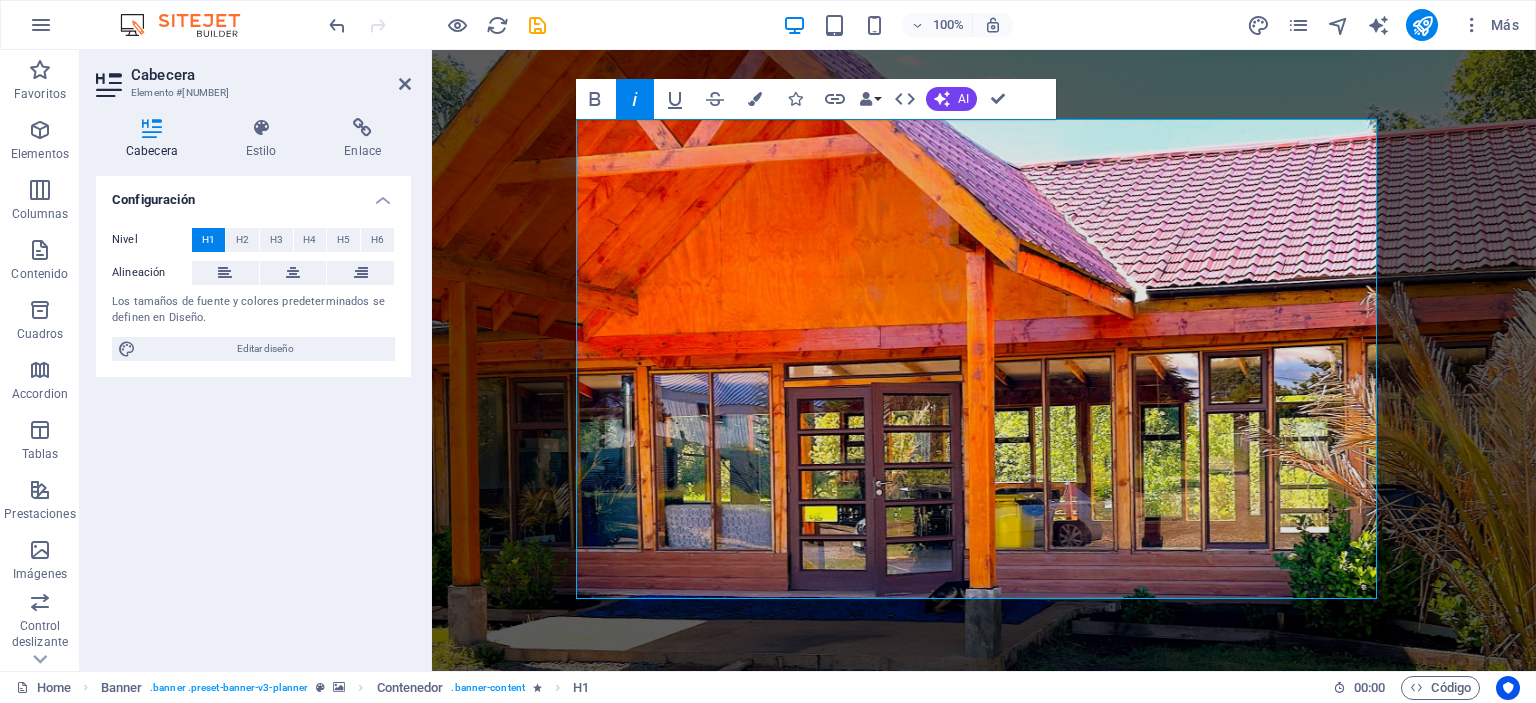click 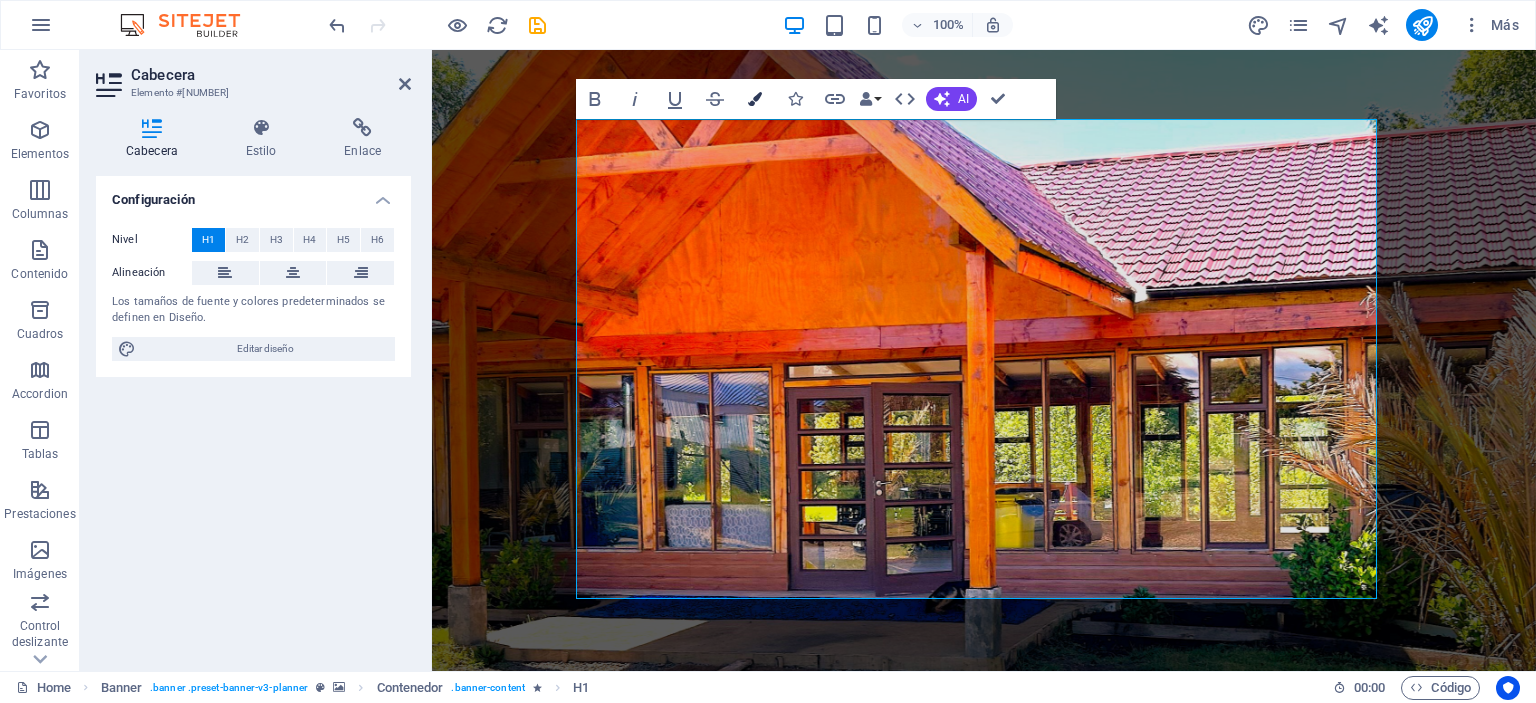click at bounding box center [755, 99] 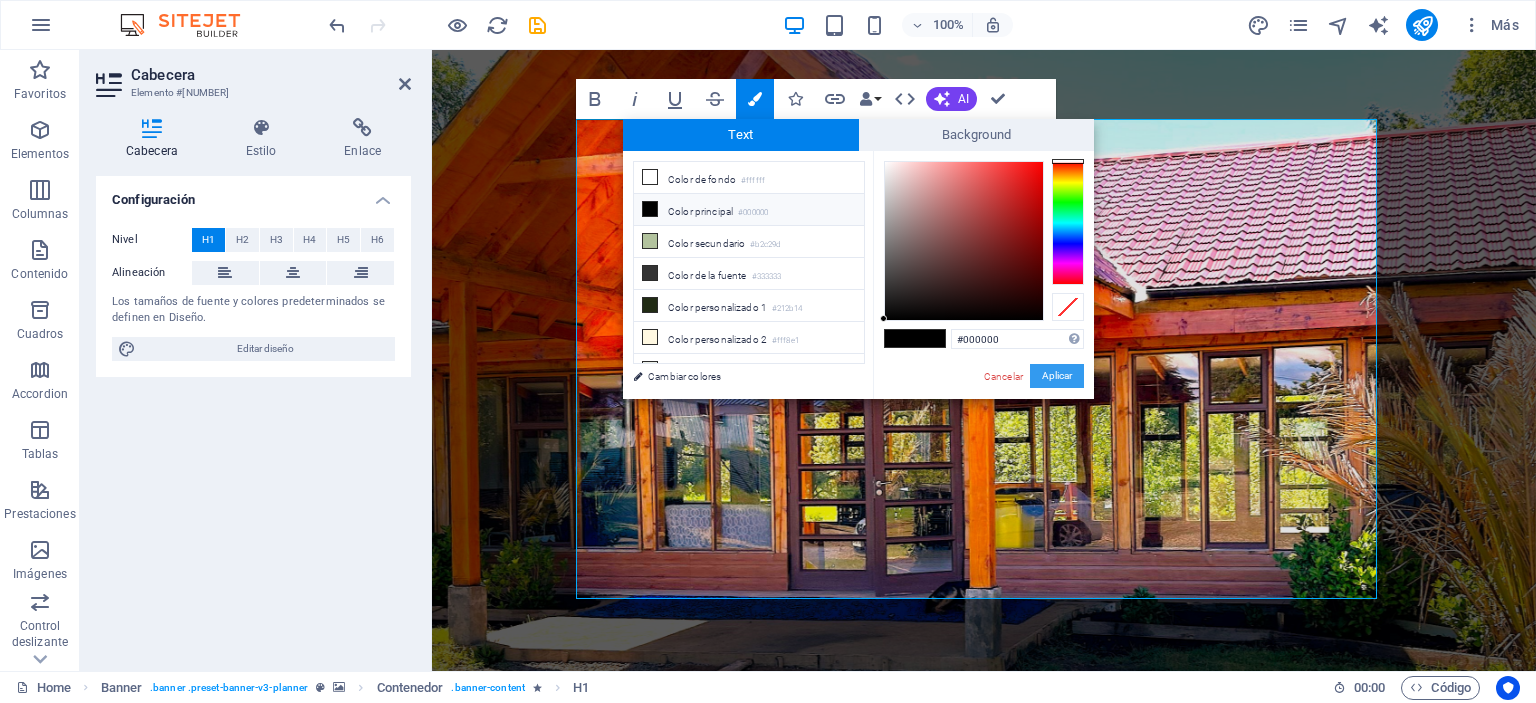 click on "Aplicar" at bounding box center (1057, 376) 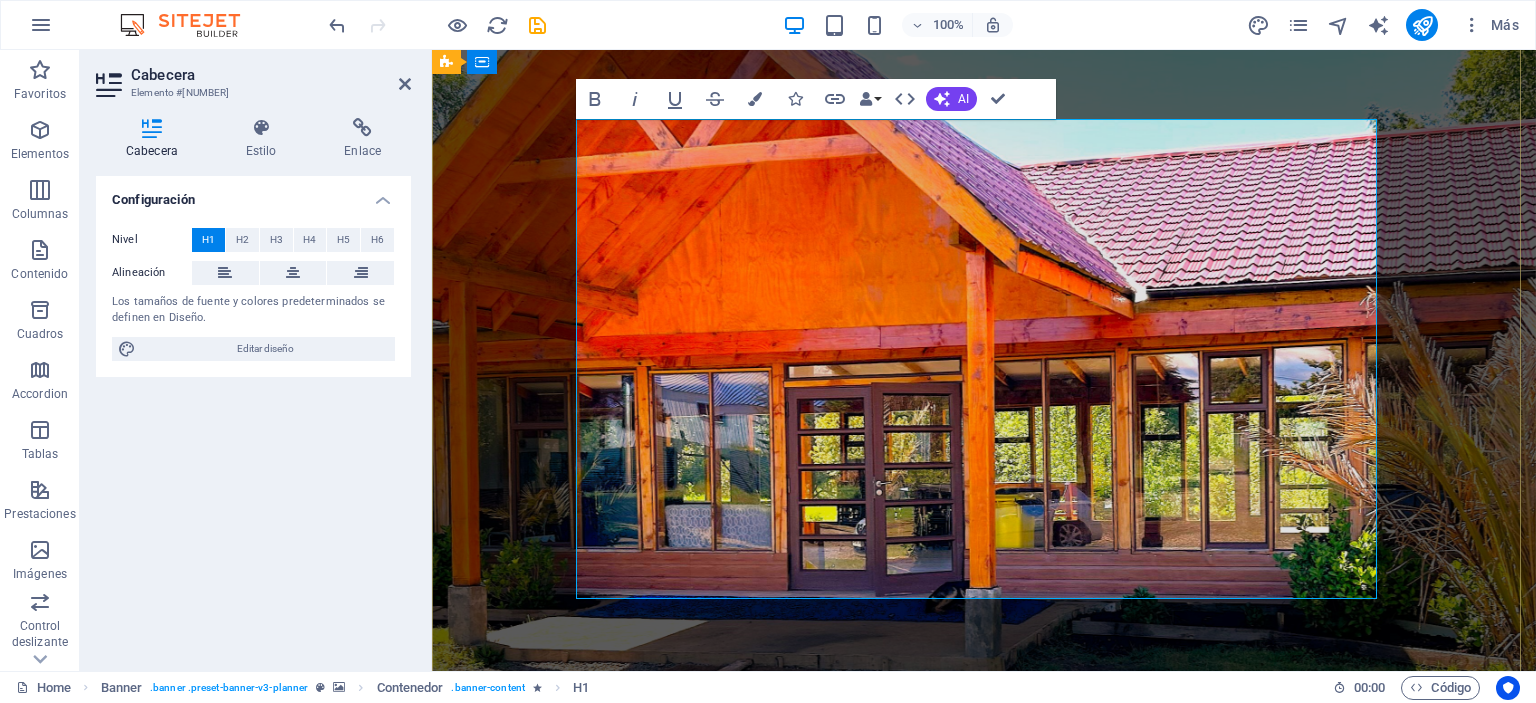 drag, startPoint x: 608, startPoint y: 420, endPoint x: 1258, endPoint y: 560, distance: 664.906 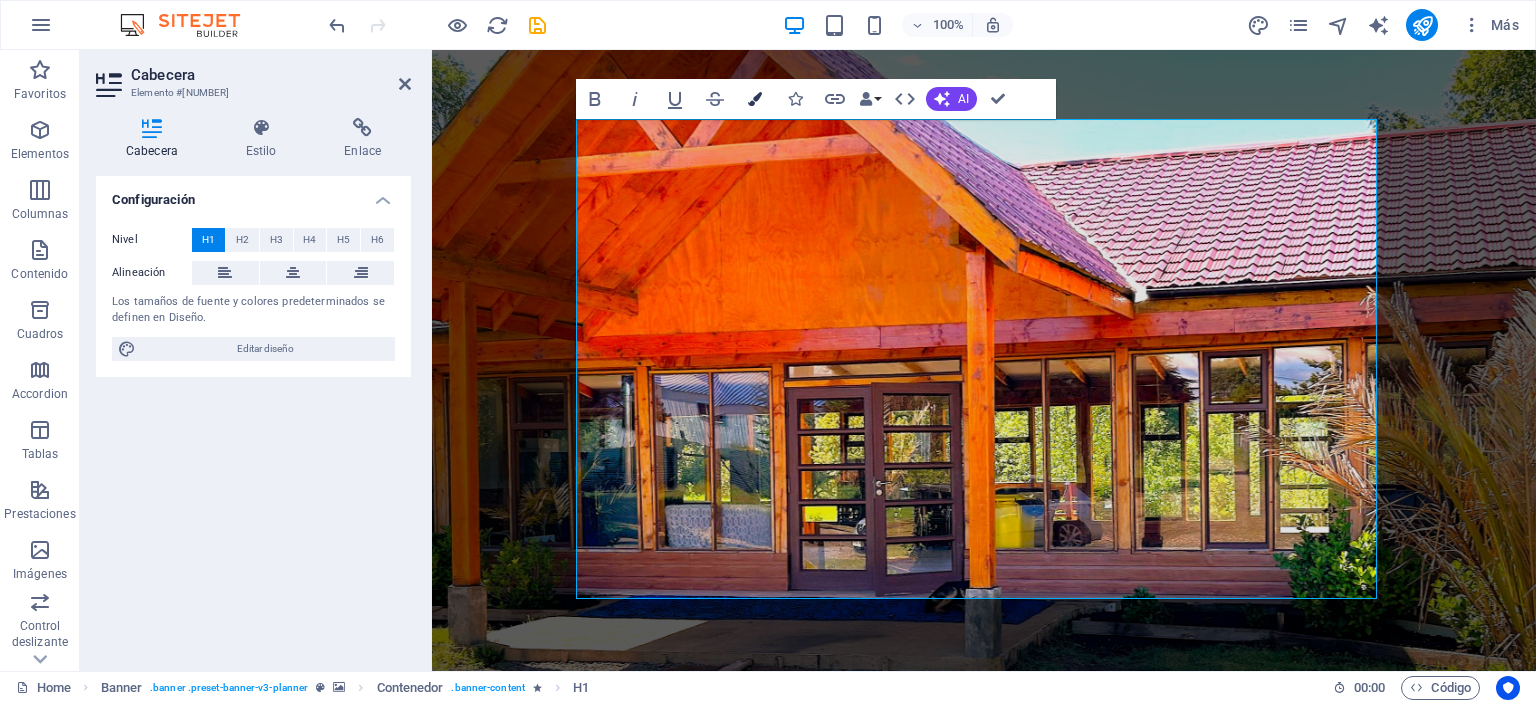 click on "Colors" at bounding box center (755, 99) 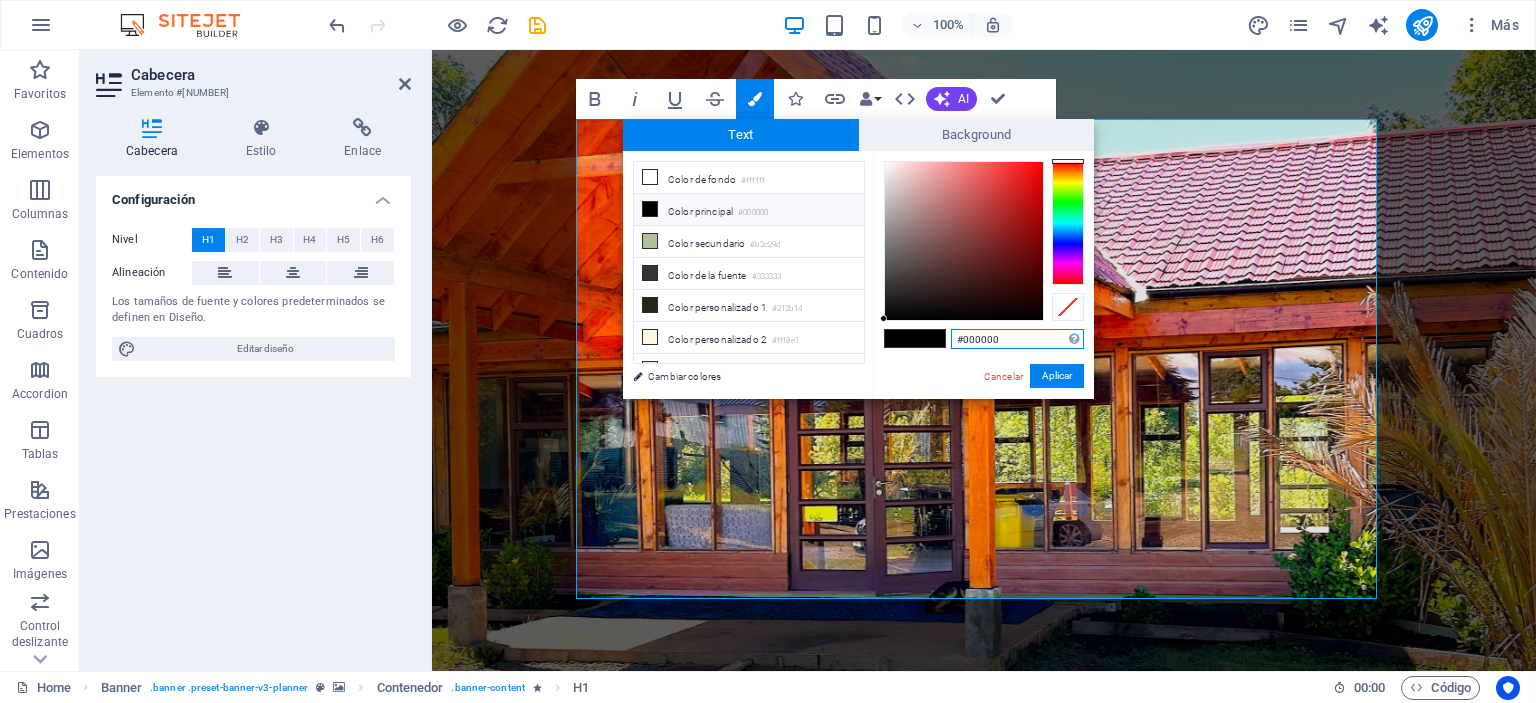 click at bounding box center (1068, 223) 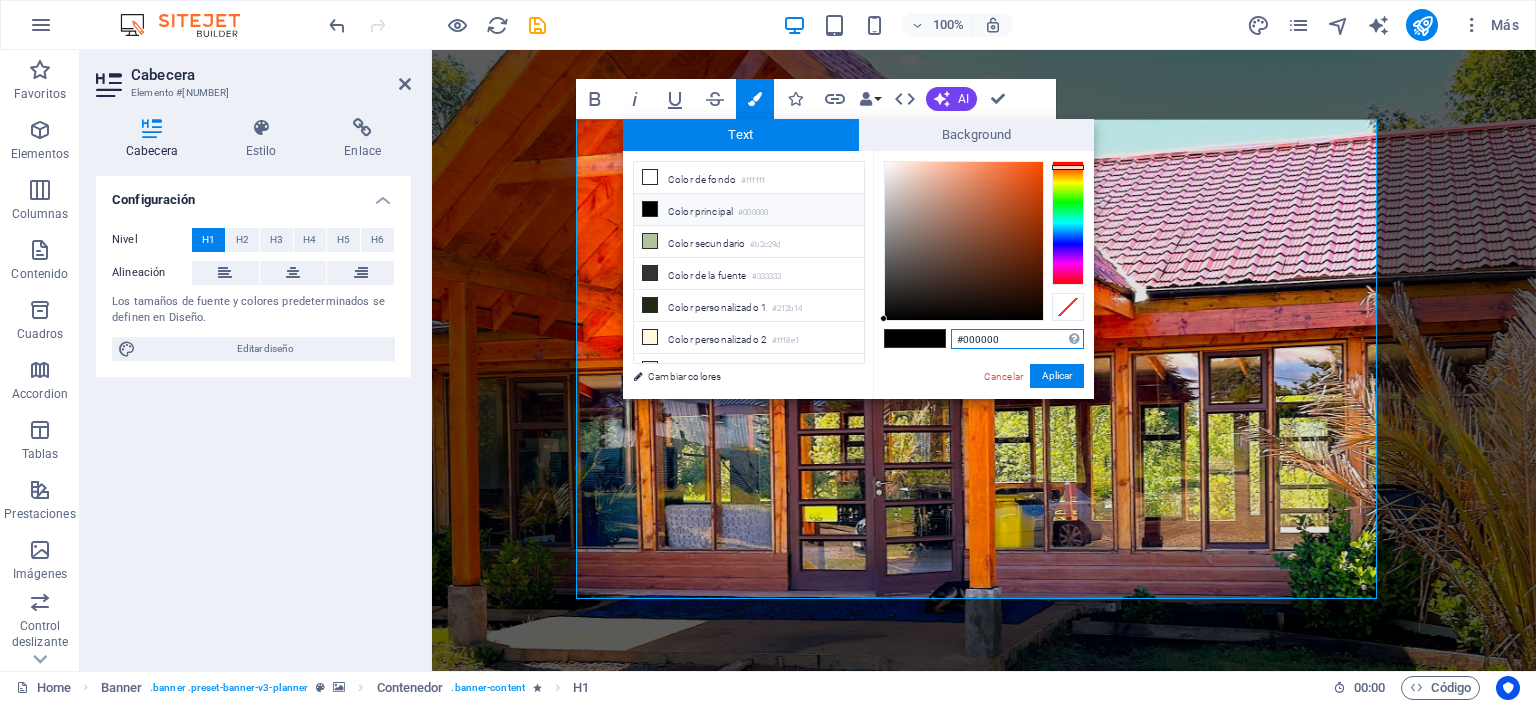 click at bounding box center [1068, 167] 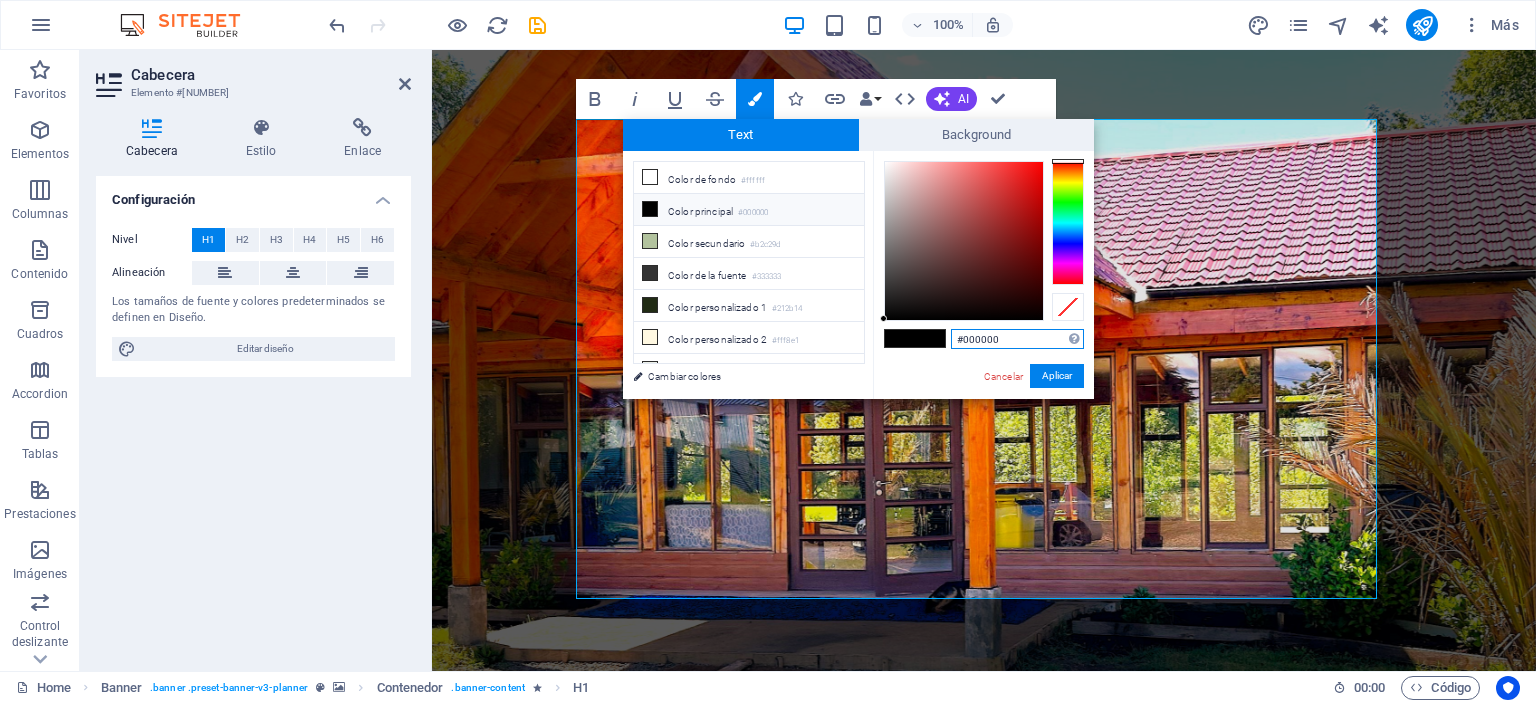 click at bounding box center [1068, 223] 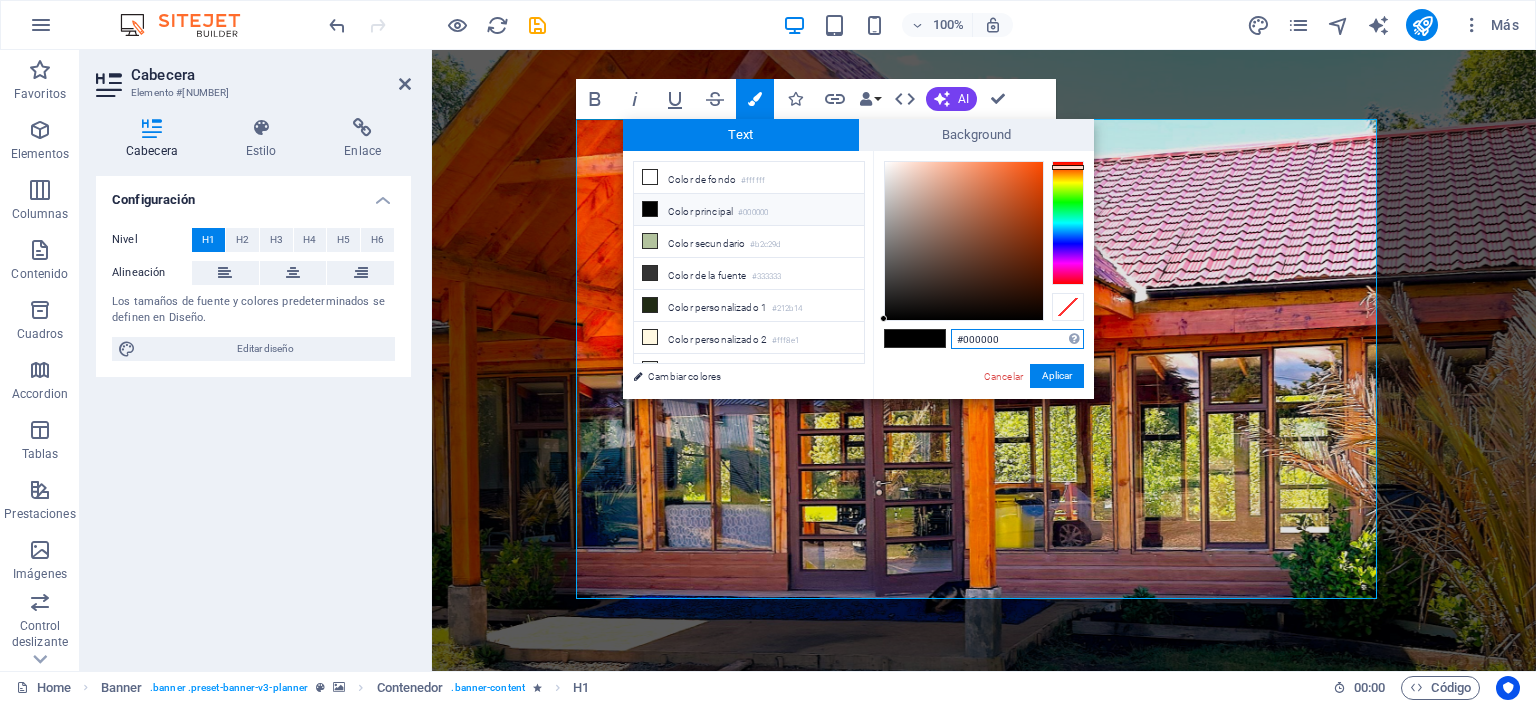 click at bounding box center [1068, 223] 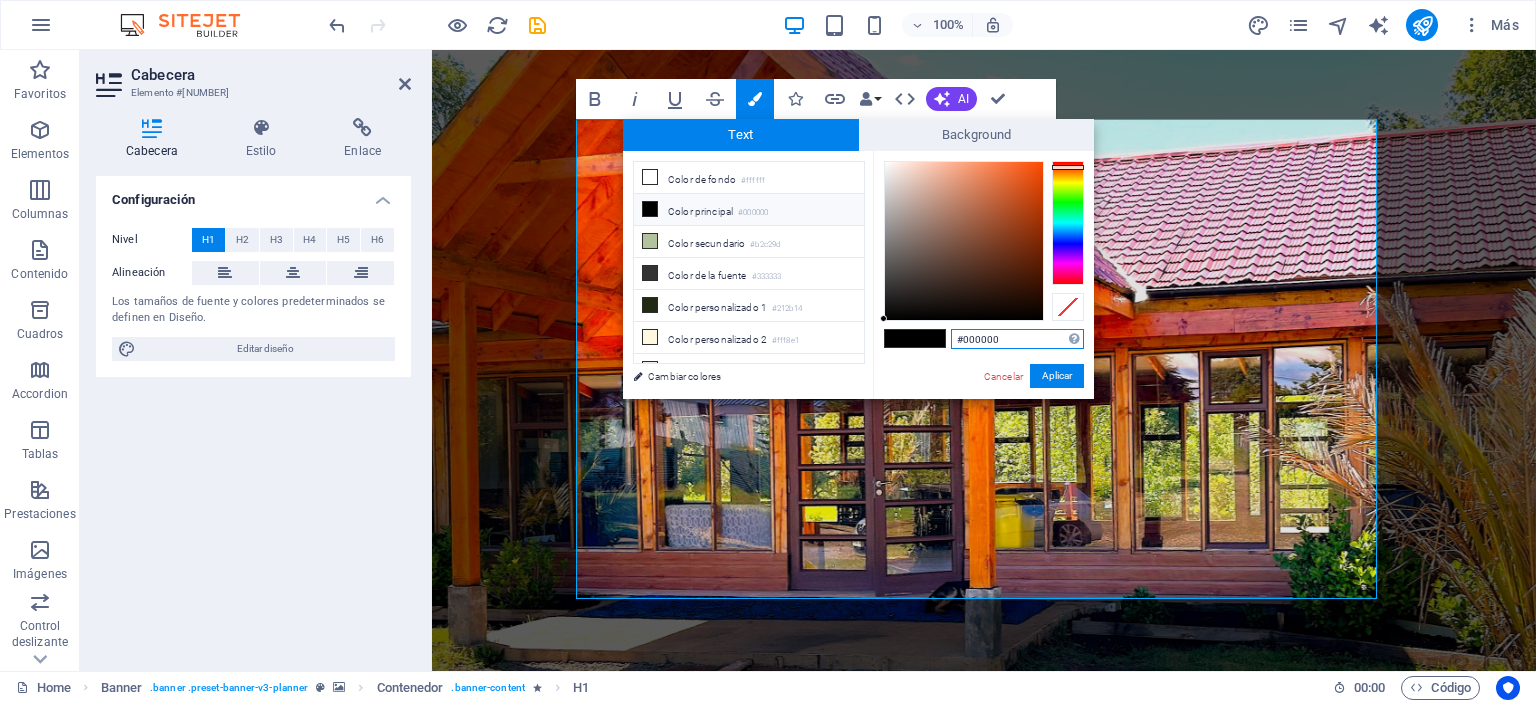 click at bounding box center [1068, 223] 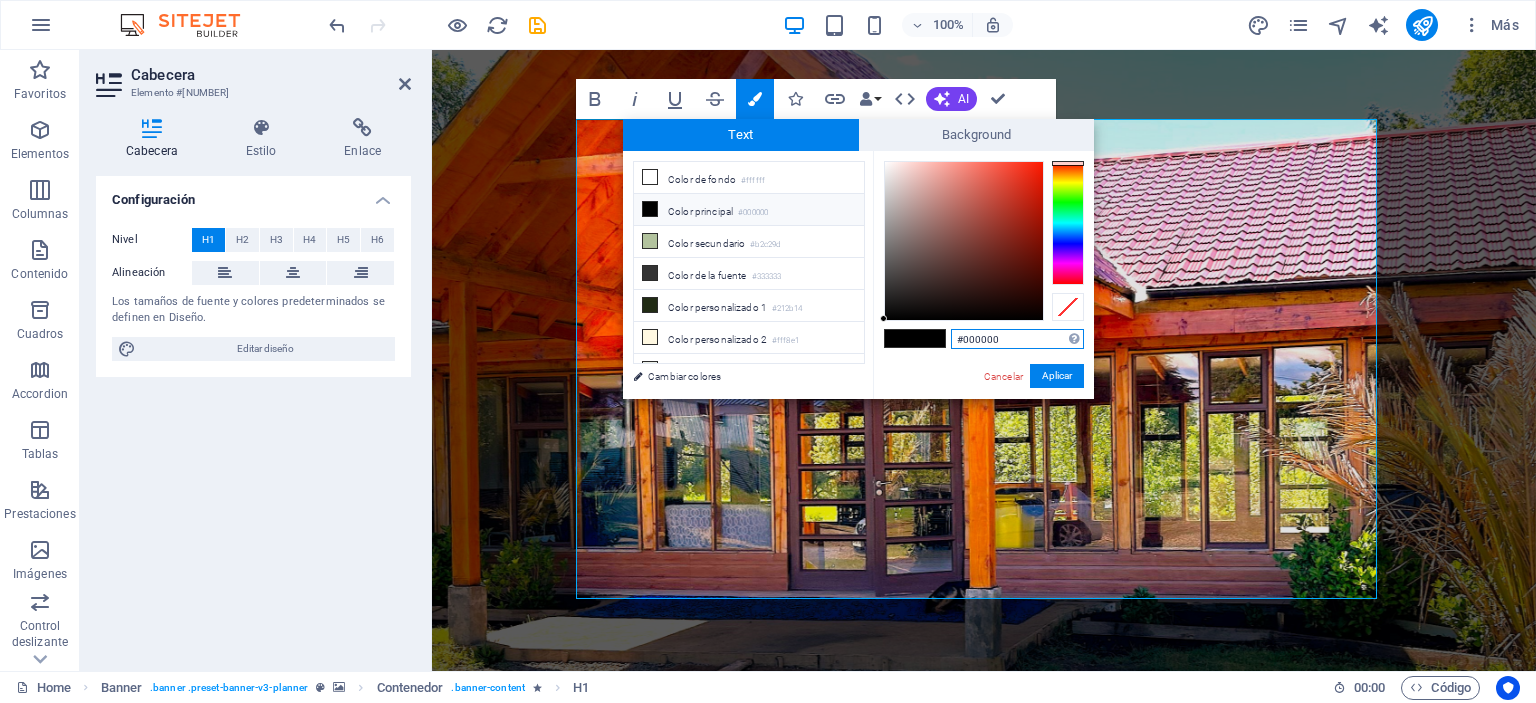type on "[COLOR]" 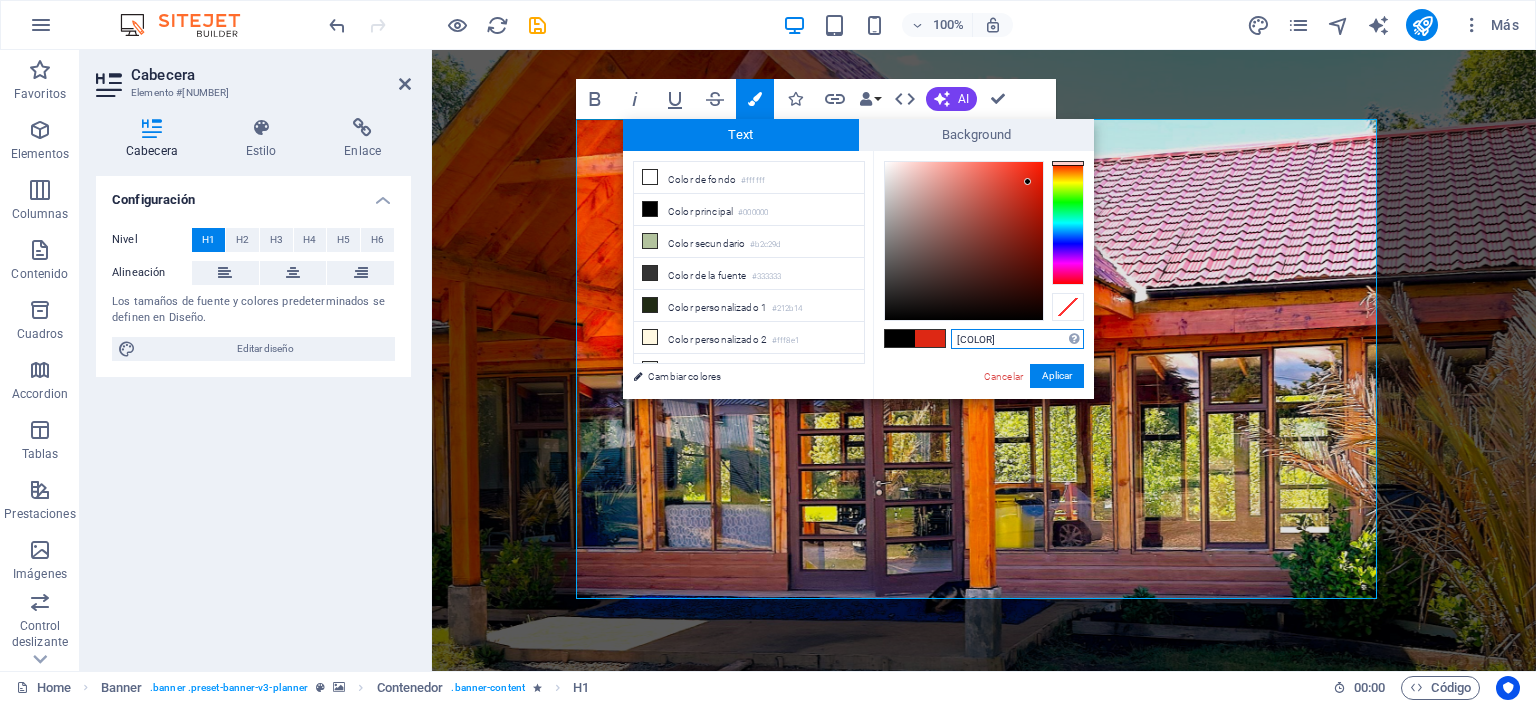click at bounding box center [964, 241] 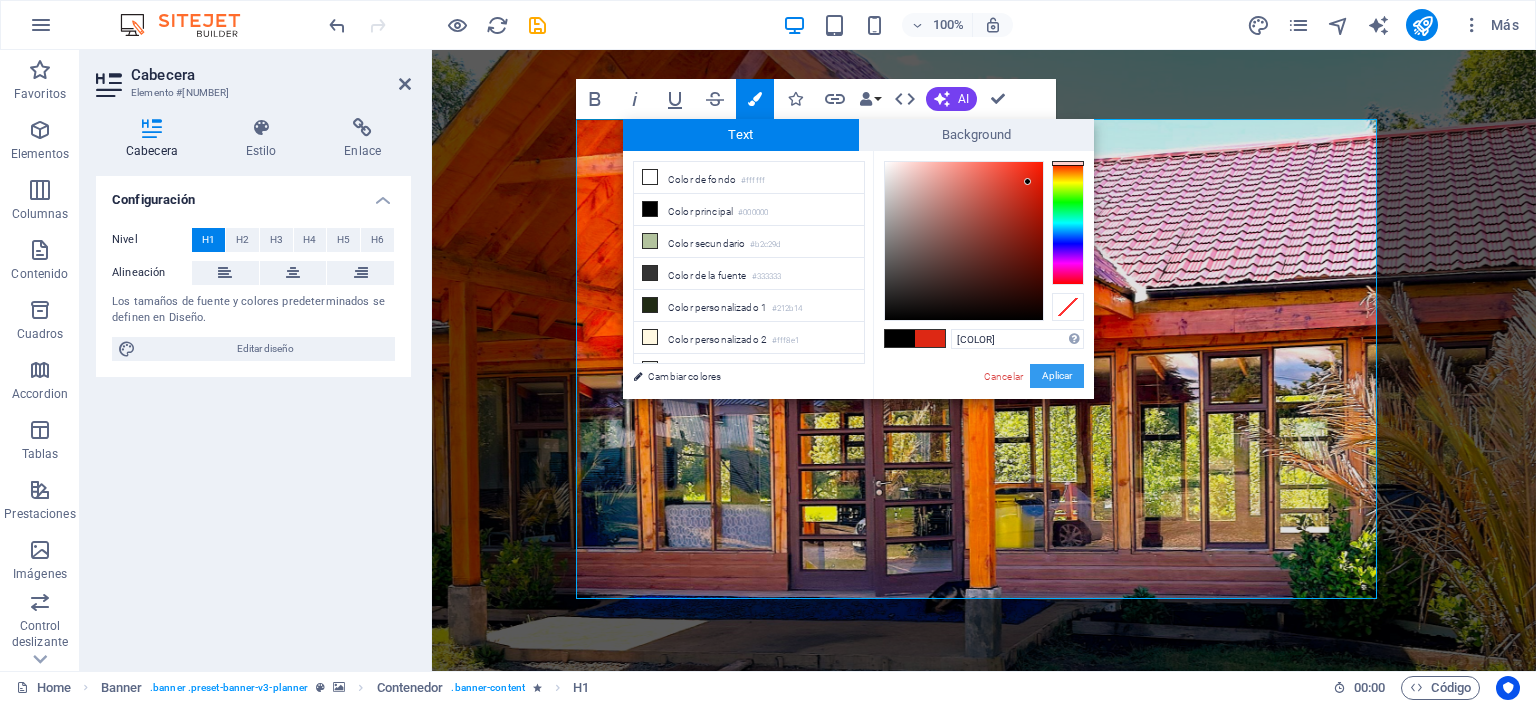click on "Aplicar" at bounding box center [1057, 376] 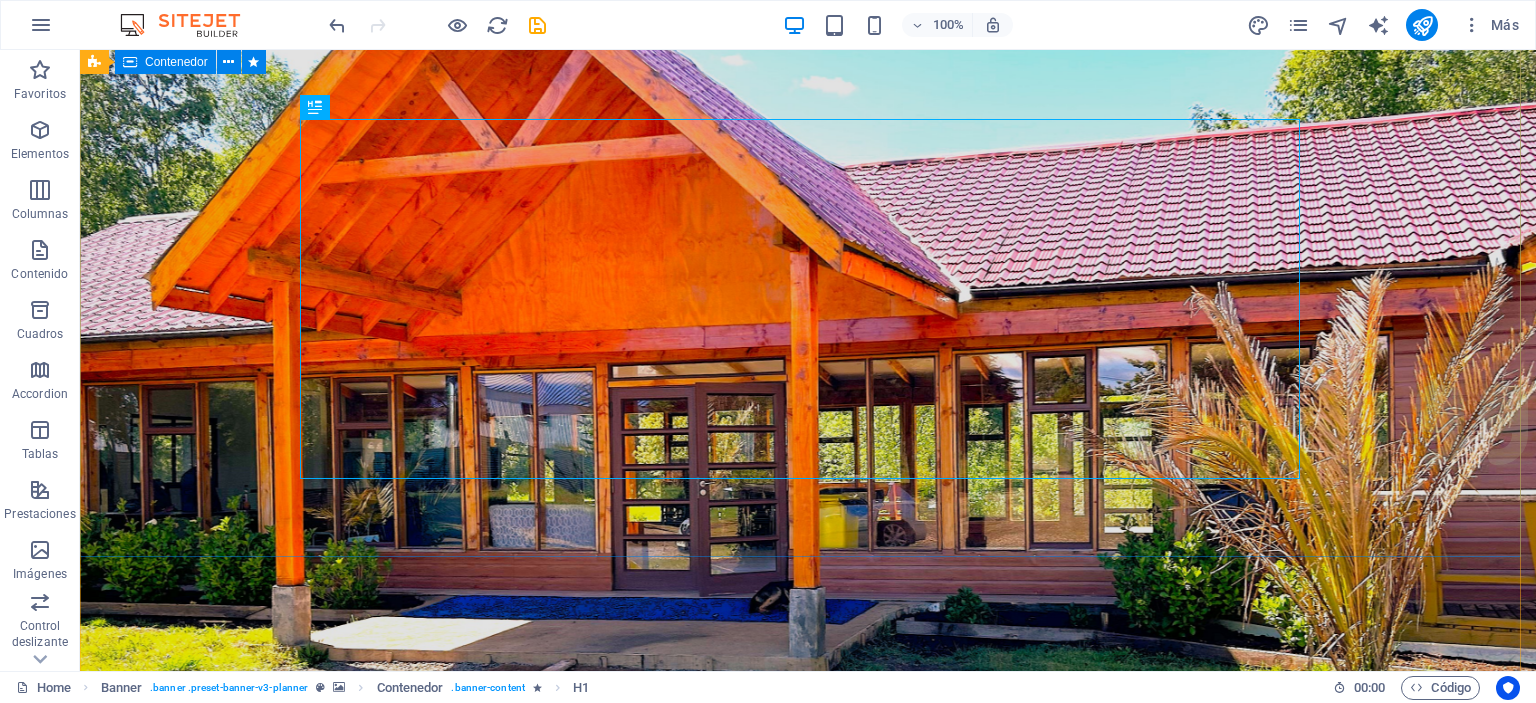 click on "Eventos Parque Coyahue Descubre la magia de nuestras brasas Plan your next event with us" at bounding box center (808, 1340) 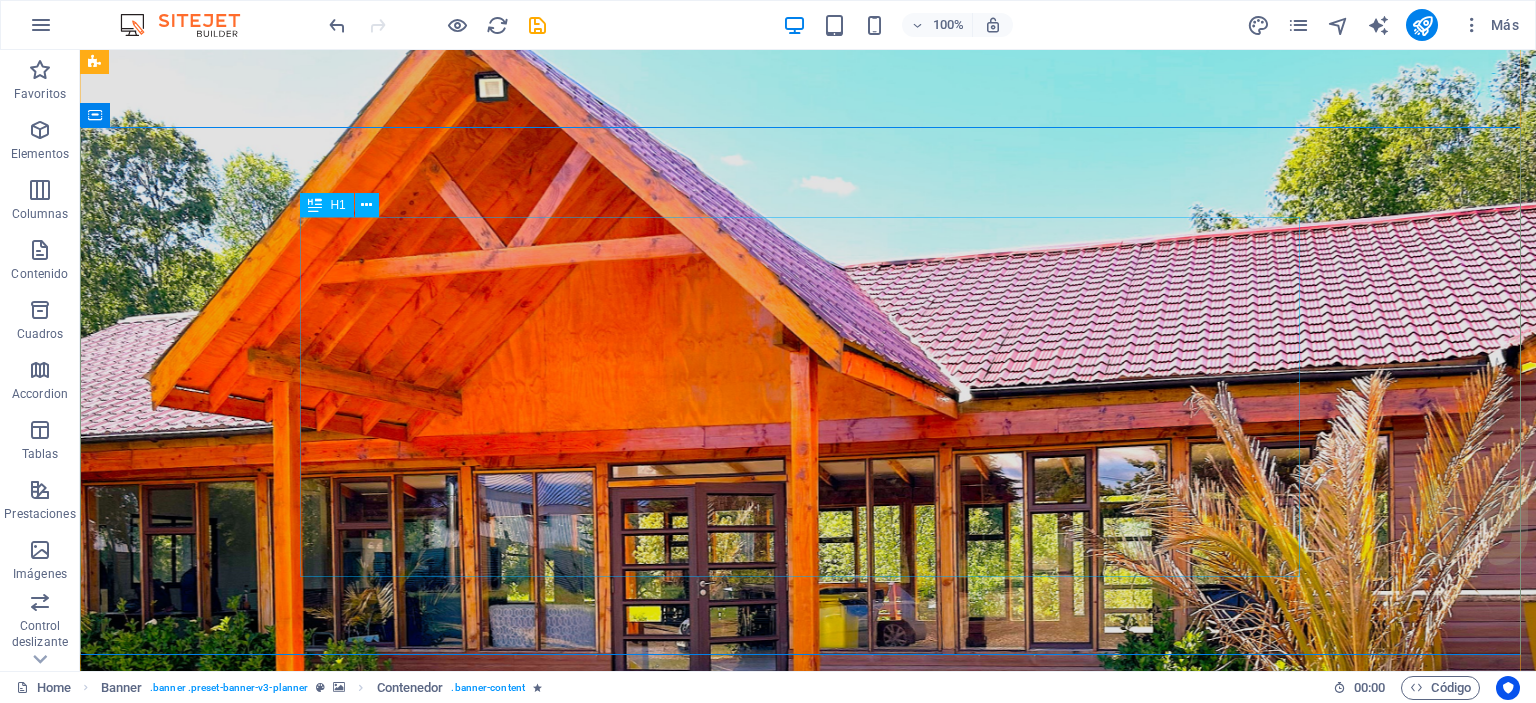 scroll, scrollTop: 200, scrollLeft: 0, axis: vertical 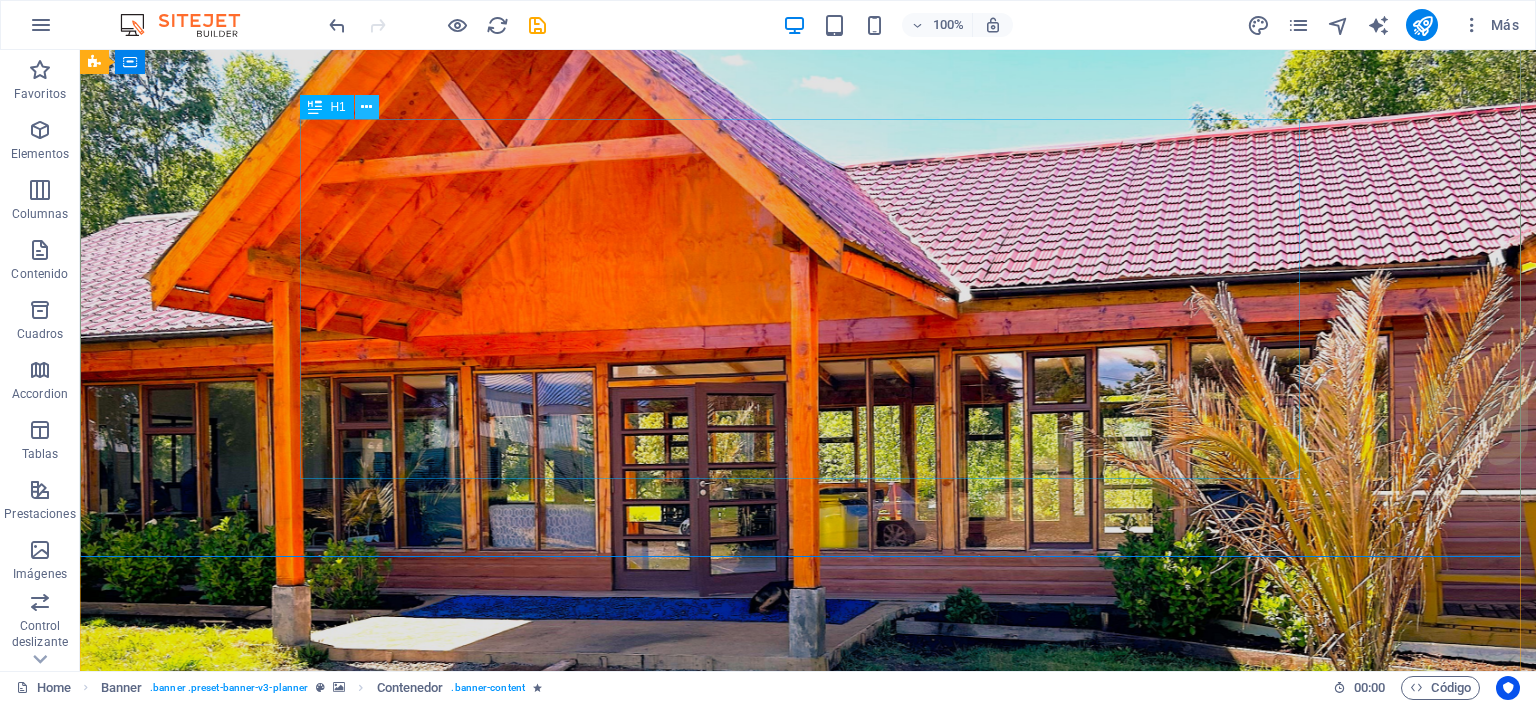 click at bounding box center [366, 107] 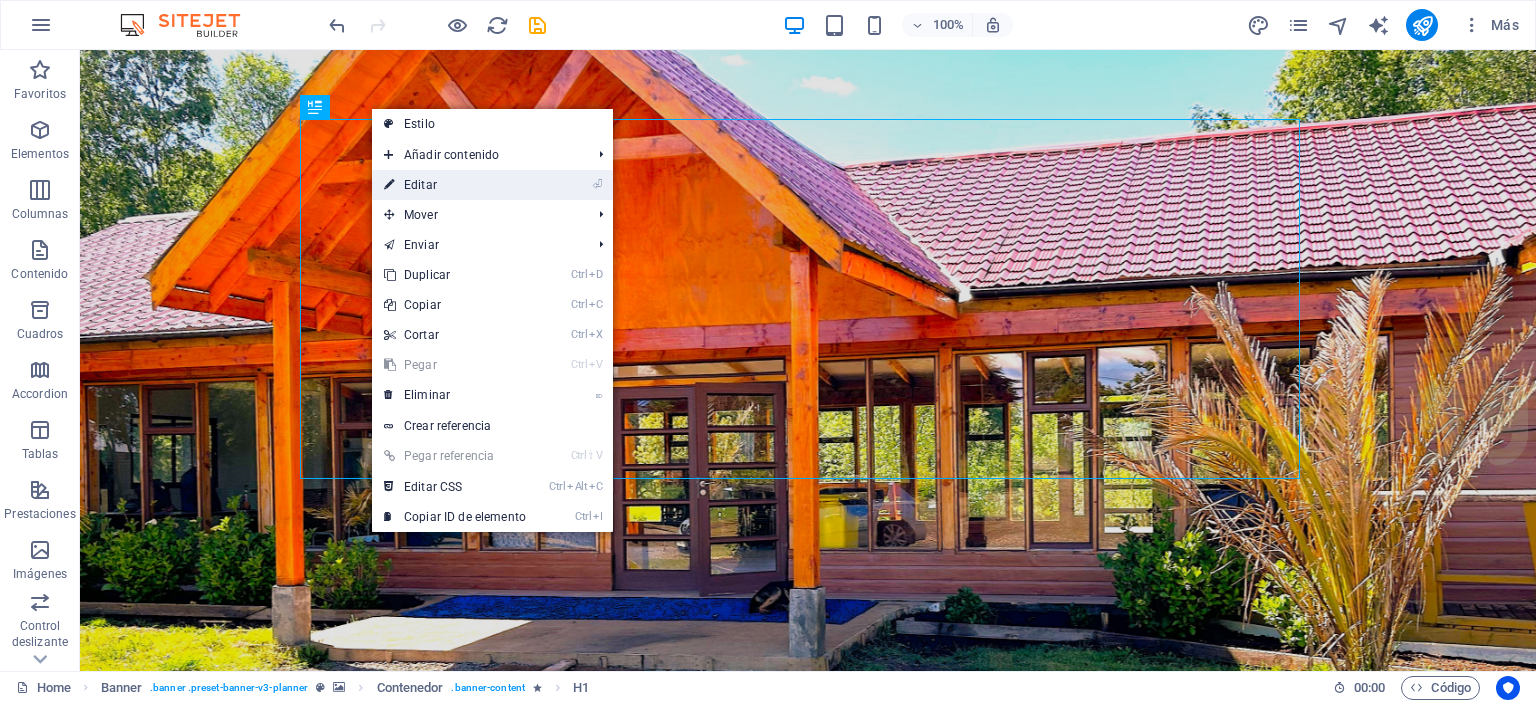 click on "⏎  Editar" at bounding box center [455, 185] 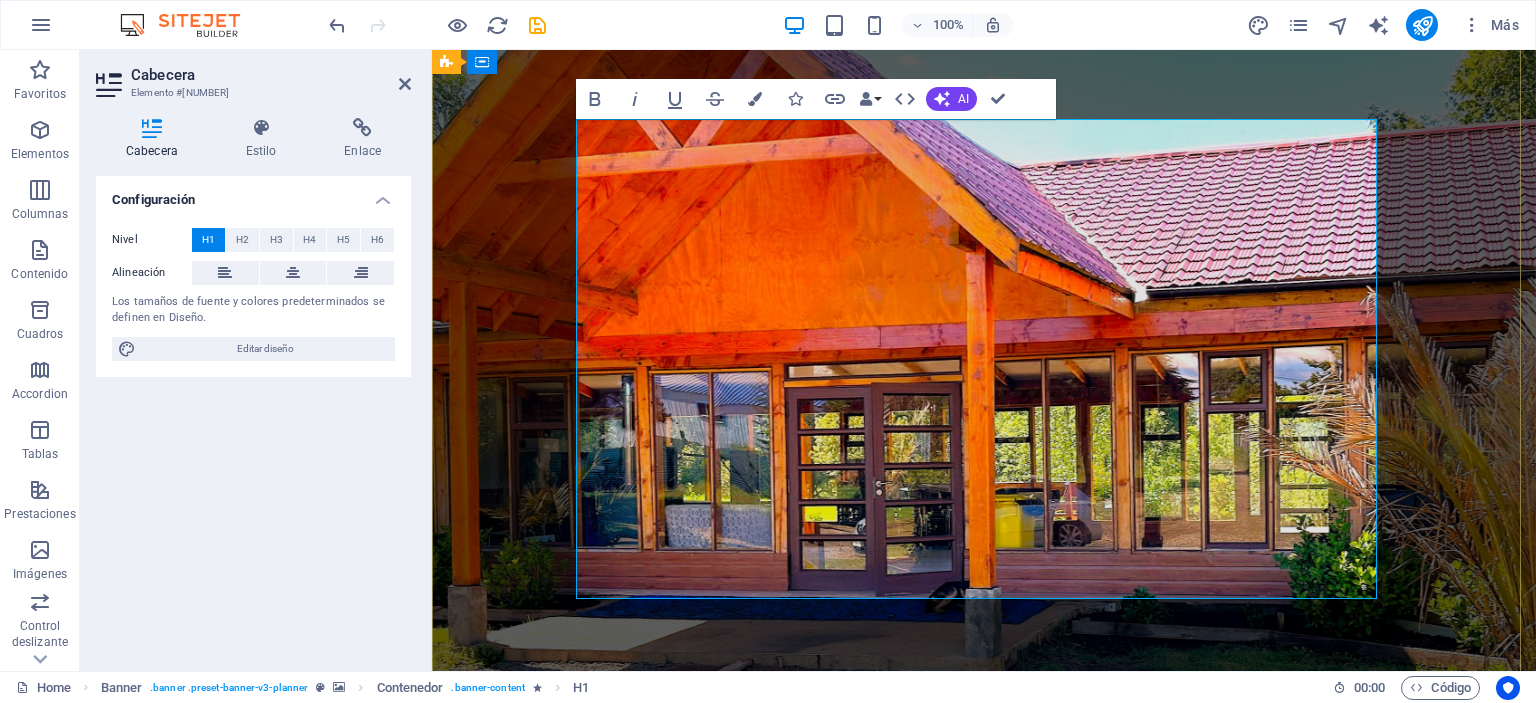 click on "Eventos Parque Coyahue[NAME]" at bounding box center (984, 1226) 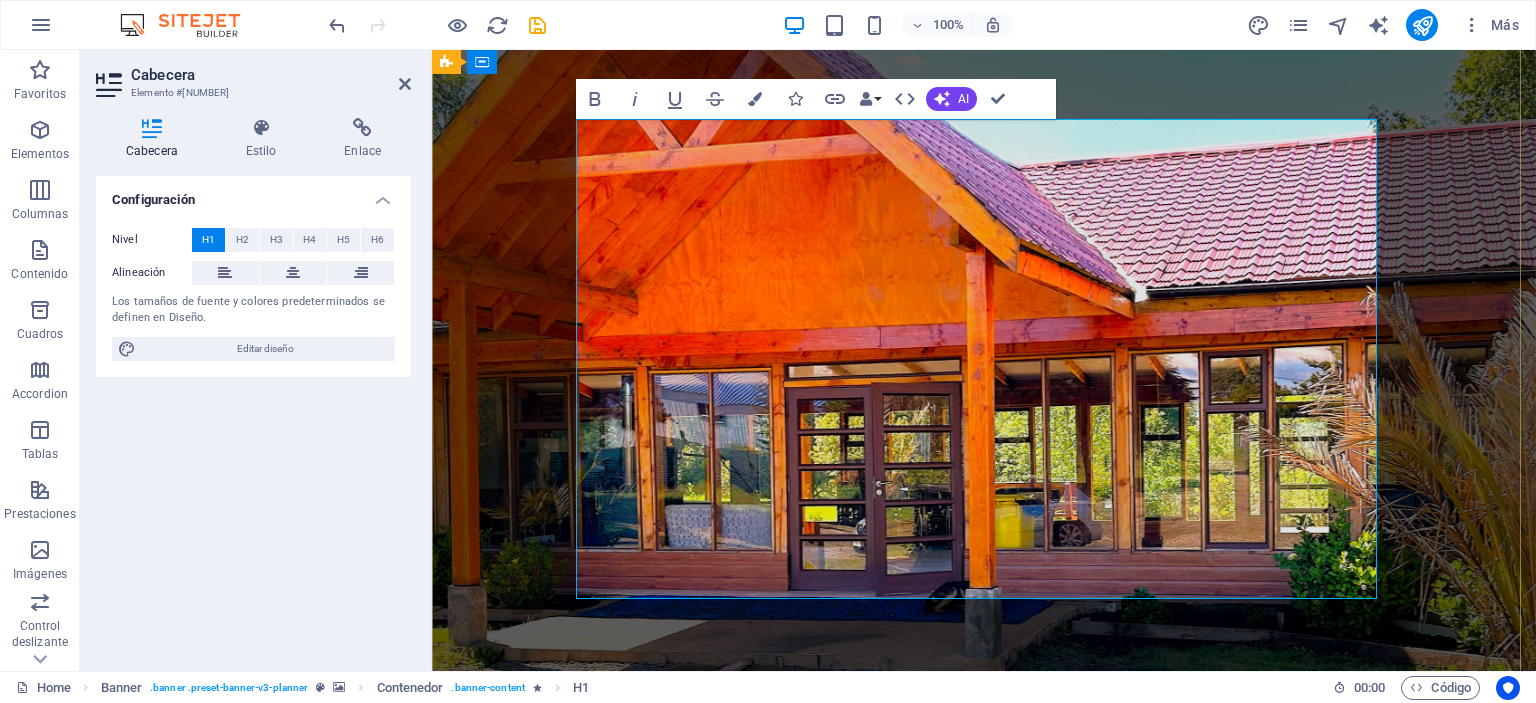 drag, startPoint x: 713, startPoint y: 183, endPoint x: 1147, endPoint y: 301, distance: 449.7555 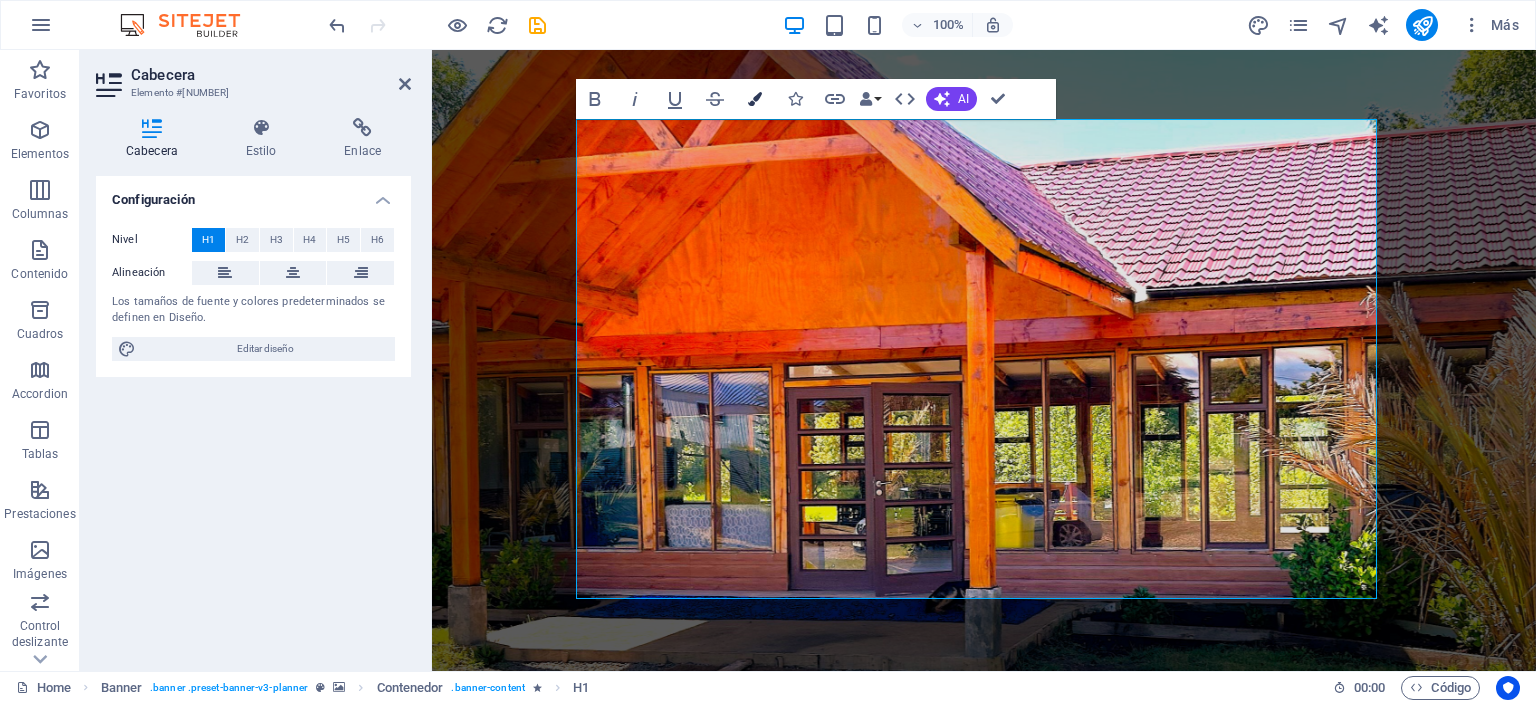 click on "Colors" at bounding box center (755, 99) 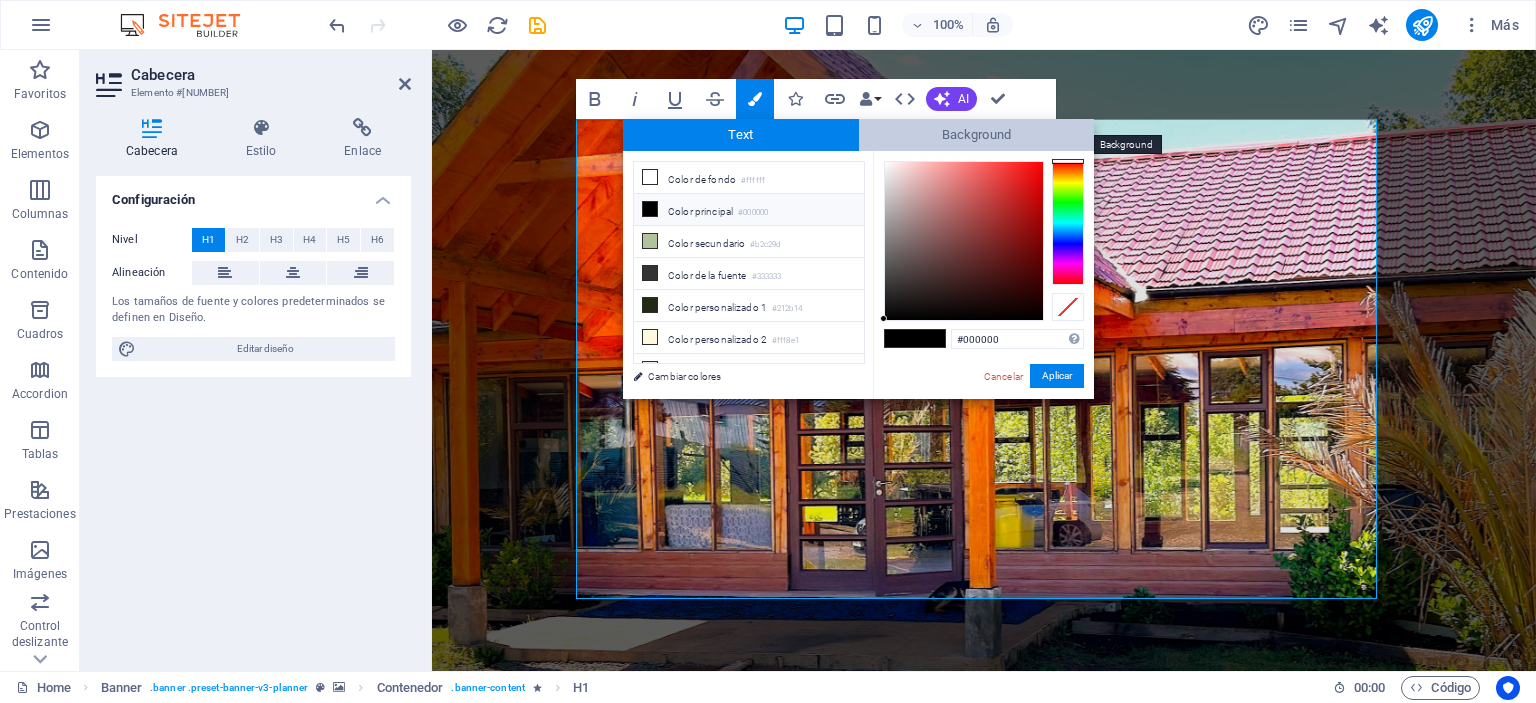 click on "Background" at bounding box center (977, 135) 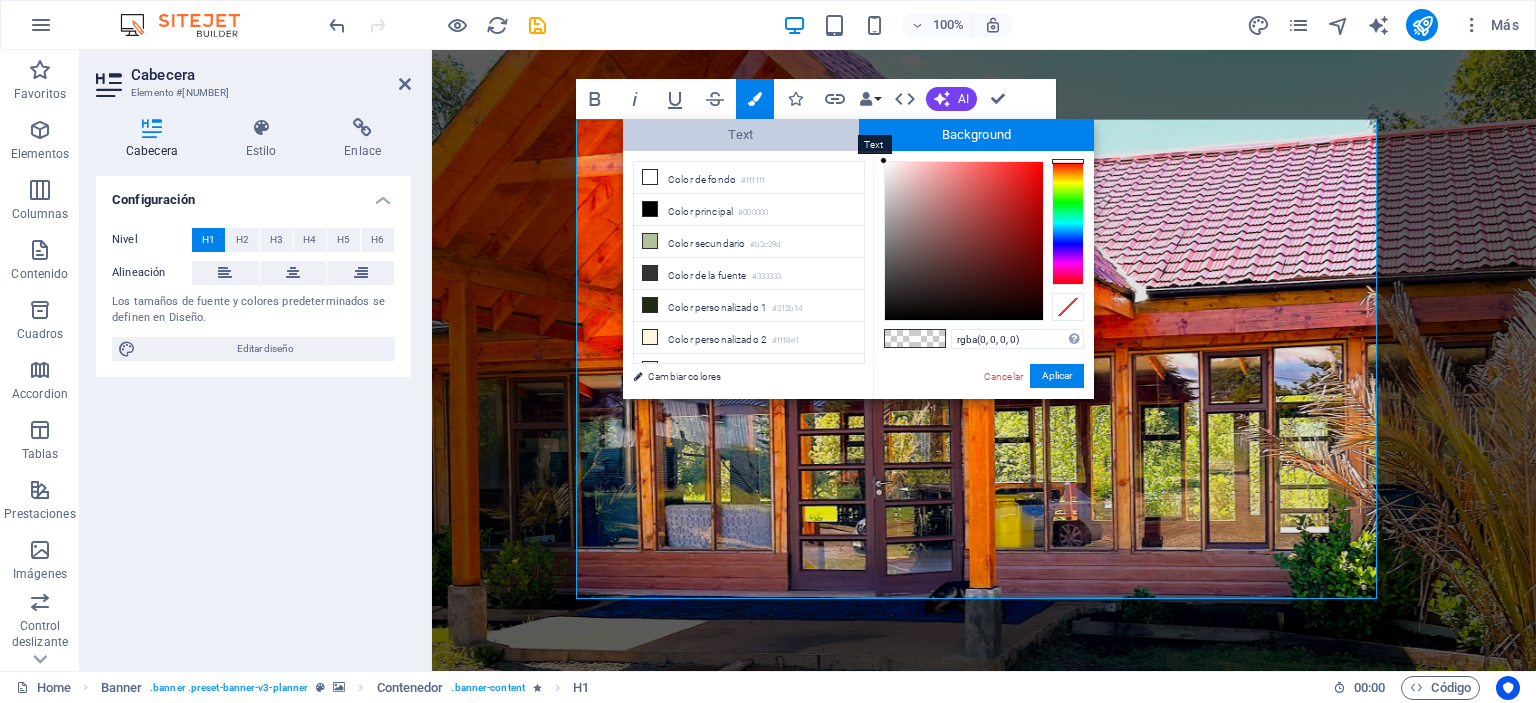 click on "Text" at bounding box center (741, 135) 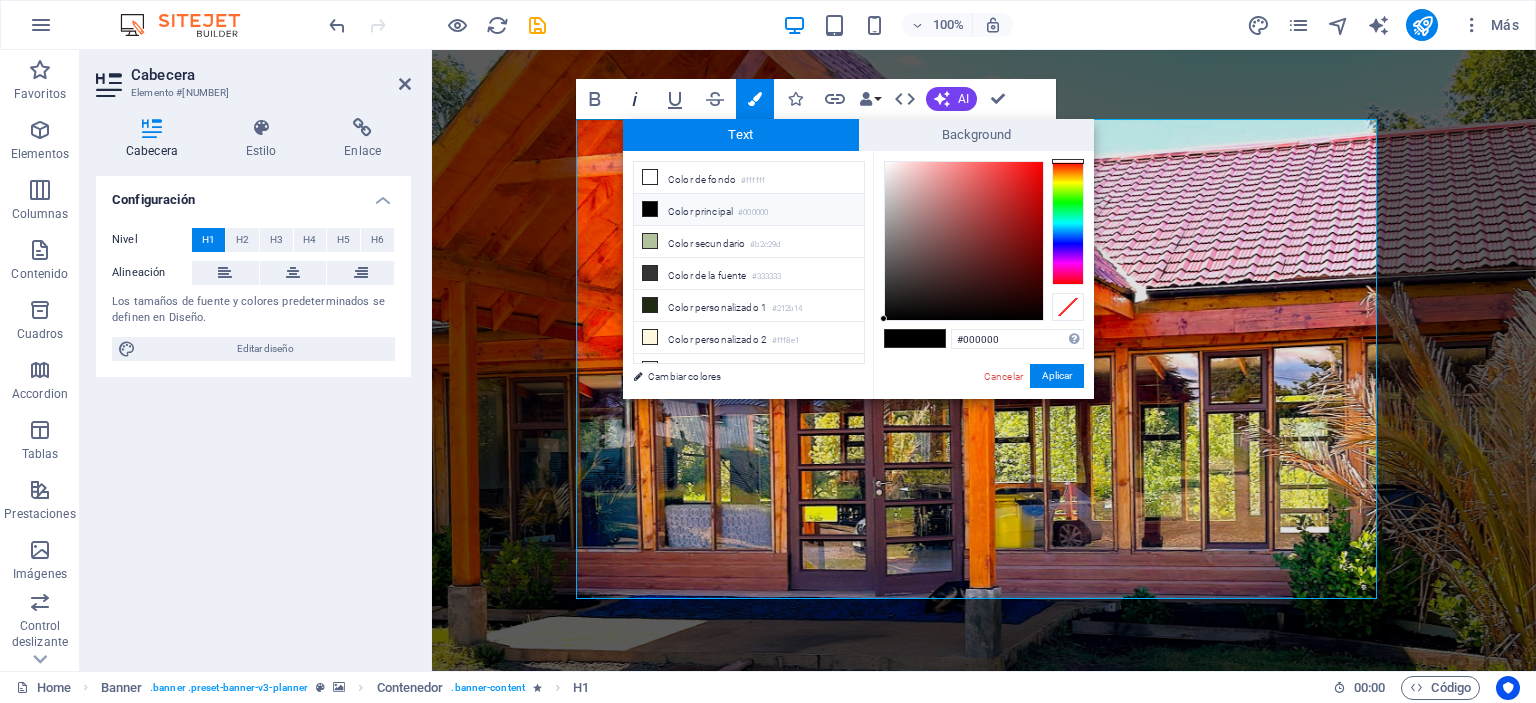click 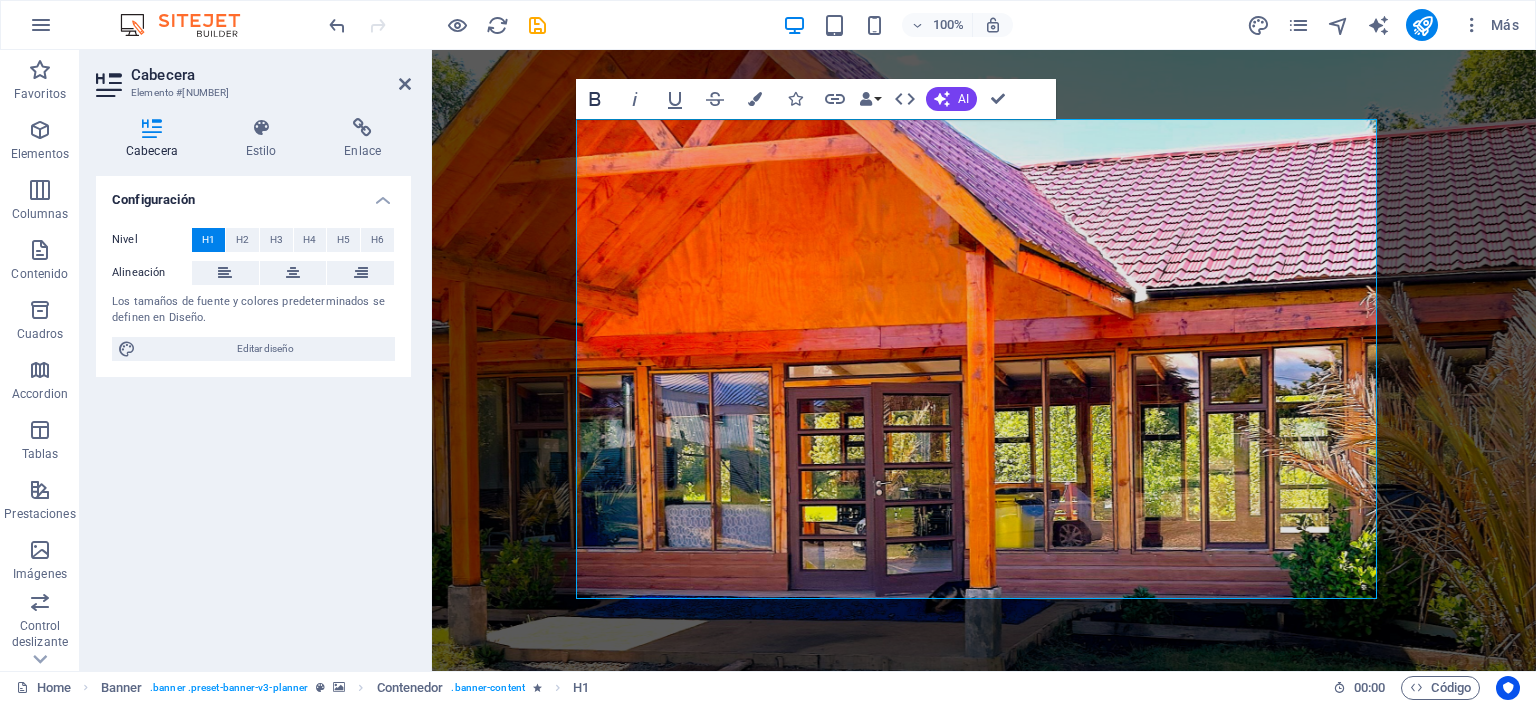 click 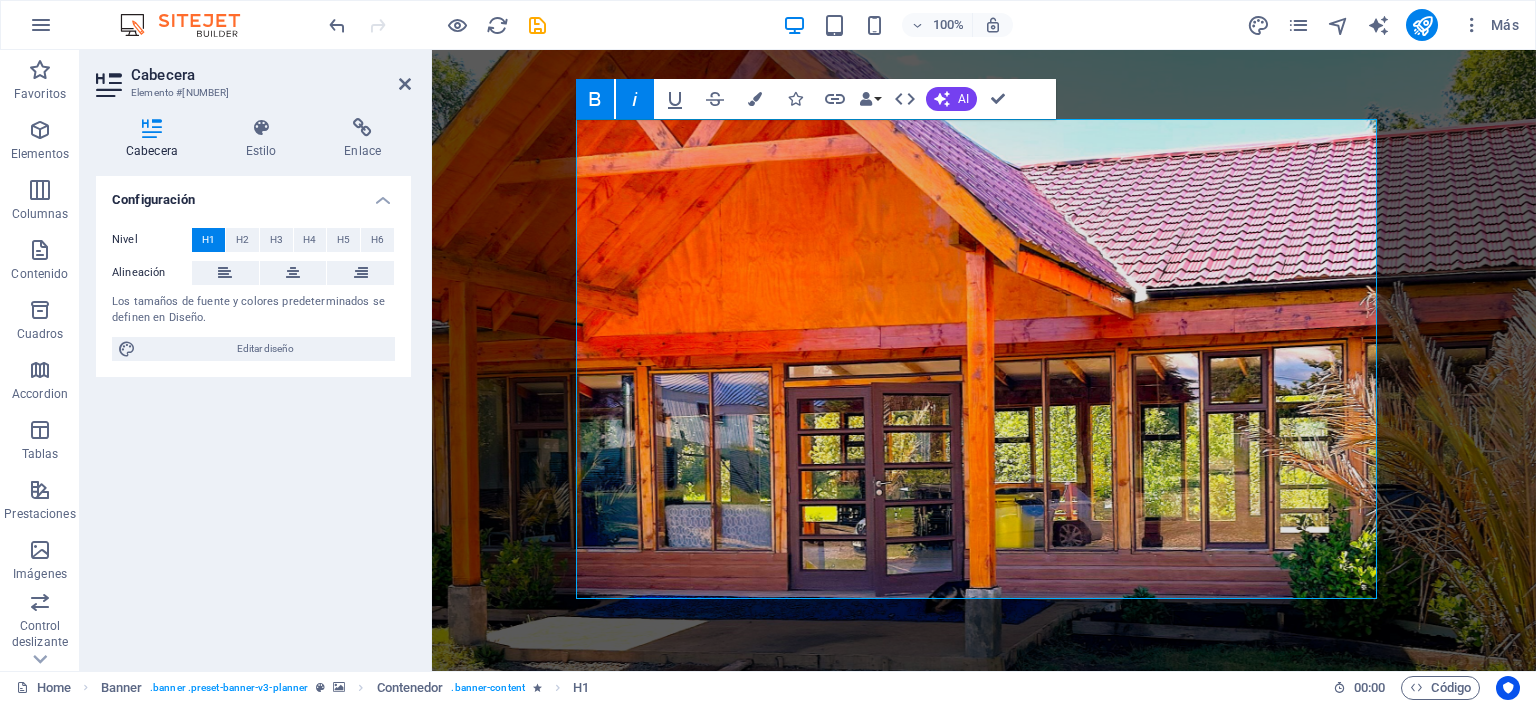 click 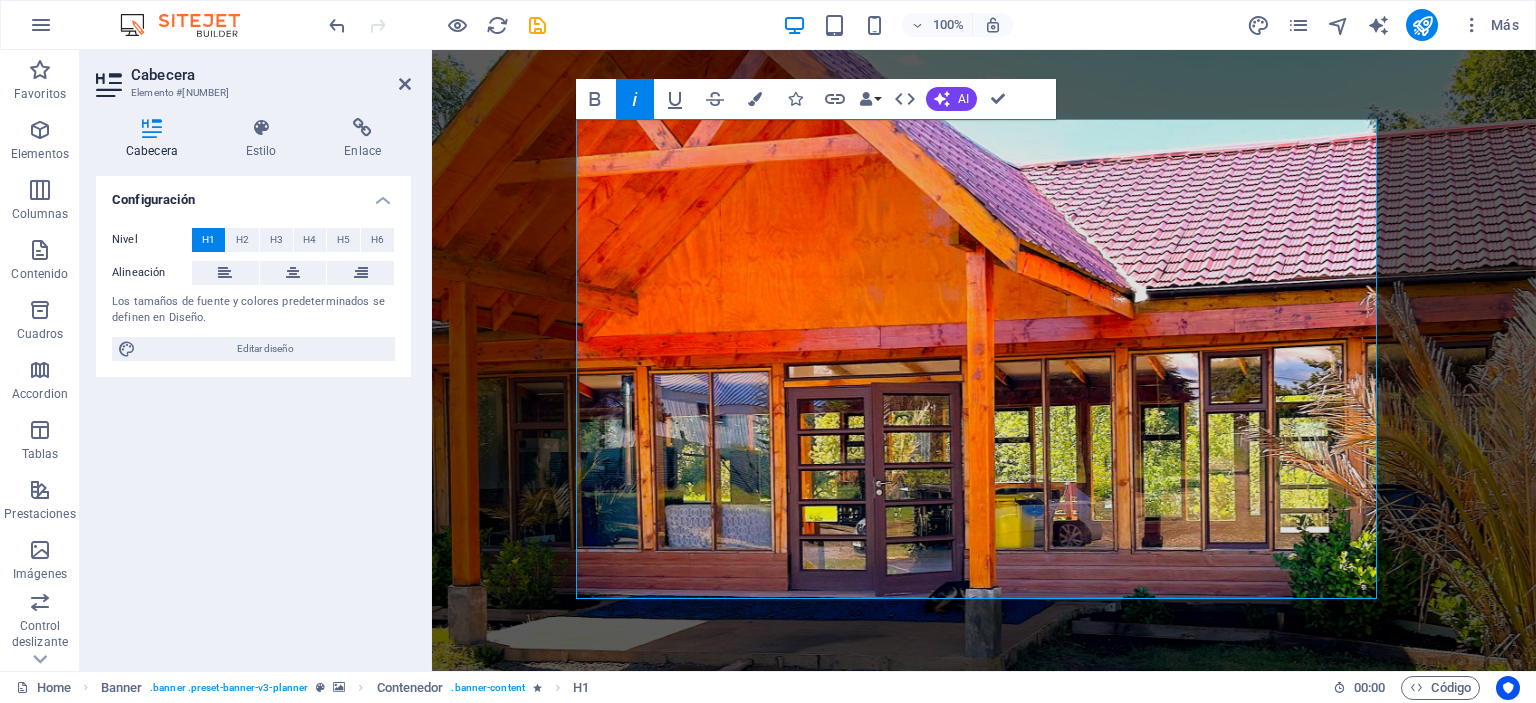 click 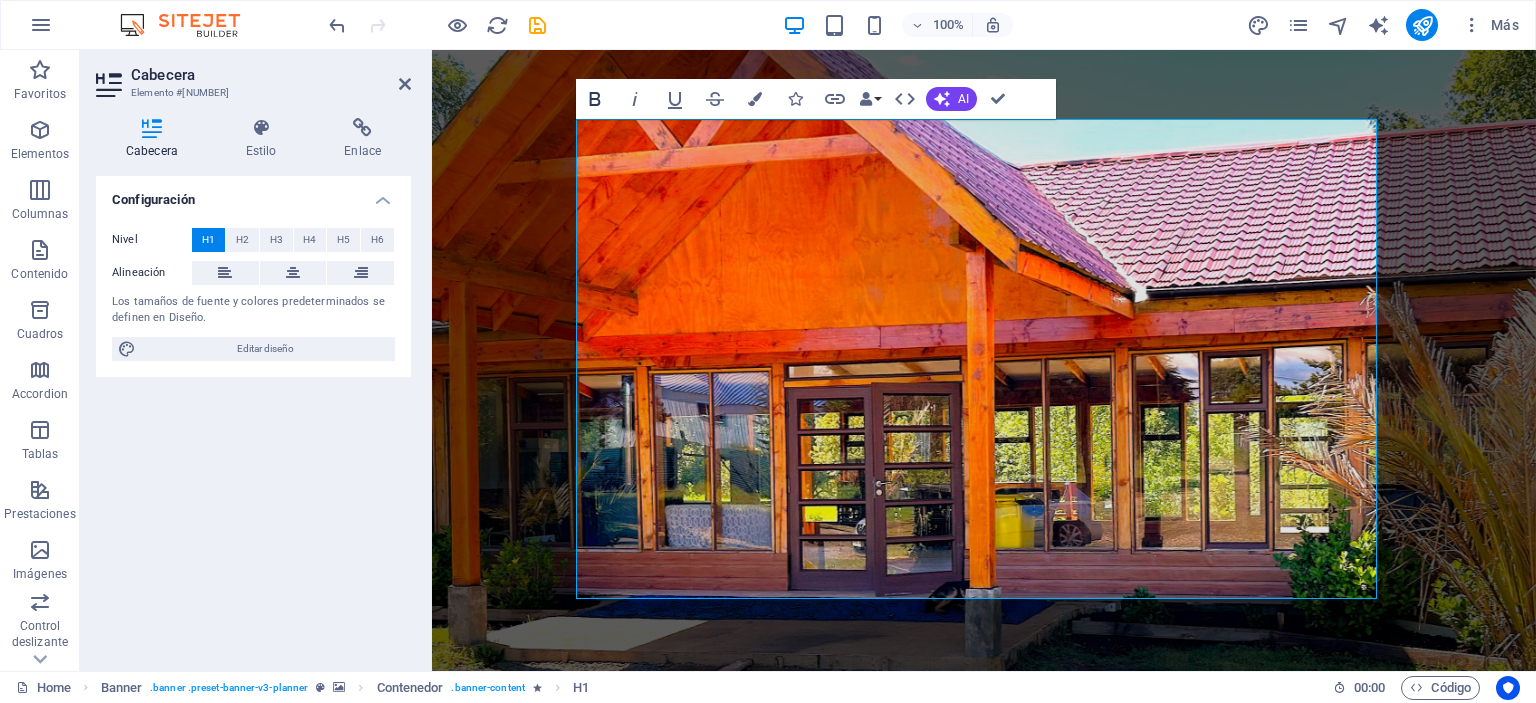 click 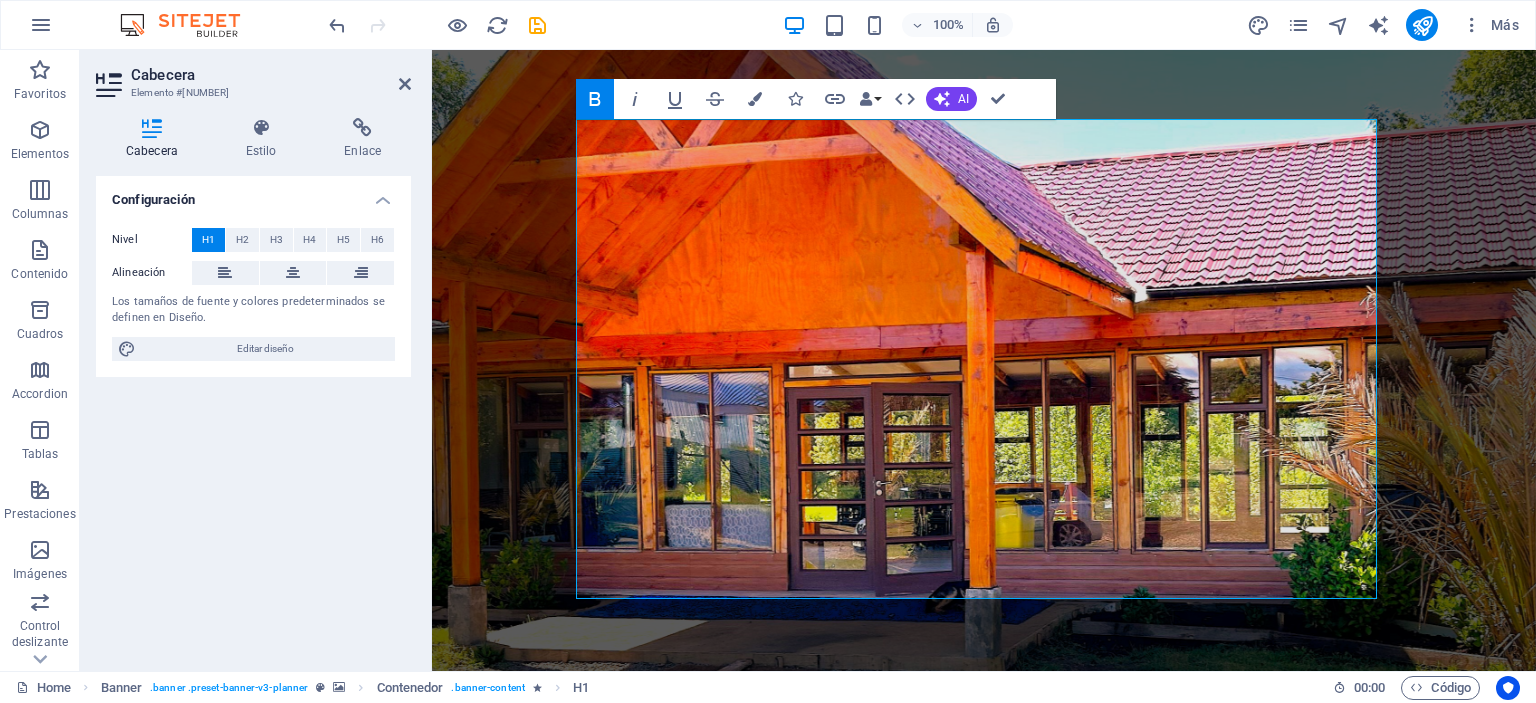 click 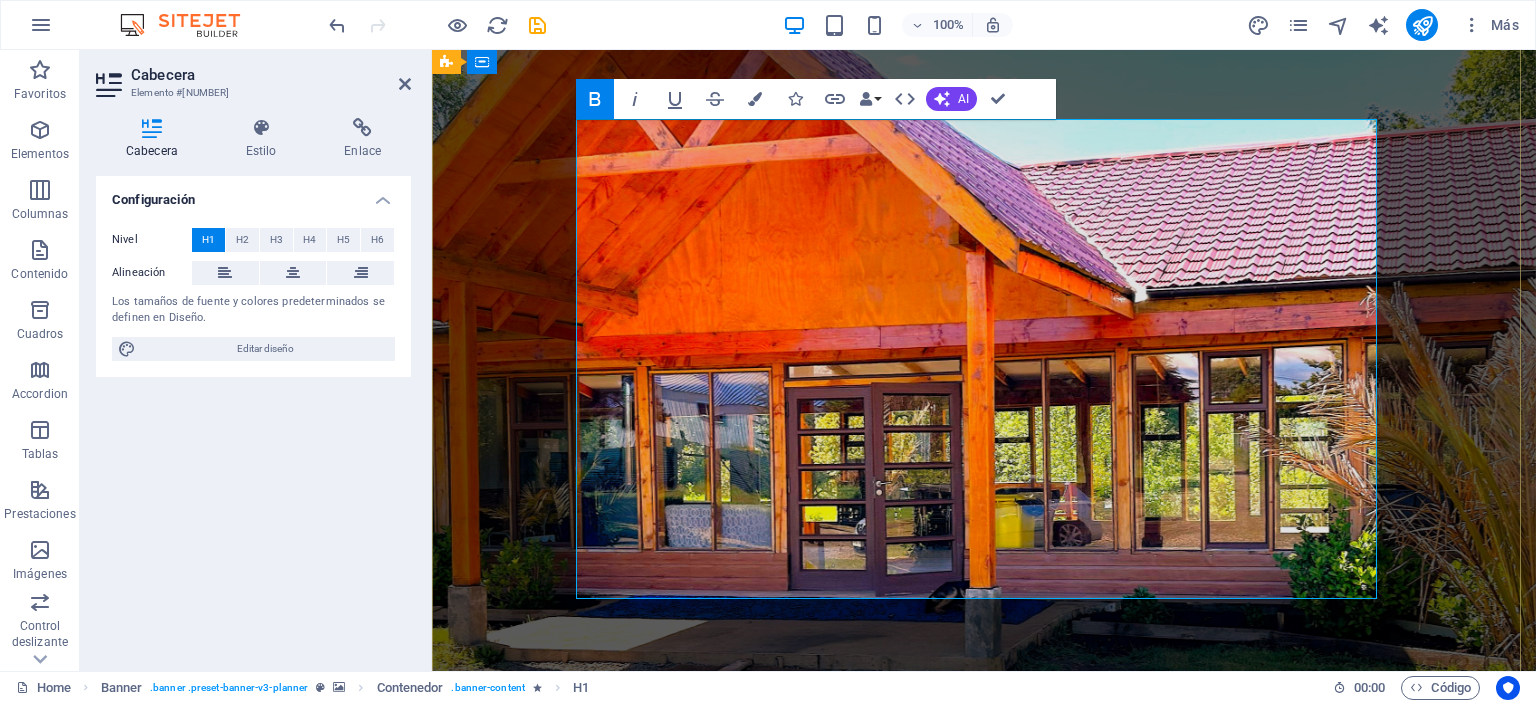 click on "Eventos Parque Coyahue[NAME]" at bounding box center [984, 1226] 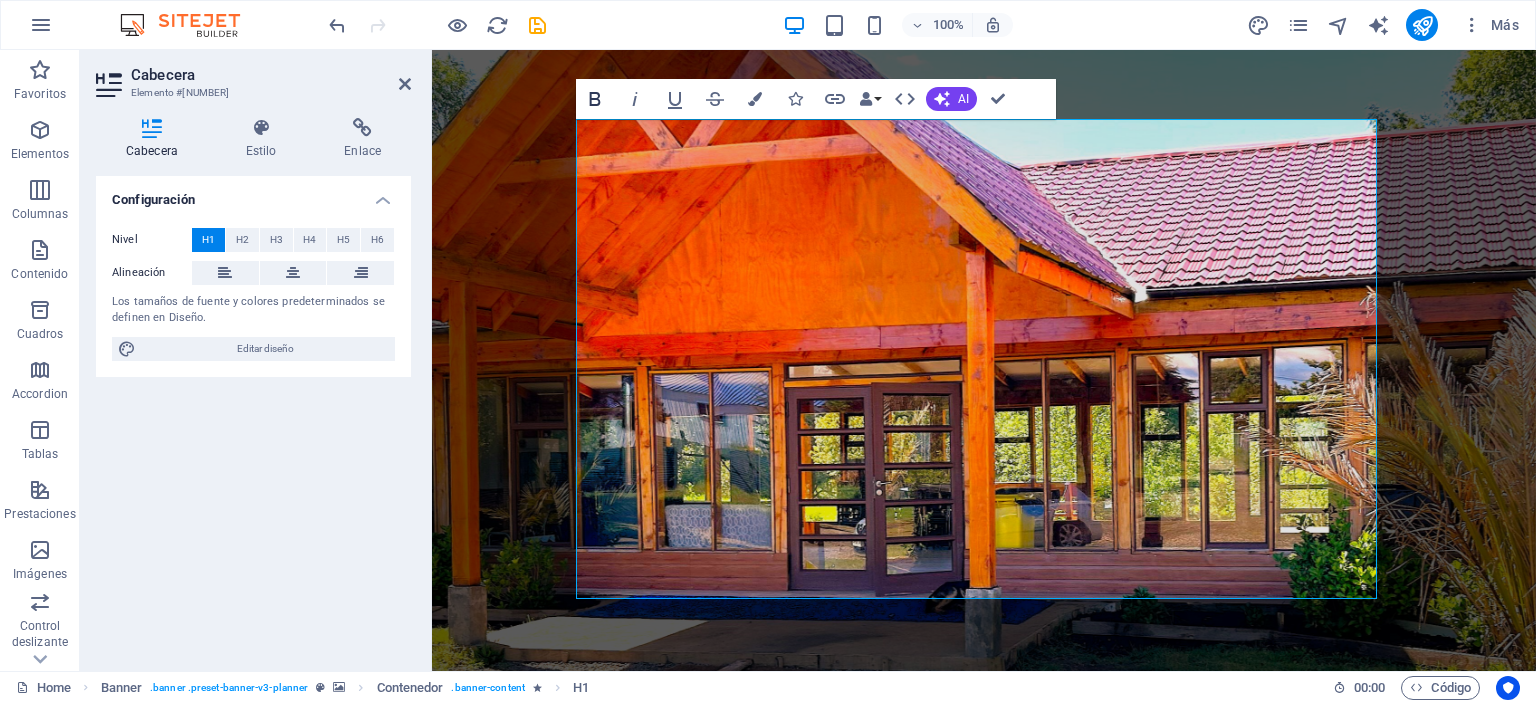 click 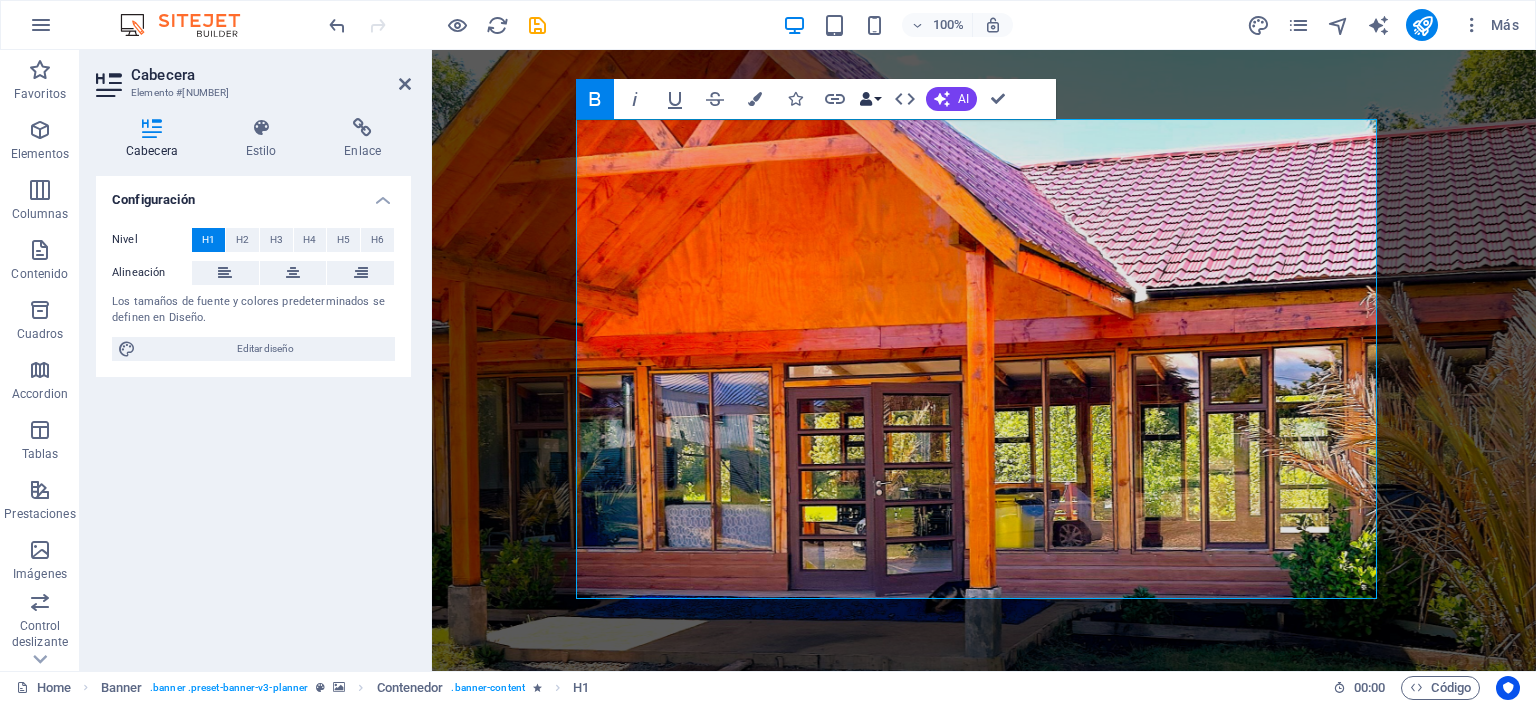 click at bounding box center (866, 99) 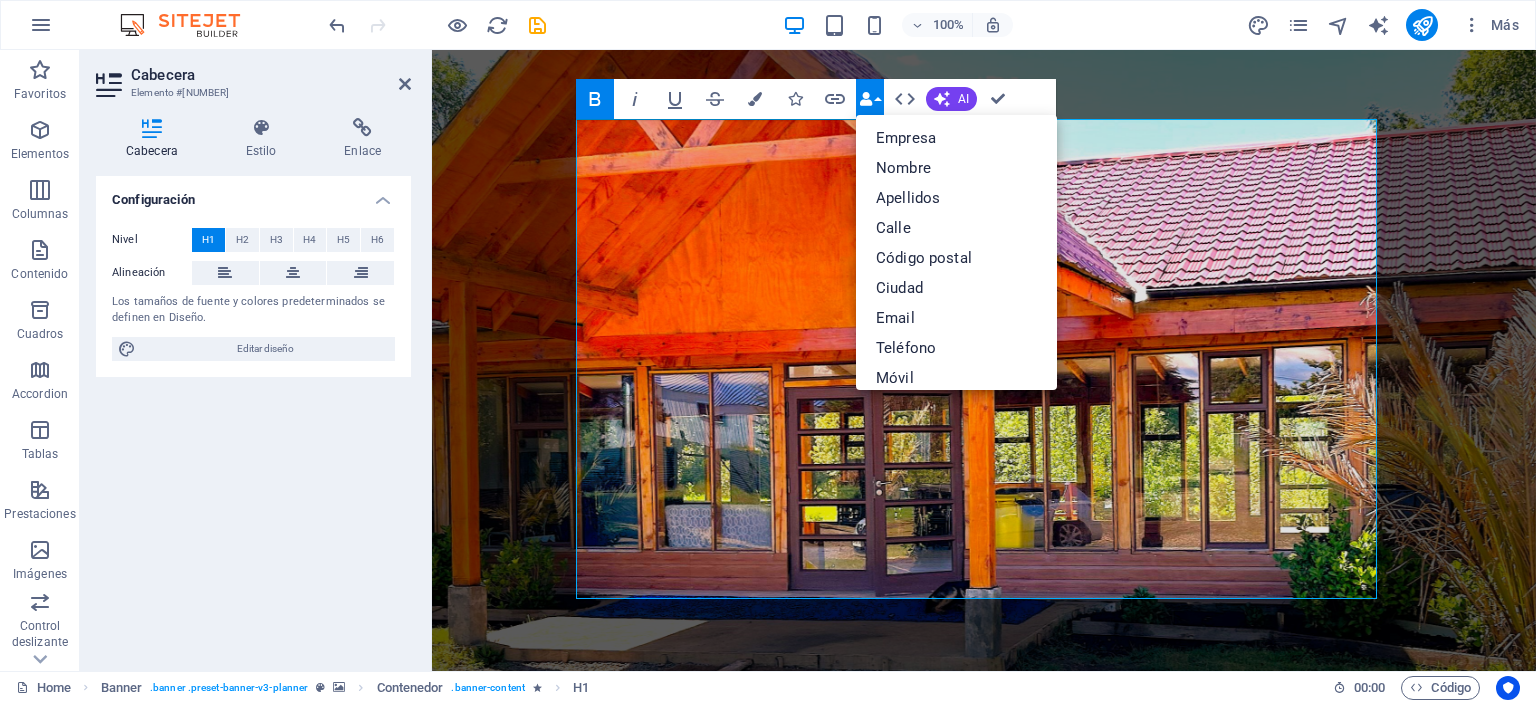 click at bounding box center [866, 99] 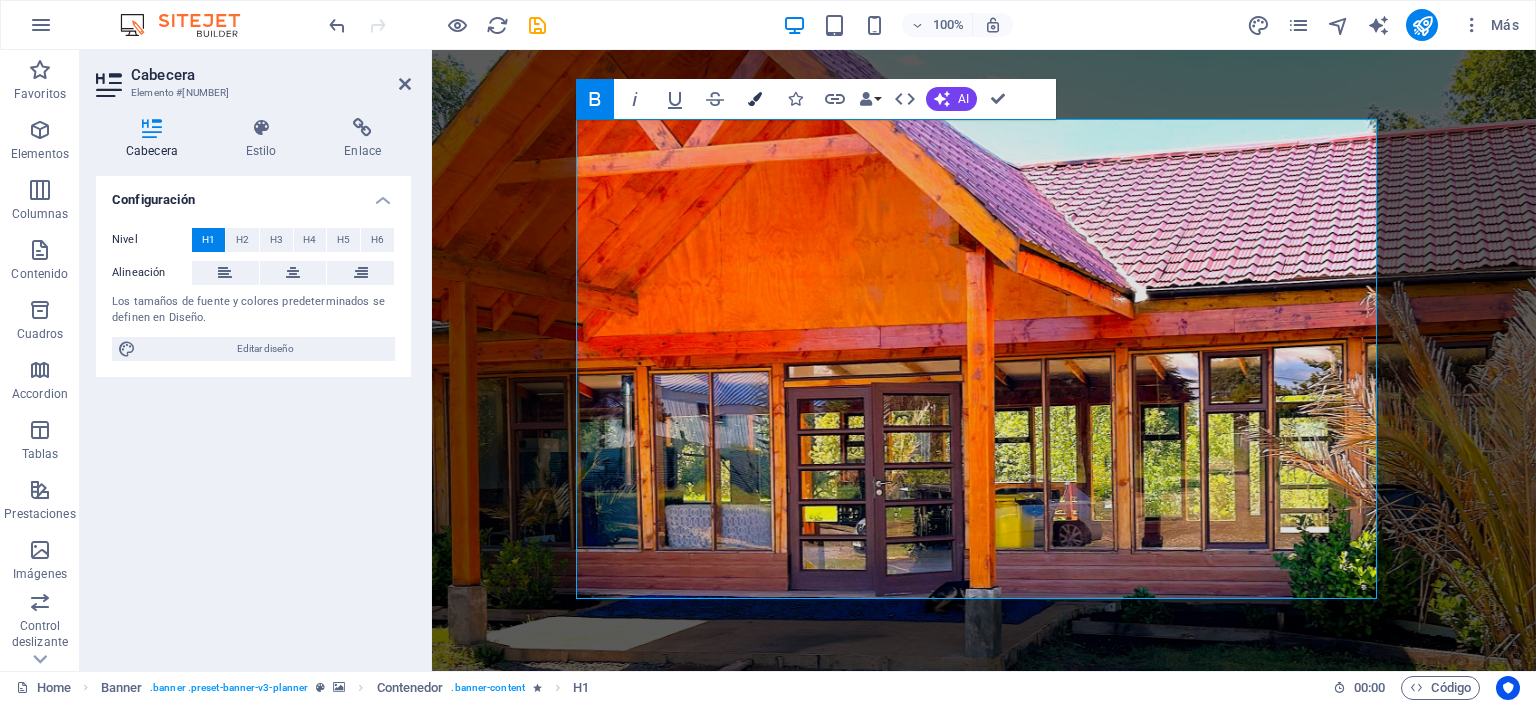 click at bounding box center [755, 99] 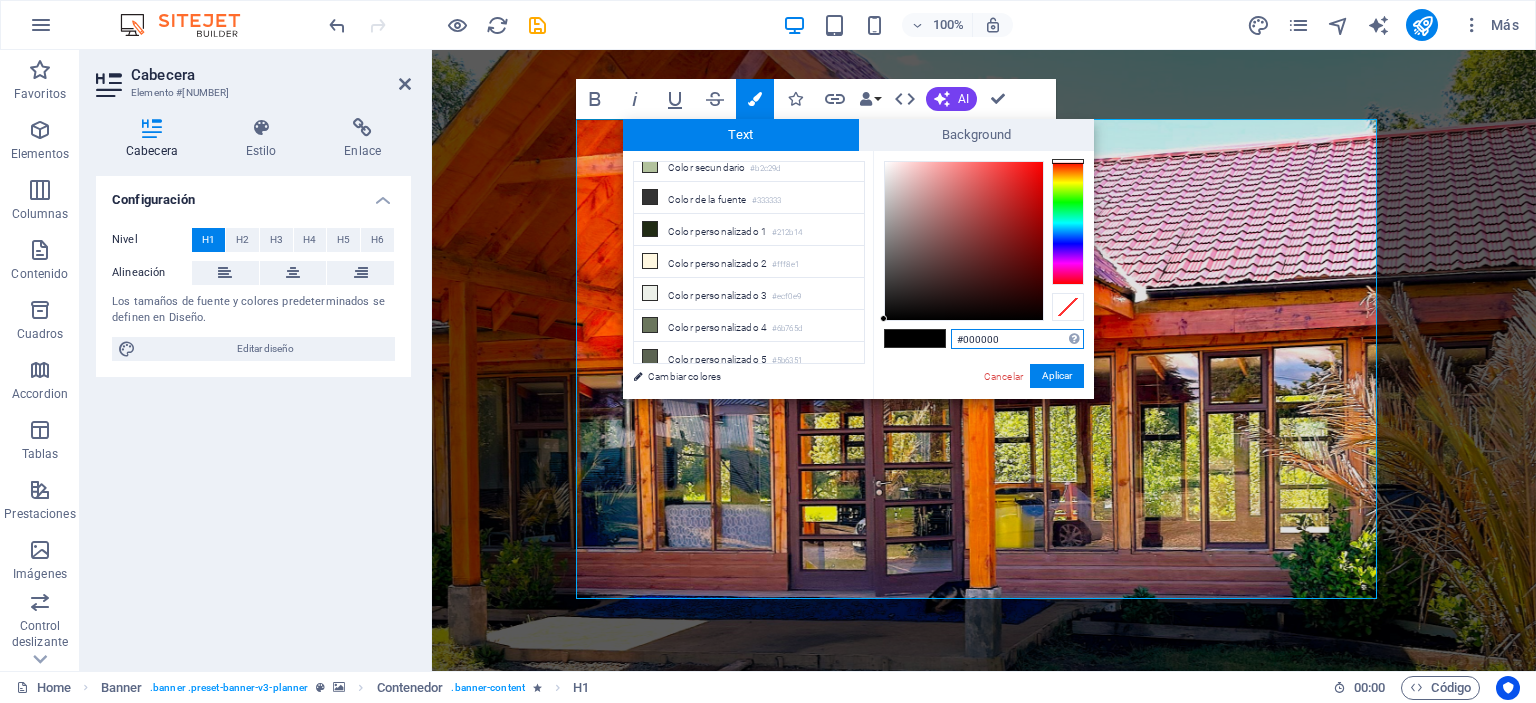 scroll, scrollTop: 0, scrollLeft: 0, axis: both 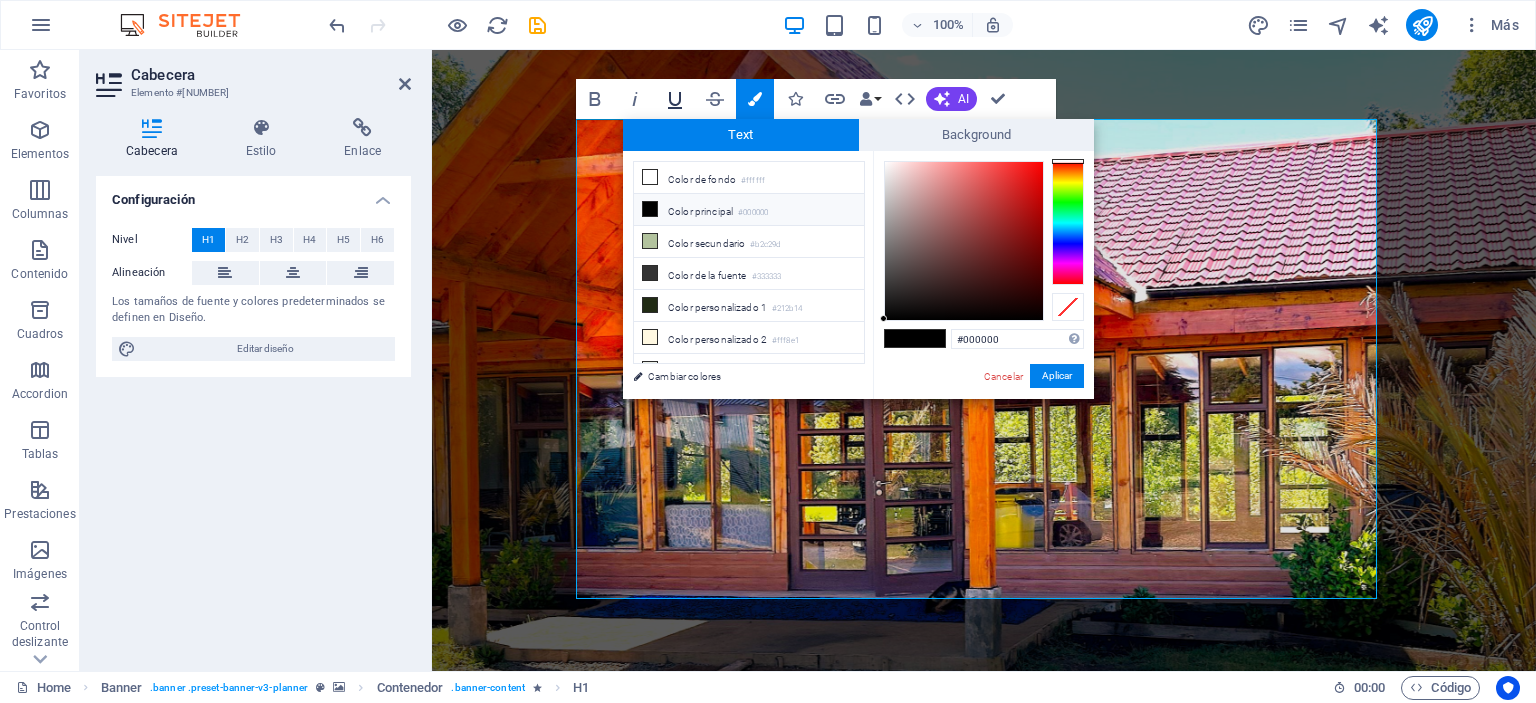 click 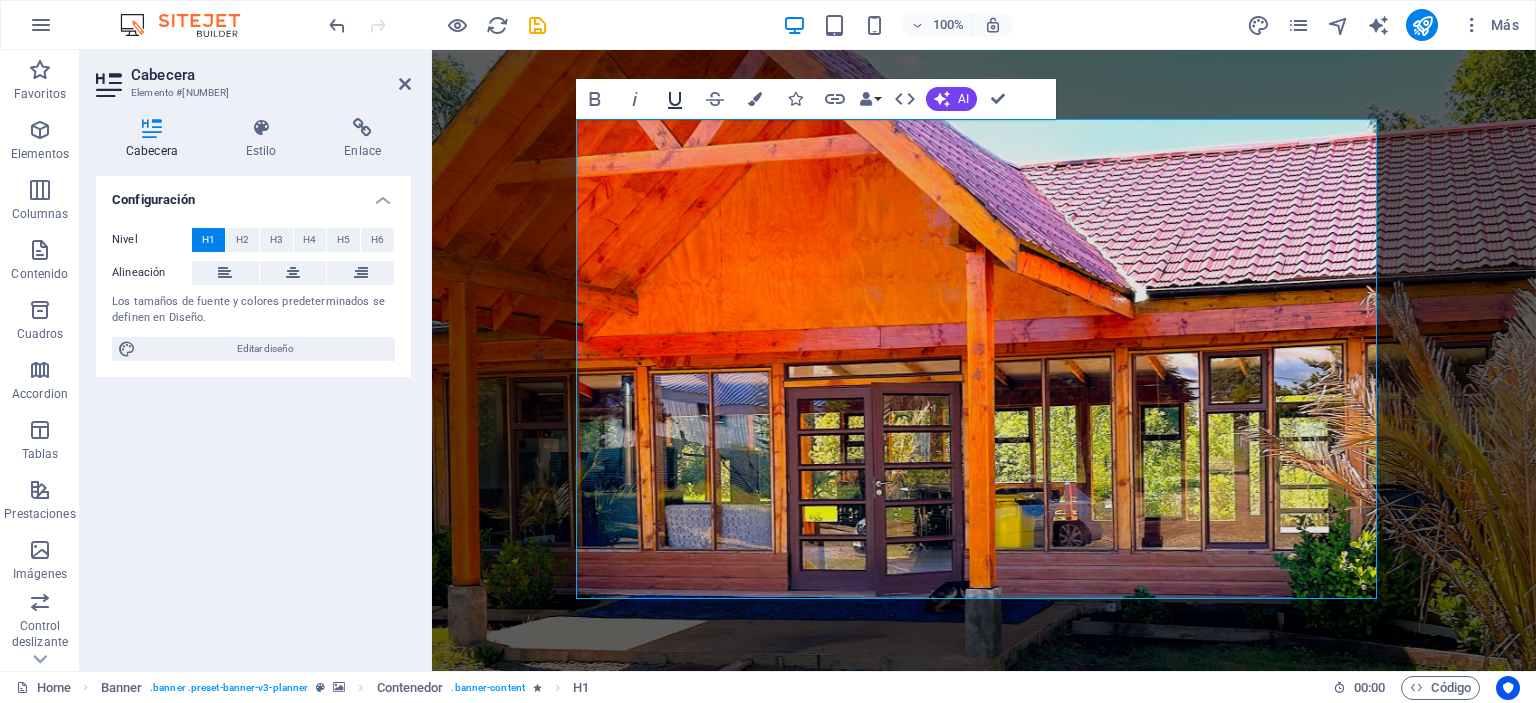 click 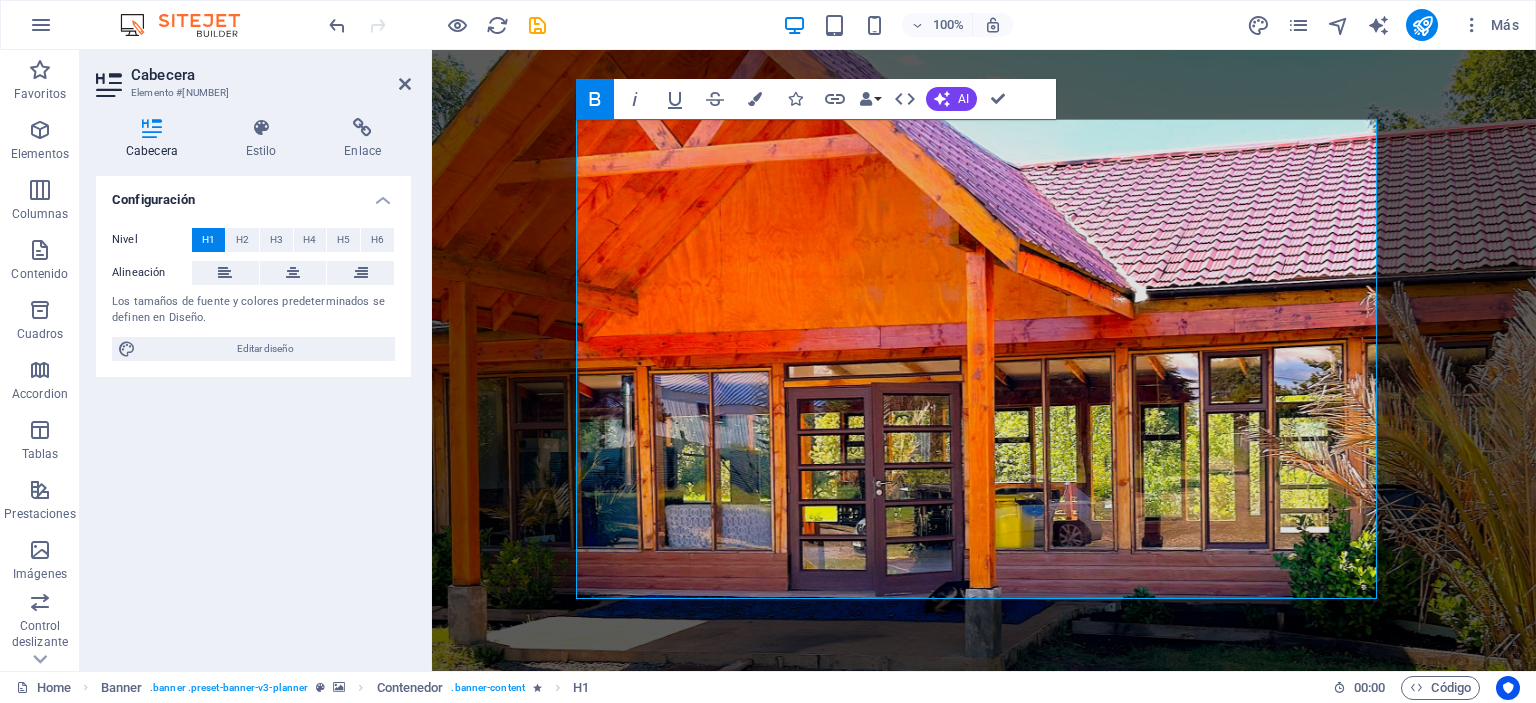 click 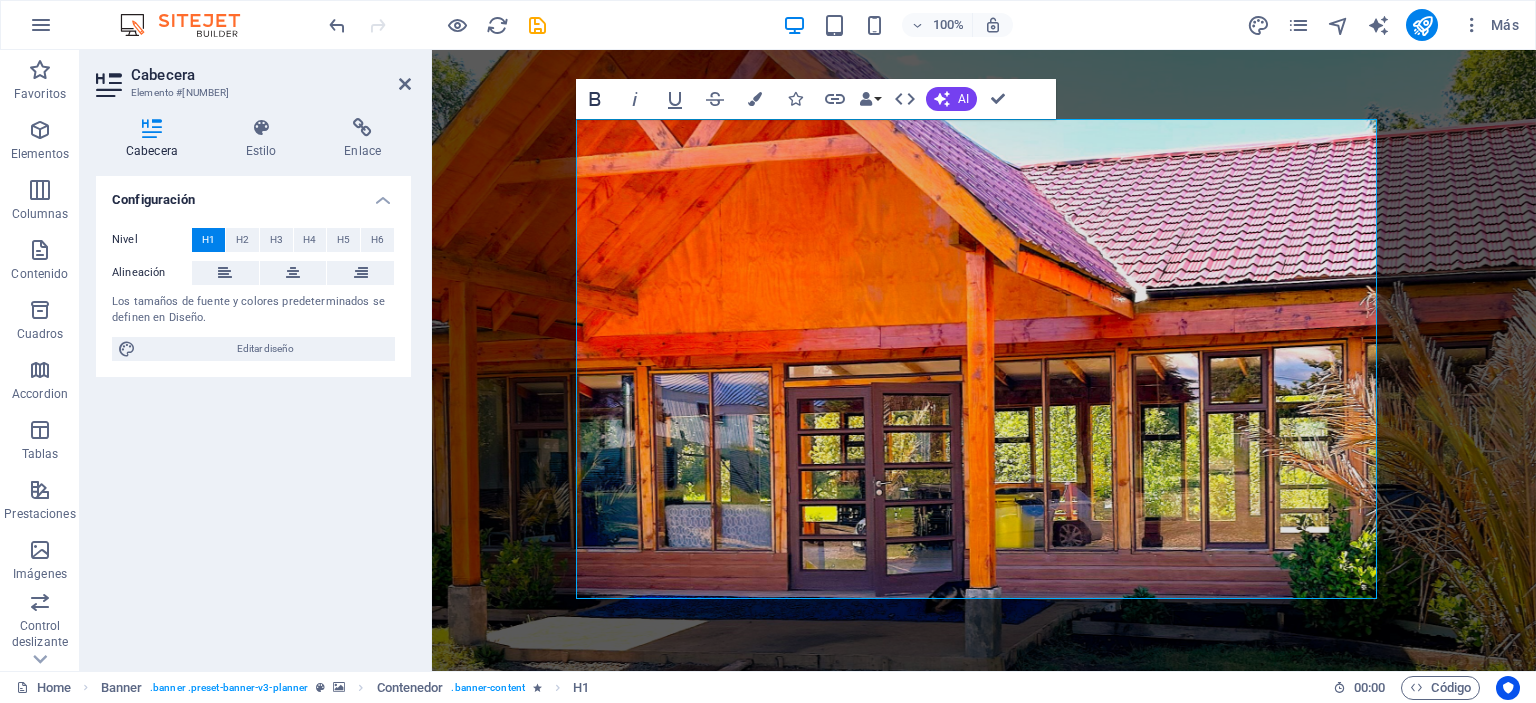 click 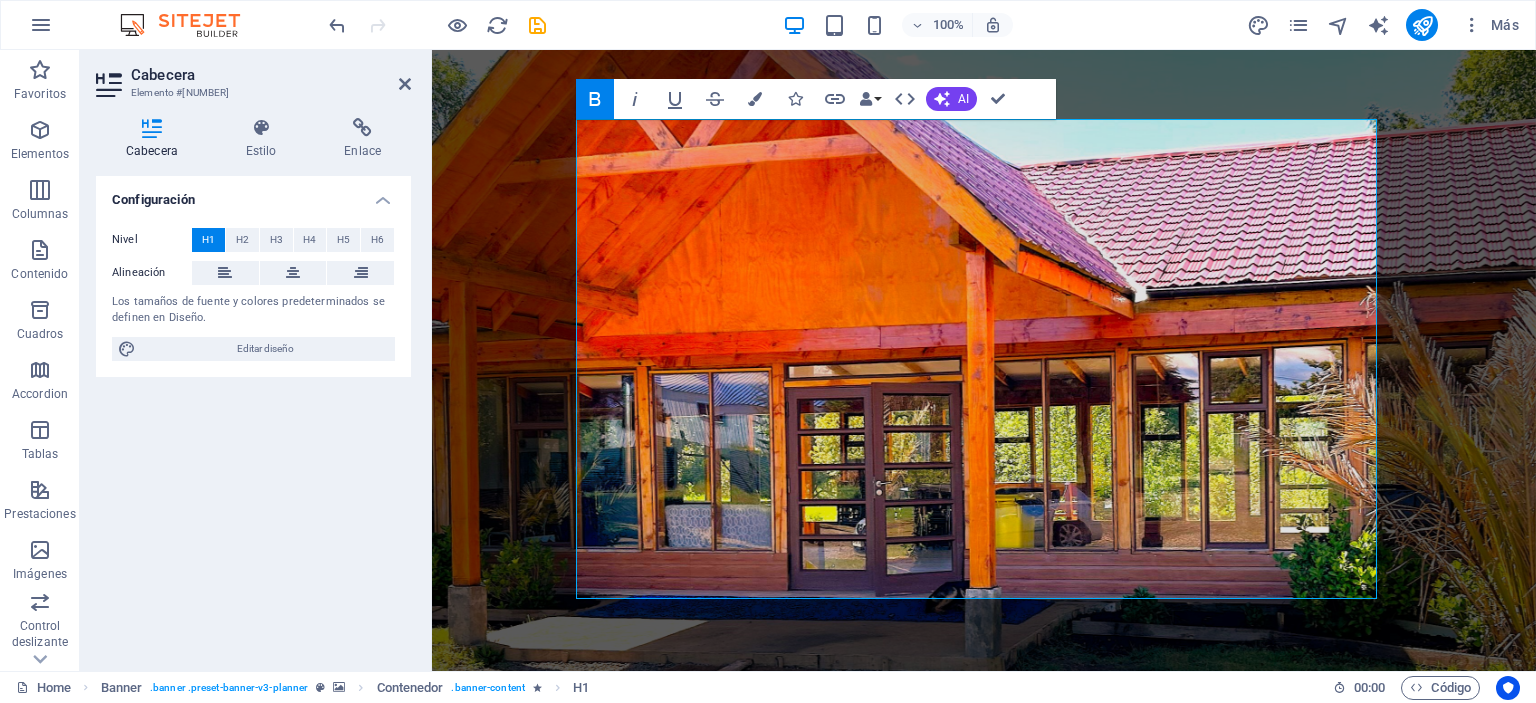 click 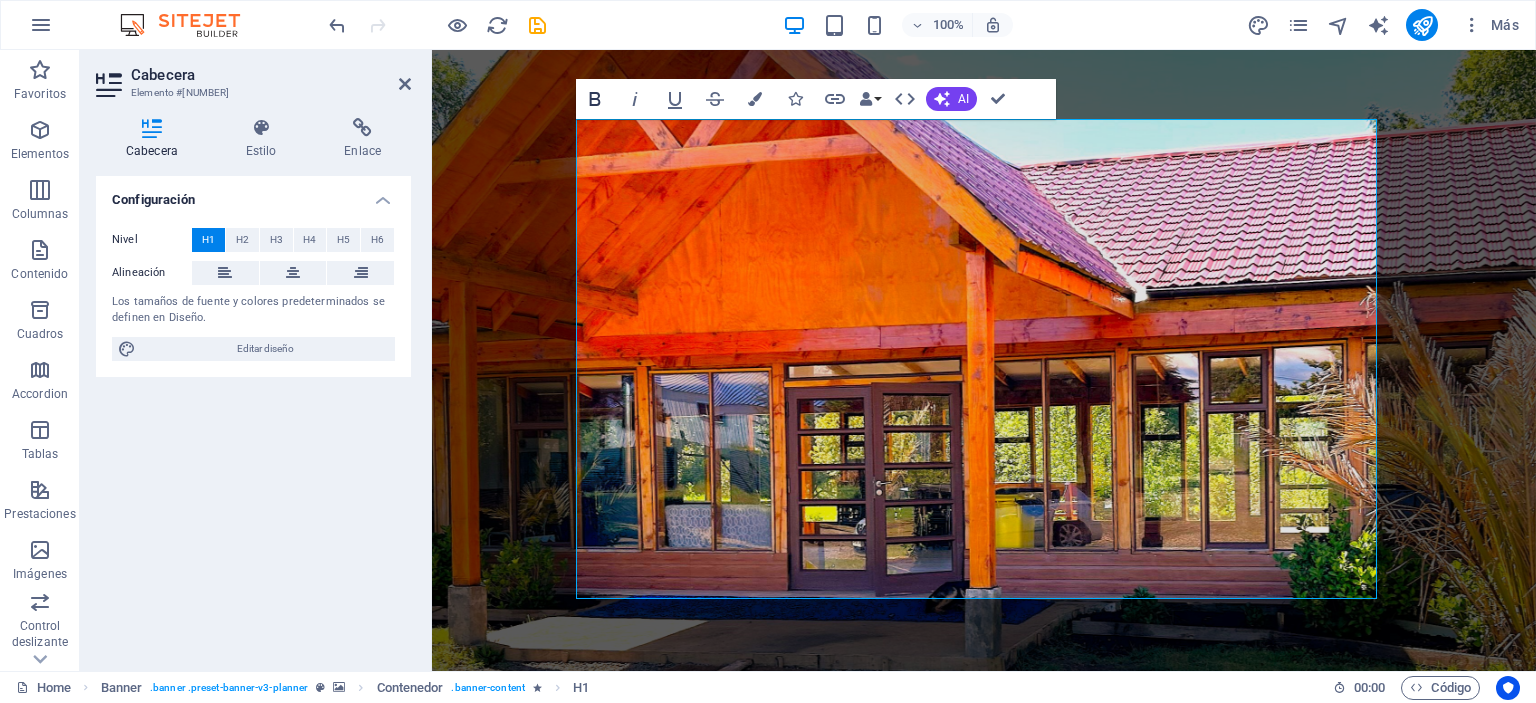 click 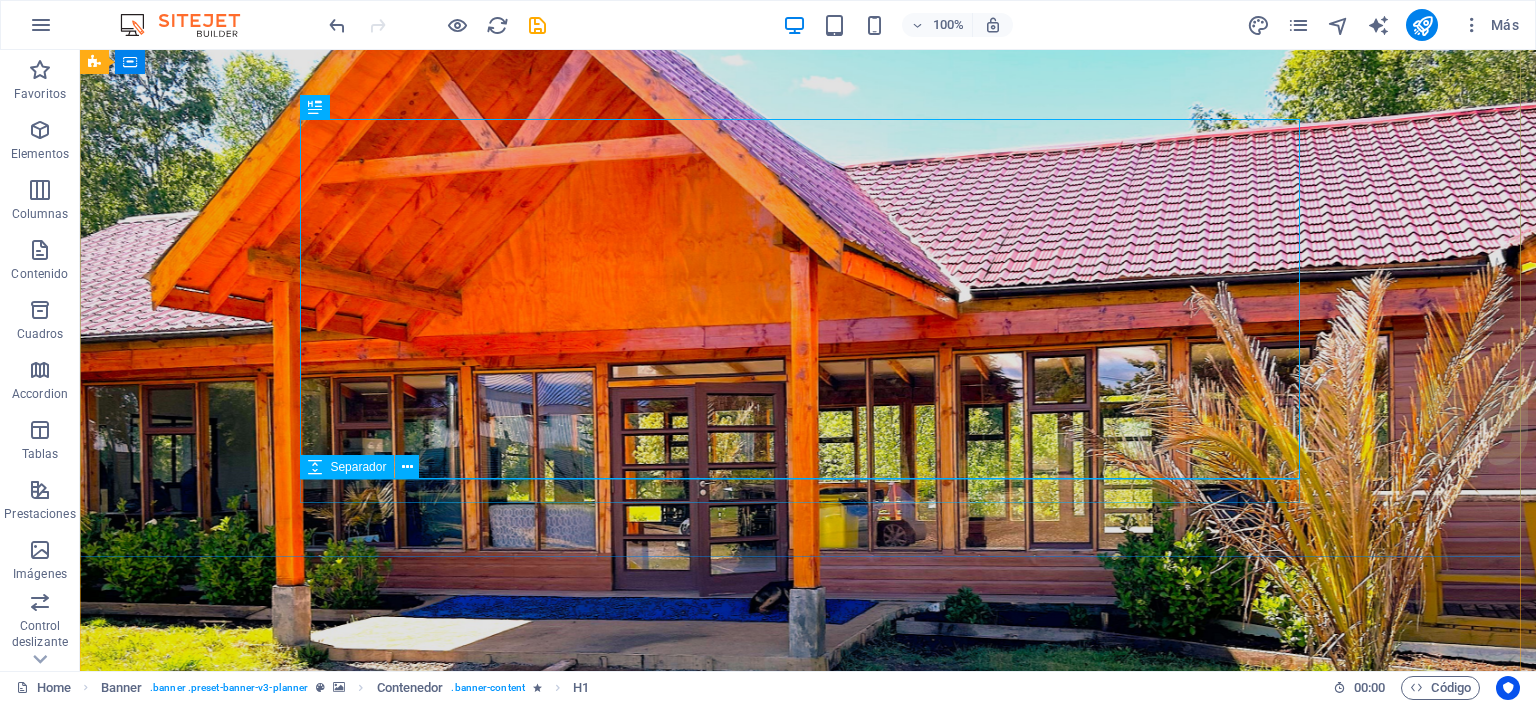 click at bounding box center (808, 1598) 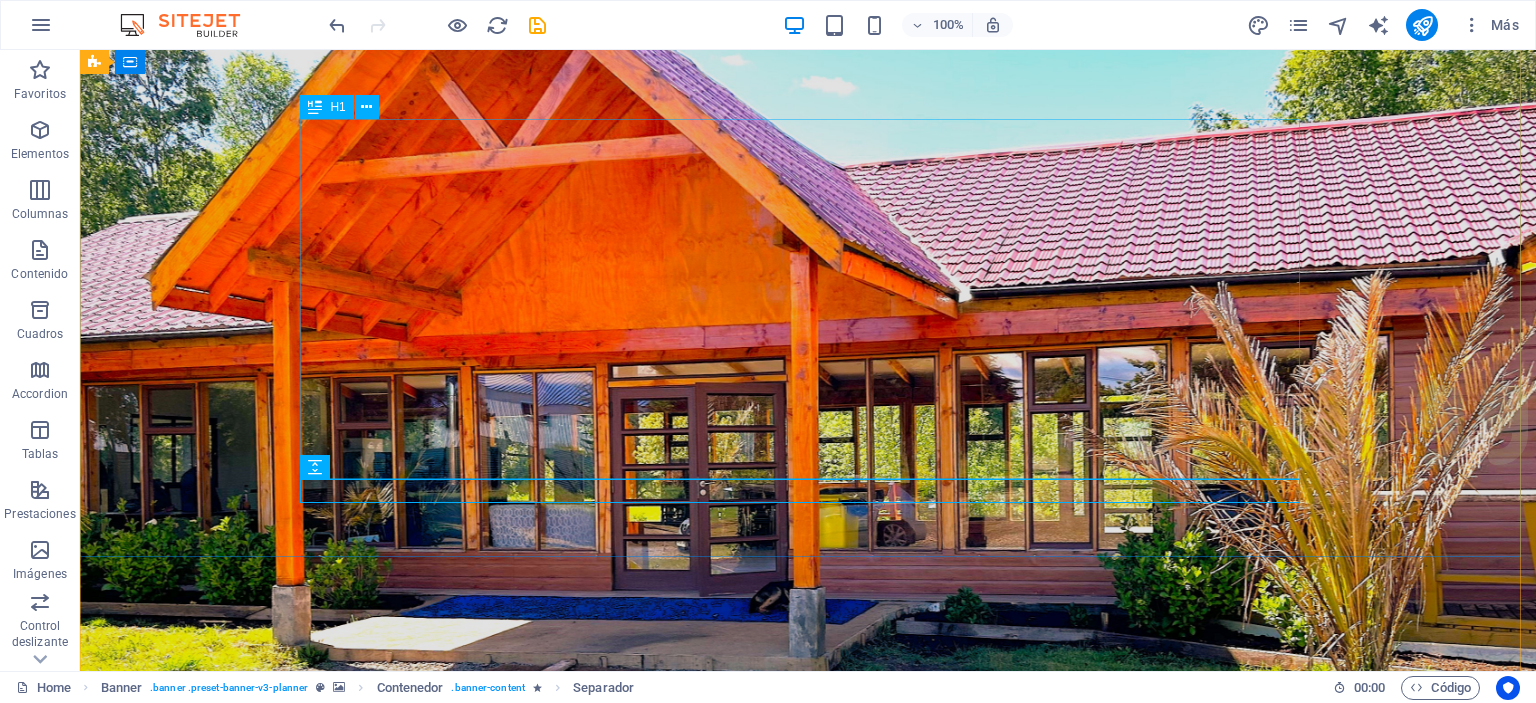 click on "Eventos Parque Coyahue Descubre la magia de nuestras brasas" at bounding box center [808, 1346] 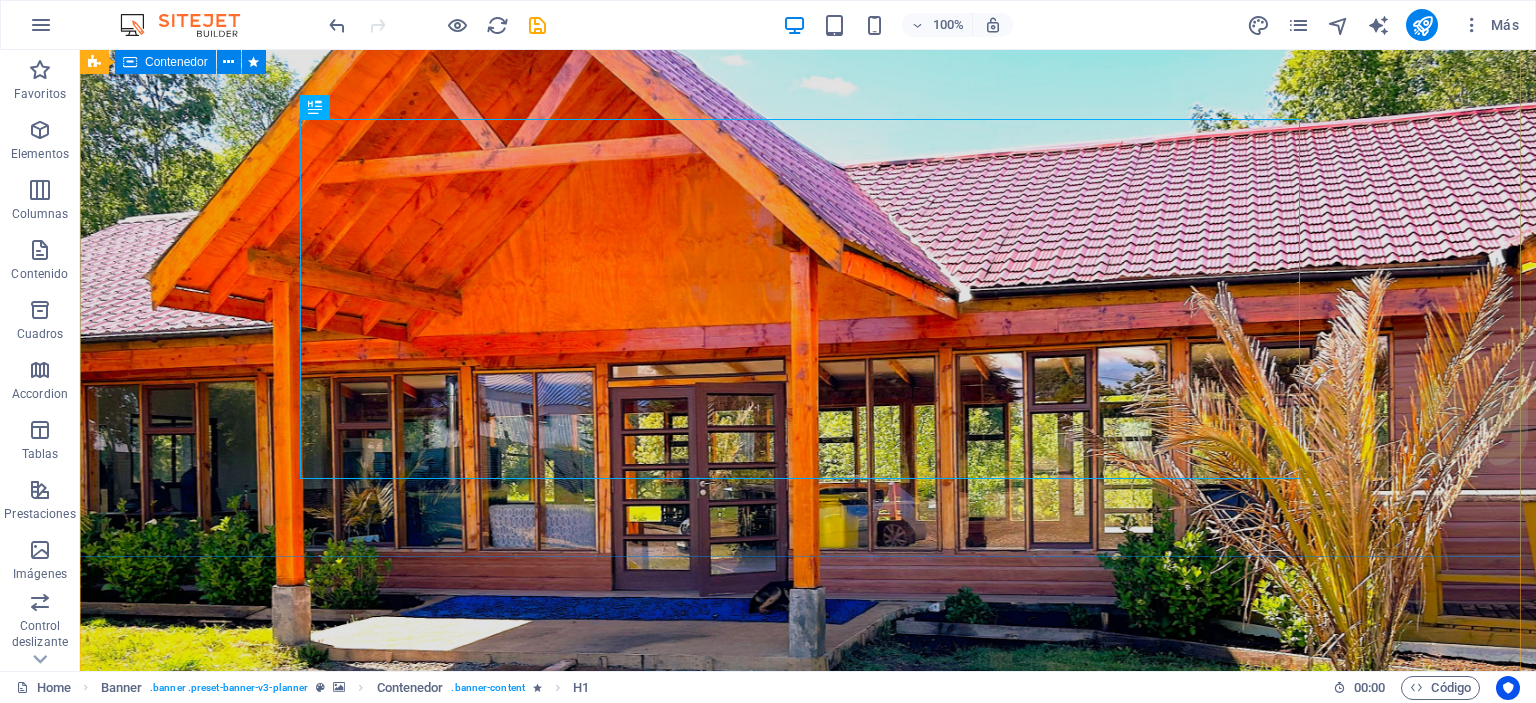 click on "Eventos Parque Coyahue Descubre la magia de nuestras brasas Plan your next event with us" at bounding box center [808, 1340] 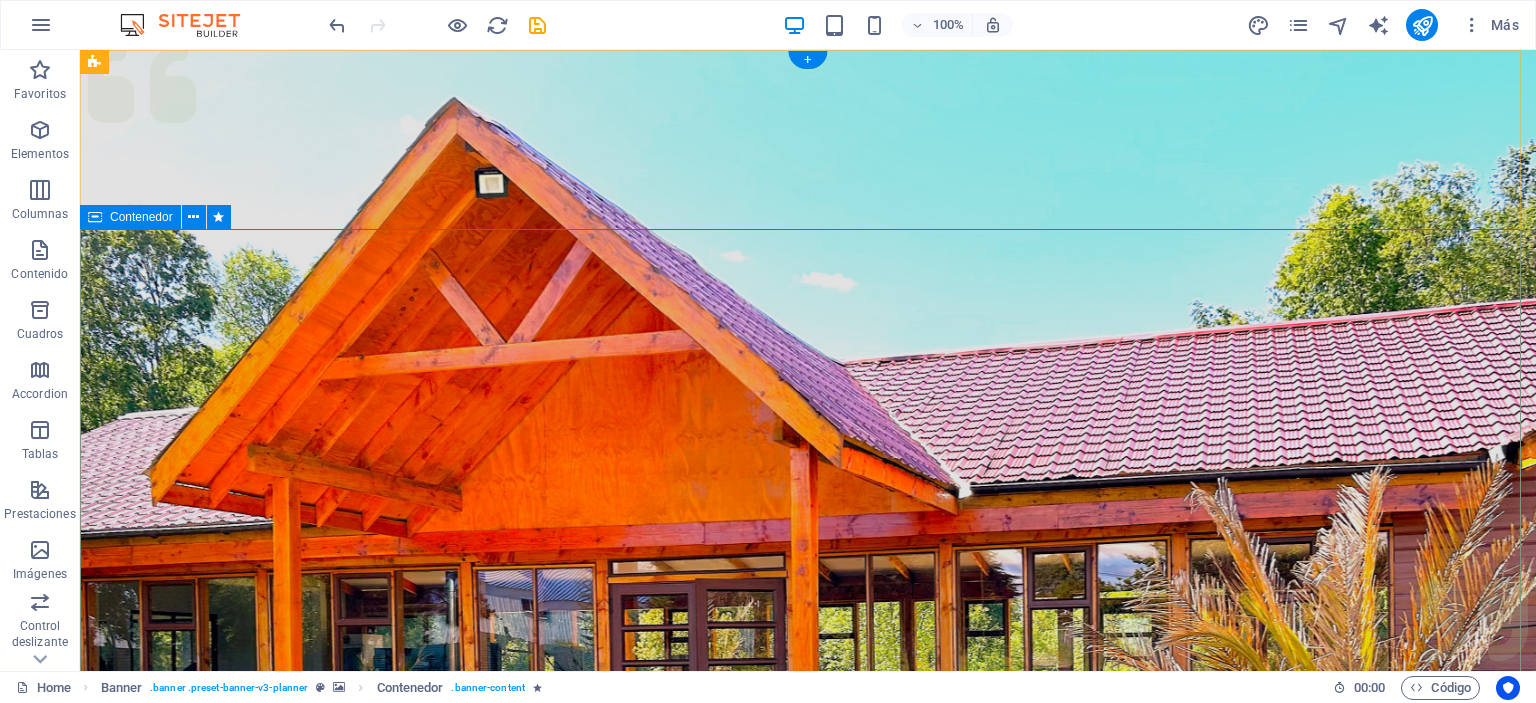 scroll, scrollTop: 0, scrollLeft: 0, axis: both 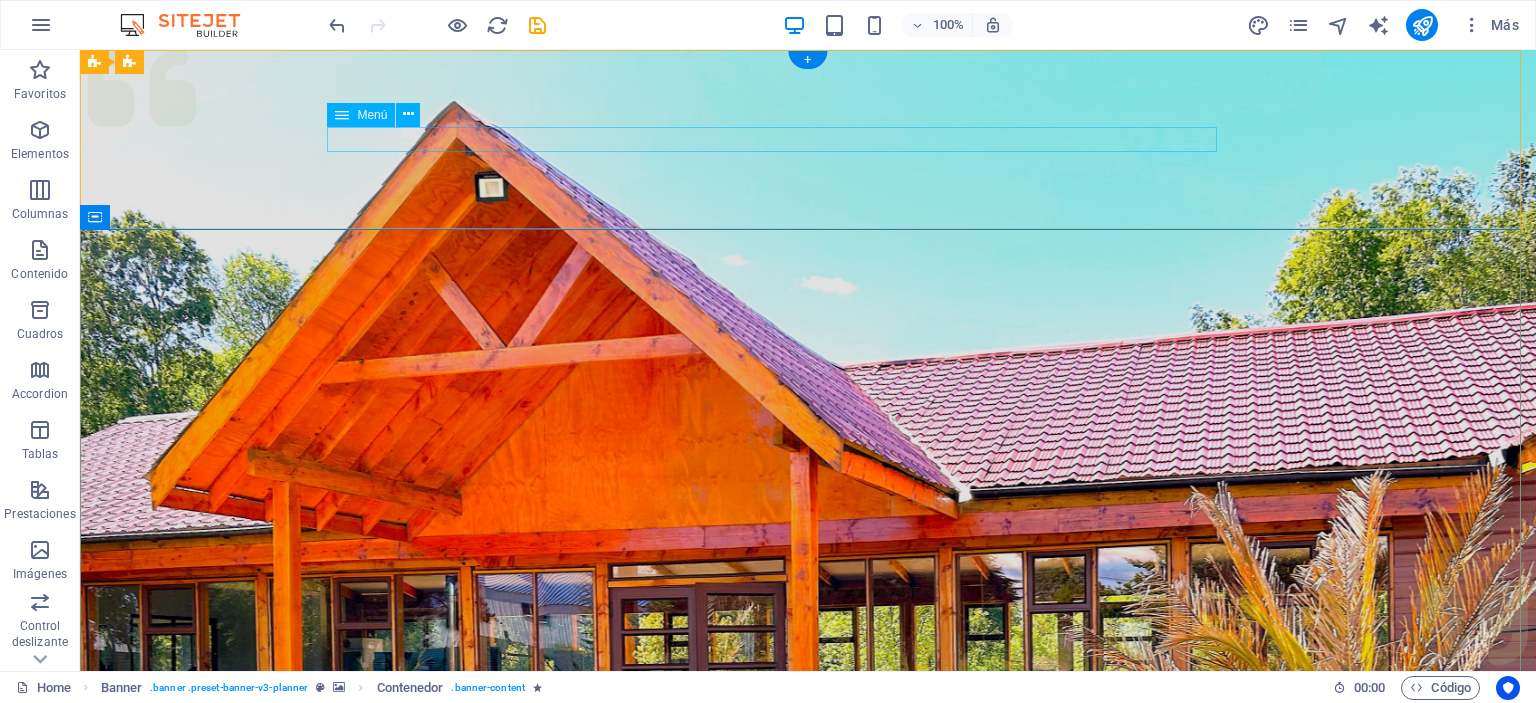click on "Menu Servicios Somos Equipos Galeria Contcato" at bounding box center [808, 1125] 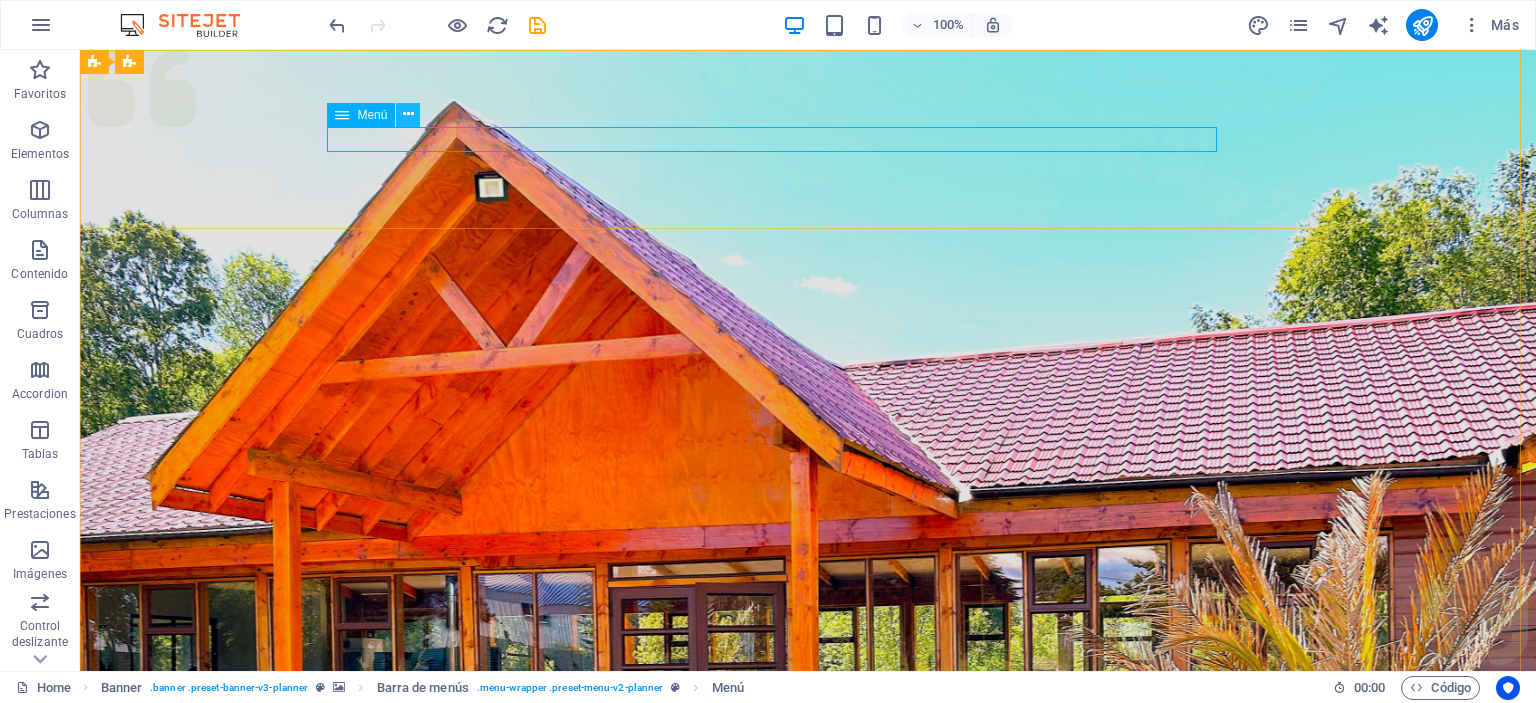 click at bounding box center [408, 114] 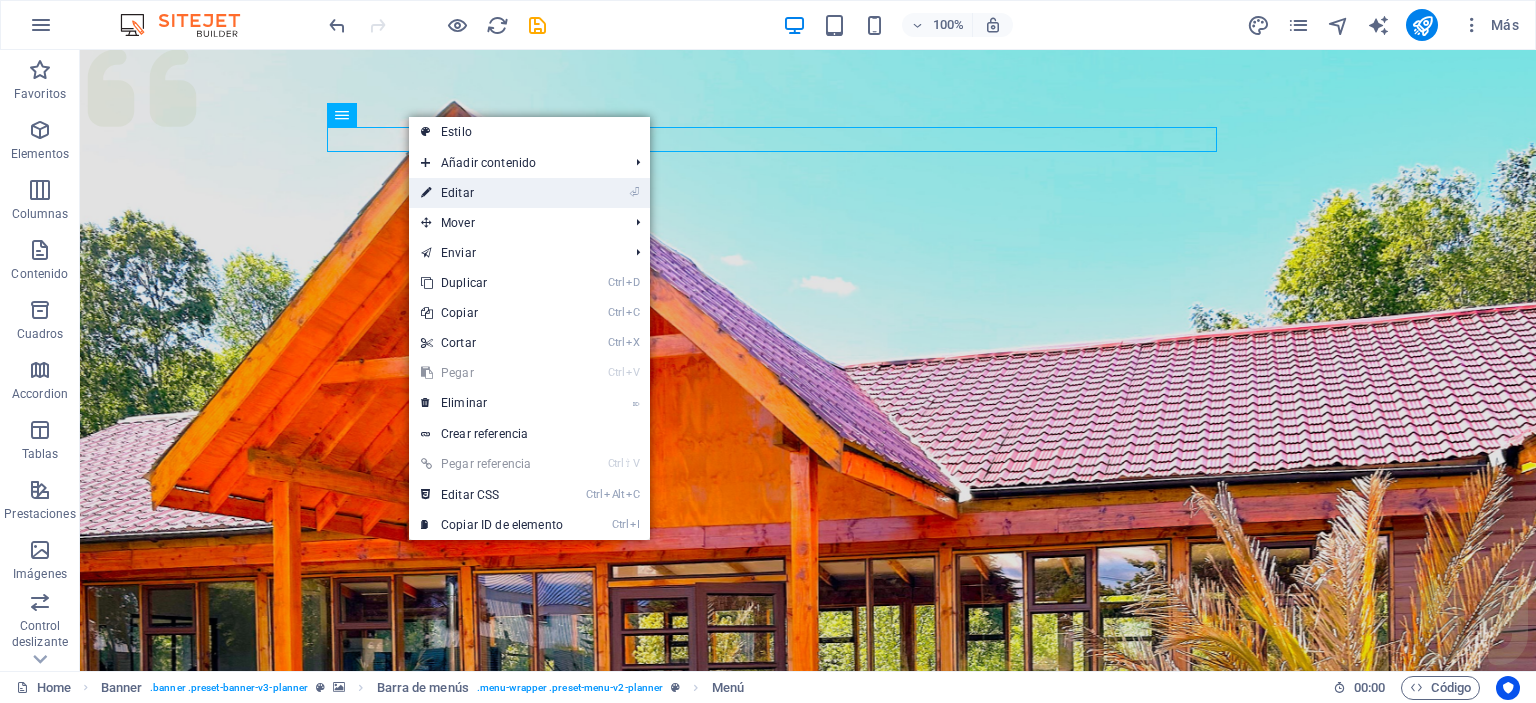 click on "⏎  Editar" at bounding box center [492, 193] 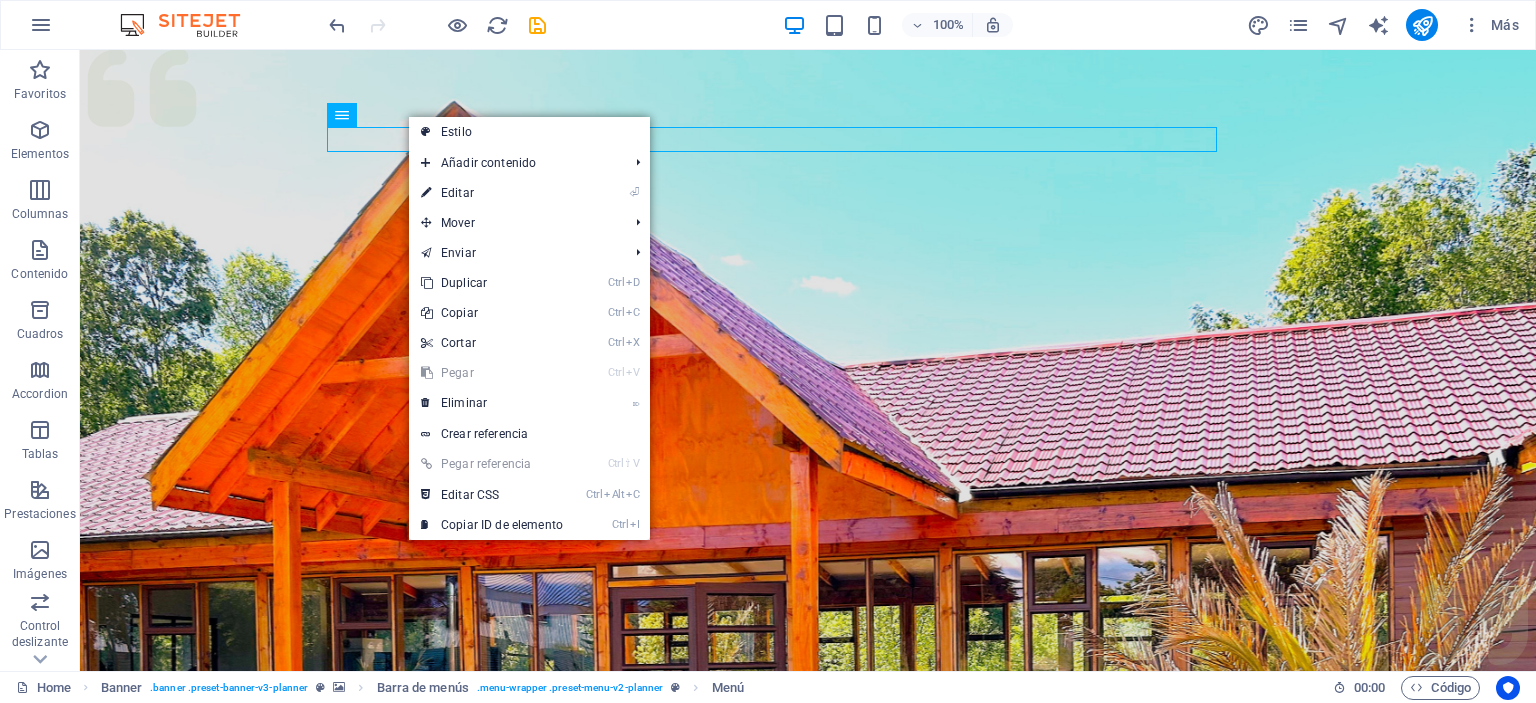 select on "1" 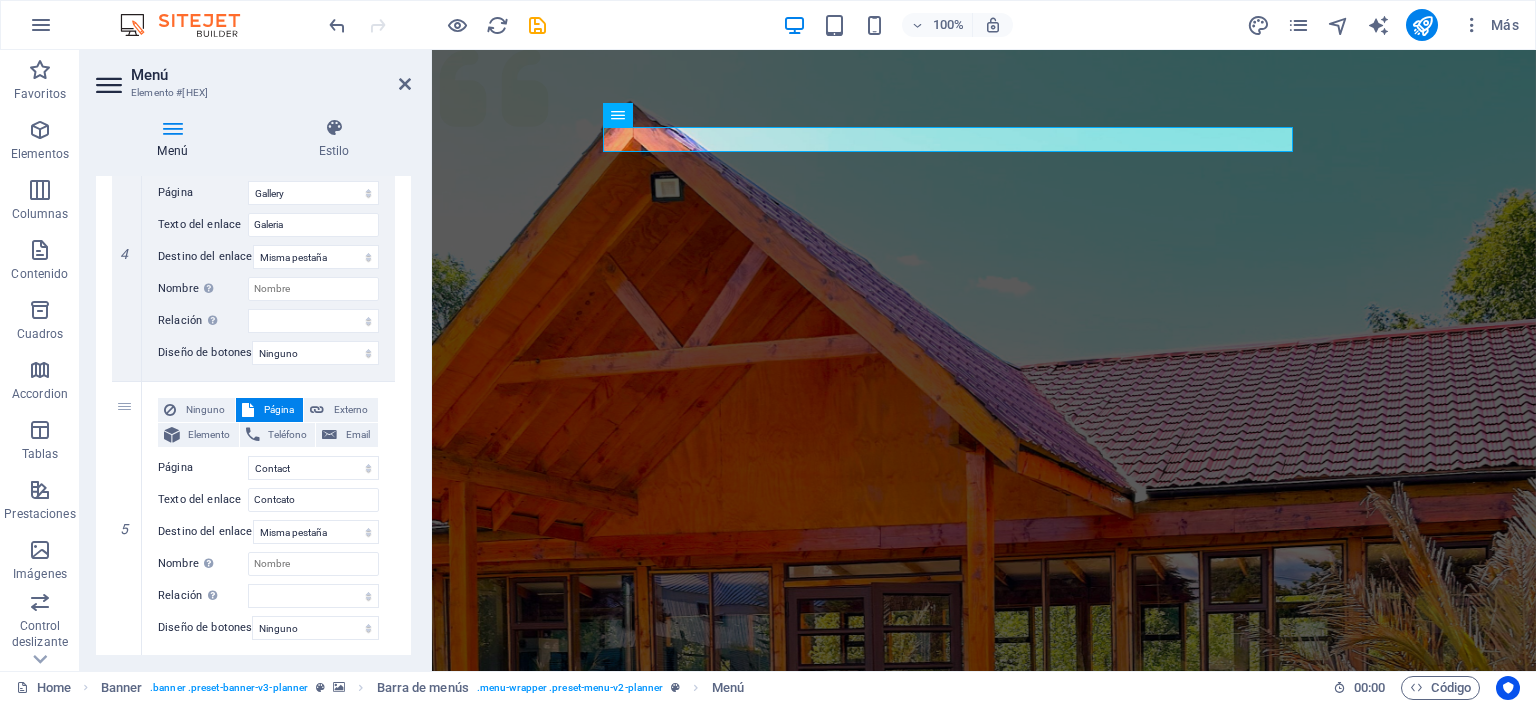 scroll, scrollTop: 1168, scrollLeft: 0, axis: vertical 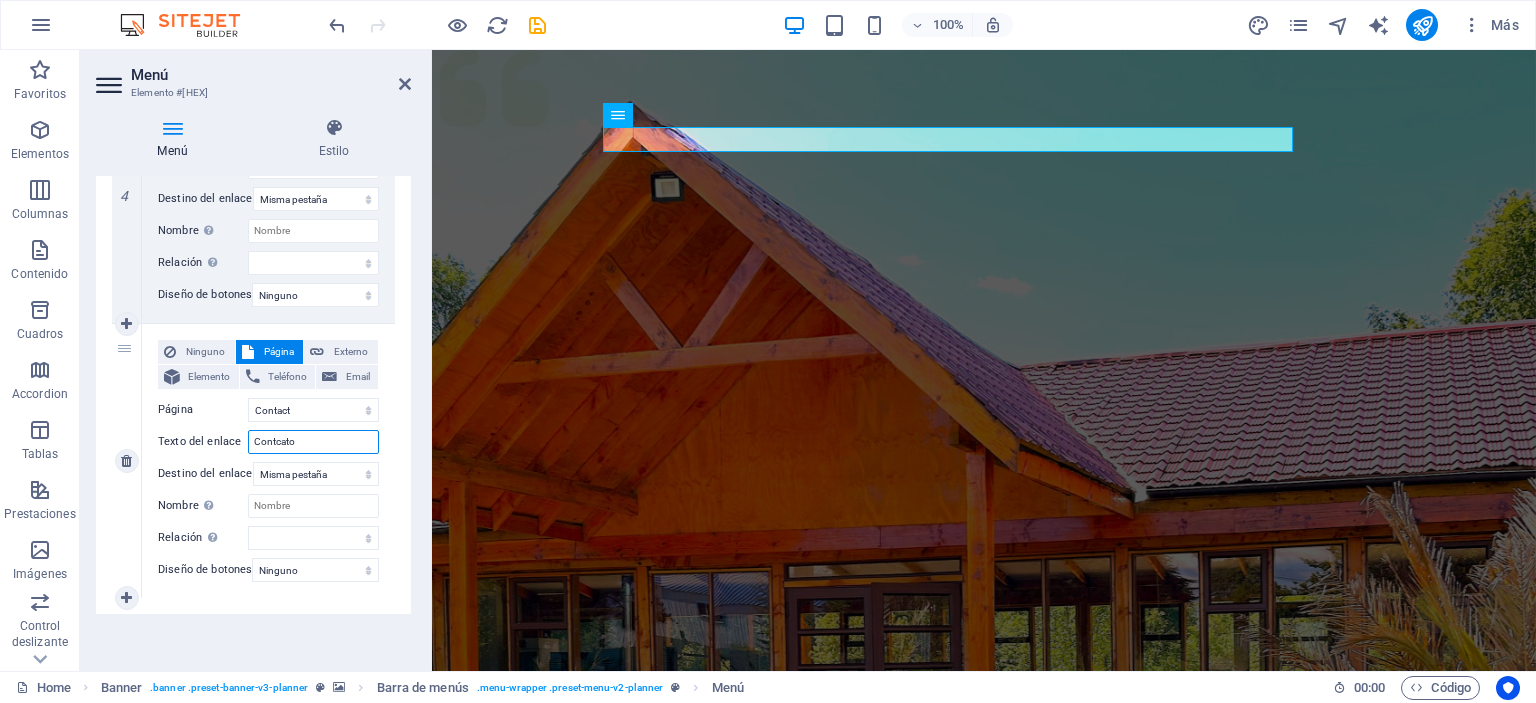 drag, startPoint x: 304, startPoint y: 425, endPoint x: 212, endPoint y: 437, distance: 92.779305 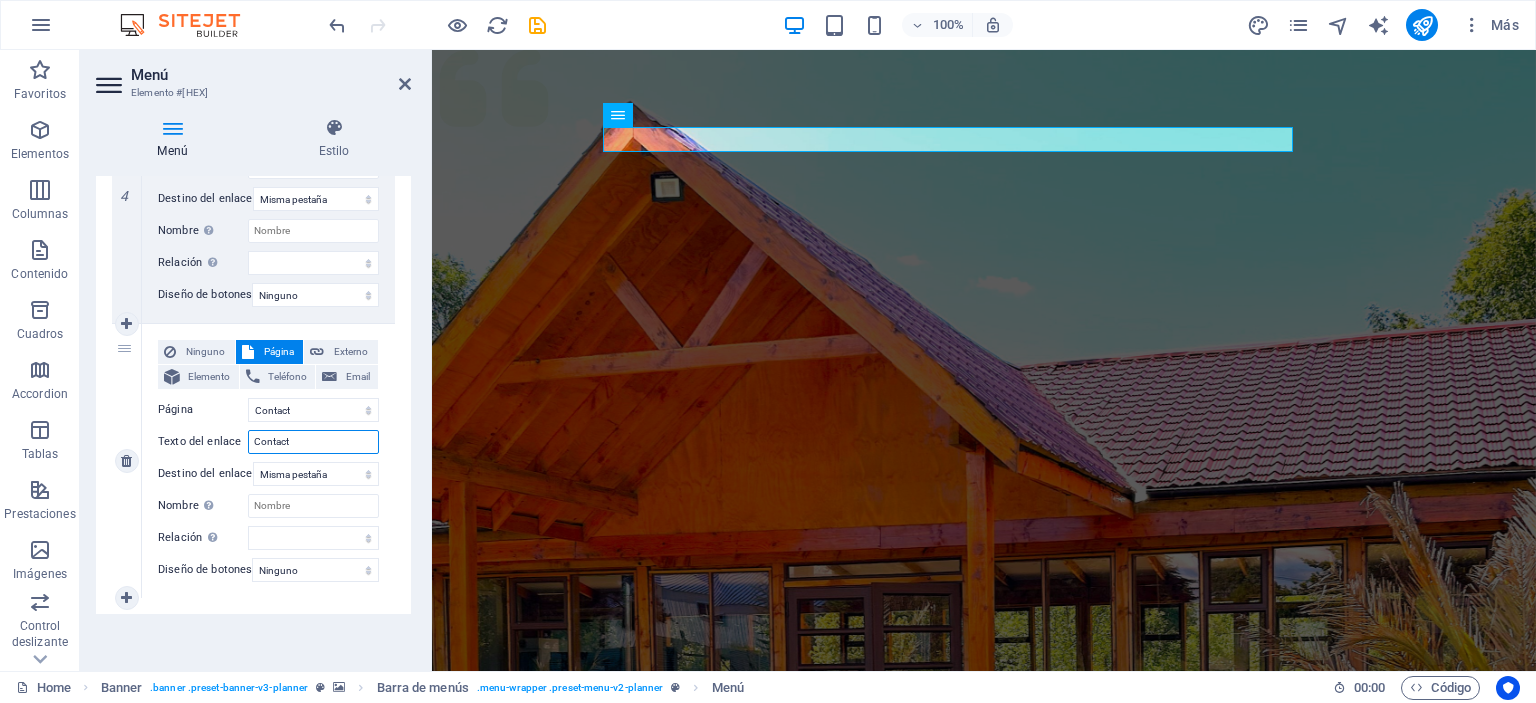 type on "Contacto" 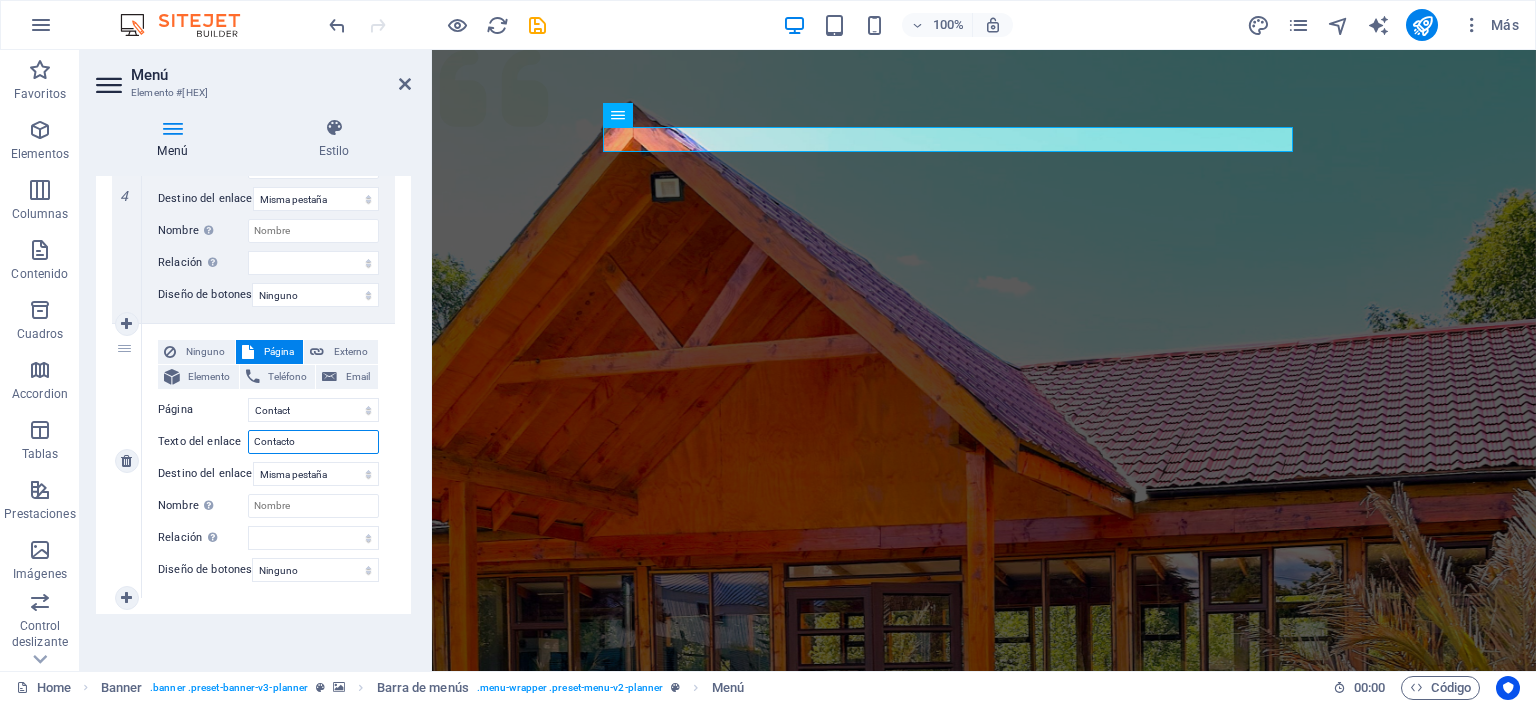 select 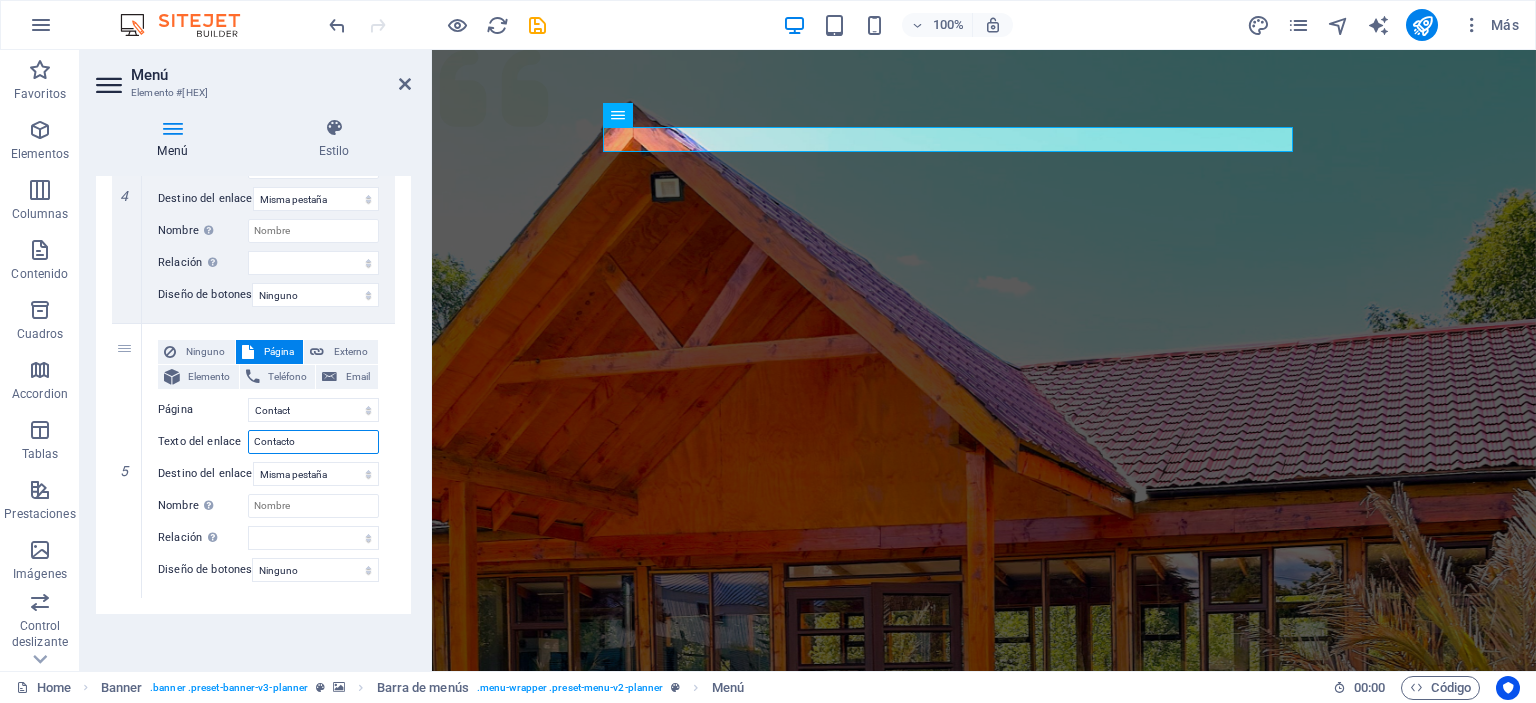 type on "Contacto" 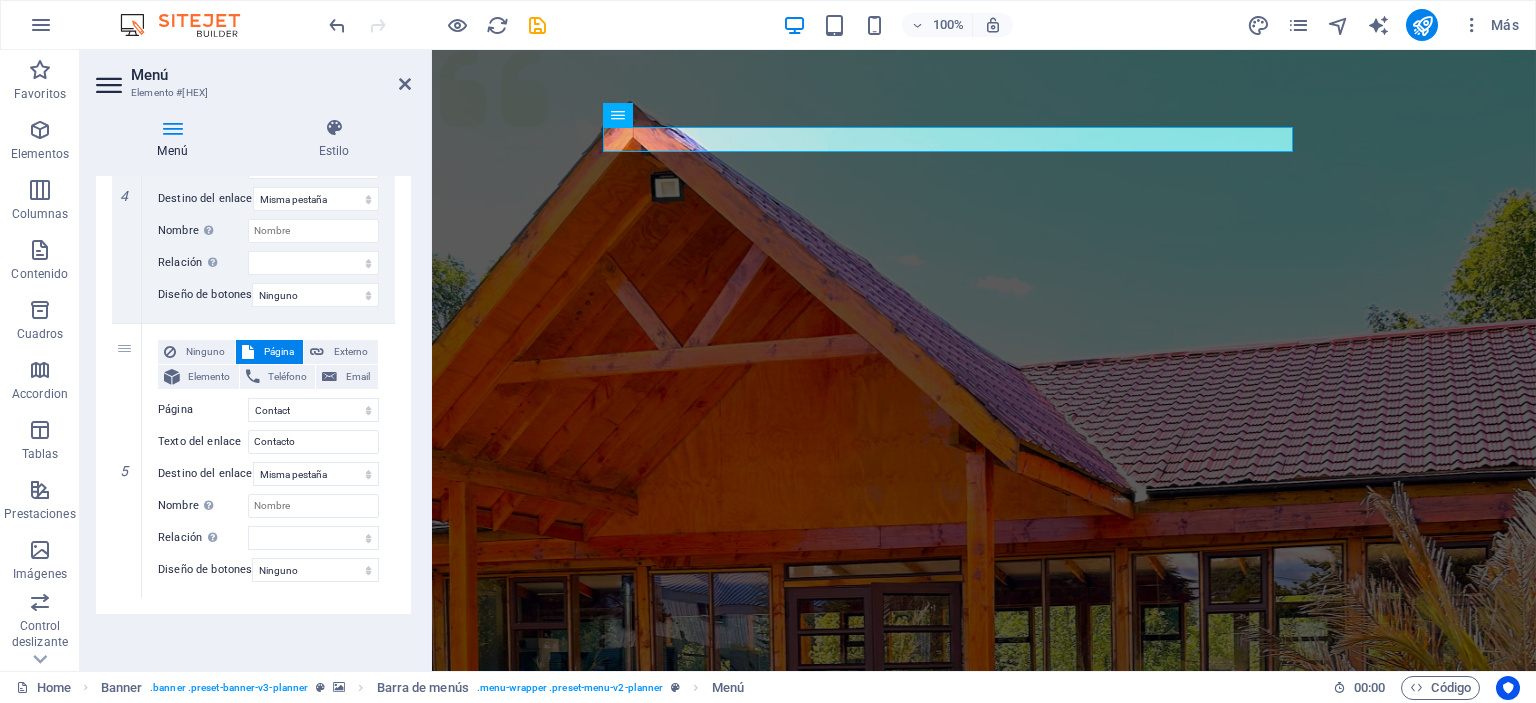 click on "Elemento #ed-new-1671 URL /services Teléfono Email Texto del enlace Servicios Destino del enlace Nueva pestaña Misma pestaña Superposición Nombre Una descripción adicional del enlace no debería ser igual al texto del enlace. El título suele mostrarse como un texto de información cuando se mueve el ratón por encima del elemento. Déjalo en blanco en caso de dudas. Relación Define la relaci[PHONE]n de este enlace con el destino del enlace . Por ejemplo, el valor "nofollow" indica a los buscadores que no sigan al enlace. Puede dejarse vacío. alternativo autor marcador externo ayuda licencia siguiente nofollow noreferrer noopener ant buscar etiqueta Diseño de botones Ninguno Predeterminado Principal Secundario 2 Ninguno Página Externo Elemento Teléfono Email Página Home Services About Team Gallery Contact Legal Notice Privacy Elemento
URL /about ant" at bounding box center (253, -89) 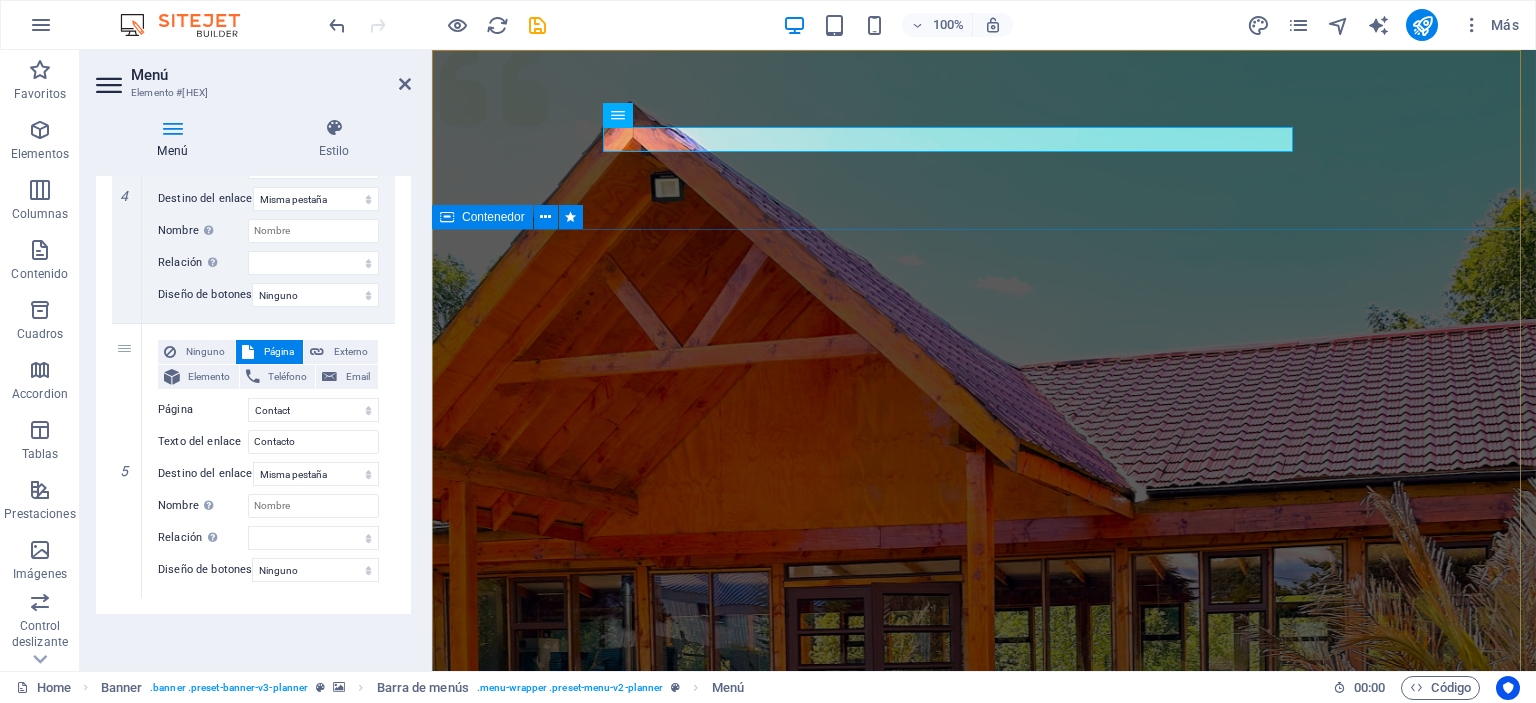 click on "Eventos Parque Coyahue Descubre la magia de nuestras brasas Plan your next event with us" at bounding box center (984, 1540) 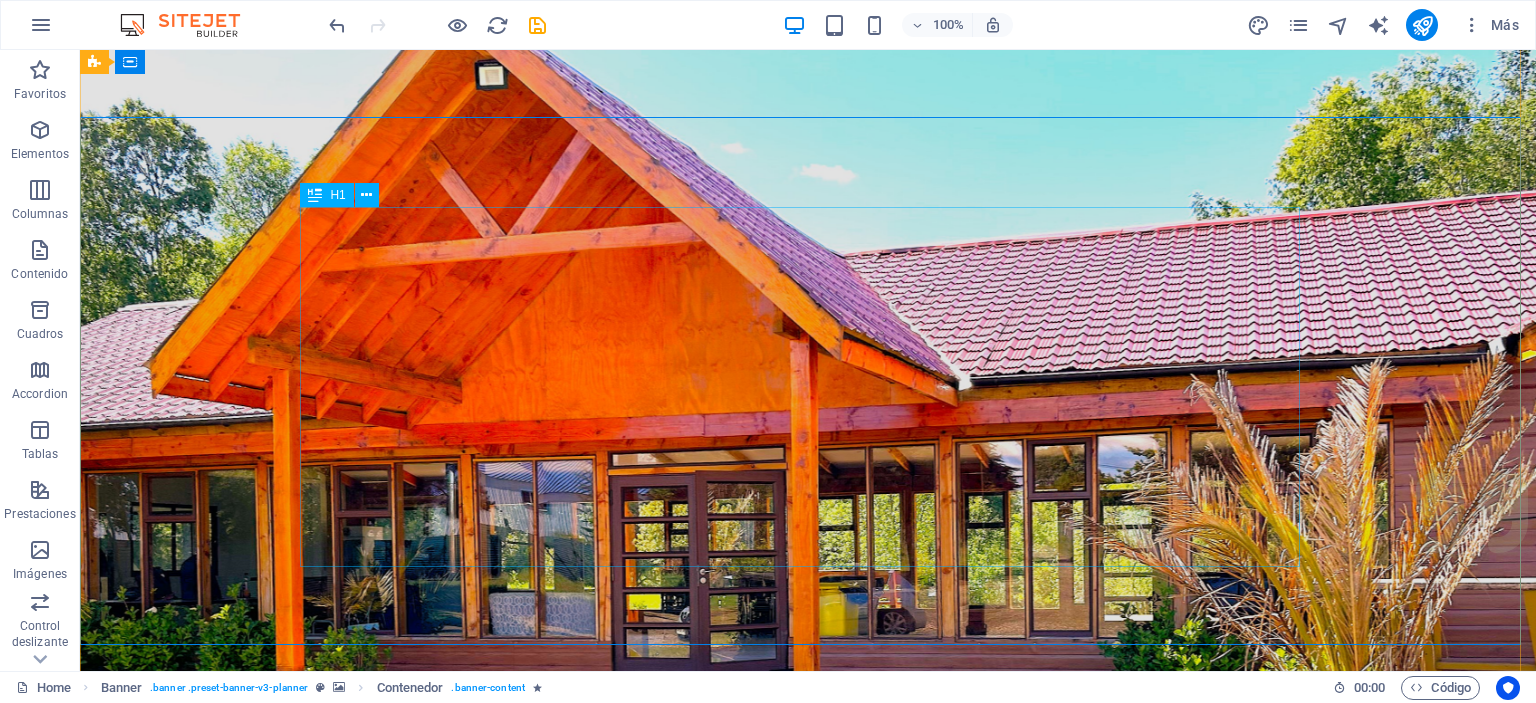 scroll, scrollTop: 100, scrollLeft: 0, axis: vertical 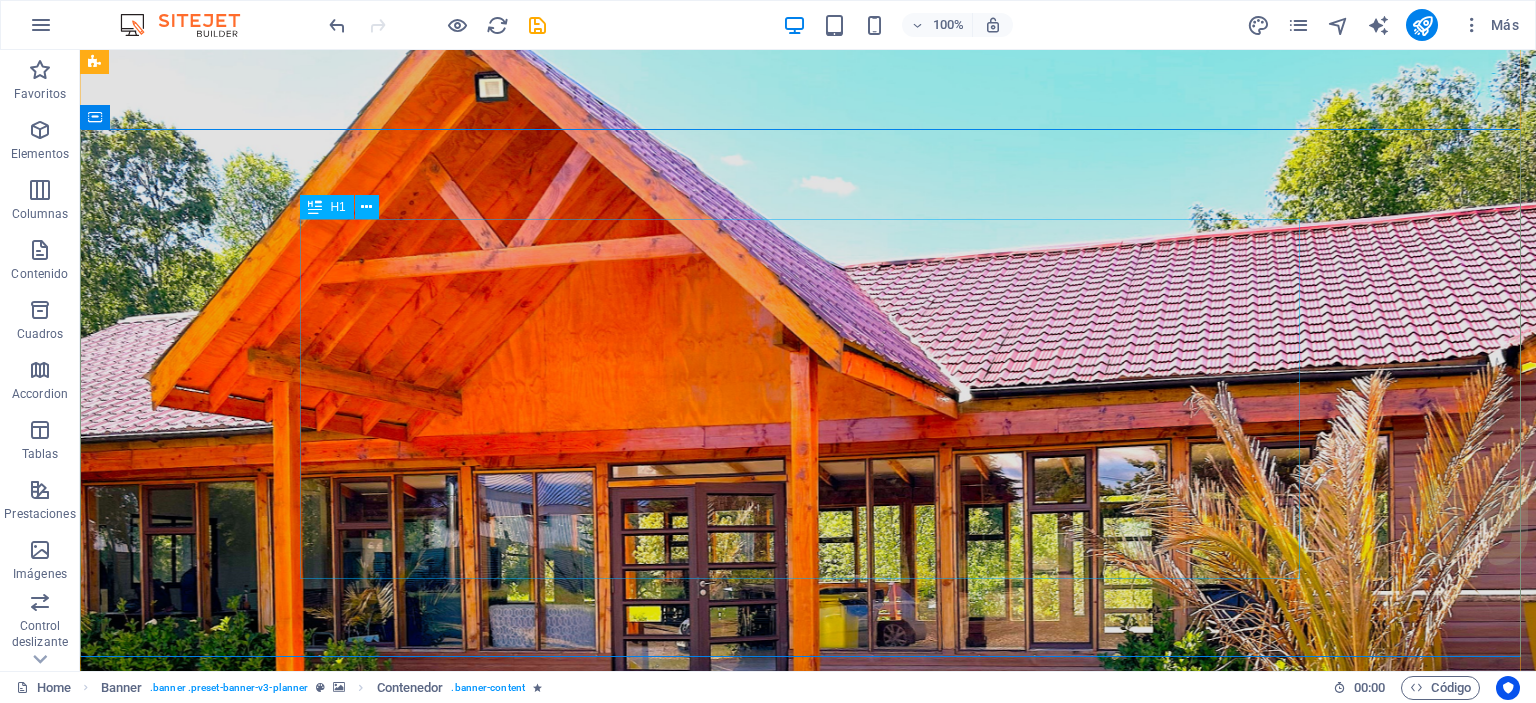 click on "Eventos Parque Coyahue Descubre la magia de nuestras brasas" at bounding box center [808, 1446] 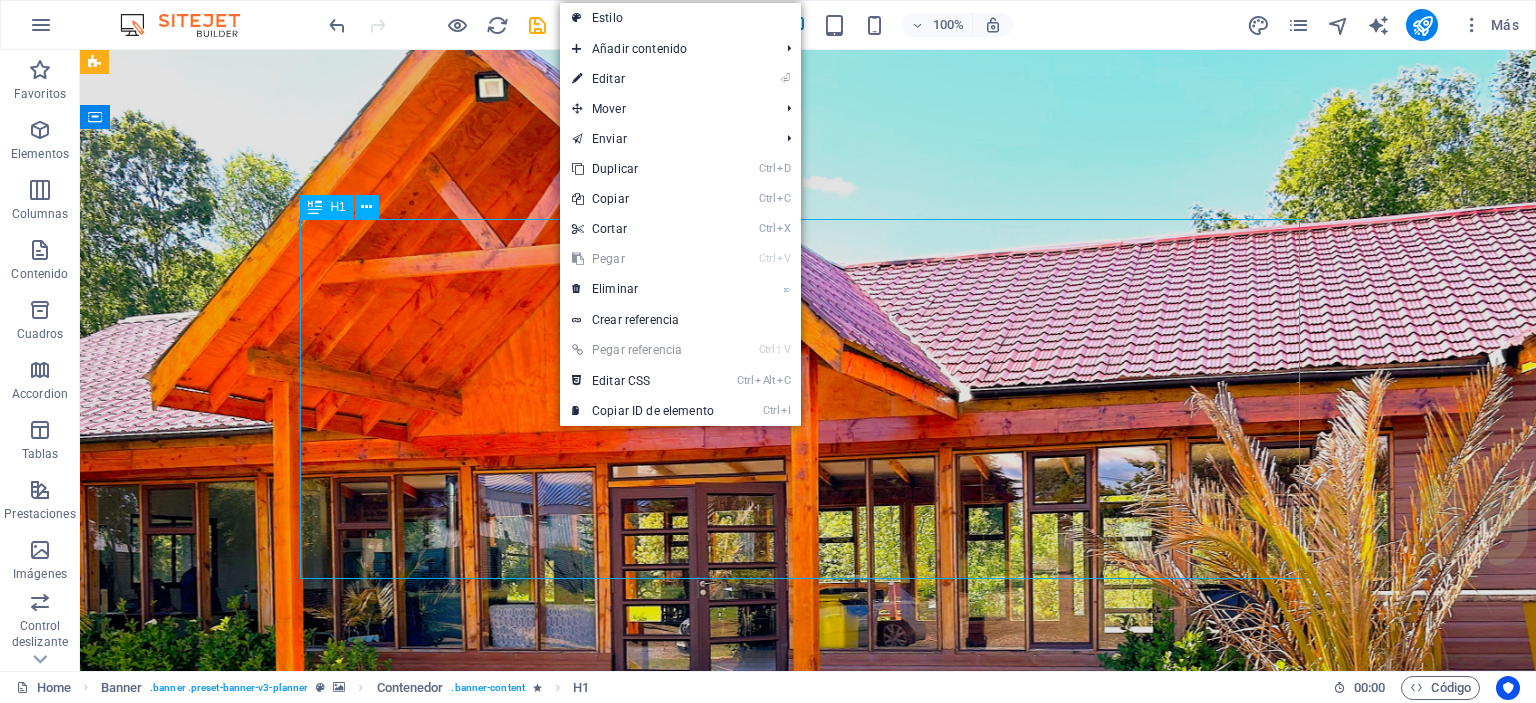 click on "Eventos Parque Coyahue Descubre la magia de nuestras brasas" at bounding box center [808, 1446] 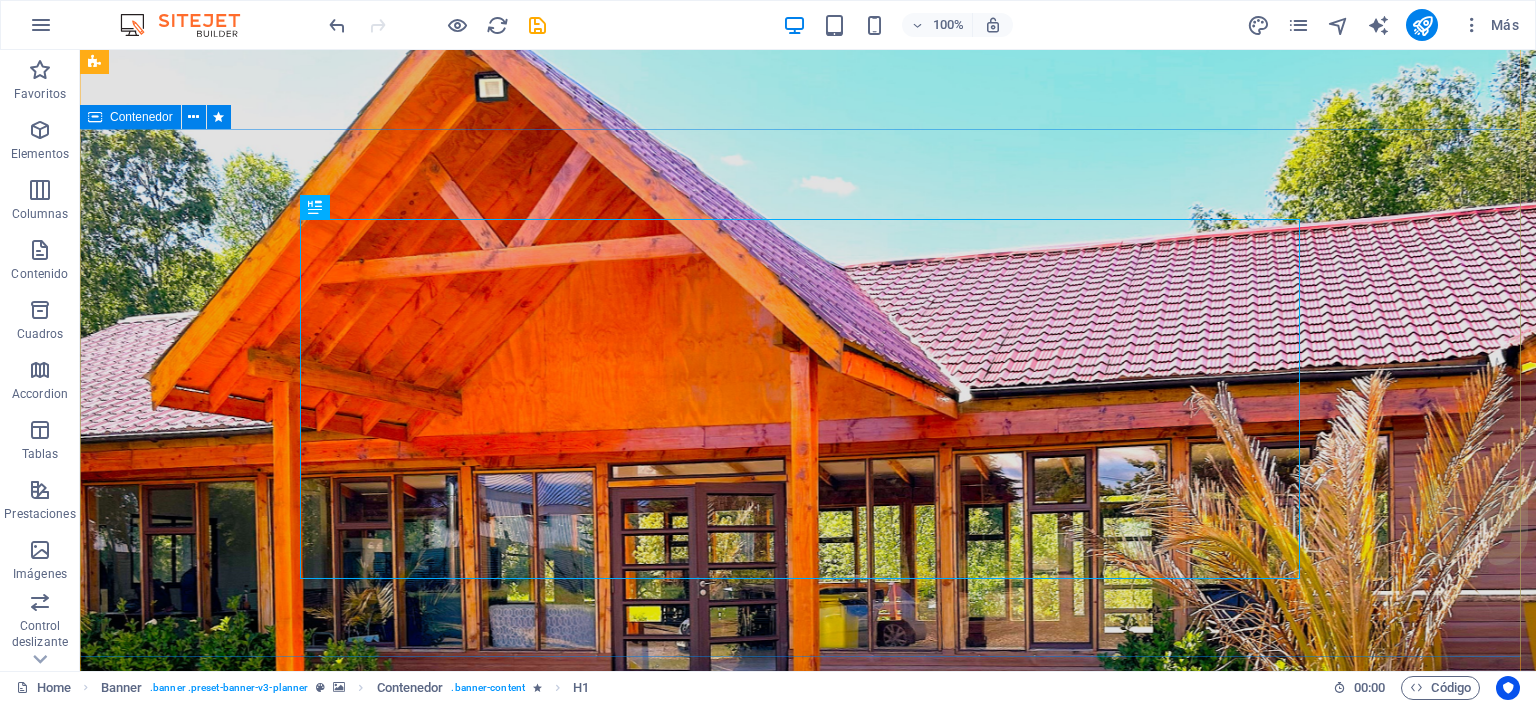 click on "Eventos Parque Coyahue Descubre la magia de nuestras brasas Plan your next event with us" at bounding box center (808, 1440) 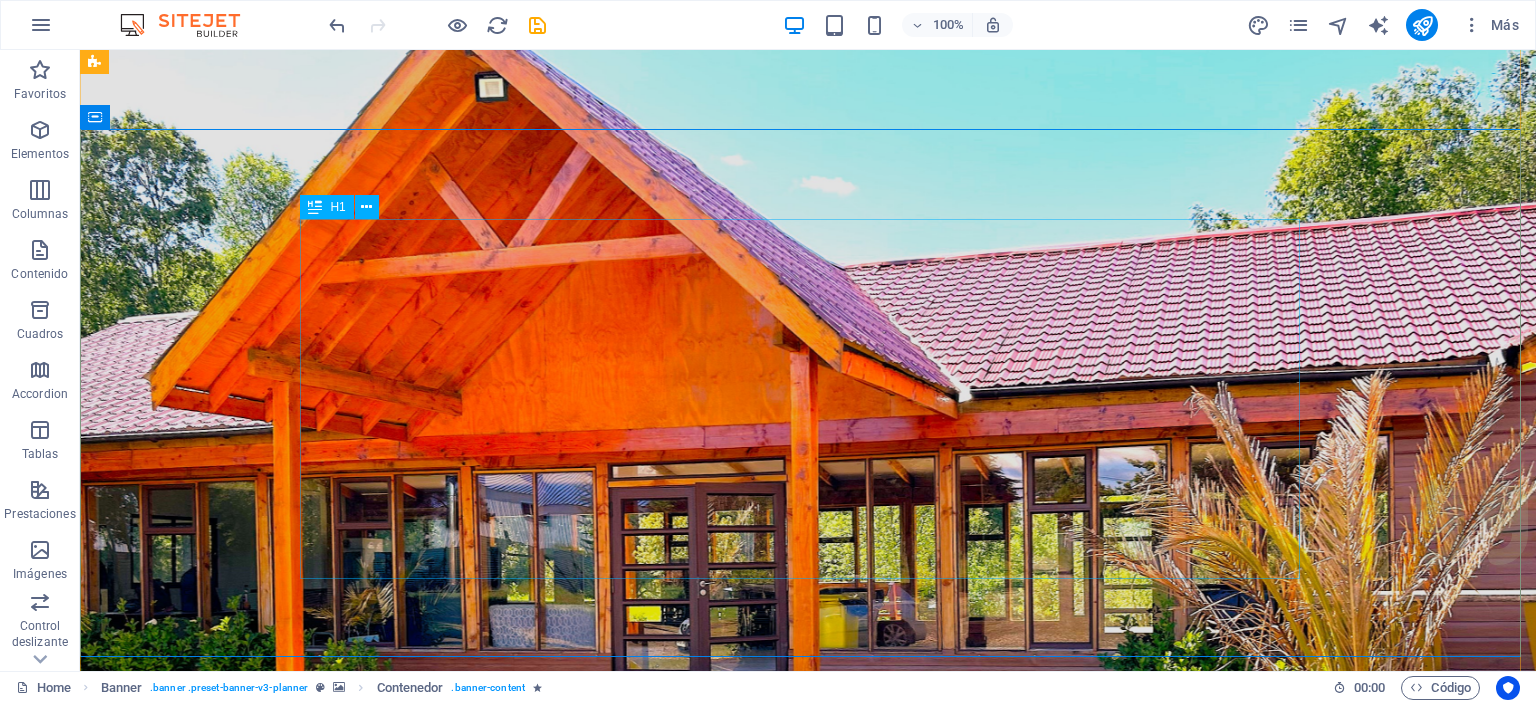 click on "Eventos Parque Coyahue Descubre la magia de nuestras brasas" at bounding box center (808, 1446) 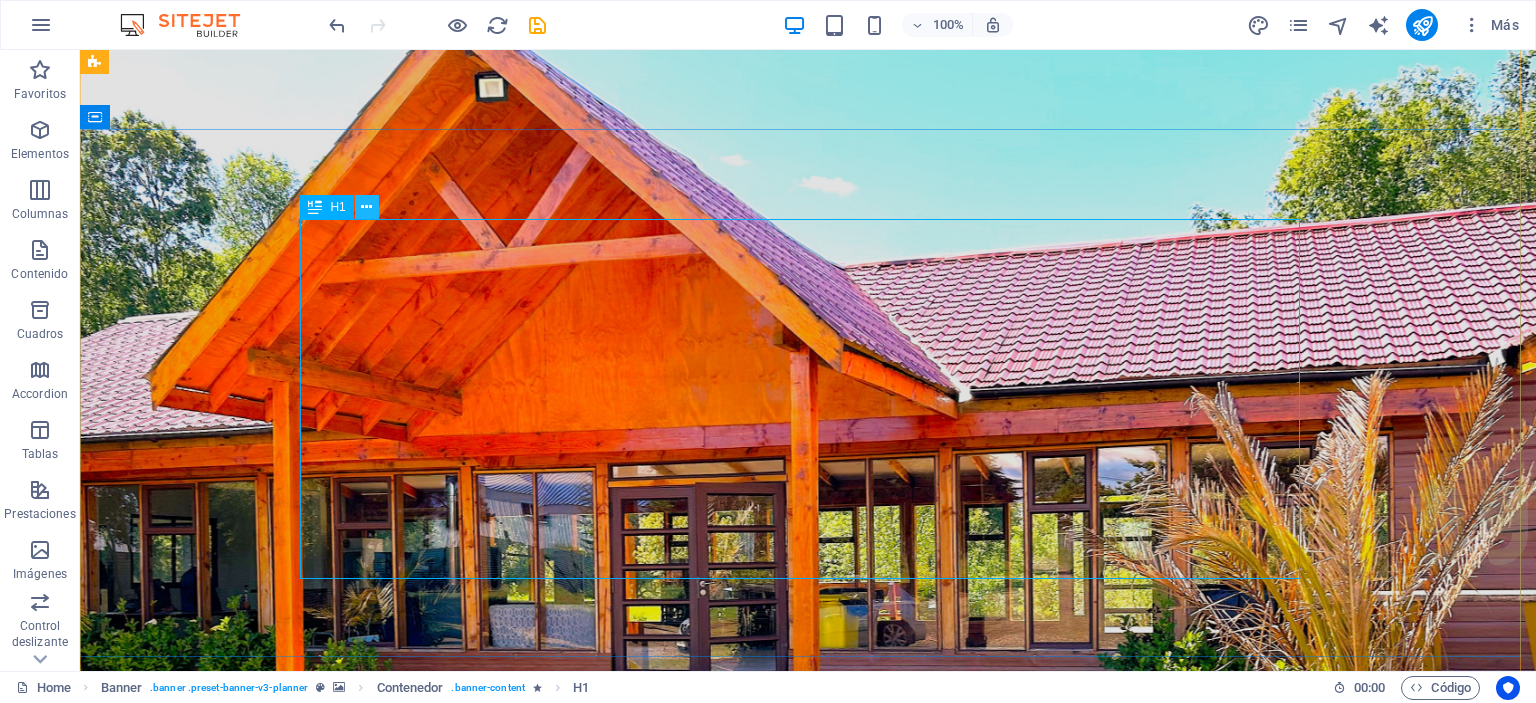 click at bounding box center [366, 207] 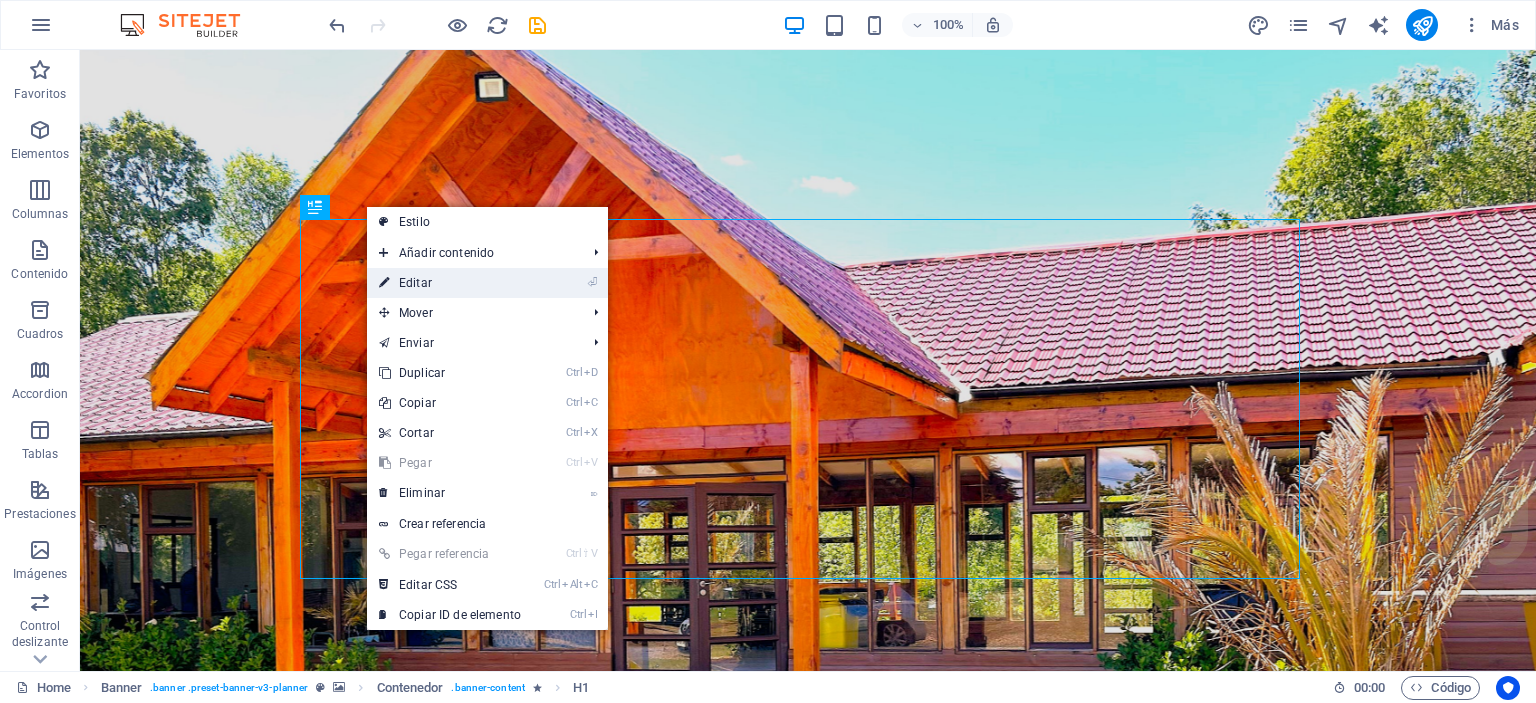 click on "⏎  Editar" at bounding box center (450, 283) 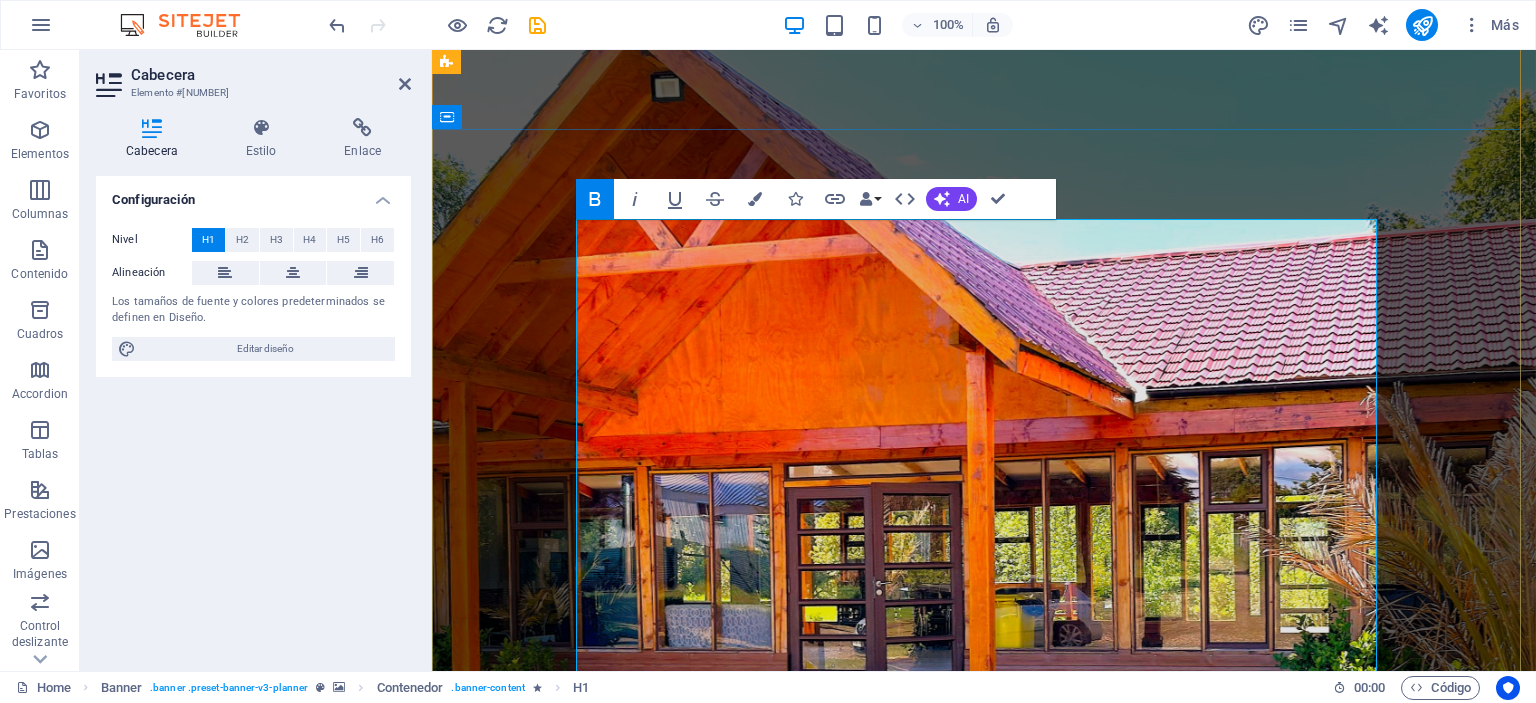 click on "Eventos Parque Coyahue Descubre la magia de nuestras brasas" at bounding box center [984, 1446] 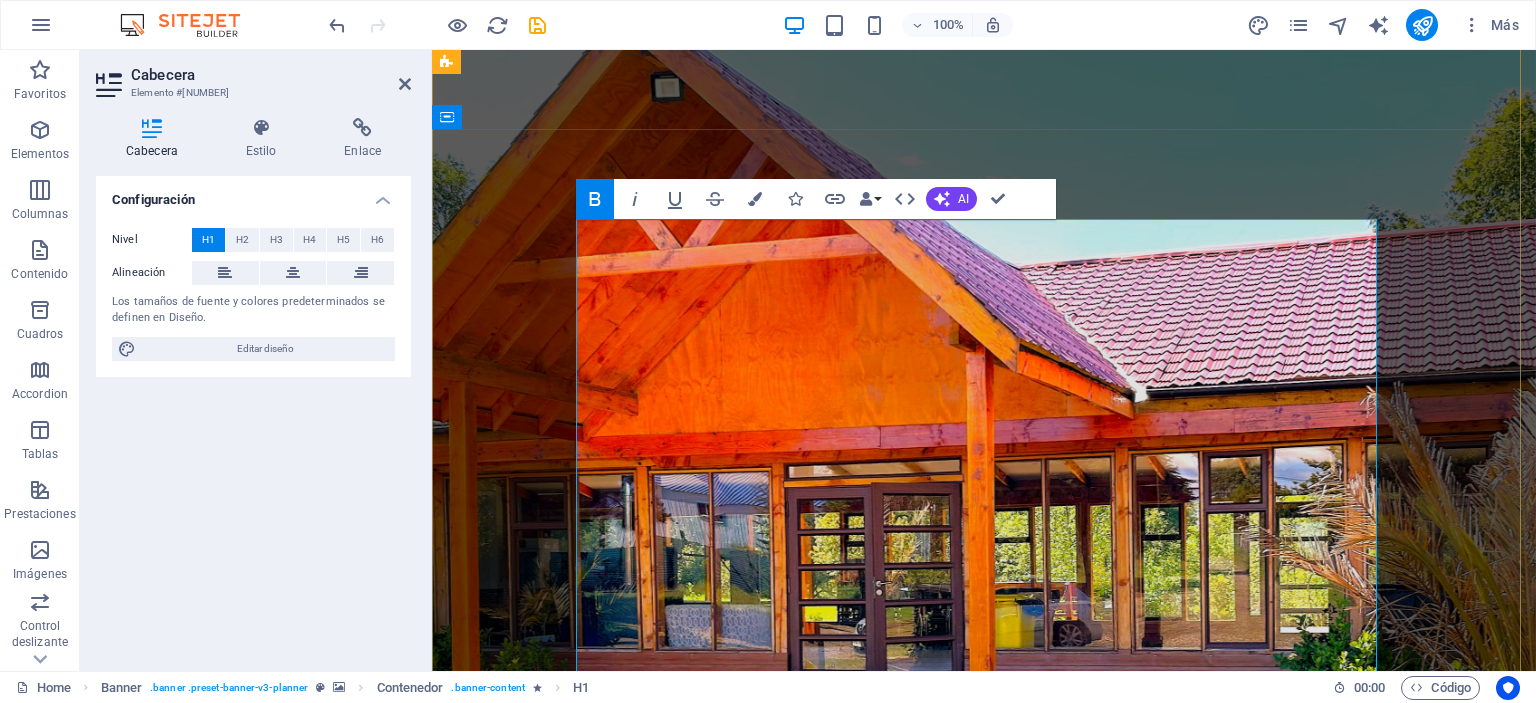 drag, startPoint x: 1130, startPoint y: 422, endPoint x: 694, endPoint y: 310, distance: 450.15552 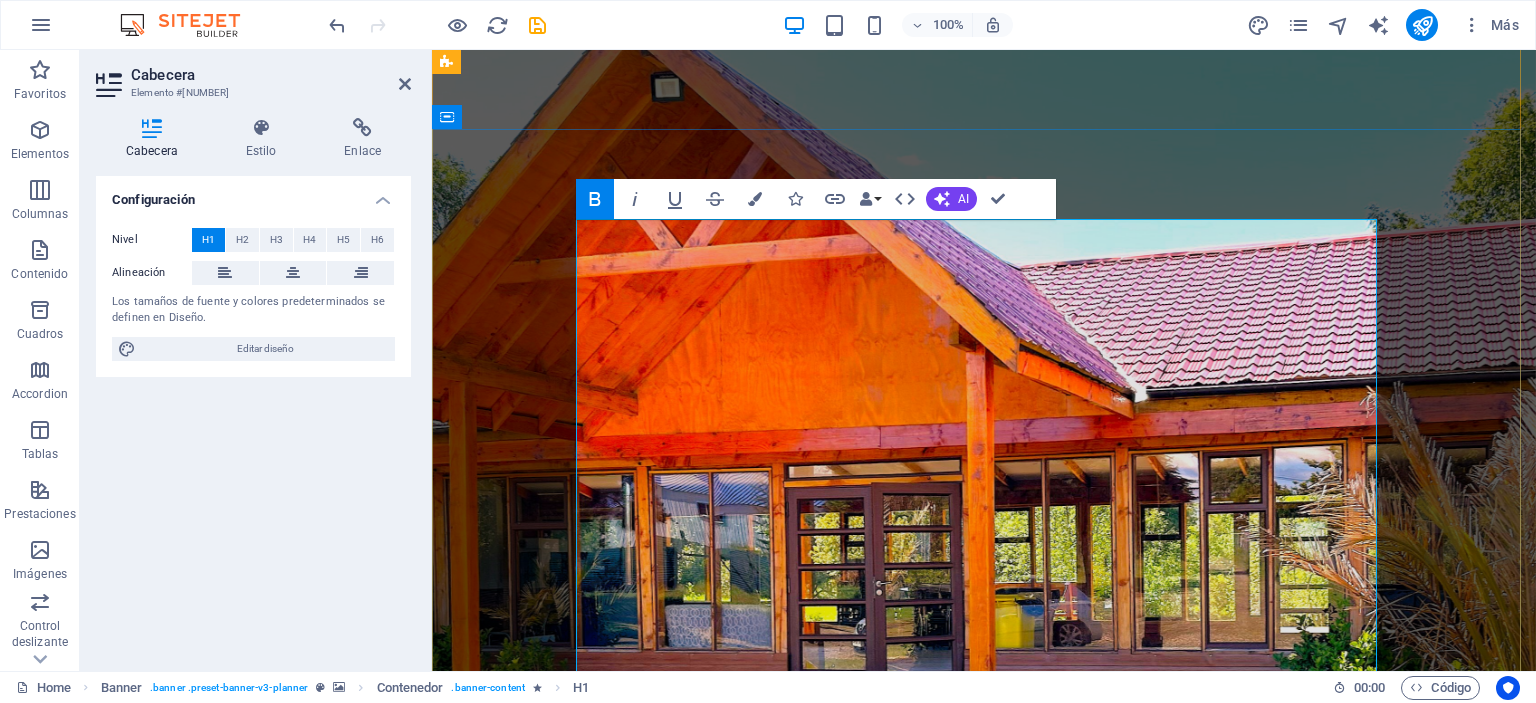 type 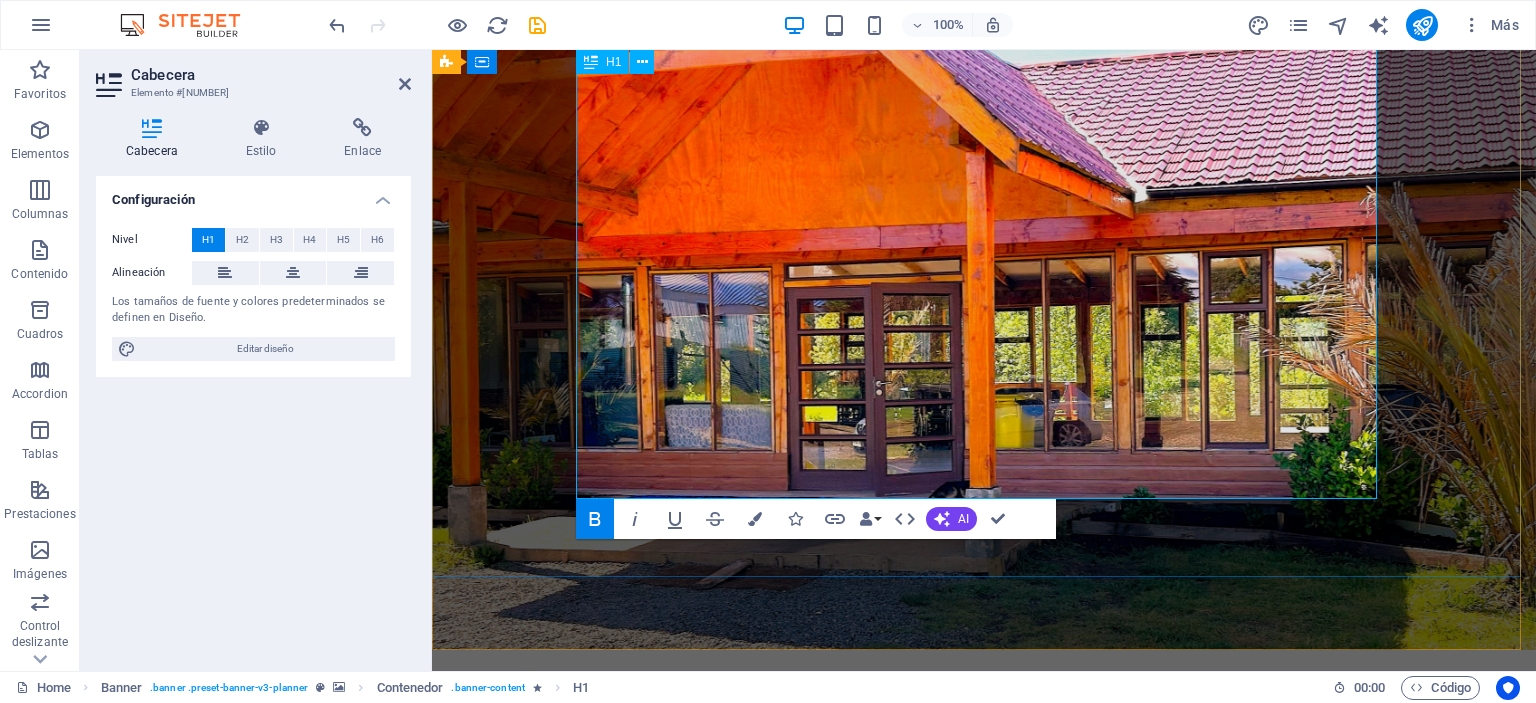 scroll, scrollTop: 200, scrollLeft: 0, axis: vertical 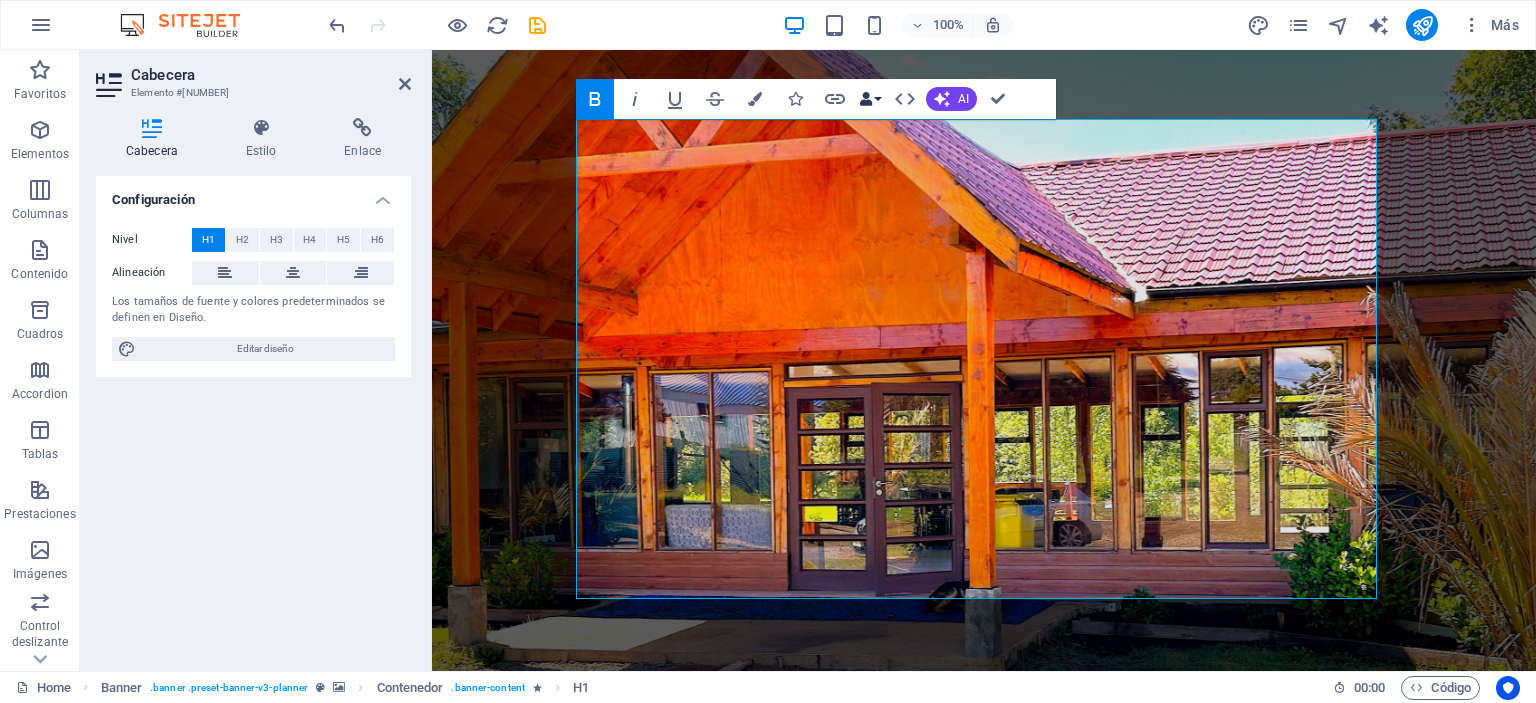 click on "Data Bindings" at bounding box center (870, 99) 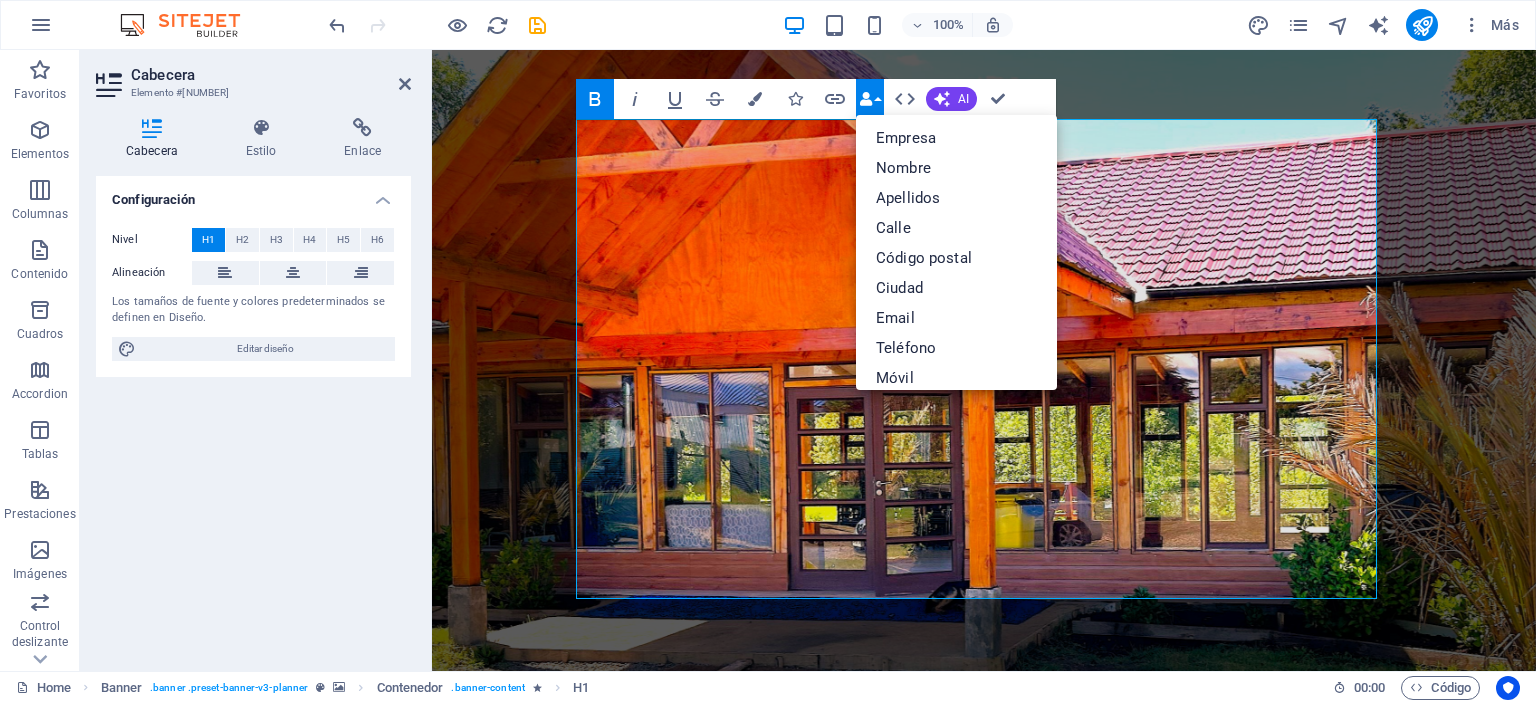 click on "Data Bindings" at bounding box center [870, 99] 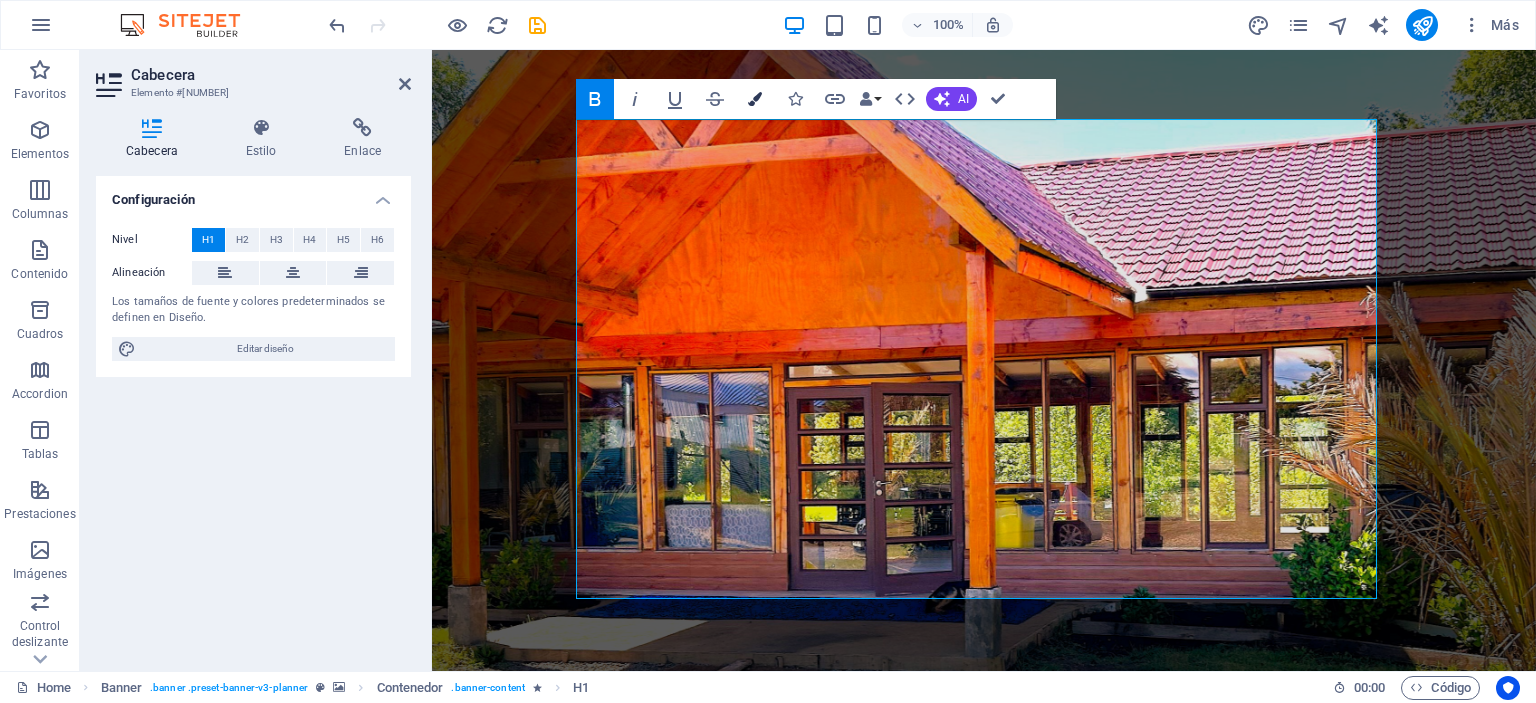 click at bounding box center (755, 99) 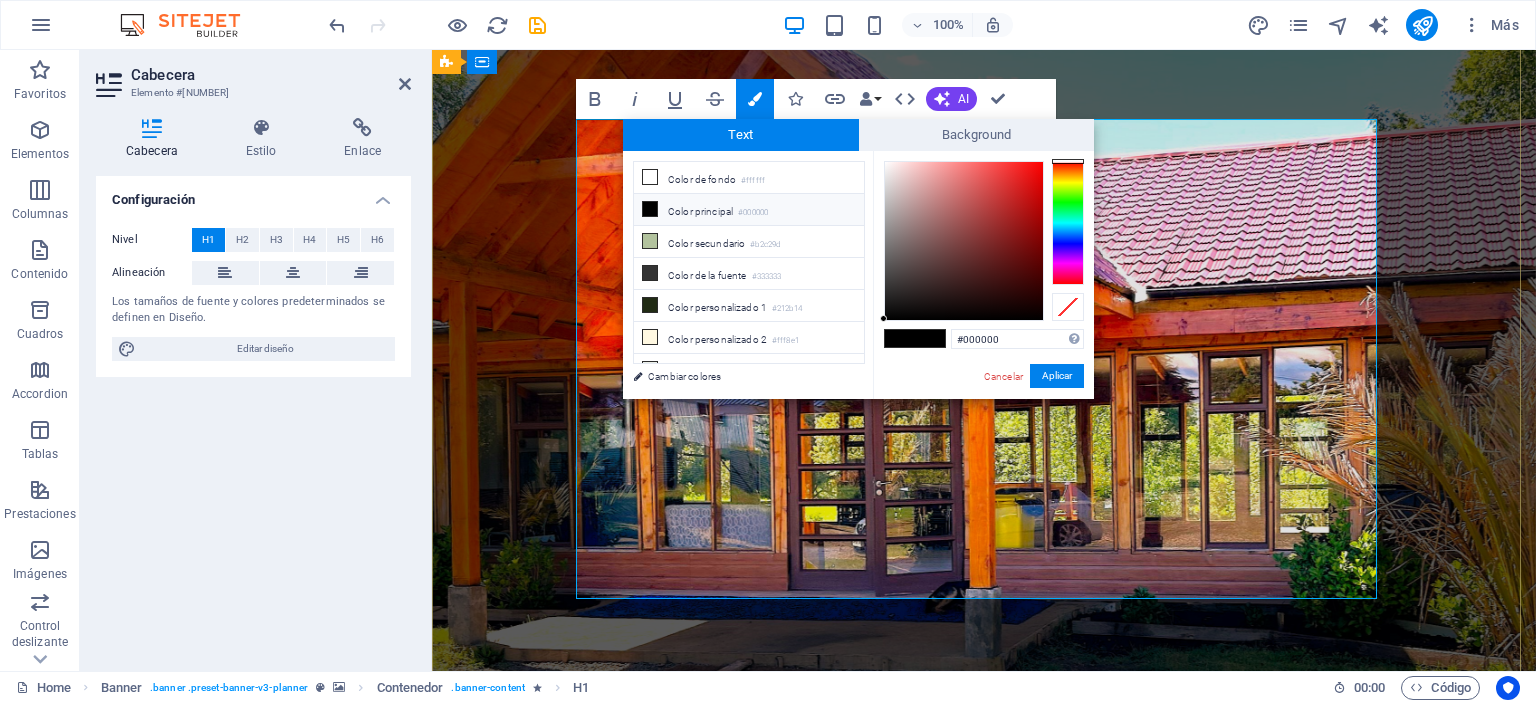 click on "Descubre la magia de nuestras brasas" at bounding box center (984, 1466) 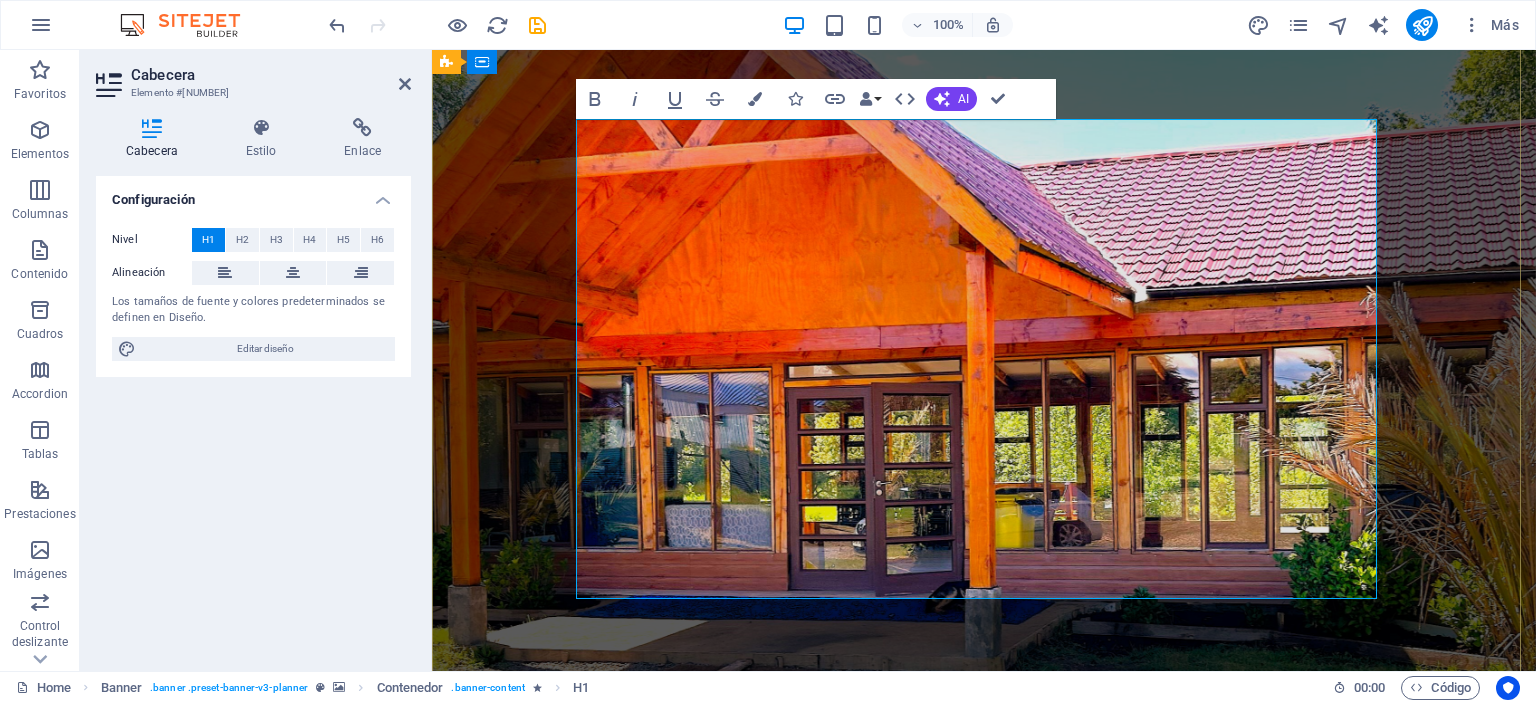 drag, startPoint x: 612, startPoint y: 415, endPoint x: 1294, endPoint y: 535, distance: 692.4767 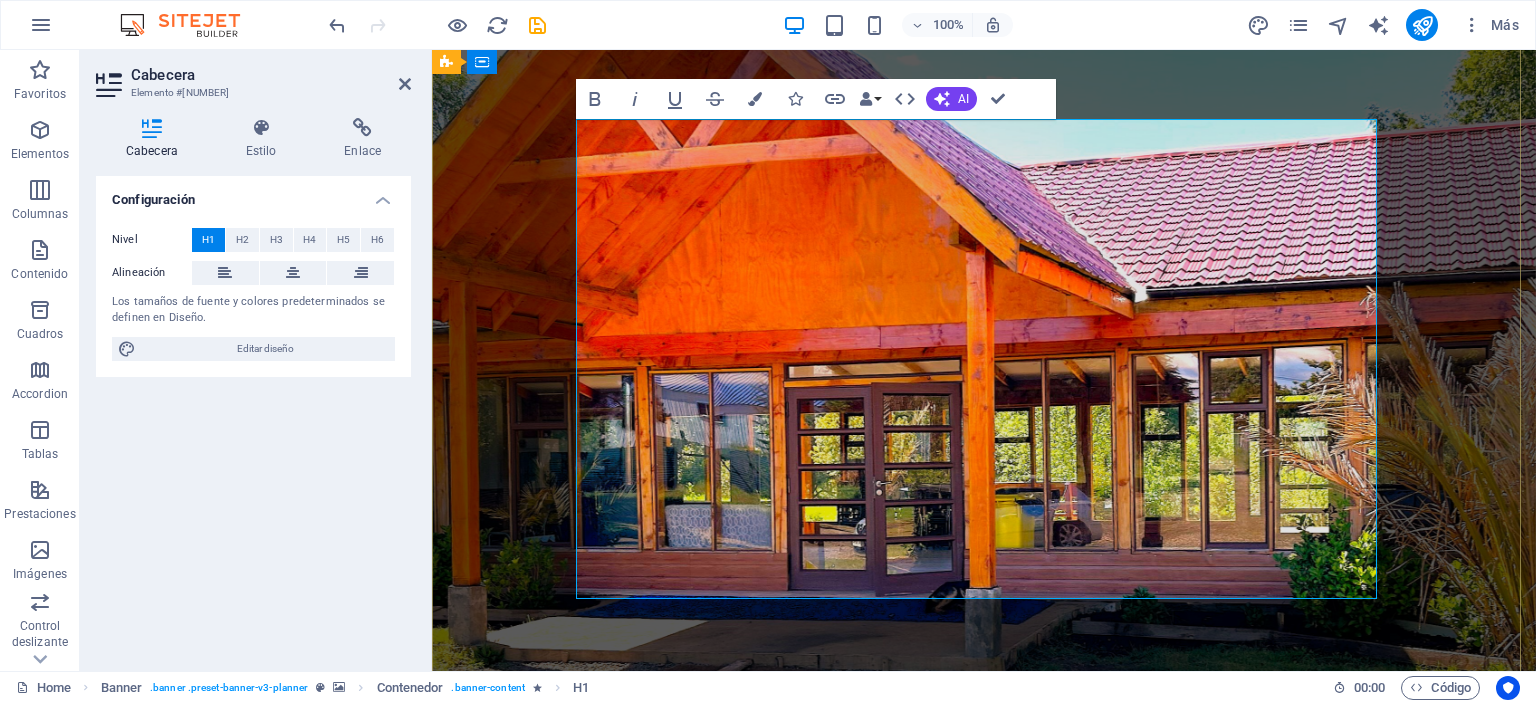 click on "Descubre la magia de nuestras brasas" at bounding box center (984, 1466) 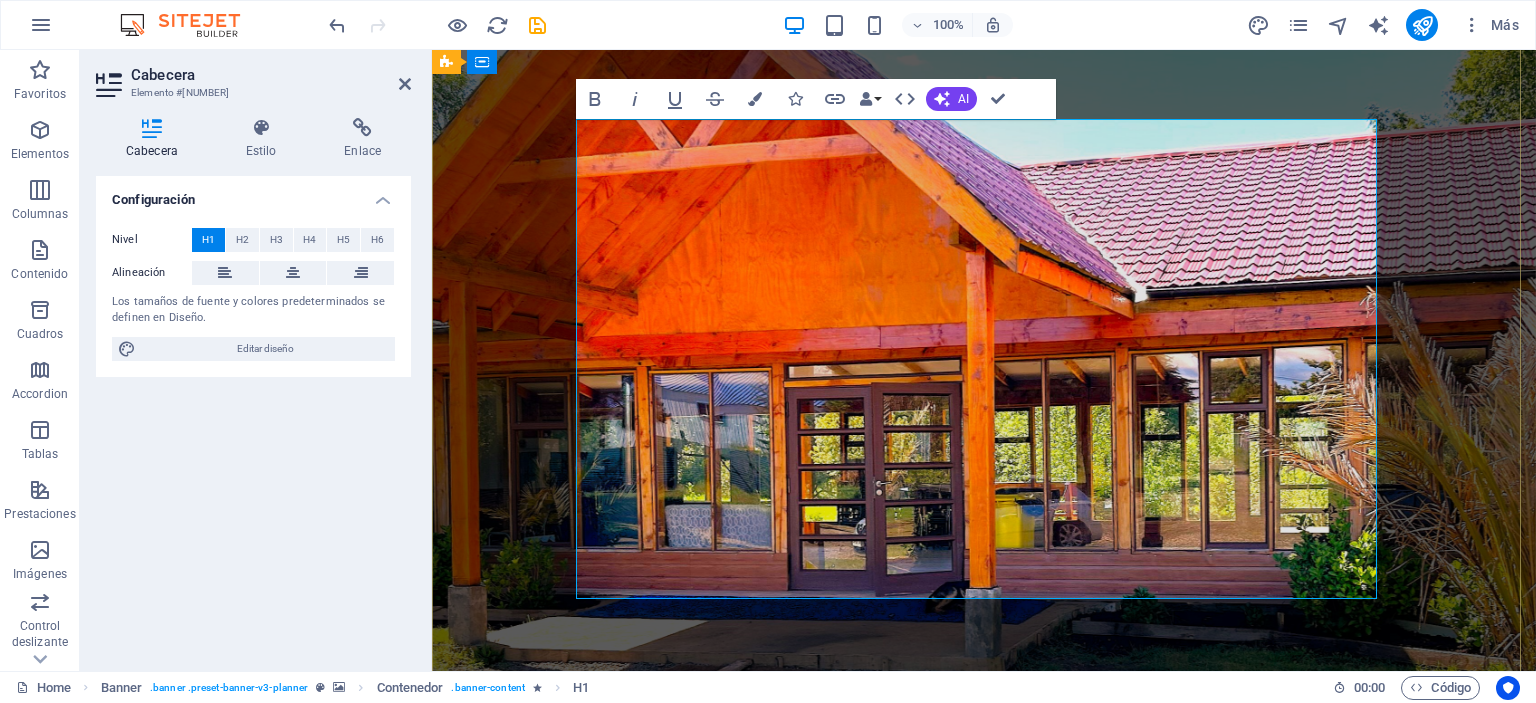drag, startPoint x: 614, startPoint y: 419, endPoint x: 1250, endPoint y: 512, distance: 642.76355 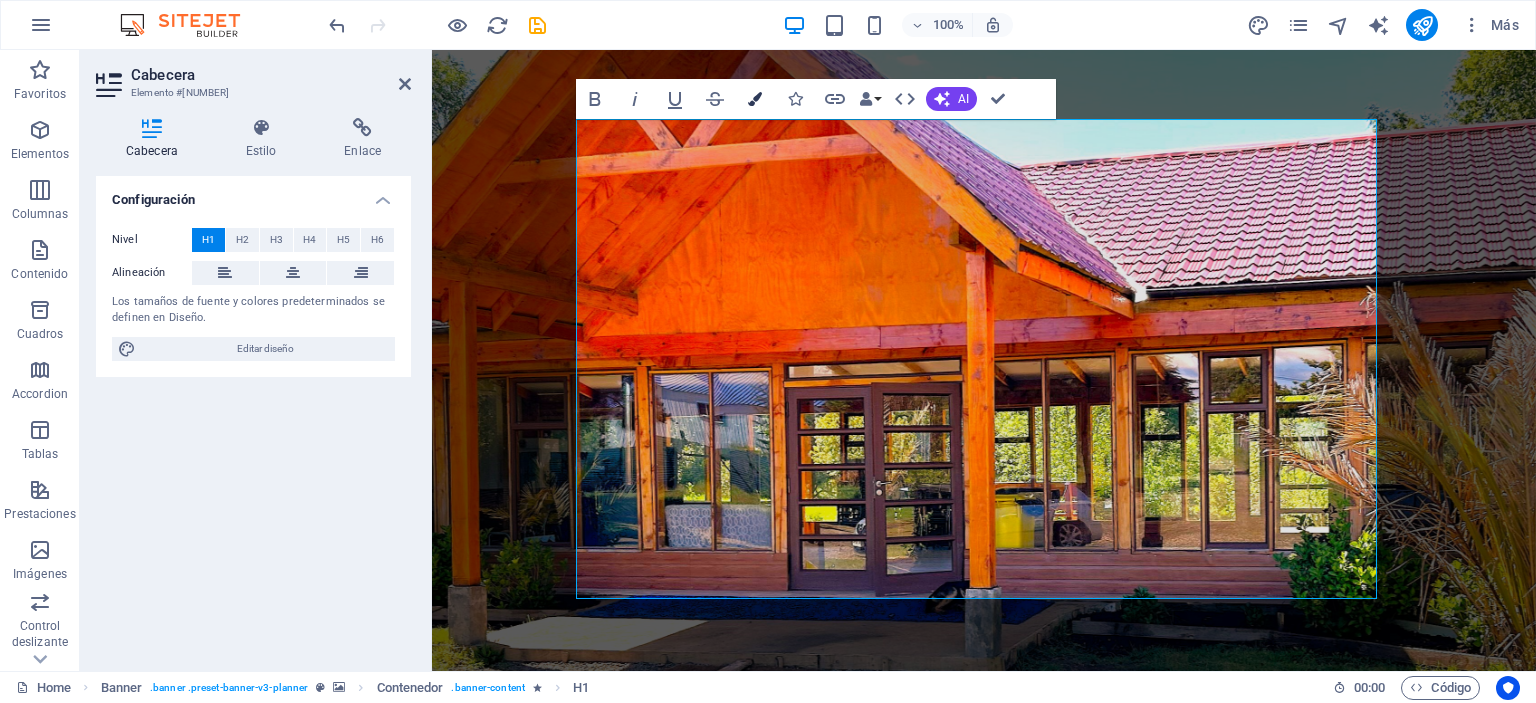 click at bounding box center (755, 99) 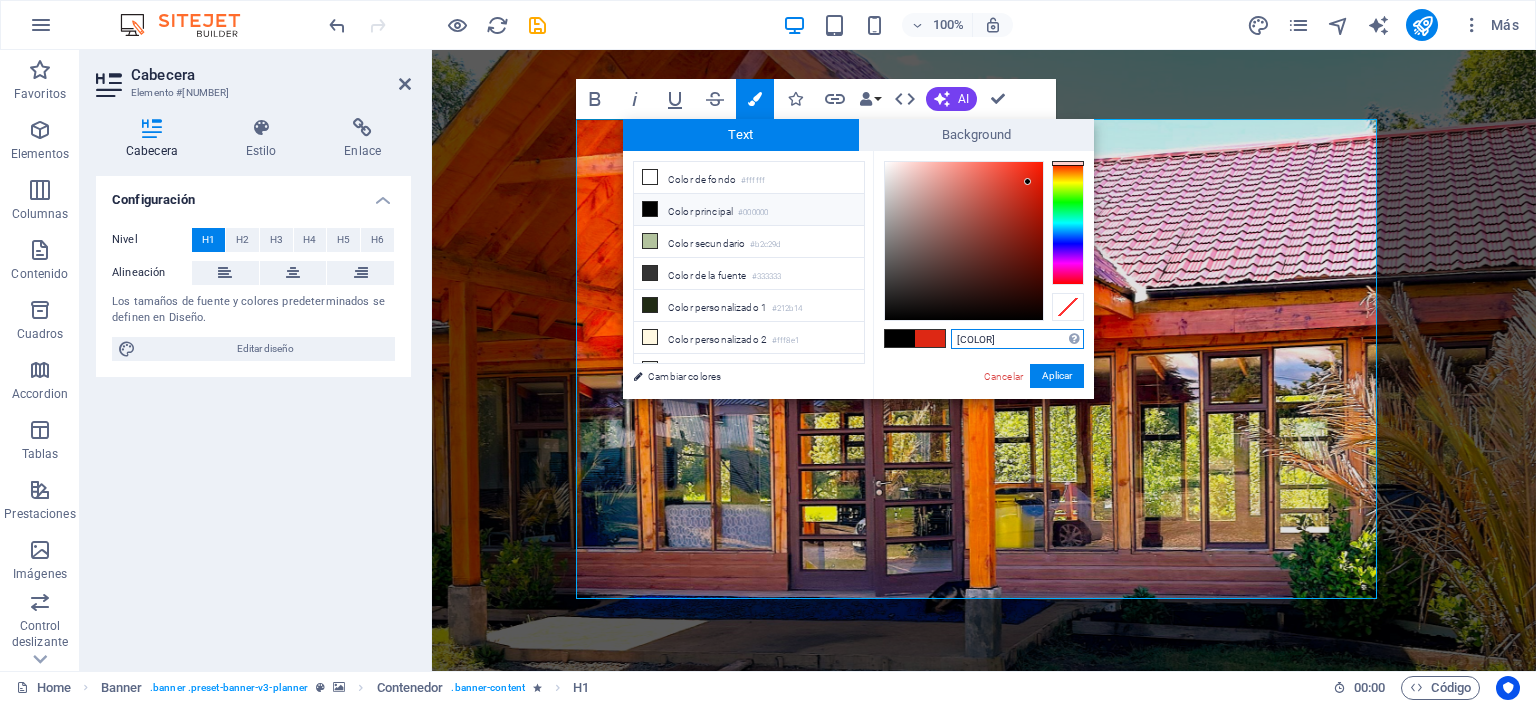 type on "#[HEX]" 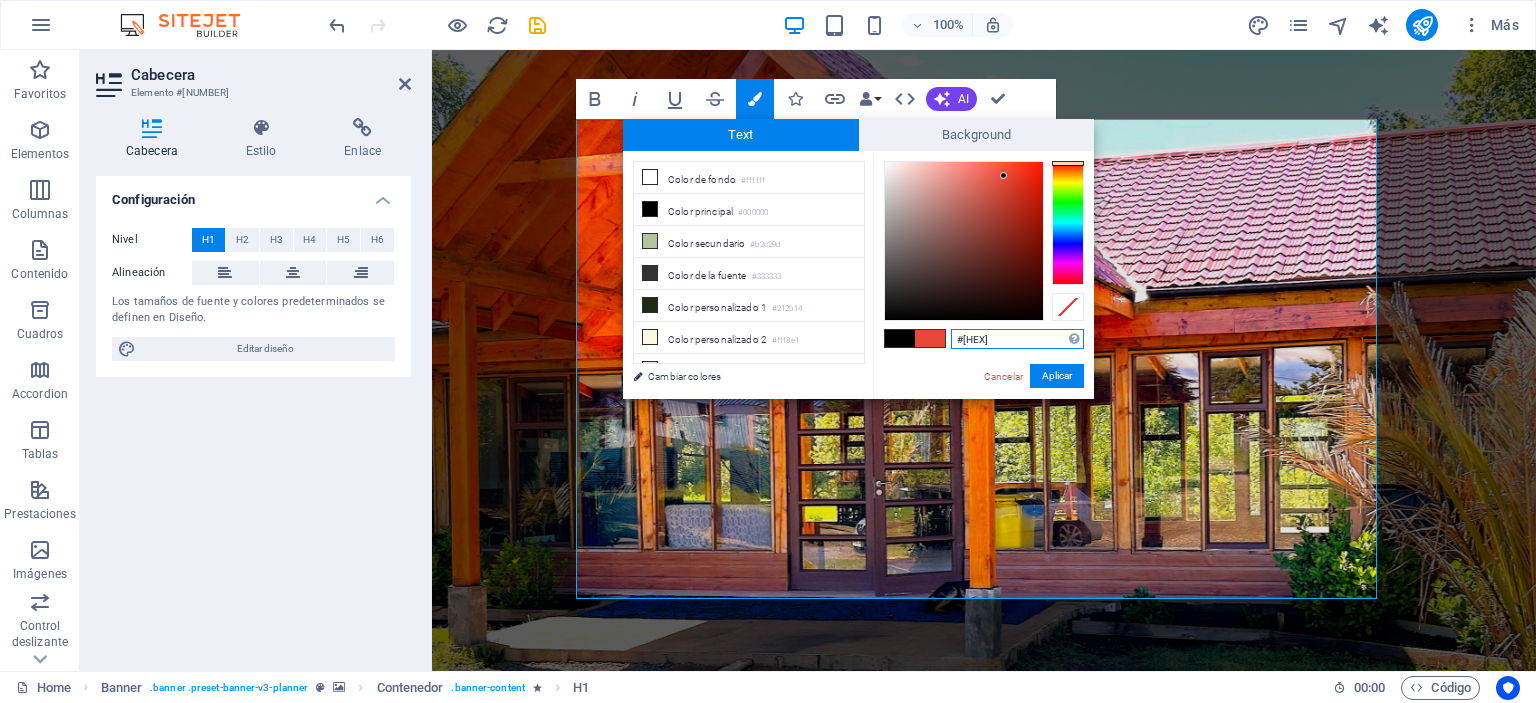 click at bounding box center (964, 241) 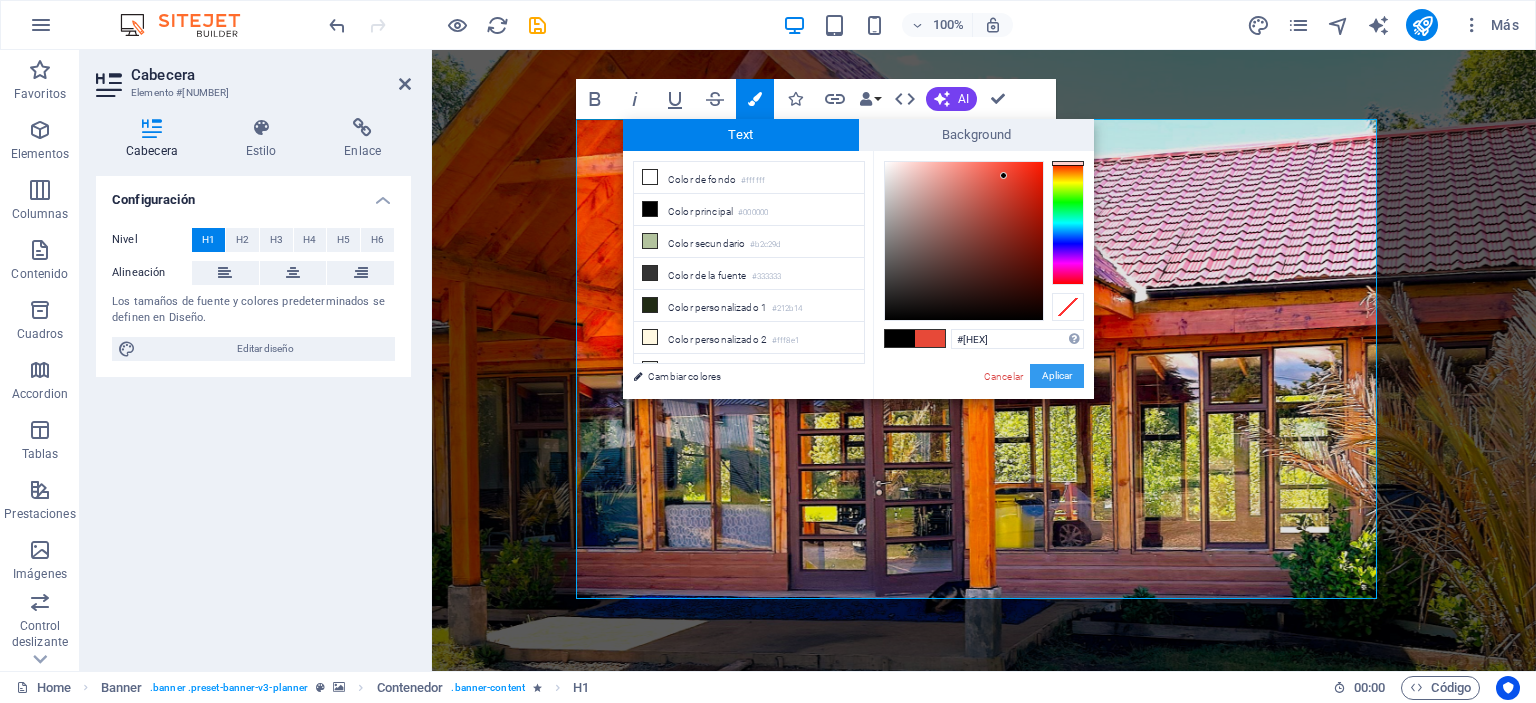 click on "Aplicar" at bounding box center (1057, 376) 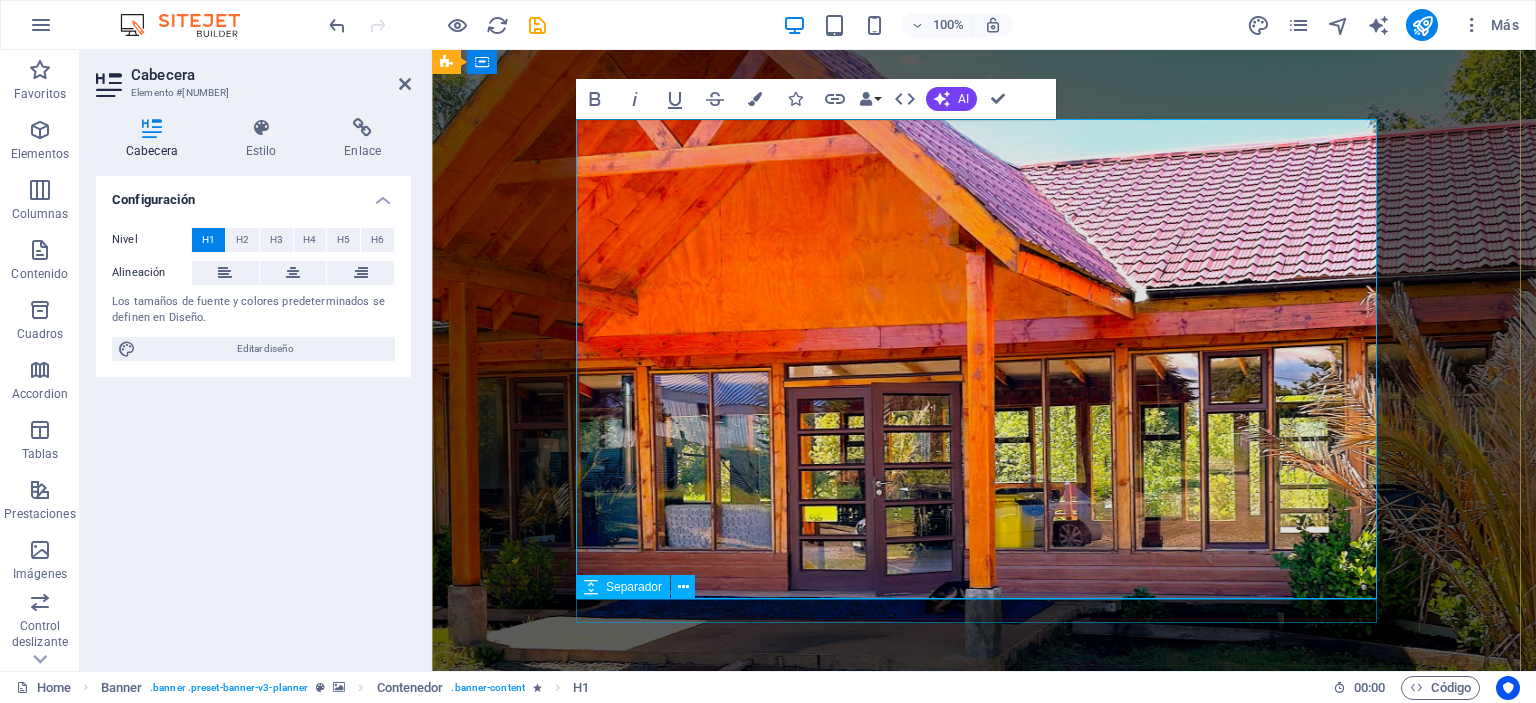 click at bounding box center [984, 1598] 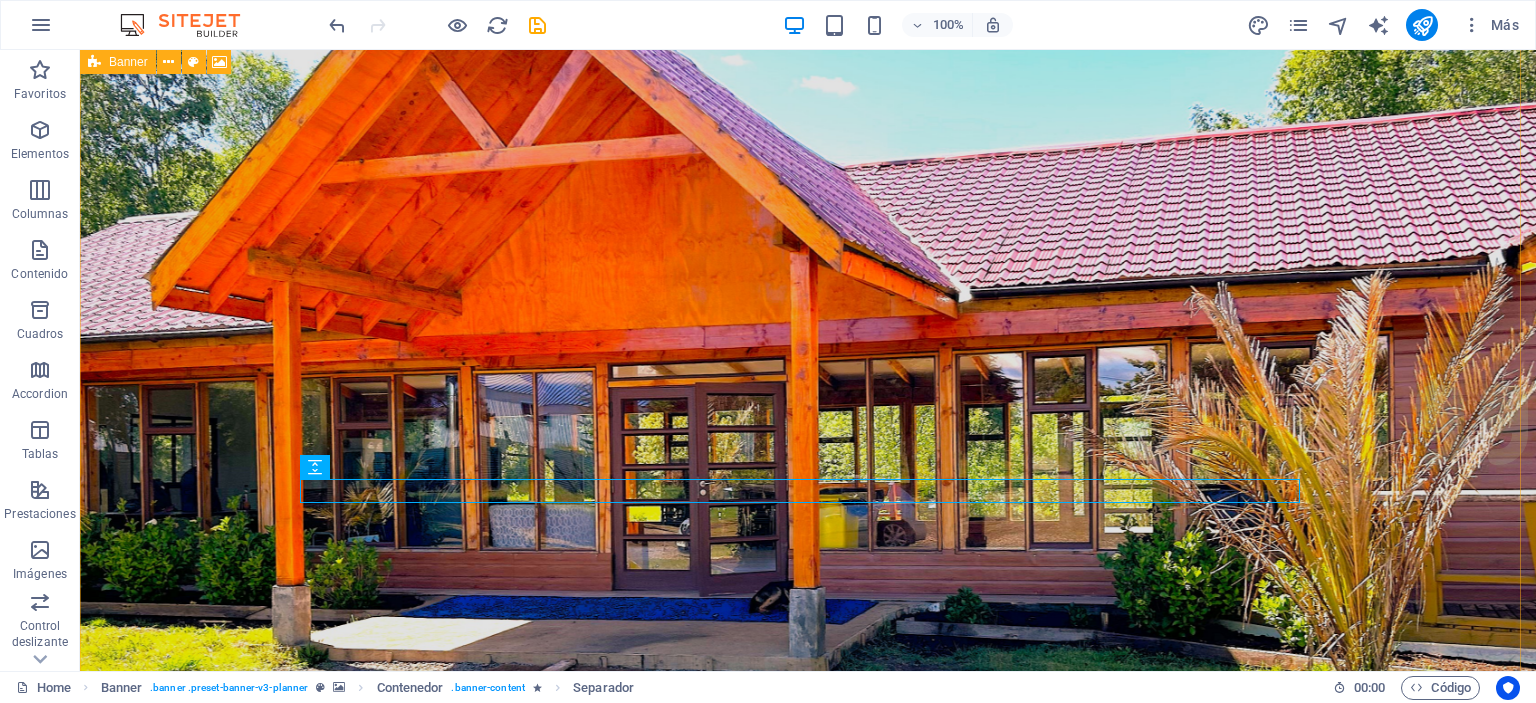 click at bounding box center (808, 300) 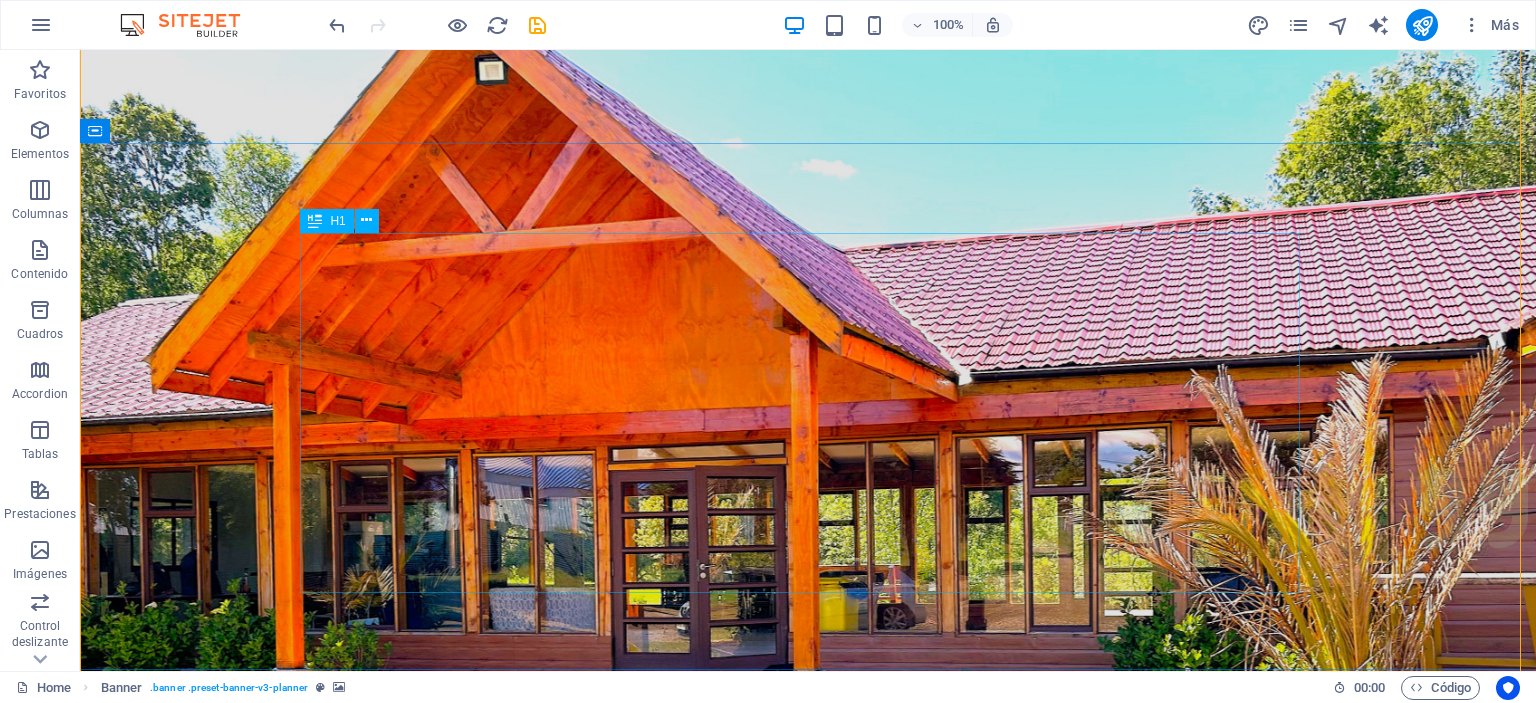 scroll, scrollTop: 200, scrollLeft: 0, axis: vertical 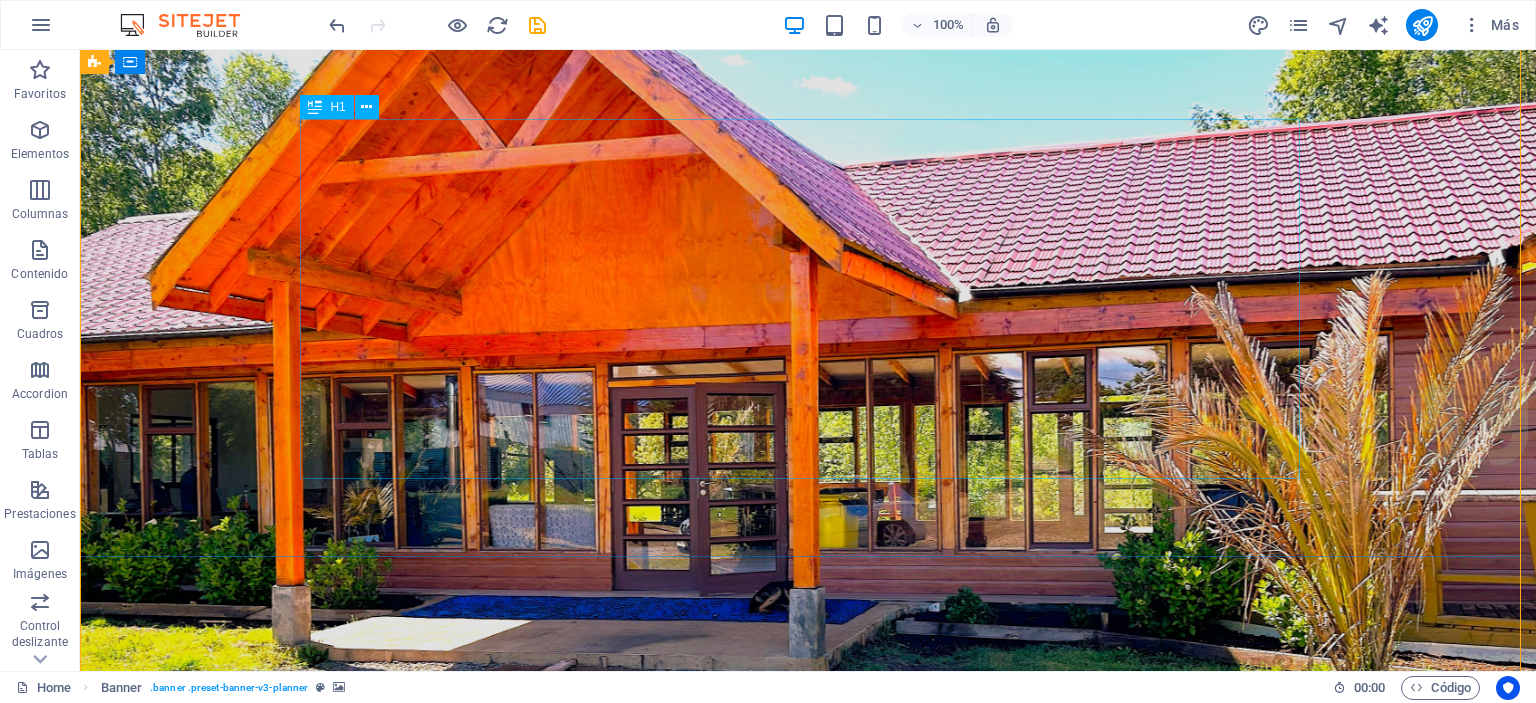 click on "Eventos Parque Coyahue descubre la magia de nuestras brasas" at bounding box center (808, 1346) 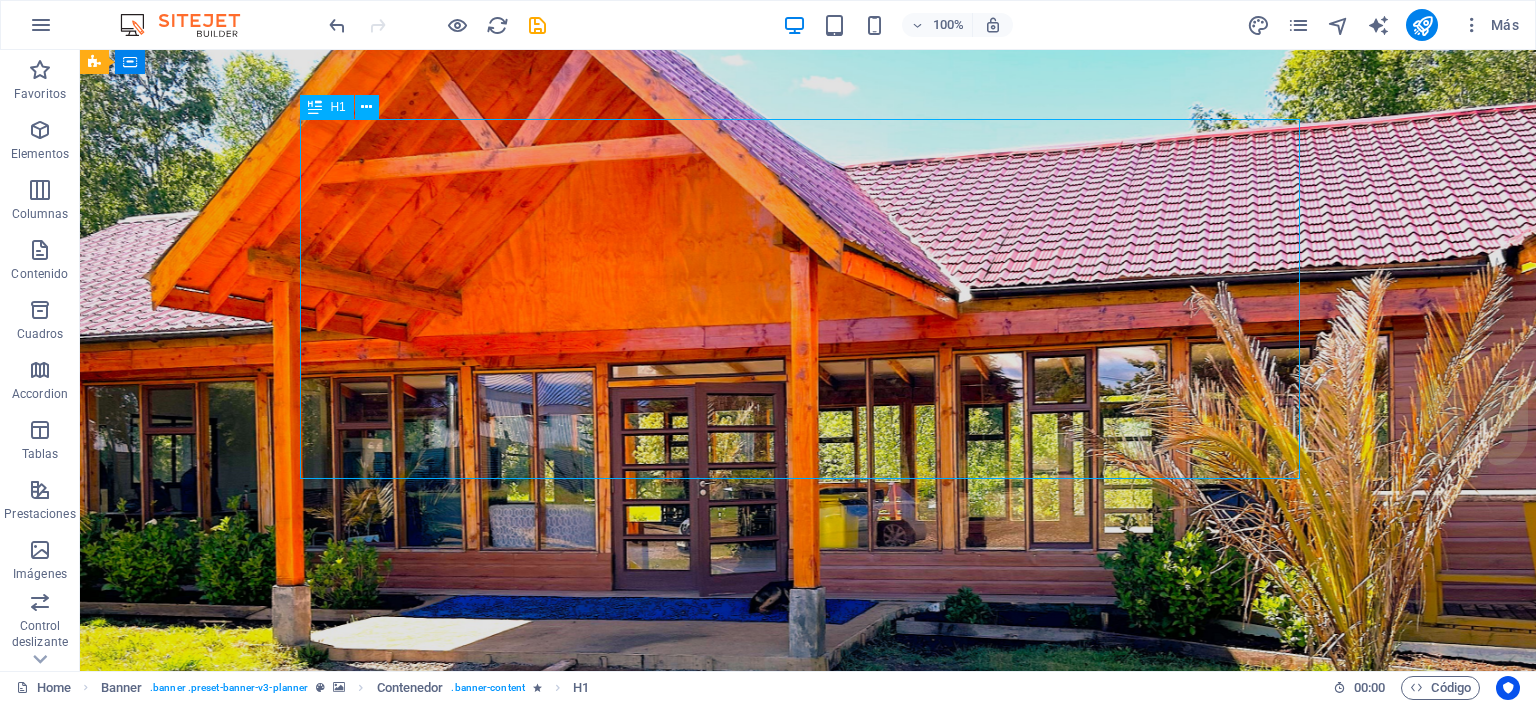 click on "Eventos Parque Coyahue descubre la magia de nuestras brasas" at bounding box center (808, 1346) 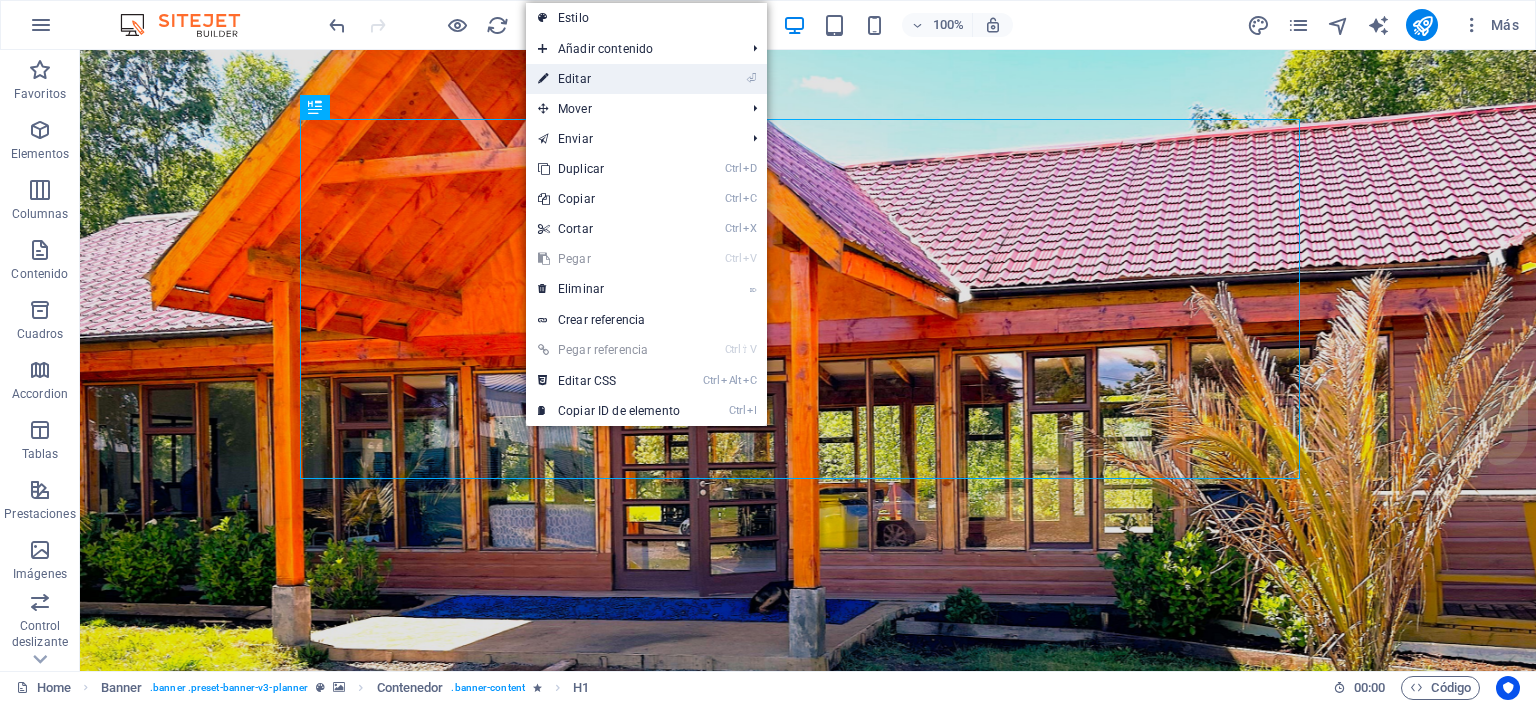 click on "⏎  Editar" at bounding box center [609, 79] 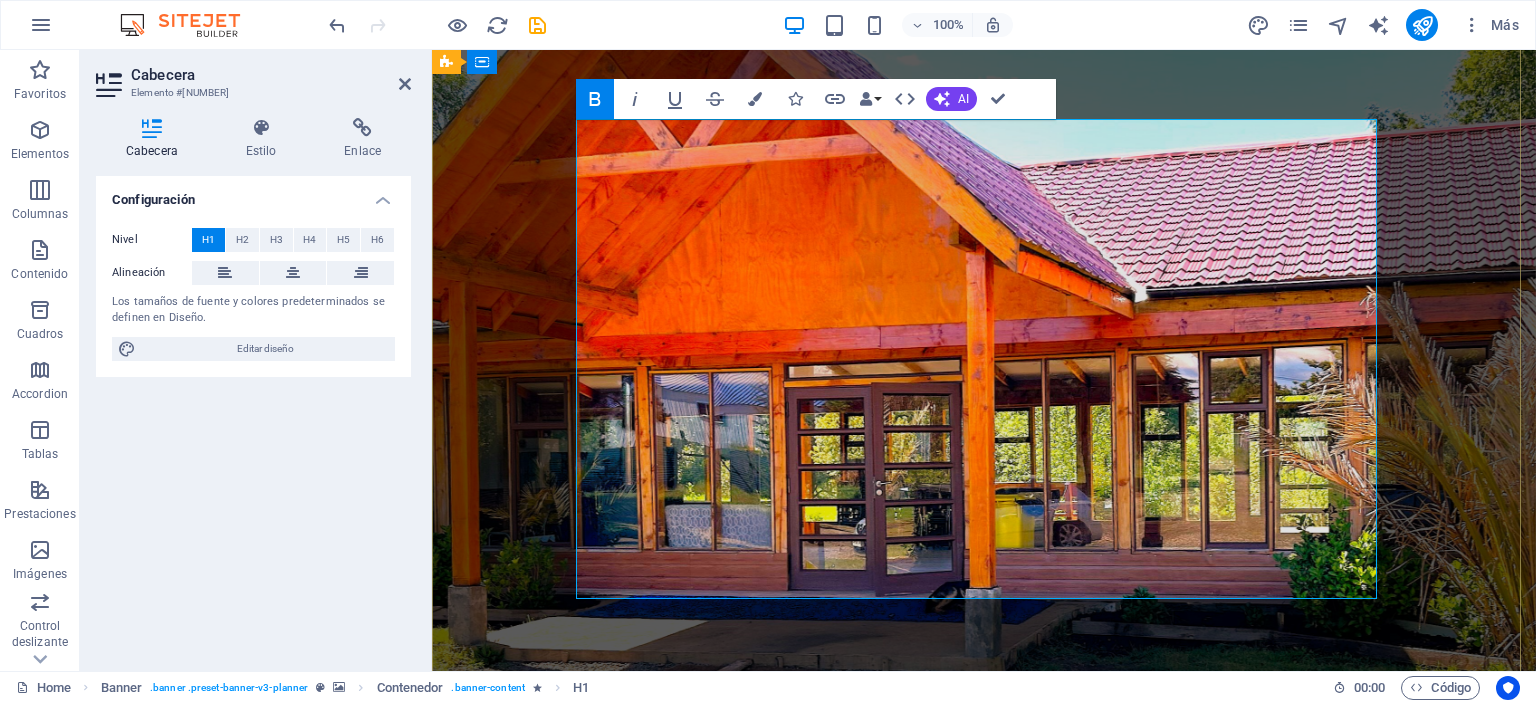 click on "descubre la magia de nuestras brasas" at bounding box center (984, 1466) 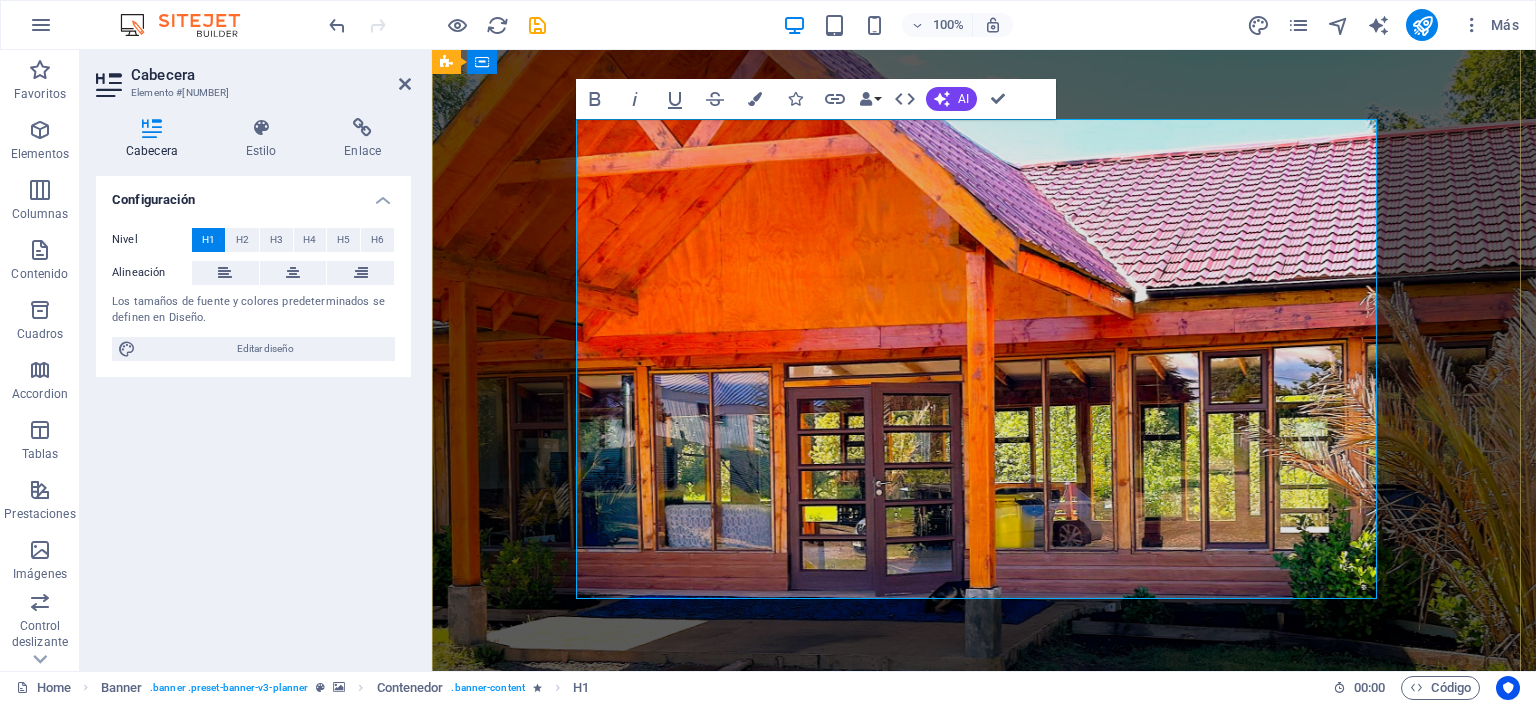 drag, startPoint x: 620, startPoint y: 415, endPoint x: 1269, endPoint y: 550, distance: 662.89215 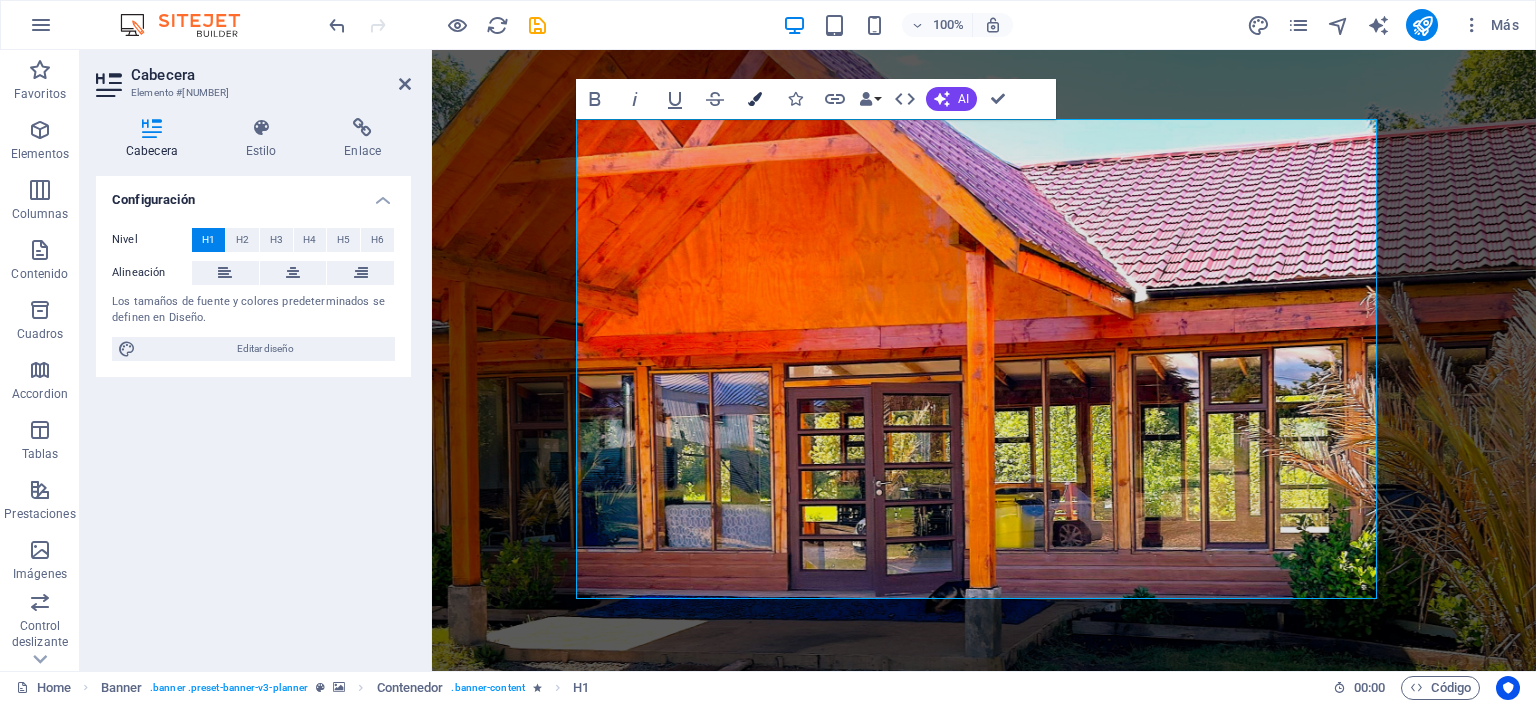 click on "Colors" at bounding box center (755, 99) 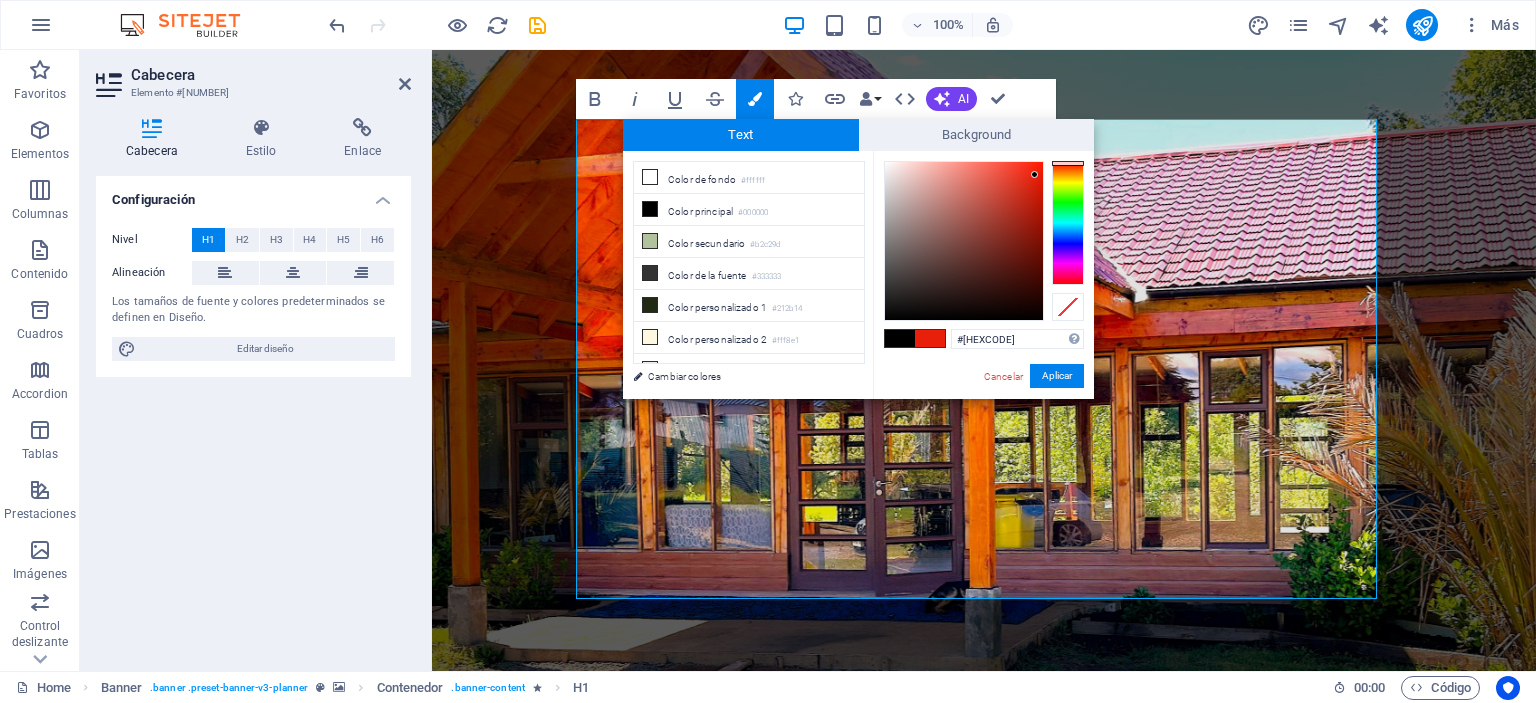 type on "#[HEX]" 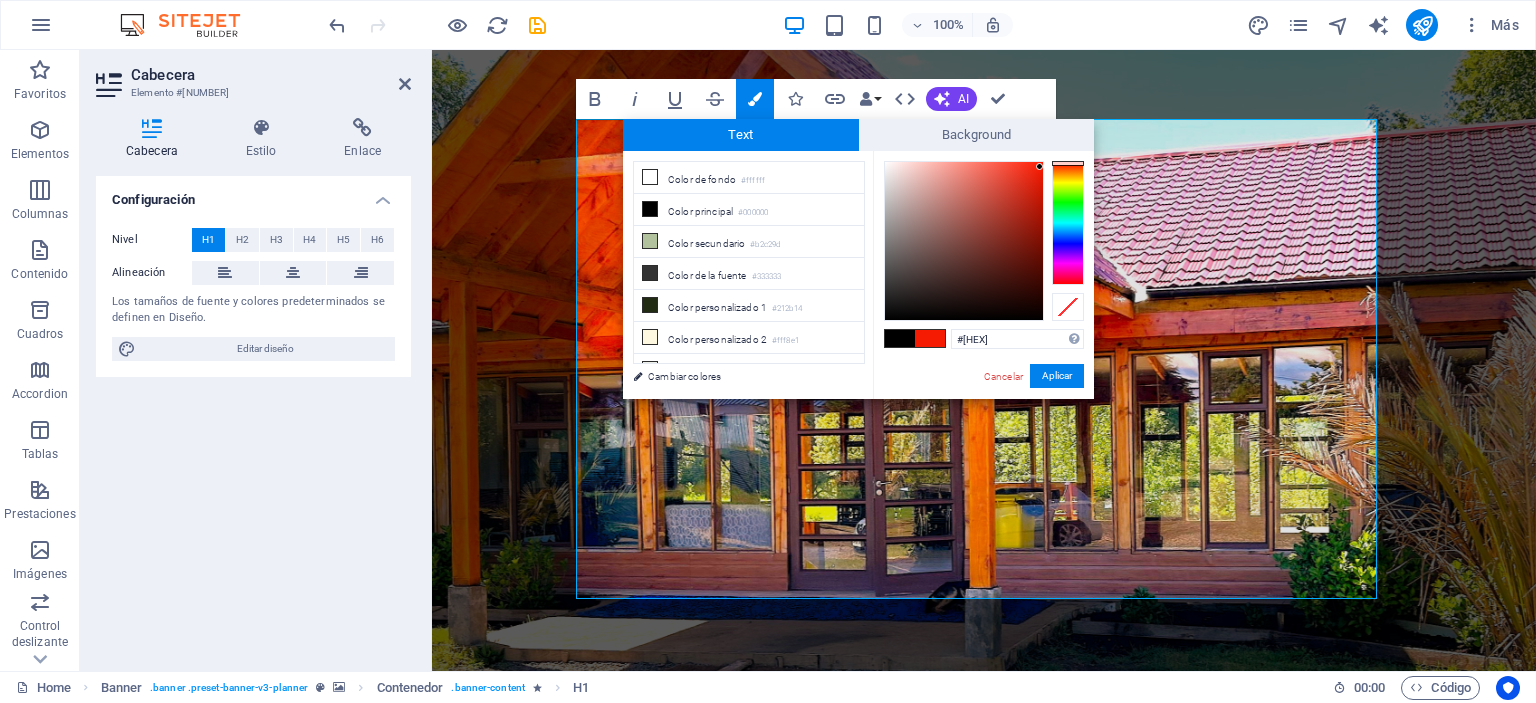 drag, startPoint x: 1000, startPoint y: 174, endPoint x: 1040, endPoint y: 167, distance: 40.60788 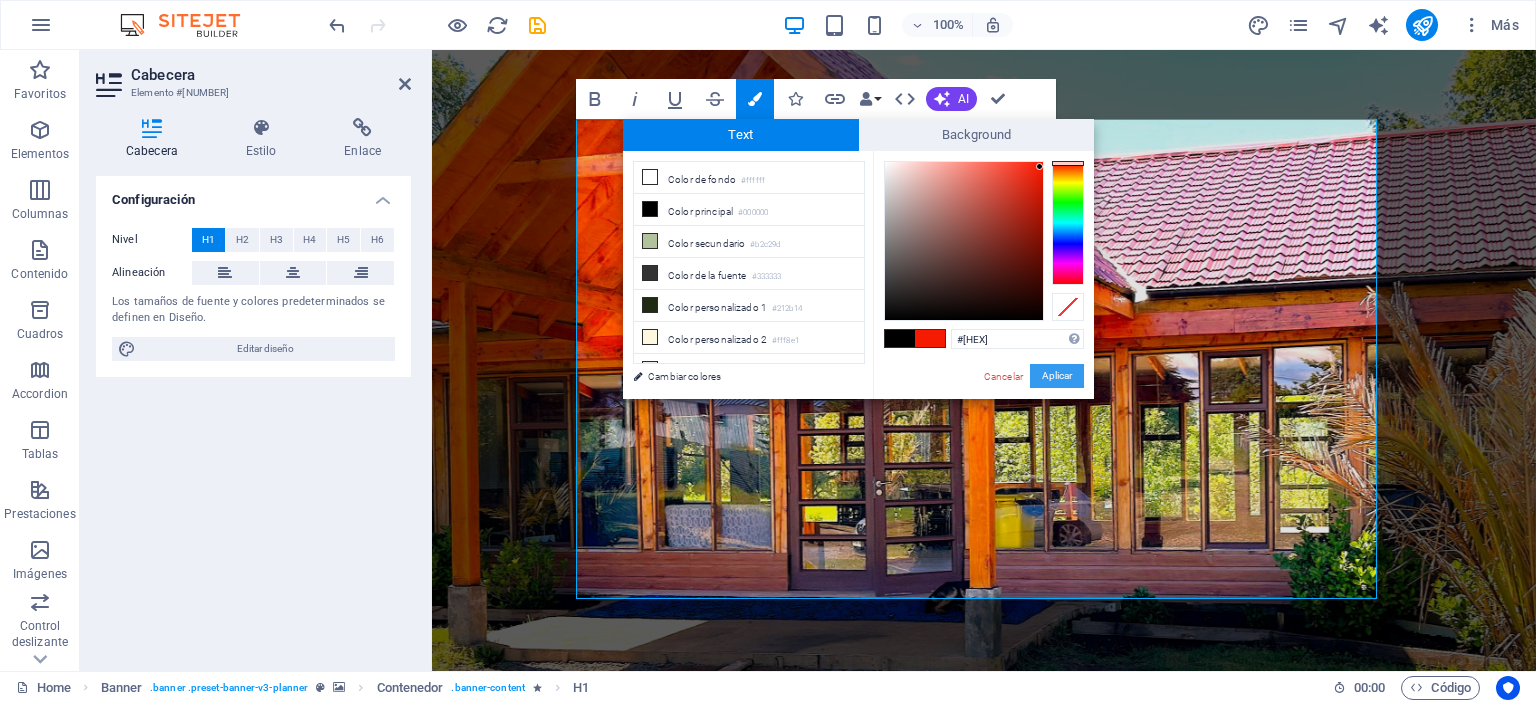 click on "Aplicar" at bounding box center [1057, 376] 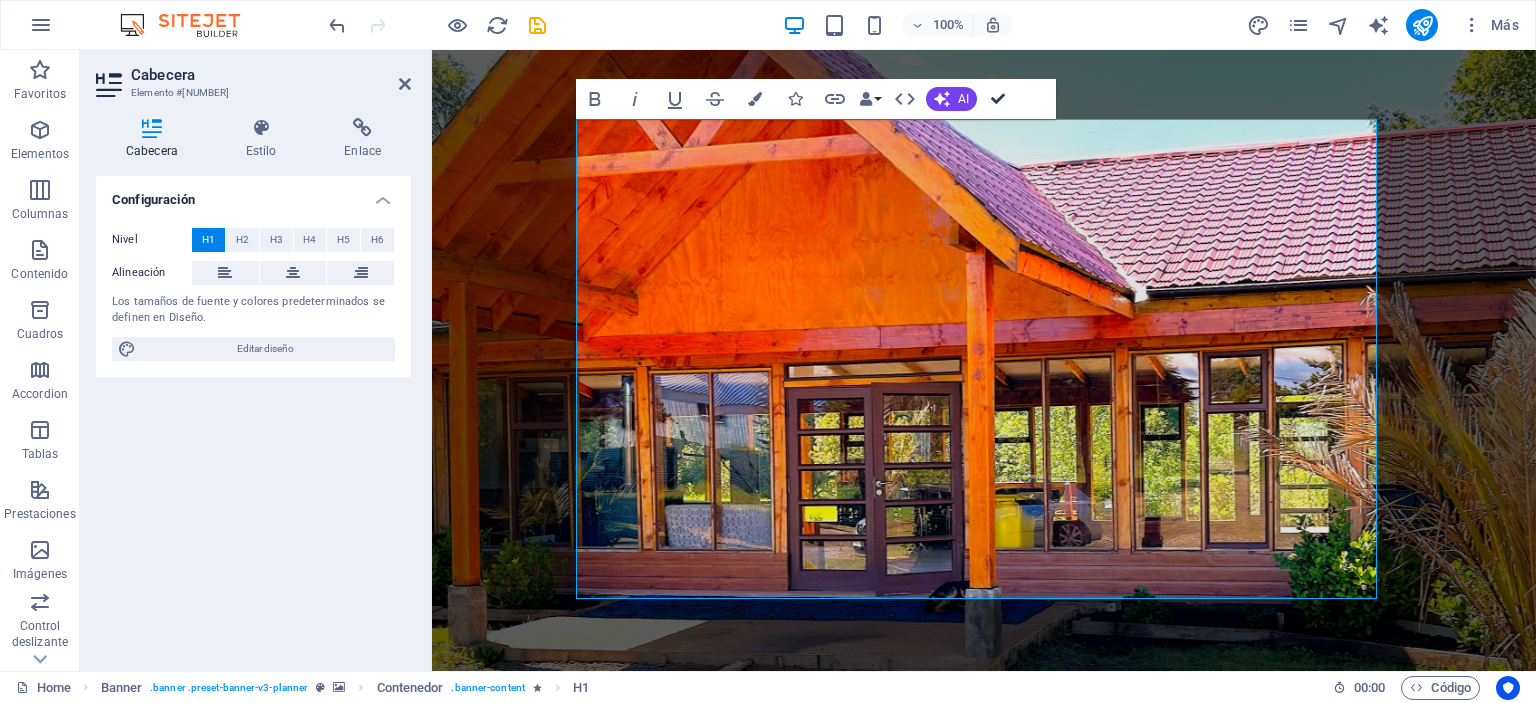drag, startPoint x: 1003, startPoint y: 99, endPoint x: 937, endPoint y: 77, distance: 69.57011 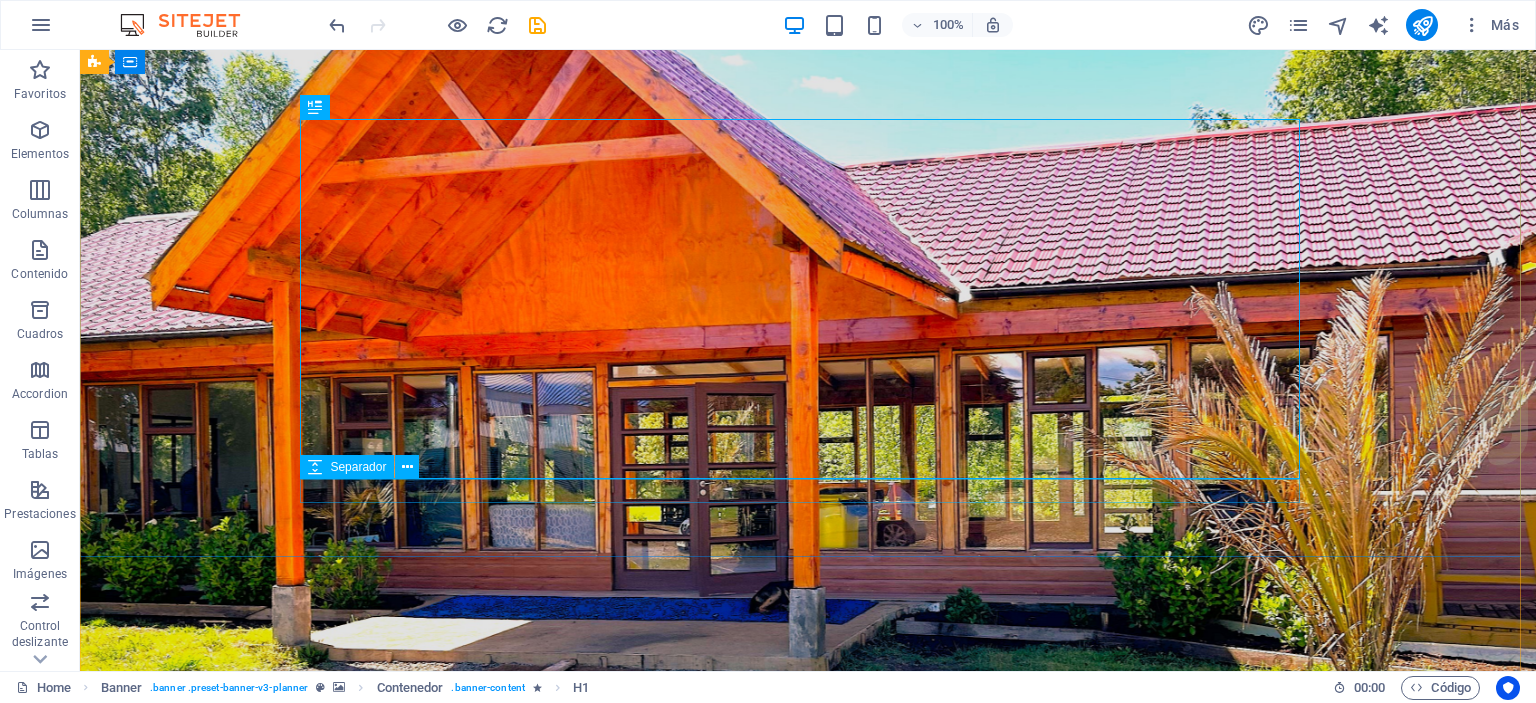 click at bounding box center (808, 1598) 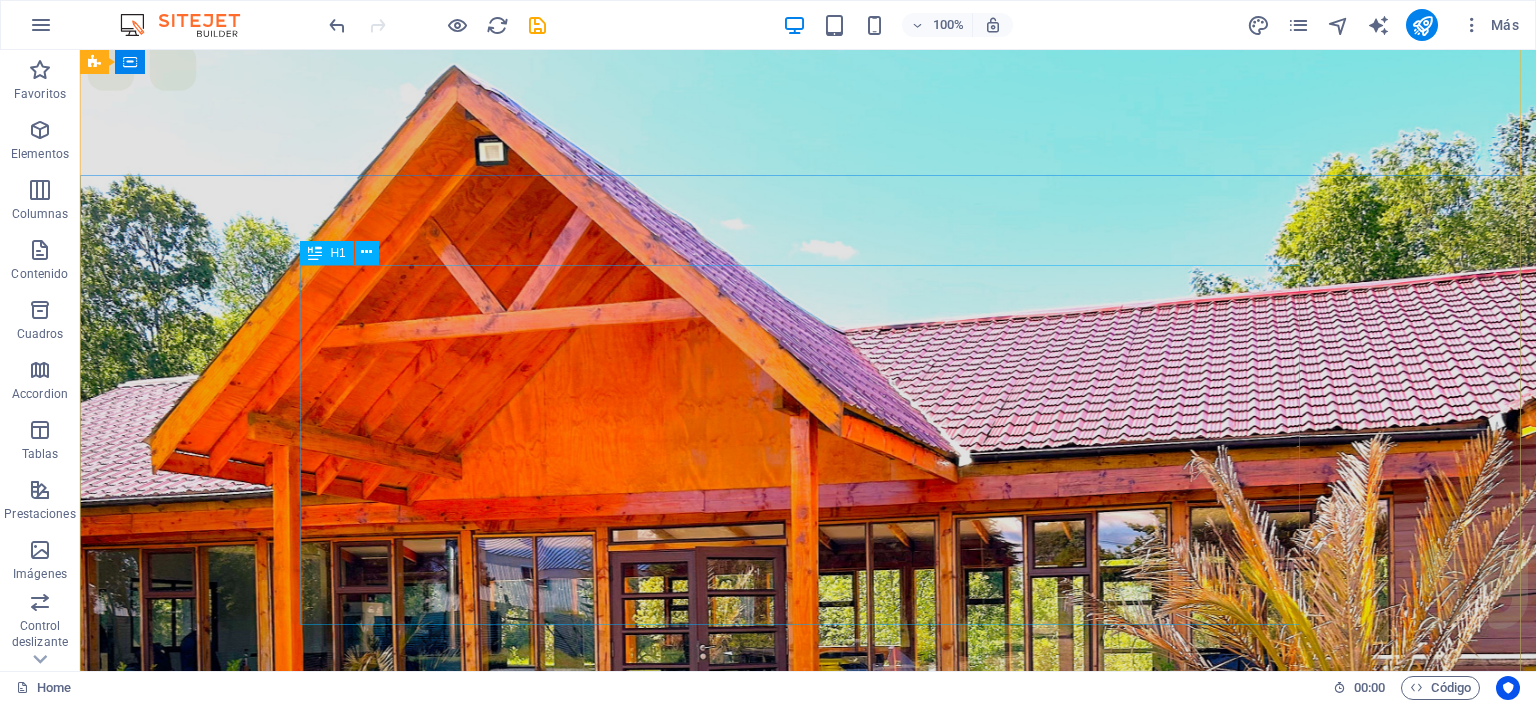 scroll, scrollTop: 0, scrollLeft: 0, axis: both 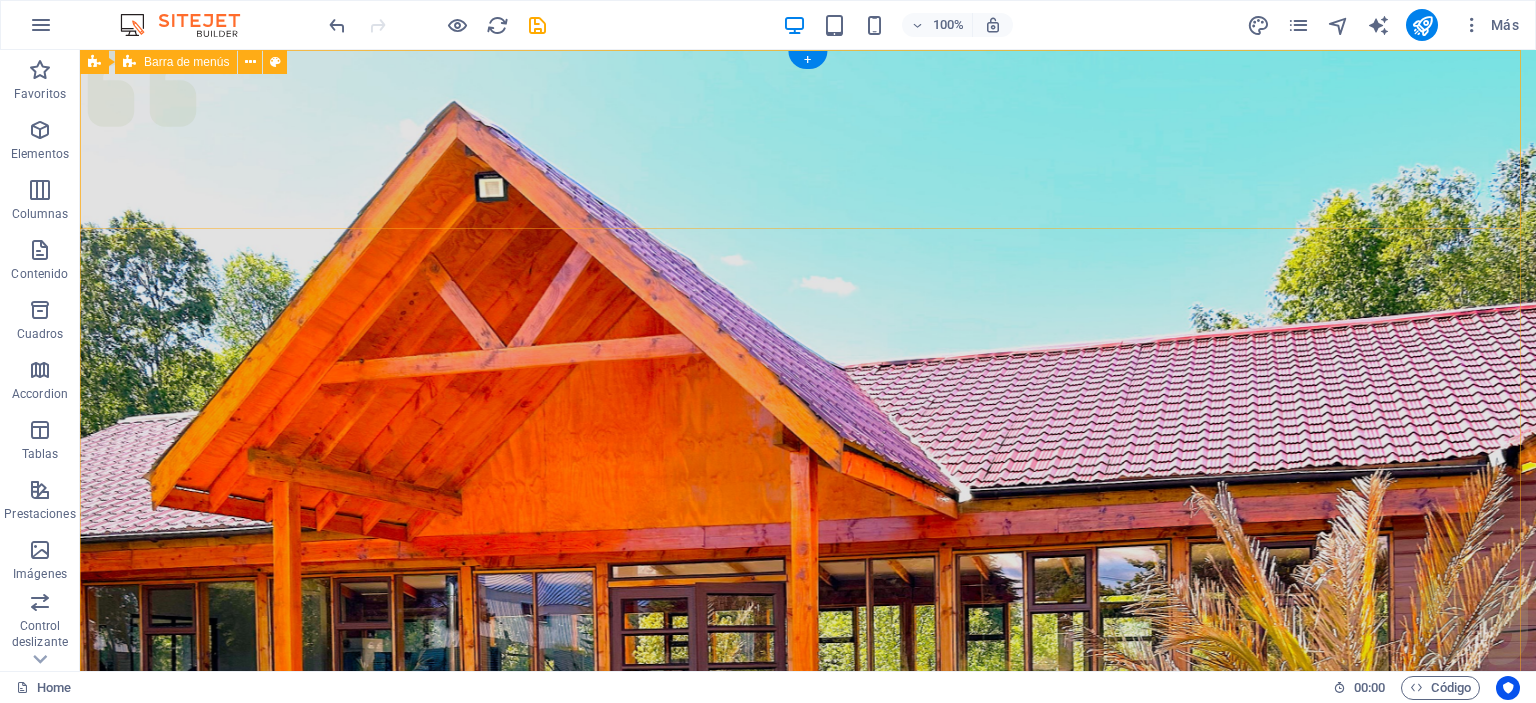 click on "Menu Servicios Somos Equipos Galeria Contacto Get in touch" at bounding box center [808, 1083] 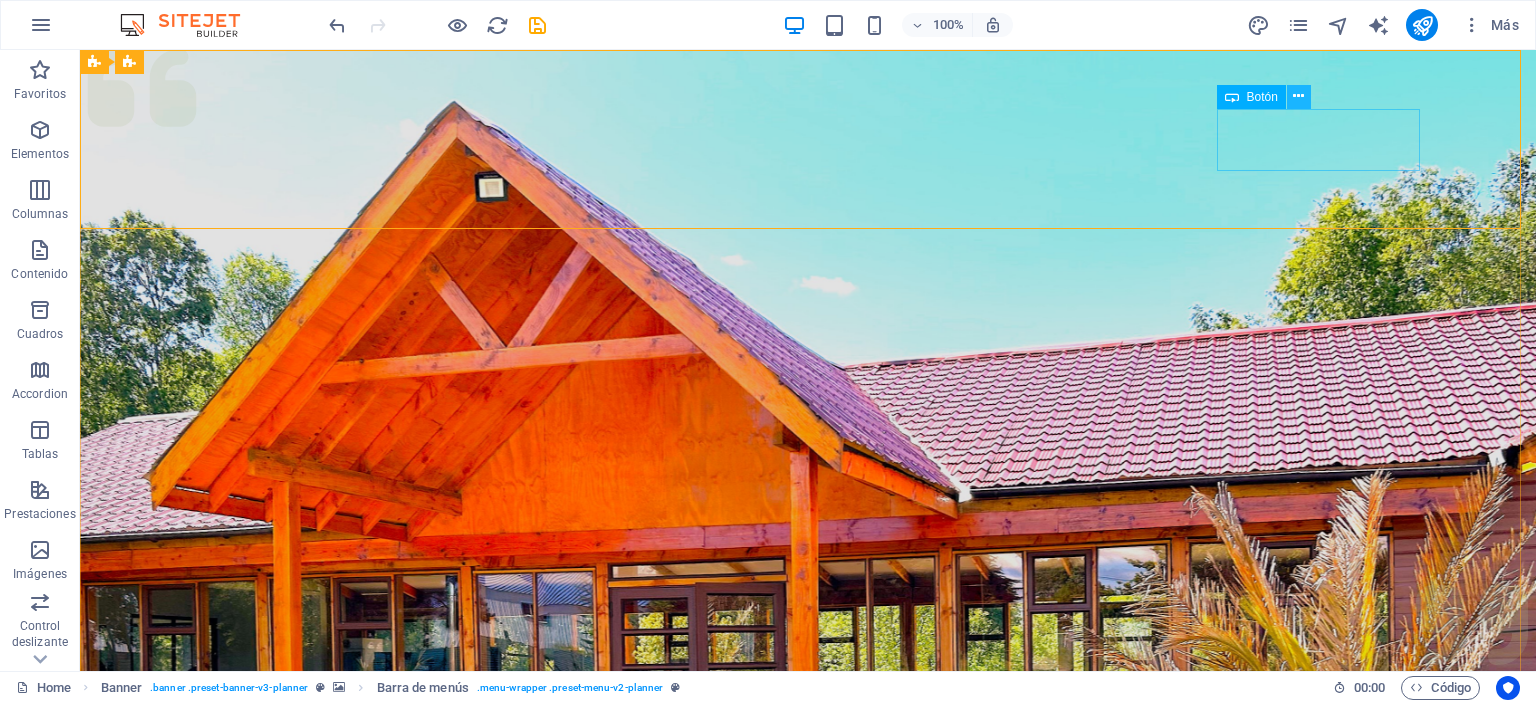 click at bounding box center [1298, 96] 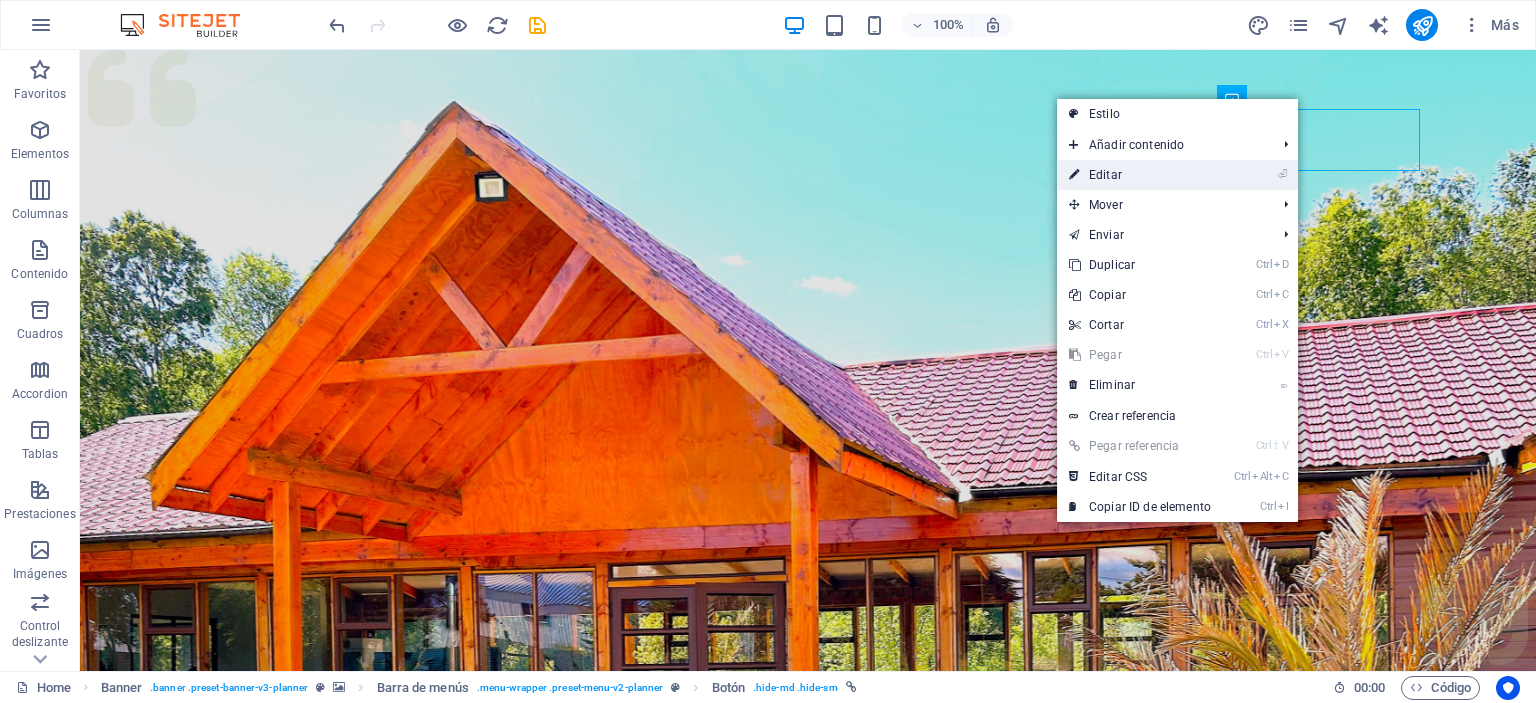 click on "⏎  Editar" at bounding box center [1140, 175] 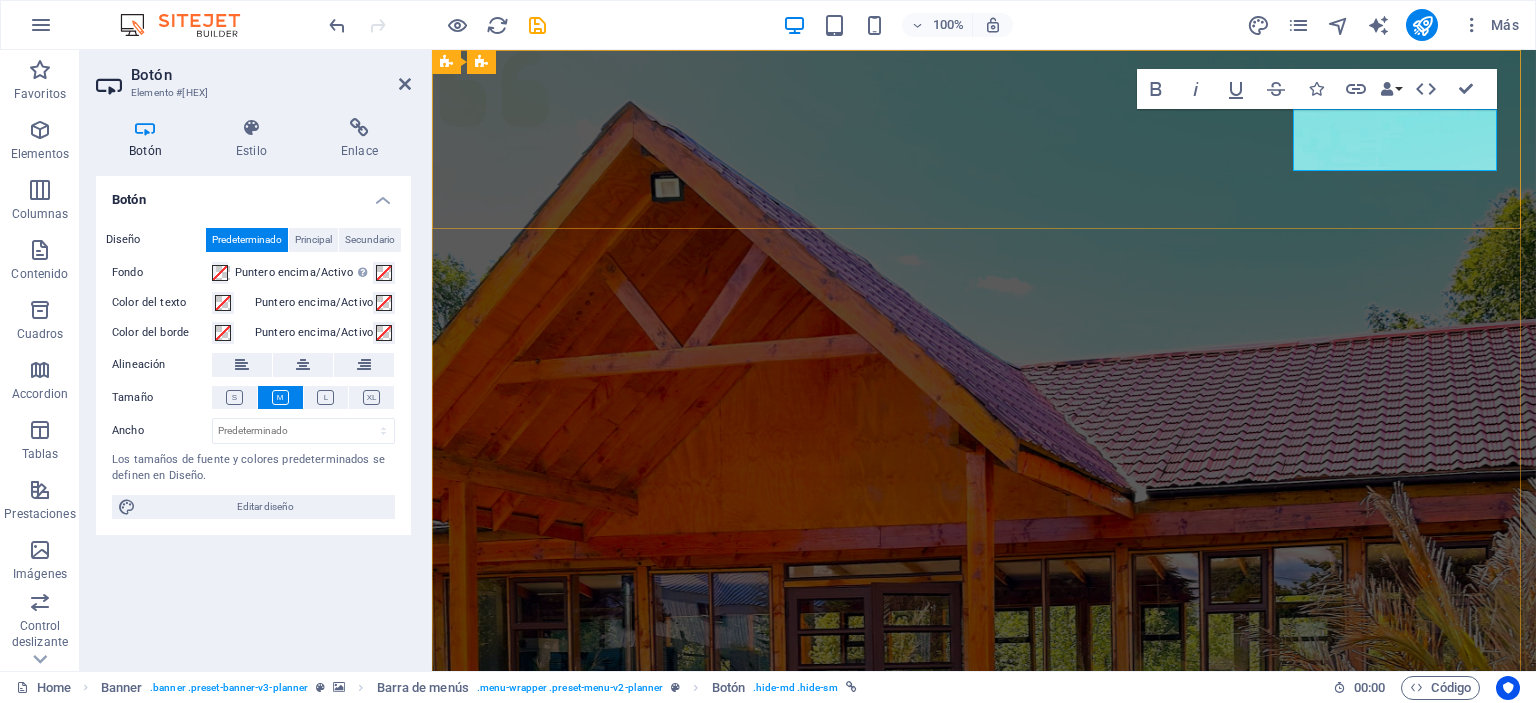 click on "Get in touch" at bounding box center (558, 1169) 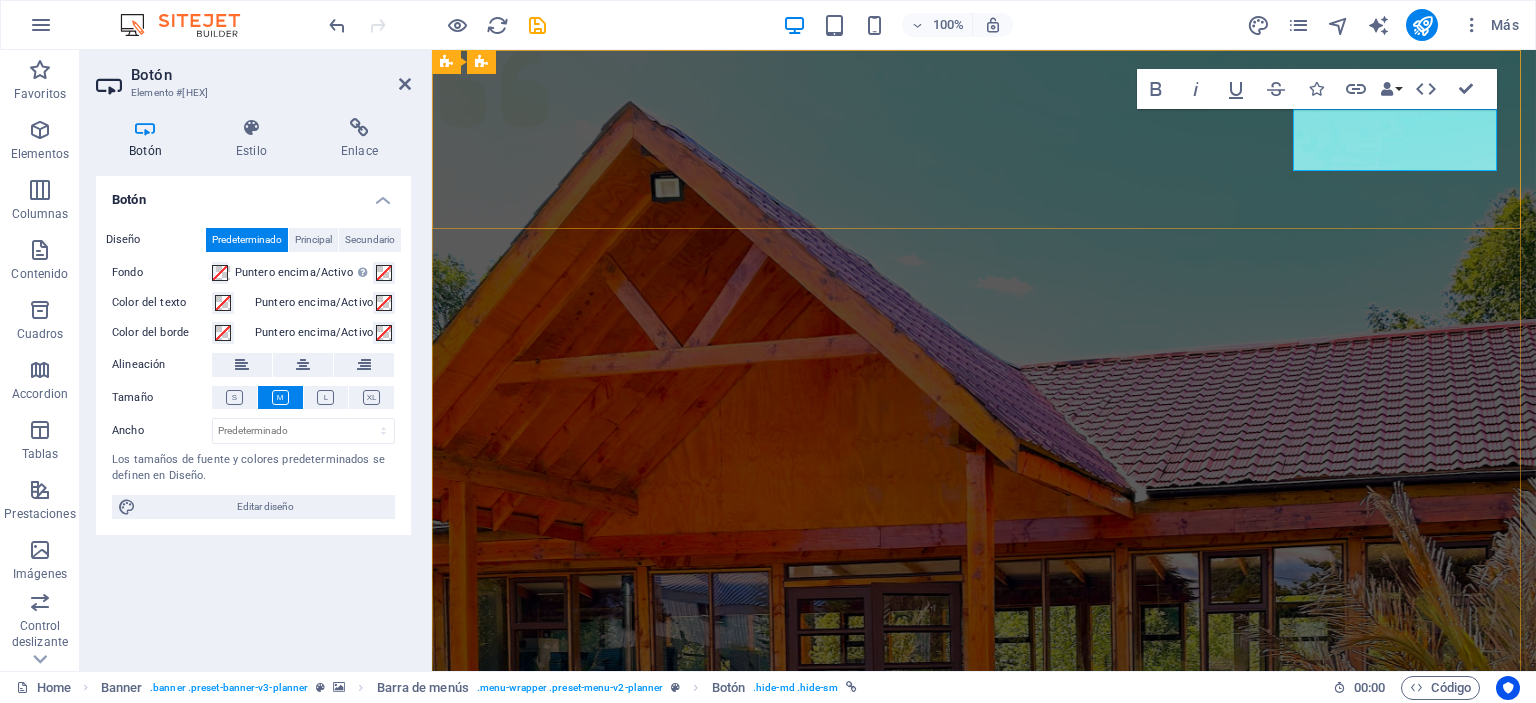 drag, startPoint x: 1452, startPoint y: 138, endPoint x: 1338, endPoint y: 161, distance: 116.297035 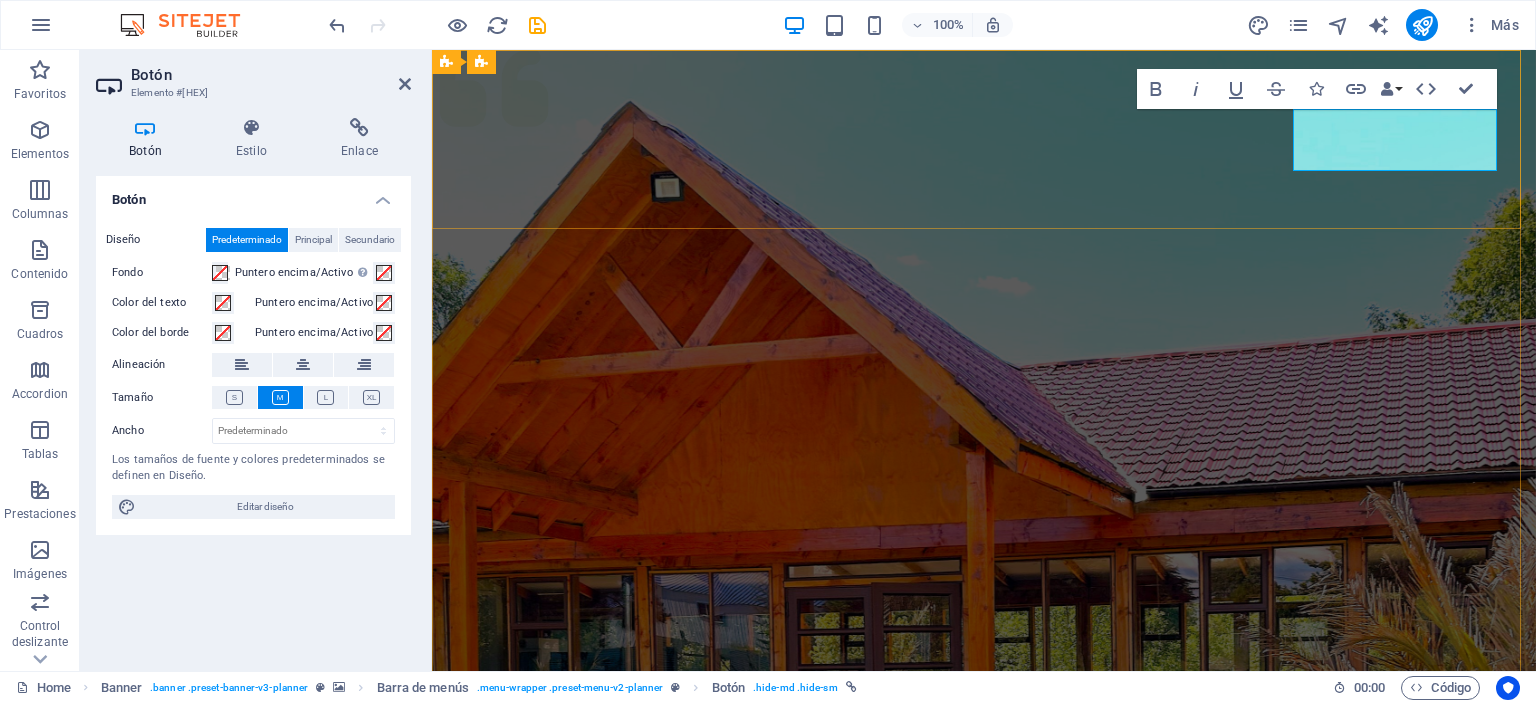 click on "Get in touch" at bounding box center [558, 1169] 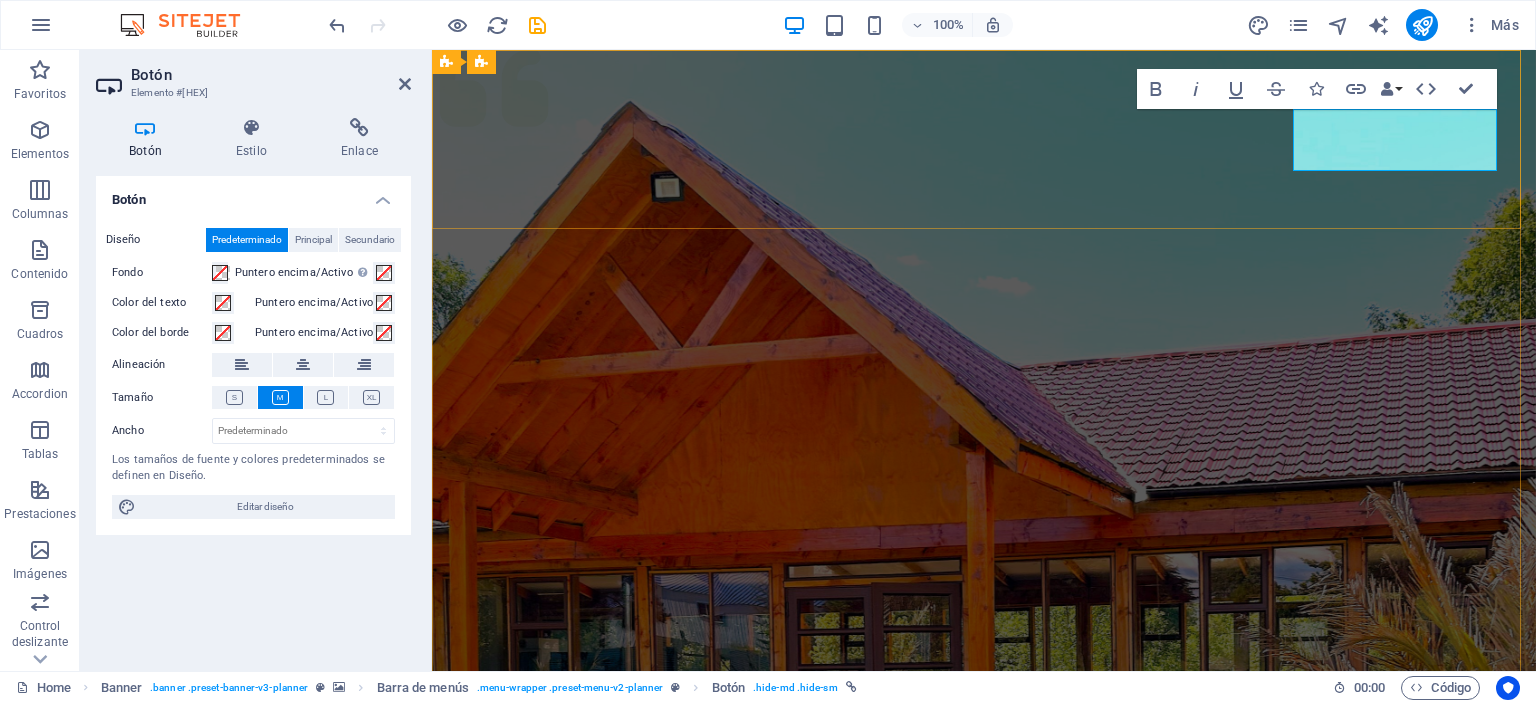 type 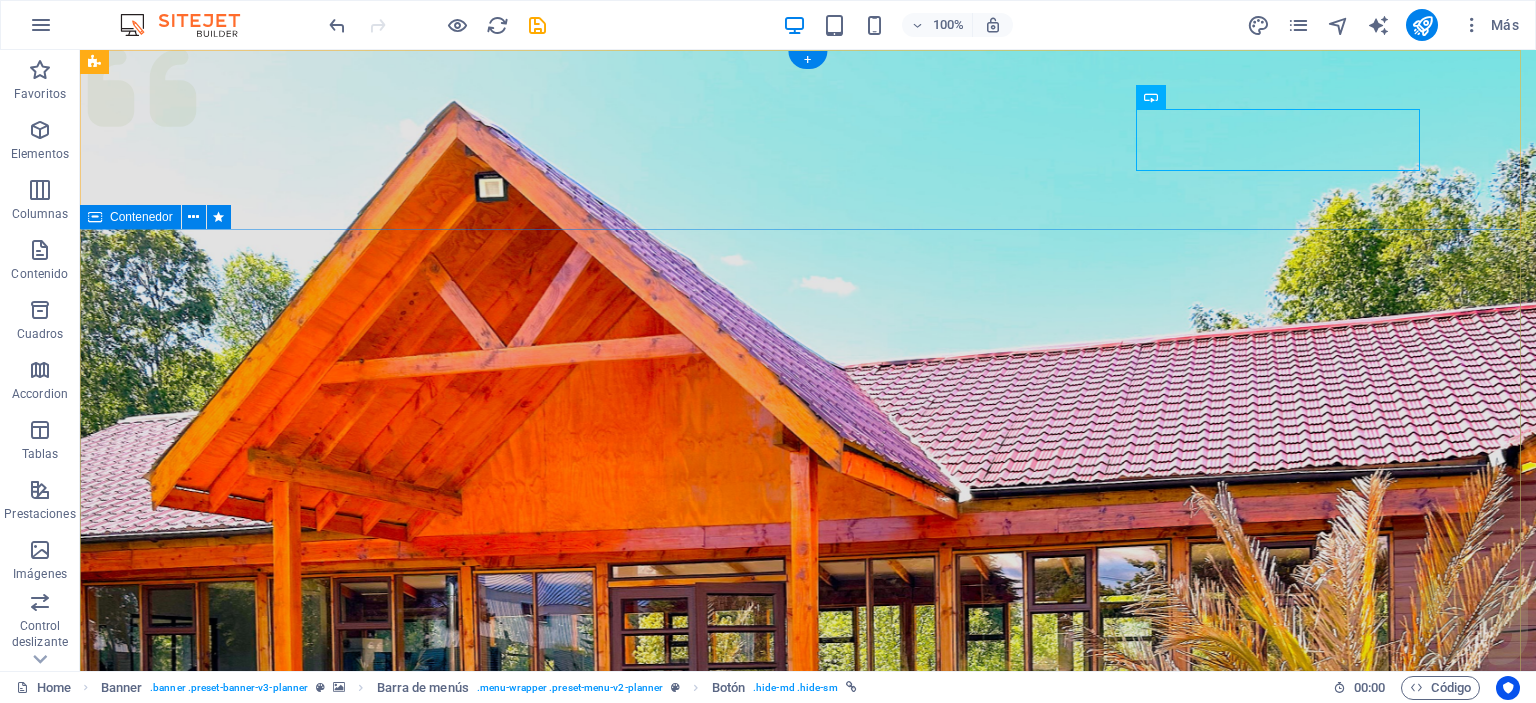 click on "Eventos Parque Coyahue descubre la magia de nuestras brasas Plan your next event with us" at bounding box center [808, 1540] 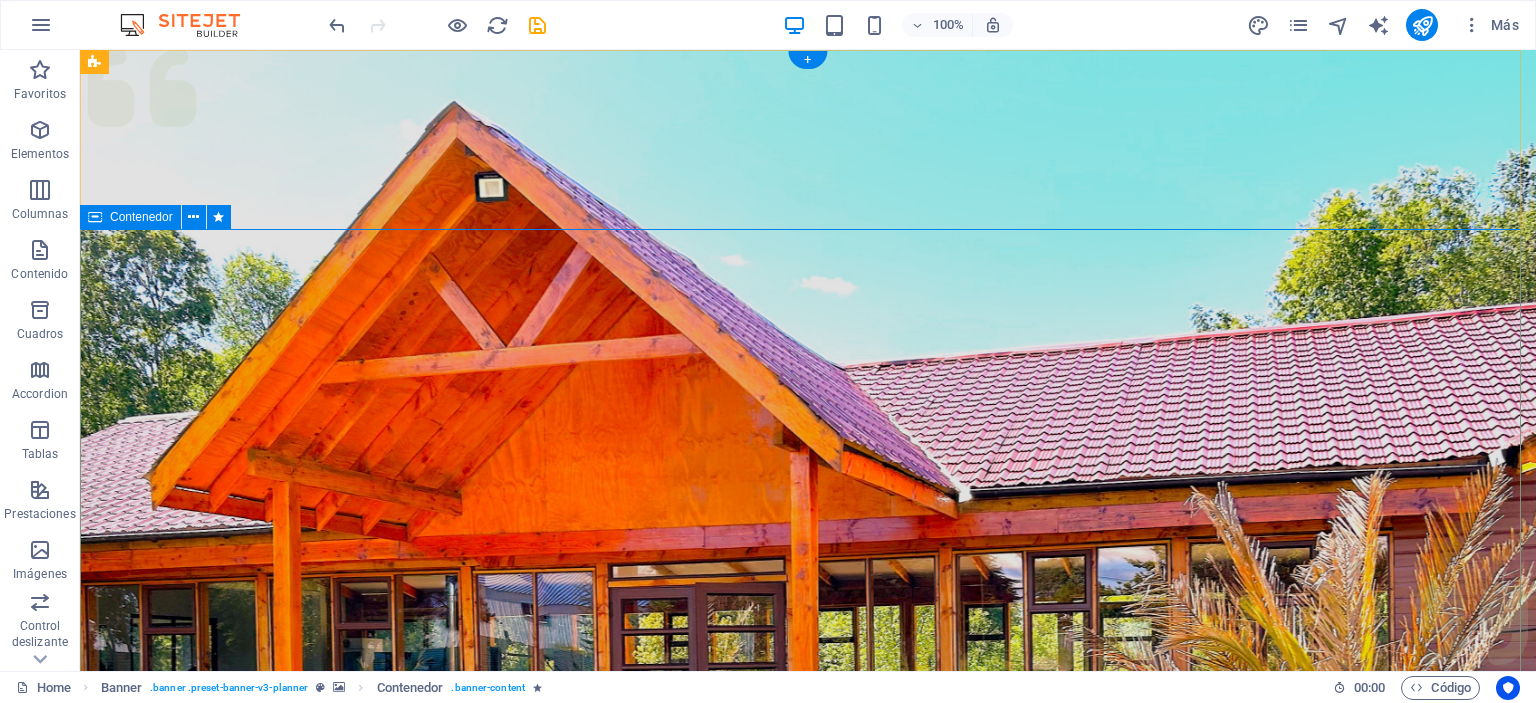 click on "Eventos Parque Coyahue descubre la magia de nuestras brasas Plan your next event with us" at bounding box center [808, 1540] 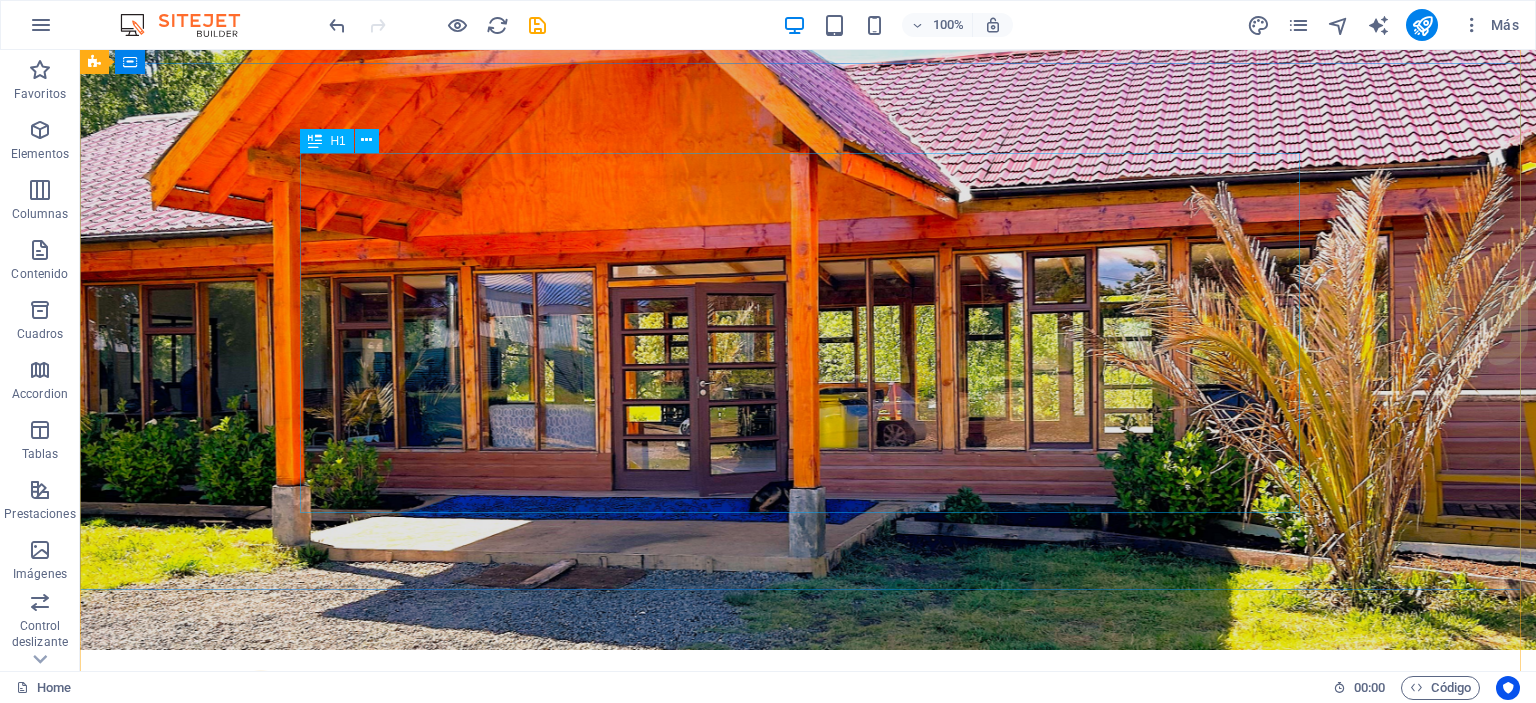 scroll, scrollTop: 0, scrollLeft: 0, axis: both 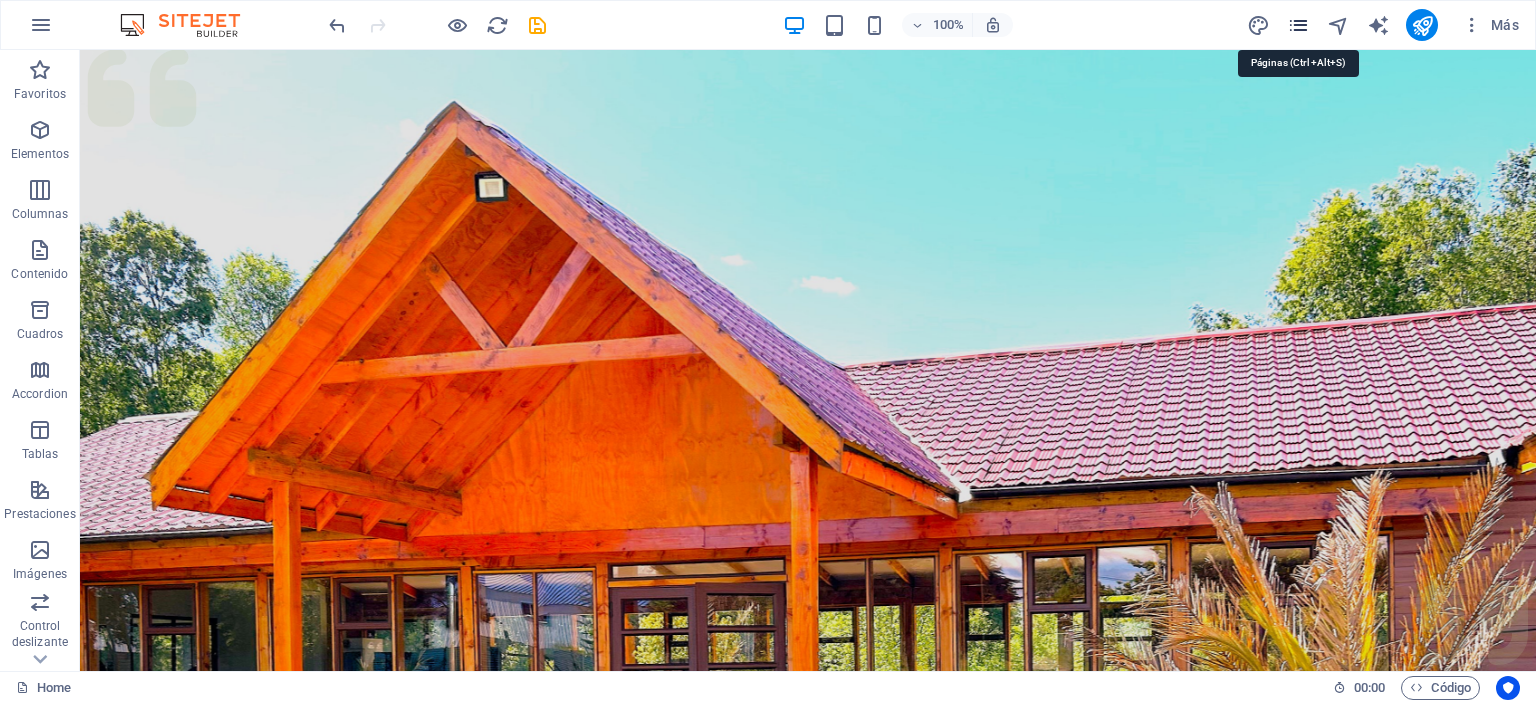 click at bounding box center (1298, 25) 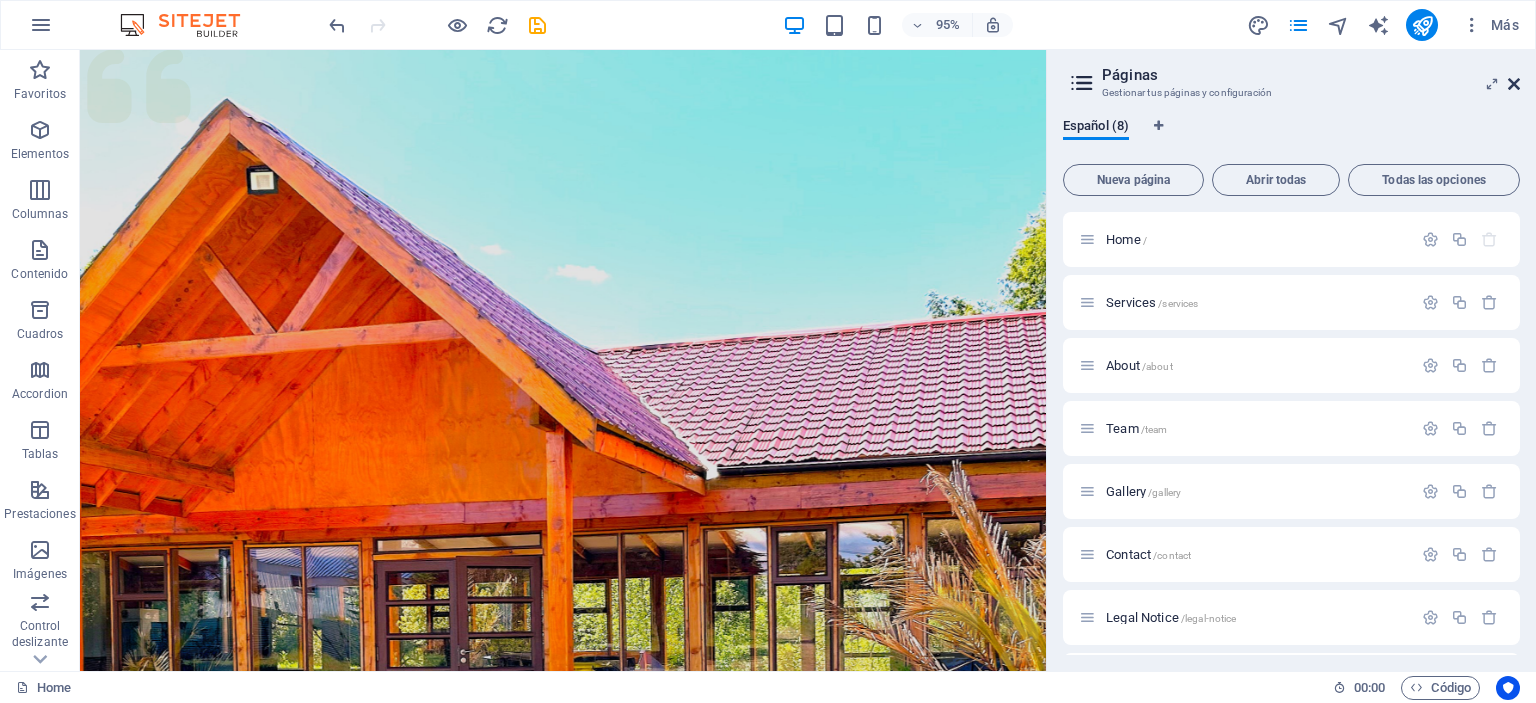 click at bounding box center [1514, 84] 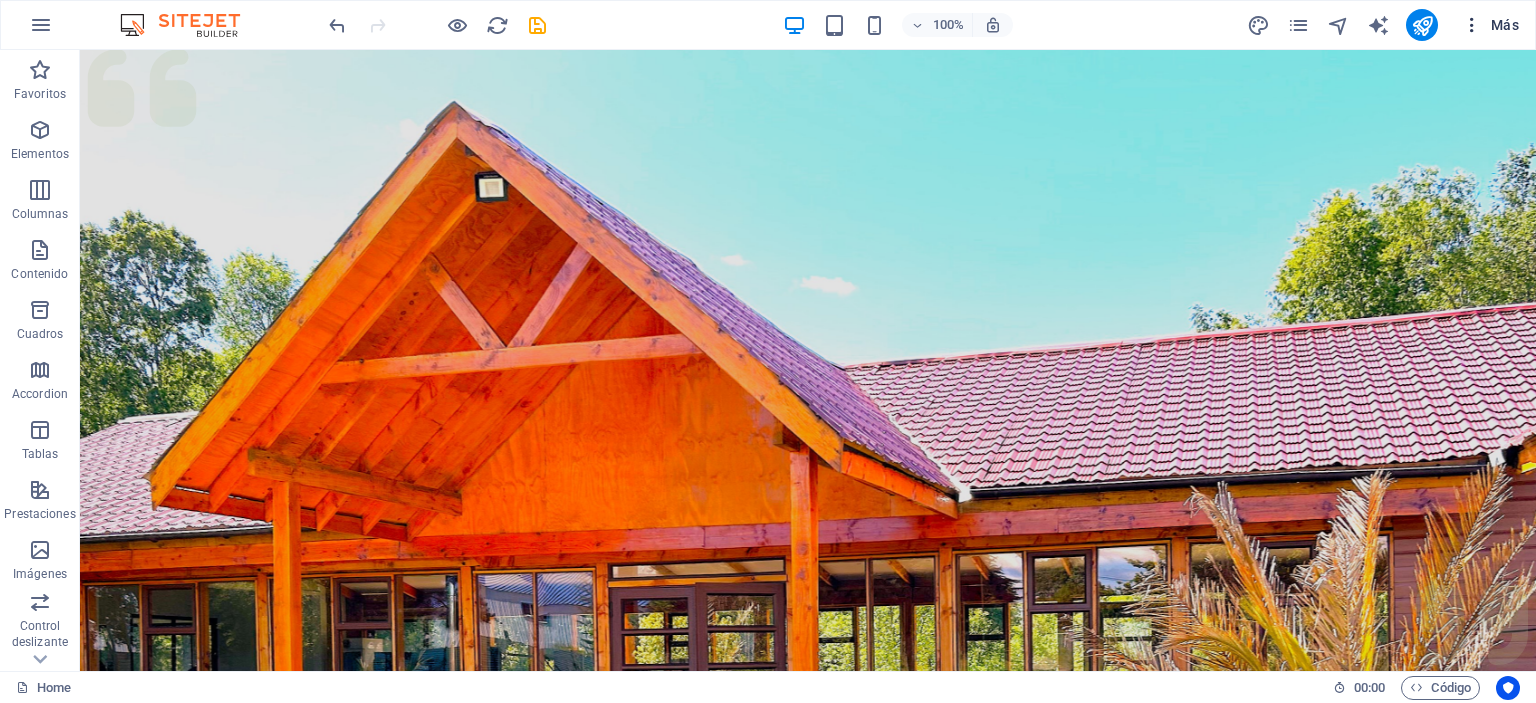 click at bounding box center [1472, 25] 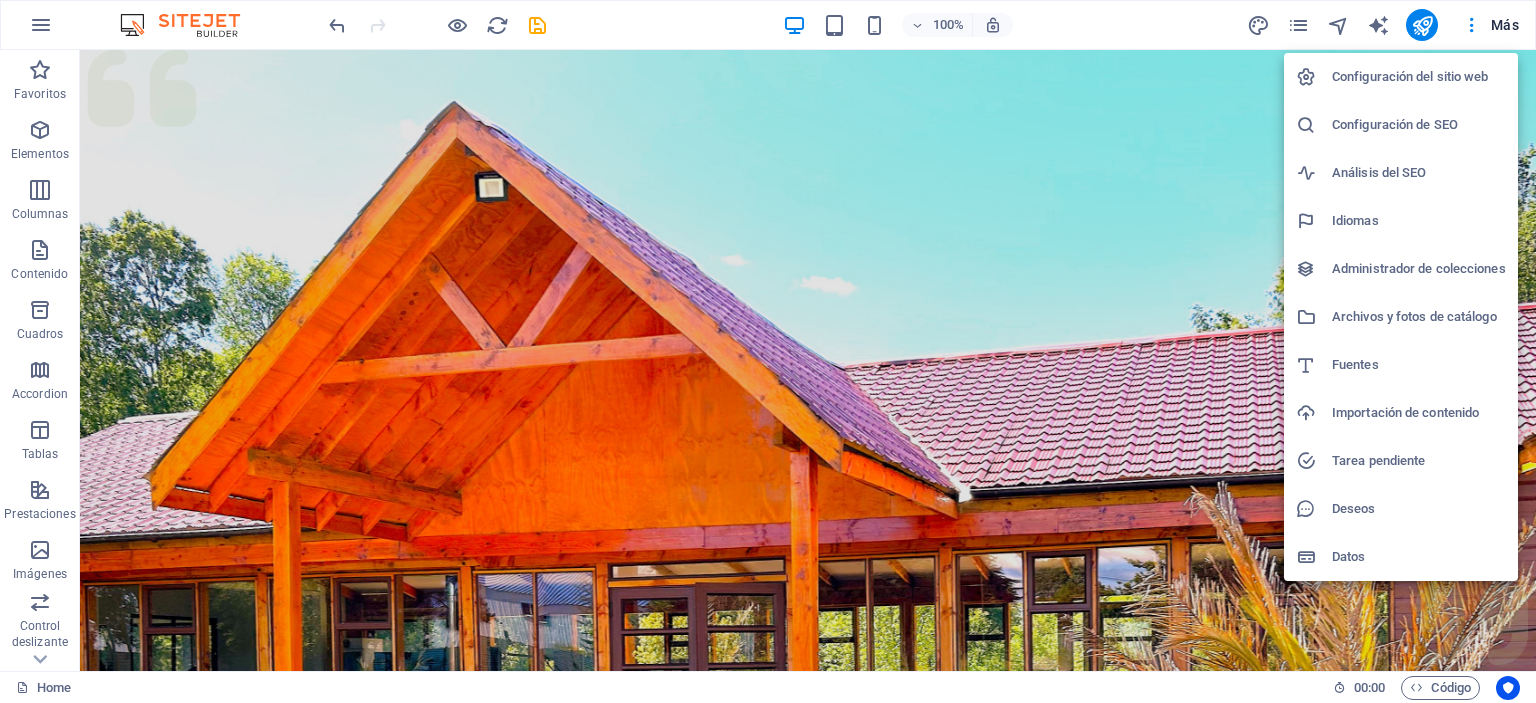 click at bounding box center (768, 351) 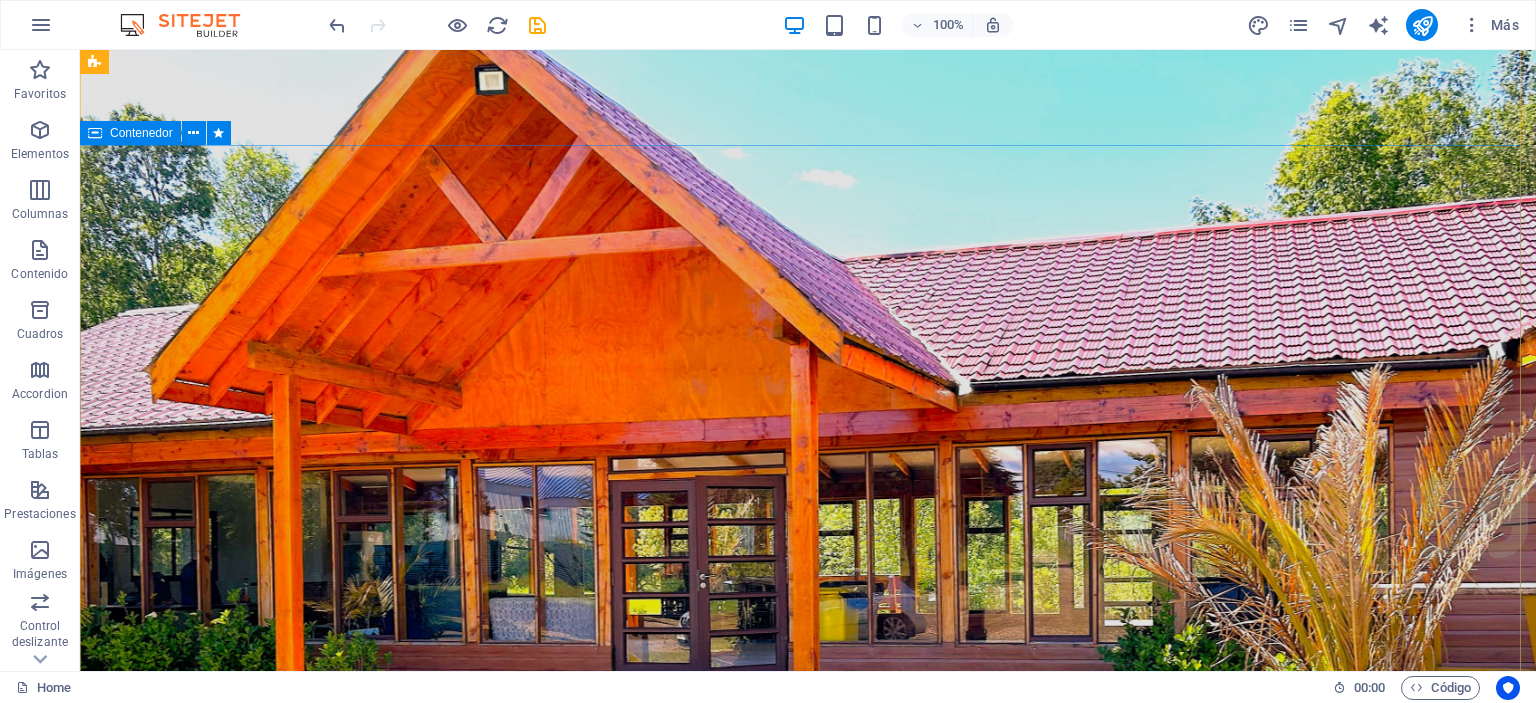 scroll, scrollTop: 0, scrollLeft: 0, axis: both 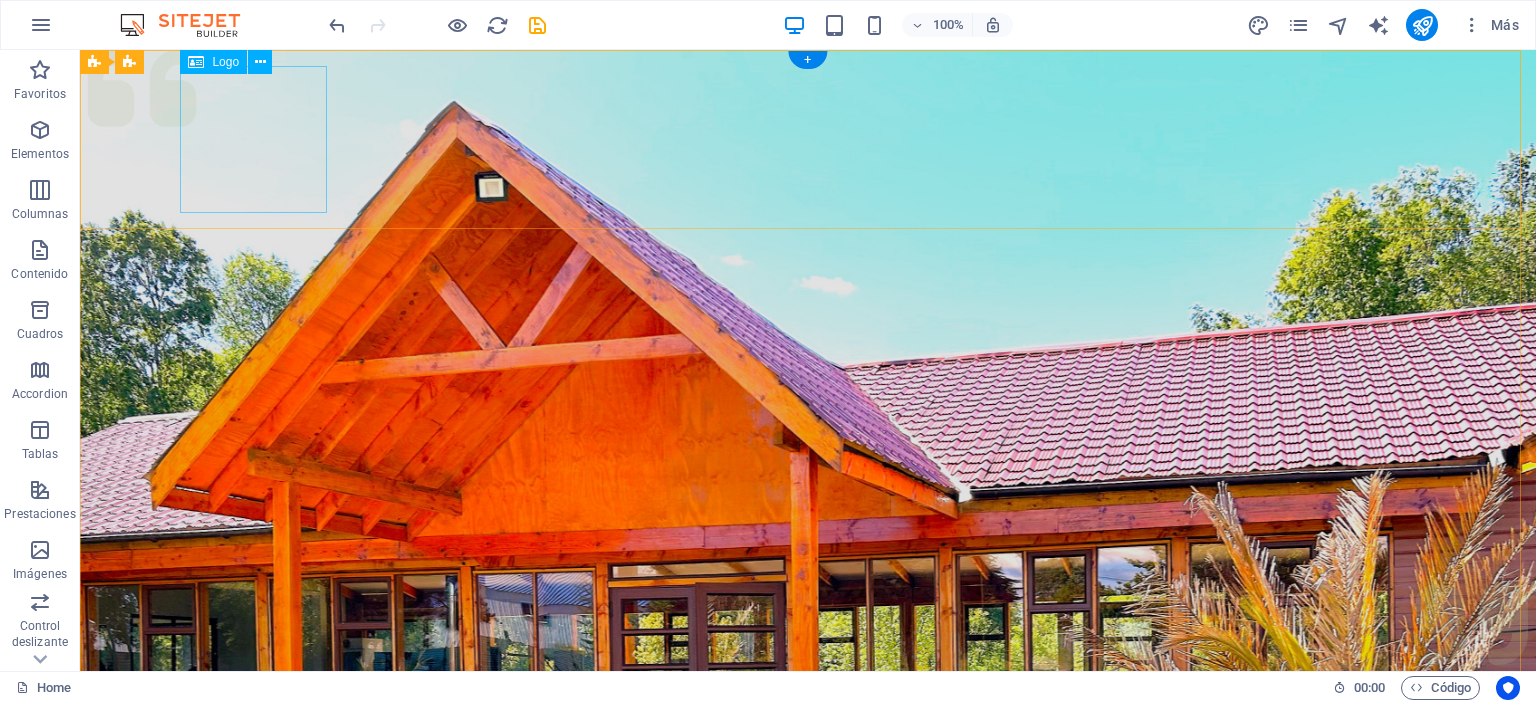 click at bounding box center [808, 1039] 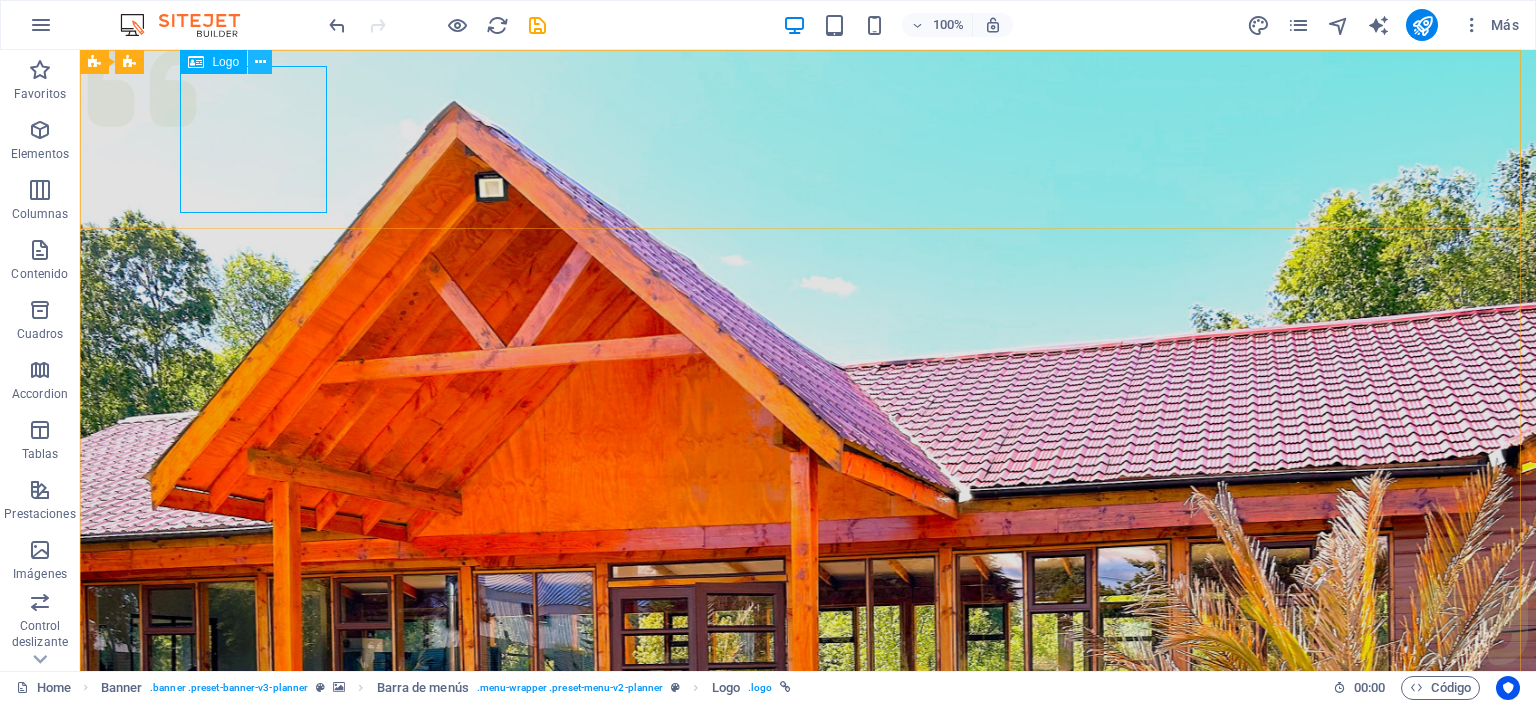 click at bounding box center [260, 62] 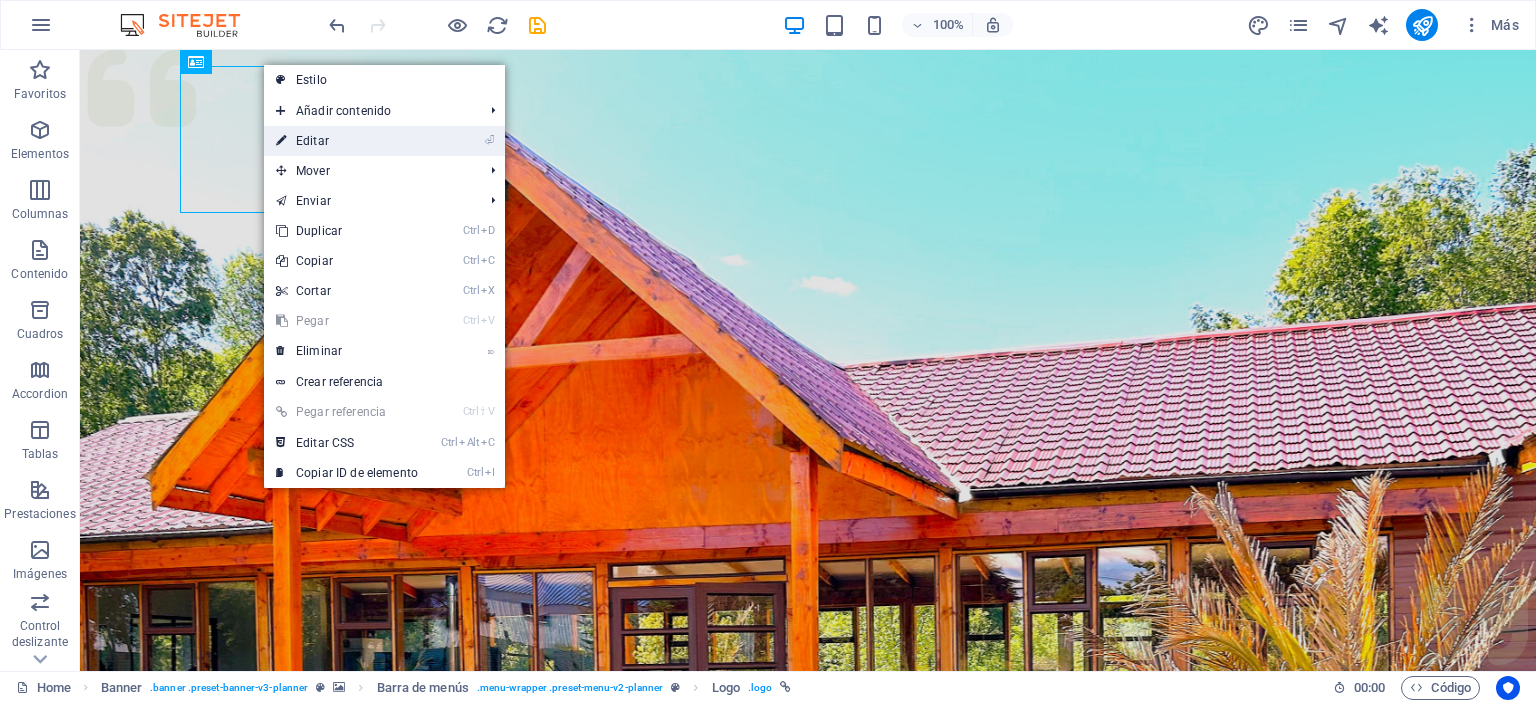 click on "⏎  Editar" at bounding box center [347, 141] 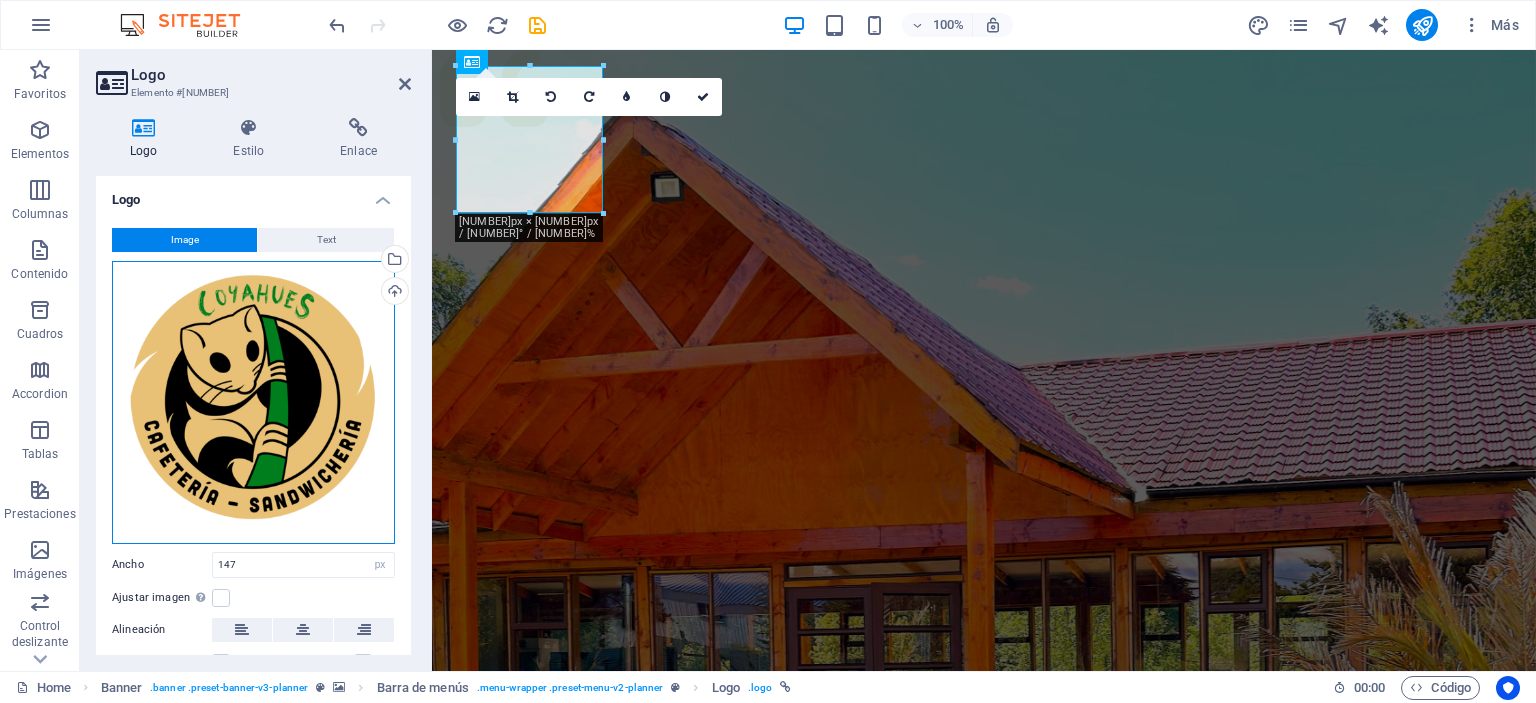 click on "Arrastra archivos aquí, haz clic para escoger archivos o  selecciona archivos de Archivos o de nuestra galería gratuita de fotos y vídeos" at bounding box center (253, 402) 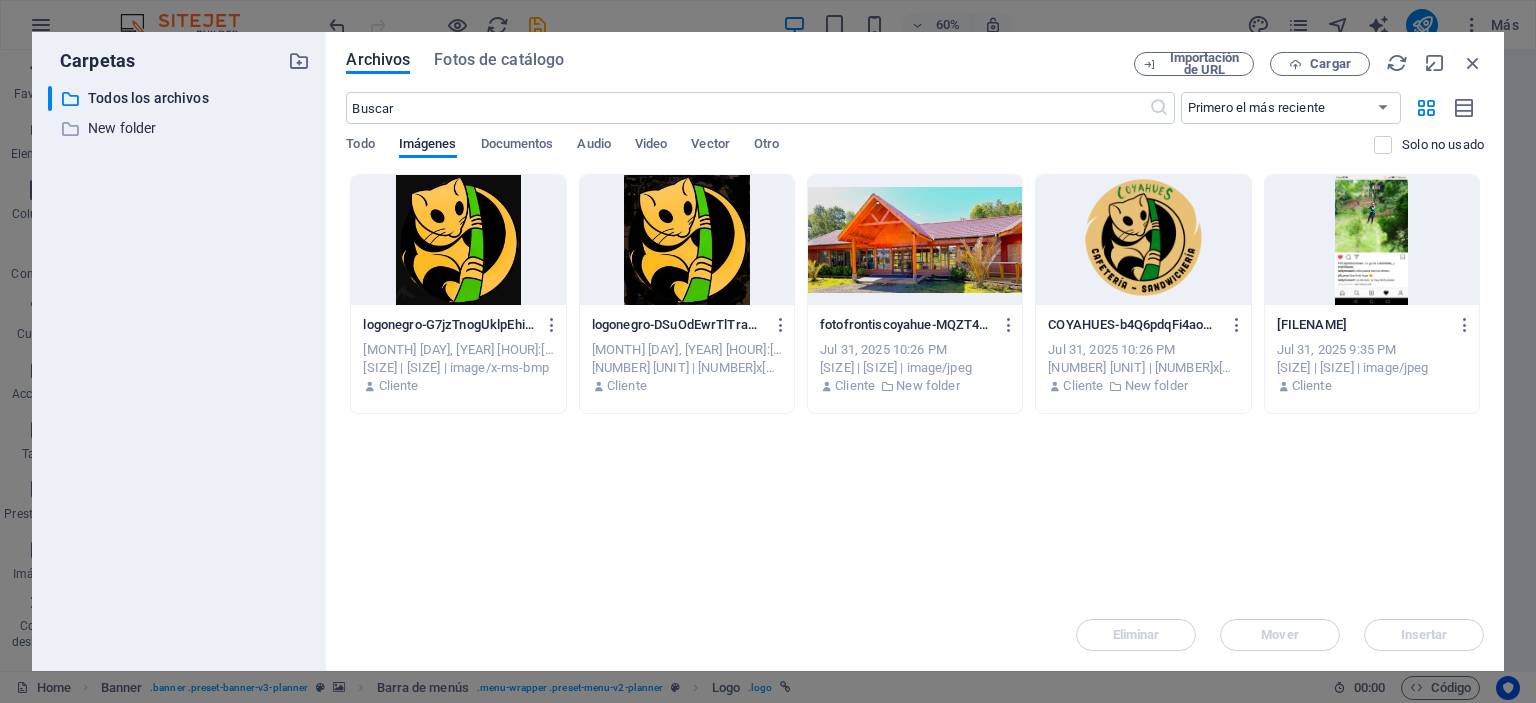 click at bounding box center (687, 240) 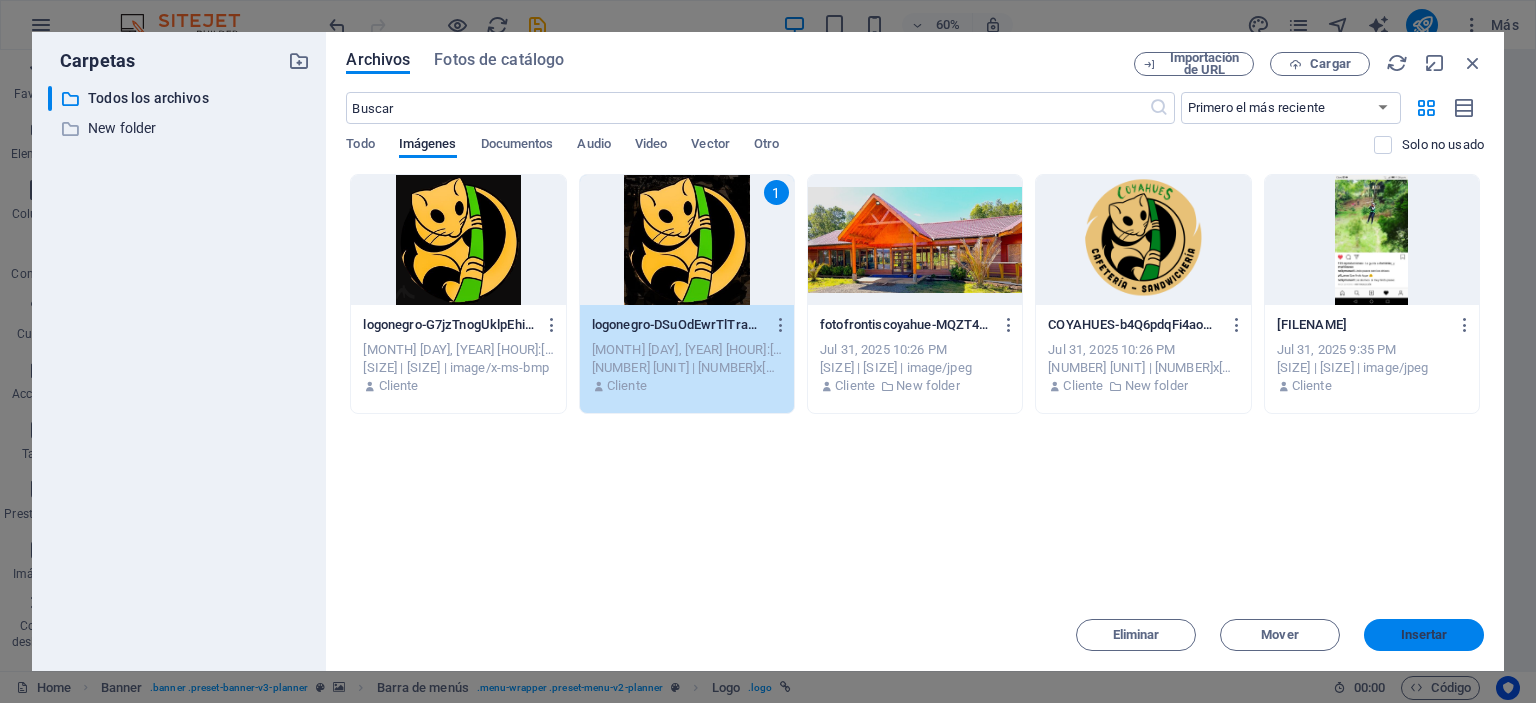 click on "Insertar" at bounding box center [1424, 635] 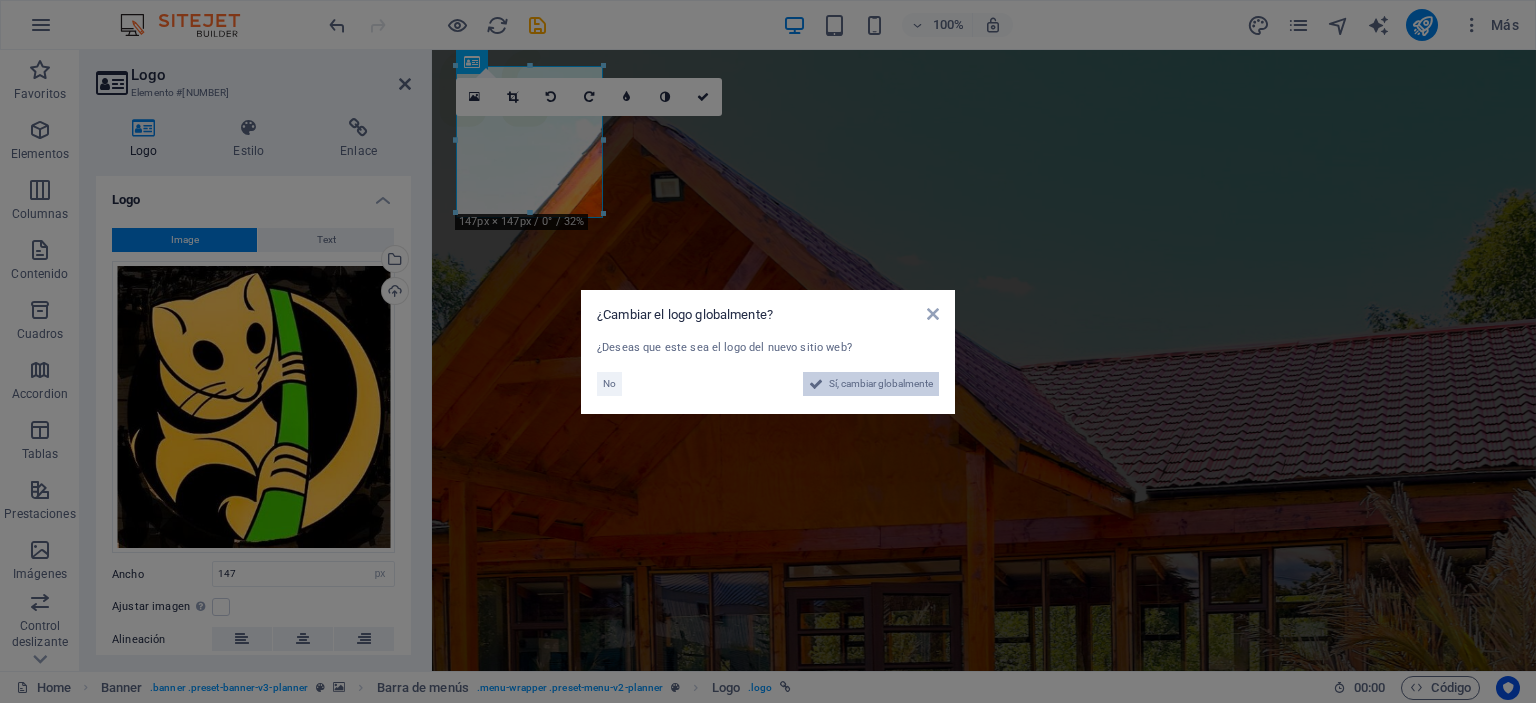 click on "Sí, cambiar globalmente" at bounding box center [881, 384] 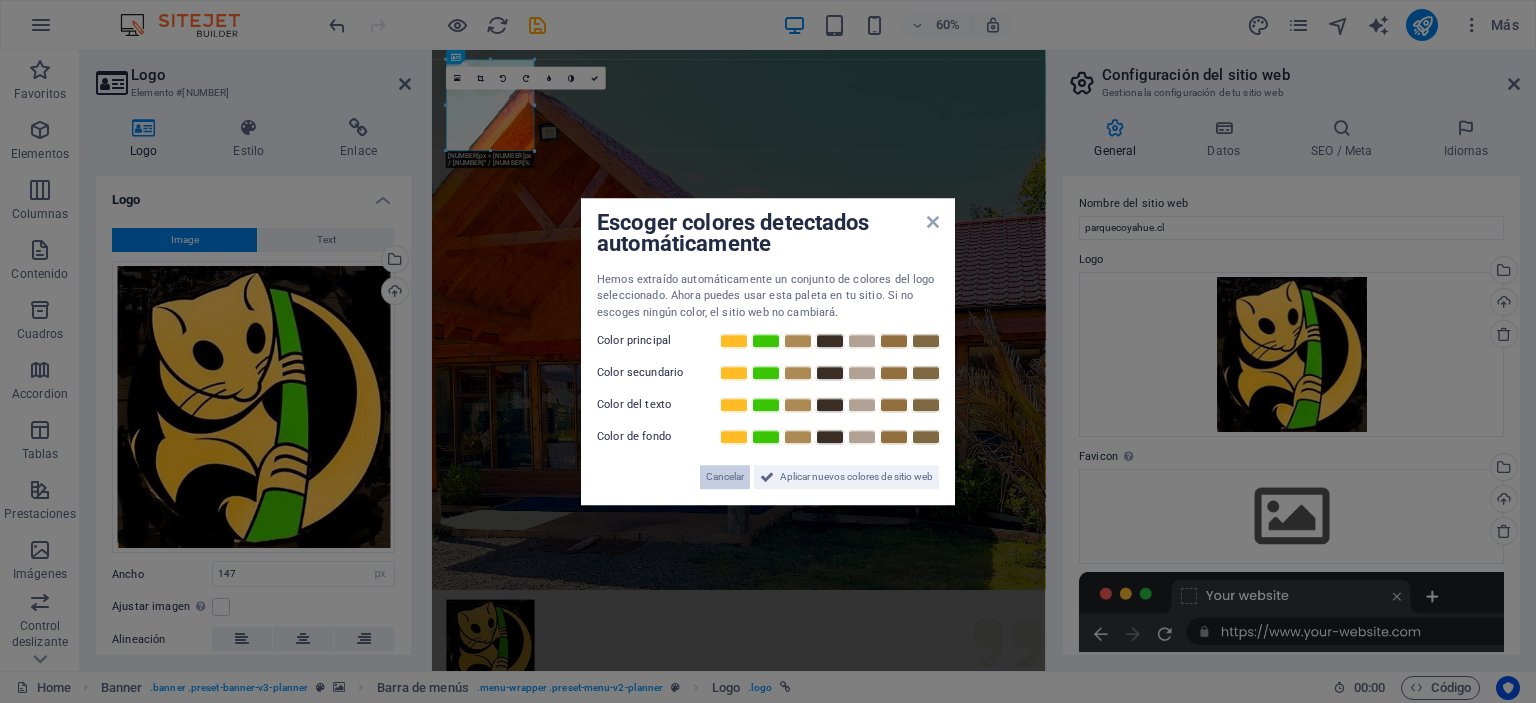 click on "Cancelar" at bounding box center (725, 477) 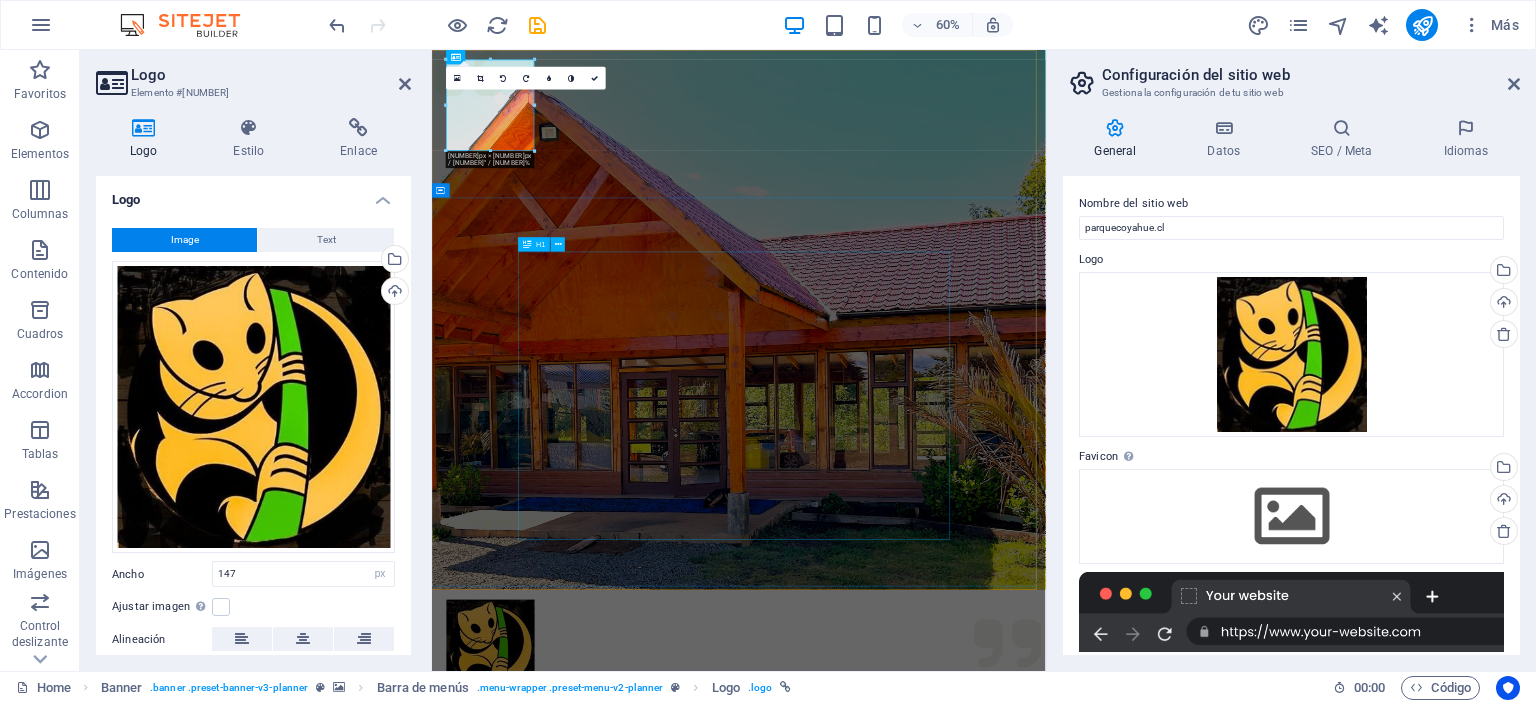 click on "Eventos Parque Coyahue descubre la magia de nuestras brasas" at bounding box center (943, 1551) 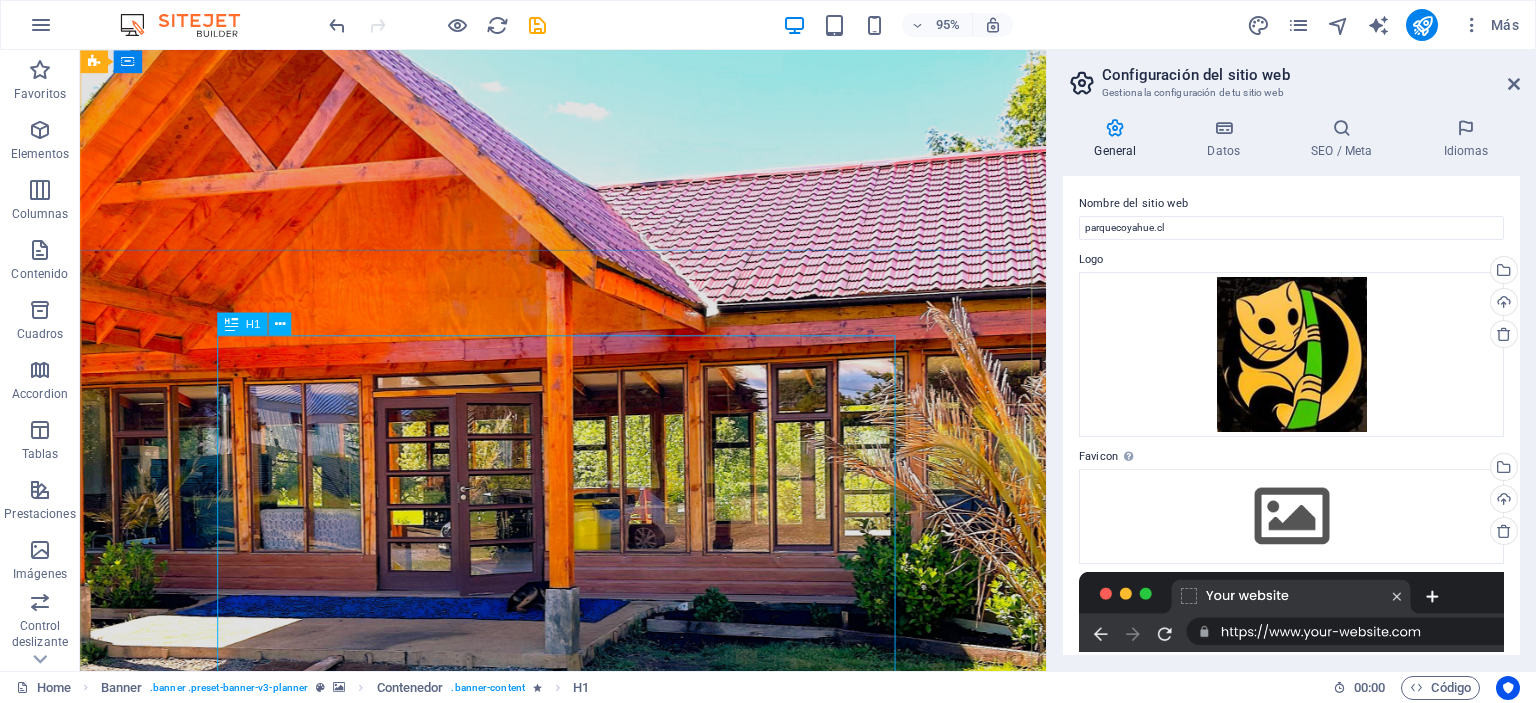 scroll, scrollTop: 0, scrollLeft: 0, axis: both 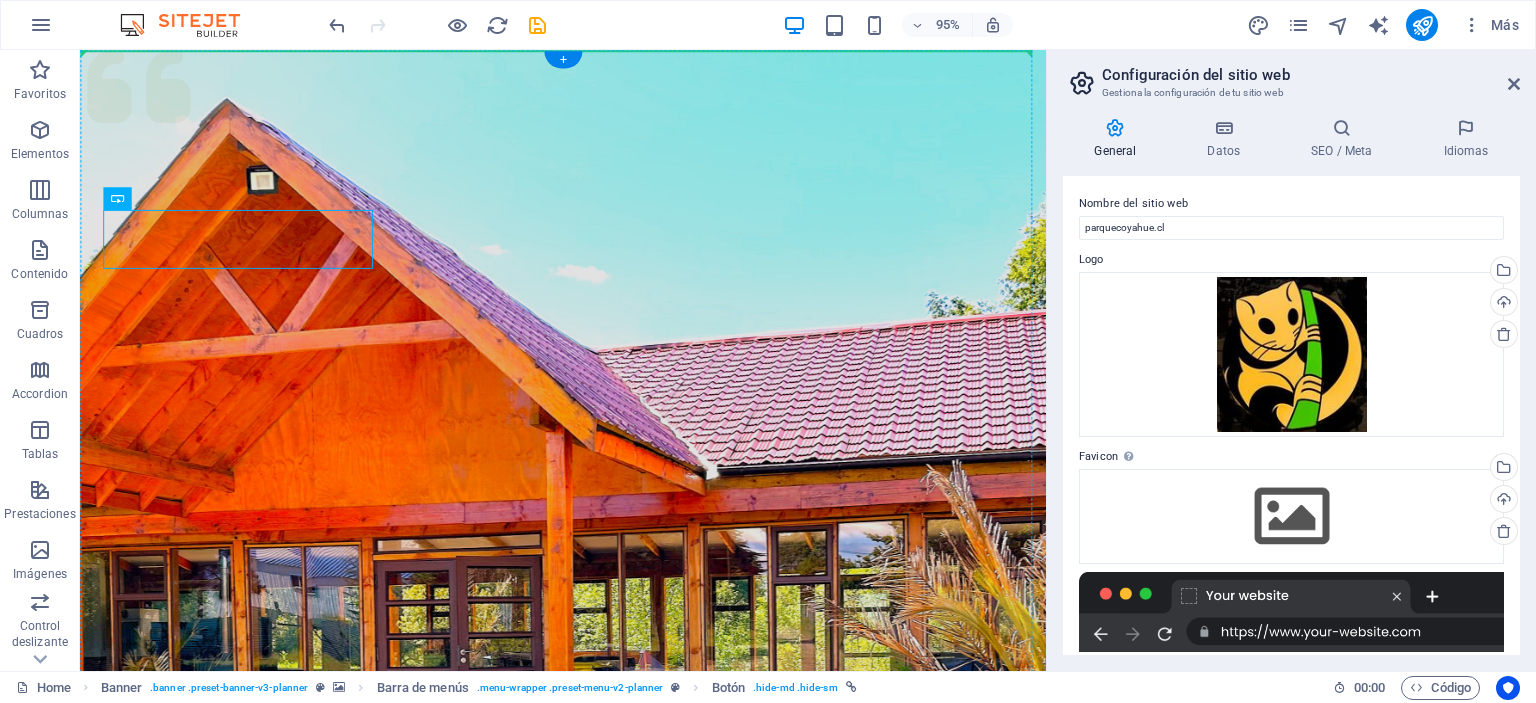 drag, startPoint x: 378, startPoint y: 267, endPoint x: 909, endPoint y: 232, distance: 532.1522 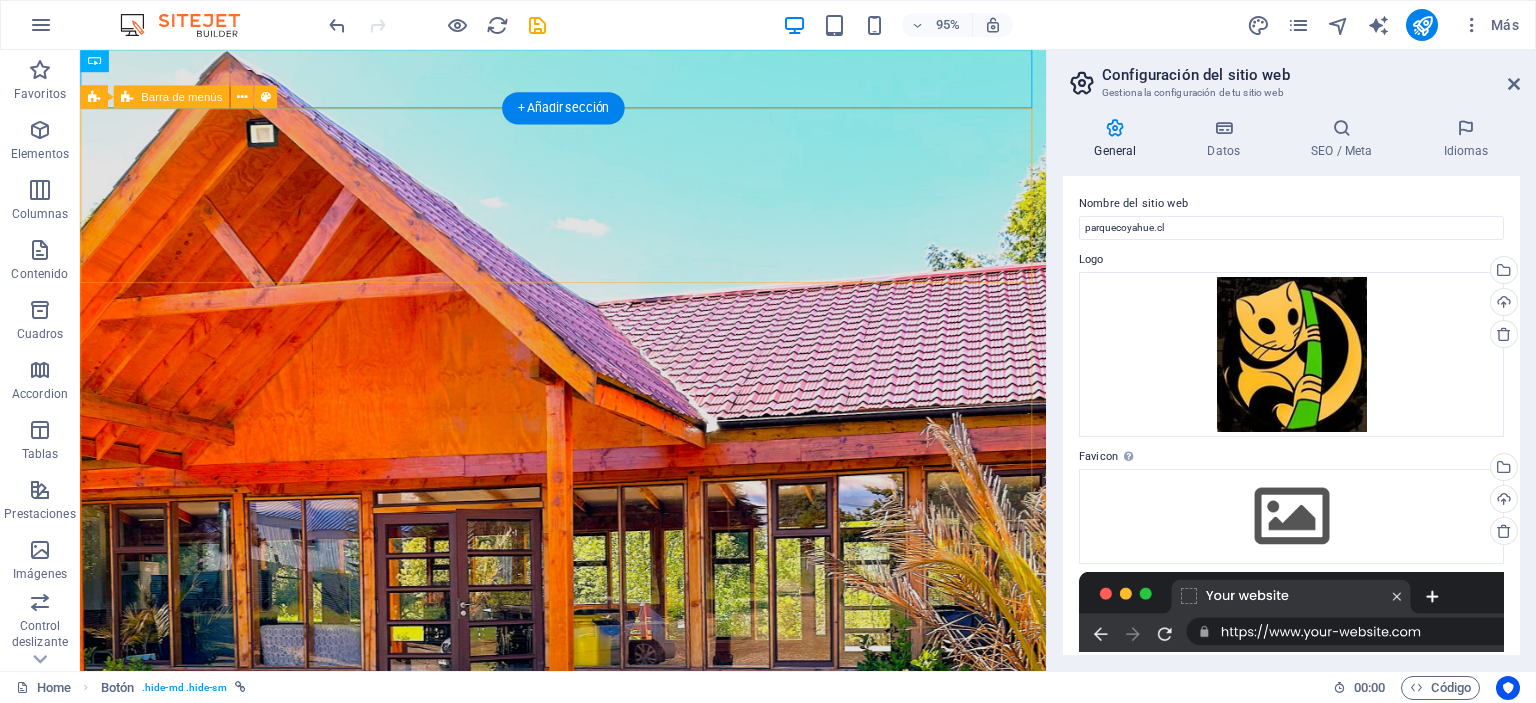 scroll, scrollTop: 0, scrollLeft: 0, axis: both 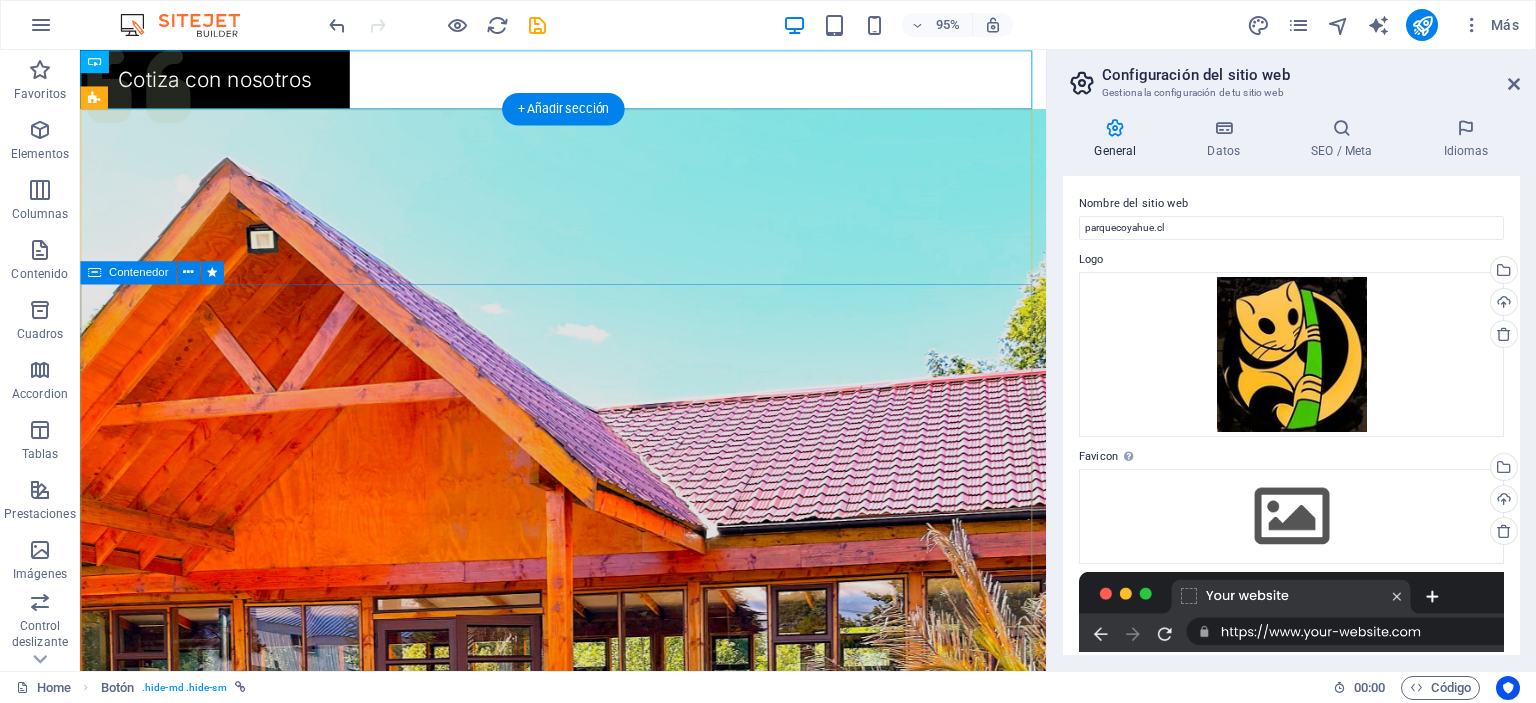 drag, startPoint x: 361, startPoint y: 145, endPoint x: 672, endPoint y: 282, distance: 339.8382 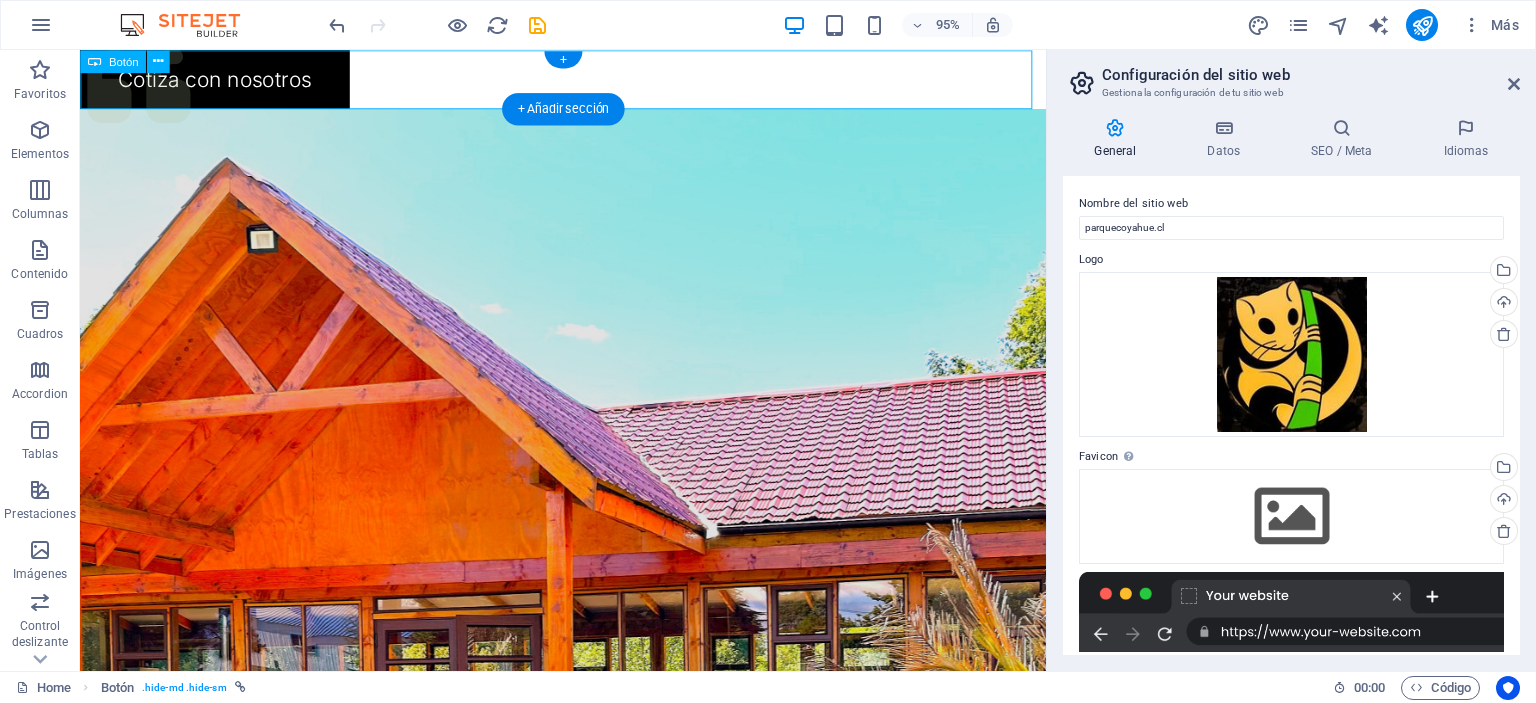 click on "Cotiza con nosotros" at bounding box center [588, 81] 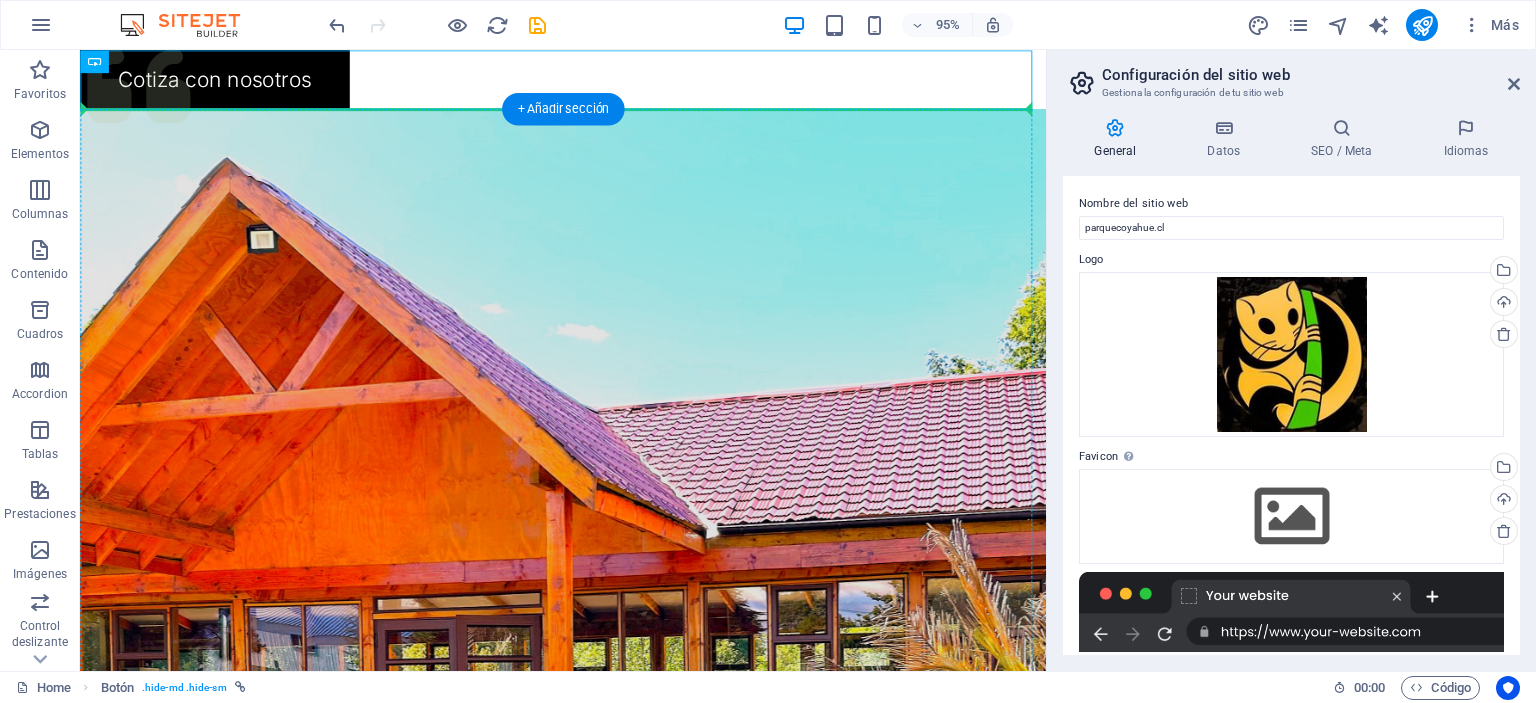 drag, startPoint x: 336, startPoint y: 95, endPoint x: 326, endPoint y: 77, distance: 20.59126 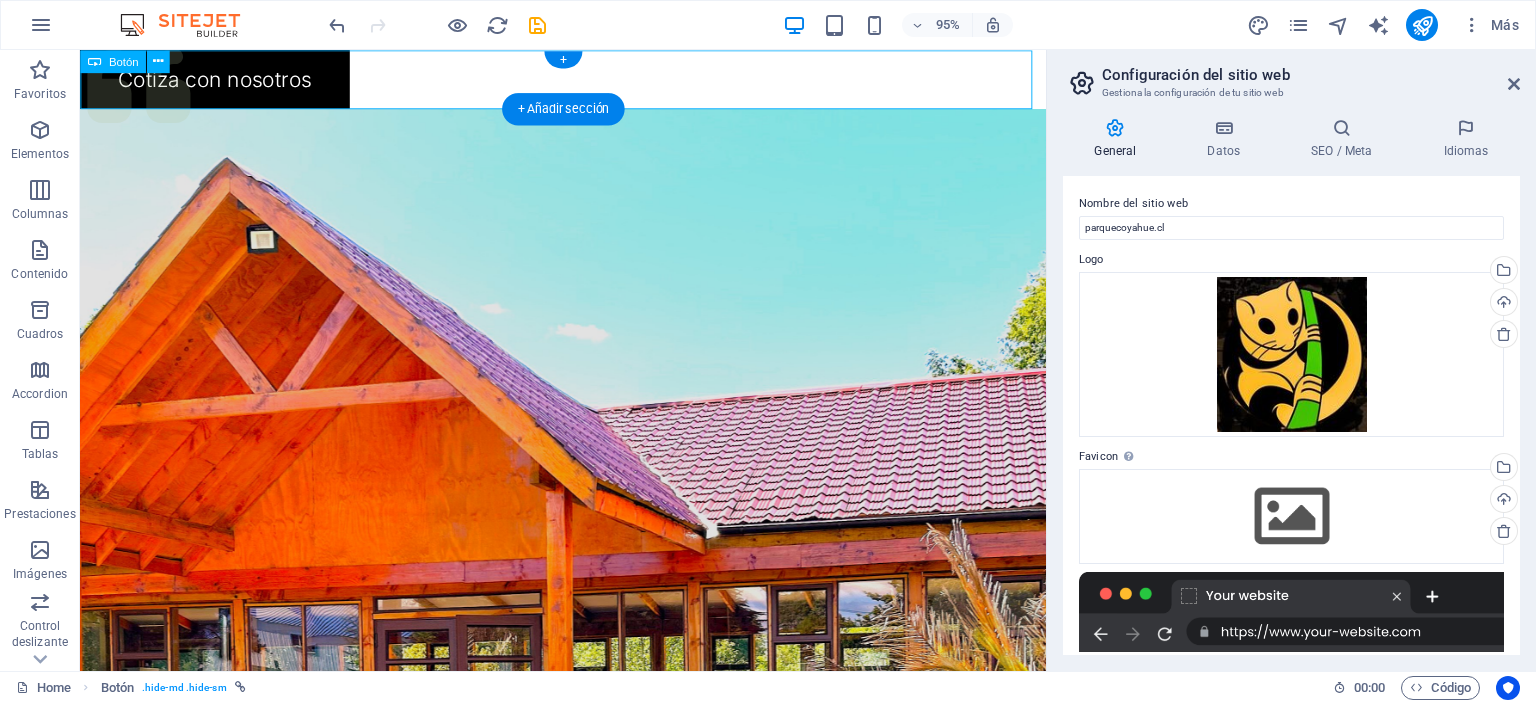 click on "Cotiza con nosotros" at bounding box center [588, 81] 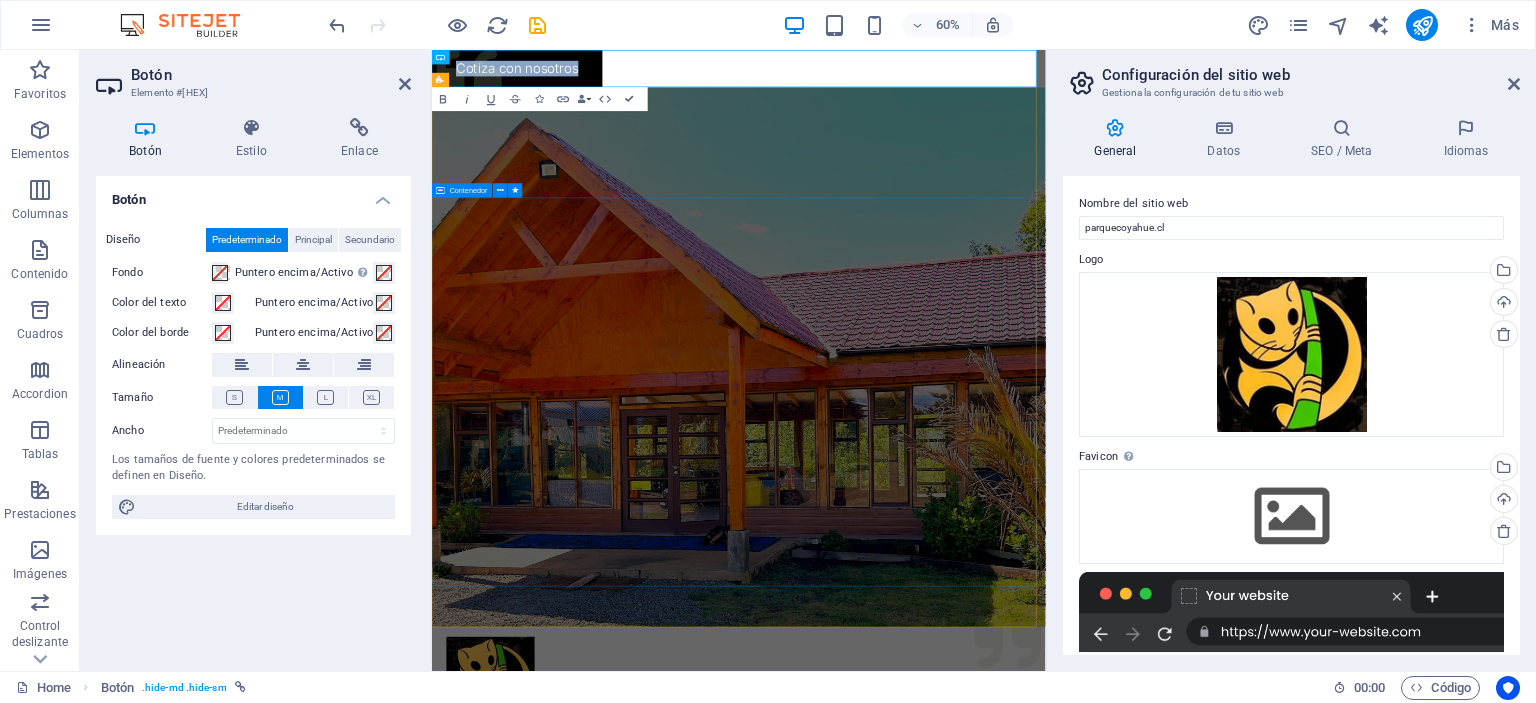 drag, startPoint x: 765, startPoint y: 370, endPoint x: 753, endPoint y: 370, distance: 12 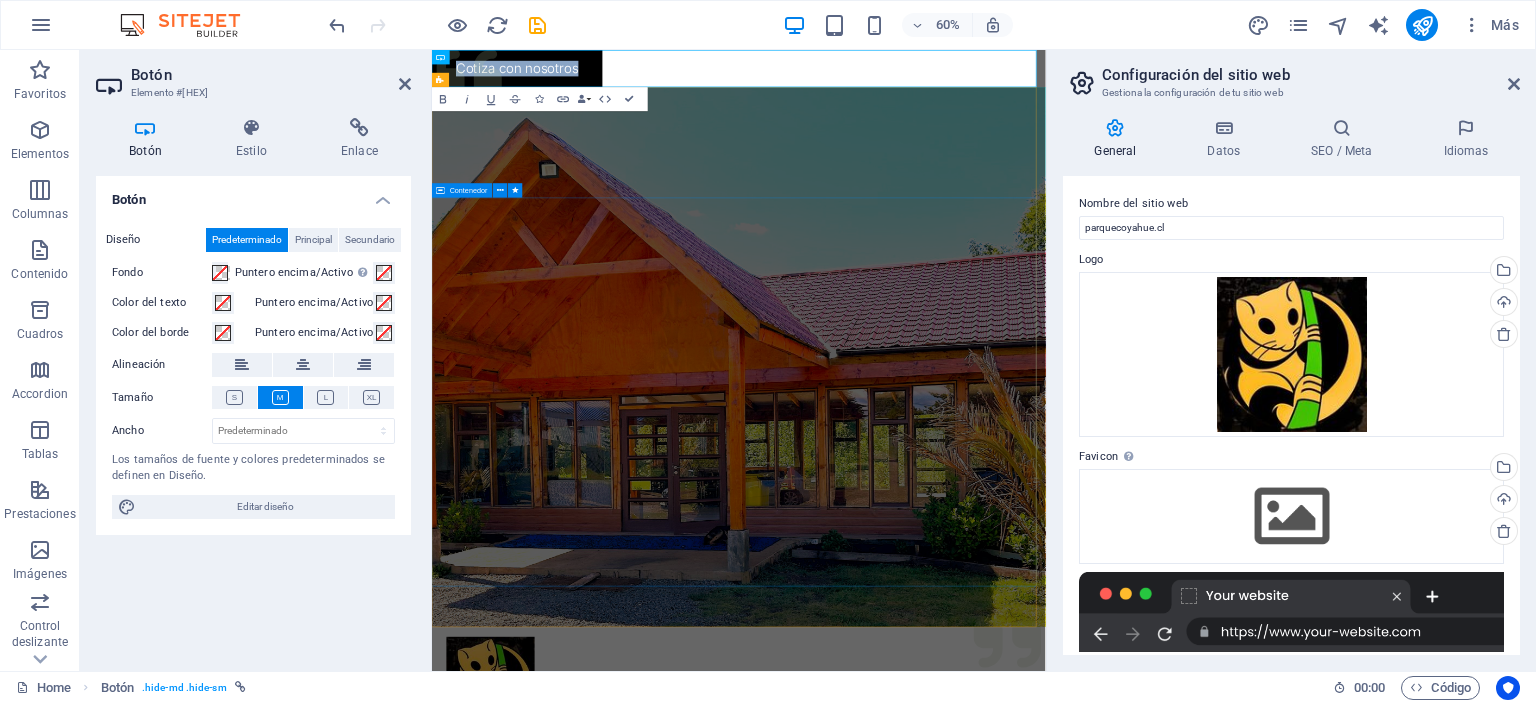 click on "Eventos Parque Coyahue descubre la magia de nuestras brasas Plan your next event with us" at bounding box center [943, 1545] 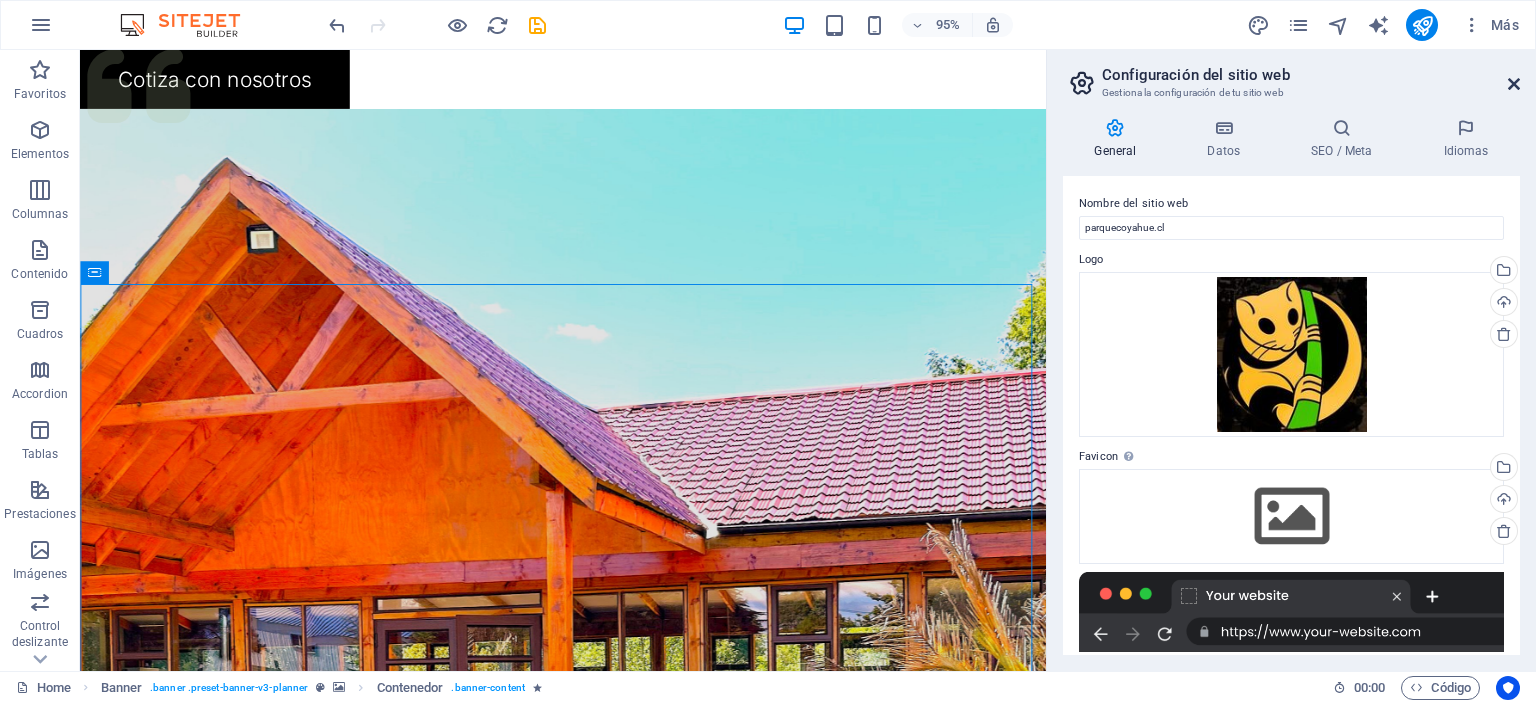 click at bounding box center [1514, 84] 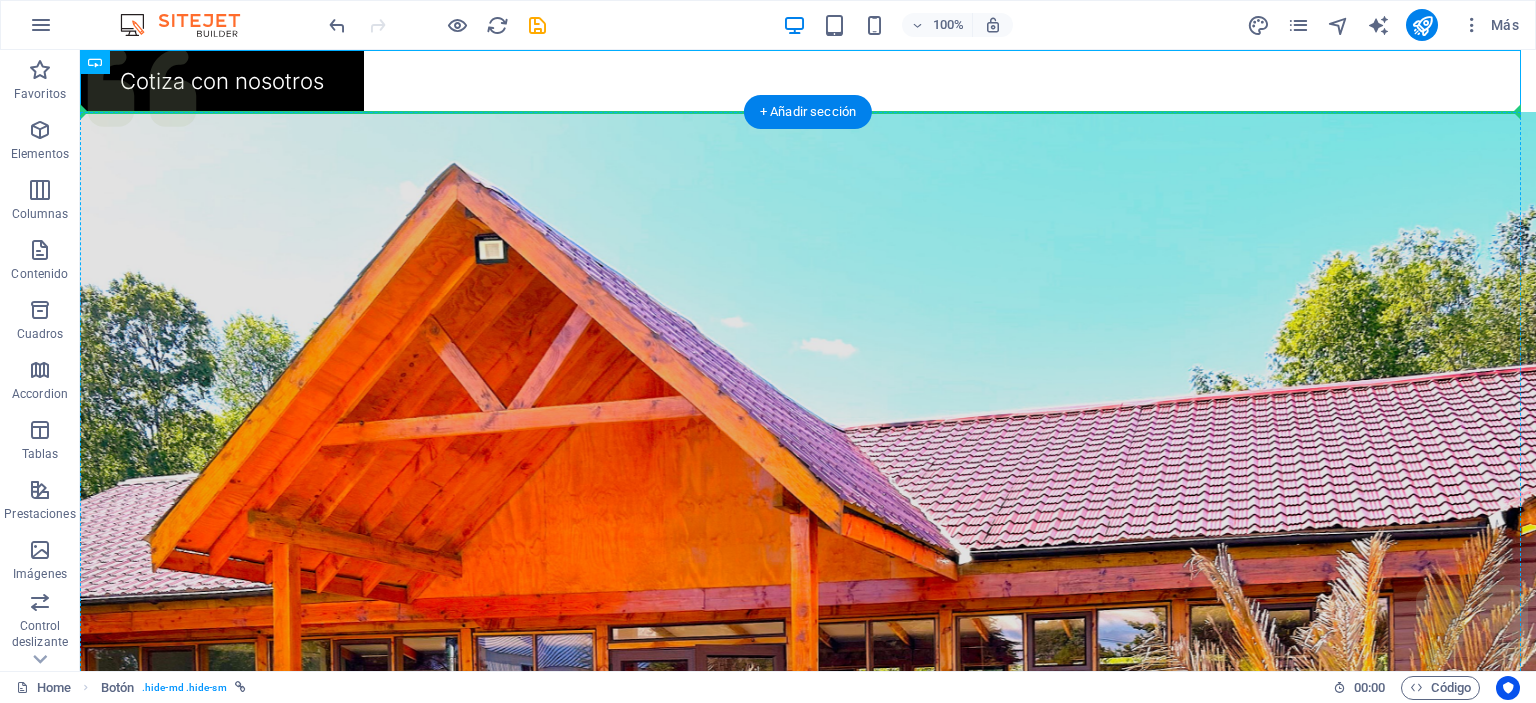 drag, startPoint x: 323, startPoint y: 79, endPoint x: 1223, endPoint y: 267, distance: 919.4259 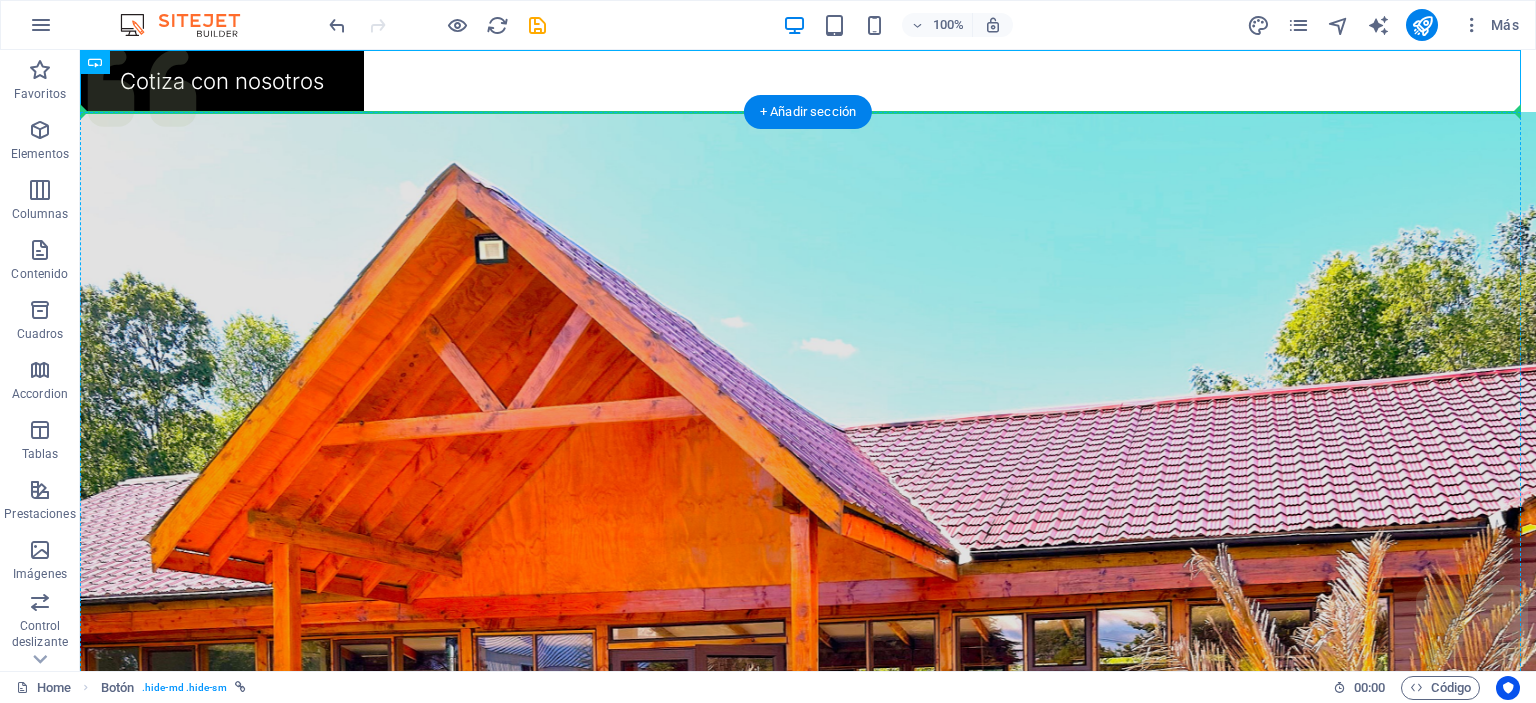 drag, startPoint x: 342, startPoint y: 80, endPoint x: 348, endPoint y: 280, distance: 200.08998 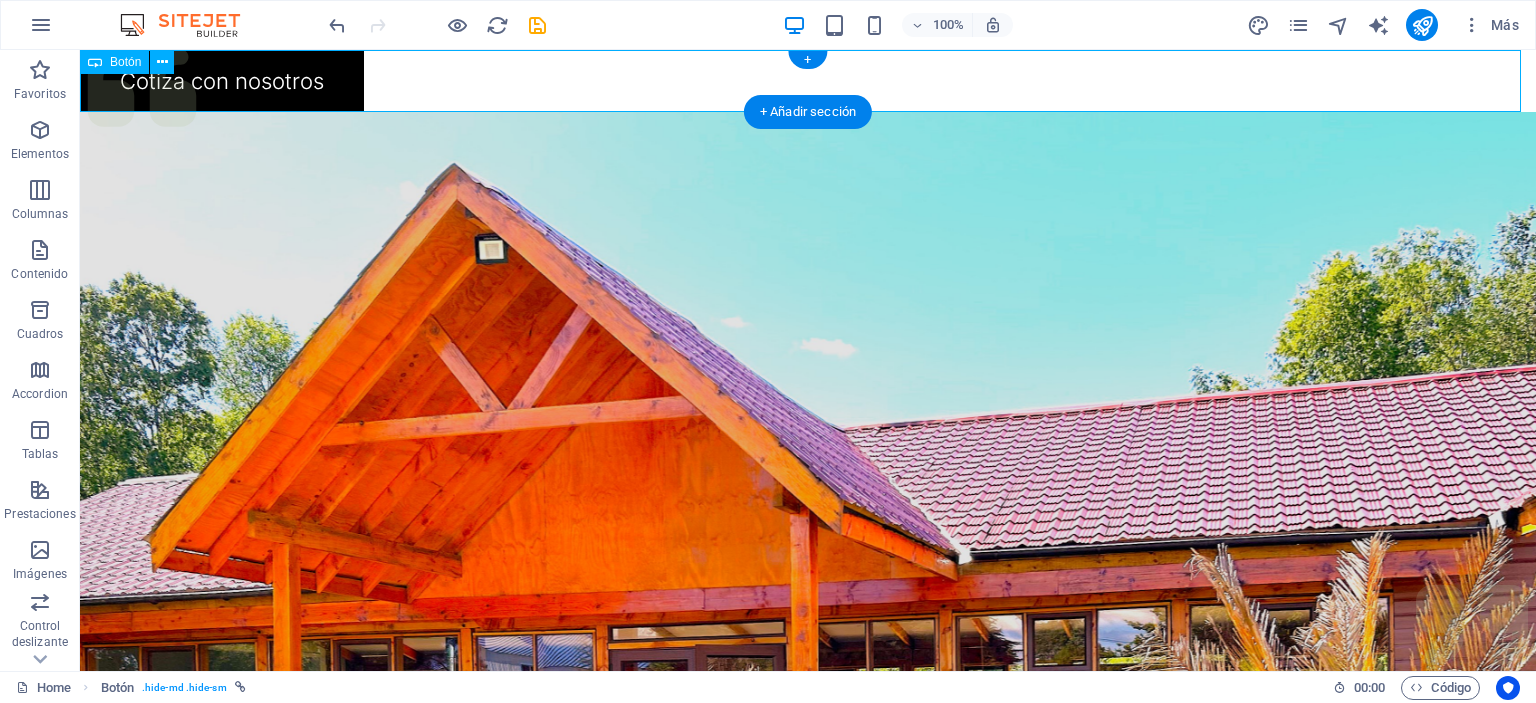 click on "Cotiza con nosotros" at bounding box center (808, 81) 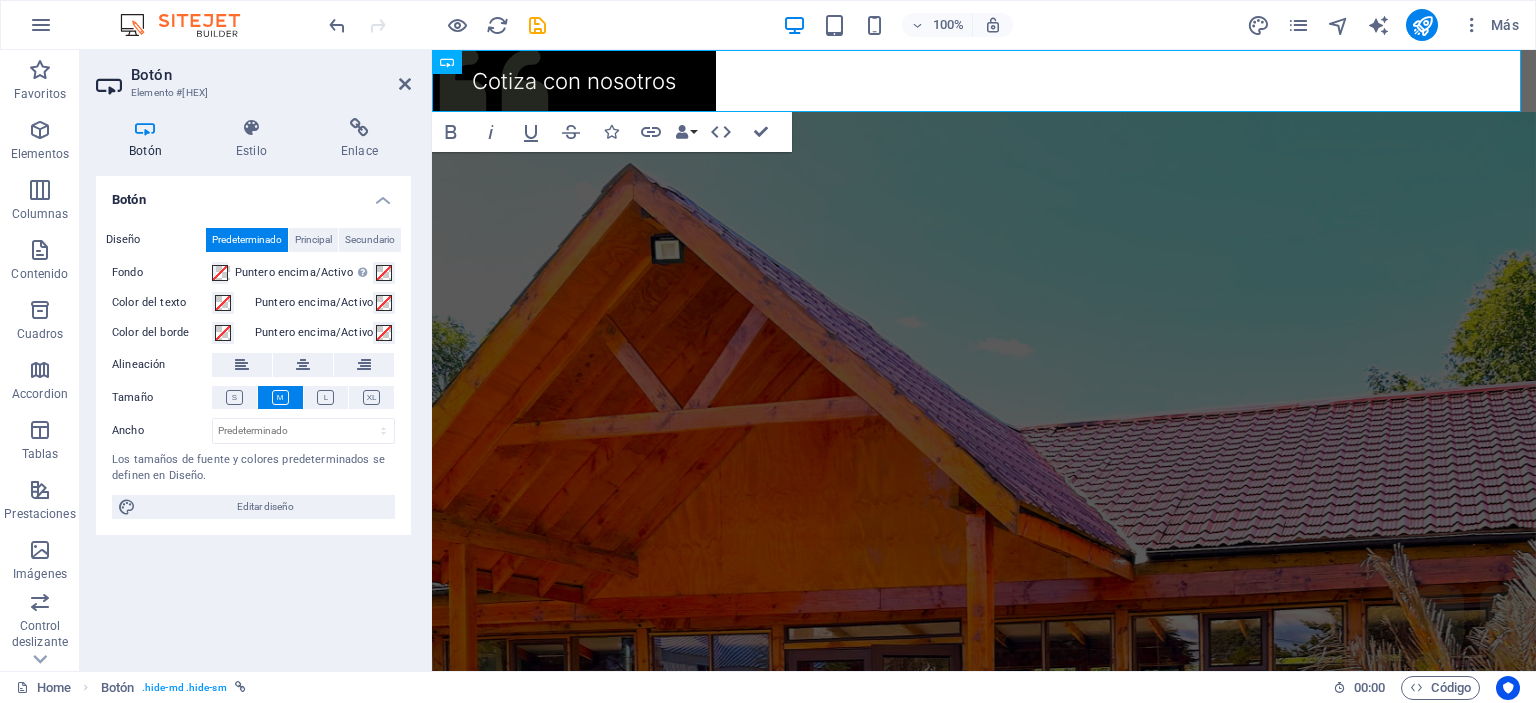 click on "Elemento #[HEX]" at bounding box center (251, 93) 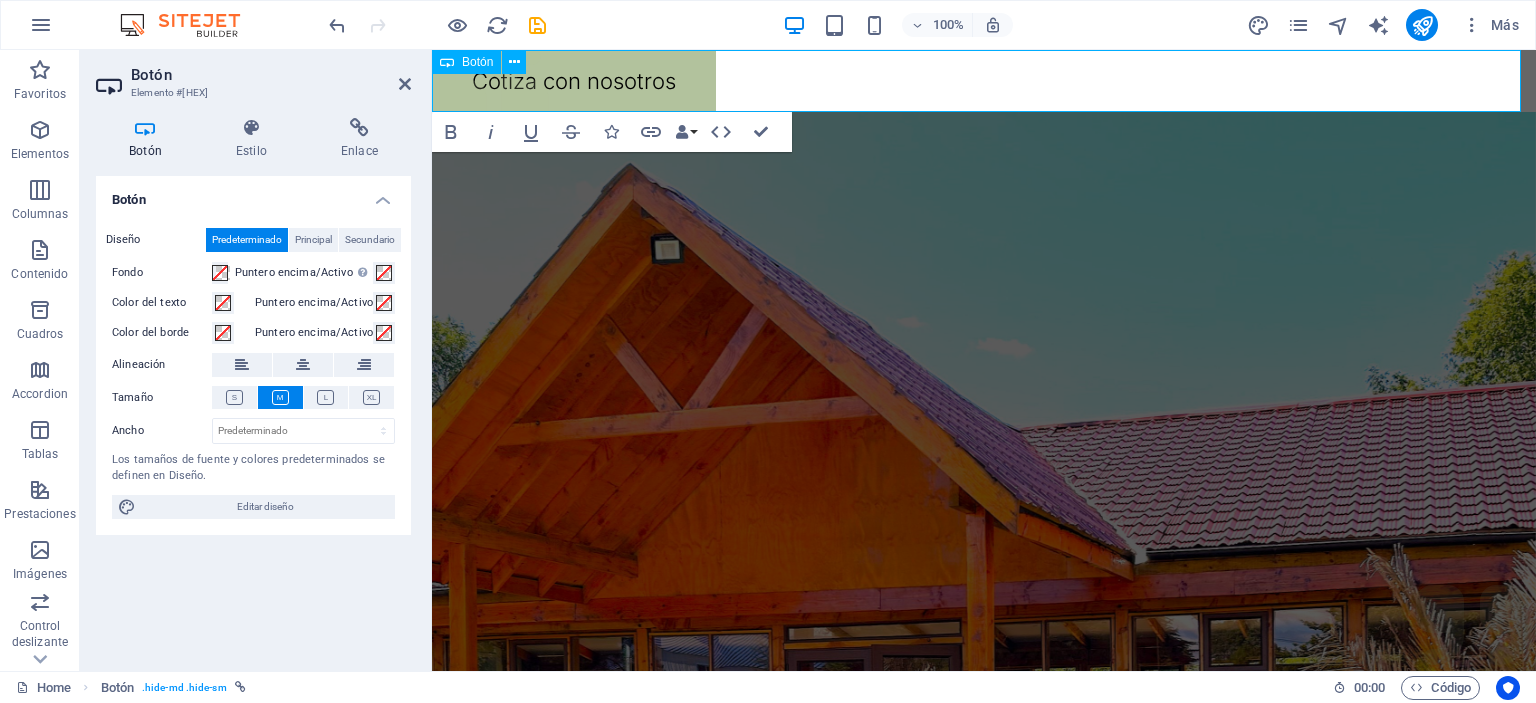 click on "Cotiza con nosotros" at bounding box center [574, 81] 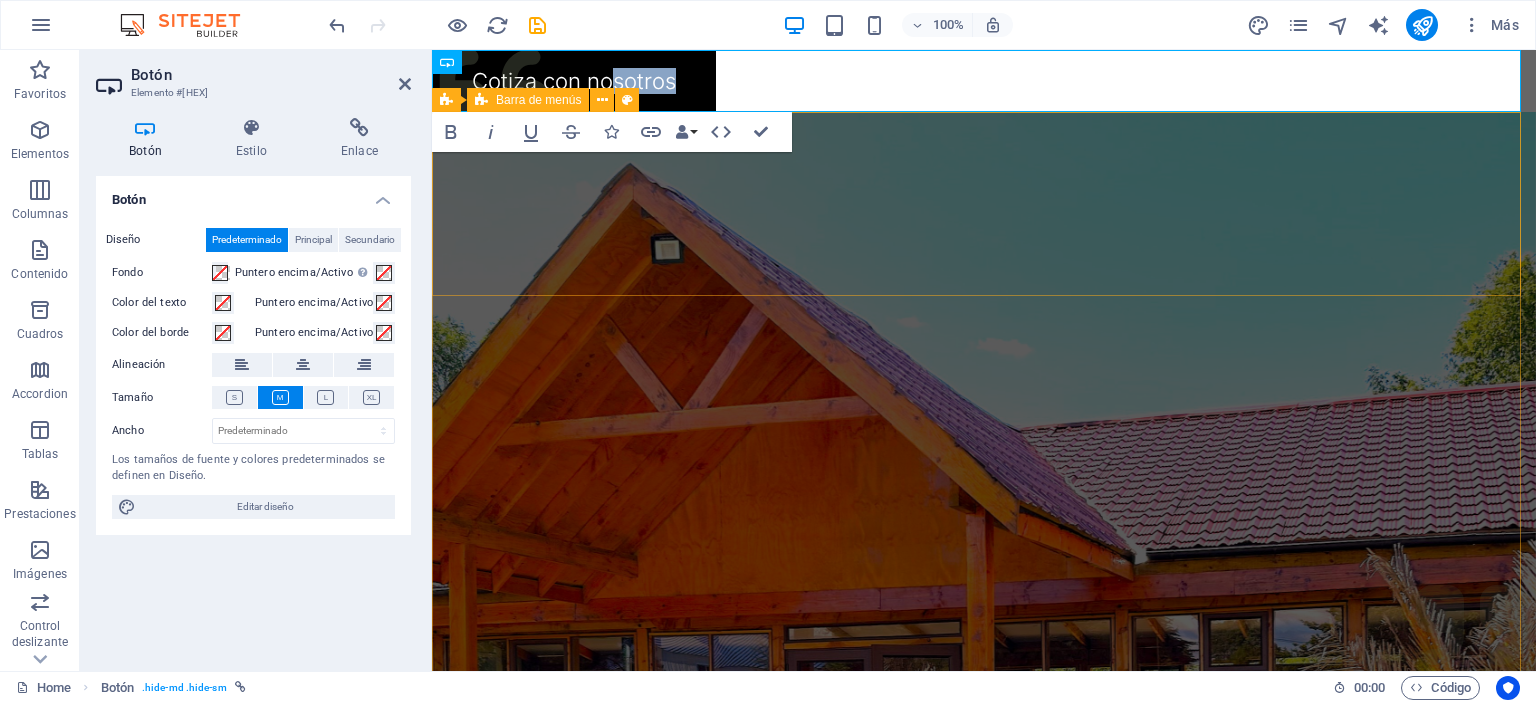 drag, startPoint x: 608, startPoint y: 95, endPoint x: 617, endPoint y: 221, distance: 126.32102 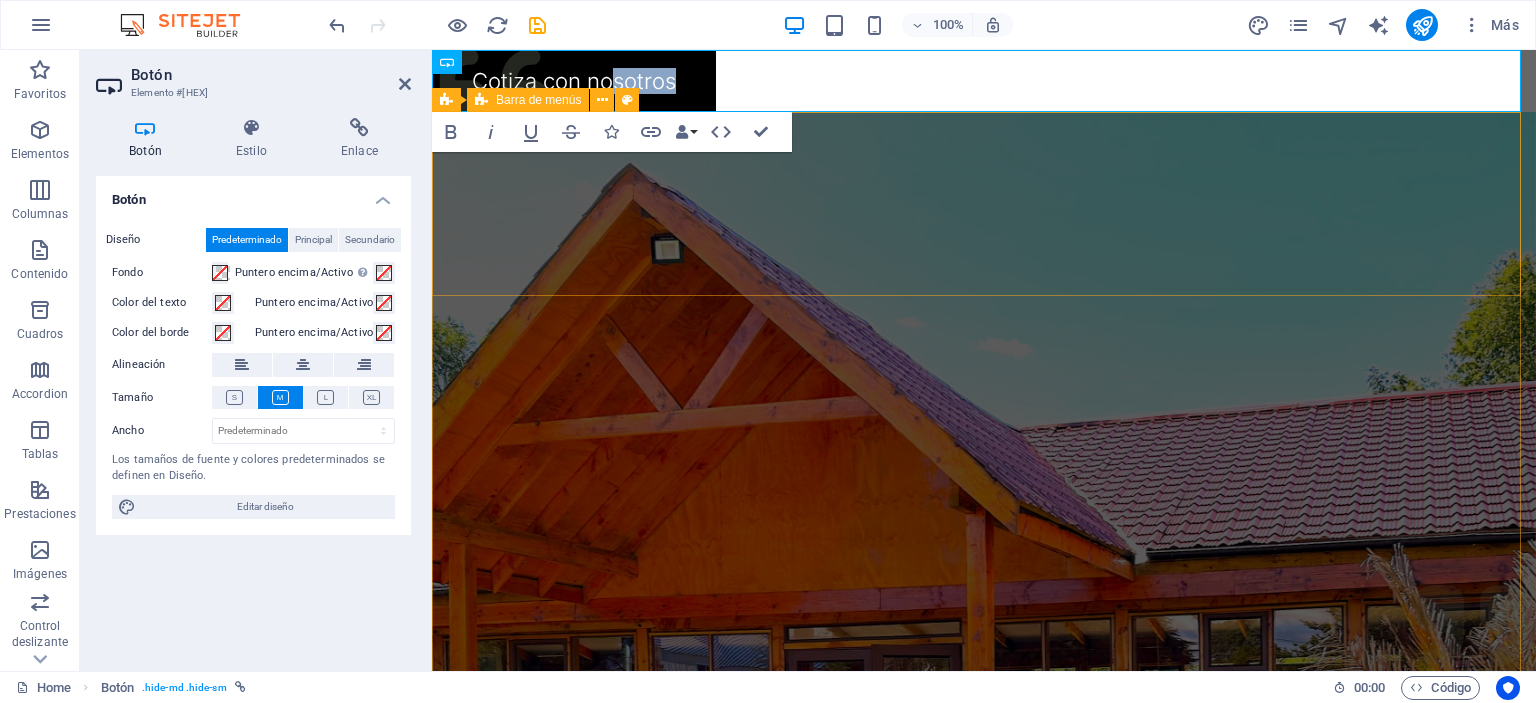click on "Cotiza con nosotros Menu Servicios Somos Equipos Galeria Contacto Eventos Parque Coyahue descubre la magia de nuestras brasas Plan your next event with us Our 12 years of achievements 740 + Events 260 + Clients 130 k+ Guests 0 Prizes What we excel at Weddings Private celebrations Gala dinners People about us Olivia and Benjamin Lorem ipsum dolor sit amet, consectetur adipiscing elit, sed do eiusmod tempor incididunt ut labore et dolore magna aliqua. Ut enim ad minim veniam, quis nostrud exercitation ullamco laboris nisi ut aliquip ex ea commodo consequat. Duis aute irure dolor in reprehenderit in voluptate velit esse cillum dolore eu fugiat nulla pariatur.         Olivia Santiago Suelta el contenido aquí o  Añadir elementos  Pegar portapapeles Extraordinary service         Samuel C. Berlingthon Suelta el contenido aquí o  Añadir elementos  Pegar portapapeles Olivia and Benjamin         Olivia Santiago Suelta el contenido aquí o  Añadir elementos  Pegar portapapeles         o" at bounding box center (984, 4103) 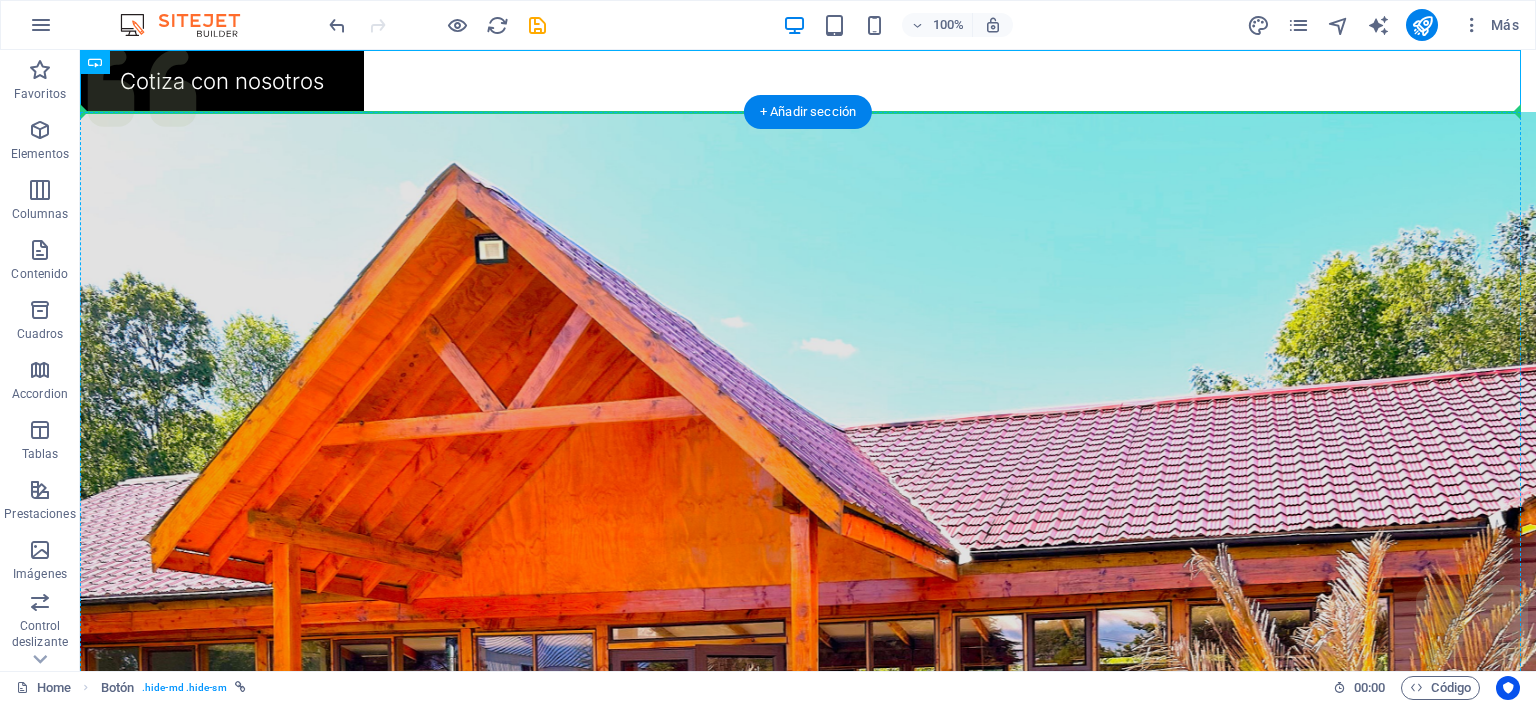 drag, startPoint x: 348, startPoint y: 90, endPoint x: 378, endPoint y: 168, distance: 83.57033 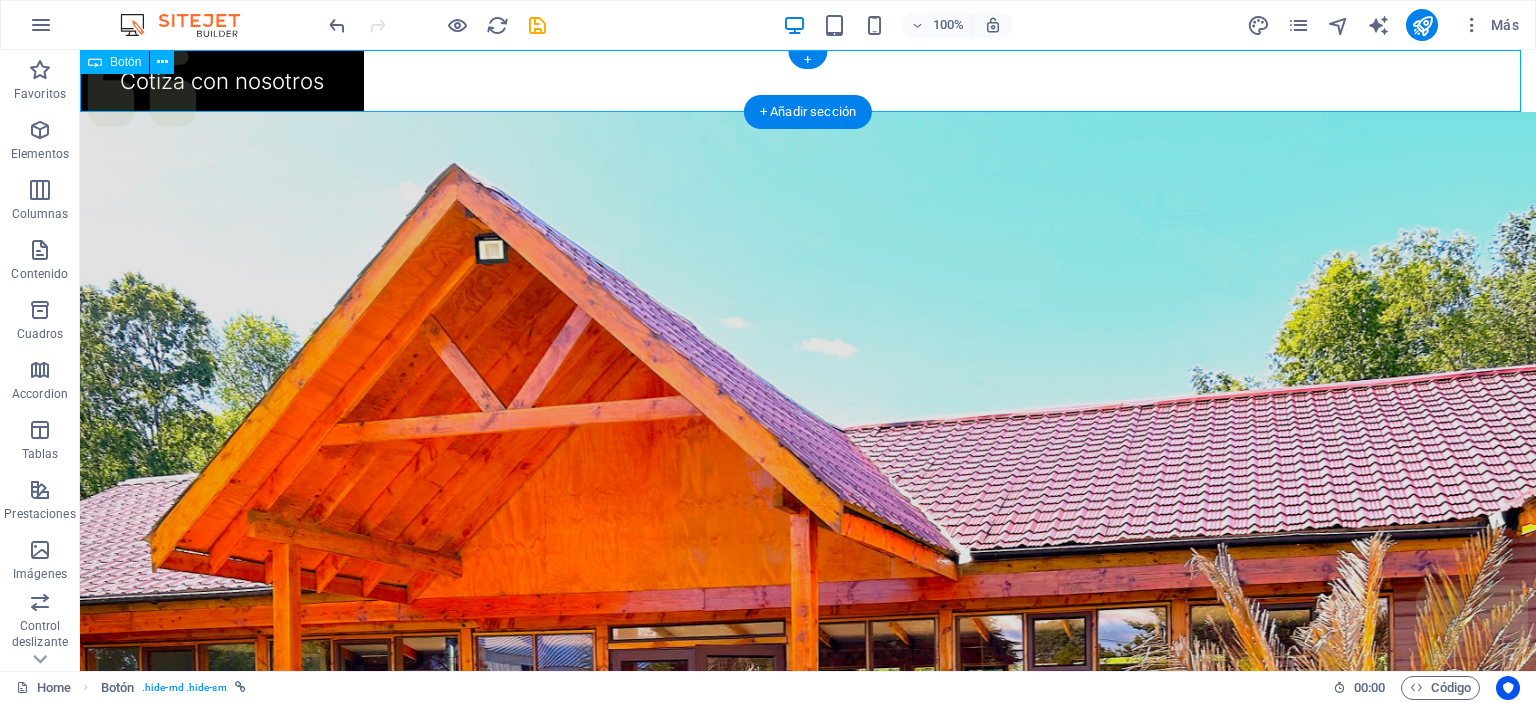 click on "Cotiza con nosotros" at bounding box center [808, 81] 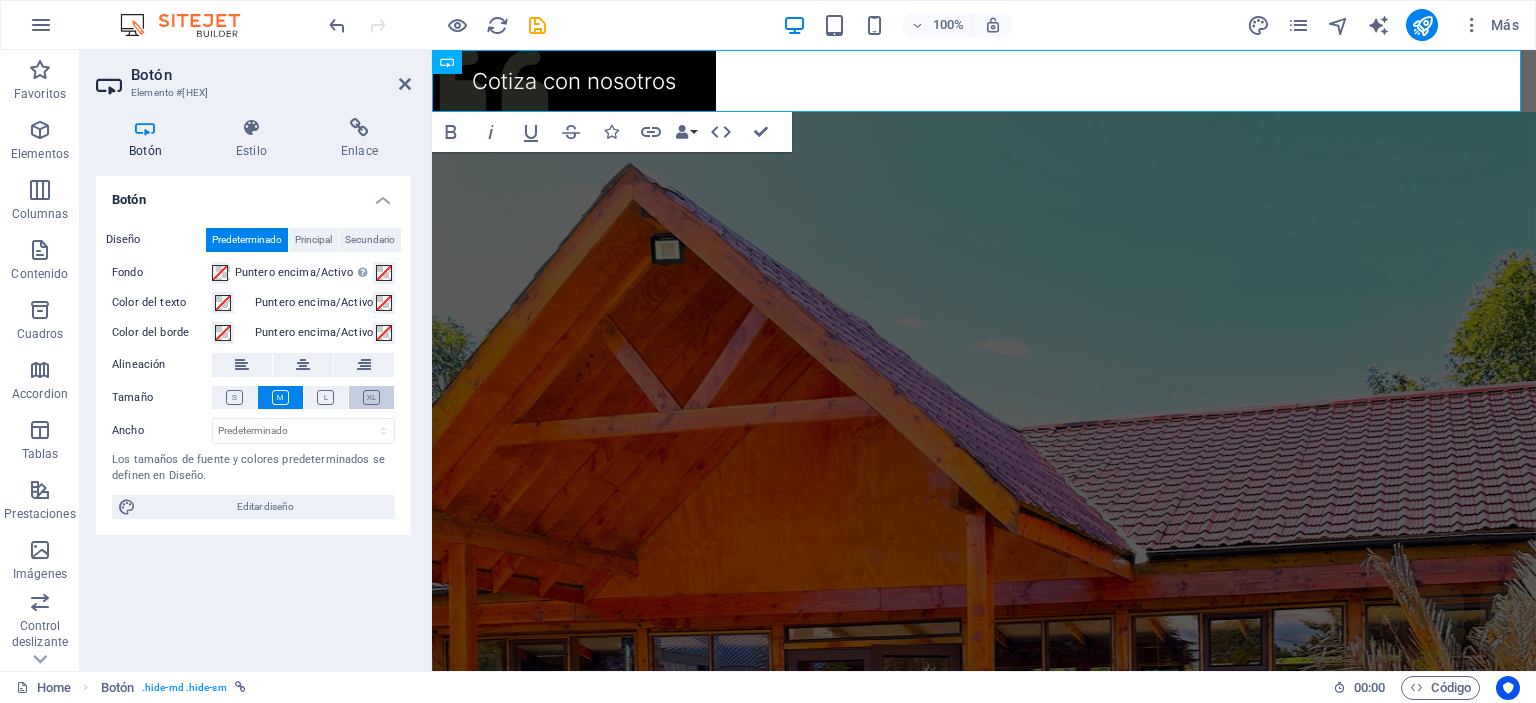 click at bounding box center (371, 397) 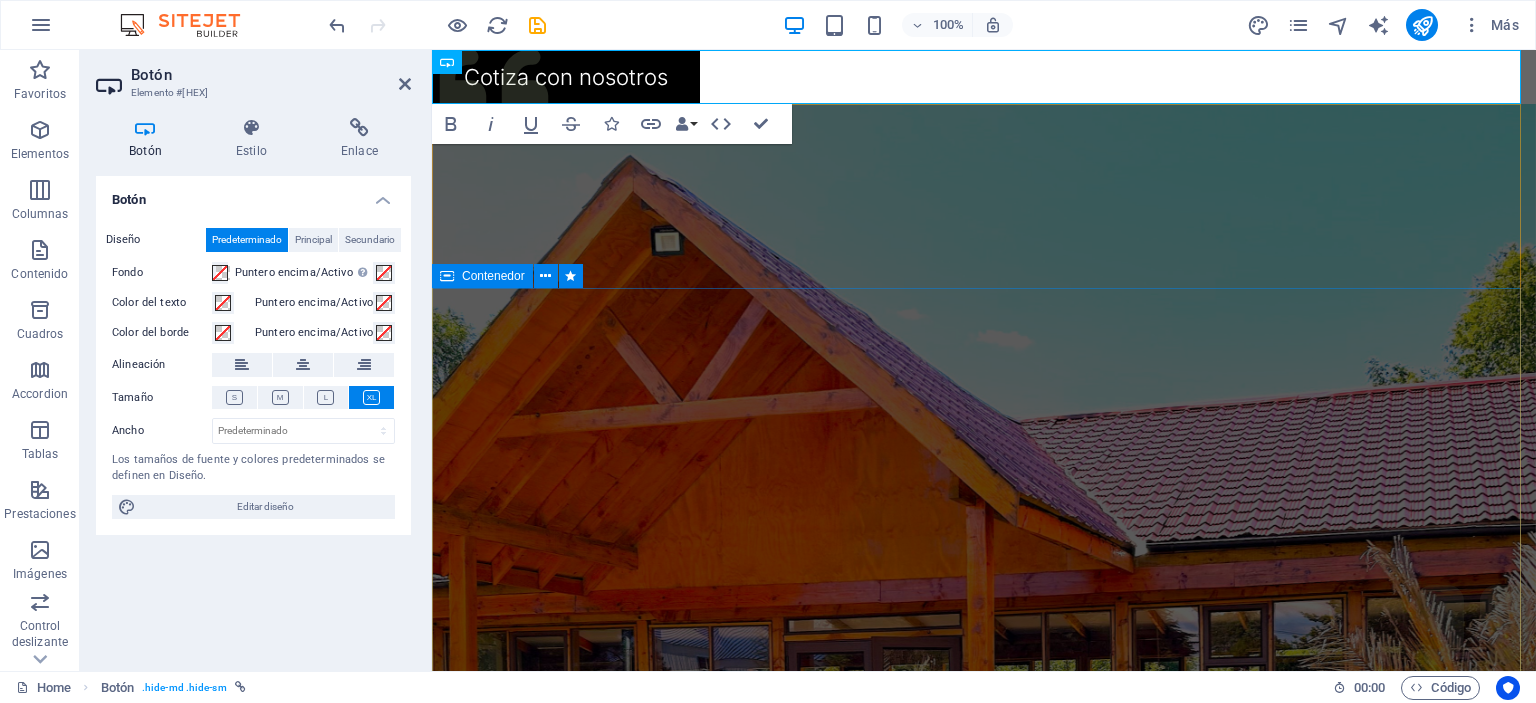 click at bounding box center [0, 0] 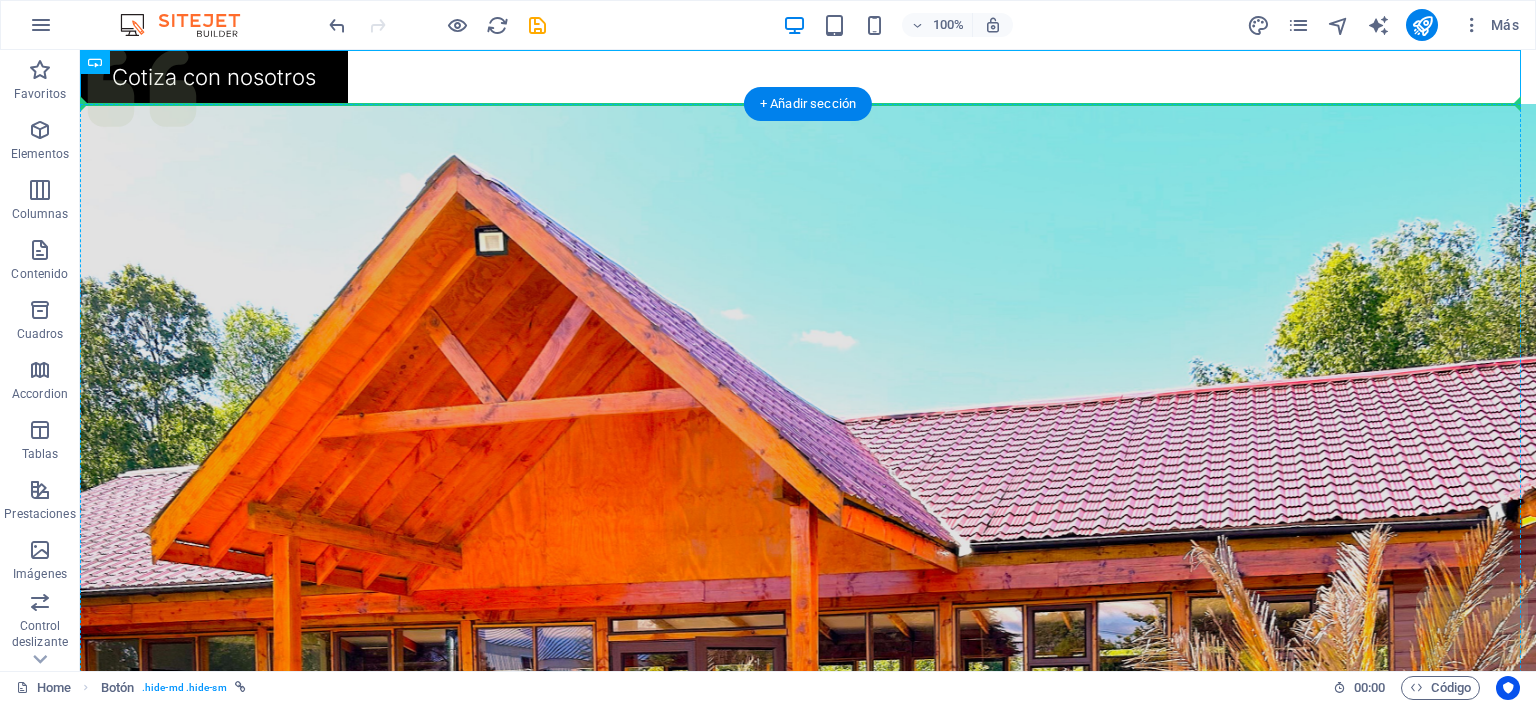 drag, startPoint x: 333, startPoint y: 83, endPoint x: 516, endPoint y: 224, distance: 231.01949 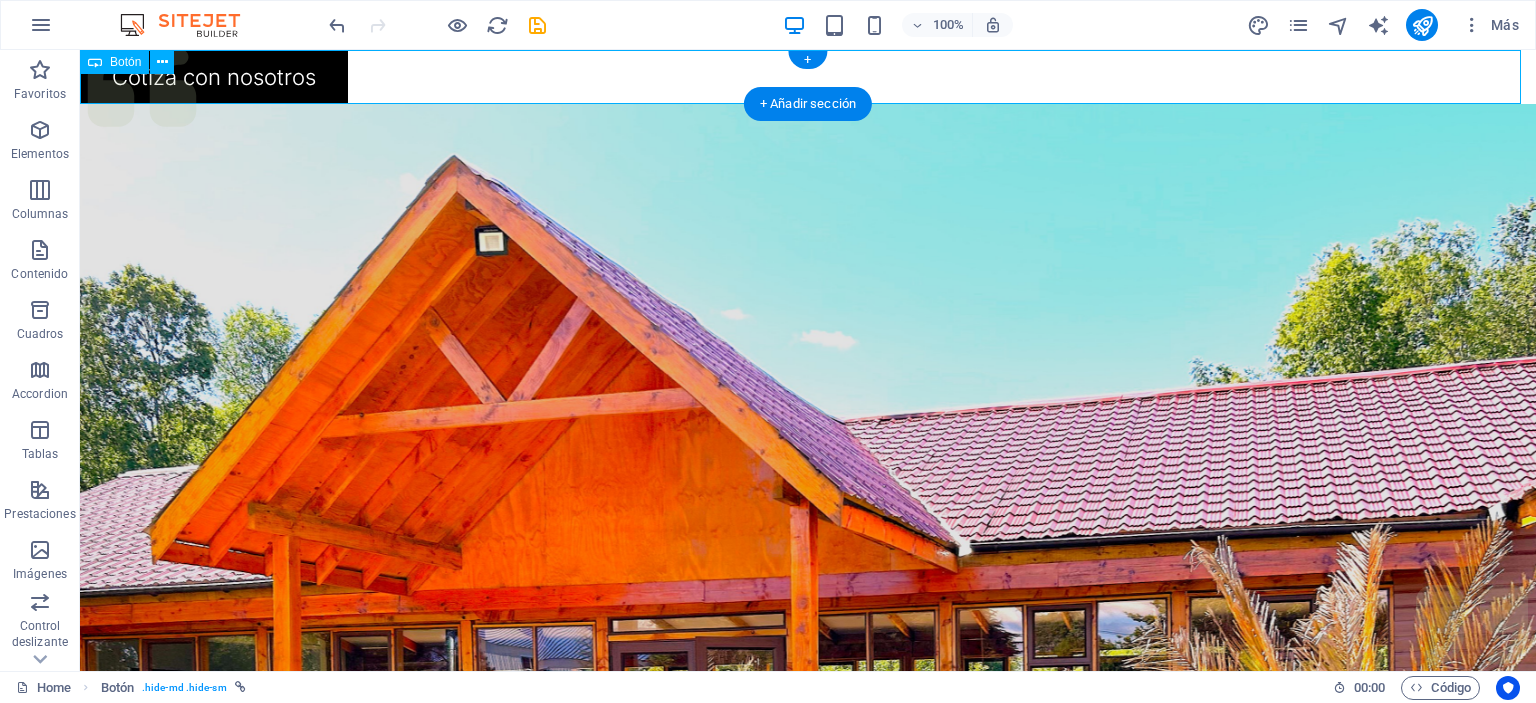 click on "Cotiza con nosotros" at bounding box center (808, 77) 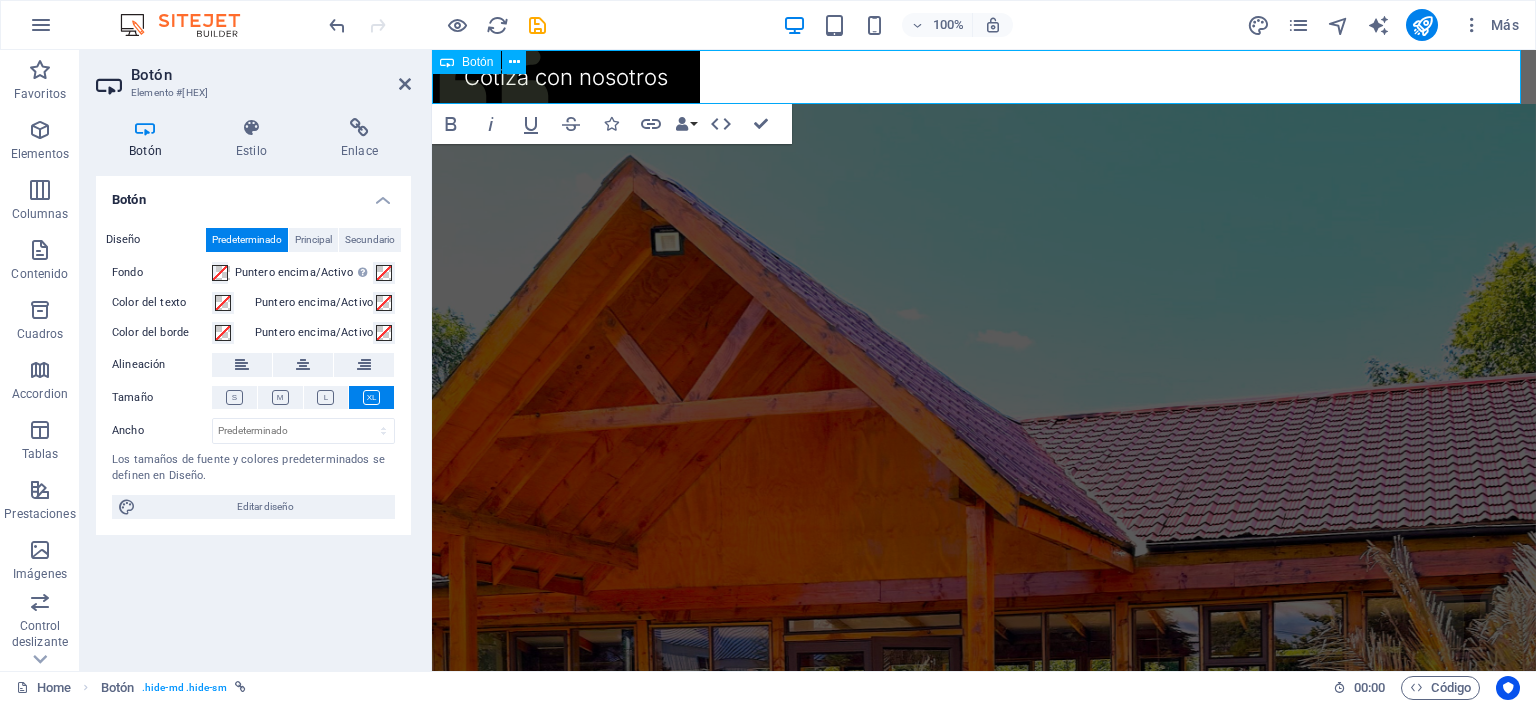 click on "Cotiza con nosotros" at bounding box center (984, 77) 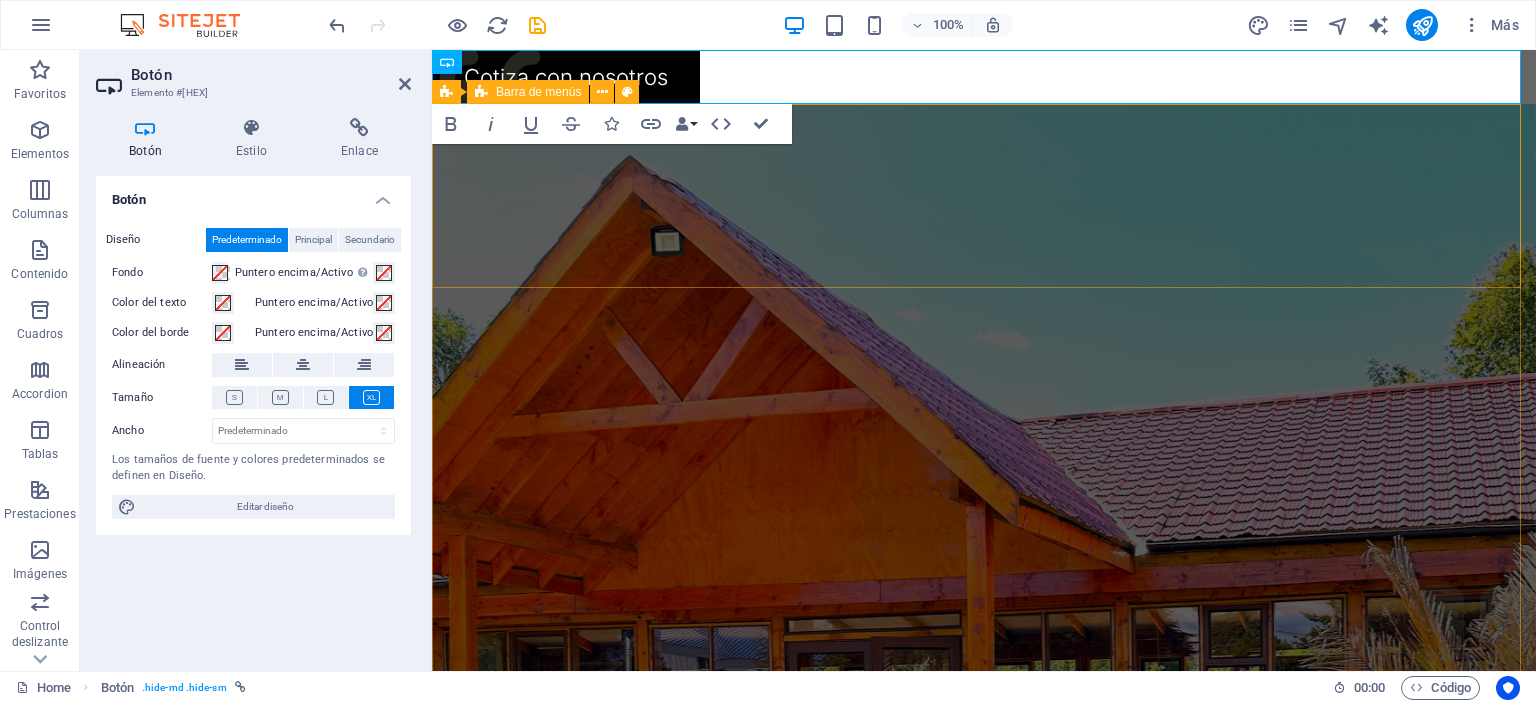 drag, startPoint x: 672, startPoint y: 83, endPoint x: 719, endPoint y: 155, distance: 85.98256 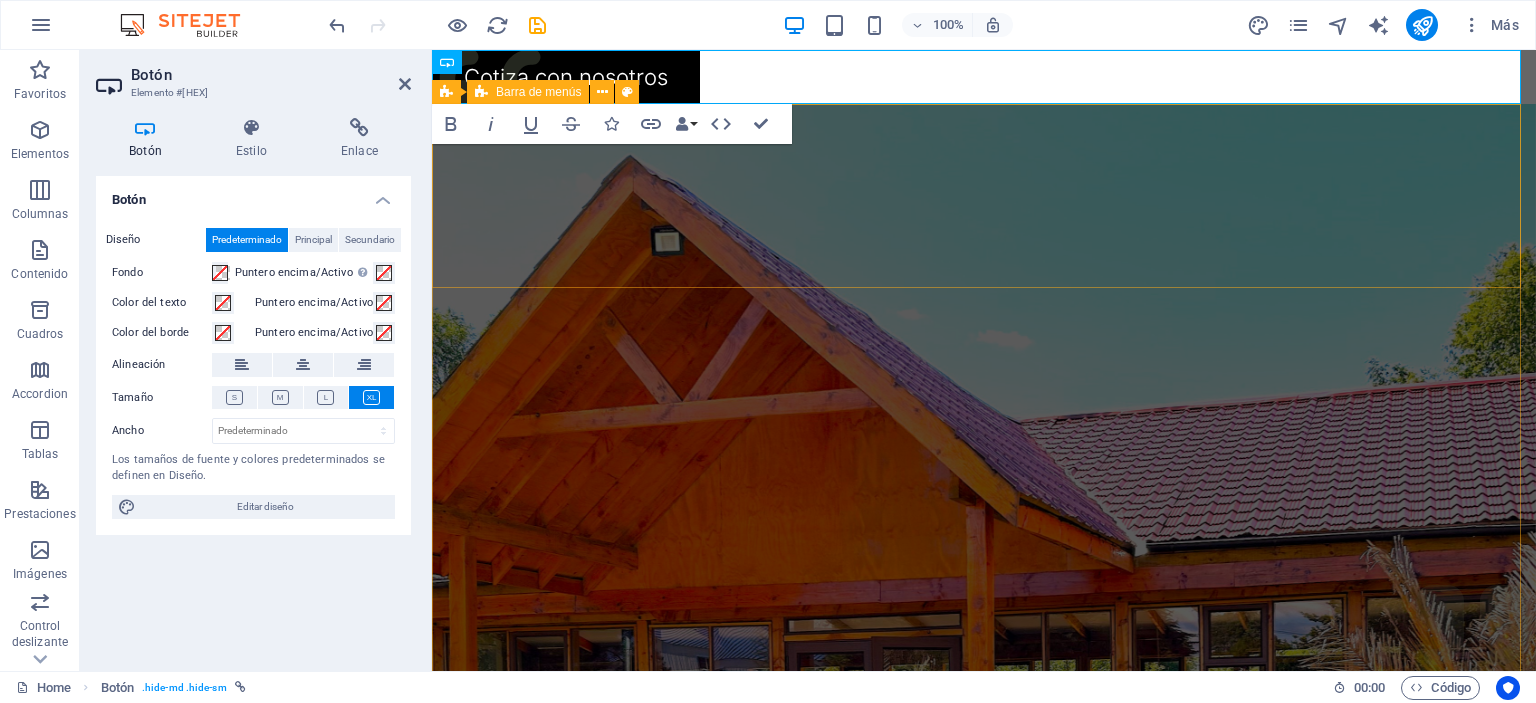 click on "Cotiza con nosotros Menu Servicios Somos Equipos Galeria Contacto Eventos Parque Coyahue descubre la magia de nuestras brasas Plan your next event with us Our 12 years of achievements 740 + Events 260 + Clients 130 k+ Guests 0 Prizes What we excel at Weddings Private celebrations Gala dinners People about us Olivia and Benjamin Lorem ipsum dolor sit amet, consectetur adipiscing elit, sed do eiusmod tempor incididunt ut labore et dolore magna aliqua. Ut enim ad minim veniam, quis nostrud exercitation ullamco laboris nisi ut aliquip ex ea commodo consequat. Duis aute irure dolor in reprehenderit in voluptate velit esse cillum dolore eu fugiat nulla pariatur.         Olivia Santiago Suelta el contenido aquí o  Añadir elementos  Pegar portapapeles Extraordinary service         Samuel C. Berlingthon Suelta el contenido aquí o  Añadir elementos  Pegar portapapeles Olivia and Benjamin         Olivia Santiago Suelta el contenido aquí o  Añadir elementos  Pegar portapapeles         o" at bounding box center [984, 4099] 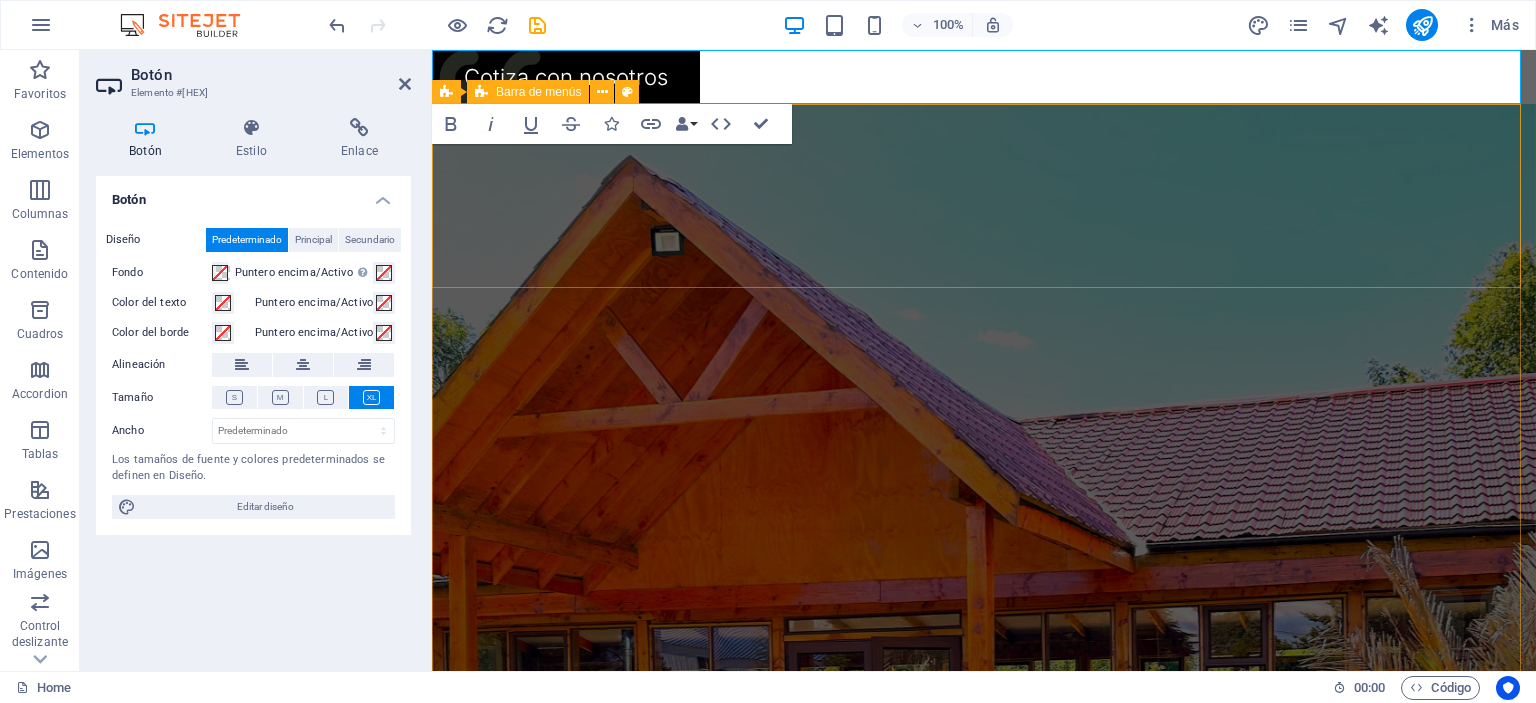 click on "Menu Servicios Somos Equipos Galeria Contacto" at bounding box center (984, 1108) 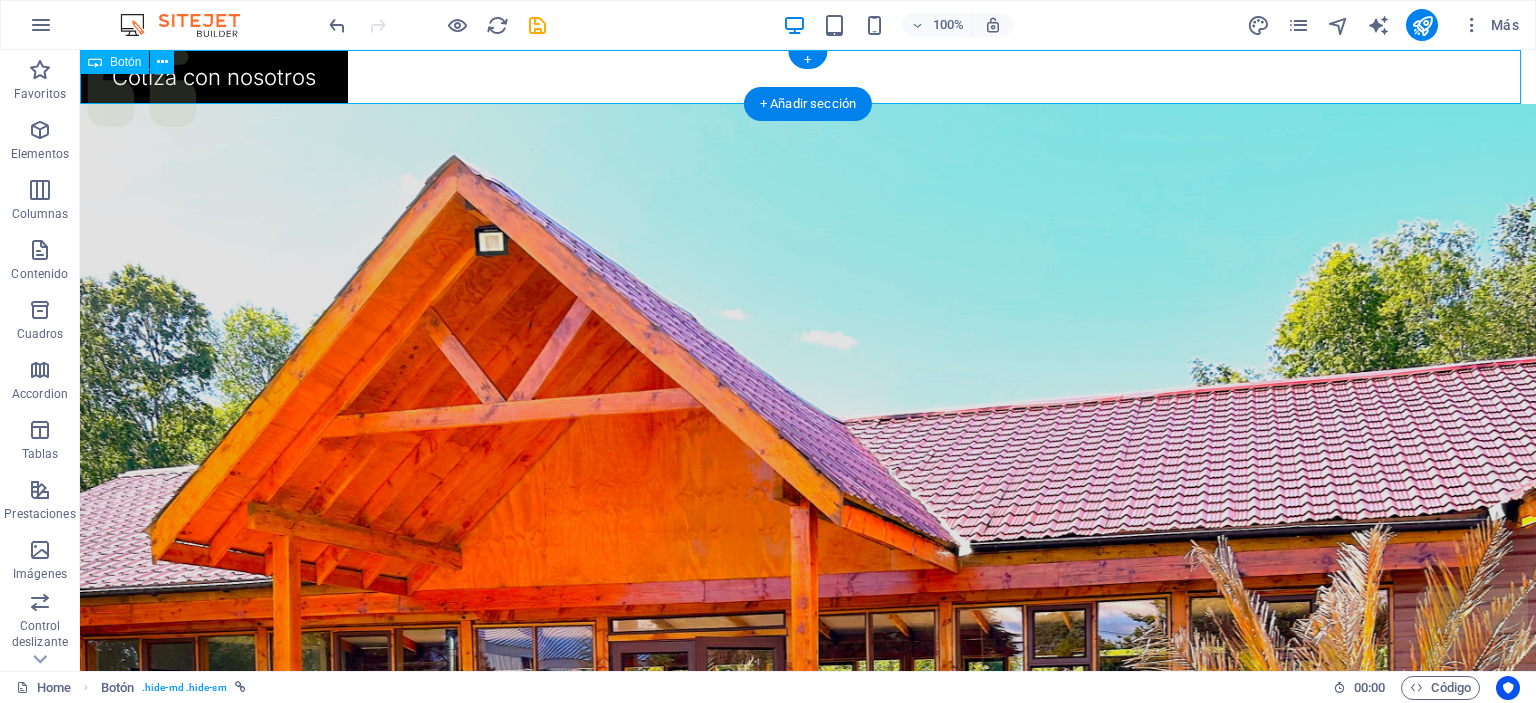 drag, startPoint x: 328, startPoint y: 80, endPoint x: 374, endPoint y: 84, distance: 46.173584 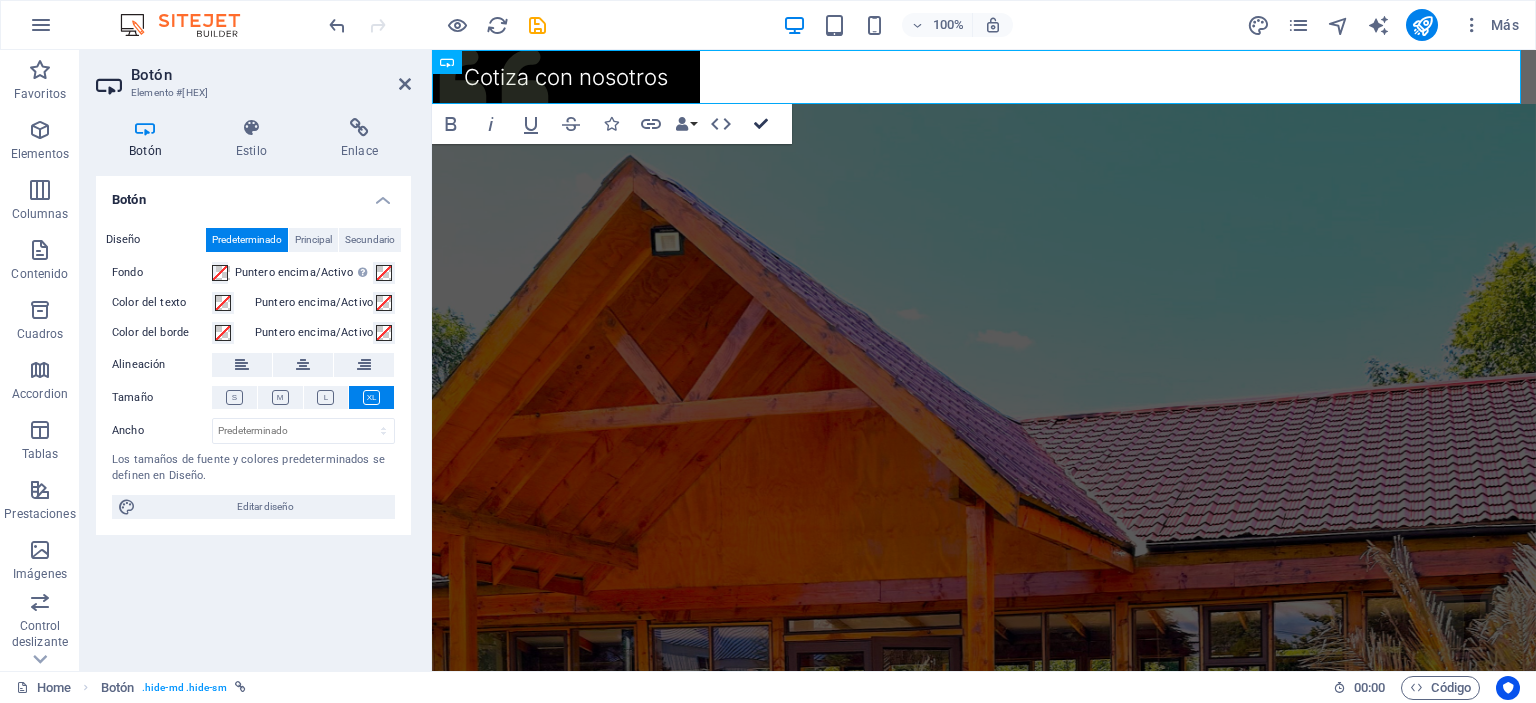 drag, startPoint x: 770, startPoint y: 124, endPoint x: 692, endPoint y: 95, distance: 83.21658 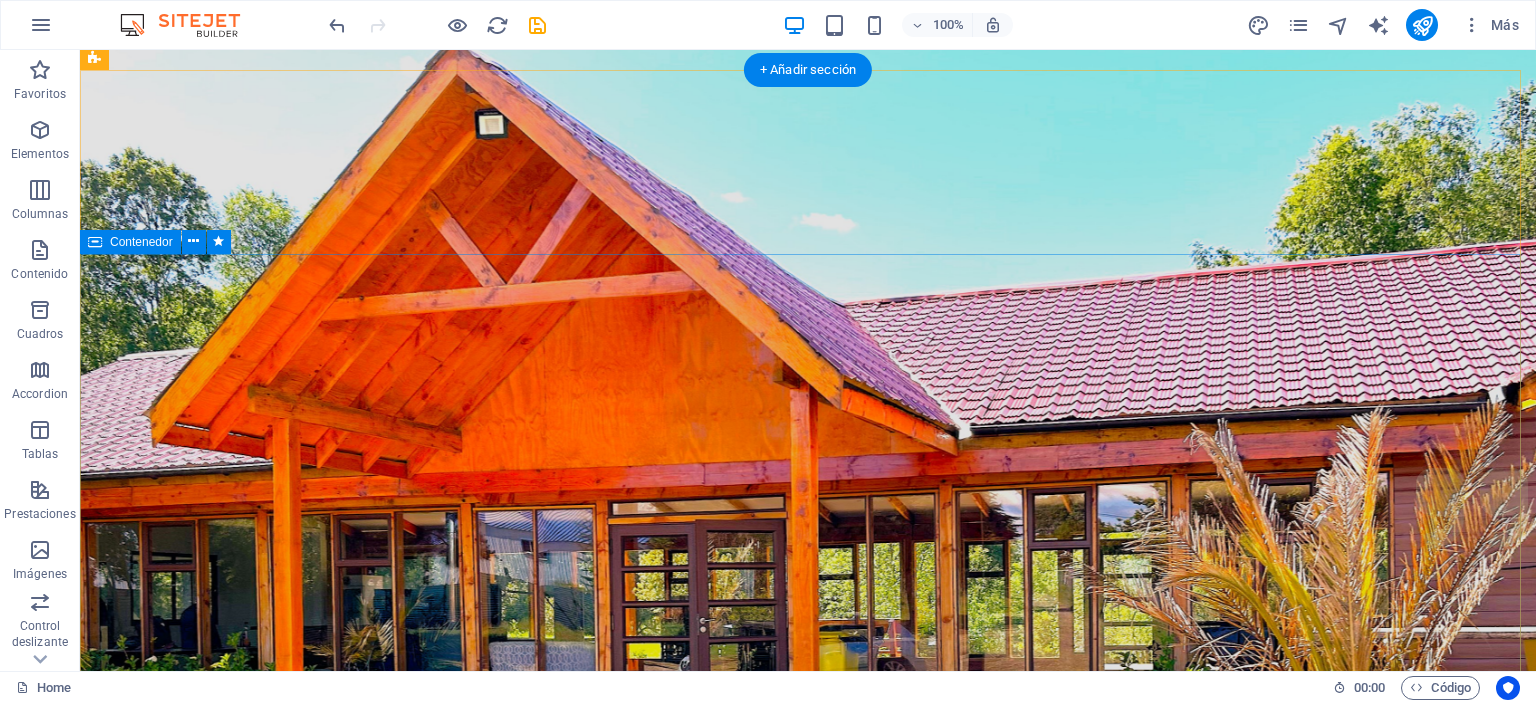 scroll, scrollTop: 0, scrollLeft: 0, axis: both 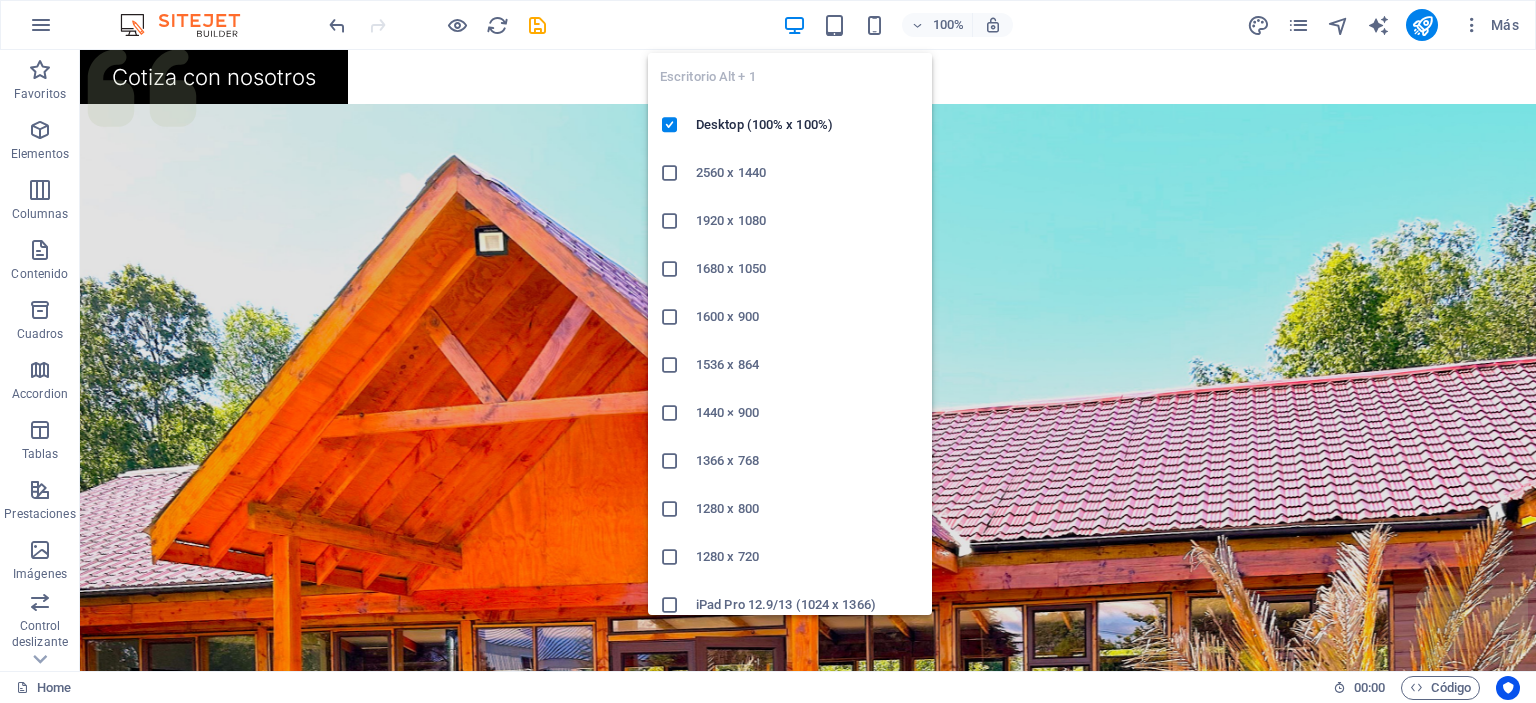 click at bounding box center (794, 25) 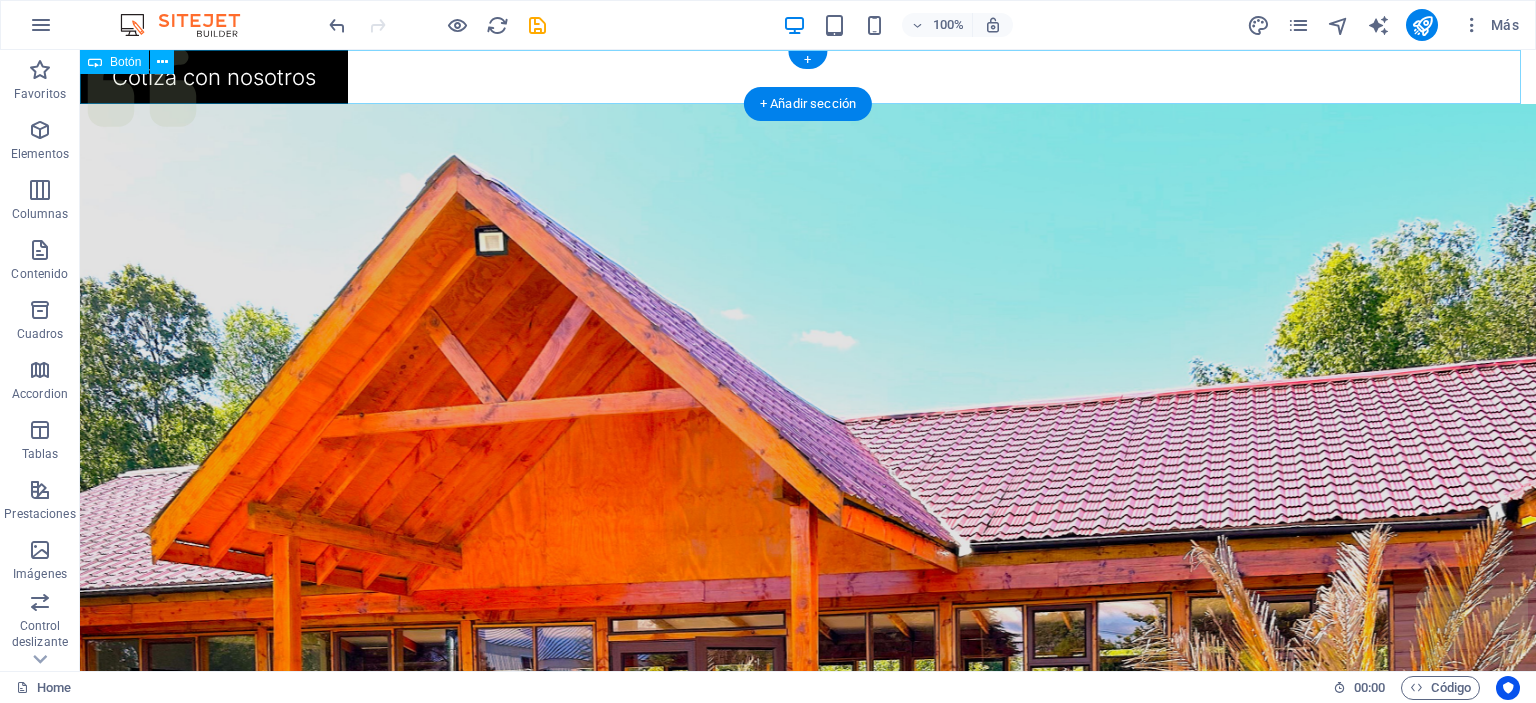 click on "Cotiza con nosotros" at bounding box center [808, 77] 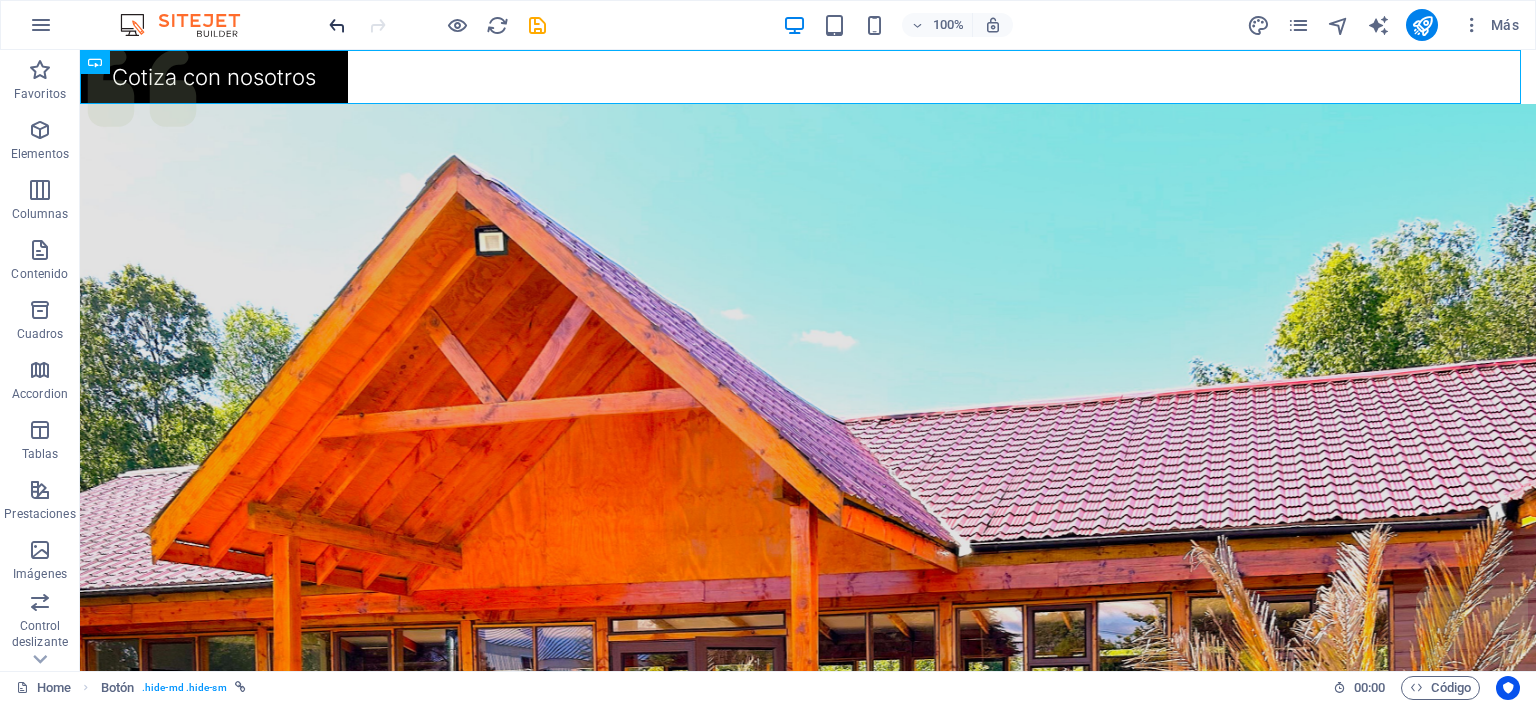 click at bounding box center (337, 25) 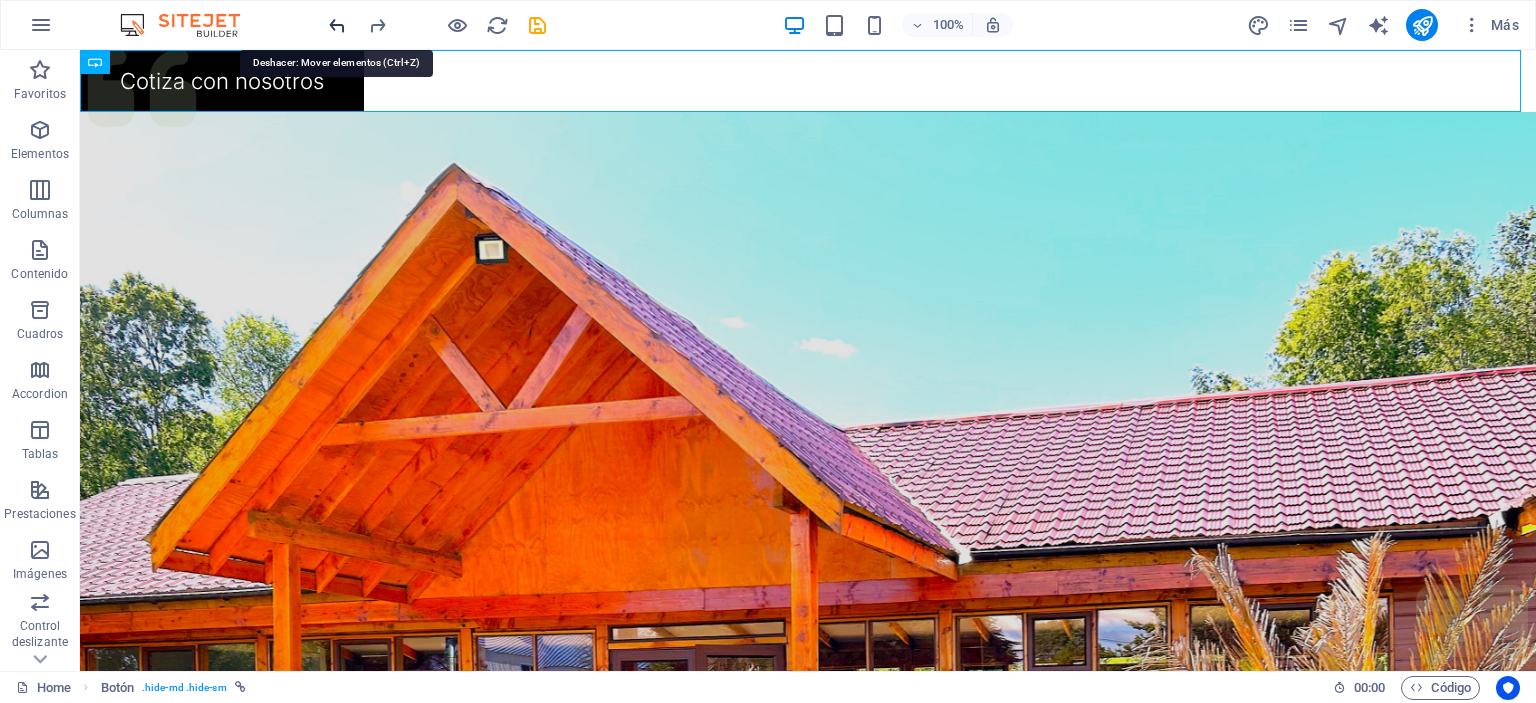 click at bounding box center [337, 25] 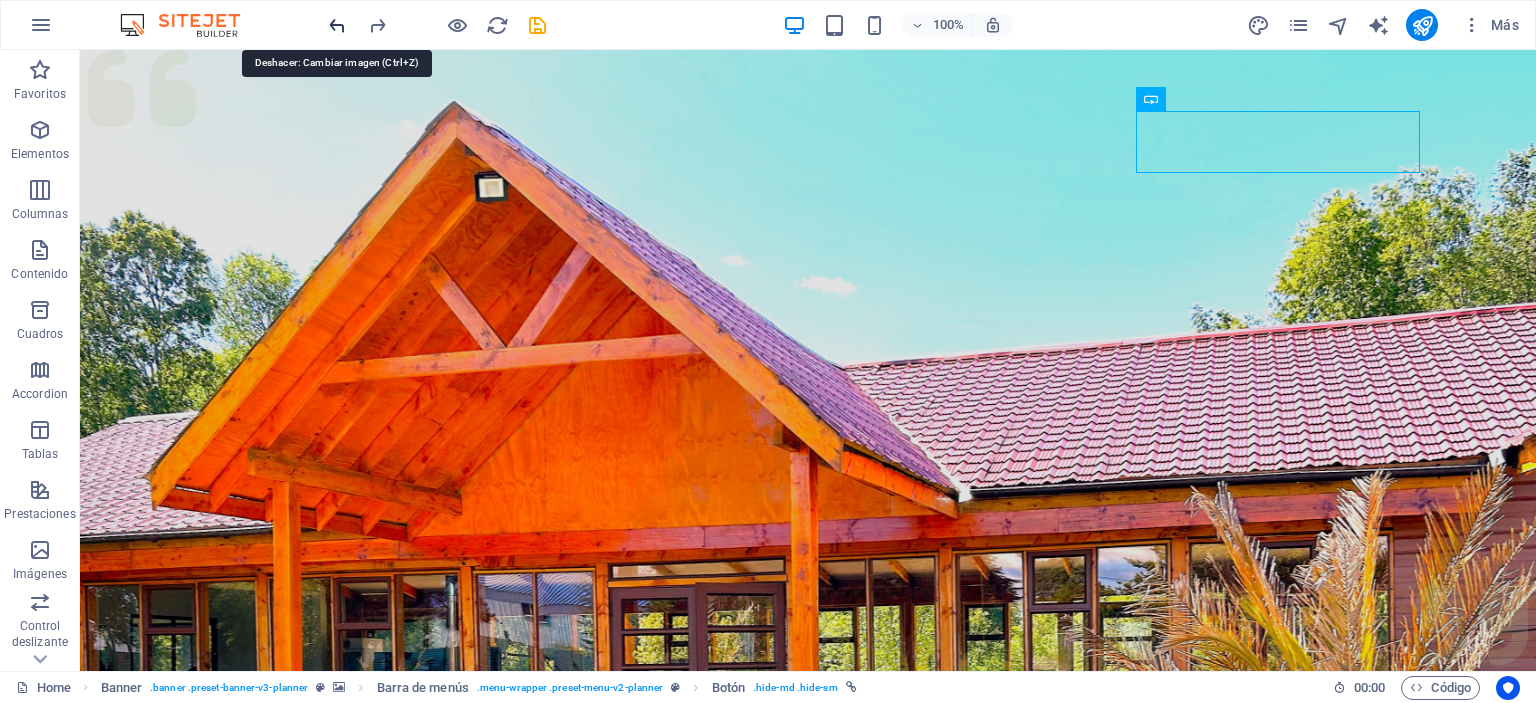 click at bounding box center [337, 25] 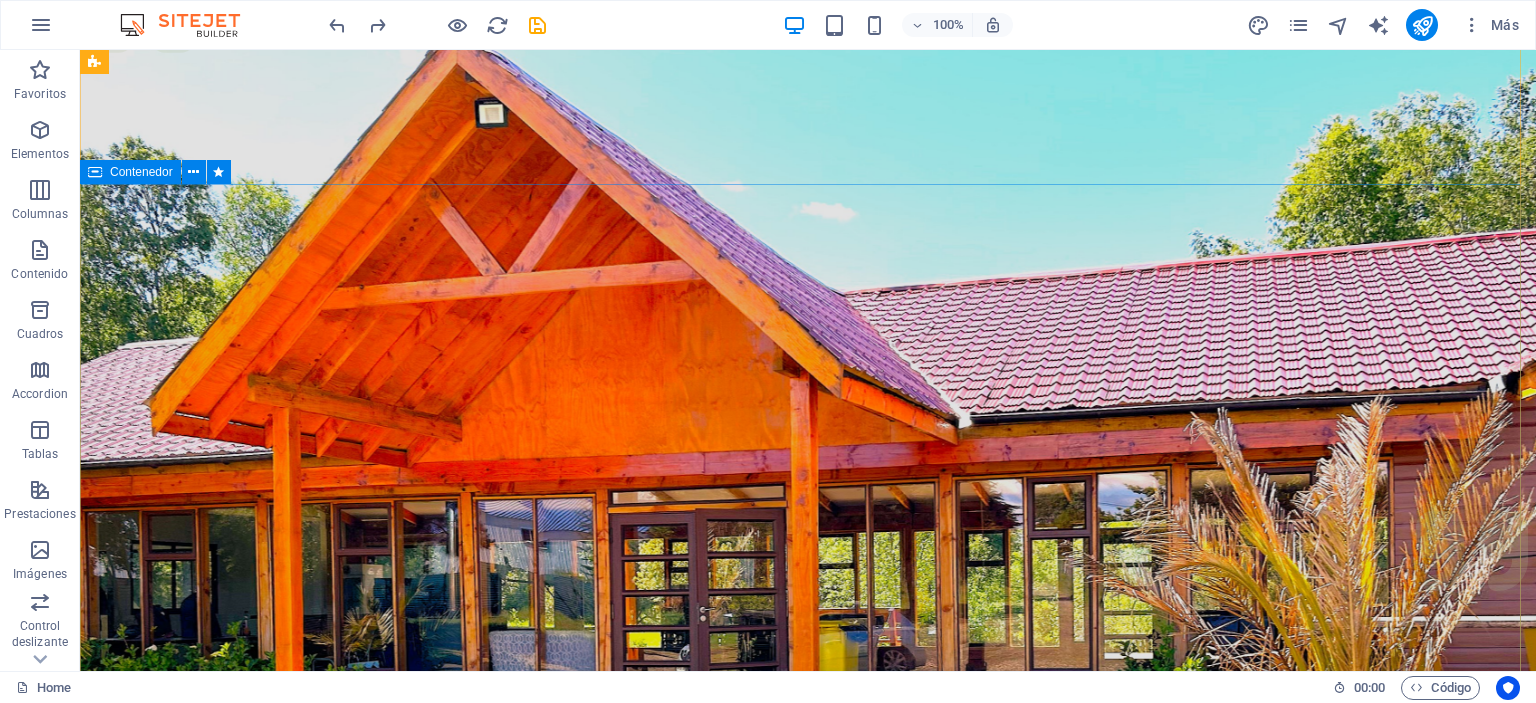 scroll, scrollTop: 0, scrollLeft: 0, axis: both 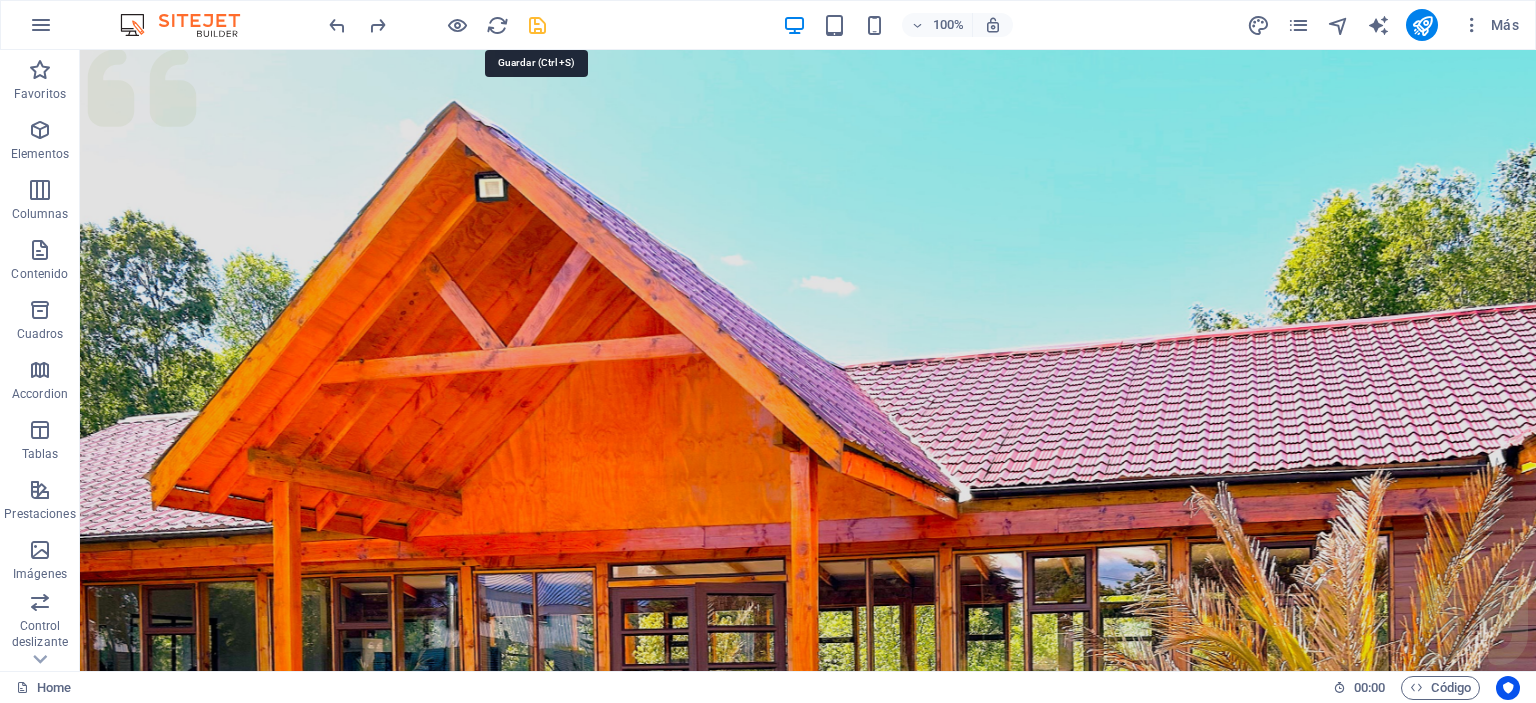 click at bounding box center [537, 25] 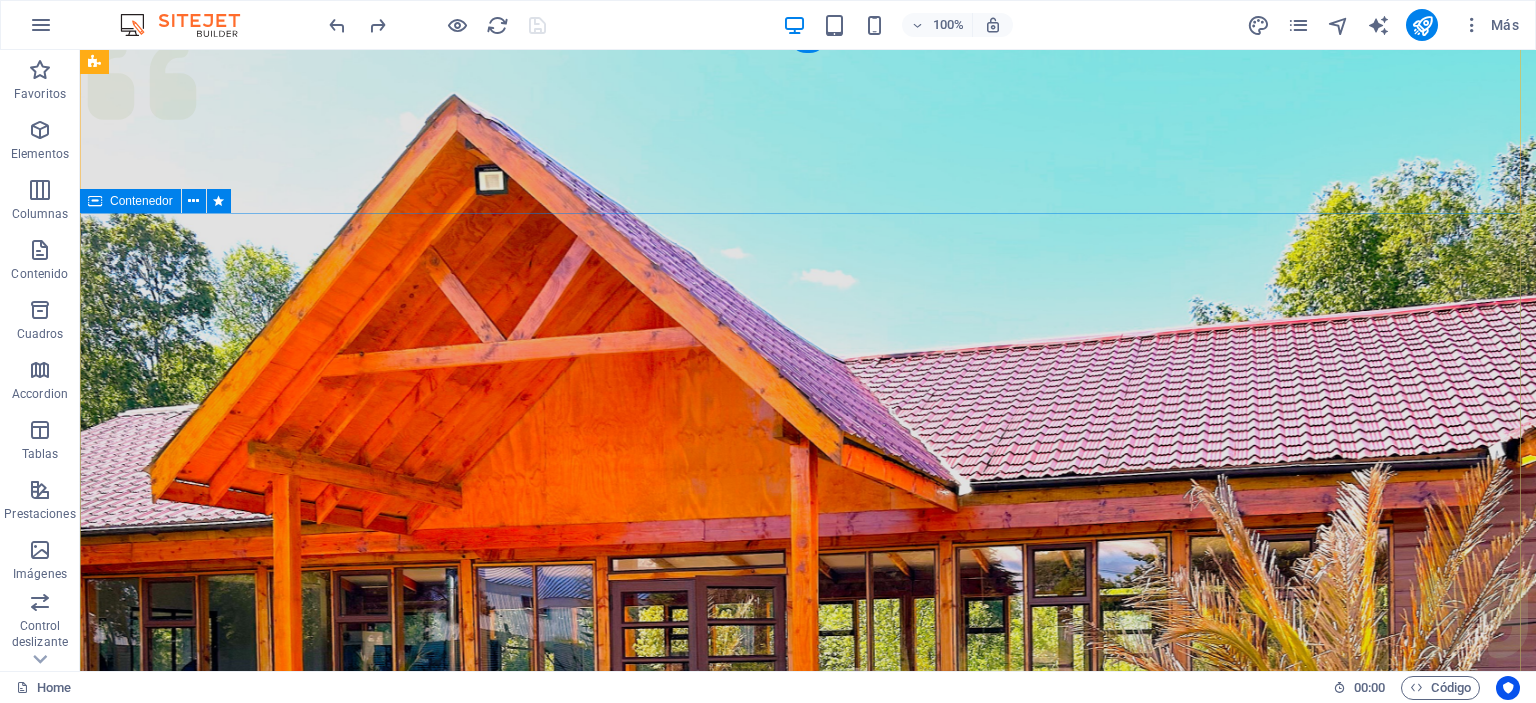 scroll, scrollTop: 0, scrollLeft: 0, axis: both 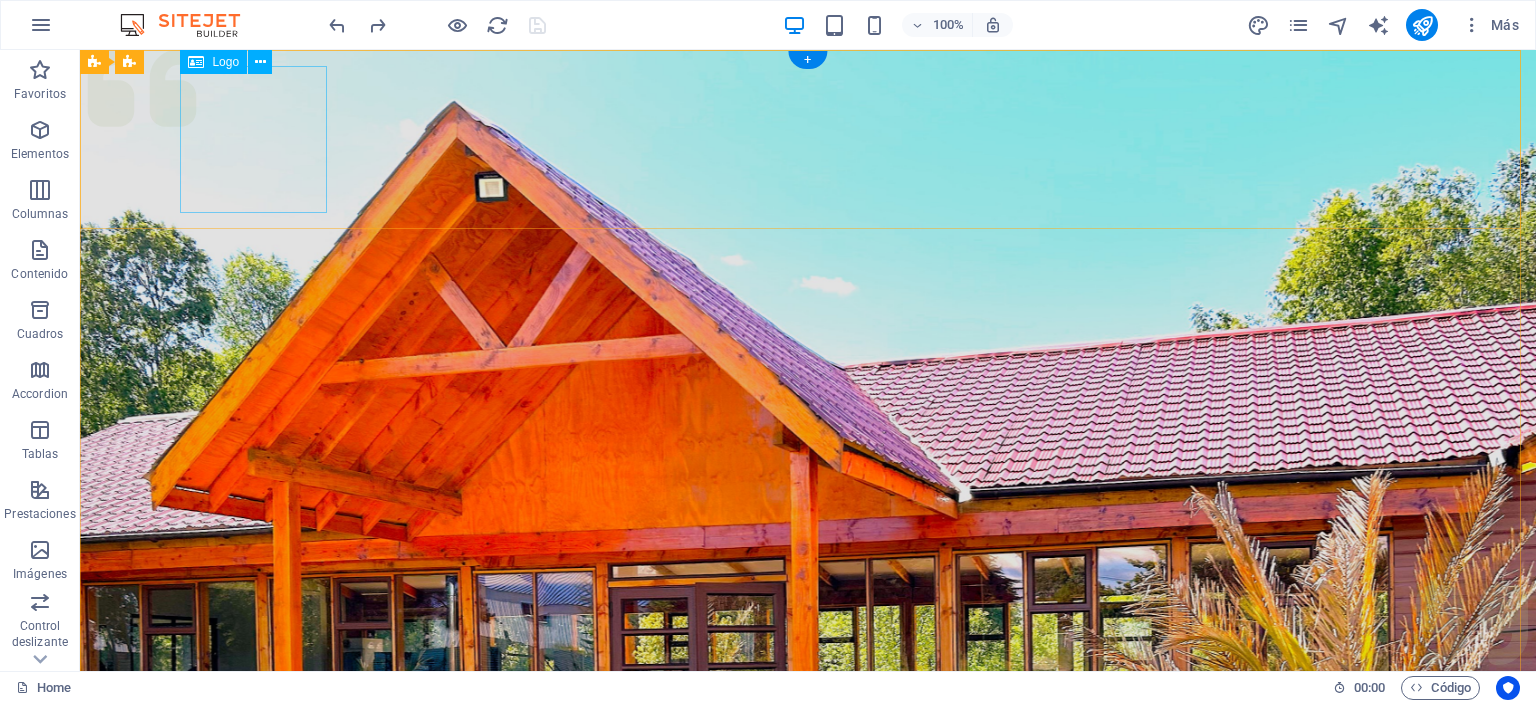 click at bounding box center [808, 1039] 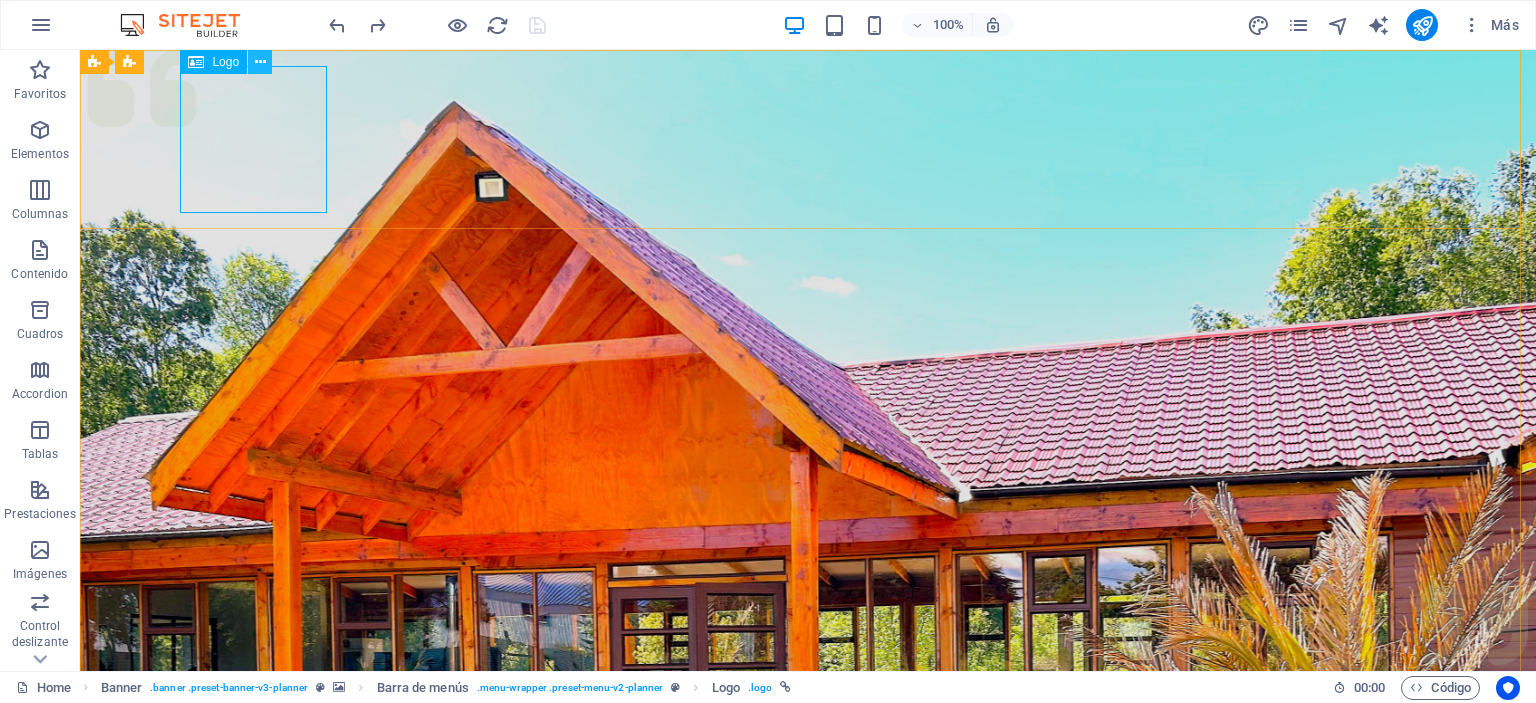 click at bounding box center (260, 62) 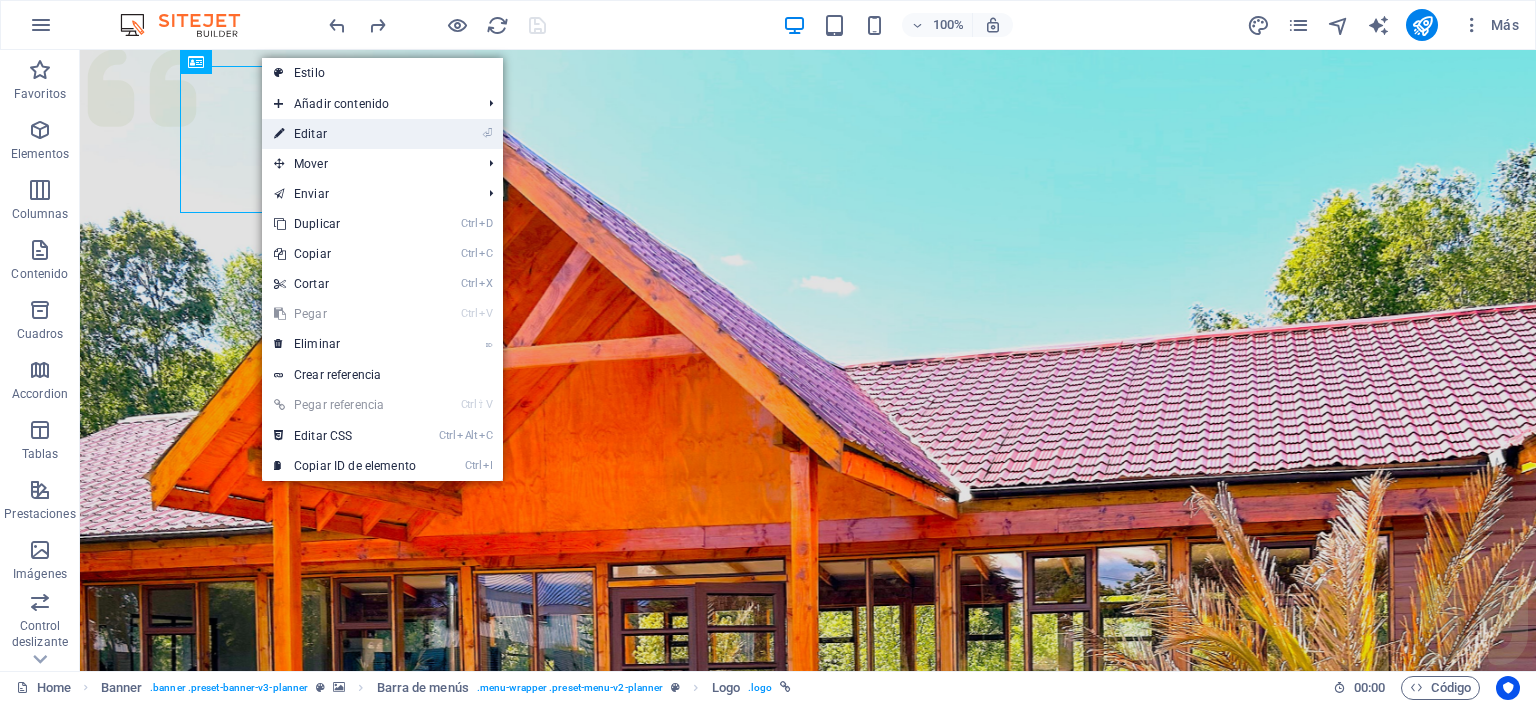 click on "⏎  Editar" at bounding box center (345, 134) 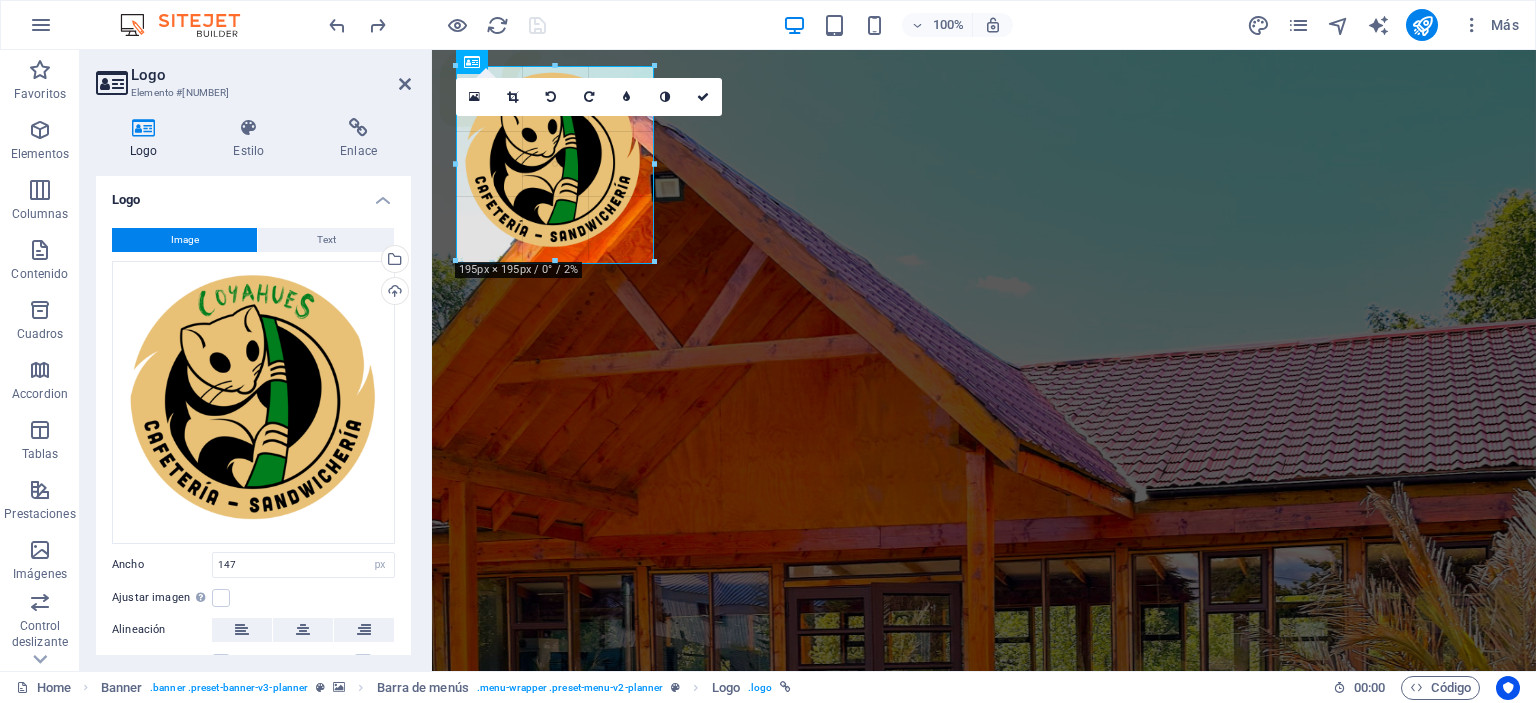 drag, startPoint x: 605, startPoint y: 209, endPoint x: 648, endPoint y: 260, distance: 66.70832 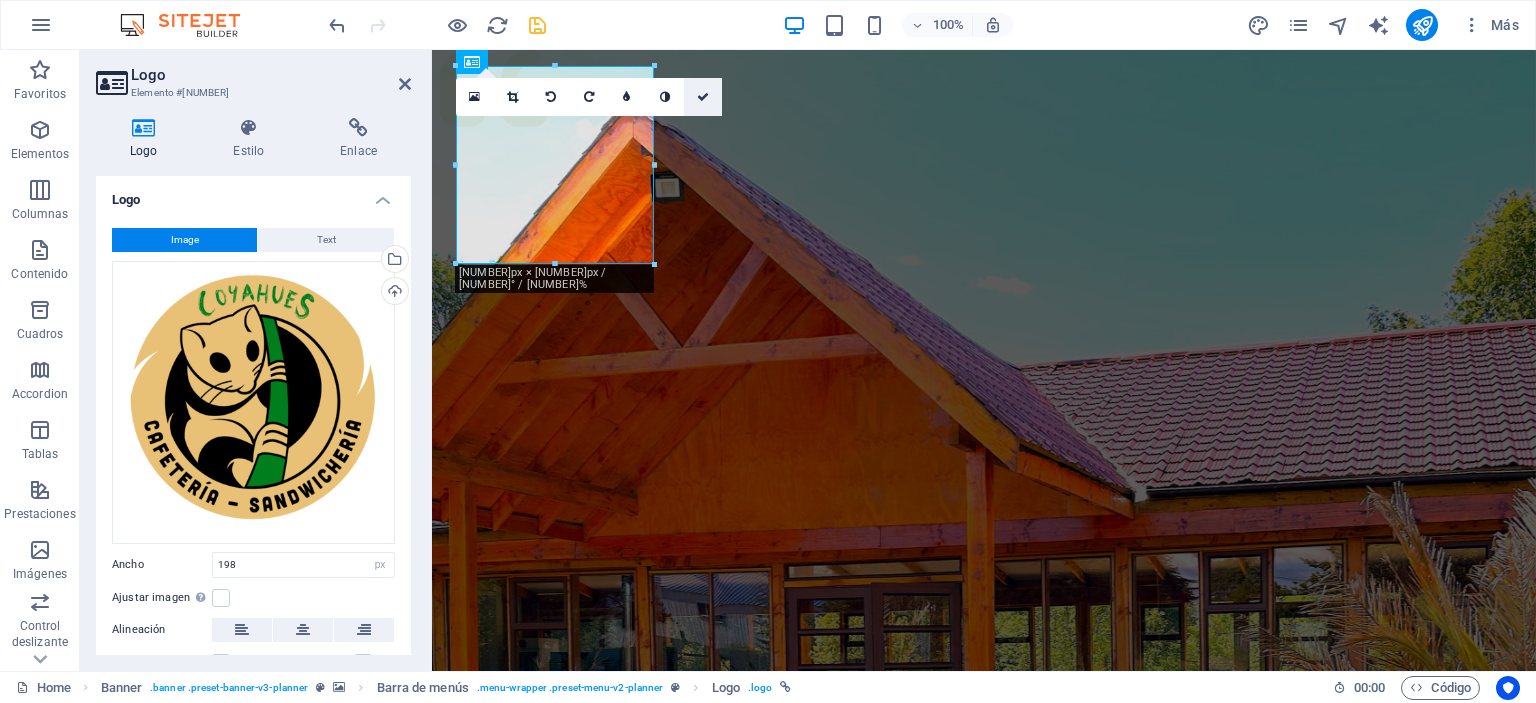 click at bounding box center [703, 97] 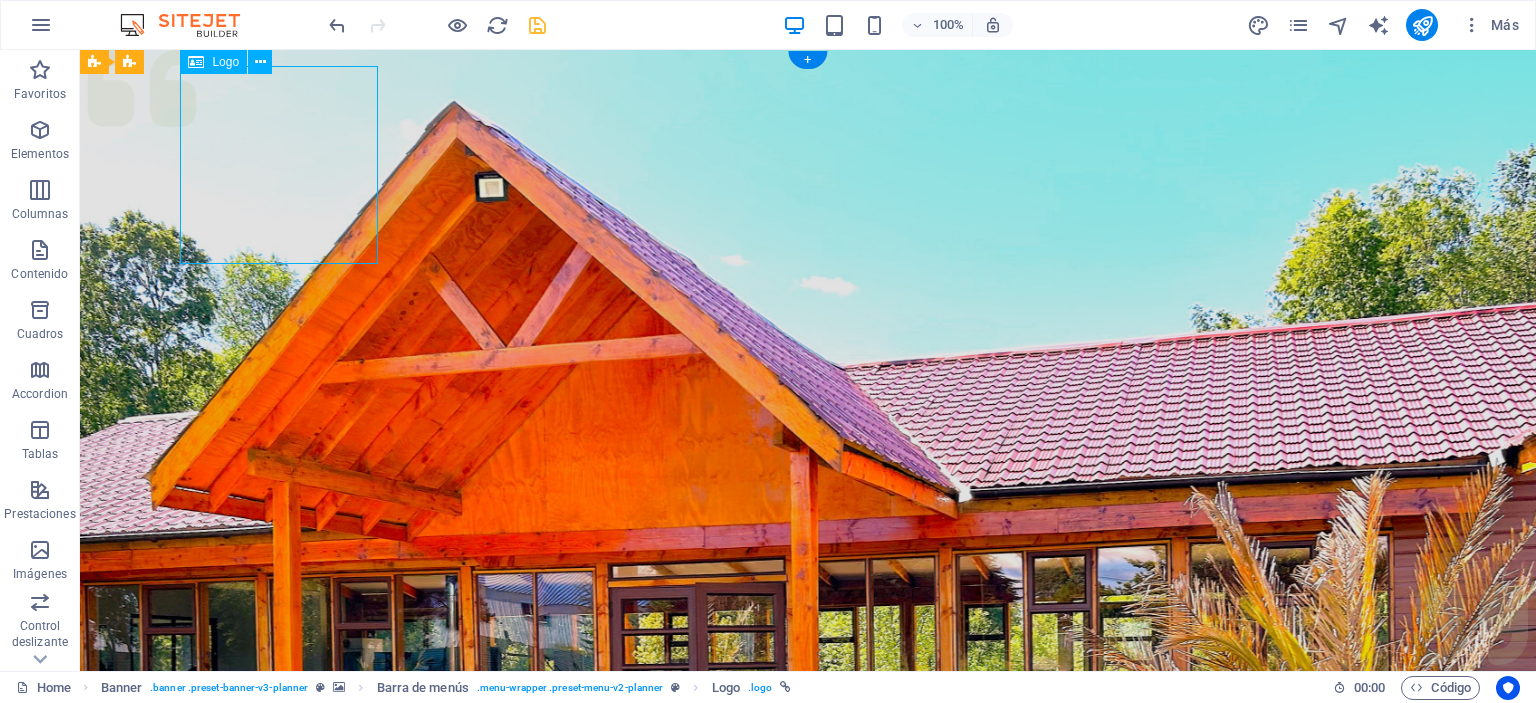 drag, startPoint x: 286, startPoint y: 254, endPoint x: 214, endPoint y: 255, distance: 72.00694 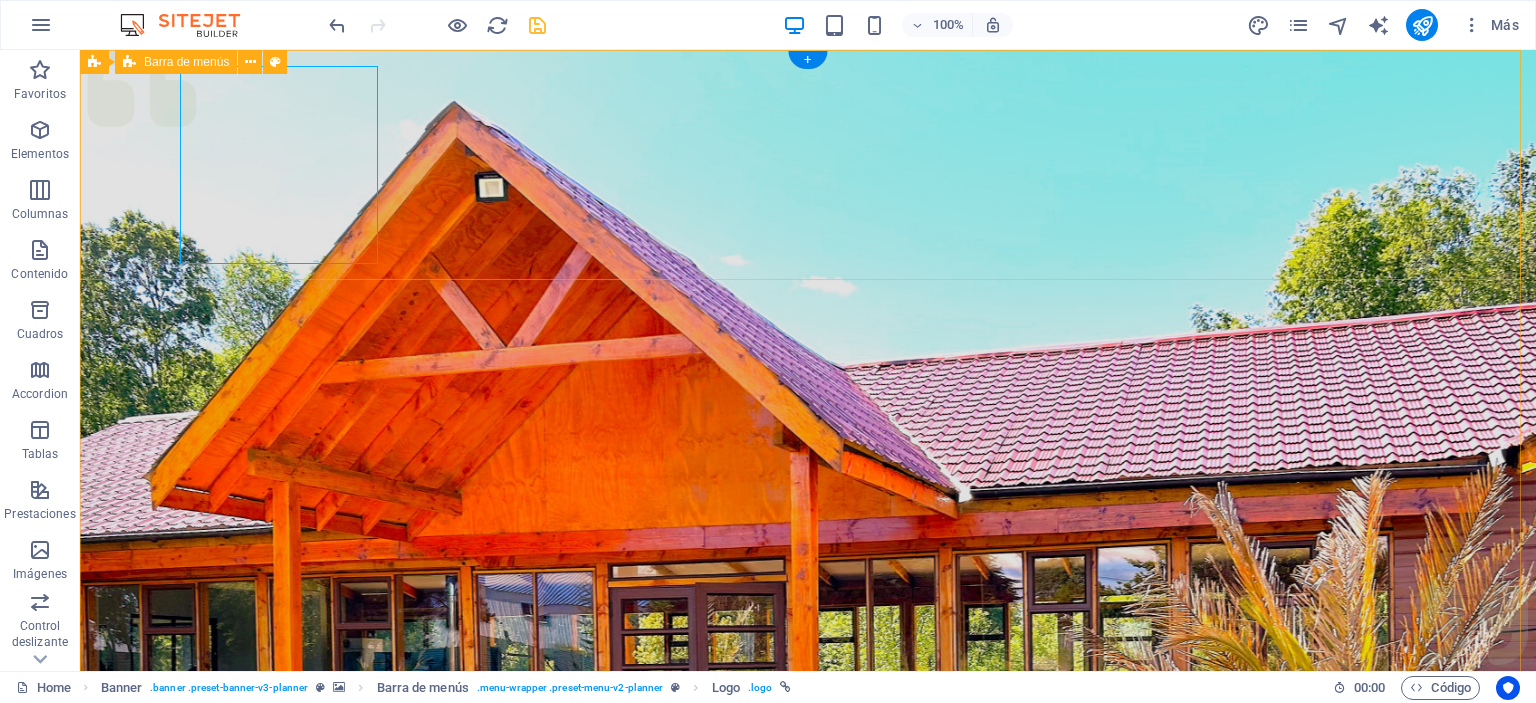 click on "Menu Servicios Somos Equipos Galeria Contacto Cotiza con nosotros" at bounding box center (808, 1108) 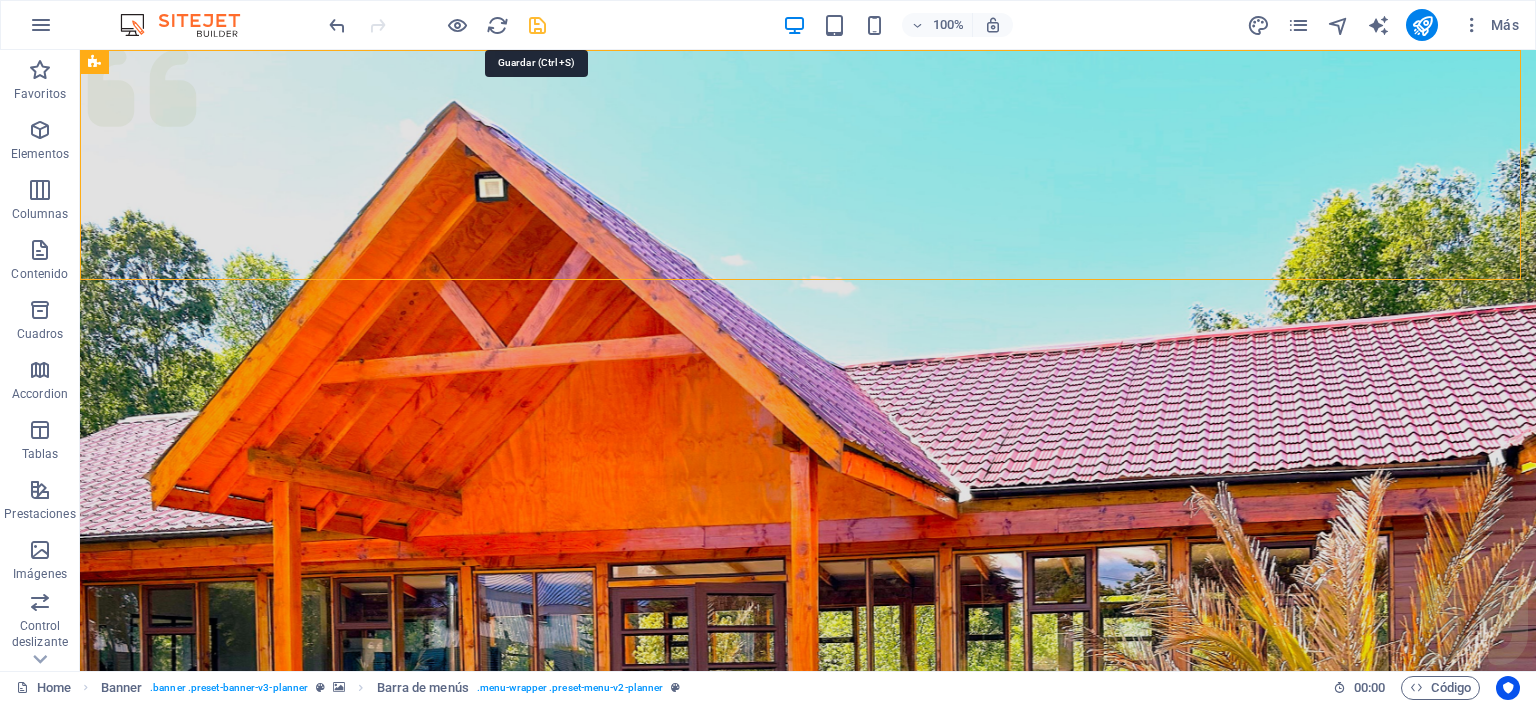 click at bounding box center (537, 25) 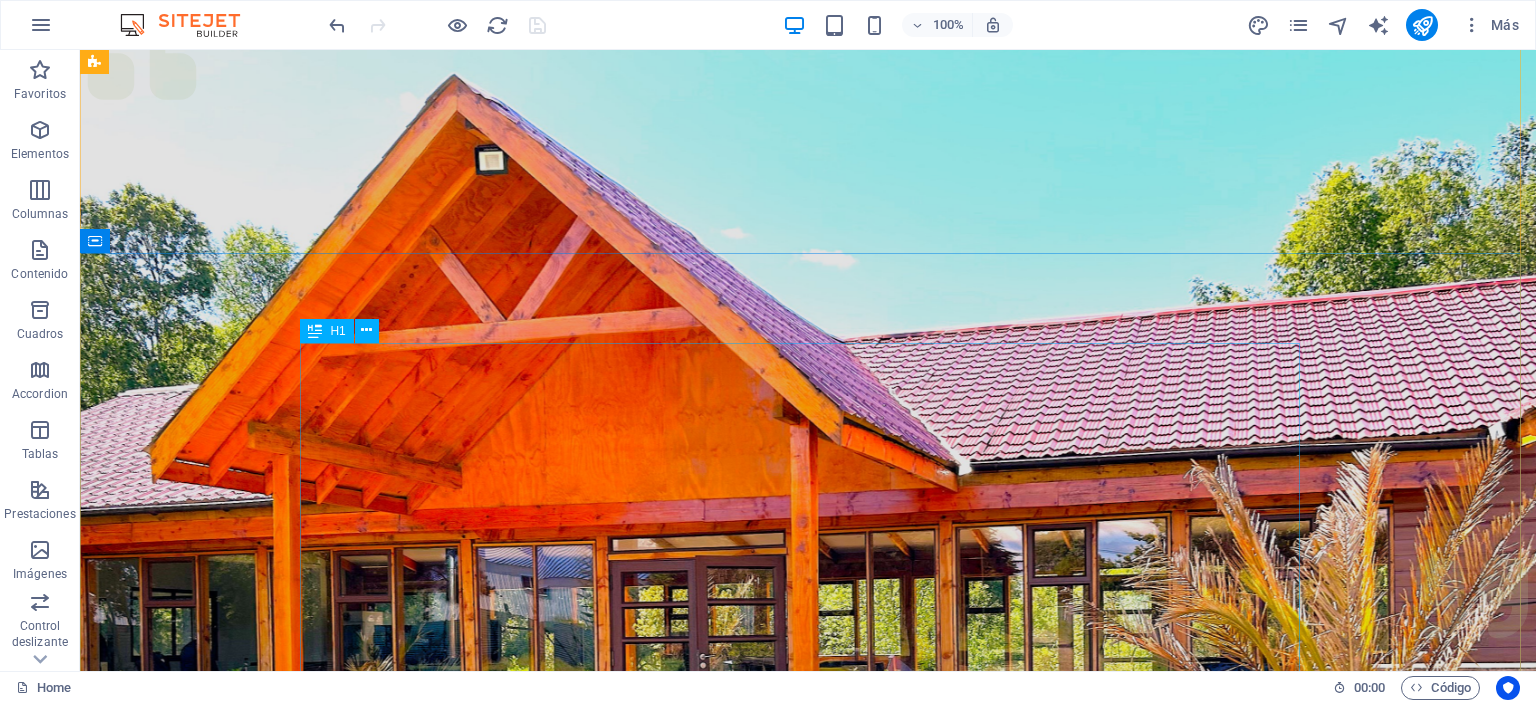 scroll, scrollTop: 0, scrollLeft: 0, axis: both 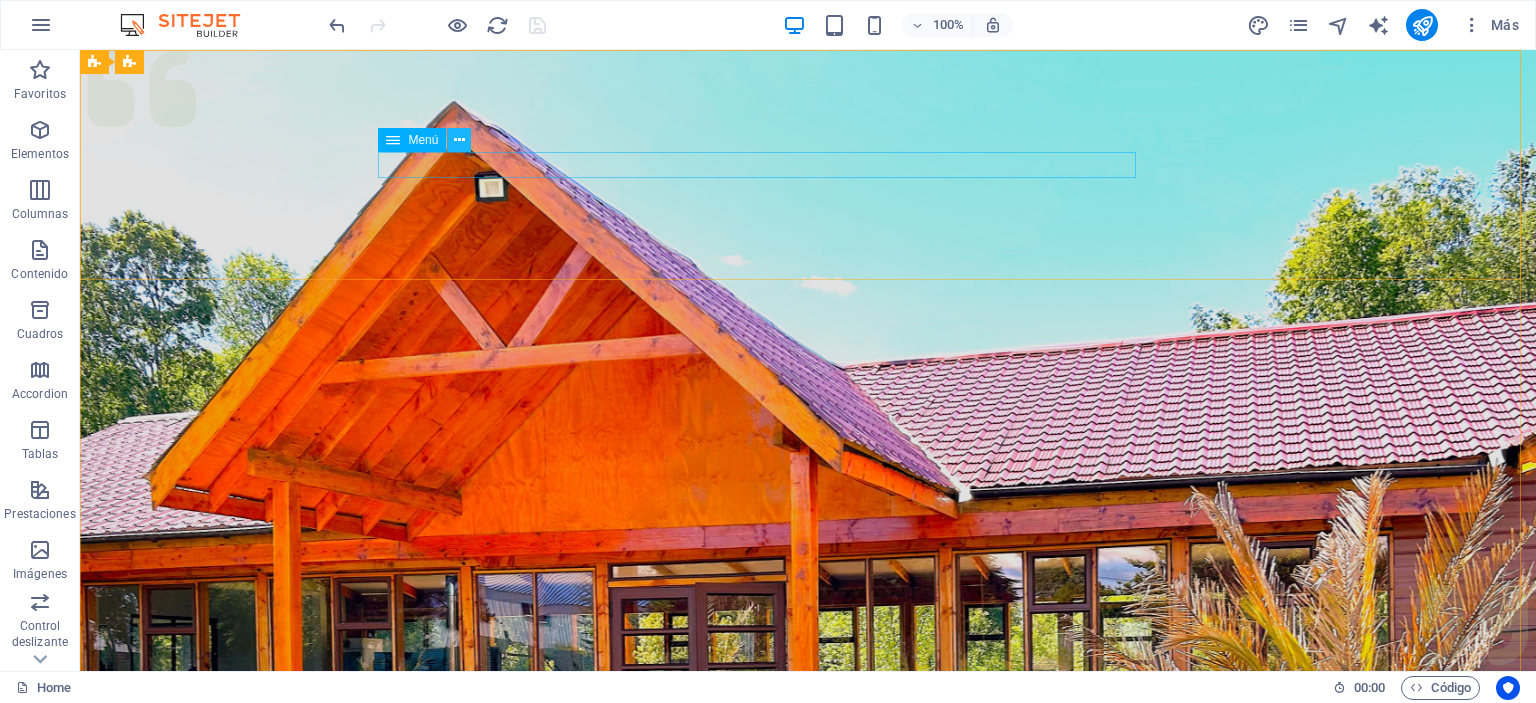 click at bounding box center [459, 140] 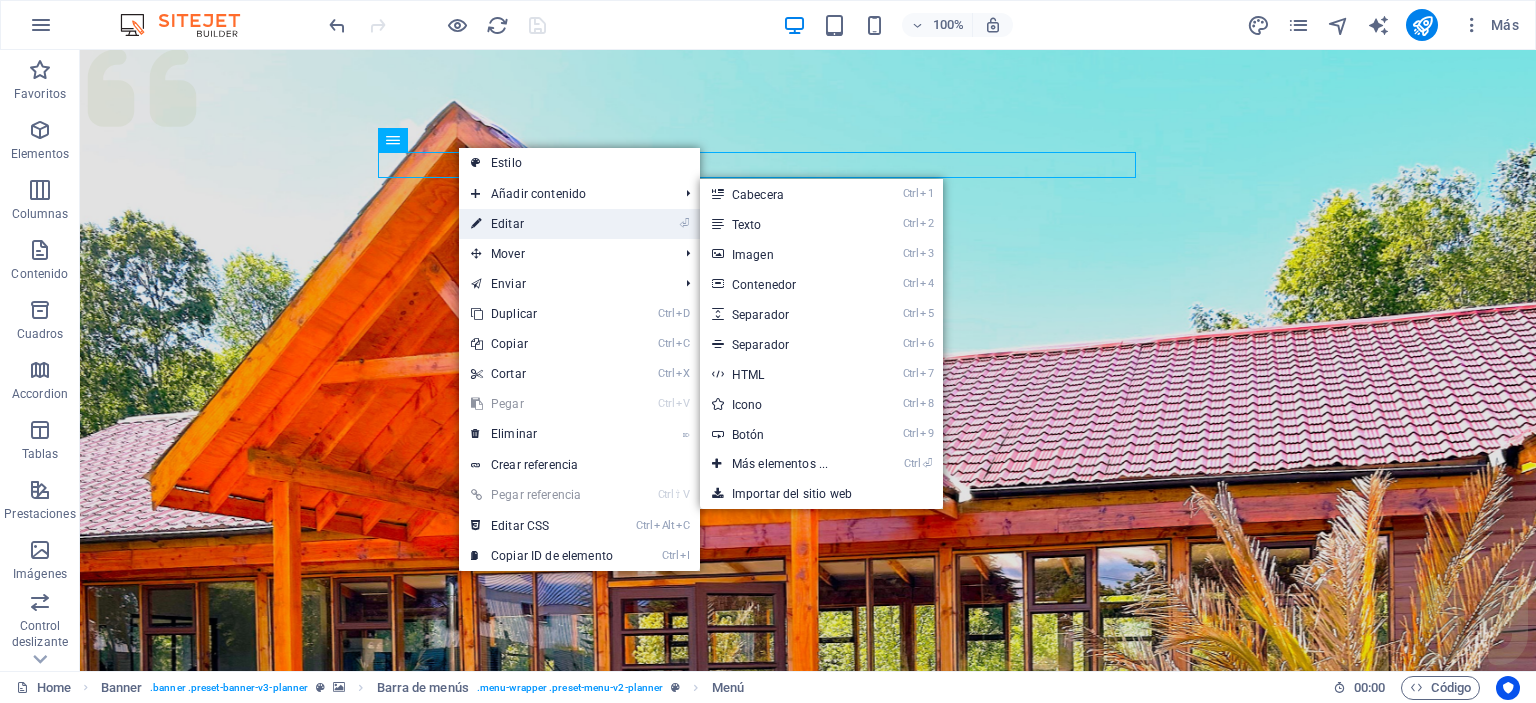 click on "⏎  Editar" at bounding box center (542, 224) 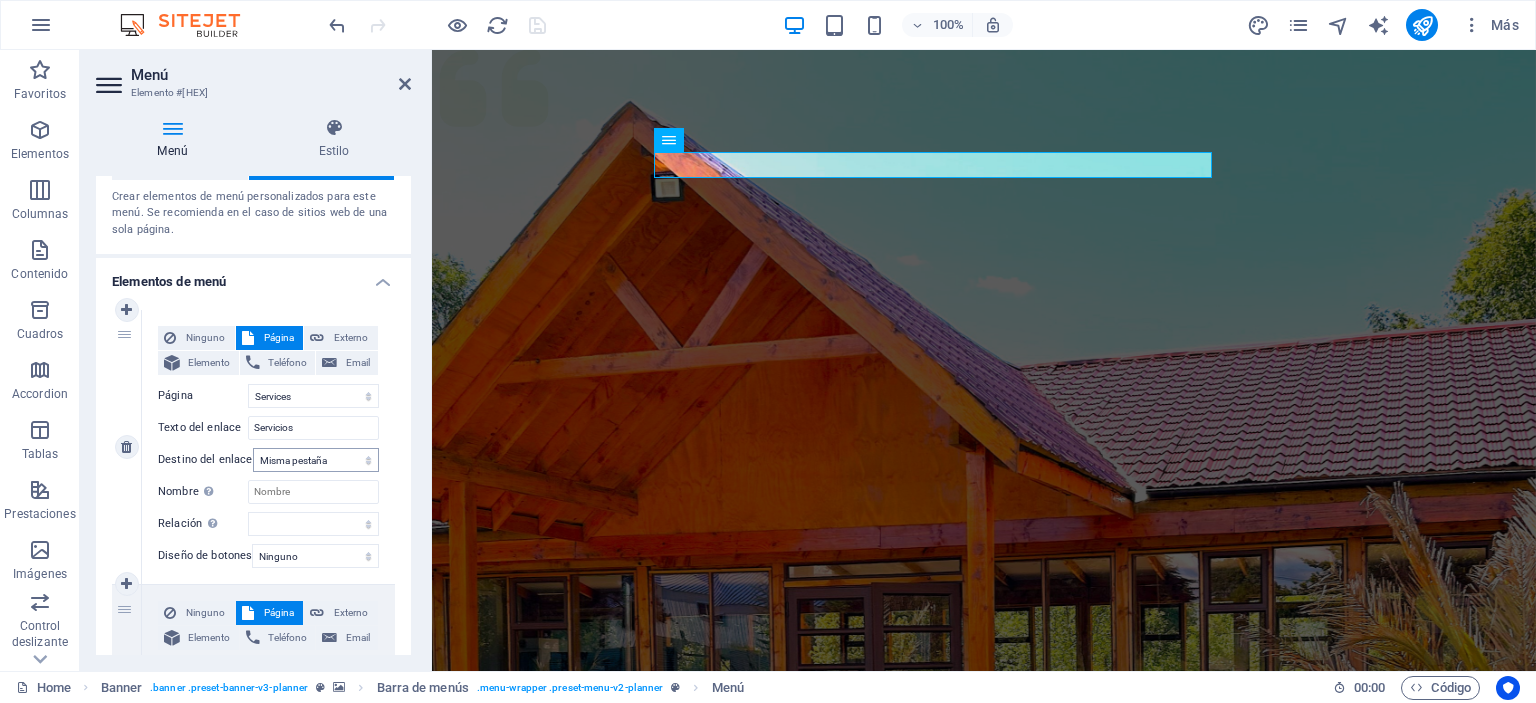 scroll, scrollTop: 100, scrollLeft: 0, axis: vertical 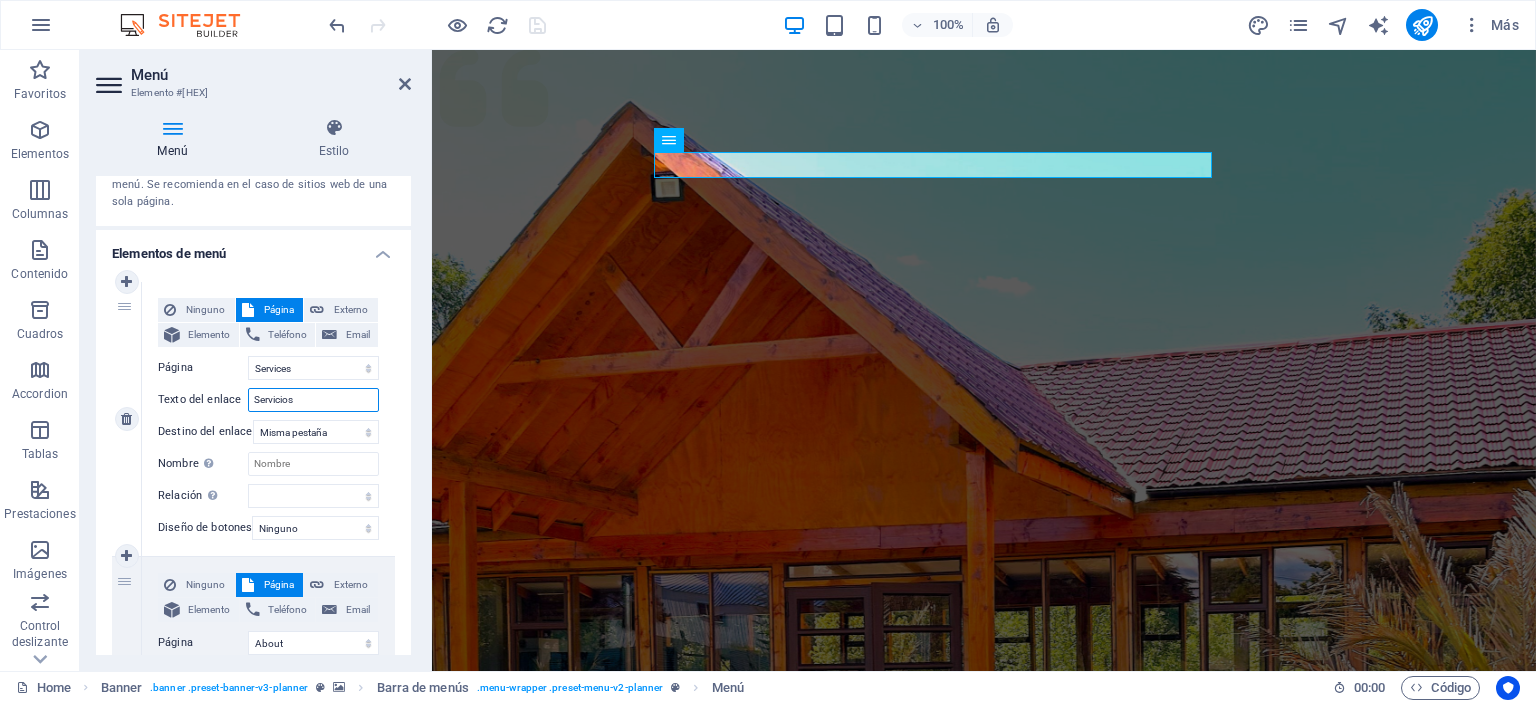 drag, startPoint x: 307, startPoint y: 399, endPoint x: 242, endPoint y: 399, distance: 65 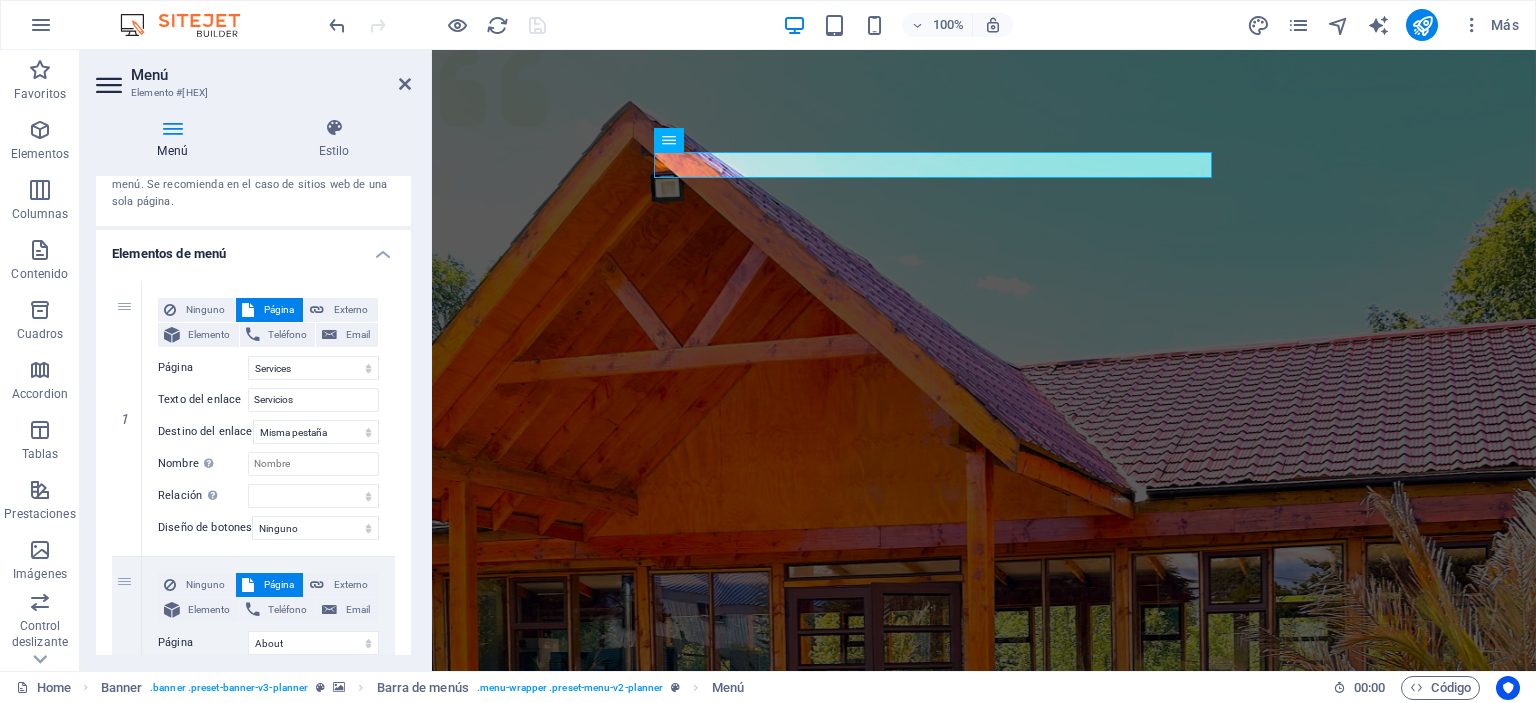 click on "Elemento #ed-new-1671 URL /services Teléfono Email Texto del enlace Servicios Destino del enlace Nueva pestaña Misma pestaña Superposición Nombre Una descripción adicional del enlace no debería ser igual al texto del enlace. El título suele mostrarse como un texto de información cuando se mueve el ratón por encima del elemento. Déjalo en blanco en caso de dudas. Relación Define la relaci[PHONE]n de este enlace con el destino del enlace . Por ejemplo, el valor "nofollow" indica a los buscadores que no sigan al enlace. Puede dejarse vacío. alternativo autor marcador externo ayuda licencia siguiente nofollow noreferrer noopener ant buscar etiqueta Diseño de botones Ninguno Predeterminado Principal Secundario 2 Ninguno Página Externo Elemento Teléfono Email Página Home Services About Team Gallery Contact Legal Notice Privacy Elemento
URL /about ant" at bounding box center (253, 969) 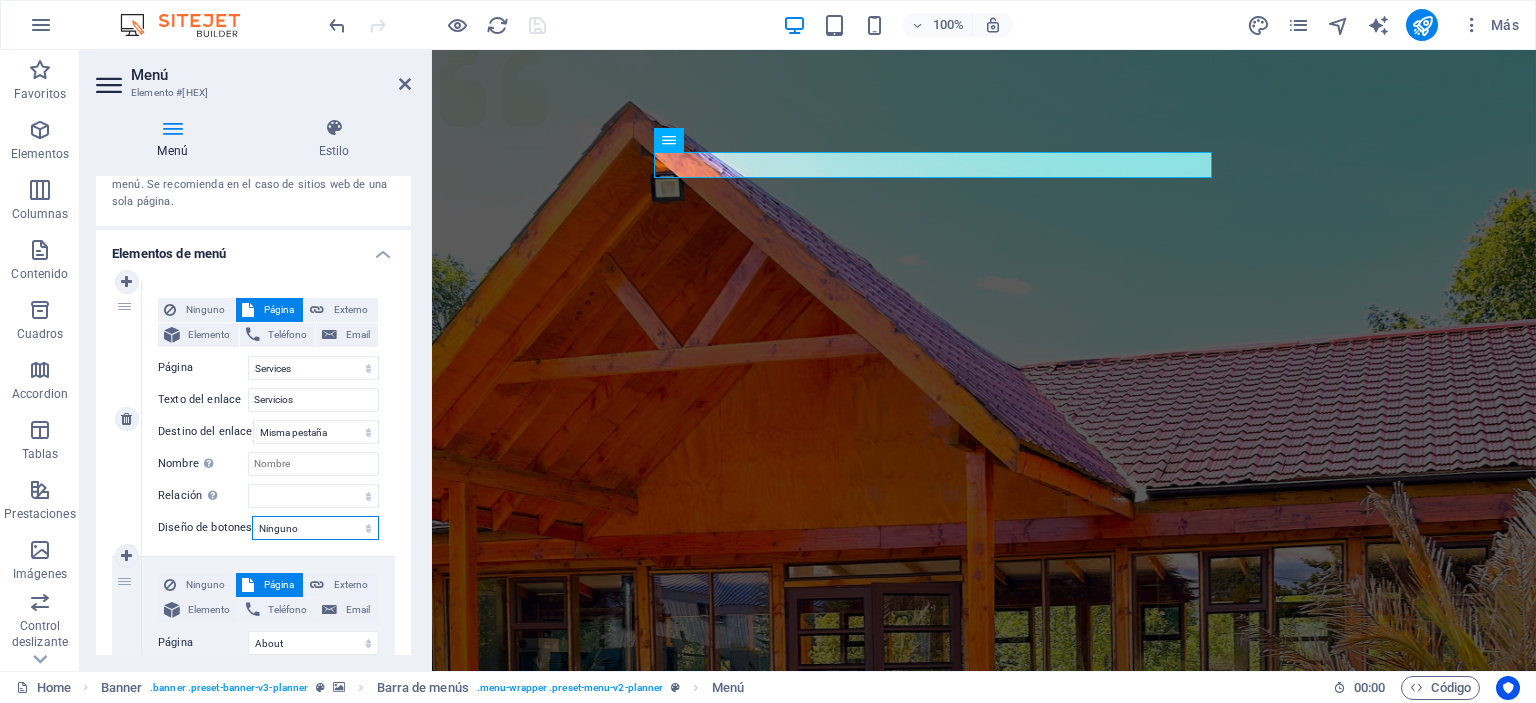 click on "Ninguno Predeterminado Principal Secundario" at bounding box center (315, 528) 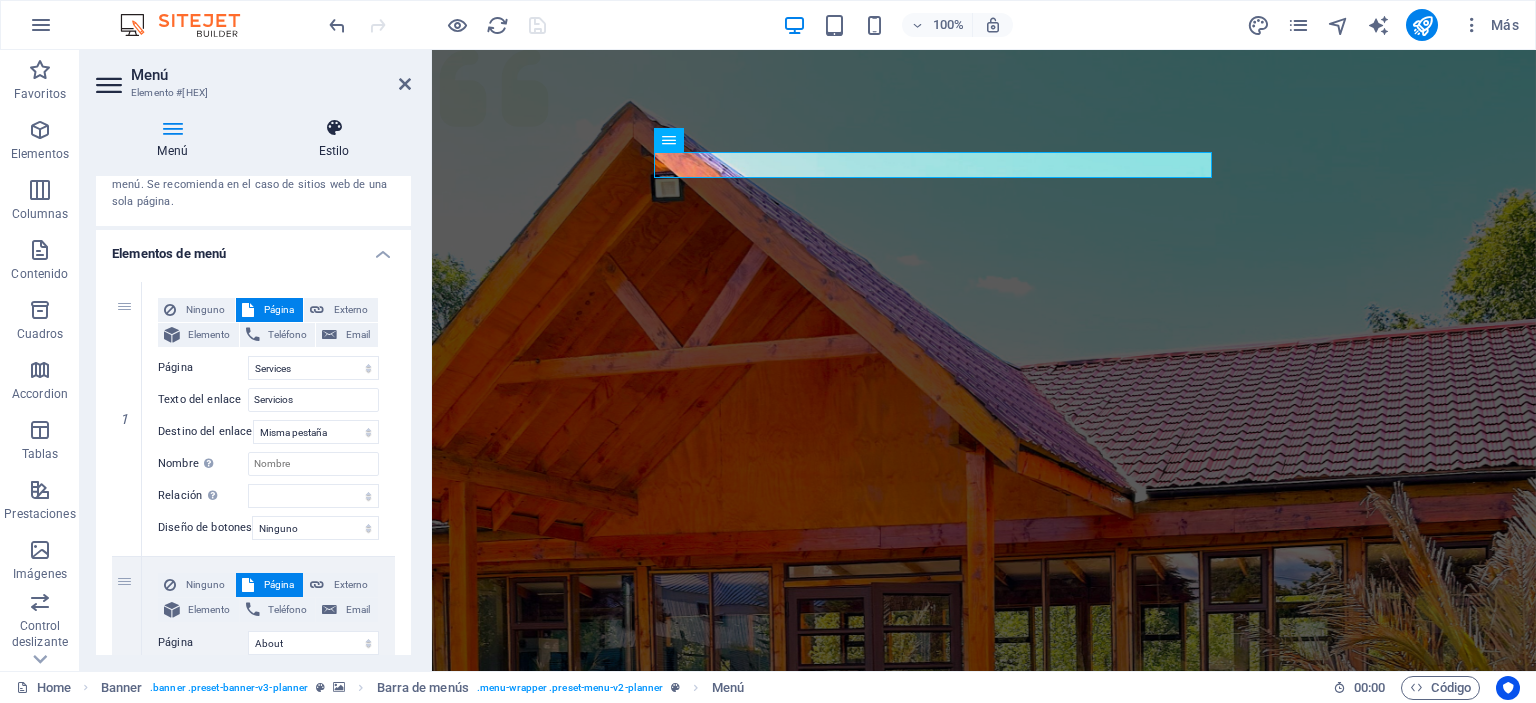 click on "Estilo" at bounding box center [334, 139] 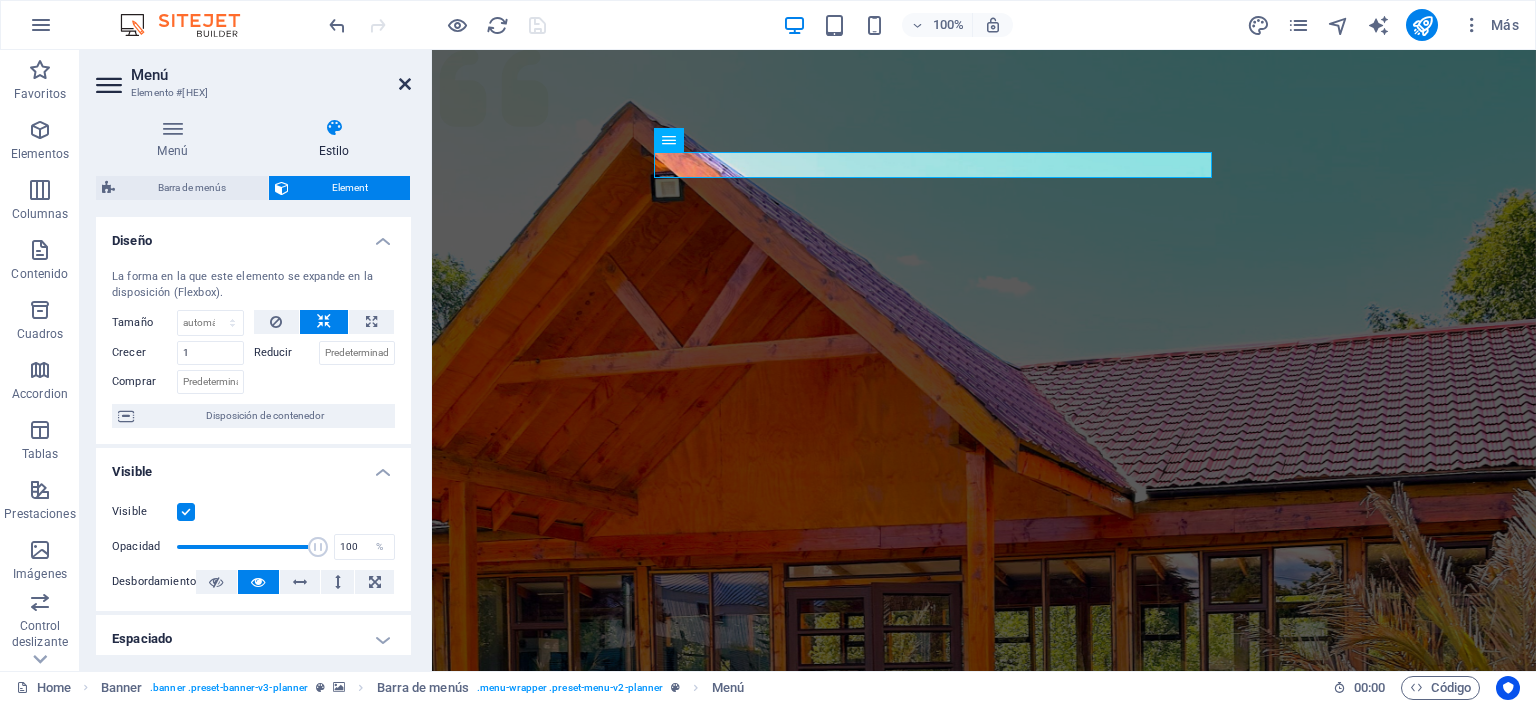 click at bounding box center (405, 84) 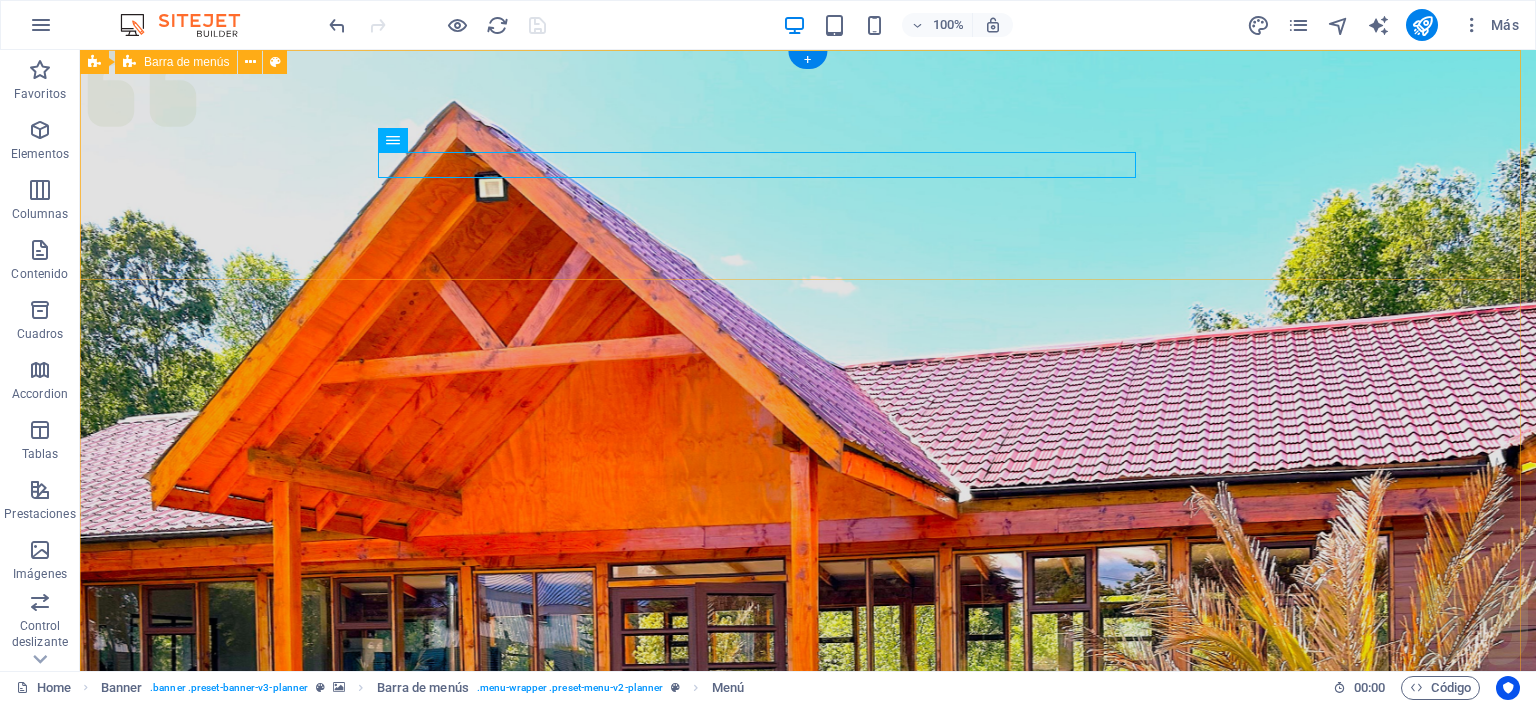 click on "Menu Servicios Somos Equipos Galeria Contacto Cotiza con nosotros" at bounding box center [808, 1108] 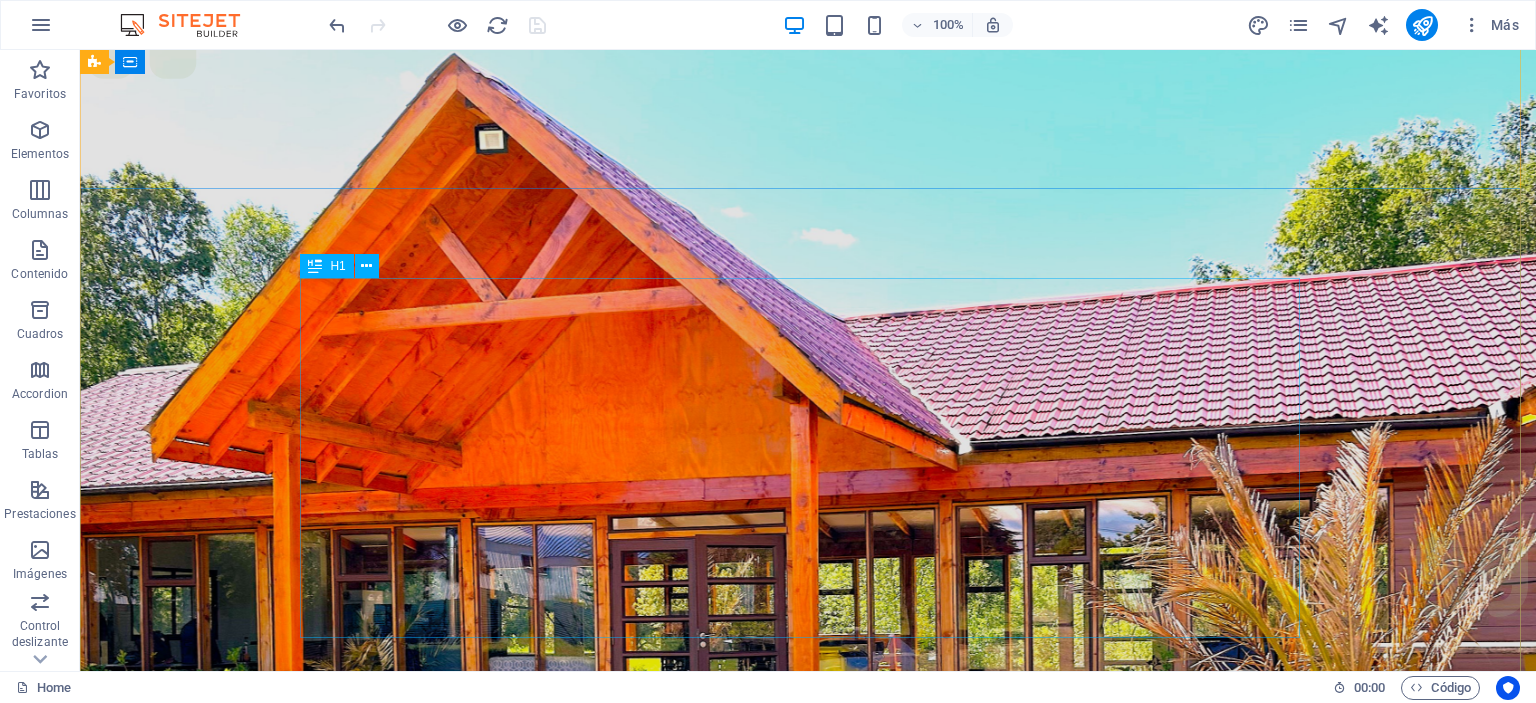 scroll, scrollTop: 0, scrollLeft: 0, axis: both 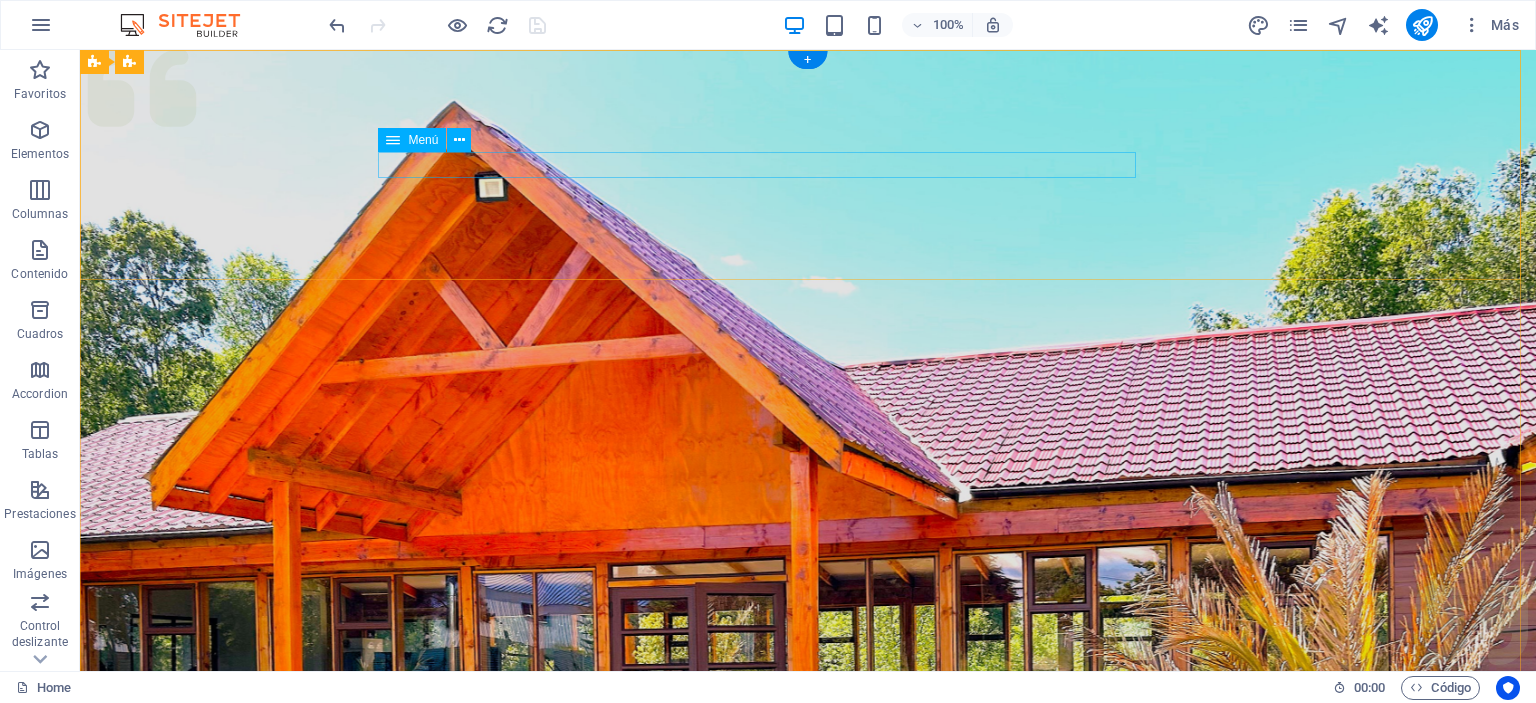 click on "Servicios Somos Equipos Galeria Contacto" at bounding box center [808, 1176] 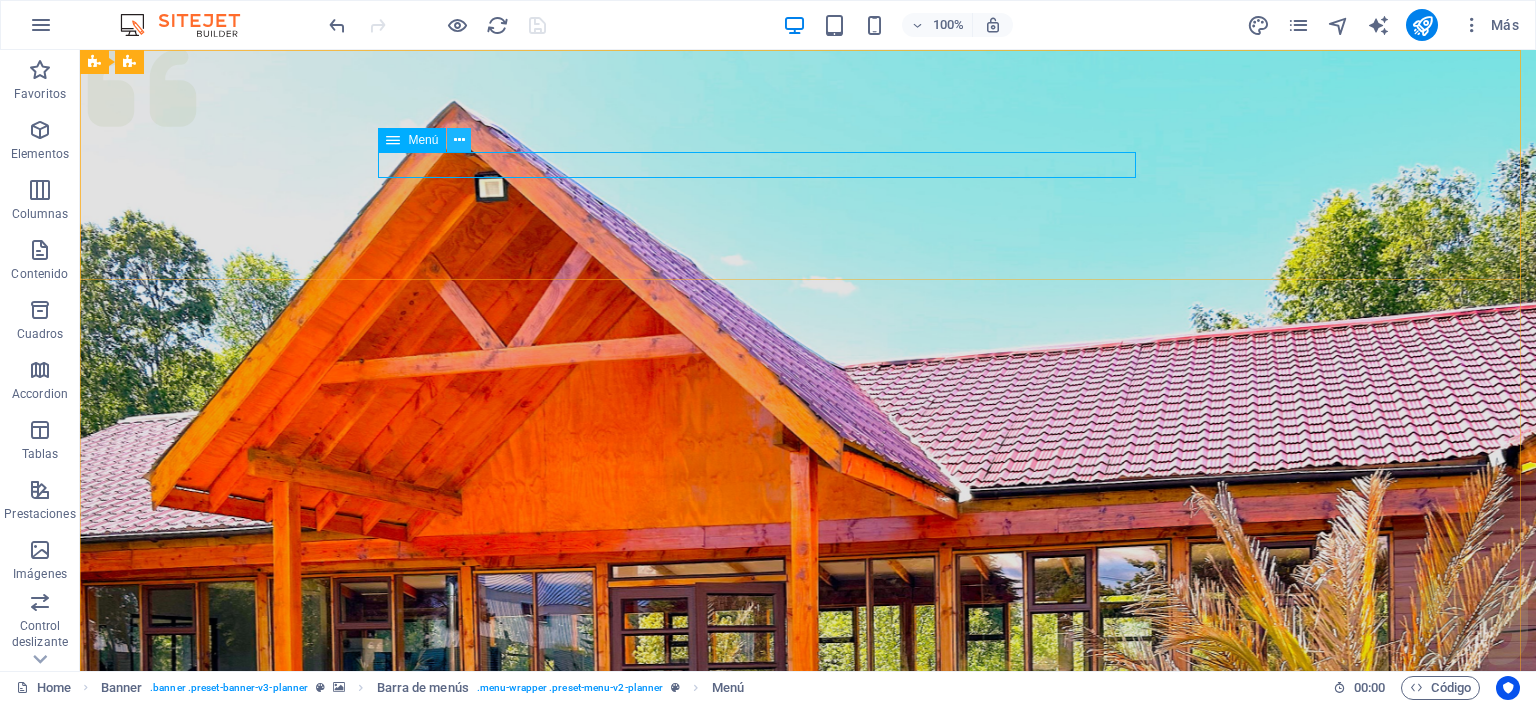 click at bounding box center [459, 140] 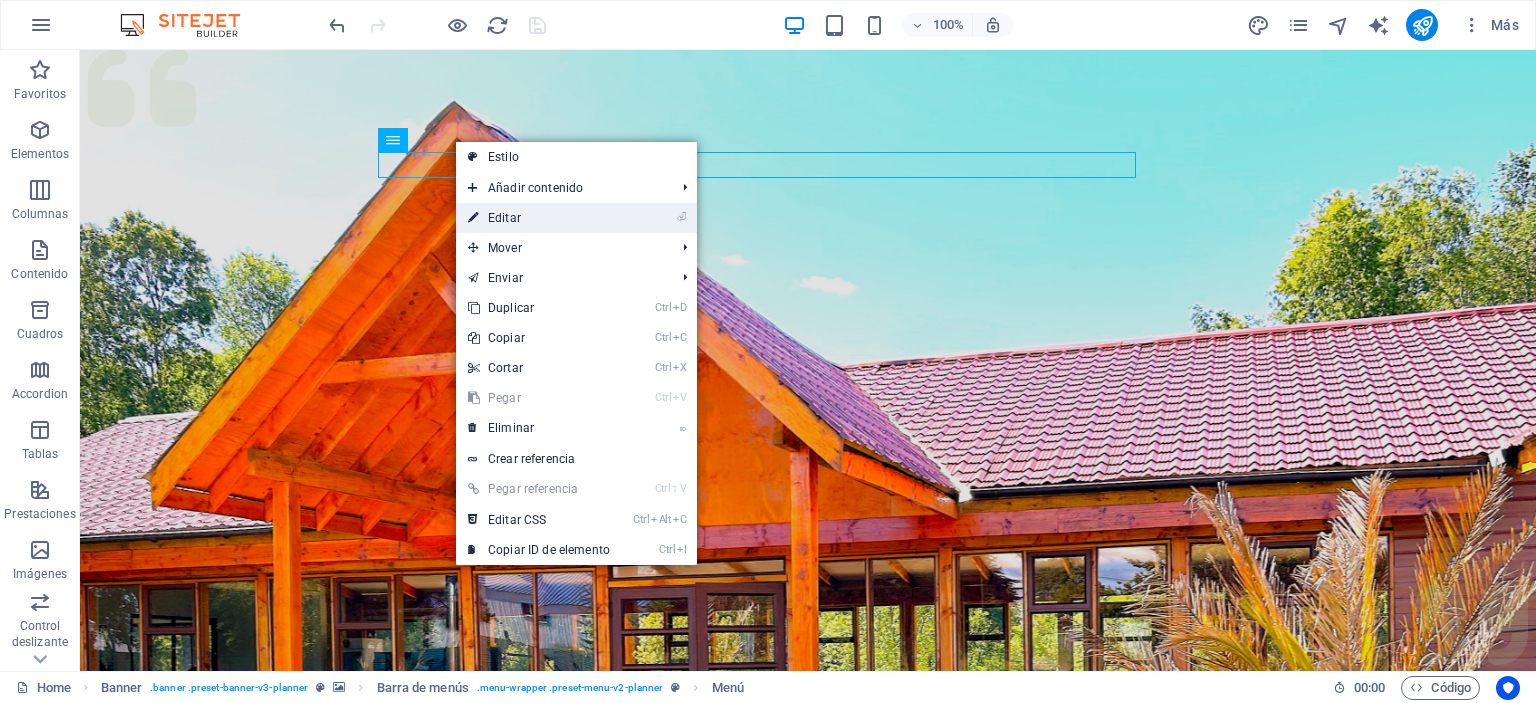 click on "⏎  Editar" at bounding box center [539, 218] 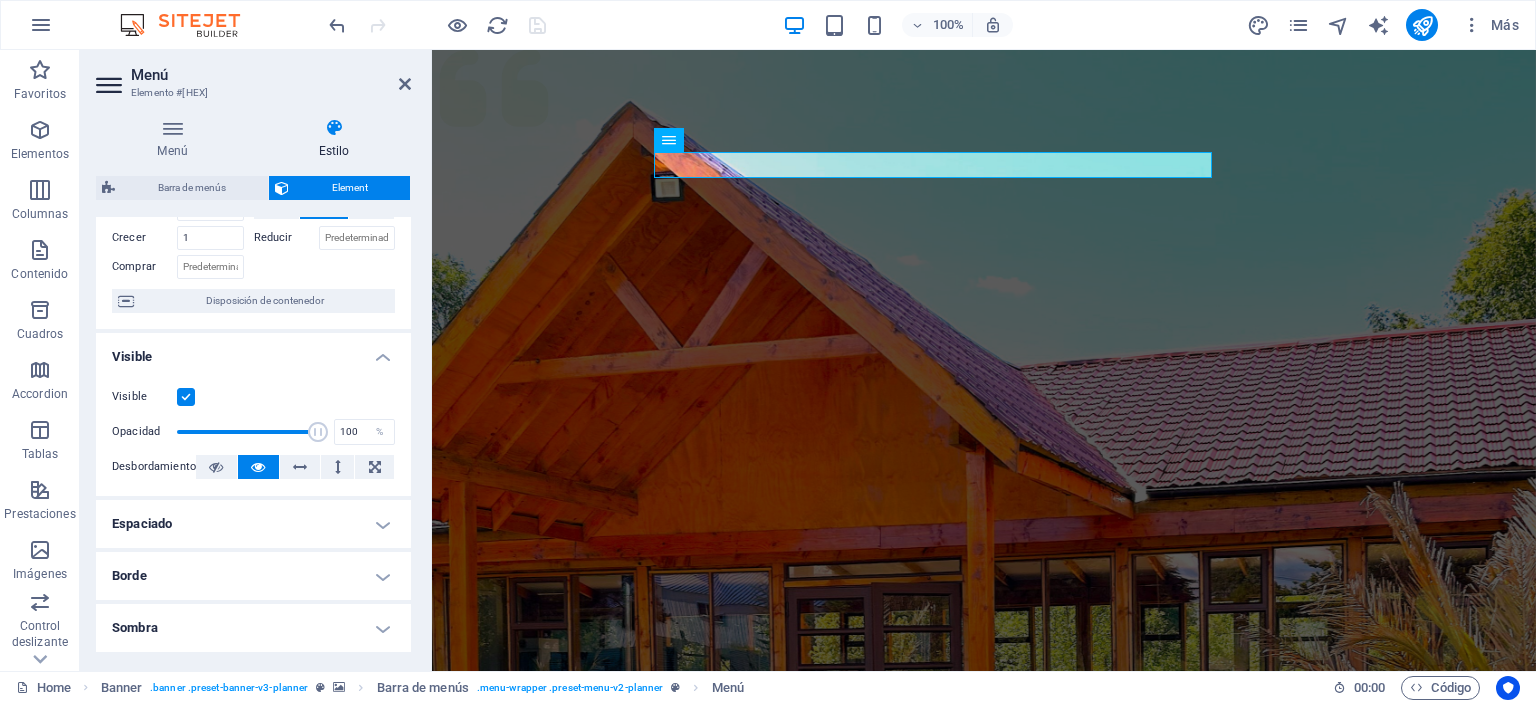 scroll, scrollTop: 0, scrollLeft: 0, axis: both 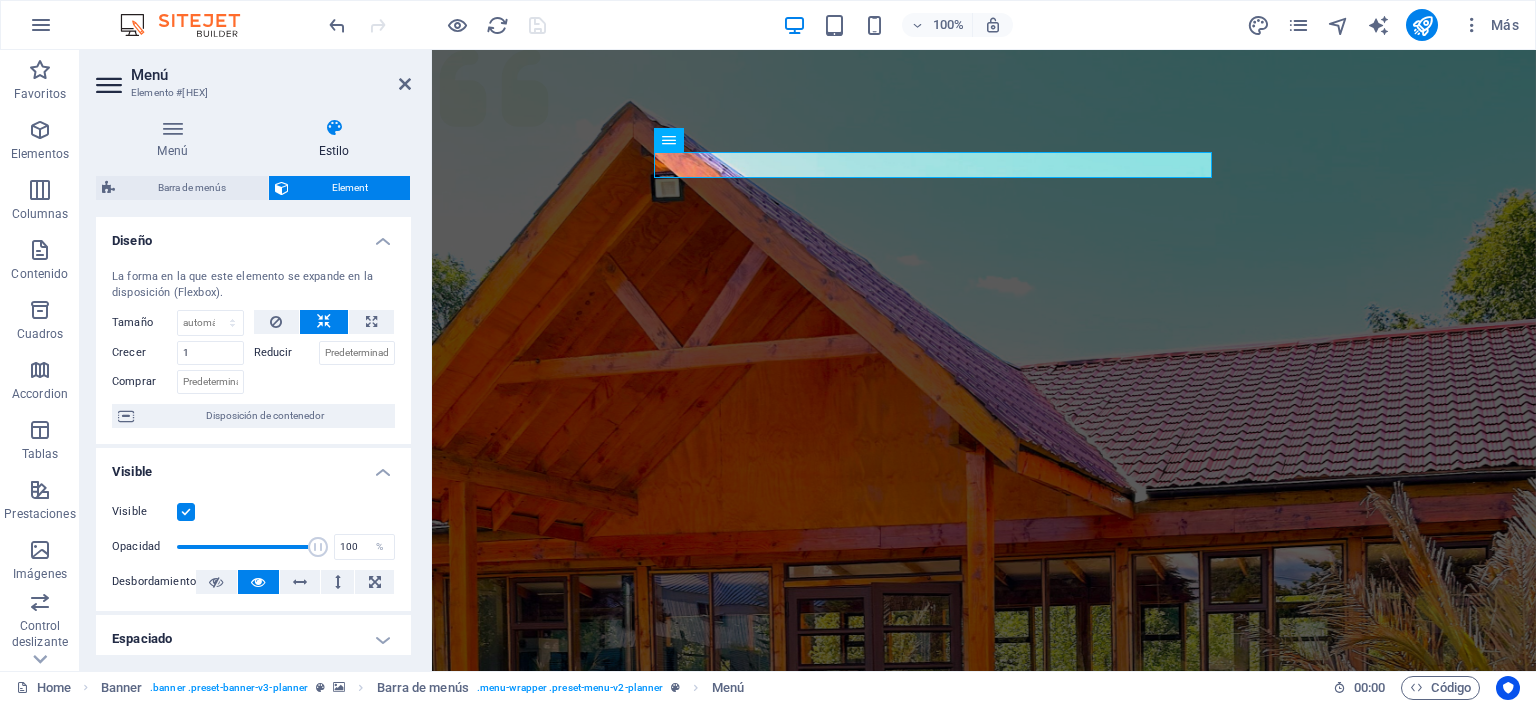 click on "Element" at bounding box center (349, 188) 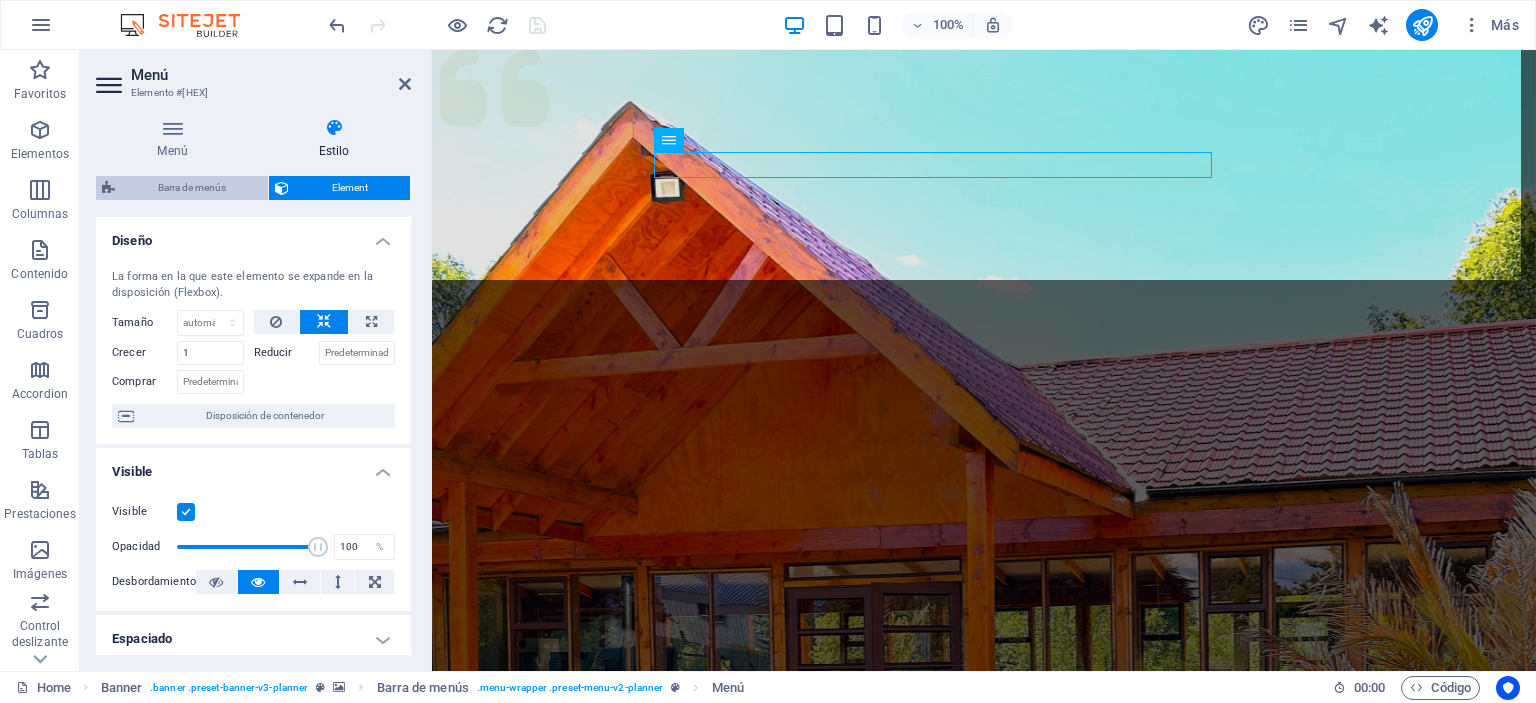 click on "Barra de menús" at bounding box center [191, 188] 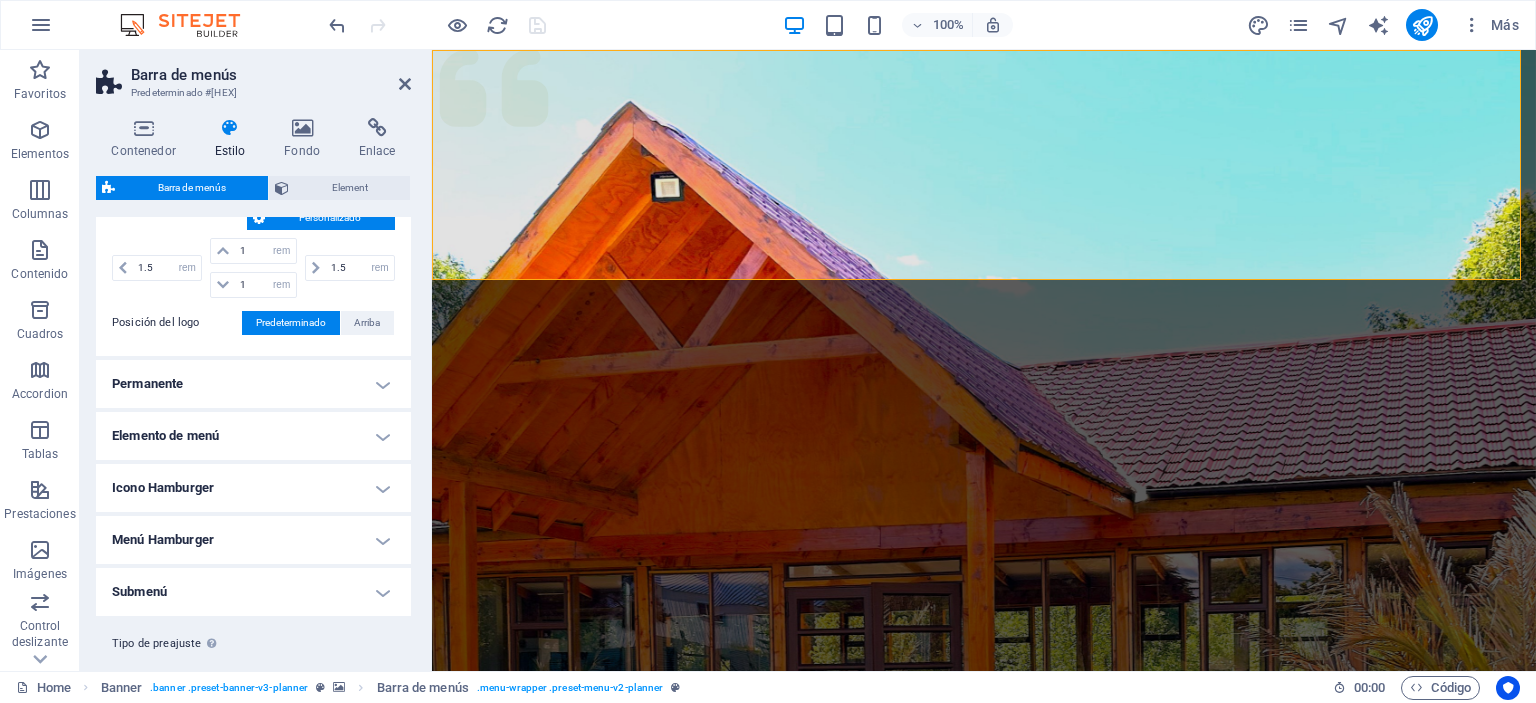 scroll, scrollTop: 200, scrollLeft: 0, axis: vertical 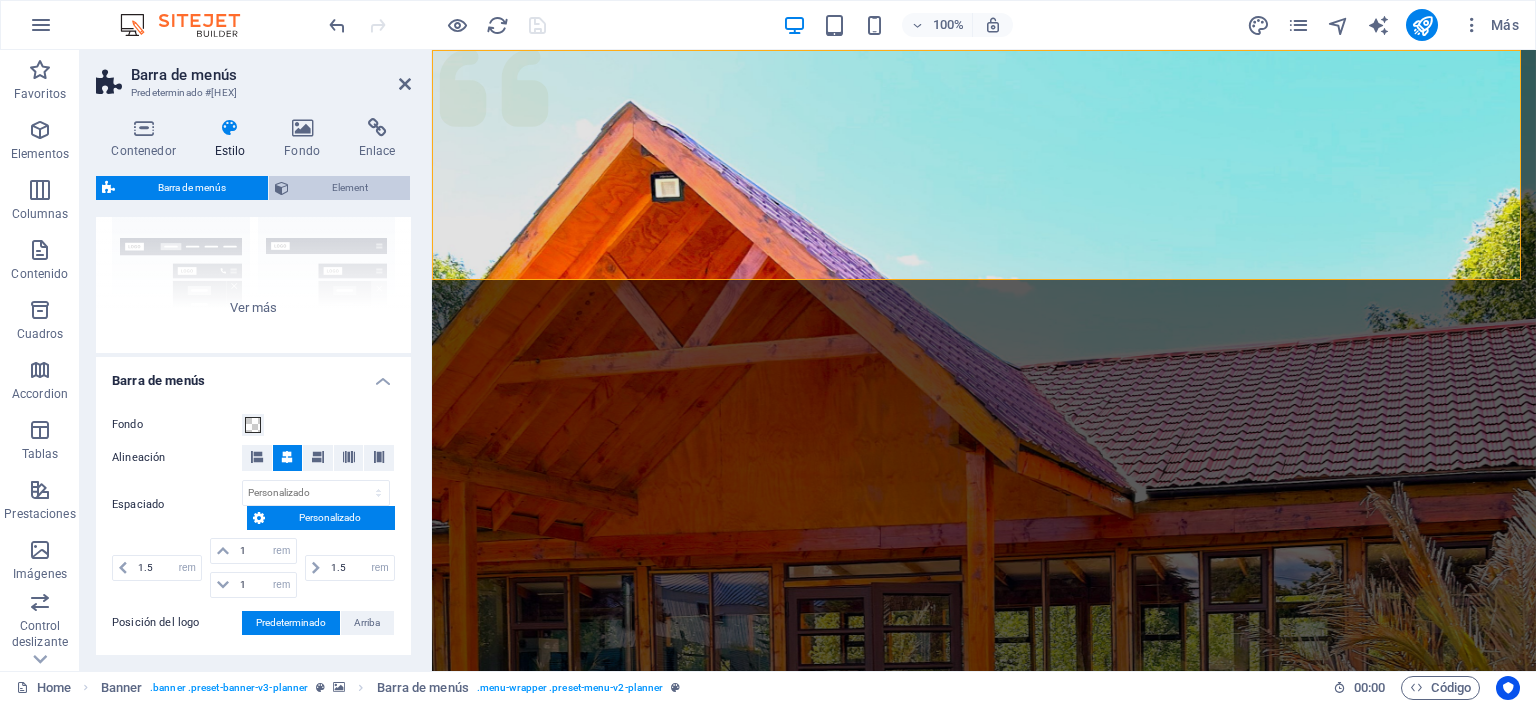 click on "Element" at bounding box center (349, 188) 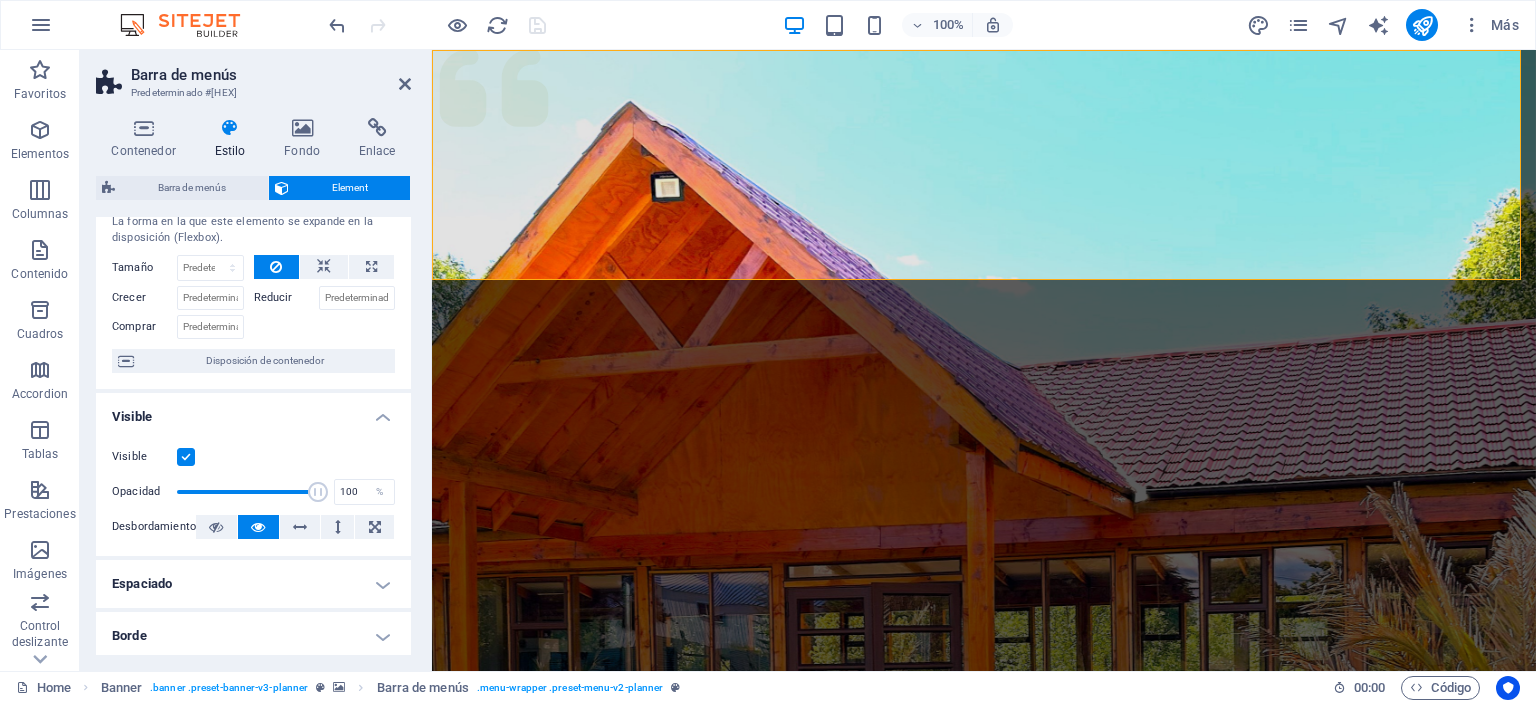 scroll, scrollTop: 0, scrollLeft: 0, axis: both 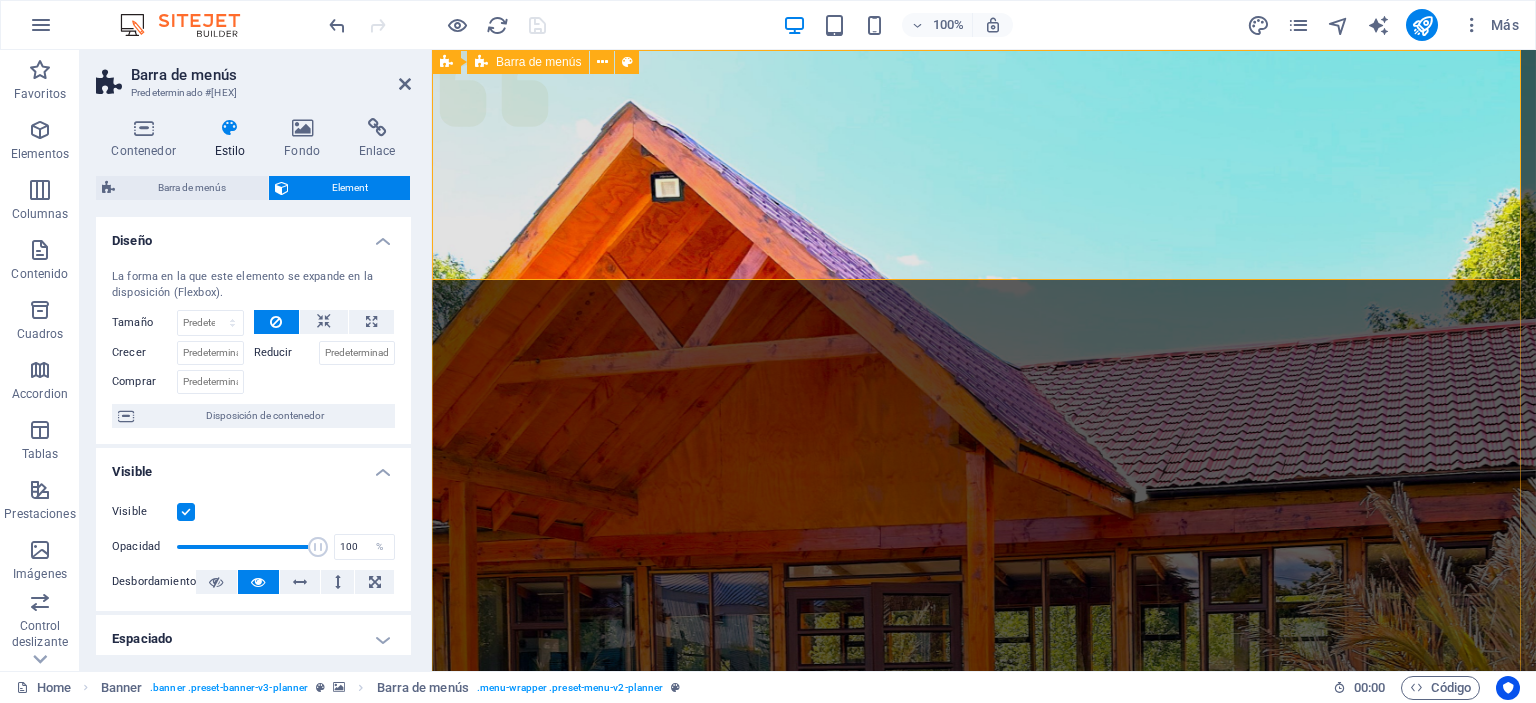 click on "Menu Servicios Somos Equipos Galeria Contacto Cotiza con nosotros" at bounding box center (984, 1108) 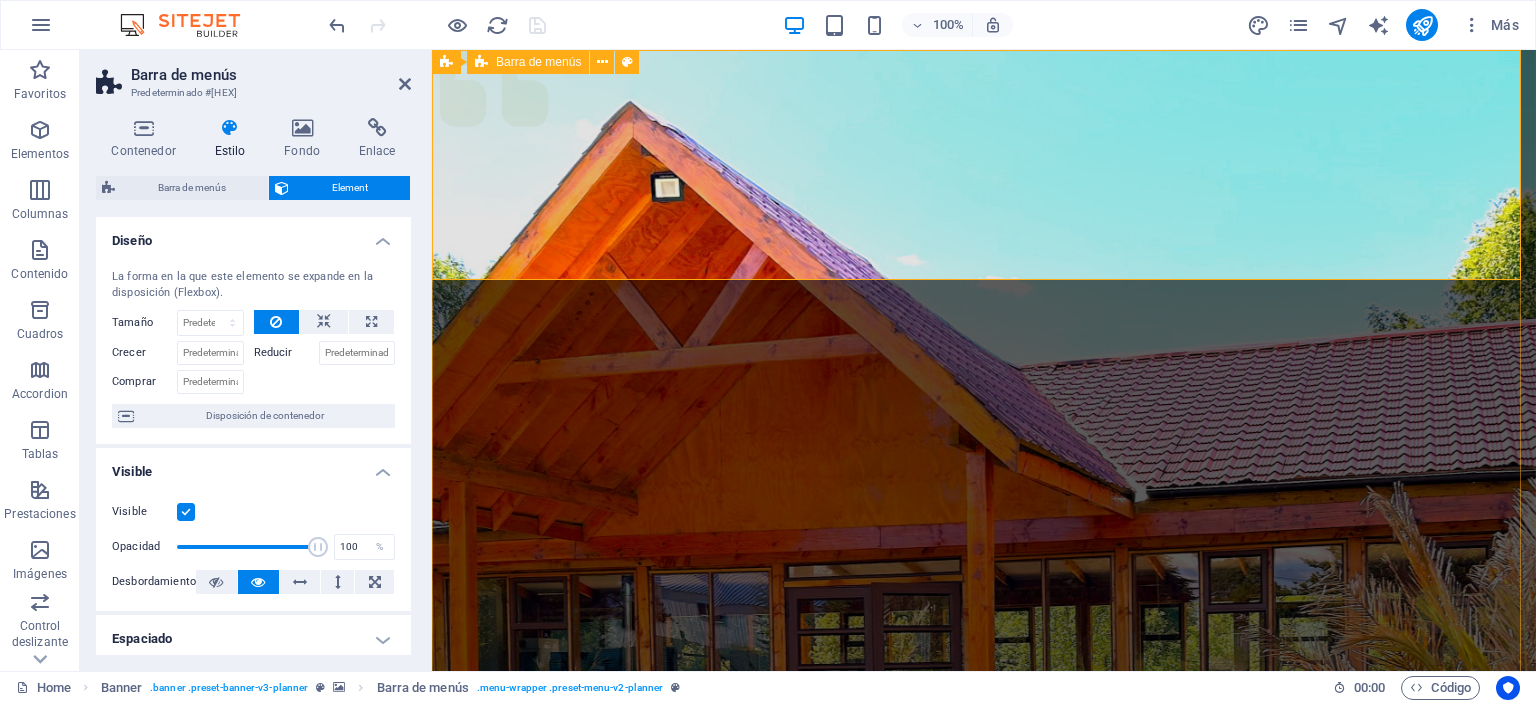 click on "Menu Servicios Somos Equipos Galeria Contacto Cotiza con nosotros" at bounding box center [984, 1108] 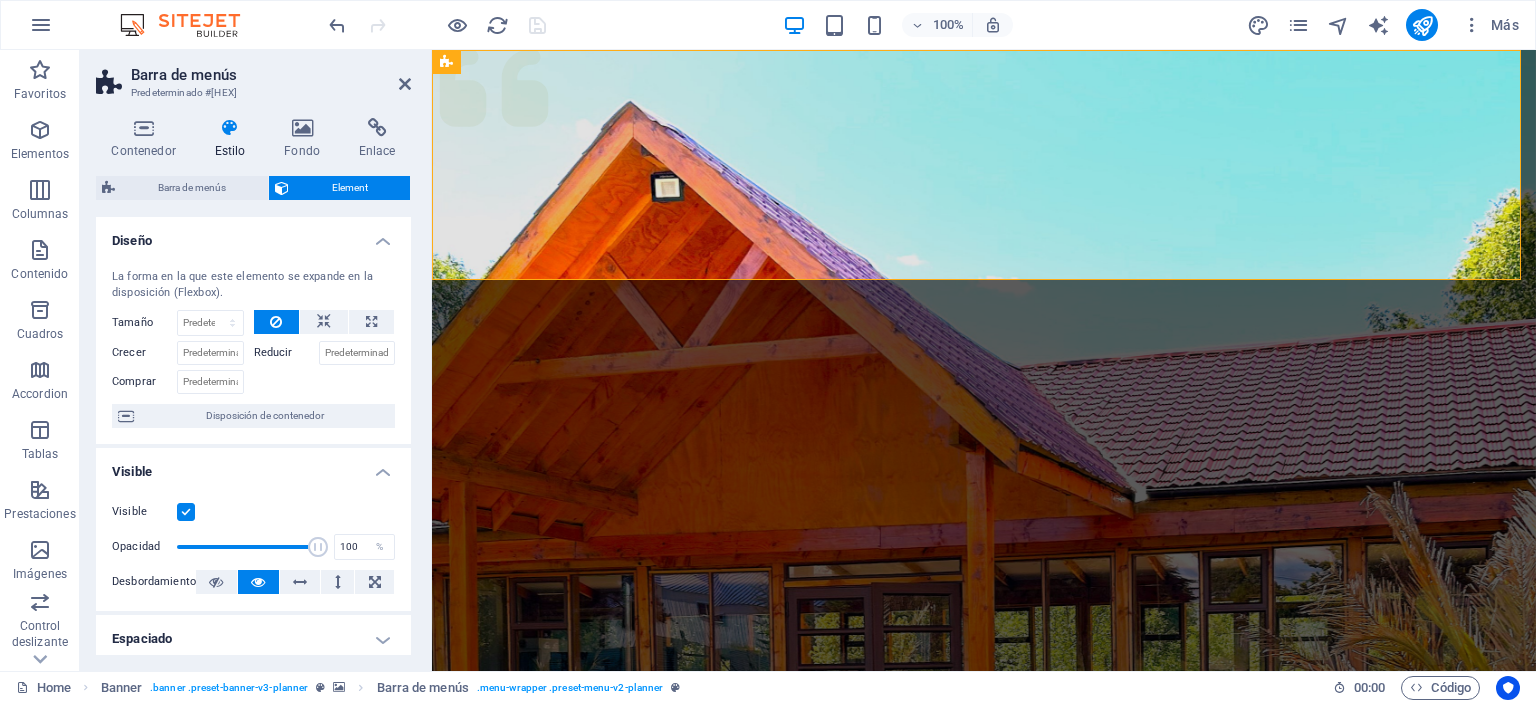 click on "Barra de menús" at bounding box center [271, 75] 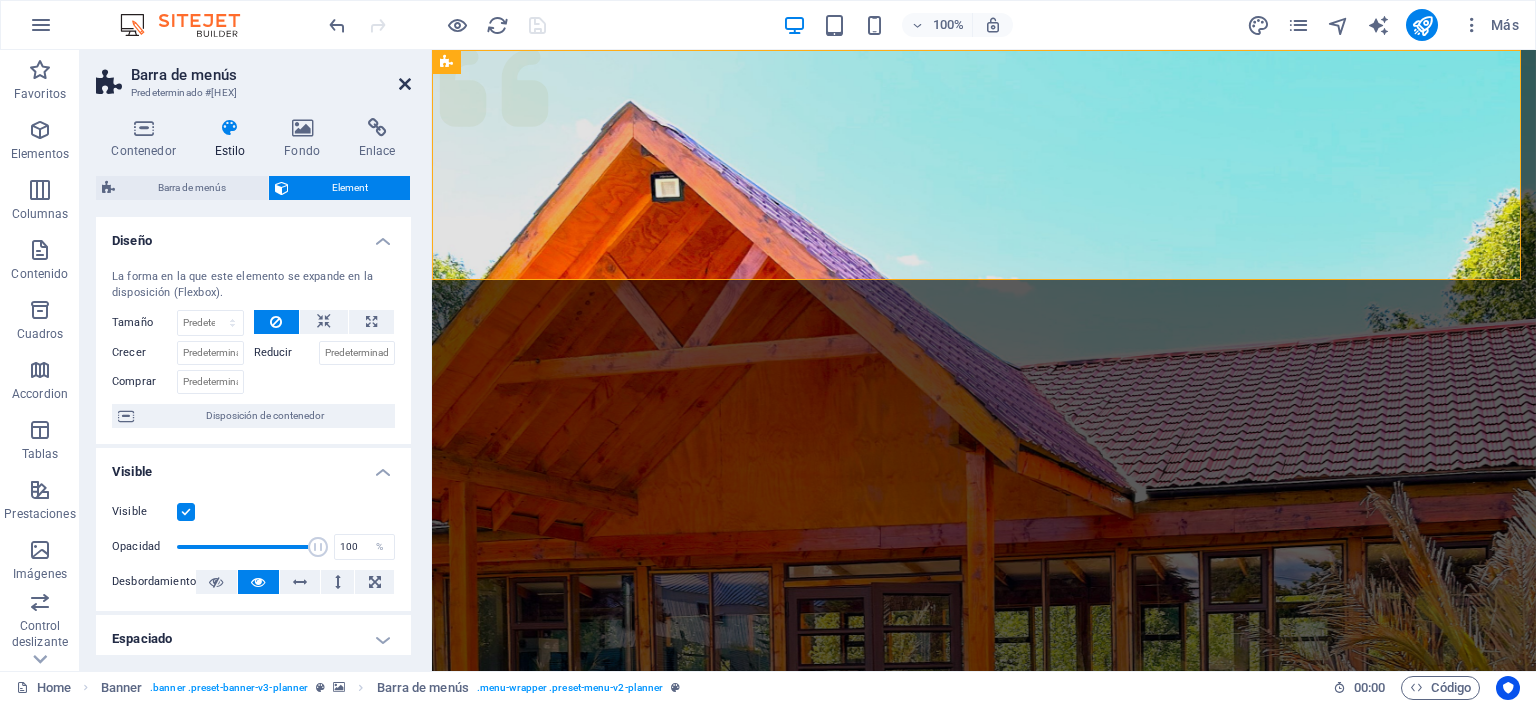 click at bounding box center [405, 84] 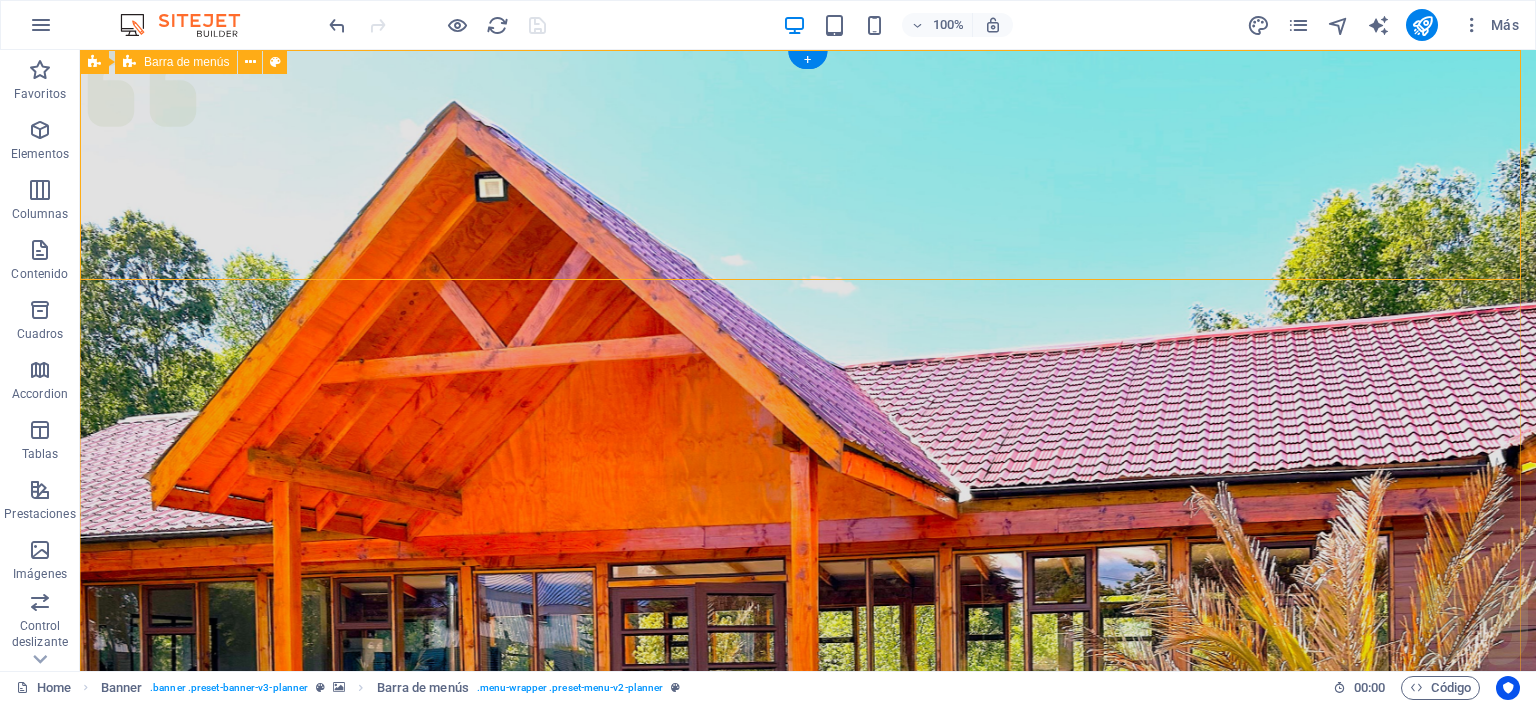 click on "Menu Servicios Somos Equipos Galeria Contacto Cotiza con nosotros" at bounding box center [808, 1108] 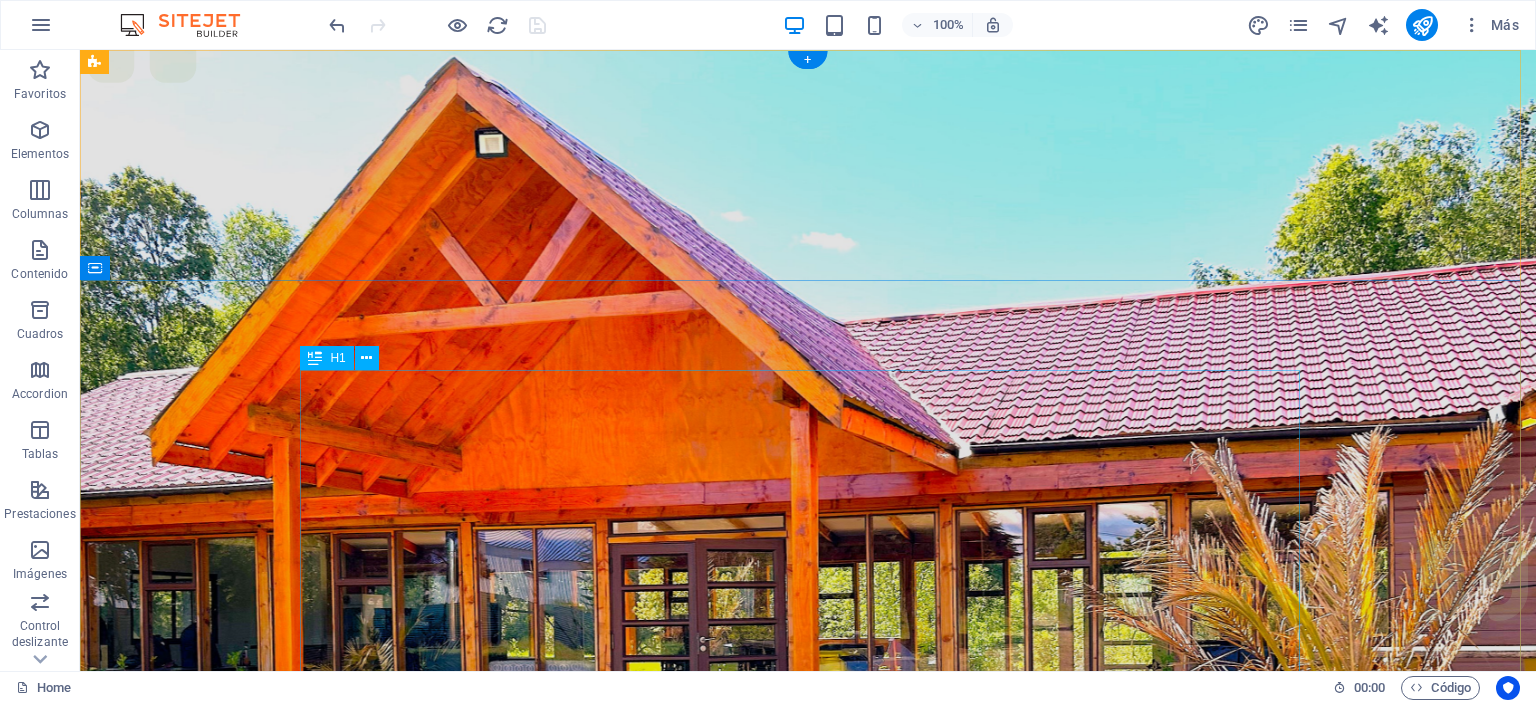 scroll, scrollTop: 0, scrollLeft: 0, axis: both 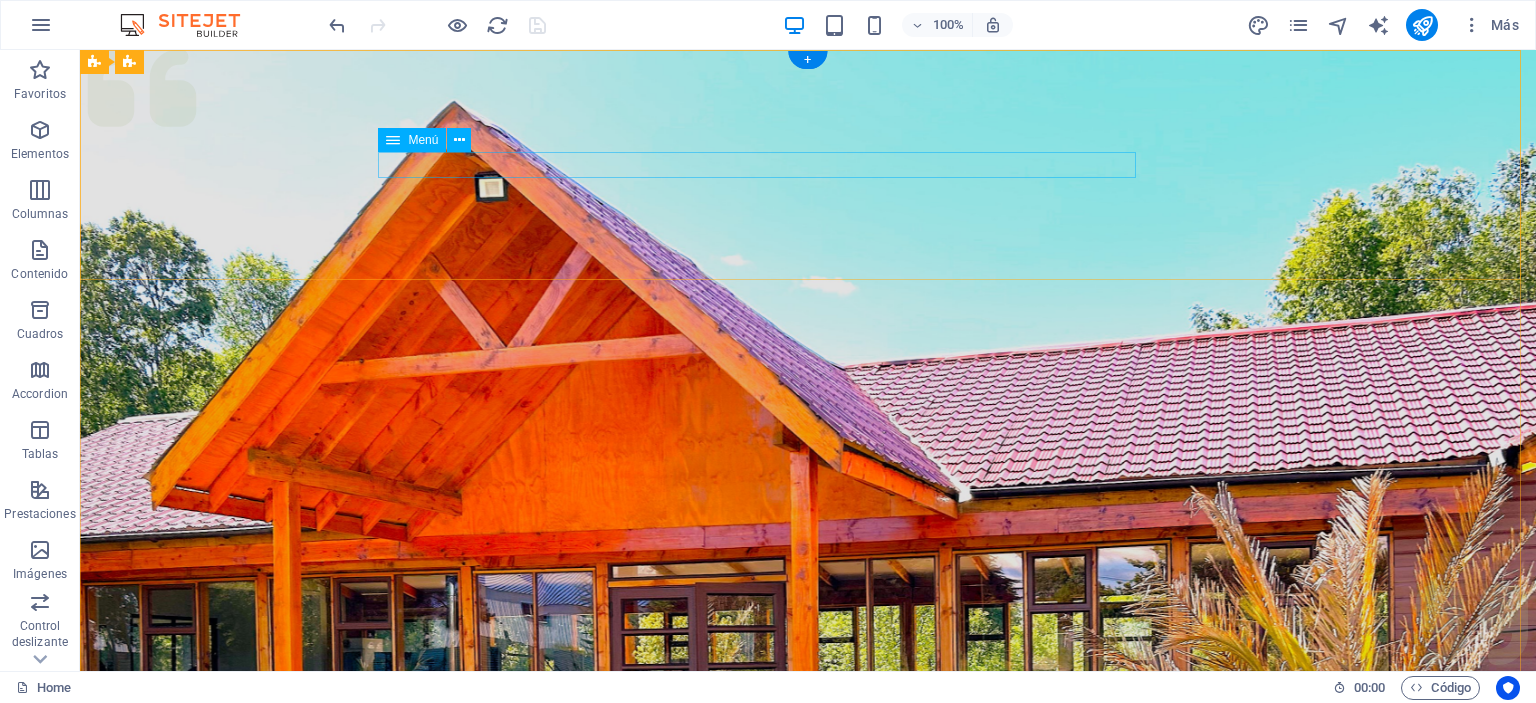 click on "Servicios Somos Equipos Galeria Contacto" at bounding box center (808, 1176) 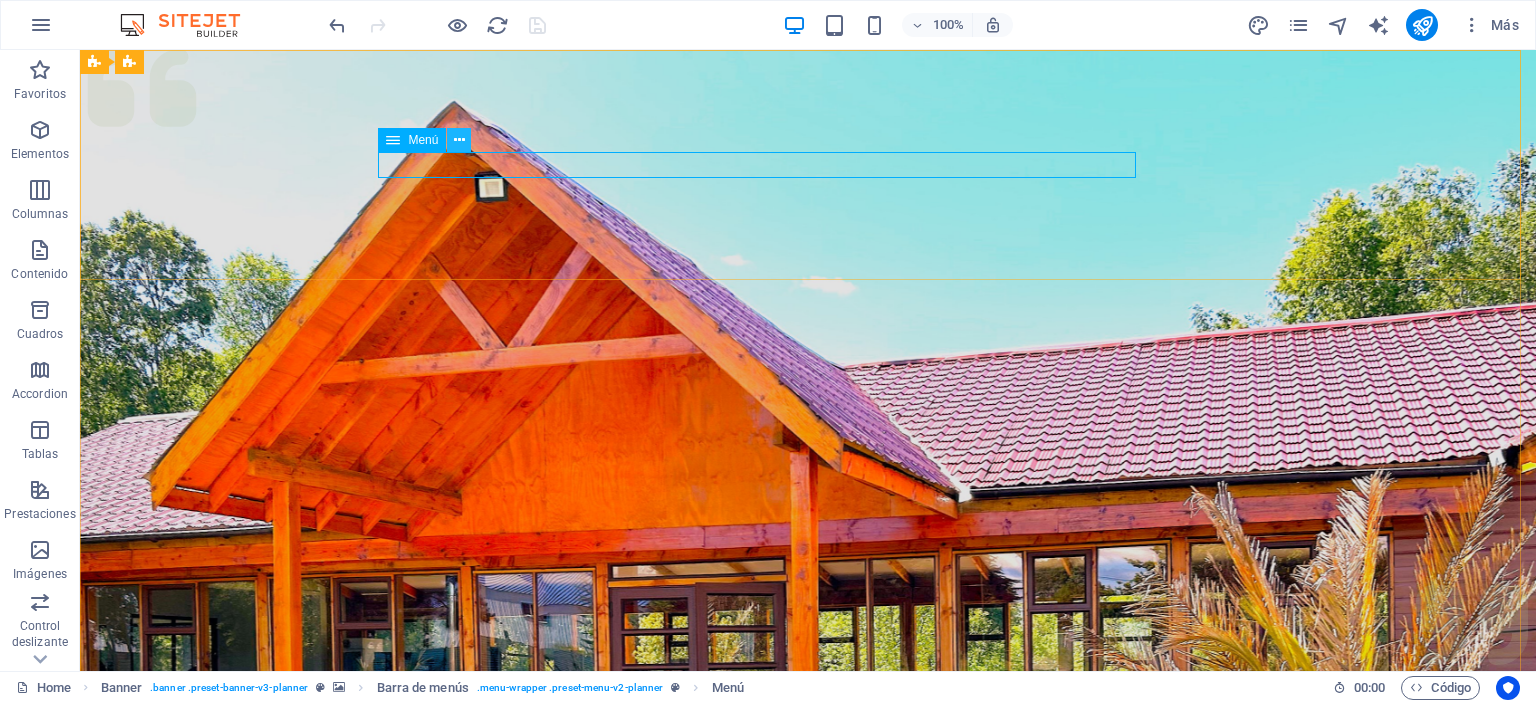 click at bounding box center (459, 140) 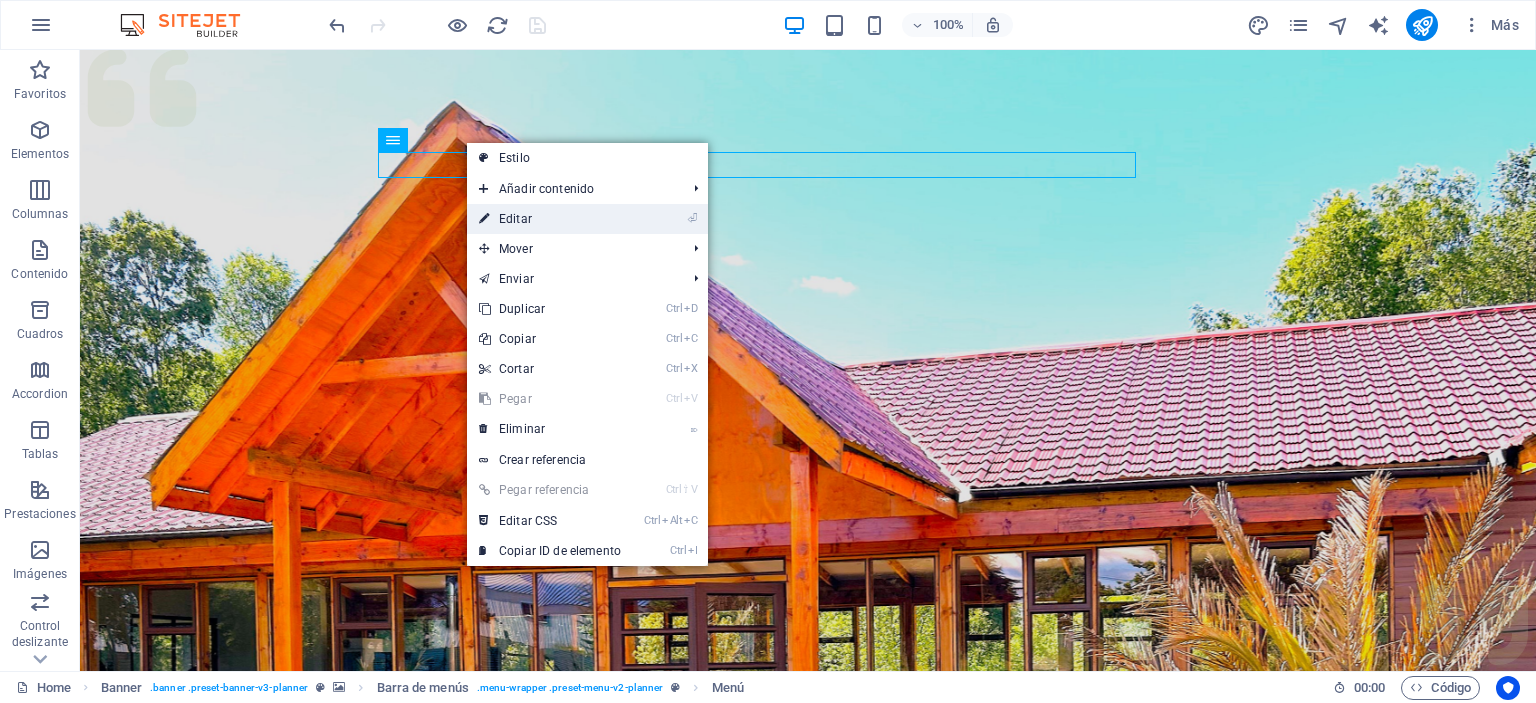 click on "⏎  Editar" at bounding box center [550, 219] 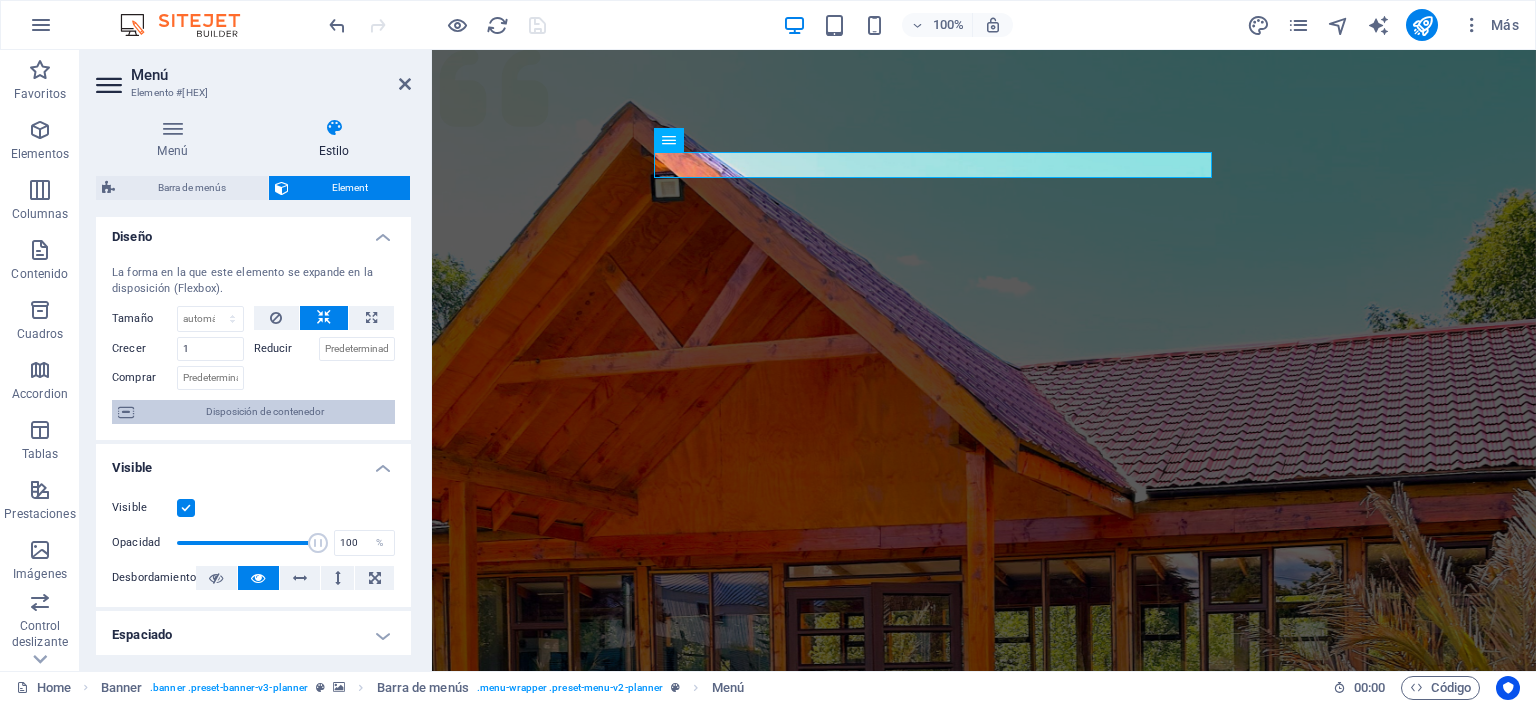 scroll, scrollTop: 0, scrollLeft: 0, axis: both 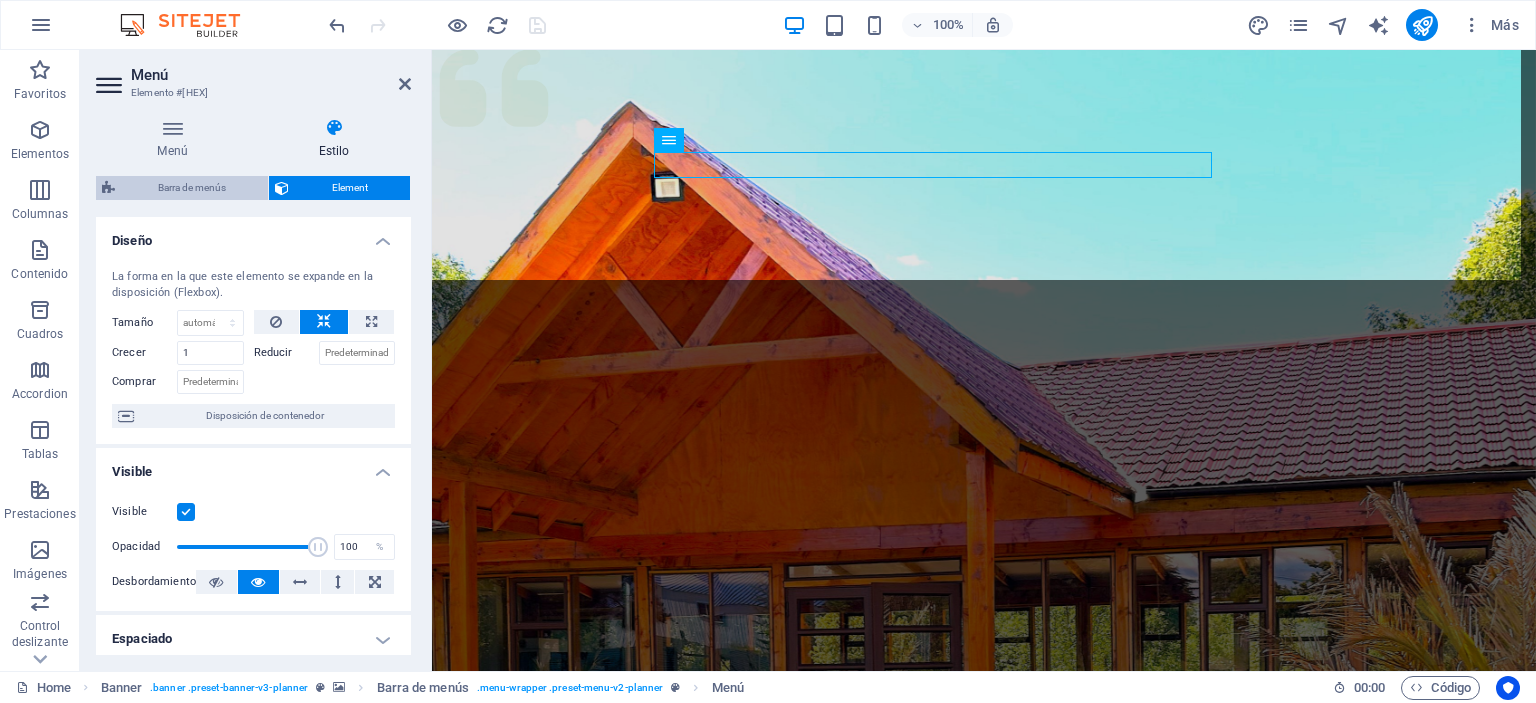 click on "Barra de menús" at bounding box center (191, 188) 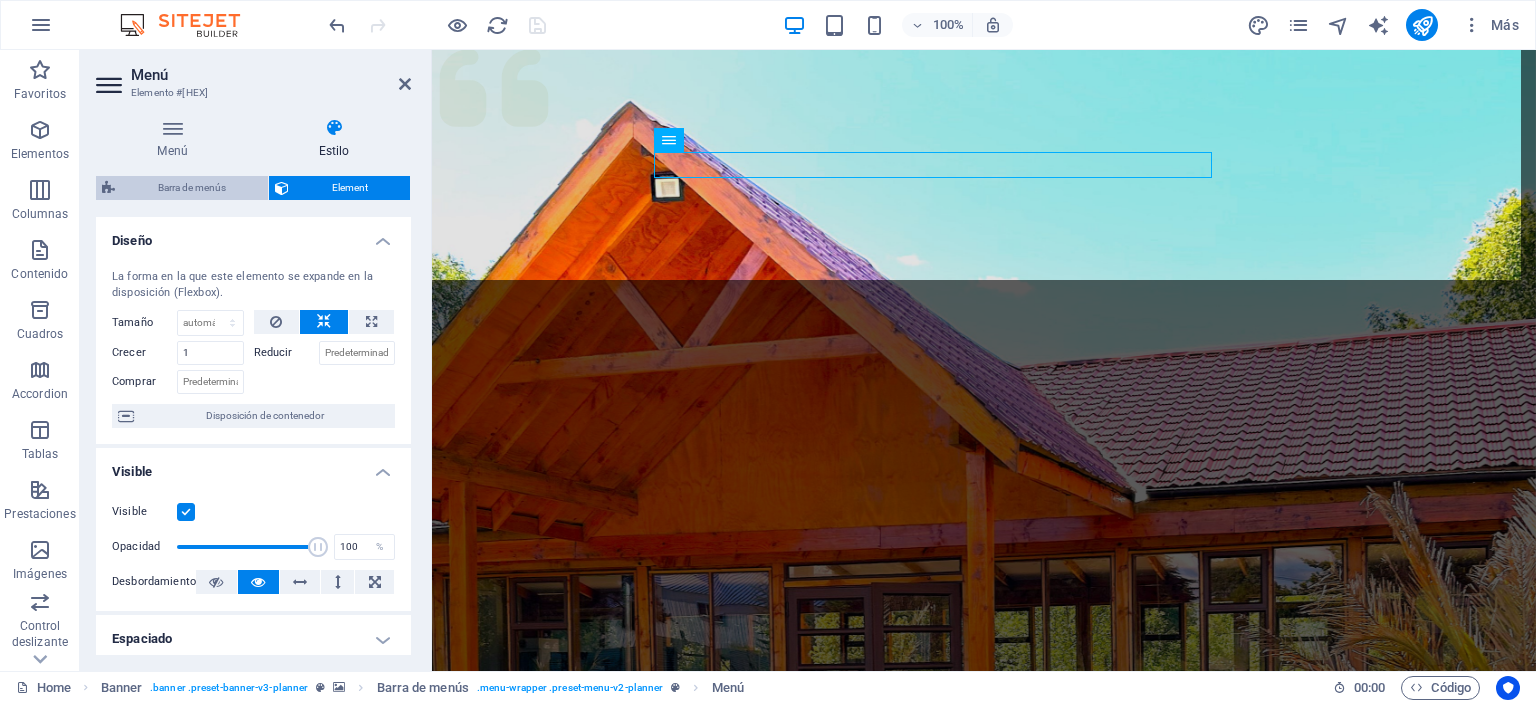 select on "rem" 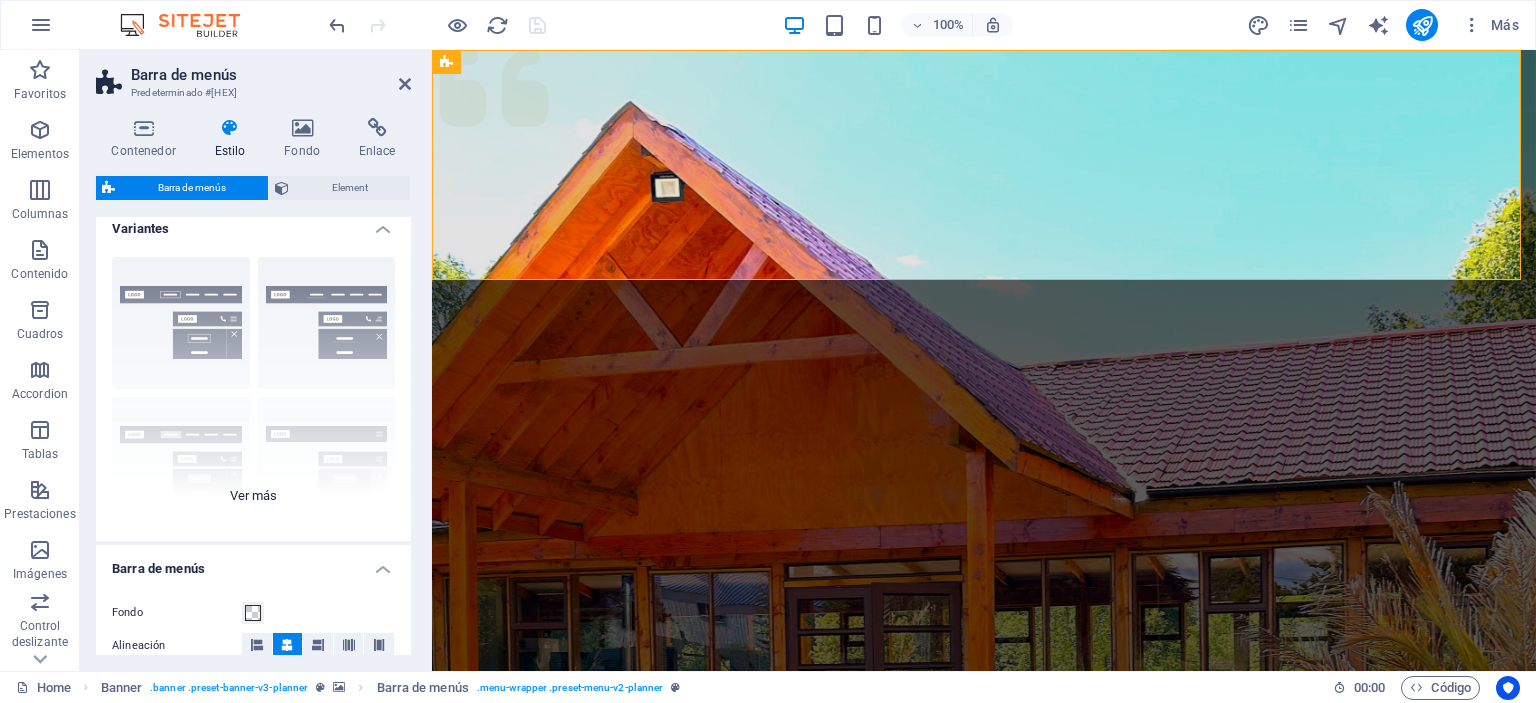 scroll, scrollTop: 0, scrollLeft: 0, axis: both 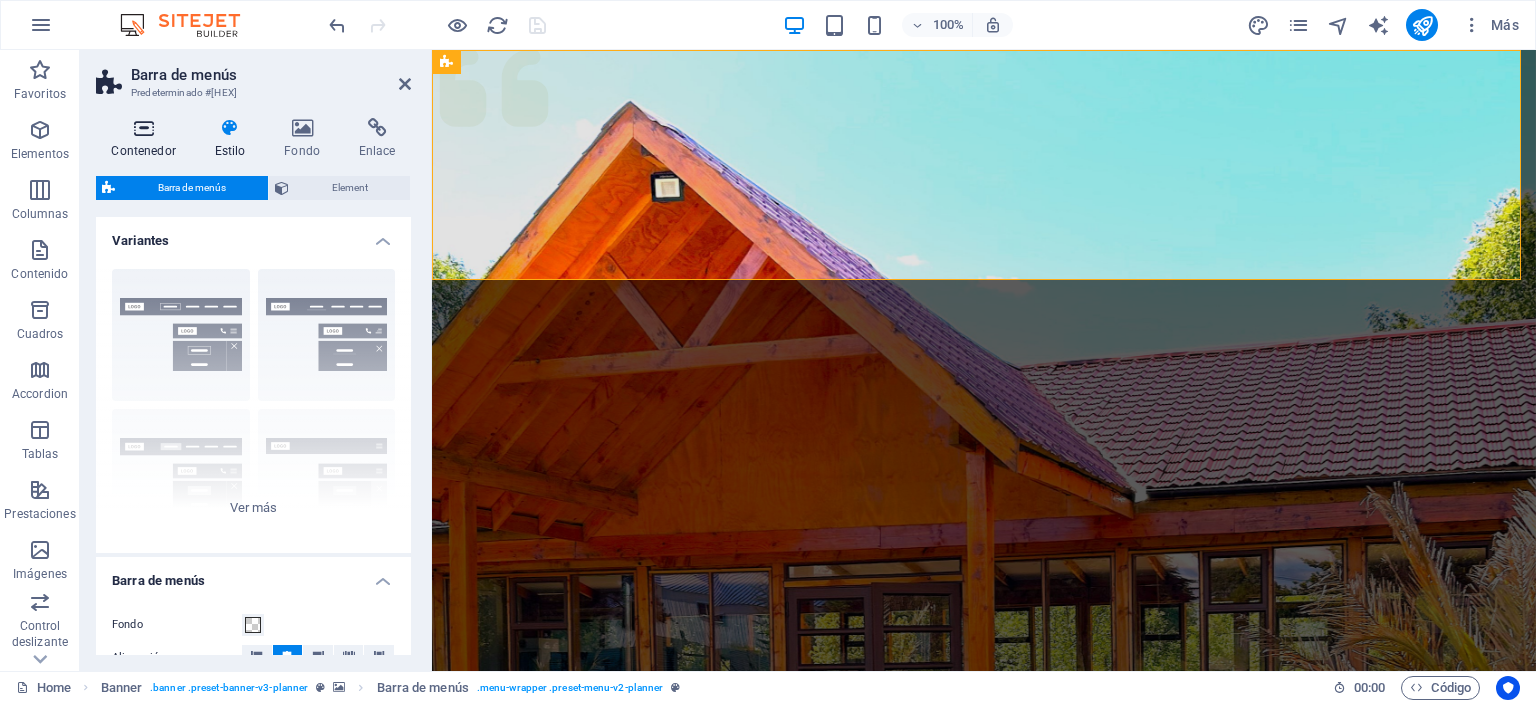click on "Contenedor" at bounding box center (147, 139) 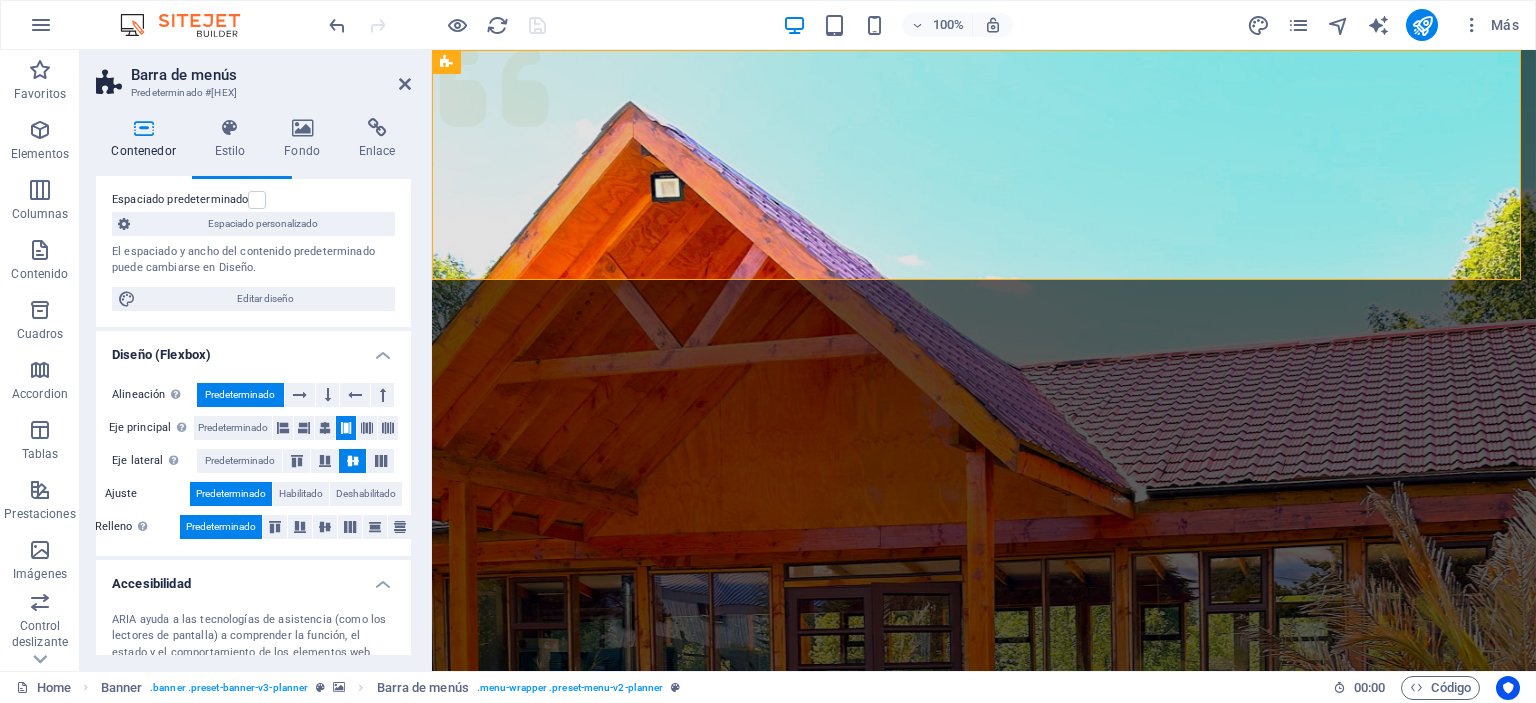 scroll, scrollTop: 0, scrollLeft: 0, axis: both 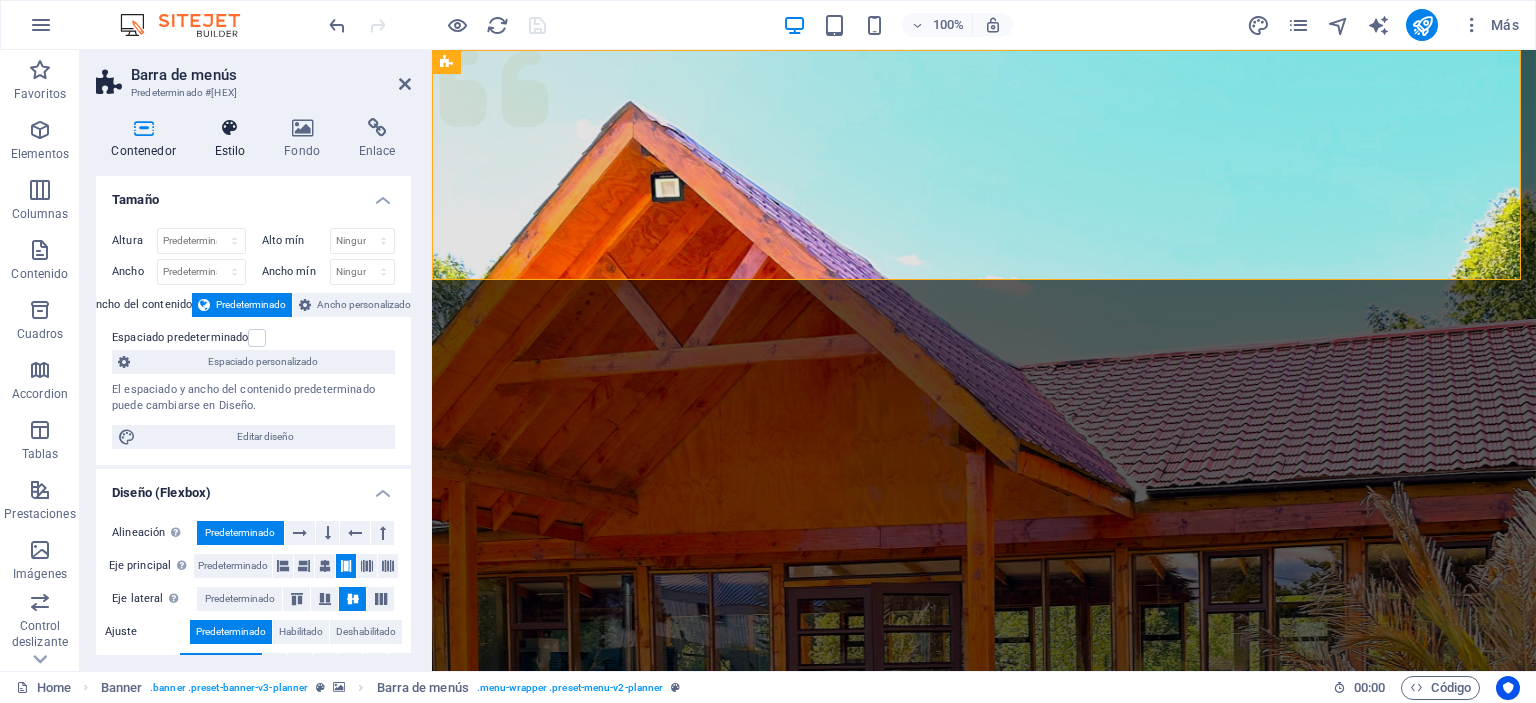 click at bounding box center (230, 128) 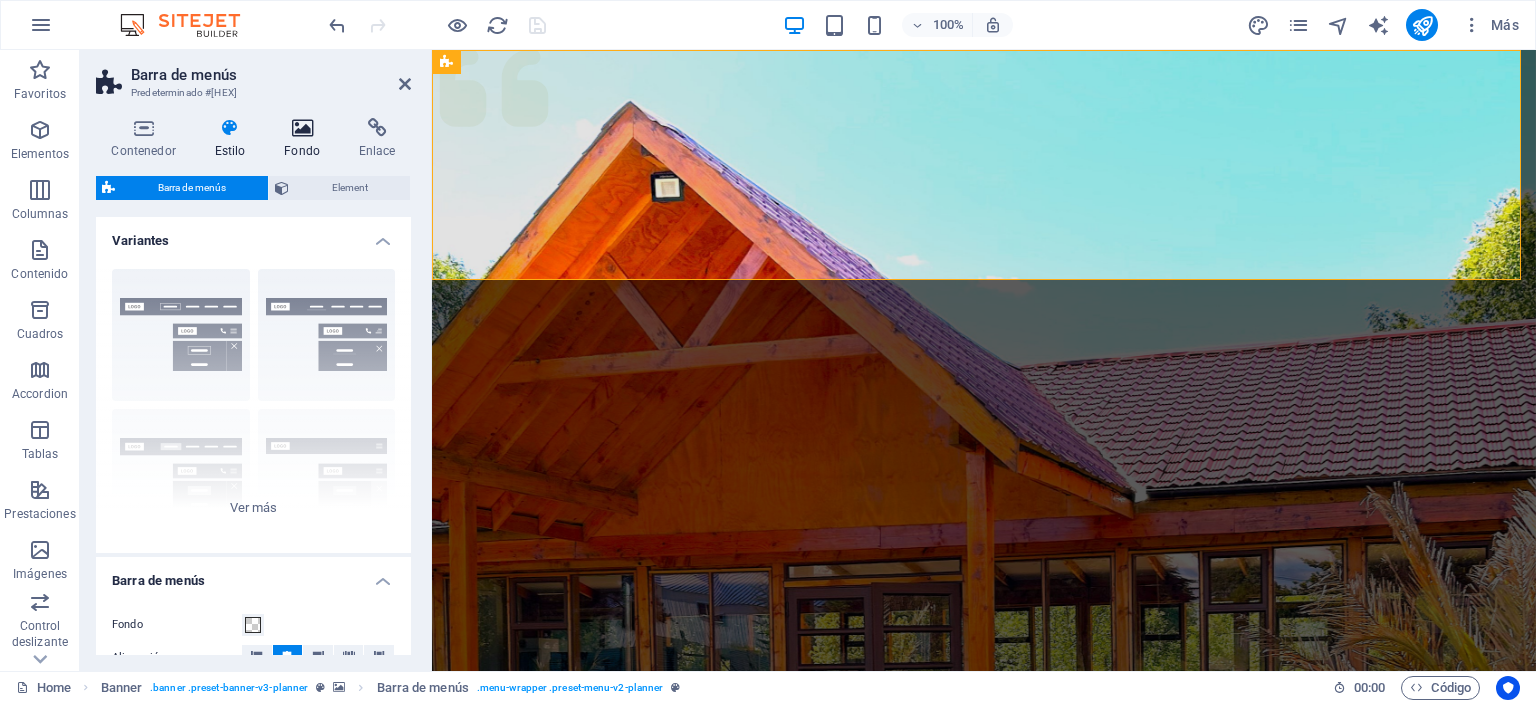 click on "Fondo" at bounding box center (306, 139) 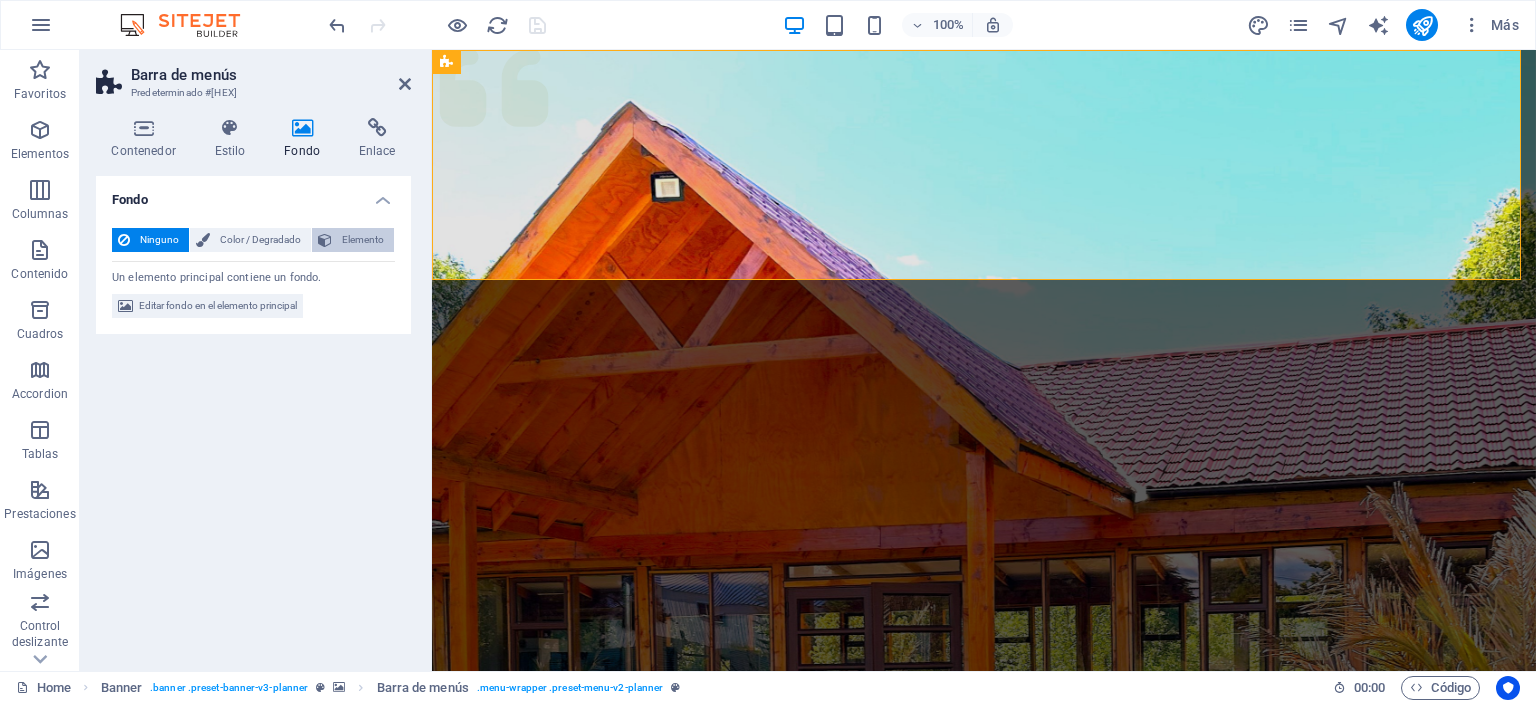 click on "Elemento" at bounding box center [363, 240] 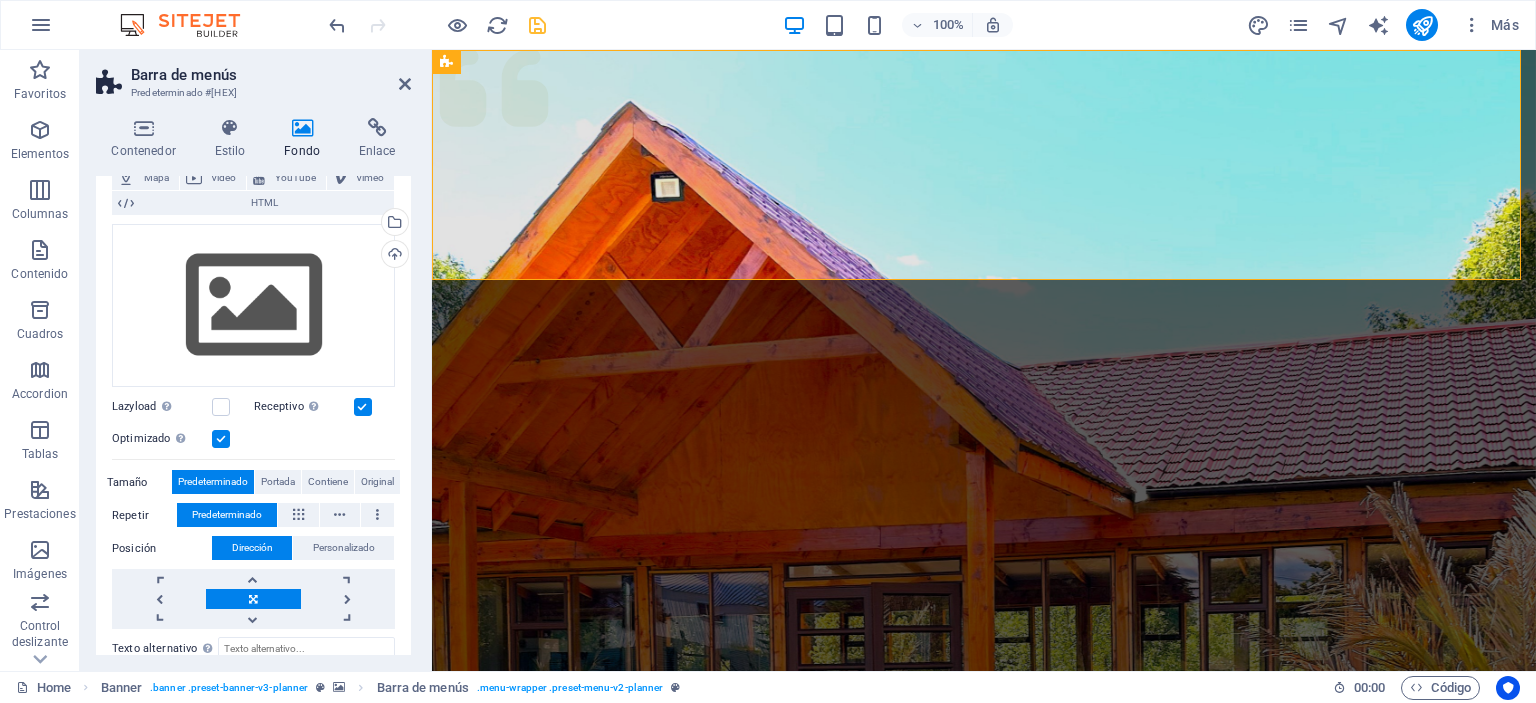 scroll, scrollTop: 0, scrollLeft: 0, axis: both 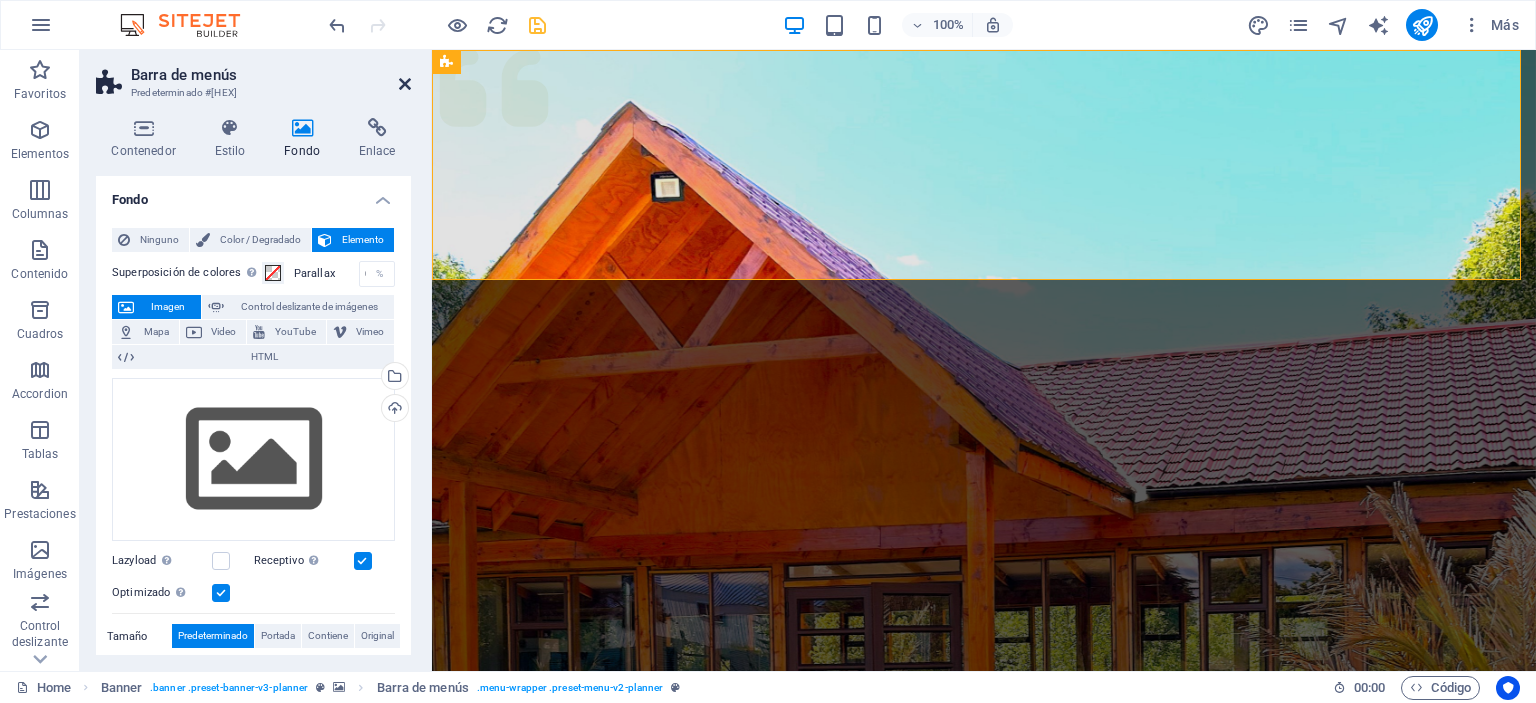 click at bounding box center (405, 84) 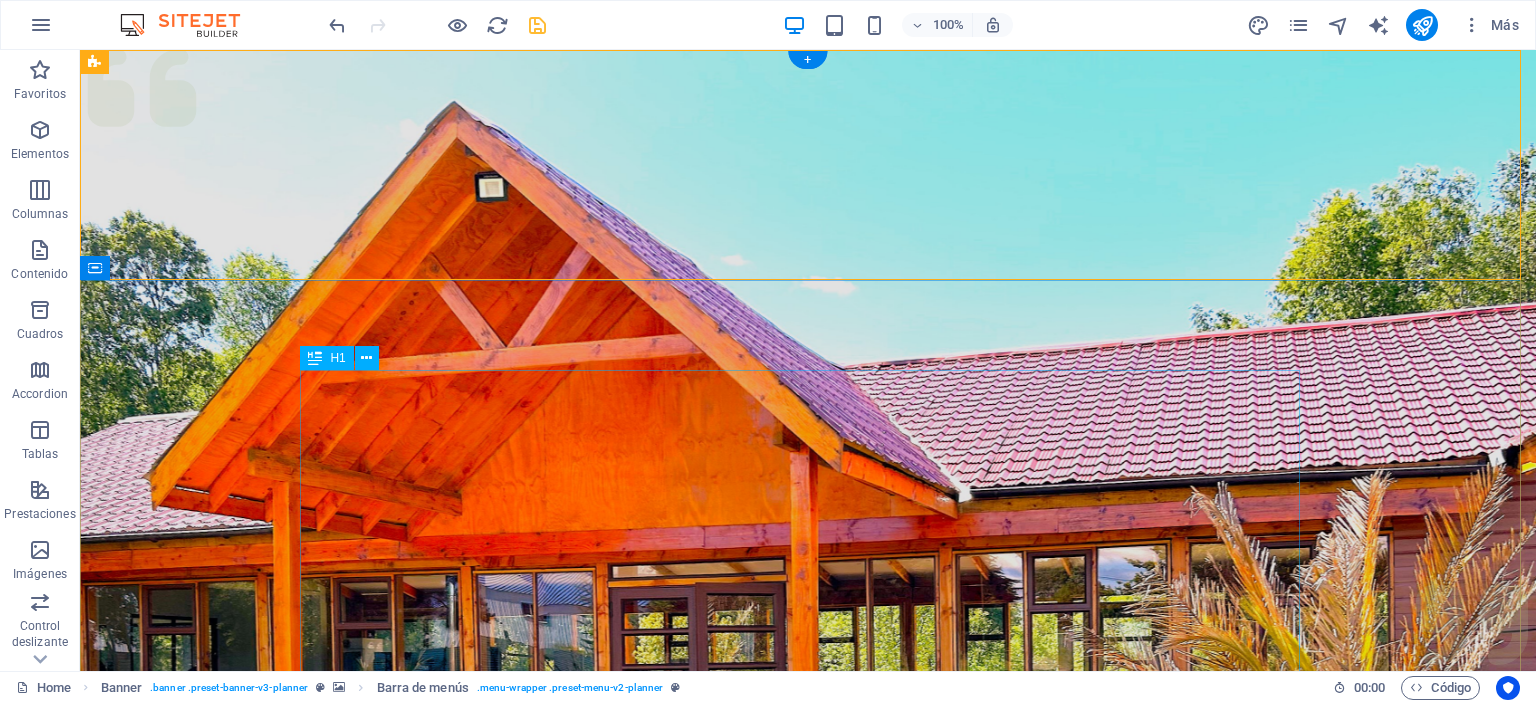 click on "Eventos Parque Coyahue descubre la magia de nuestras brasas" at bounding box center [808, 1827] 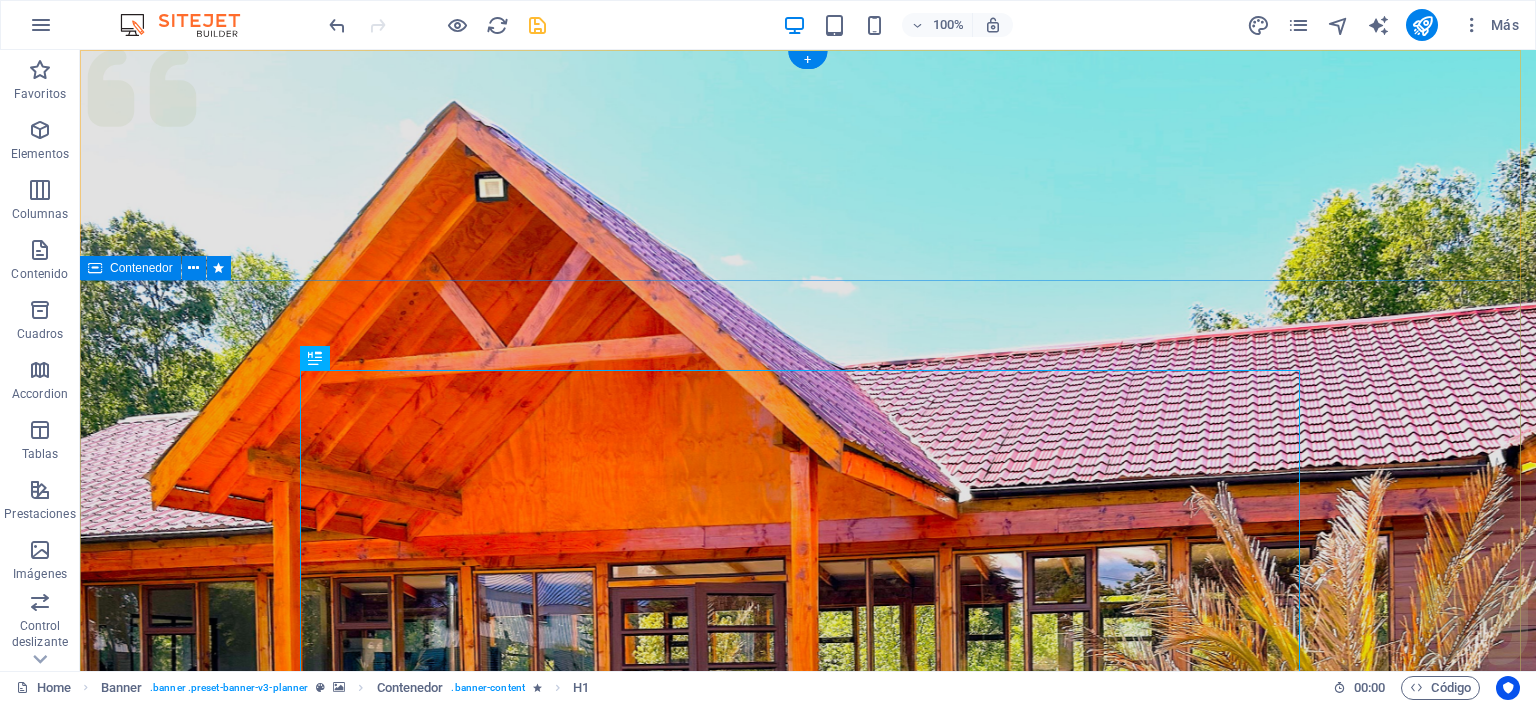 click on "Eventos Parque Coyahue descubre la magia de nuestras brasas Plan your next event with us" at bounding box center (808, 1821) 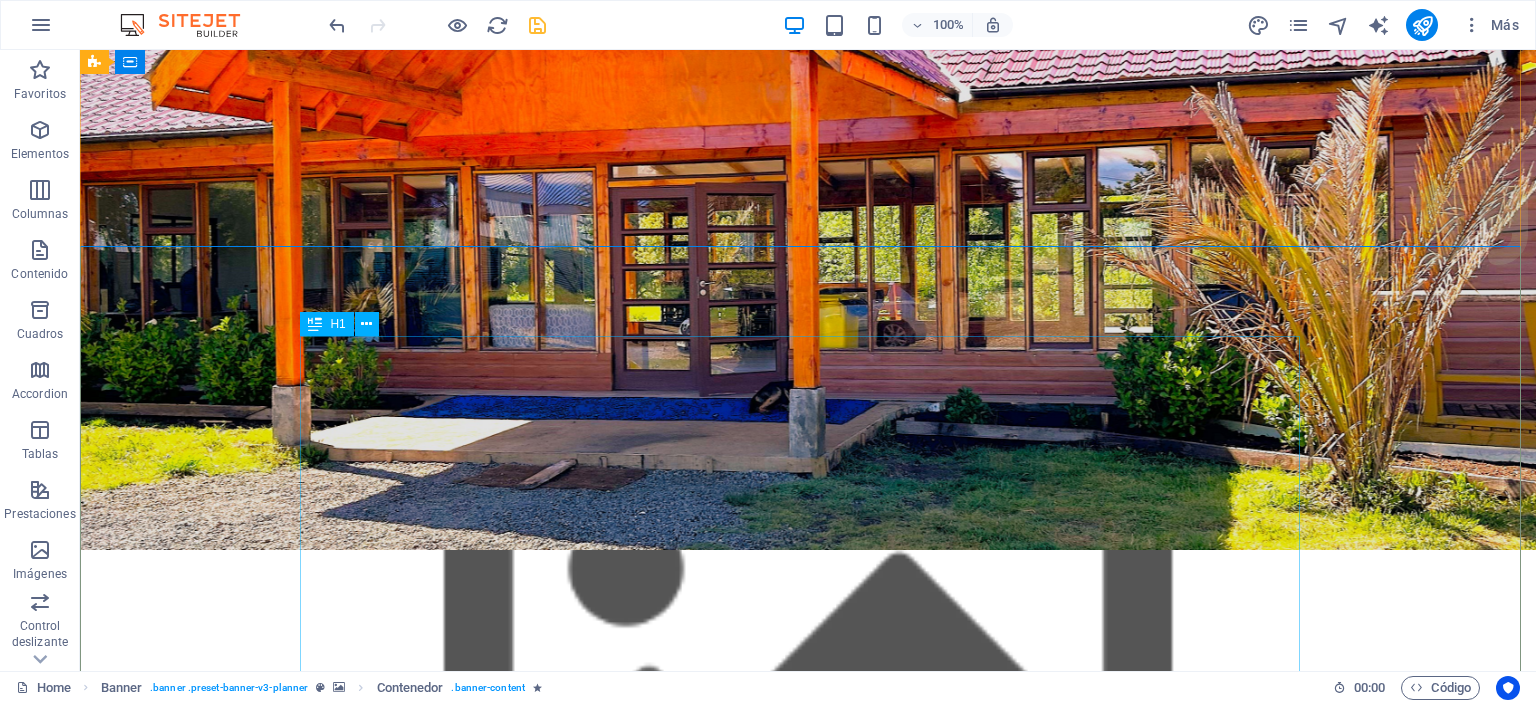 scroll, scrollTop: 0, scrollLeft: 0, axis: both 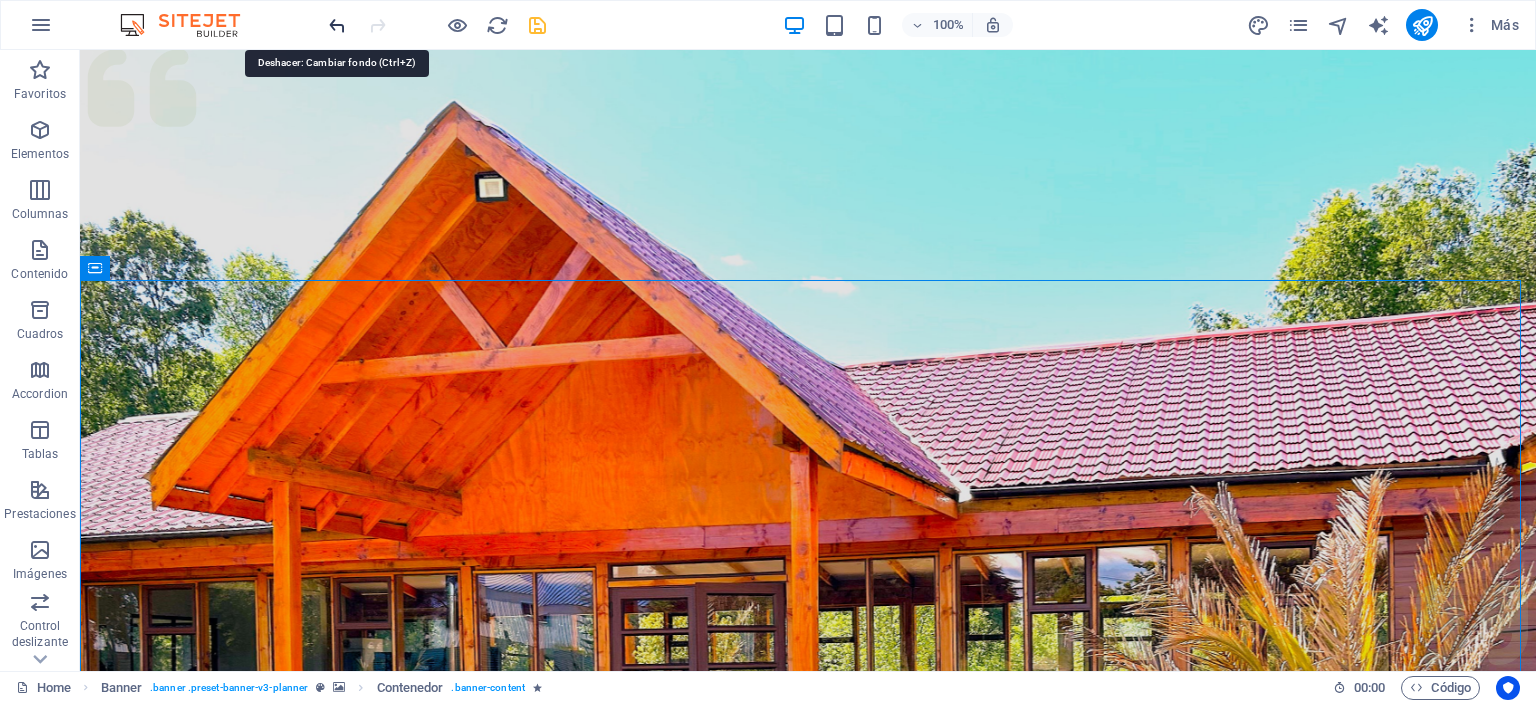 click at bounding box center (337, 25) 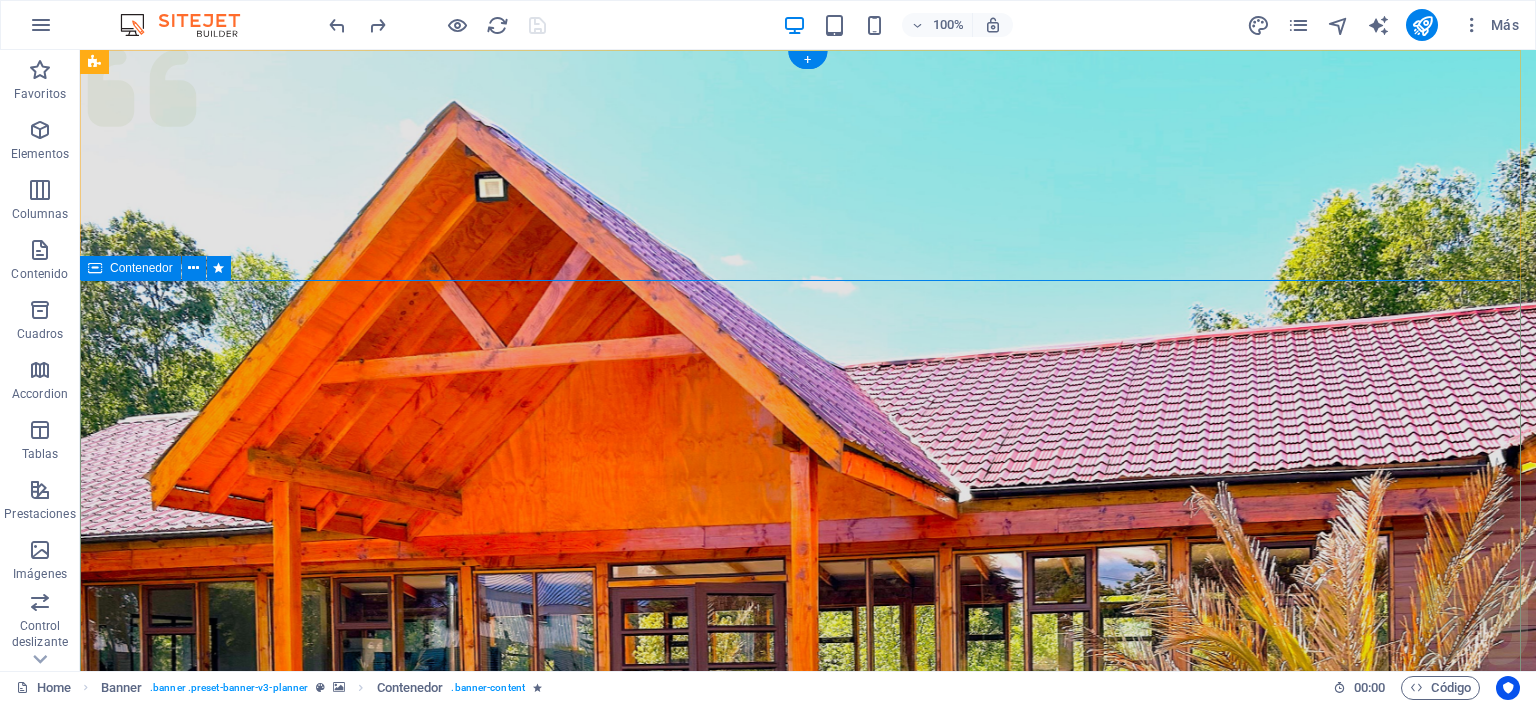 click on "Eventos Parque Coyahue descubre la magia de nuestras brasas Plan your next event with us" at bounding box center [808, 1591] 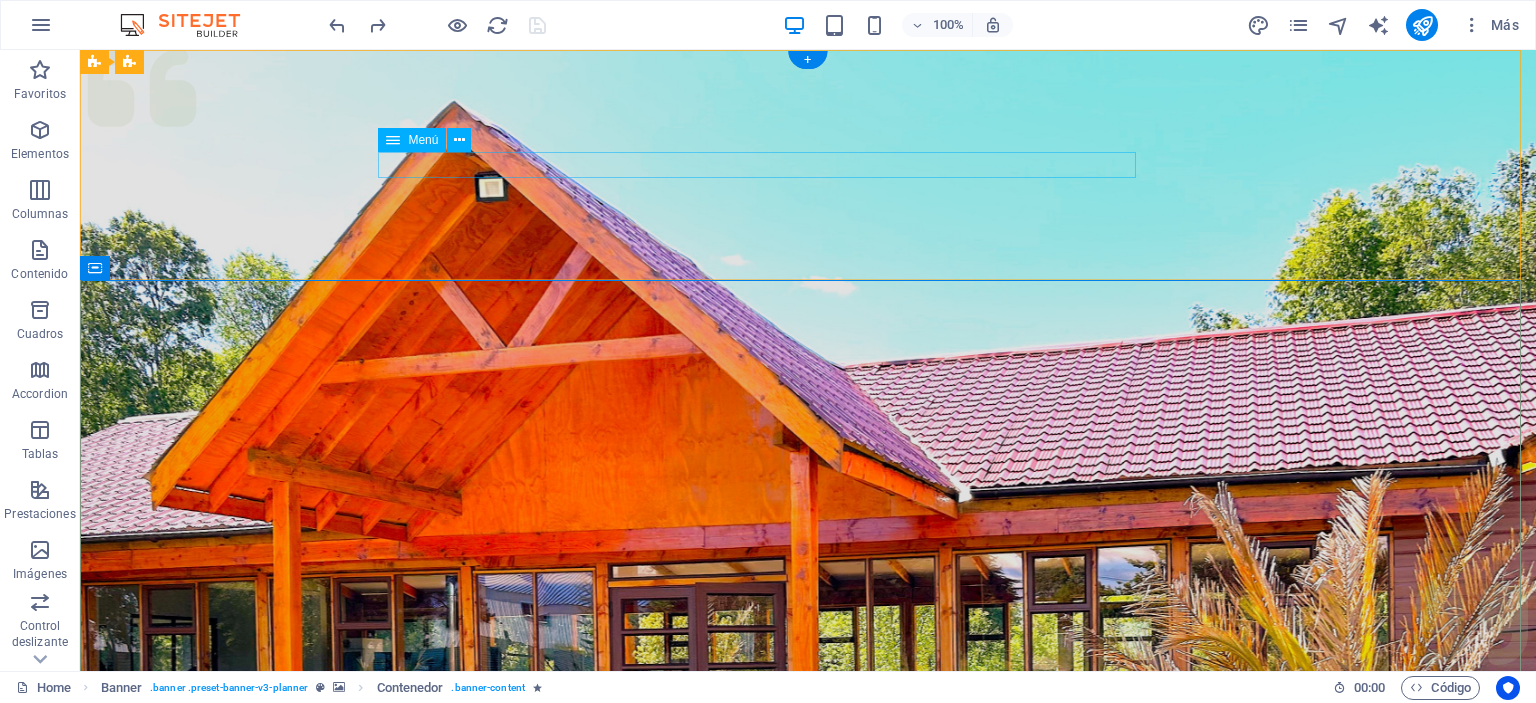 click on "Servicios Somos Equipos Galeria Contacto" at bounding box center [808, 1176] 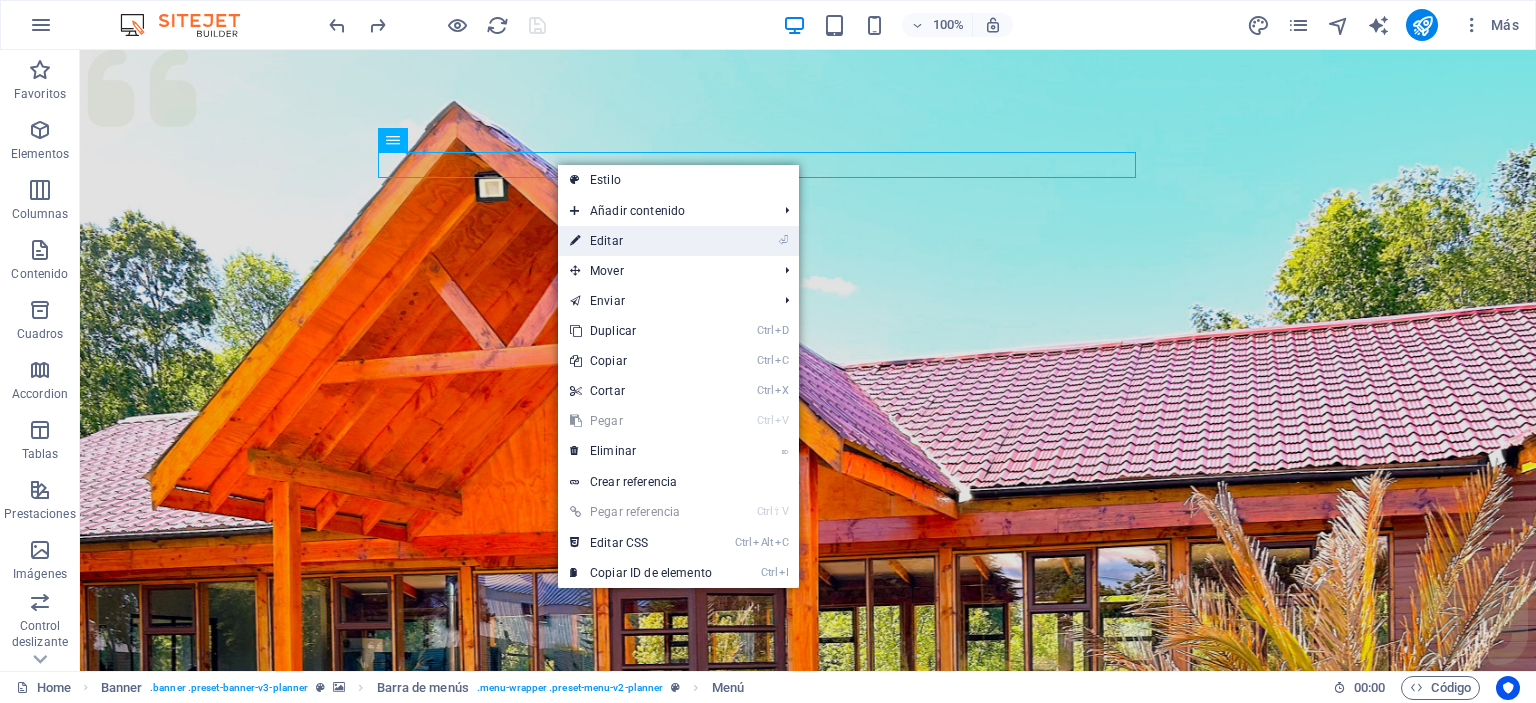 click on "⏎  Editar" at bounding box center (641, 241) 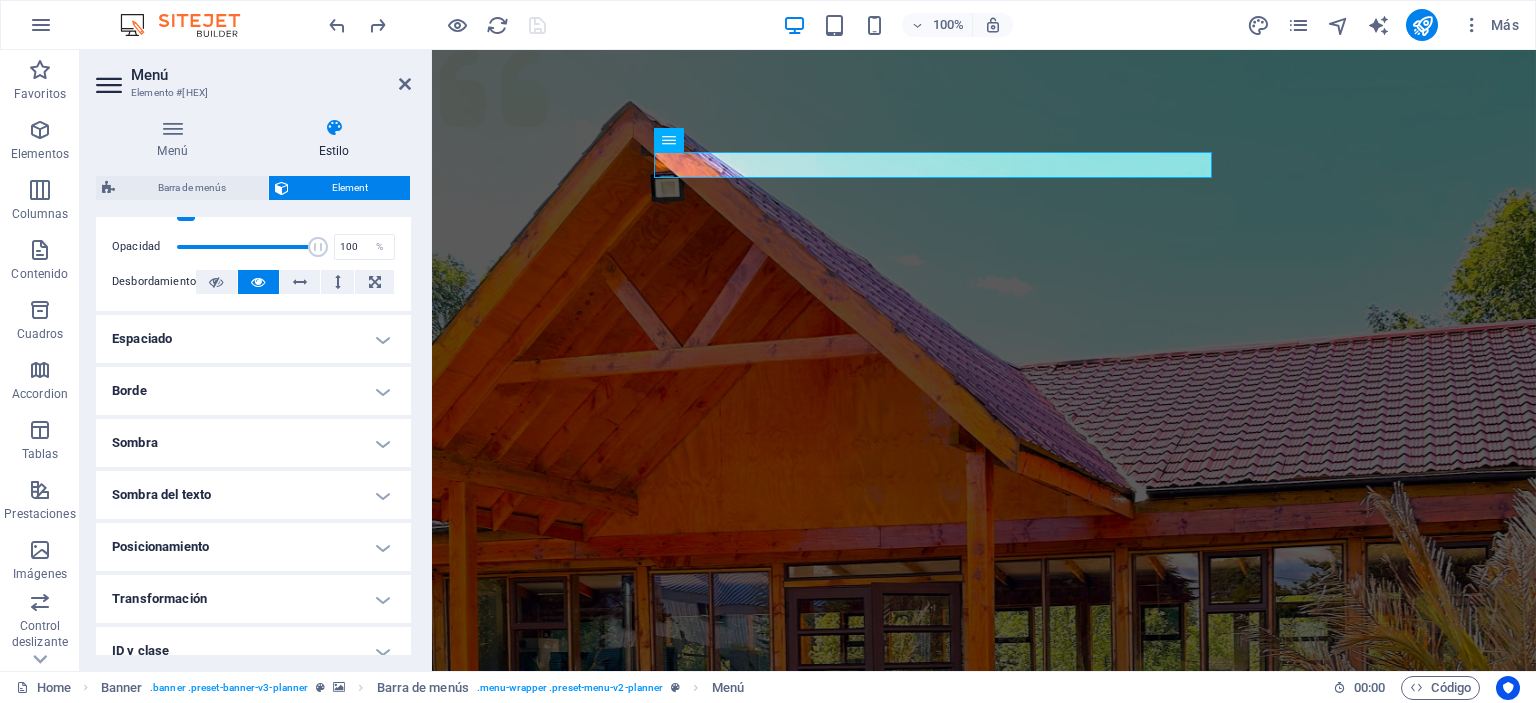 scroll, scrollTop: 0, scrollLeft: 0, axis: both 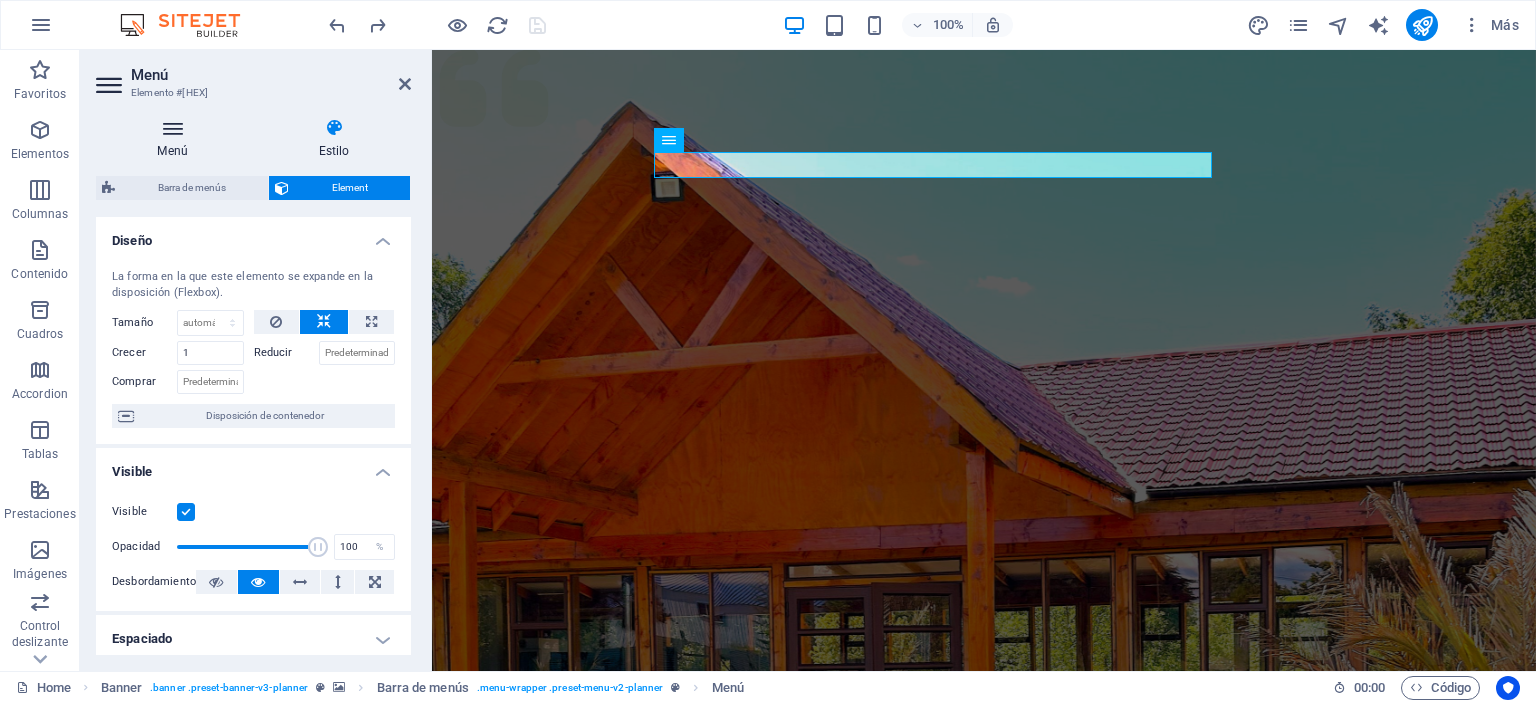 click on "Menú" at bounding box center [176, 139] 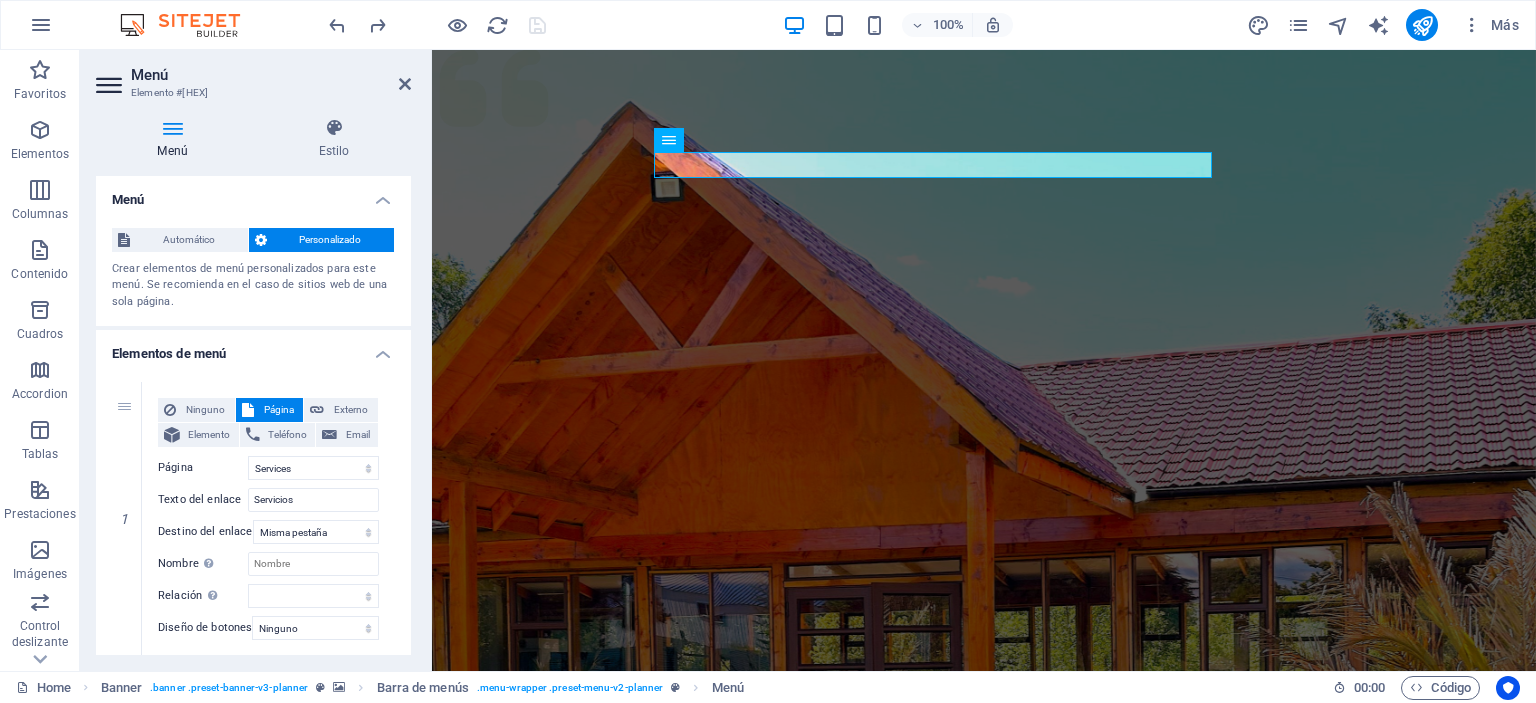 click on "Personalizado" at bounding box center [331, 240] 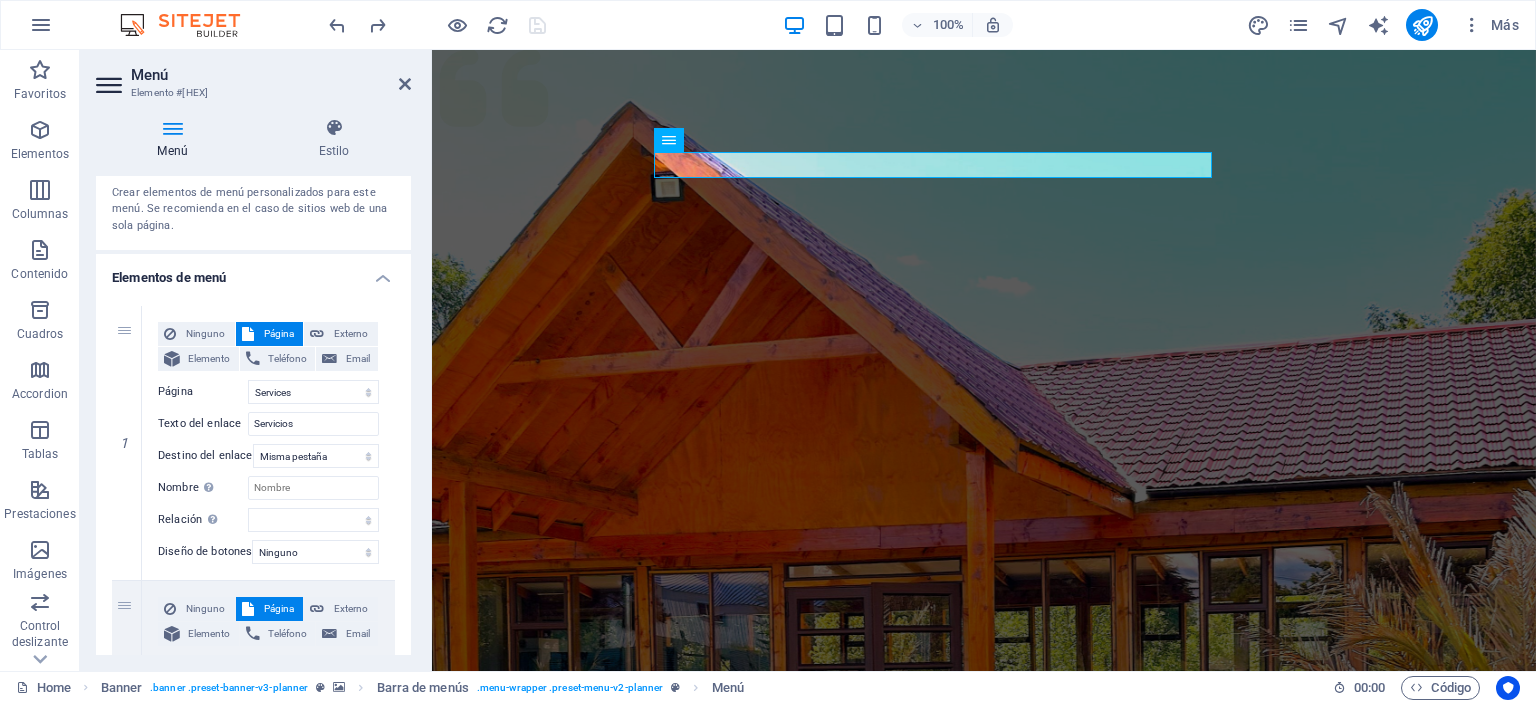 scroll, scrollTop: 200, scrollLeft: 0, axis: vertical 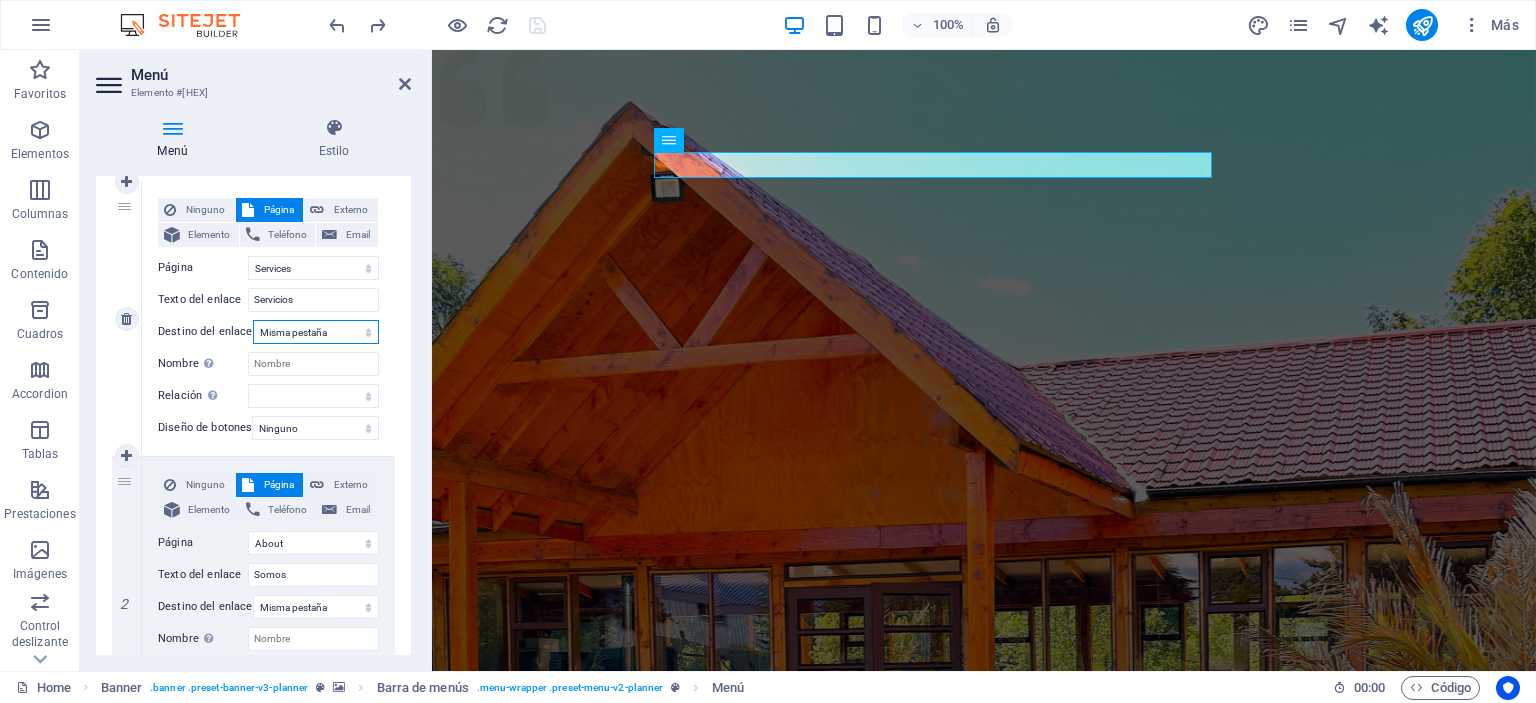 click on "Nueva pestaña Misma pestaña Superposición" at bounding box center (316, 332) 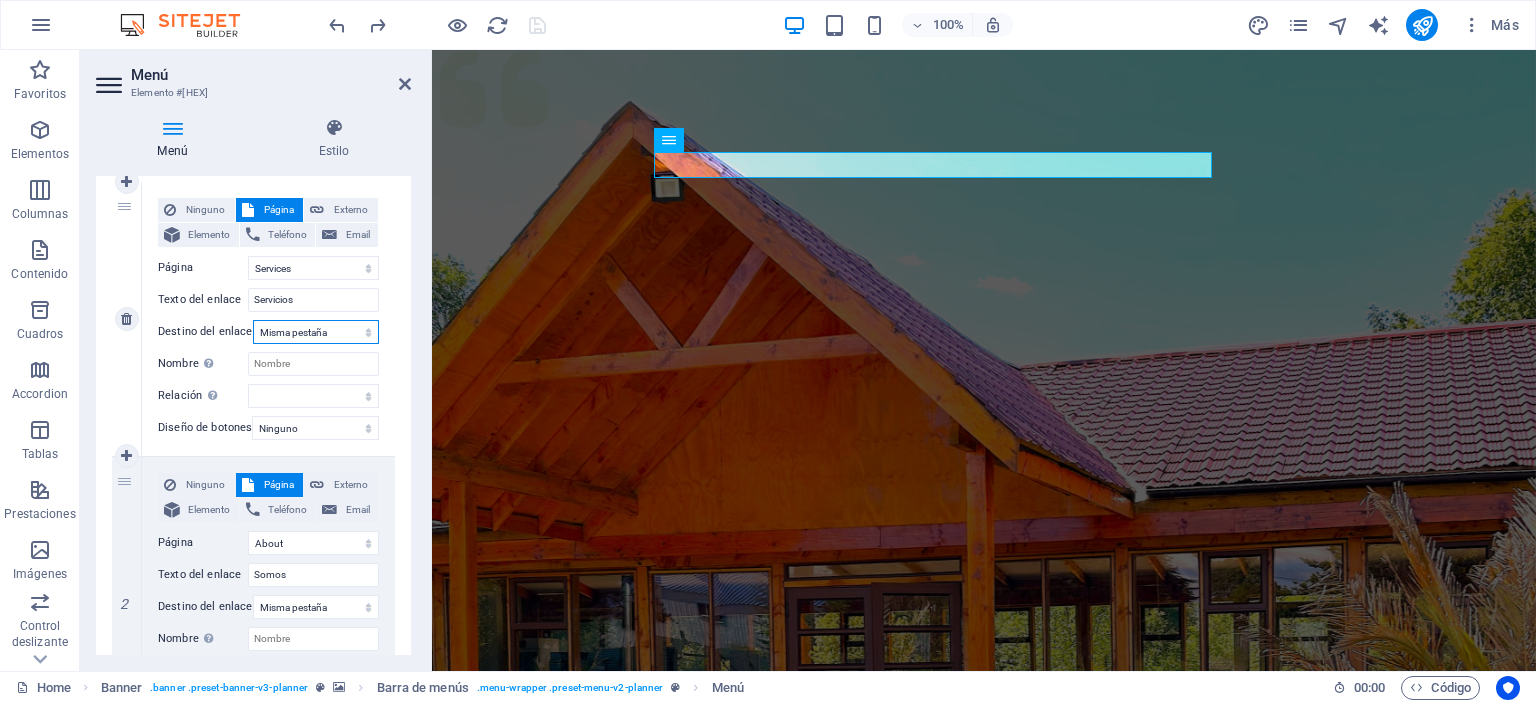 click on "Nueva pestaña Misma pestaña Superposición" at bounding box center [316, 332] 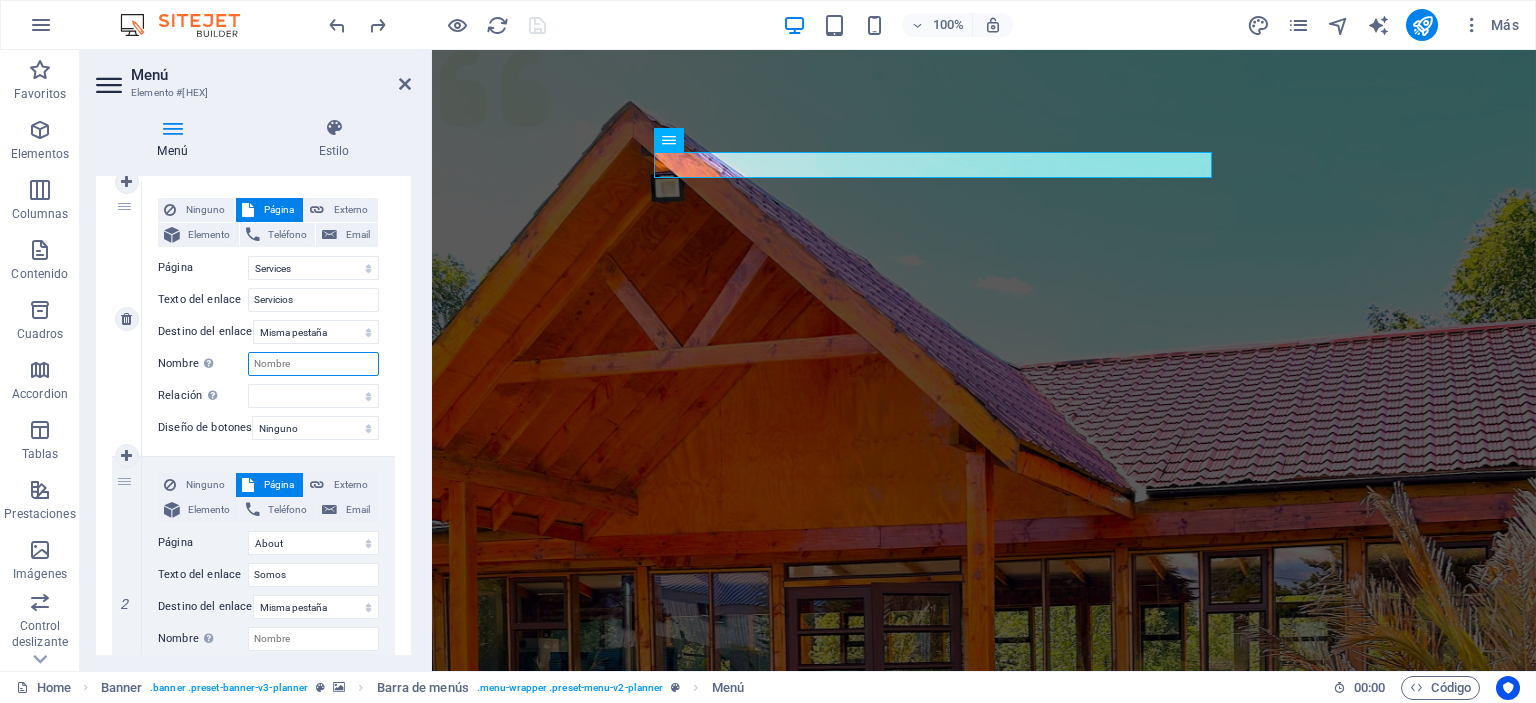 click on "Nombre Una descripción adicional del enlace no debería ser igual al texto del enlace. El título suele mostrarse como un texto de información cuando se mueve el ratón por encima del elemento. Déjalo en blanco en caso de dudas." at bounding box center [313, 364] 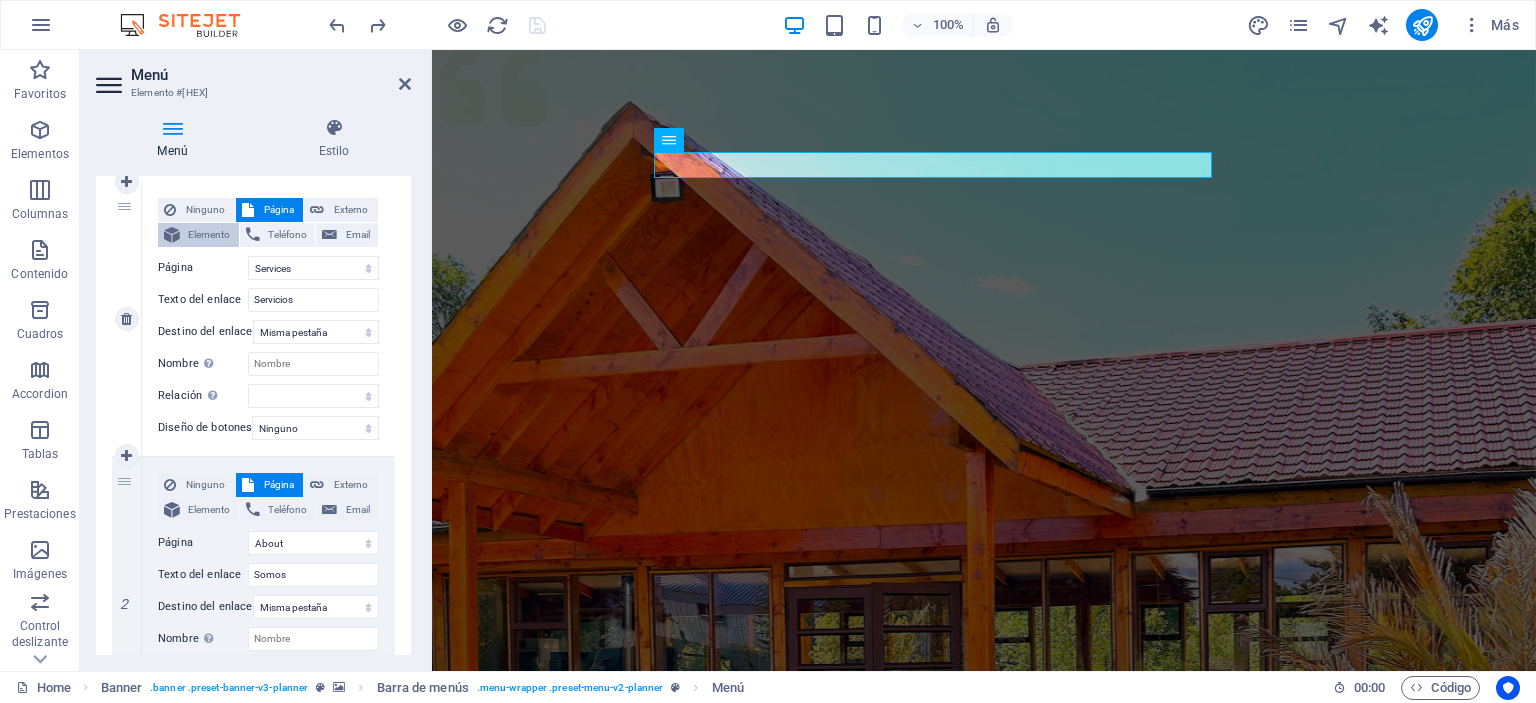 click on "Elemento" at bounding box center [209, 235] 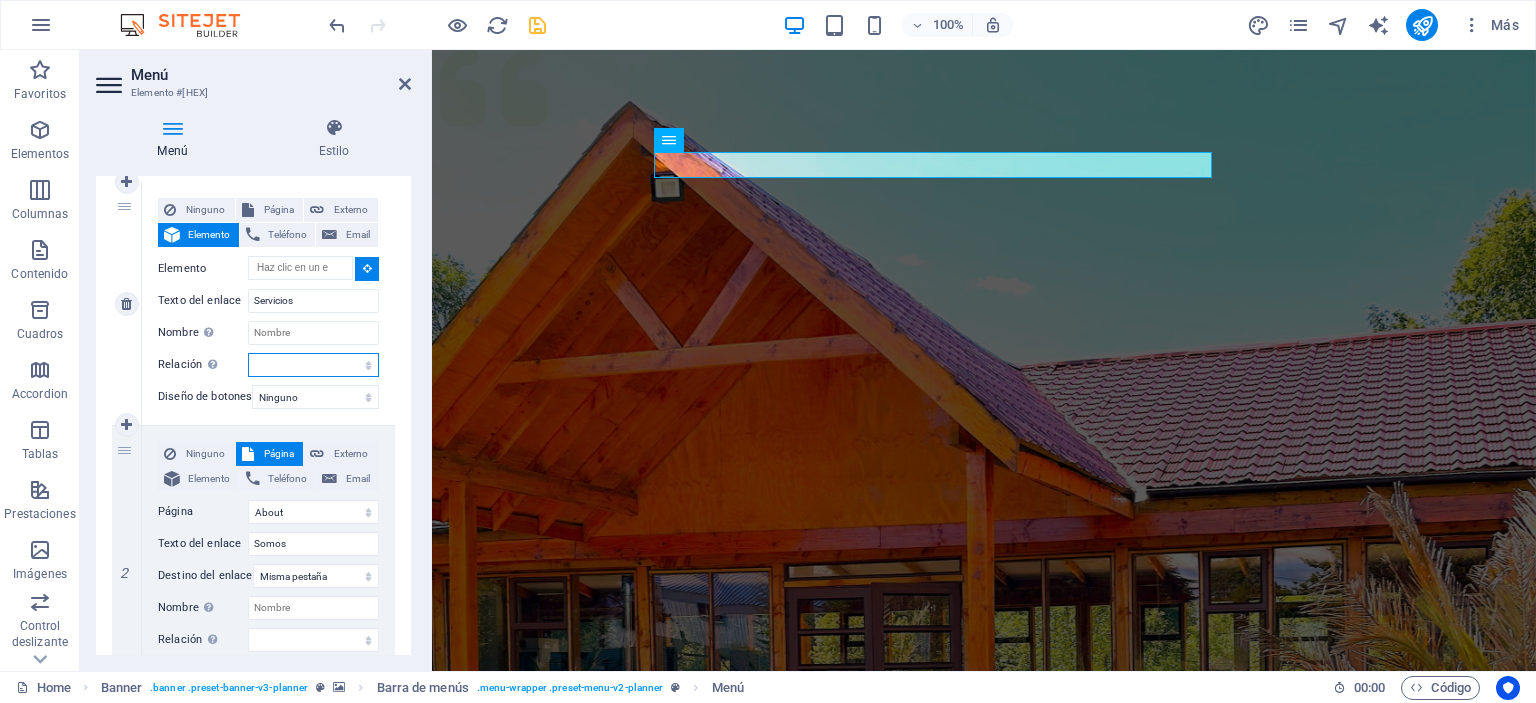 click on "alternativo autor marcador externo ayuda licencia siguiente nofollow noreferrer noopener ant buscar etiqueta" at bounding box center [313, 365] 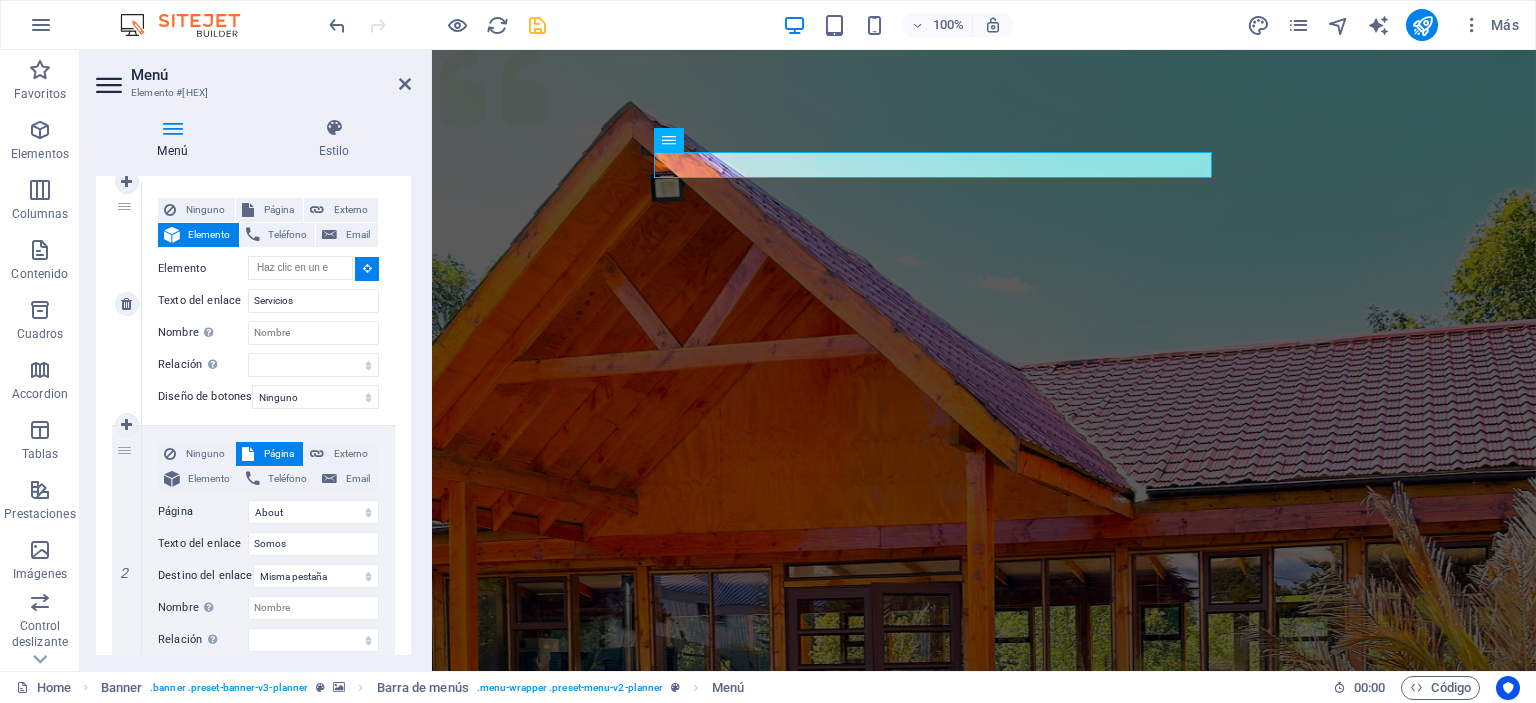 click on "Ninguno Página Externo Elemento Teléfono Email Página Home Services About Team Gallery Contact Legal Notice Privacy Elemento
URL /services Teléfono Email Texto del enlace Servicios Destino del enlace Nueva pestaña Misma pestaña Superposición Nombre Una descripción adicional del enlace no debería ser igual al texto del enlace. El título suele mostrarse como un texto de información cuando se mueve el ratón por encima del elemento. Déjalo en blanco en caso de dudas. Relación Define la  relación de este enlace con el destino del enlace . Por ejemplo, el valor "nofollow" indica a los buscadores que no sigan al enlace. Puede dejarse vacío. alternativo autor marcador externo ayuda licencia siguiente nofollow noreferrer noopener ant buscar etiqueta Diseño de botones Ninguno Predeterminado Principal Secundario" at bounding box center [268, 303] 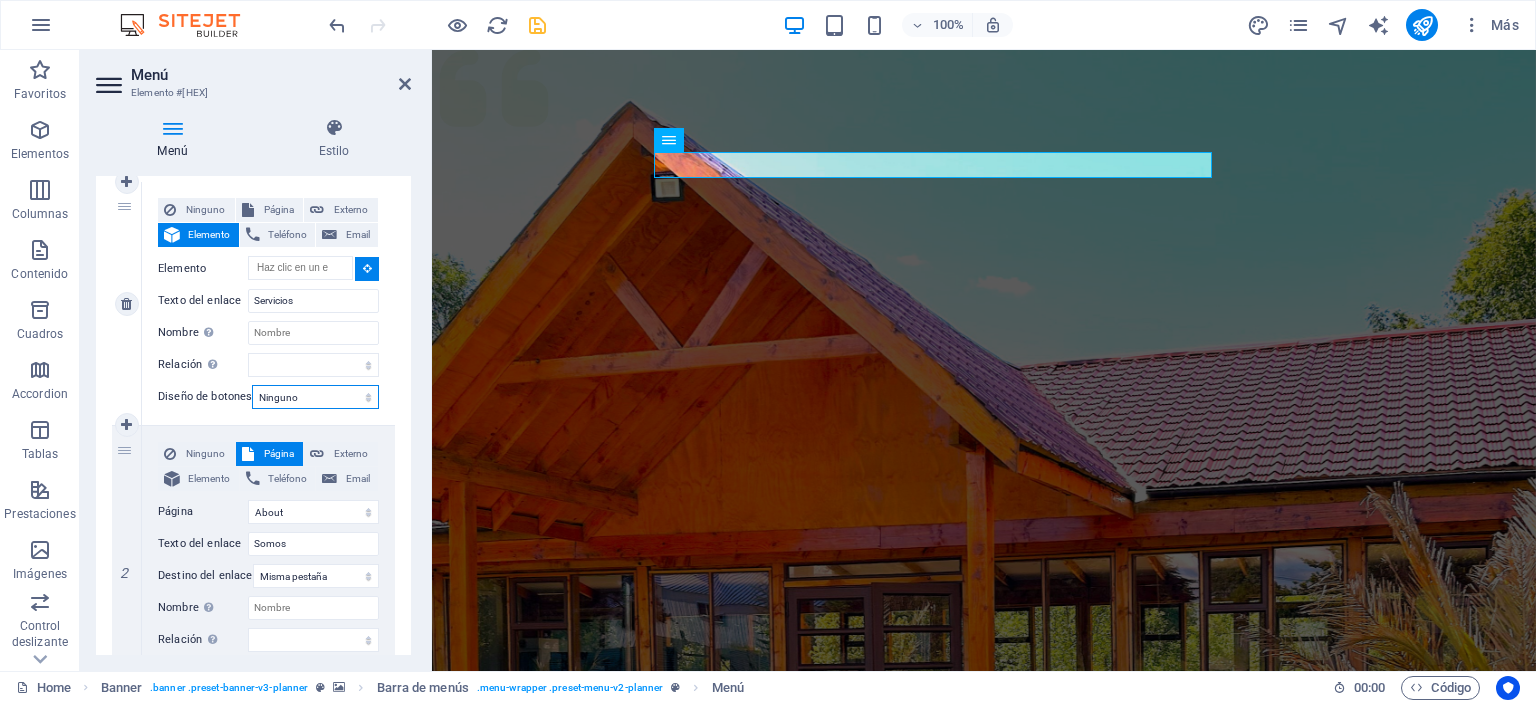 click on "Ninguno Predeterminado Principal Secundario" at bounding box center [315, 397] 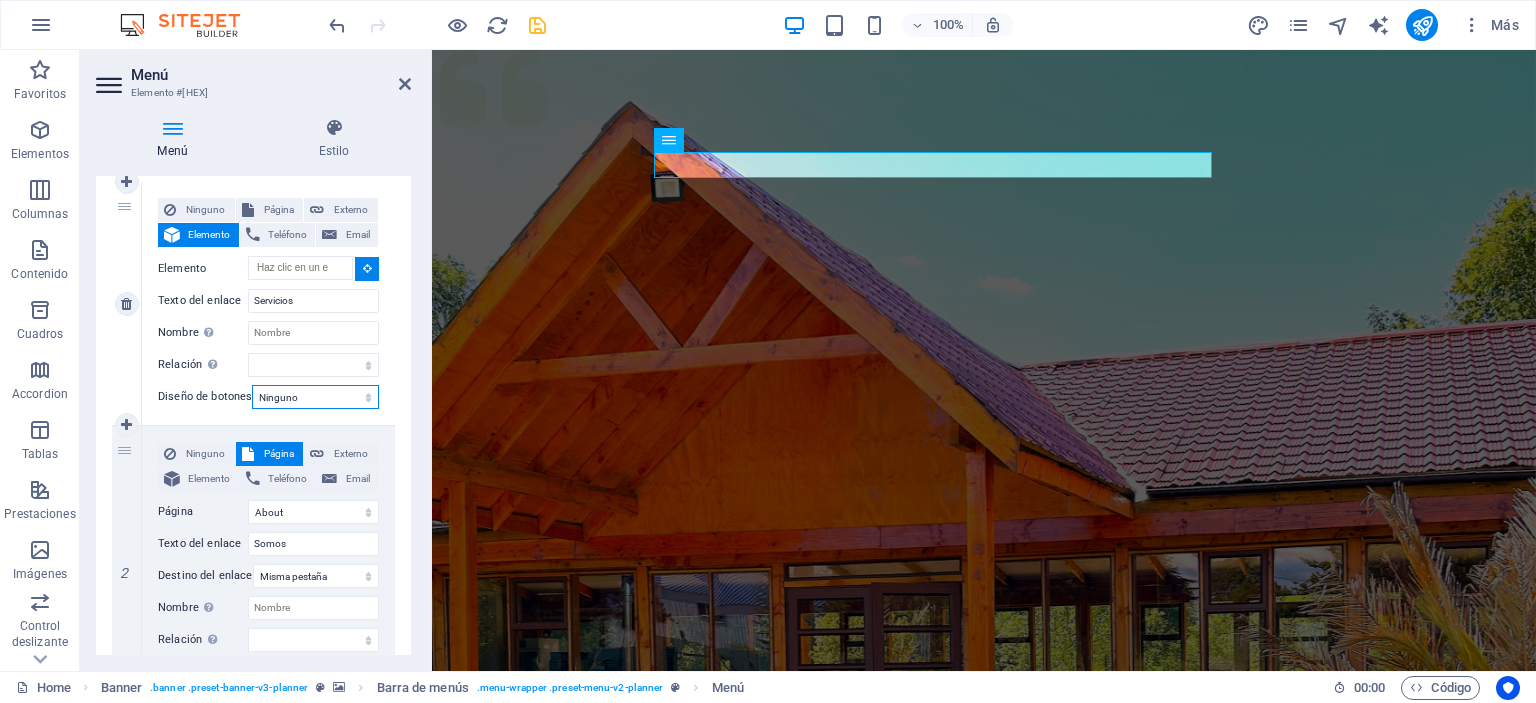select on "primary" 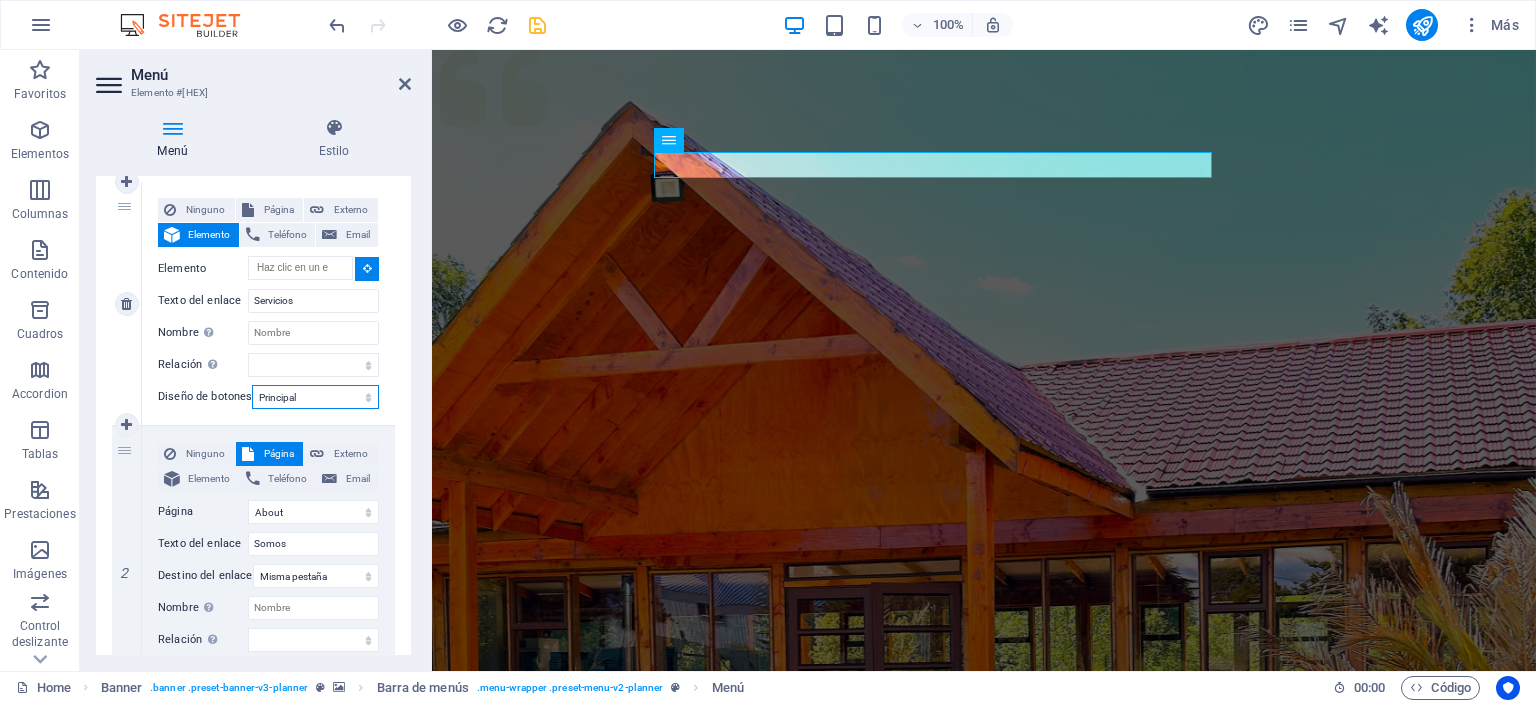 click on "Ninguno Predeterminado Principal Secundario" at bounding box center (315, 397) 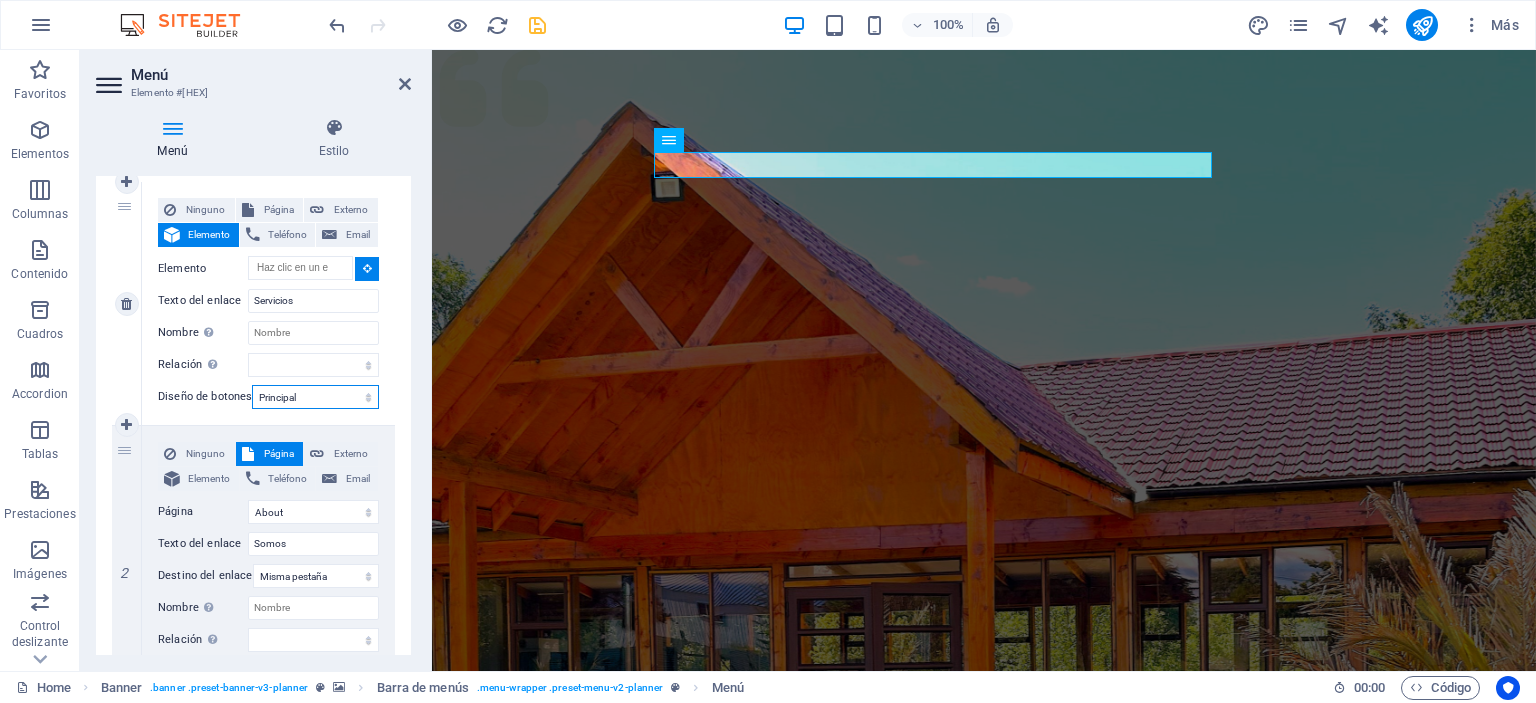 select 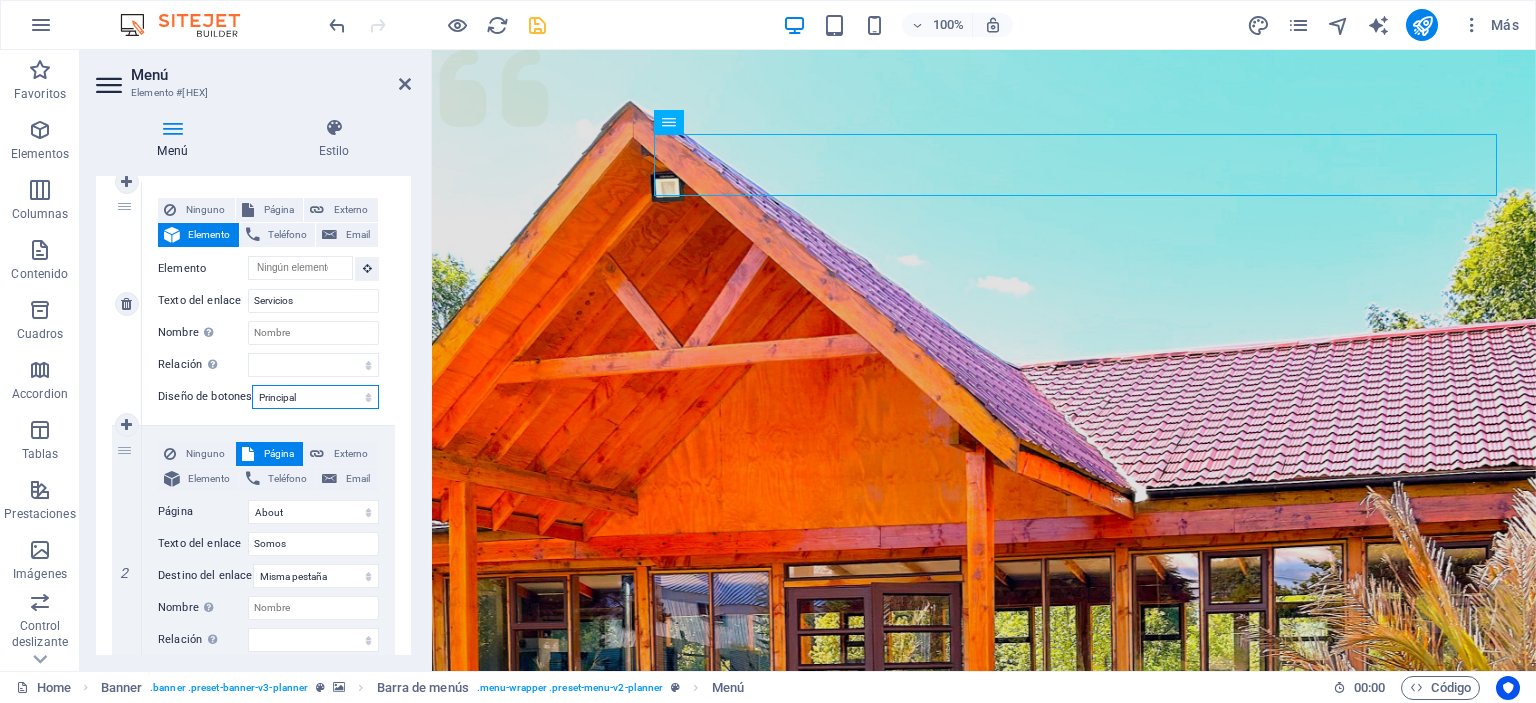 click on "Ninguno Predeterminado Principal Secundario" at bounding box center [315, 397] 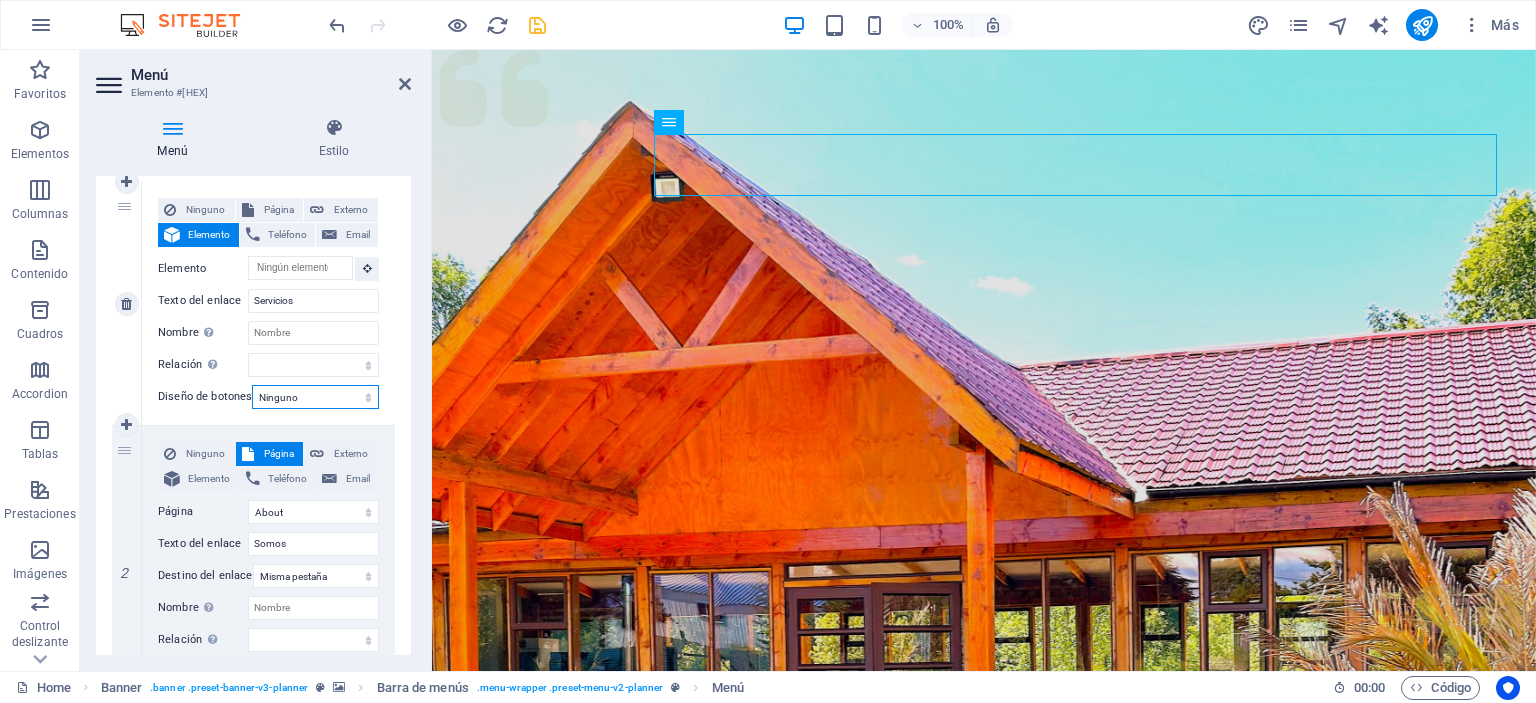 click on "Ninguno Predeterminado Principal Secundario" at bounding box center (315, 397) 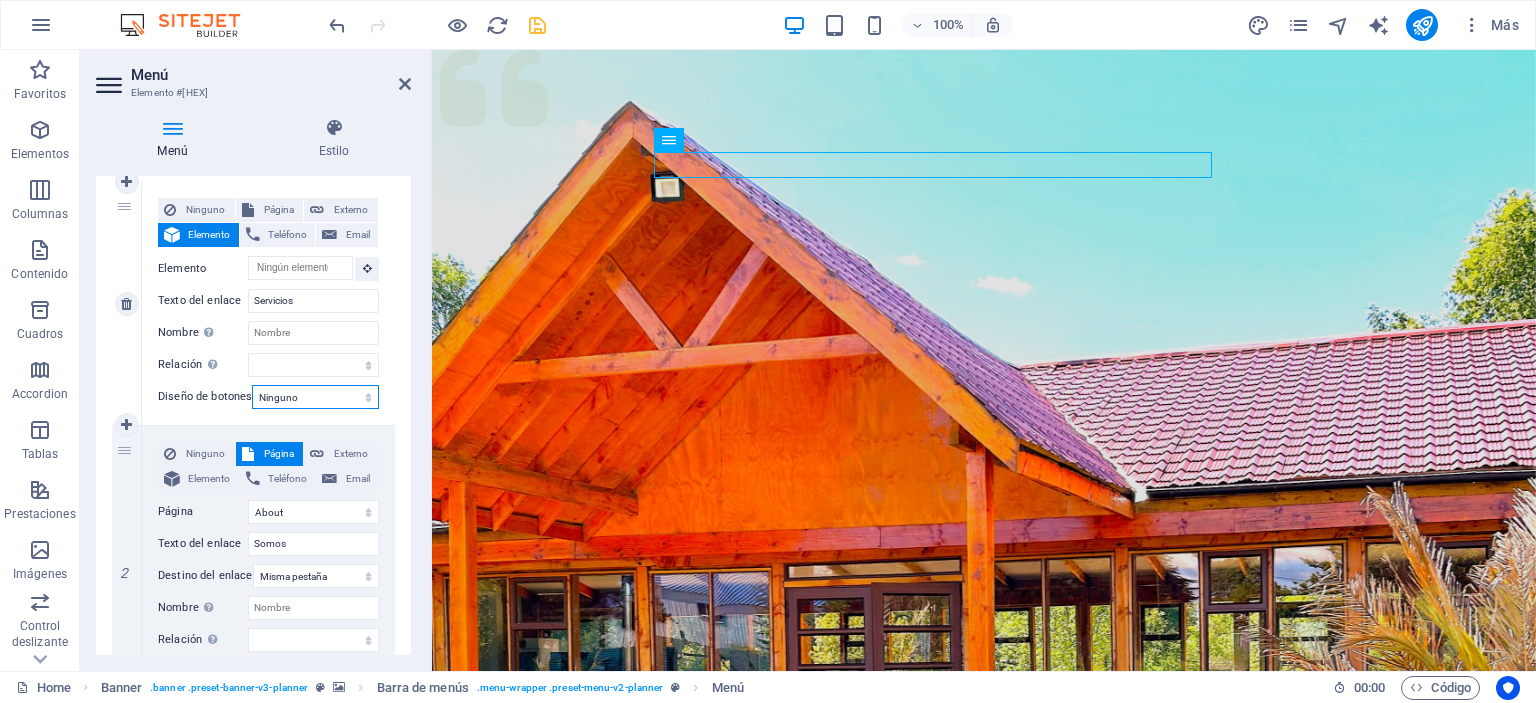 click on "Ninguno Predeterminado Principal Secundario" at bounding box center (315, 397) 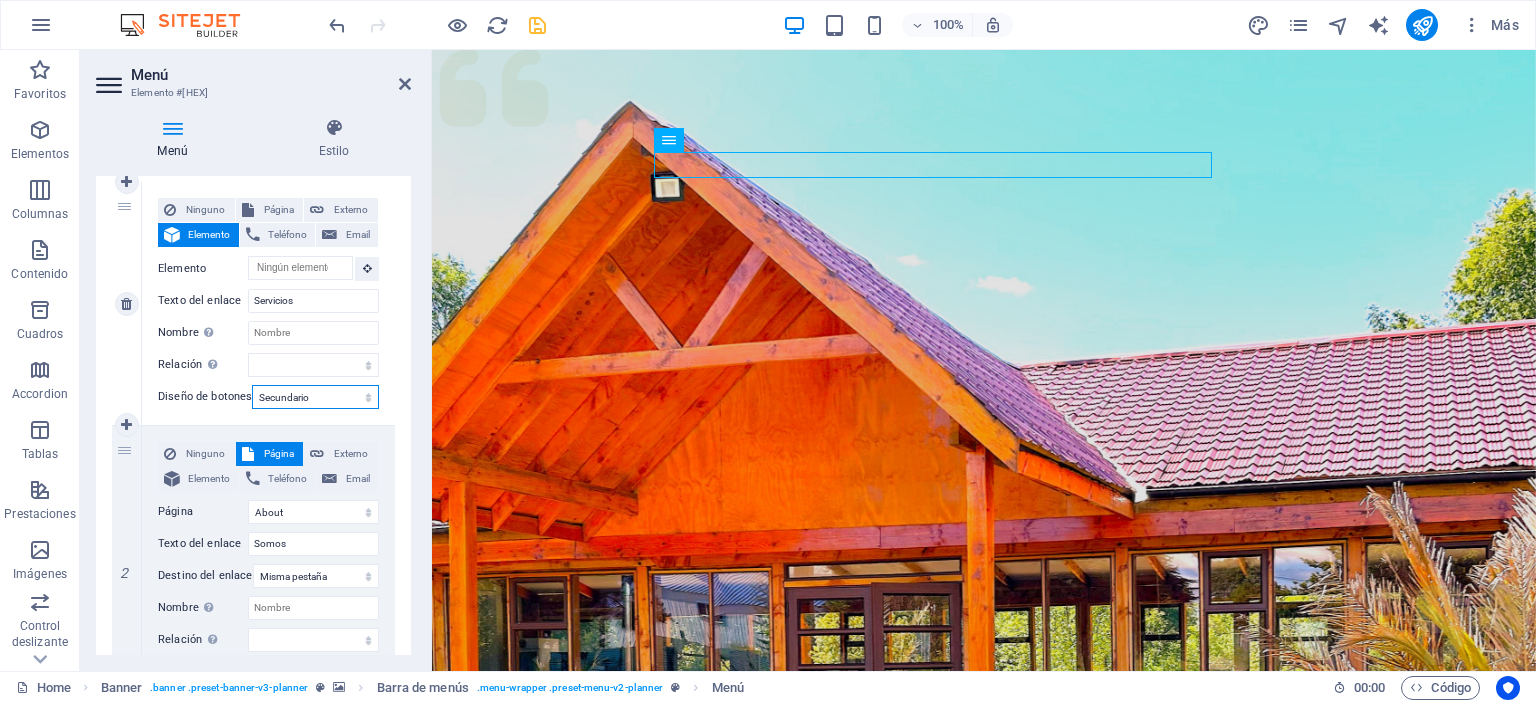 click on "Ninguno Predeterminado Principal Secundario" at bounding box center [315, 397] 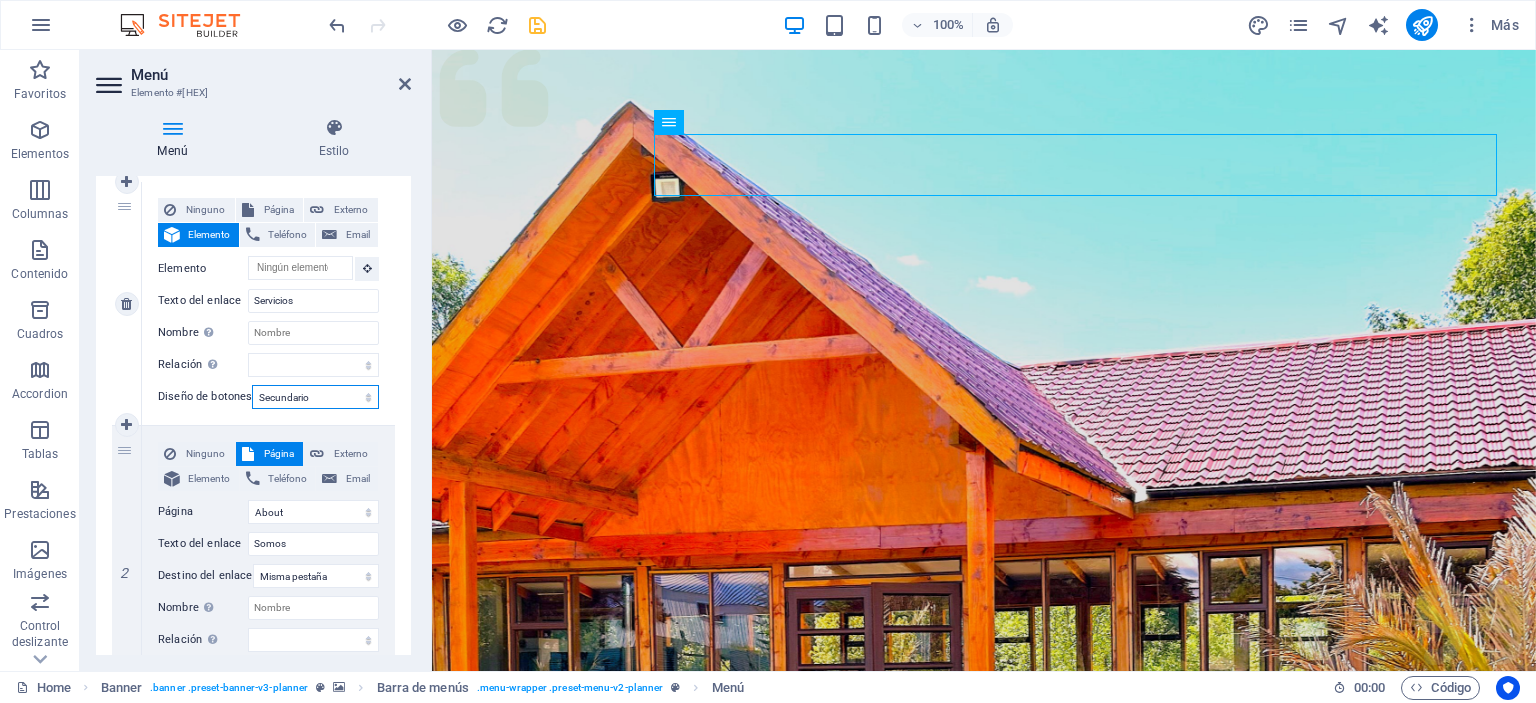 click on "Ninguno Predeterminado Principal Secundario" at bounding box center (315, 397) 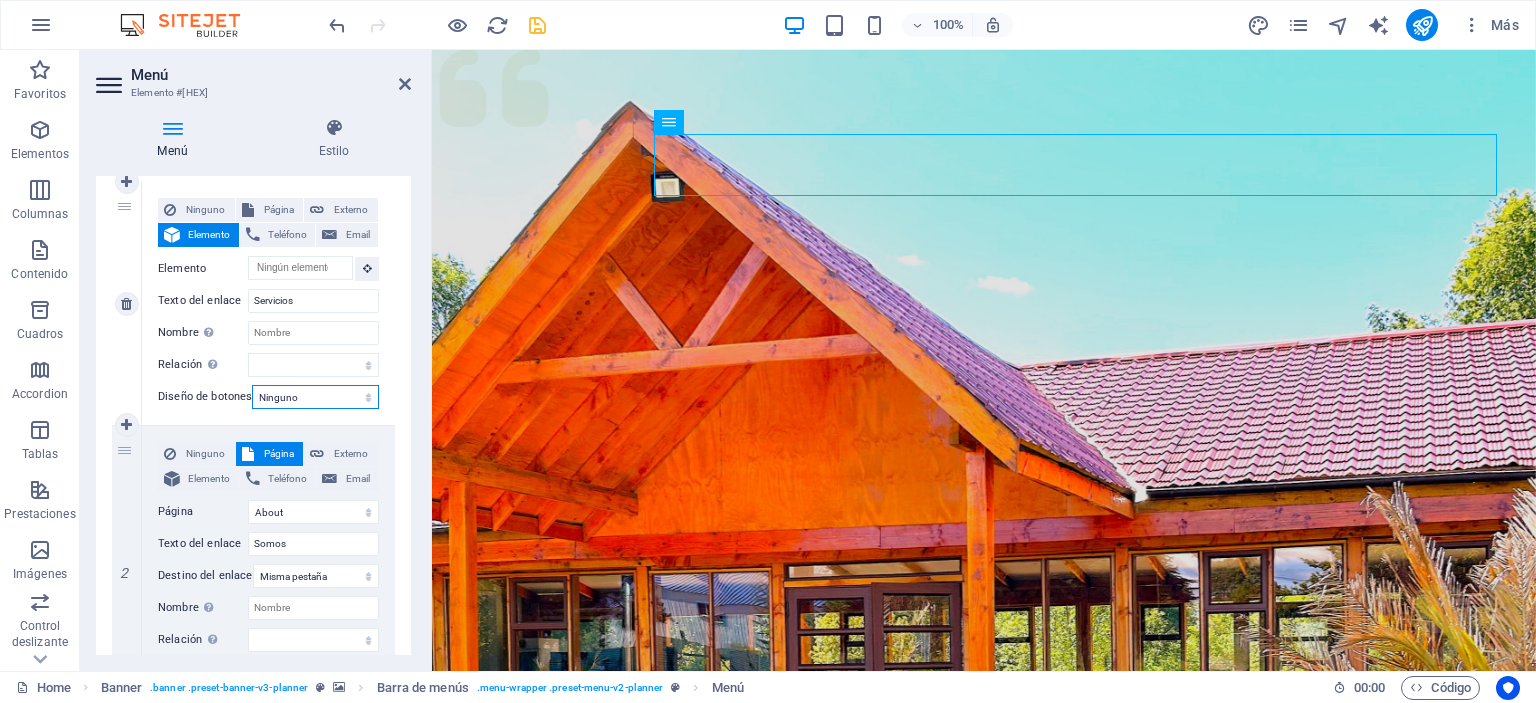 click on "Ninguno Predeterminado Principal Secundario" at bounding box center [315, 397] 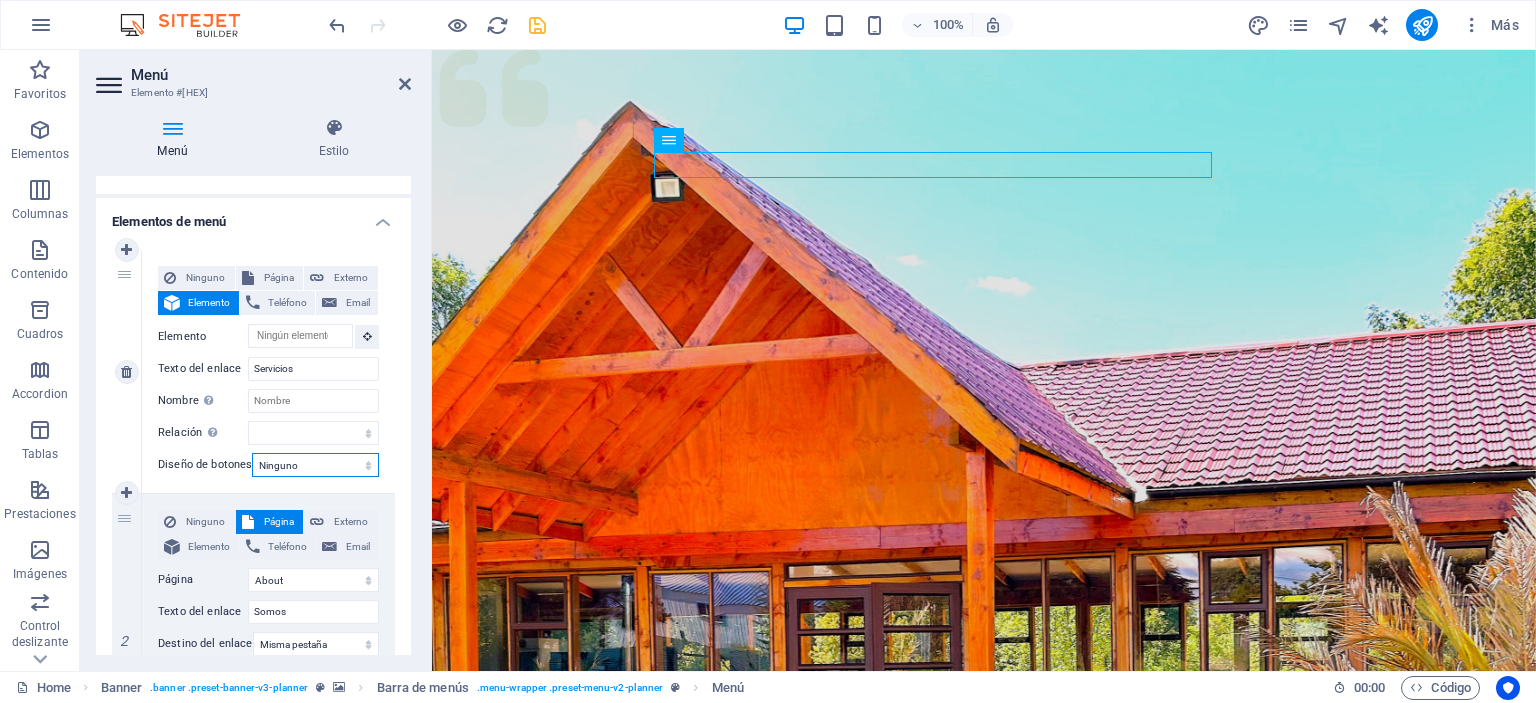 scroll, scrollTop: 100, scrollLeft: 0, axis: vertical 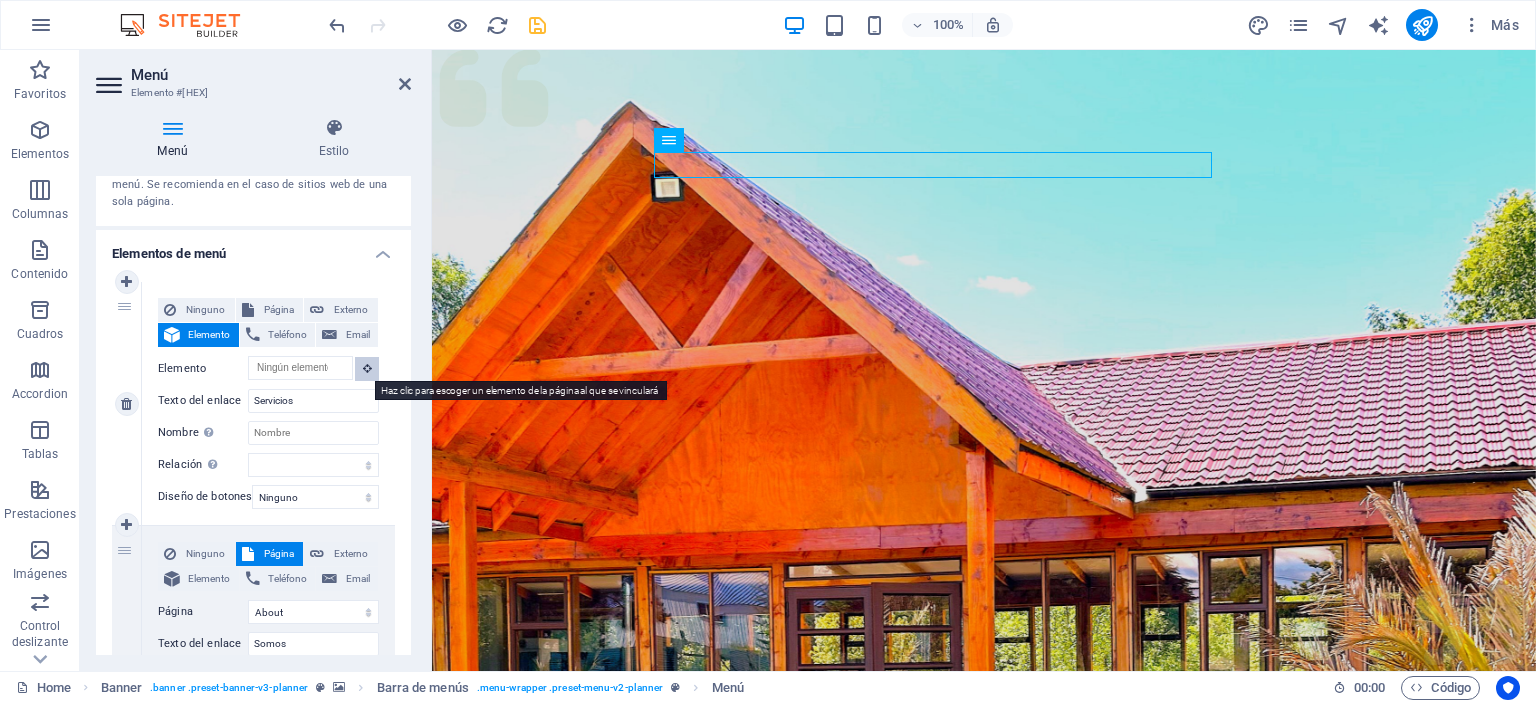 click at bounding box center [367, 369] 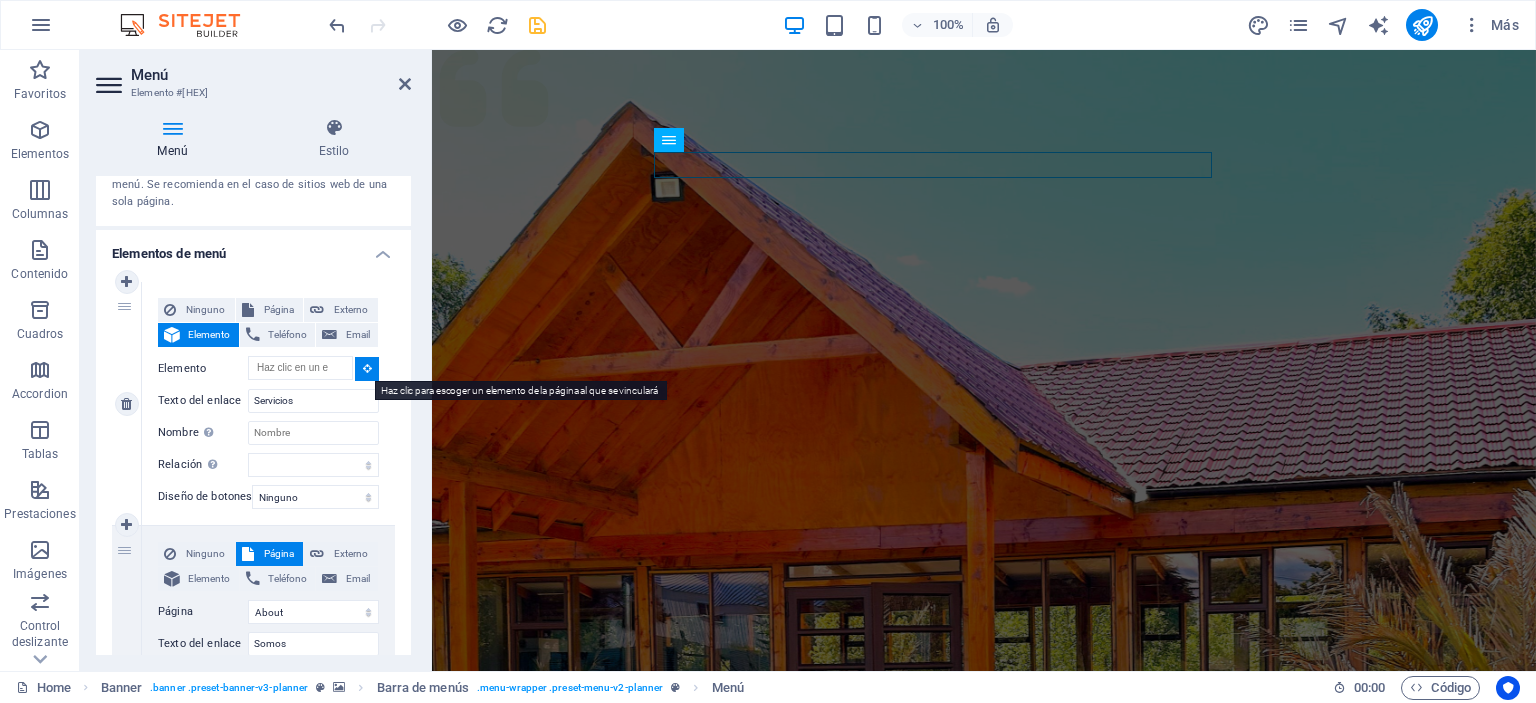 click at bounding box center [367, 369] 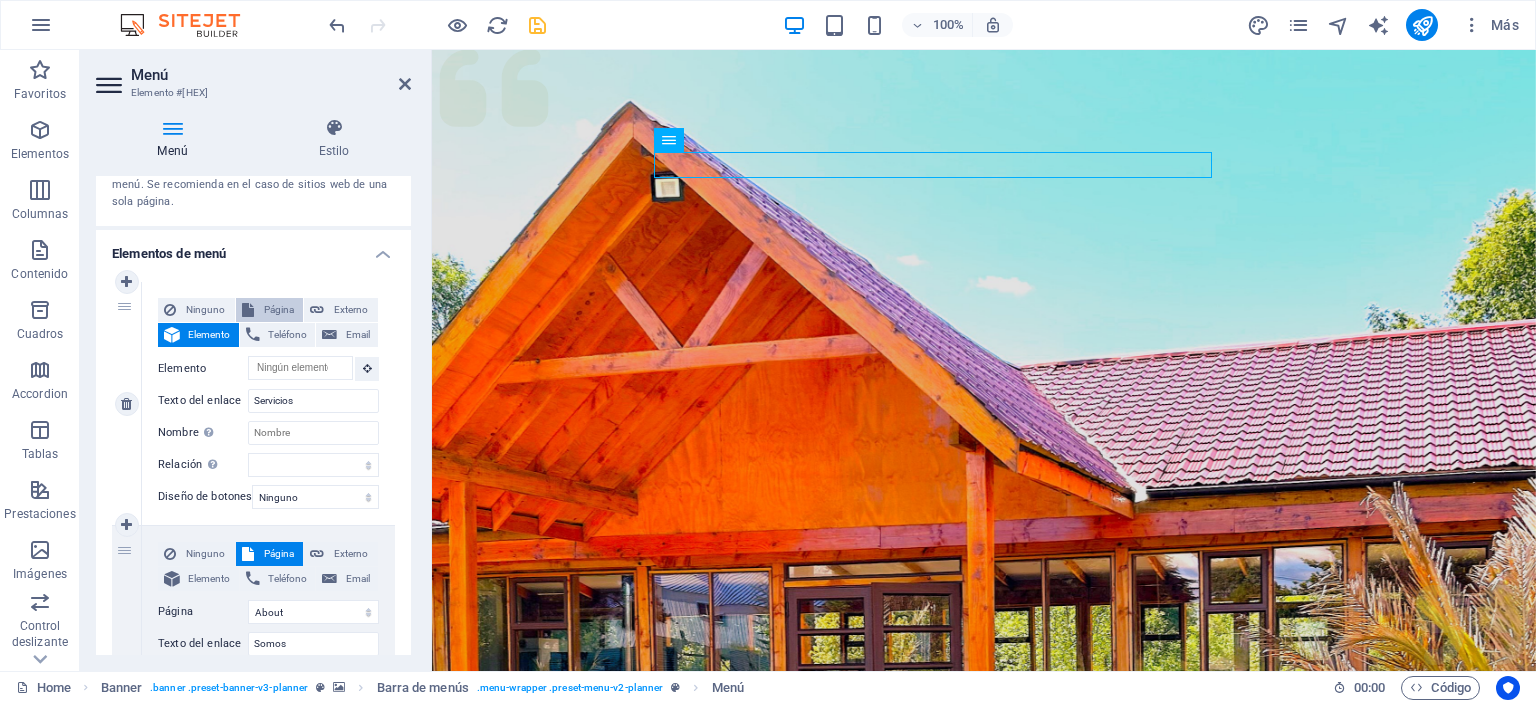 click on "Página" at bounding box center (279, 310) 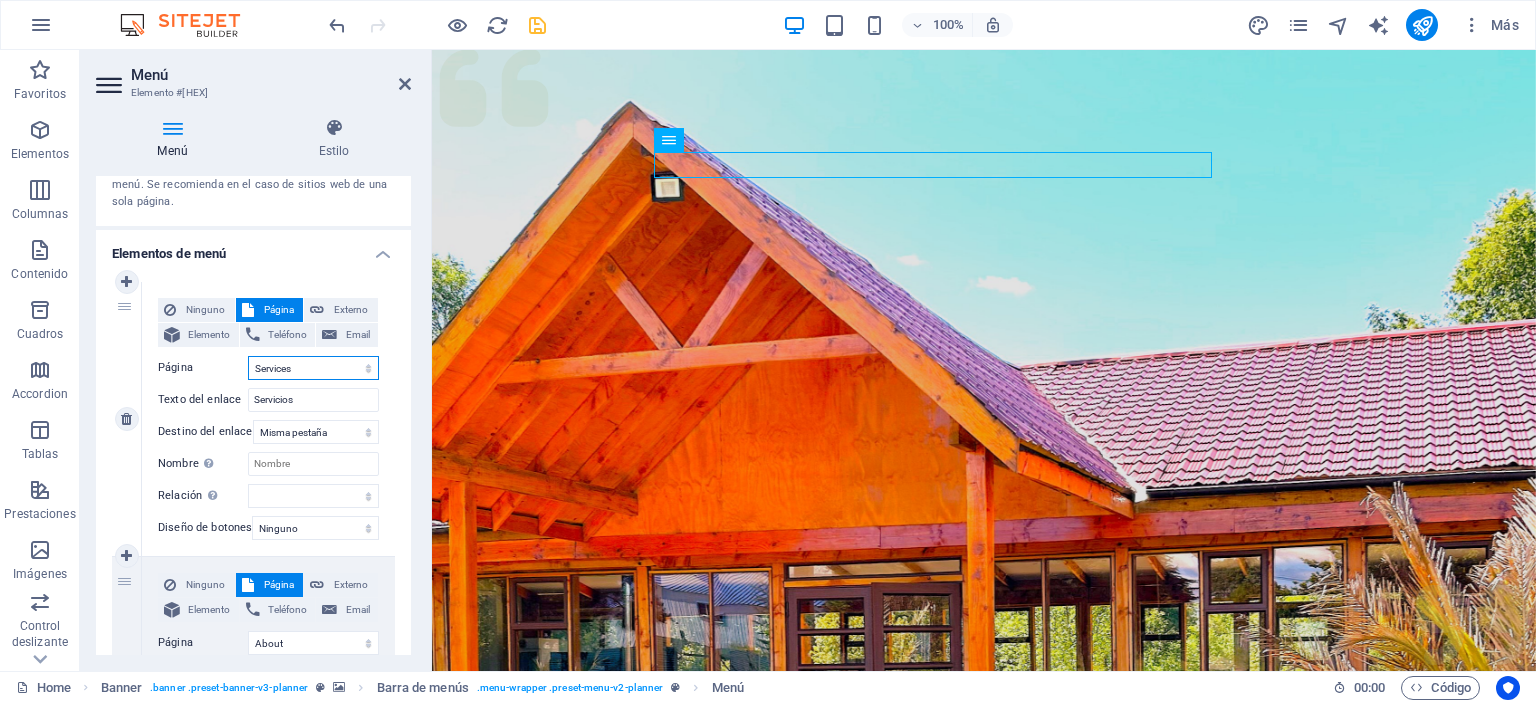 click on "Home Services About Team Gallery Contact Legal Notice Privacy" at bounding box center (313, 368) 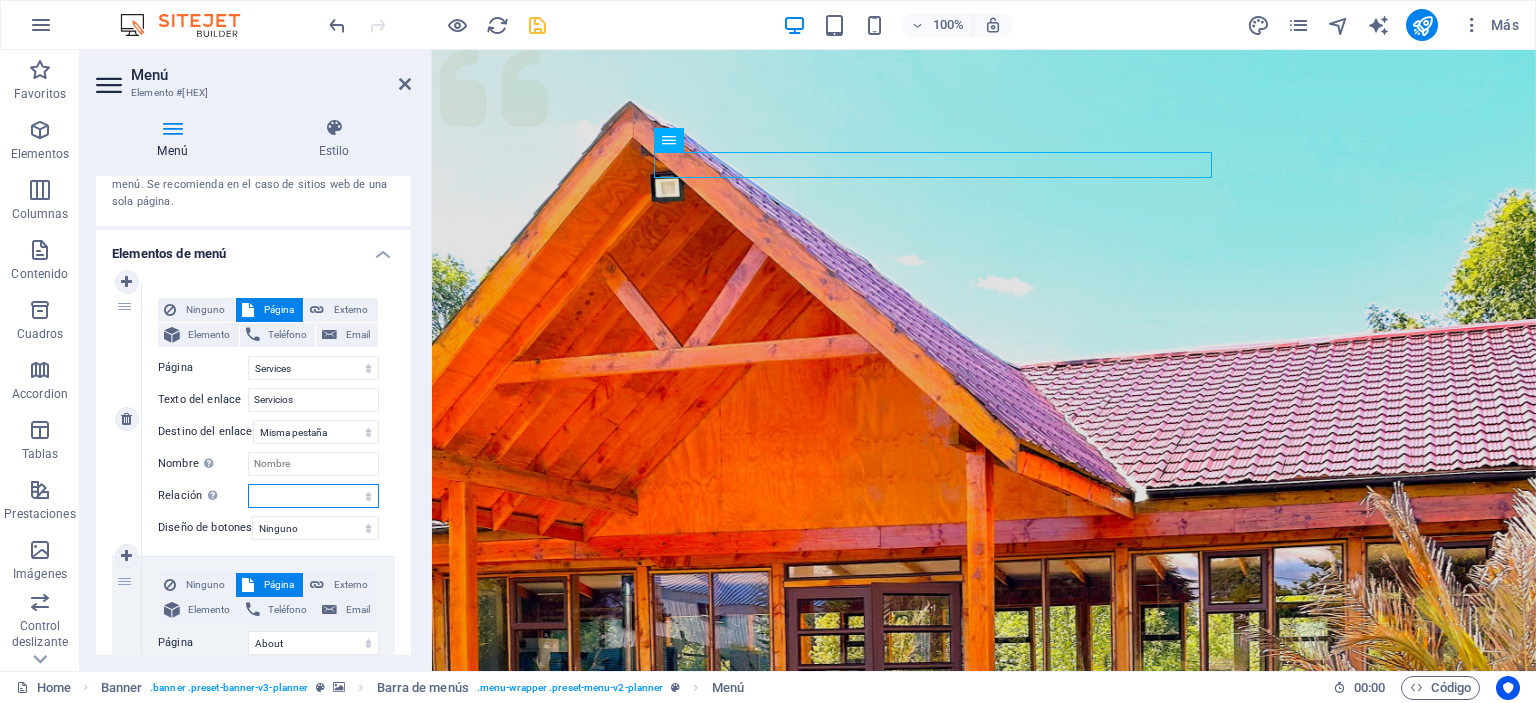 click on "alternativo autor marcador externo ayuda licencia siguiente nofollow noreferrer noopener ant buscar etiqueta" at bounding box center (313, 496) 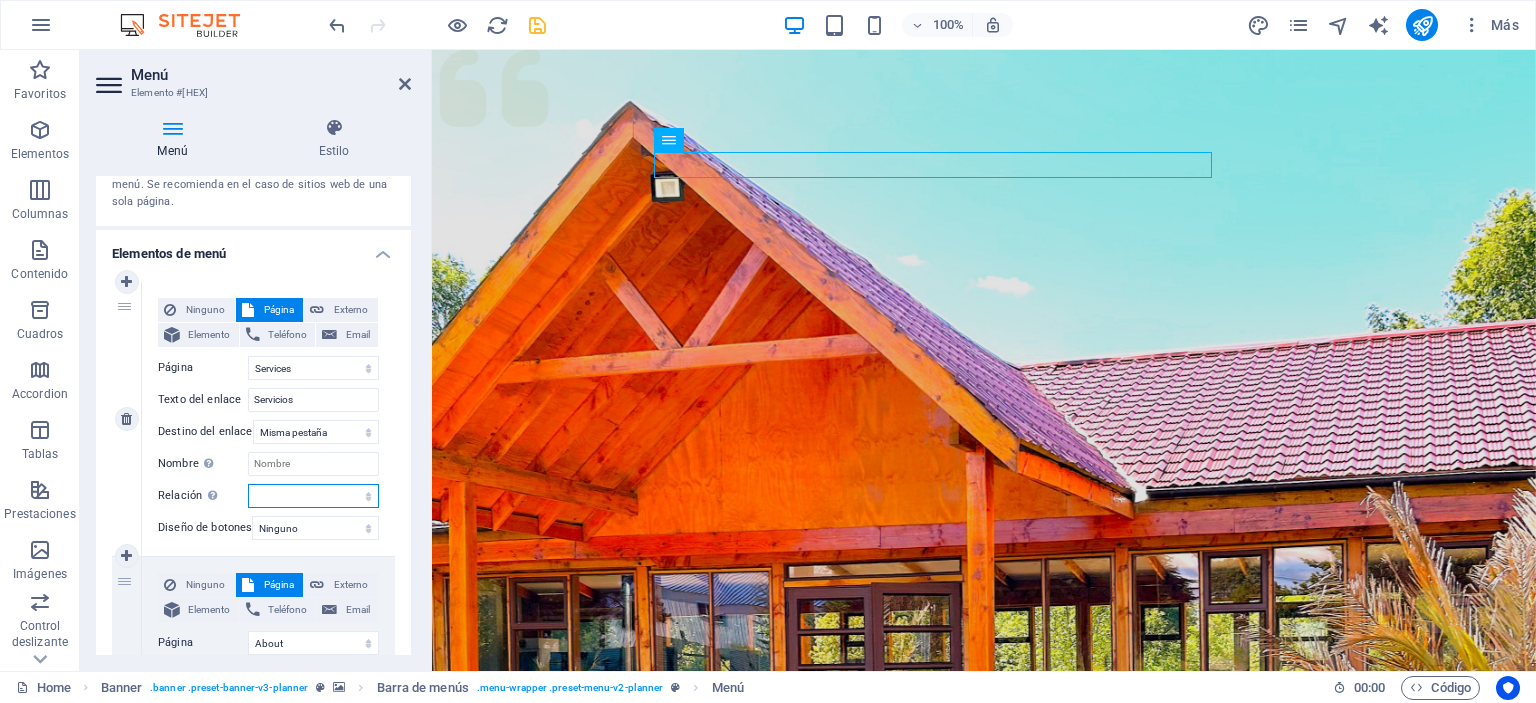 click on "alternativo autor marcador externo ayuda licencia siguiente nofollow noreferrer noopener ant buscar etiqueta" at bounding box center [313, 496] 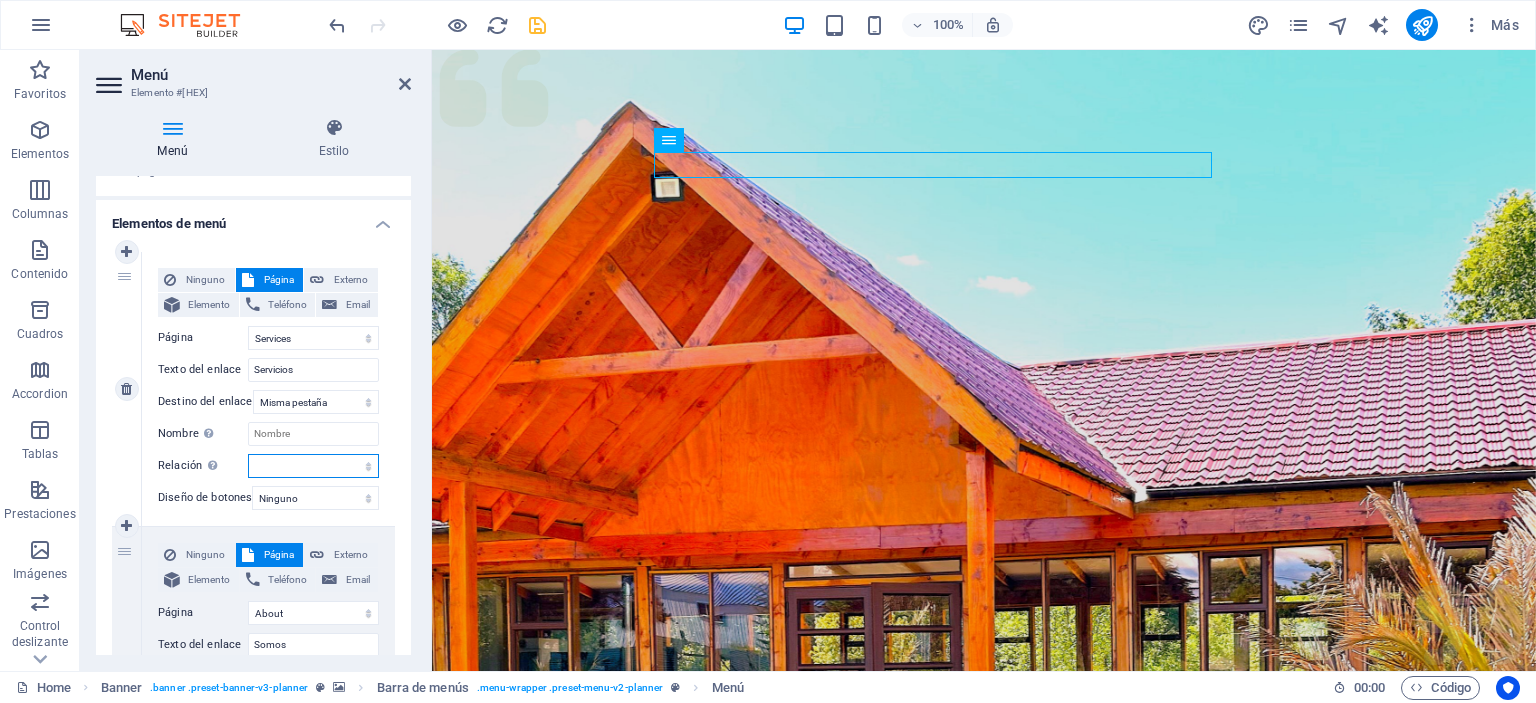scroll, scrollTop: 100, scrollLeft: 0, axis: vertical 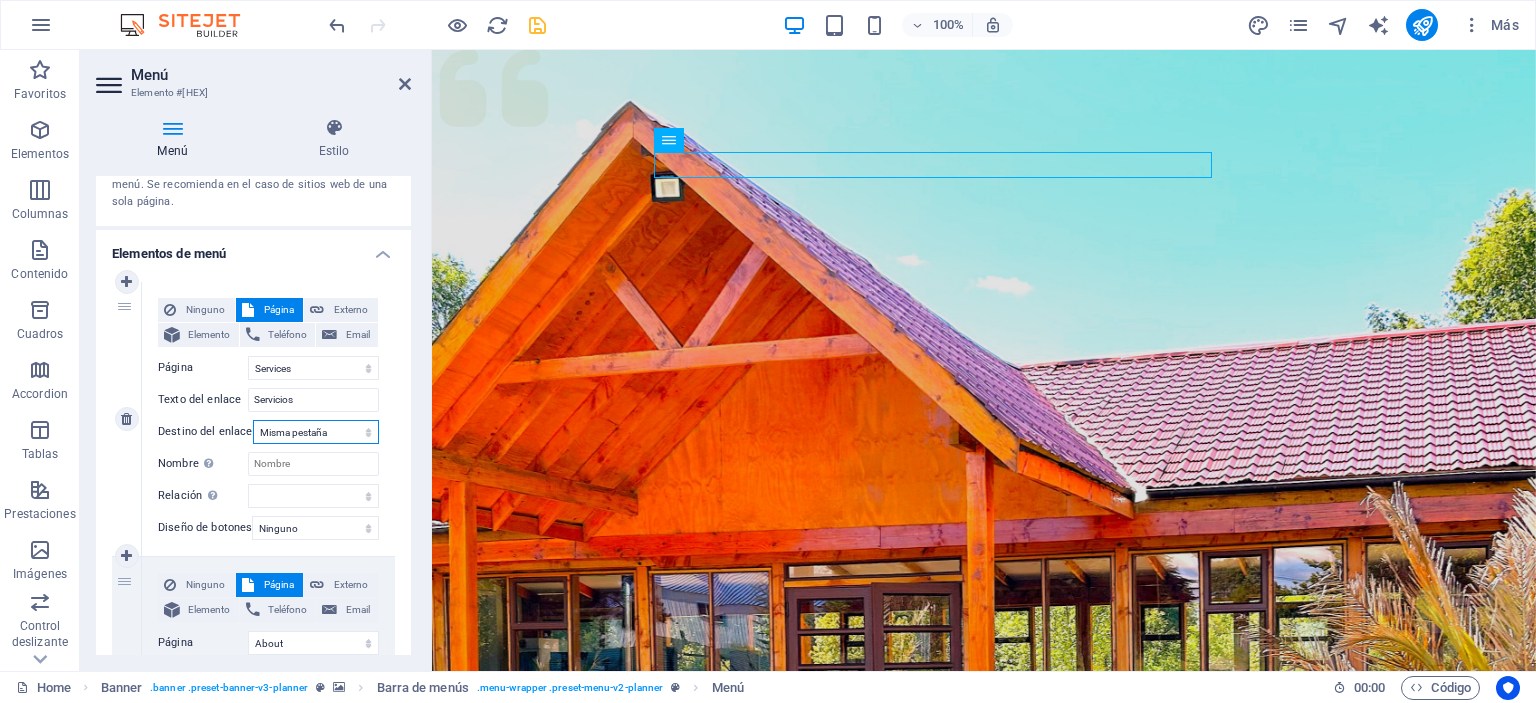click on "Nueva pestaña Misma pestaña Superposición" at bounding box center [316, 432] 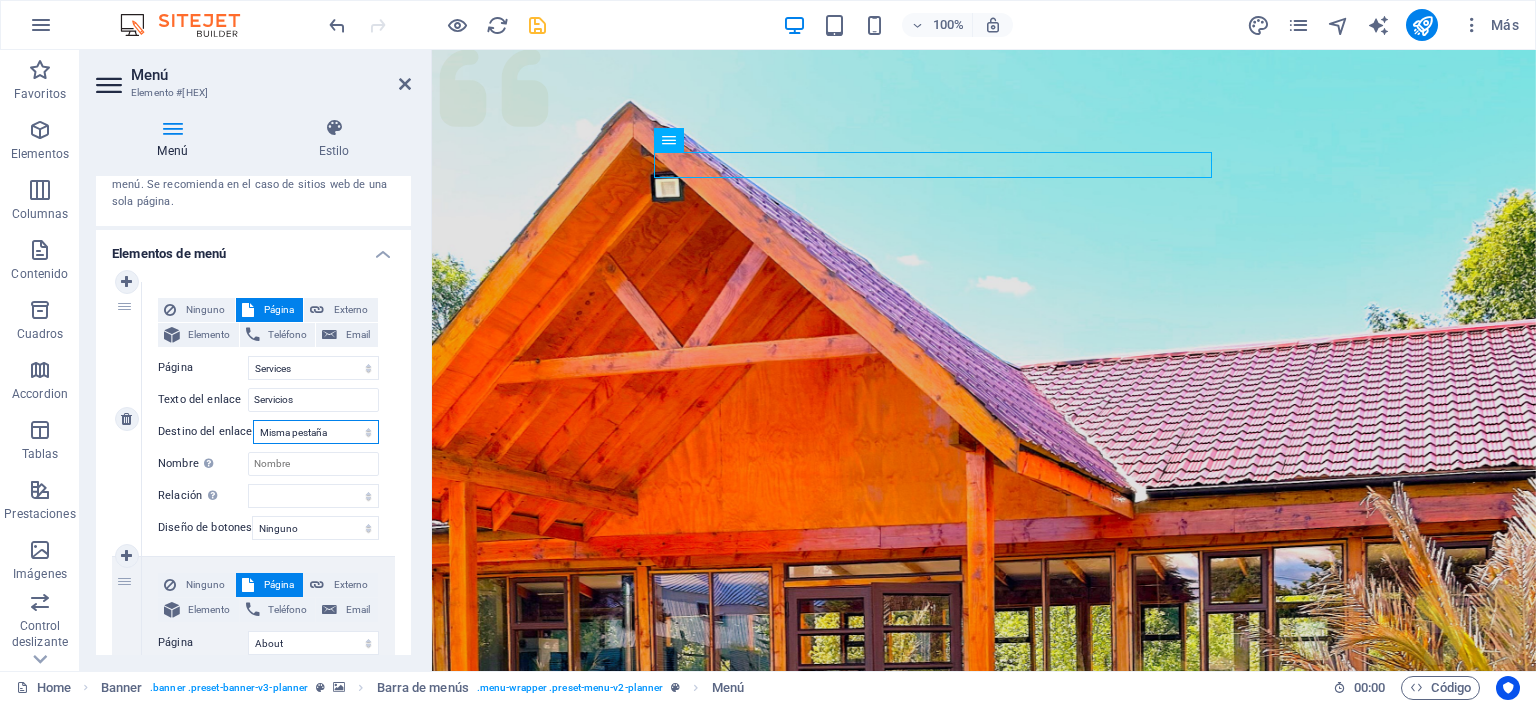 select on "blank" 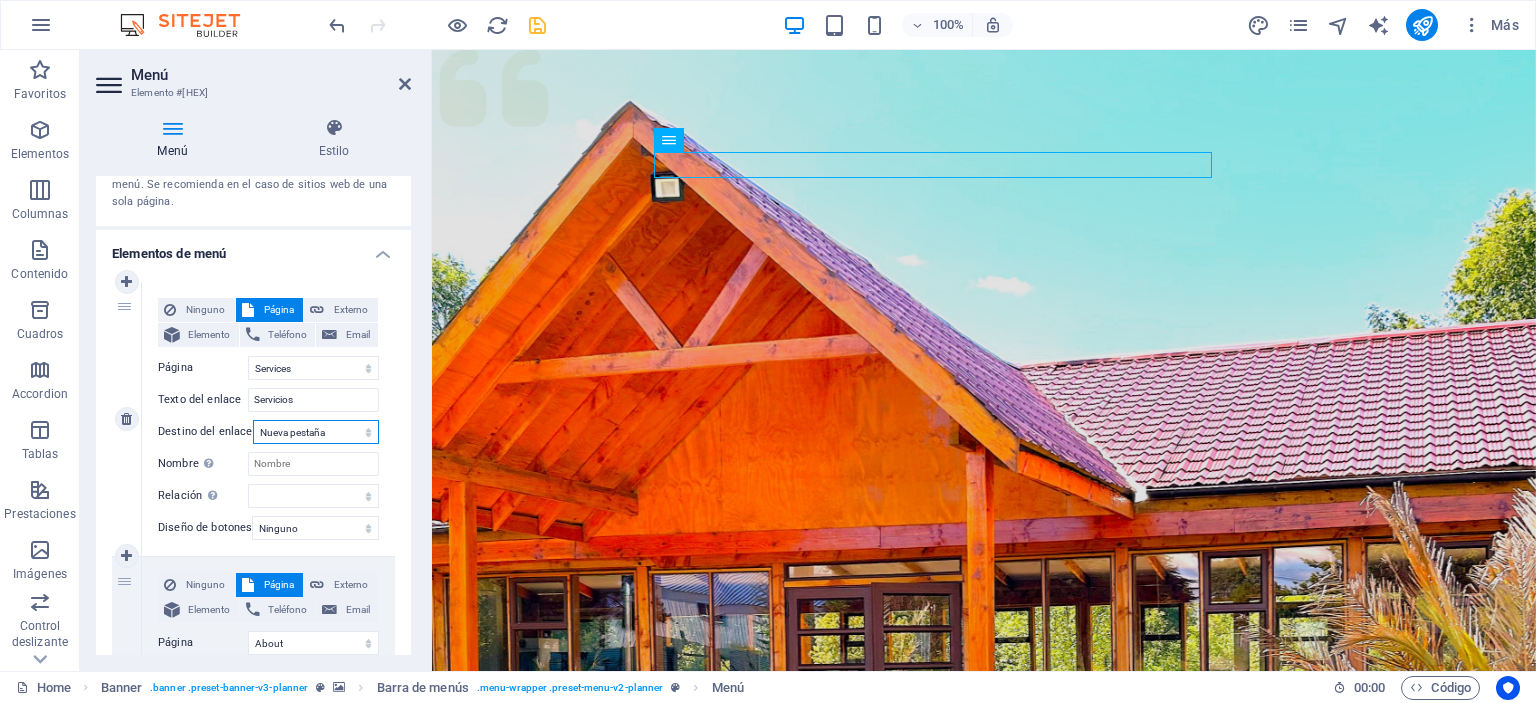 click on "Nueva pestaña Misma pestaña Superposición" at bounding box center (316, 432) 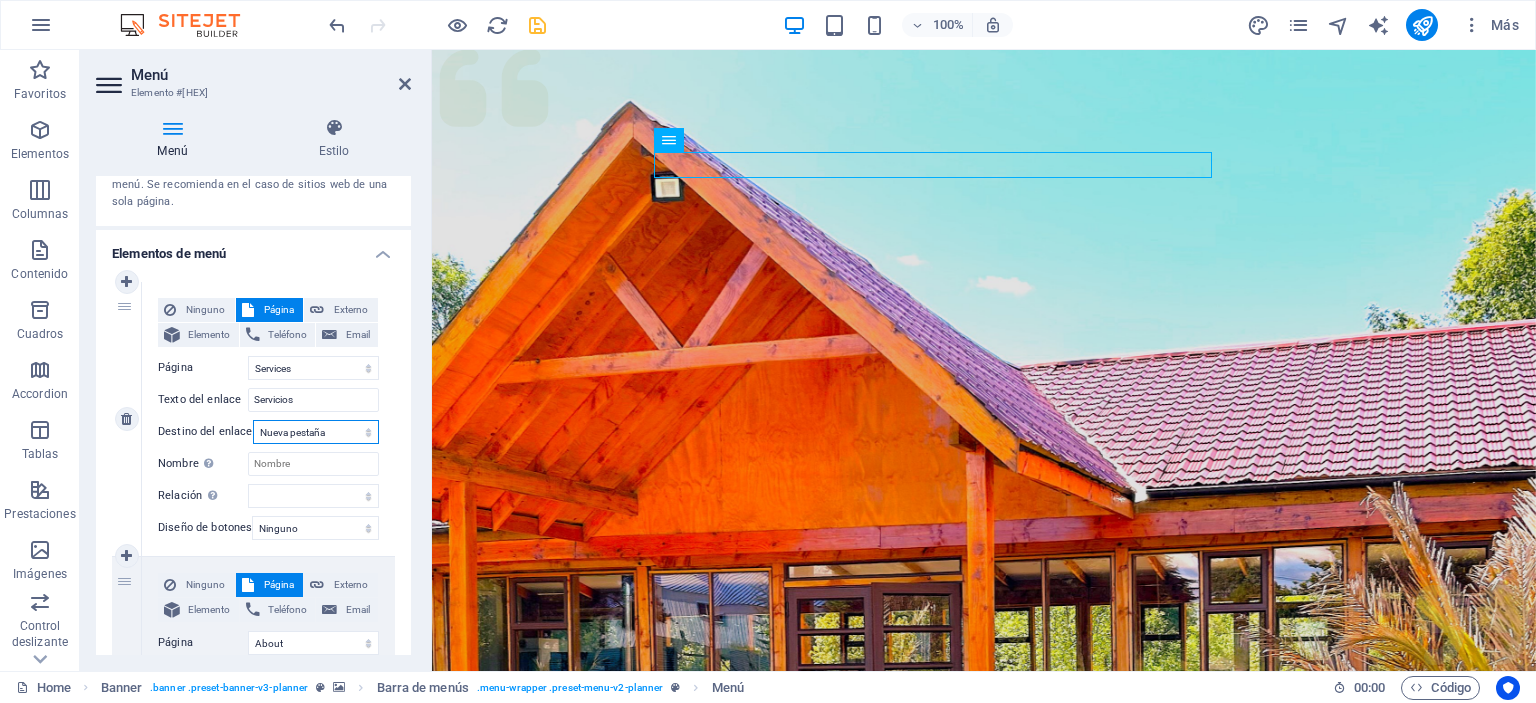 click on "Nueva pestaña Misma pestaña Superposición" at bounding box center (316, 432) 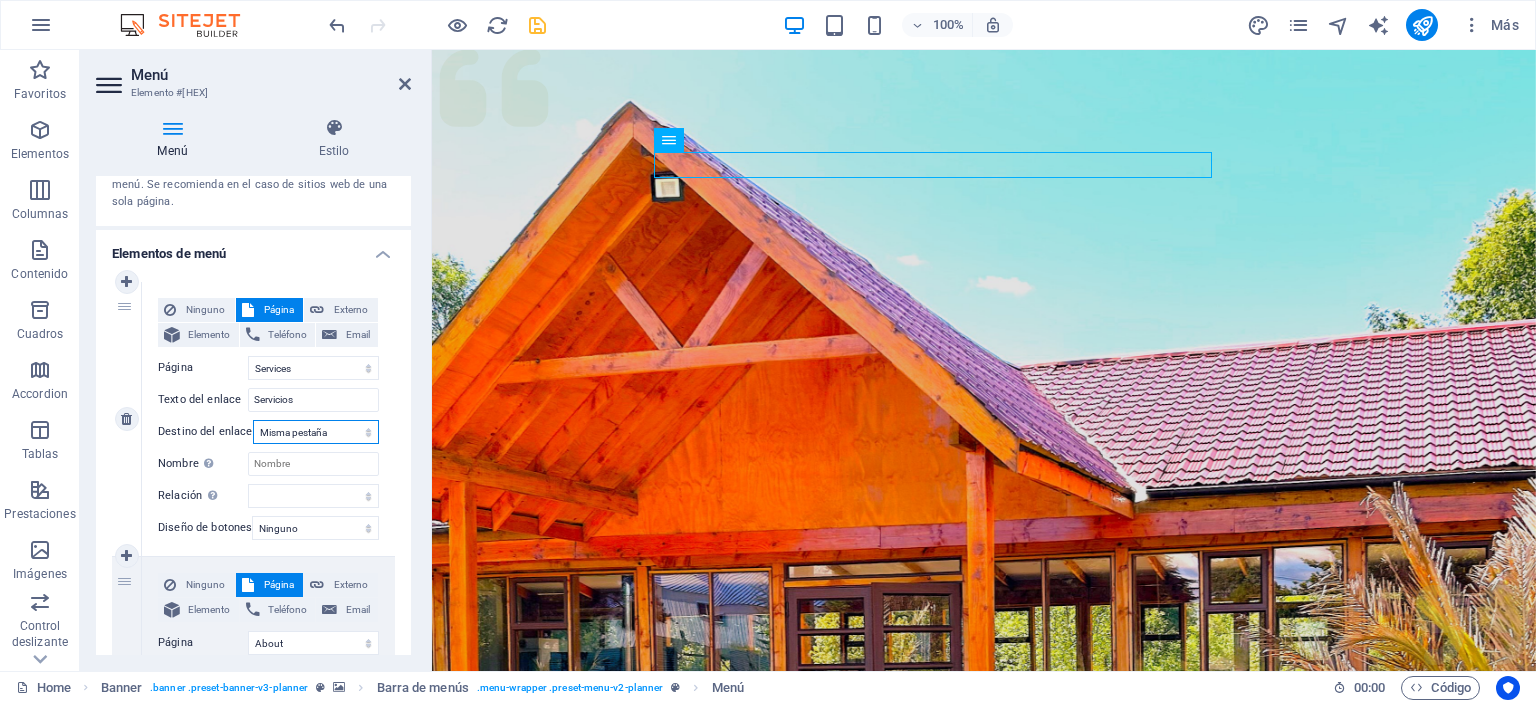 click on "Nueva pestaña Misma pestaña Superposición" at bounding box center (316, 432) 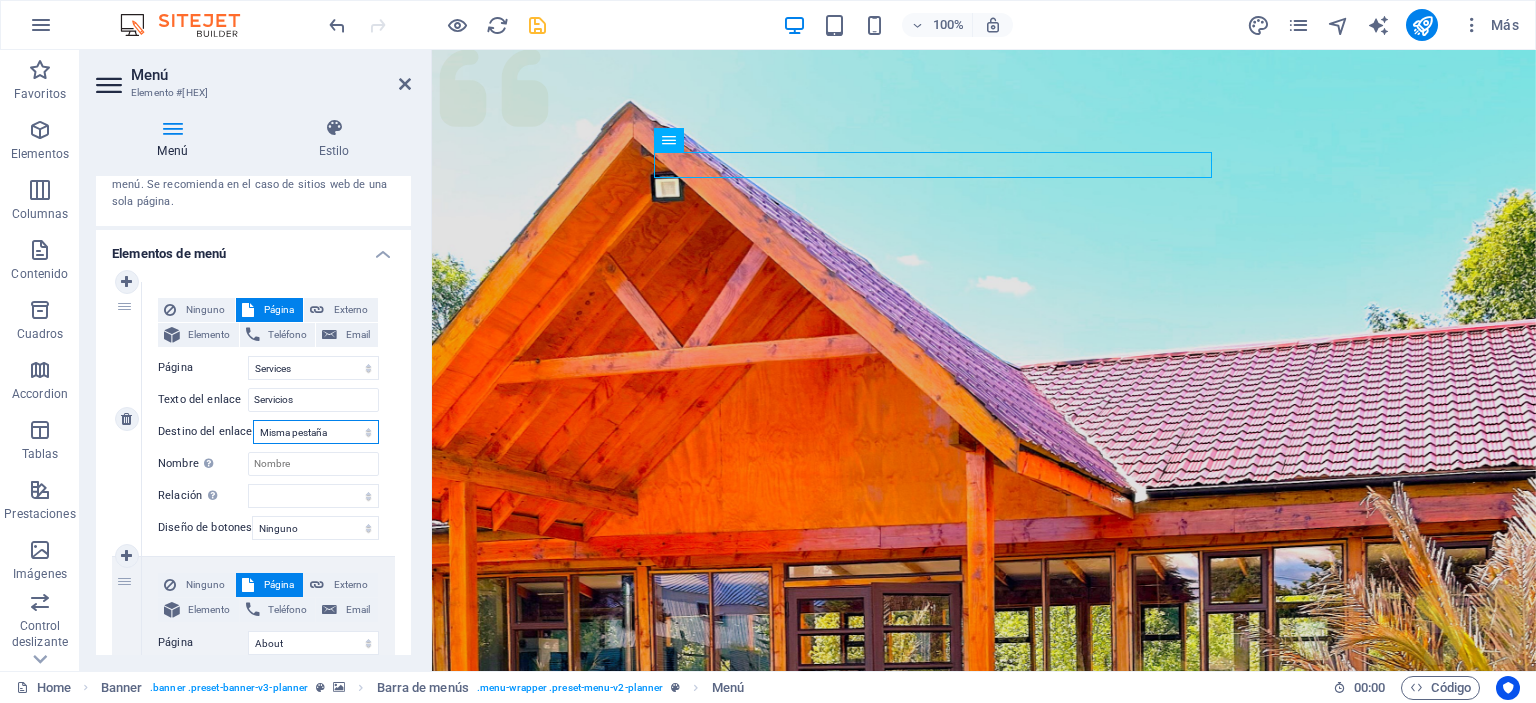 select 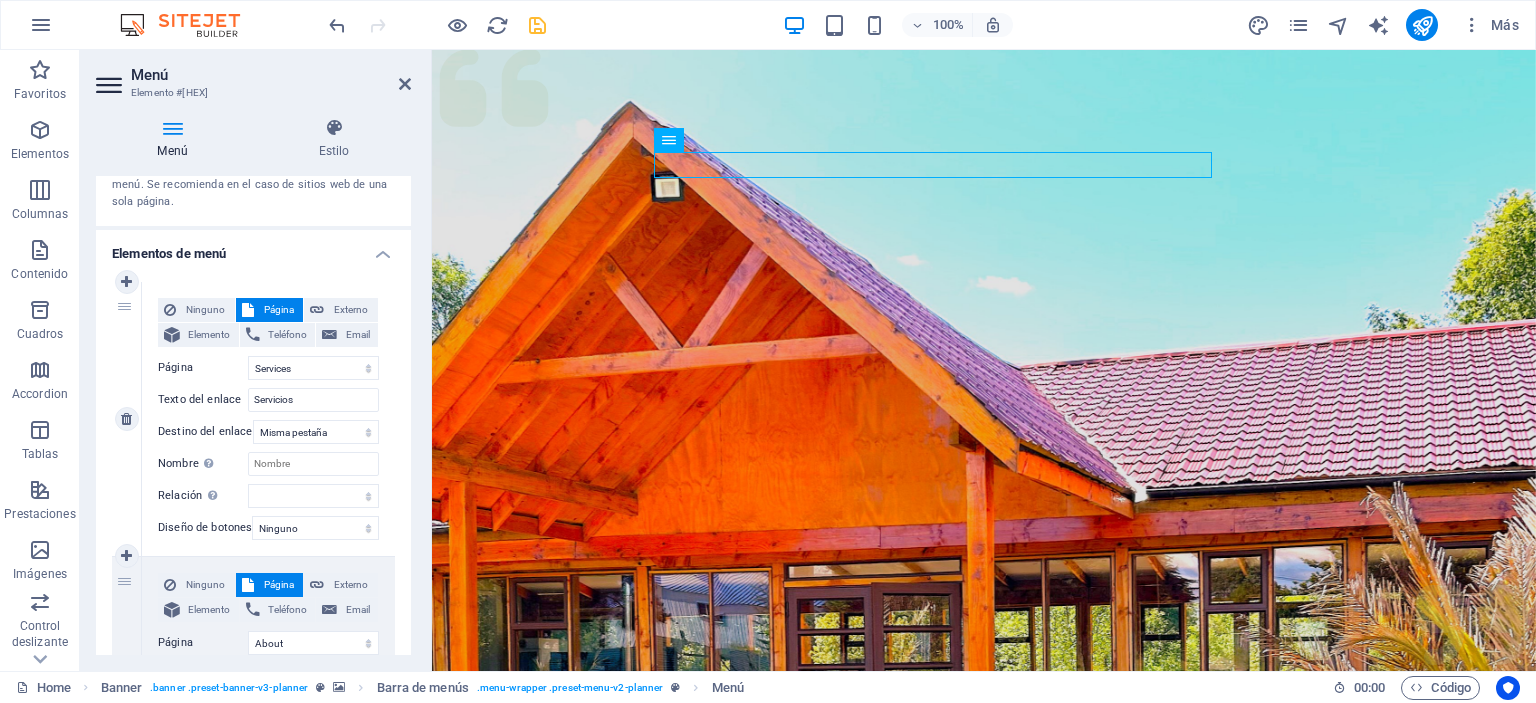 click on "Página" at bounding box center [279, 310] 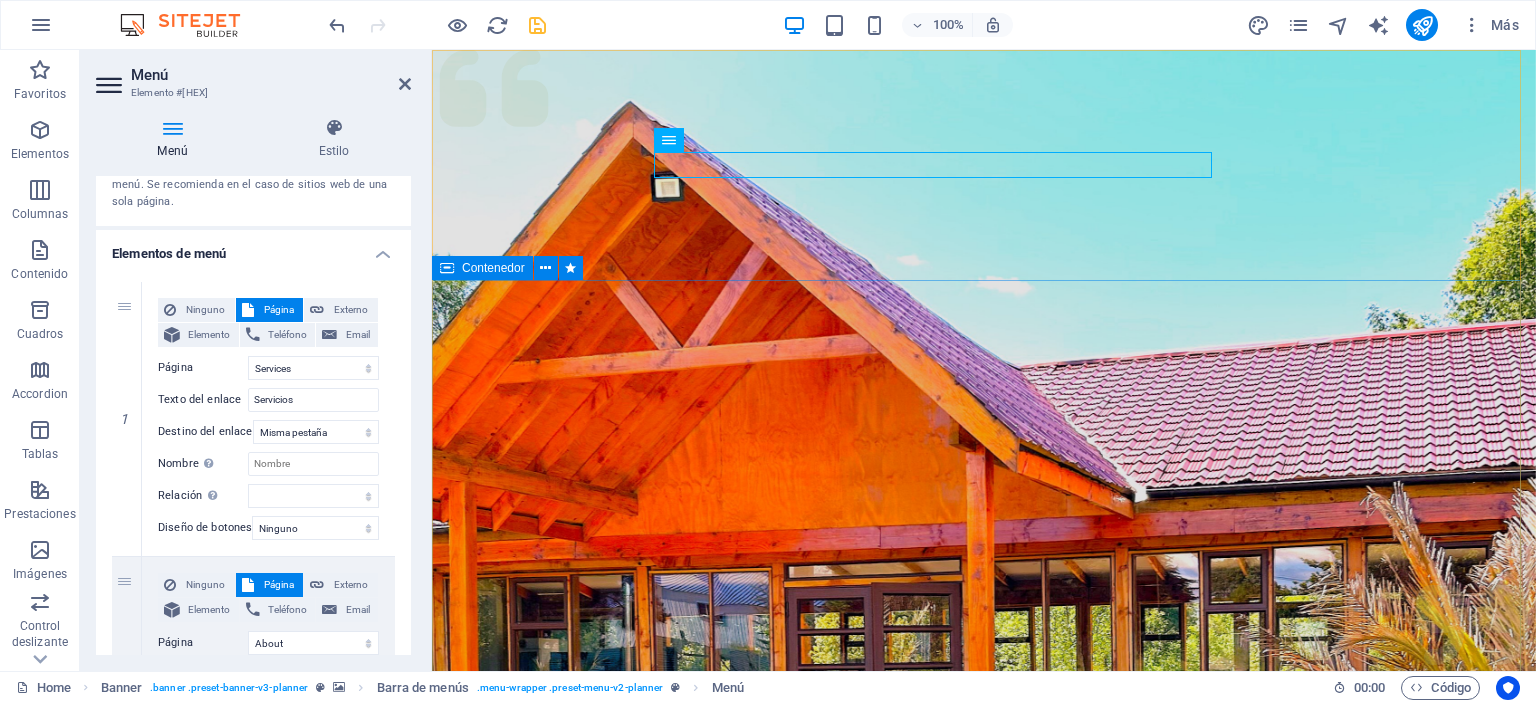 click on "Eventos Parque Coyahue descubre la magia de nuestras brasas Plan your next event with us" at bounding box center [984, 1591] 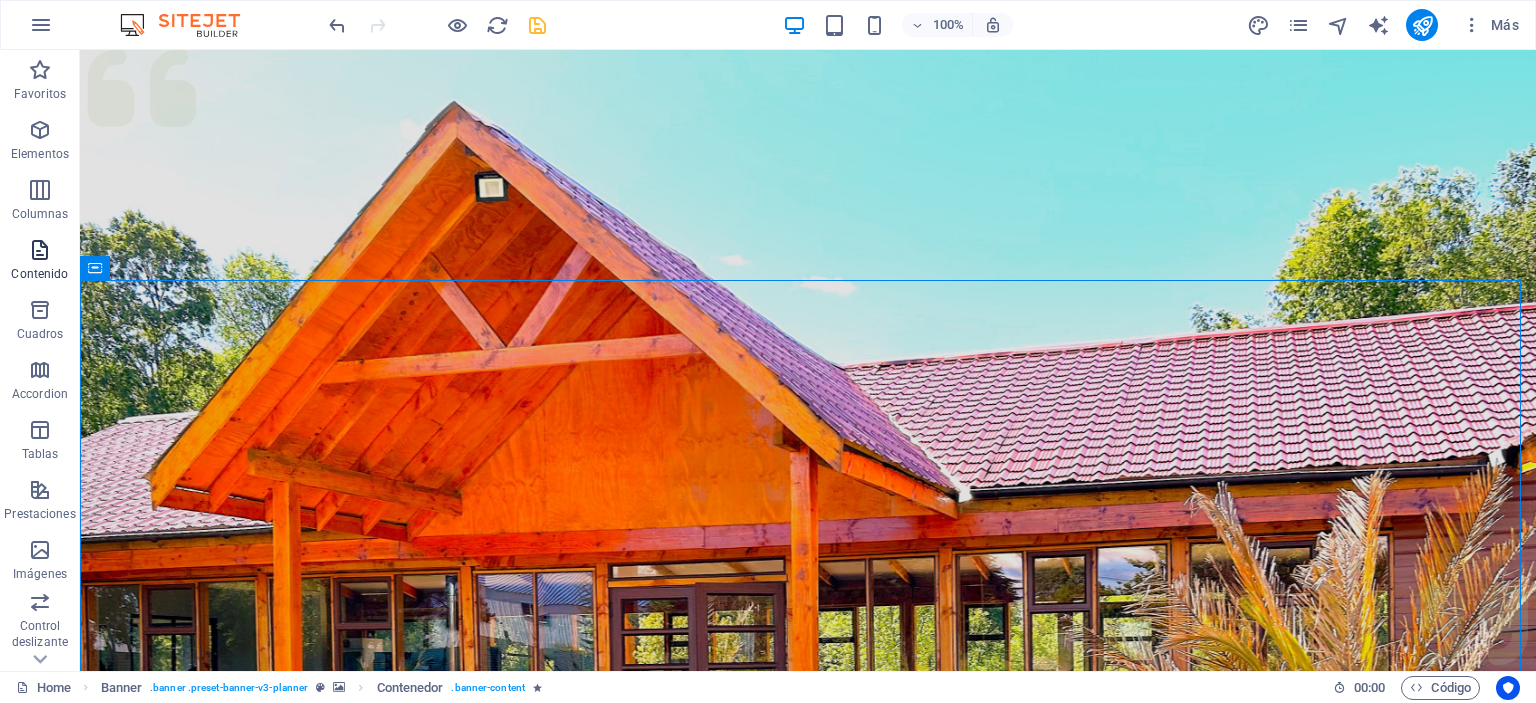 click at bounding box center [40, 250] 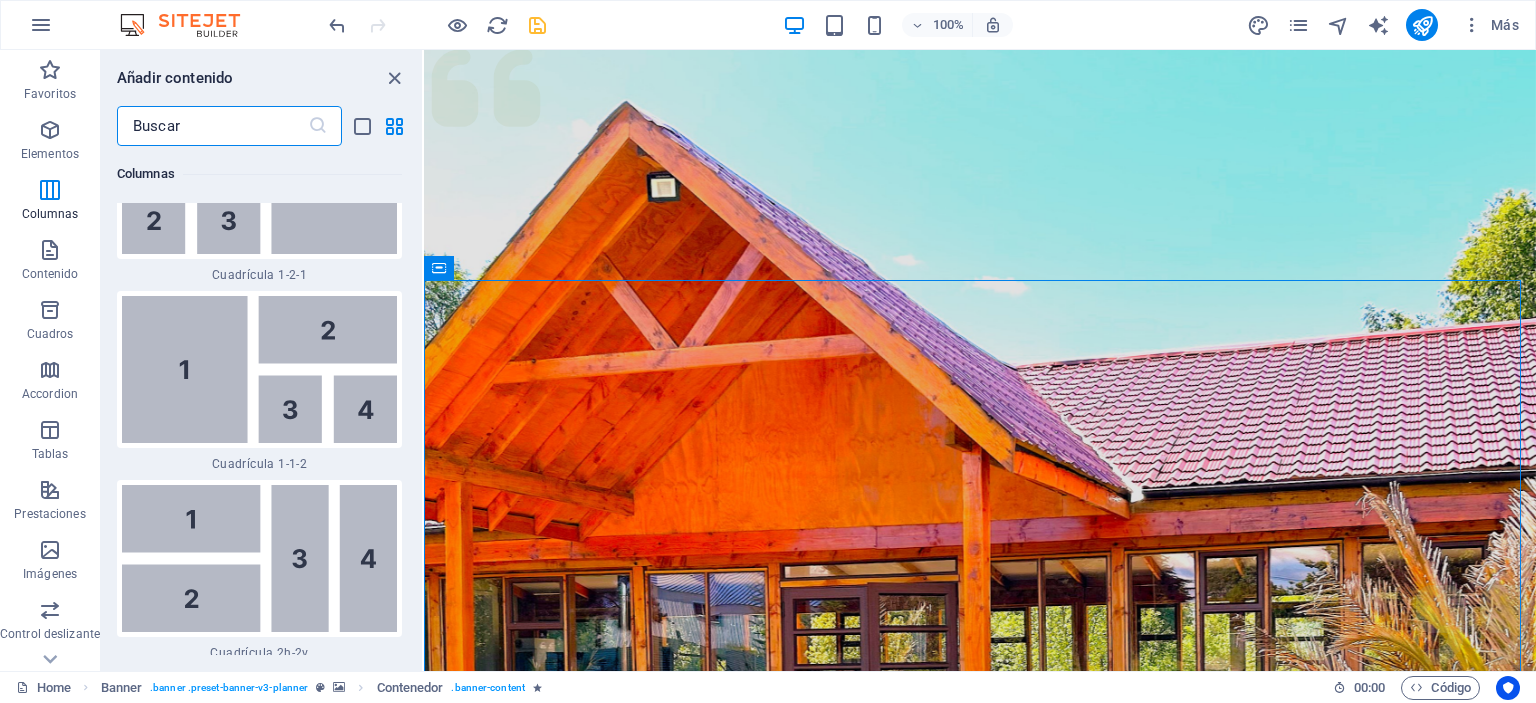 scroll, scrollTop: 5403, scrollLeft: 0, axis: vertical 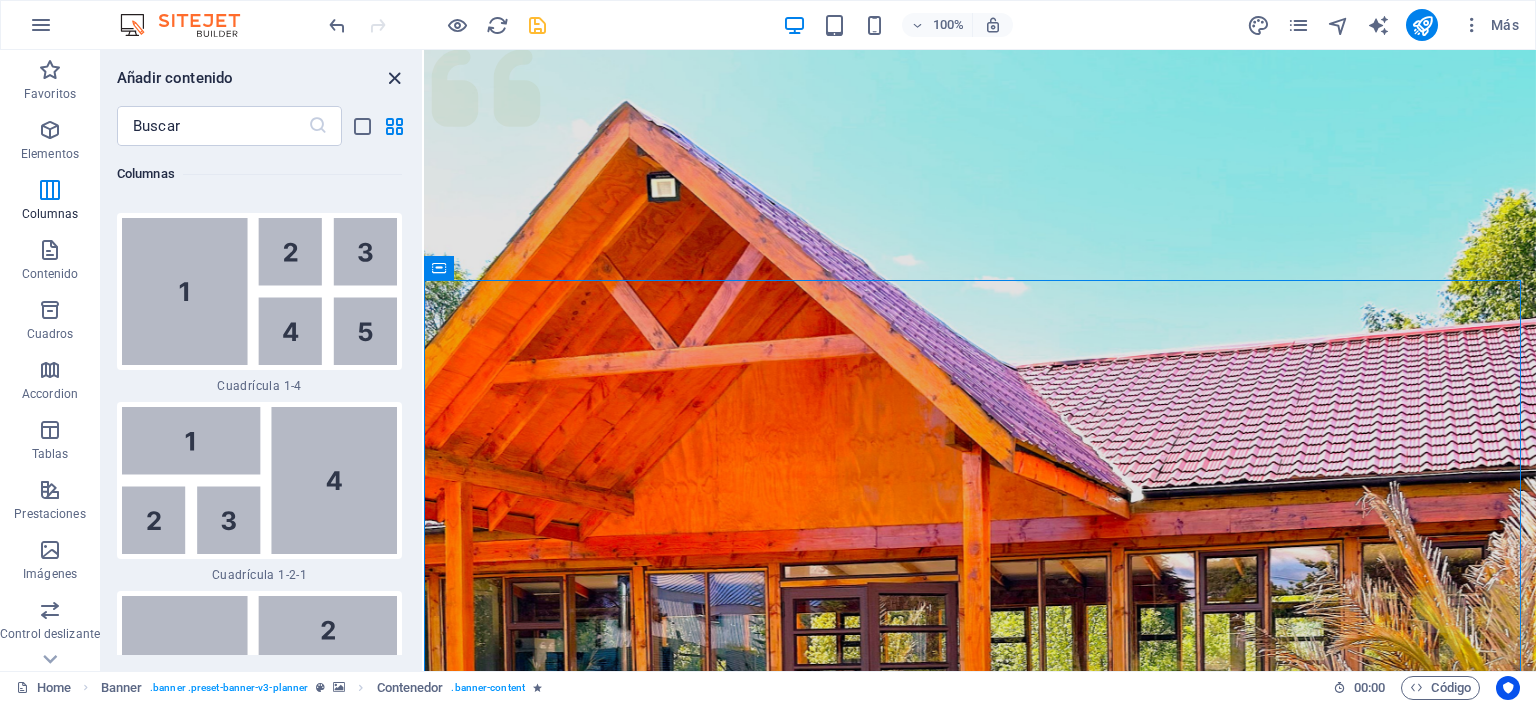 click at bounding box center [394, 78] 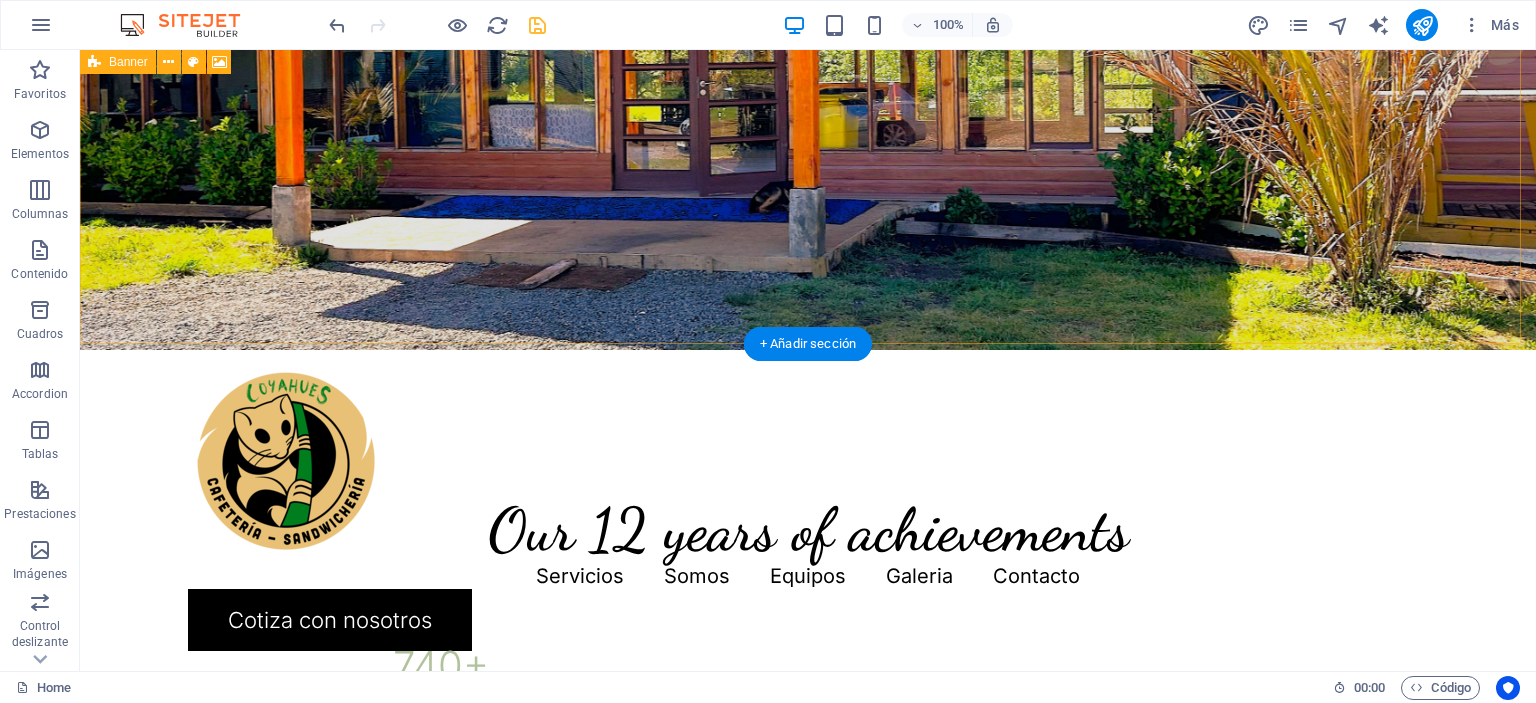 scroll, scrollTop: 700, scrollLeft: 0, axis: vertical 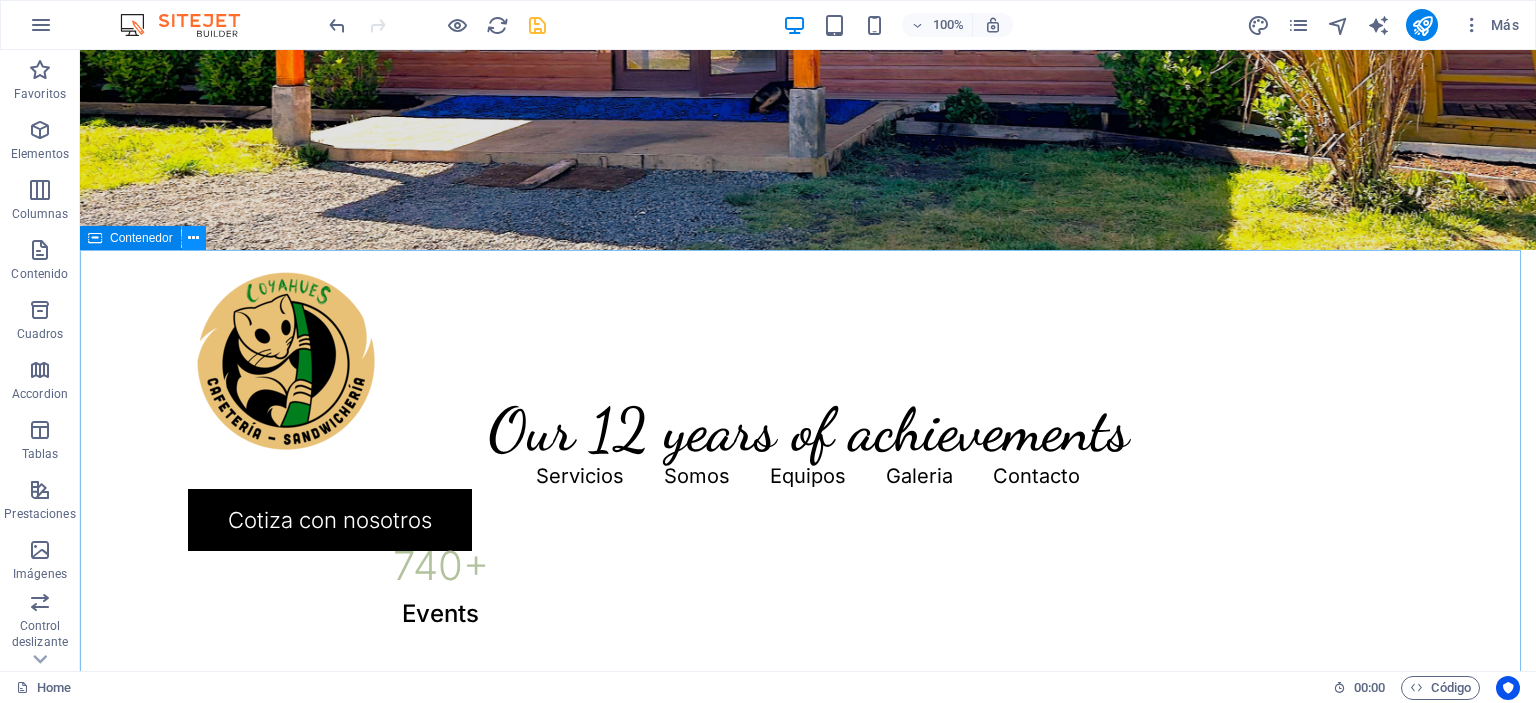 click at bounding box center (193, 238) 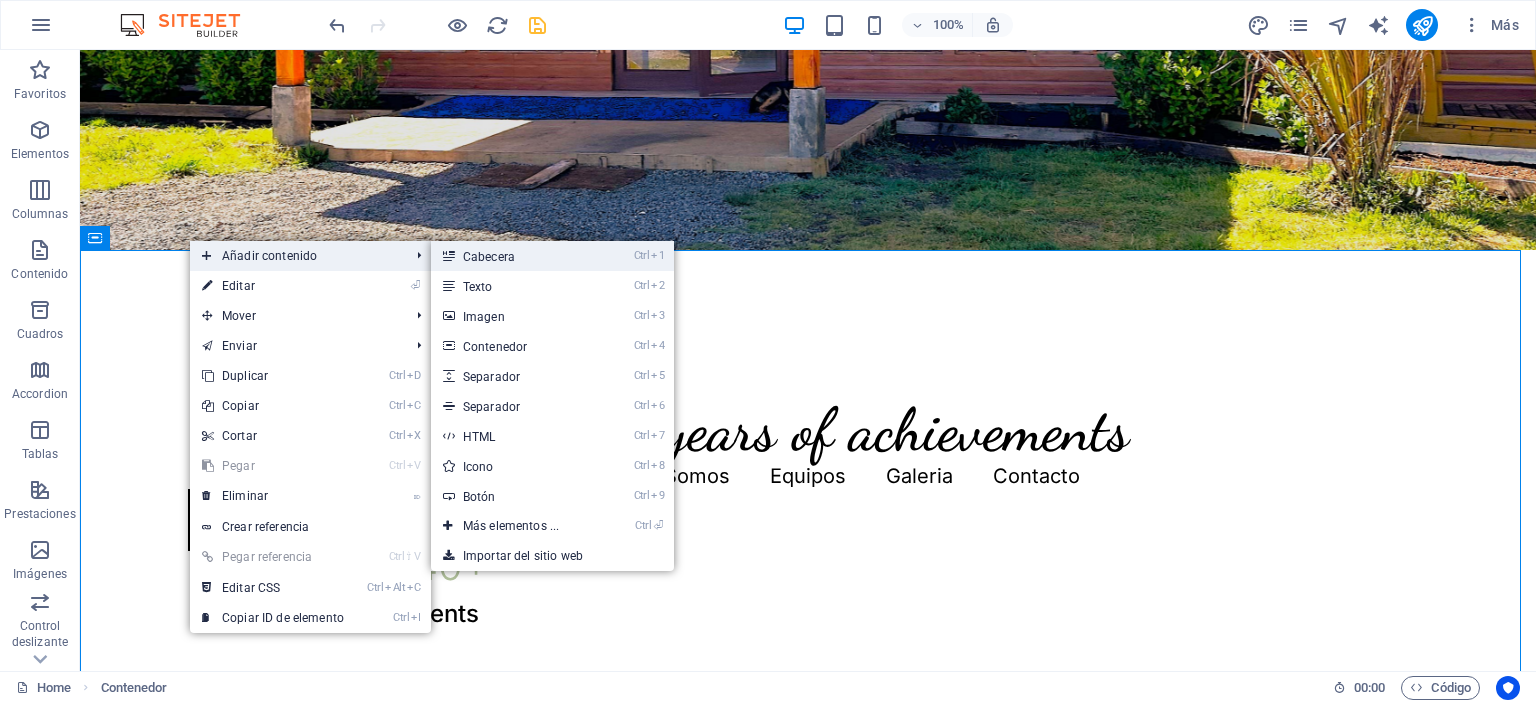 click on "Ctrl 1  Cabecera" at bounding box center [515, 256] 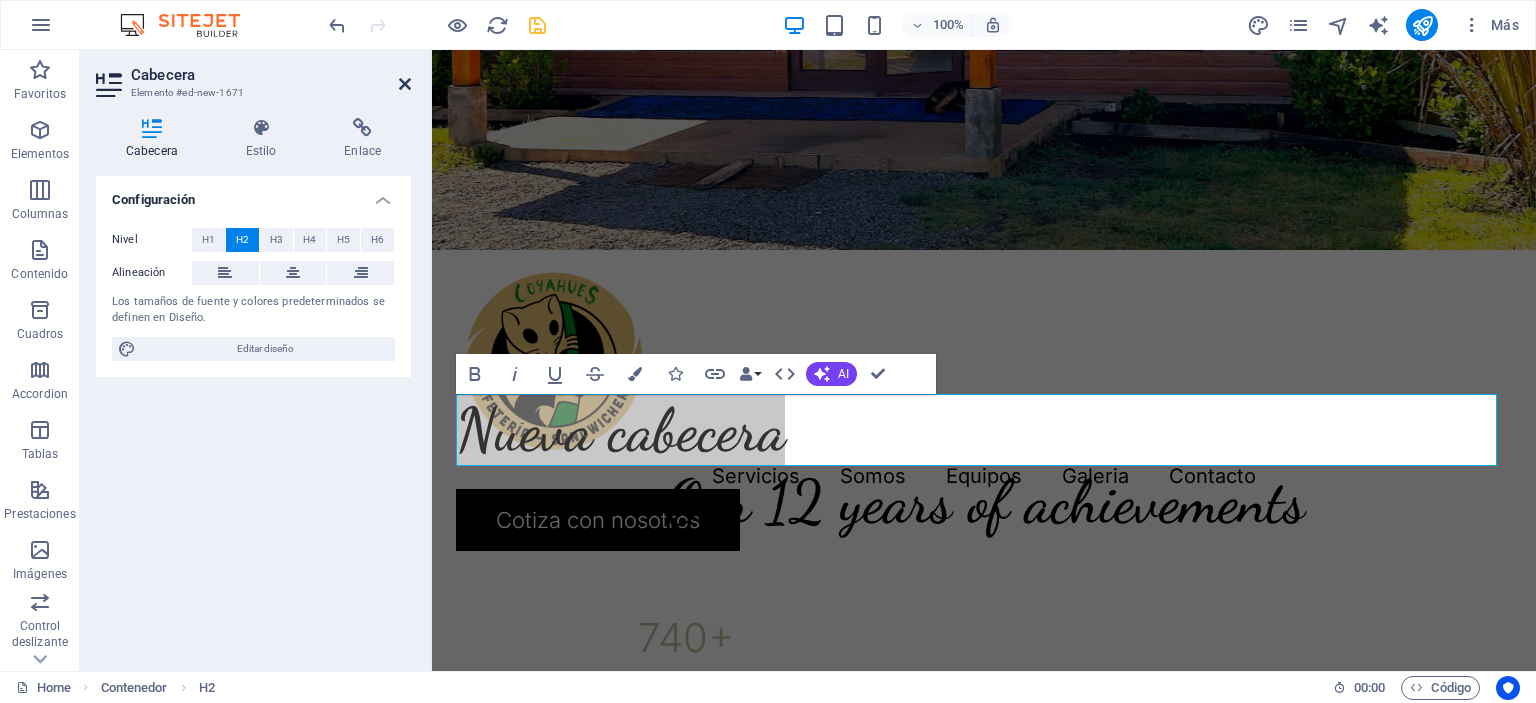 click at bounding box center (405, 84) 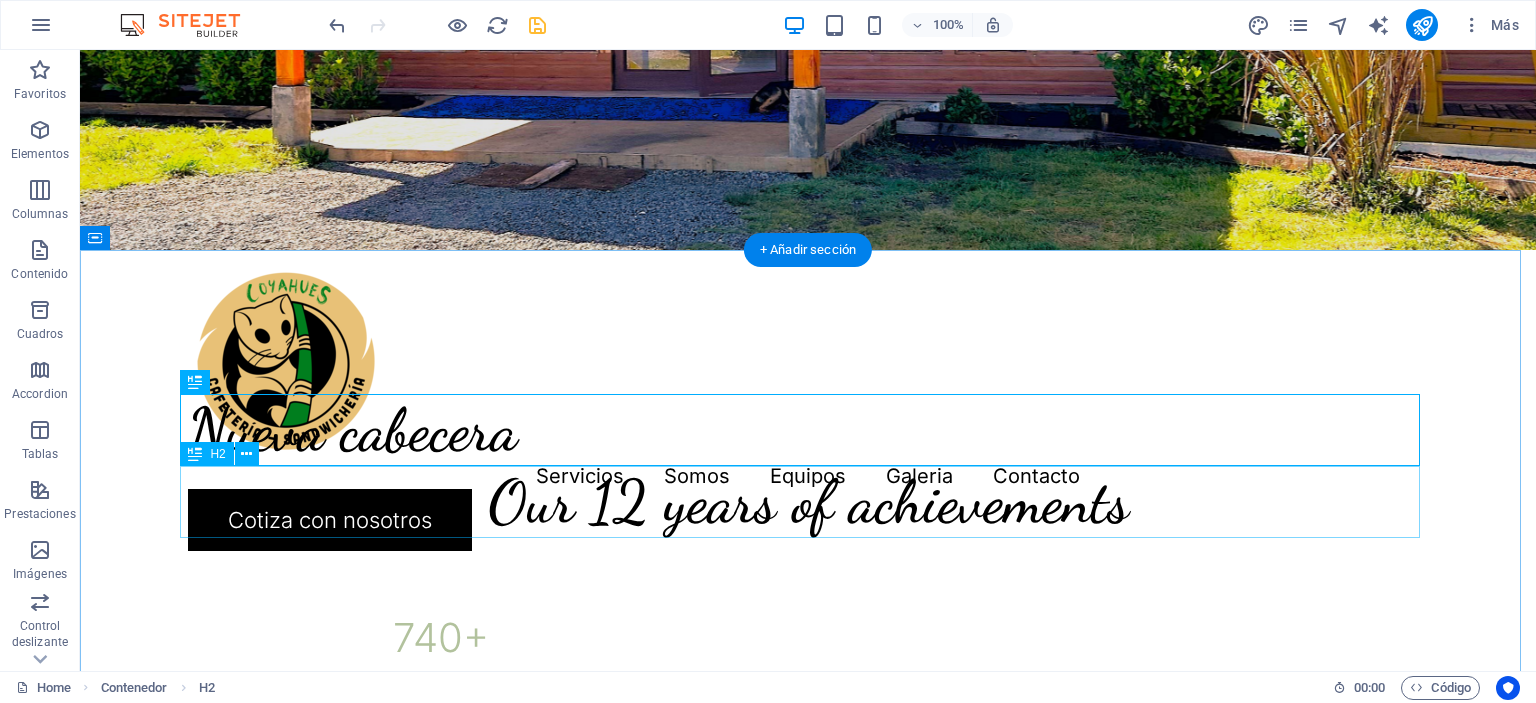 click on "Our 12 years of achievements" at bounding box center (808, 502) 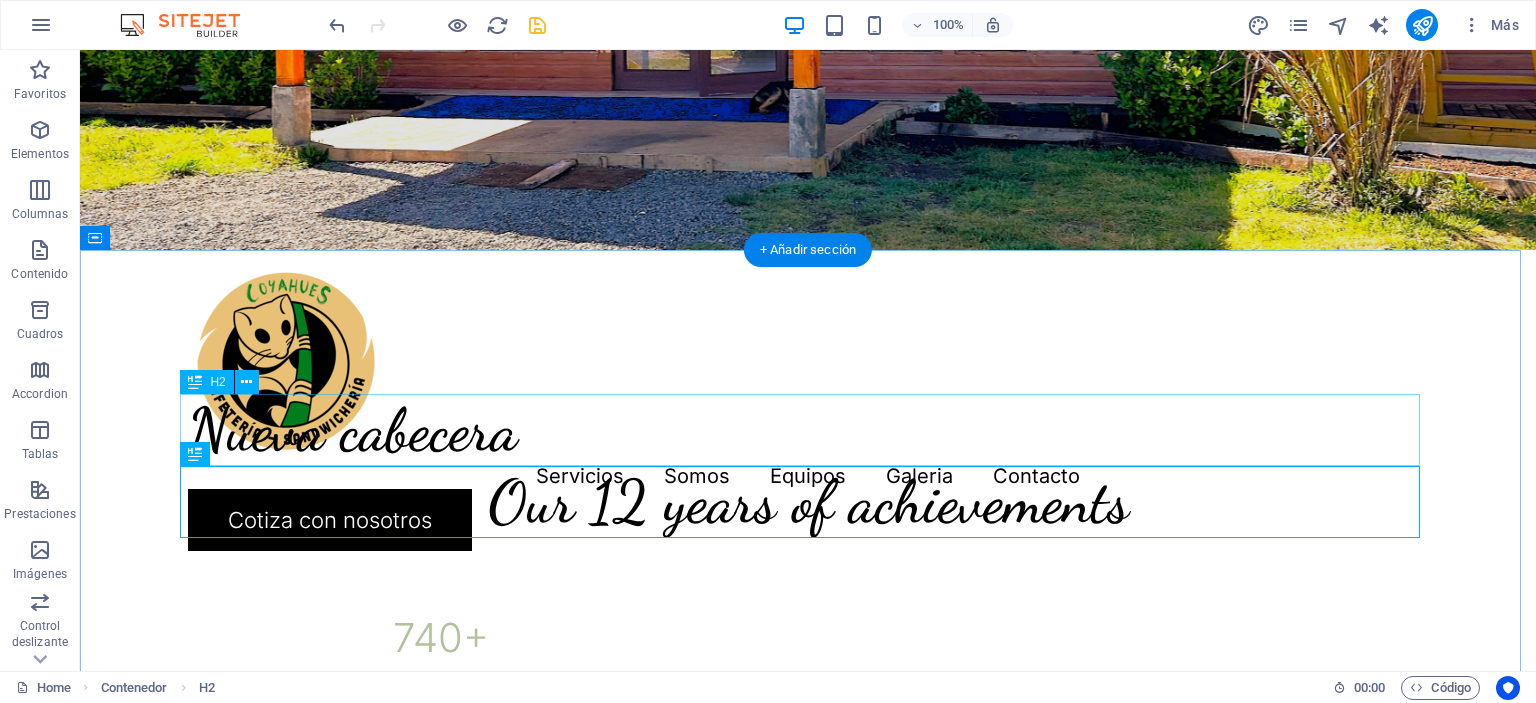 click on "Nueva cabecera" at bounding box center [808, 430] 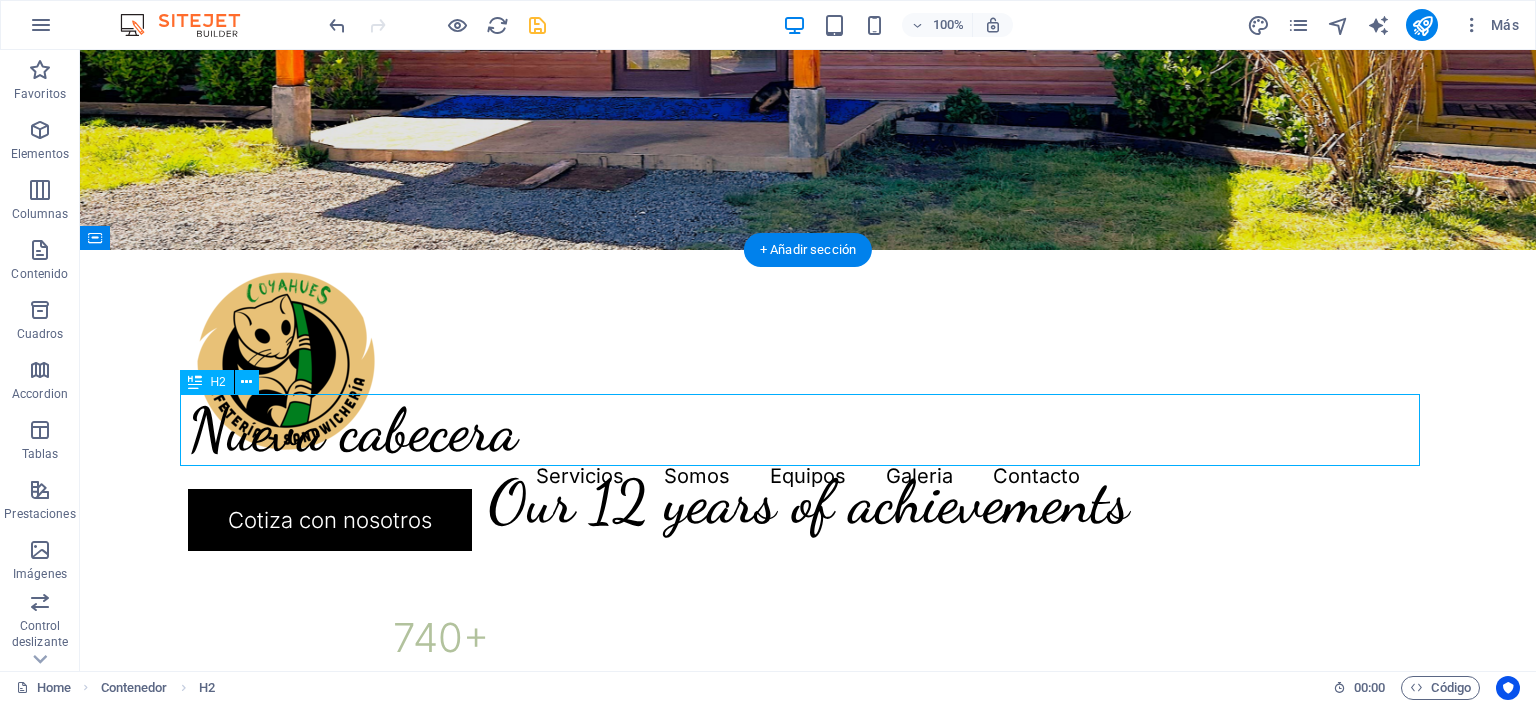 click on "Nueva cabecera" at bounding box center [808, 430] 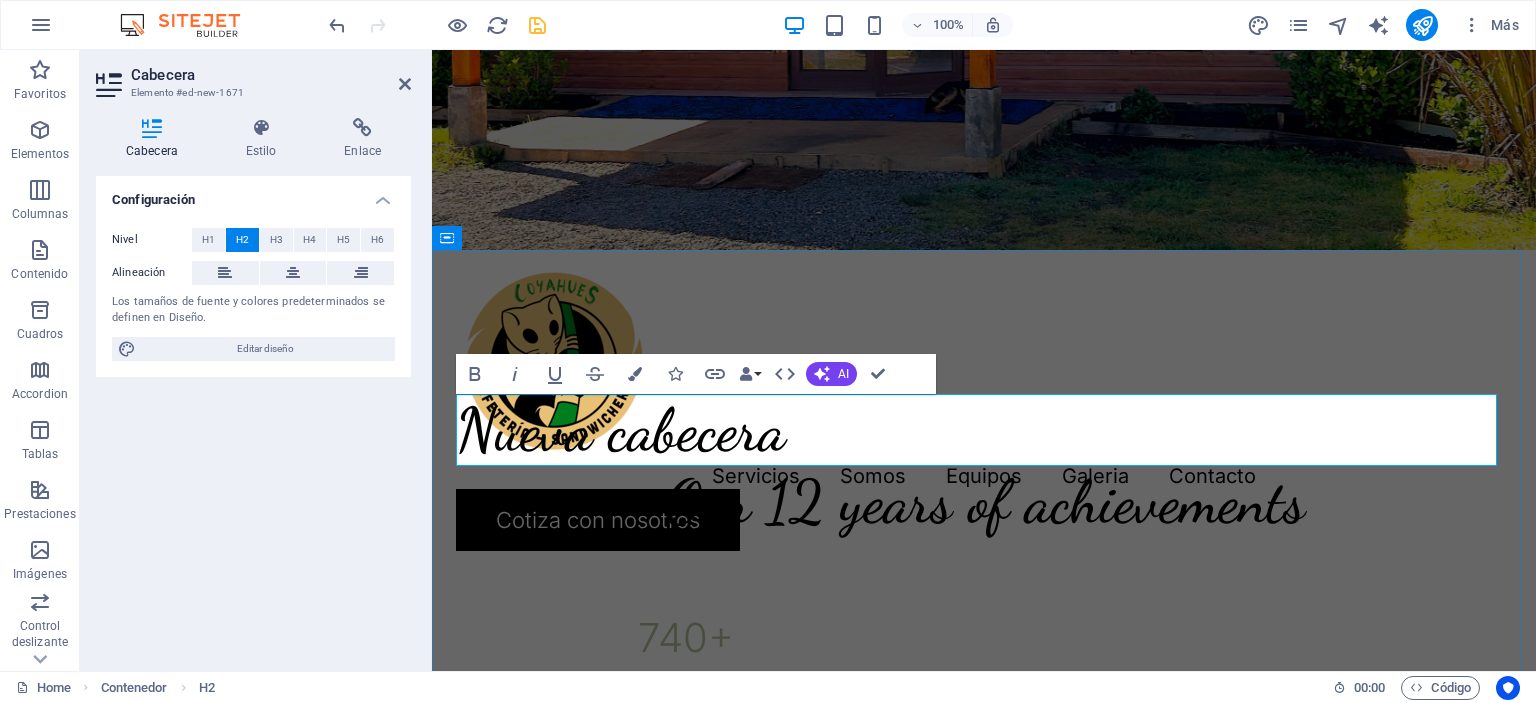 click on "Nueva cabecera" at bounding box center [984, 430] 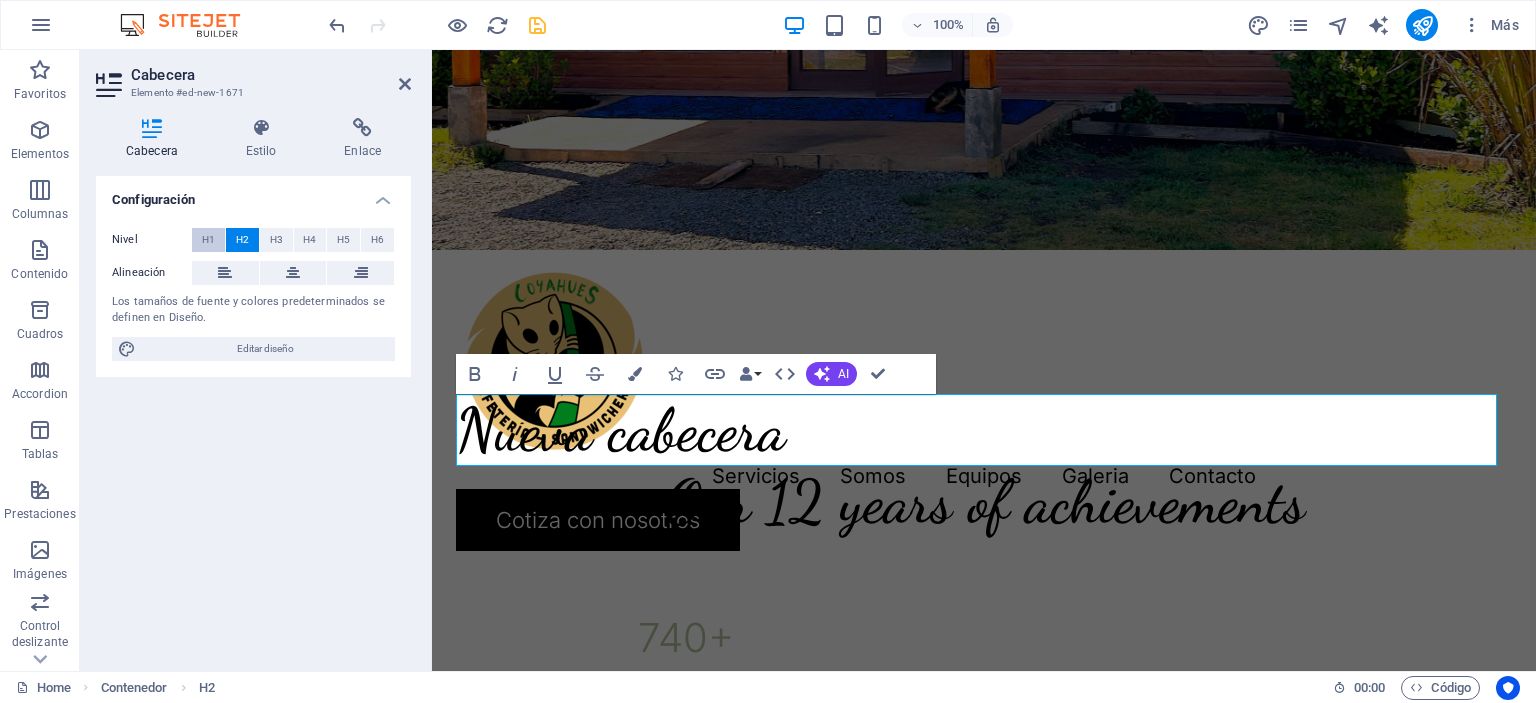 click on "H1" at bounding box center [208, 240] 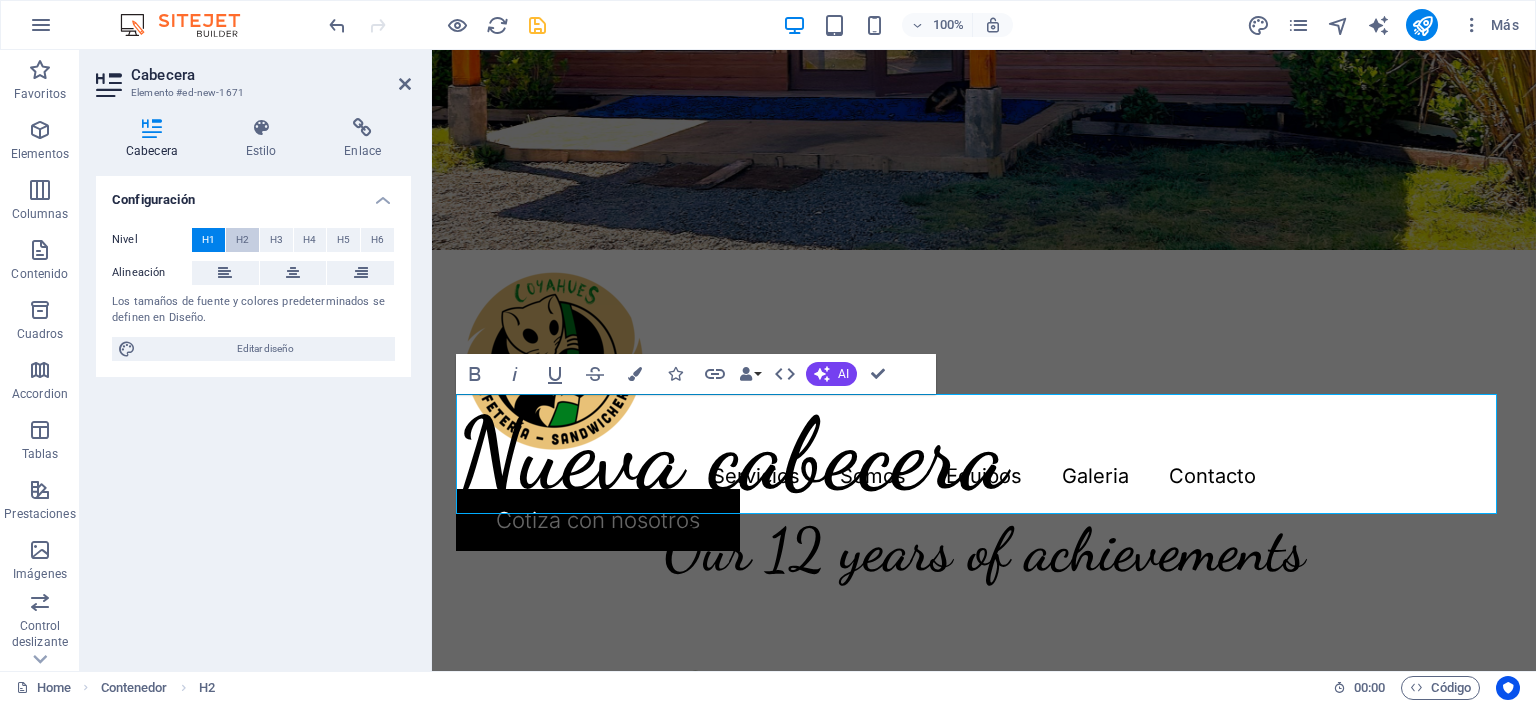 click on "H2" at bounding box center (242, 240) 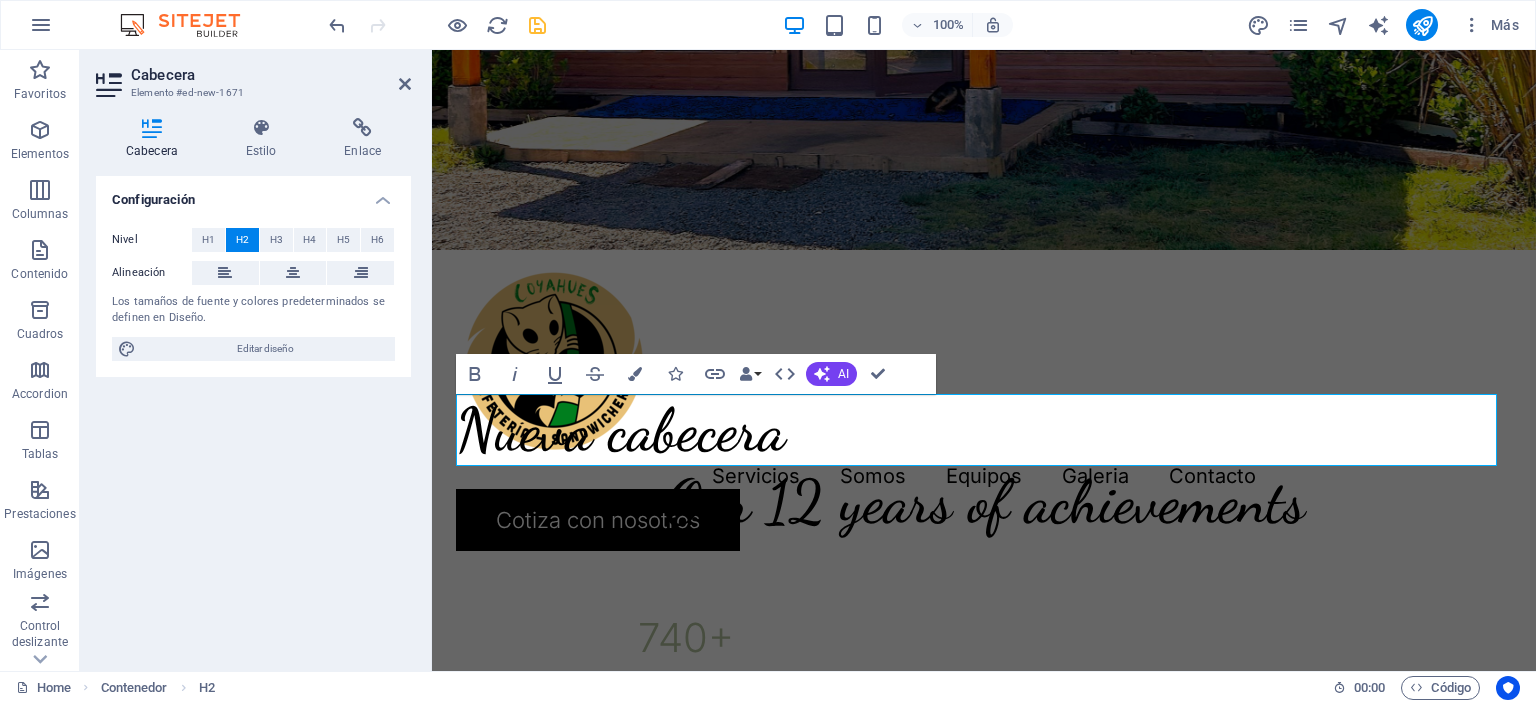 click on "Cabecera Elemento #[HEX] Cabecera Estilo Enlace Configuración Nivel H1 H2 H3 H4 H5 H6 Alineación Los tamaños de fuente y colores predeterminados se definen en Diseño. Editar diseño Predeterminado Element Diseño La forma en la que este elemento se expande en la disposición (Flexbox). Tamaño Predeterminado automático px % 1/1 1/2 1/3 1/4 1/5 1/6 1/7 1/8 1/9 1/10 Crecer Reducir Comprar Disposición de contenedor Visible Visible Opacidad 100 % Desbordamiento Espaciado Margen Predeterminado automático px % rem vw vh Personalizado Personalizado automático px % rem vw vh automático px % rem vw vh automático px % rem vw vh automático px % rem vw vh Espaciado Predeterminado px rem % vh vw Personalizado Personalizado px rem % vh vw px rem % vh vw px rem % vh vw px rem % vh vw Borde Estilo              - Ancho 1 automático px rem % vh vw Personalizado Personalizado 1 automático px rem % vh vw 1 automático px rem % vh vw 1 automático px rem % vh vw 1 automático px rem % vh vw  - Color %" at bounding box center [256, 360] 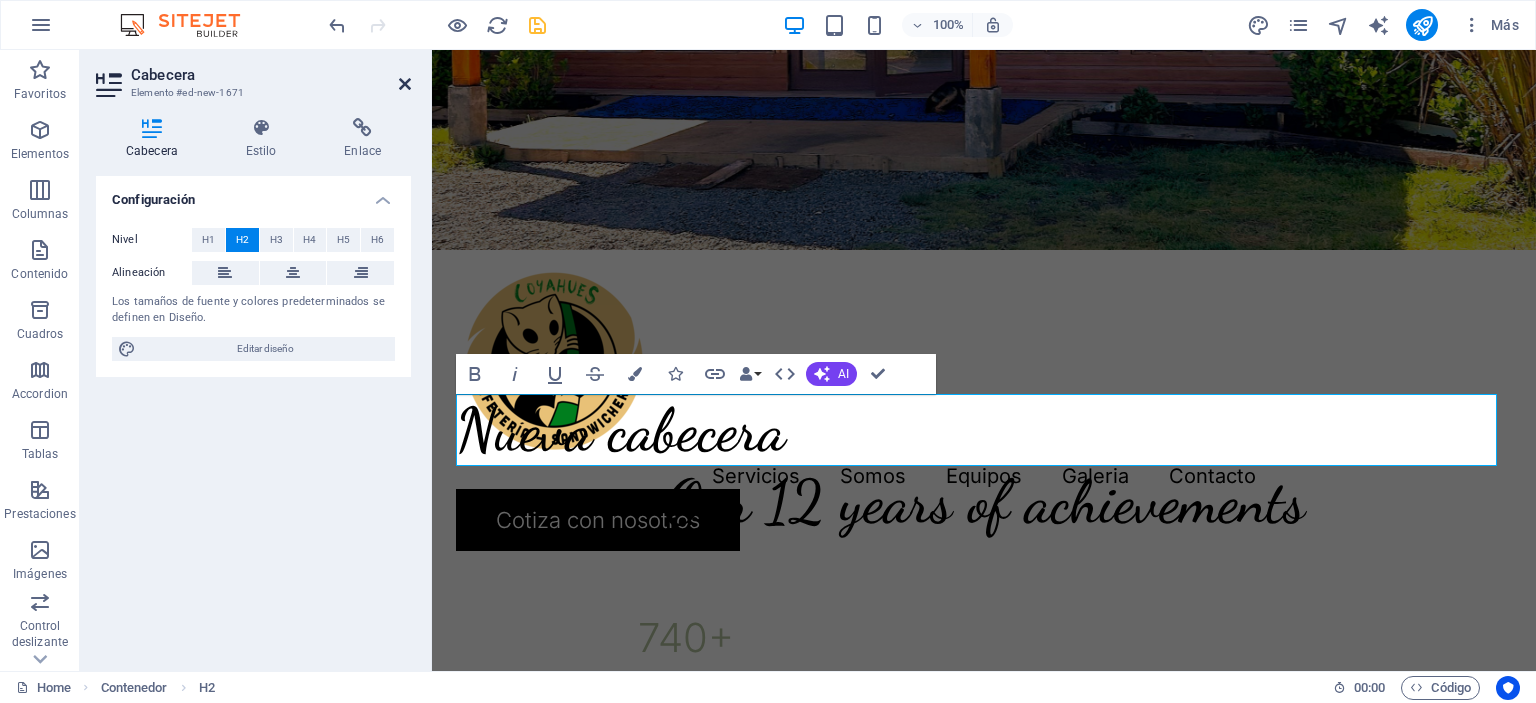 click at bounding box center [405, 84] 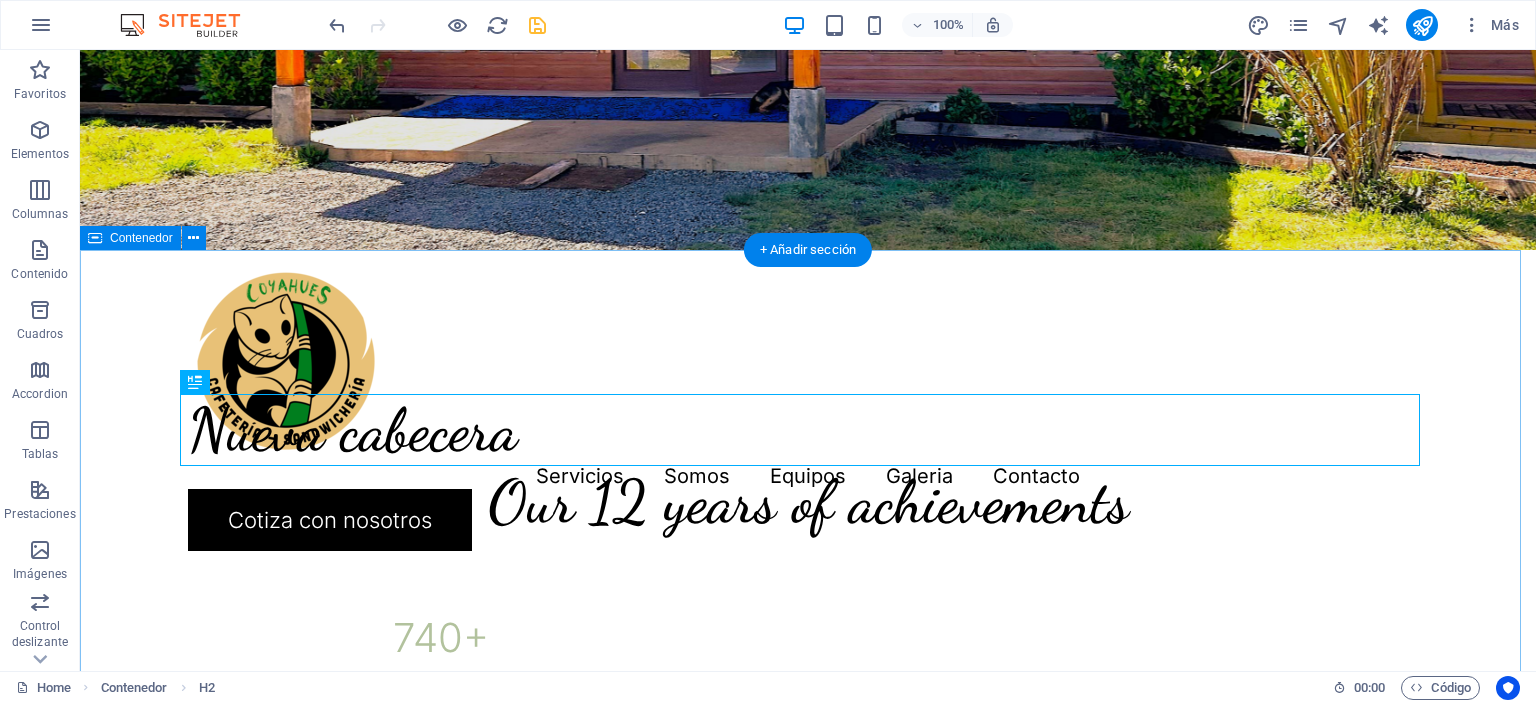 click on "Nueva cabecera Our 12 years of achievements [NUMBER] + Events [NUMBER] + Clients [NUMBER] k+ Guests [NUMBER] Prizes" at bounding box center (808, 696) 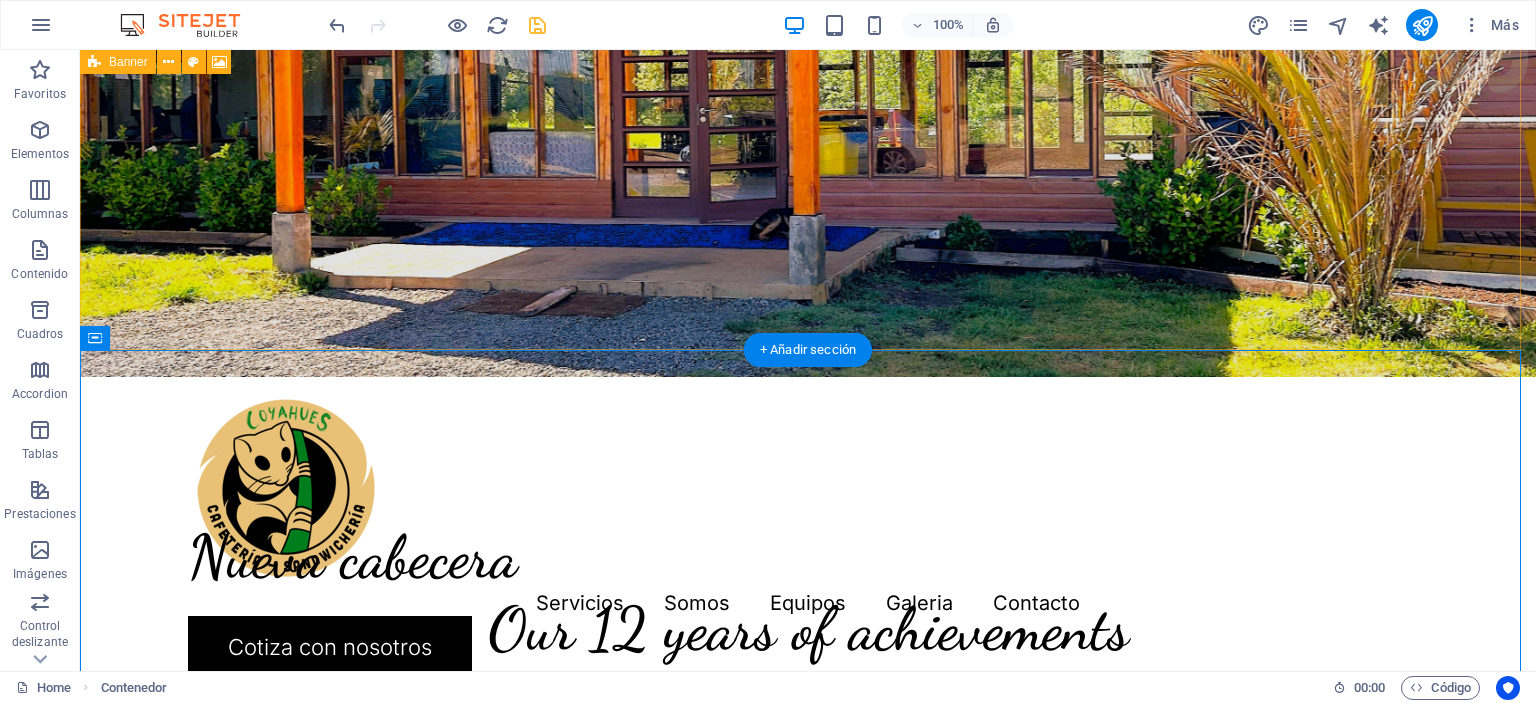 scroll, scrollTop: 600, scrollLeft: 0, axis: vertical 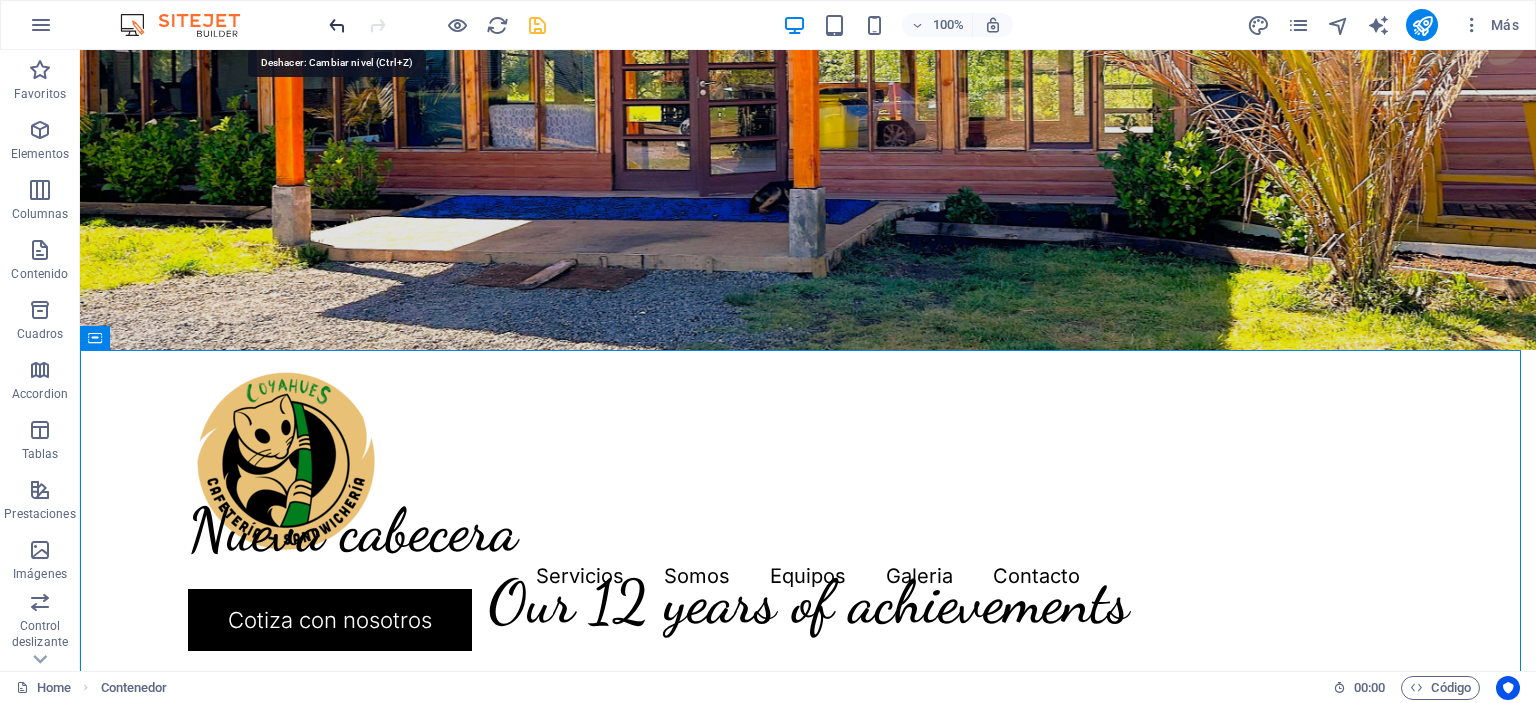 click at bounding box center (337, 25) 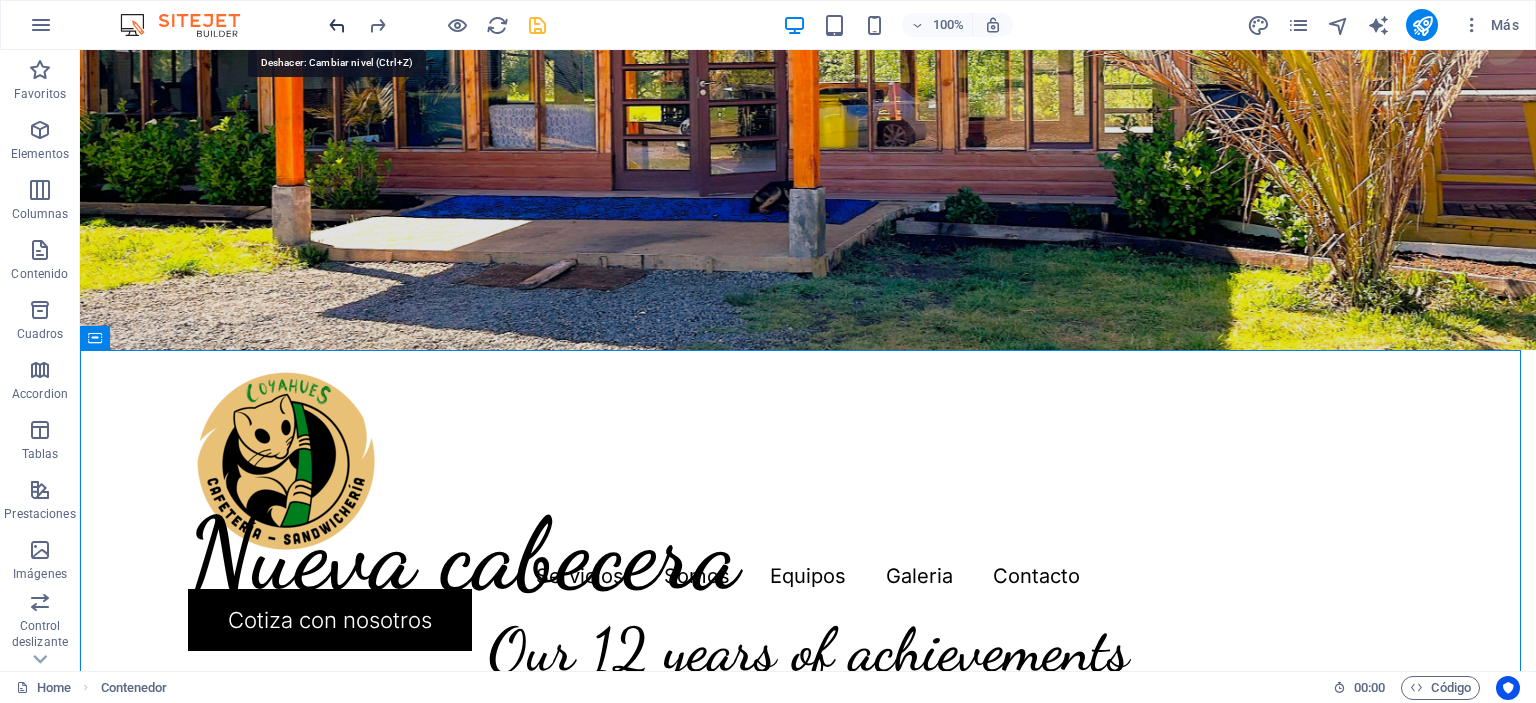 click at bounding box center [337, 25] 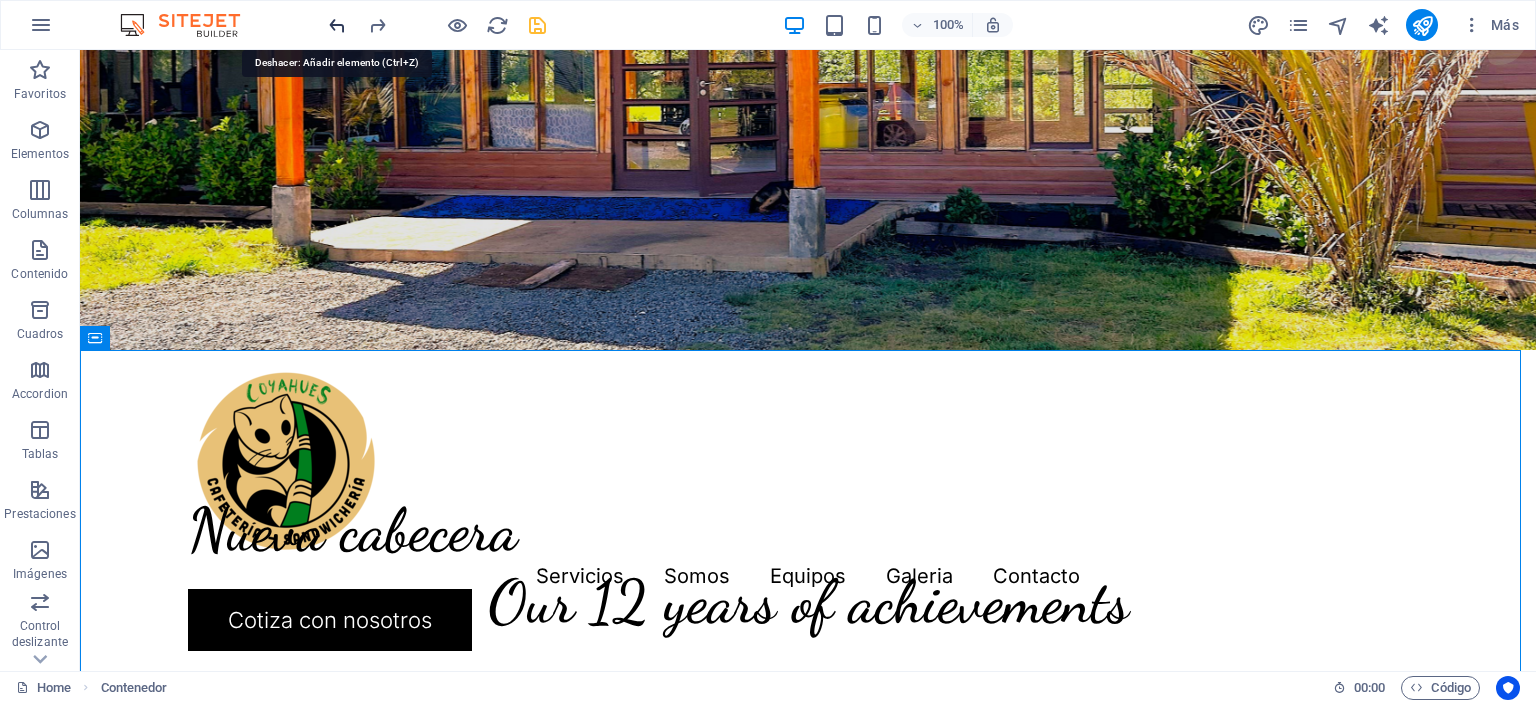 click at bounding box center (337, 25) 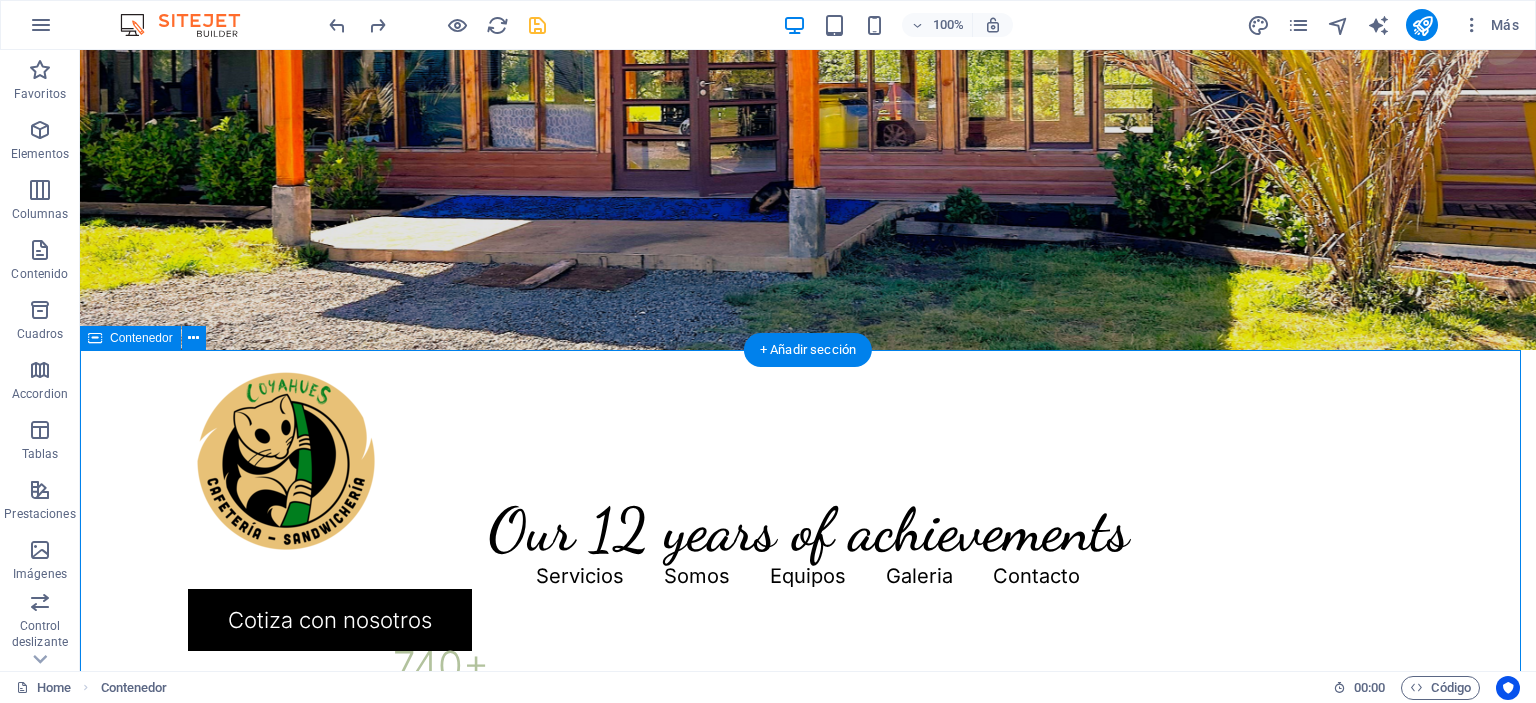 drag, startPoint x: 1455, startPoint y: 592, endPoint x: 1442, endPoint y: 590, distance: 13.152946 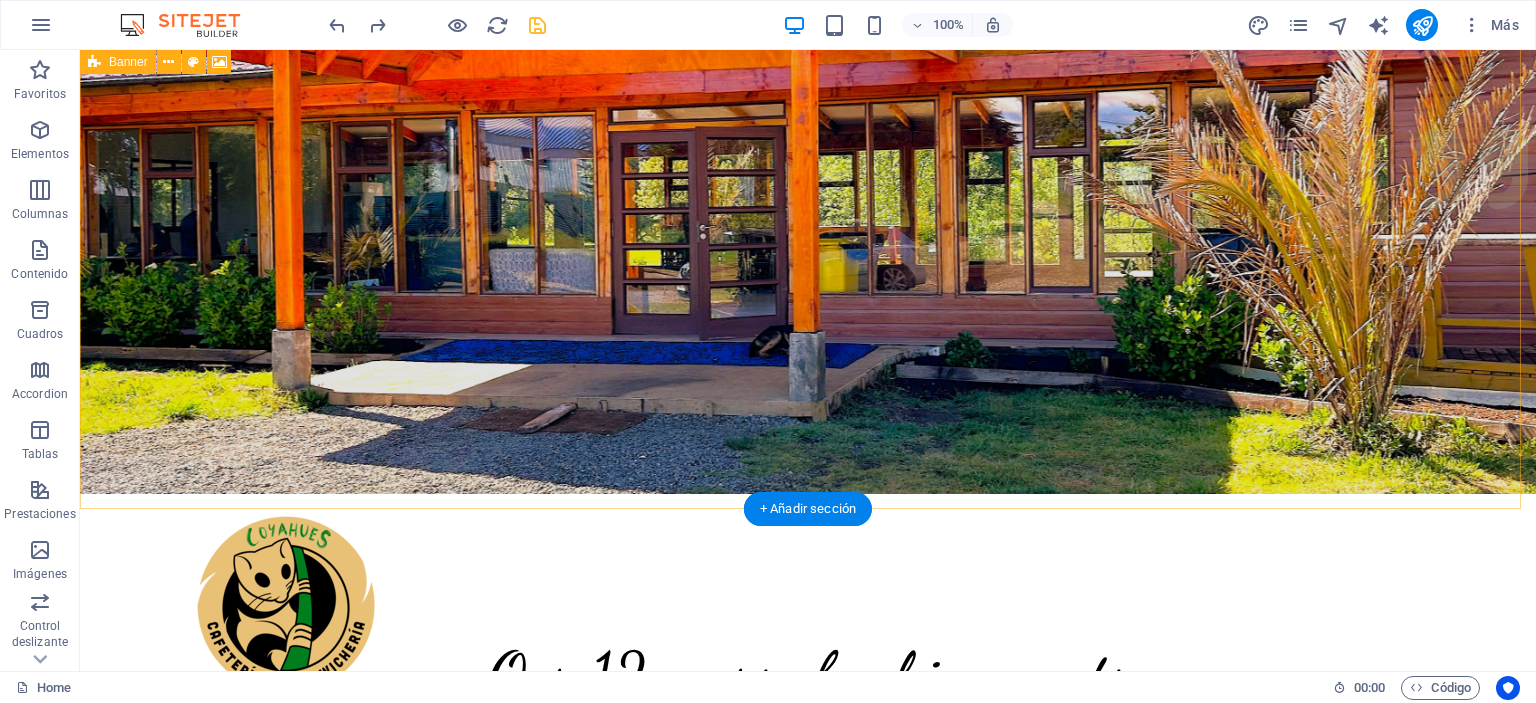 scroll, scrollTop: 500, scrollLeft: 0, axis: vertical 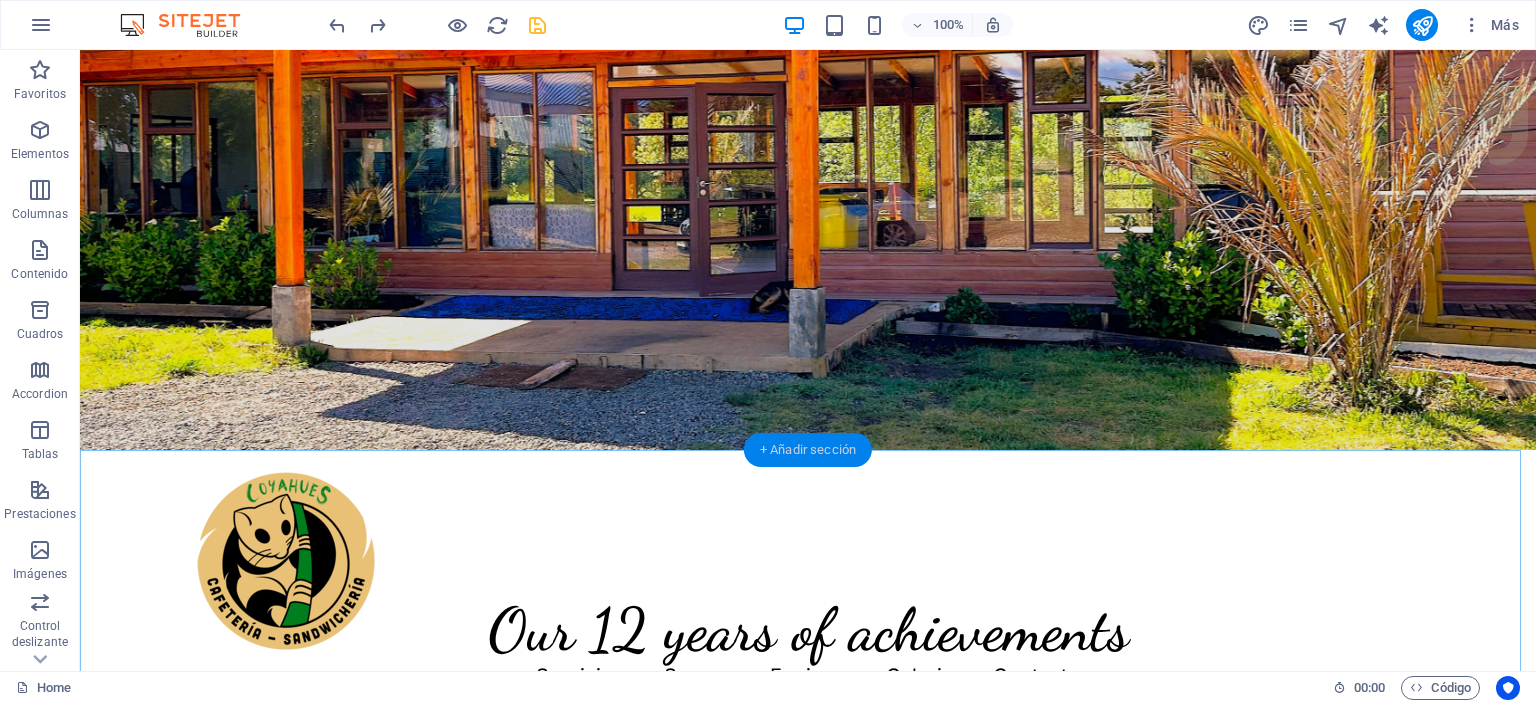 click on "+ Añadir sección" at bounding box center [808, 450] 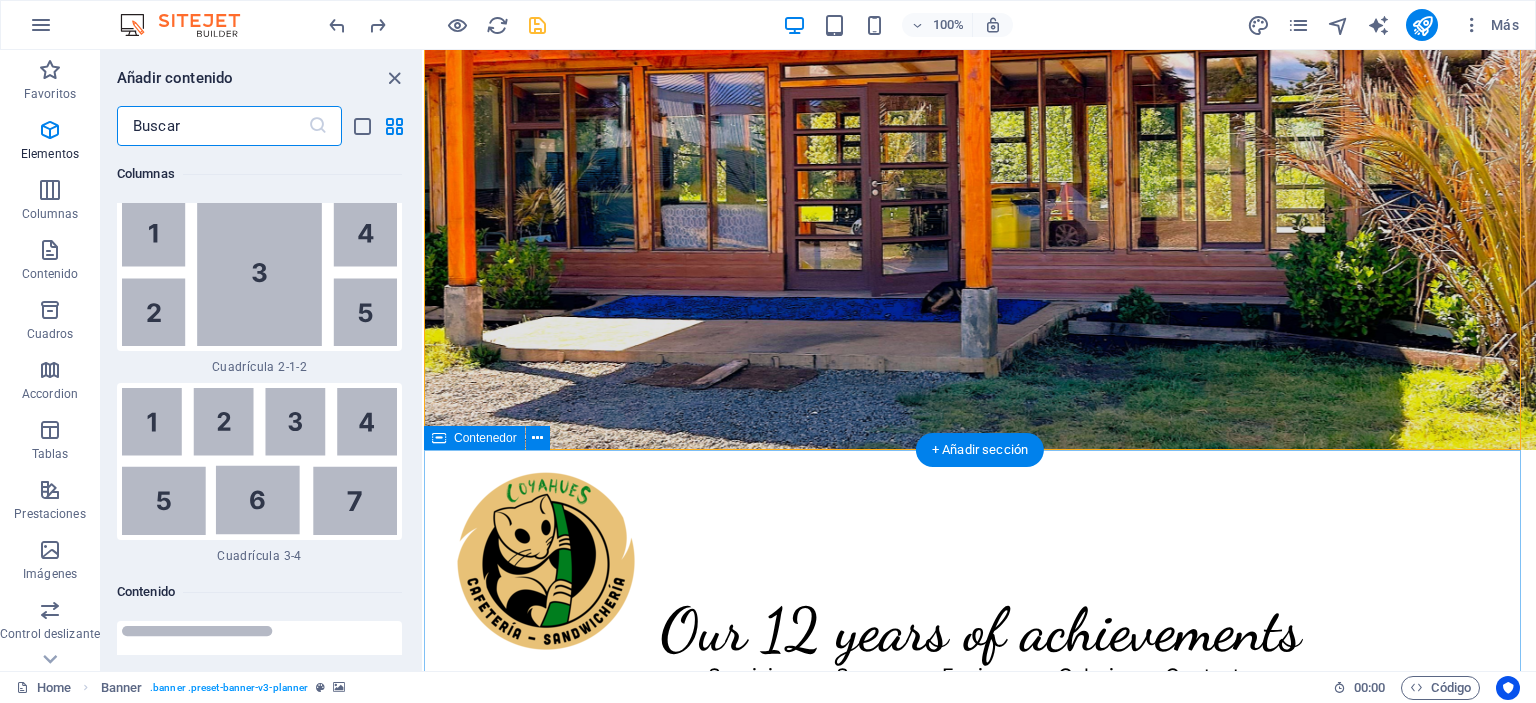 scroll, scrollTop: 6803, scrollLeft: 0, axis: vertical 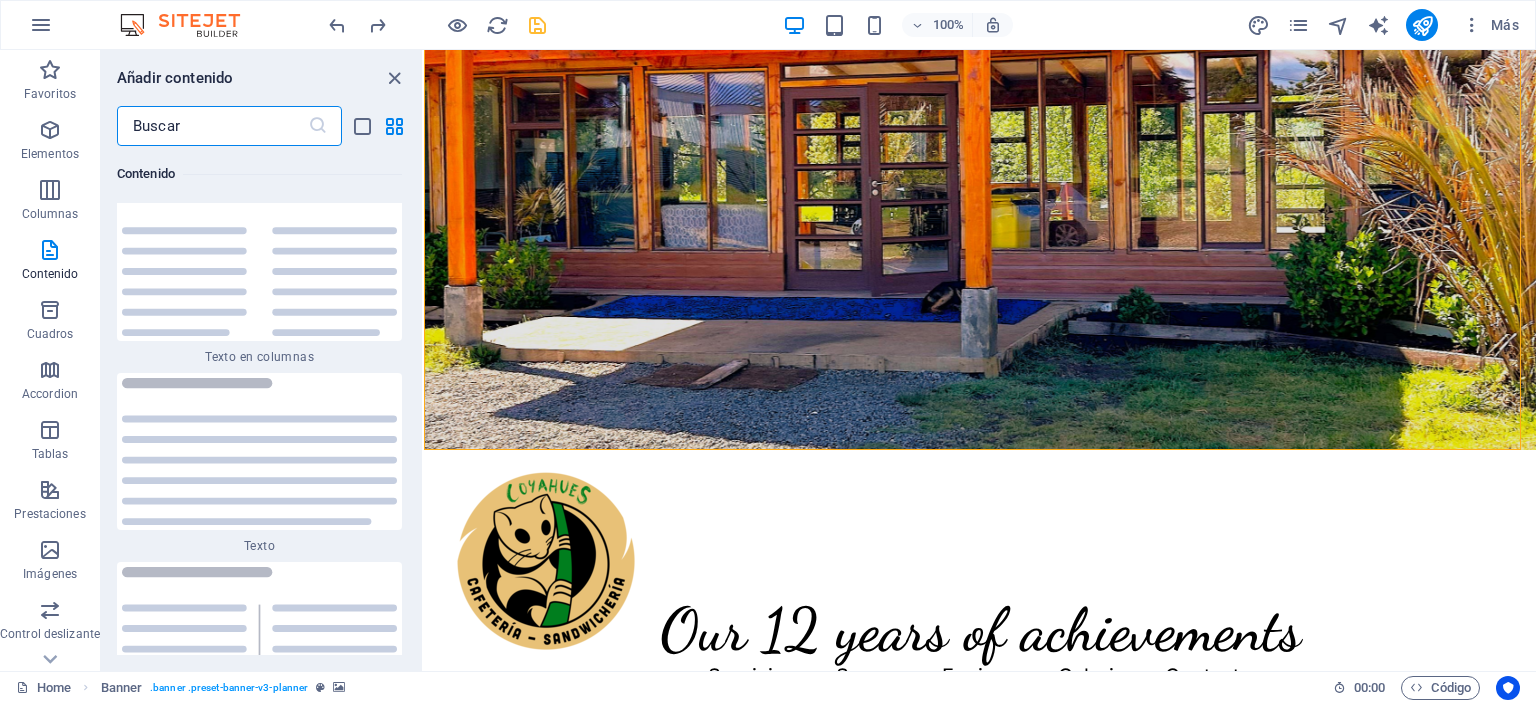 click at bounding box center [259, 263] 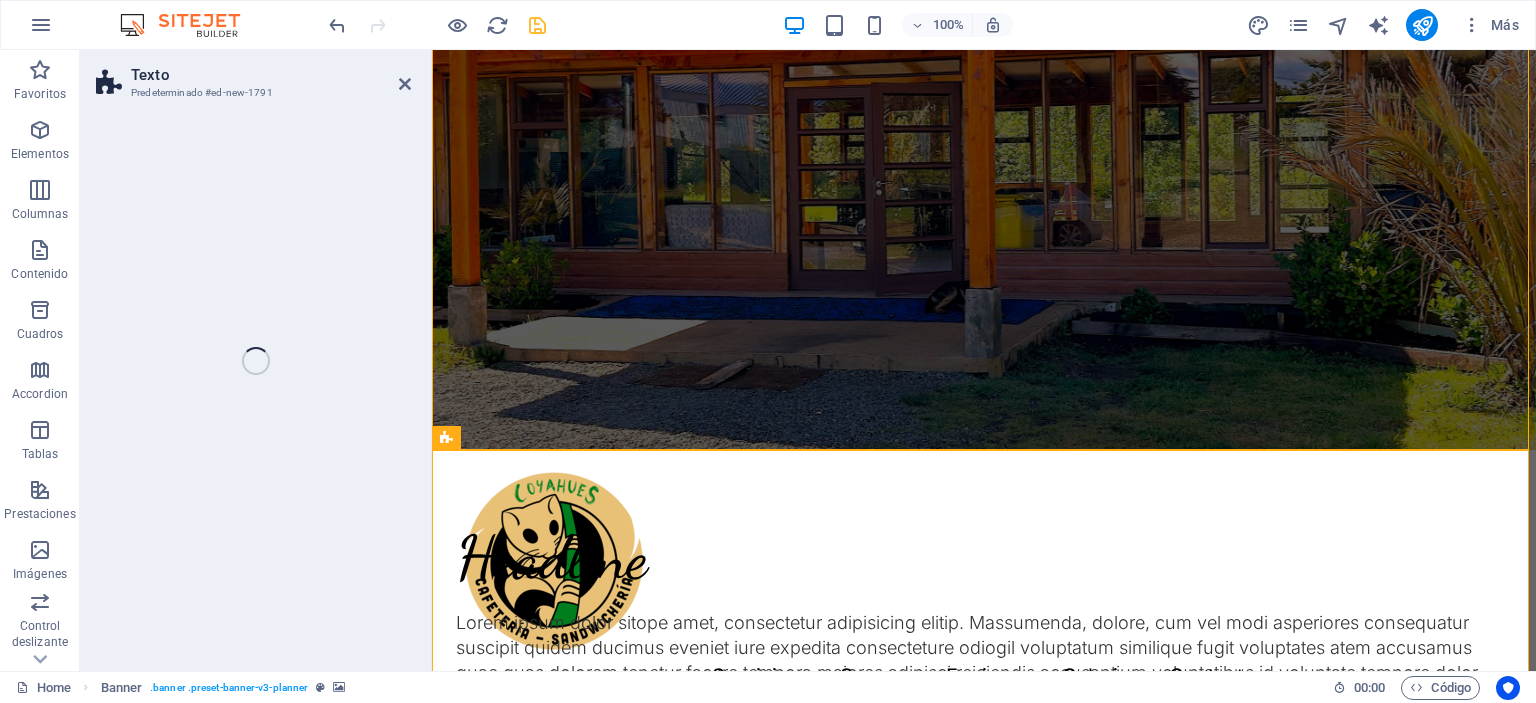 select on "rem" 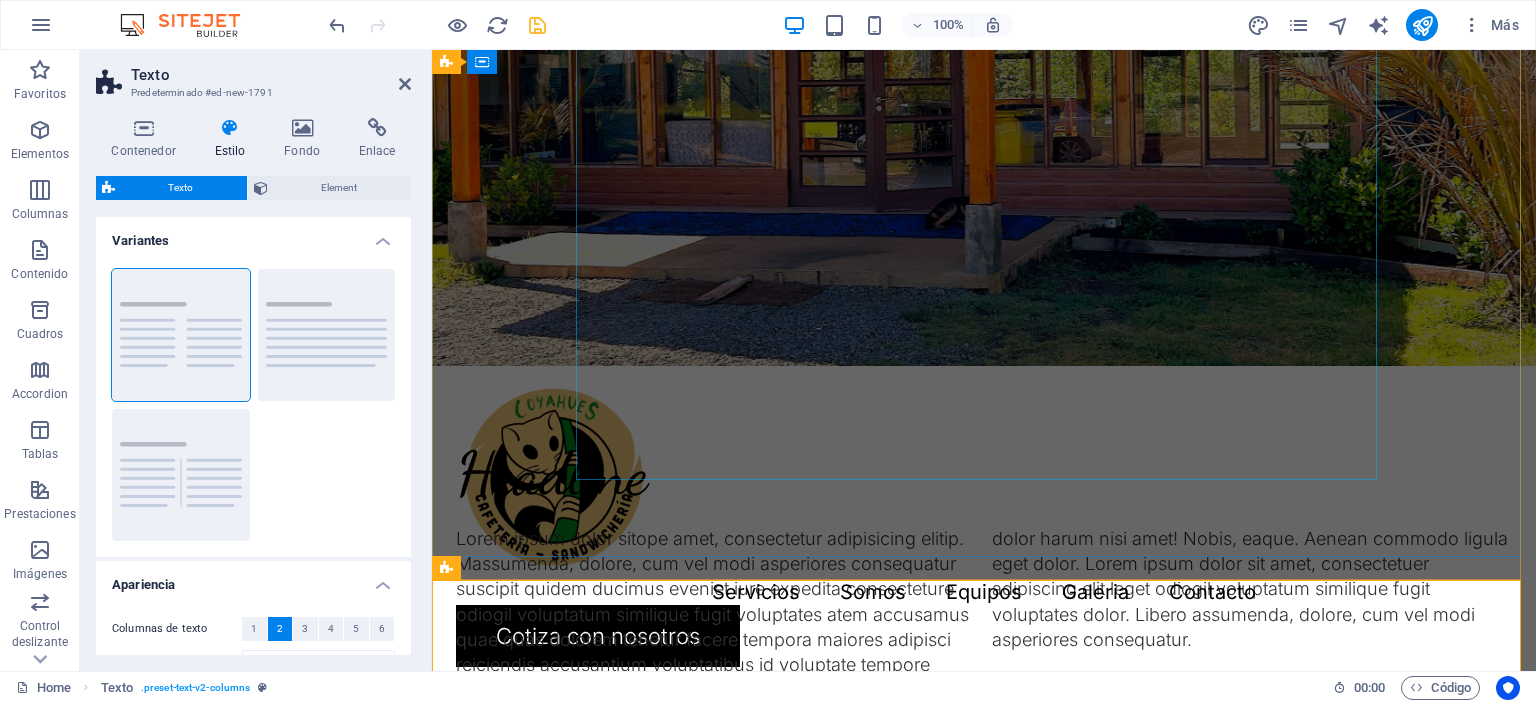 scroll, scrollTop: 600, scrollLeft: 0, axis: vertical 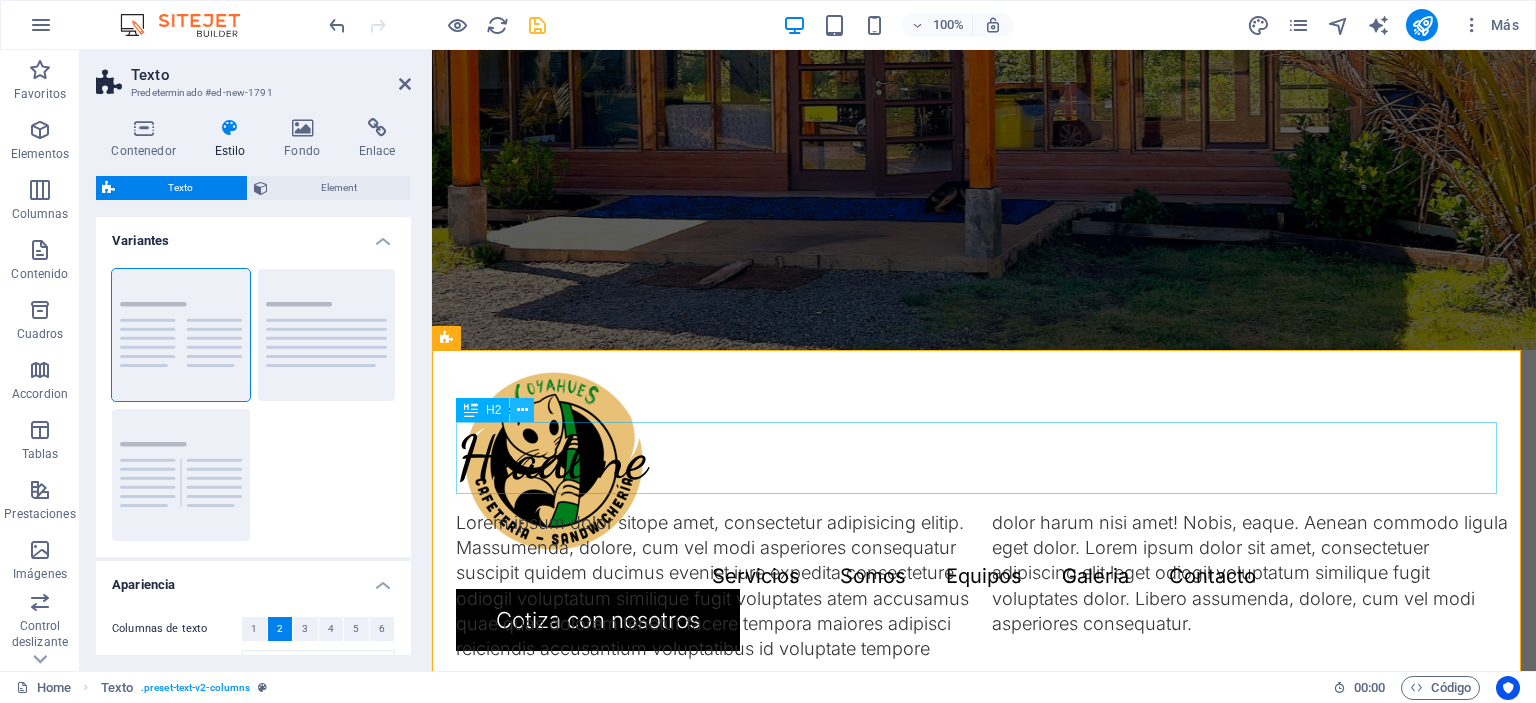 click at bounding box center [522, 410] 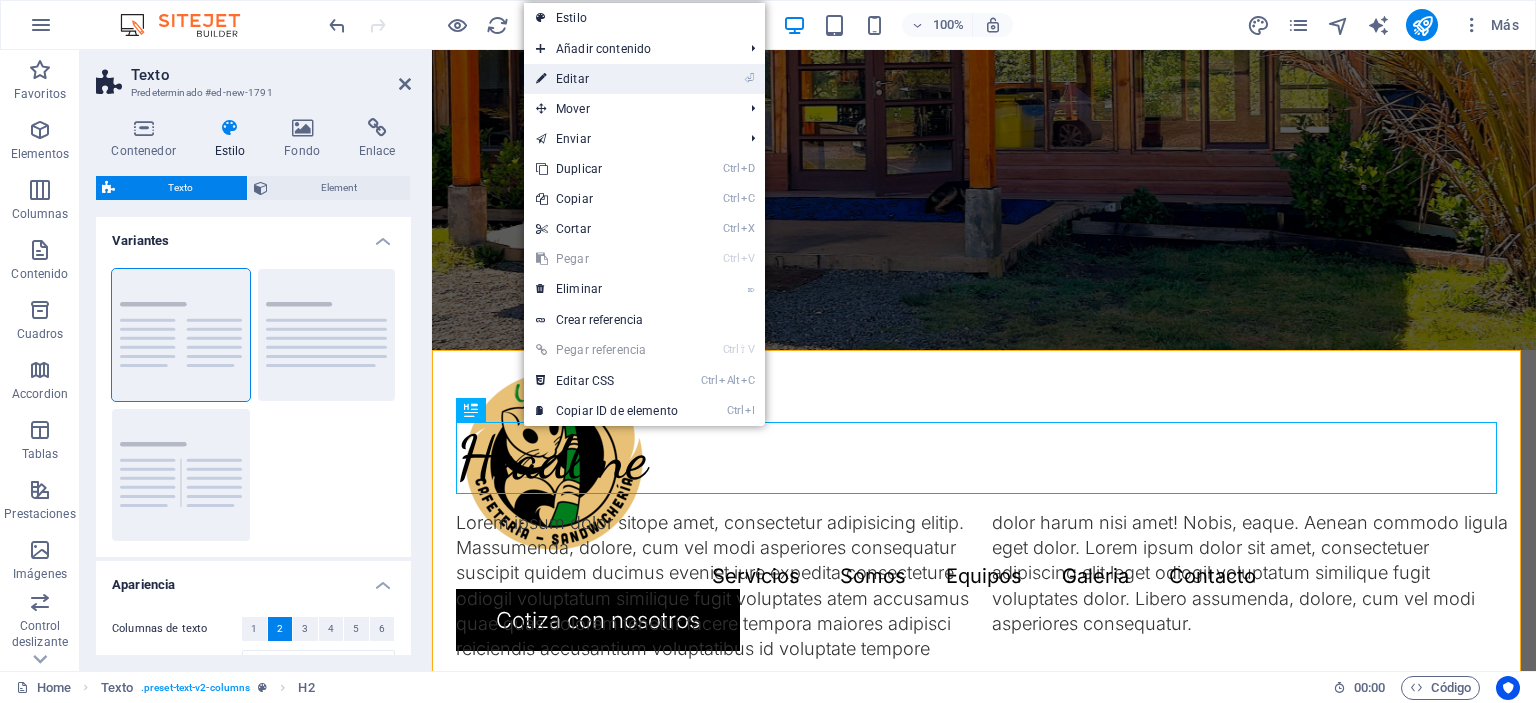 click on "⏎  Editar" at bounding box center (607, 79) 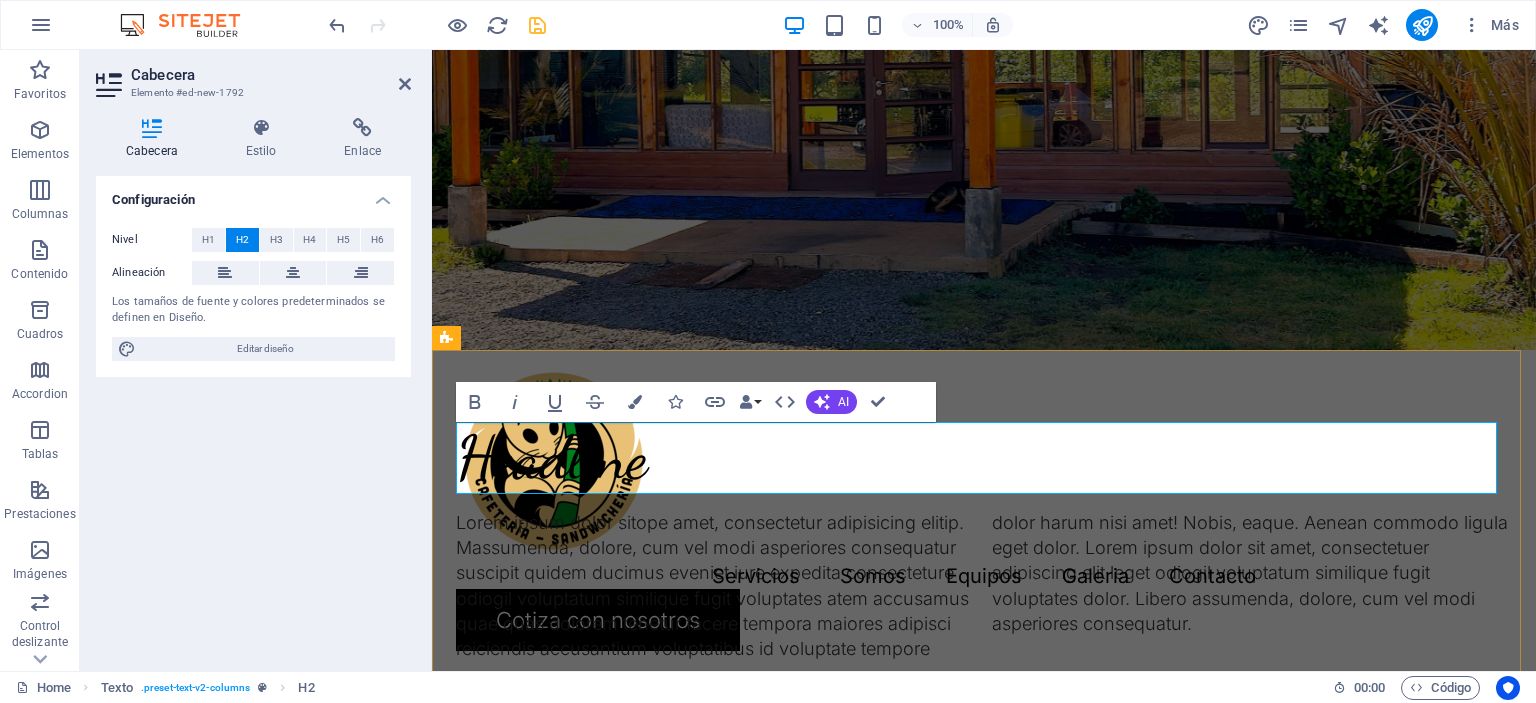 type 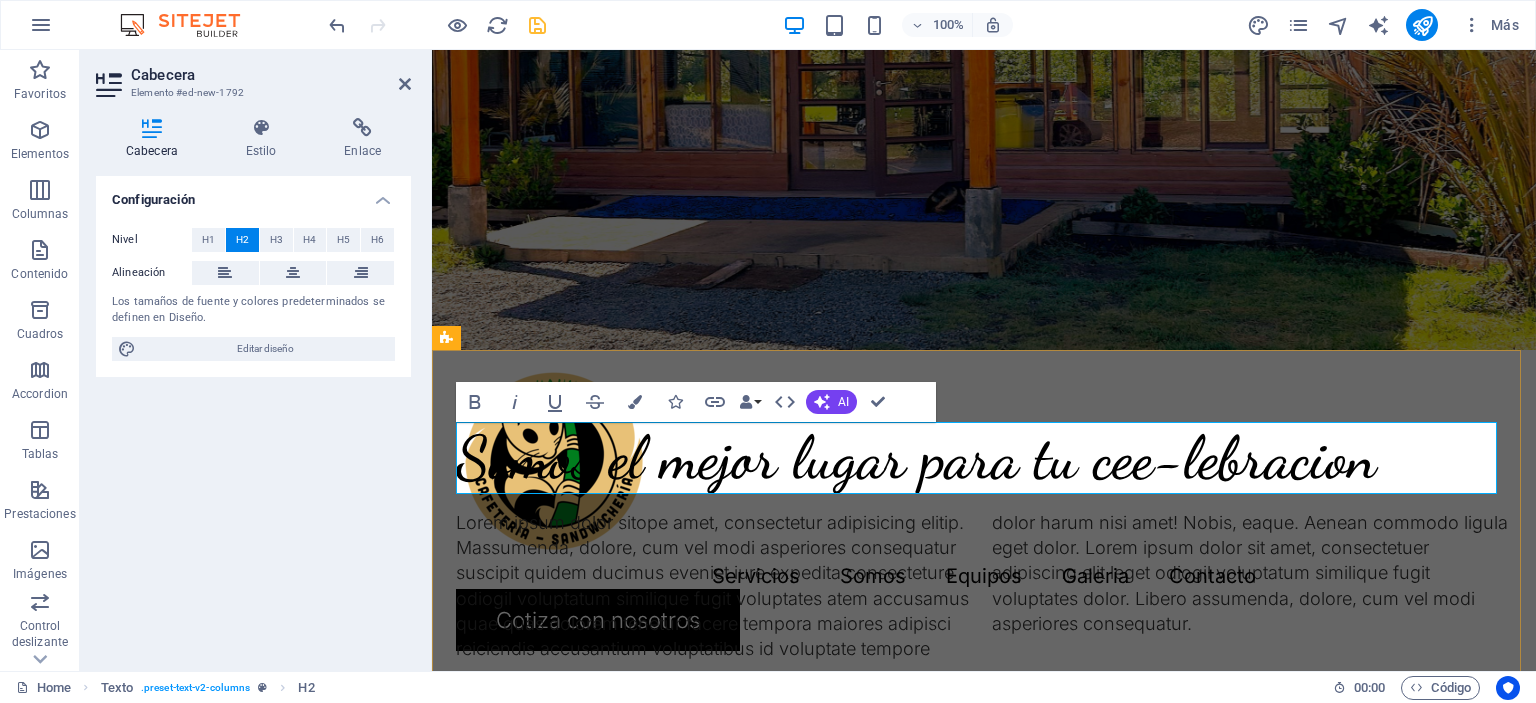 click on "Somos el mejor lugar para tu cee-lebracion" at bounding box center (984, 458) 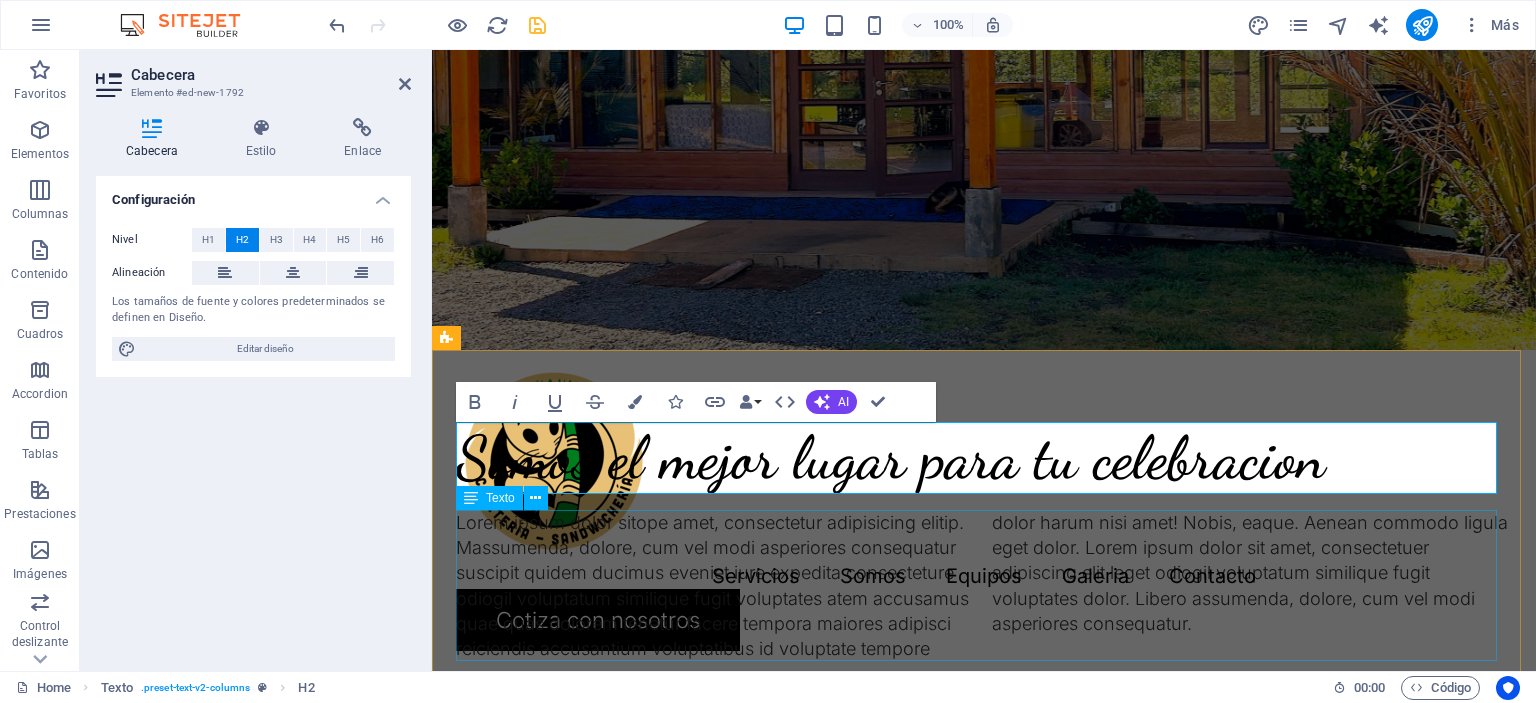 click on "Lorem ipsum dolor sitope amet, consectetur adipisicing elitip. Massumenda, dolore, cum vel modi asperiores consequatur suscipit quidem ducimus eveniet iure expedita consecteture odiogil voluptatum similique fugit voluptates atem accusamus quae quas dolorem tenetur facere tempora maiores adipisci reiciendis accusantium voluptatibus id voluptate tempore dolor harum nisi amet! Nobis, eaque. Aenean commodo ligula eget dolor. Lorem ipsum dolor sit amet, consectetuer adipiscing elit leget odiogil voluptatum similique fugit voluptates dolor. Libero assumenda, dolore, cum vel modi asperiores consequatur." at bounding box center [984, 585] 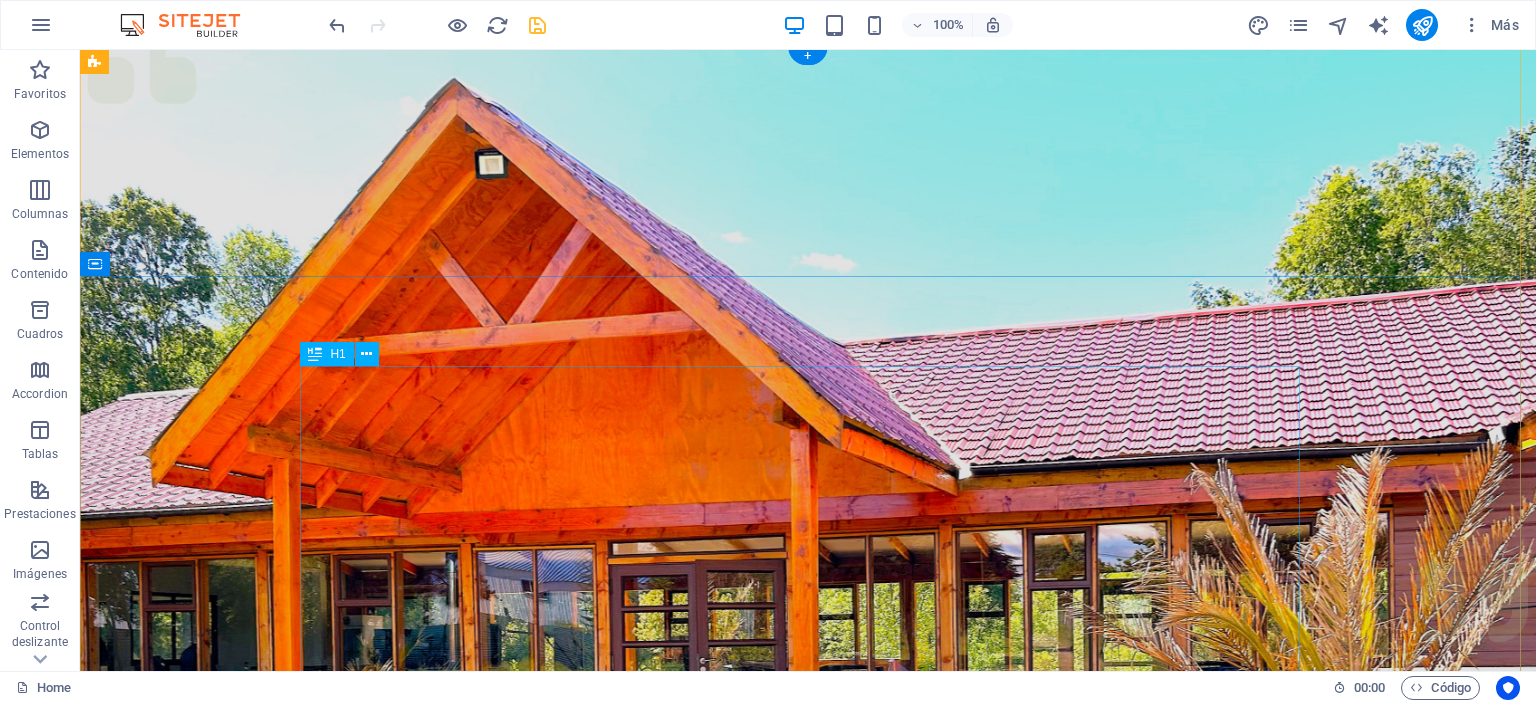 scroll, scrollTop: 0, scrollLeft: 0, axis: both 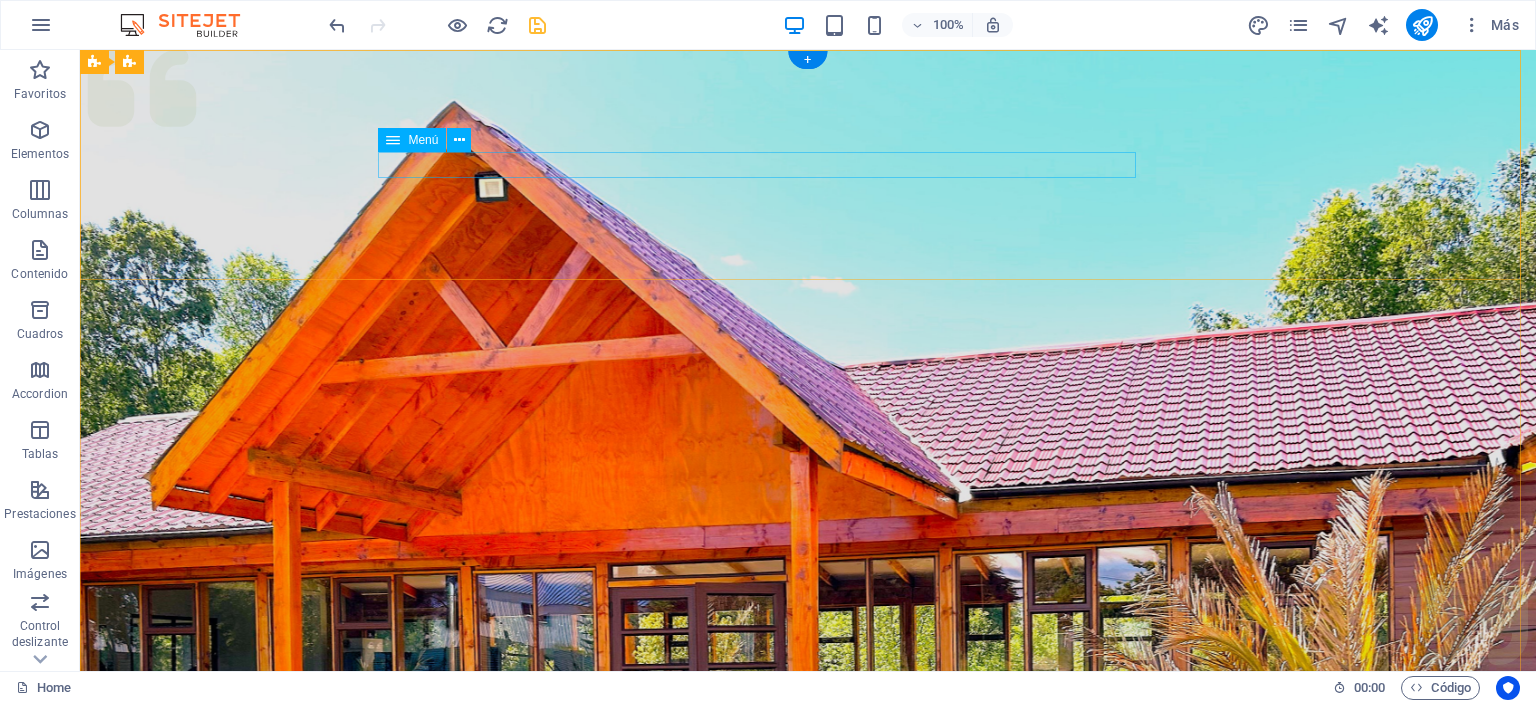 click on "Servicios Somos Equipos Galeria Contacto" at bounding box center (808, 1176) 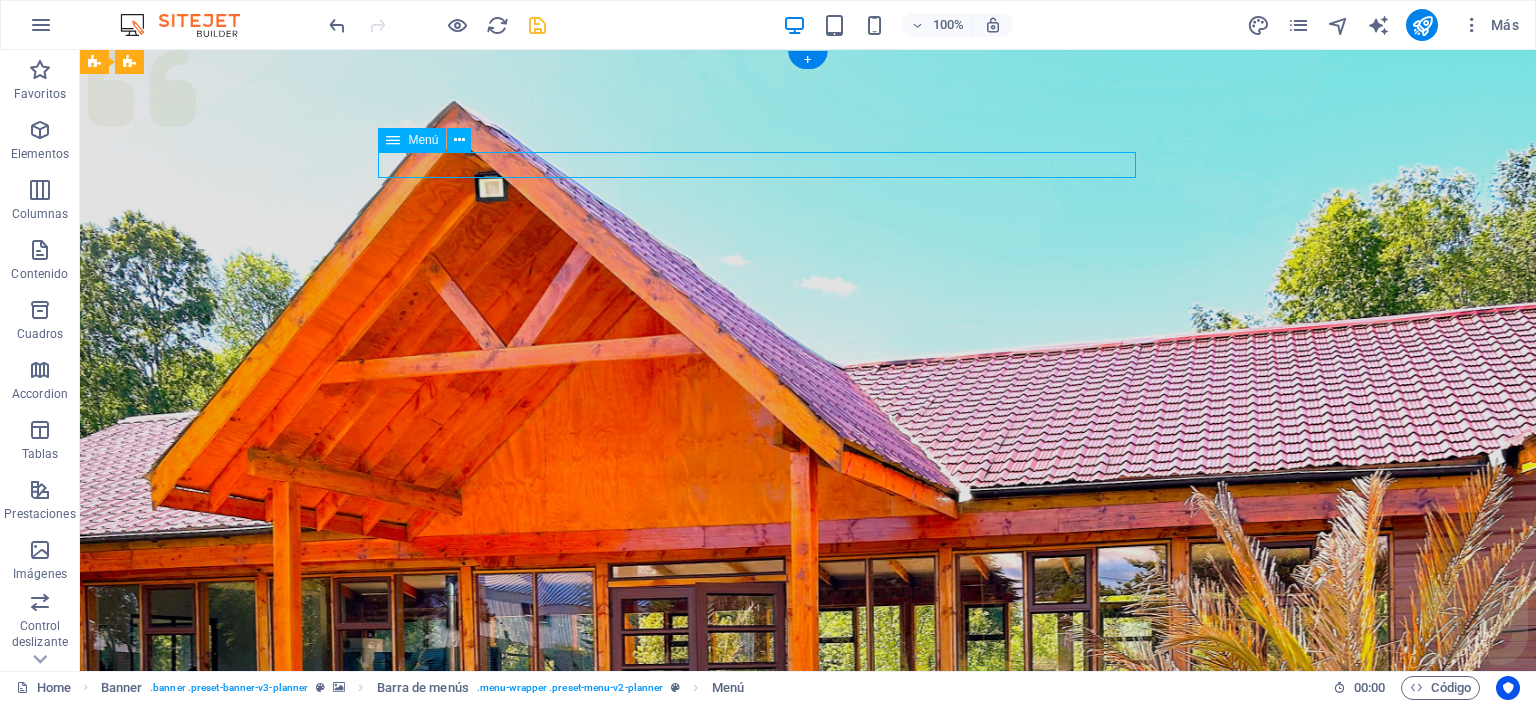 click on "Servicios Somos Equipos Galeria Contacto" at bounding box center [808, 1176] 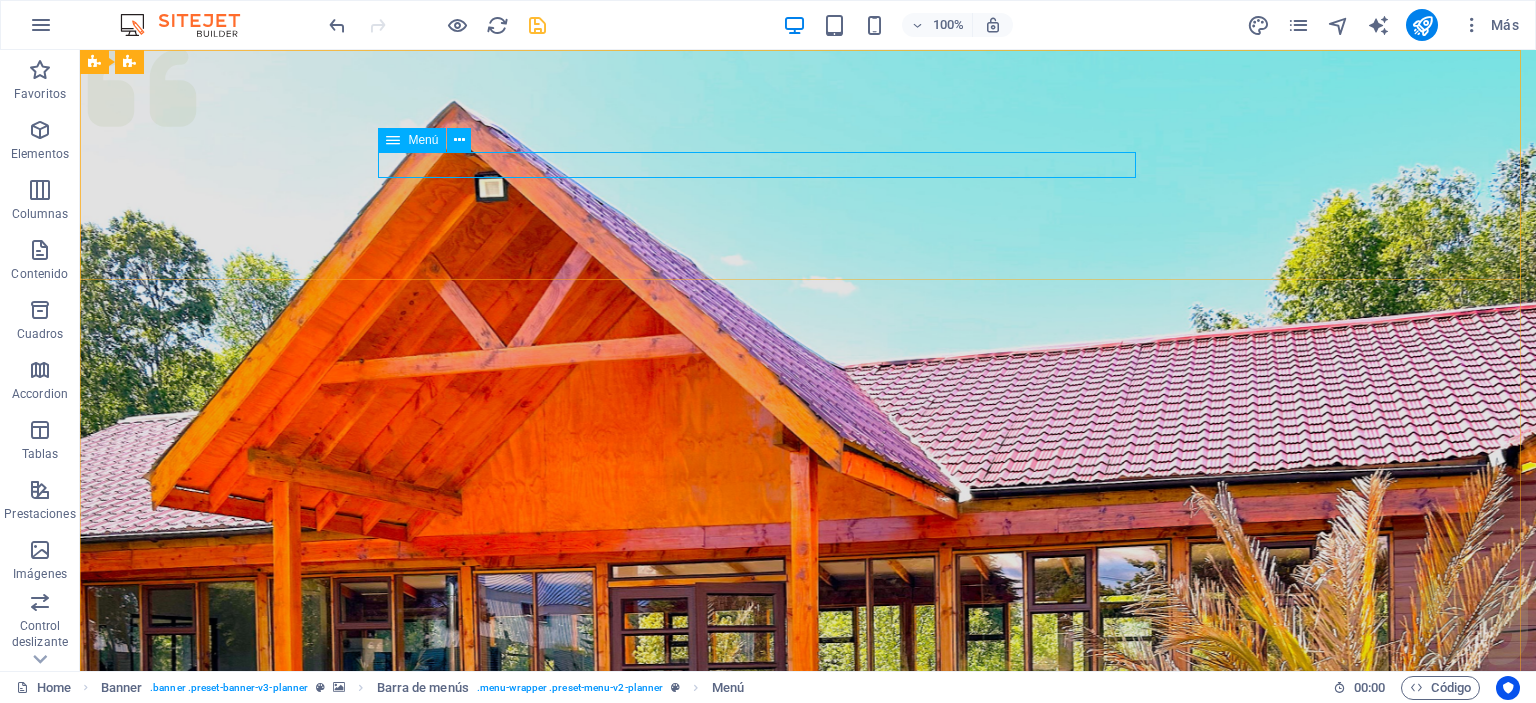 click on "Menú" at bounding box center [412, 140] 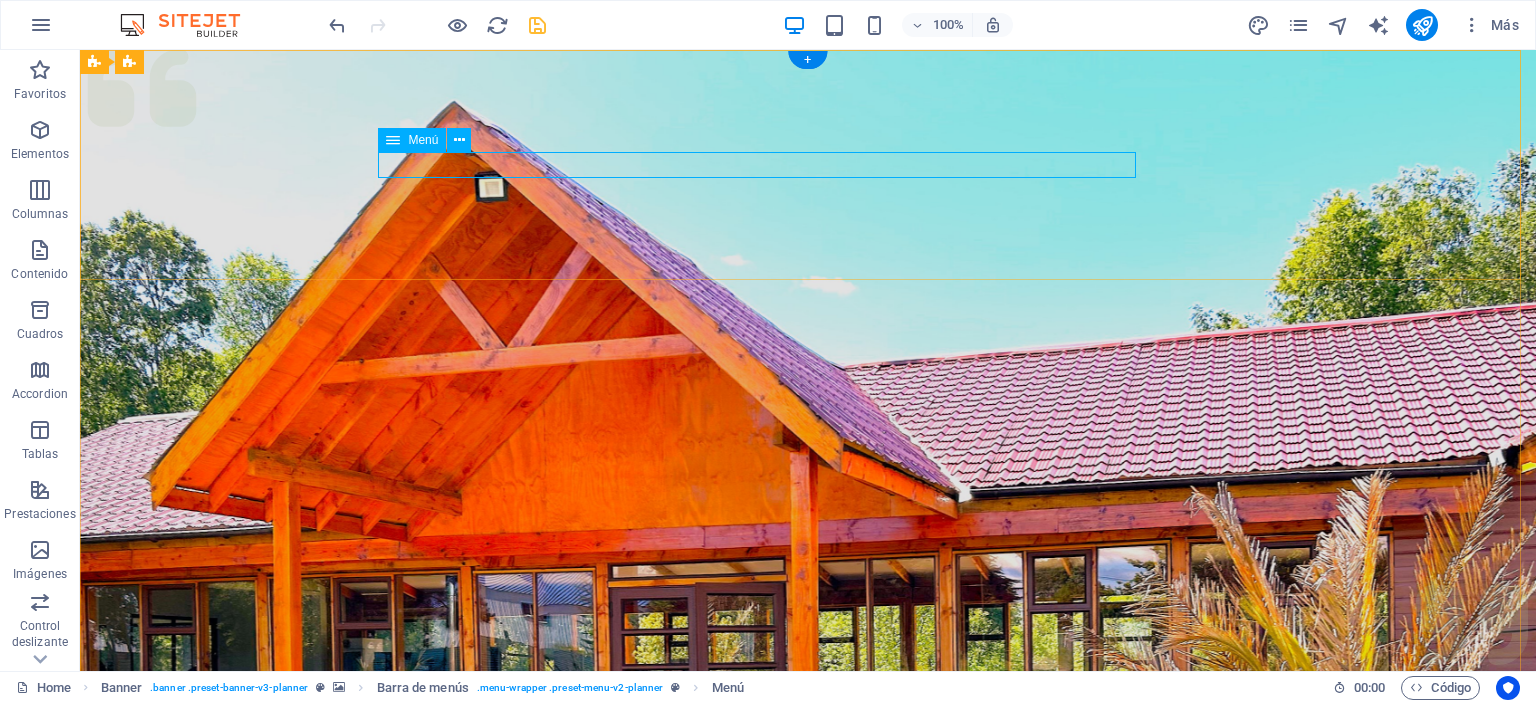click on "Servicios Somos Equipos Galeria Contacto" at bounding box center [808, 1176] 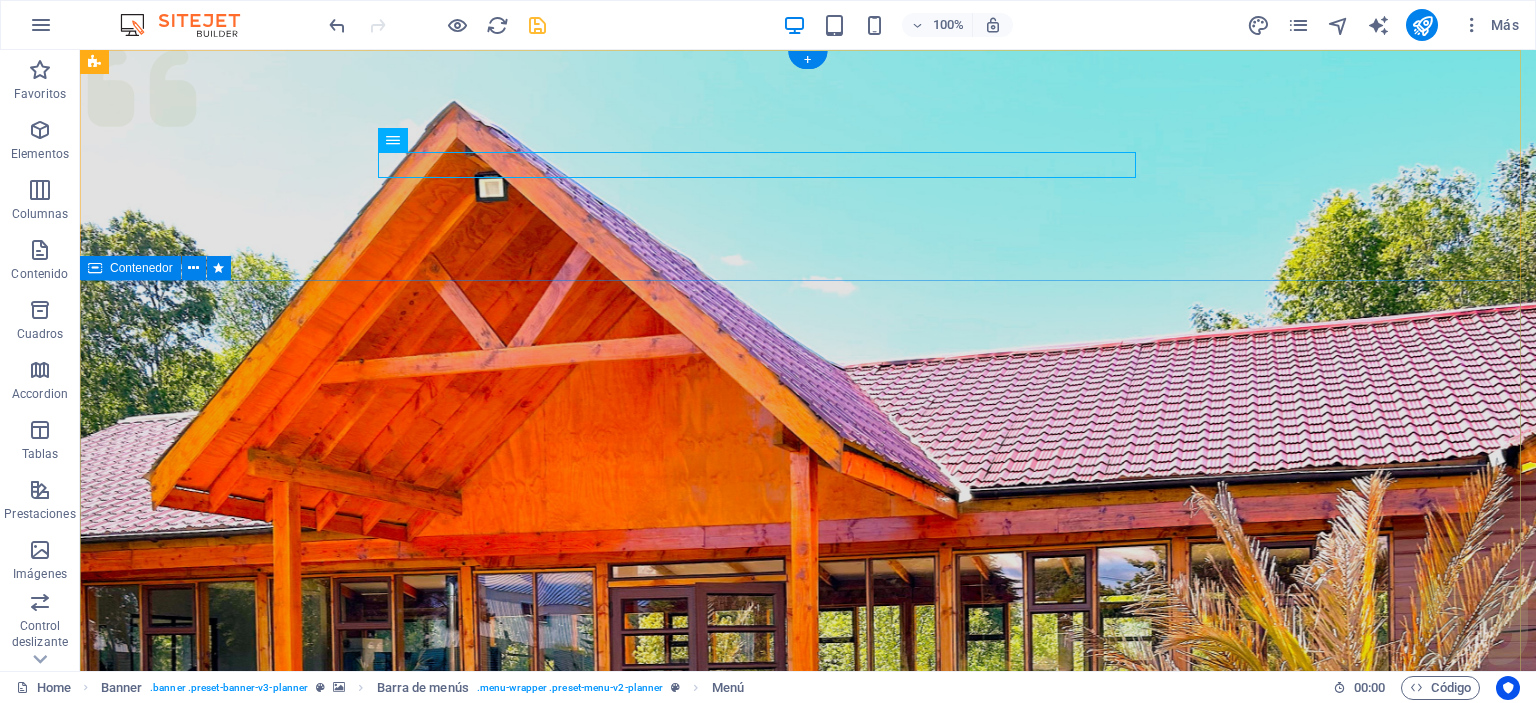 click on "Eventos Parque Coyahue descubre la magia de nuestras brasas Plan your next event with us" at bounding box center [808, 1591] 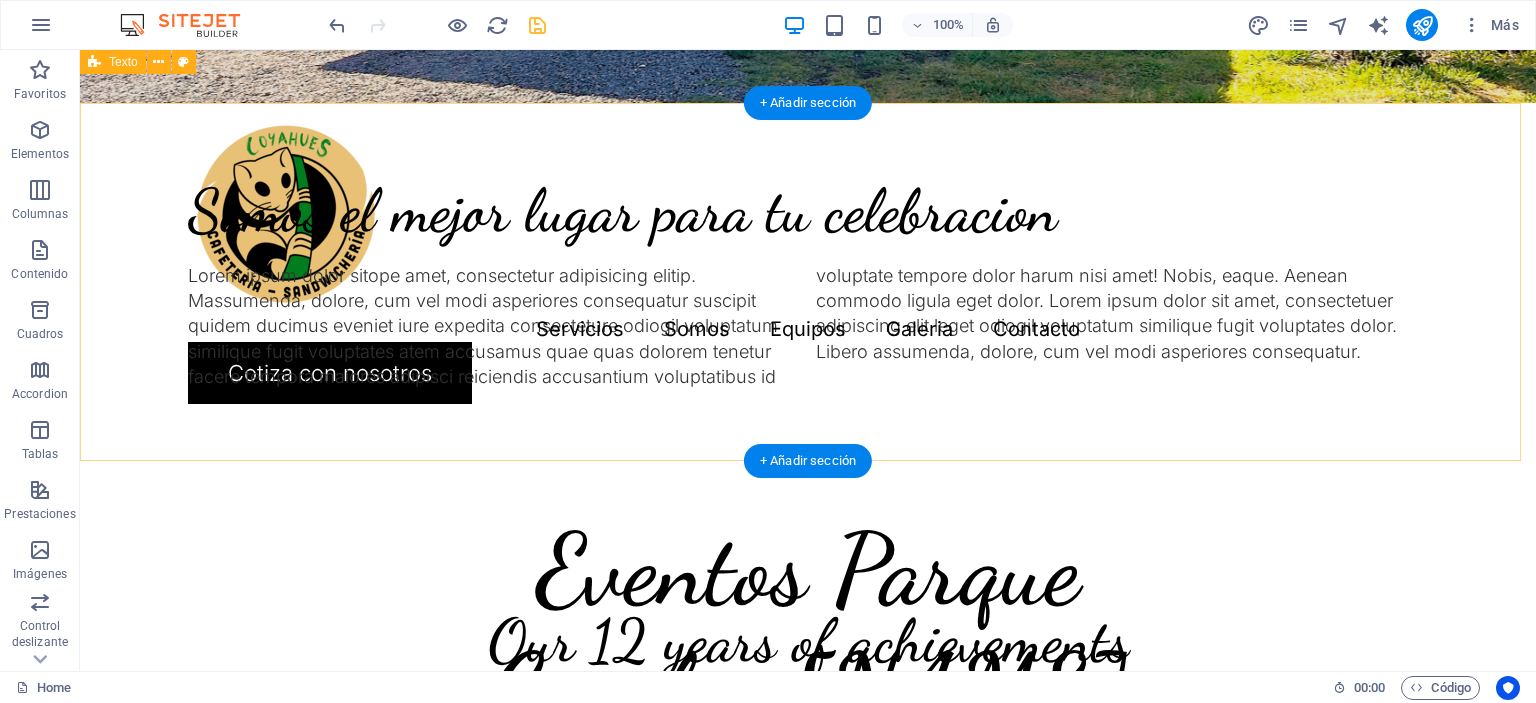 scroll, scrollTop: 700, scrollLeft: 0, axis: vertical 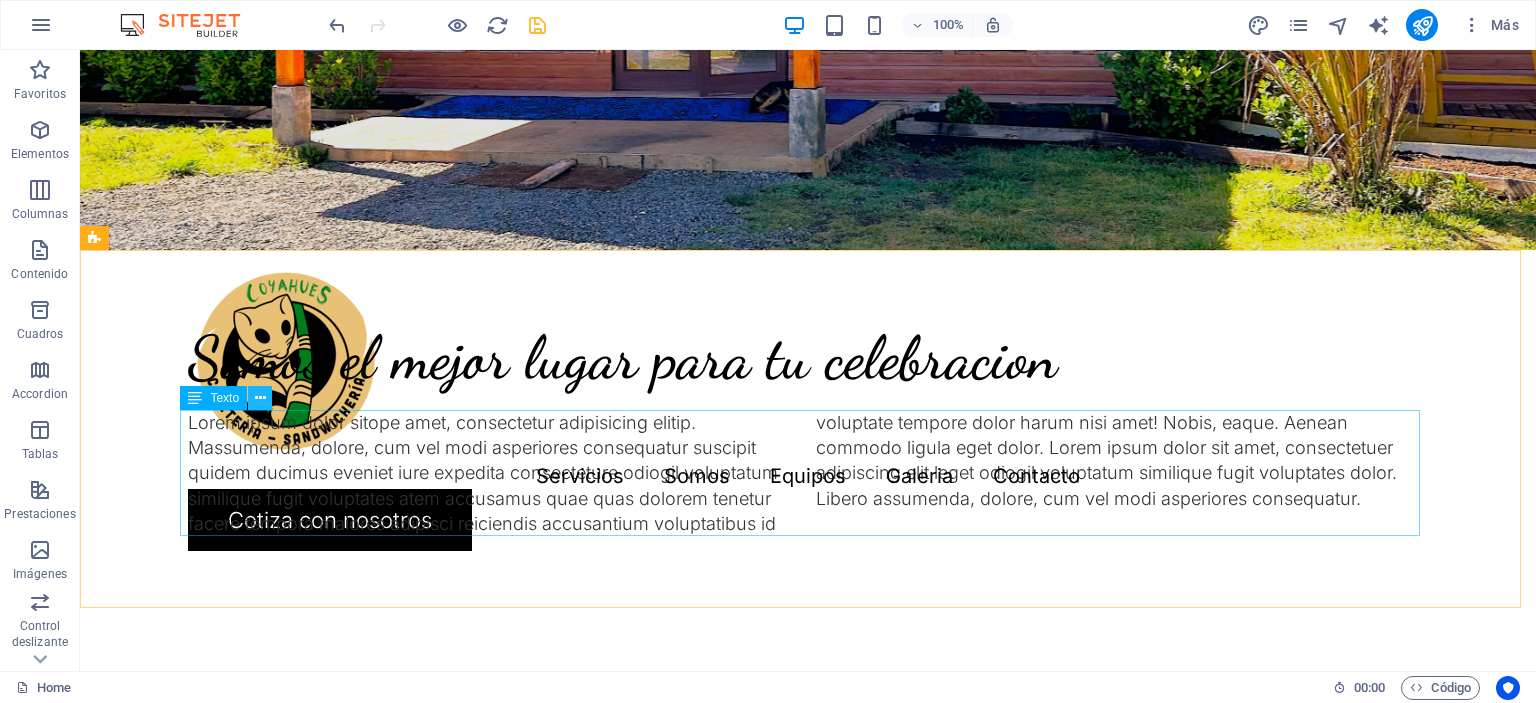 click at bounding box center (260, 398) 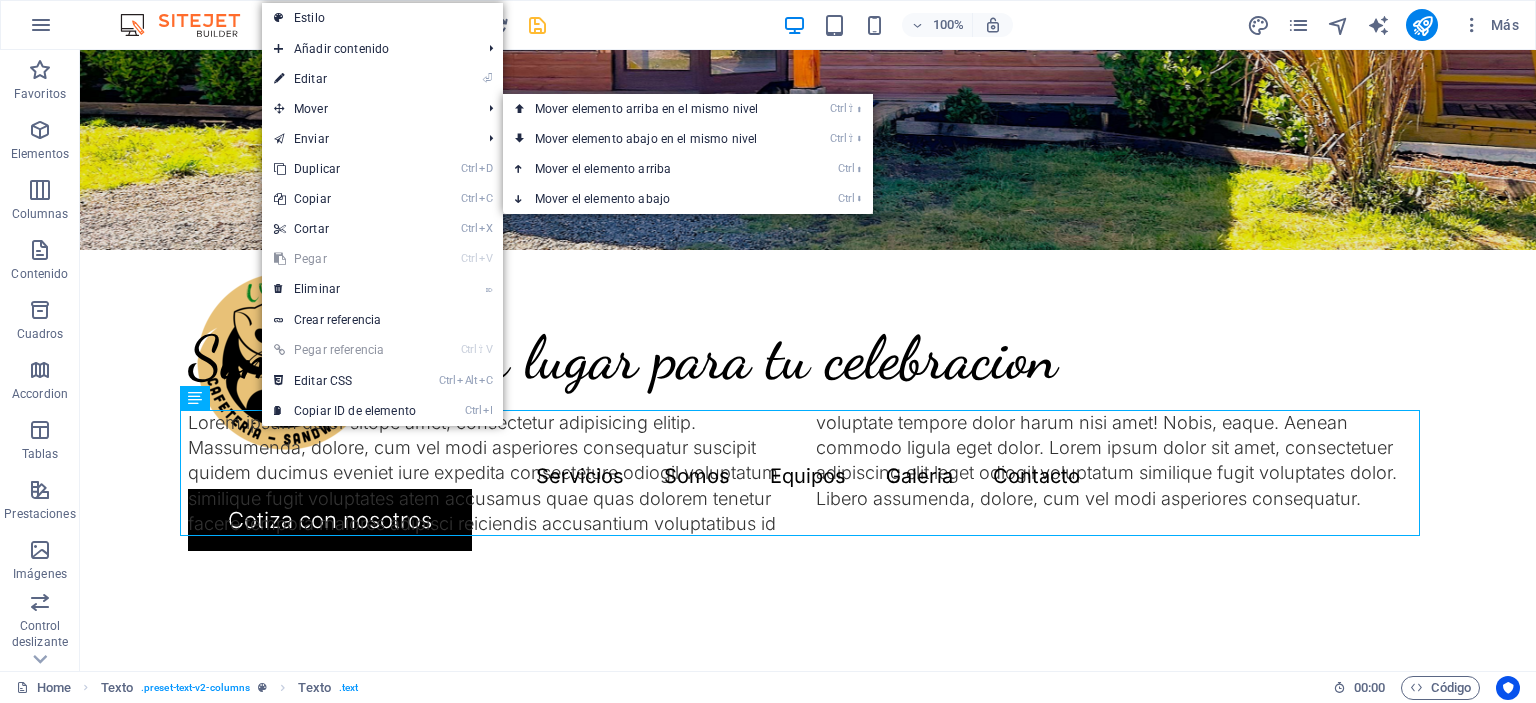 click on "⏎  Editar" at bounding box center [345, 79] 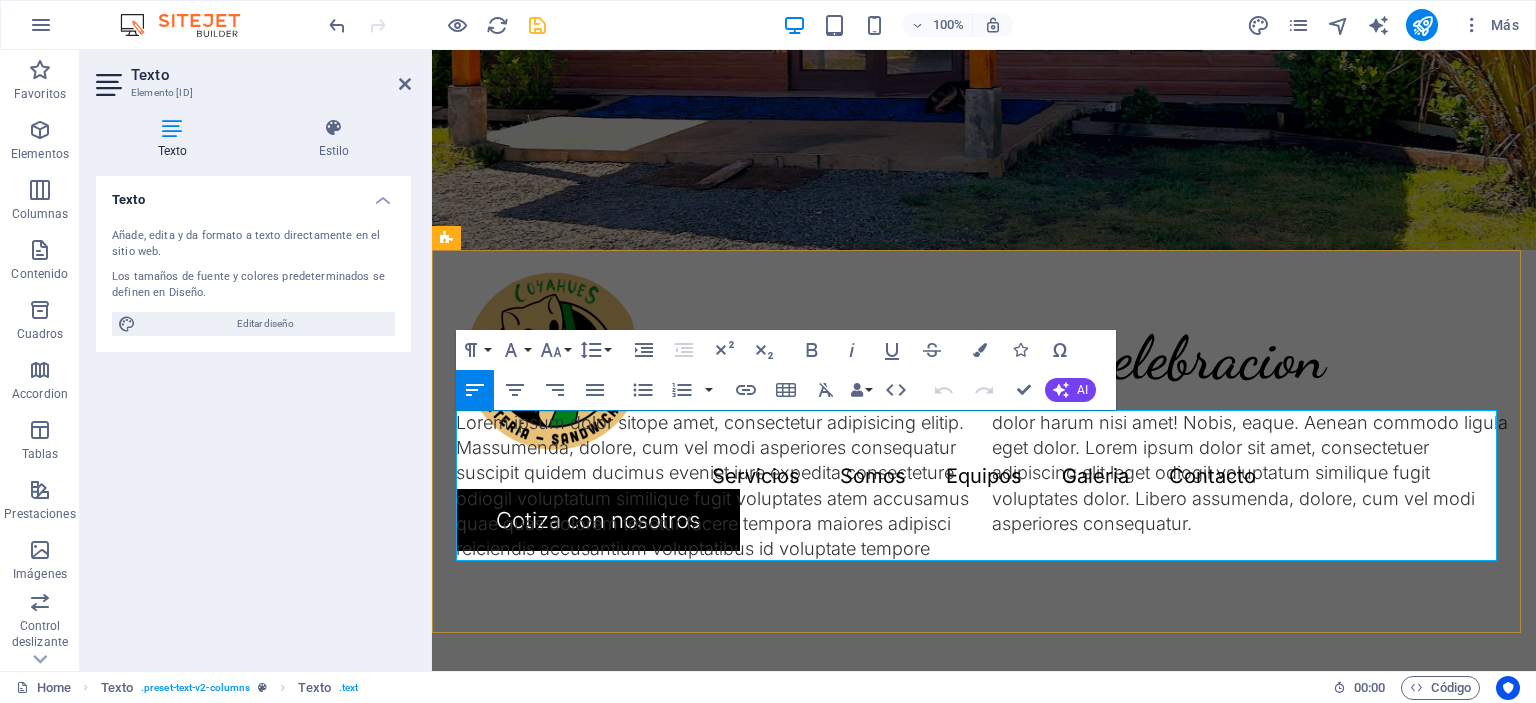 click on "Lorem ipsum dolor sitope amet, consectetur adipisicing elitip. Massumenda, dolore, cum vel modi asperiores consequatur suscipit quidem ducimus eveniet iure expedita consecteture odiogil voluptatum similique fugit voluptates atem accusamus quae quas dolorem tenetur facere tempora maiores adipisci reiciendis accusantium voluptatibus id voluptate tempore dolor harum nisi amet! Nobis, eaque. Aenean commodo ligula eget dolor. Lorem ipsum dolor sit amet, consectetuer adipiscing elit leget odiogil voluptatum similique fugit voluptates dolor. Libero assumenda, dolore, cum vel modi asperiores consequatur." at bounding box center (984, 485) 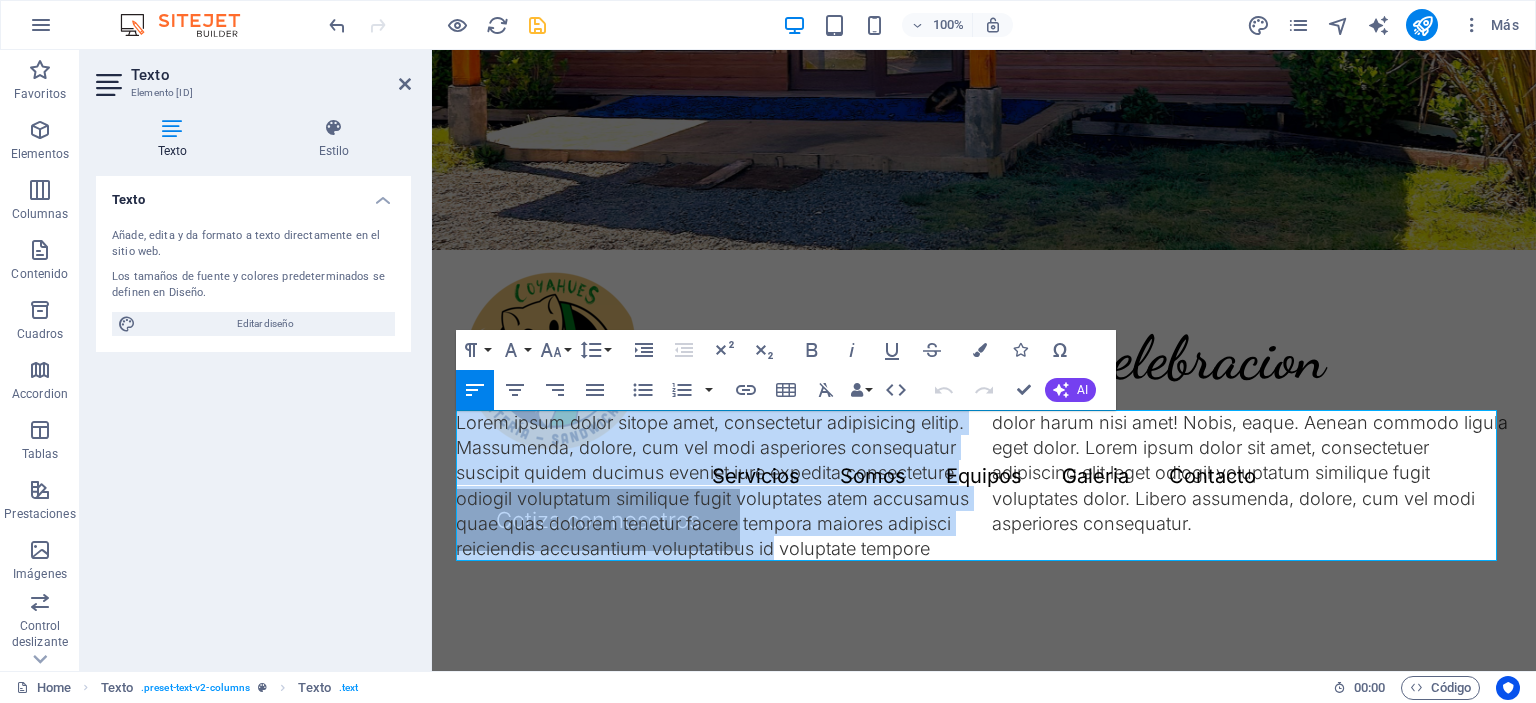 drag, startPoint x: 932, startPoint y: 549, endPoint x: 851, endPoint y: 467, distance: 115.260574 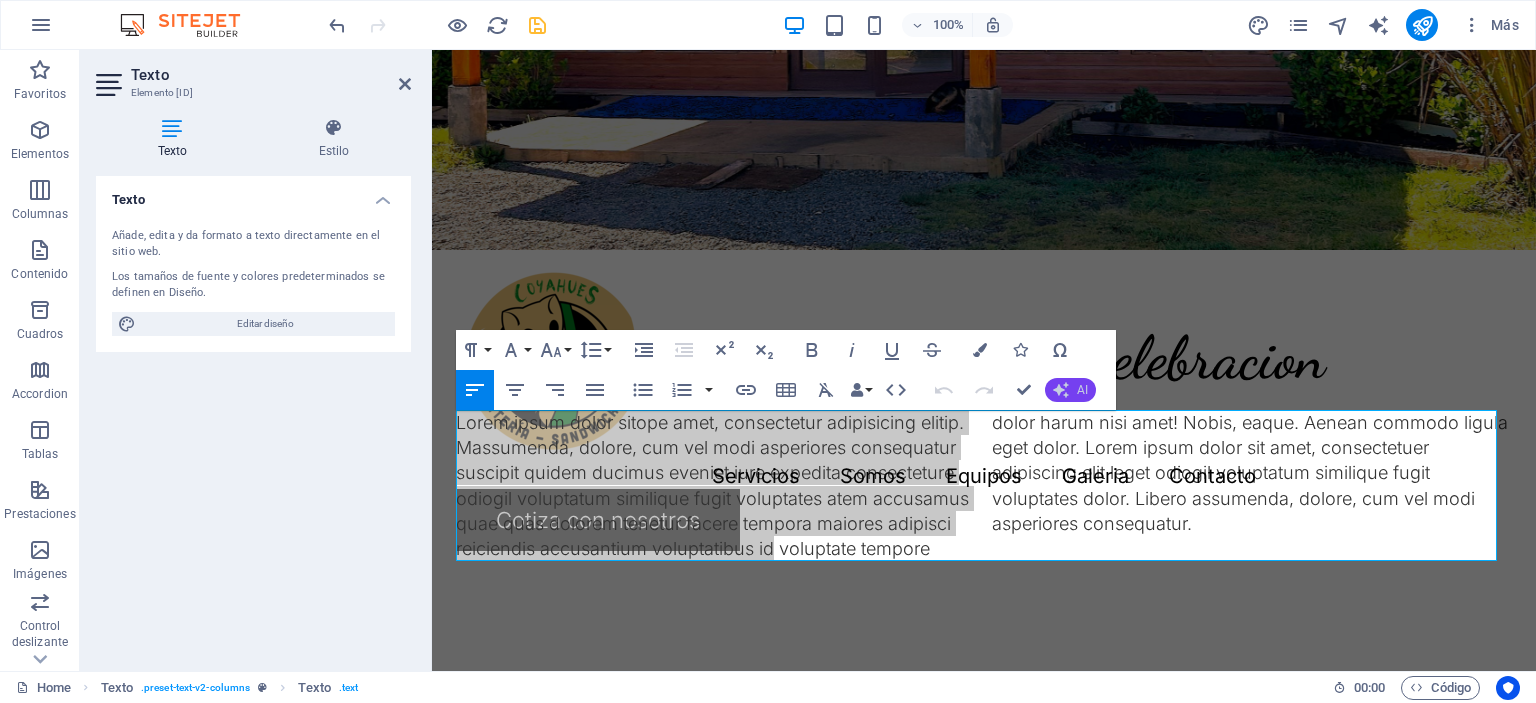 click on "AI" at bounding box center [1070, 390] 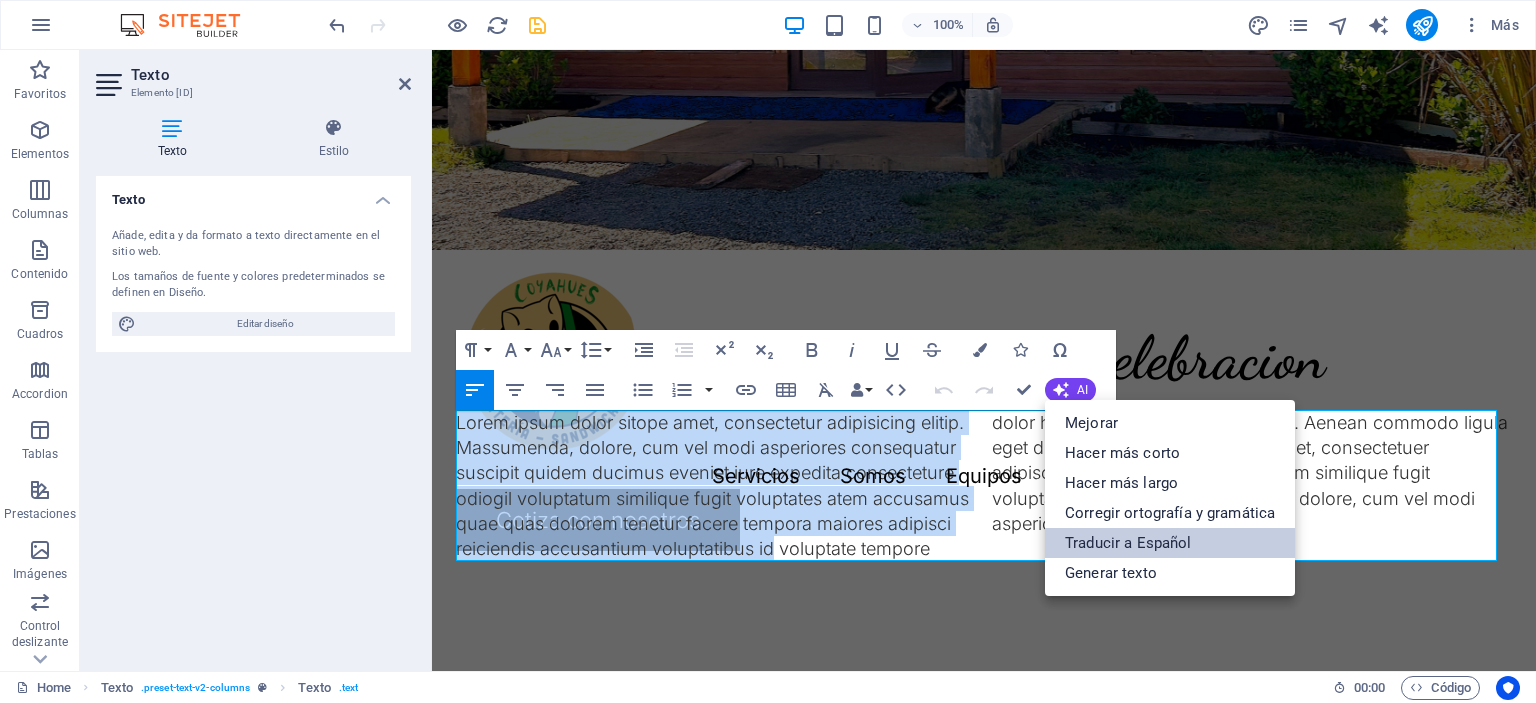 click on "Traducir a Español" at bounding box center [1170, 543] 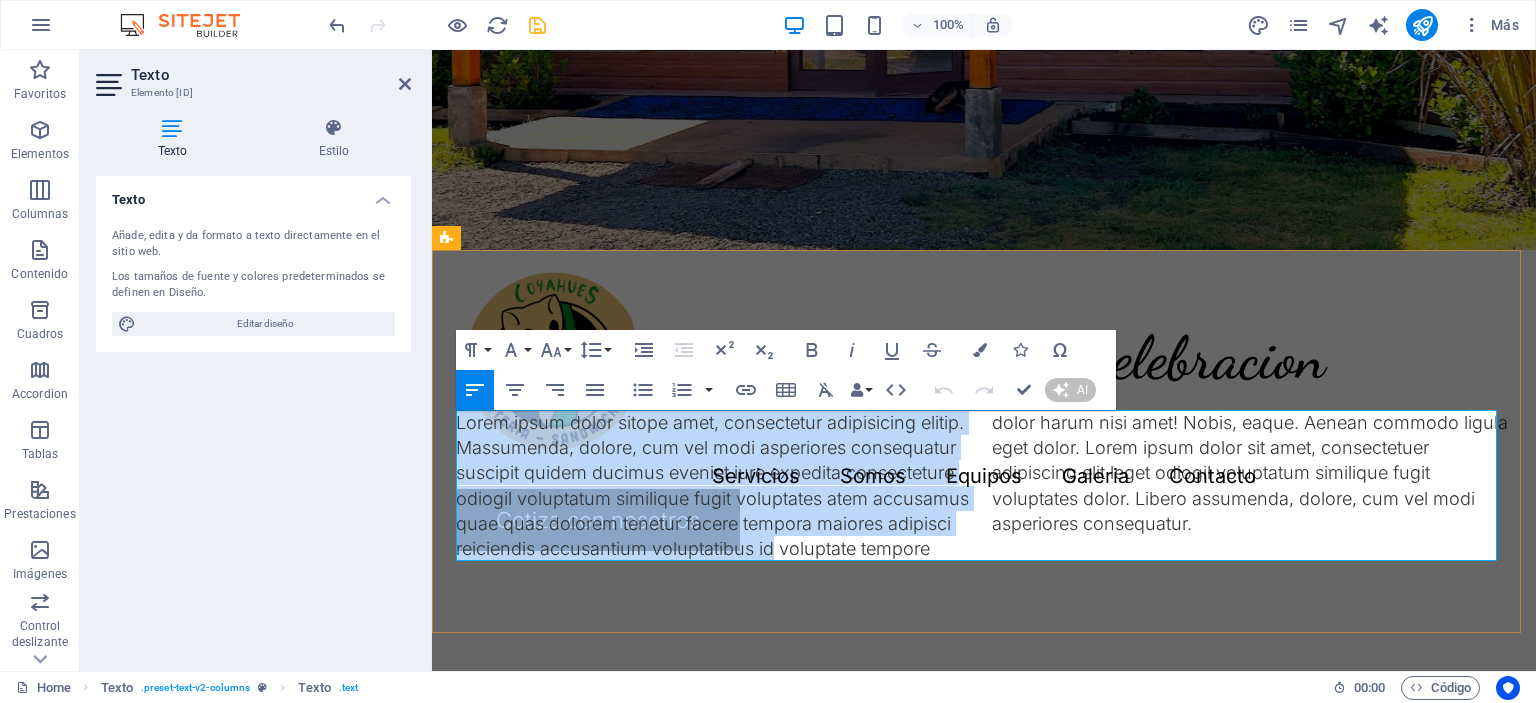 type 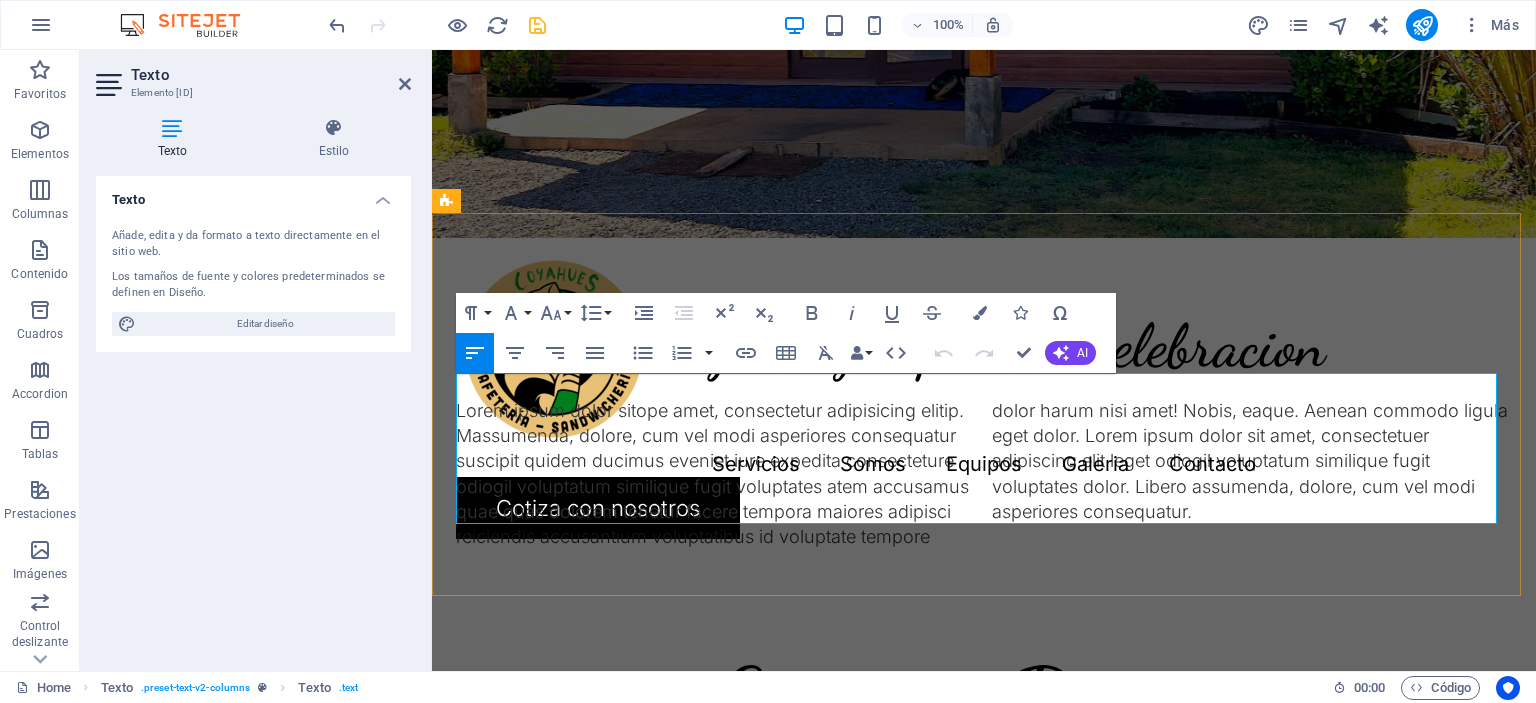 scroll, scrollTop: 700, scrollLeft: 0, axis: vertical 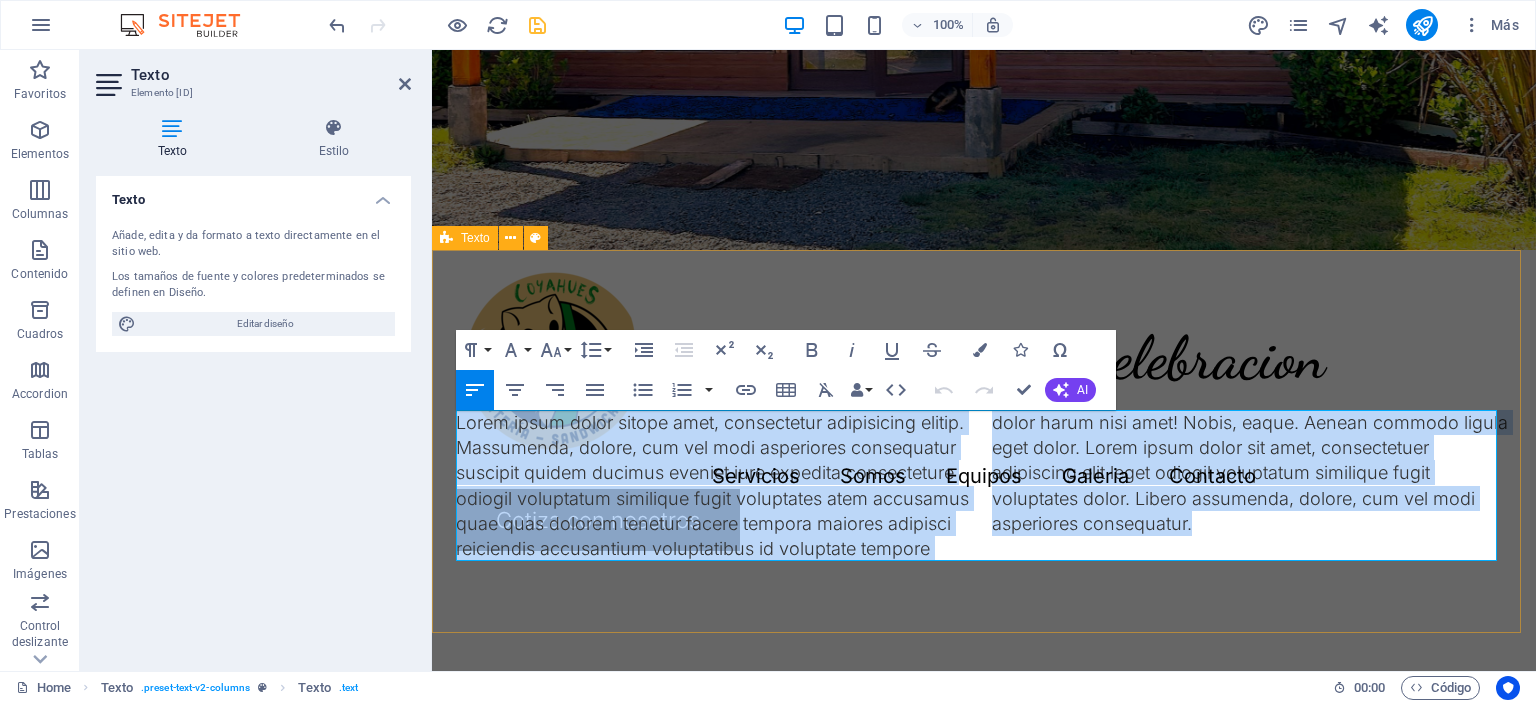 drag, startPoint x: 1321, startPoint y: 526, endPoint x: 448, endPoint y: 425, distance: 878.82306 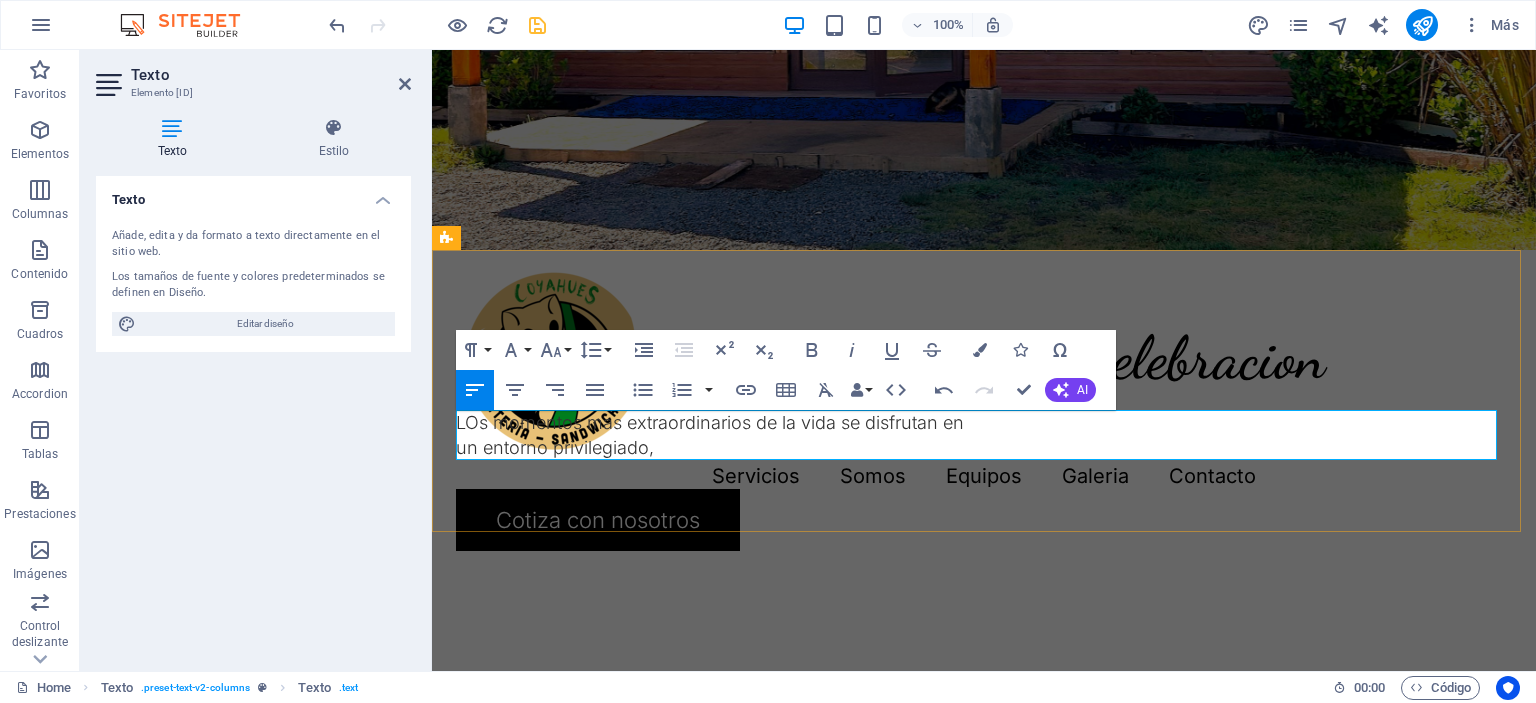 click on "​LOs momentos mas extraordinarios de la vida se disfrutan en un entorno privilegiado," at bounding box center (716, 435) 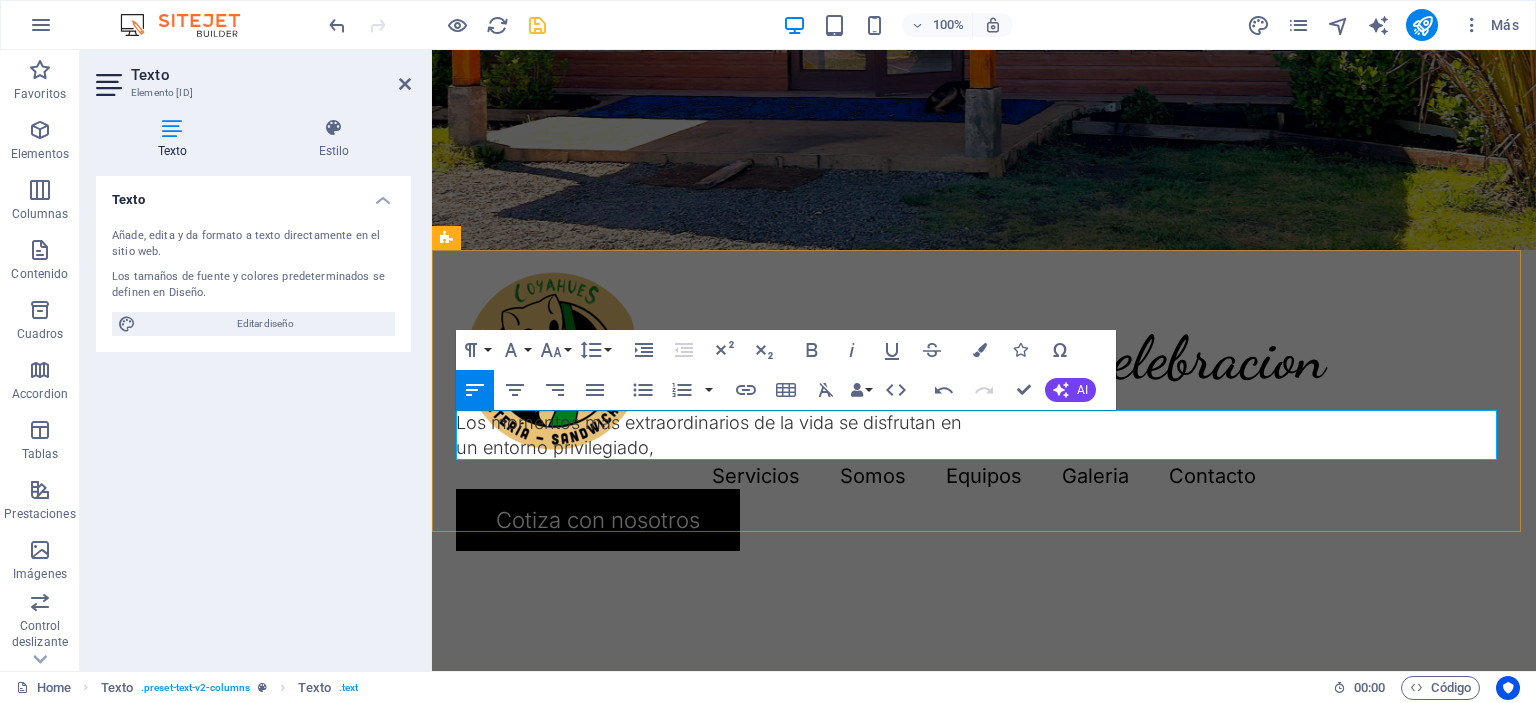 click on "Los momentos mas extraordinarios de la vida se disfrutan en un entorno privilegiado," at bounding box center [716, 435] 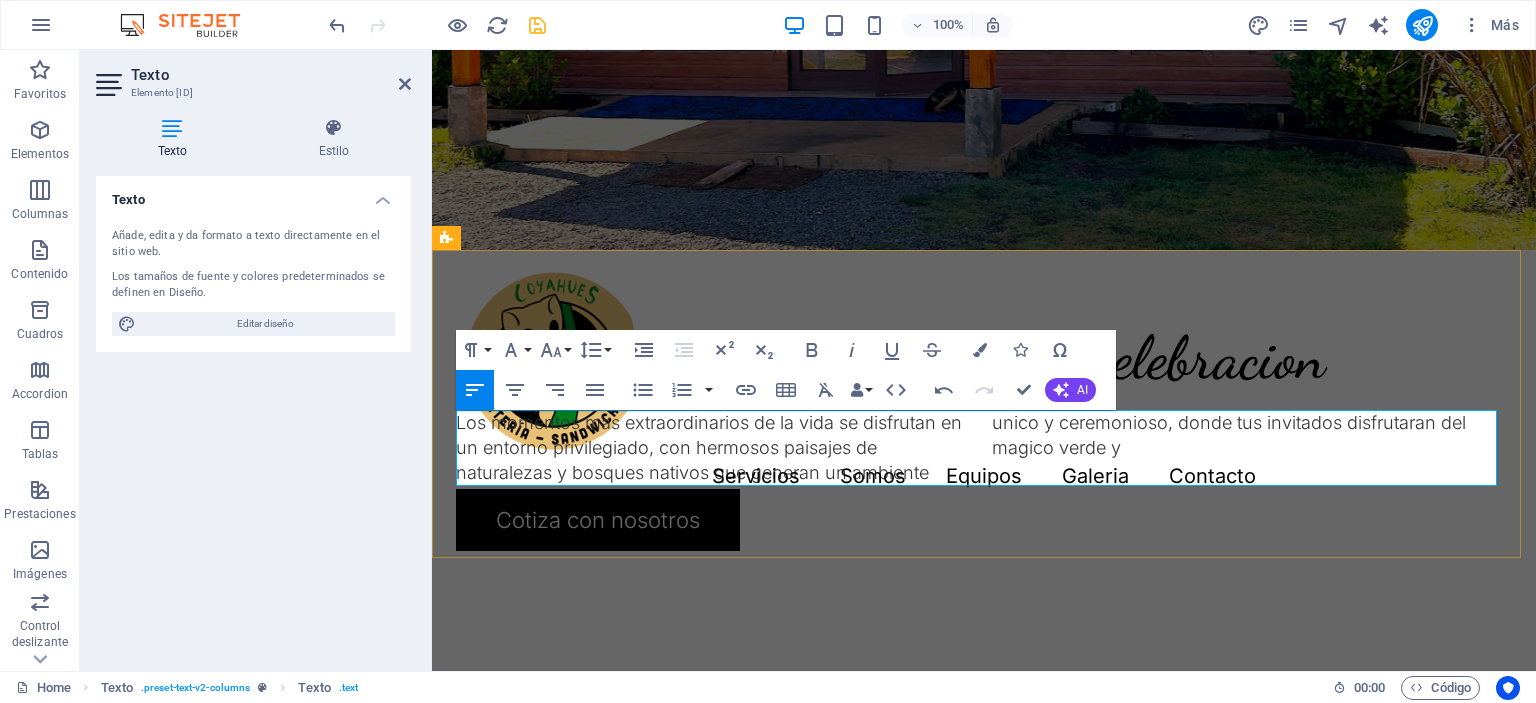 click on "Los momentos mas extraordinarios de la vida se disfrutan en un entorno privilegiado, con hermosos paisajes de naturalezas y bosques nativos que generan un ambiente unico y ceremonioso, donde tus invitados disfrutaran del magico verde y" at bounding box center (984, 448) 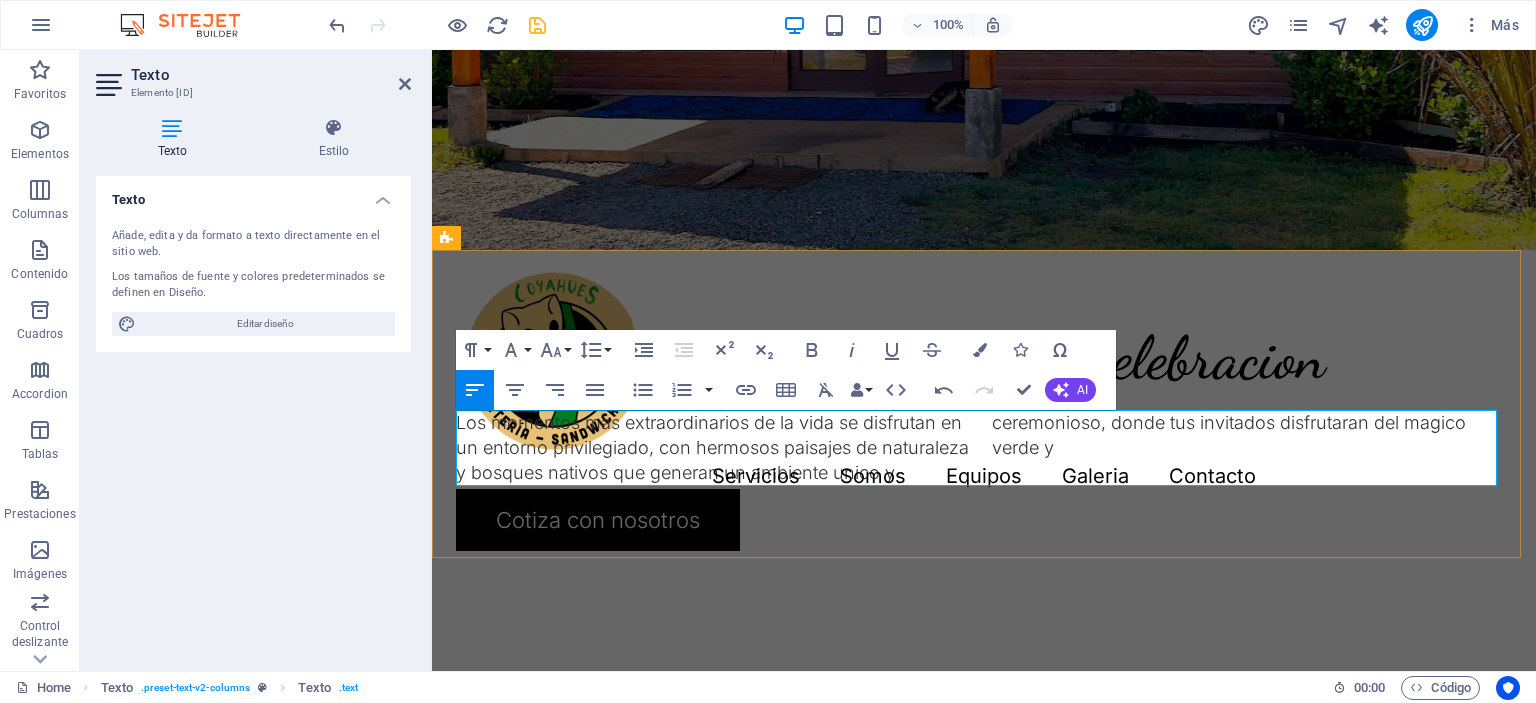 click on "Los momentos mas extraordinarios de la vida se disfrutan en un entorno privilegiado, con hermosos paisajes de naturaleza y bosques nativos que generan un ambiente unico y ceremonioso, donde tus invitados disfrutaran del magico verde y" at bounding box center (984, 448) 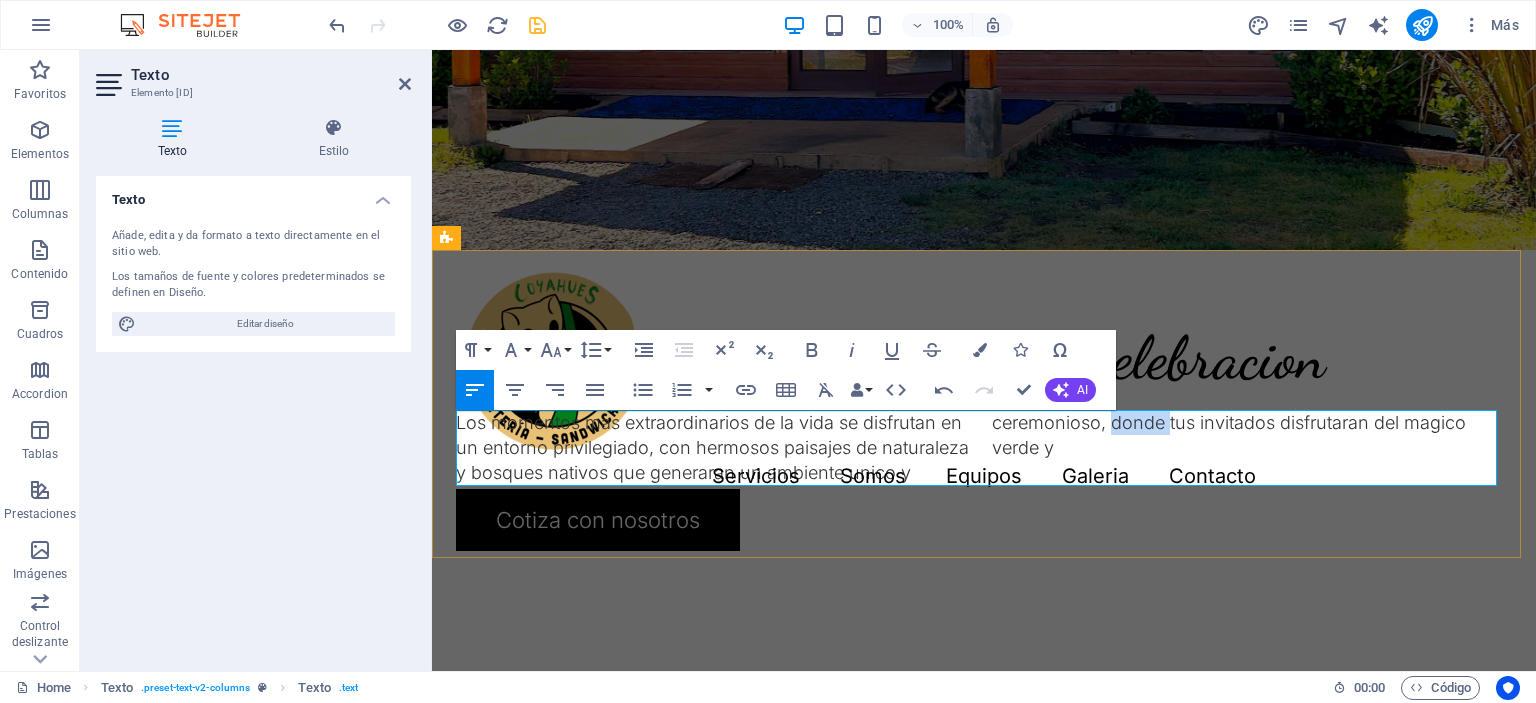 drag, startPoint x: 1225, startPoint y: 423, endPoint x: 1172, endPoint y: 435, distance: 54.34151 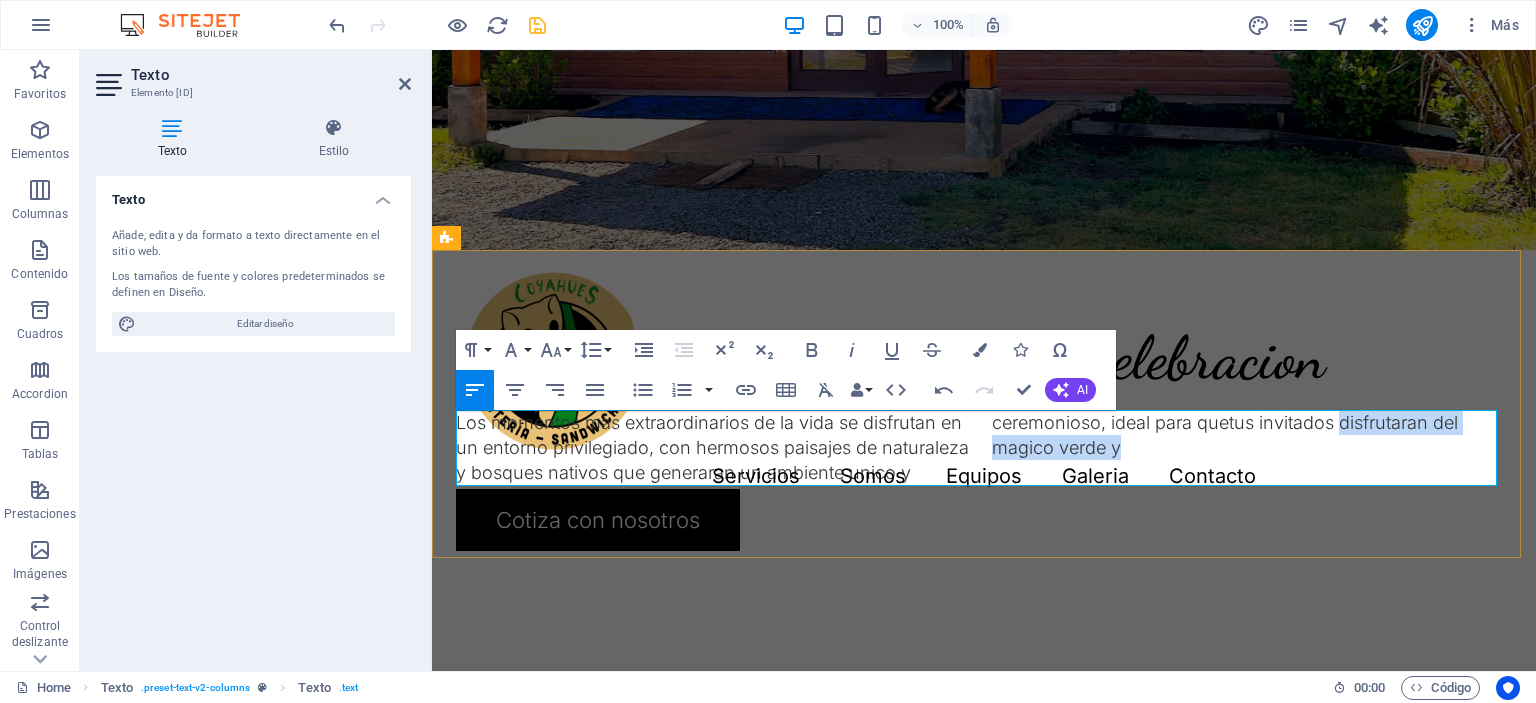 drag, startPoint x: 1132, startPoint y: 452, endPoint x: 1404, endPoint y: 428, distance: 273.05676 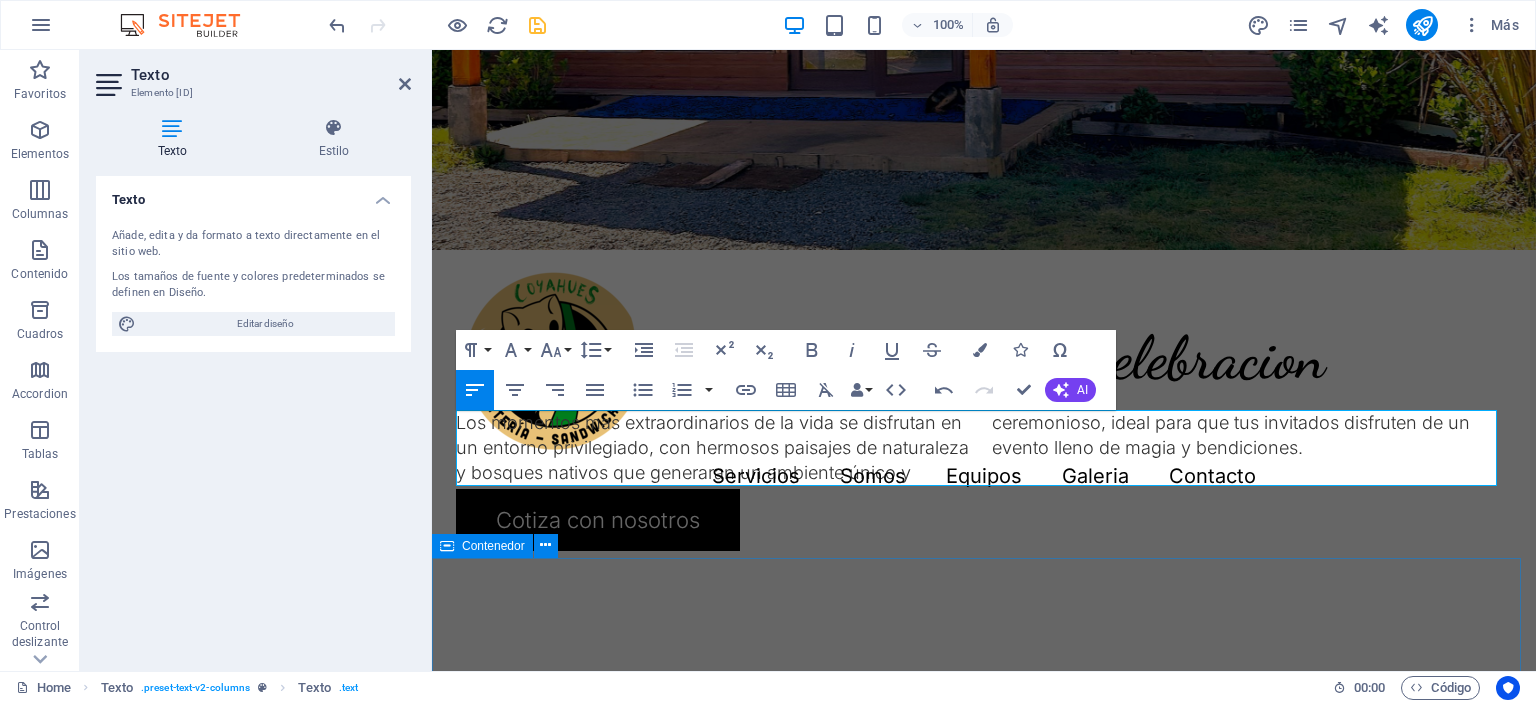 drag, startPoint x: 1016, startPoint y: 587, endPoint x: 1368, endPoint y: 583, distance: 352.02274 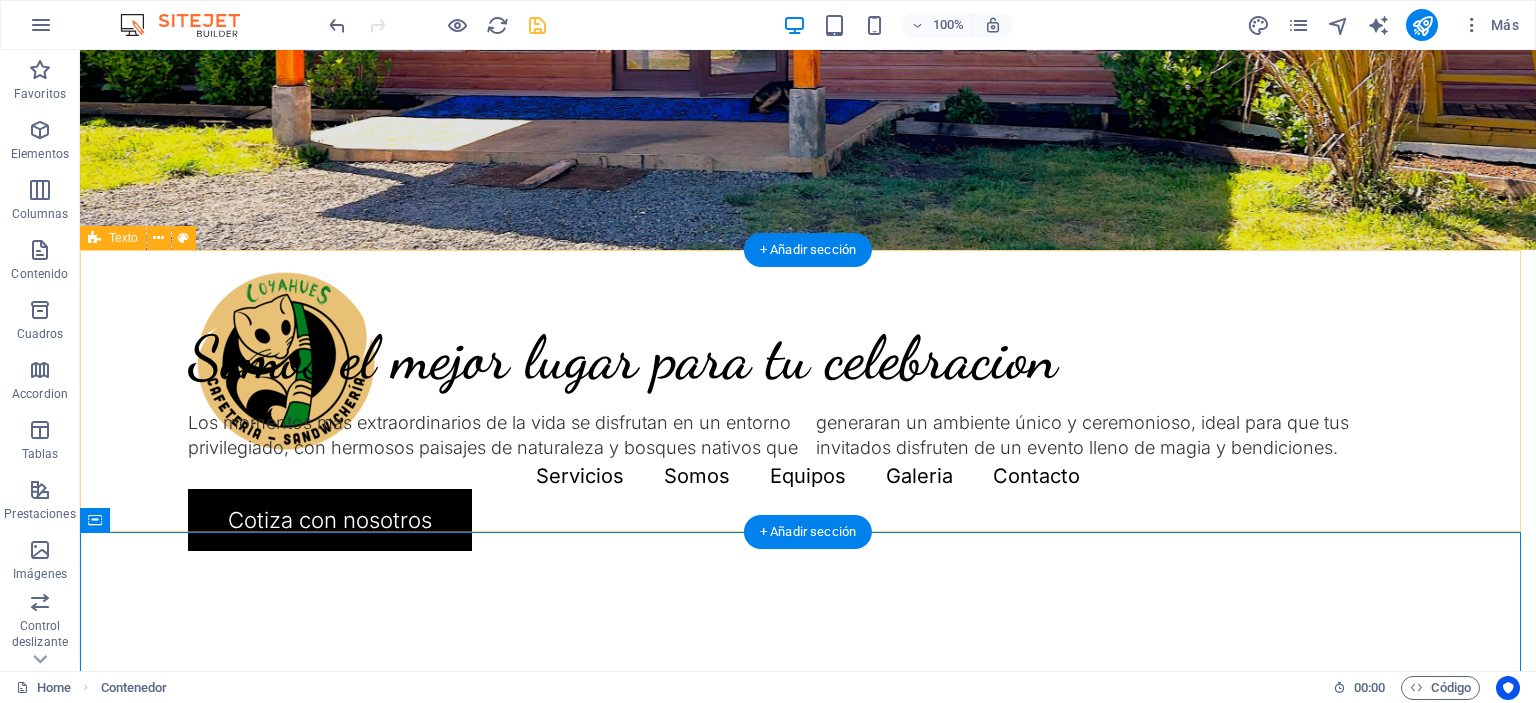 click on "Somos el mejor lugar para tu celebracion Los momentos mas extraordinarios de la vida se disfrutan en un entorno privilegiado, con hermosos paisajes de naturaleza y bosques nativos que generaran un ambiente único y ceremonioso, ideal para que tus invitados disfruten de un evento lleno de magia y bendiciones." at bounding box center [808, 391] 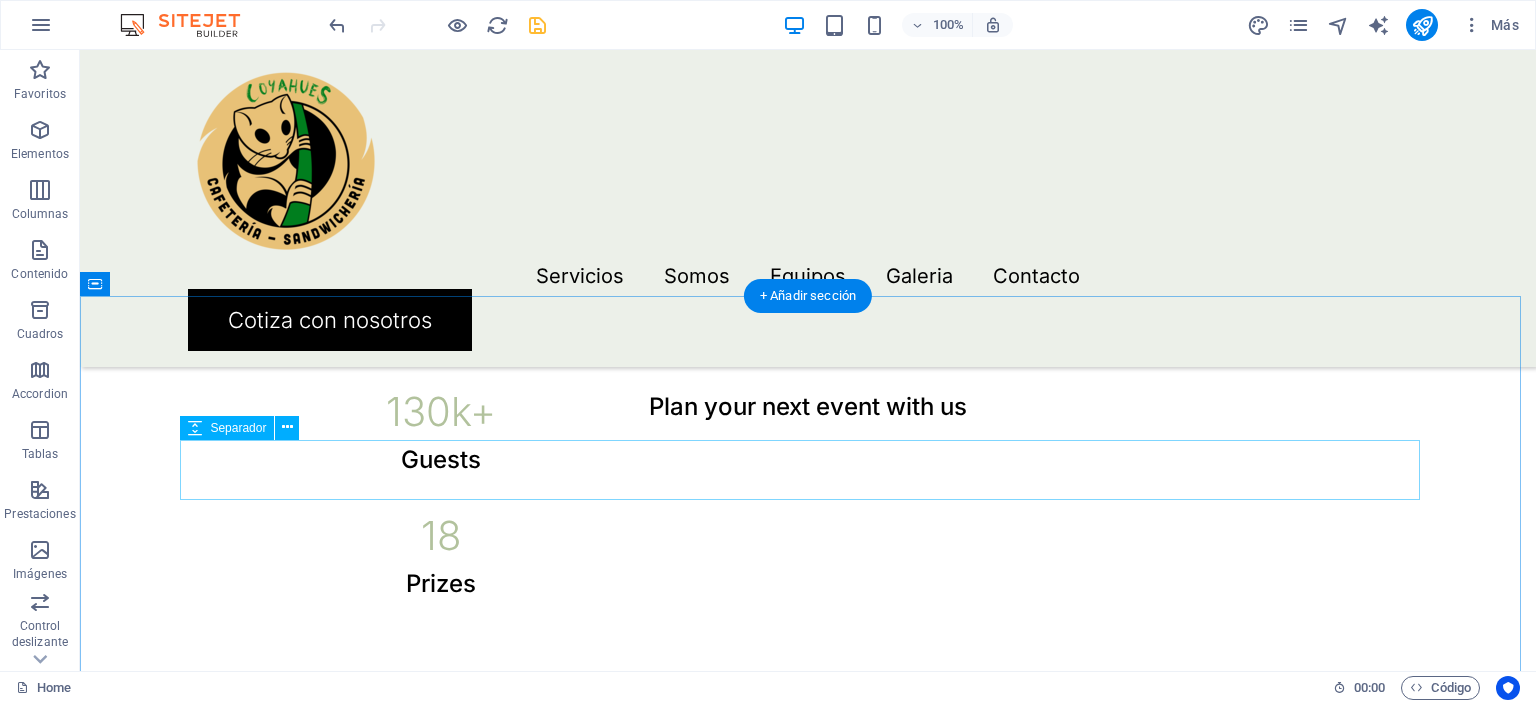 scroll, scrollTop: 1400, scrollLeft: 0, axis: vertical 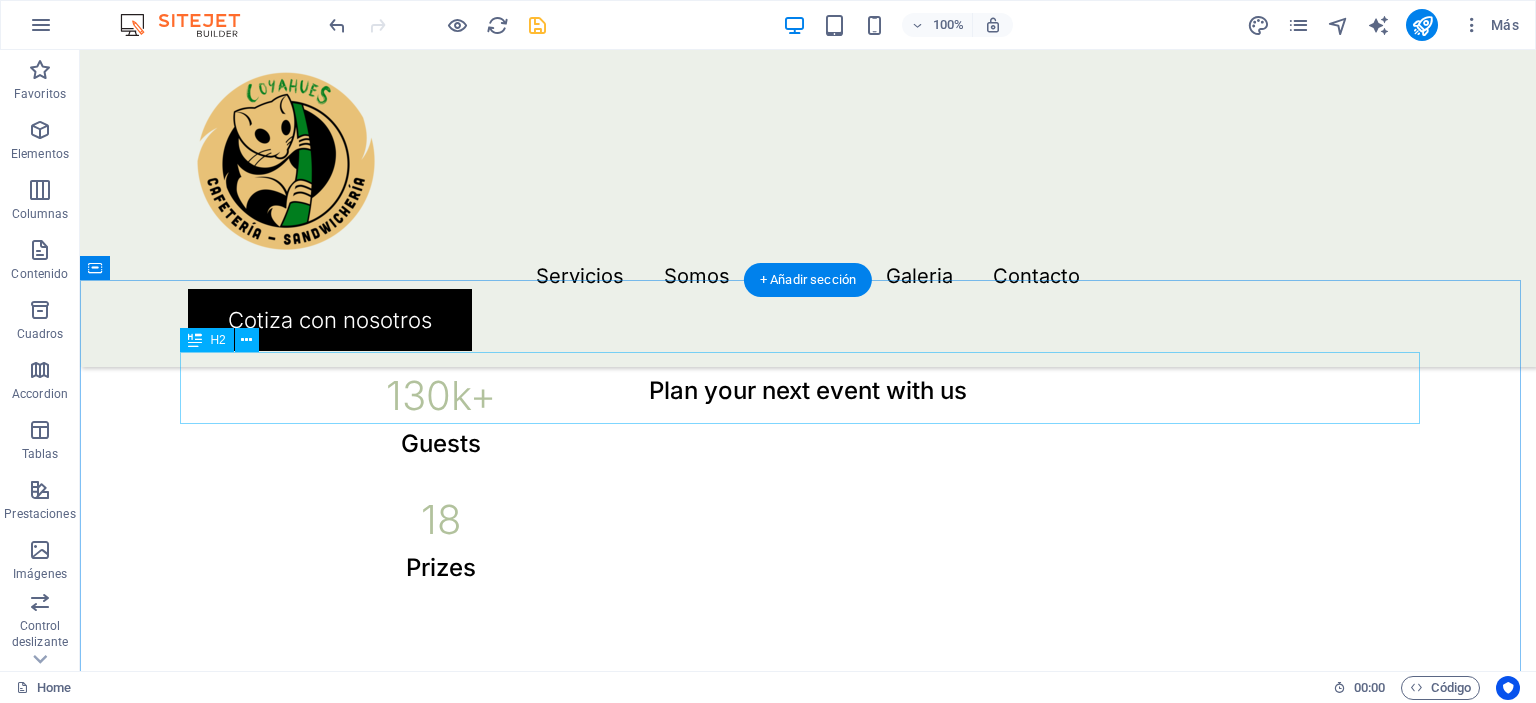 click on "What we excel at" at bounding box center [808, 760] 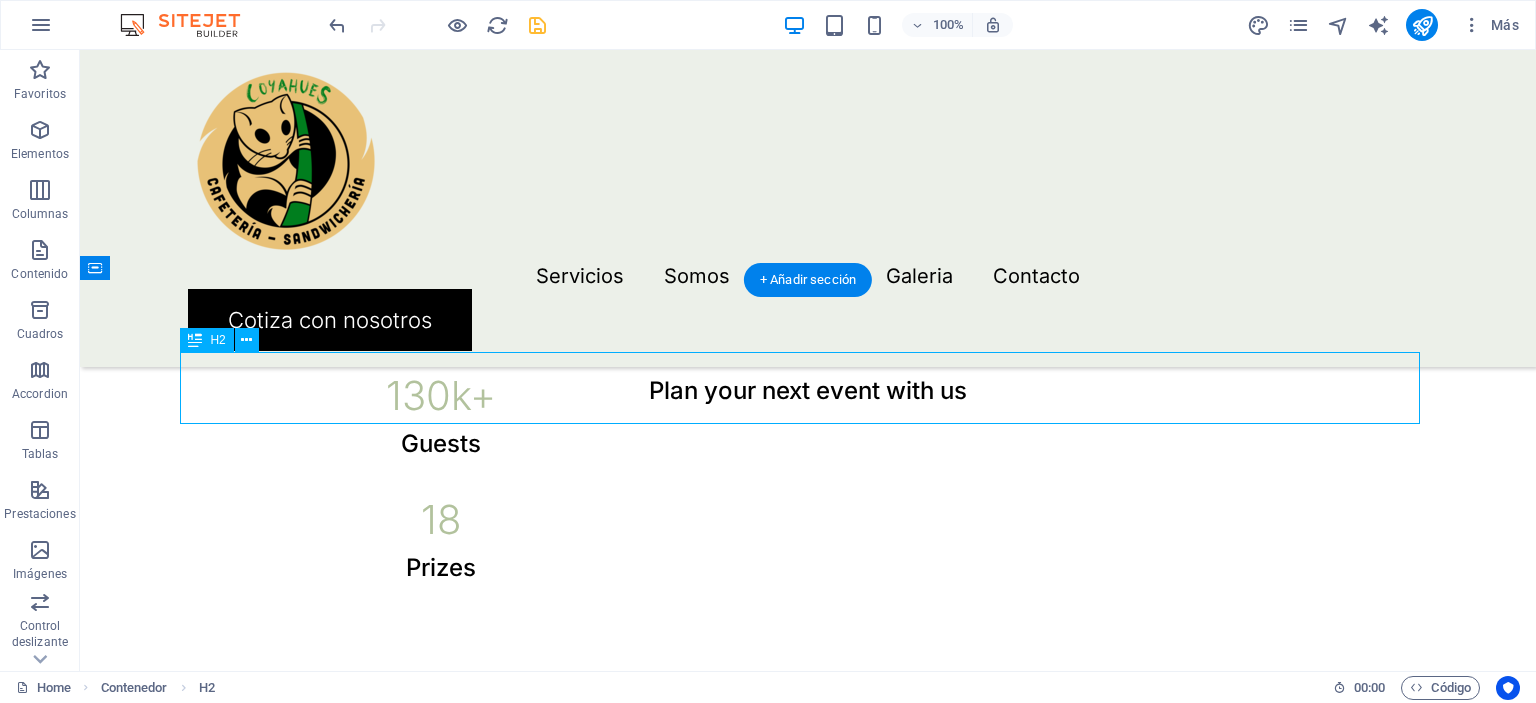 click on "What we excel at" at bounding box center (808, 760) 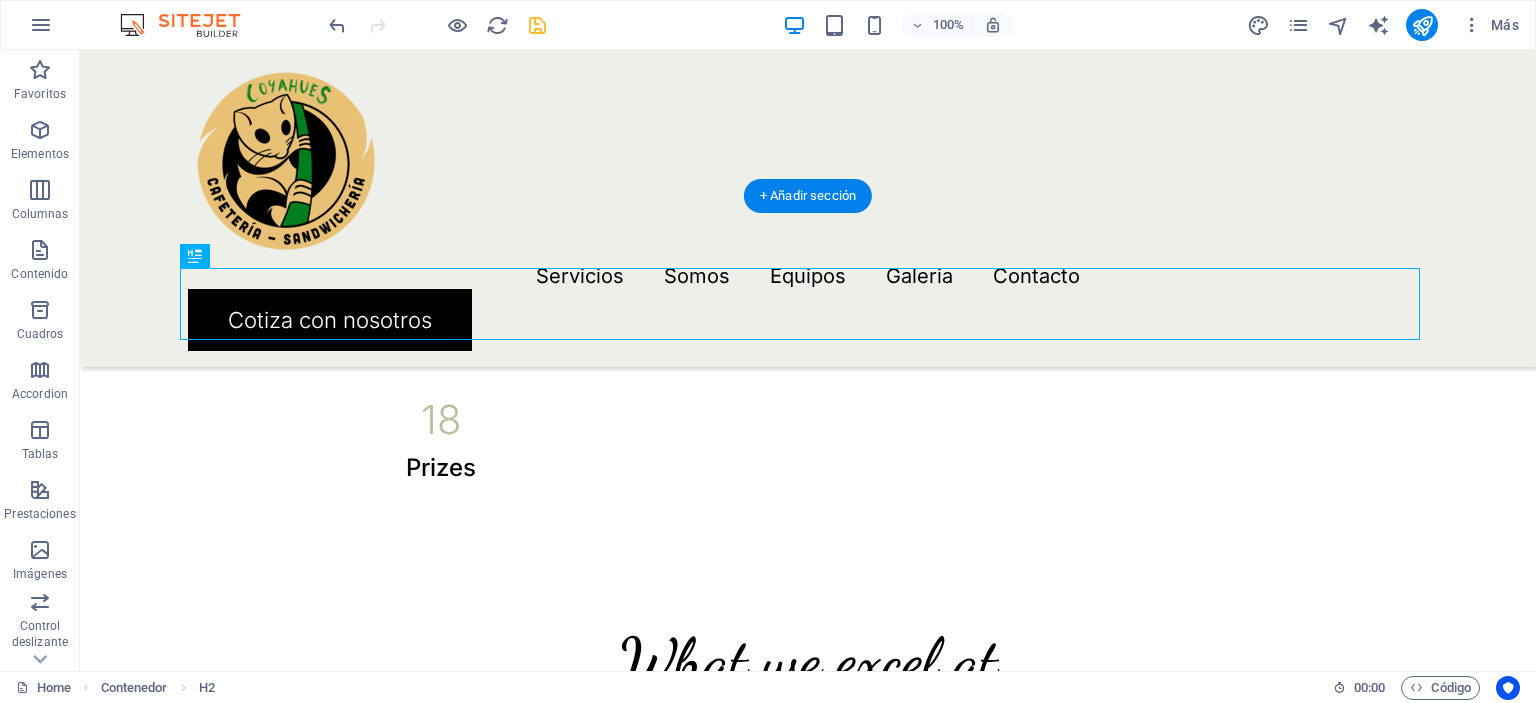 scroll, scrollTop: 1400, scrollLeft: 0, axis: vertical 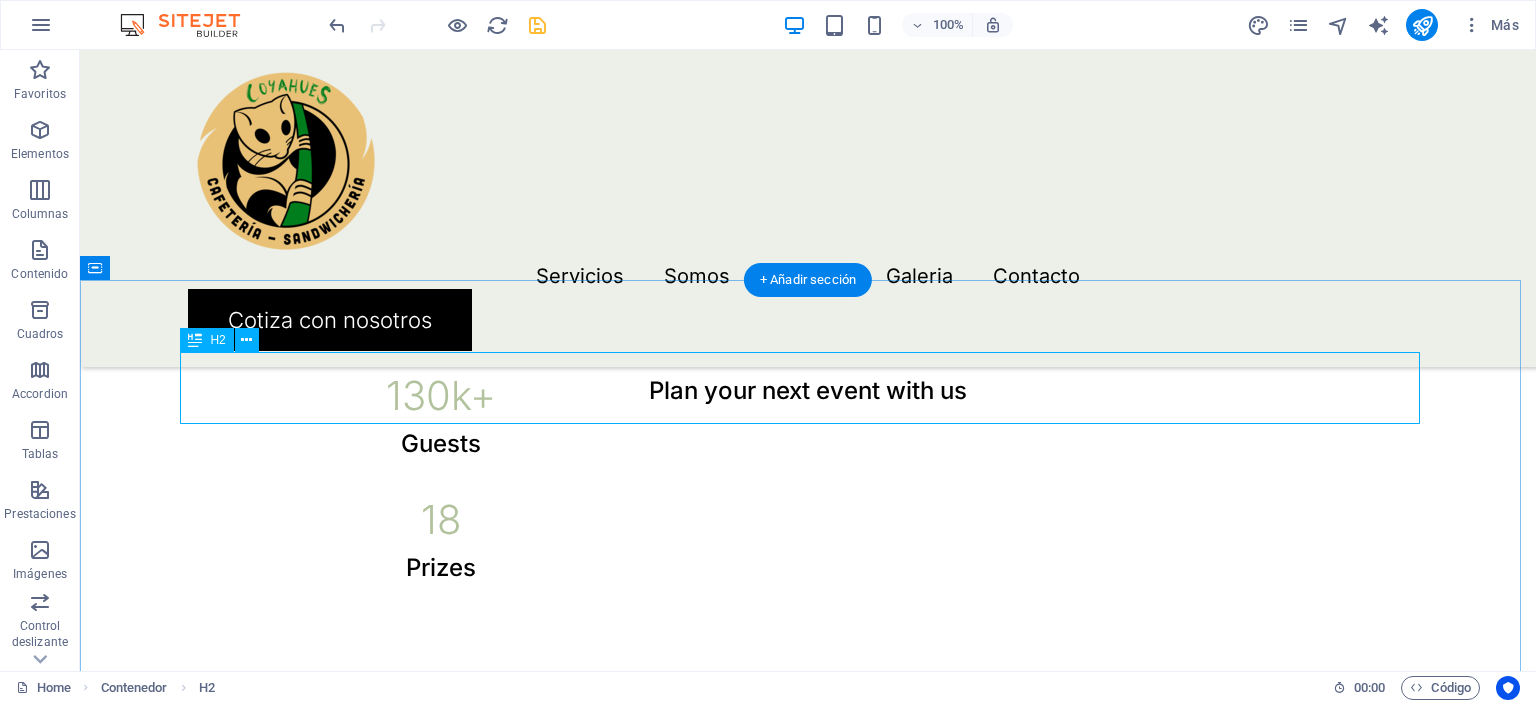 click on "What we excel at" at bounding box center [808, 760] 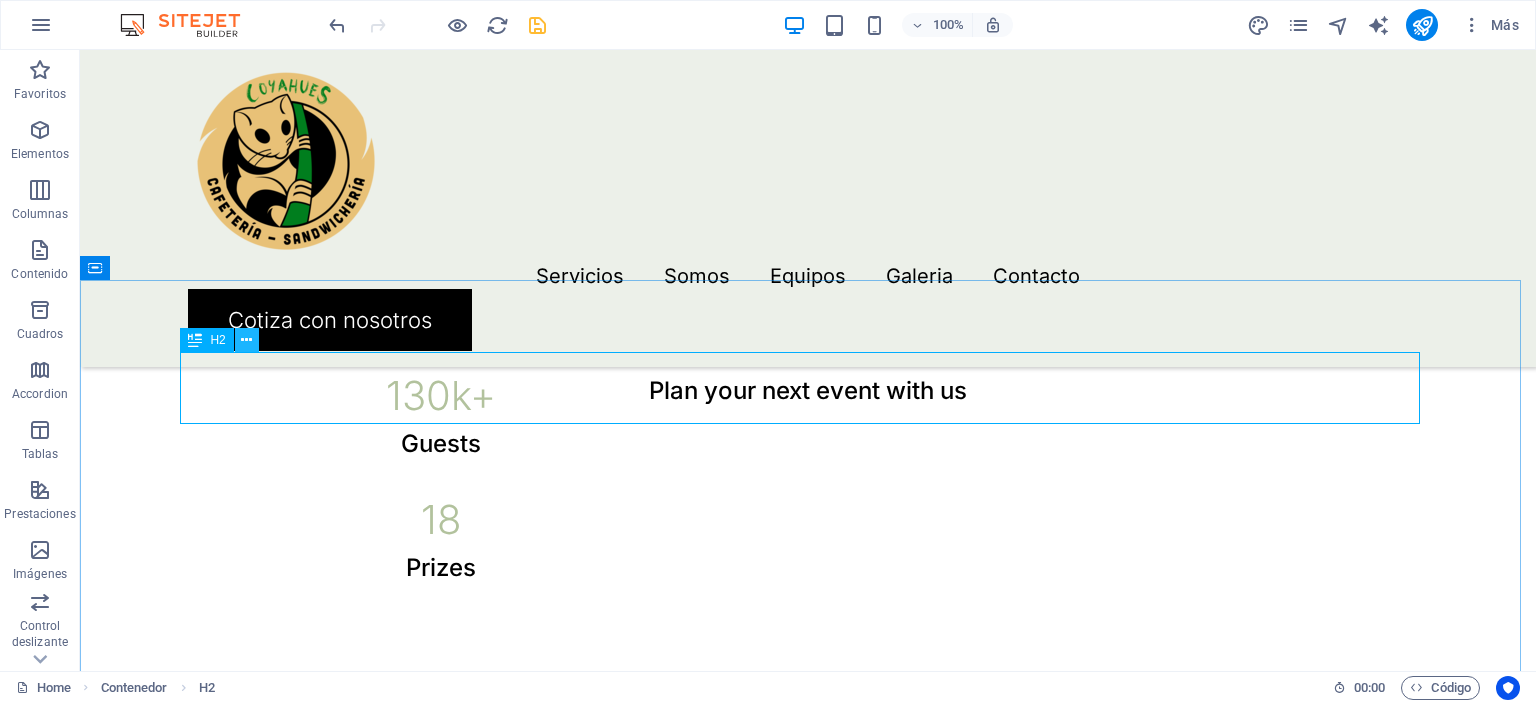 click at bounding box center [247, 340] 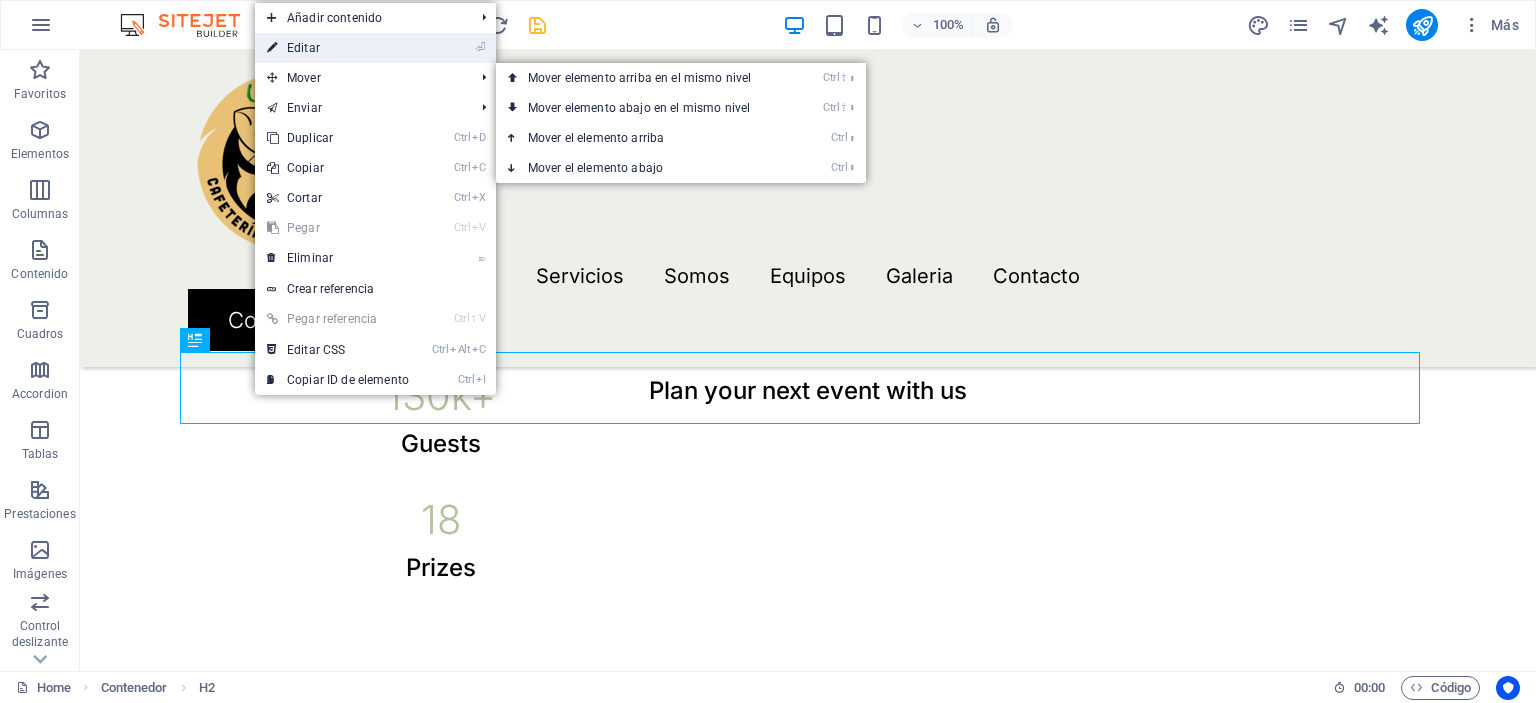 click on "⏎  Editar" at bounding box center [338, 48] 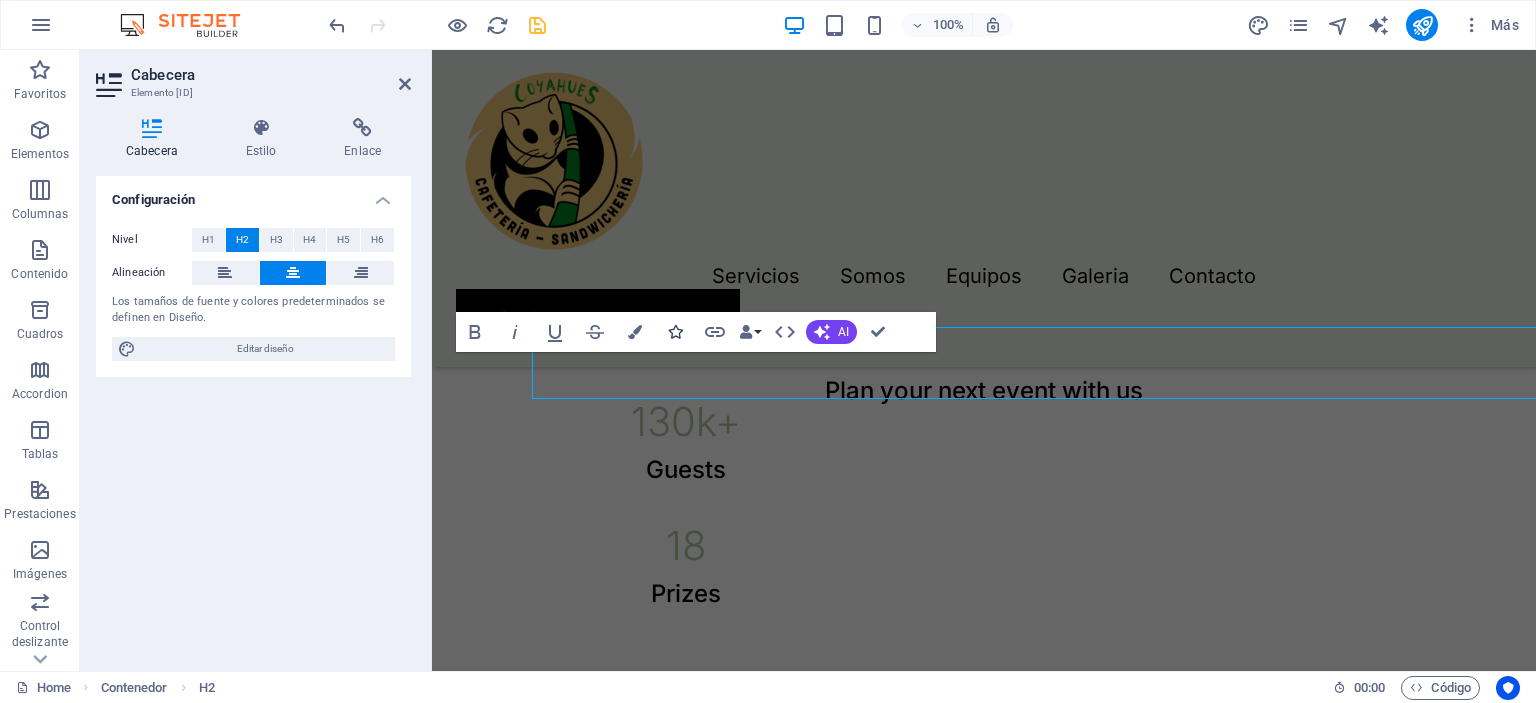 scroll, scrollTop: 1425, scrollLeft: 0, axis: vertical 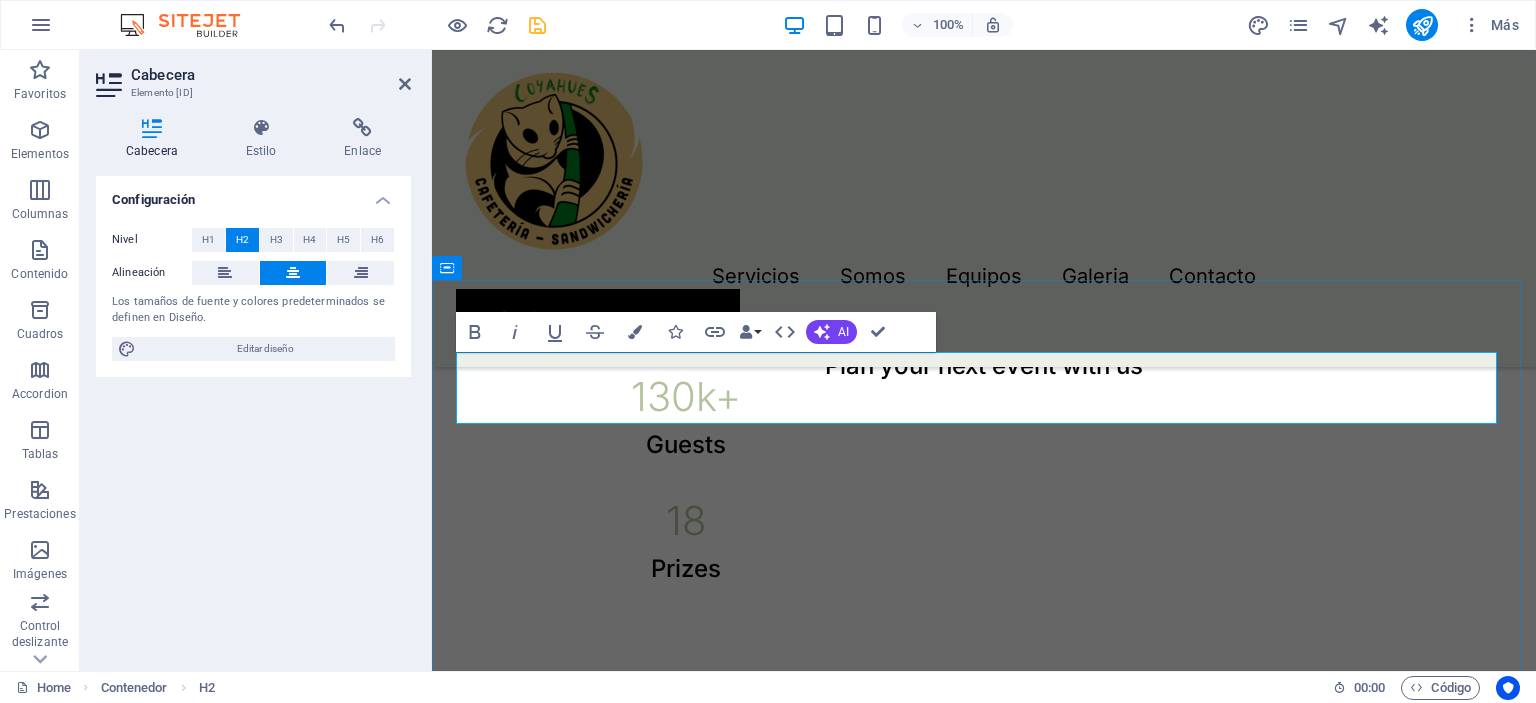 type 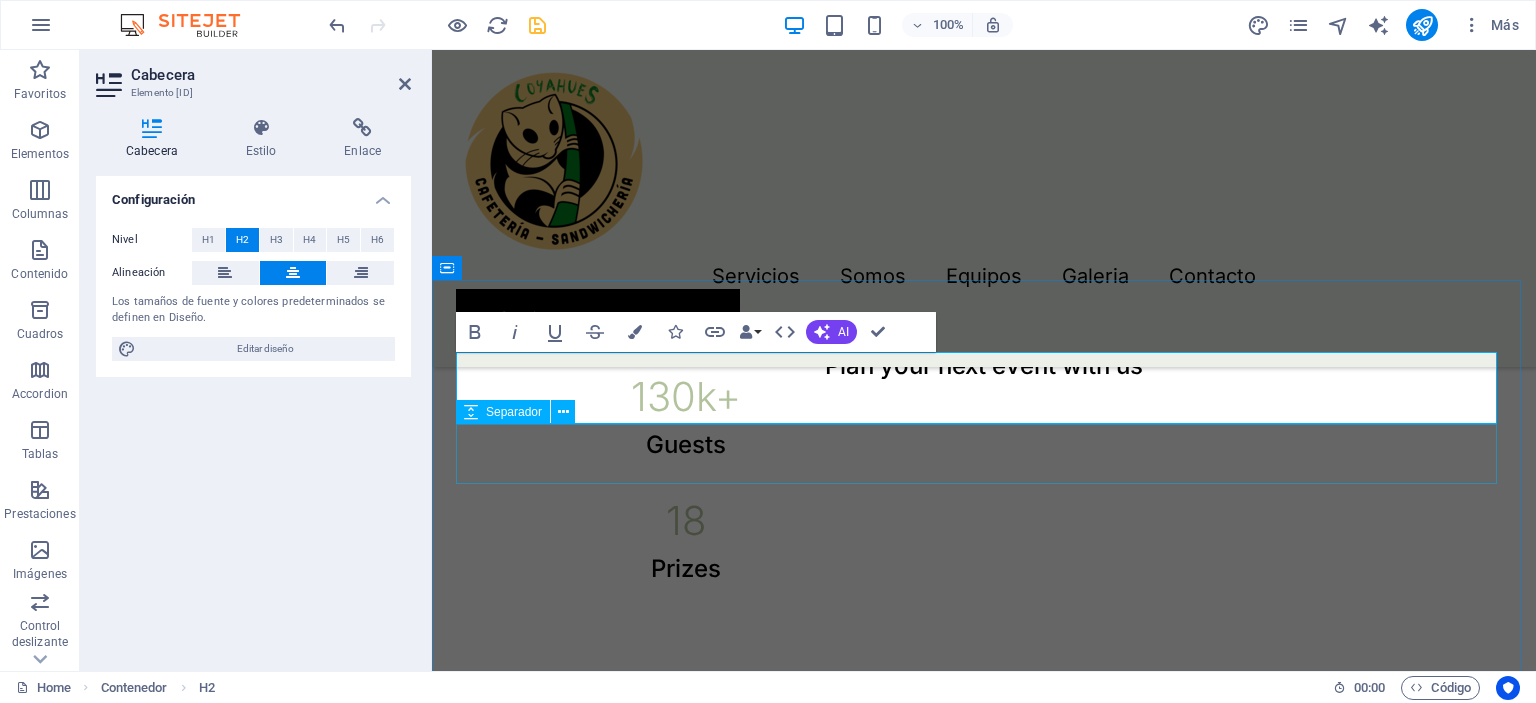 click at bounding box center [984, 827] 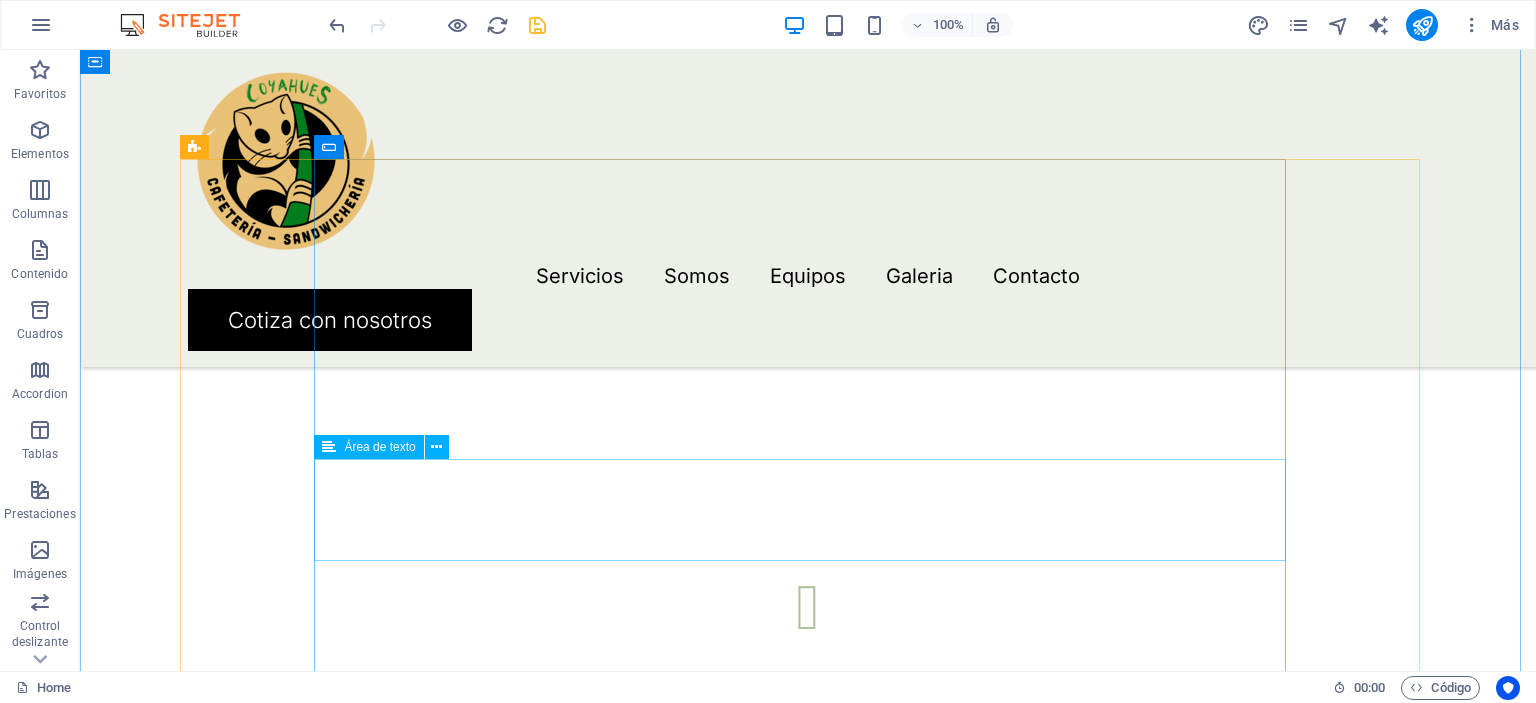 scroll, scrollTop: 2989, scrollLeft: 0, axis: vertical 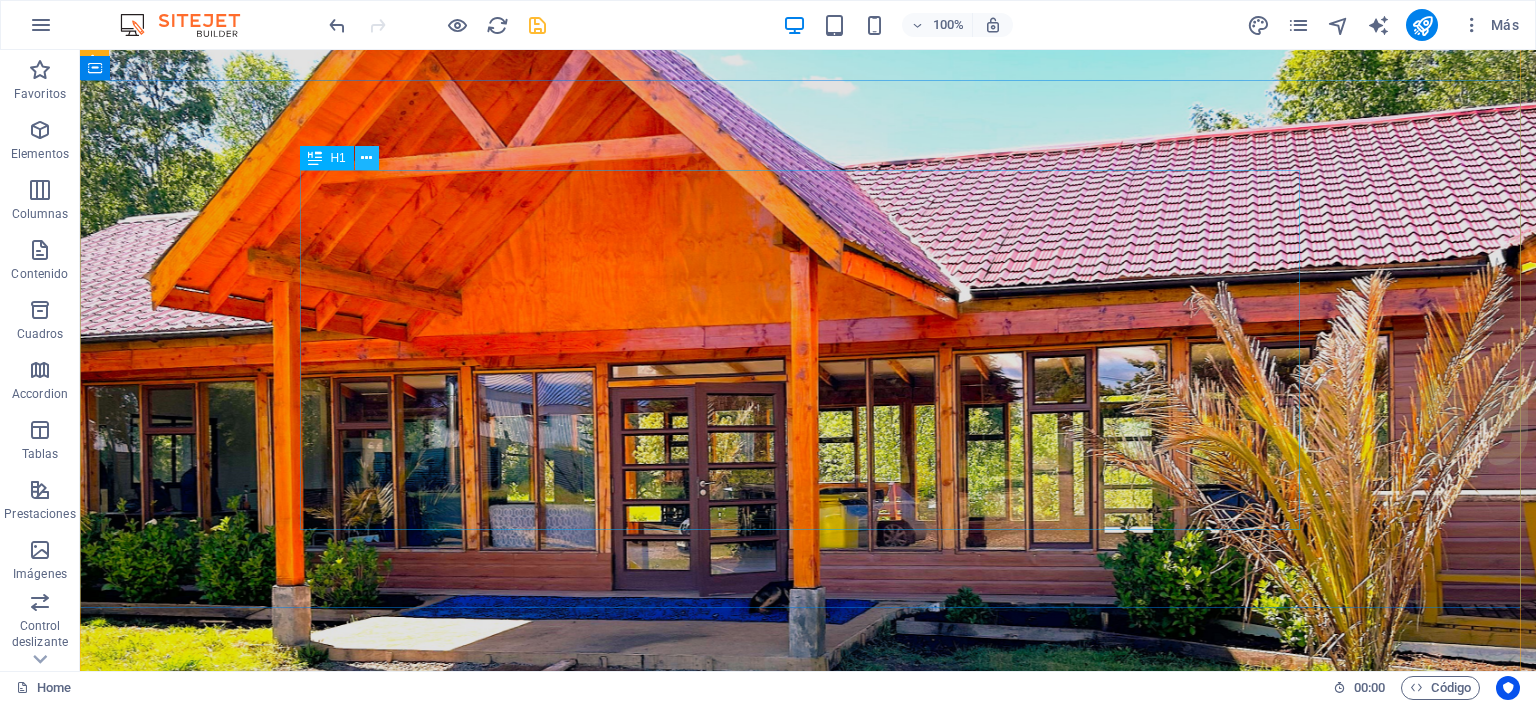 click at bounding box center (366, 158) 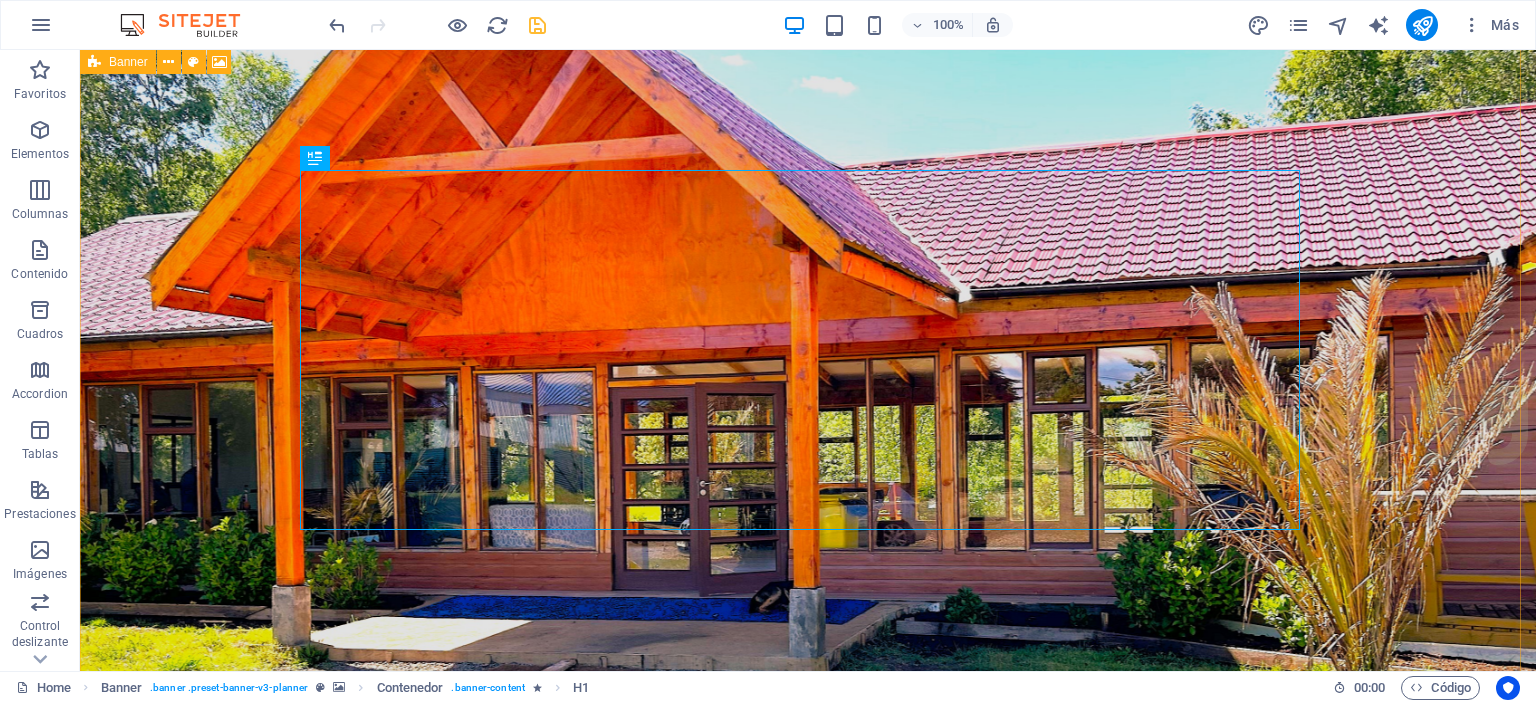 click at bounding box center [808, 300] 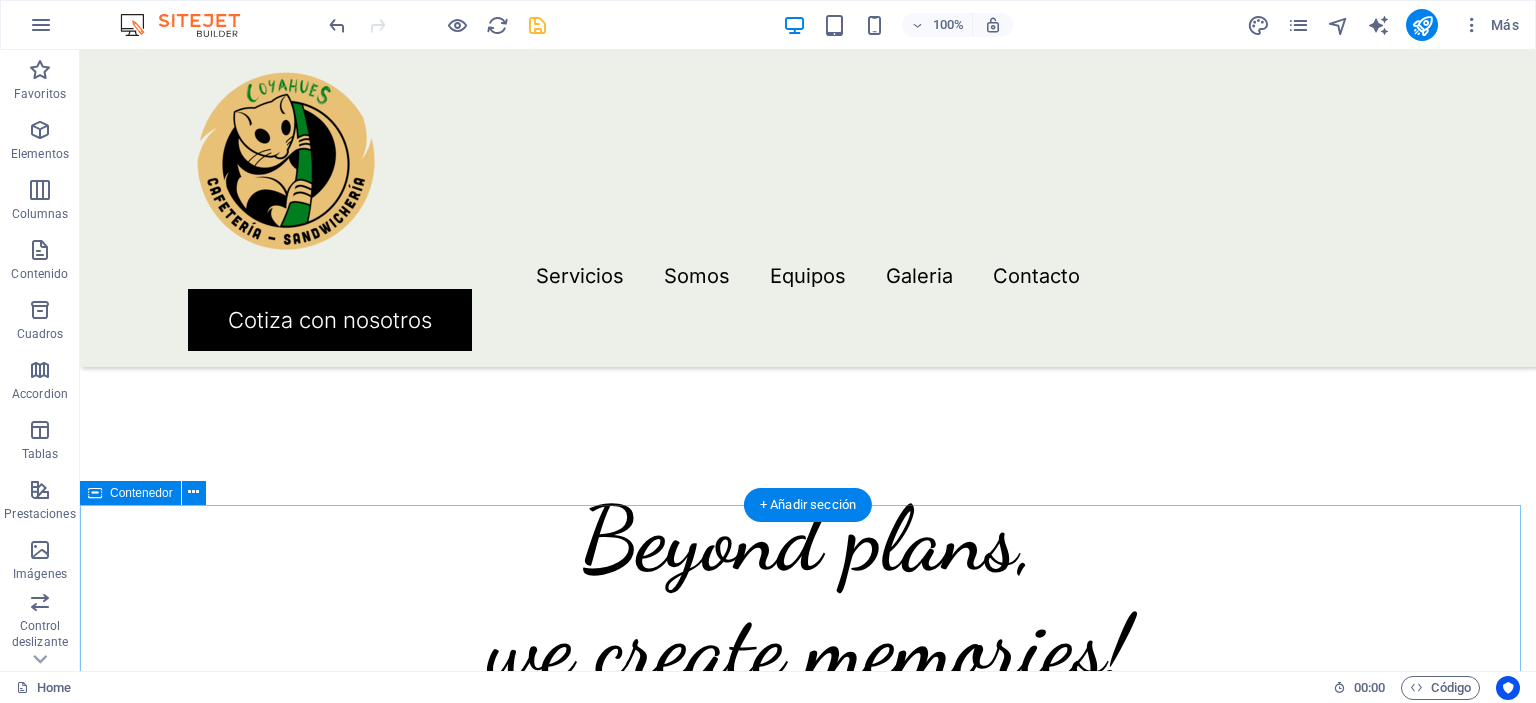 scroll, scrollTop: 3889, scrollLeft: 0, axis: vertical 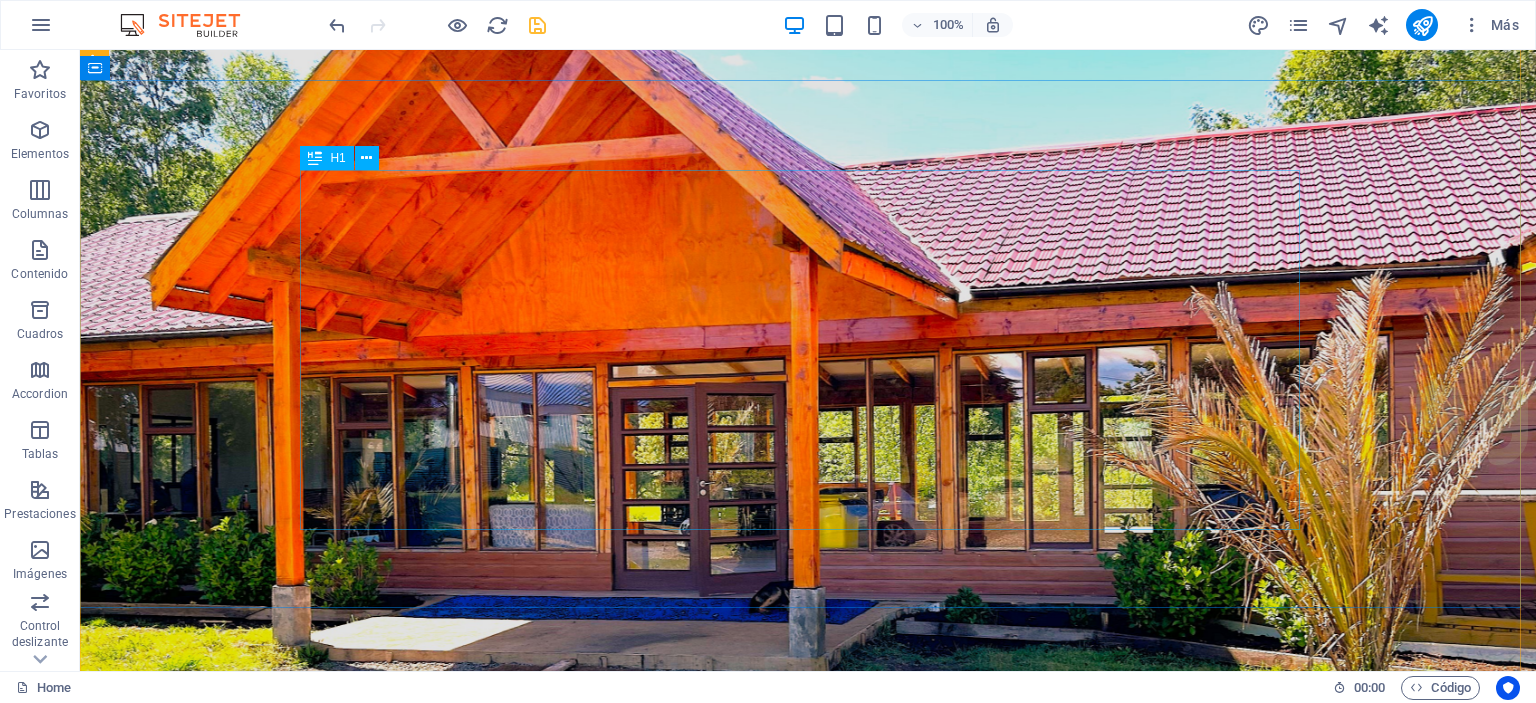 click on "Eventos Parque Coyahue descubre la magia de nuestras brasas" at bounding box center [808, 1397] 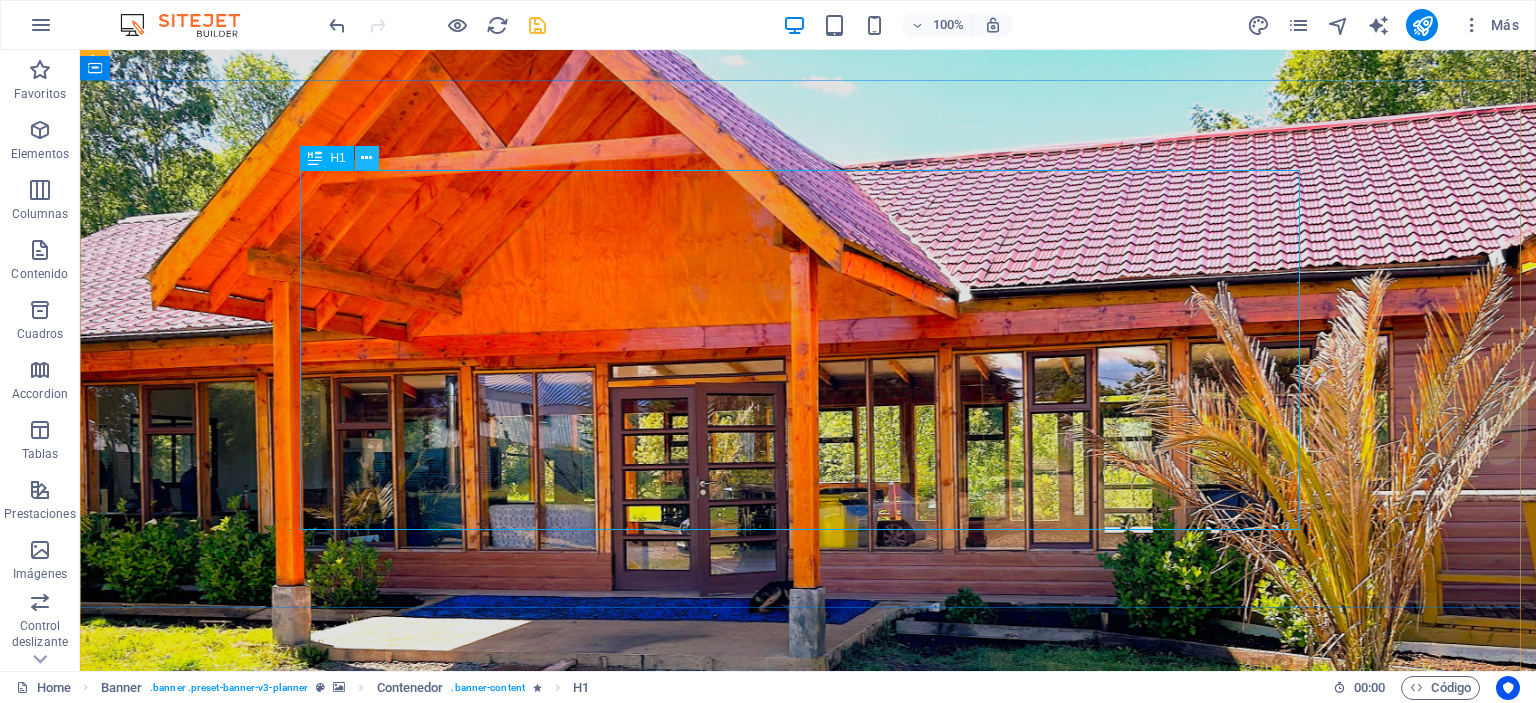 click at bounding box center [366, 158] 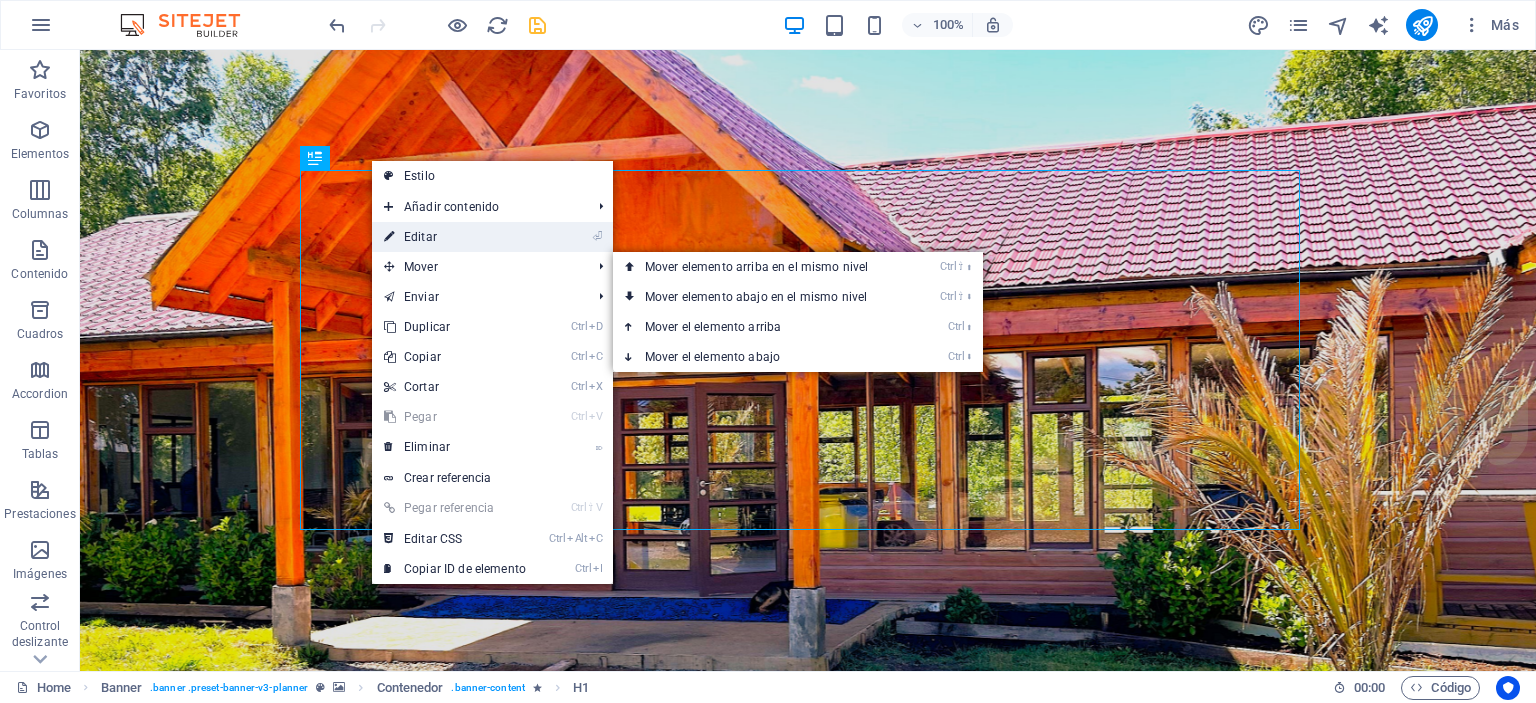 click on "⏎  Editar" at bounding box center [455, 237] 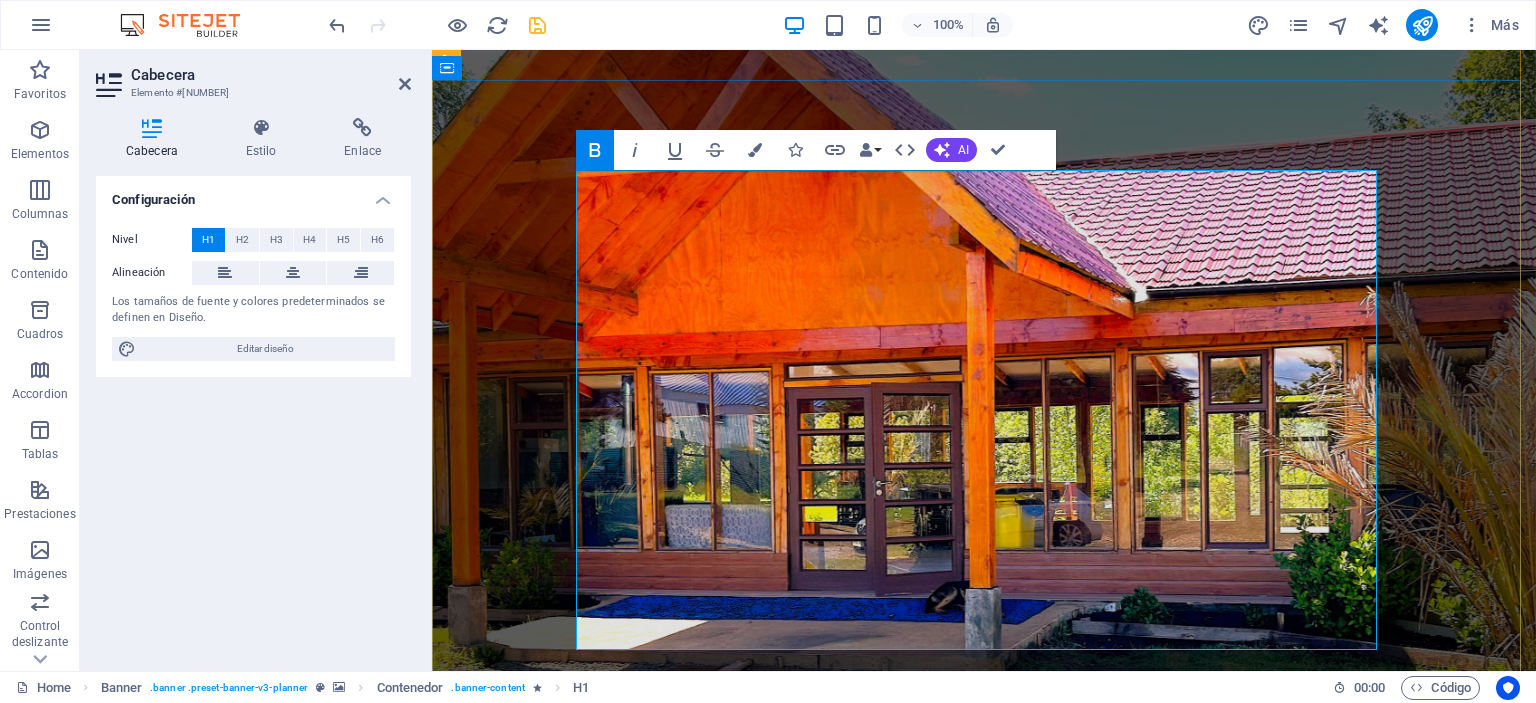 click on "Eventos Parque Coyah[ID]descubre la magia de nuestras brasas" at bounding box center [984, 1397] 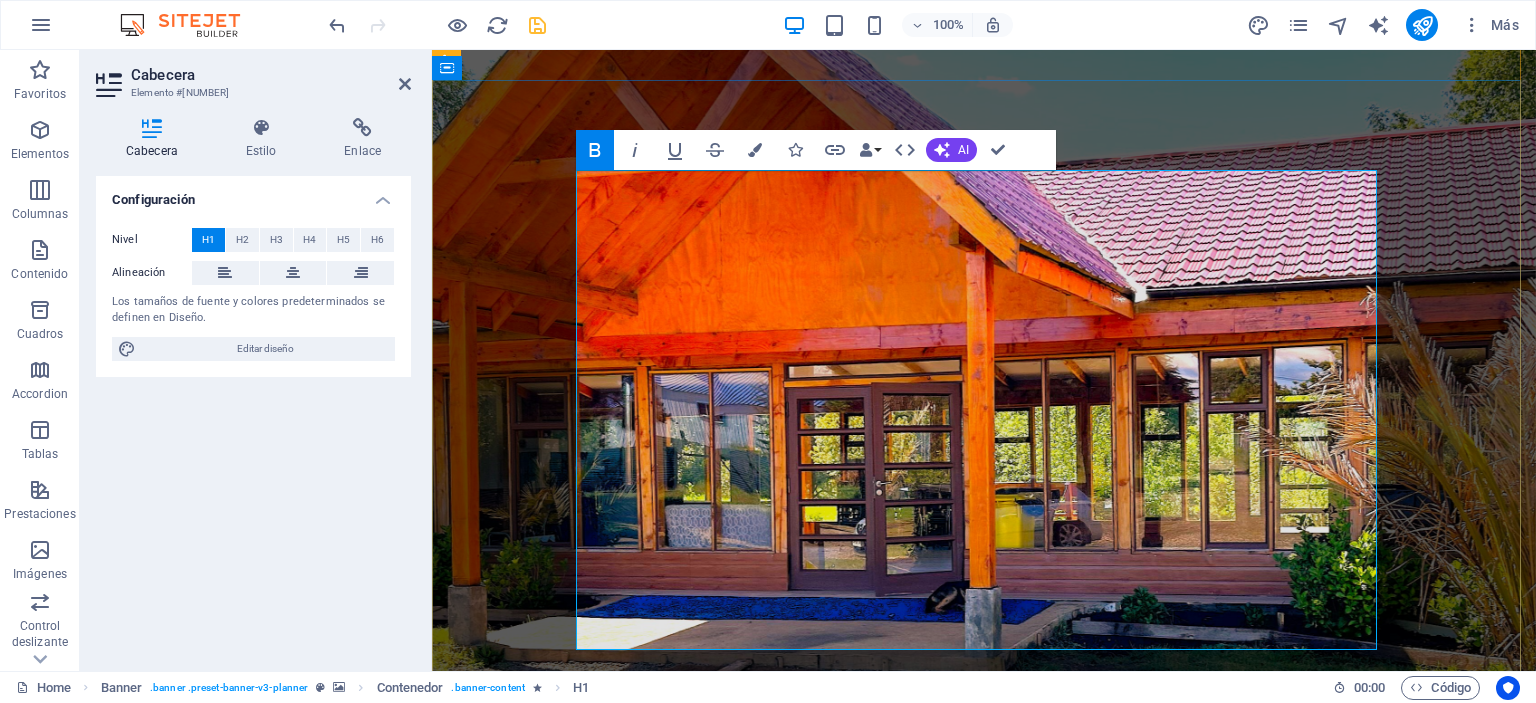 click on "Eventos Parque Coyahue    ‌descubre la magia de nuestras brasas" at bounding box center (984, 1397) 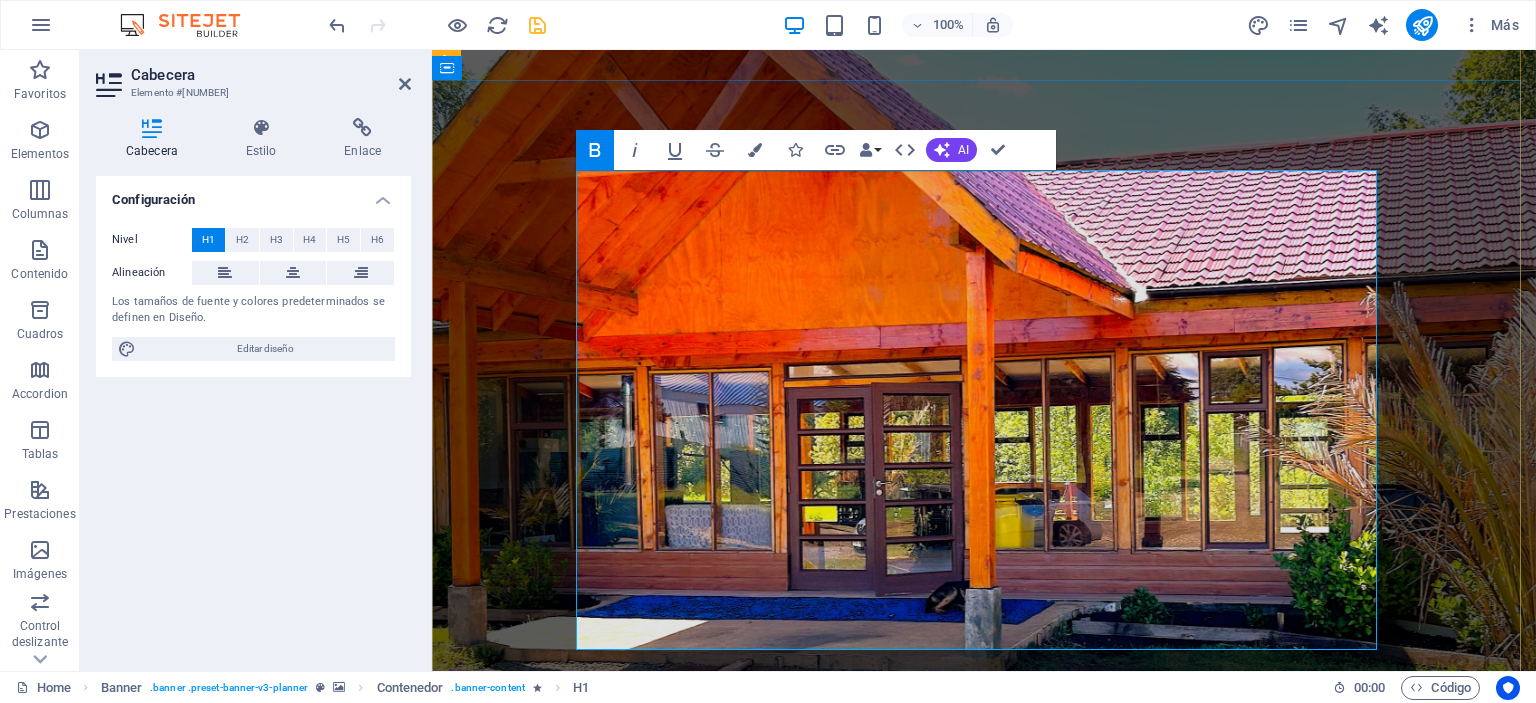 drag, startPoint x: 1267, startPoint y: 603, endPoint x: 601, endPoint y: 498, distance: 674.2262 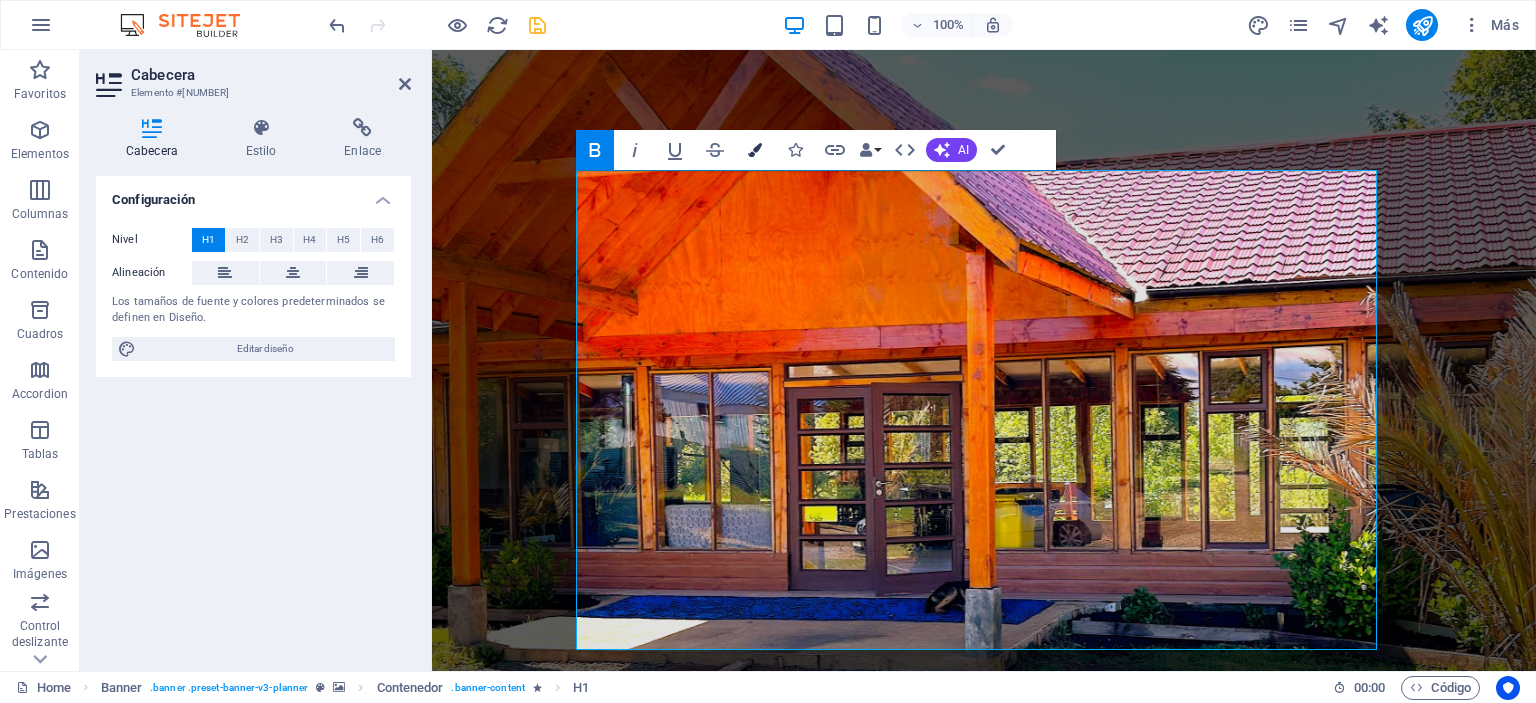 click at bounding box center (755, 150) 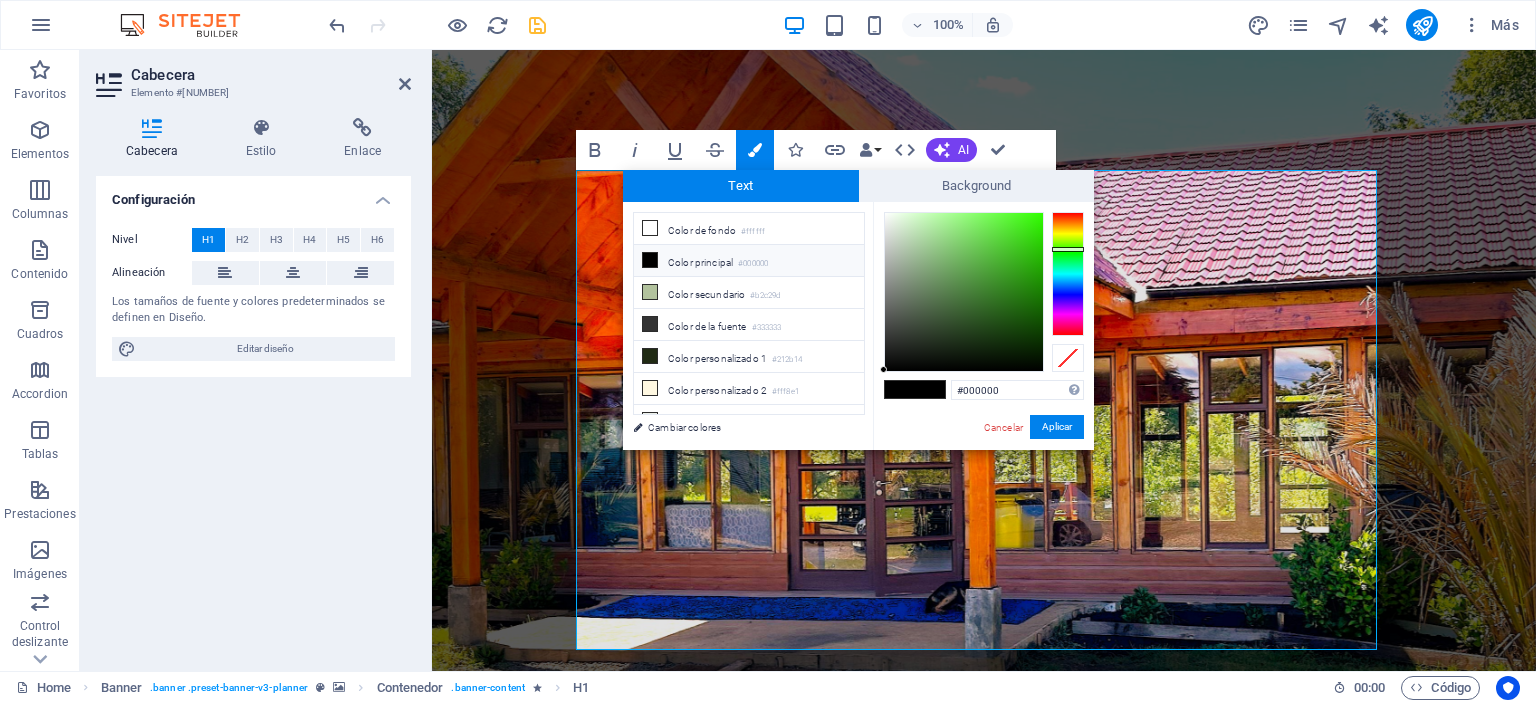 click at bounding box center (1068, 274) 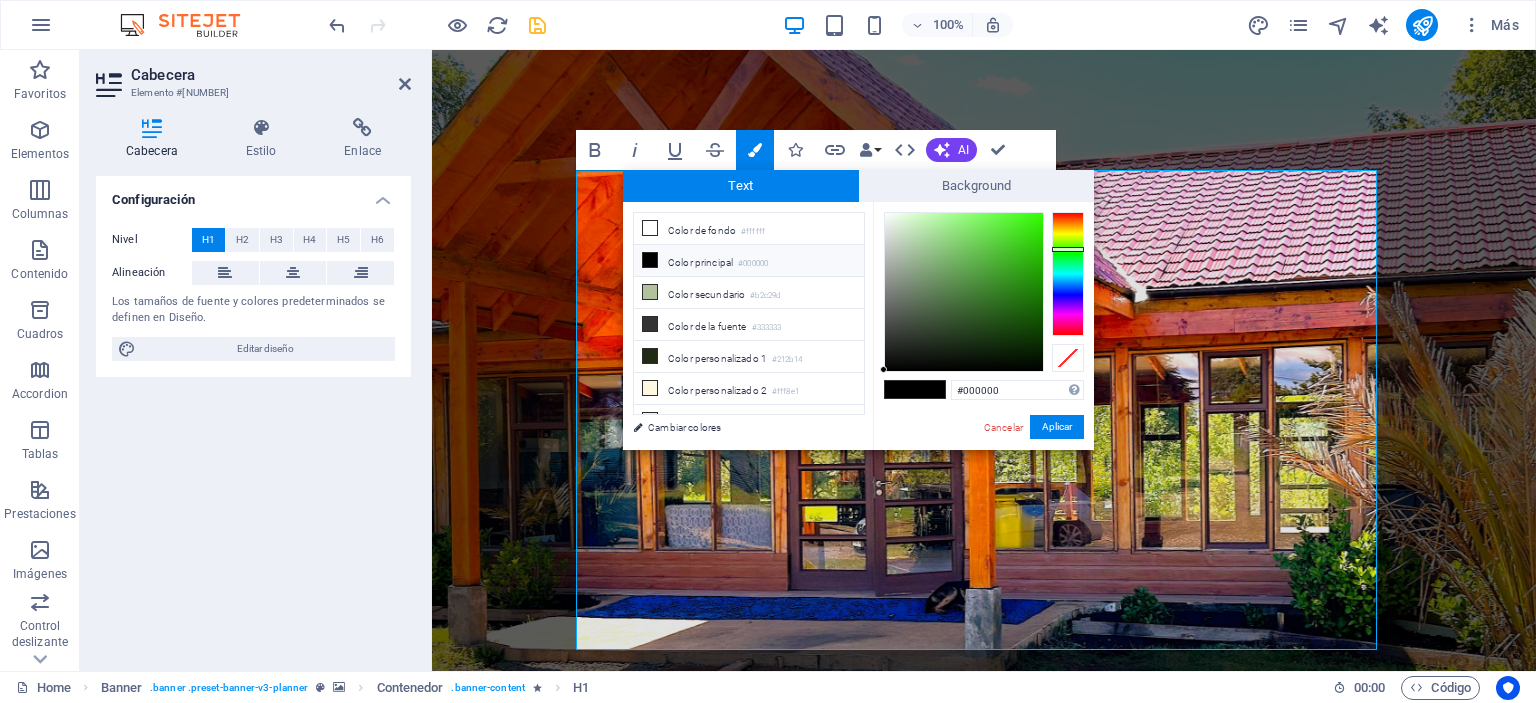 type on "#3cf511" 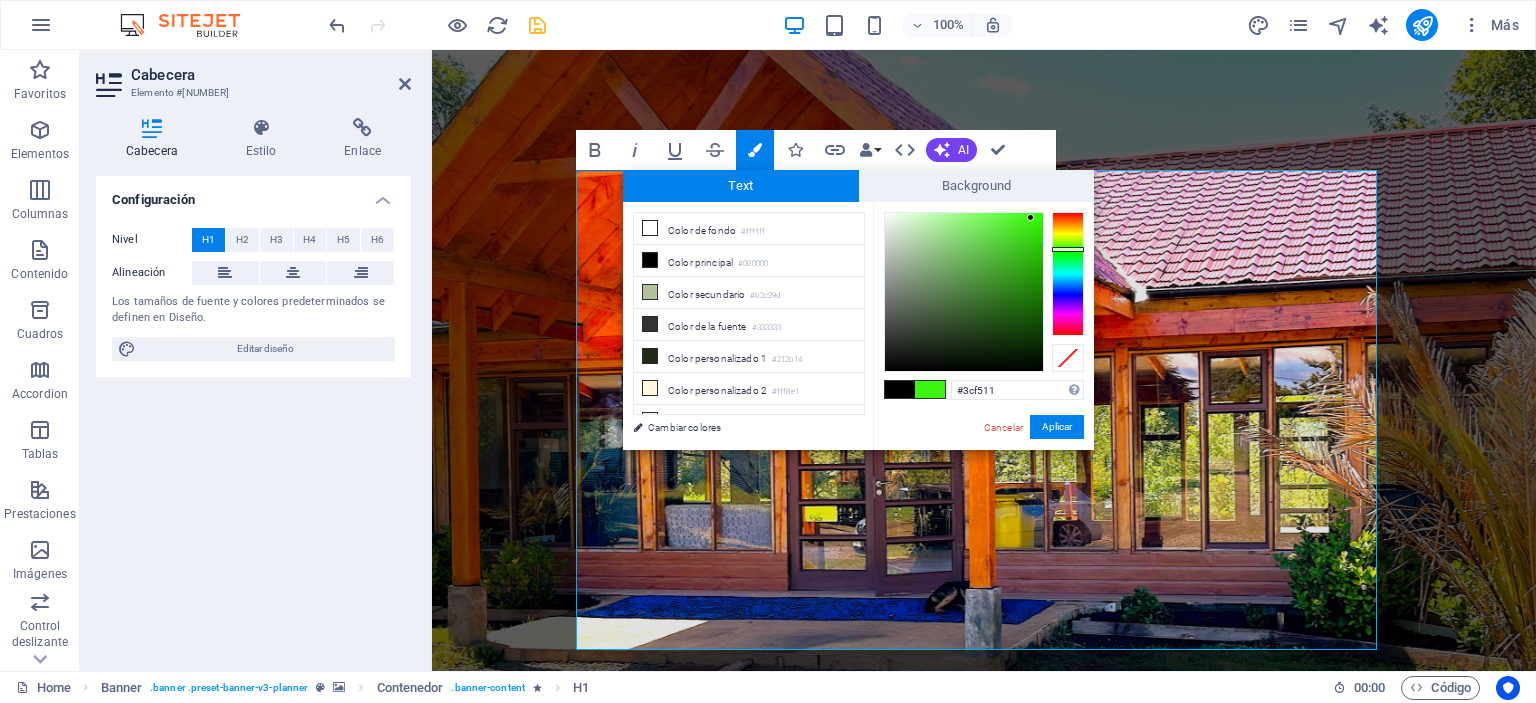 click at bounding box center [964, 292] 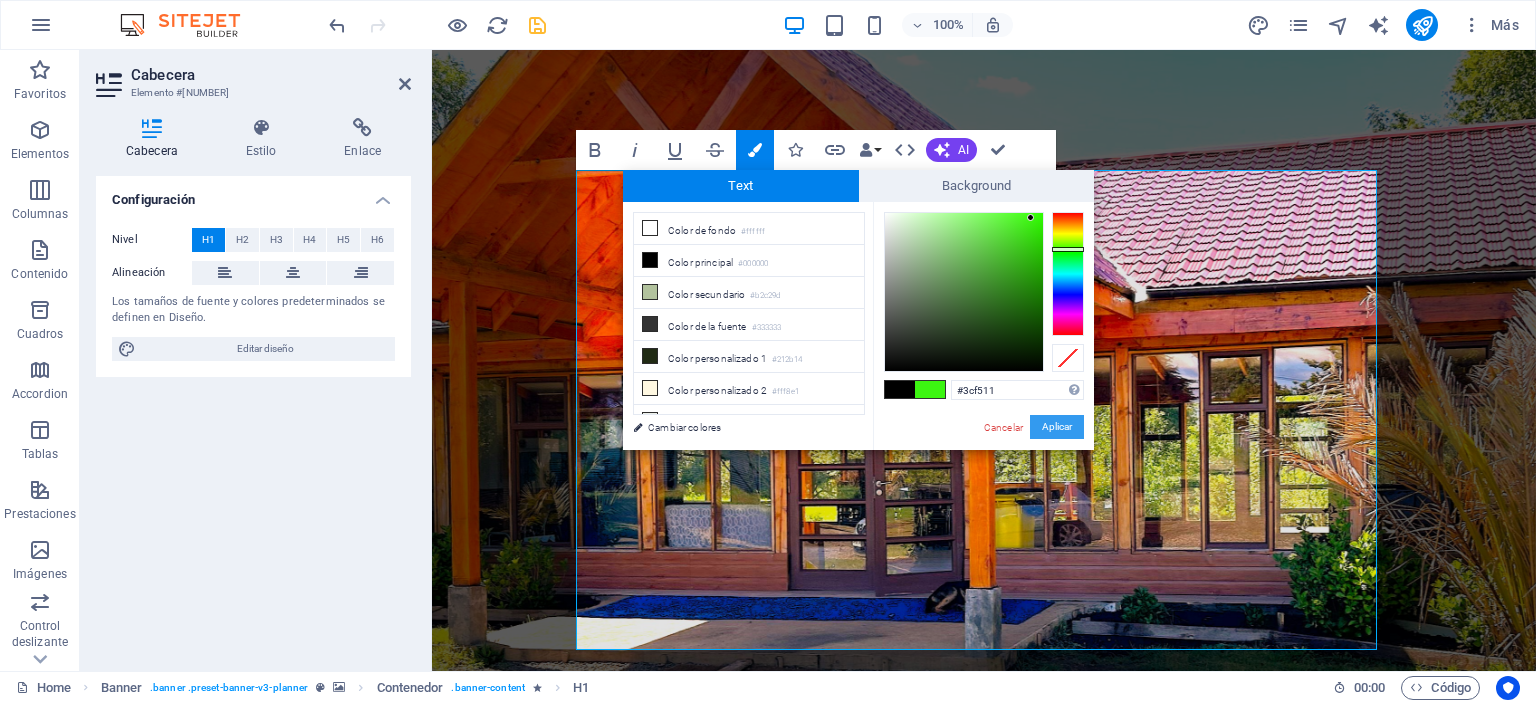 click on "Aplicar" at bounding box center (1057, 427) 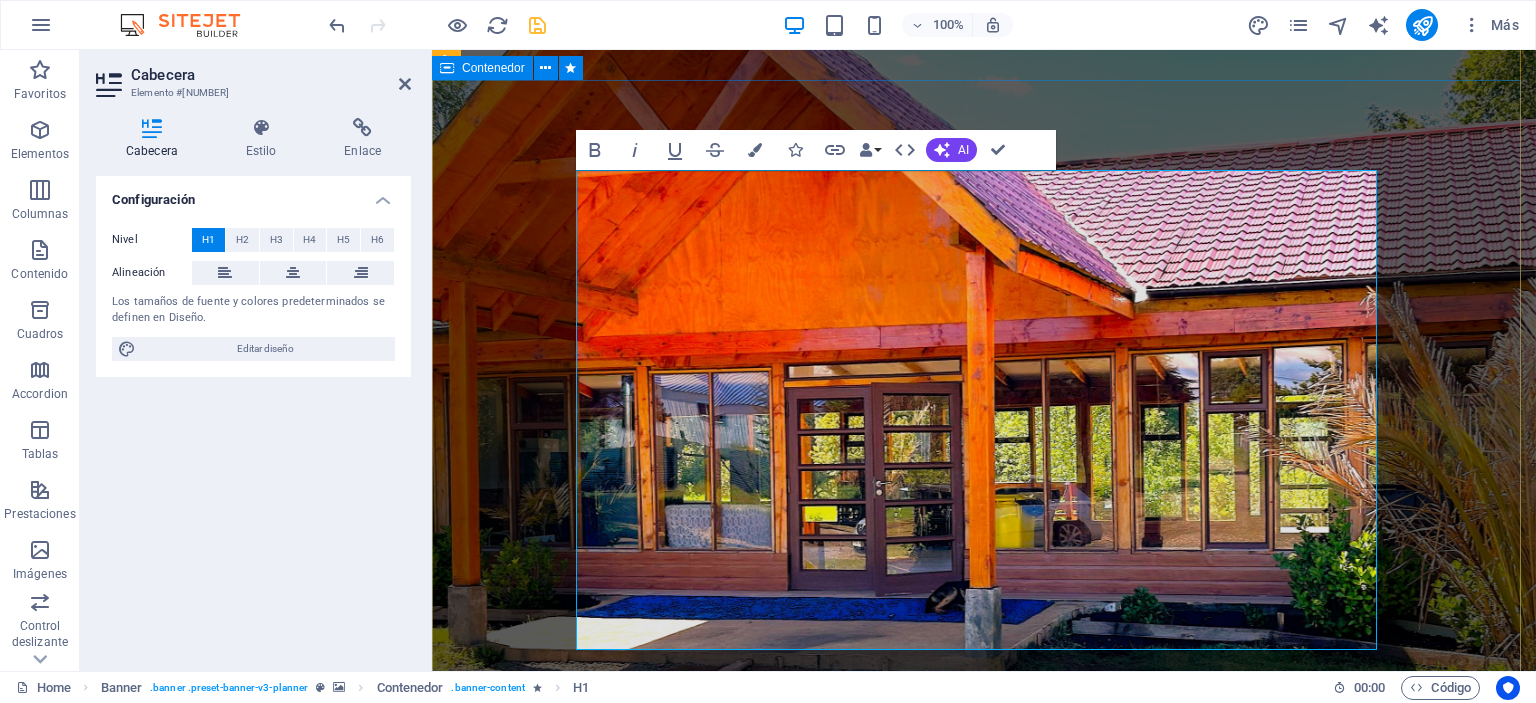 click on "Eventos Parque Coyahue    ‌ descubre la magia de nuestro entorno Plan your next event with us" at bounding box center (984, 1391) 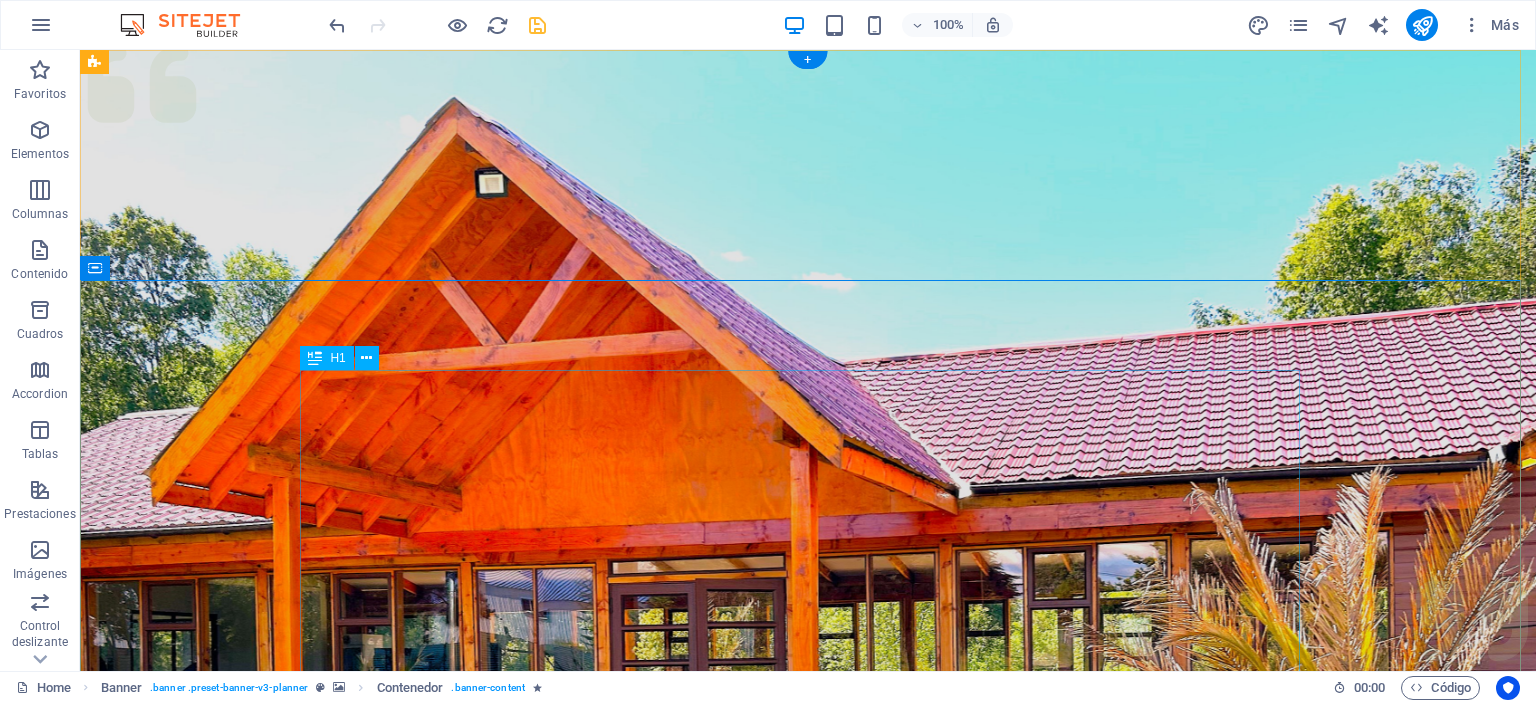 scroll, scrollTop: 0, scrollLeft: 0, axis: both 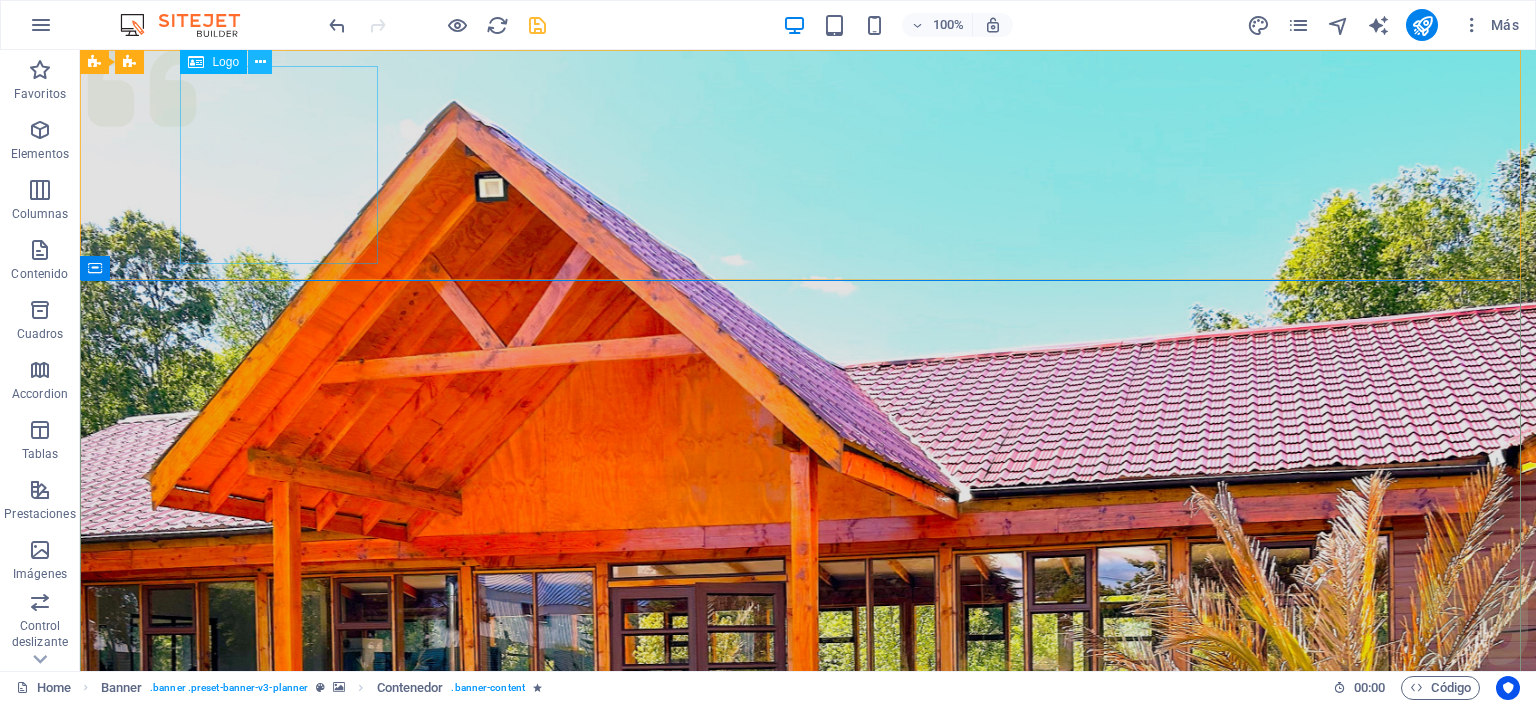 click at bounding box center (260, 62) 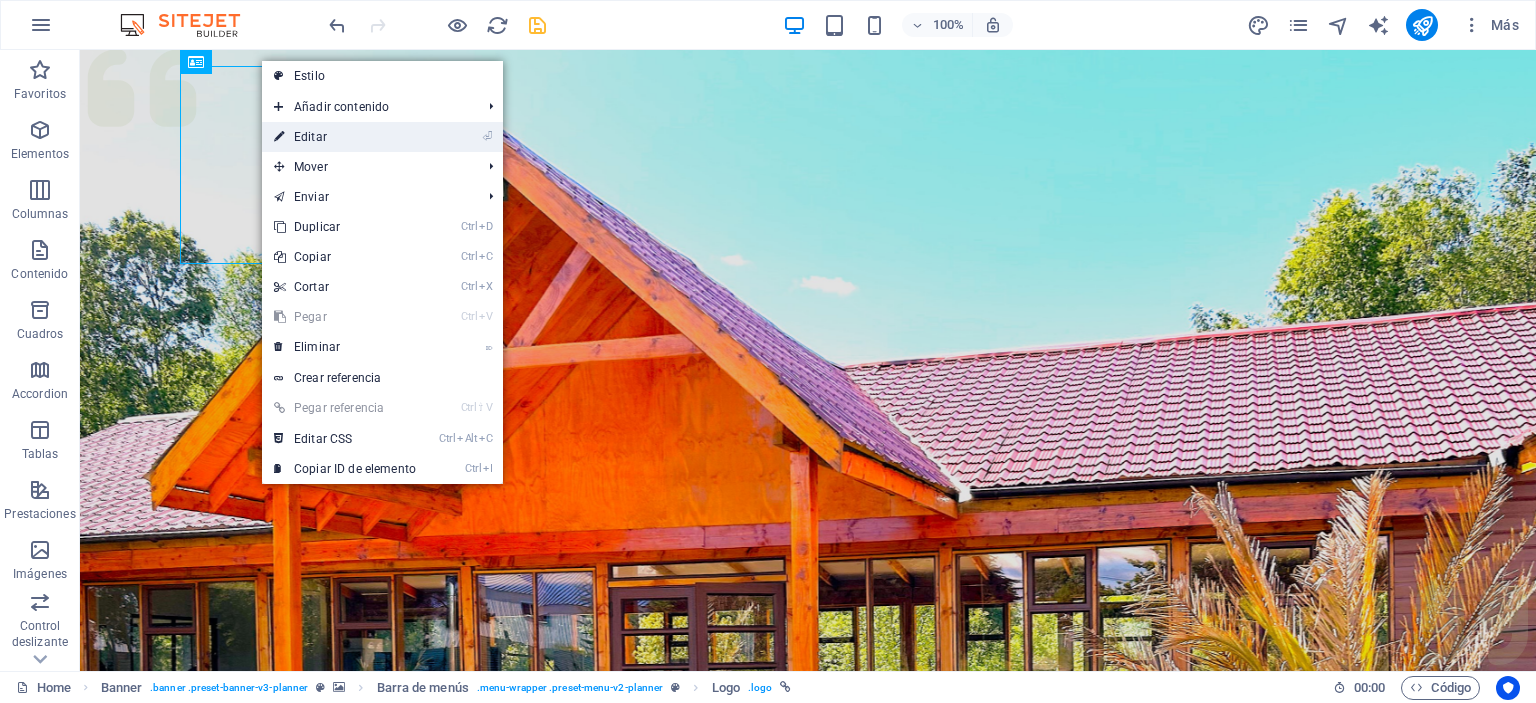 click on "⏎  Editar" at bounding box center (345, 137) 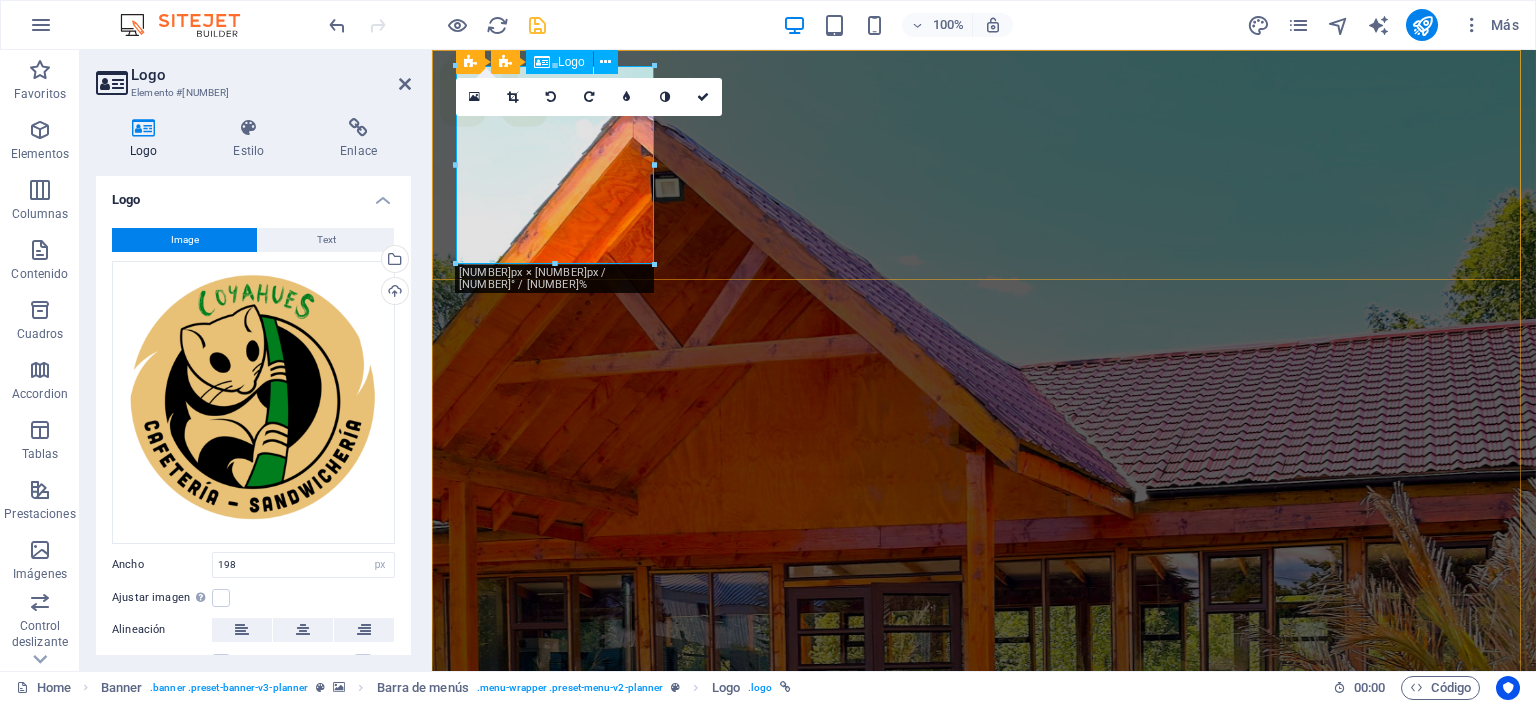 click at bounding box center [984, 1065] 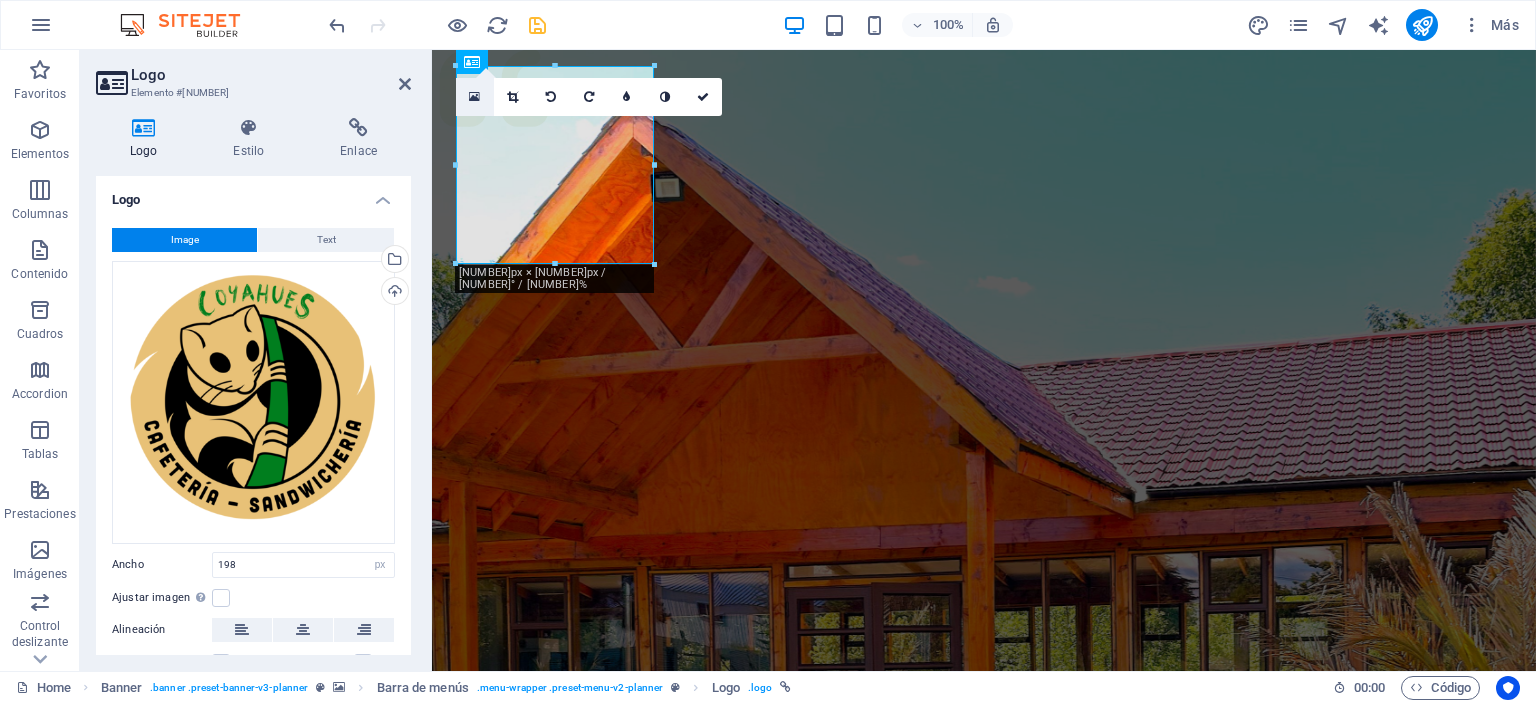 click at bounding box center (474, 97) 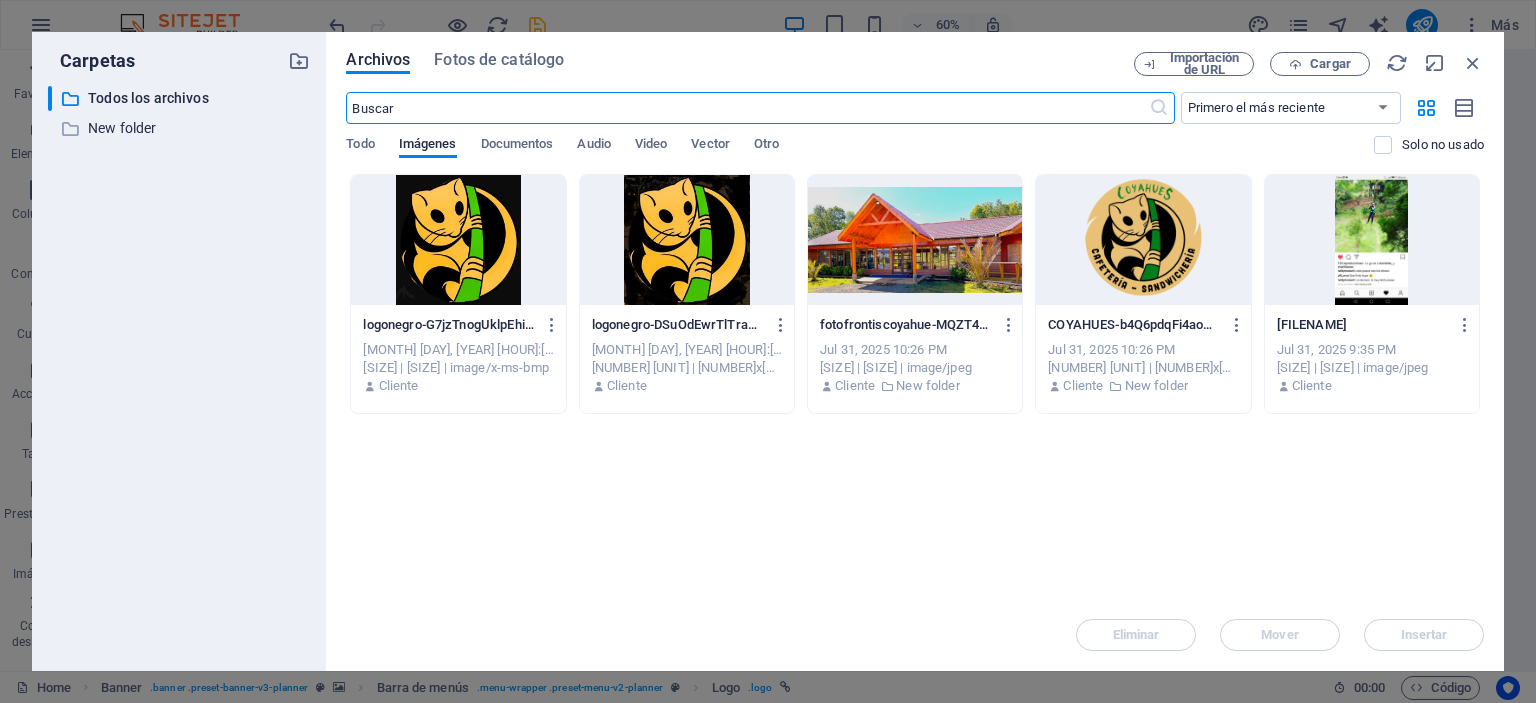 click at bounding box center [687, 240] 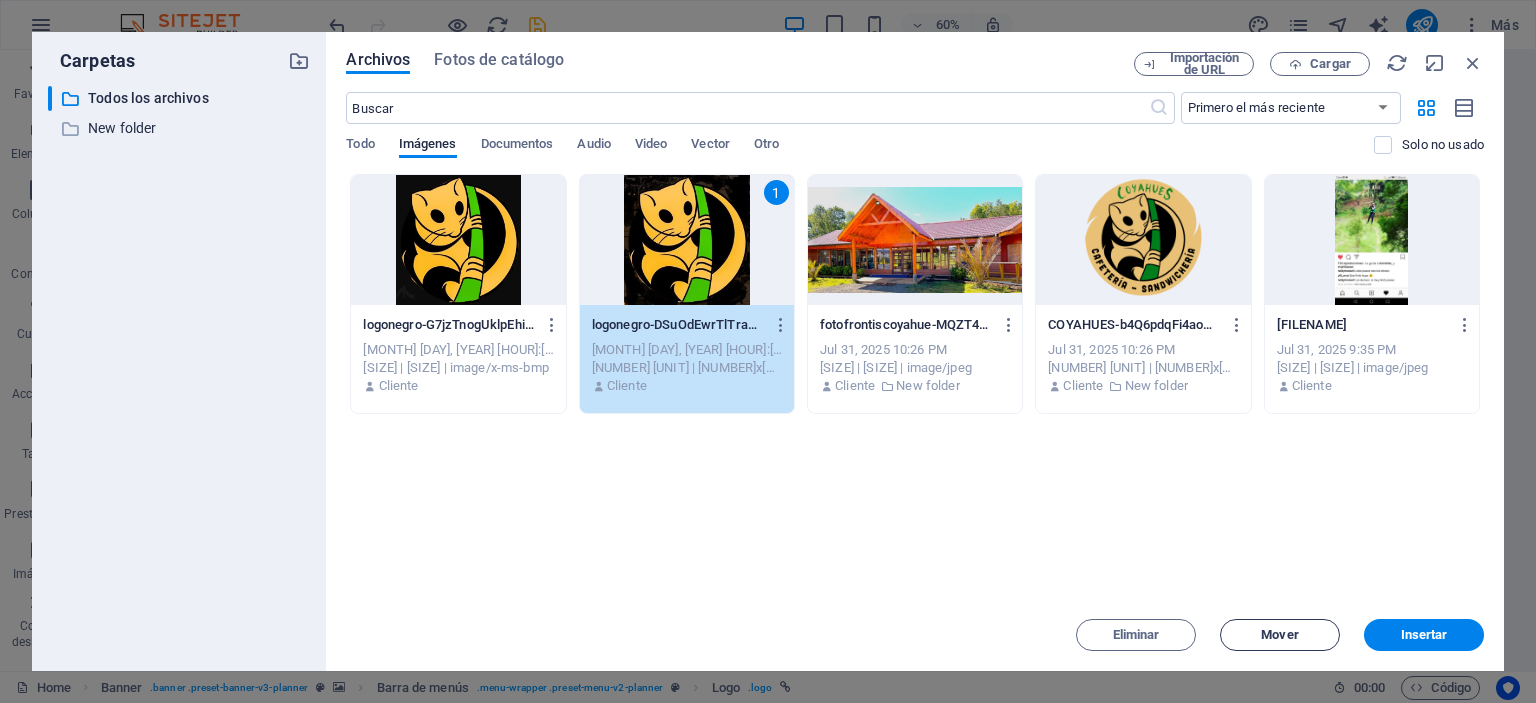 click on "Mover" at bounding box center [1280, 635] 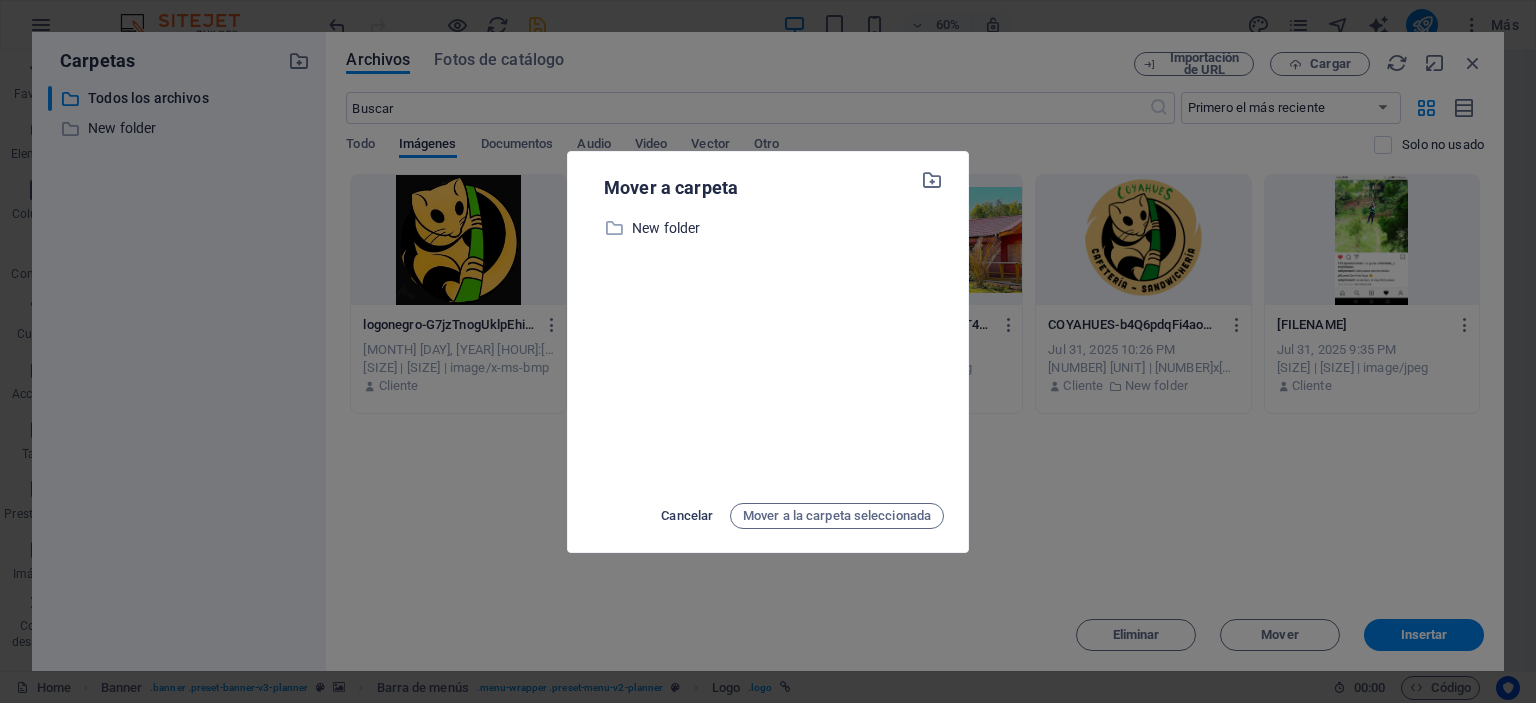 click on "Cancelar" at bounding box center (687, 516) 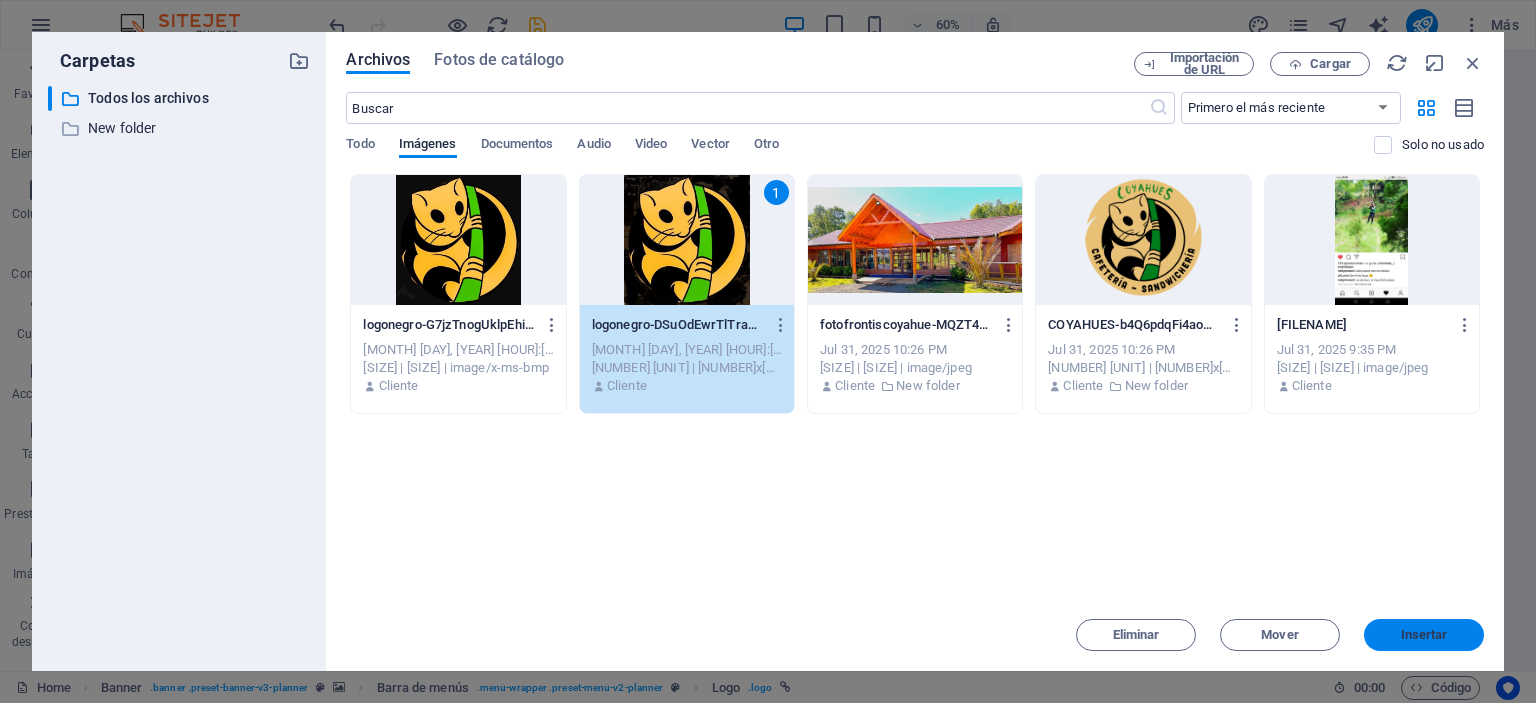 click on "Insertar" at bounding box center (1424, 635) 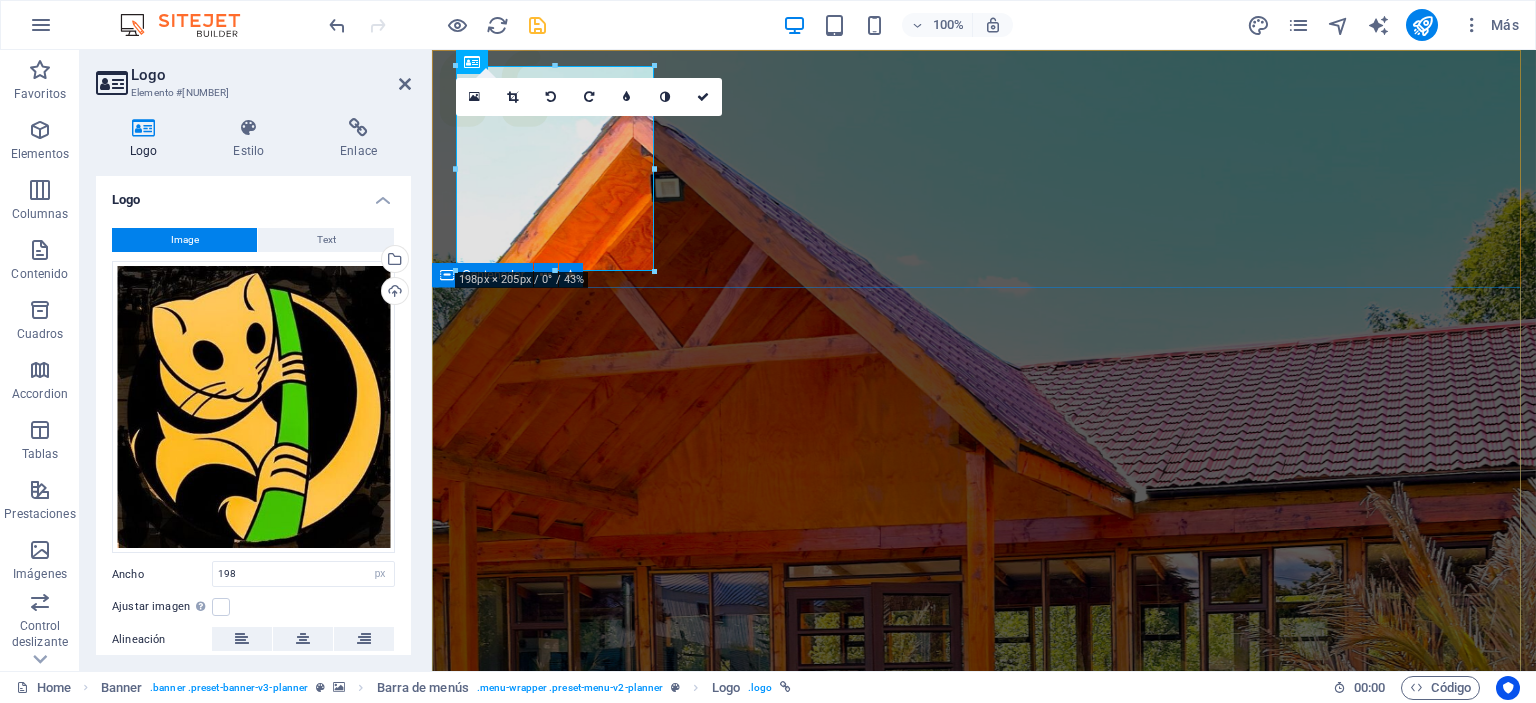 click on "Eventos Parque Coyahue ‌Descubre la magia de nuestro entorno Plan your next event with us" at bounding box center [984, 1598] 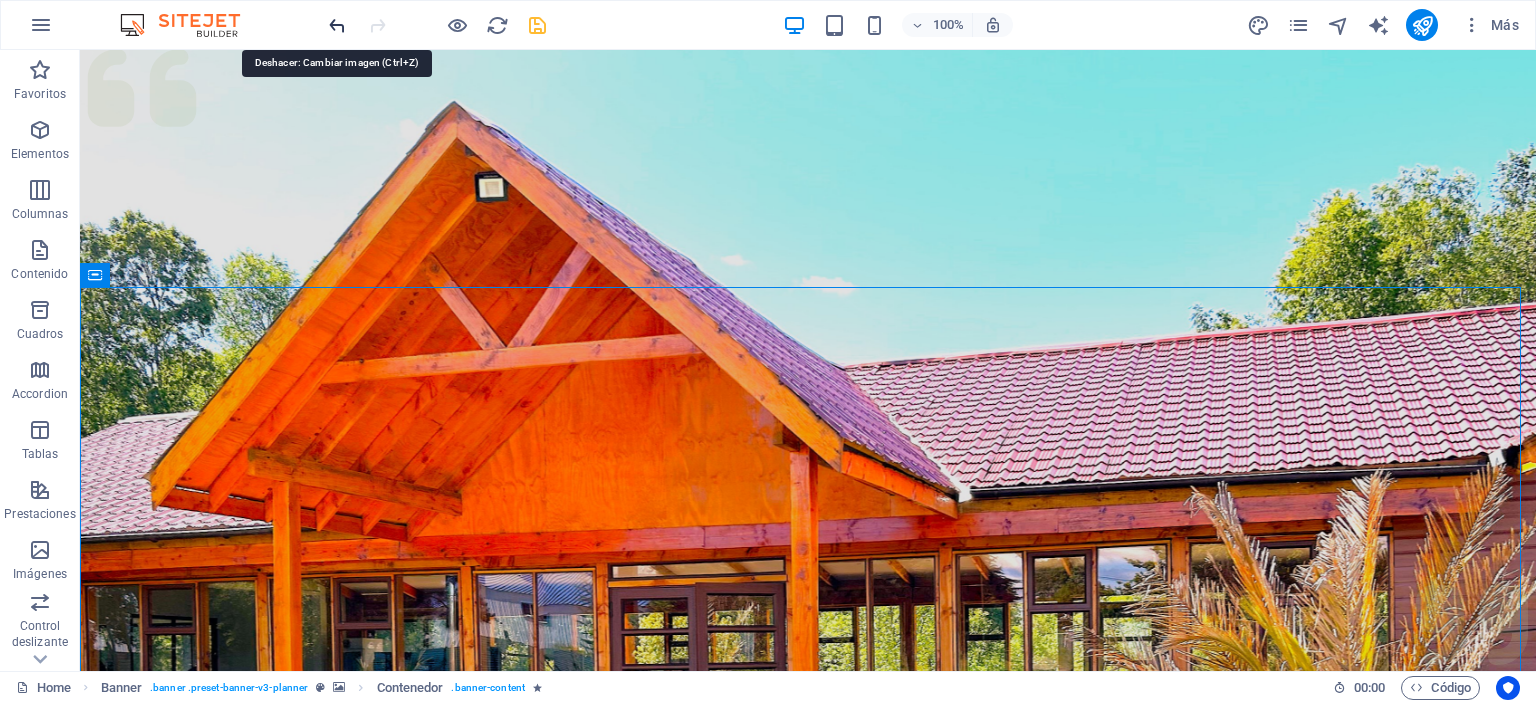 click at bounding box center (337, 25) 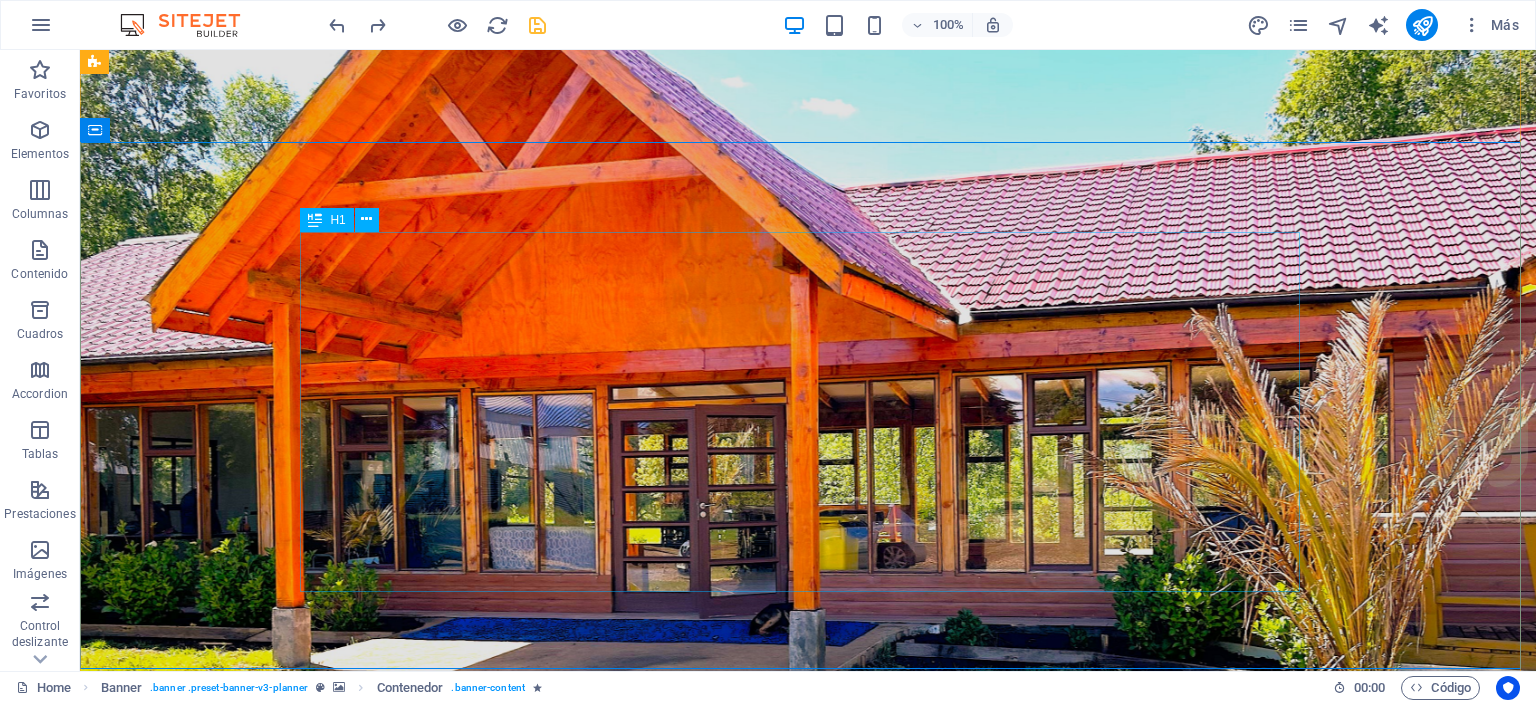 scroll, scrollTop: 200, scrollLeft: 0, axis: vertical 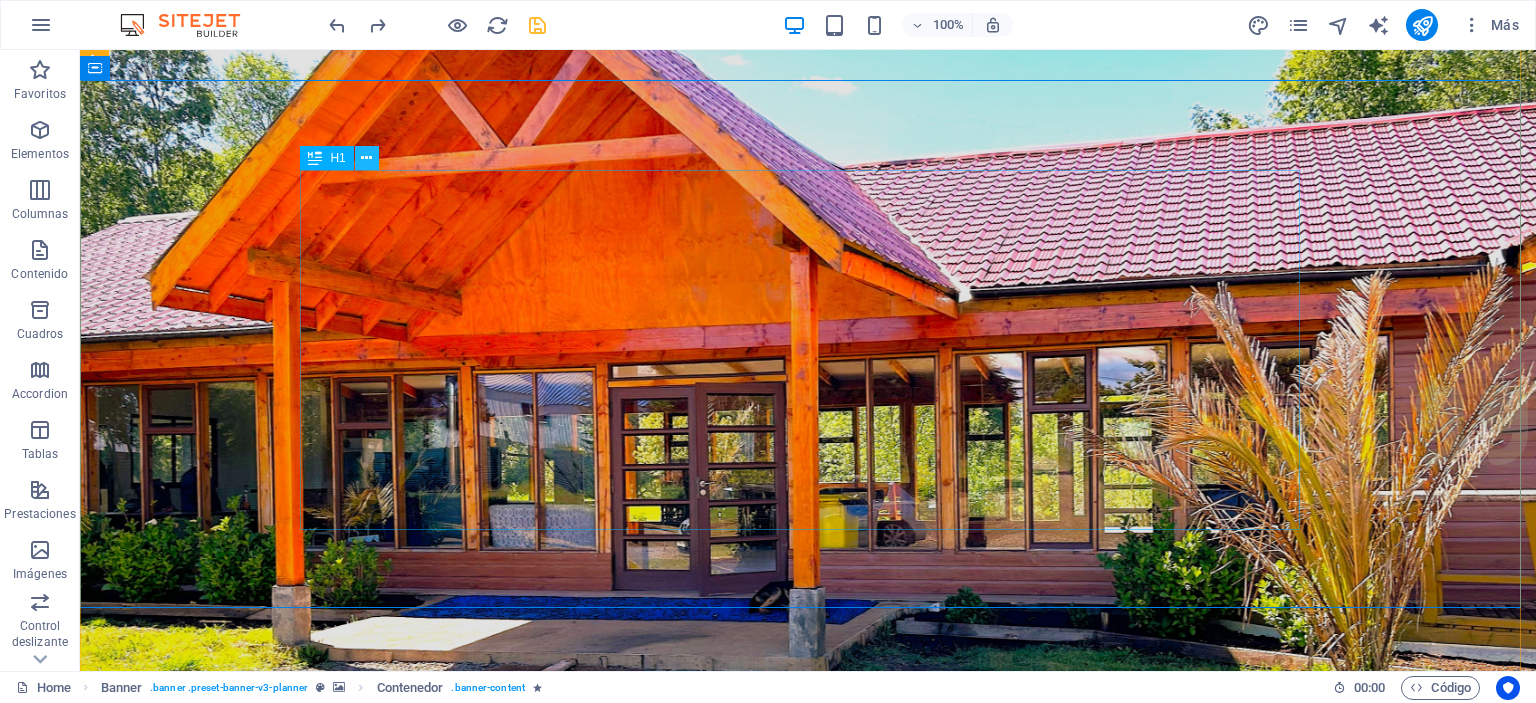 click at bounding box center [366, 158] 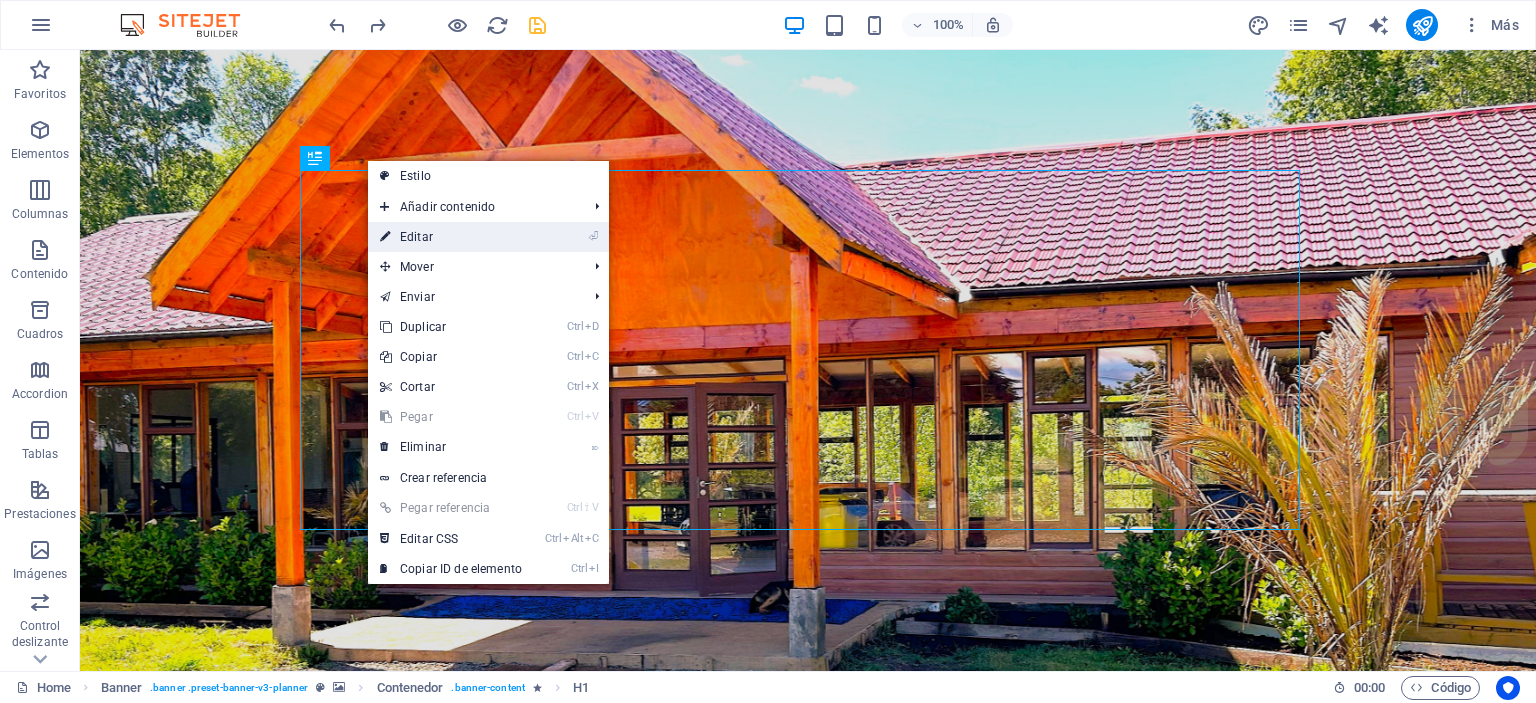 click on "⏎  Editar" at bounding box center [451, 237] 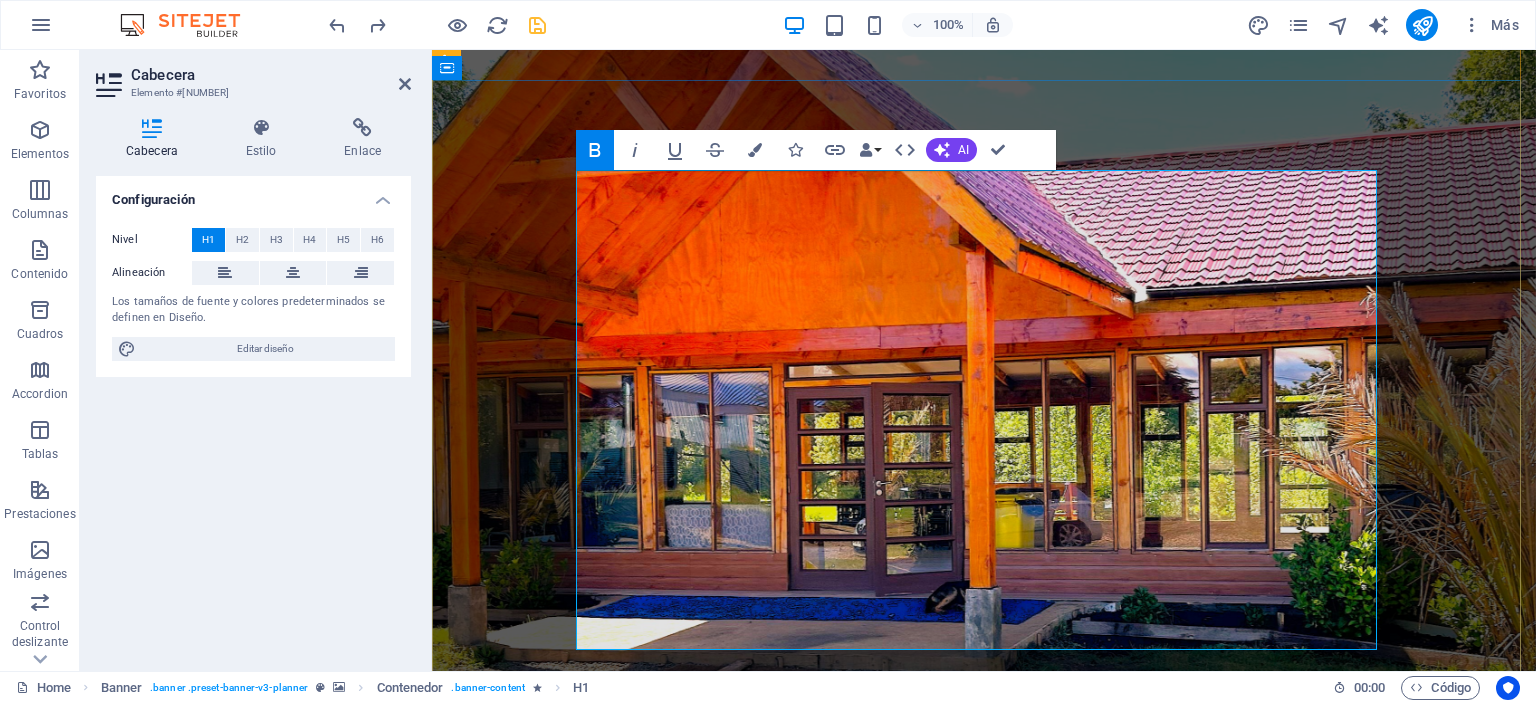 click on "descubre la magia de nuestro entorno" at bounding box center [984, 1517] 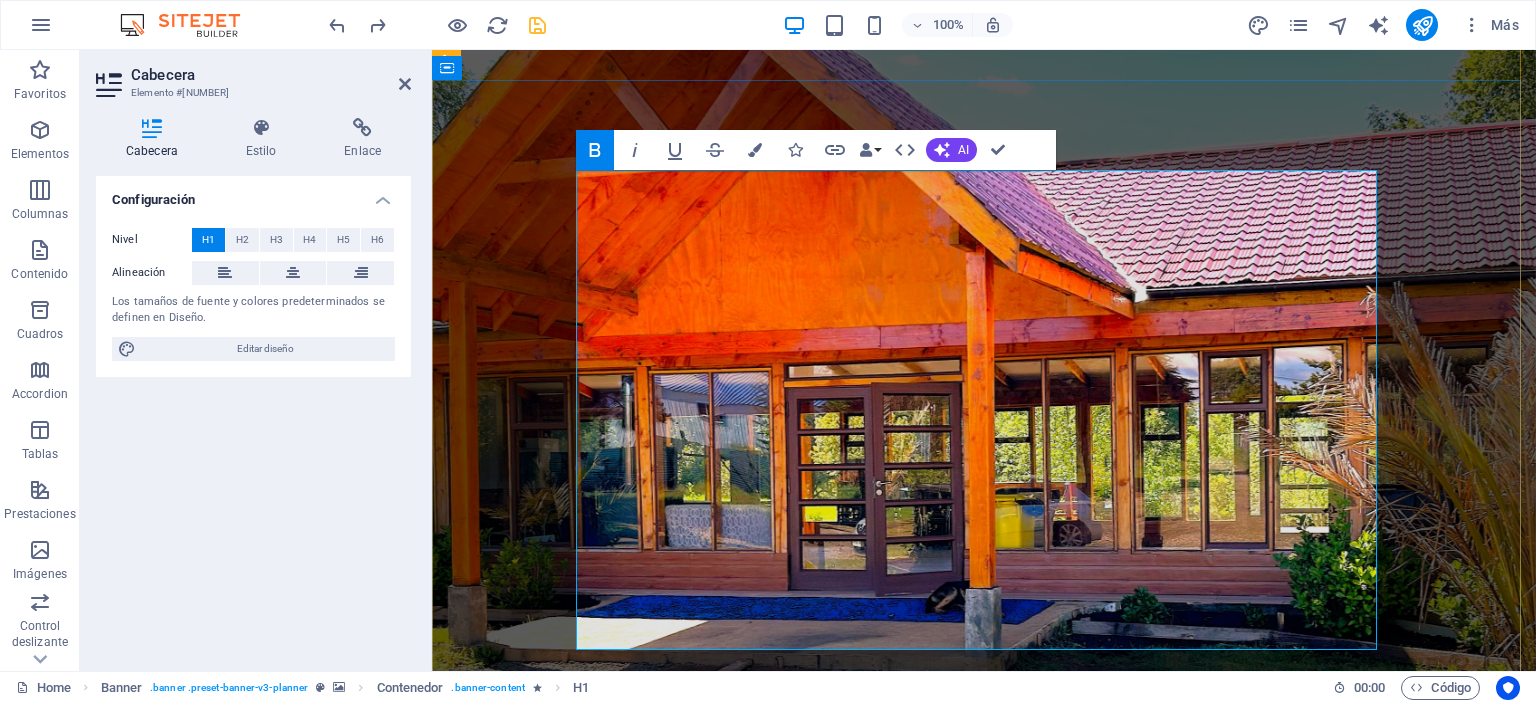 drag, startPoint x: 1265, startPoint y: 608, endPoint x: 593, endPoint y: 479, distance: 684.26965 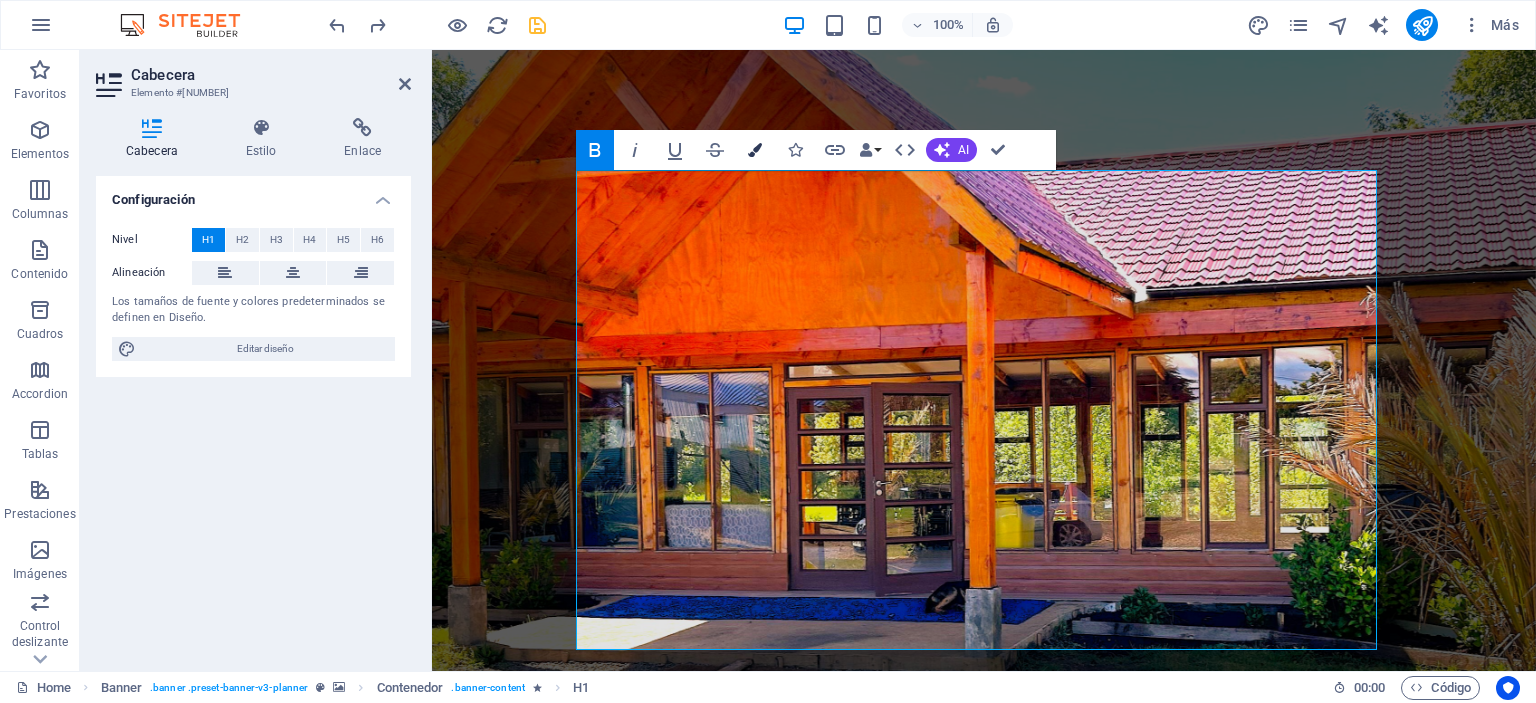 click on "Colors" at bounding box center (755, 150) 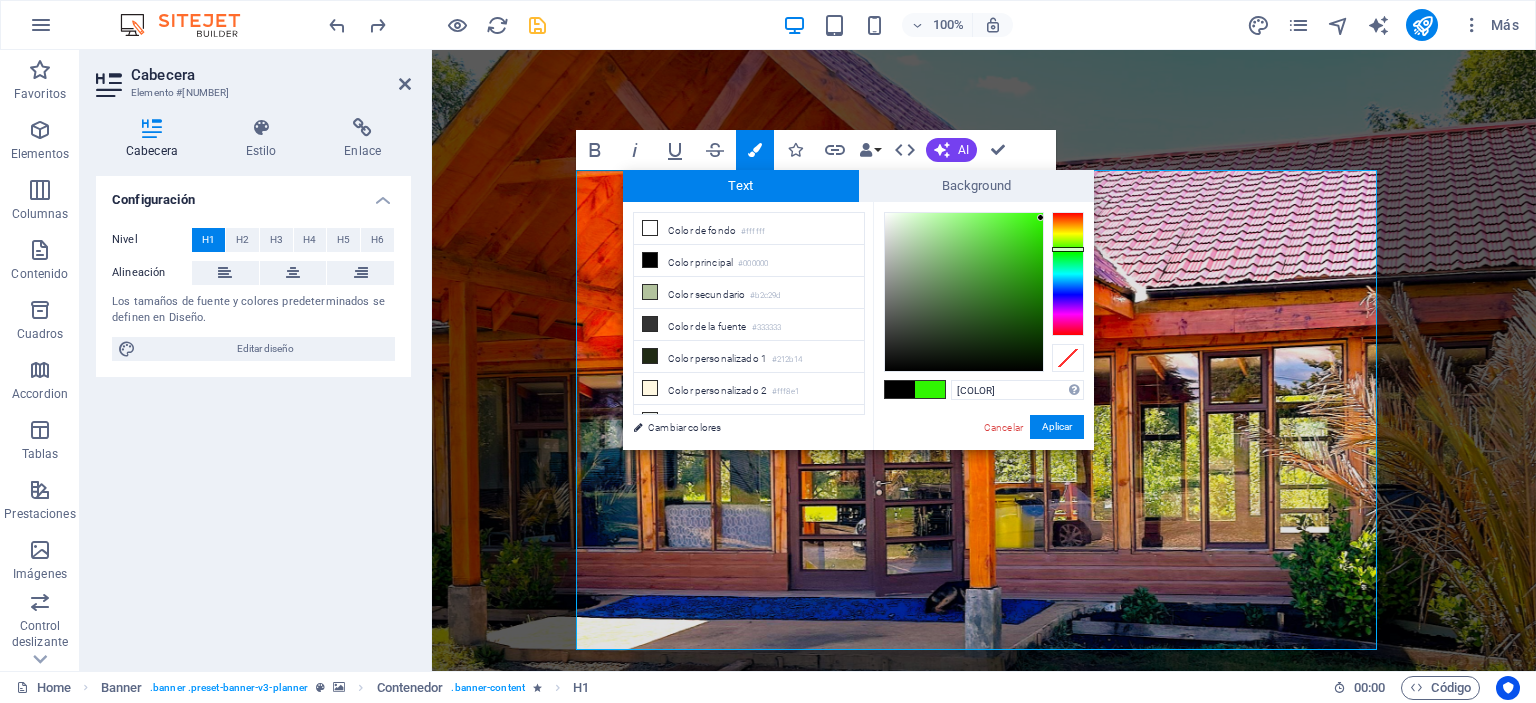 type on "#[HEXCODE]" 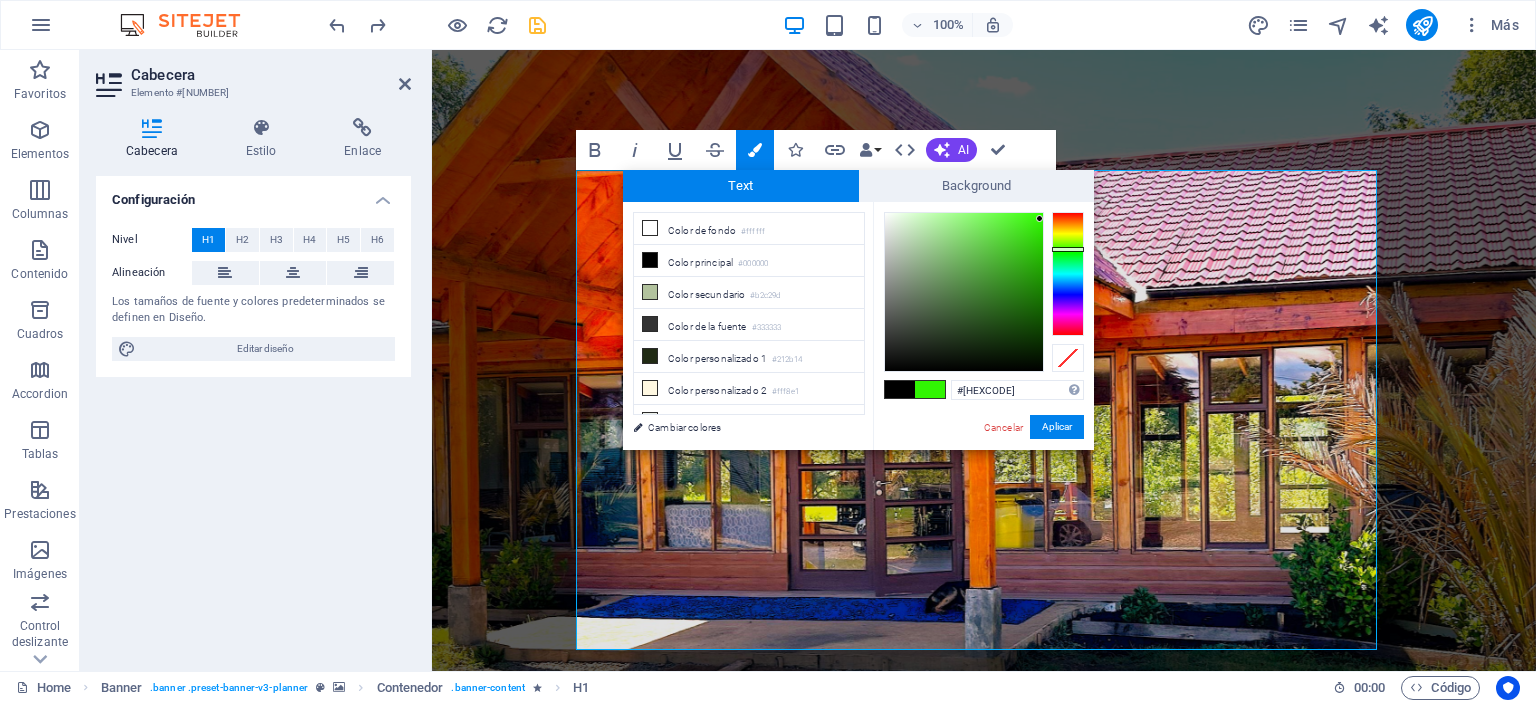 click at bounding box center (1039, 218) 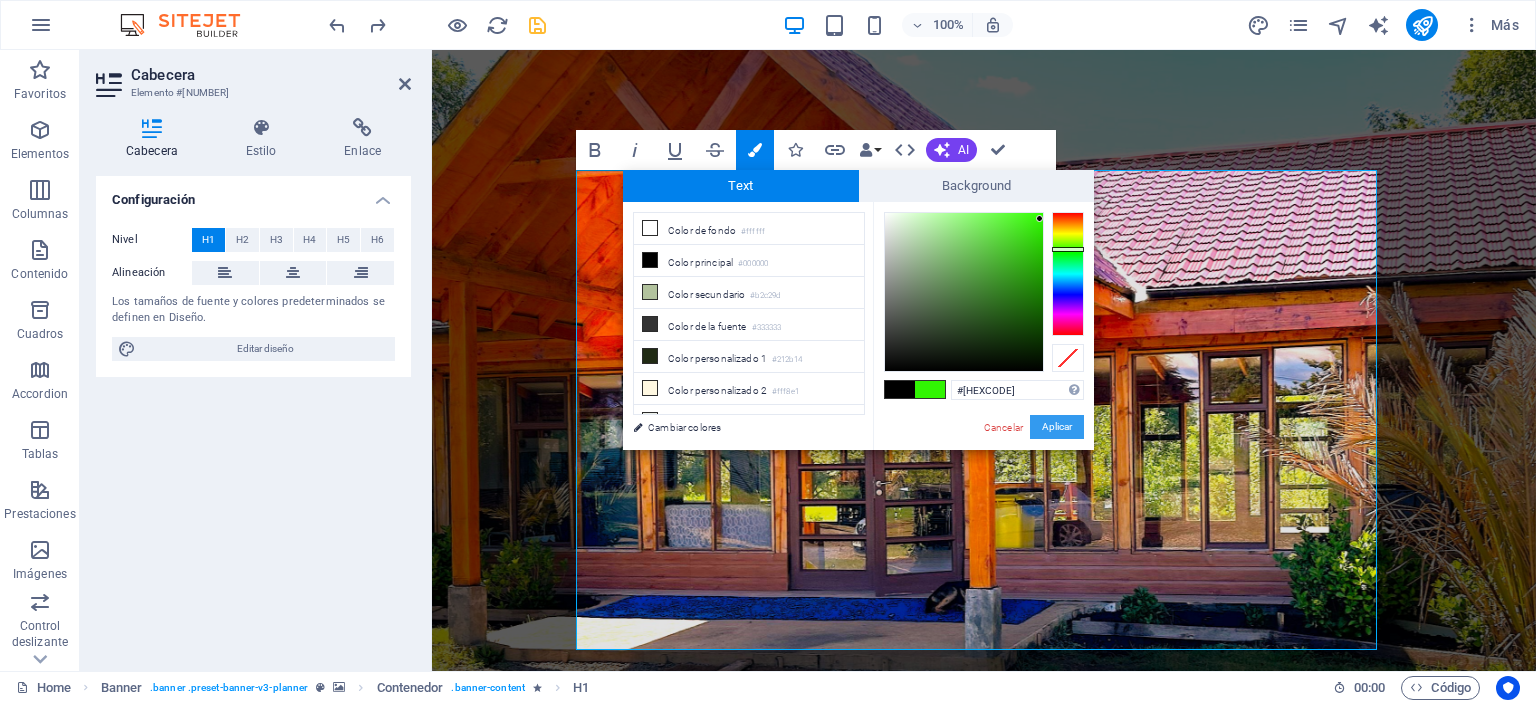 click on "Aplicar" at bounding box center (1057, 427) 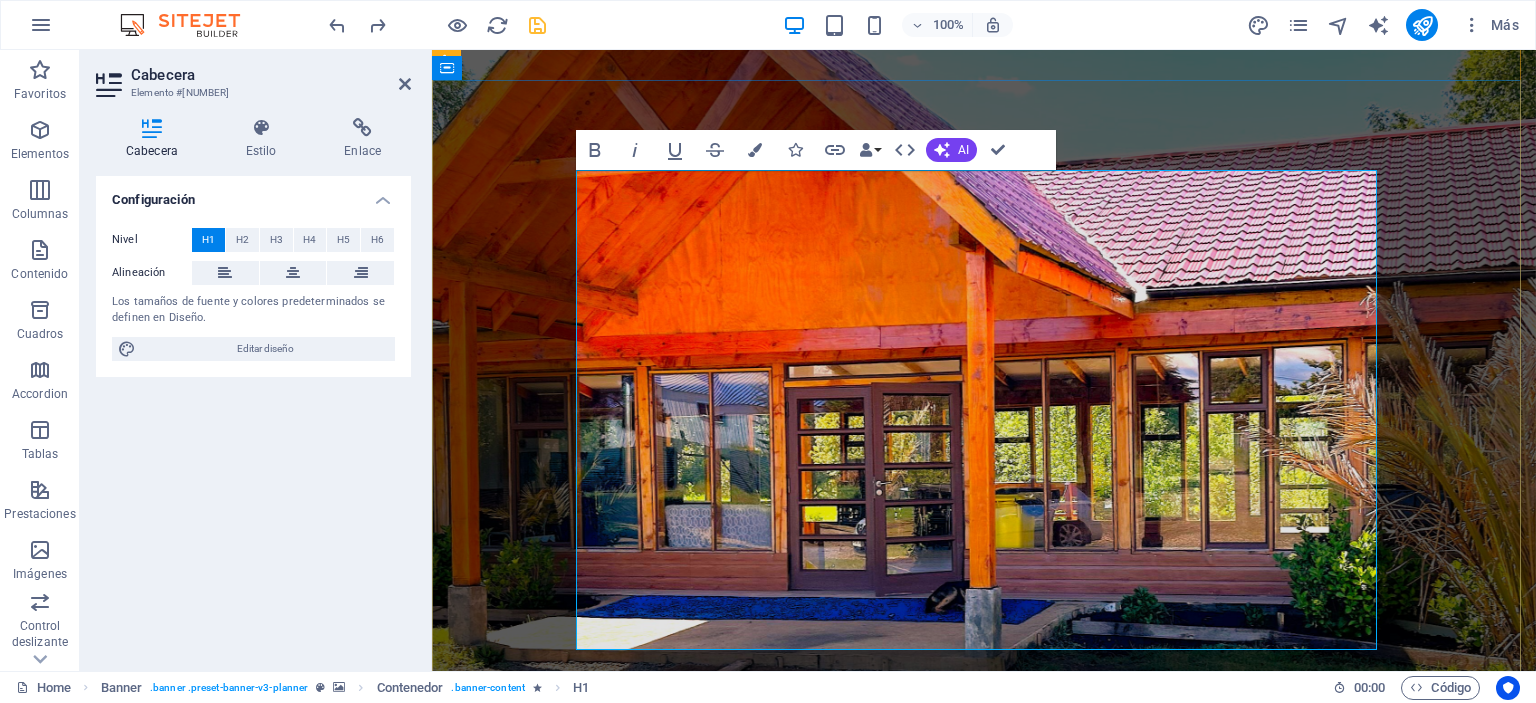 drag, startPoint x: 621, startPoint y: 463, endPoint x: 1247, endPoint y: 578, distance: 636.47546 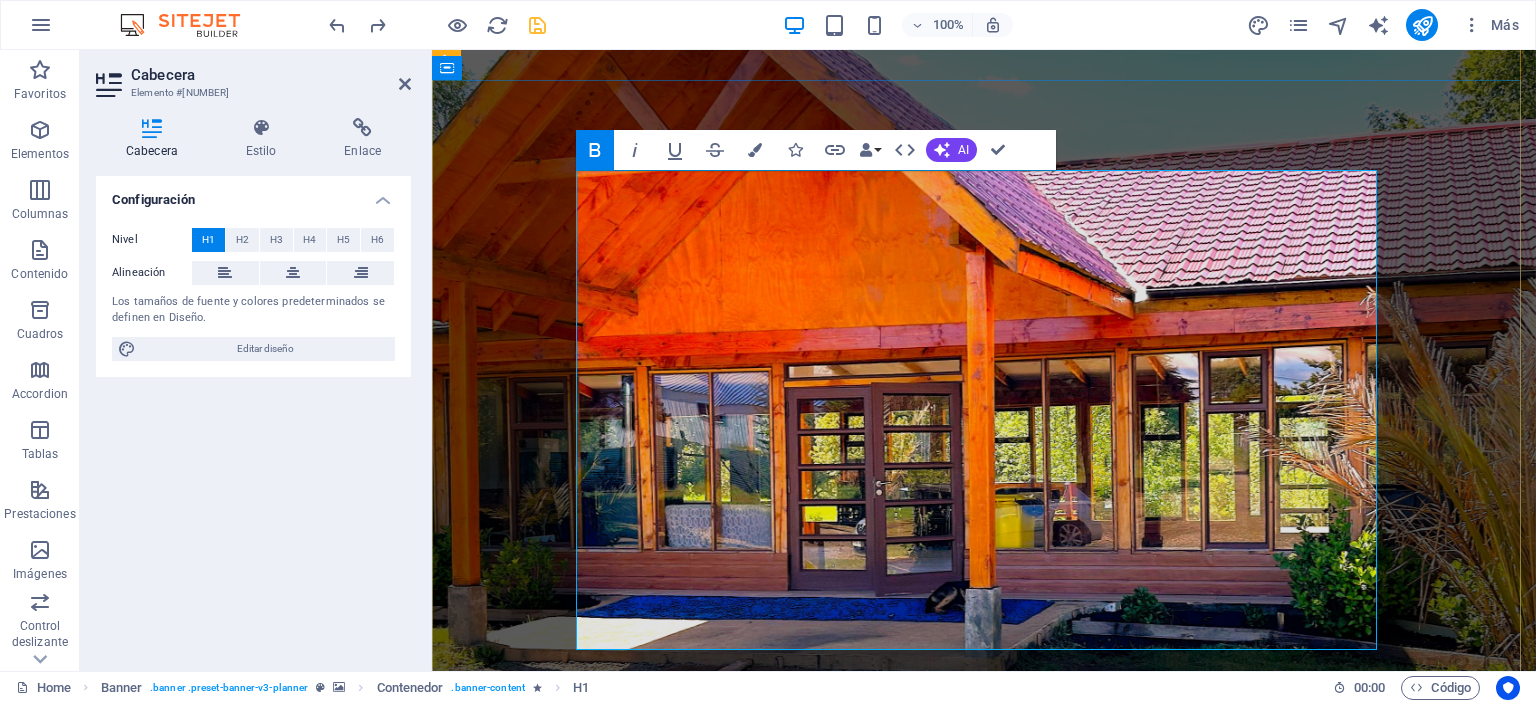 drag, startPoint x: 1111, startPoint y: 550, endPoint x: 640, endPoint y: 477, distance: 476.62354 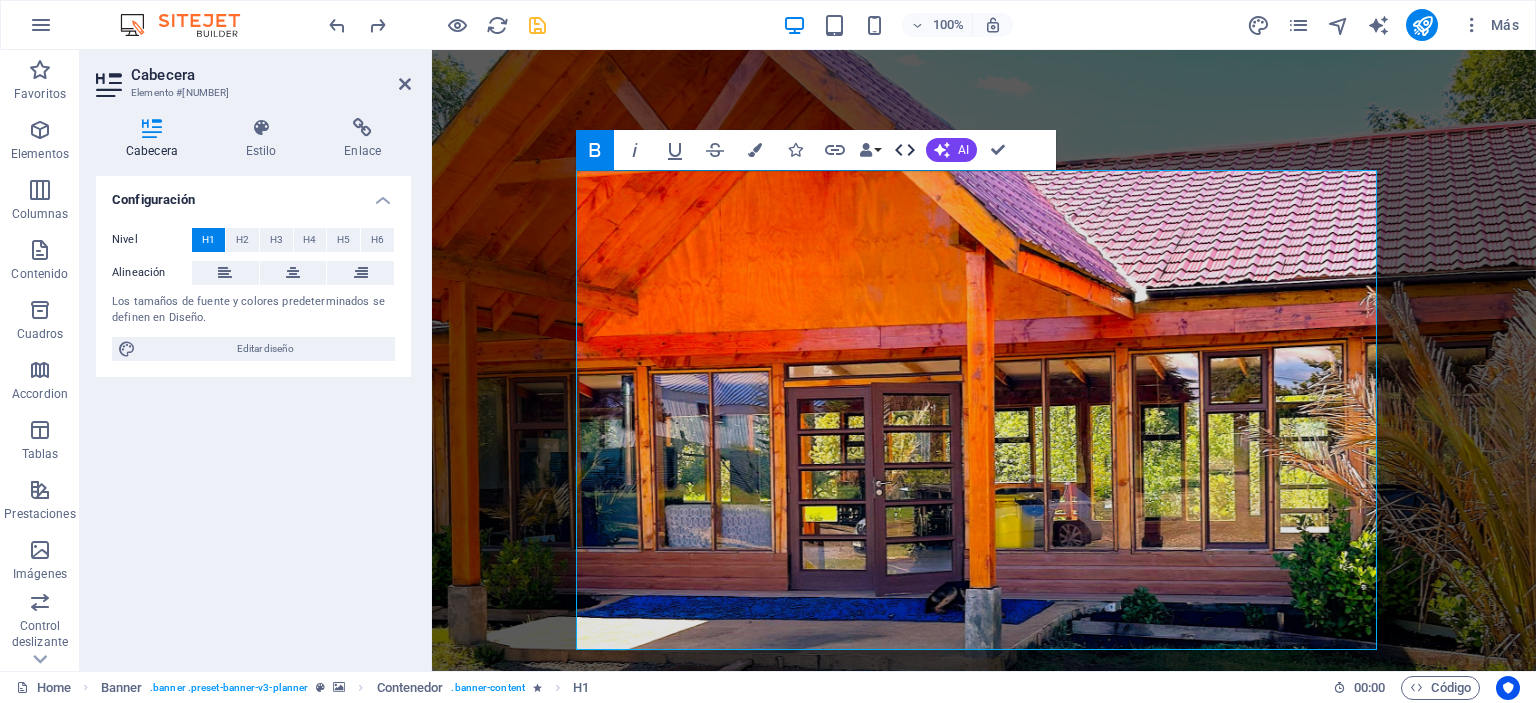 click 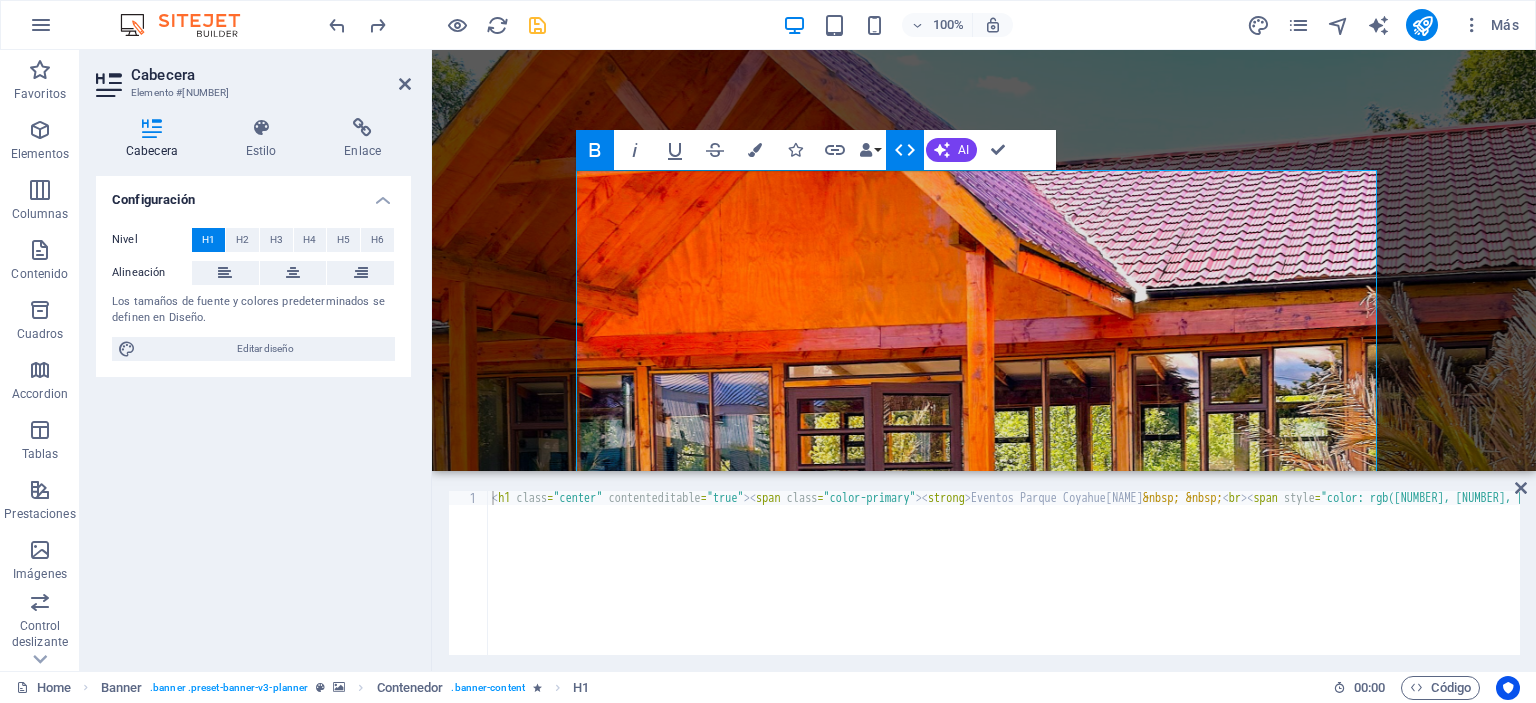 click 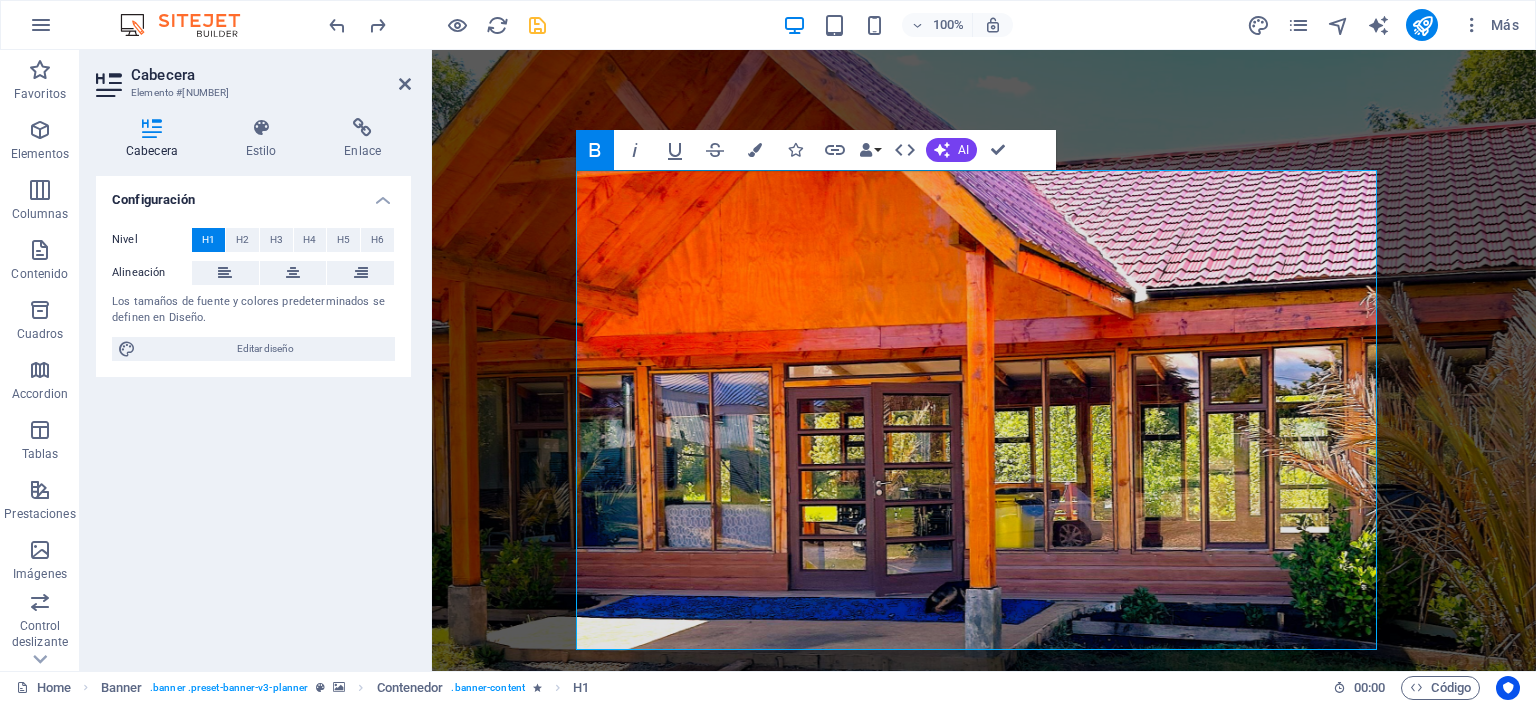 click 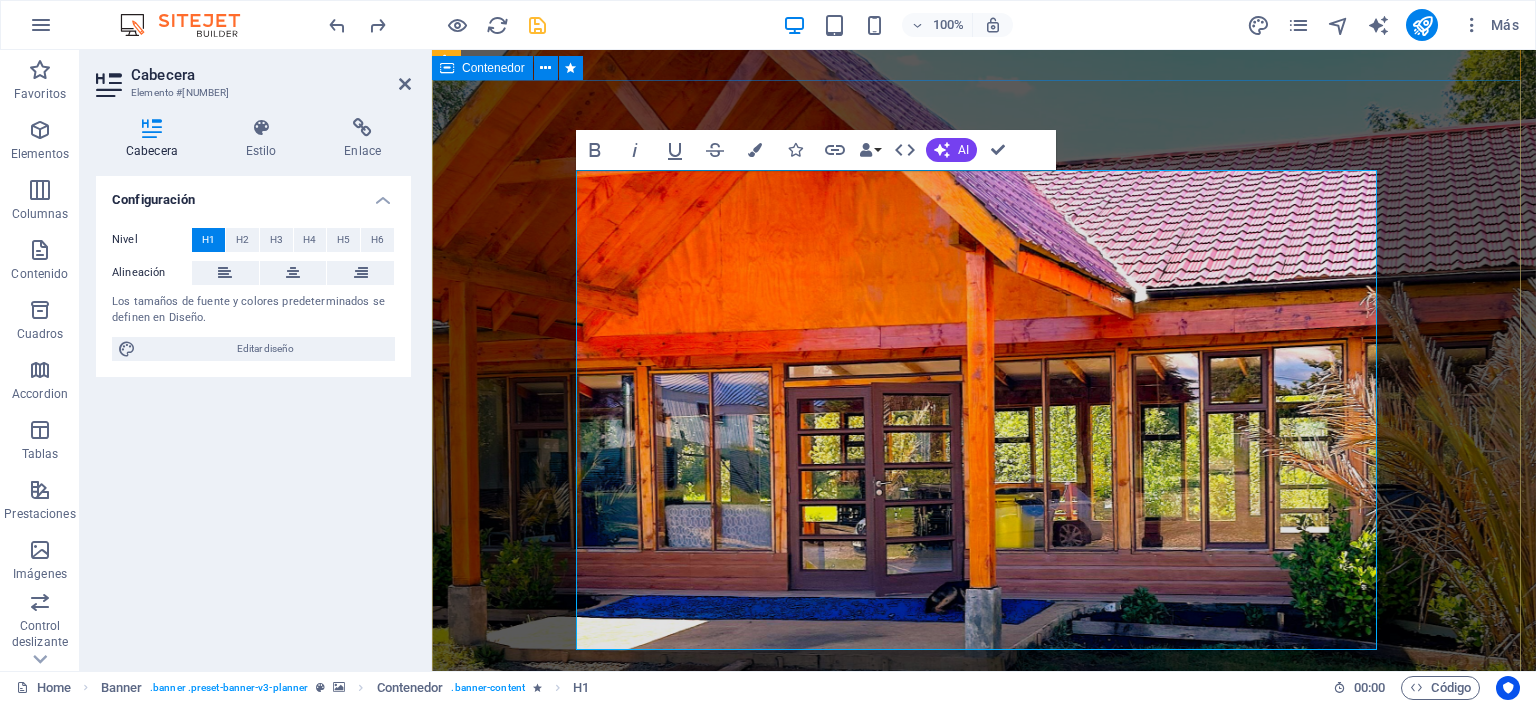 click on "Eventos Parque Coyahue ‌Descubre la magia de nuestro entorno Plan your next event with us" at bounding box center (984, 1391) 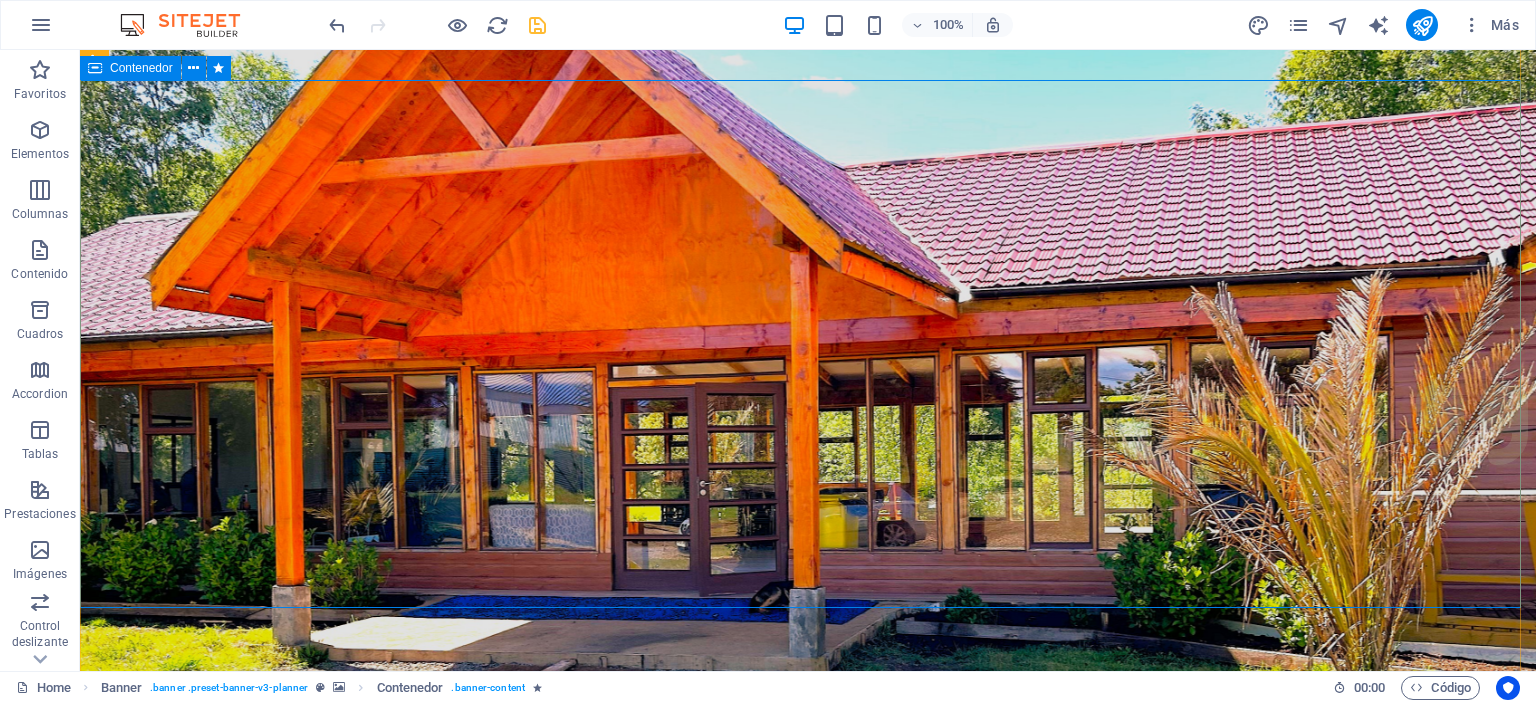 click on "Eventos Parque Coyahue ‌Descubre la magia de nuestro entorno Plan your next event with us" at bounding box center [808, 1391] 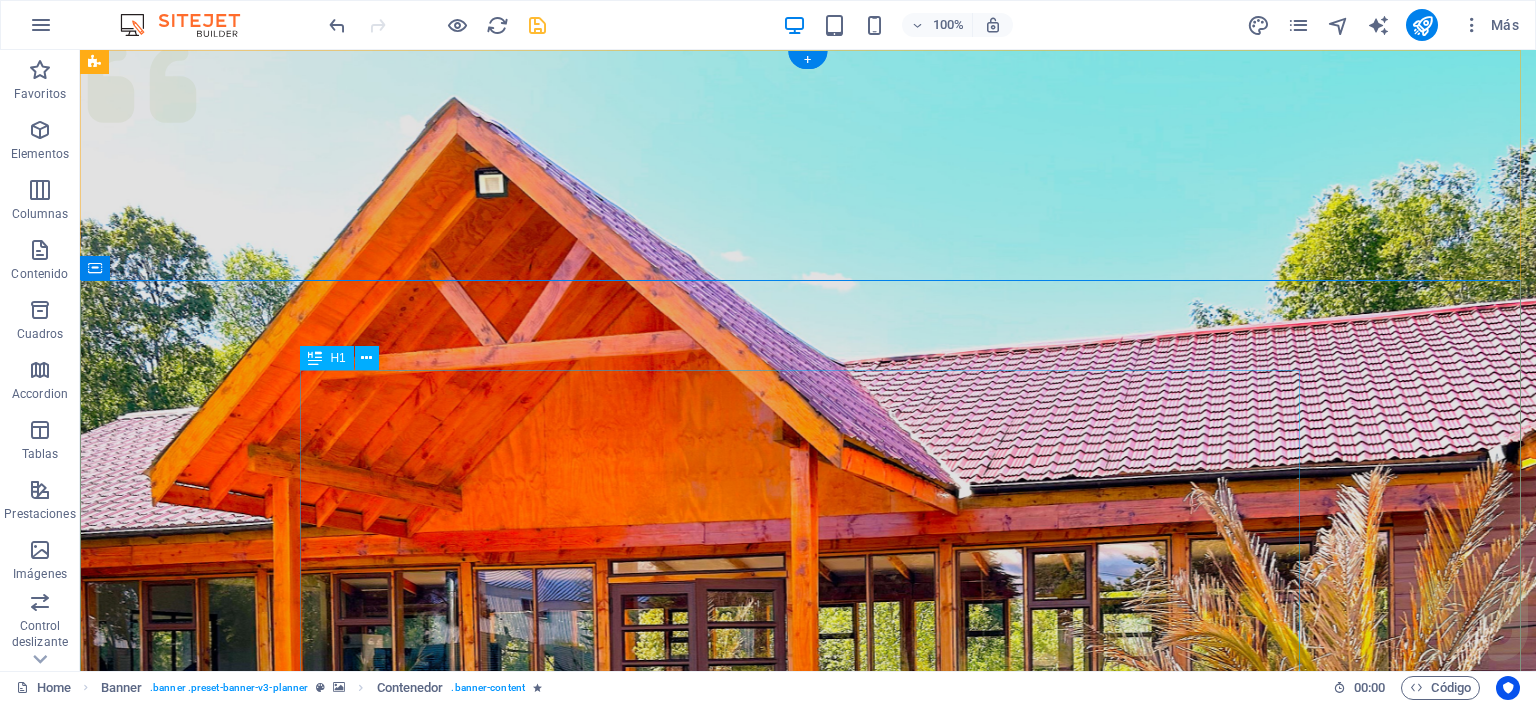 scroll, scrollTop: 0, scrollLeft: 0, axis: both 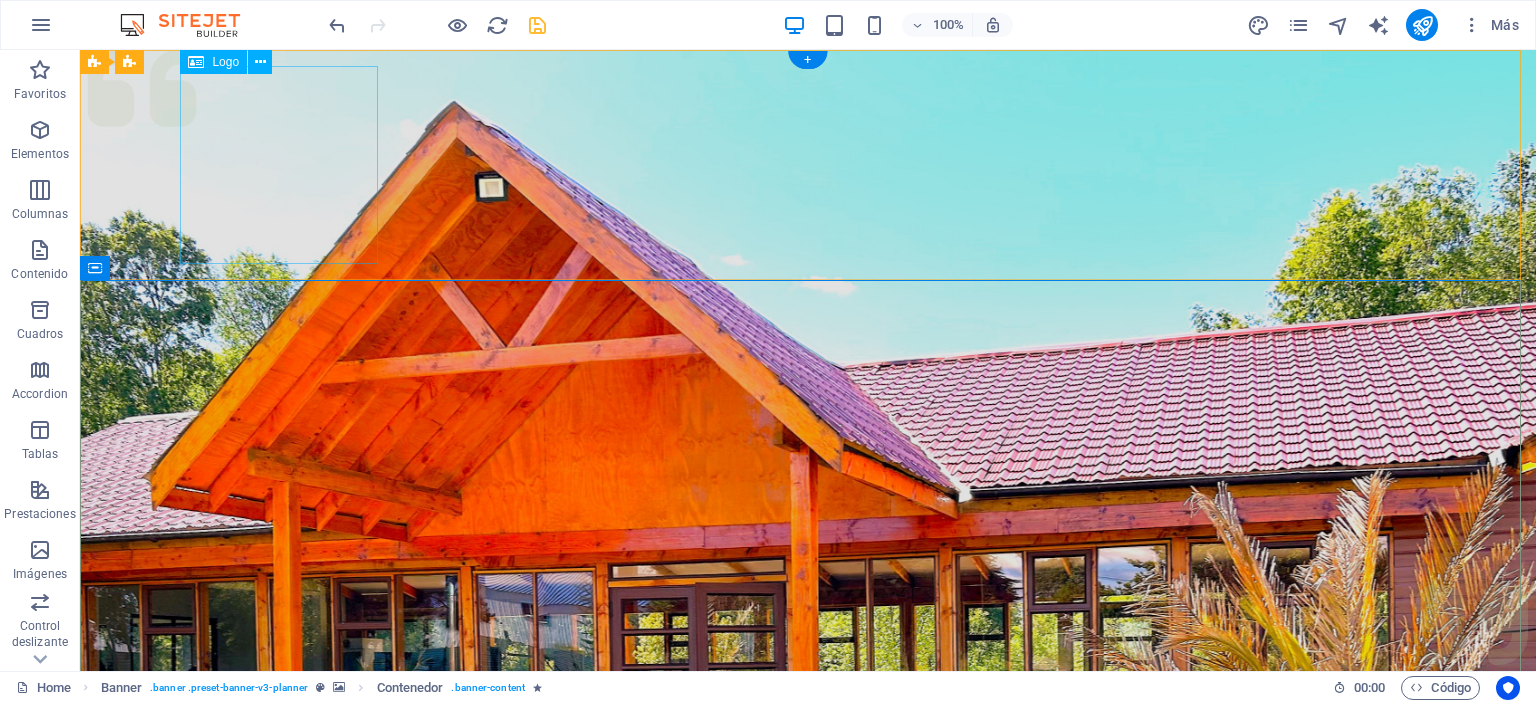 click at bounding box center (808, 1065) 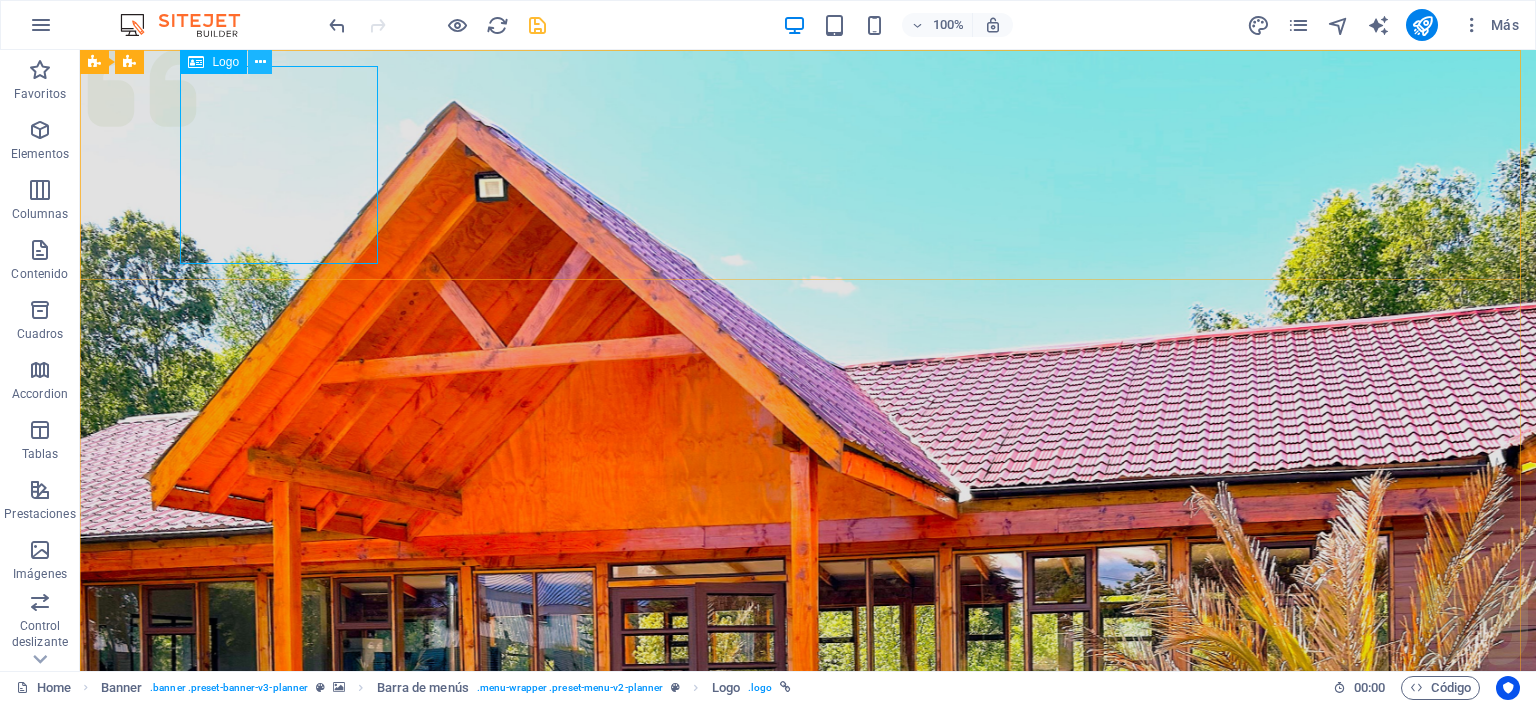 click at bounding box center [260, 62] 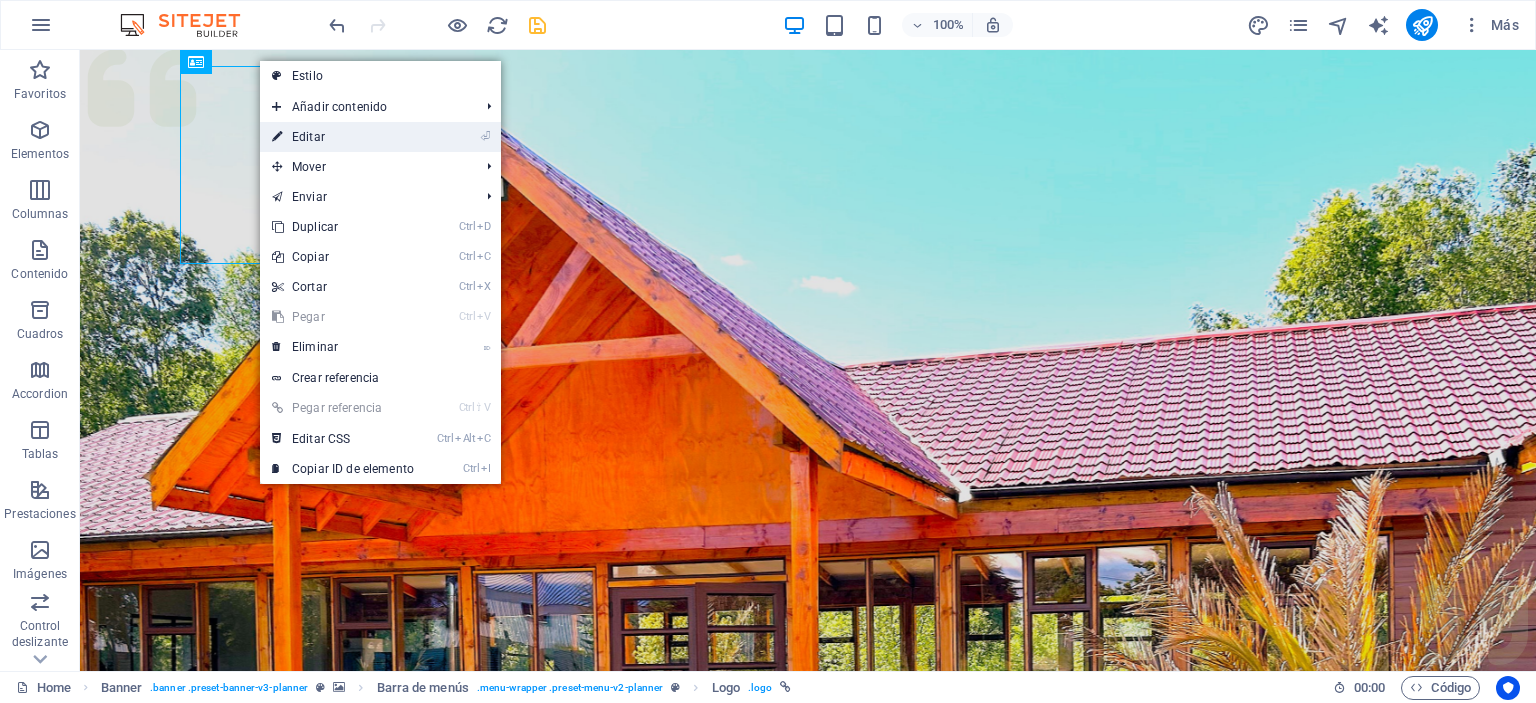 click on "⏎  Editar" at bounding box center [343, 137] 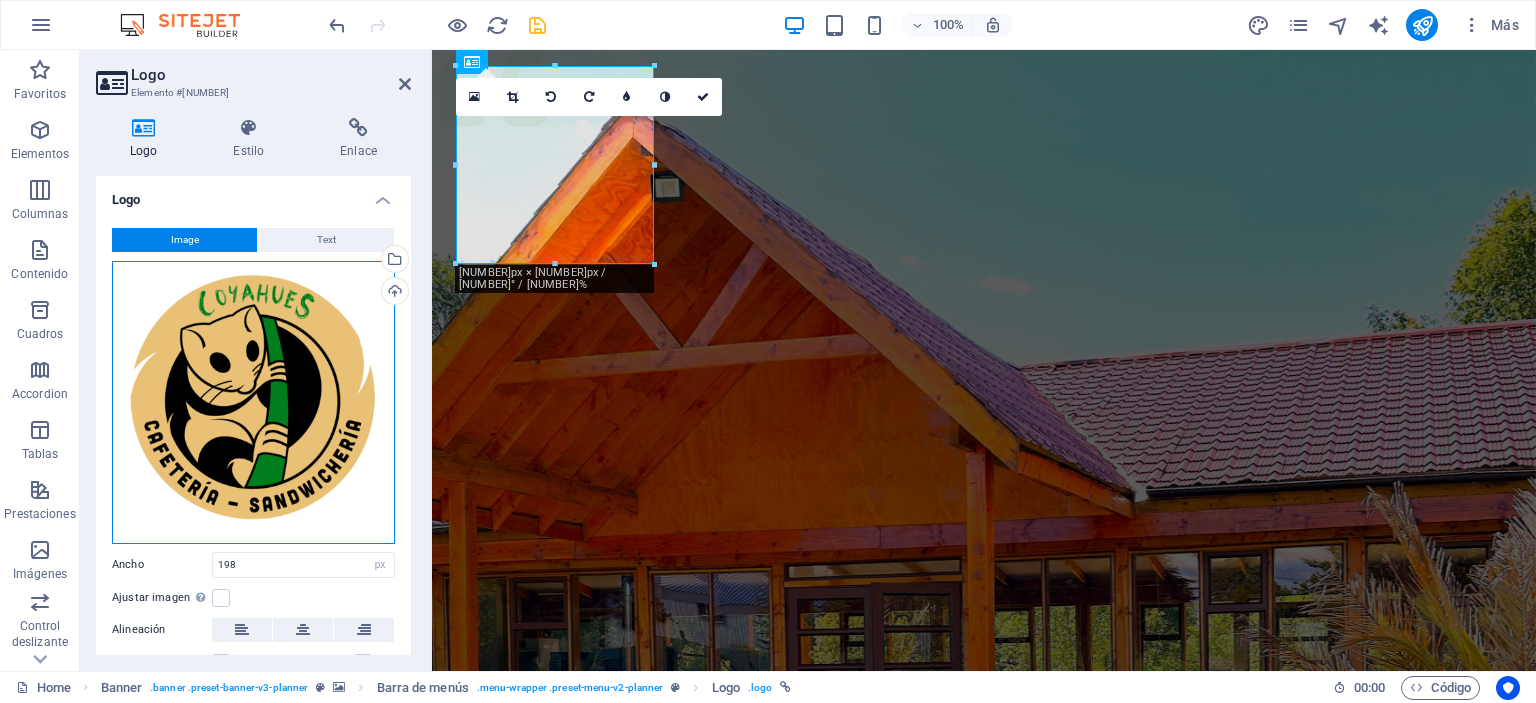 click on "Arrastra archivos aquí, haz clic para escoger archivos o  selecciona archivos de Archivos o de nuestra galería gratuita de fotos y vídeos" at bounding box center (253, 402) 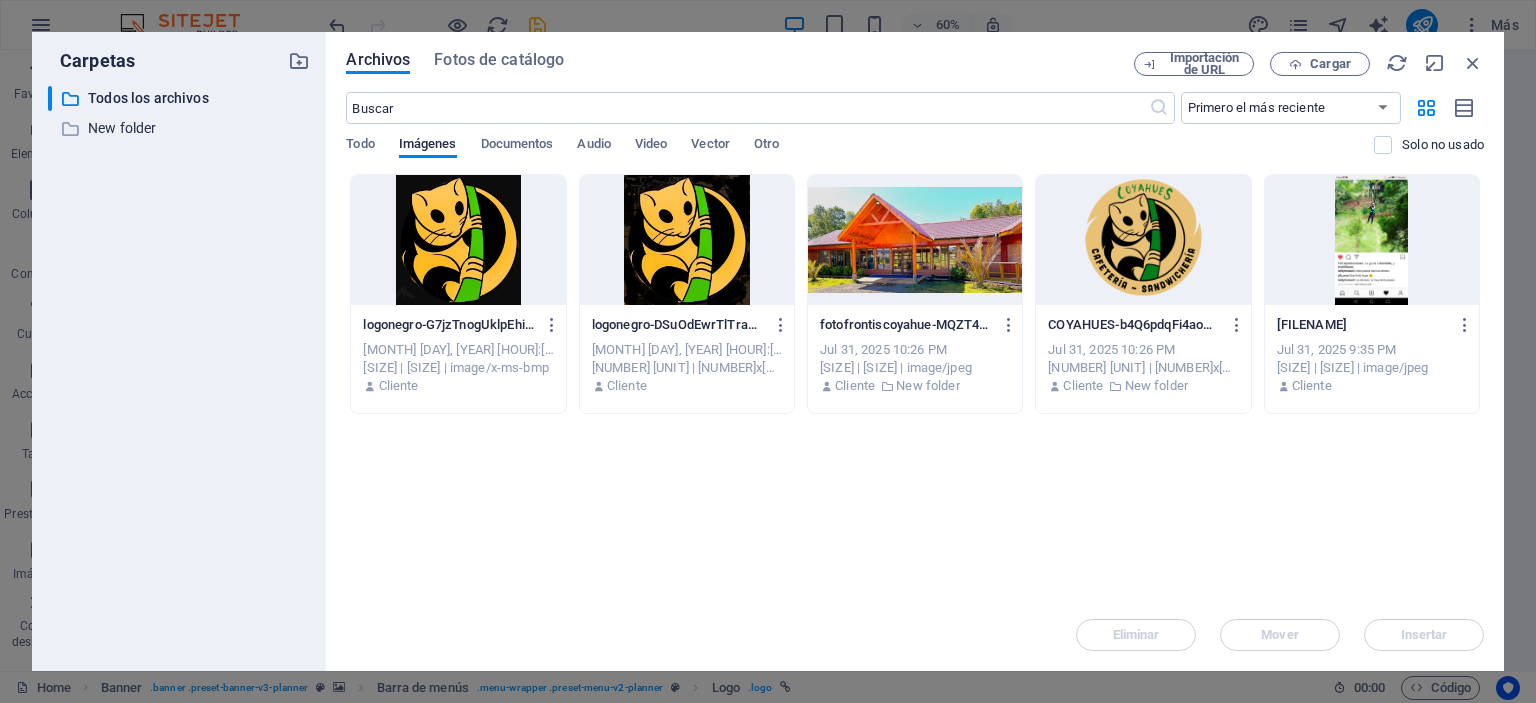 click at bounding box center [687, 240] 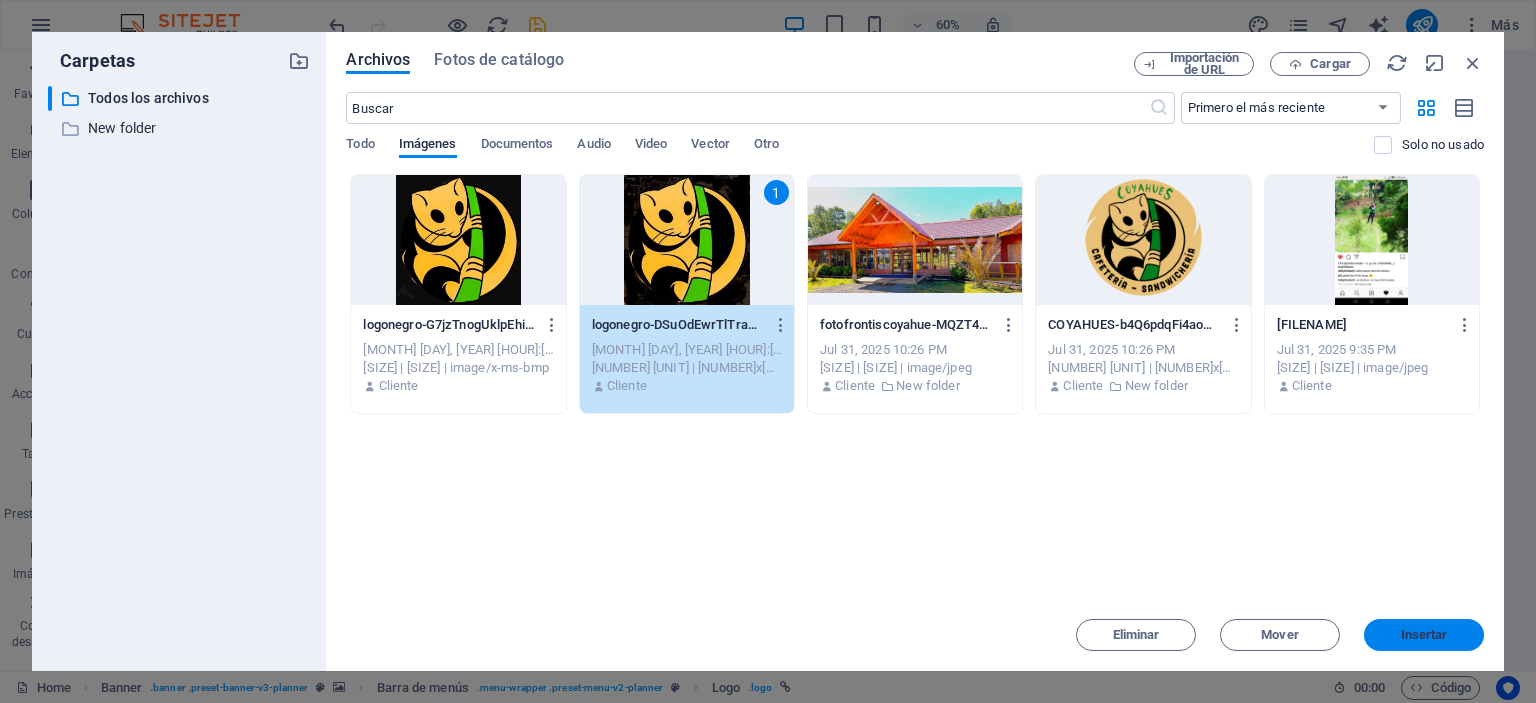 click on "Insertar" at bounding box center [1424, 635] 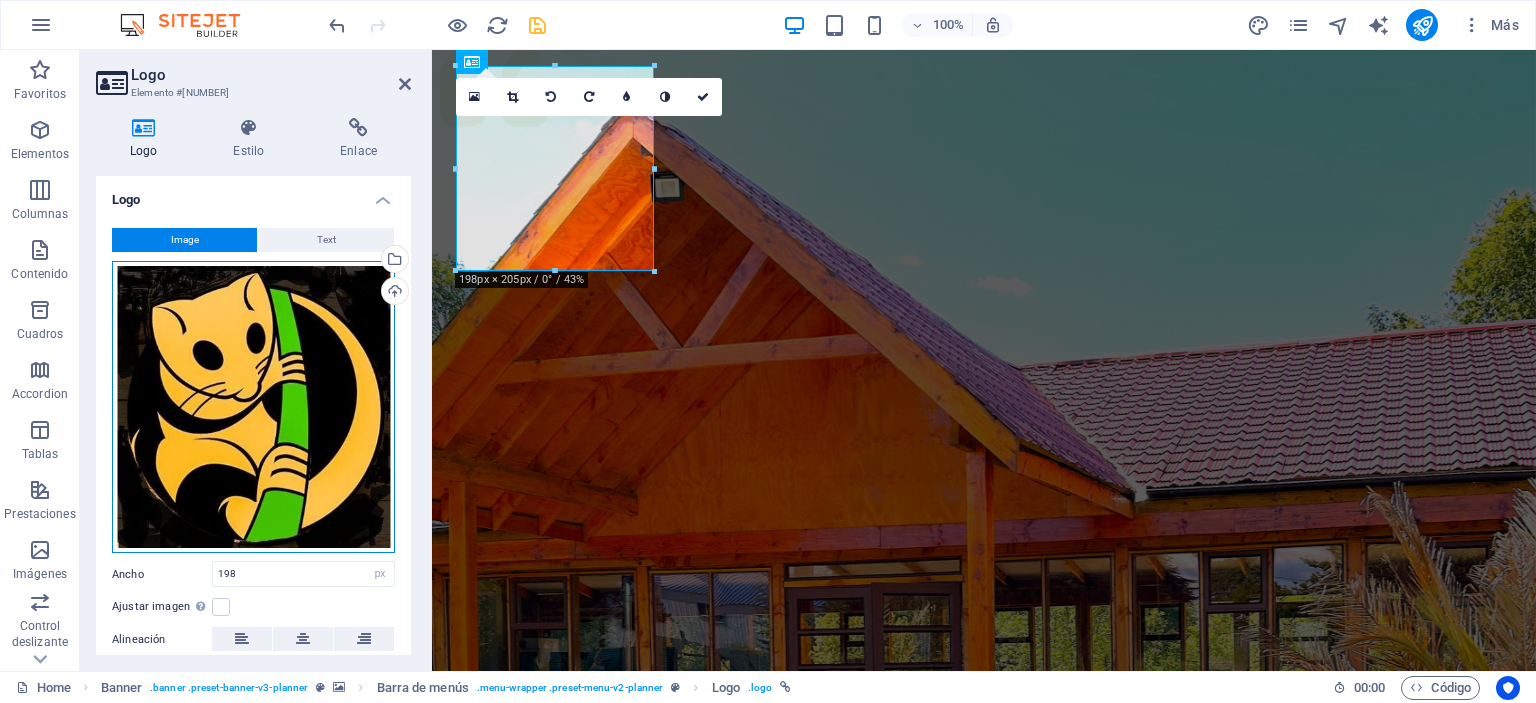 drag, startPoint x: 300, startPoint y: 407, endPoint x: 304, endPoint y: 384, distance: 23.345236 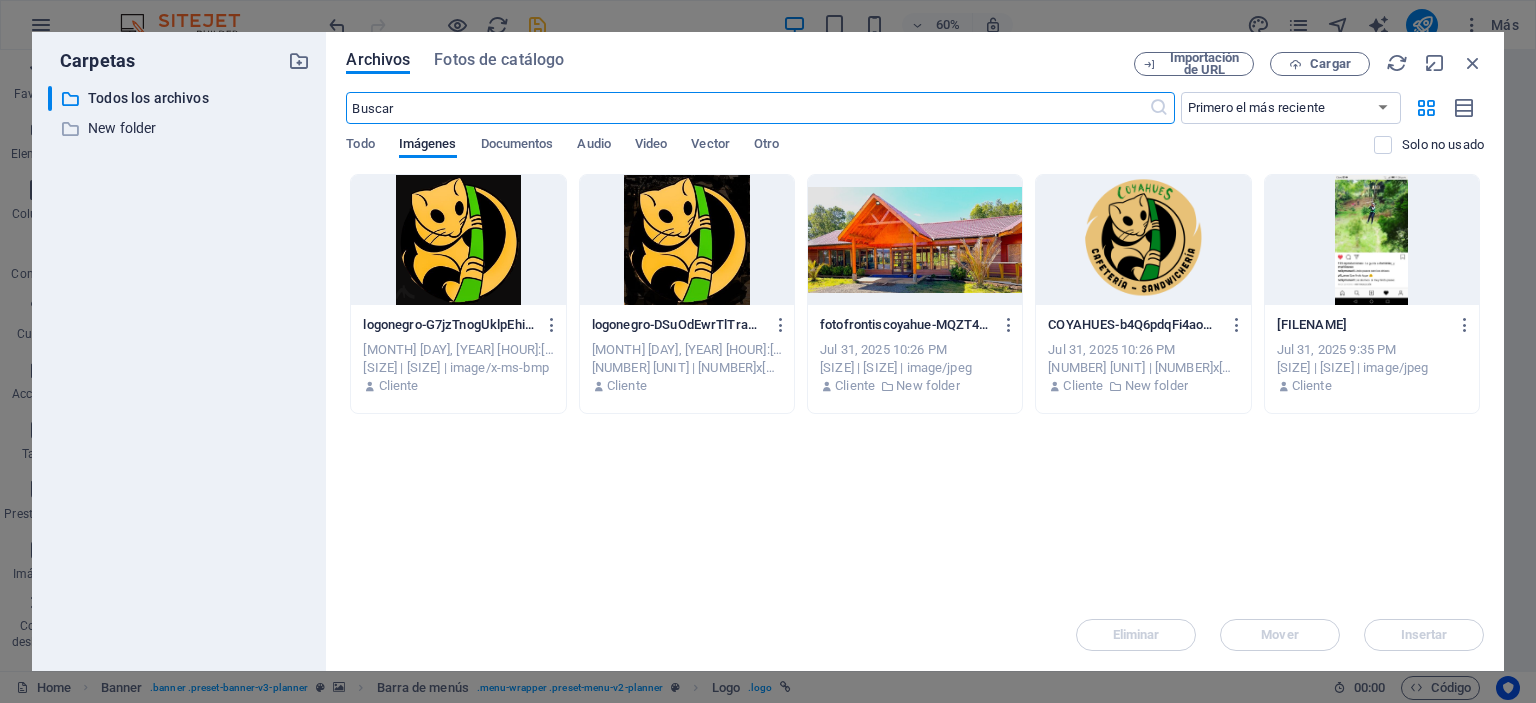 click at bounding box center (458, 240) 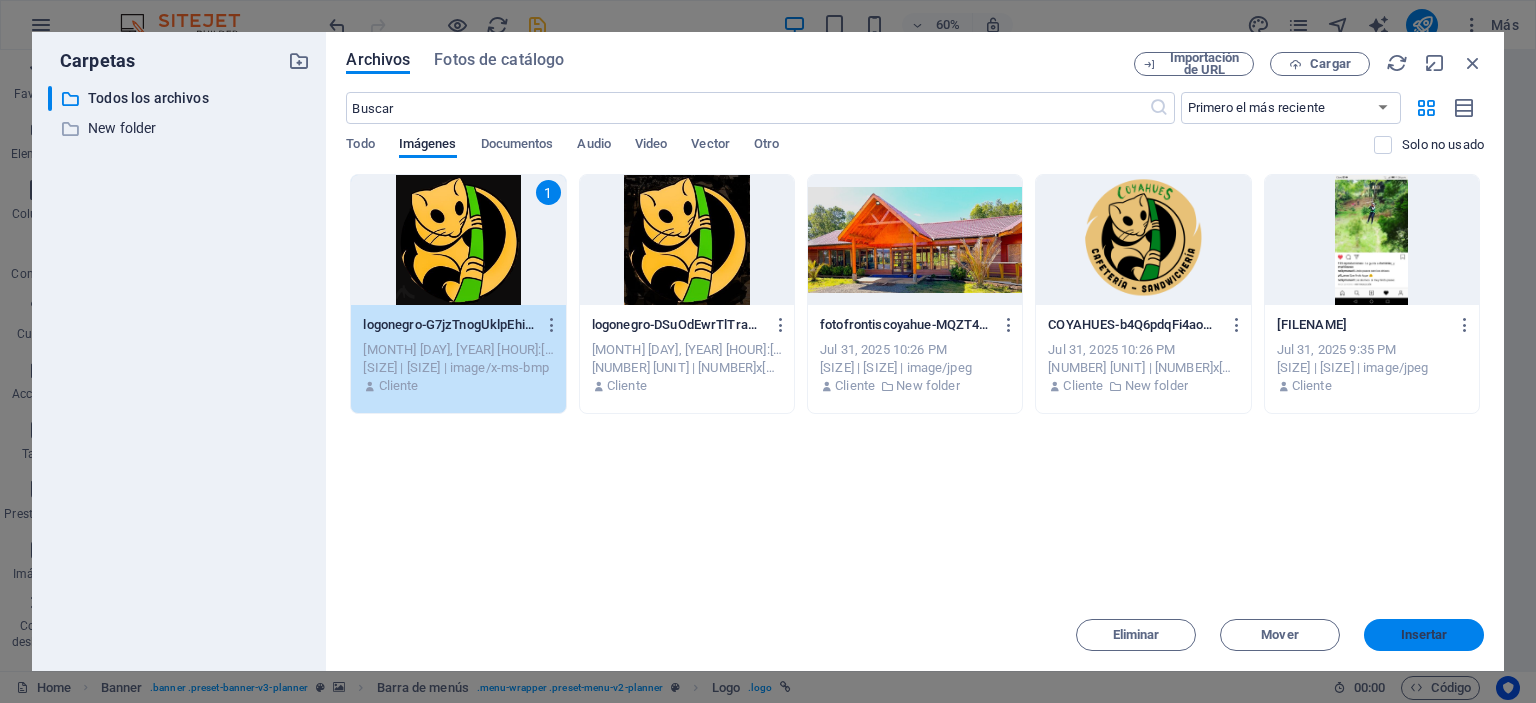 click on "Insertar" at bounding box center [1424, 635] 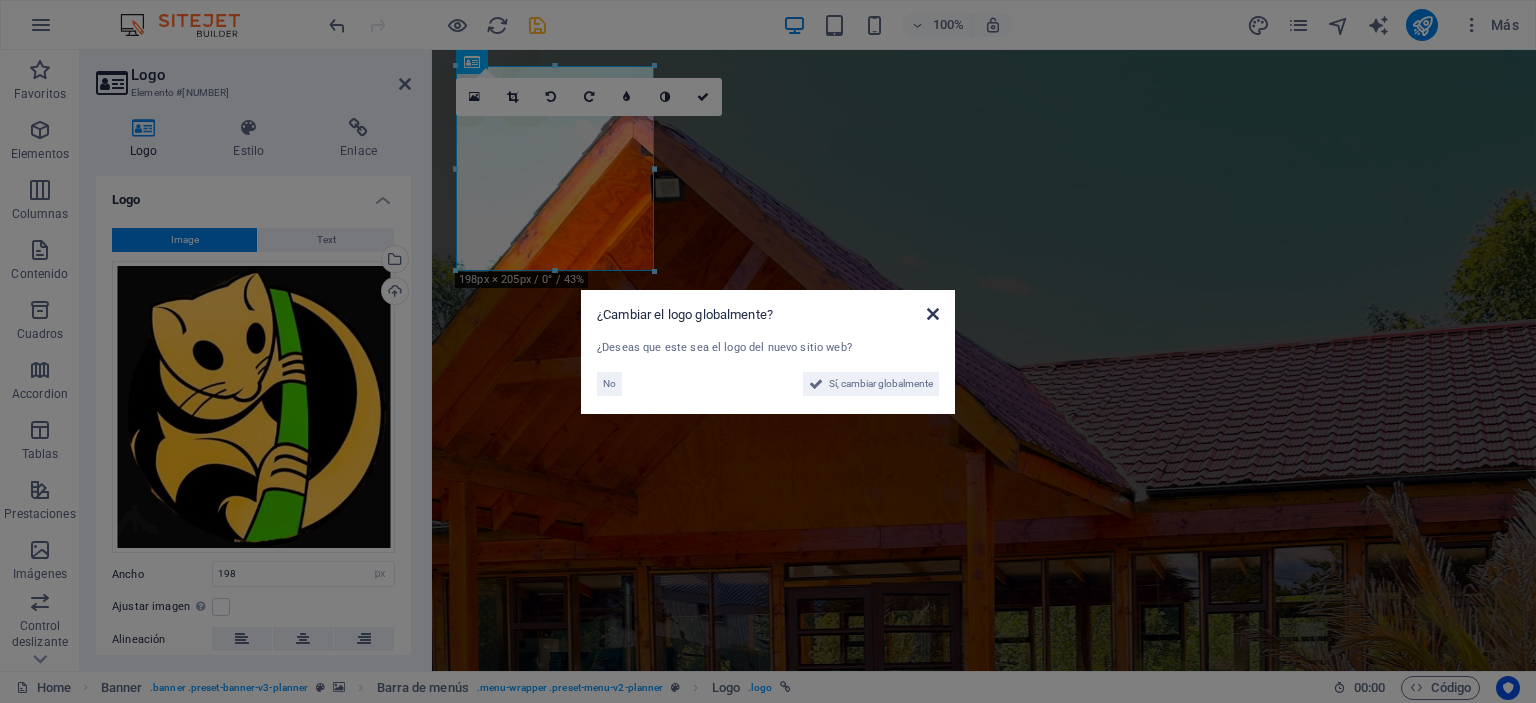 click at bounding box center [933, 314] 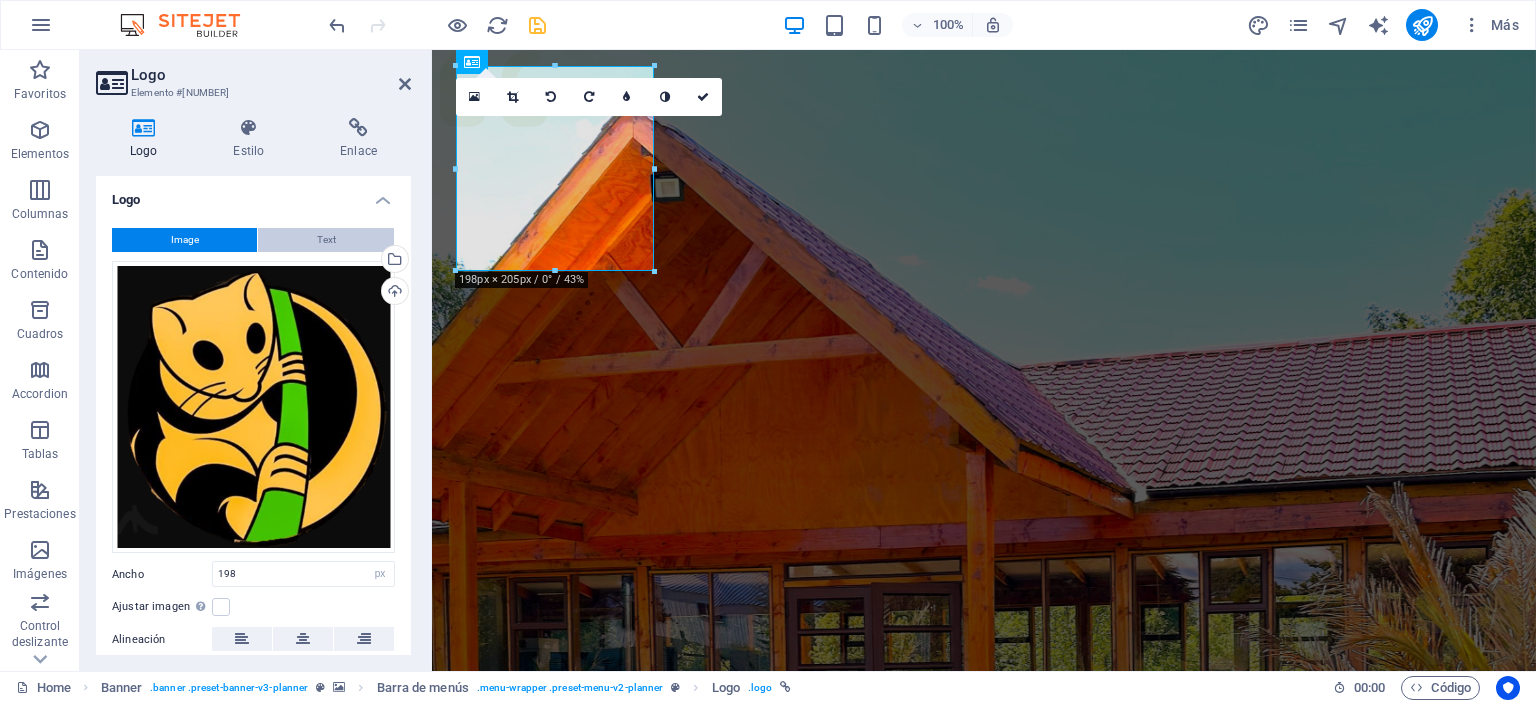 click on "Text" at bounding box center (326, 240) 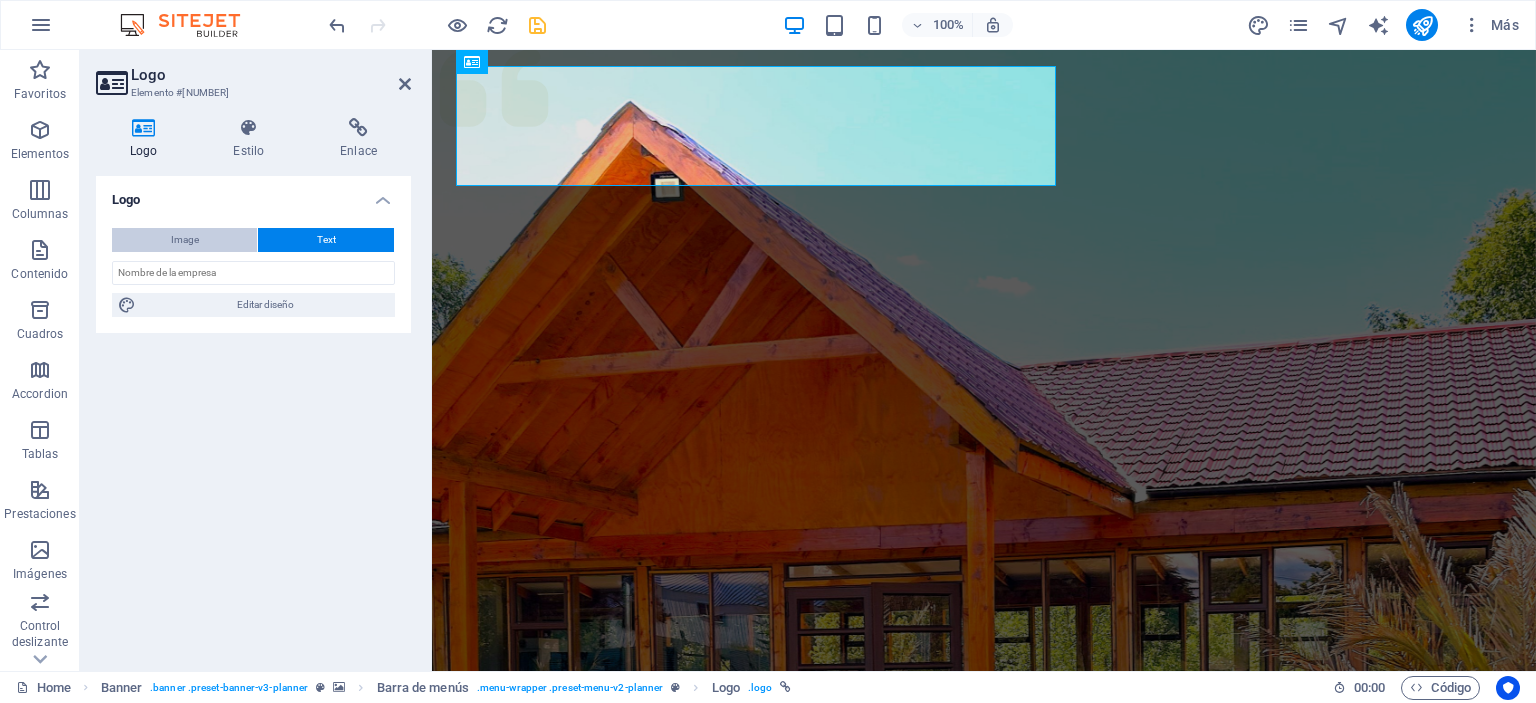 click on "Image" at bounding box center (185, 240) 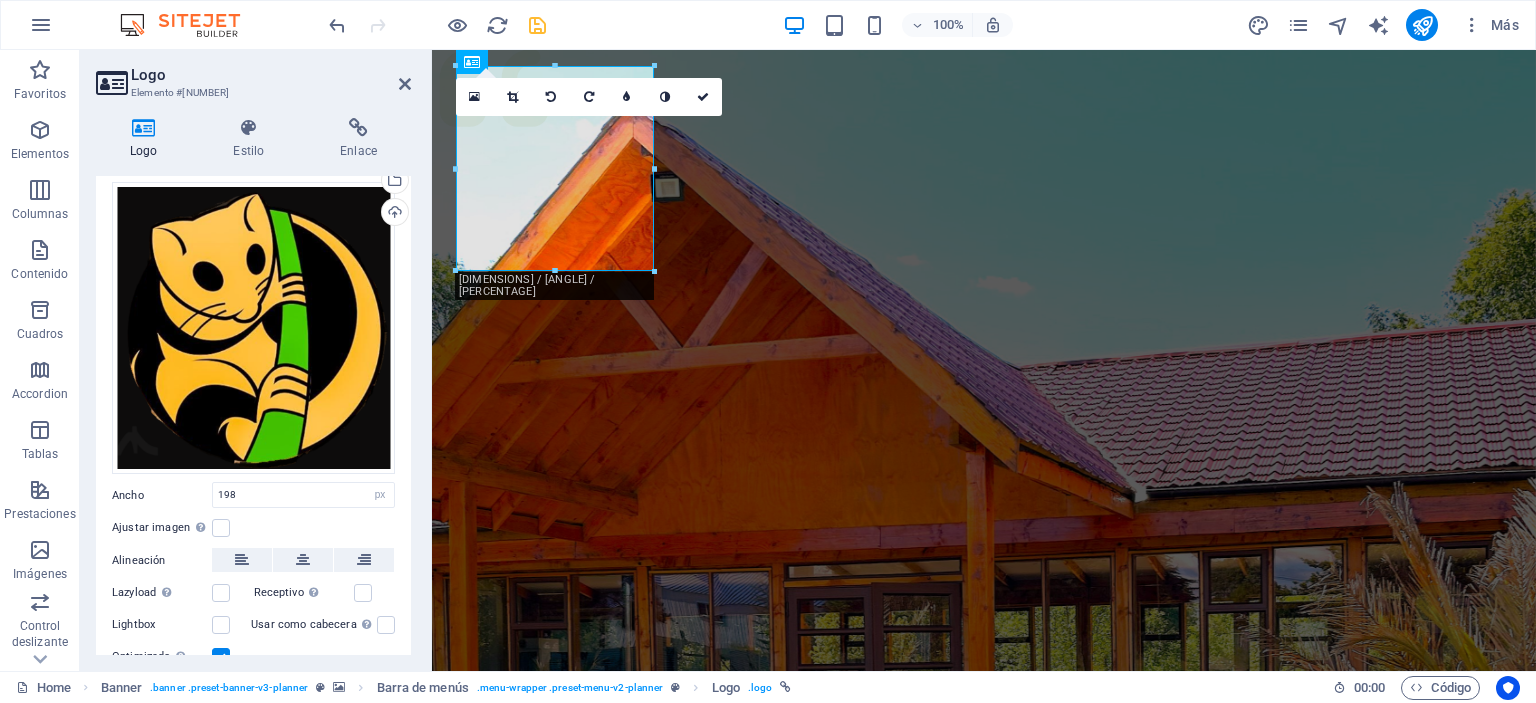 scroll, scrollTop: 52, scrollLeft: 0, axis: vertical 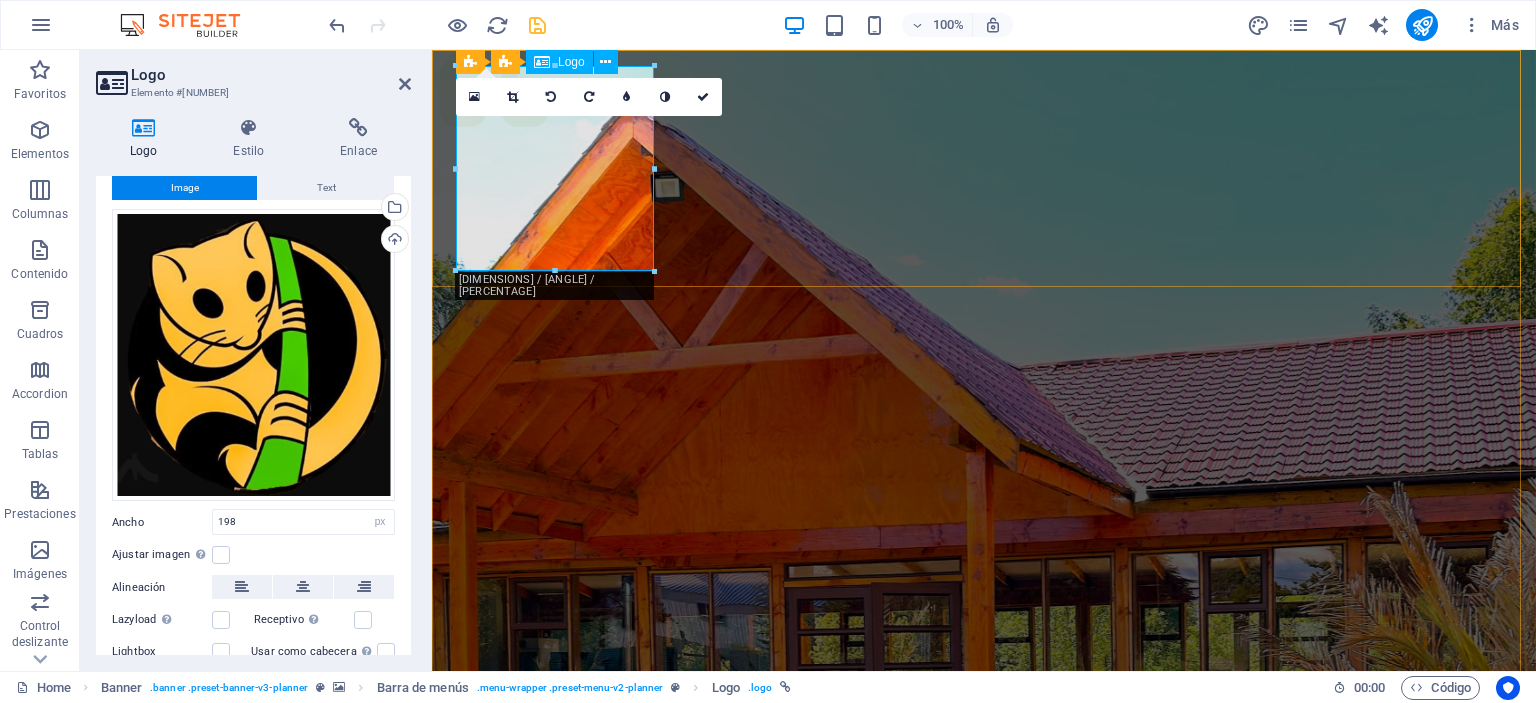 click at bounding box center (984, 1068) 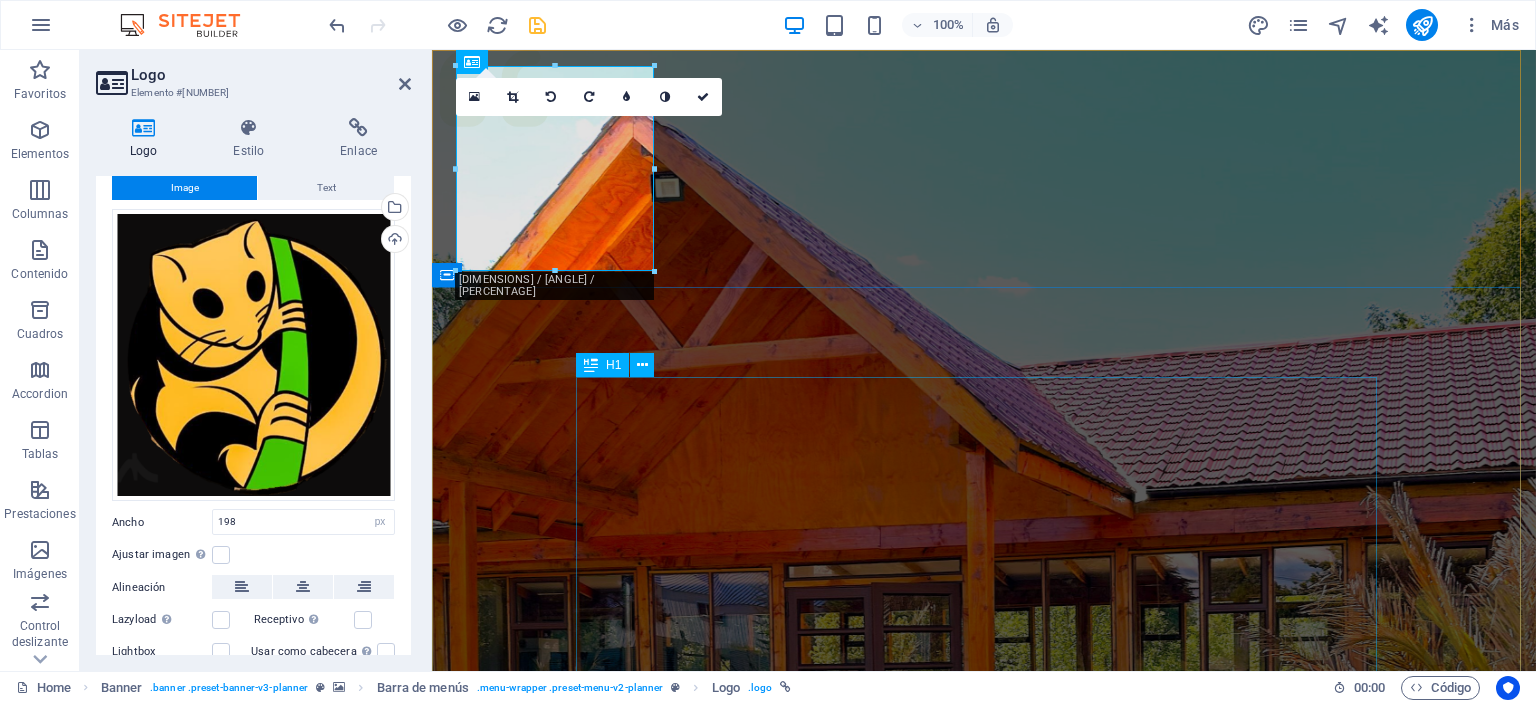 click on "Eventos Parque Coyahue    descubre la magia de nuestro entorno" at bounding box center [984, 1604] 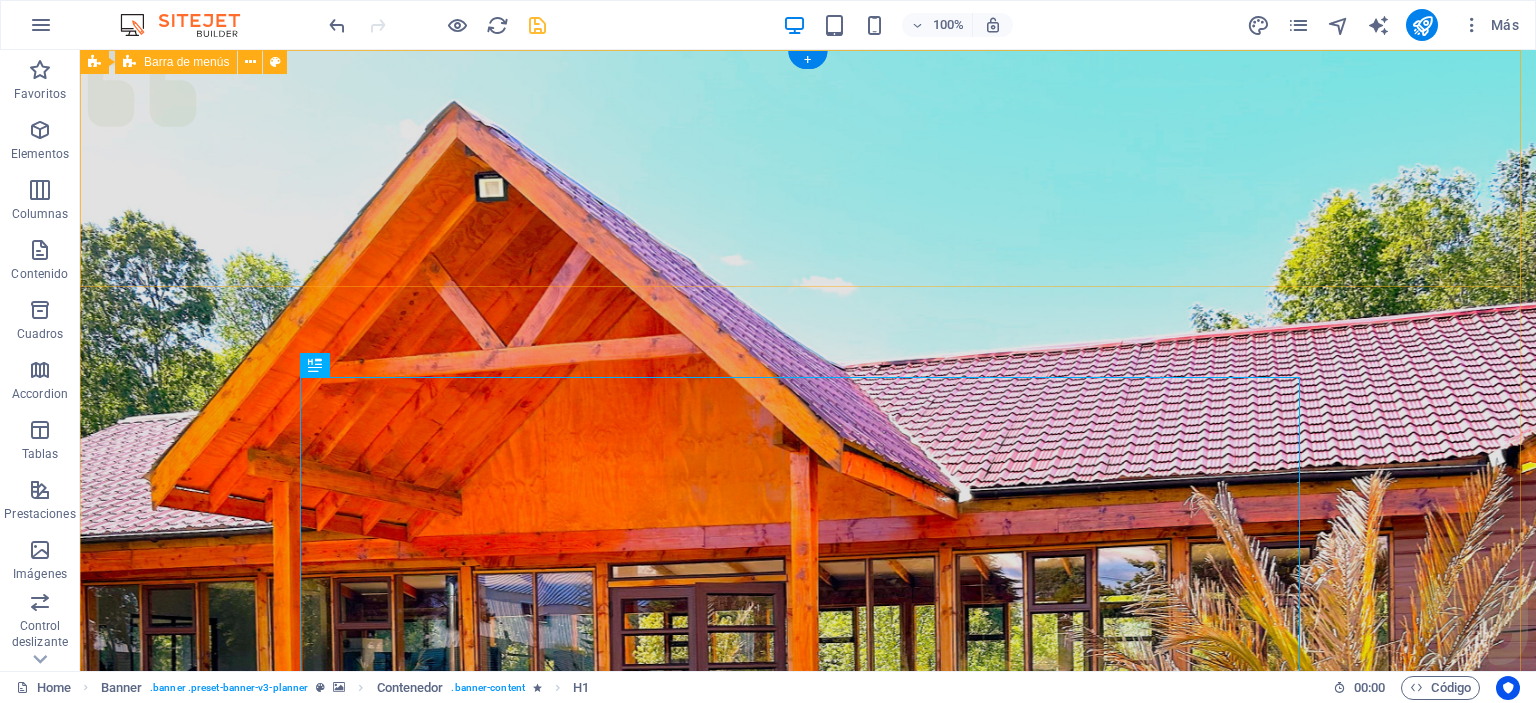 click on "Menu Servicios Somos Equipos Galeria Contacto Cotiza con nosotros" at bounding box center (808, 1112) 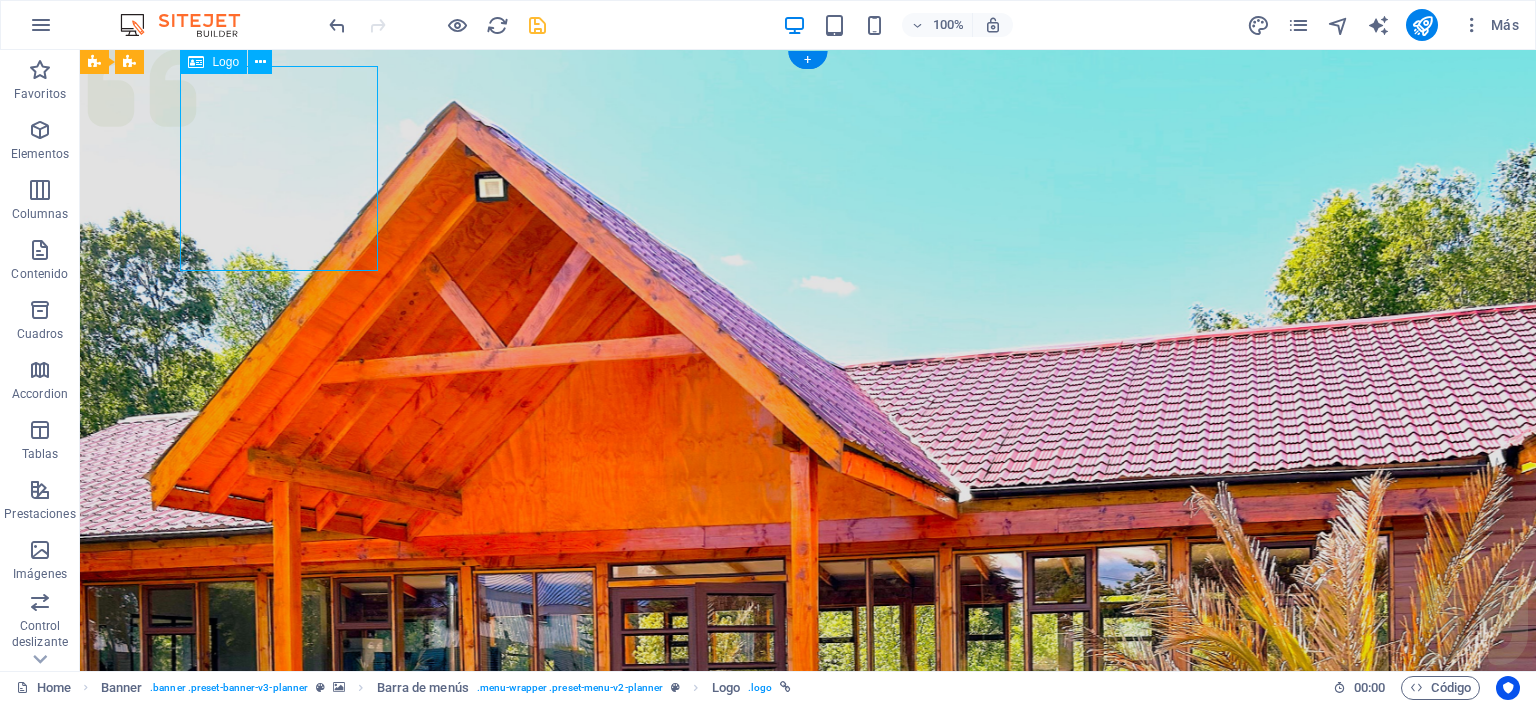 click at bounding box center [808, 1068] 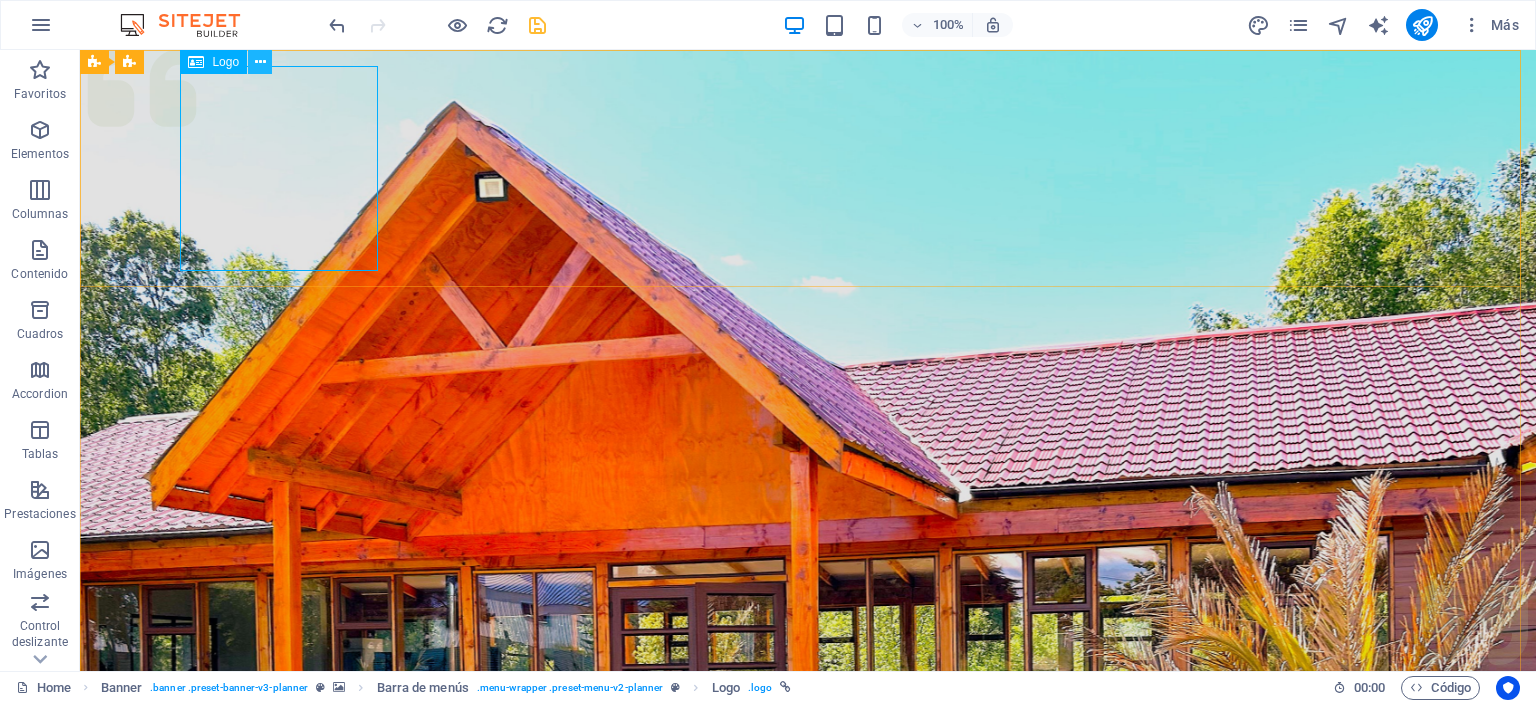 click at bounding box center (260, 62) 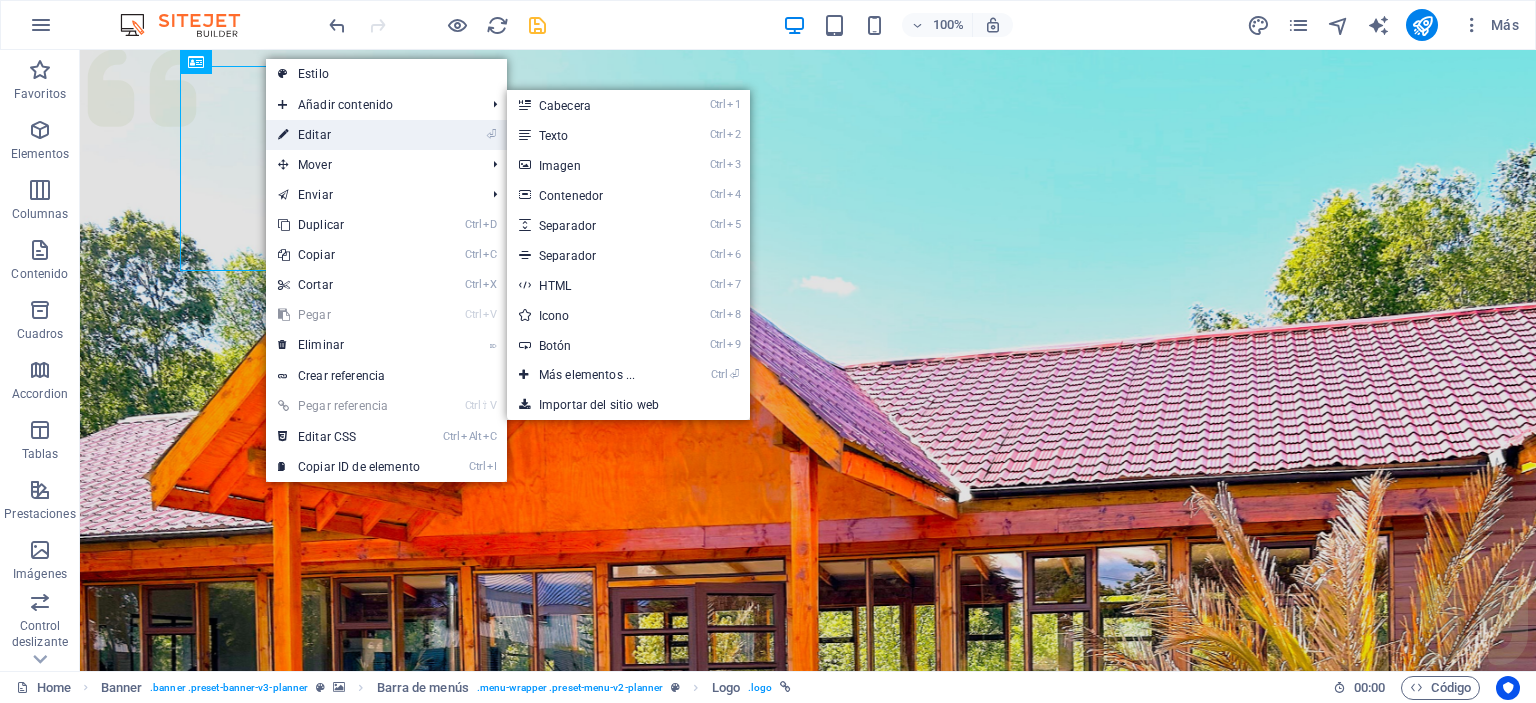 click on "⏎  Editar" at bounding box center (349, 135) 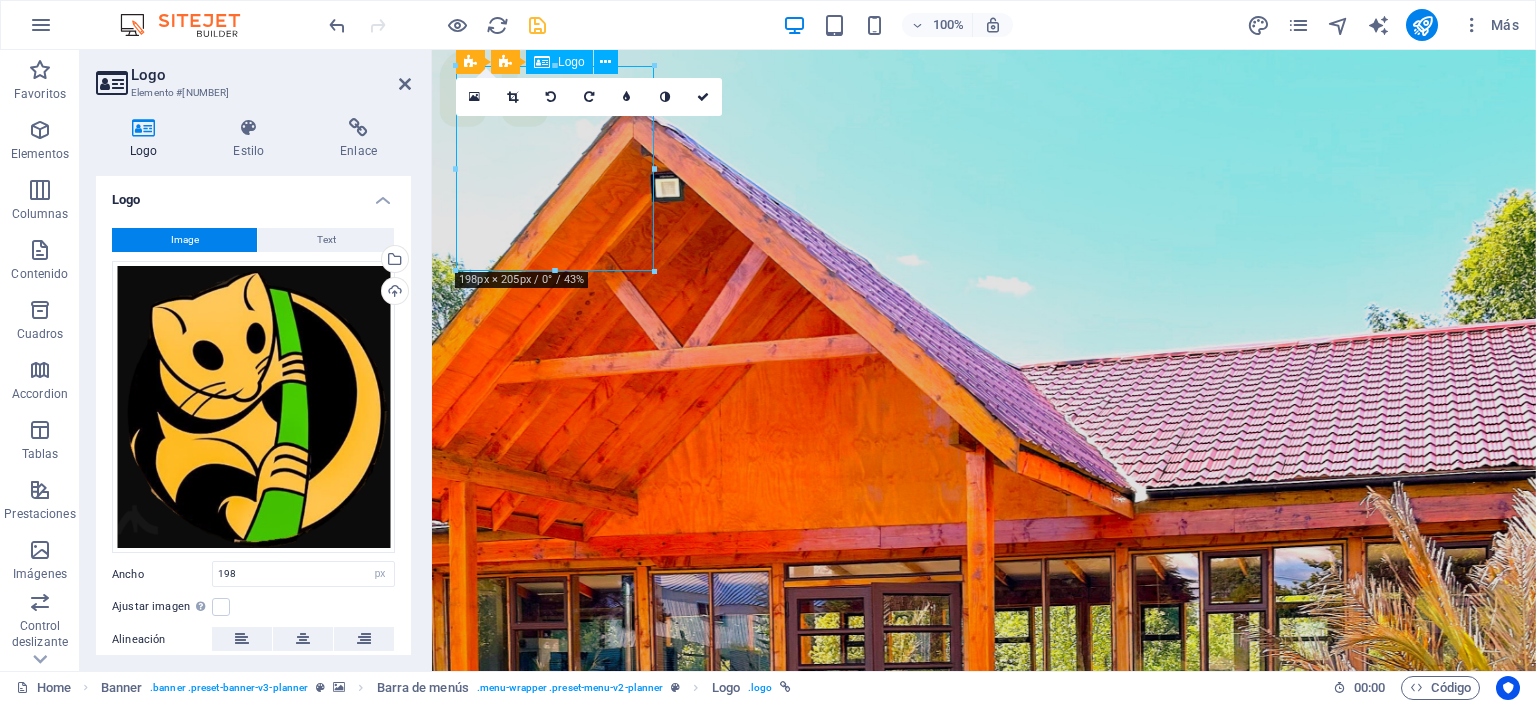 drag, startPoint x: 480, startPoint y: 215, endPoint x: 463, endPoint y: 209, distance: 18.027756 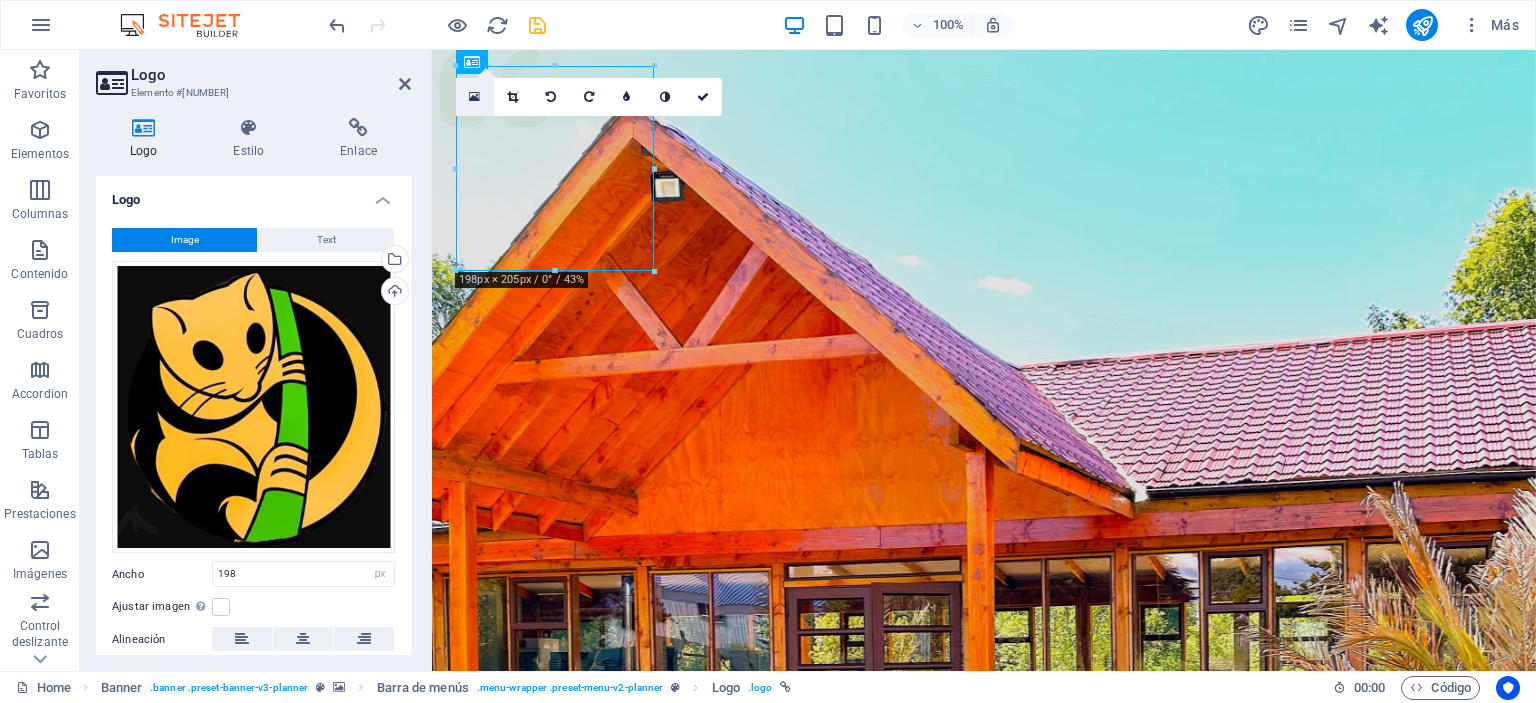 click at bounding box center [474, 97] 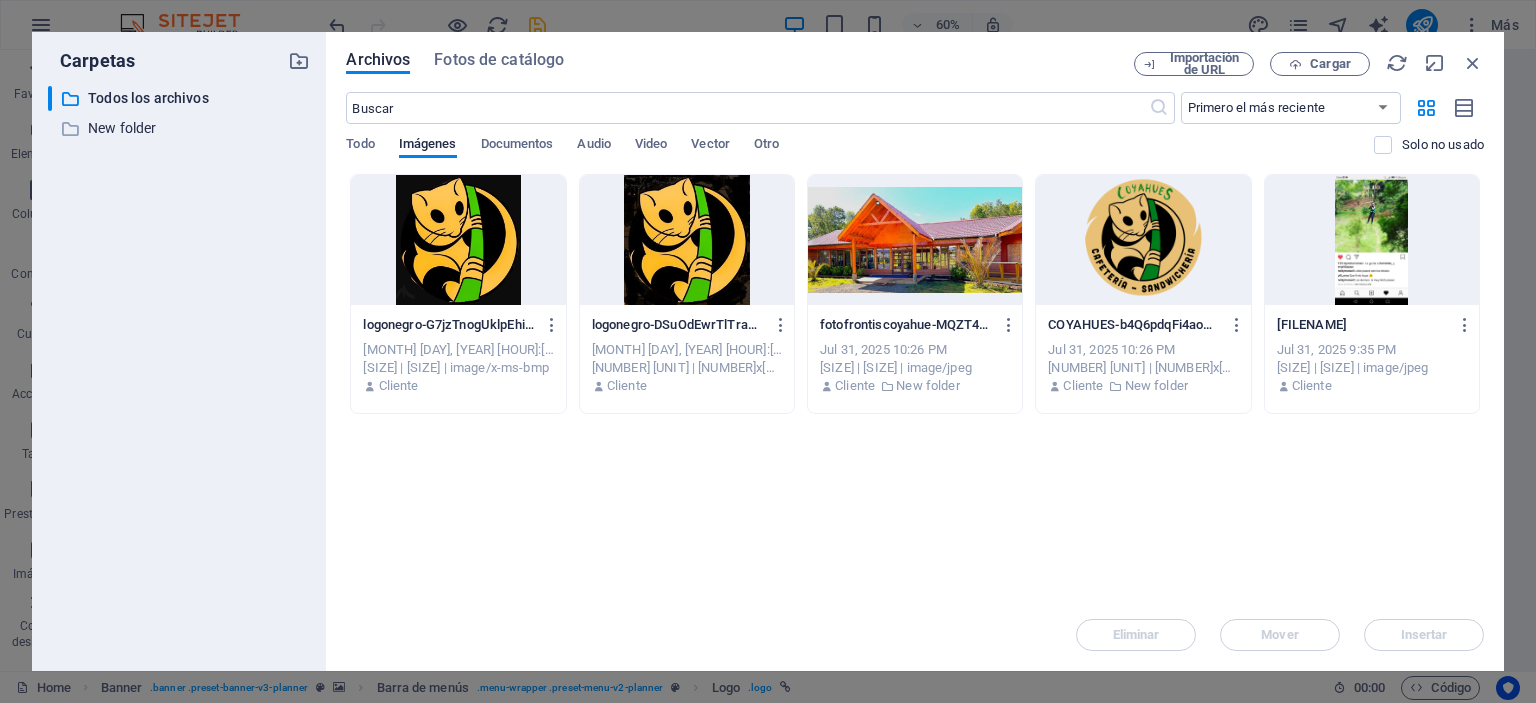 click at bounding box center (458, 240) 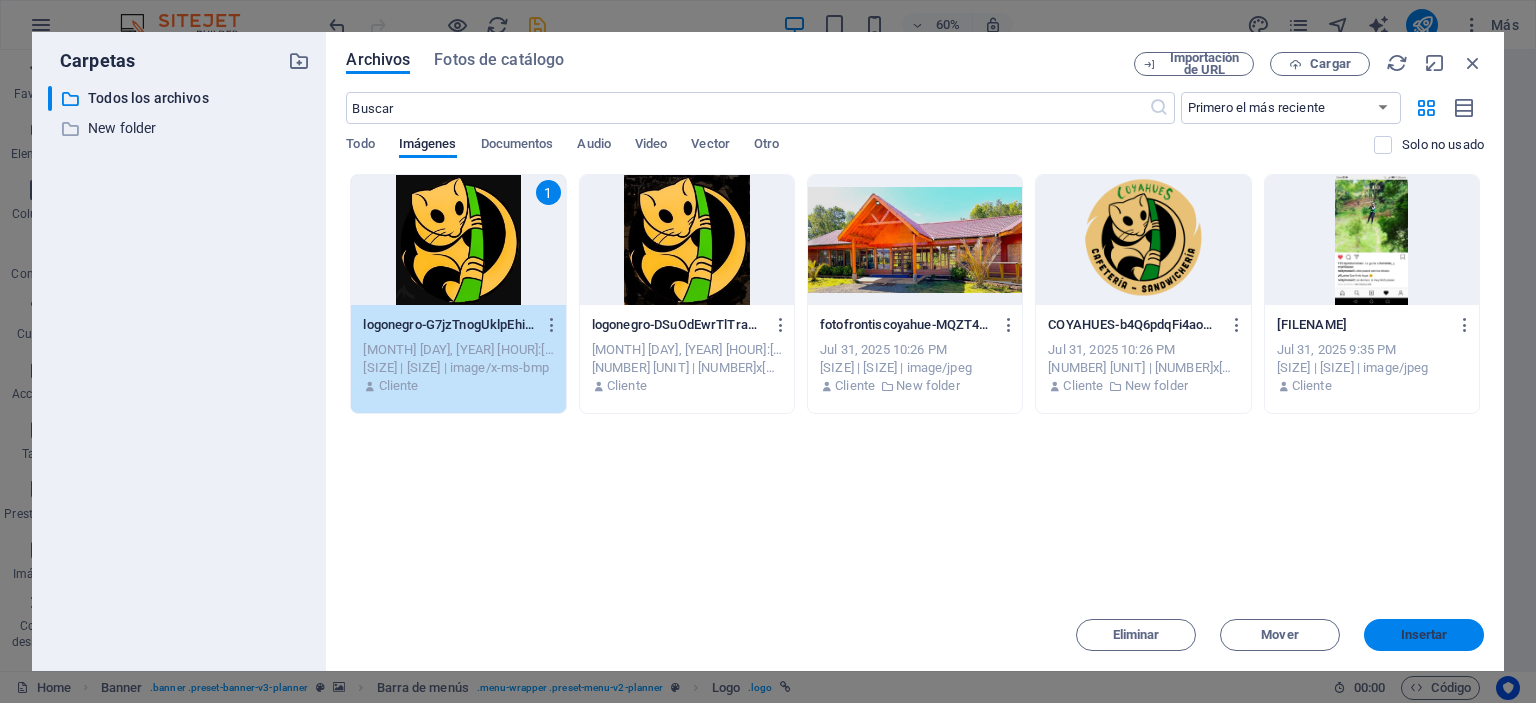 click on "Insertar" at bounding box center [1424, 635] 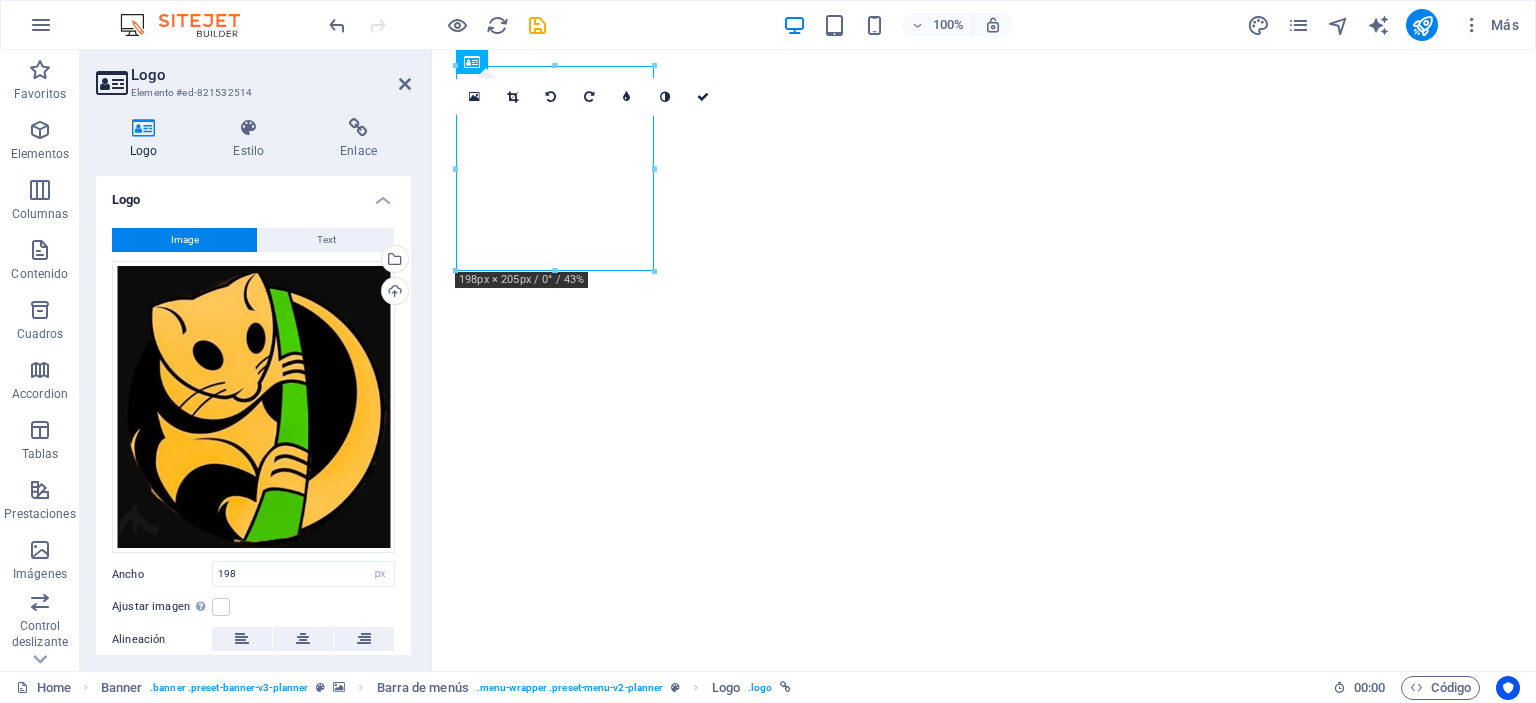select on "px" 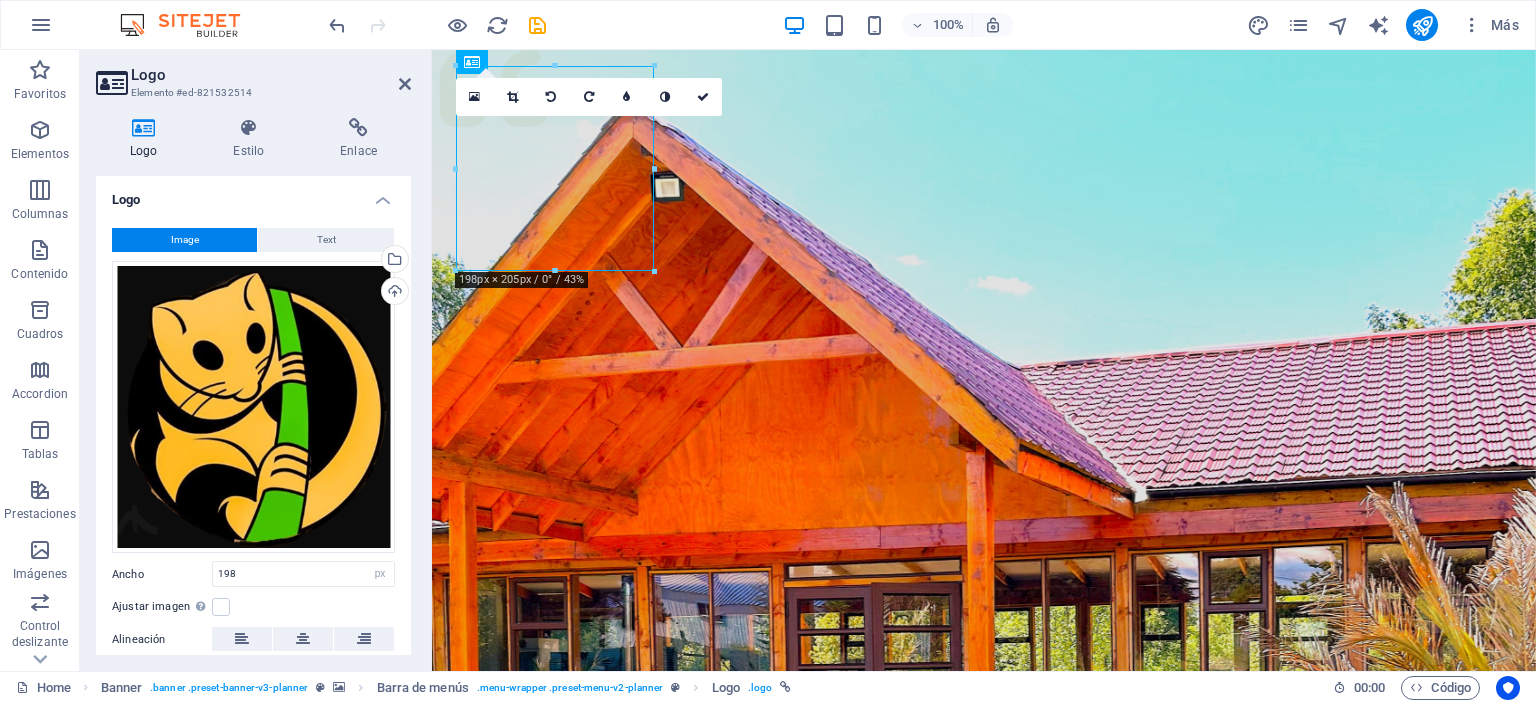 scroll, scrollTop: 0, scrollLeft: 0, axis: both 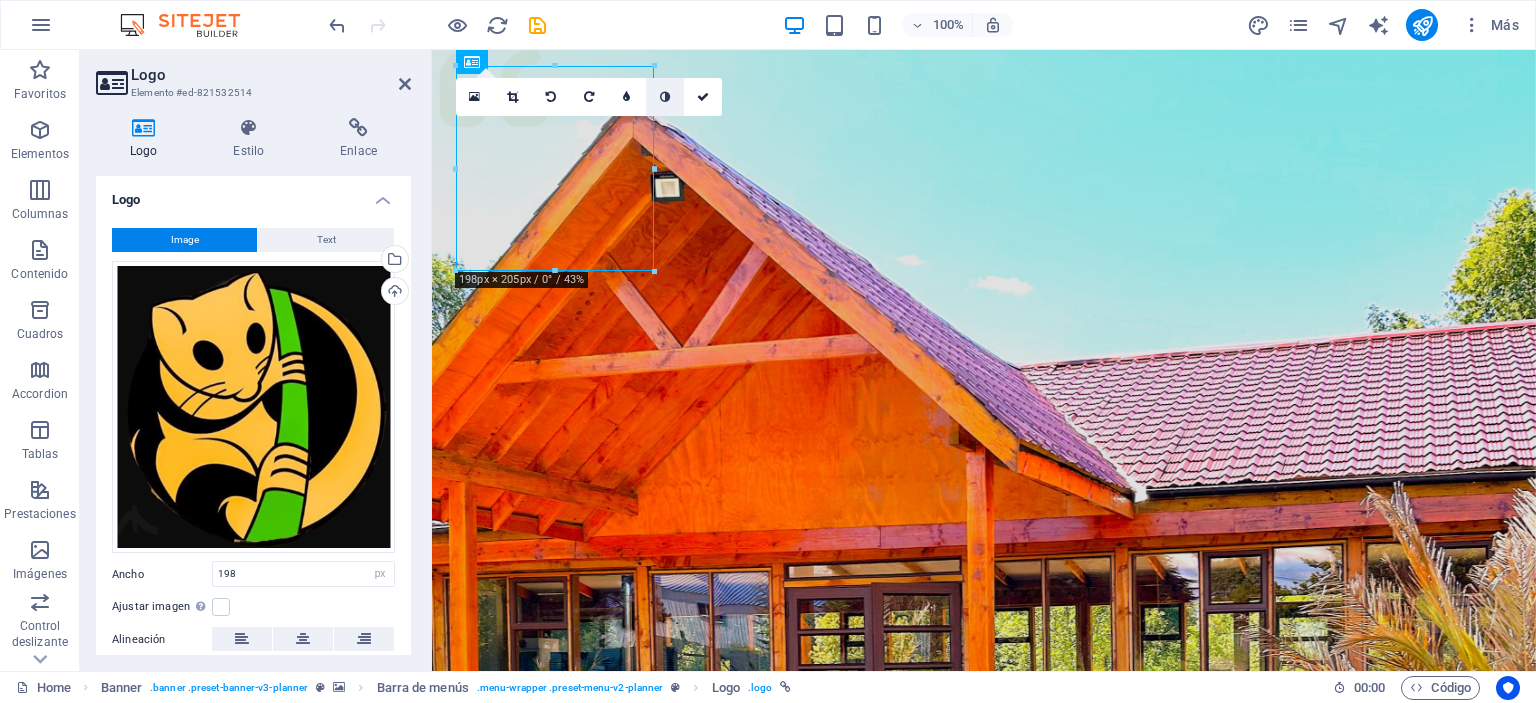 click at bounding box center (665, 97) 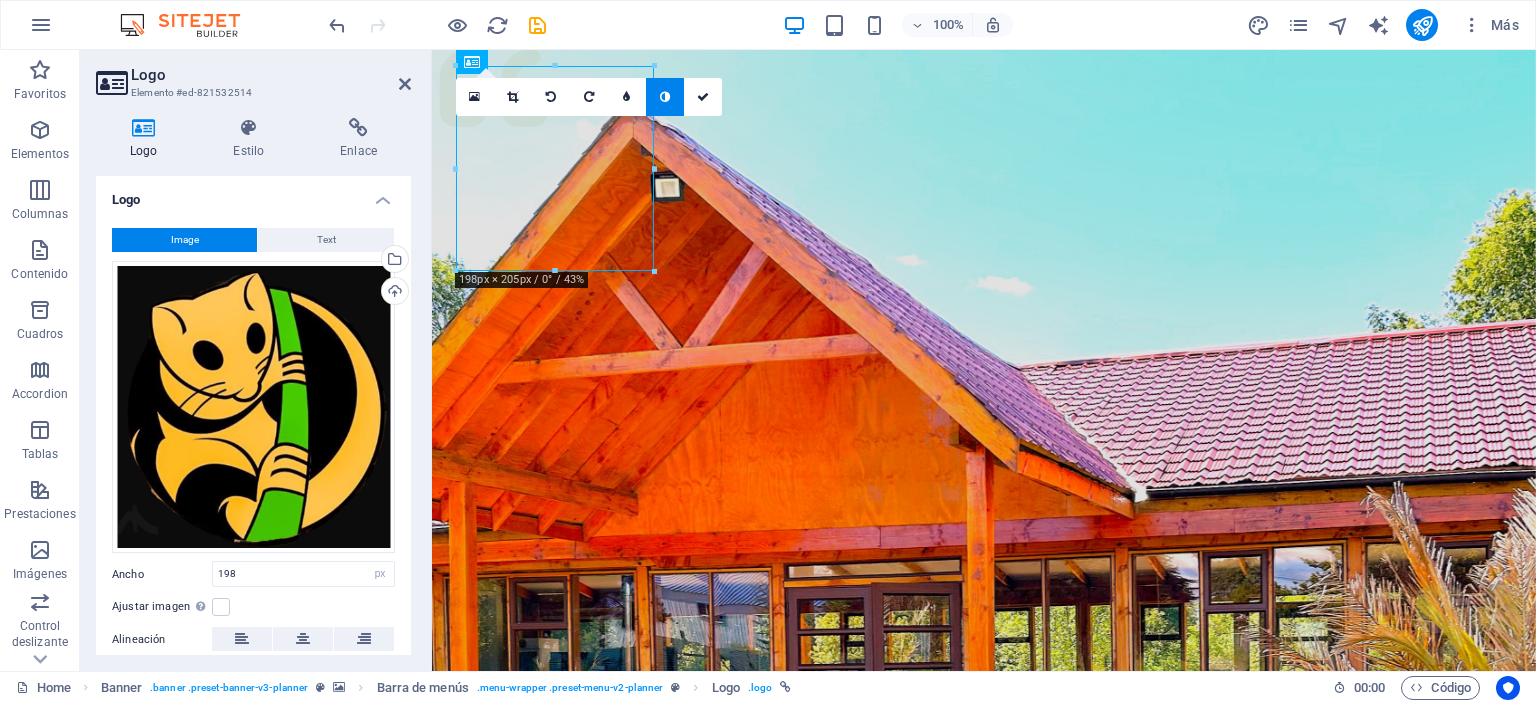 click at bounding box center (665, 97) 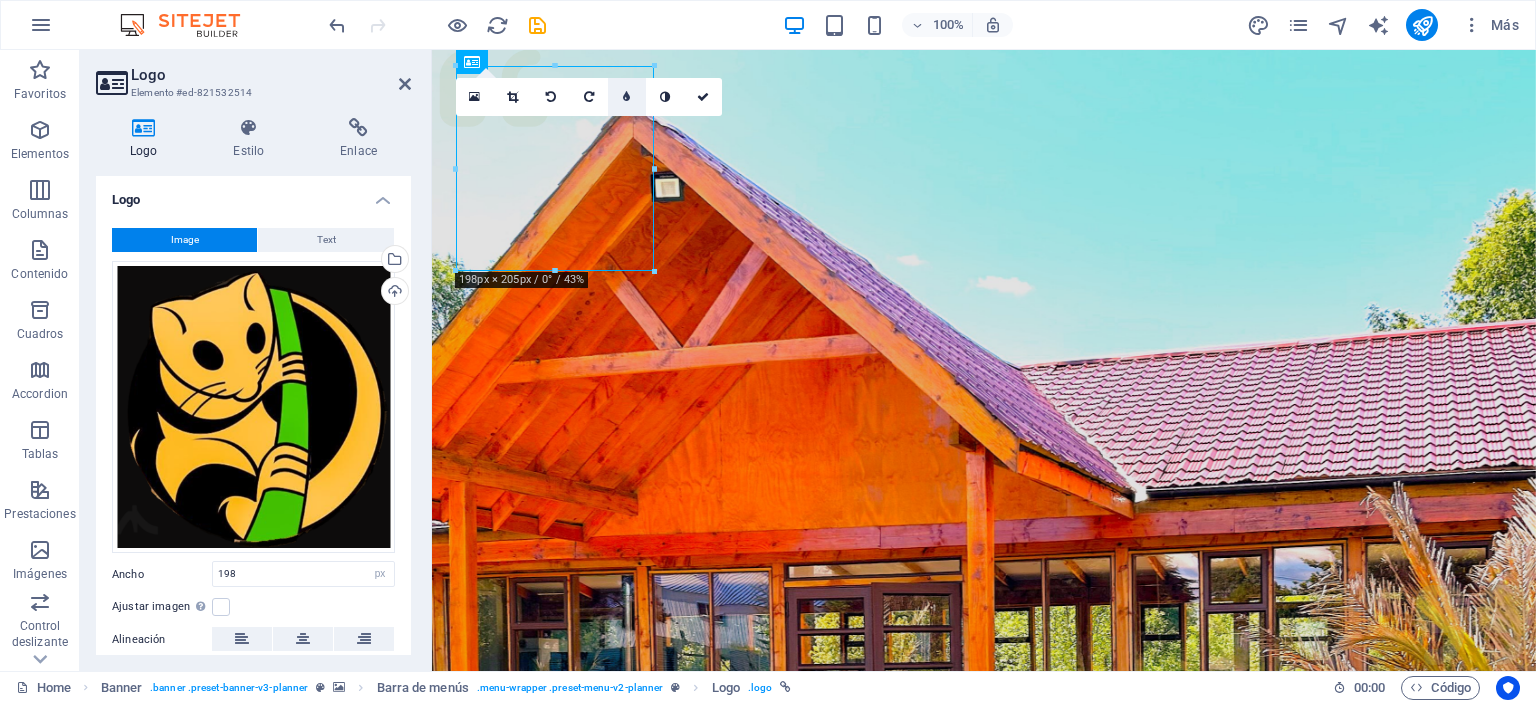 click at bounding box center (626, 97) 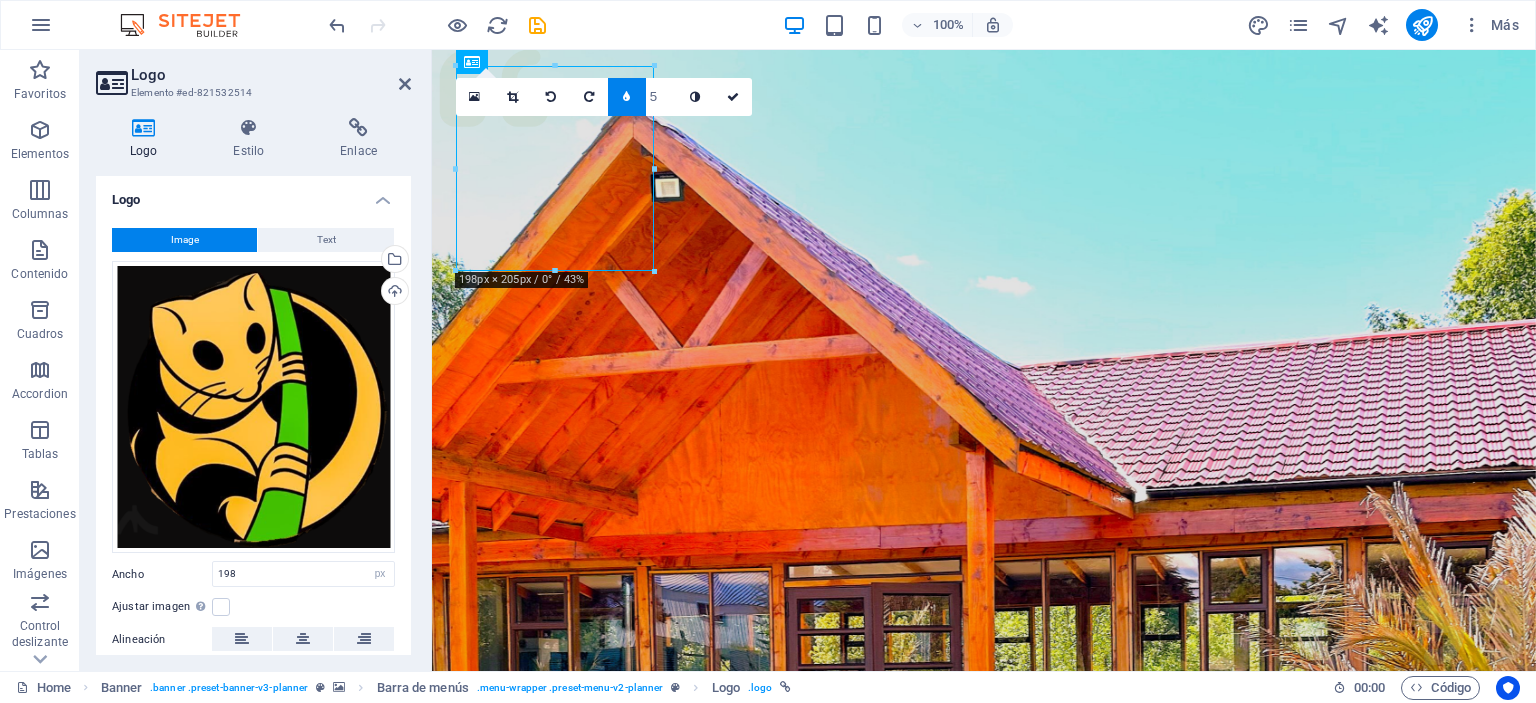 type on "4" 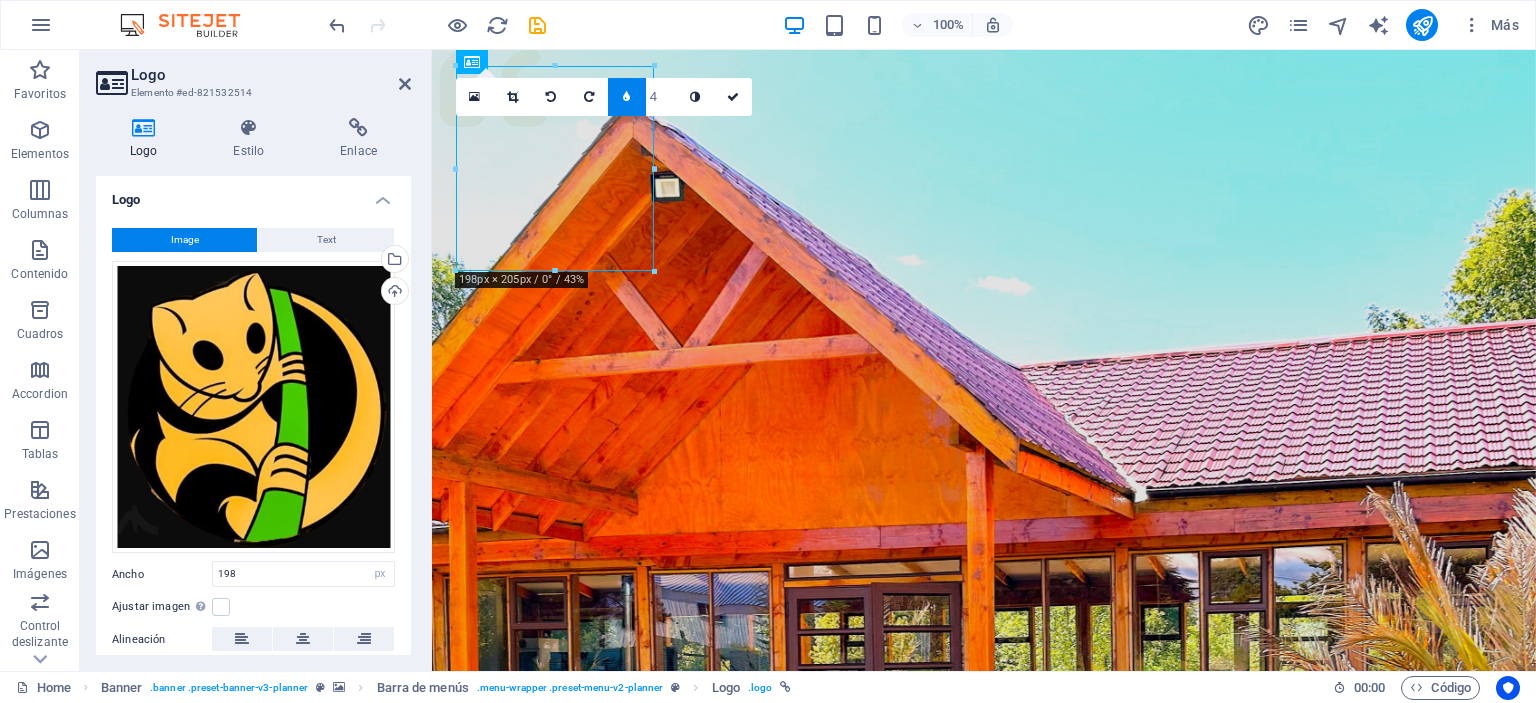 type on "5" 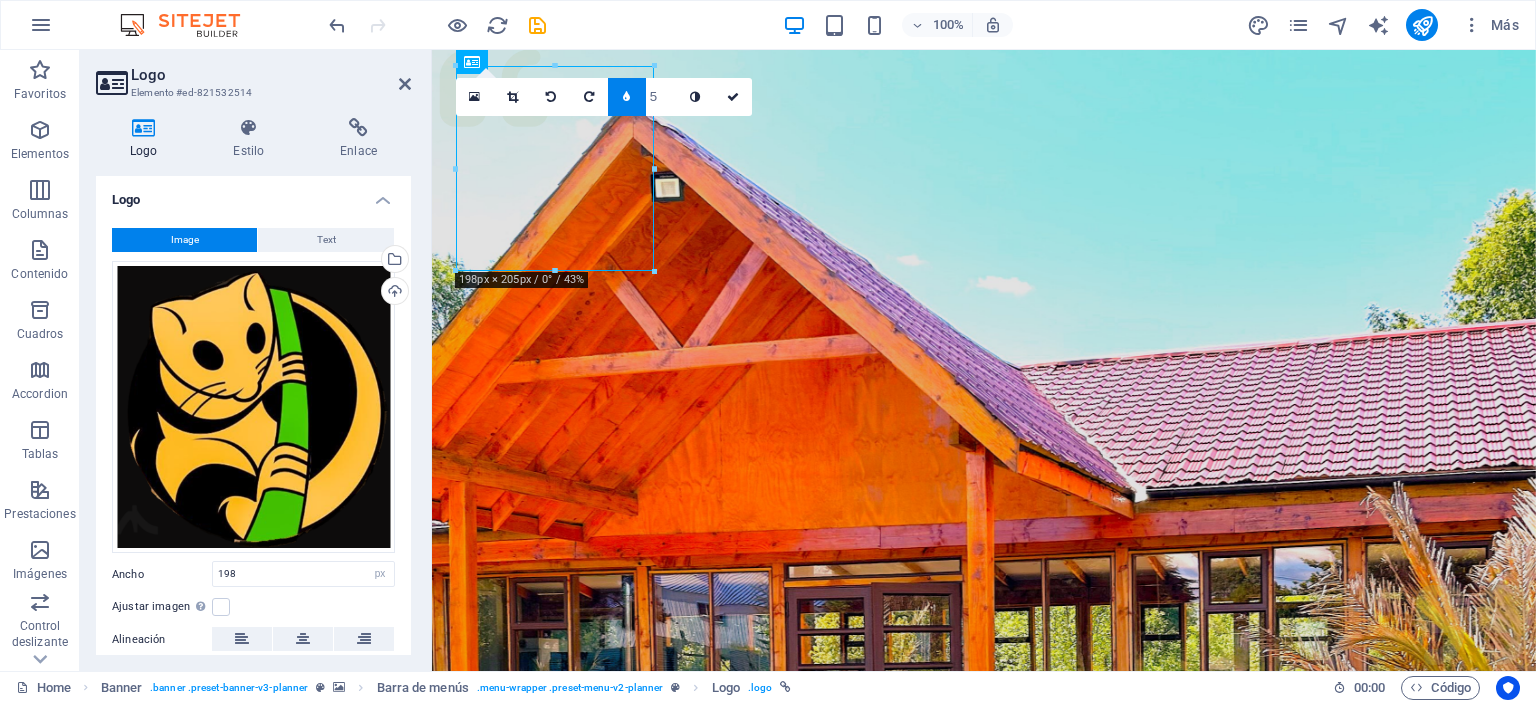 type on "6" 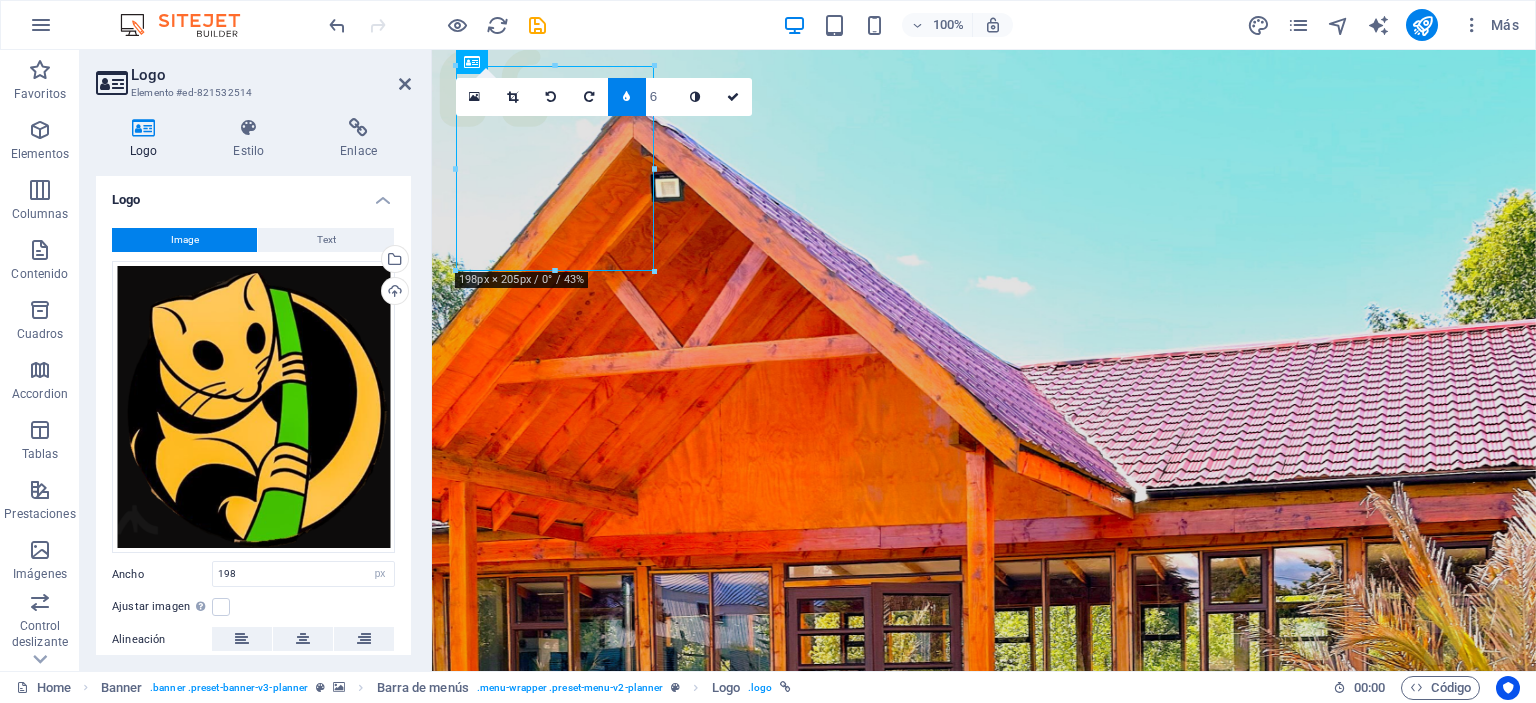 type on "7" 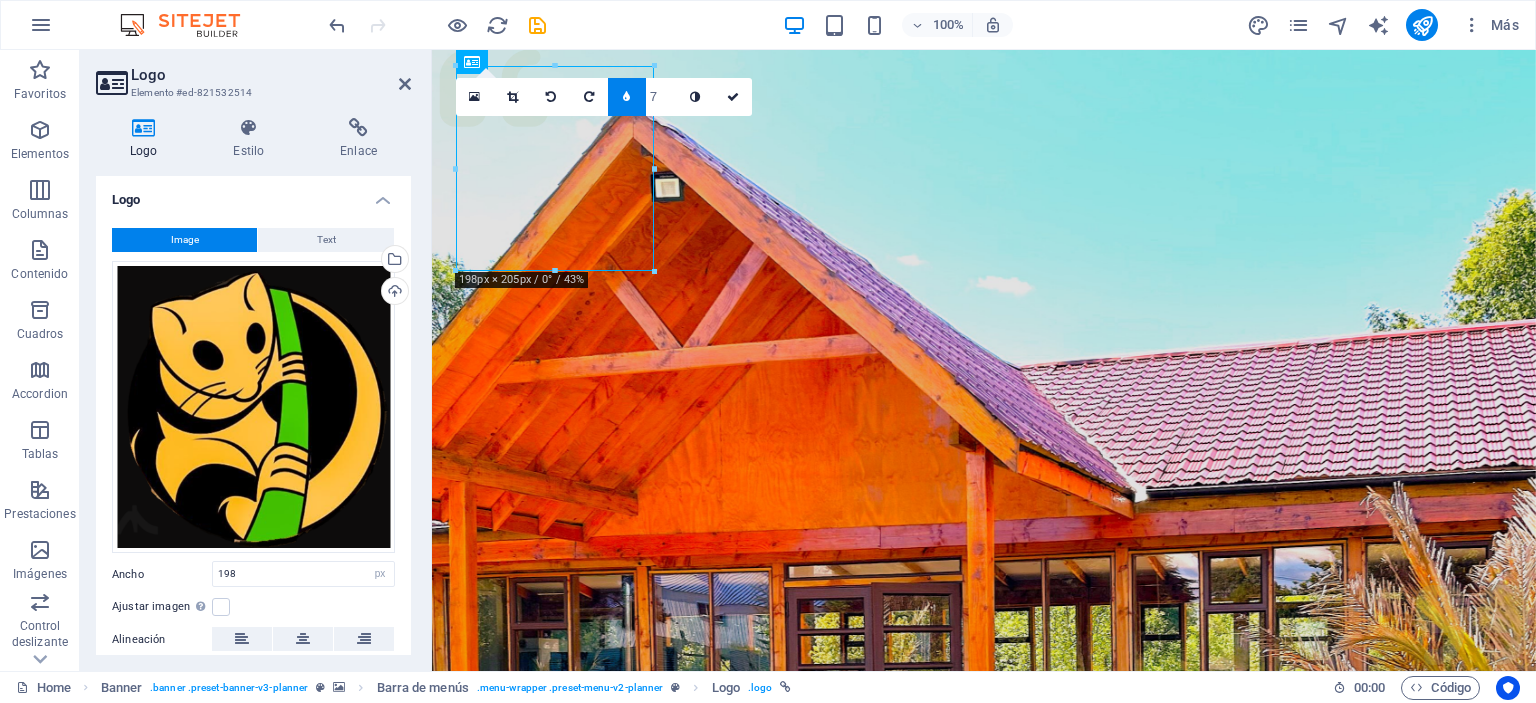 type on "6" 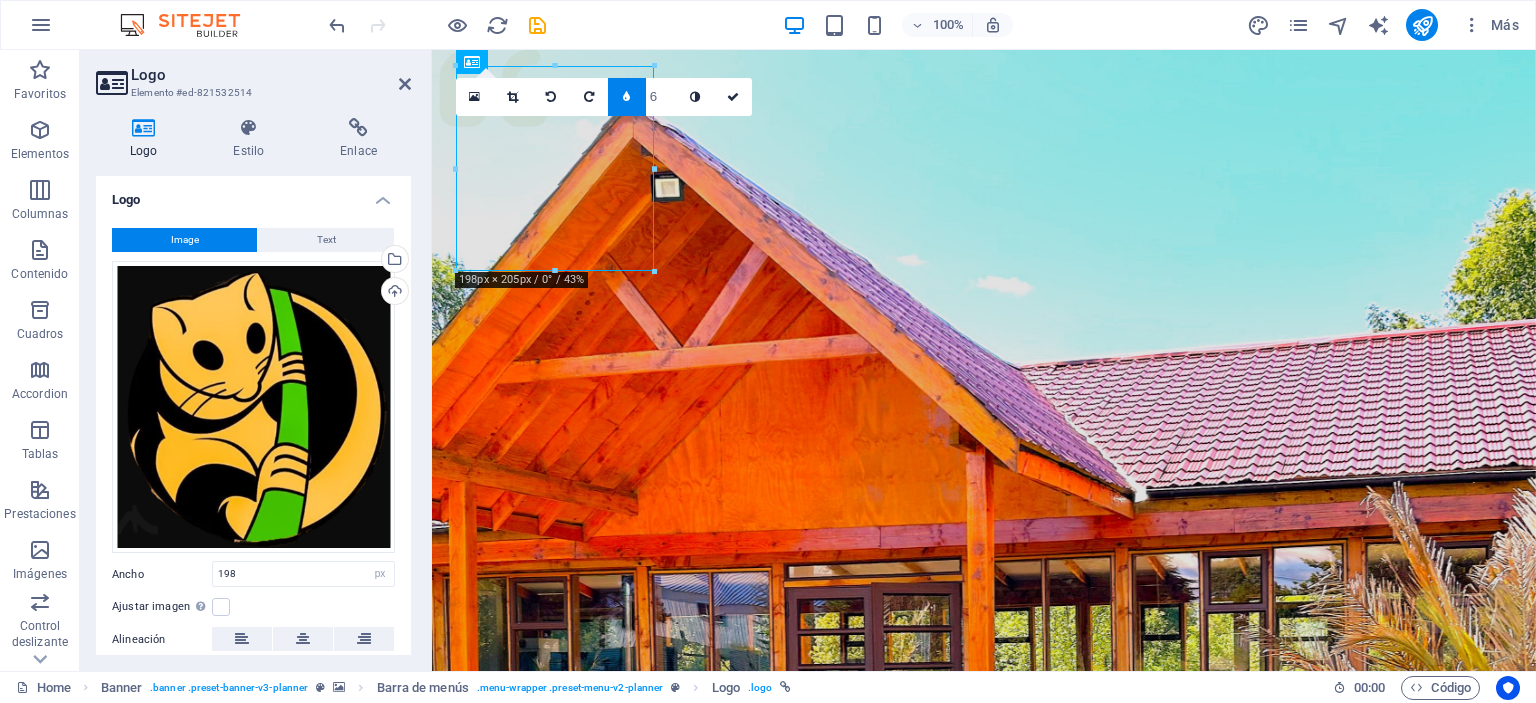 type on "5" 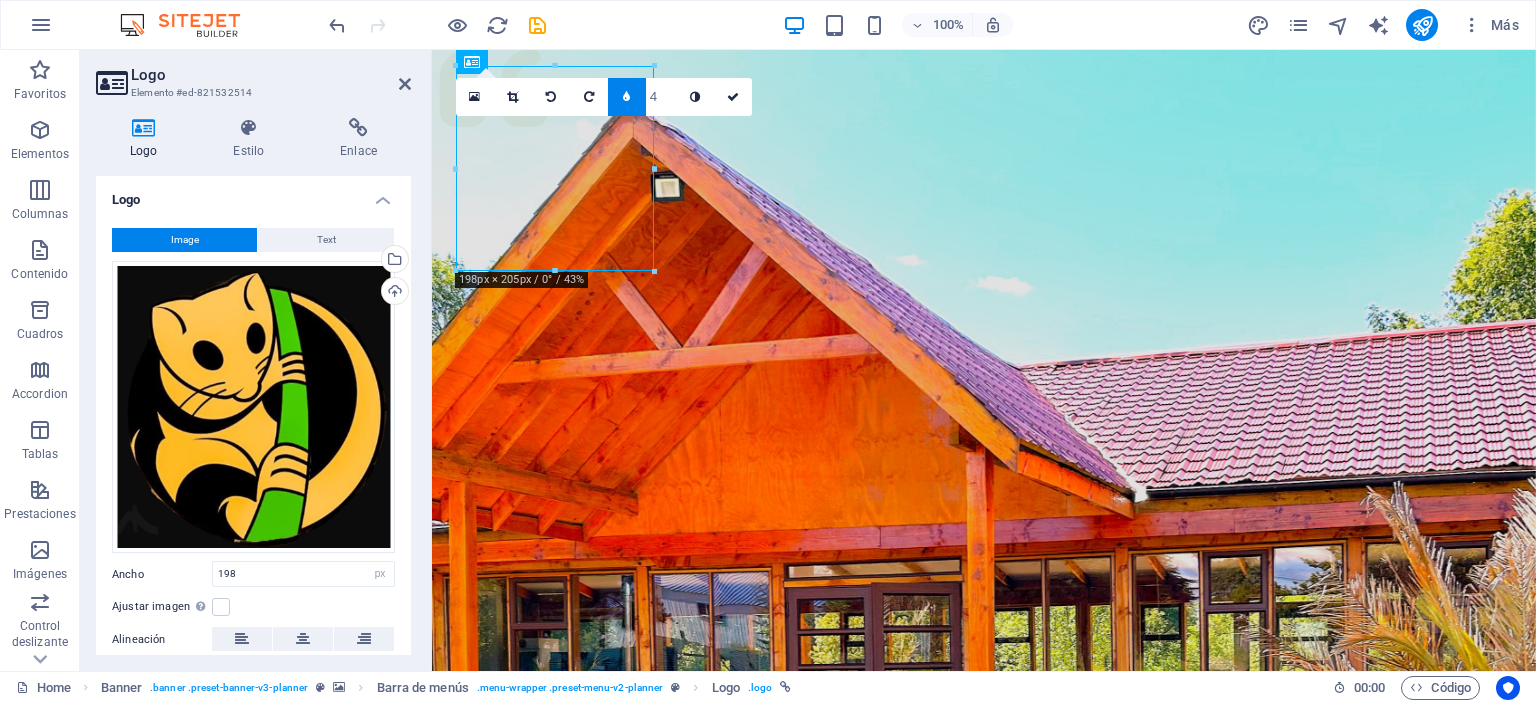 type on "3" 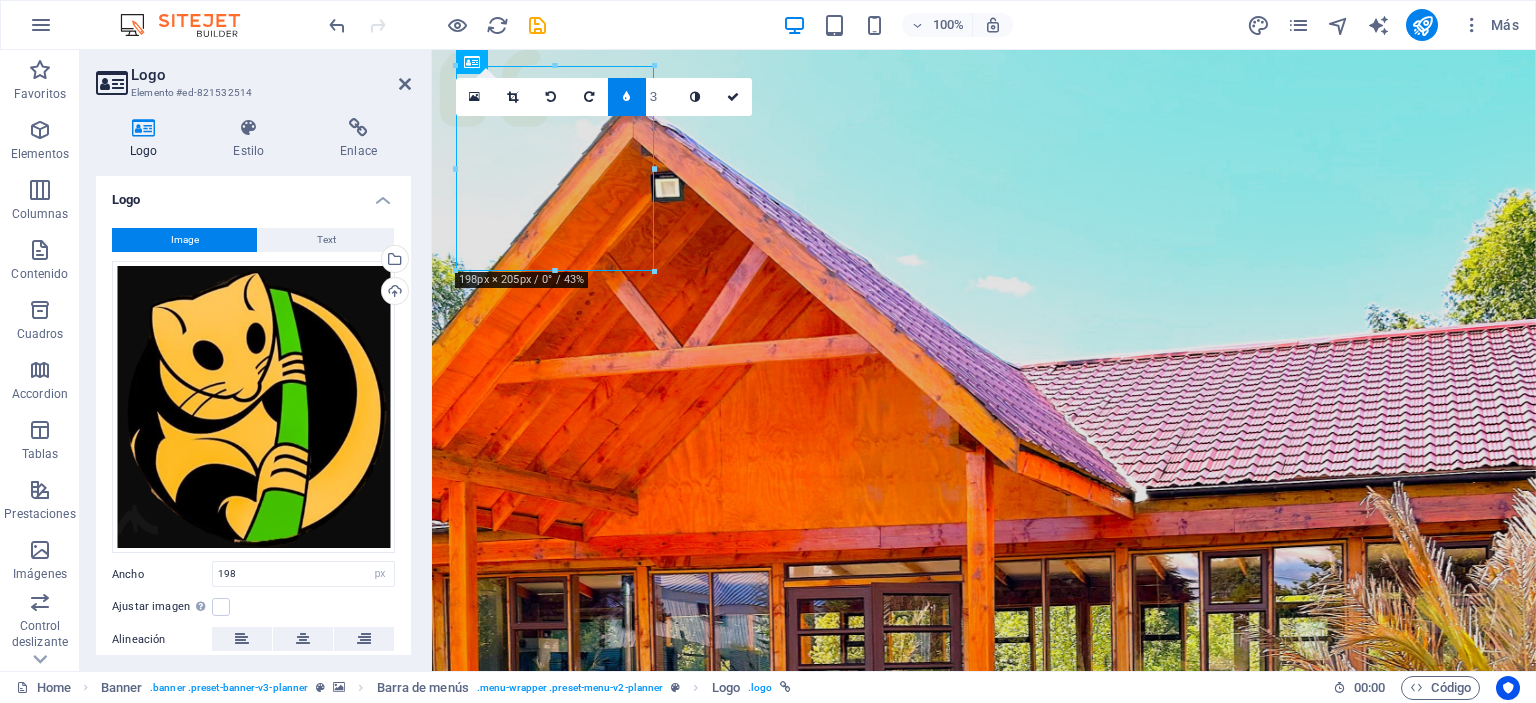 type on "2" 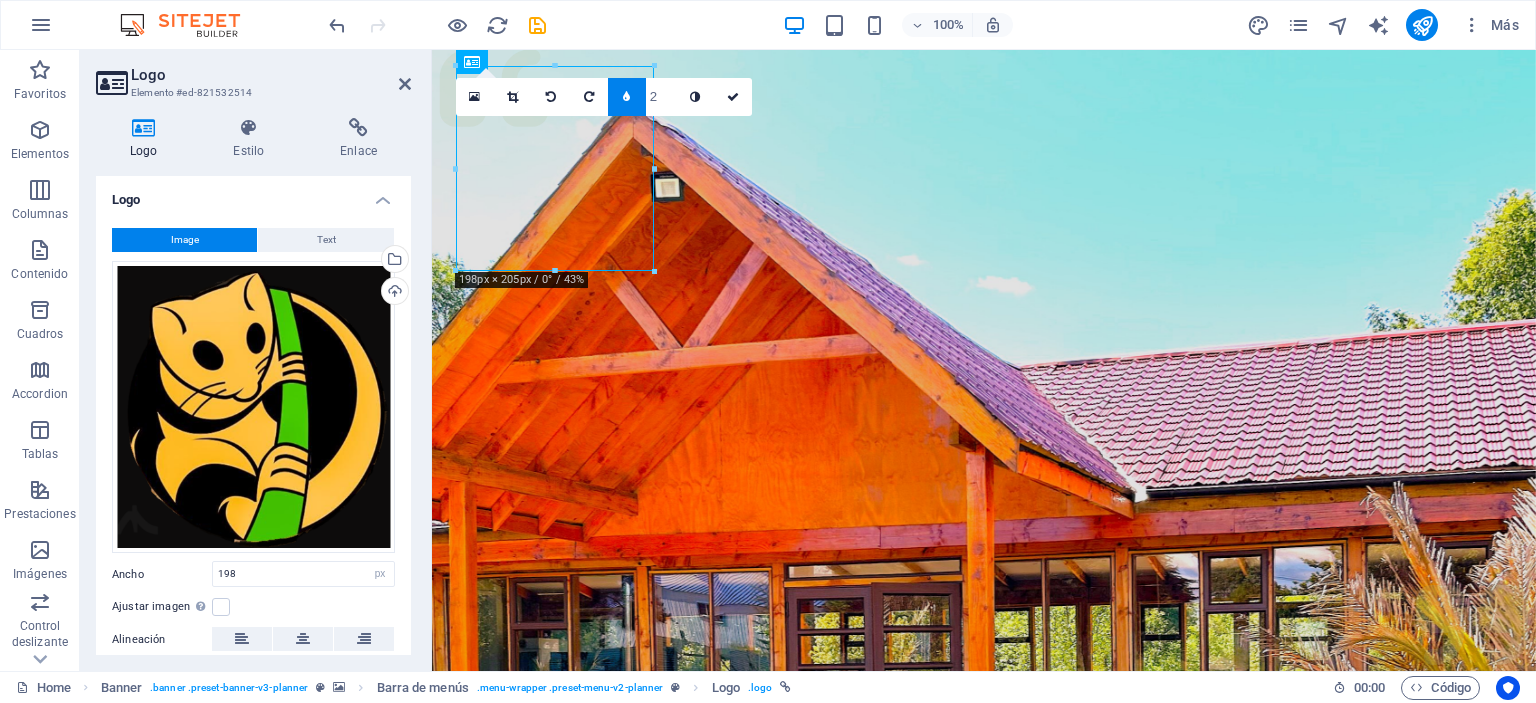 type on "1" 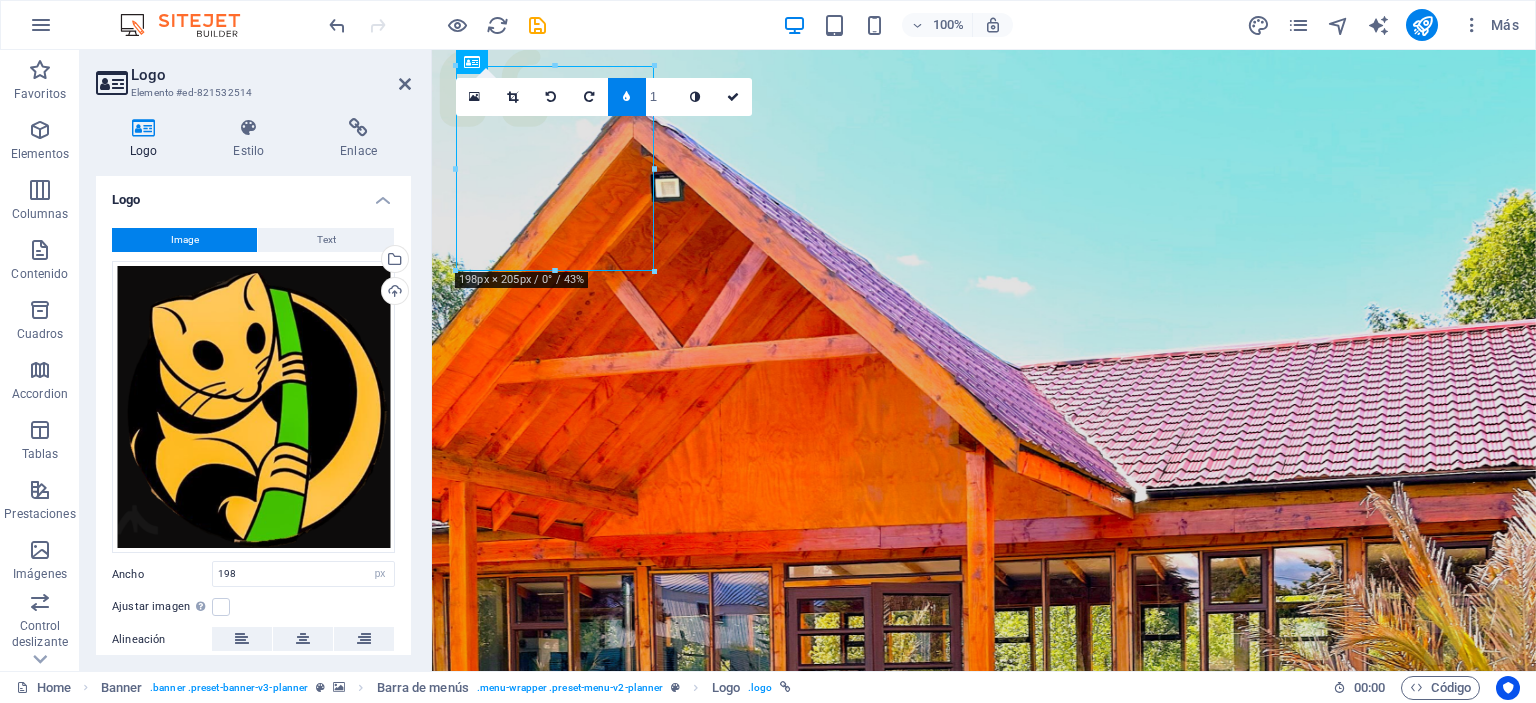 type on "2" 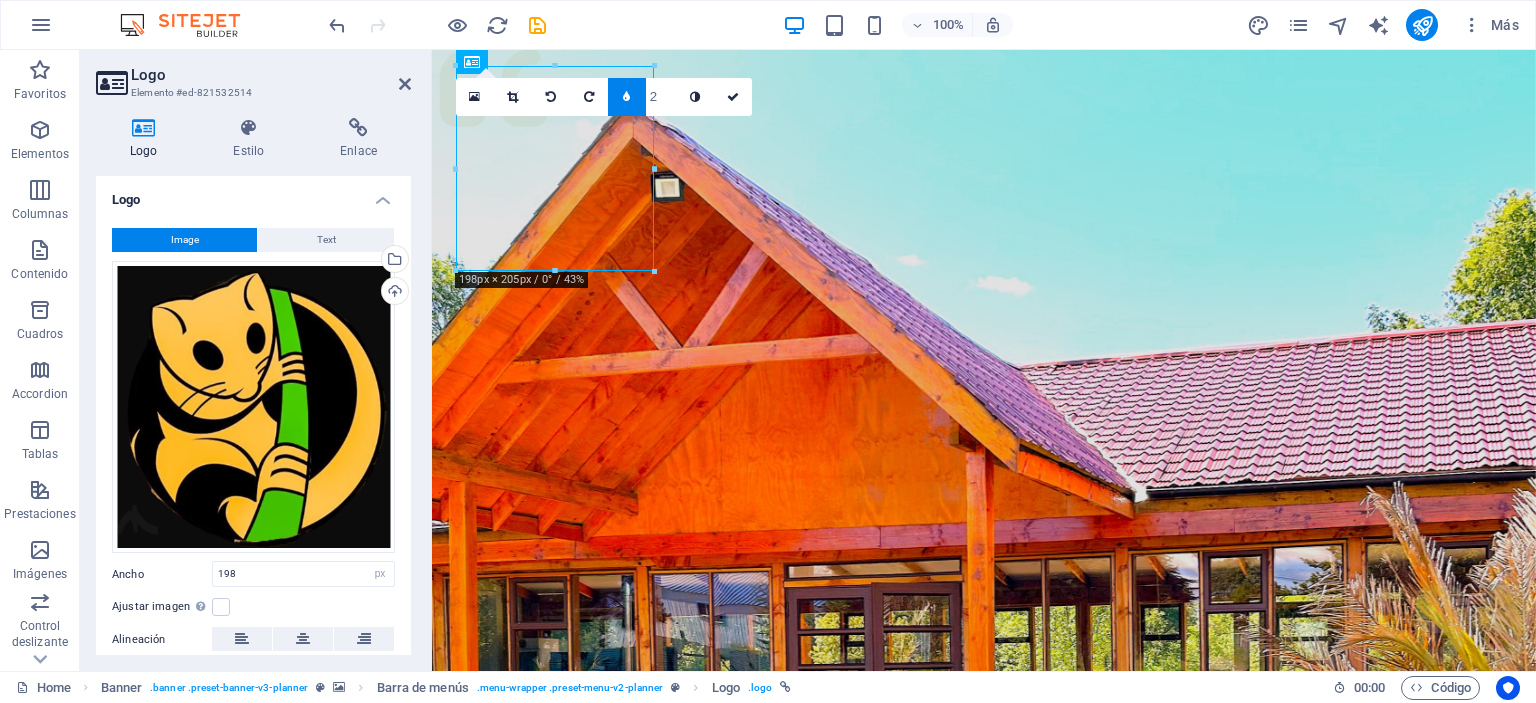 type on "3" 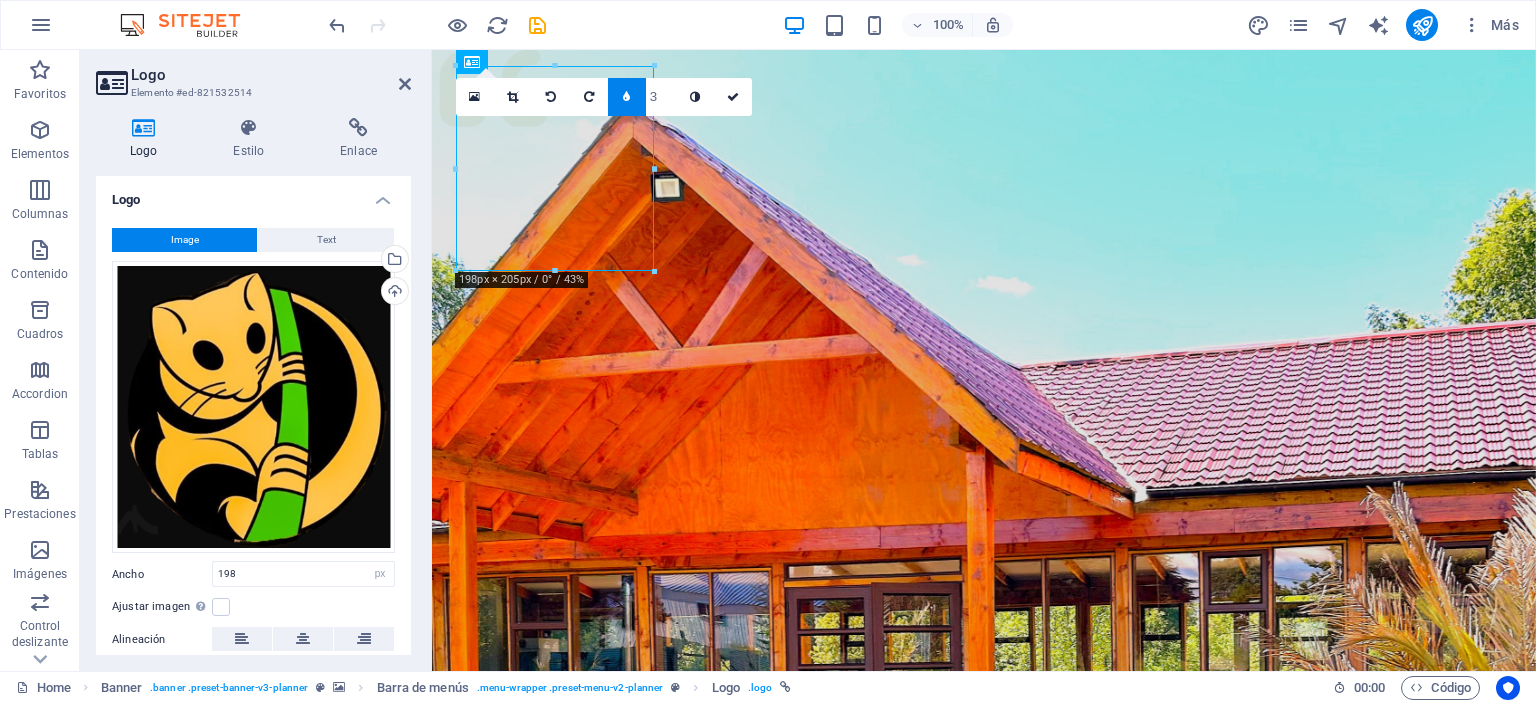type on "4" 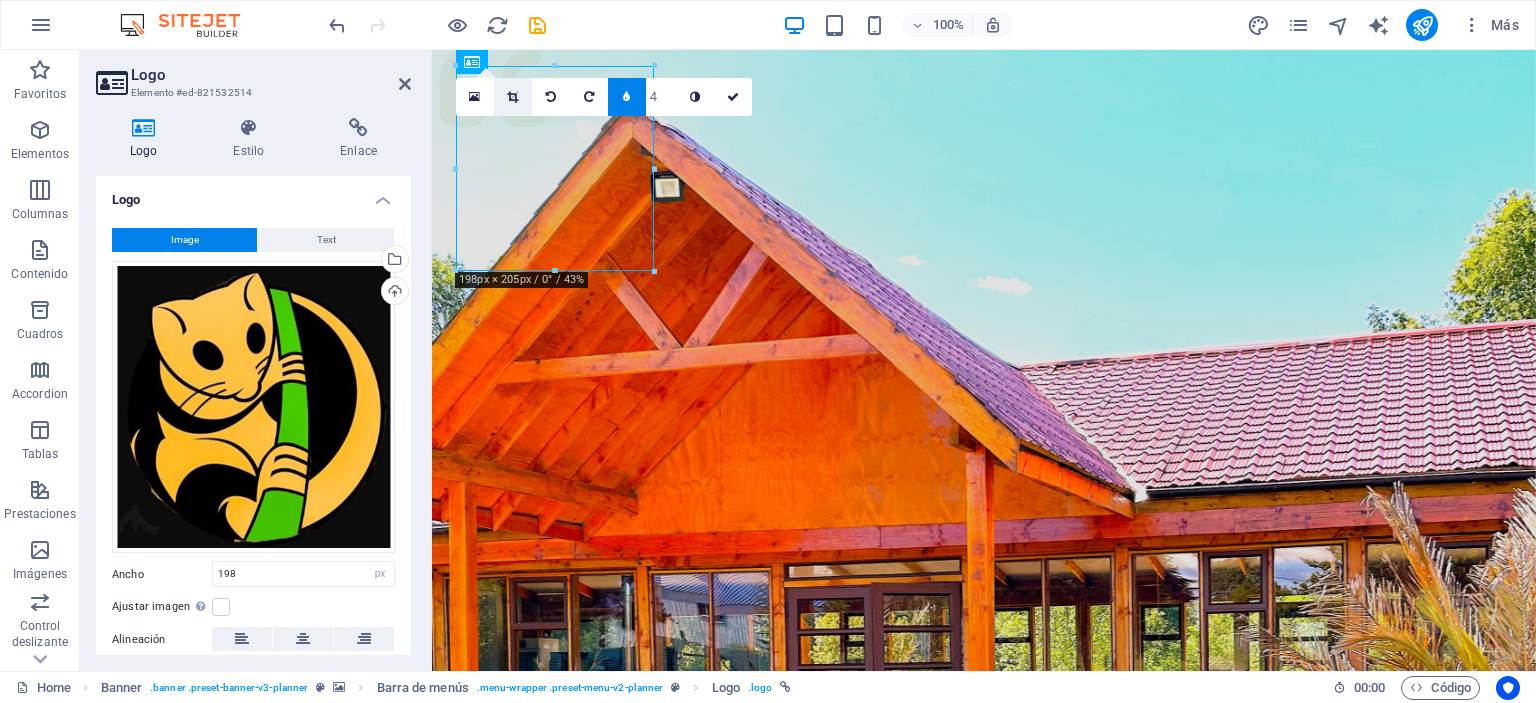 click at bounding box center [512, 97] 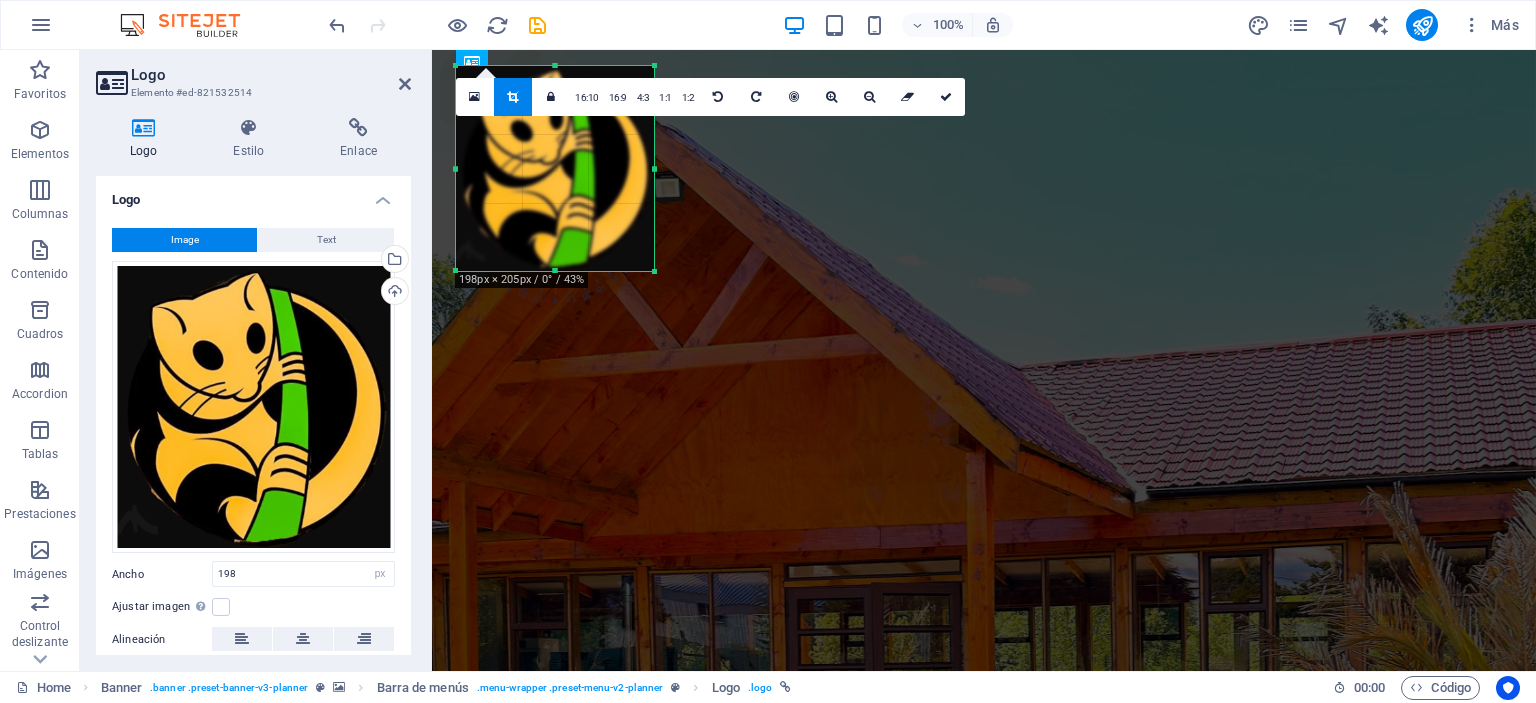 click on "180 170 160 150 140 130 120 110 100 90 80 70 60 50 40 30 20 10 0 -10 -20 -30 -40 -50 -60 -70 -80 -90 -100 -110 -120 -130 -140 -150 -160 -170 198px × 205px / 0° / 43% 16:10 16:9 4:3 1:1 1:2 4" at bounding box center [555, 168] 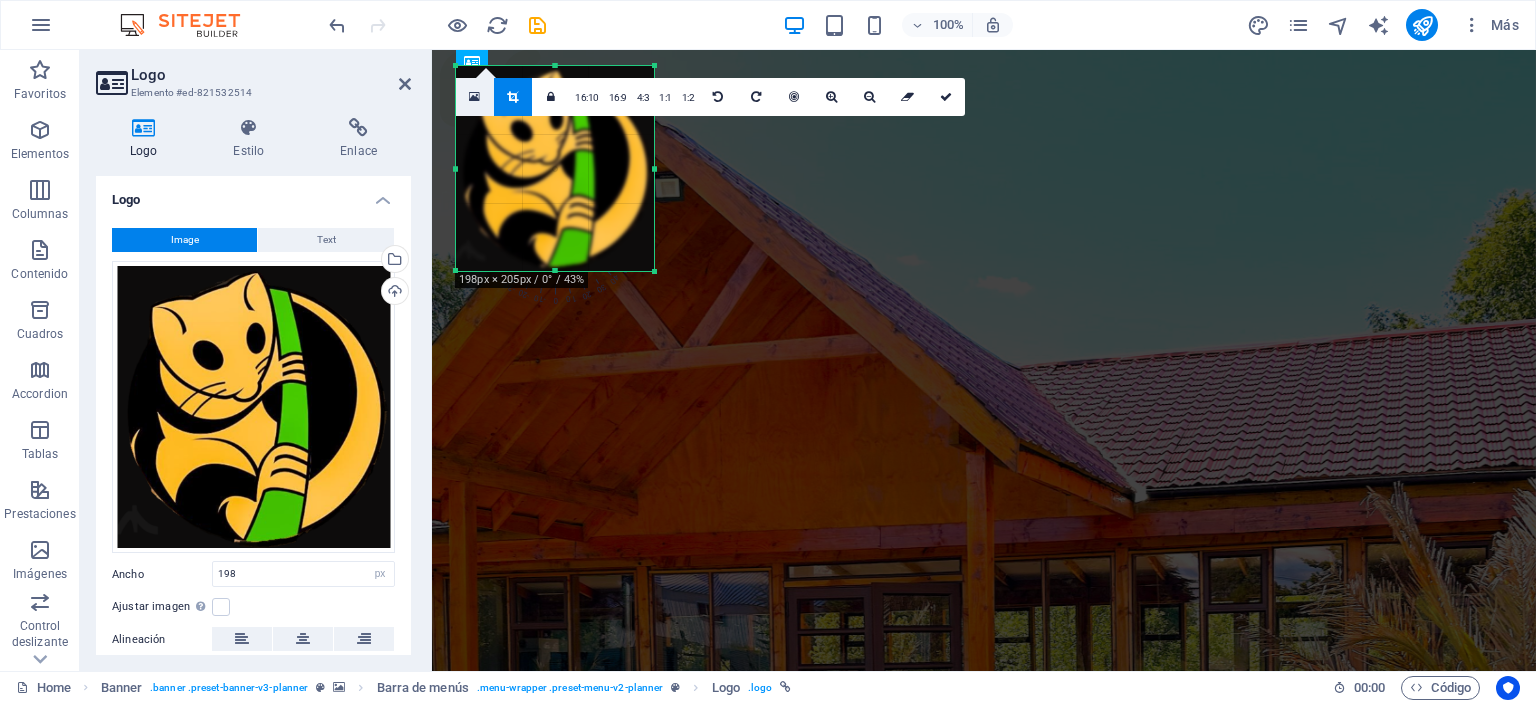click at bounding box center [474, 97] 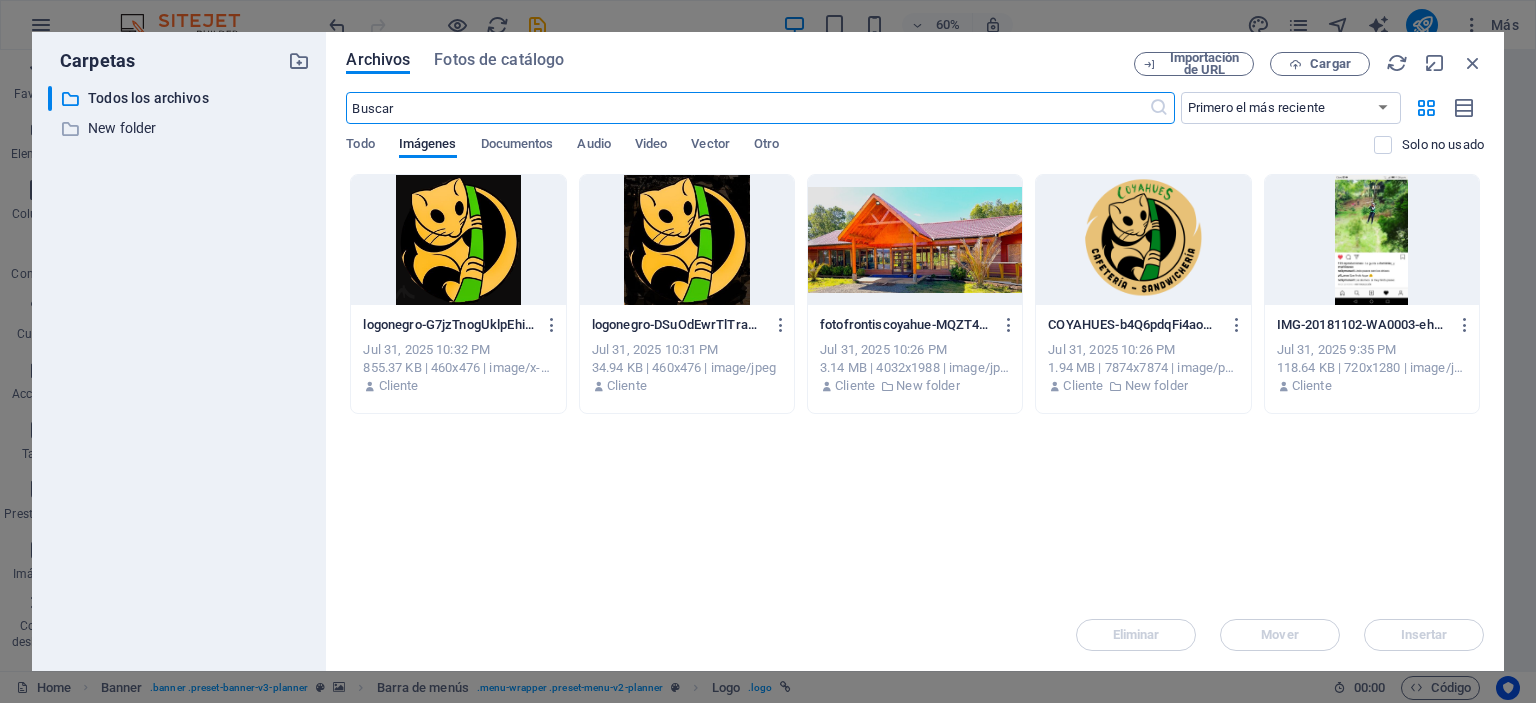 click at bounding box center (458, 240) 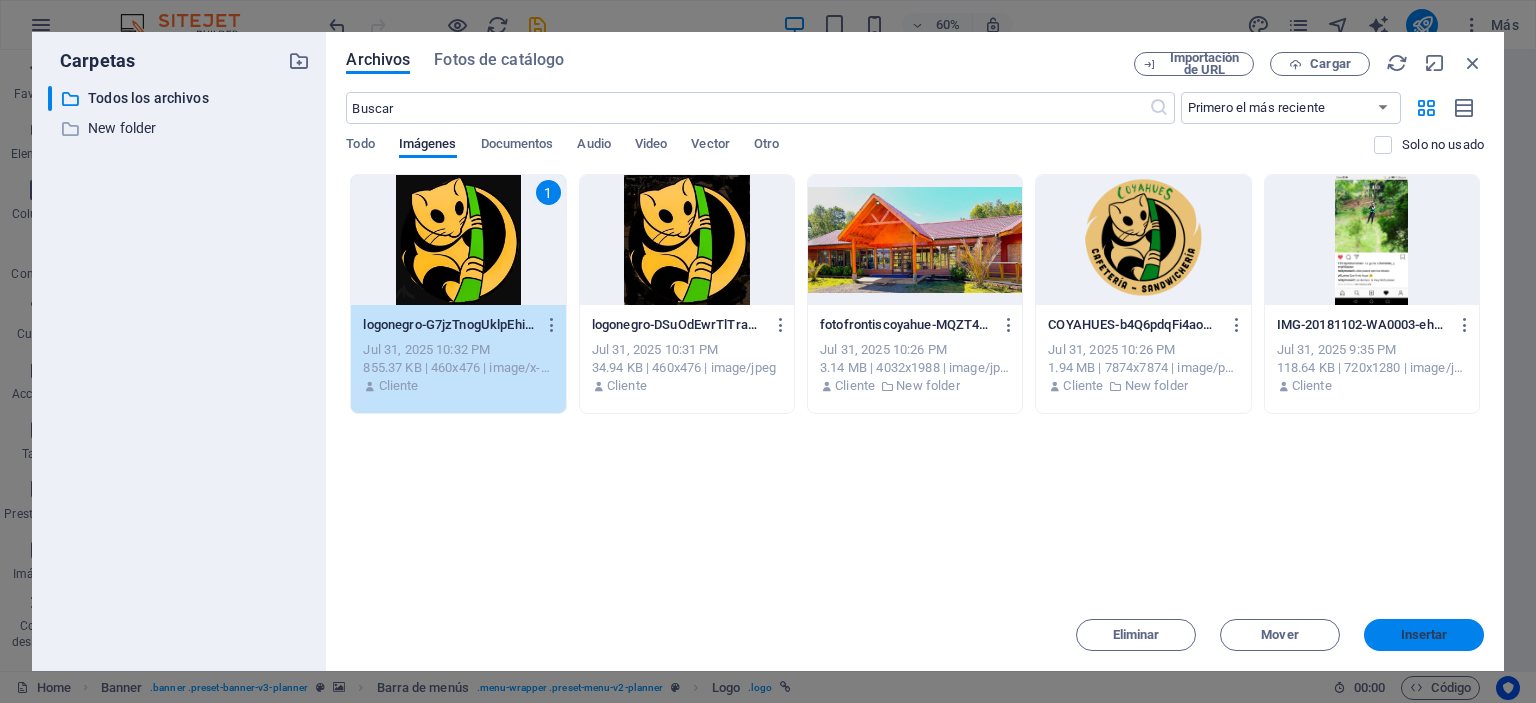 drag, startPoint x: 1418, startPoint y: 631, endPoint x: 983, endPoint y: 574, distance: 438.7186 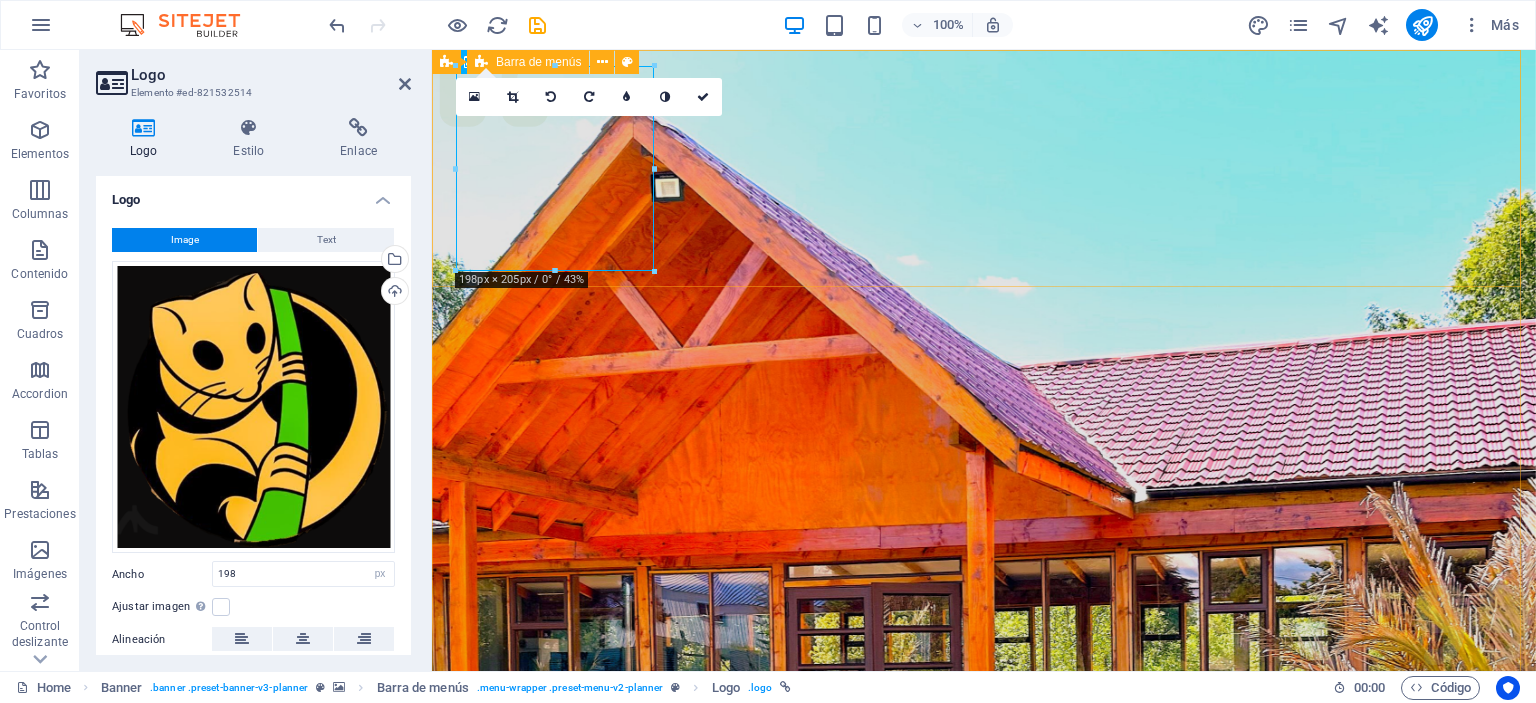 click on "Barra de menús" at bounding box center [528, 62] 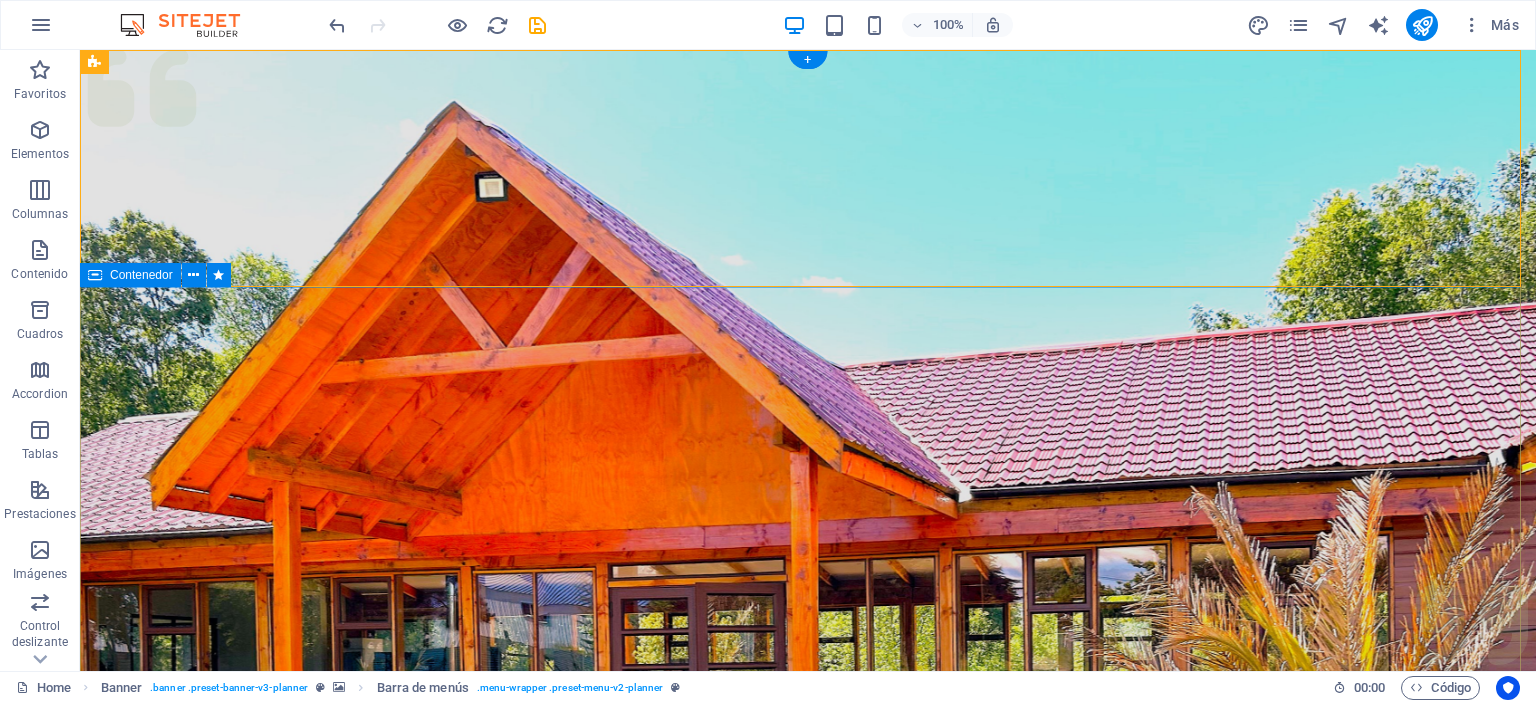 click on "Eventos Parque Coyahue ‌Descubre la magia de nuestro entorno Plan your next event with us" at bounding box center [808, 1538] 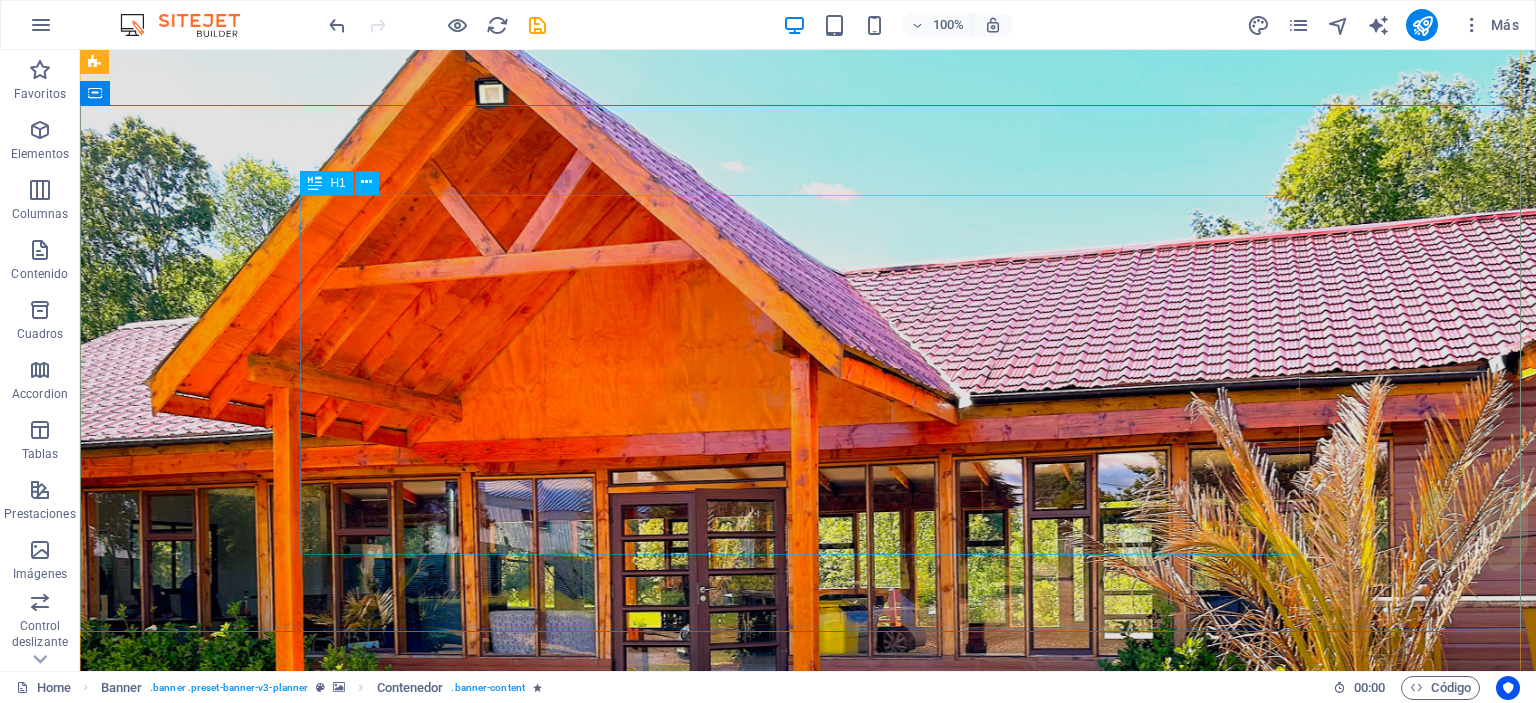 scroll, scrollTop: 0, scrollLeft: 0, axis: both 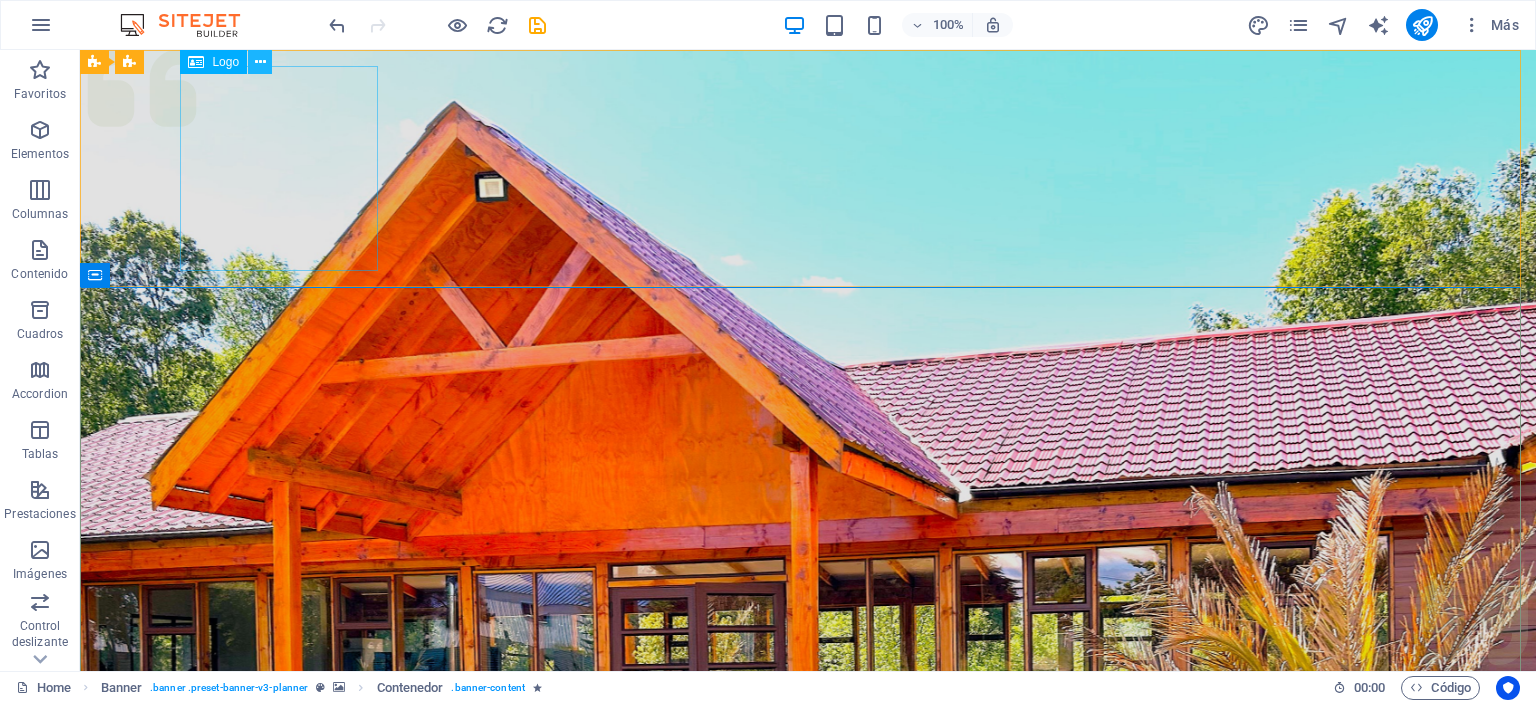 click at bounding box center (260, 62) 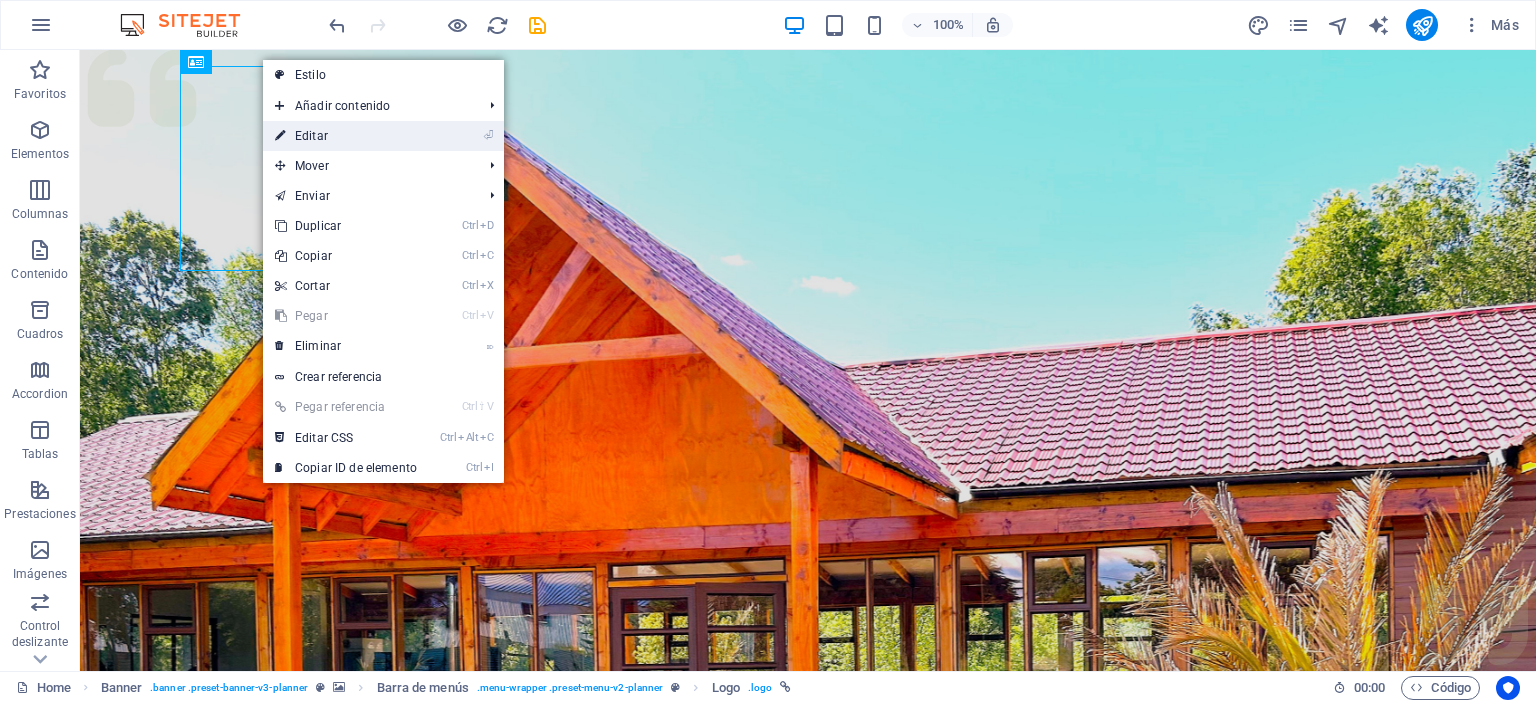 click on "⏎  Editar" at bounding box center (346, 136) 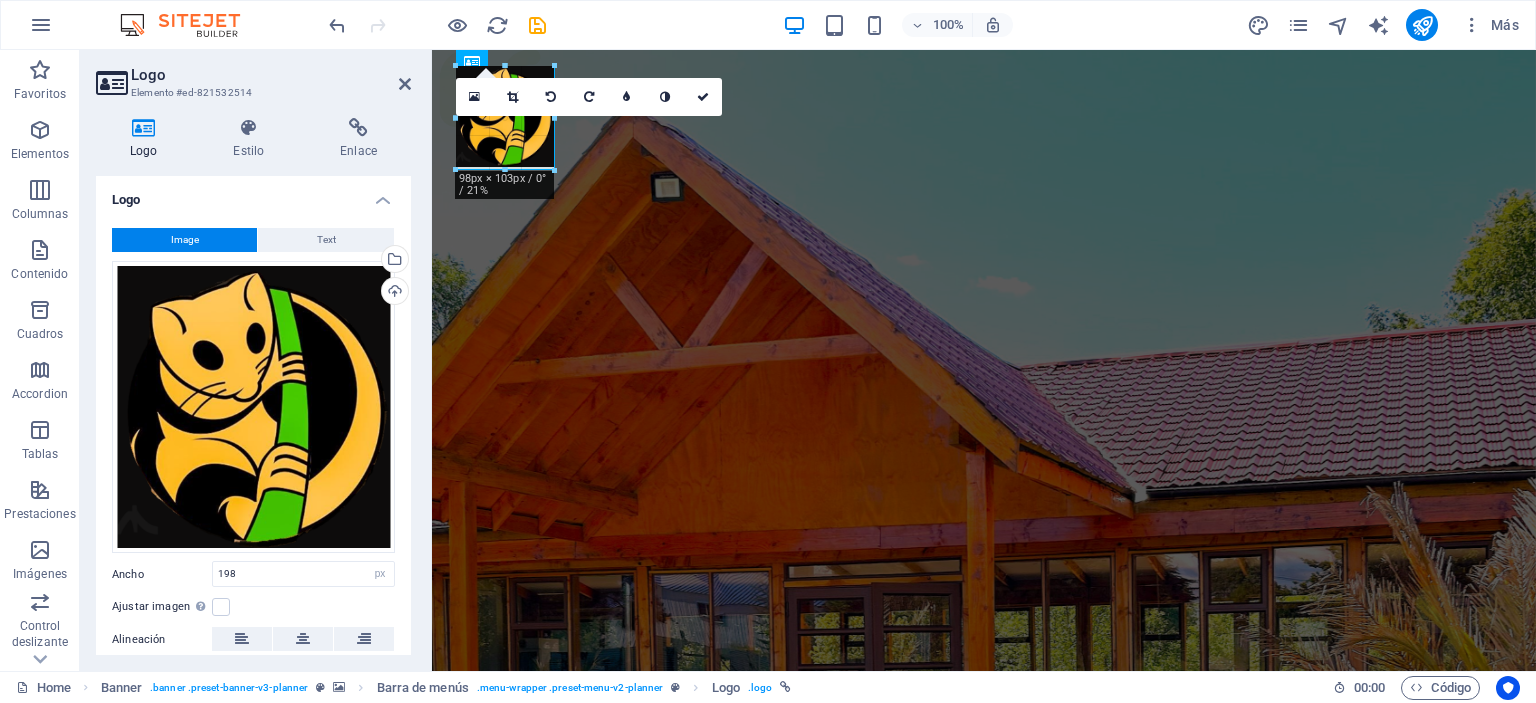 drag, startPoint x: 456, startPoint y: 167, endPoint x: 96, endPoint y: 129, distance: 362 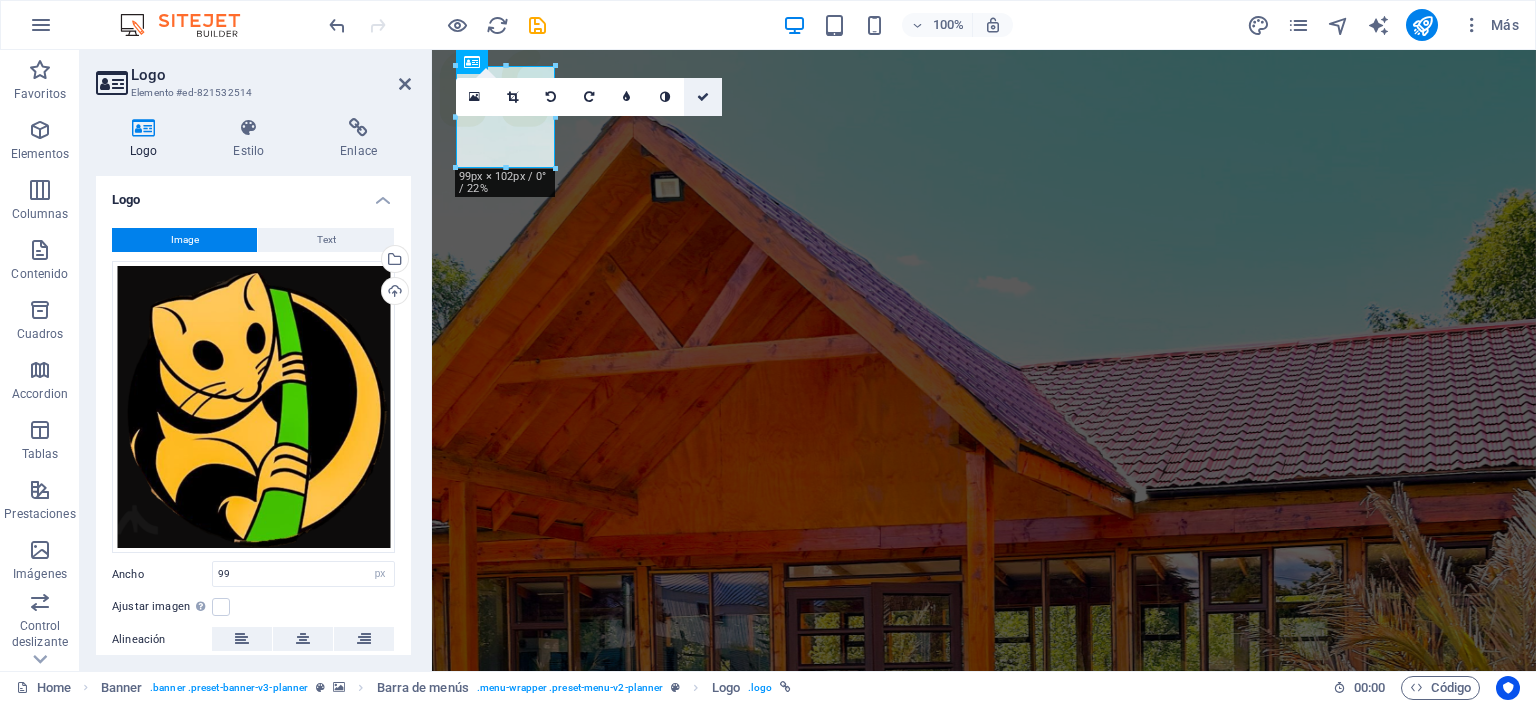click at bounding box center [703, 97] 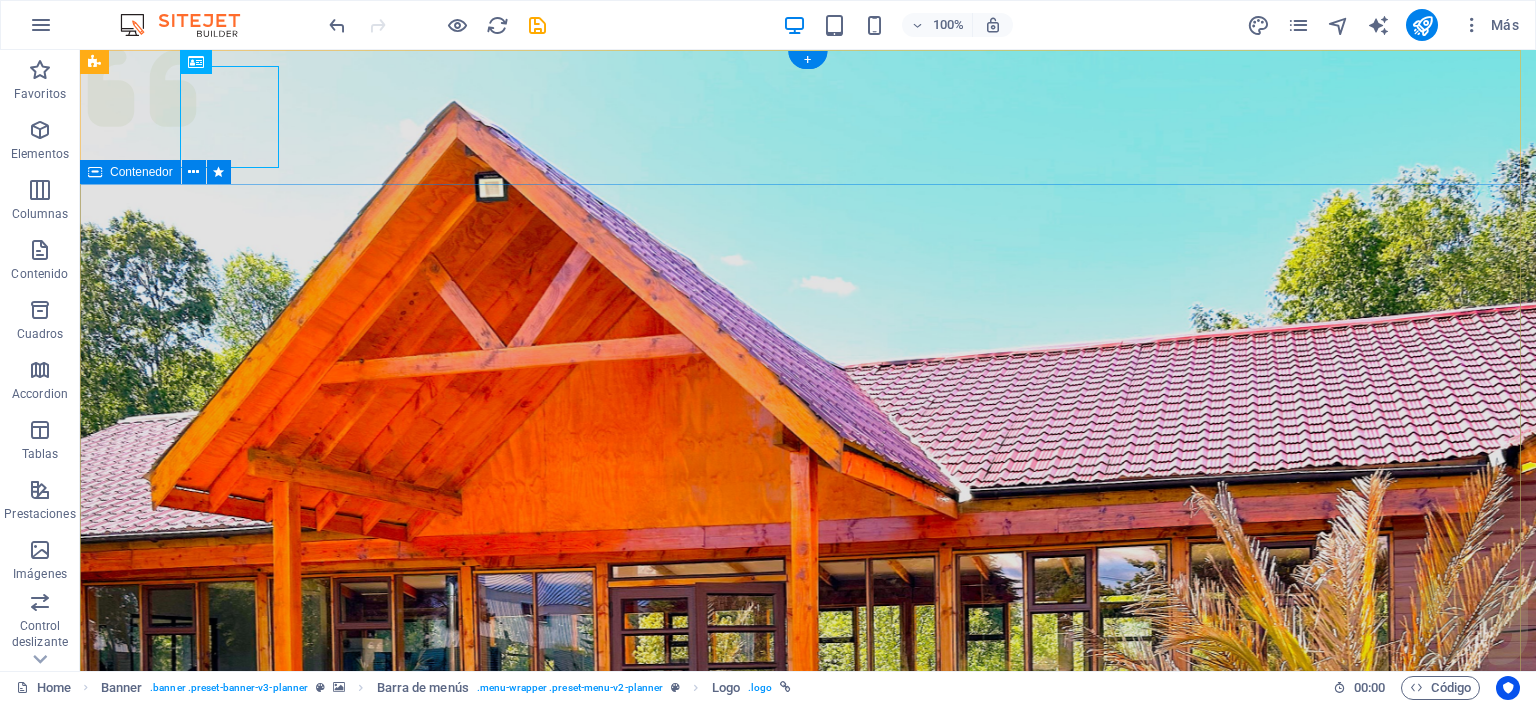click on "Eventos Parque Coyahue ‌Descubre la magia de nuestro entorno Plan your next event with us" at bounding box center [808, 1435] 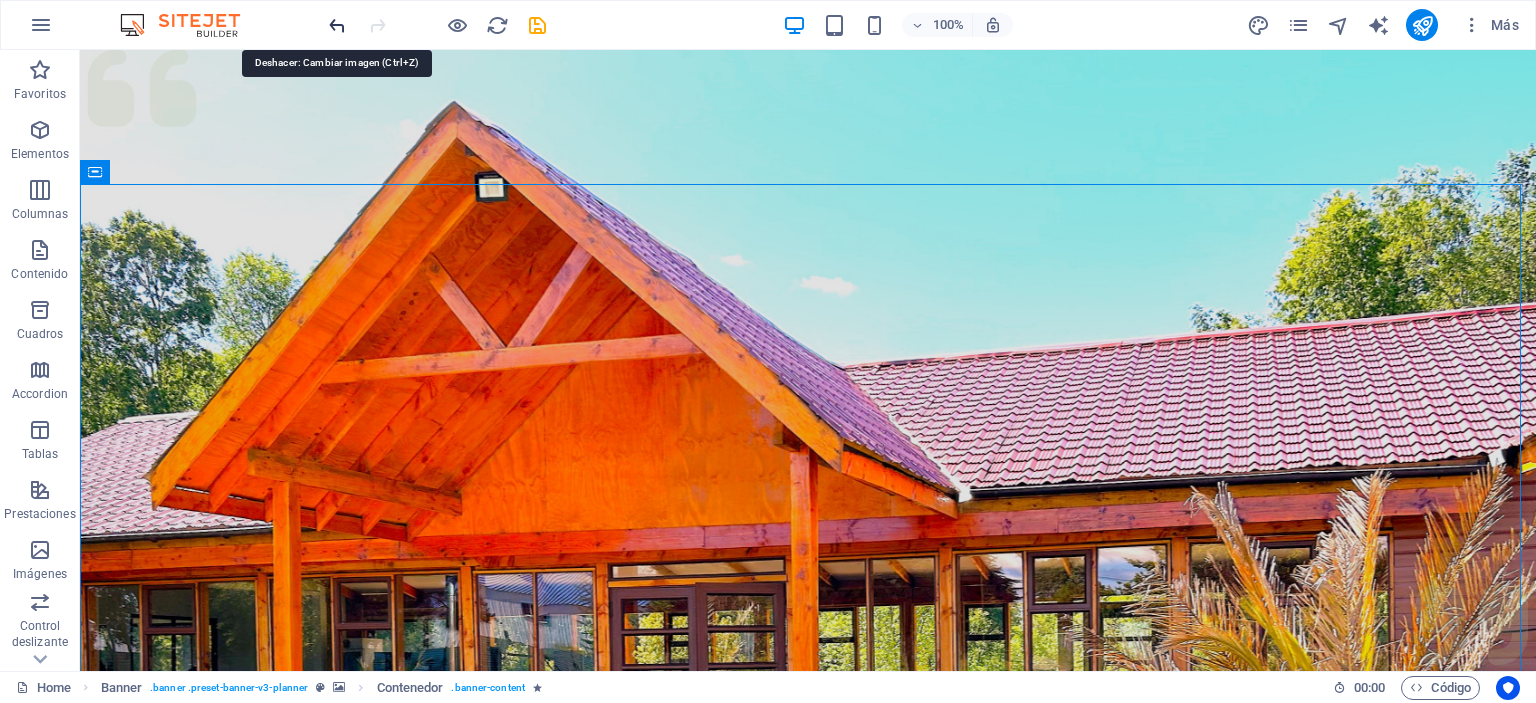 click at bounding box center [337, 25] 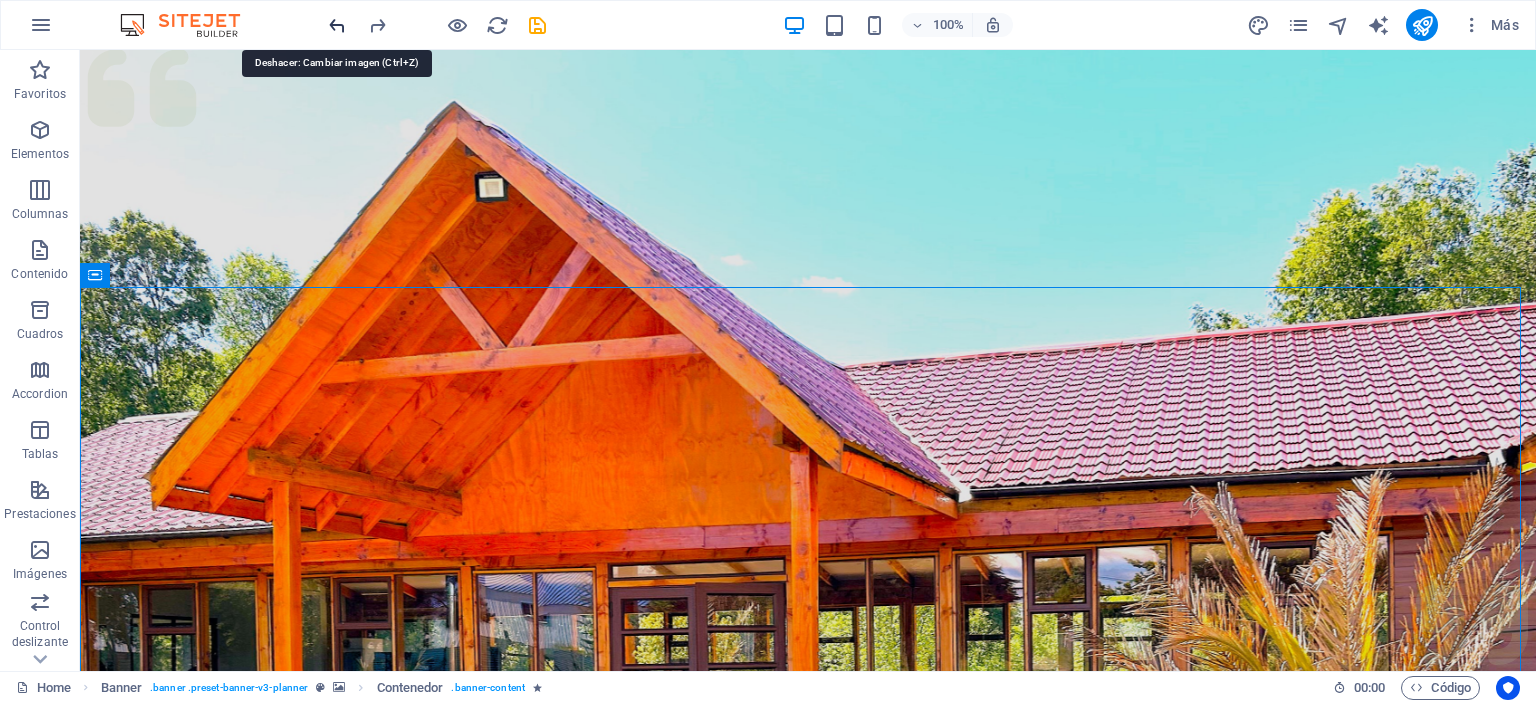 click at bounding box center (337, 25) 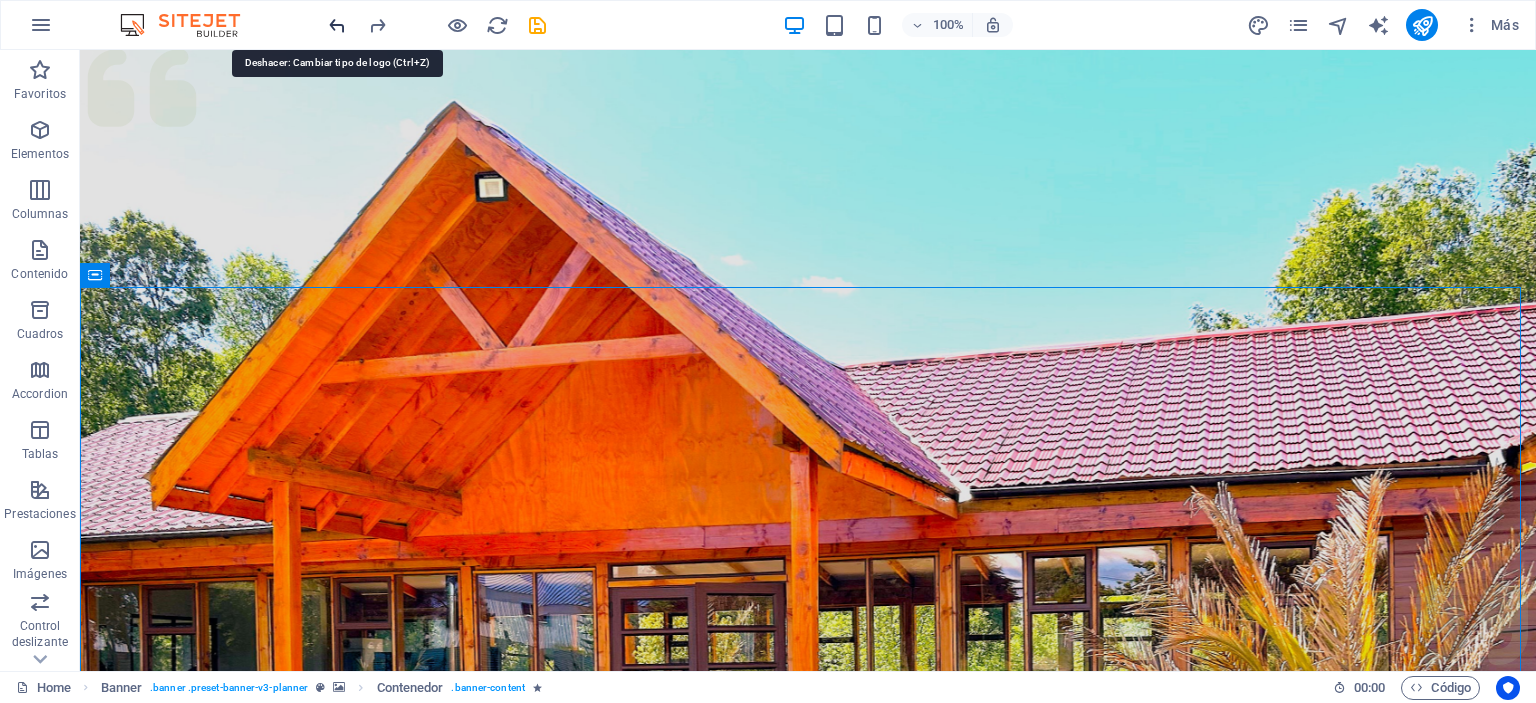 click at bounding box center (337, 25) 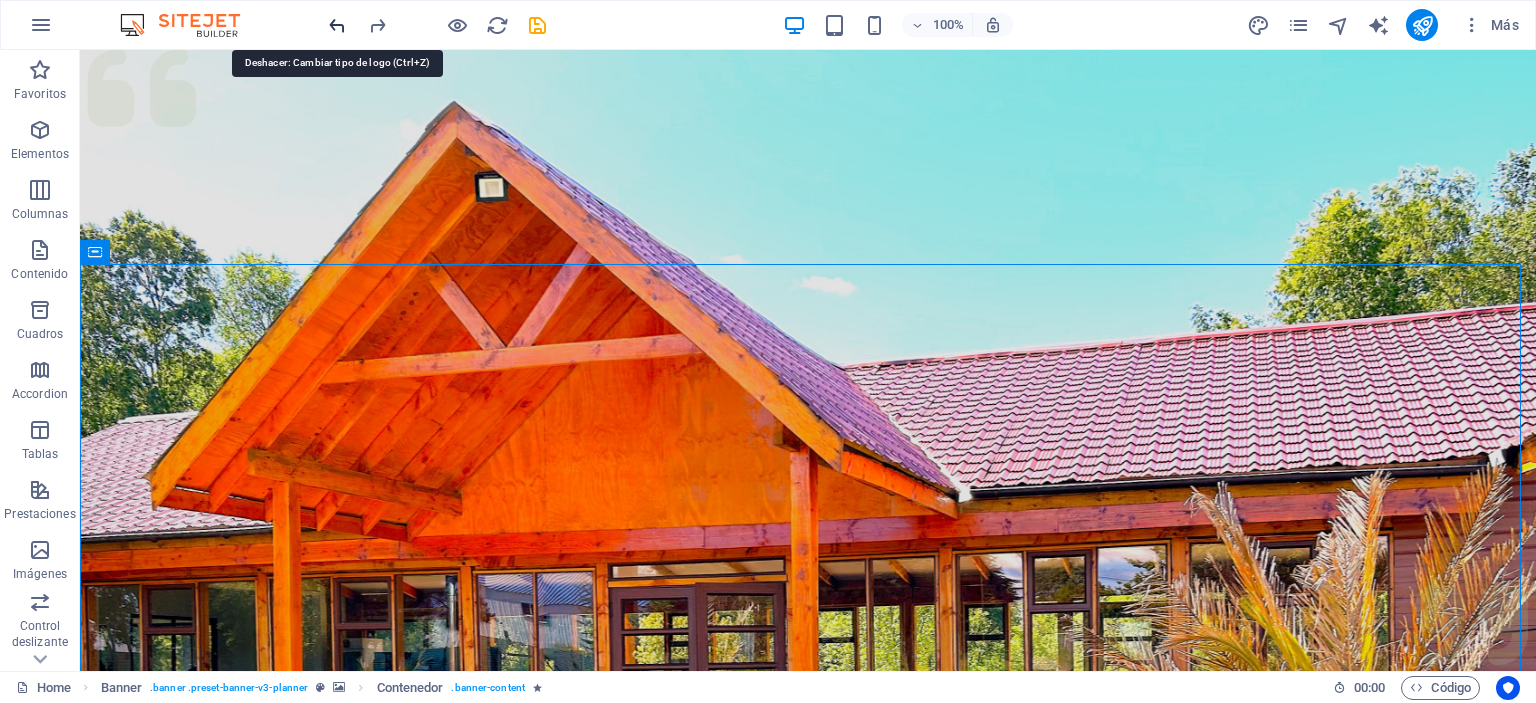 click at bounding box center [337, 25] 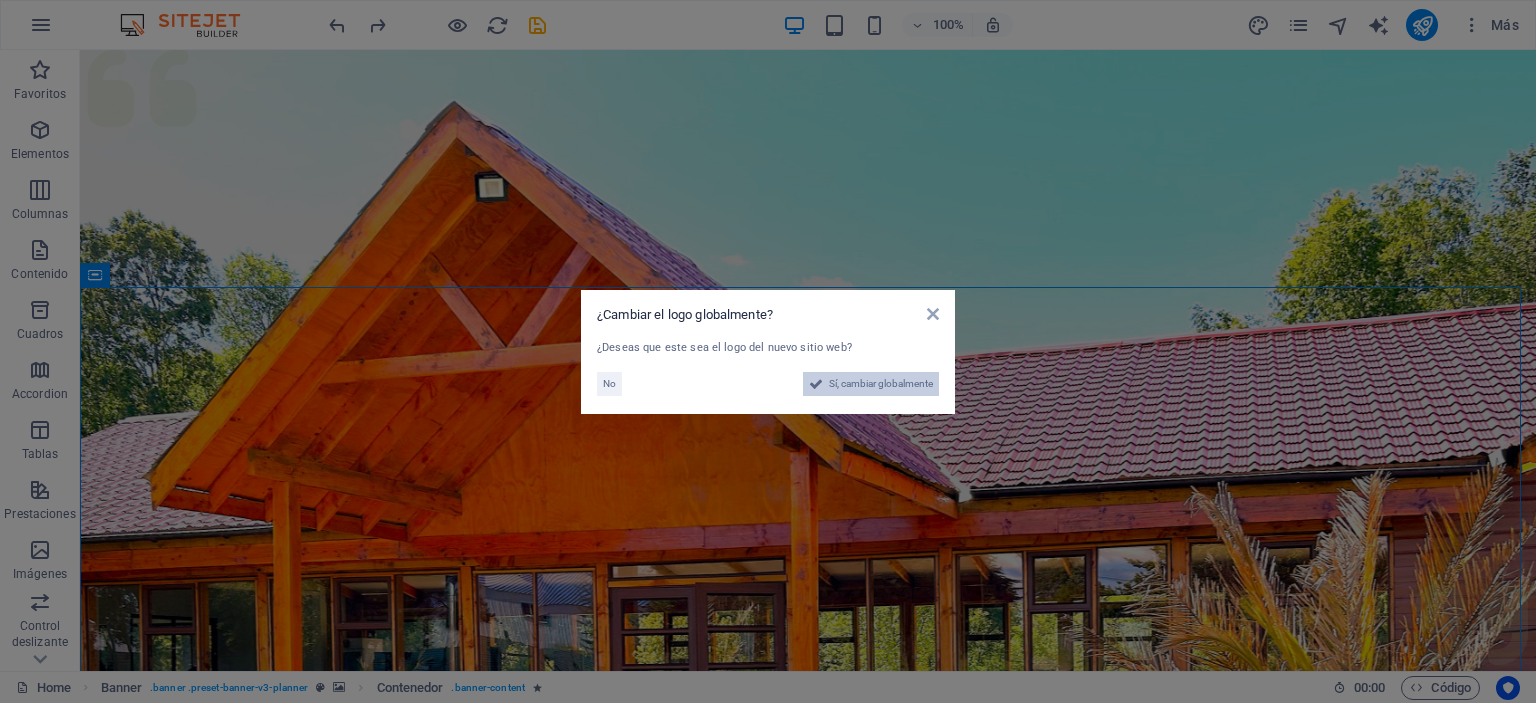 click on "Sí, cambiar globalmente" at bounding box center [881, 384] 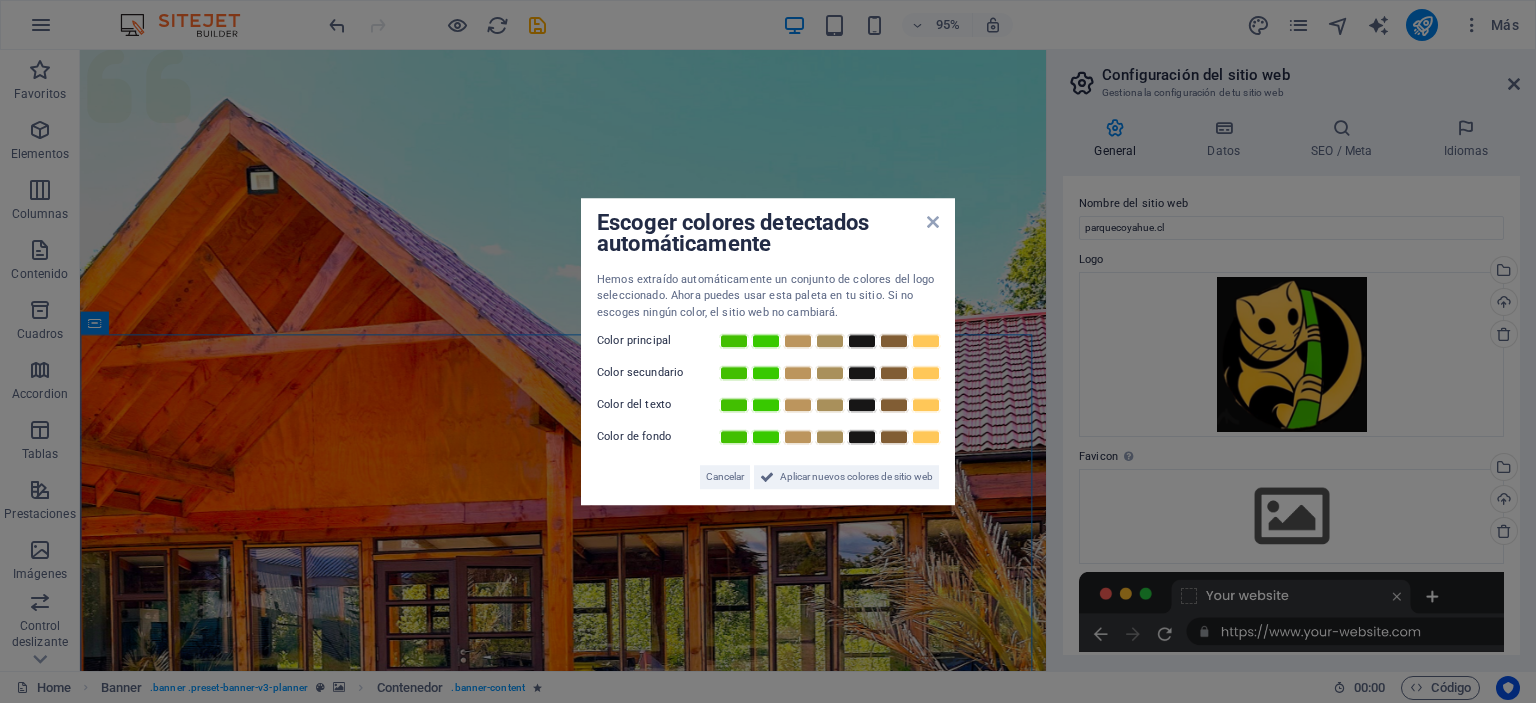 drag, startPoint x: 940, startPoint y: 225, endPoint x: 912, endPoint y: 221, distance: 28.284271 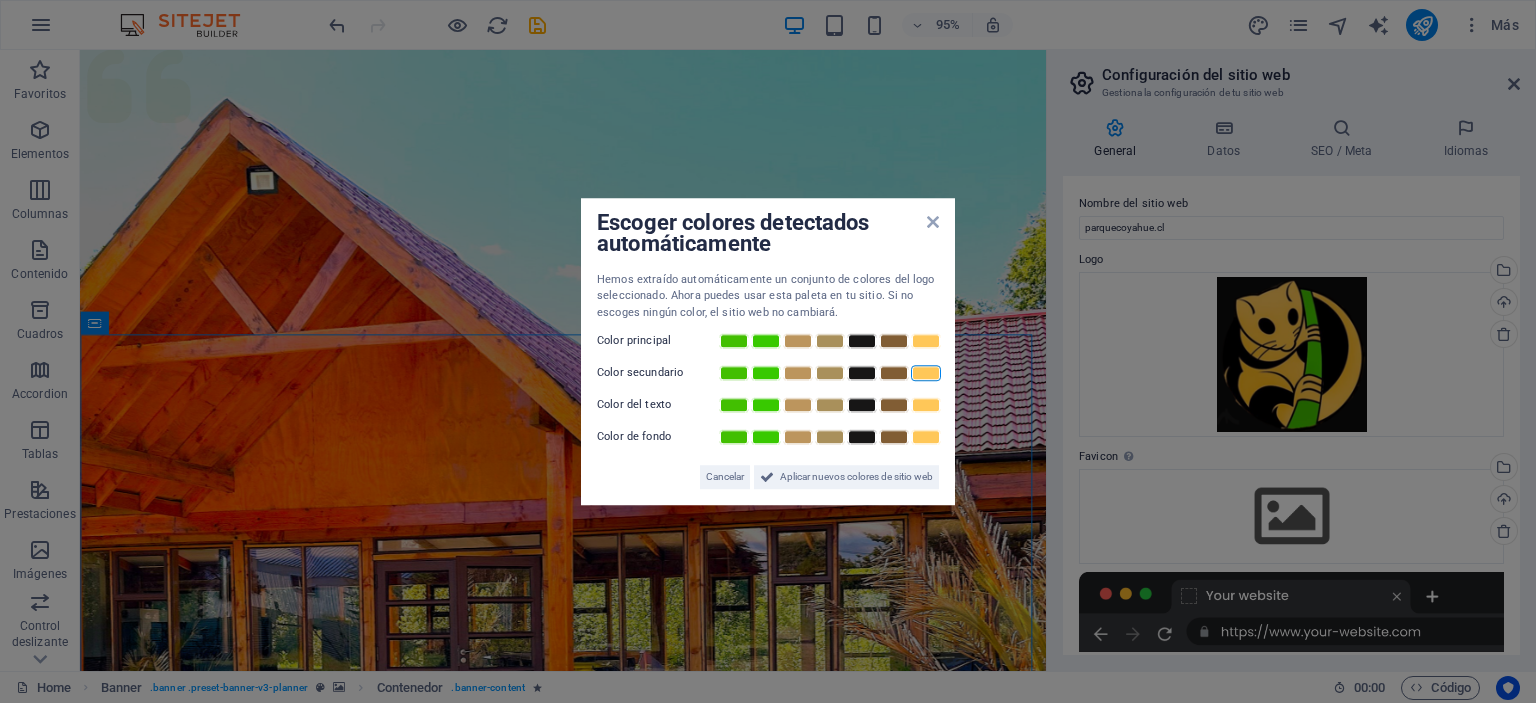 click on "Escoger colores detectados automáticamente Hemos extraído automáticamente un conjunto de colores del logo seleccionado. Ahora puedes usar esta paleta en tu sitio. Si no escoges ningún color, el sitio web no cambiará.  Color principal Color secundario Color del texto Color de fondo Cancelar Aplicar nuevos colores de sitio web" at bounding box center [768, 352] 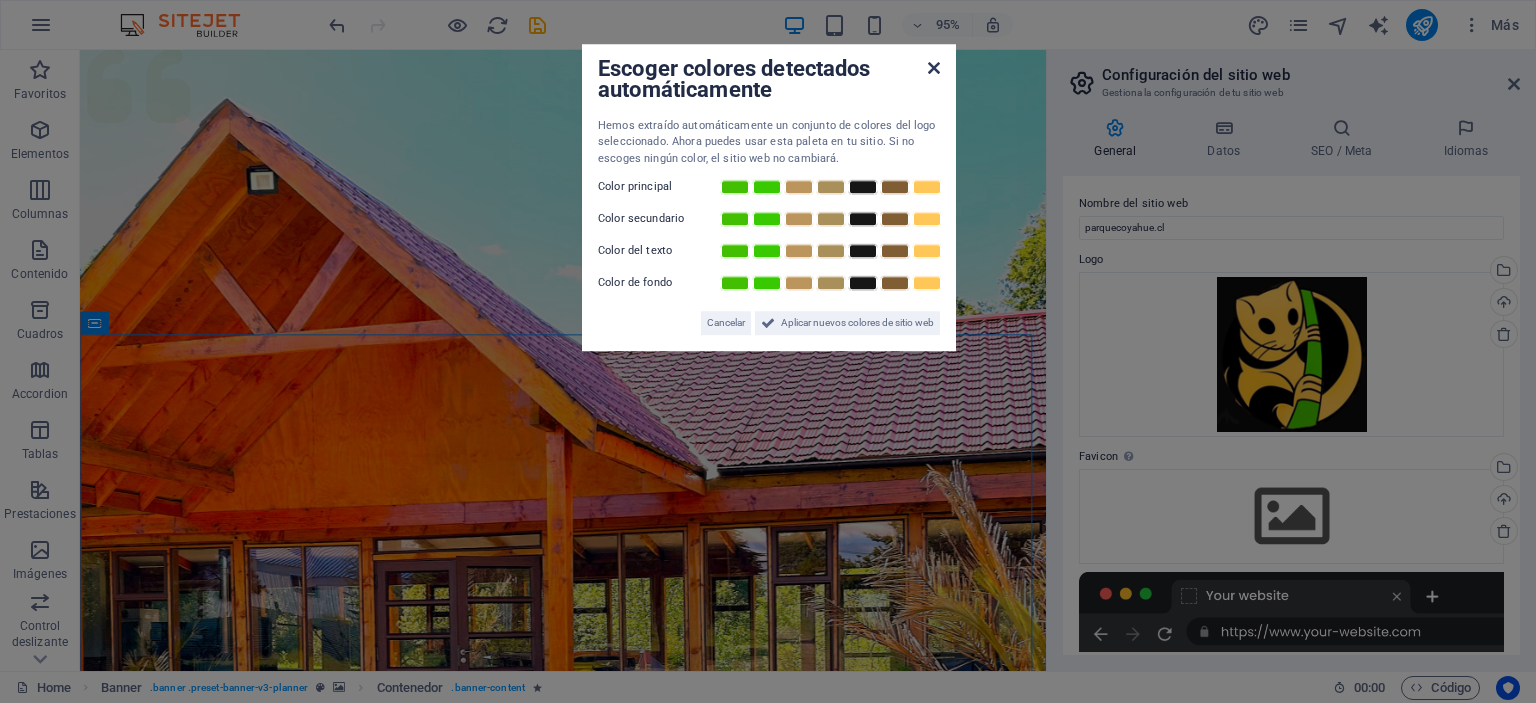 click at bounding box center (934, 68) 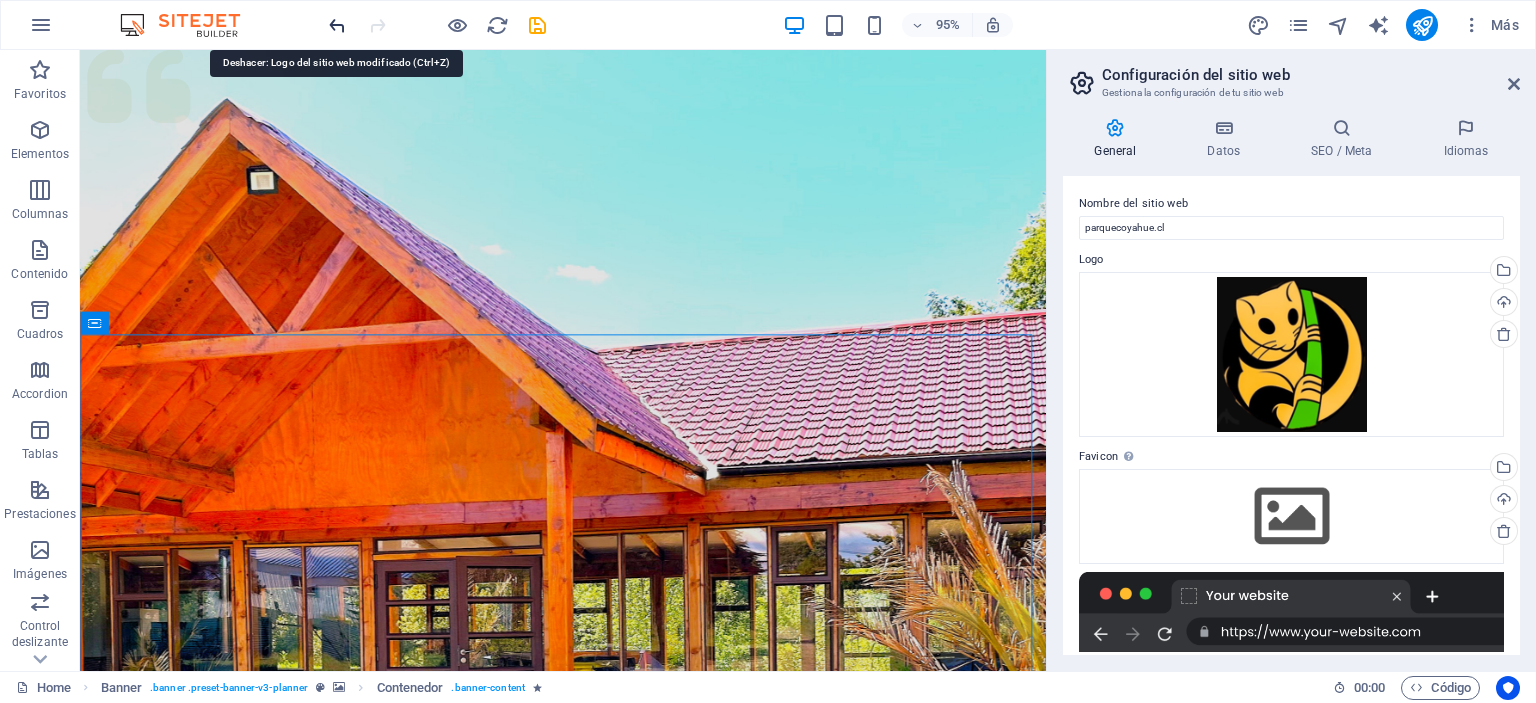 click at bounding box center (337, 25) 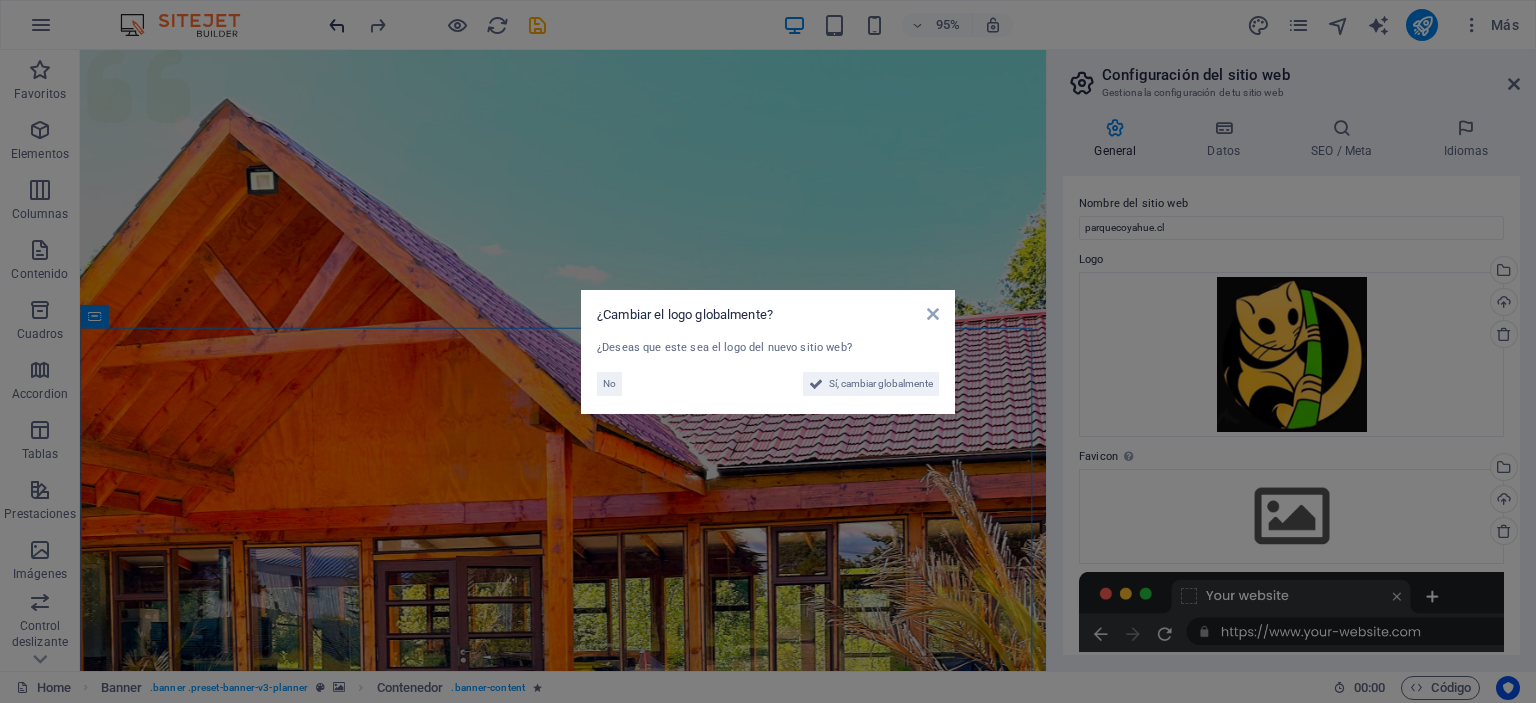 click on "¿Cambiar el logo globalmente? ¿Deseas que este sea el logo del nuevo sitio web? No Sí, cambiar globalmente" at bounding box center [768, 351] 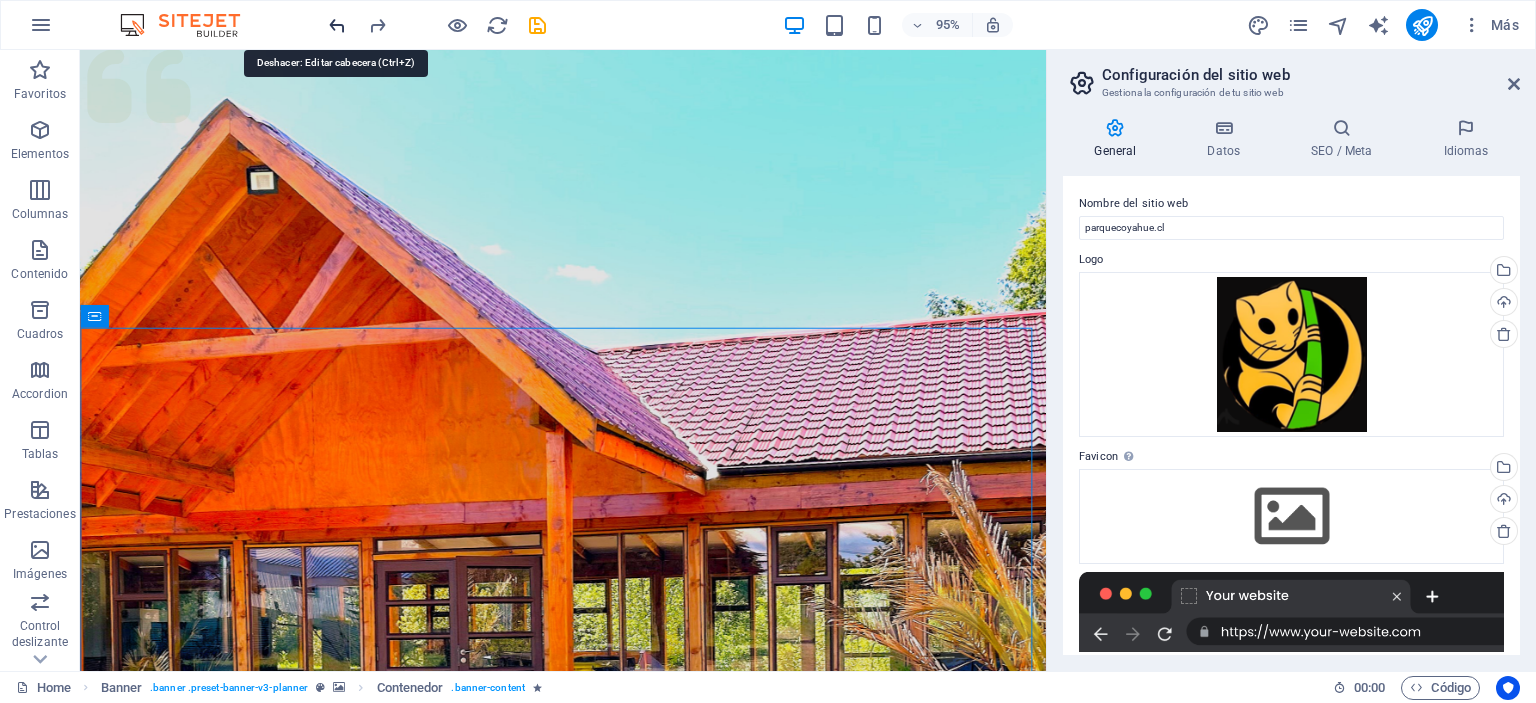 click at bounding box center [337, 25] 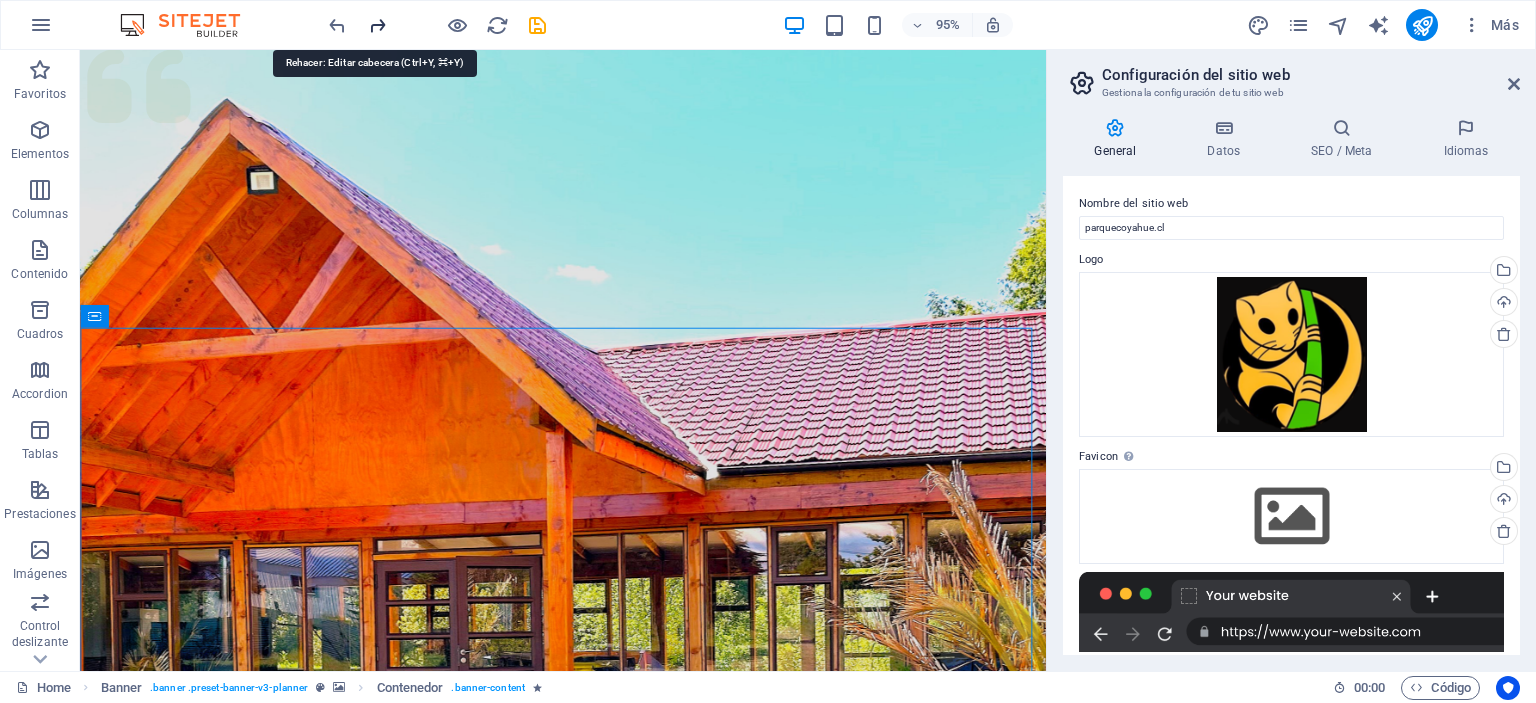 click at bounding box center (377, 25) 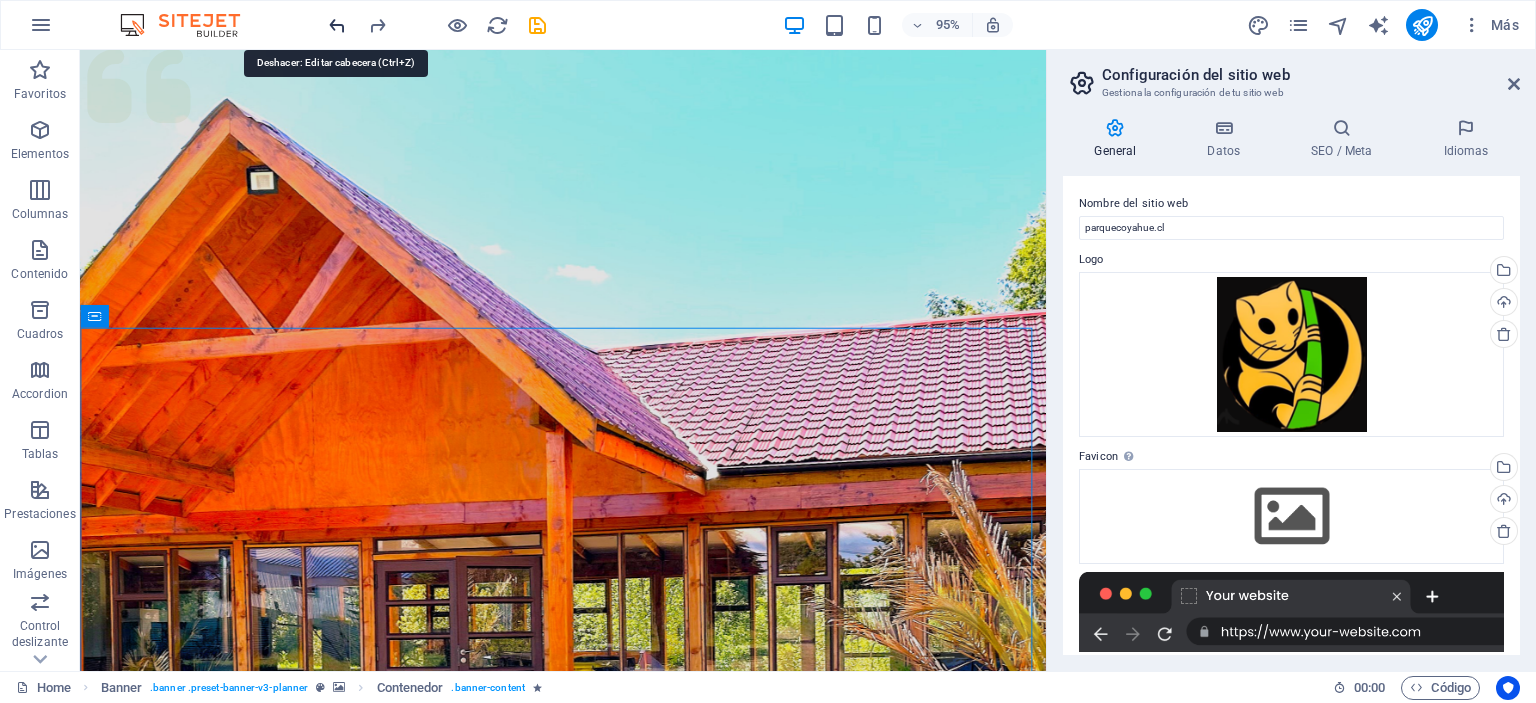 click at bounding box center [337, 25] 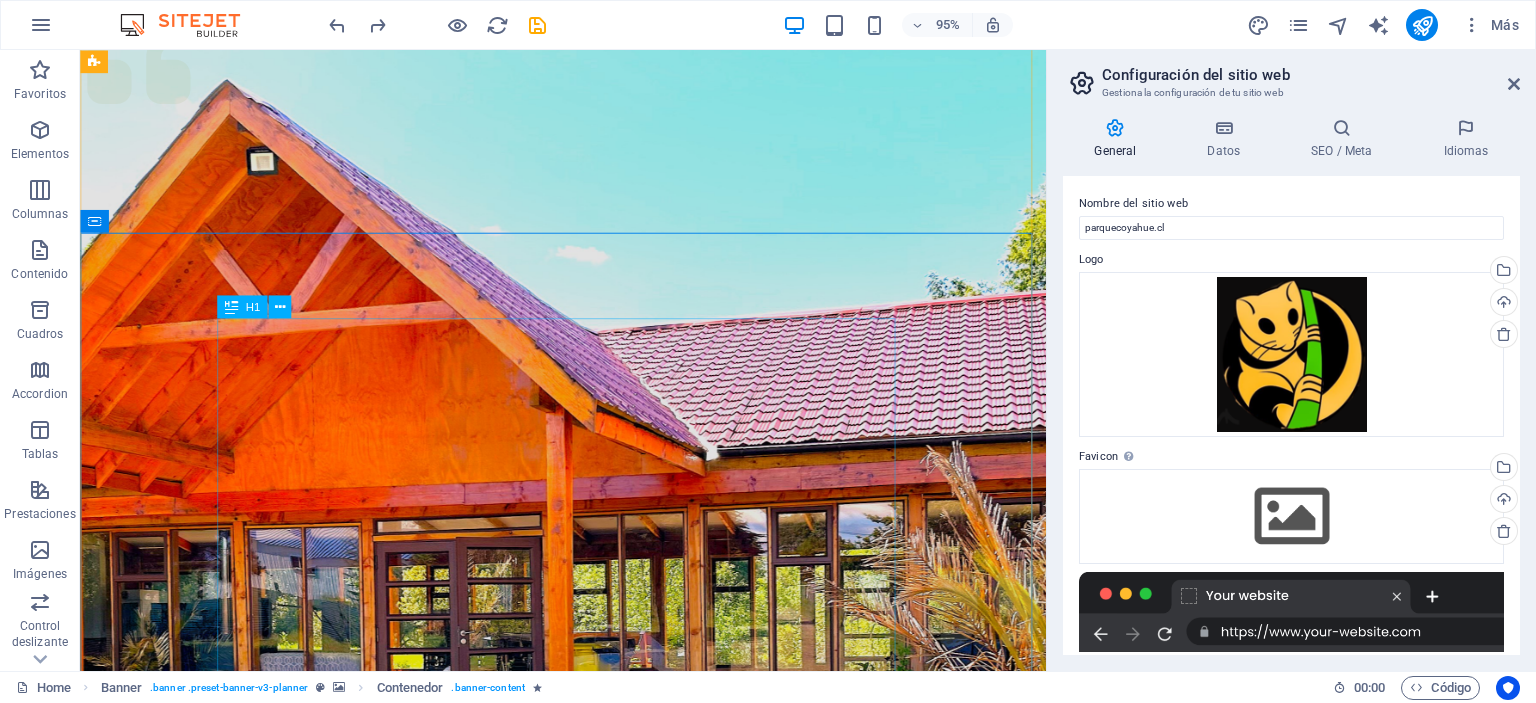scroll, scrollTop: 0, scrollLeft: 0, axis: both 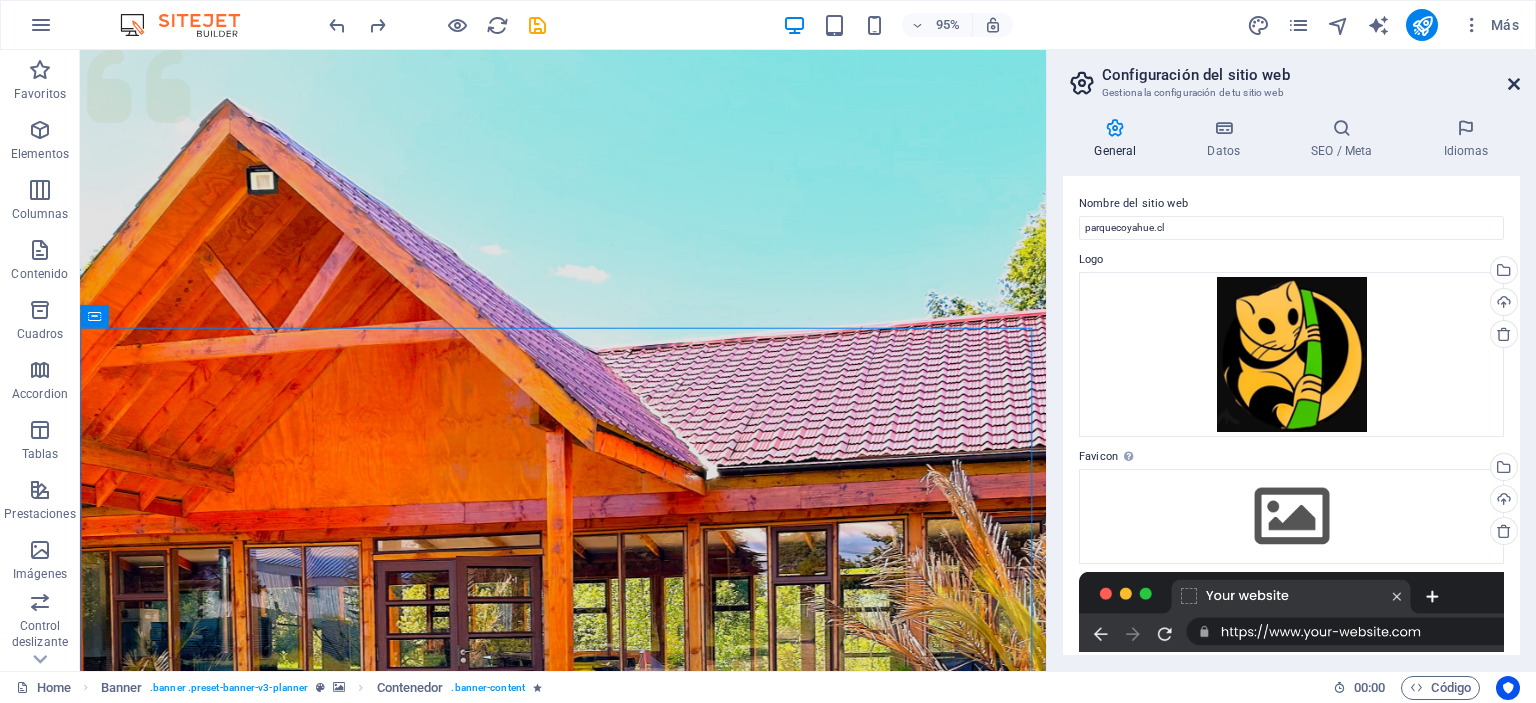 click at bounding box center [1514, 84] 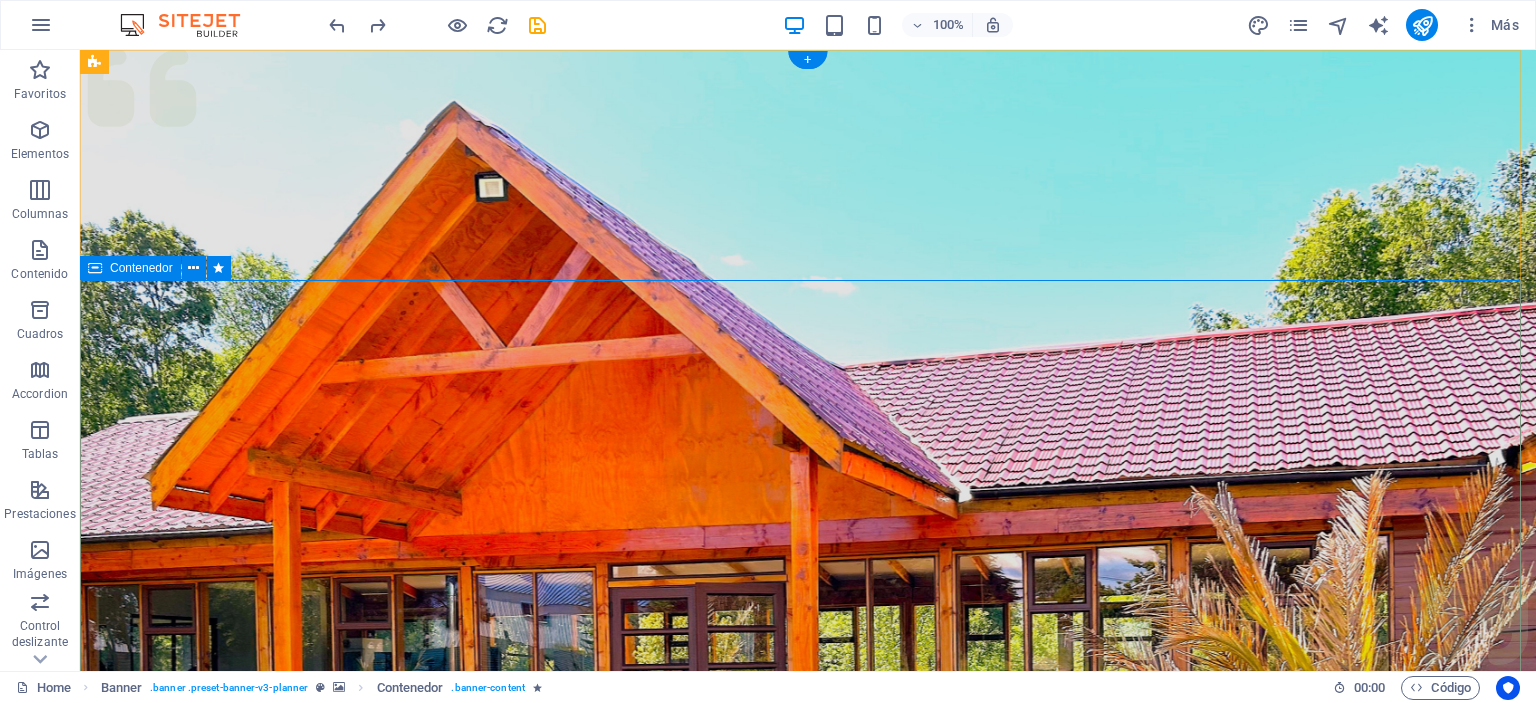 click on "Eventos Parque Coyahue descubre la magia de nuestras brasas Plan your next event with us" at bounding box center (808, 1531) 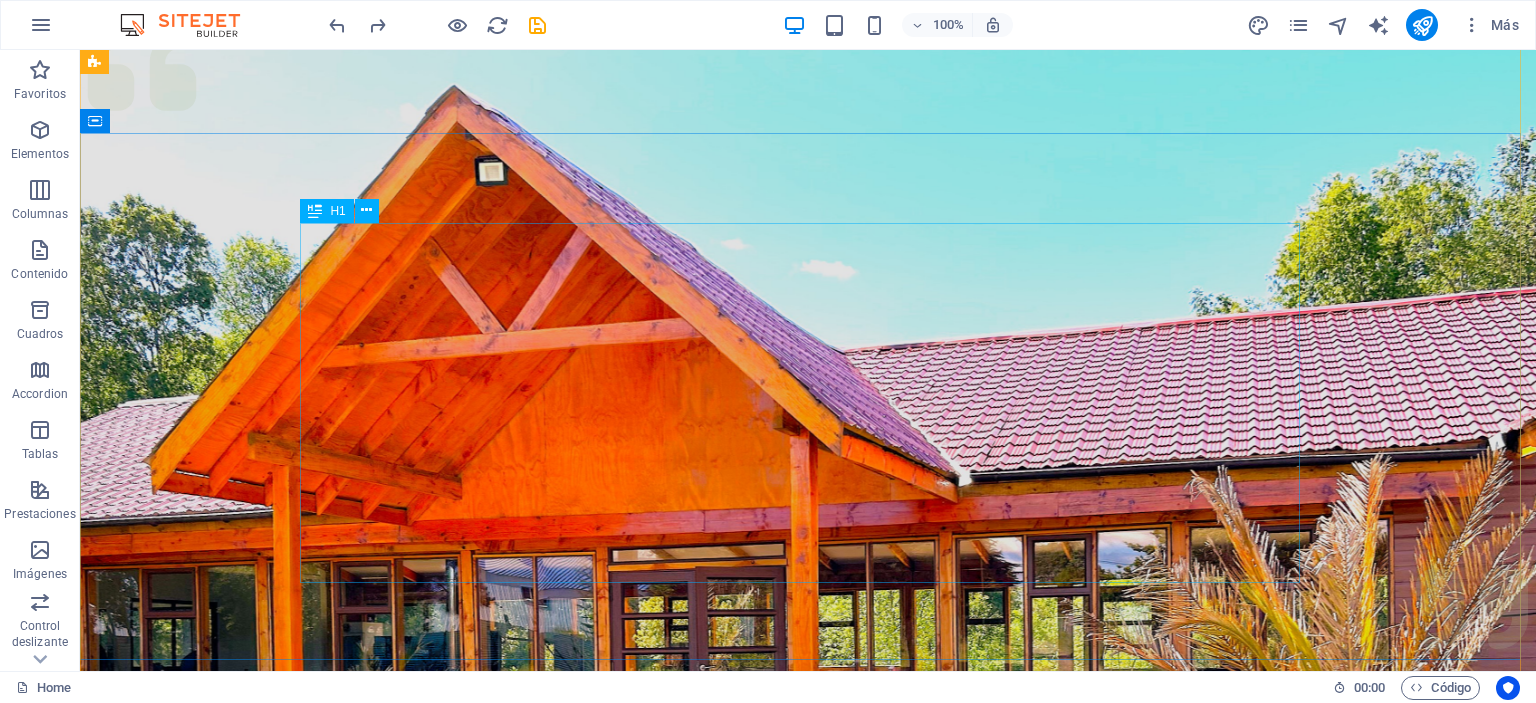 scroll, scrollTop: 0, scrollLeft: 0, axis: both 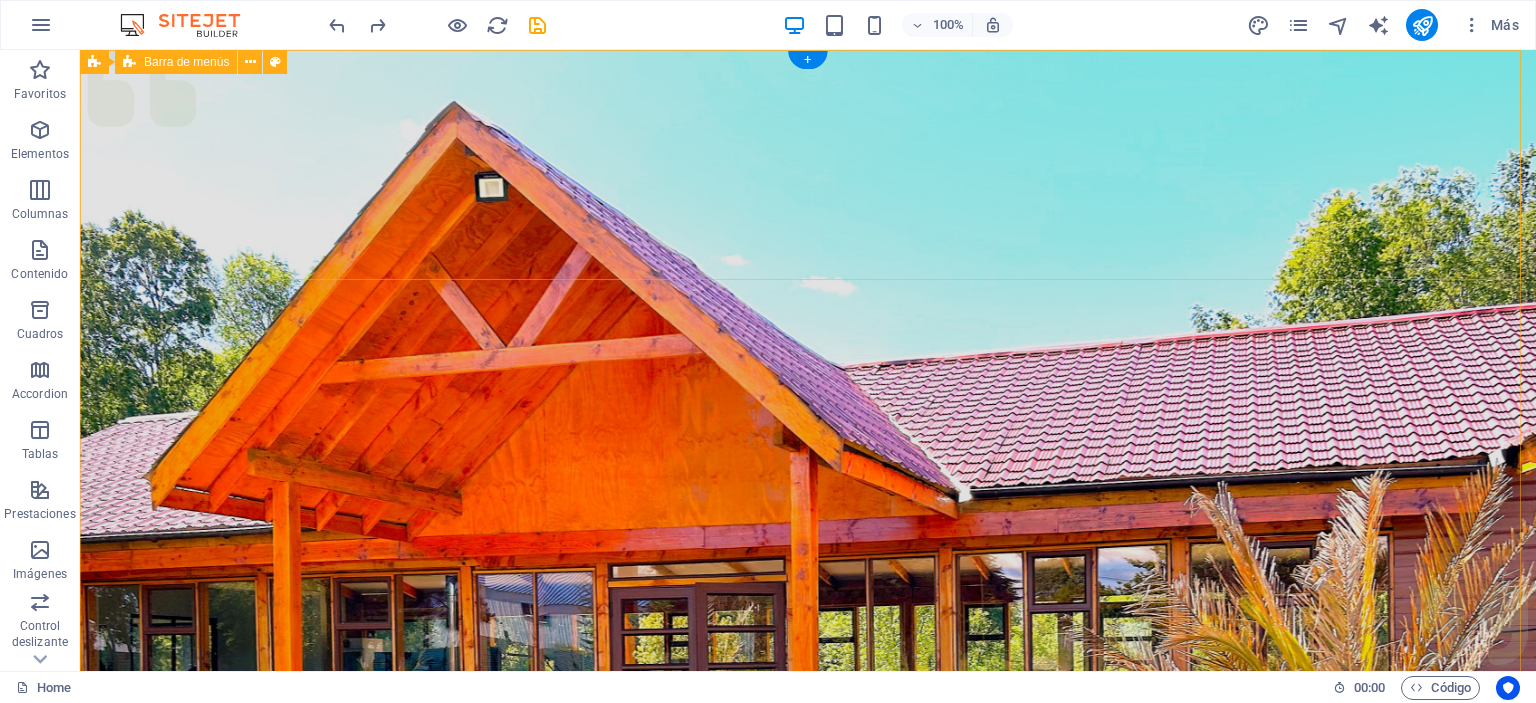 click on "Menu Servicios Somos Equipos Galeria Contacto Cotiza con nosotros" at bounding box center [808, 1108] 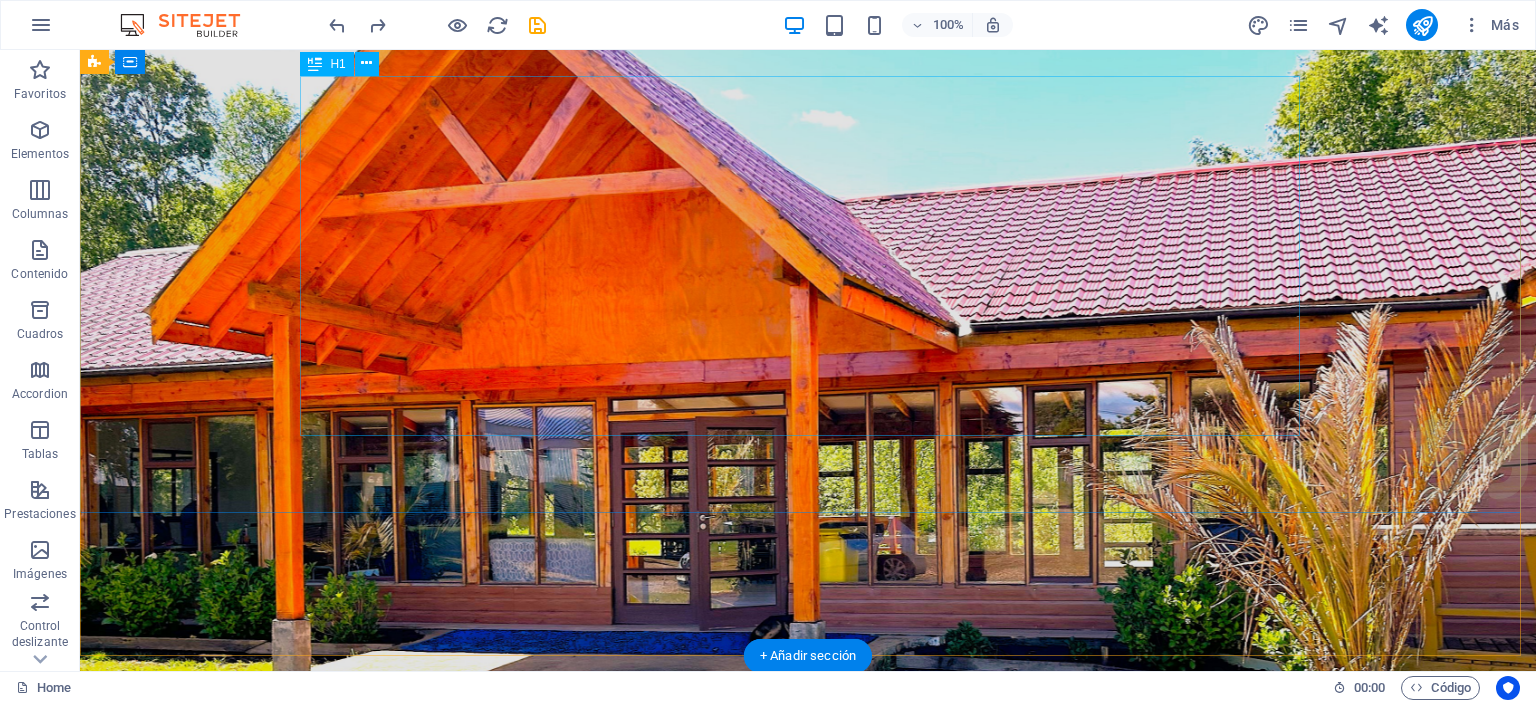 scroll, scrollTop: 0, scrollLeft: 0, axis: both 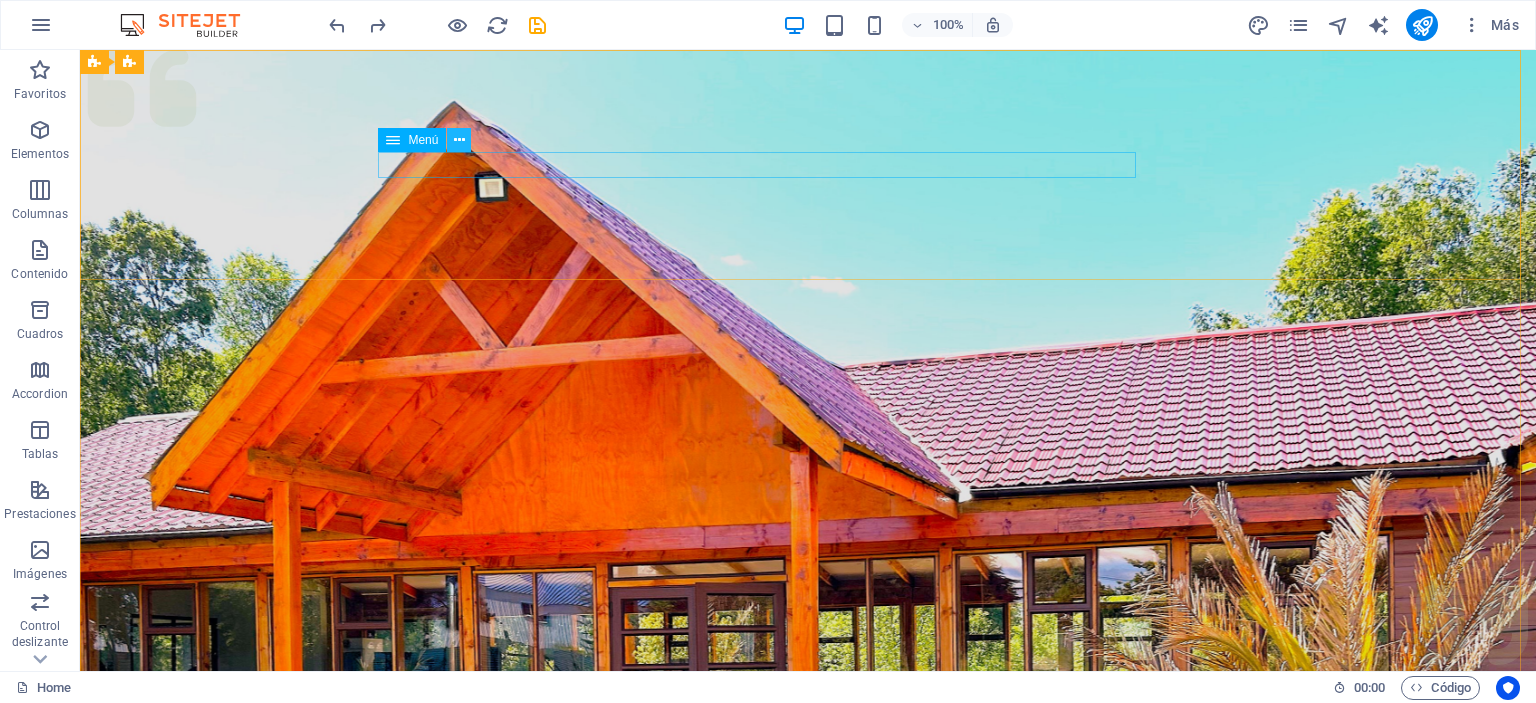 click at bounding box center (459, 140) 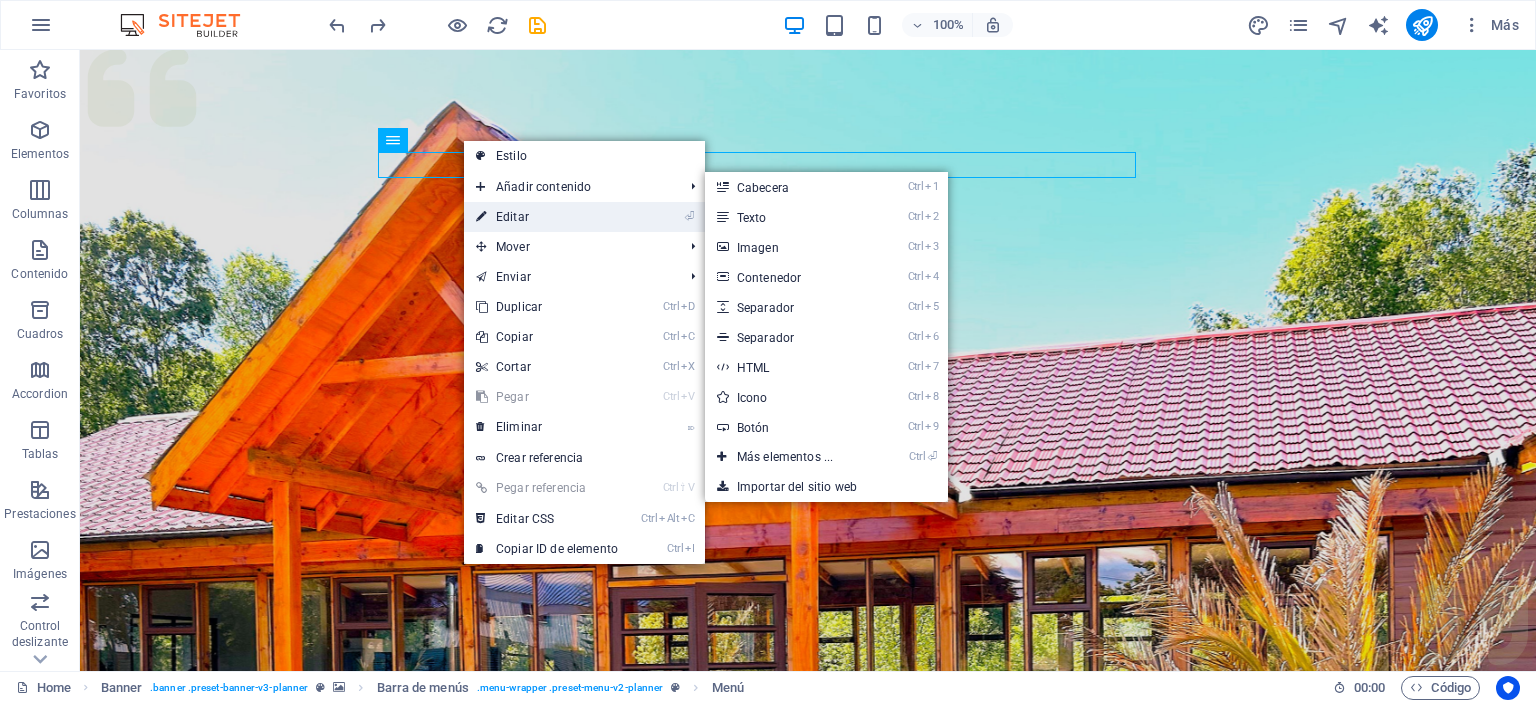 click on "⏎  Editar" at bounding box center (547, 217) 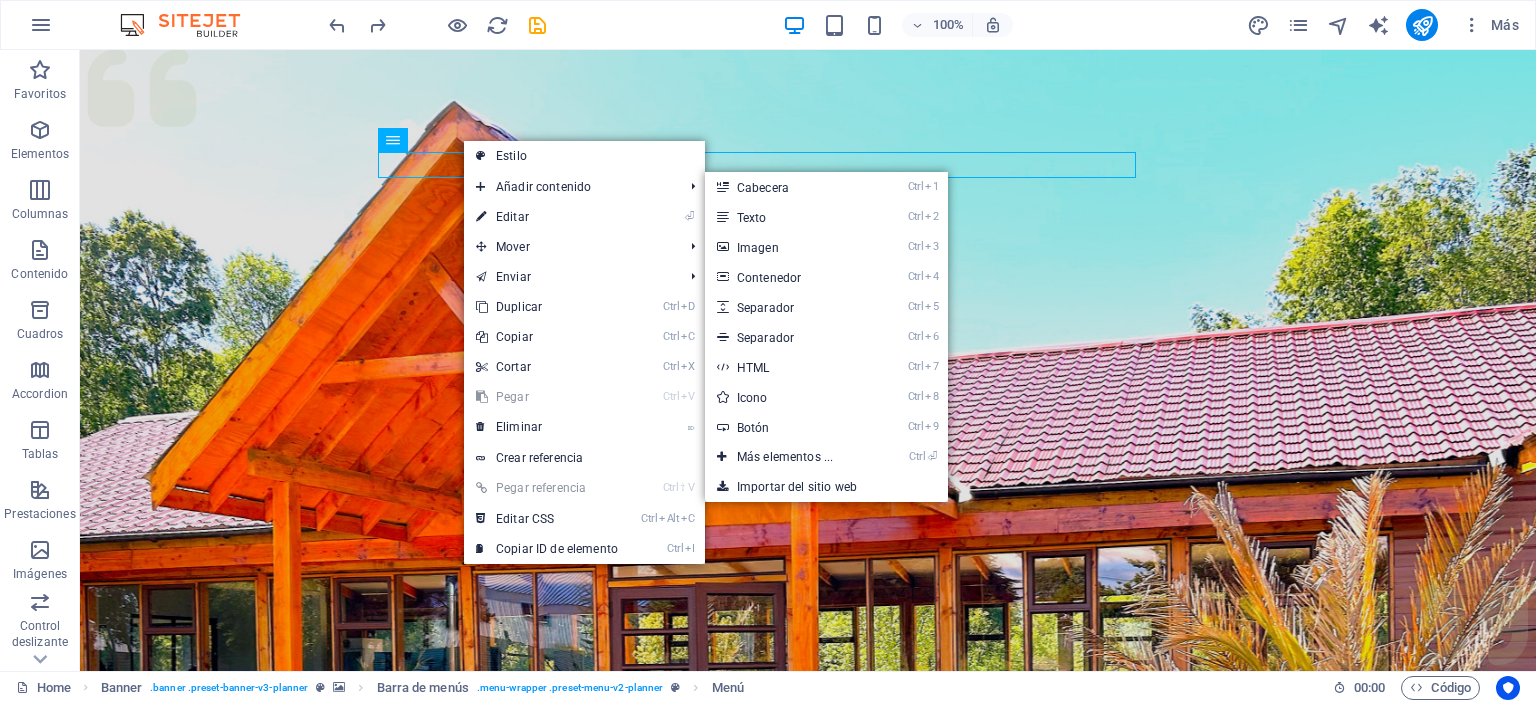 select on "1" 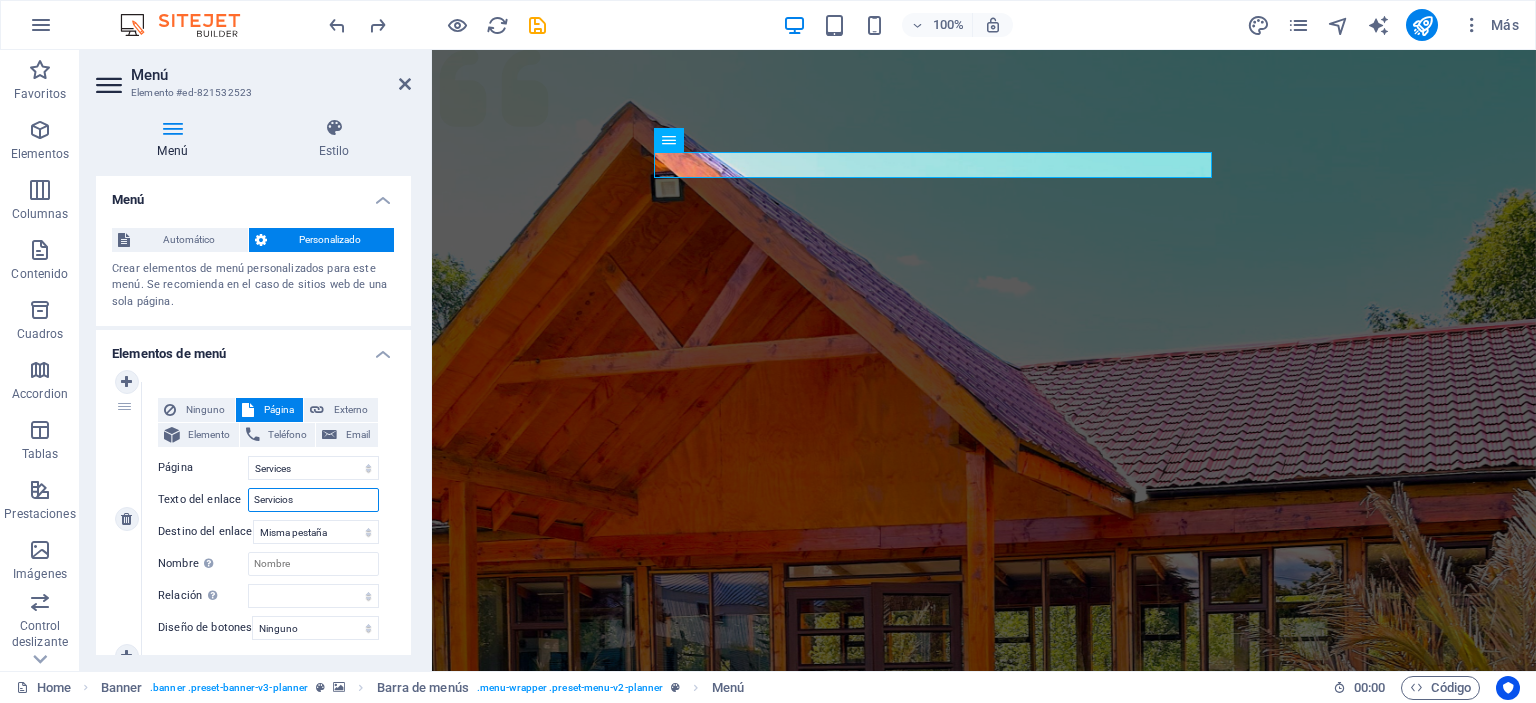 drag, startPoint x: 316, startPoint y: 506, endPoint x: 248, endPoint y: 507, distance: 68.007355 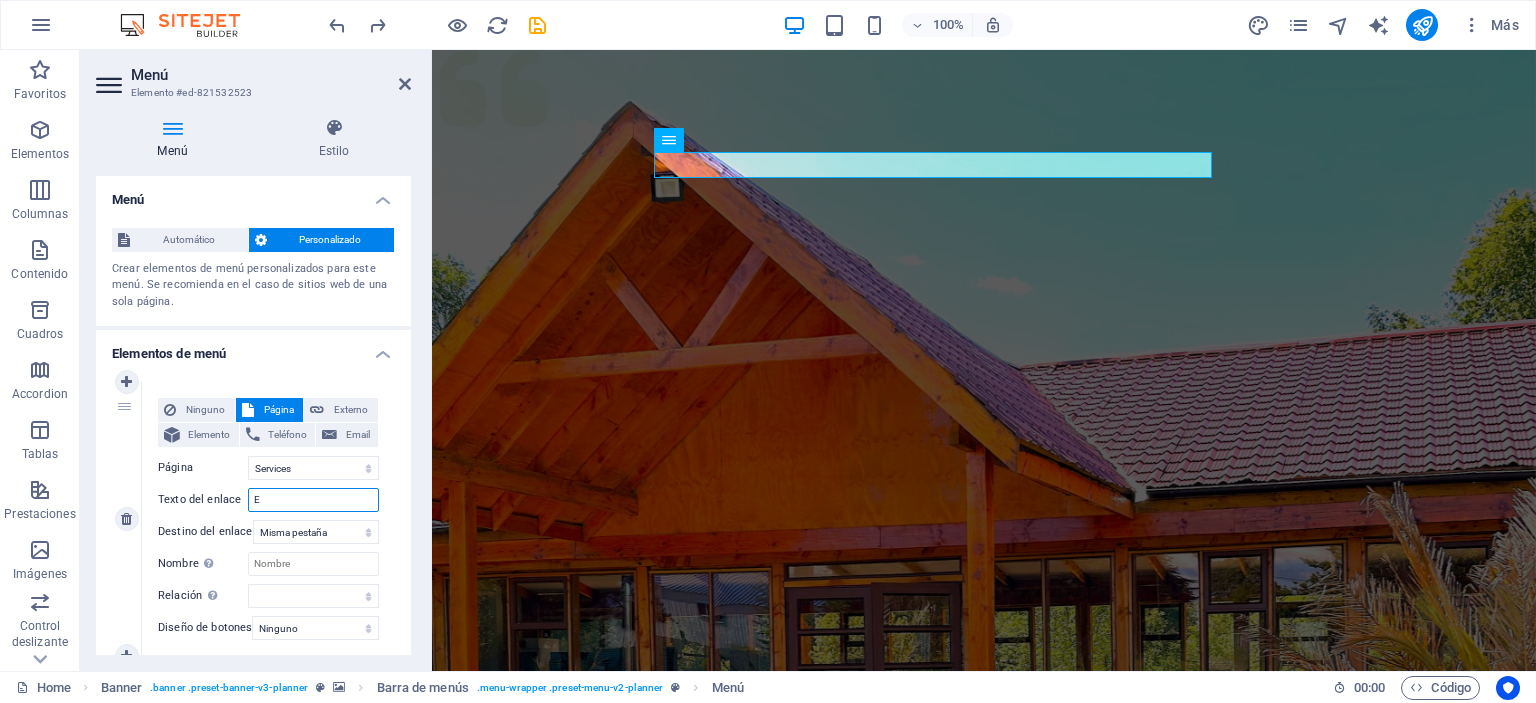 select 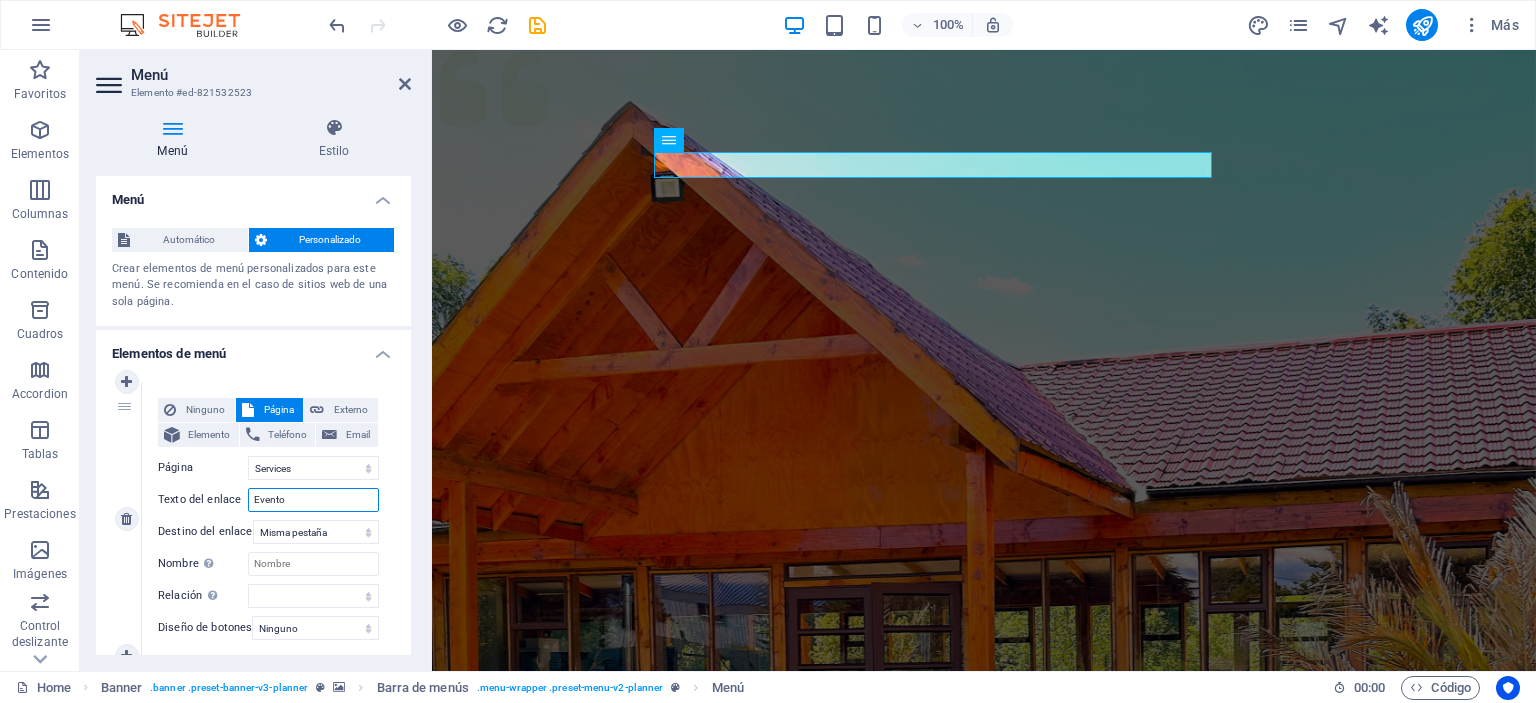 type on "Eventos" 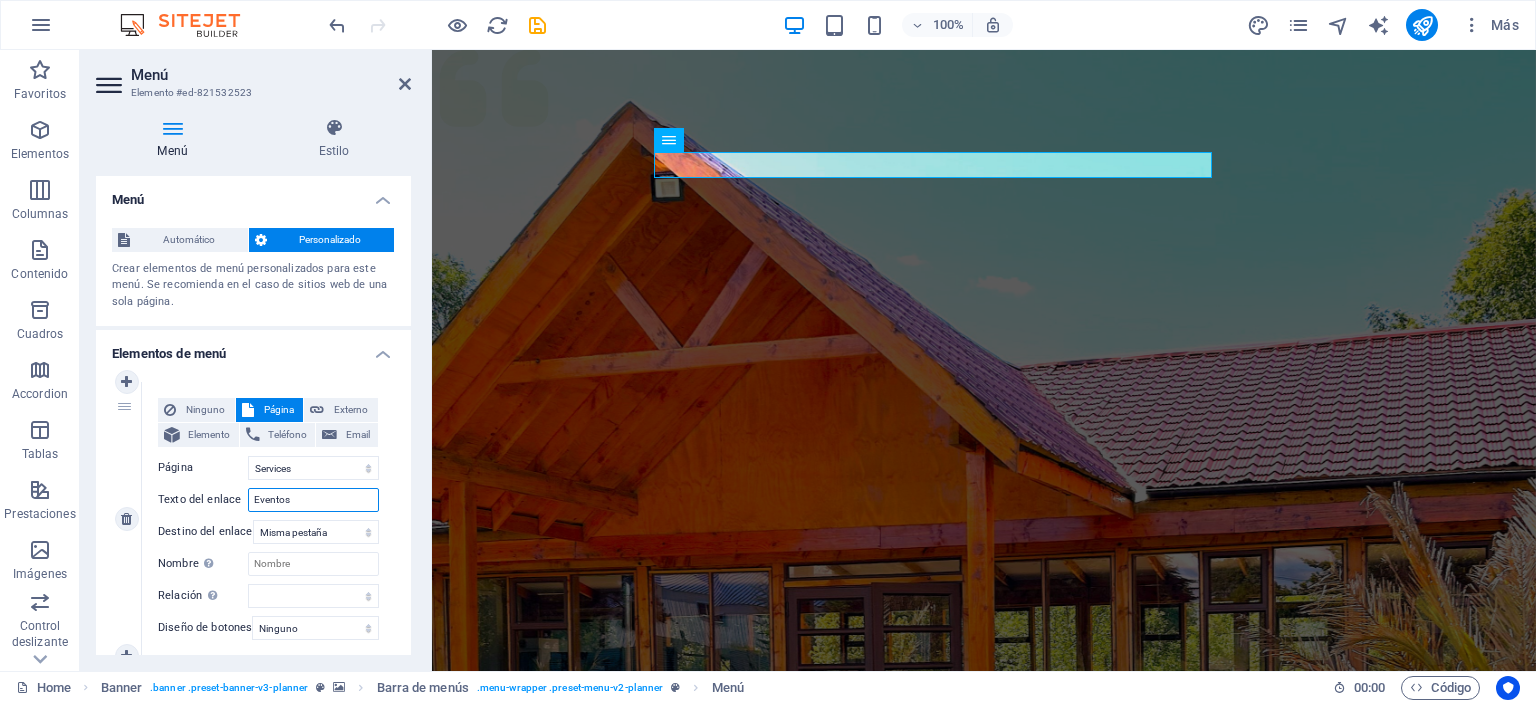 select 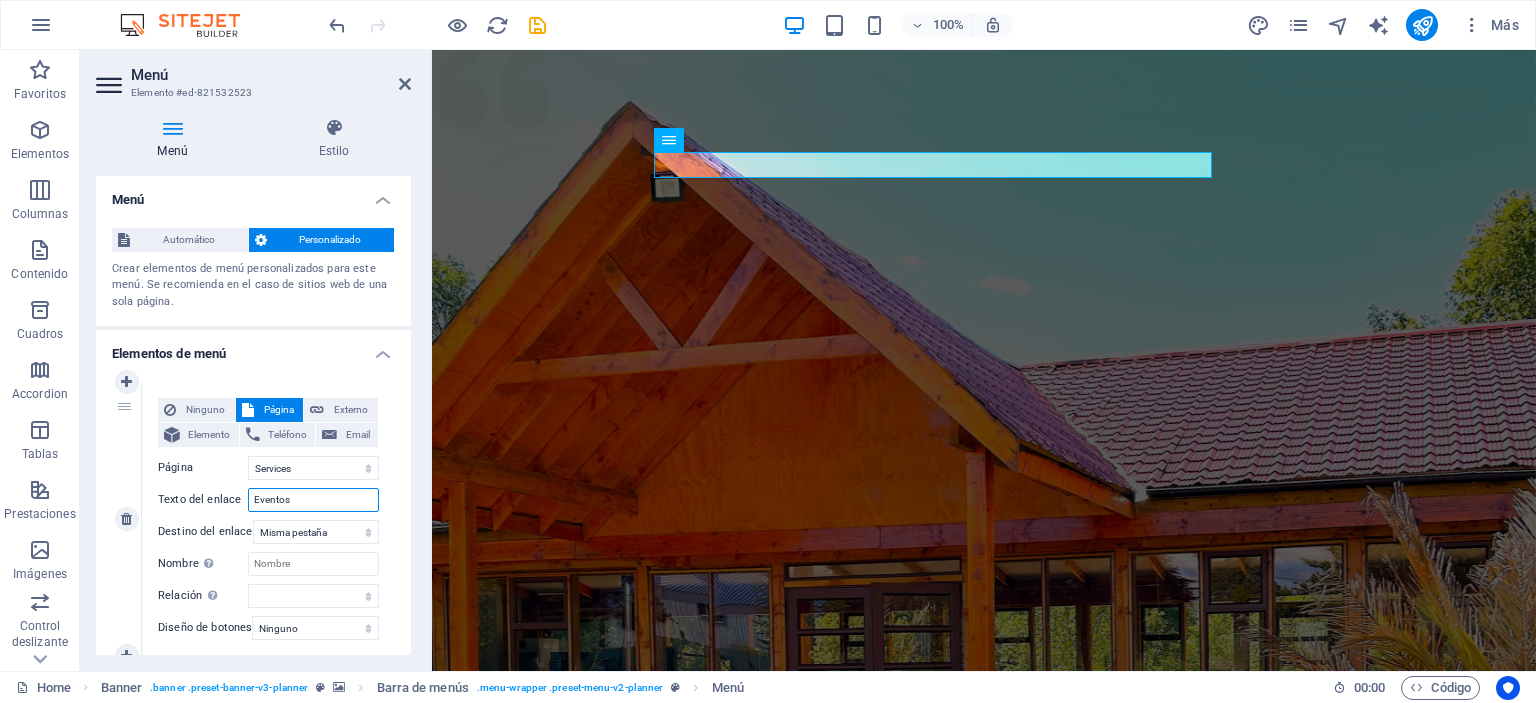 type on "Eventos" 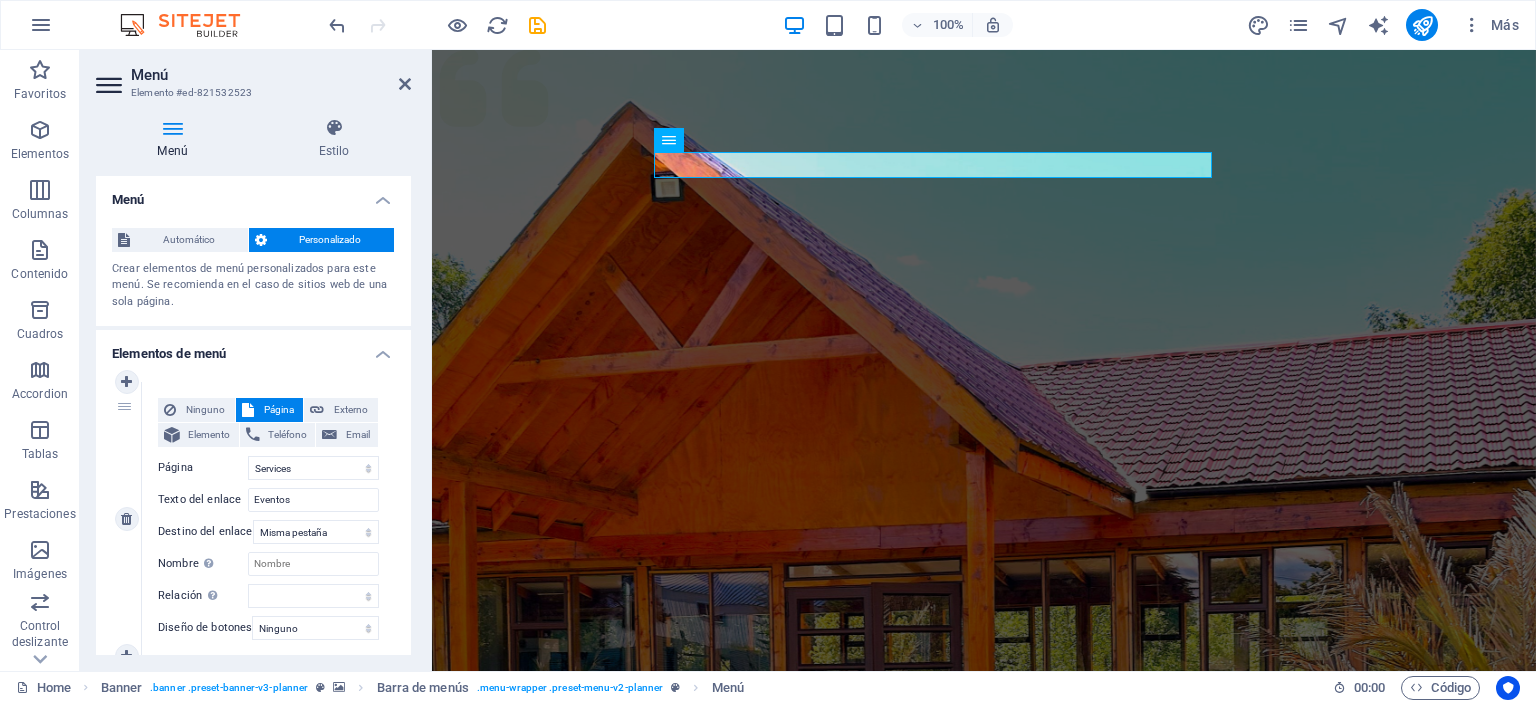 click on "Ninguno Página Externo Elemento Teléfono Email Página Home Services About Team Gallery Contact Legal Notice Privacy Elemento
URL /services Teléfono Email Texto del enlace Eventos Destino del enlace Nueva pestaña Misma pestaña Superposición Nombre Una descripción adicional del enlace no debería ser igual al texto del enlace. El título suele mostrarse como un texto de información cuando se mueve el ratón por encima del elemento. Déjalo en blanco en caso de dudas. Relación Define la  relación de este enlace con el destino del enlace . Por ejemplo, el valor "nofollow" indica a los buscadores que no sigan al enlace. Puede dejarse vacío. alternativo autor marcador externo ayuda licencia siguiente nofollow noreferrer noopener ant buscar etiqueta Diseño de botones Ninguno Predeterminado Principal Secundario" at bounding box center (268, 519) 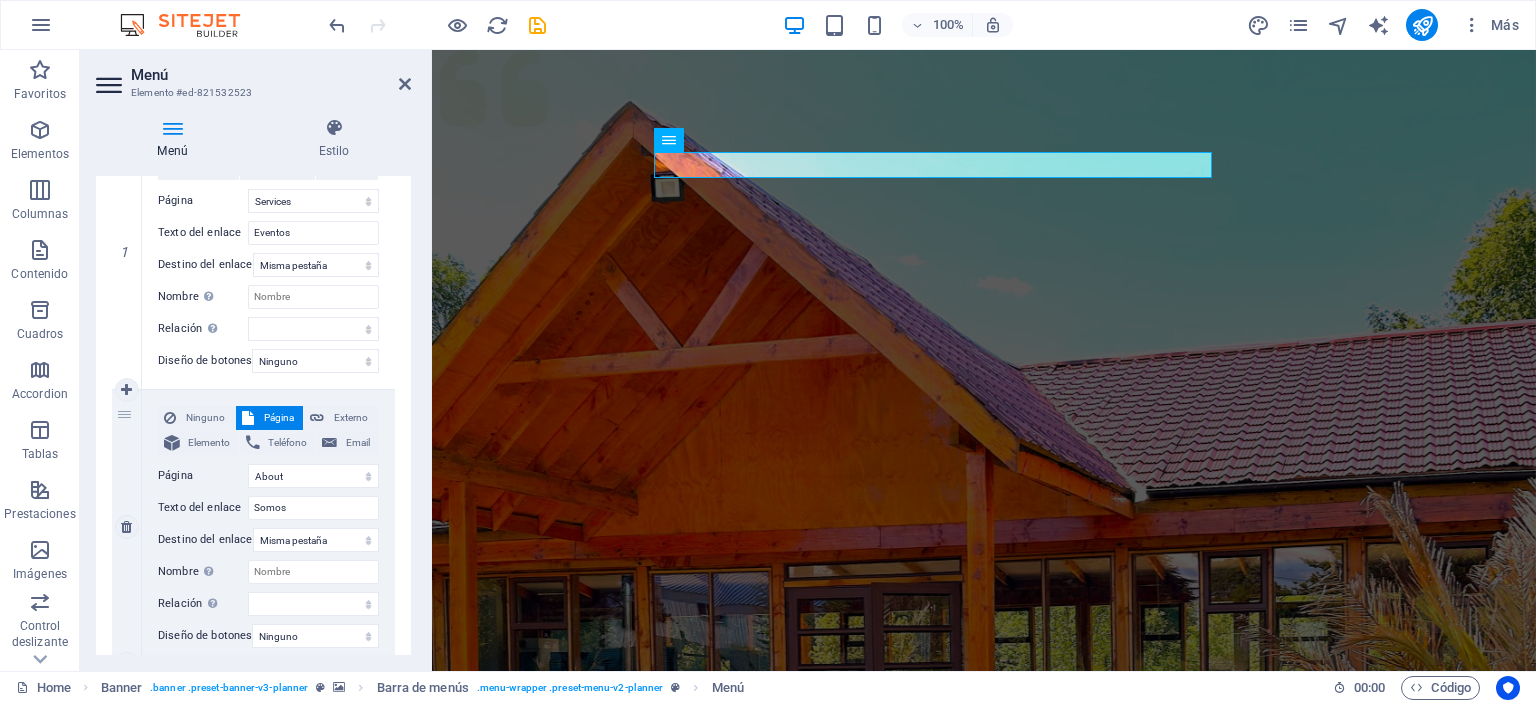 scroll, scrollTop: 300, scrollLeft: 0, axis: vertical 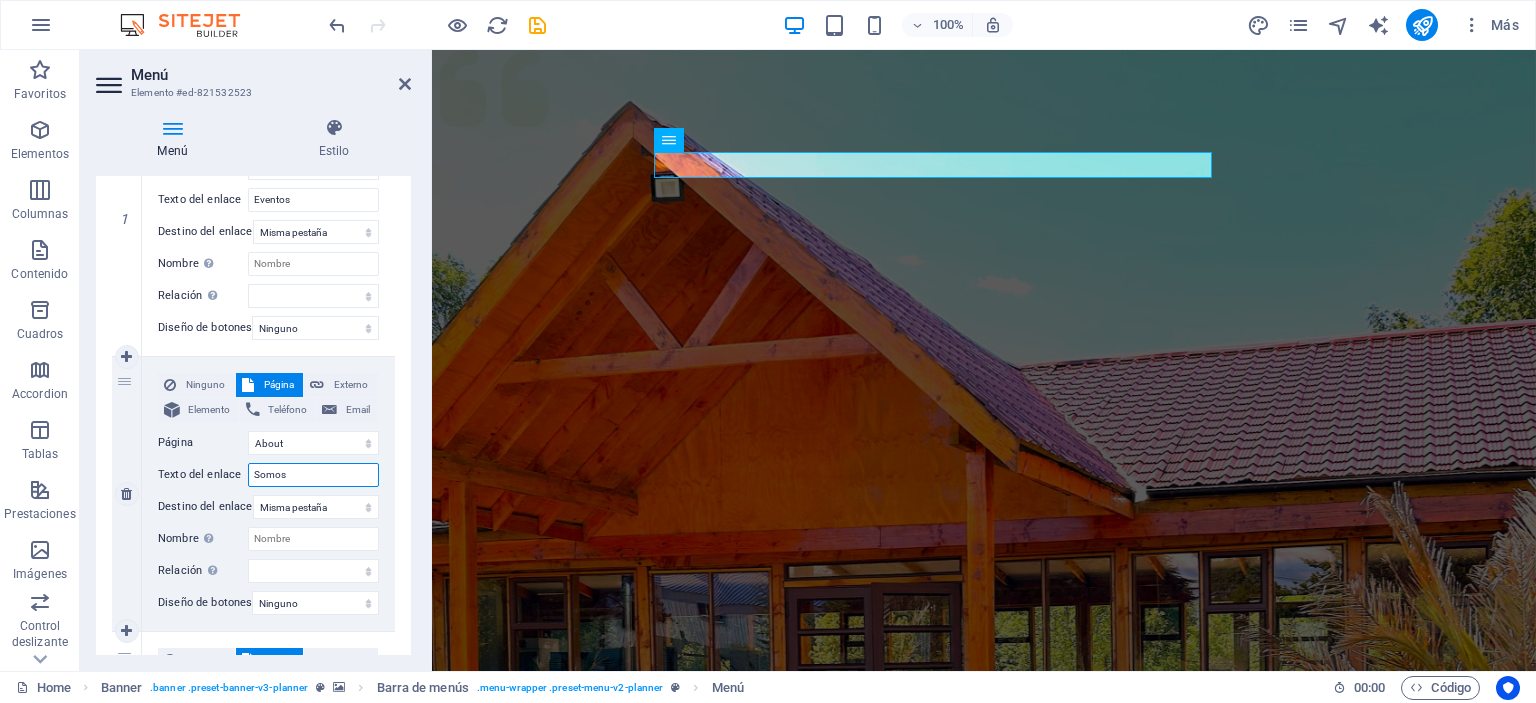 drag, startPoint x: 289, startPoint y: 474, endPoint x: 247, endPoint y: 480, distance: 42.426407 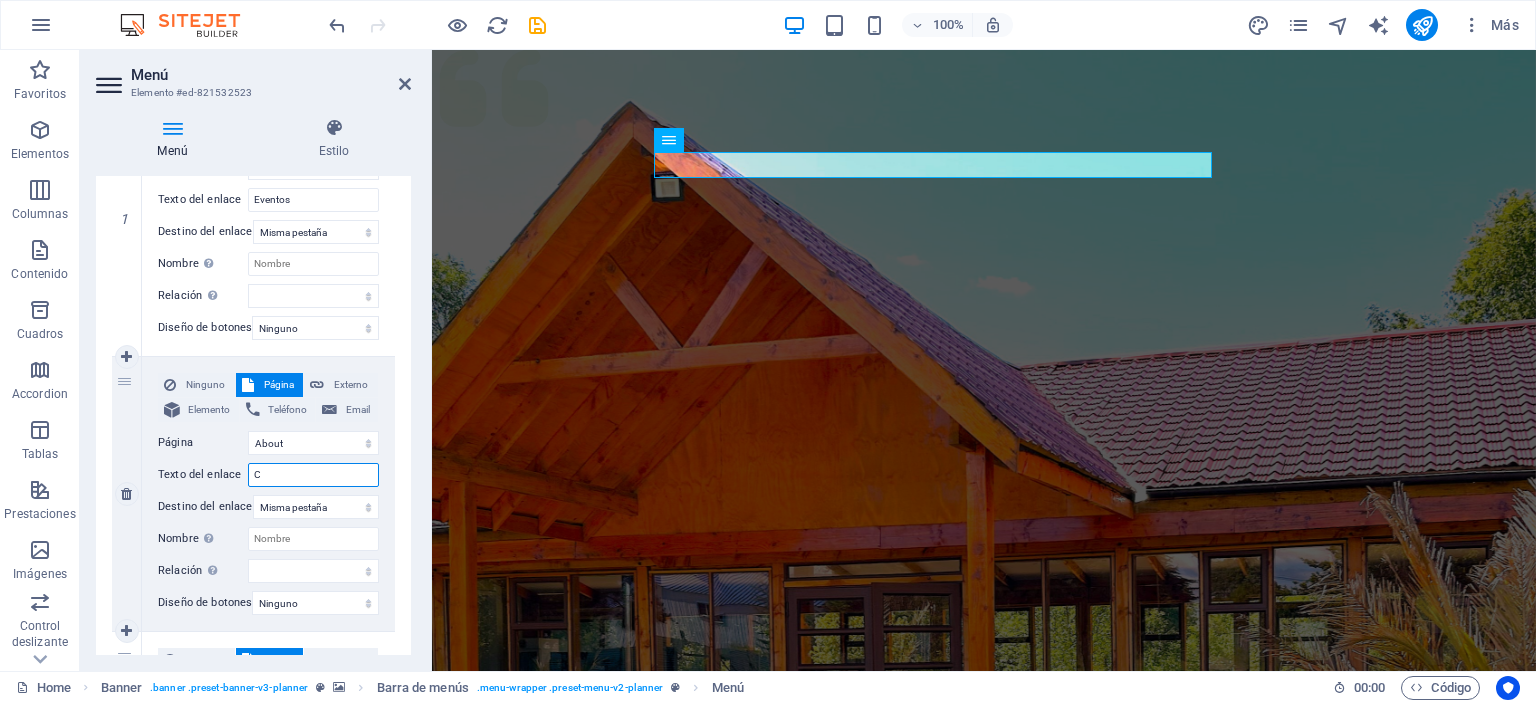 type on "CA" 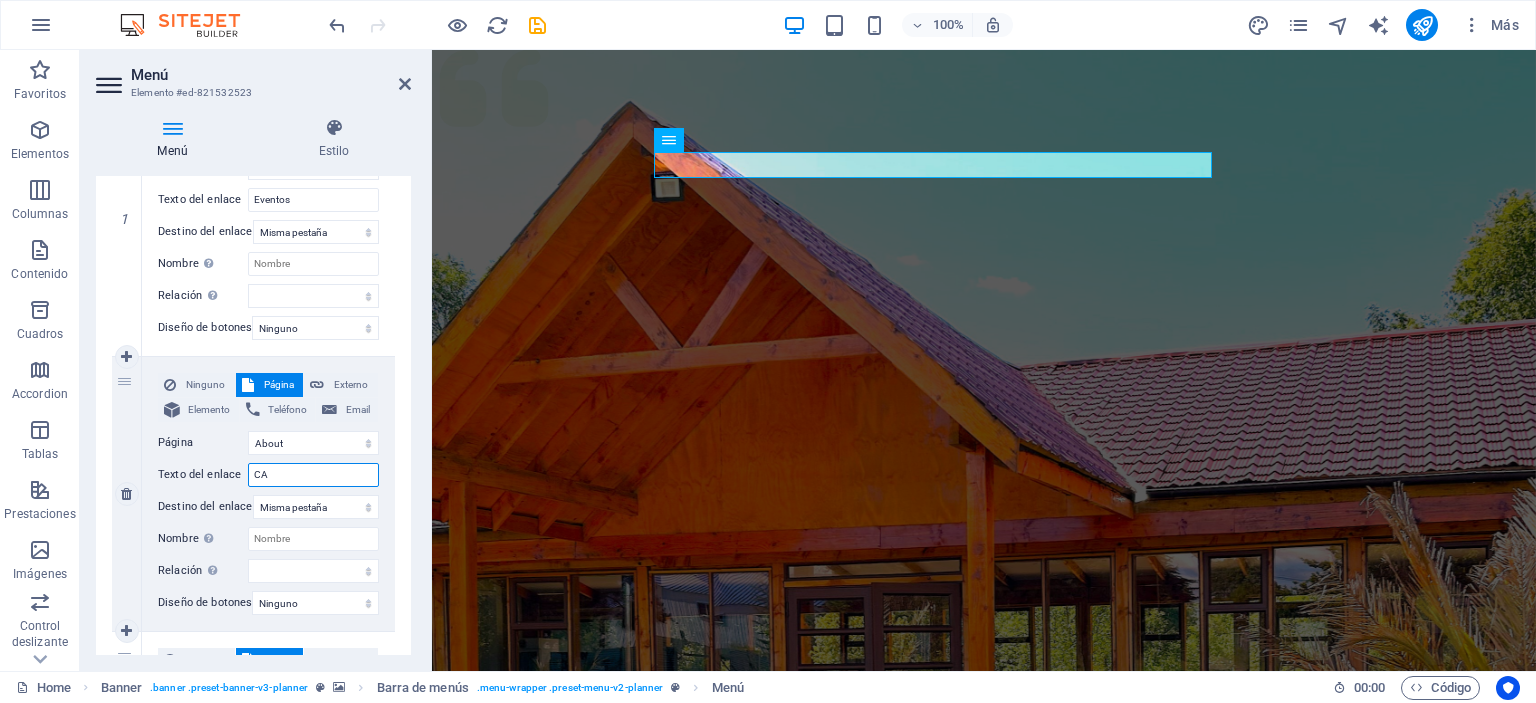 select 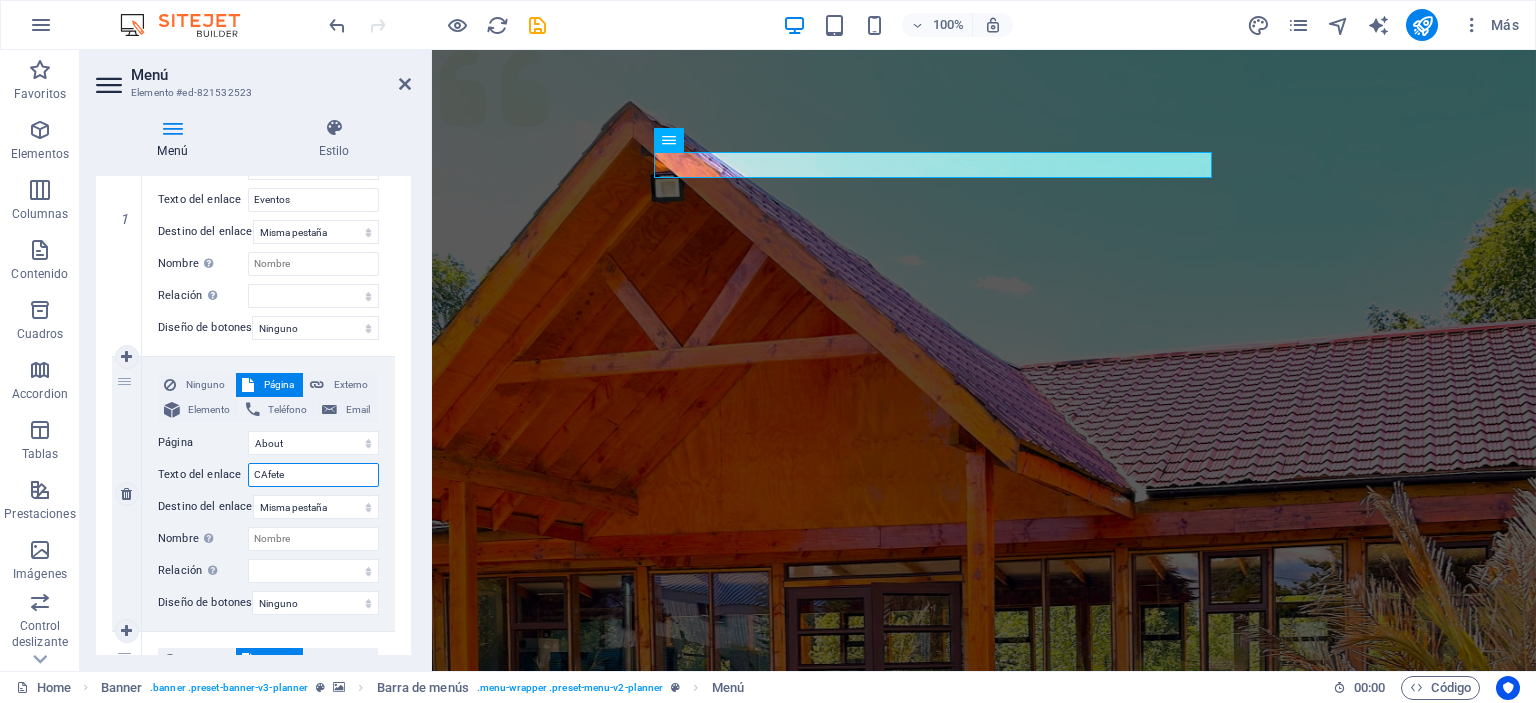 type on "CAfeter" 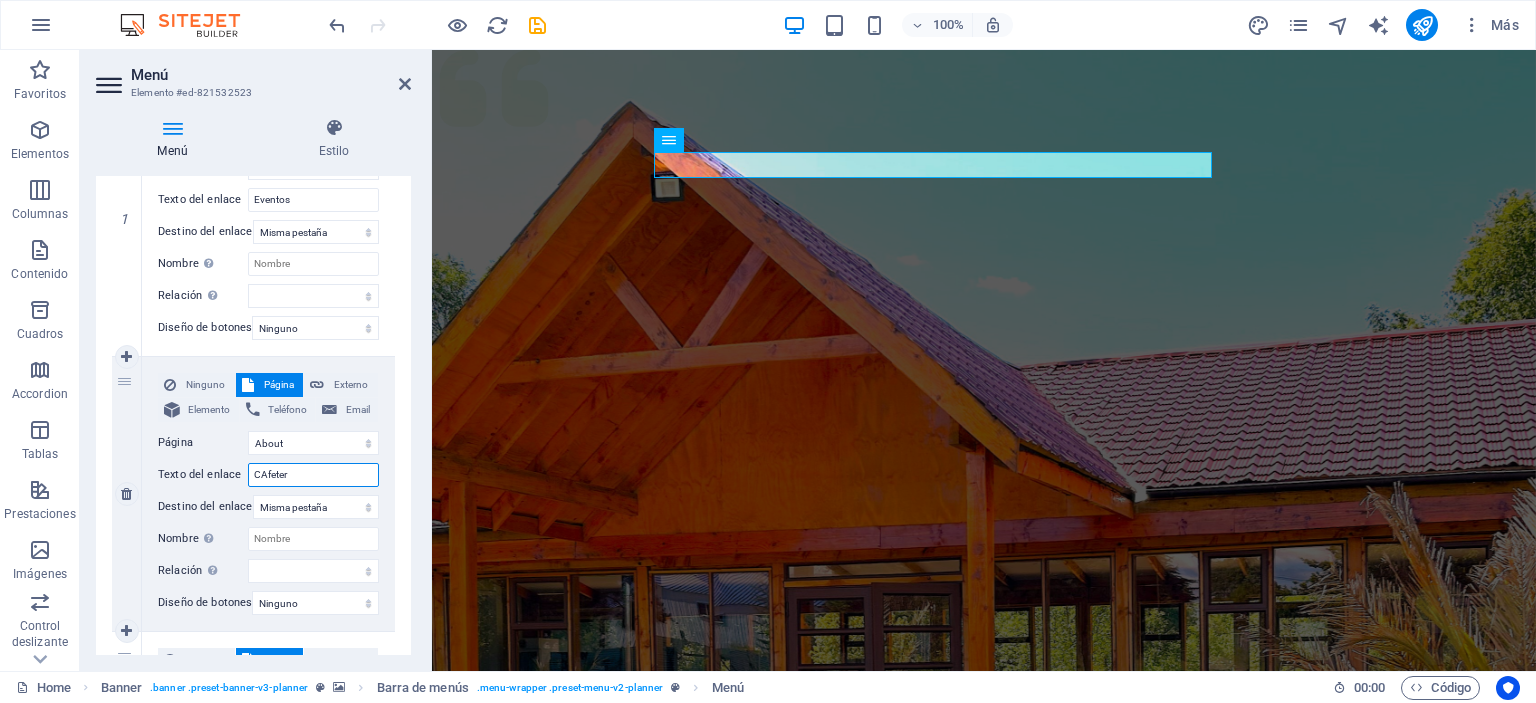 select 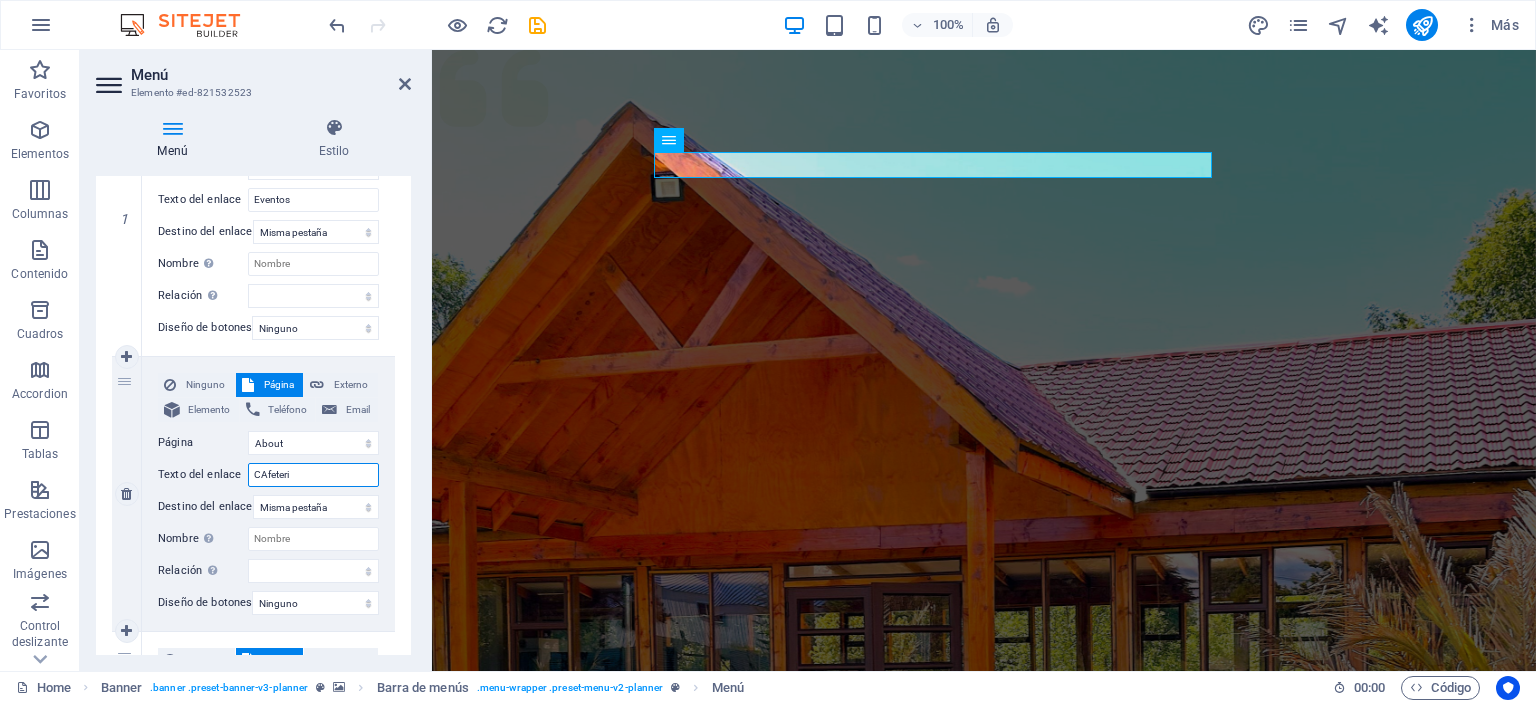 type on "CAfeteria" 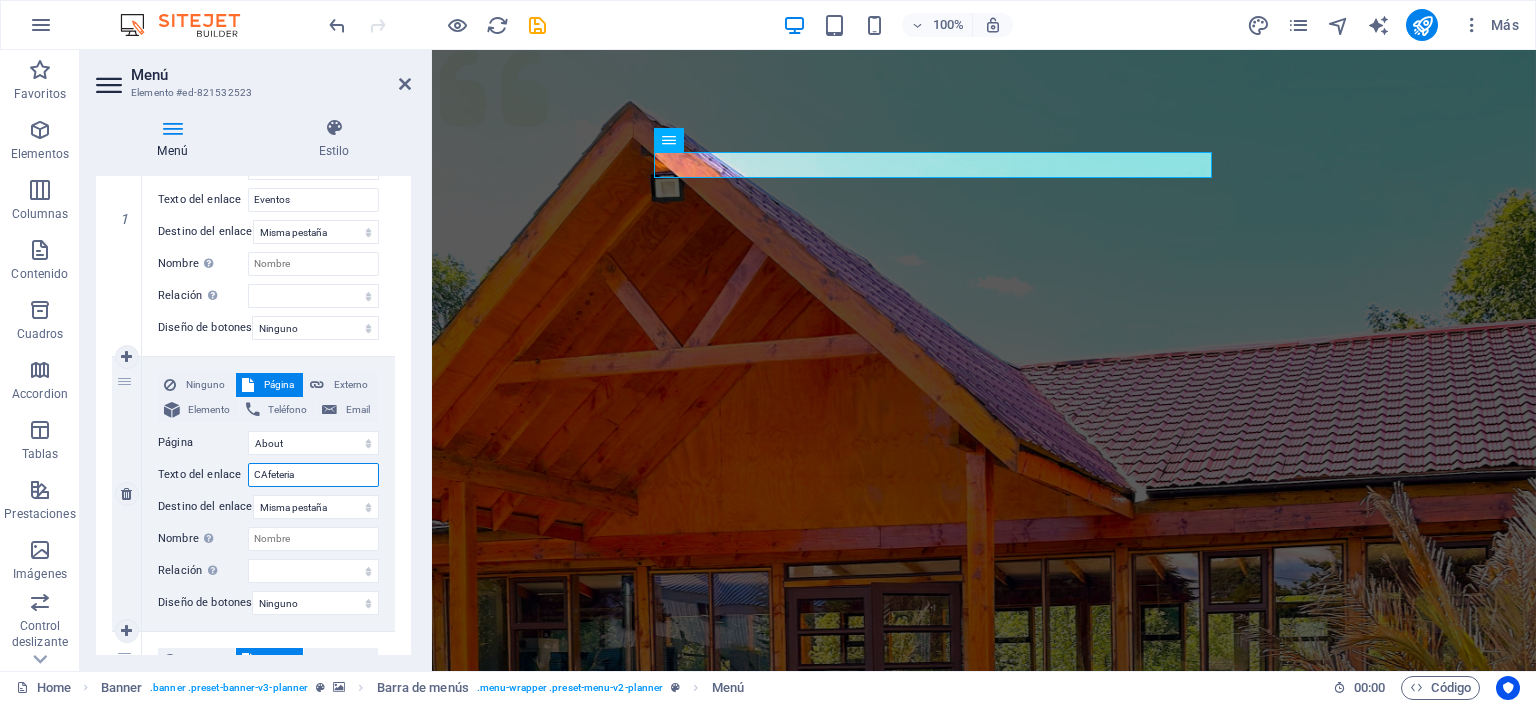 select 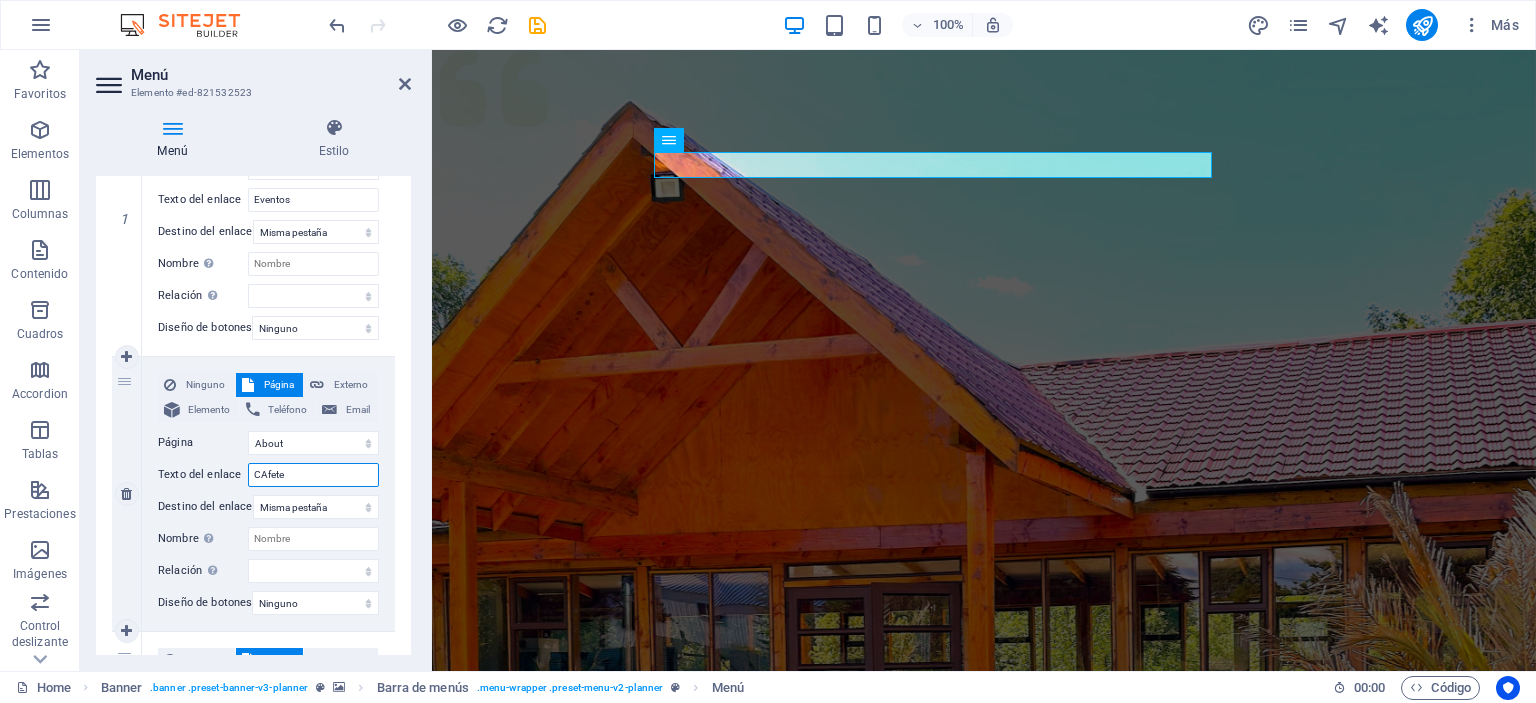 type on "CAfet" 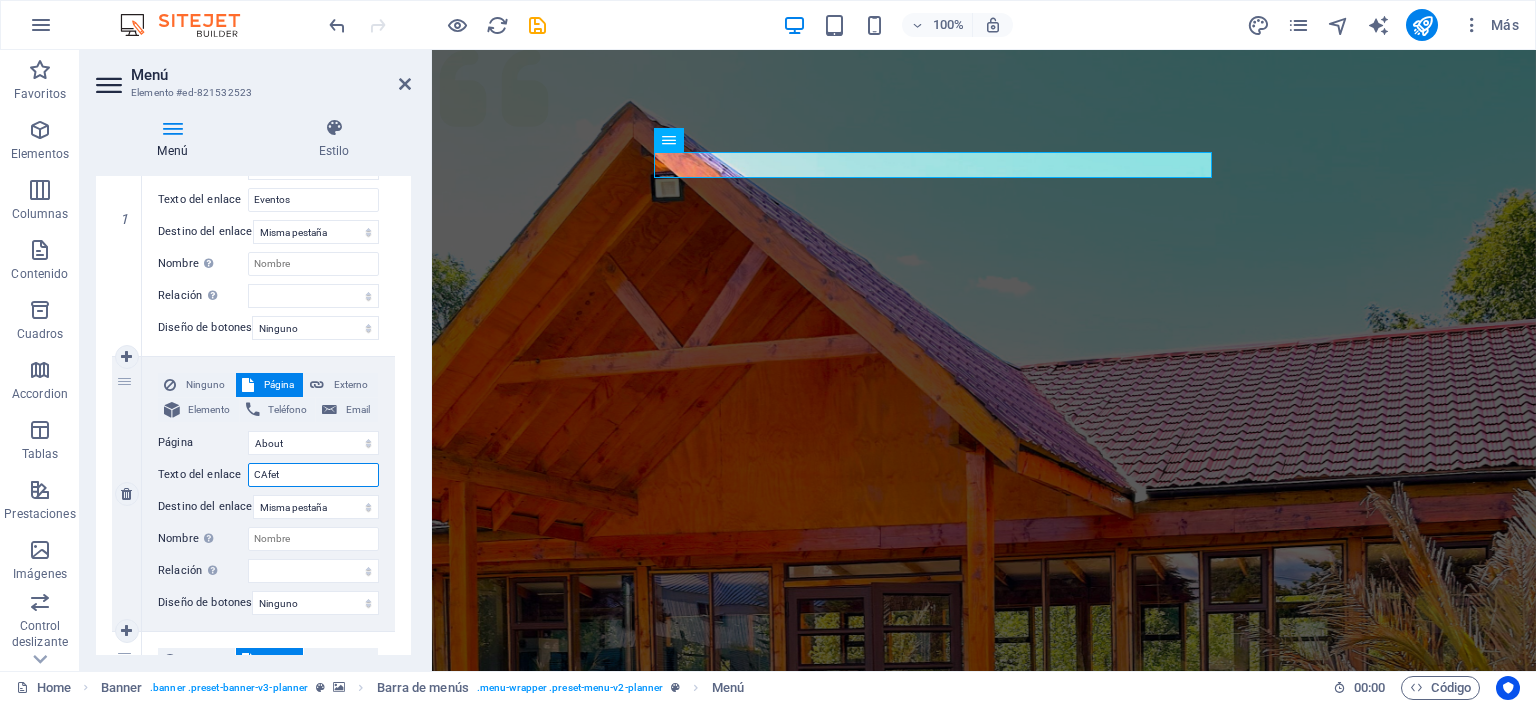 select 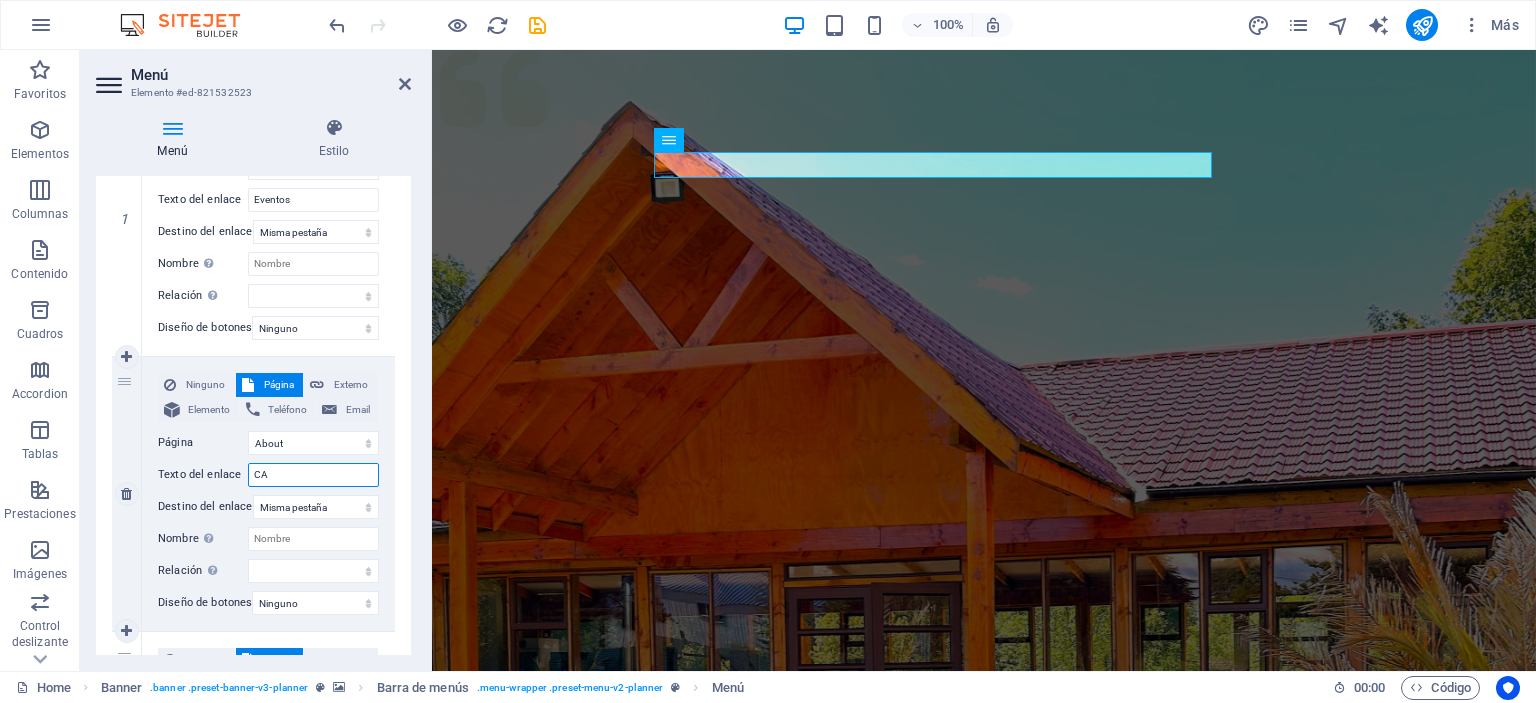 type on "C" 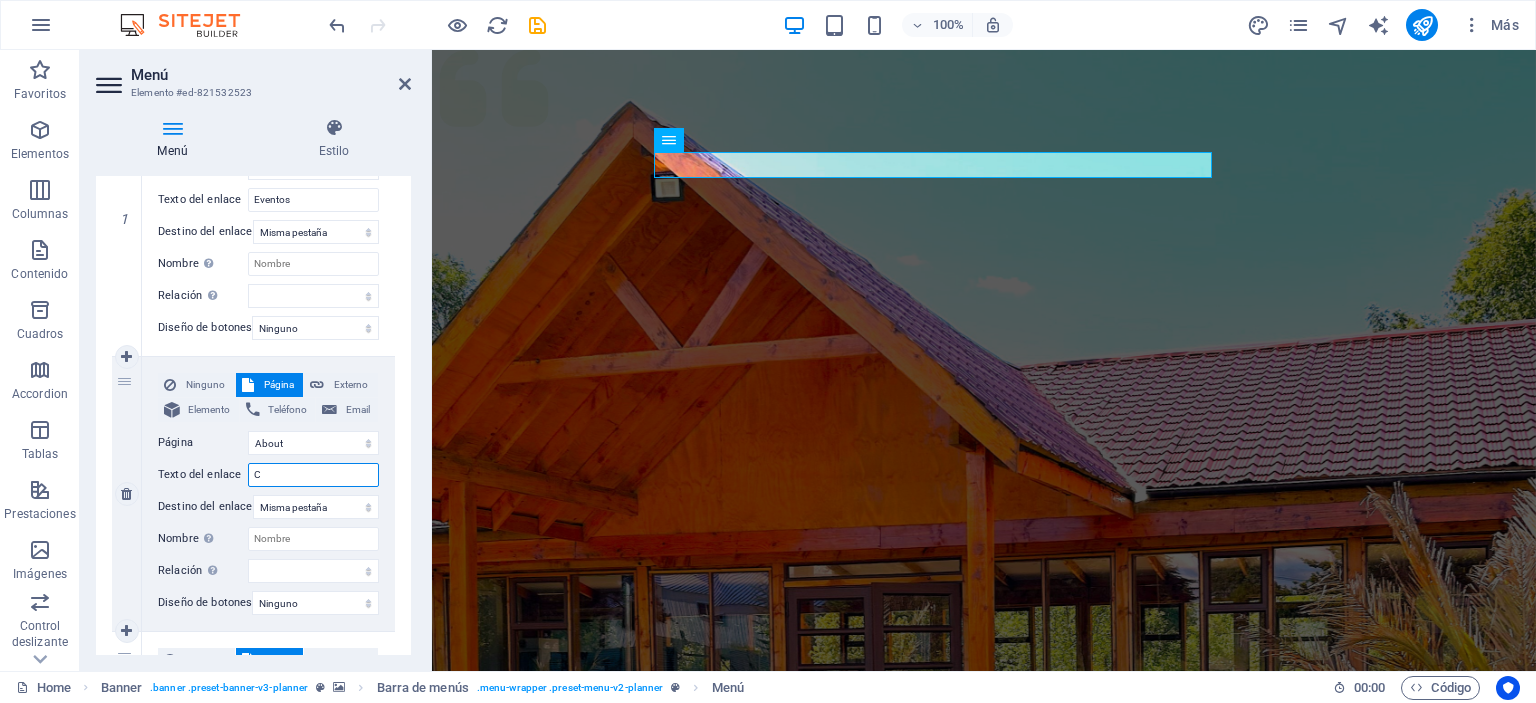 select 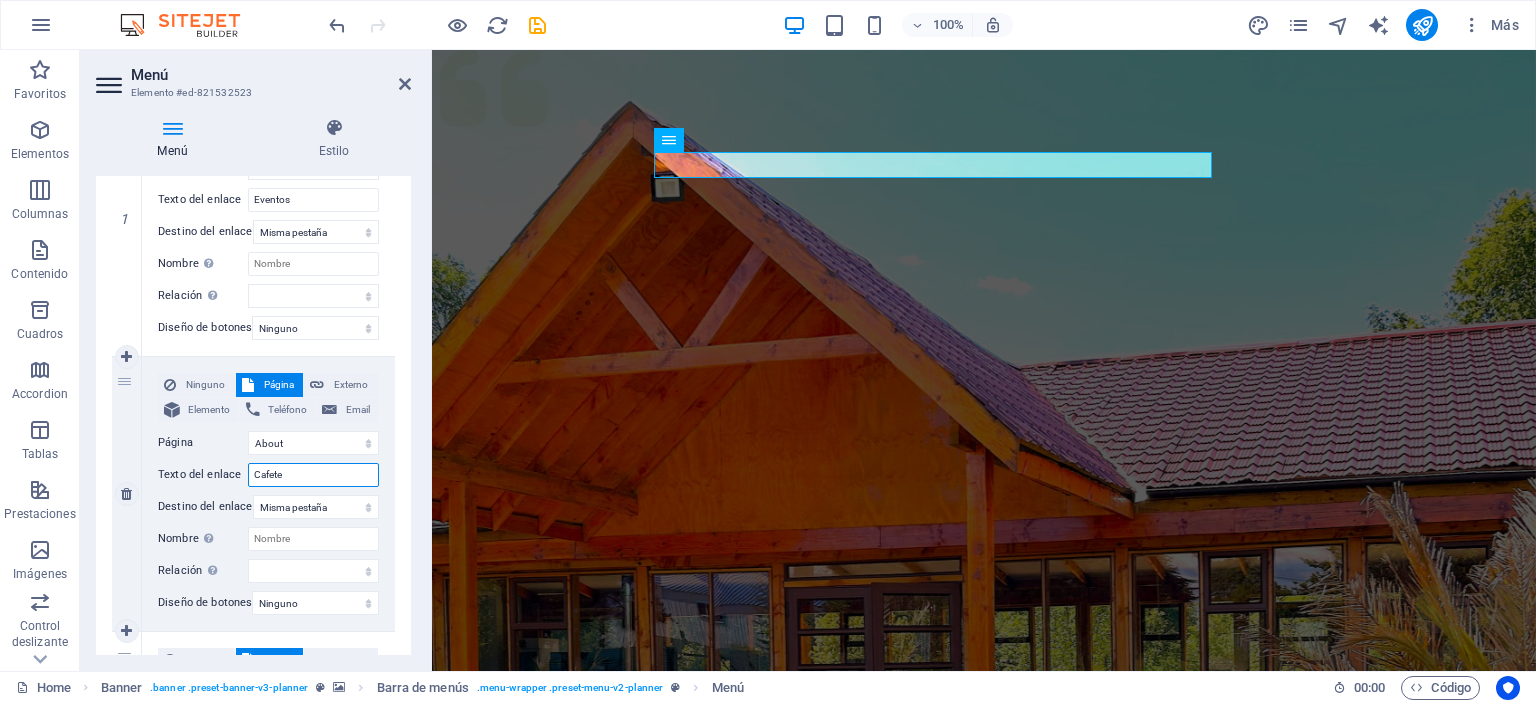 type on "Cafeter" 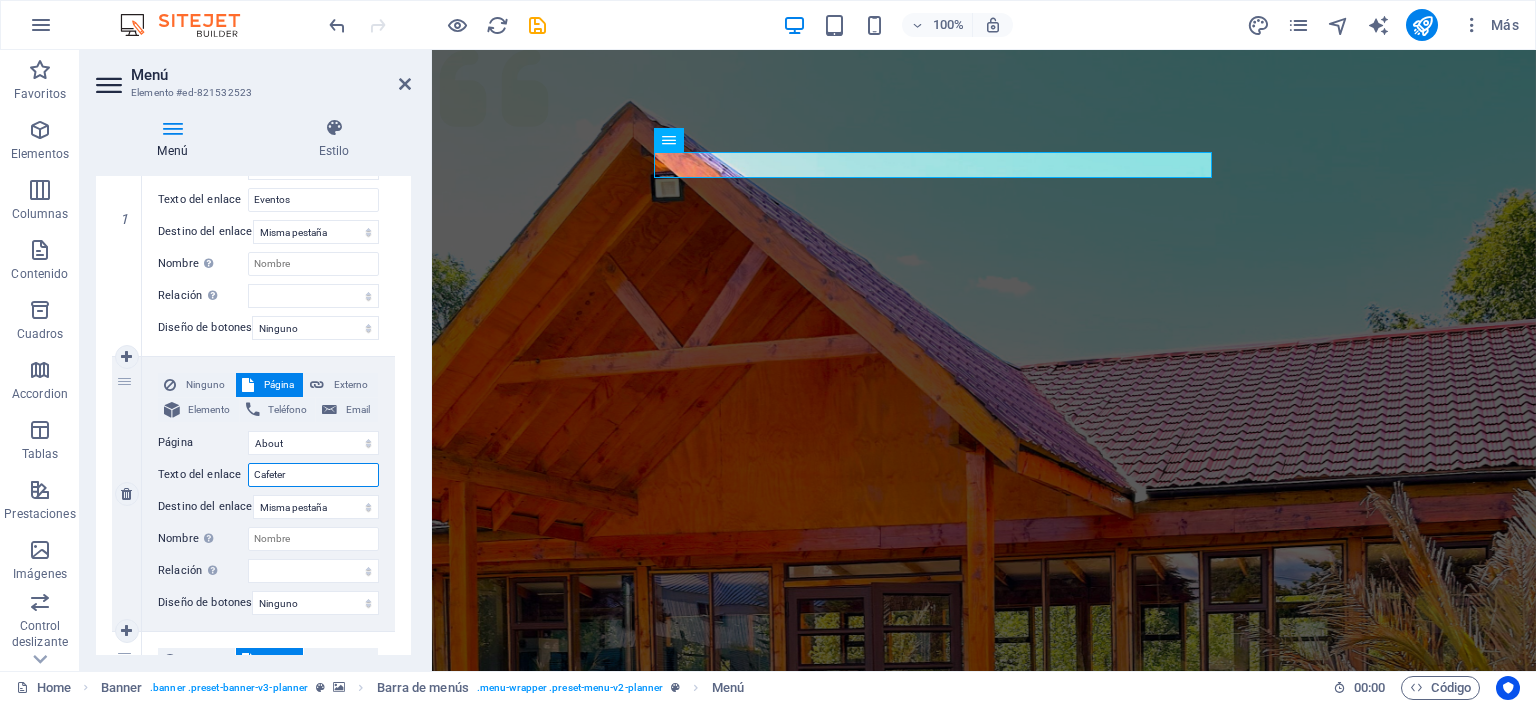 select 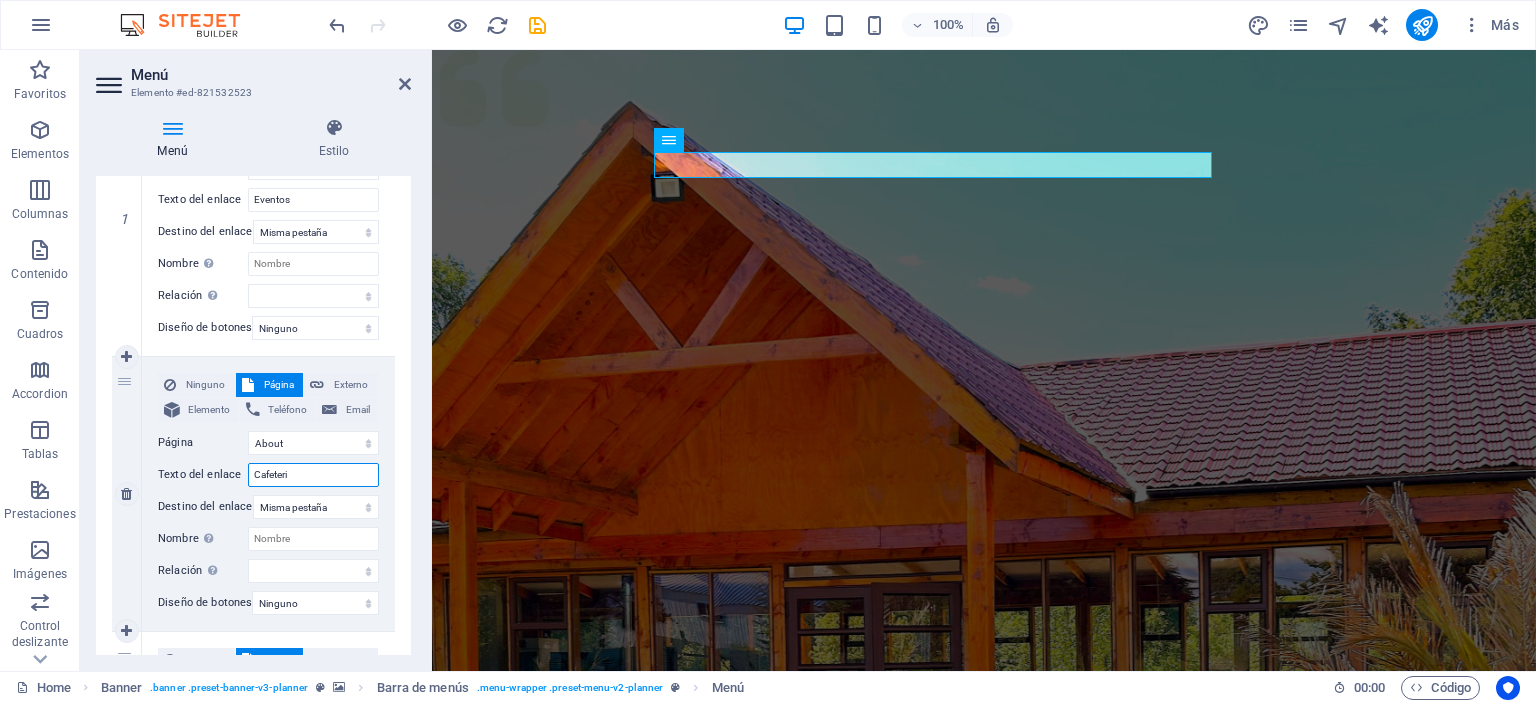 type on "Cafeteria" 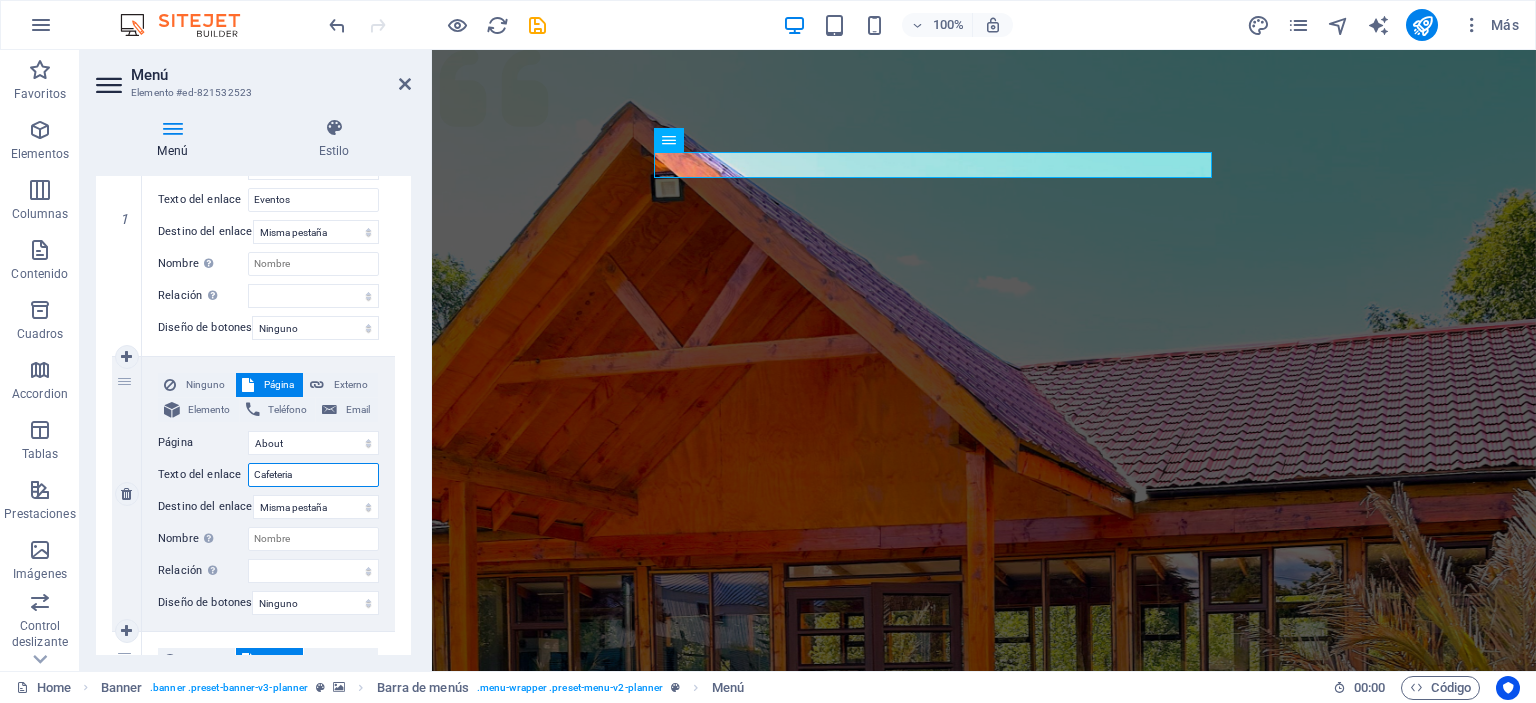 select 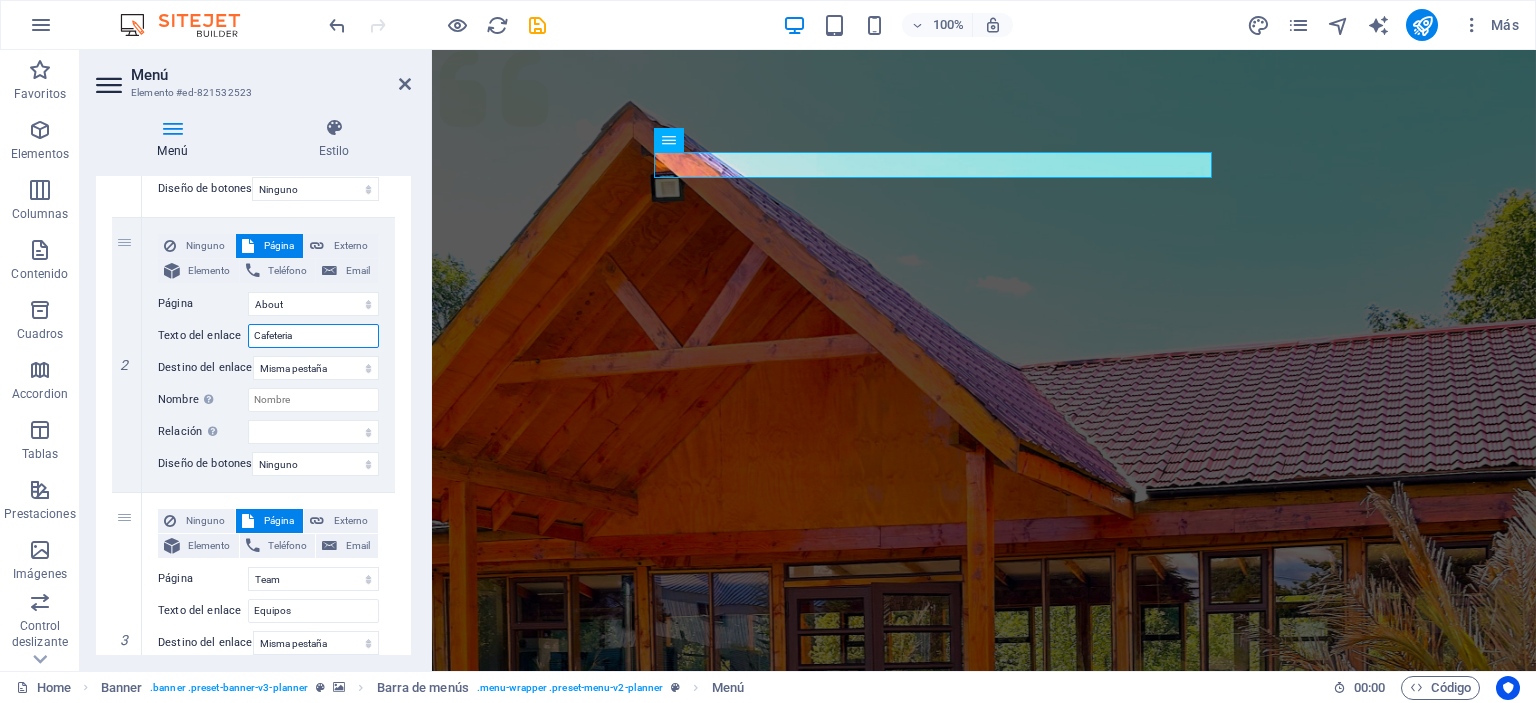 scroll, scrollTop: 500, scrollLeft: 0, axis: vertical 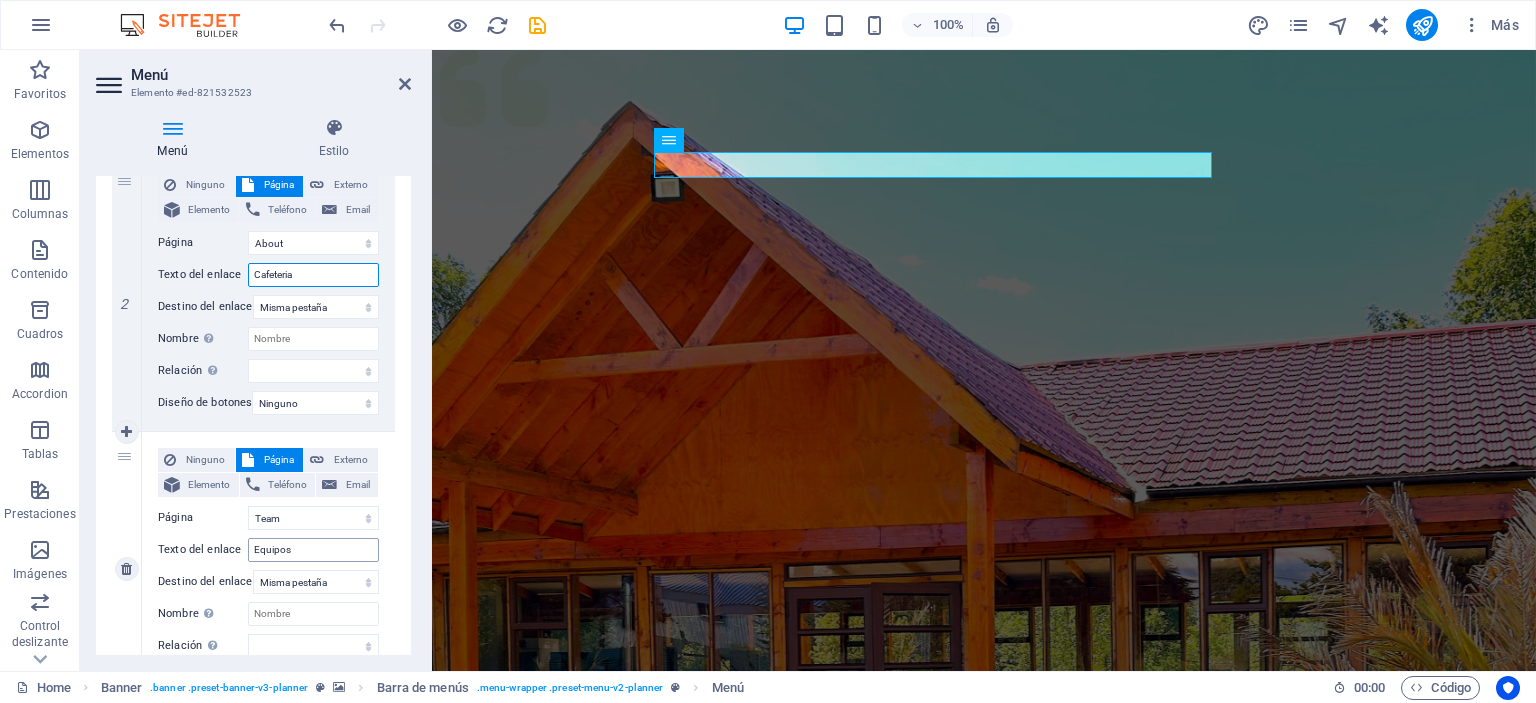 type on "Cafeteria" 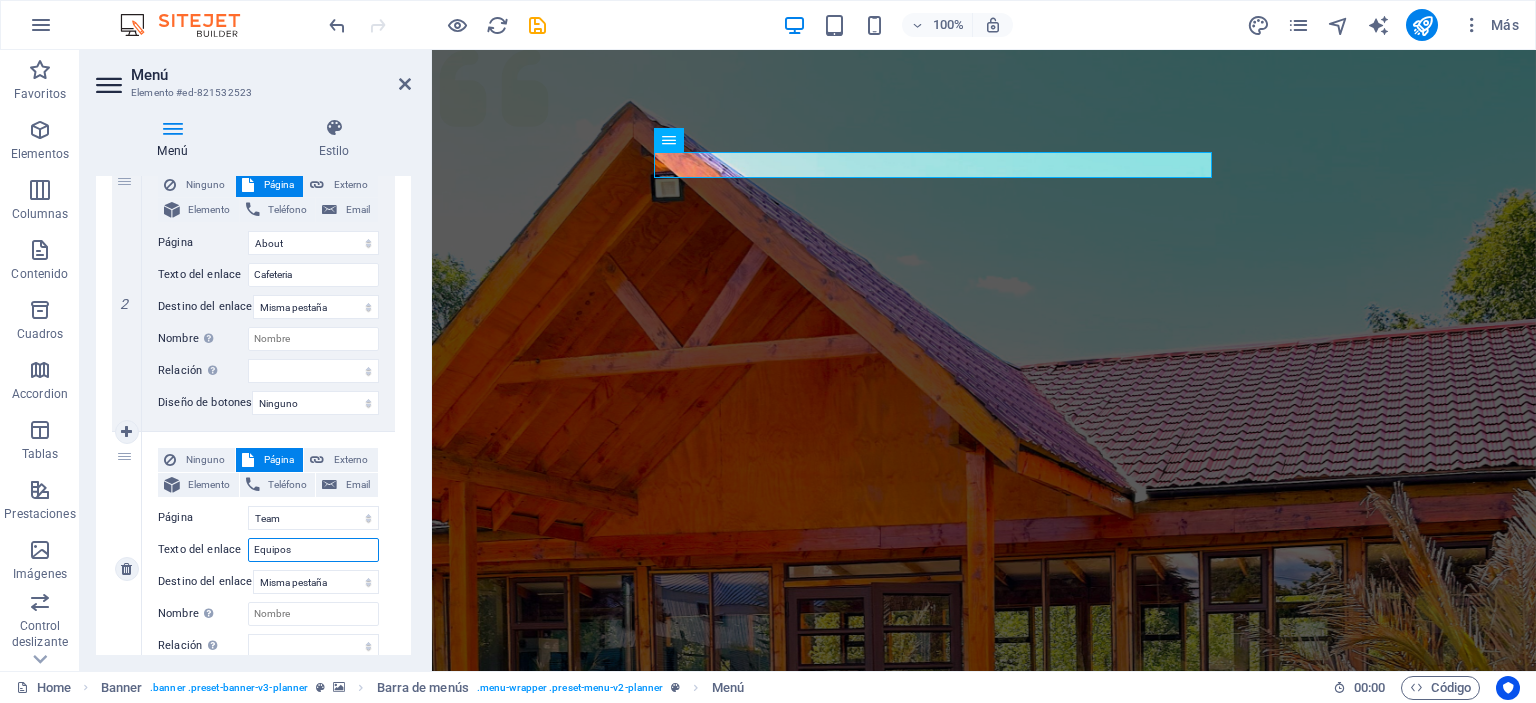 drag, startPoint x: 298, startPoint y: 549, endPoint x: 247, endPoint y: 557, distance: 51.62364 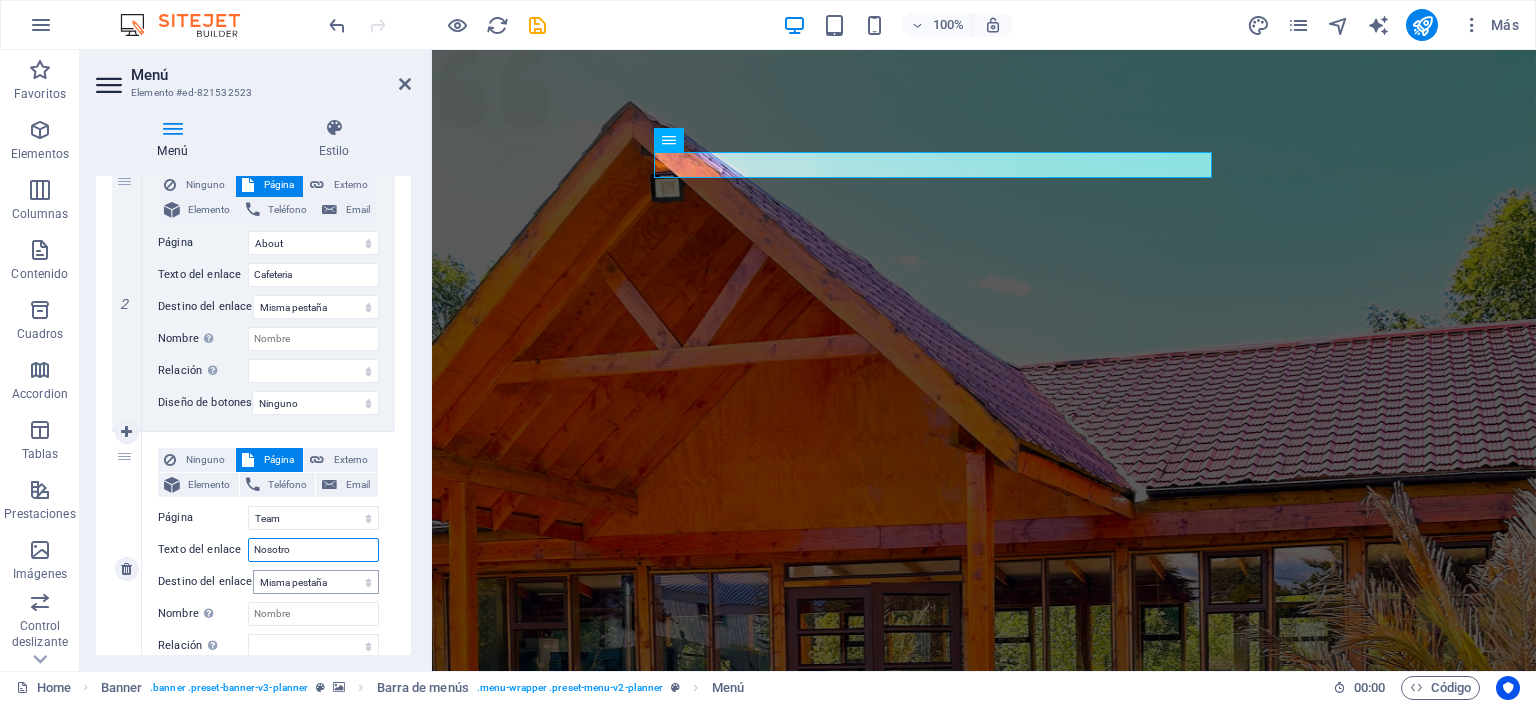 type on "Nosotros" 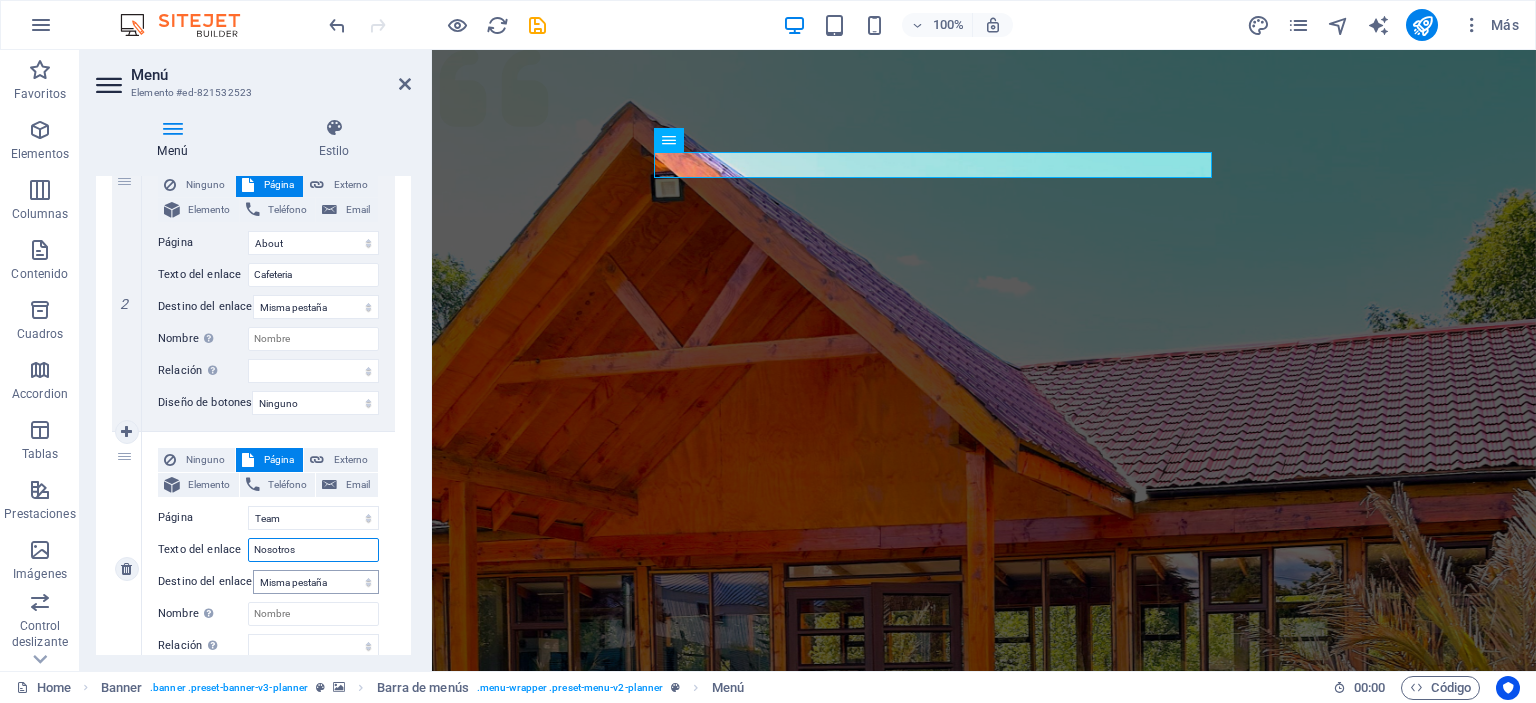select 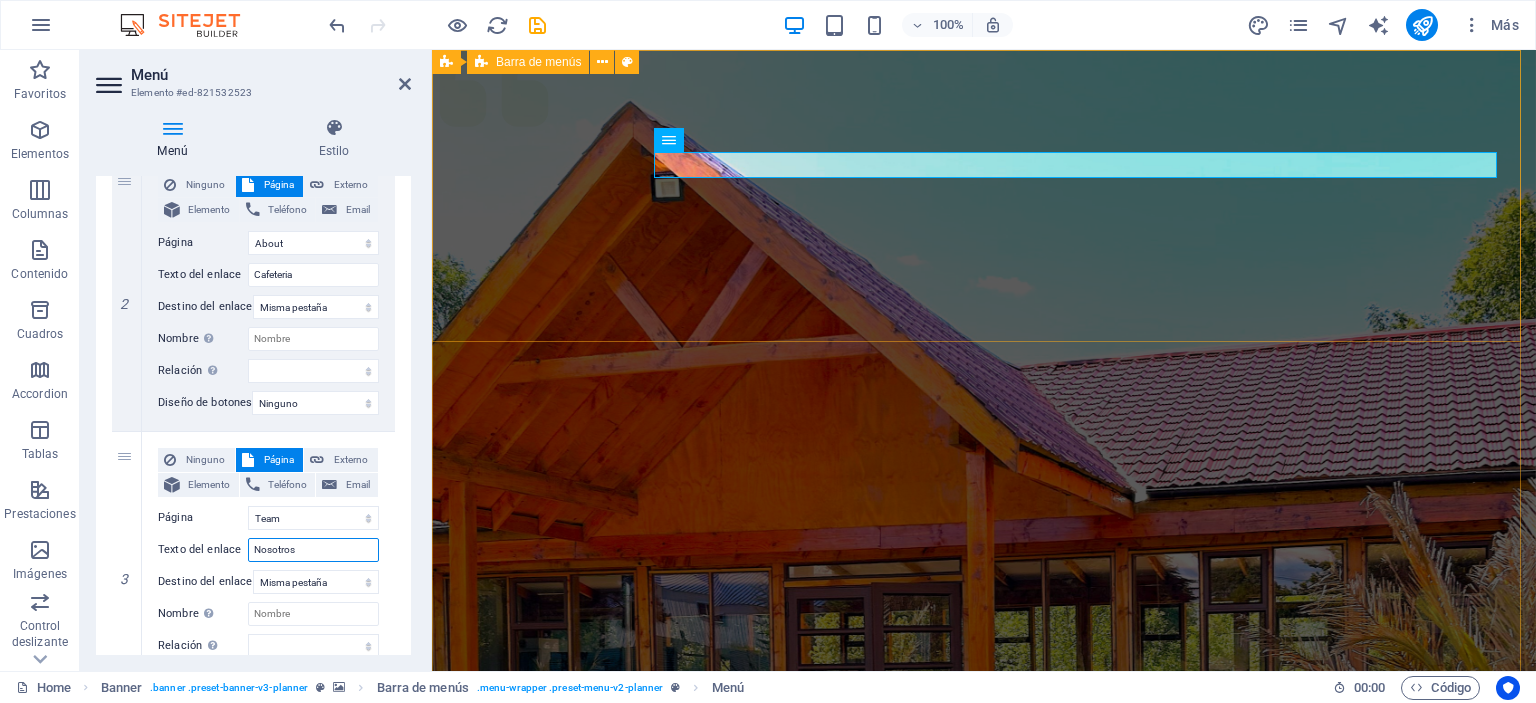 type on "Nosotros" 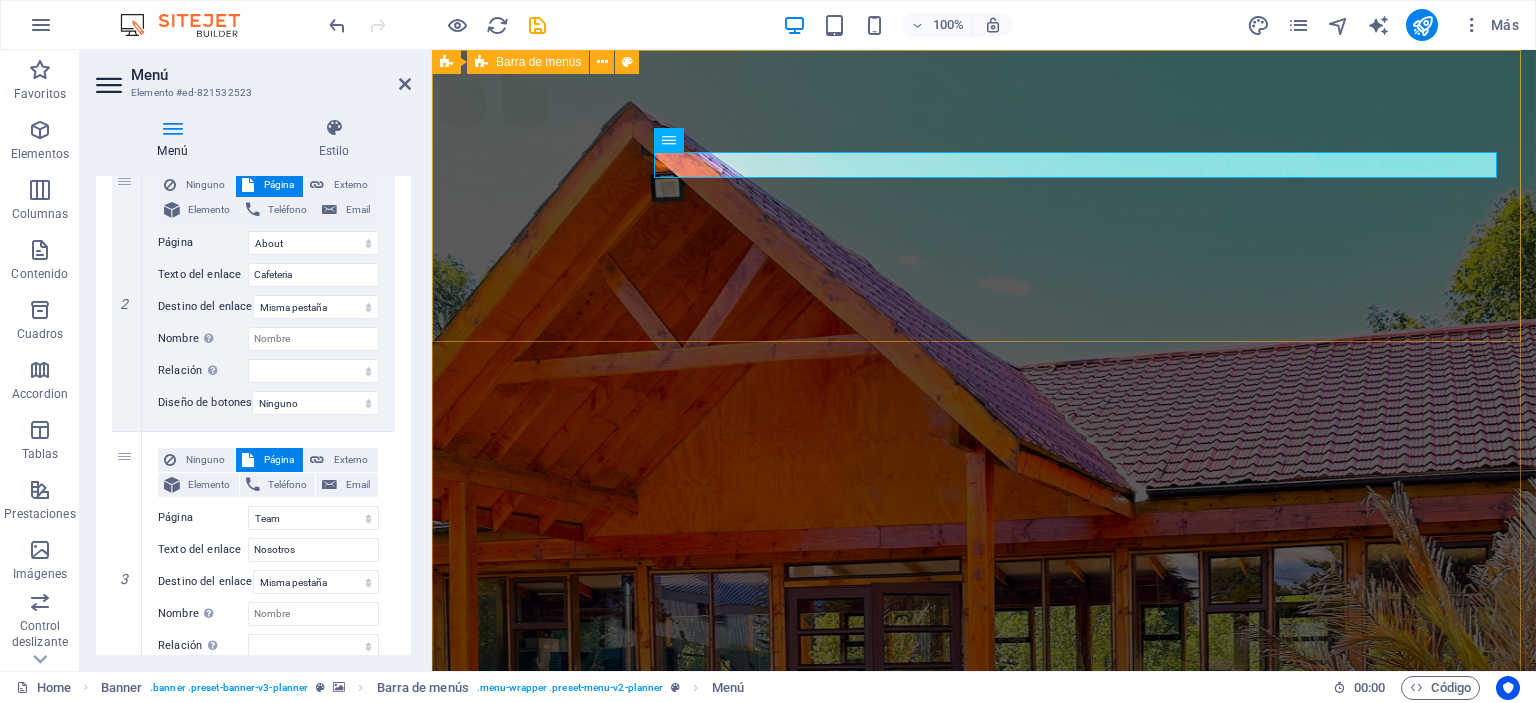 click on "Menu Eventos Cafeteria Nosotros Galeria Contacto Cotiza con nosotros" at bounding box center (984, 1108) 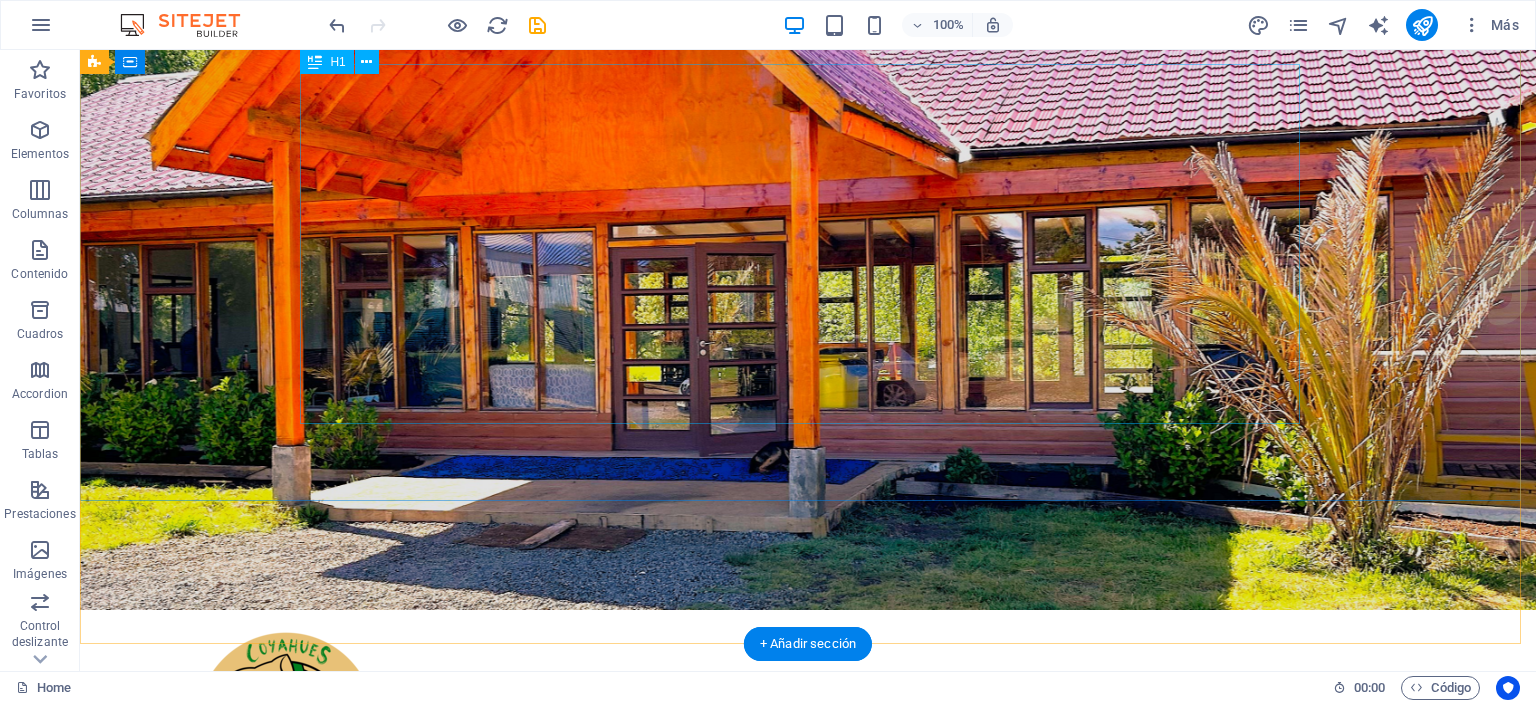 scroll, scrollTop: 300, scrollLeft: 0, axis: vertical 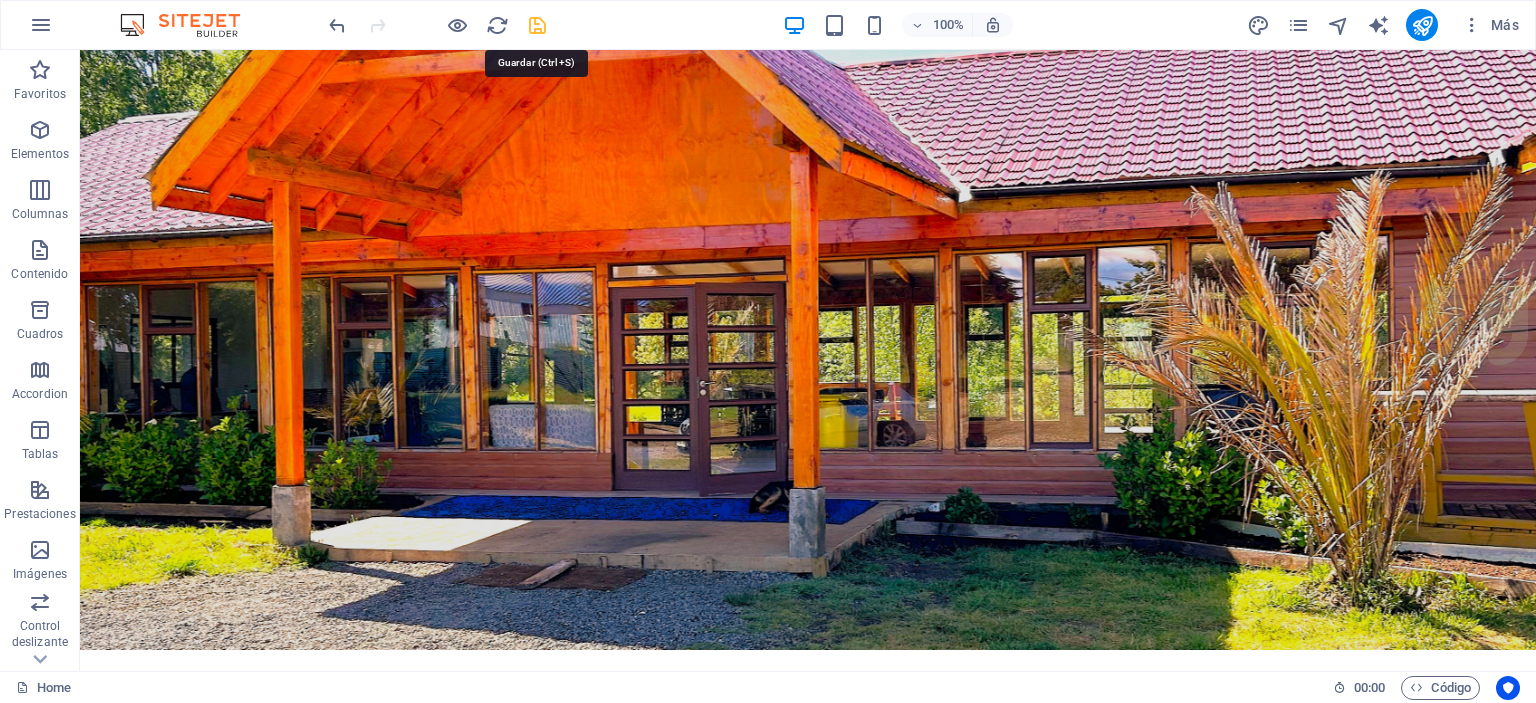click at bounding box center (537, 25) 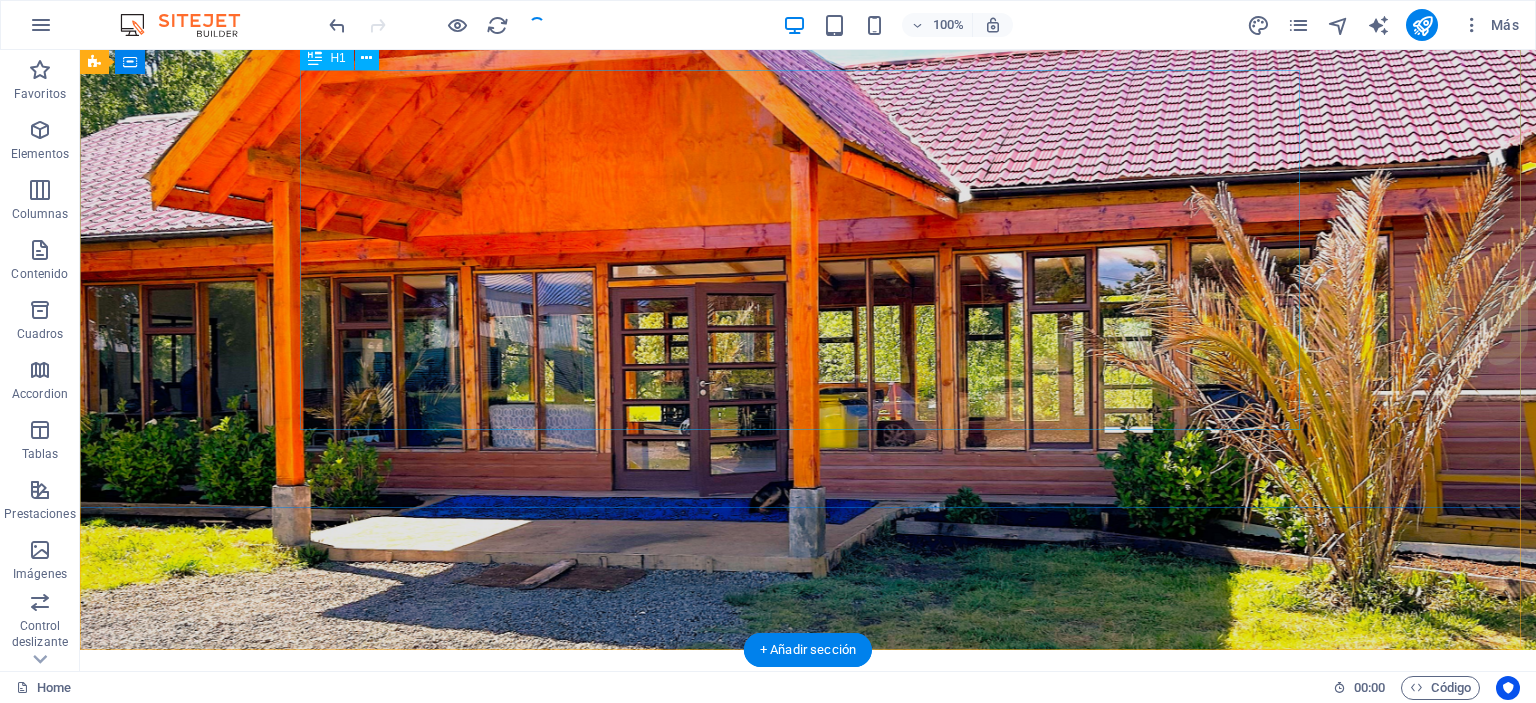 click on "Eventos Parque Coyahue descubre la magia de nuestras brasas" at bounding box center [808, 1237] 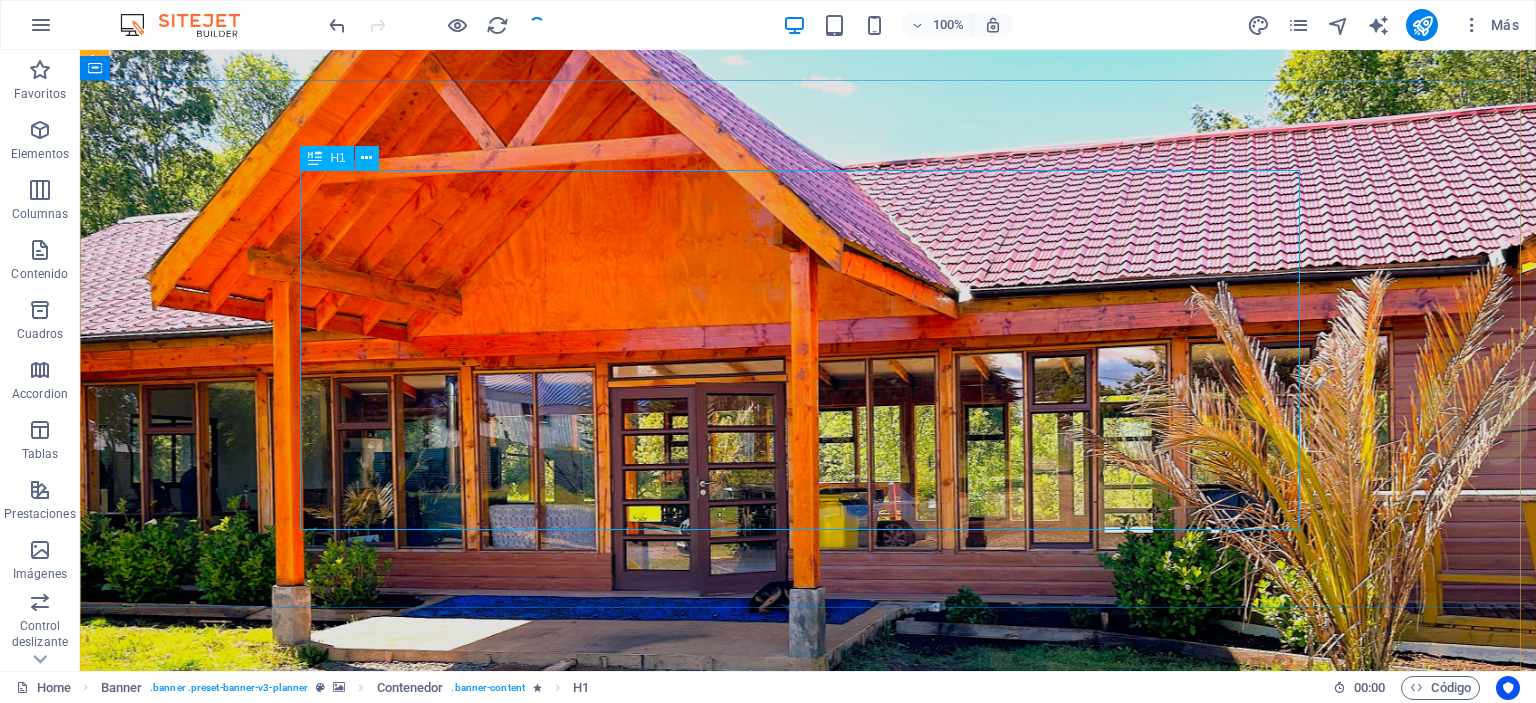 scroll, scrollTop: 100, scrollLeft: 0, axis: vertical 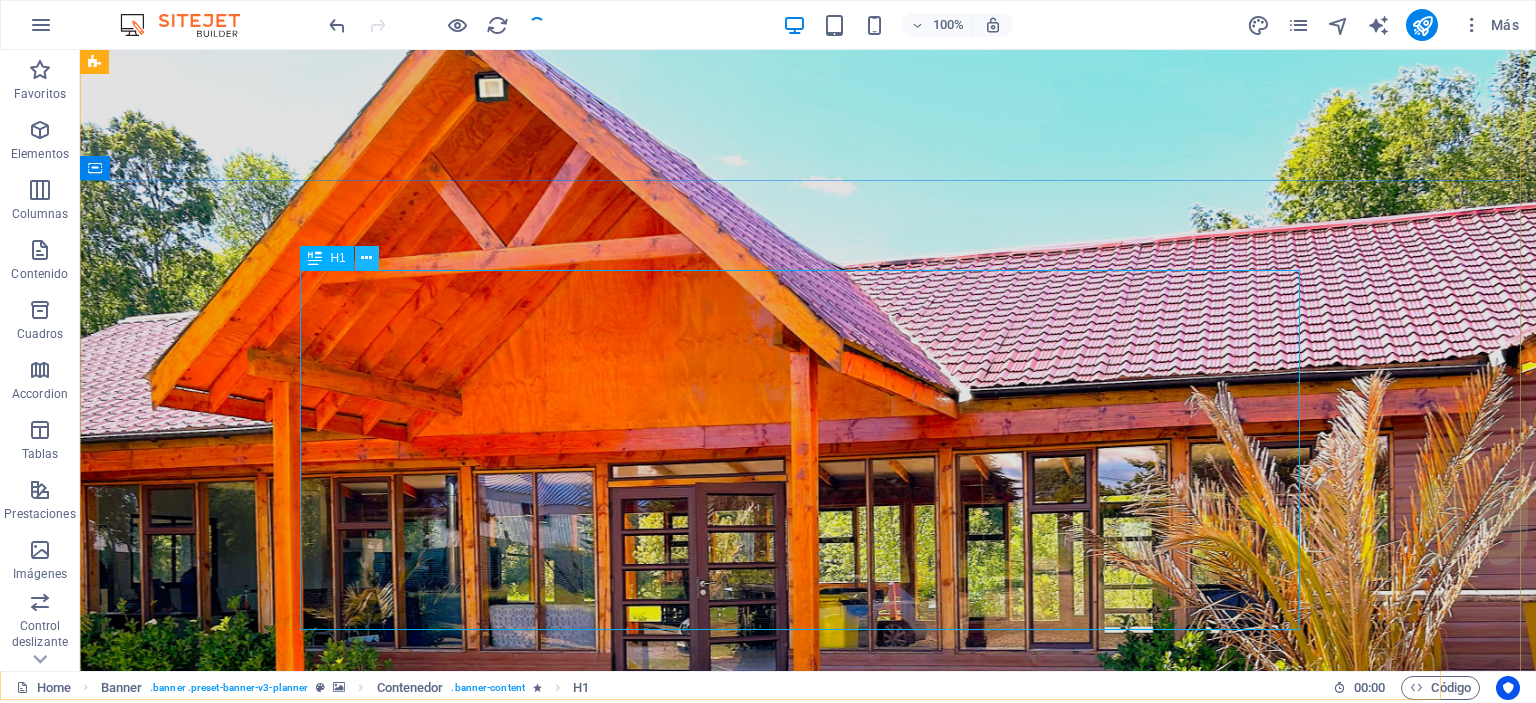 click at bounding box center (366, 258) 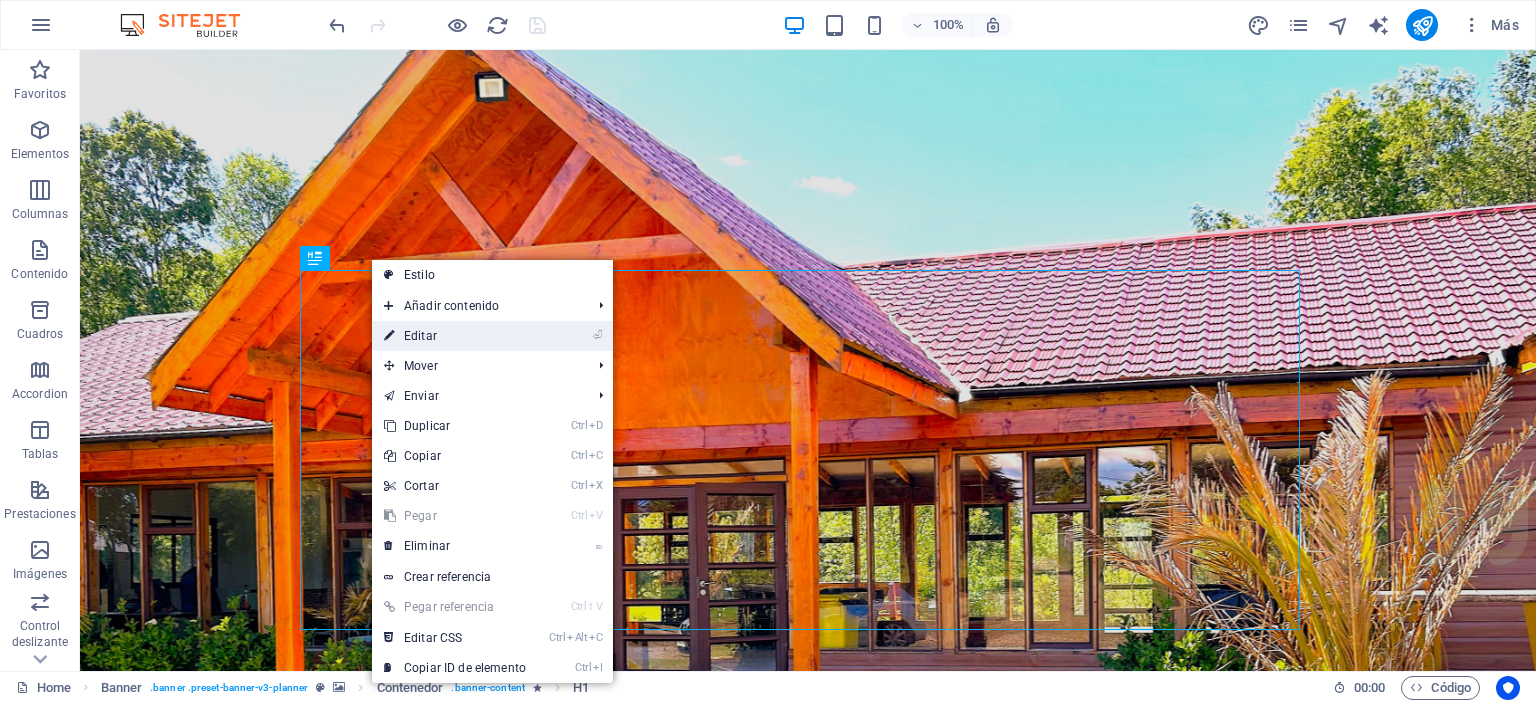 click on "⏎  Editar" at bounding box center [455, 336] 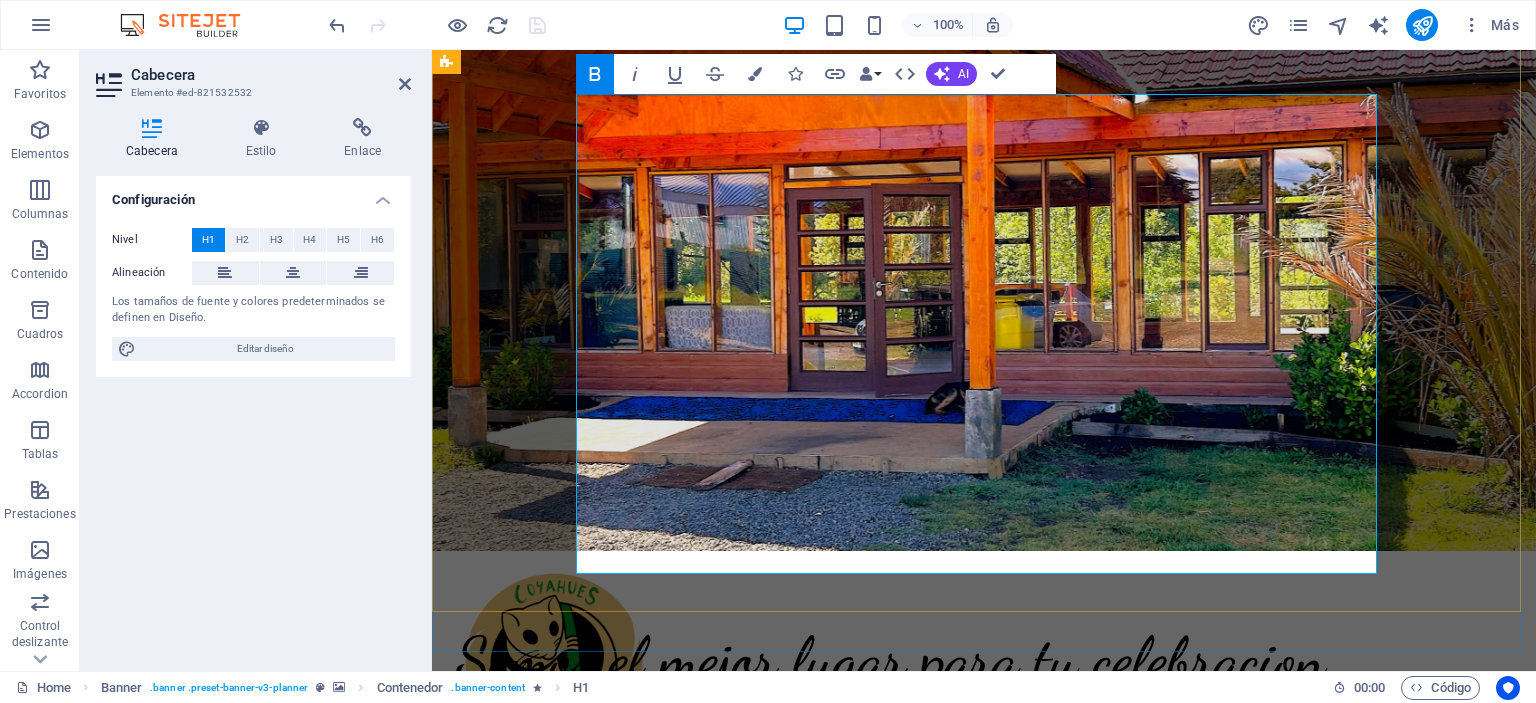 scroll, scrollTop: 500, scrollLeft: 0, axis: vertical 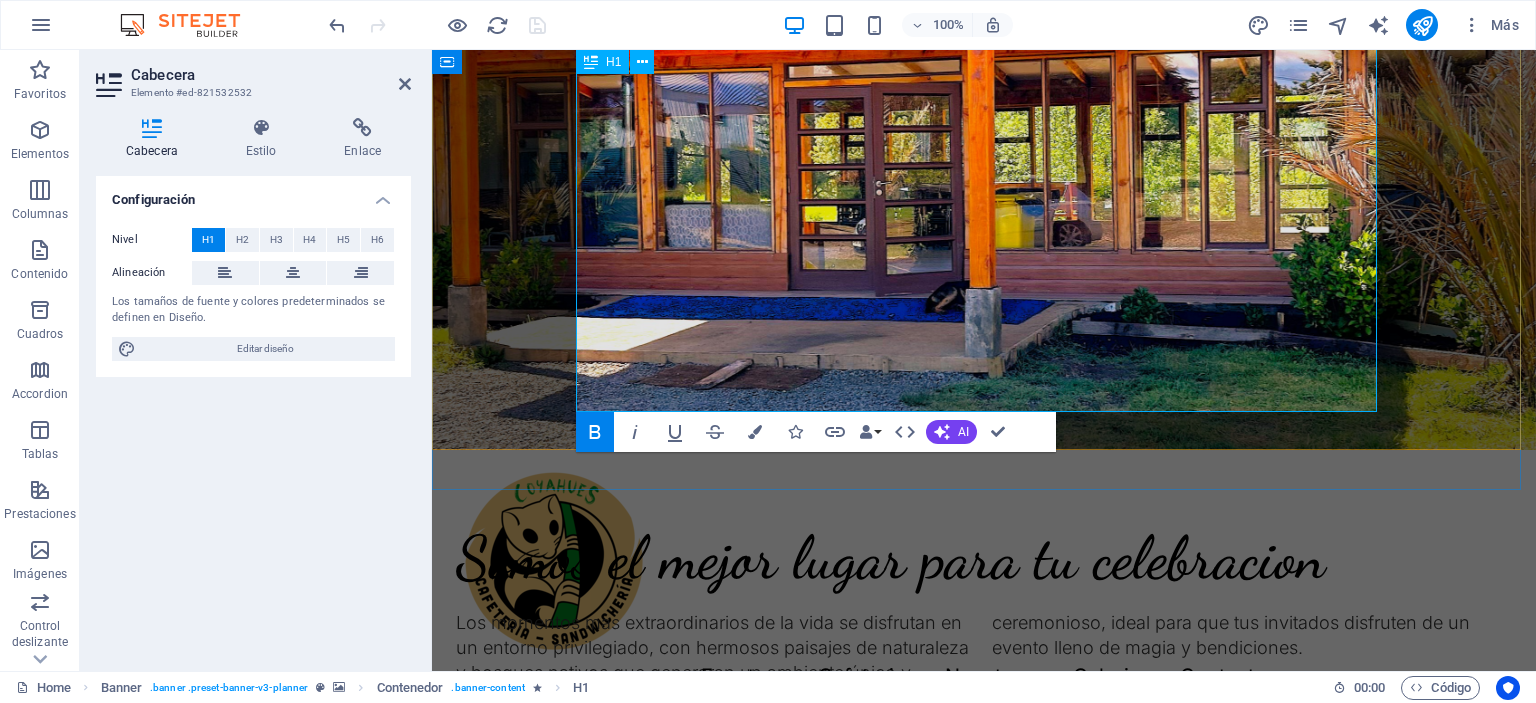 click on "descubre la magia de nuestras brasas" at bounding box center [984, 1217] 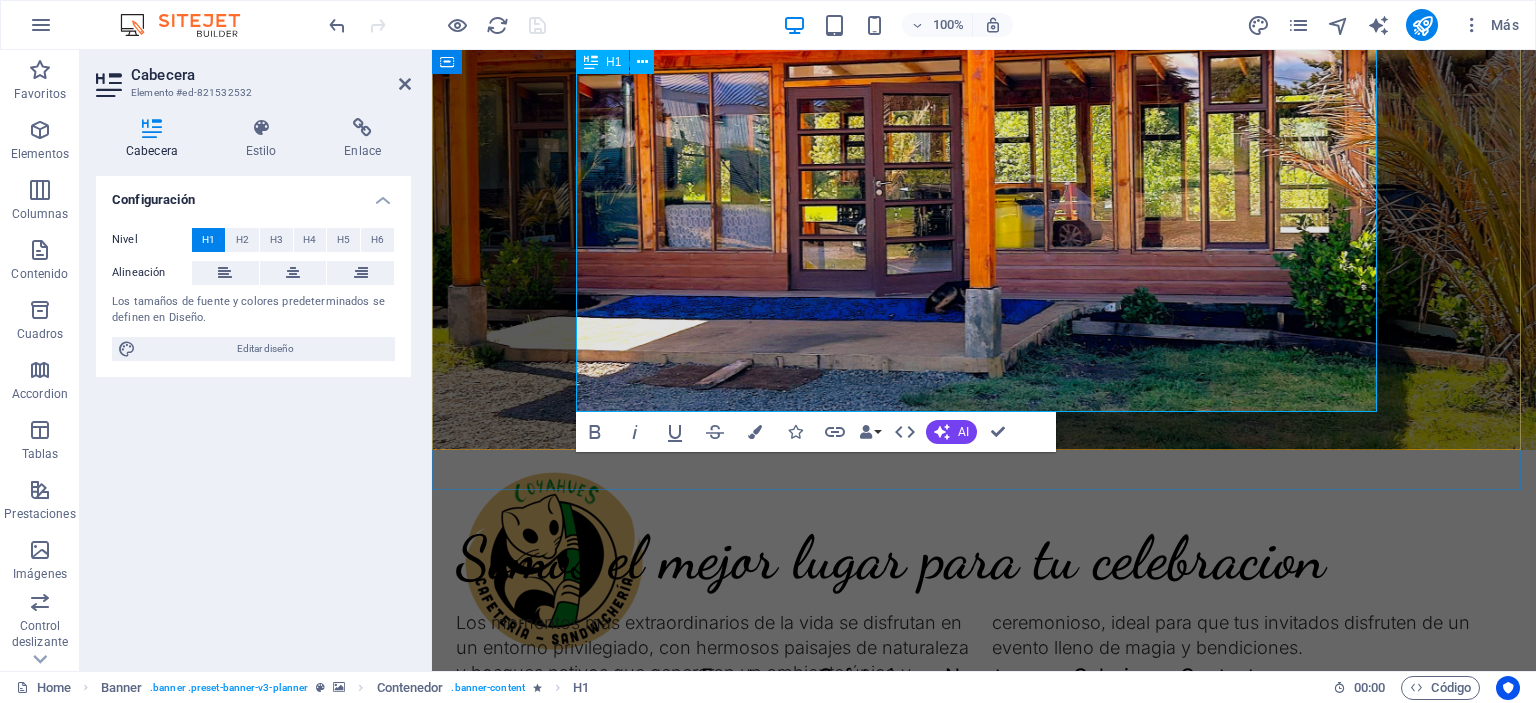 click on "descubre la magia de nuestras brasas" at bounding box center (984, 1217) 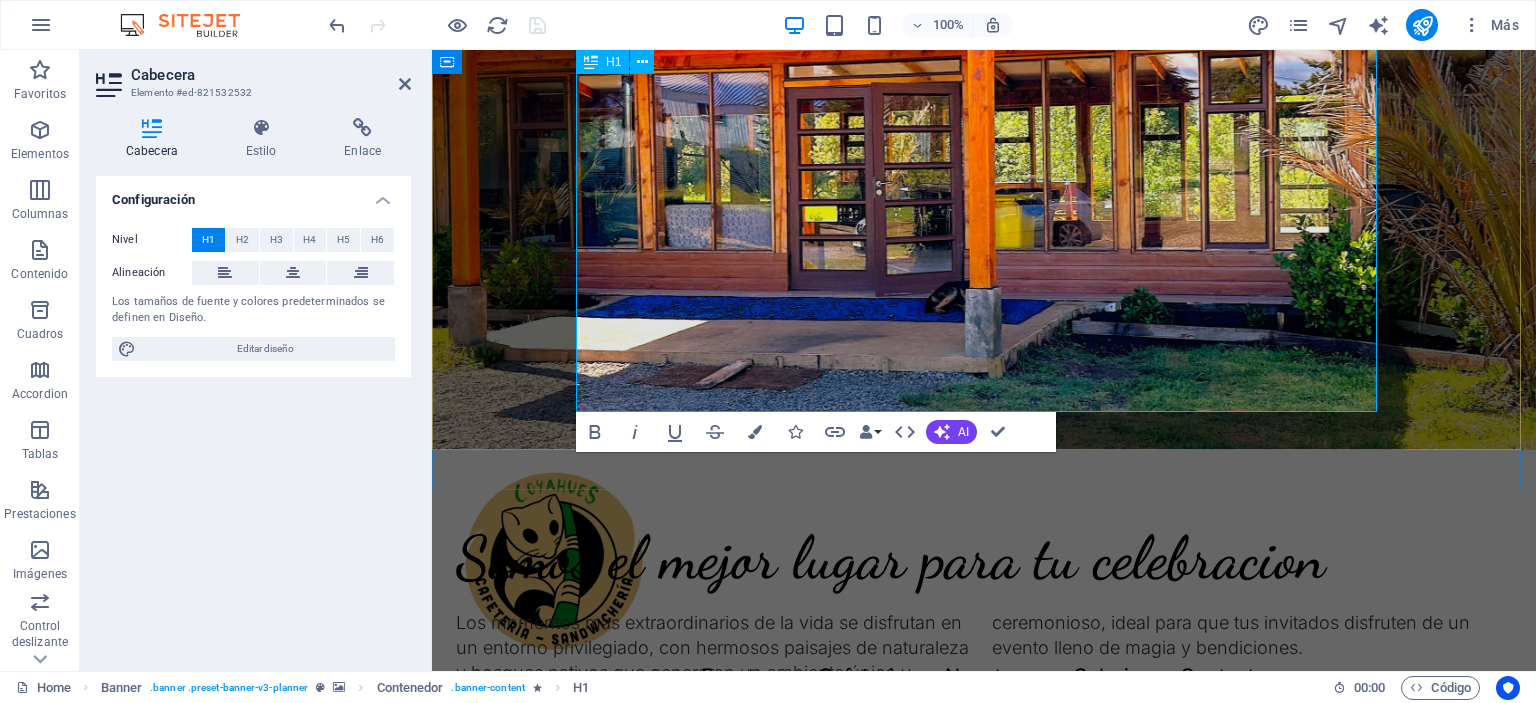 drag, startPoint x: 1240, startPoint y: 367, endPoint x: 619, endPoint y: 271, distance: 628.37646 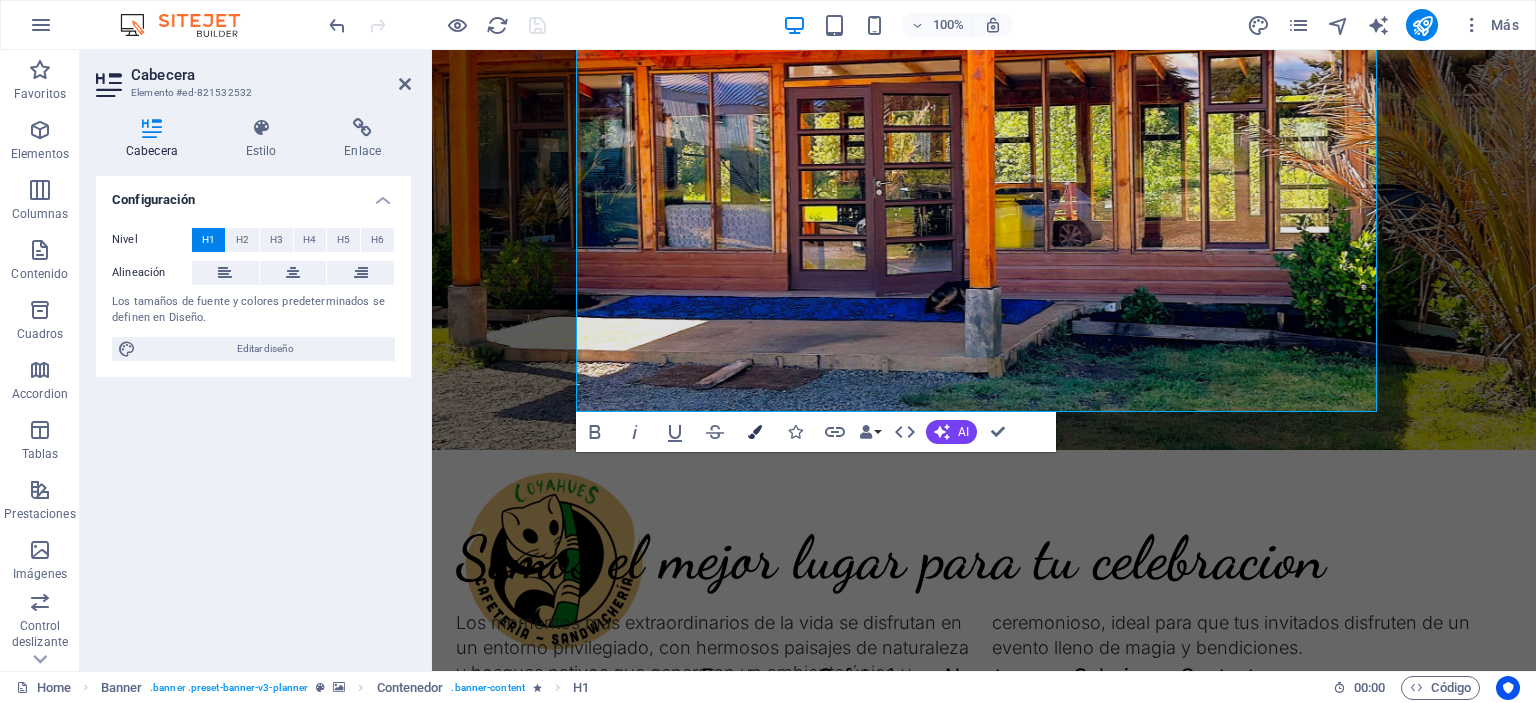 click on "Colors" at bounding box center (755, 432) 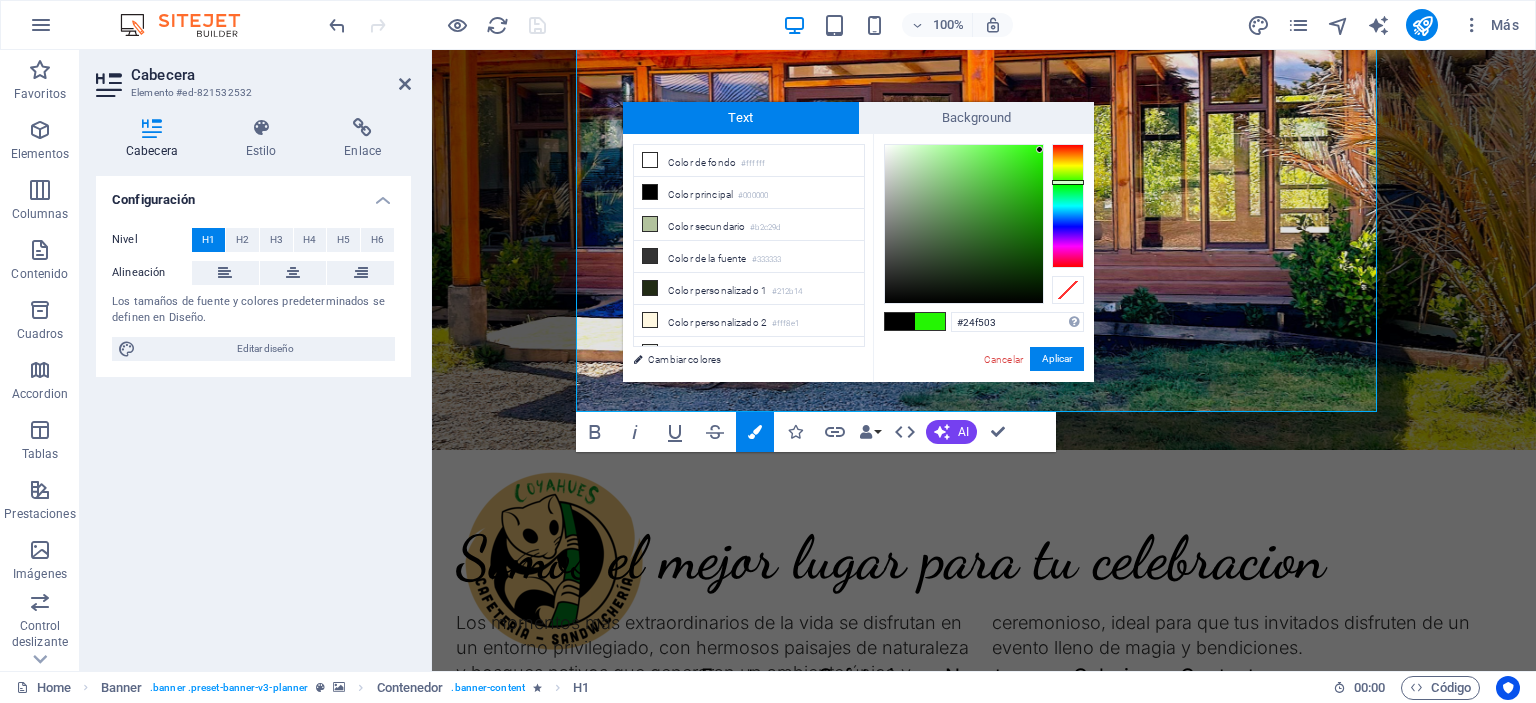 click at bounding box center [1068, 206] 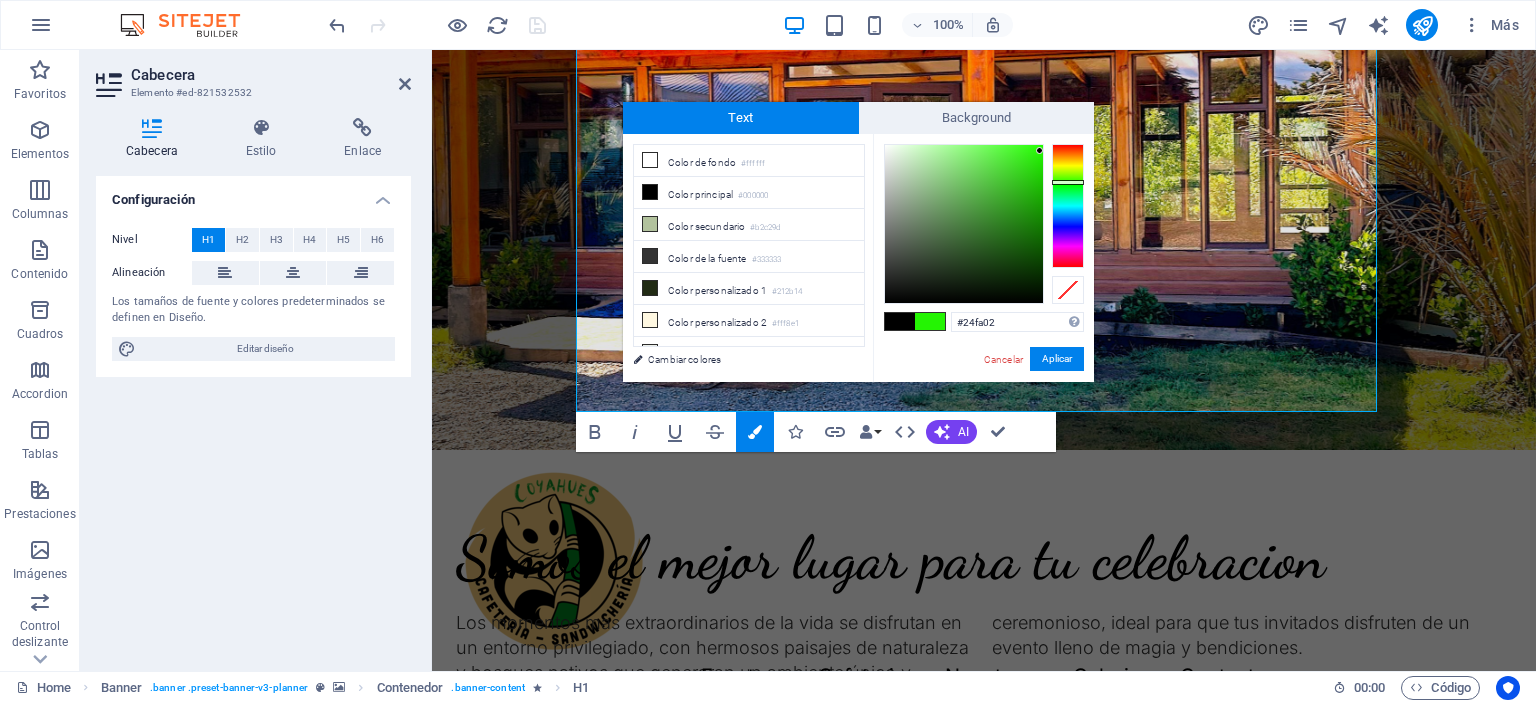 type on "#23fa00" 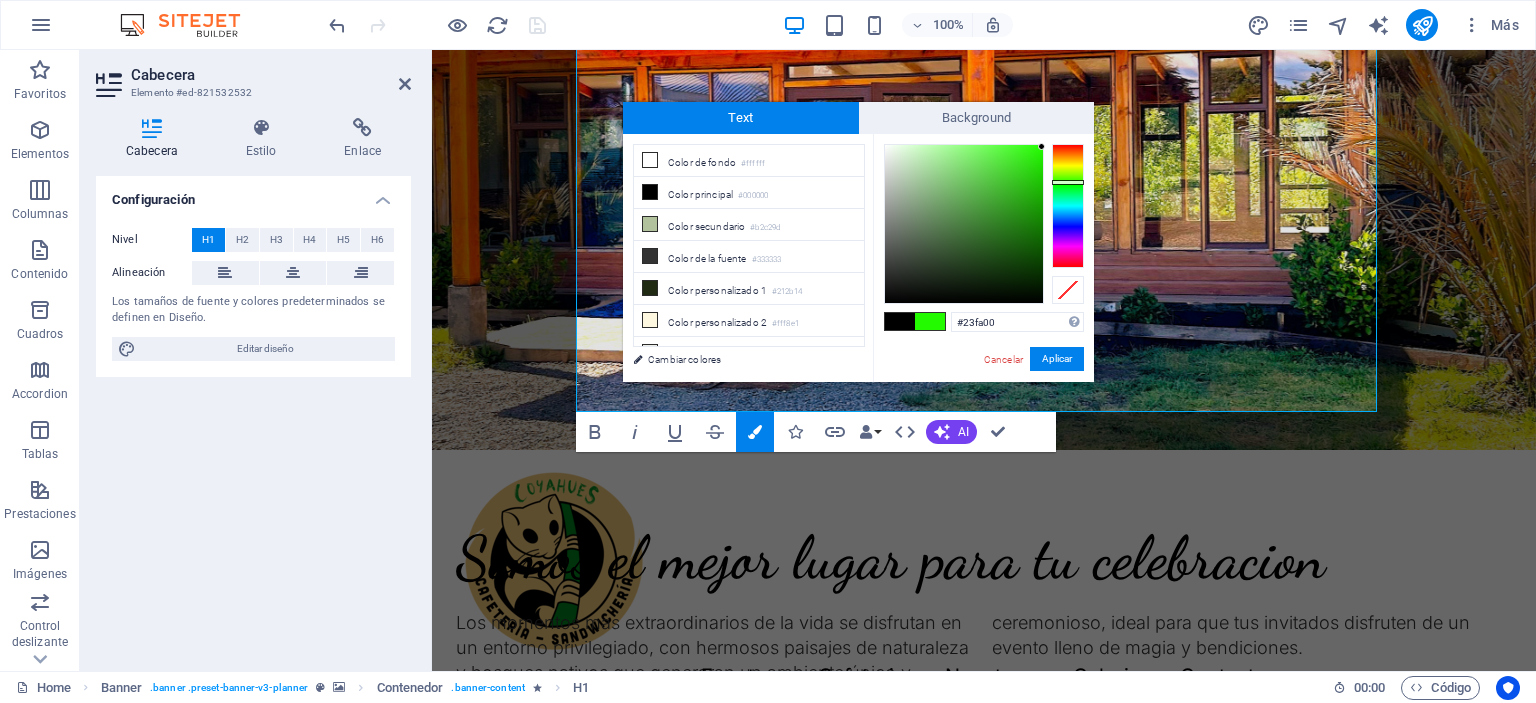 click at bounding box center [1041, 146] 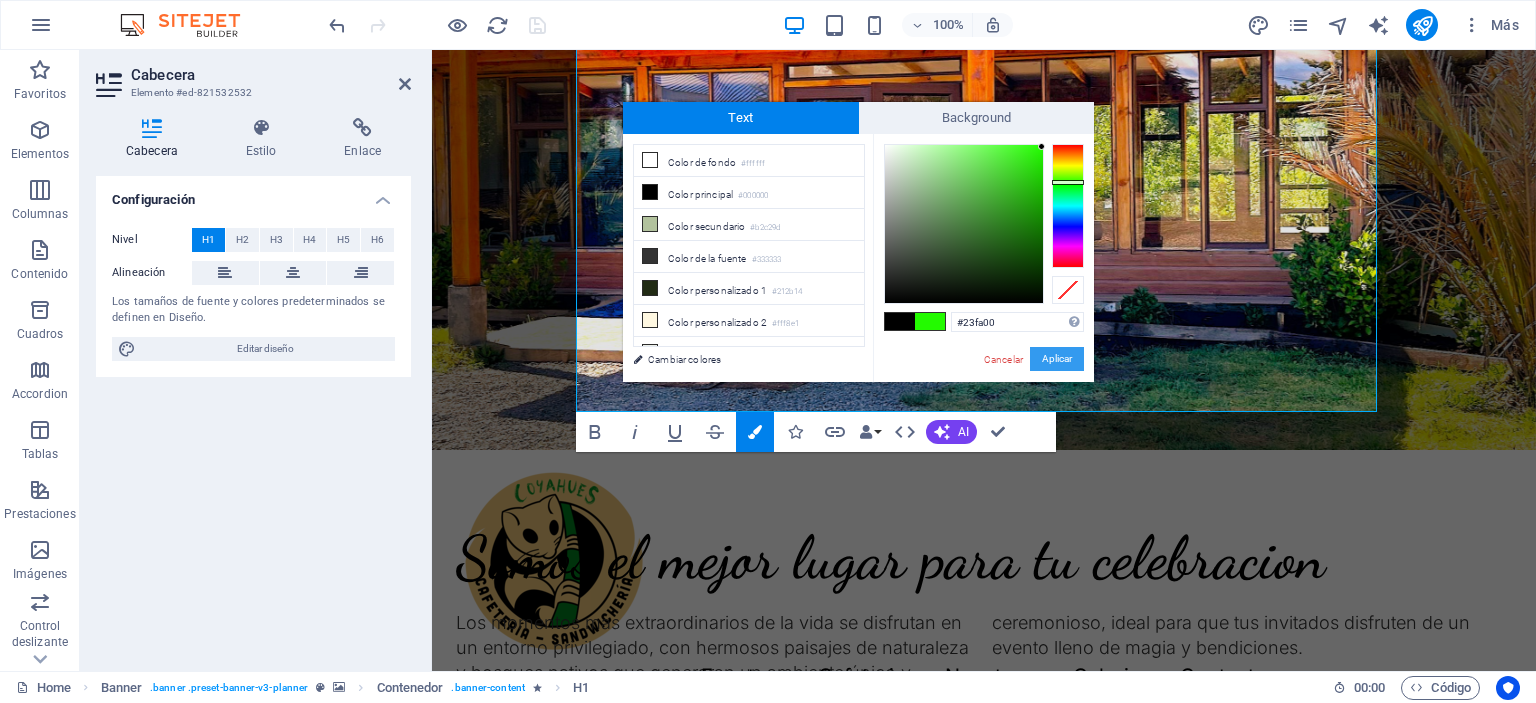 click on "Aplicar" at bounding box center (1057, 359) 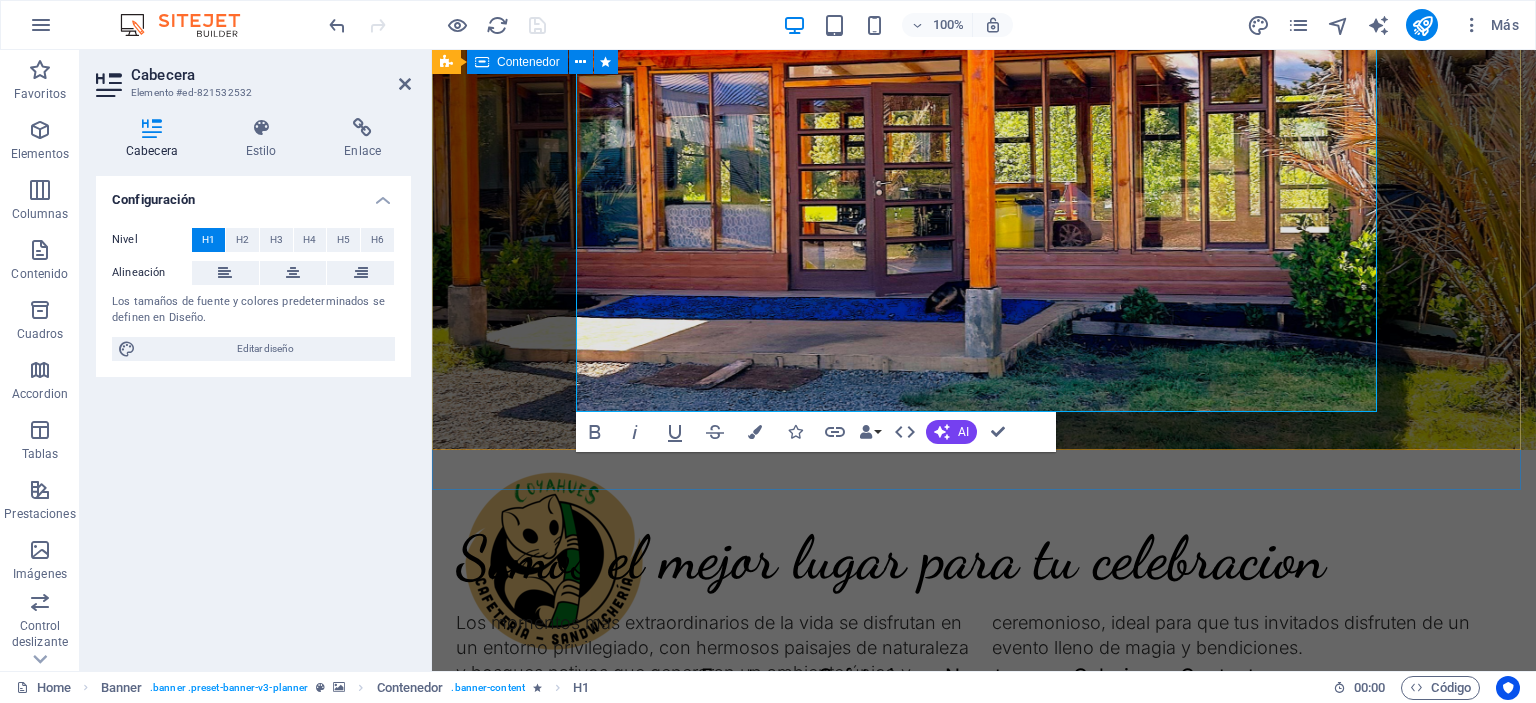 click on "Eventos Parque Coyahue ​ descubre la magia de nuestro entorno ​ Plan your next event with us" at bounding box center (984, 1091) 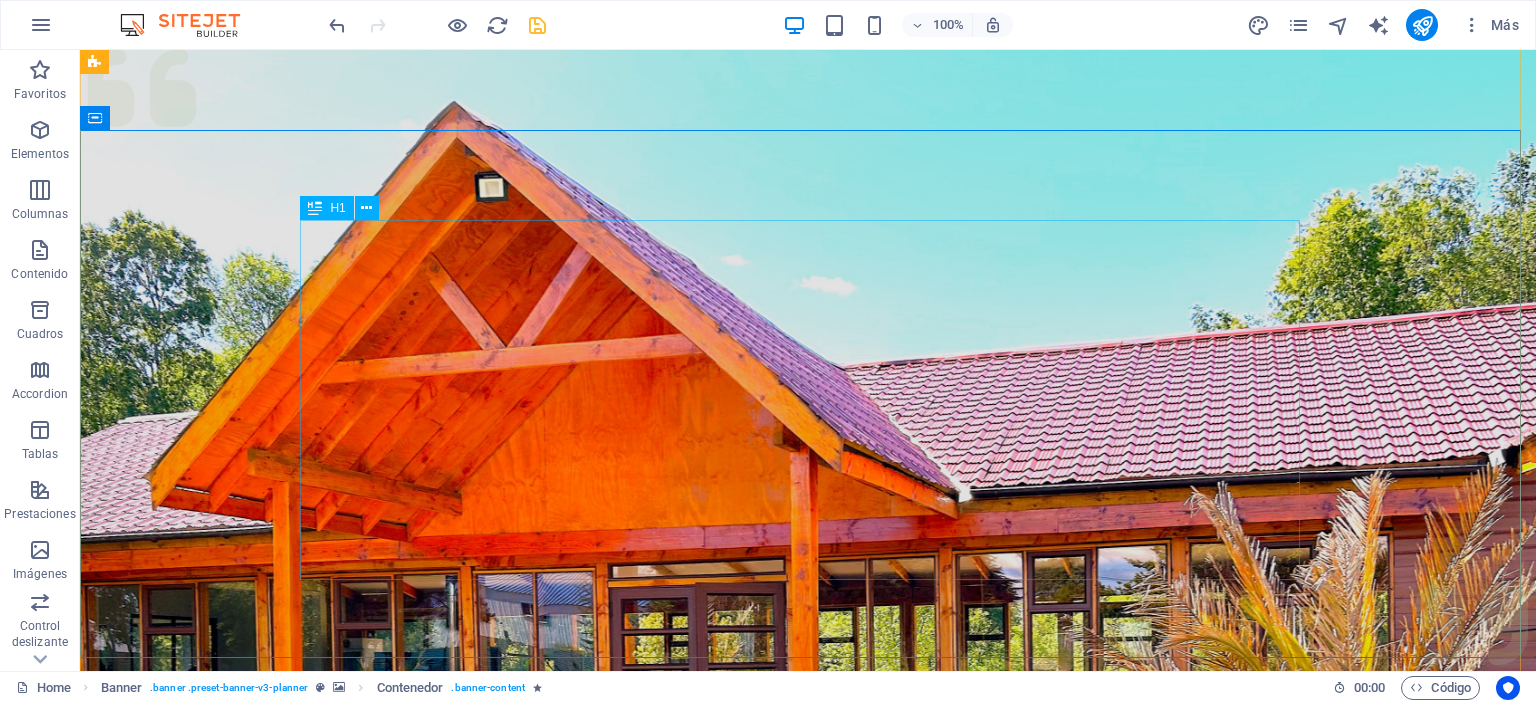 scroll, scrollTop: 0, scrollLeft: 0, axis: both 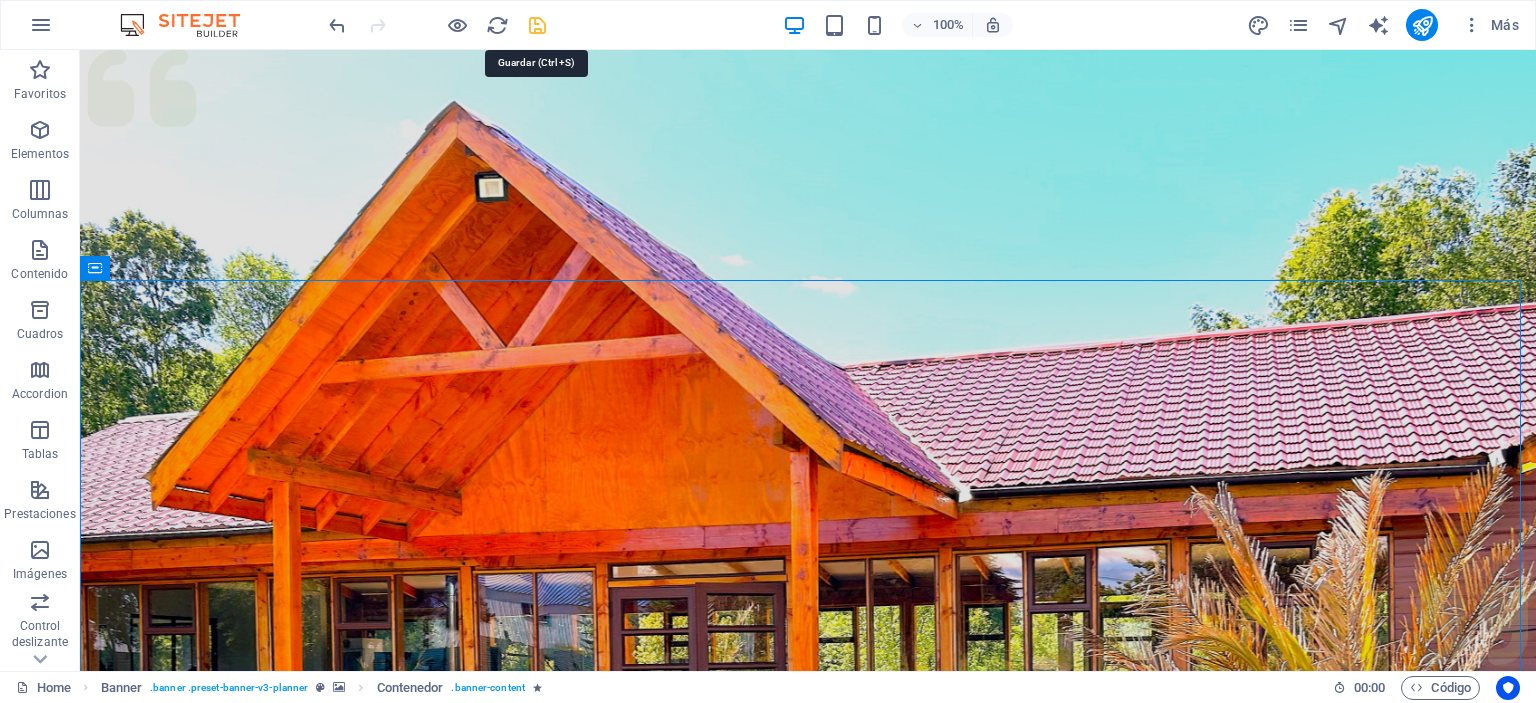 click at bounding box center [537, 25] 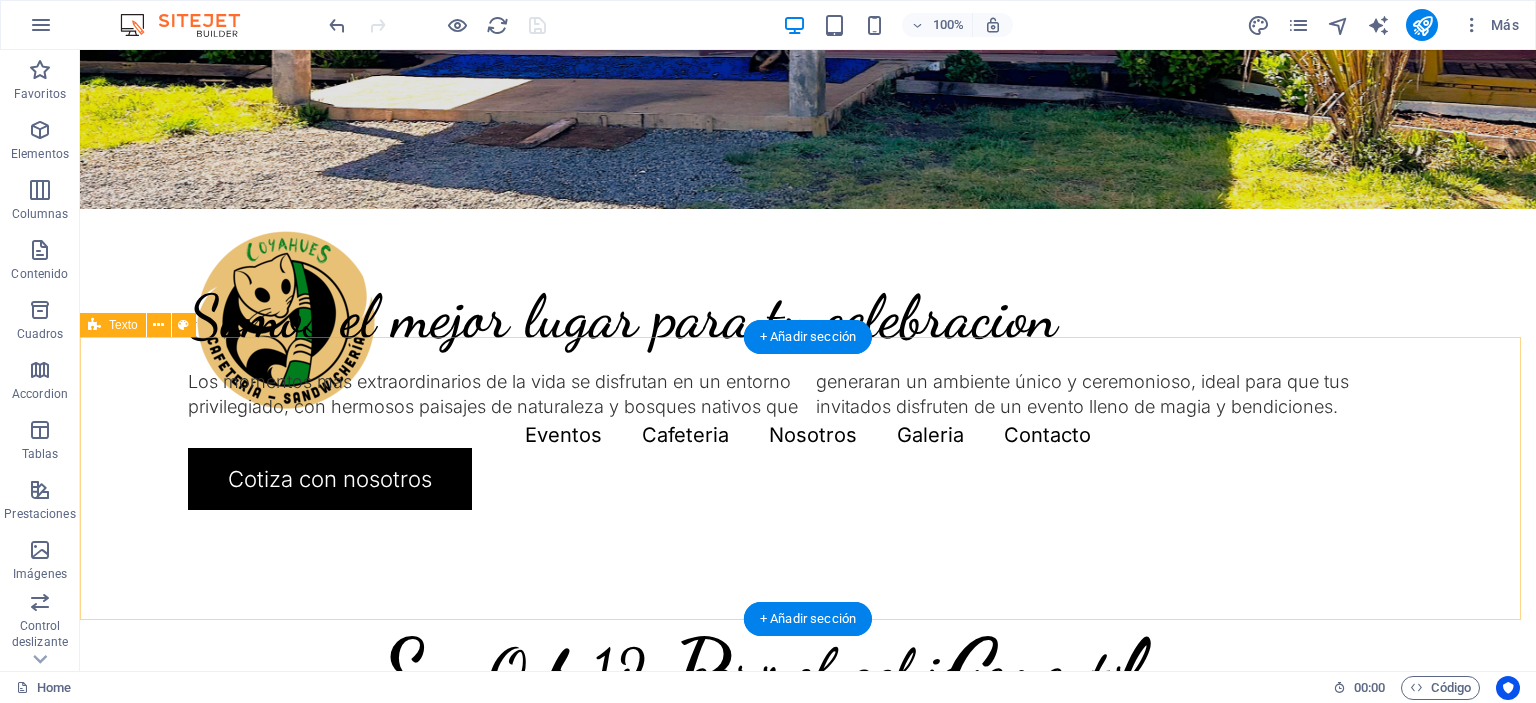 scroll, scrollTop: 600, scrollLeft: 0, axis: vertical 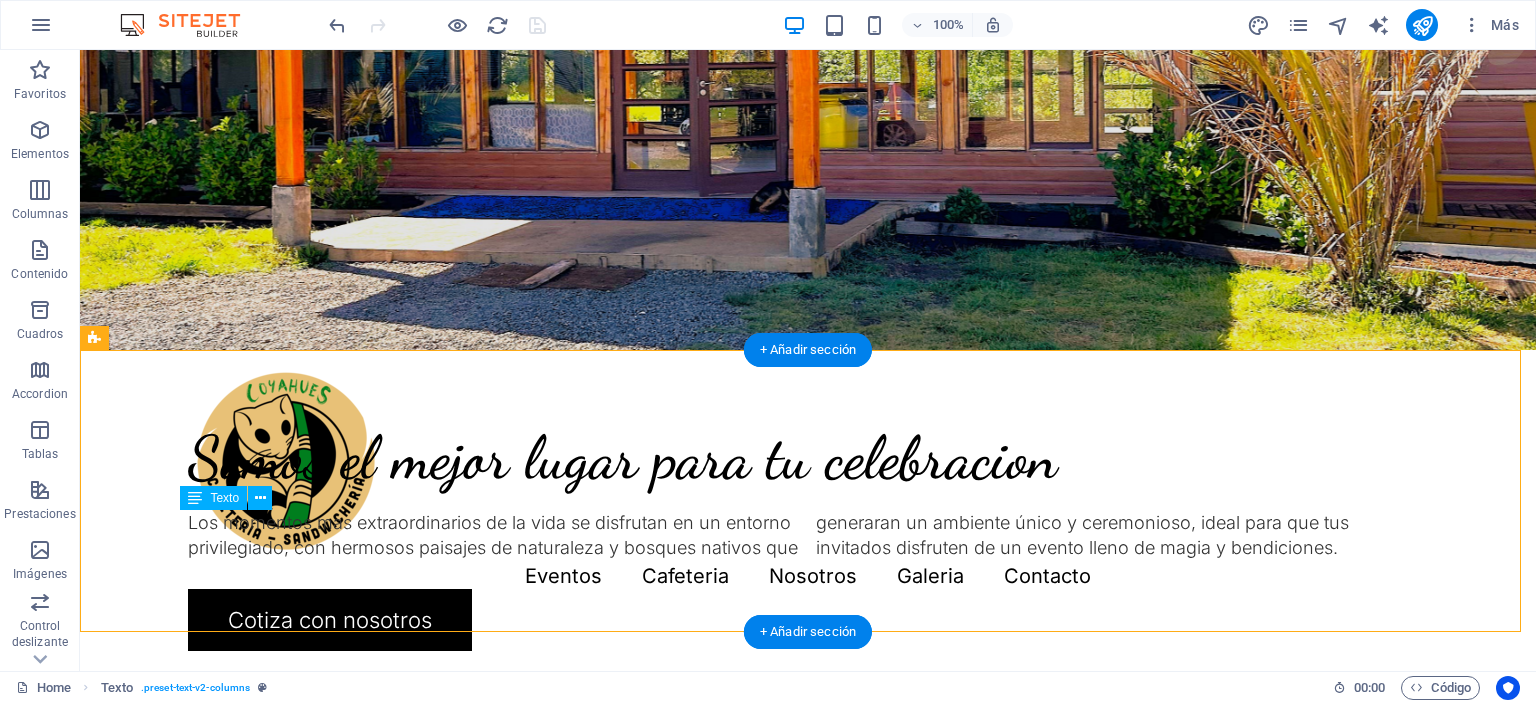 drag, startPoint x: 1335, startPoint y: 551, endPoint x: 1135, endPoint y: 551, distance: 200 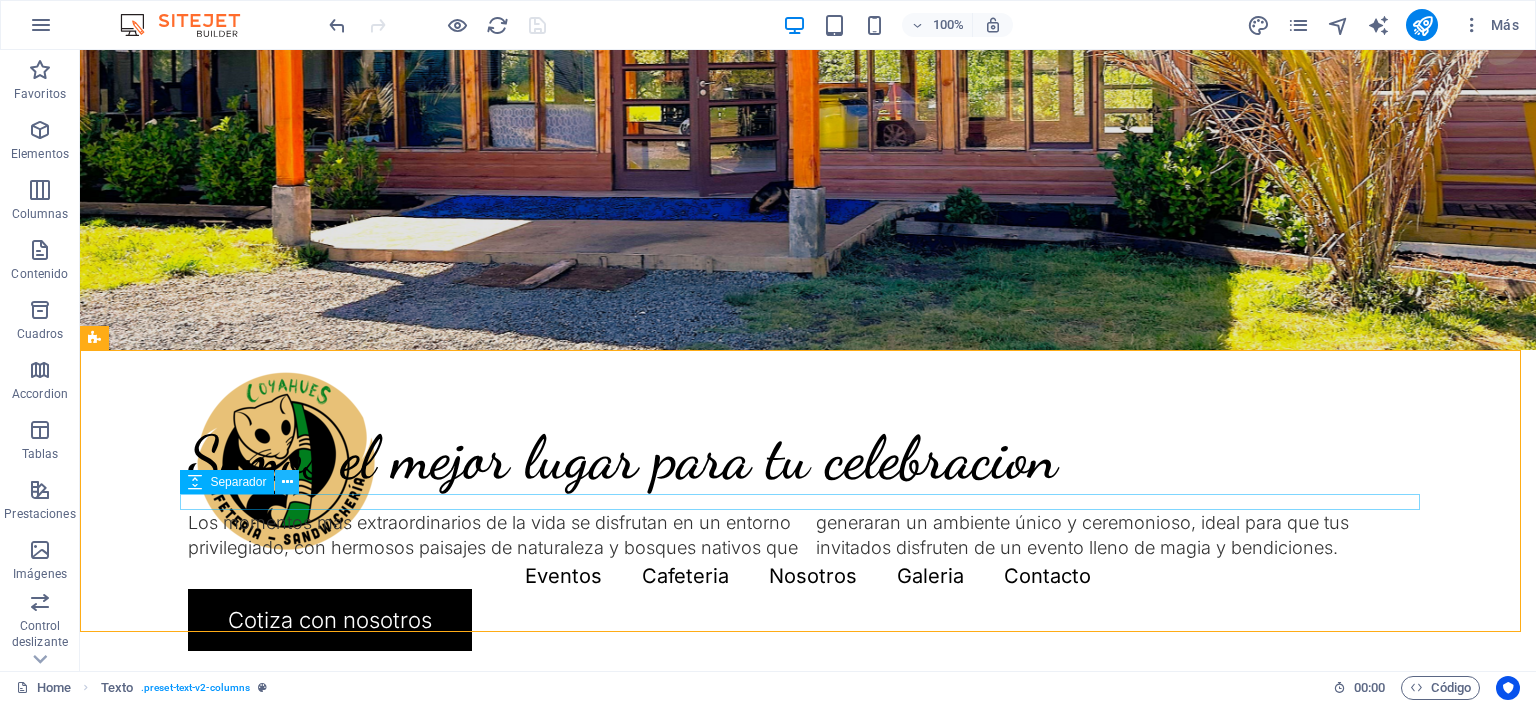 click at bounding box center (287, 482) 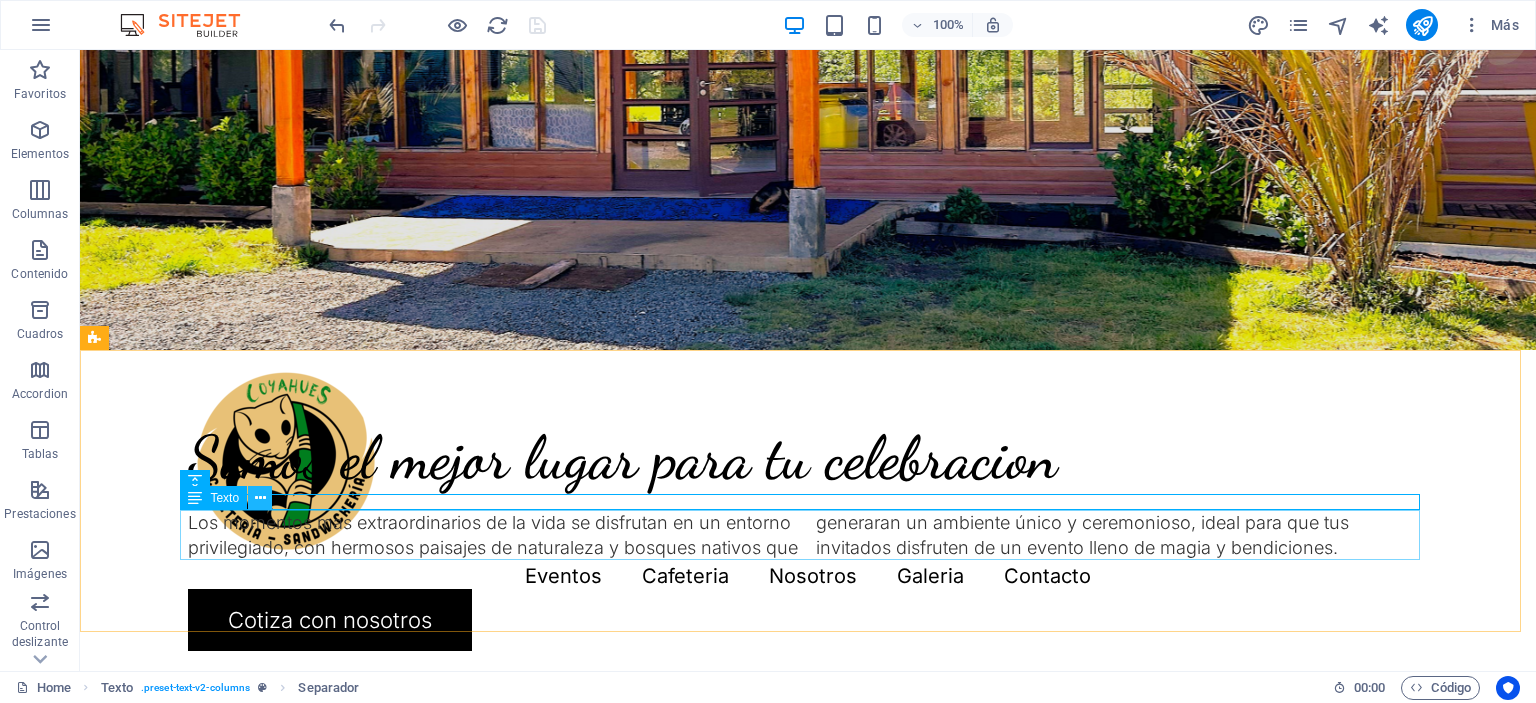 click at bounding box center (260, 498) 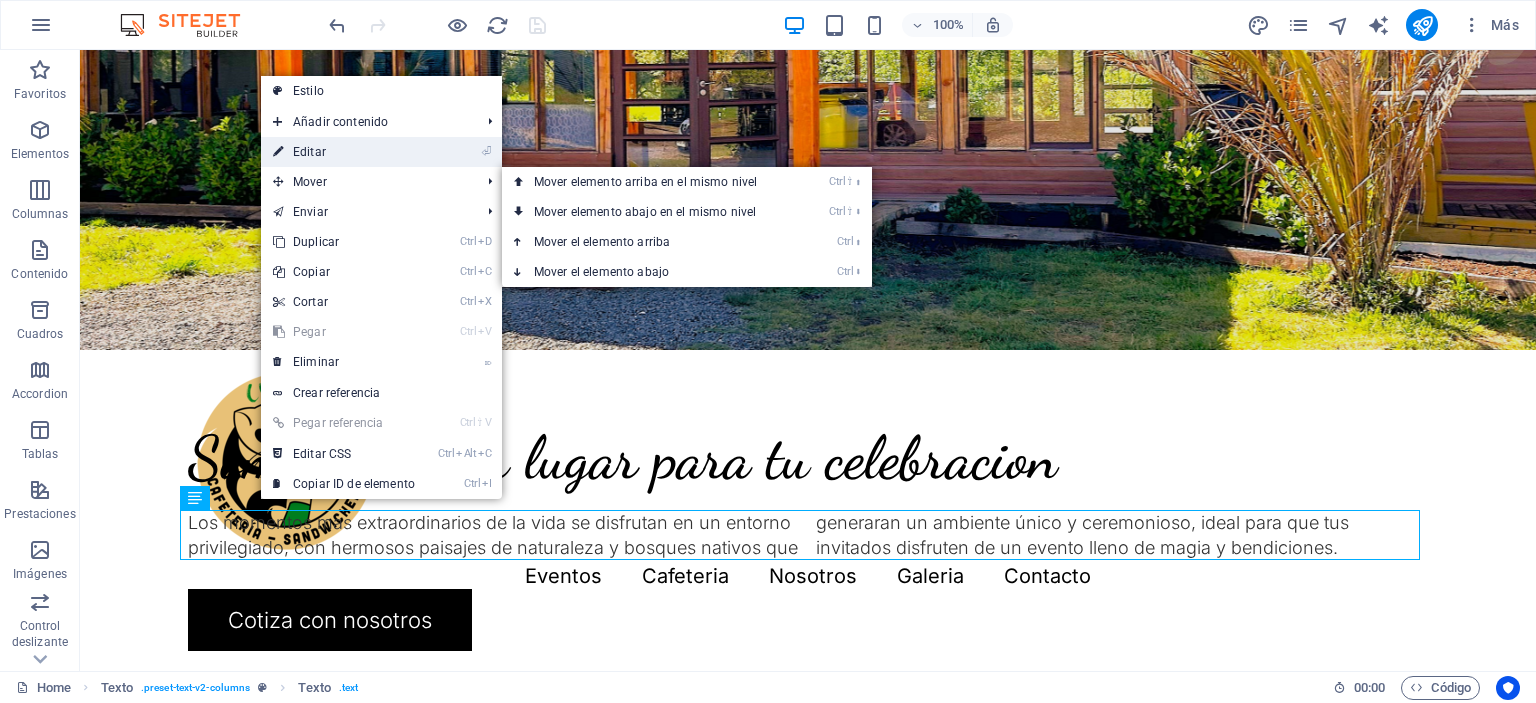 click on "⏎  Editar" at bounding box center (344, 152) 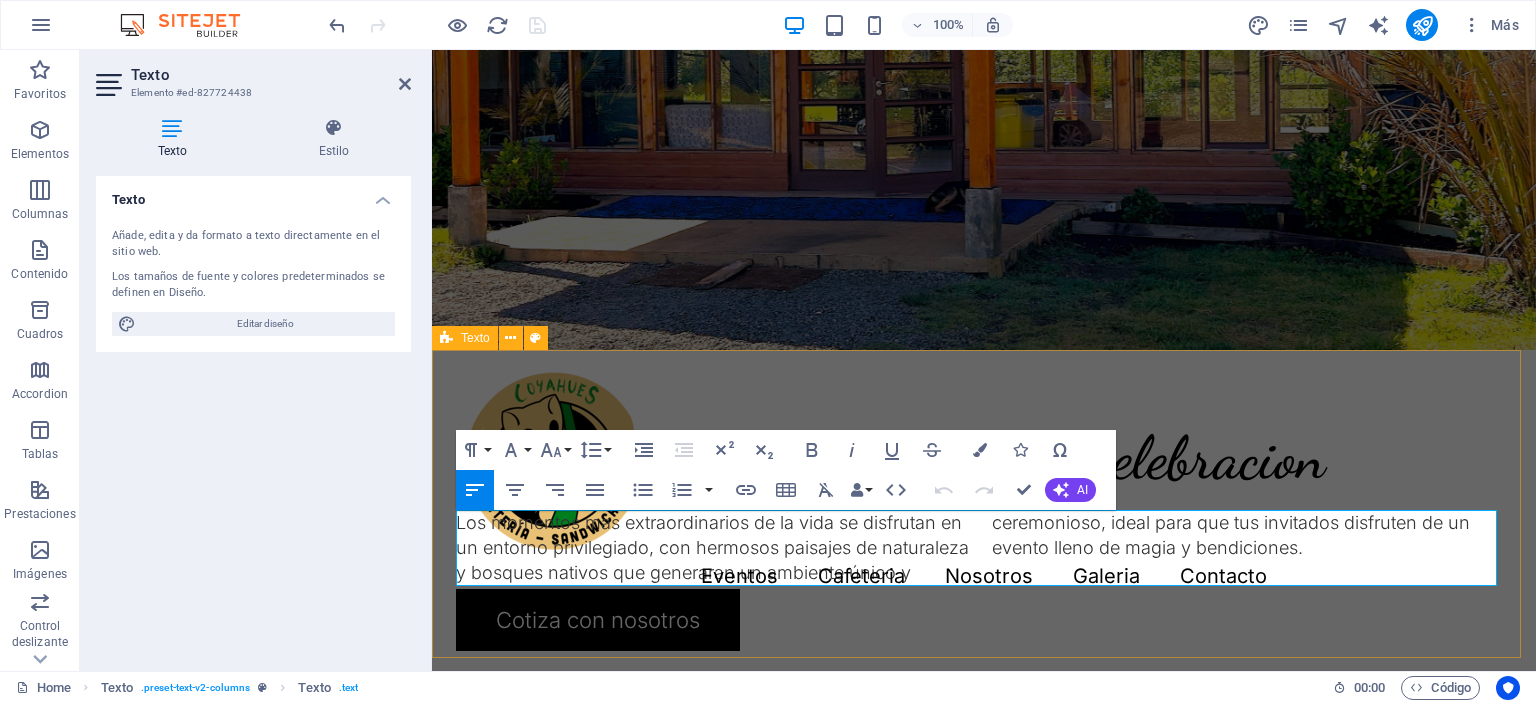 click on "Los momentos mas extraordinarios de la vida se disfrutan en un entorno privilegiado, con hermosos paisajes de naturaleza y bosques nativos que generaran un ambiente único y ceremonioso, ideal para que tus invitados disfruten de un evento lleno de magia y bendiciones." at bounding box center (984, 548) 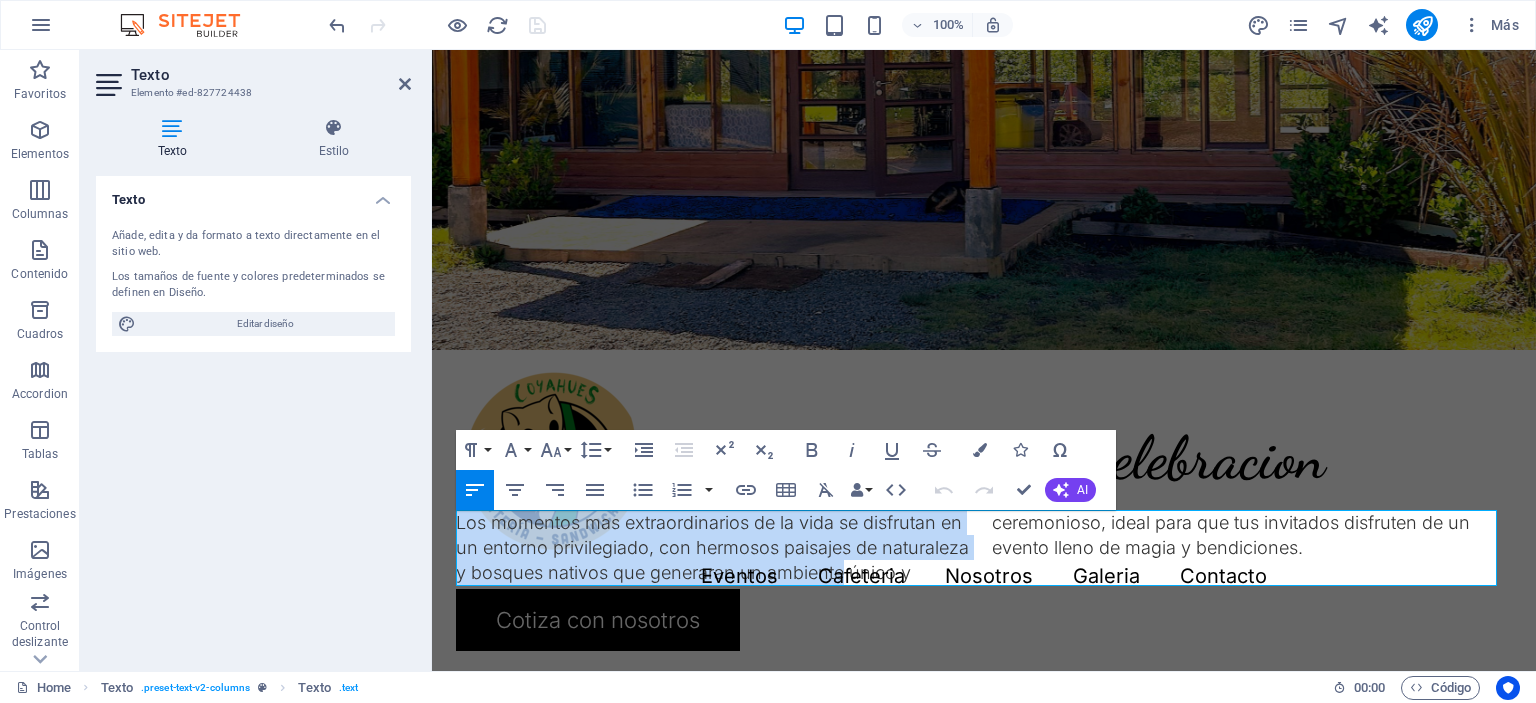 drag, startPoint x: 956, startPoint y: 565, endPoint x: 408, endPoint y: 493, distance: 552.7097 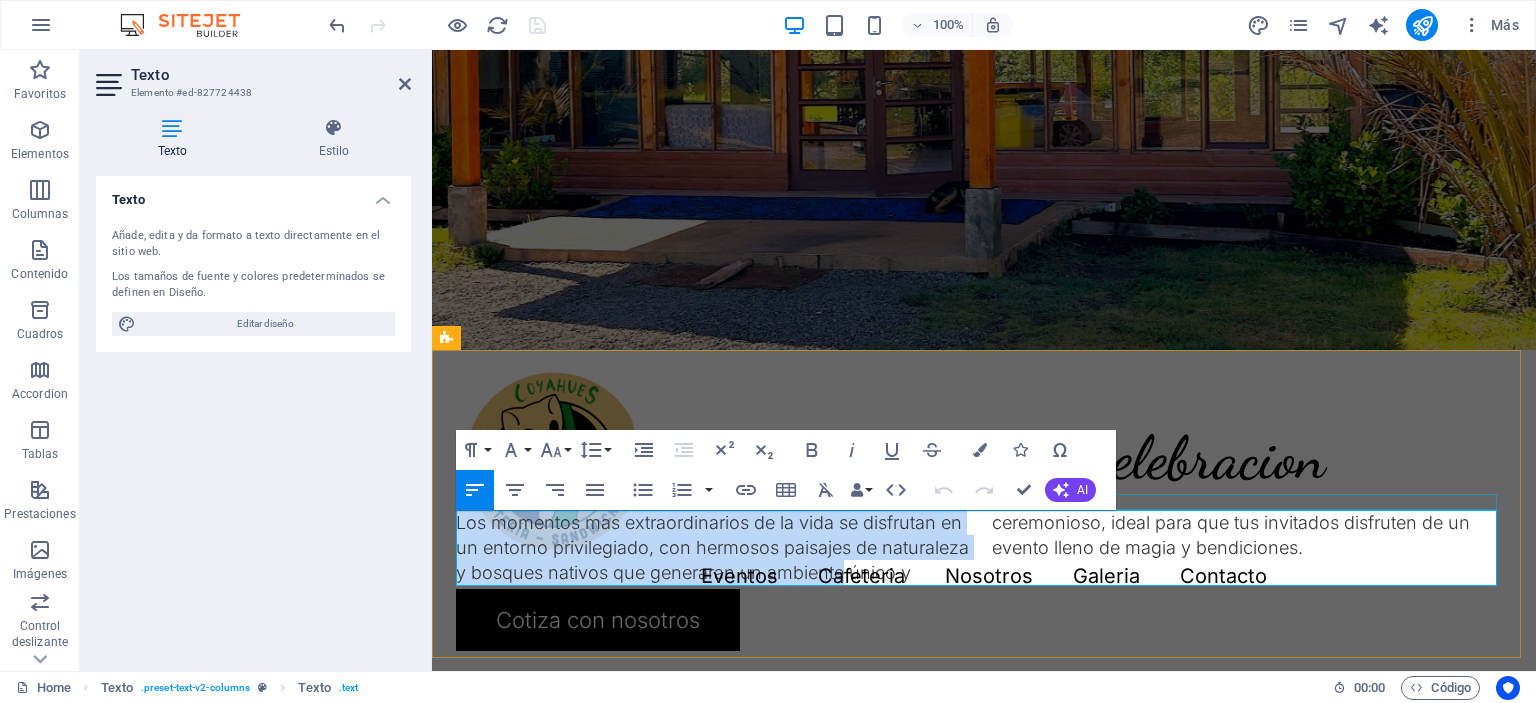 drag, startPoint x: 1345, startPoint y: 550, endPoint x: 456, endPoint y: 503, distance: 890.2415 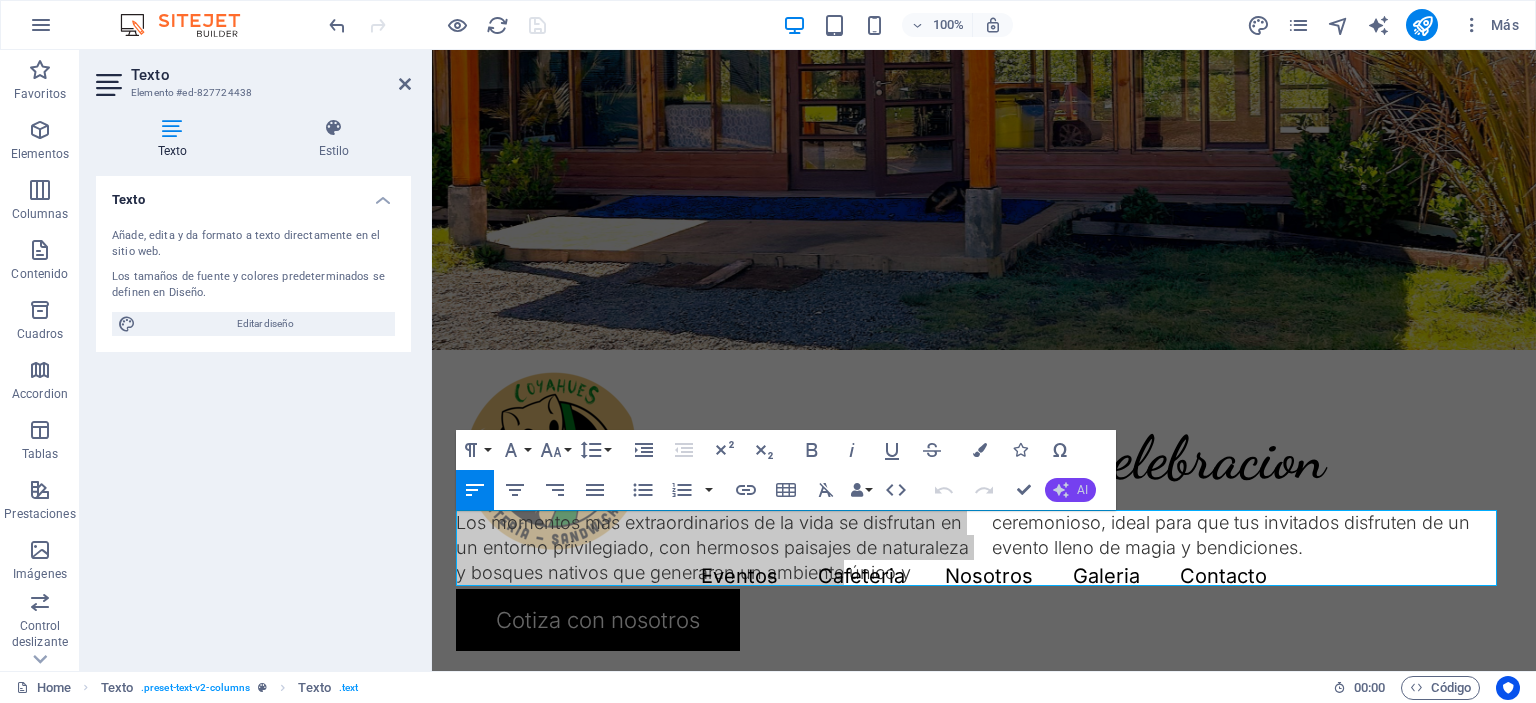 click on "AI" at bounding box center (1070, 490) 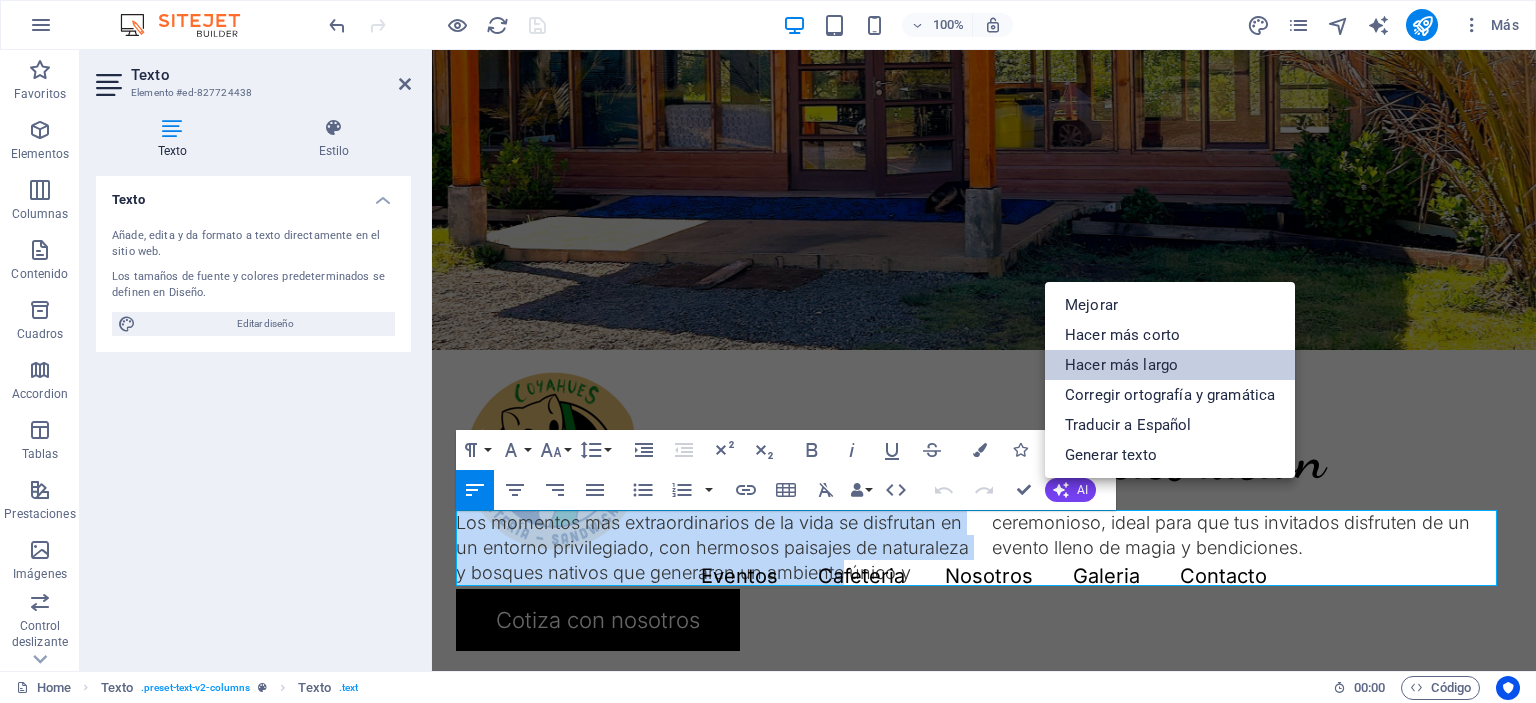 click on "Hacer más largo" at bounding box center [1170, 365] 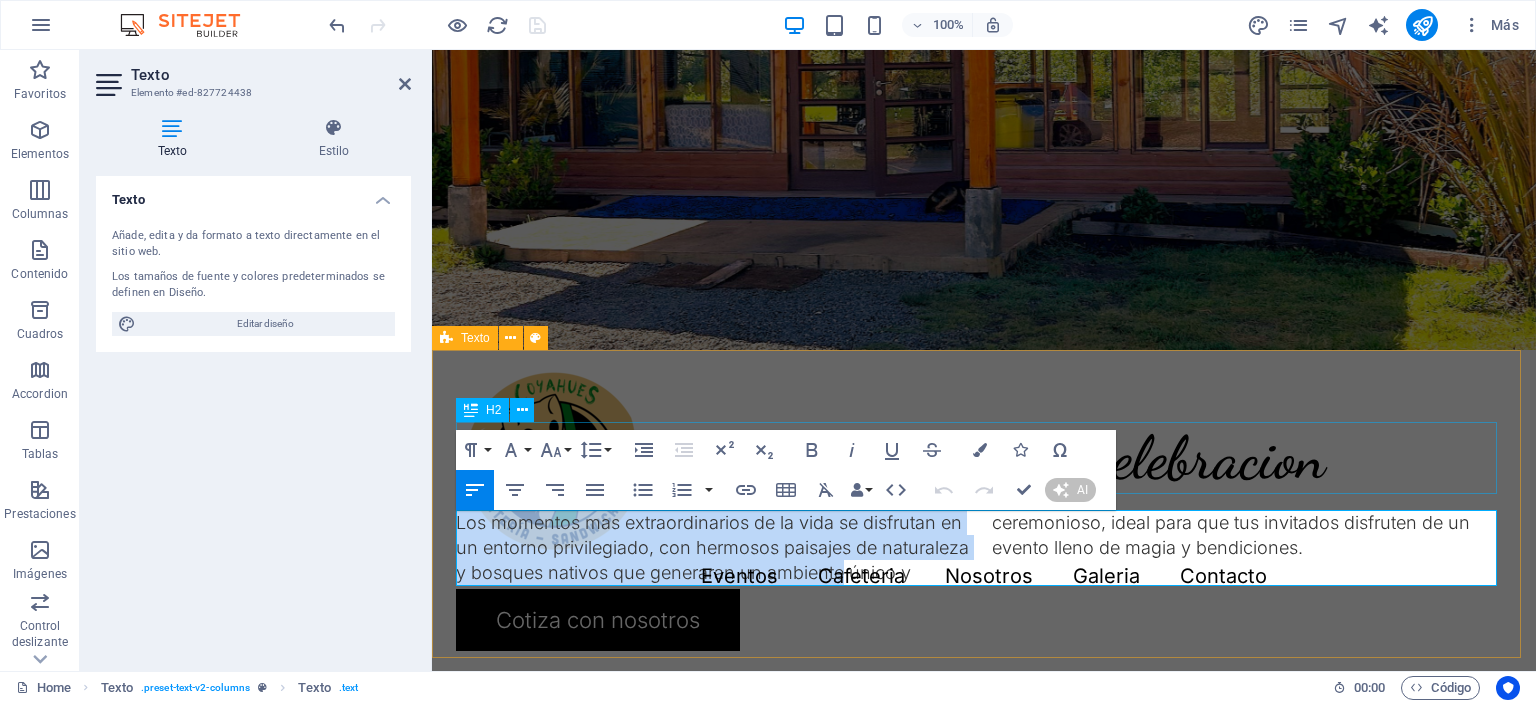 type 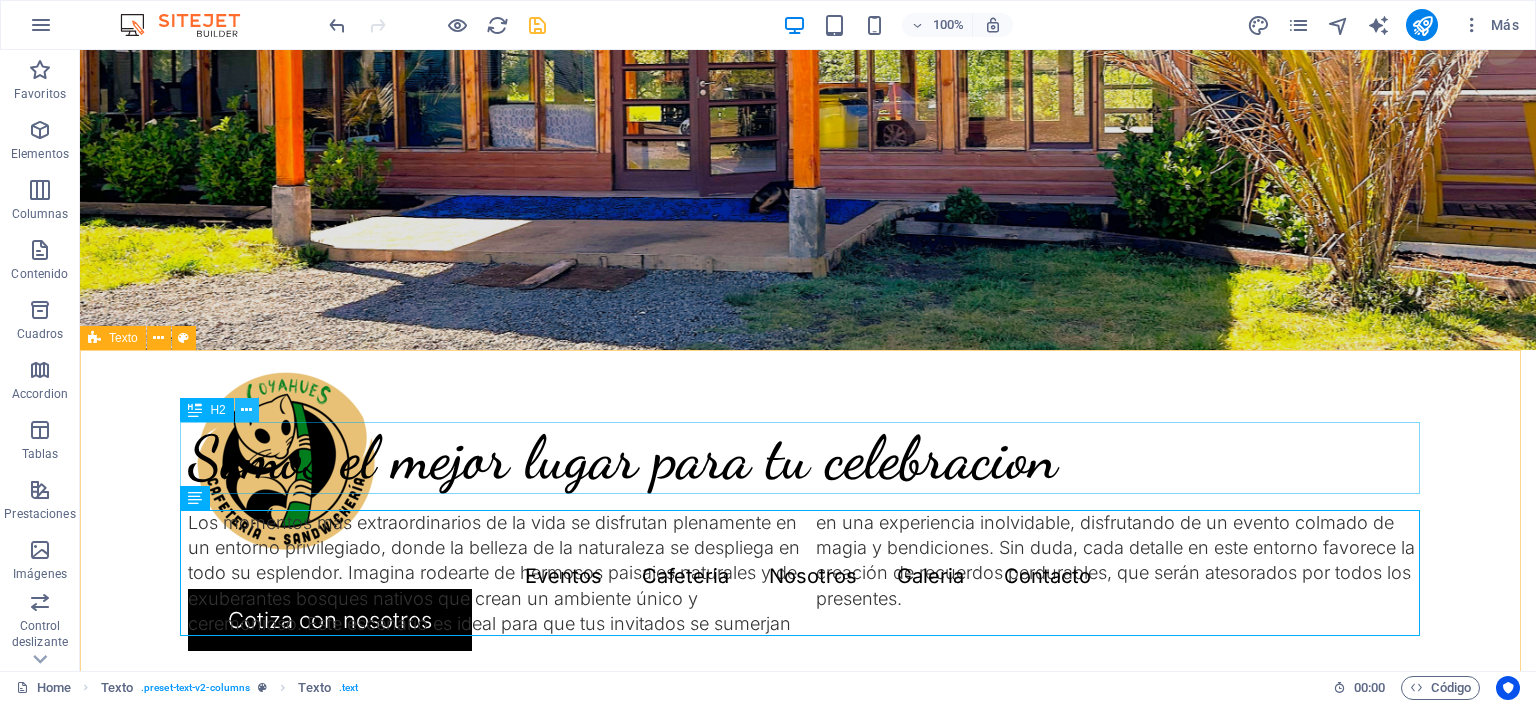 click at bounding box center (246, 410) 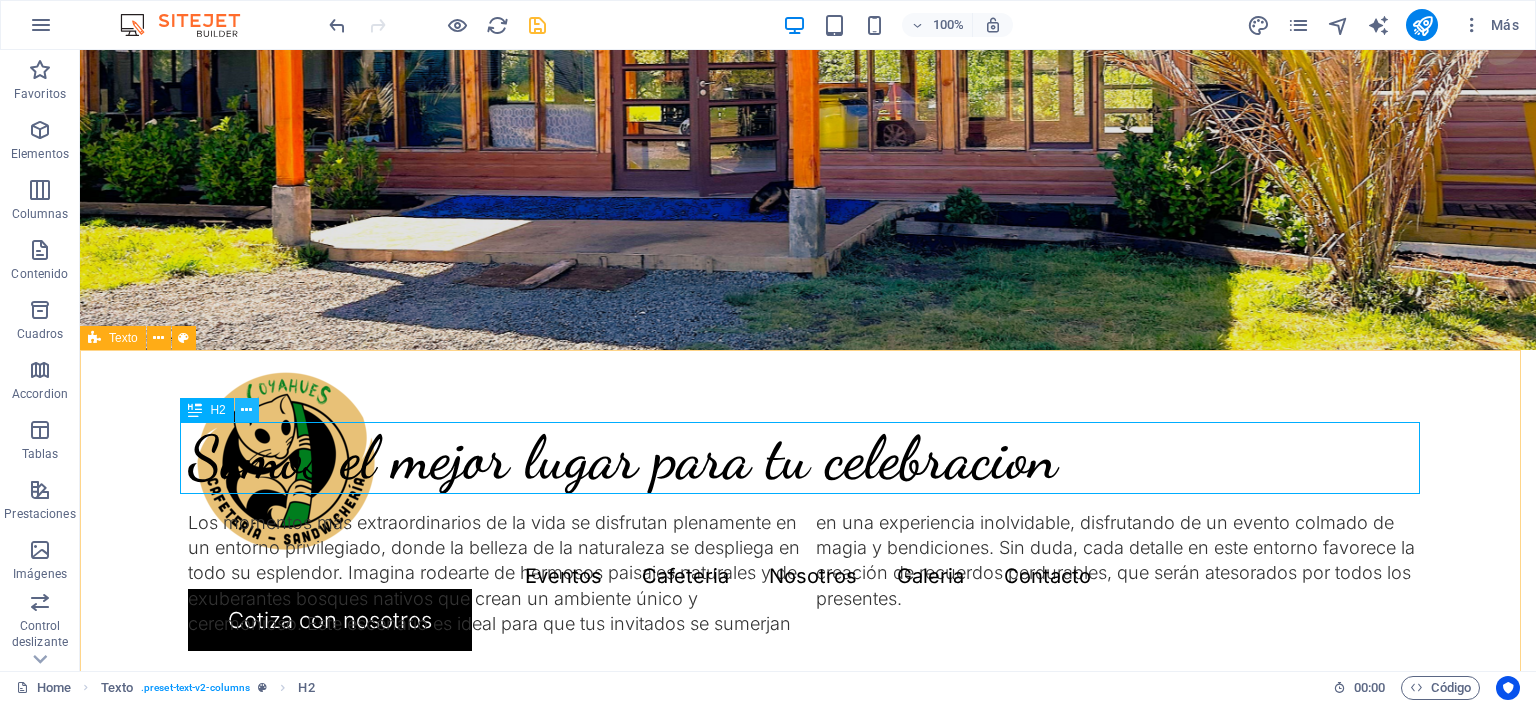 click at bounding box center [246, 410] 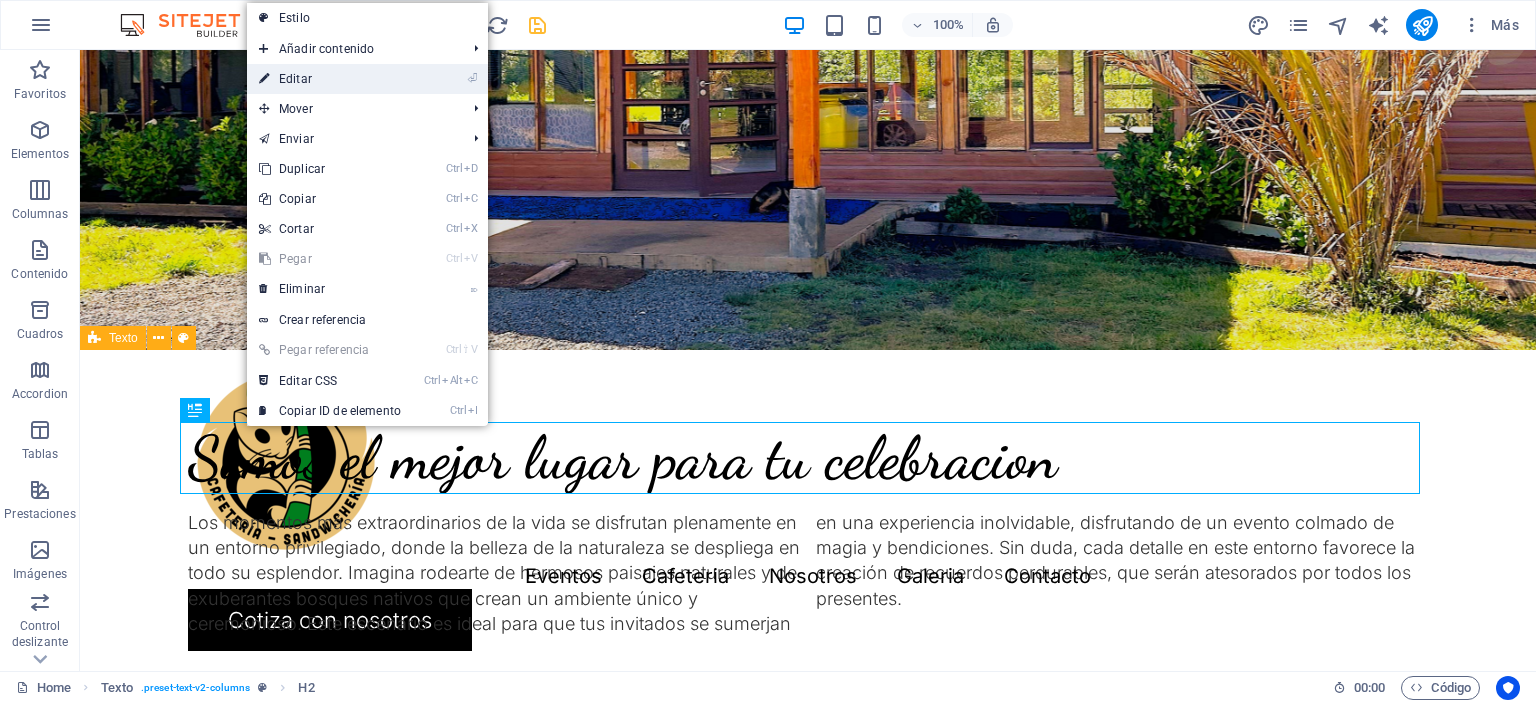 click on "⏎  Editar" at bounding box center (330, 79) 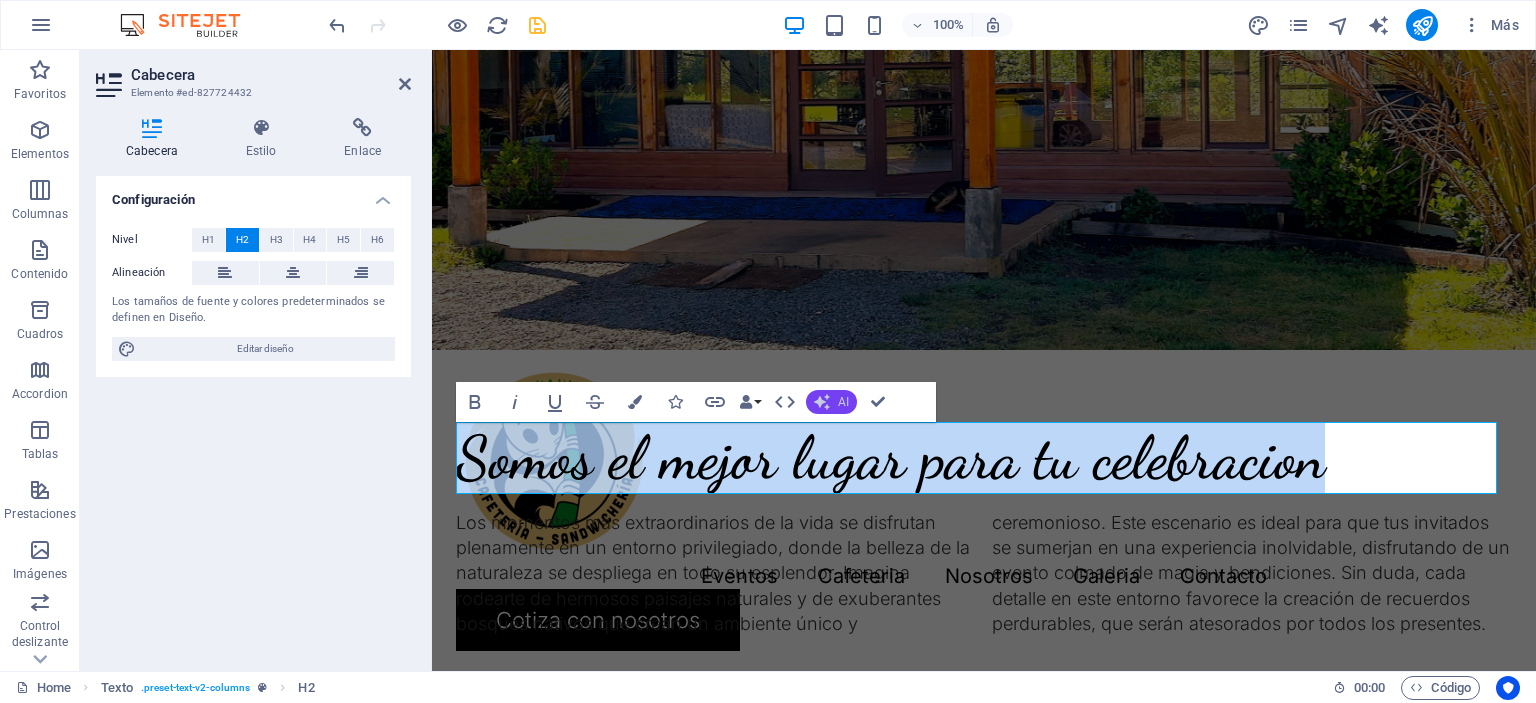 click 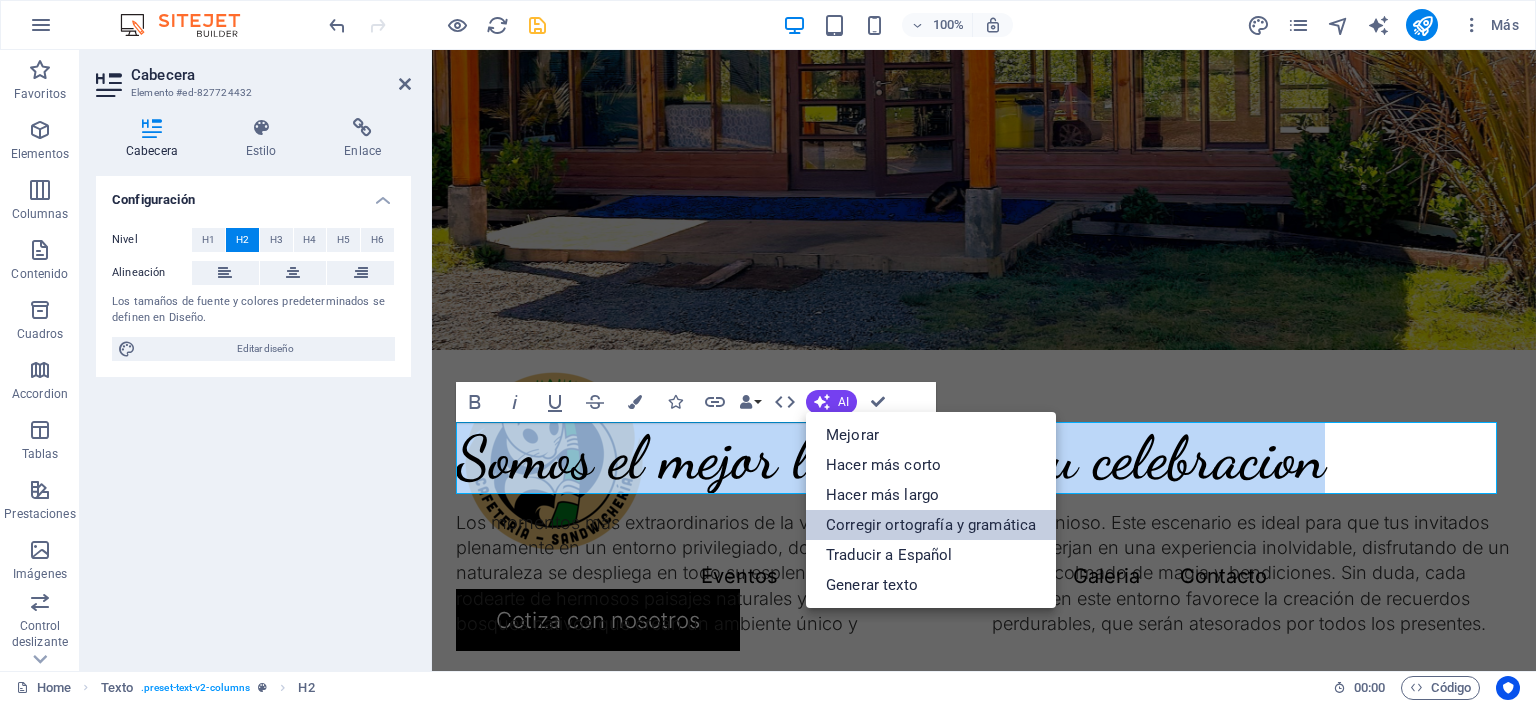 click on "Corregir ortografía y gramática" at bounding box center [931, 525] 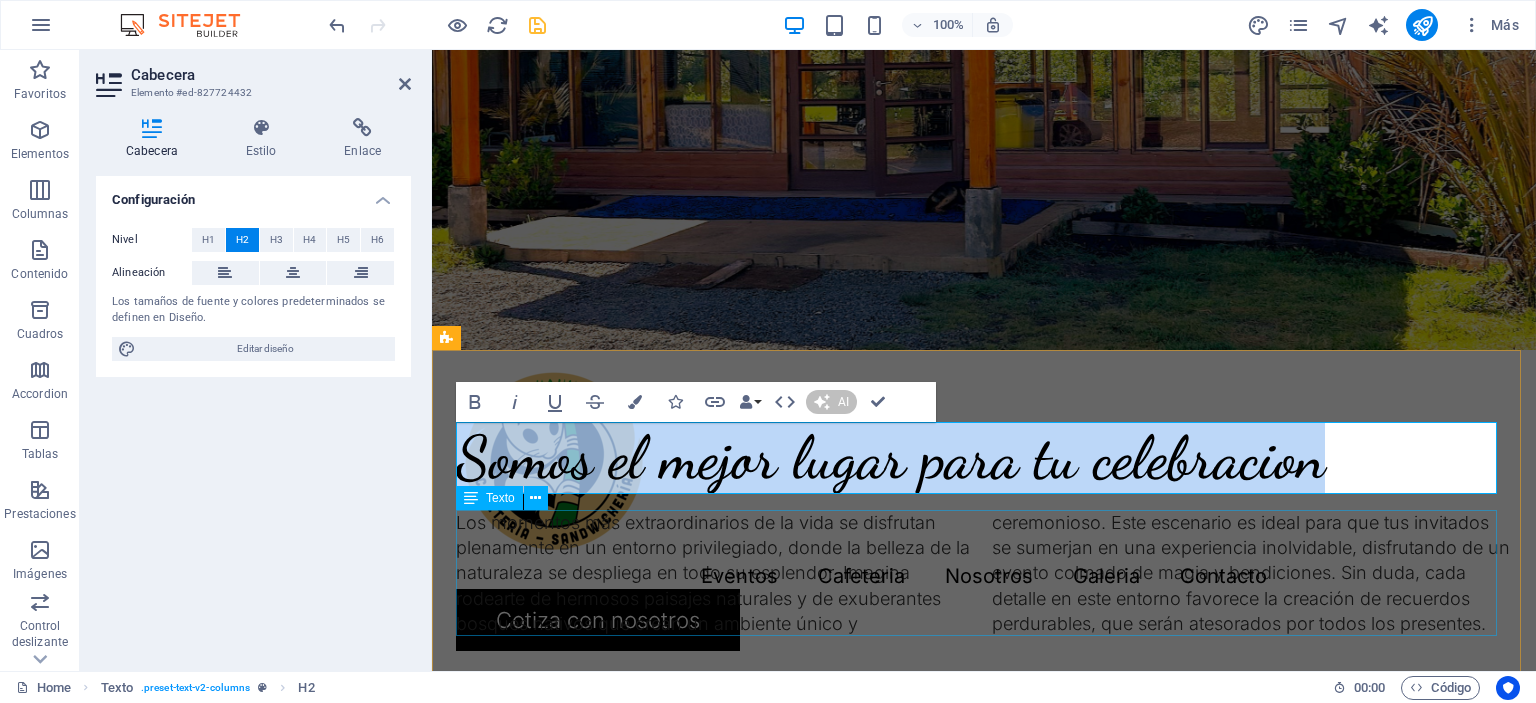 type 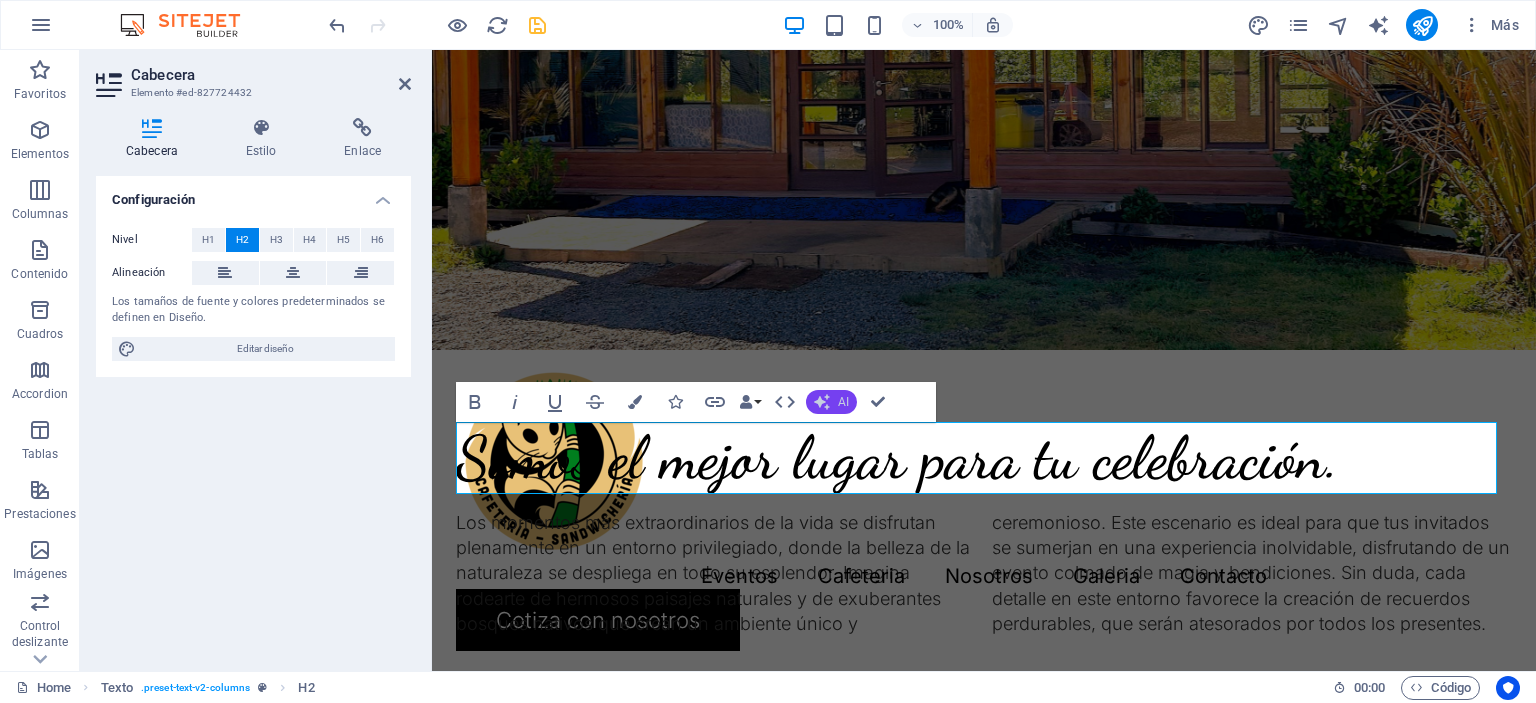 click on "AI" at bounding box center (843, 402) 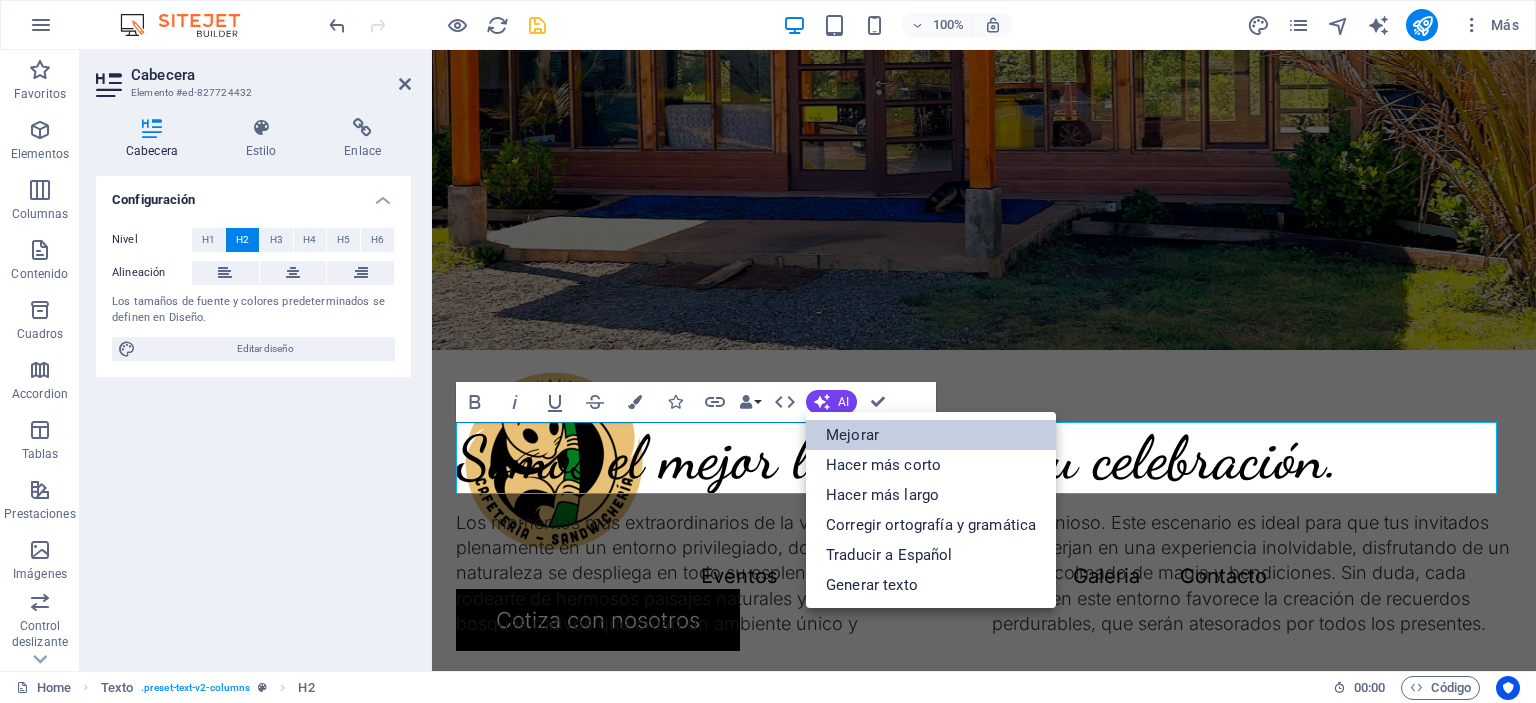 click on "Mejorar" at bounding box center (931, 435) 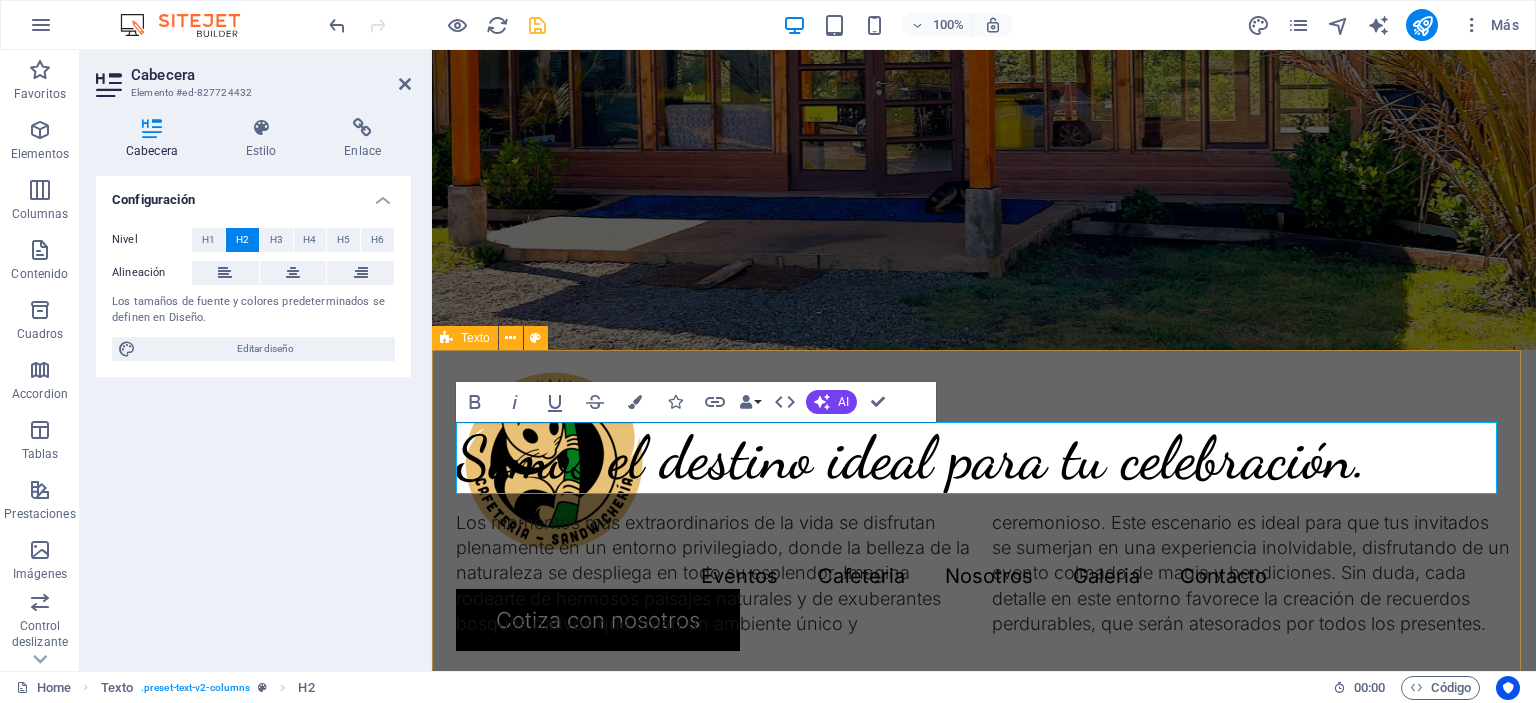 click on "Somos el destino ideal para tu celebración. Los momentos más extraordinarios de la vida se disfrutan plenamente en un entorno privilegiado, donde la belleza de la naturaleza se despliega en todo su esplendor. Imagina rodearte de hermosos paisajes naturales y de exuberantes bosques nativos que crean un ambiente único y ceremonioso. Este escenario es ideal para que tus invitados se sumerjan en una experiencia inolvidable, disfrutando de un evento colmado de magia y bendiciones. Sin duda, cada detalle en este entorno favorece la creación de recuerdos perdurables, que serán atesorados por todos los presentes." at bounding box center [984, 529] 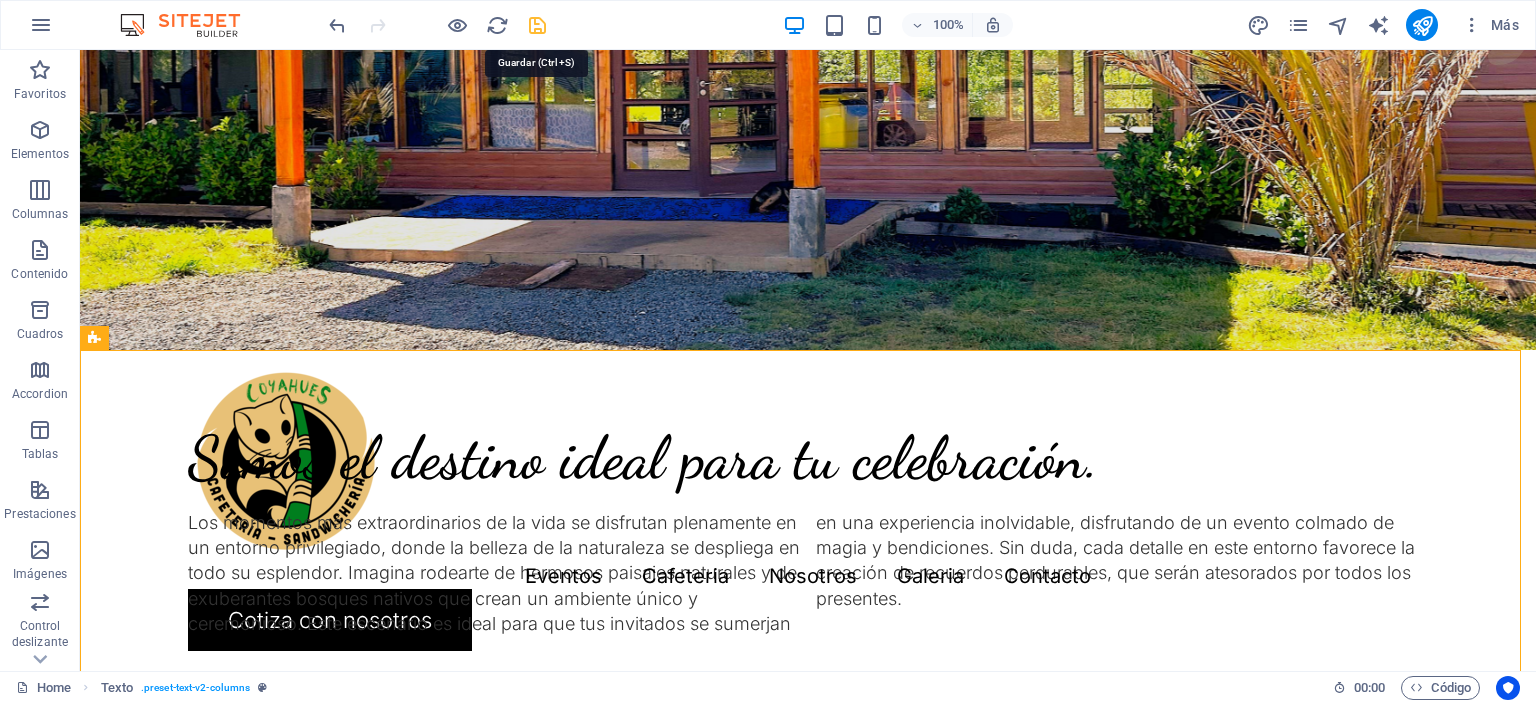 click at bounding box center (537, 25) 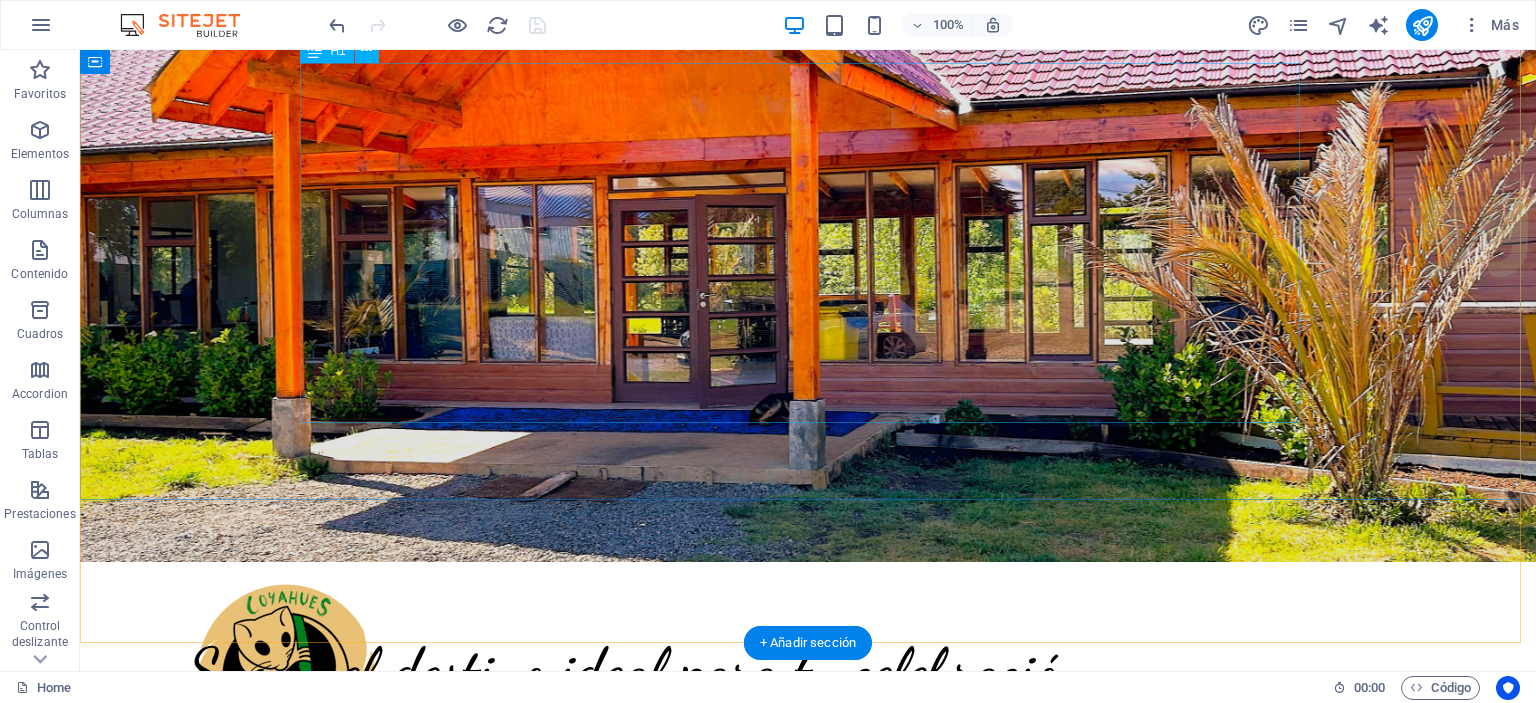 scroll, scrollTop: 300, scrollLeft: 0, axis: vertical 